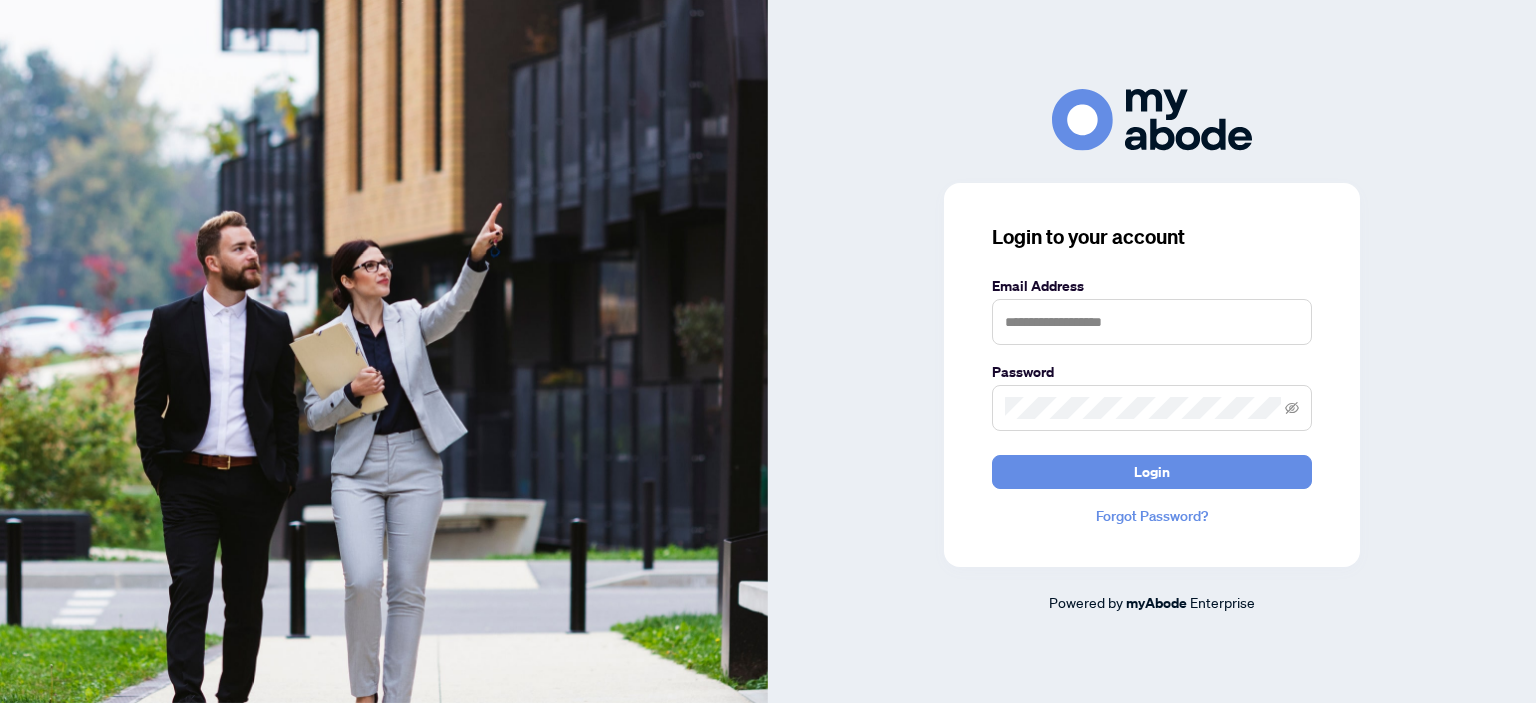 scroll, scrollTop: 0, scrollLeft: 0, axis: both 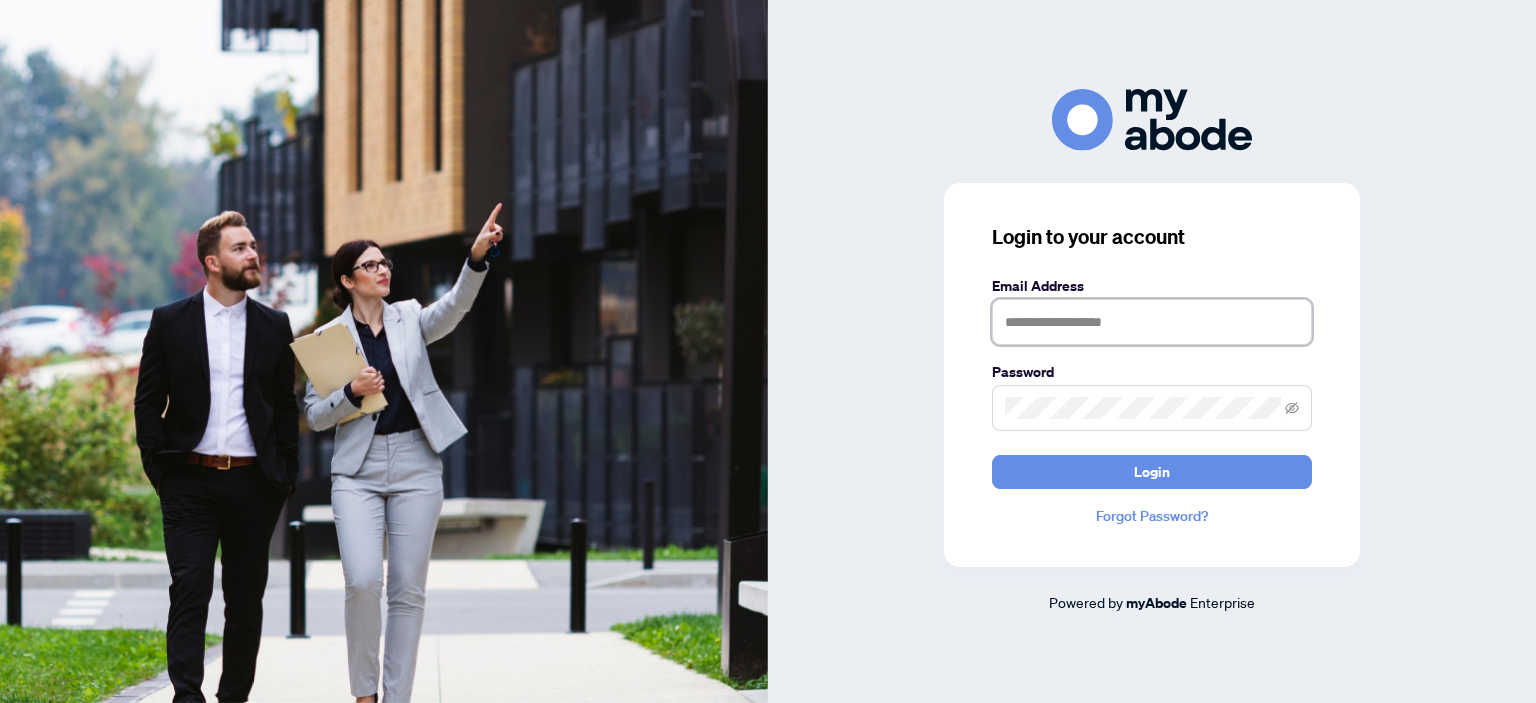 click at bounding box center [1152, 322] 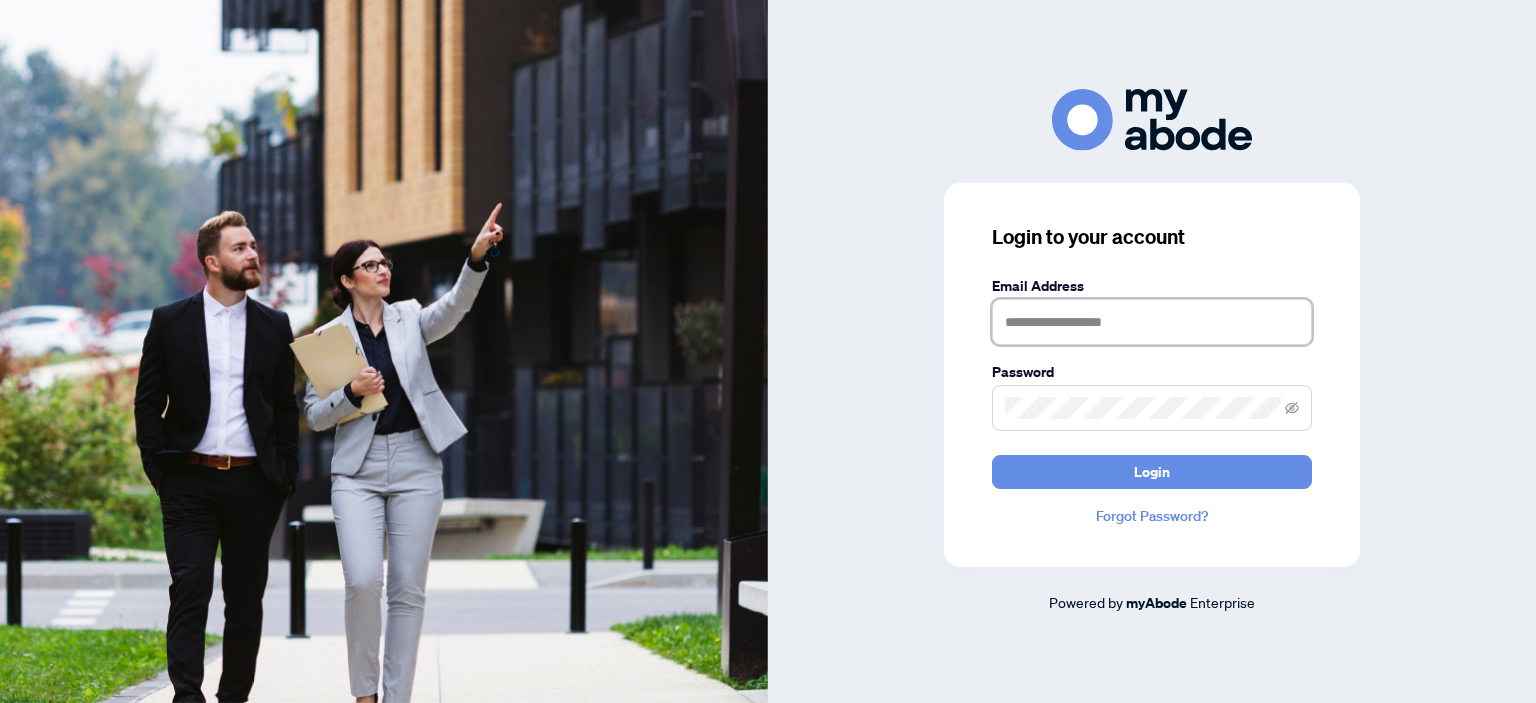 type on "**********" 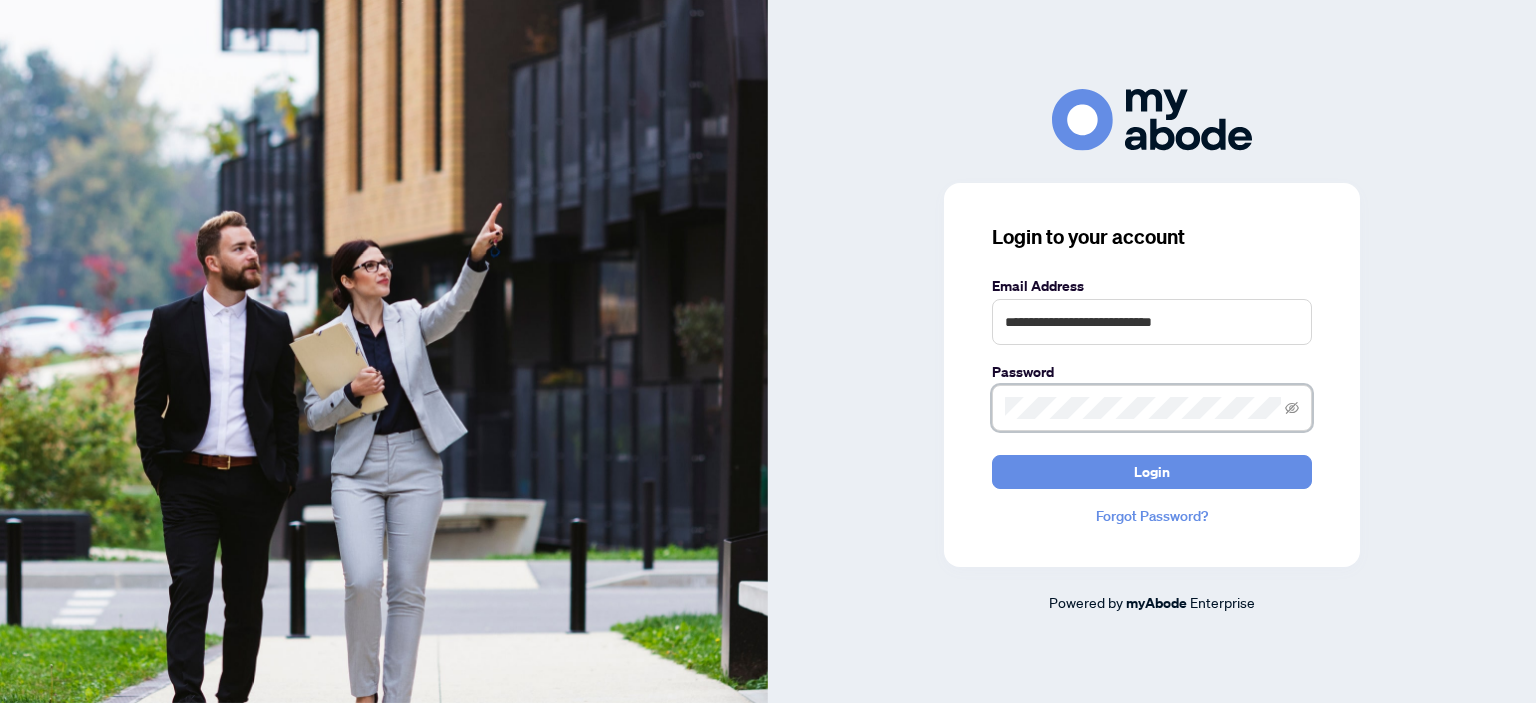 click on "Login" at bounding box center (1152, 472) 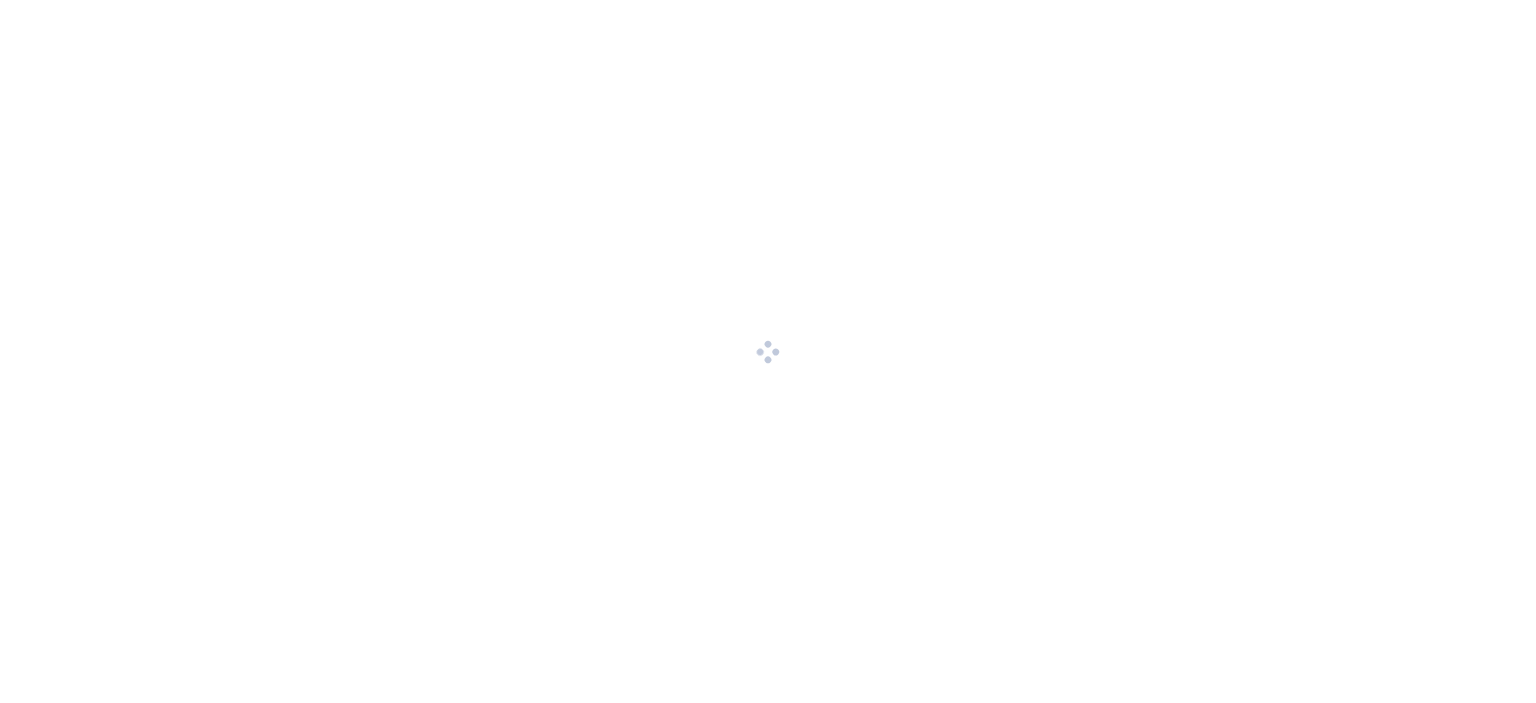 scroll, scrollTop: 0, scrollLeft: 0, axis: both 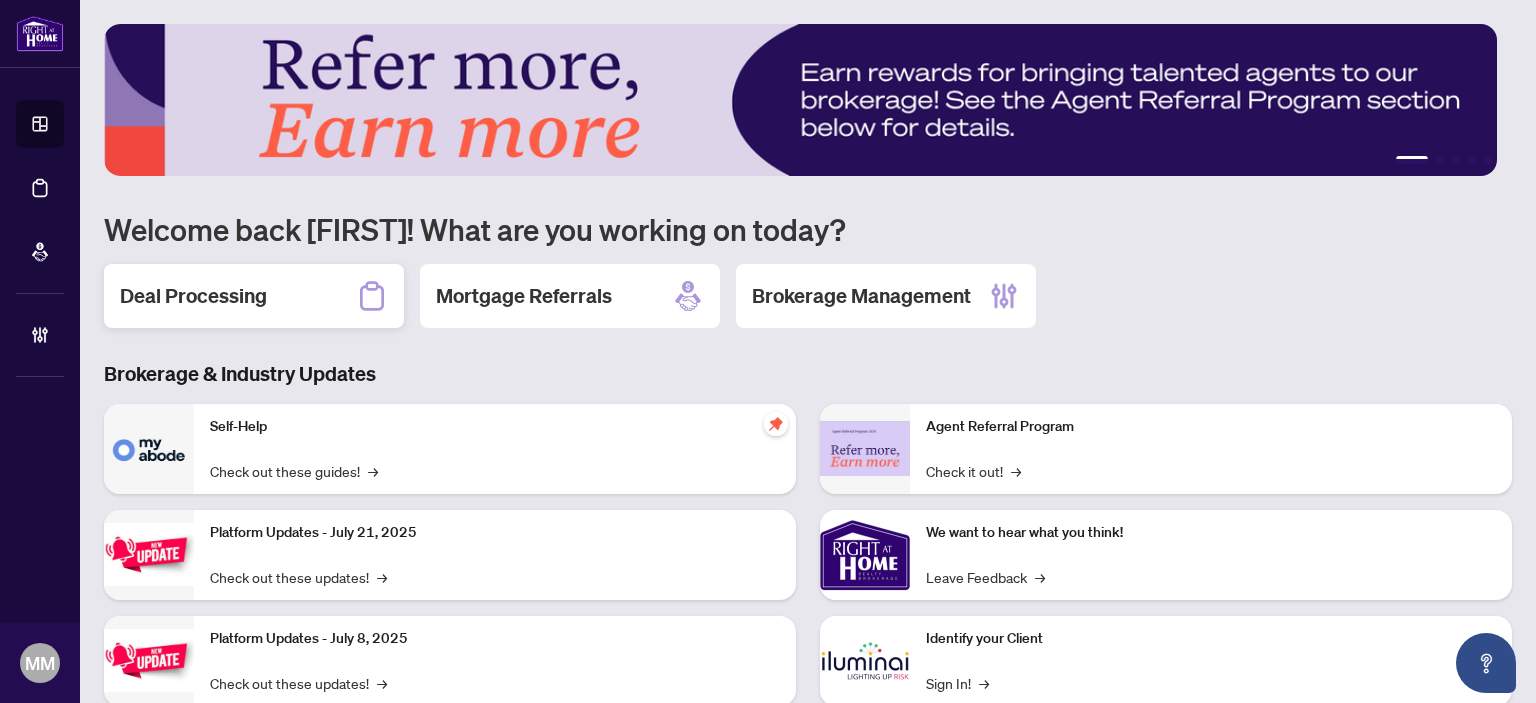 click on "Deal Processing" at bounding box center [254, 296] 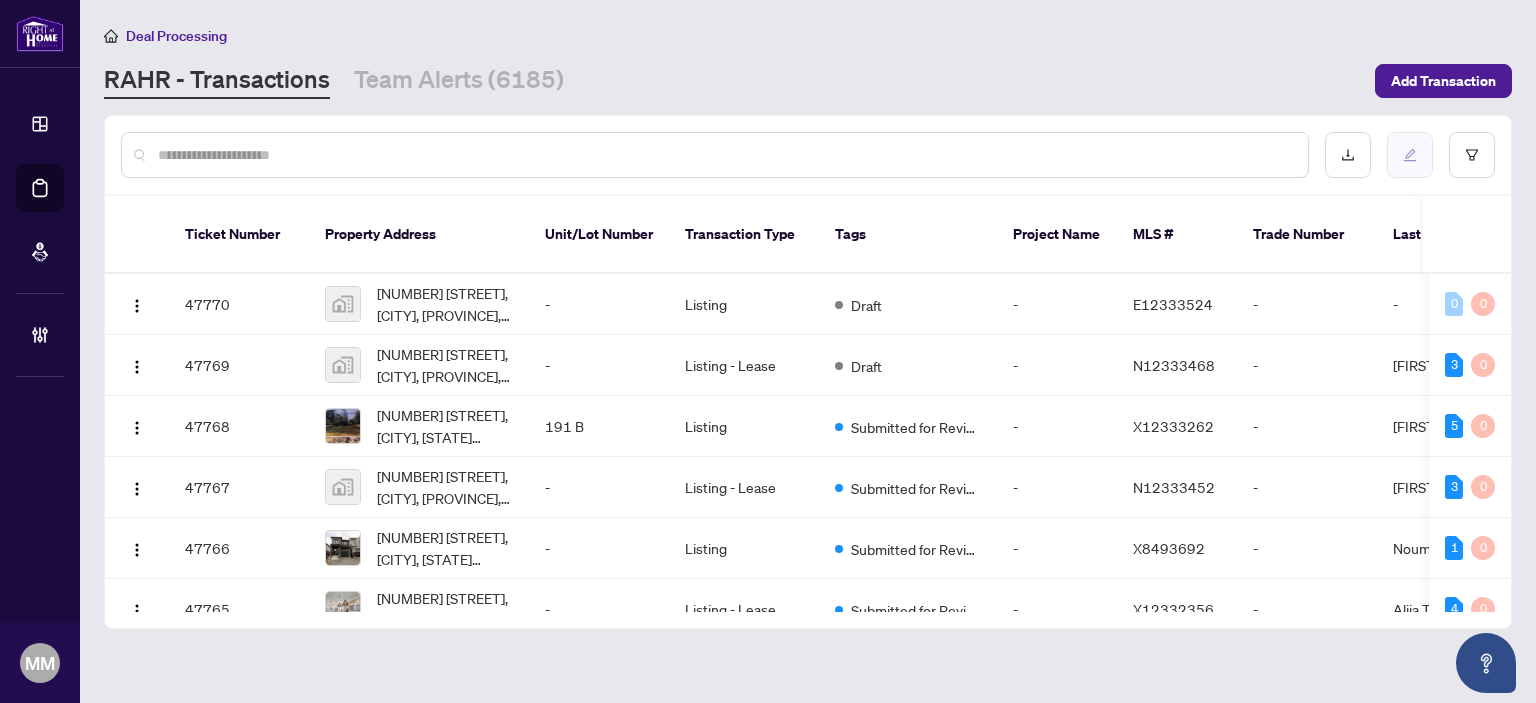 click at bounding box center [1410, 155] 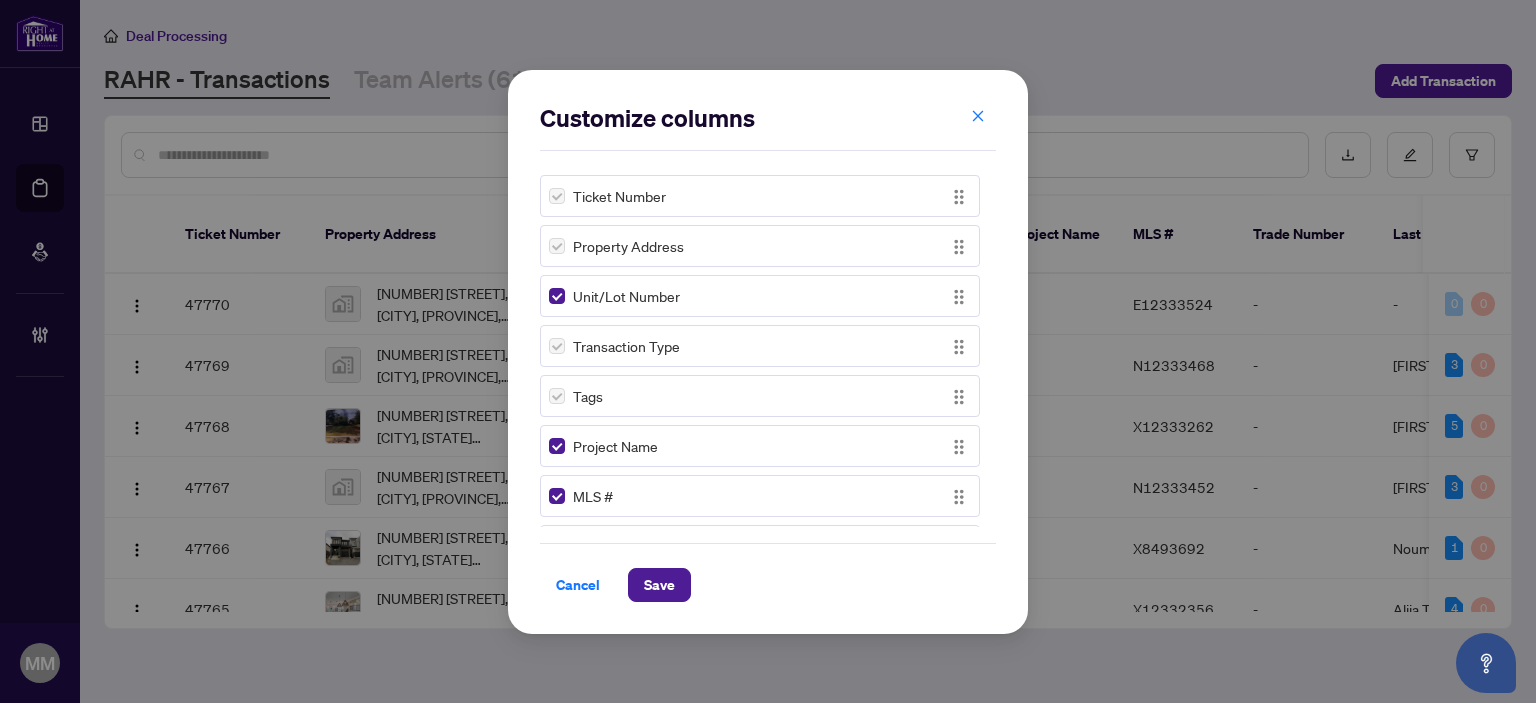 click on "Customize columns Ticket Number Property Address Unit/Lot Number Transaction Type Tags Project Name MLS # Trade Number Last Updated By Last Modified Date Created By Created Date Property Type Status City Province Country Branch Board Exclusive Number of Offers Listing Price Leased Price Sold Price Net Purchase Price Total Commission Offer Date Closing Date Firm Date Conditional Date Commencement Date Expiry Date Signing Date Tentative Closing Date Cancellation Date Suspension Date Mutual Release Date Submission Date
To pick up a draggable item, press the space bar.
While dragging, use the arrow keys to move the item.
Press space again to drop the item in its new position, or press escape to cancel.
Cancel Save Cancel OK" at bounding box center (768, 351) 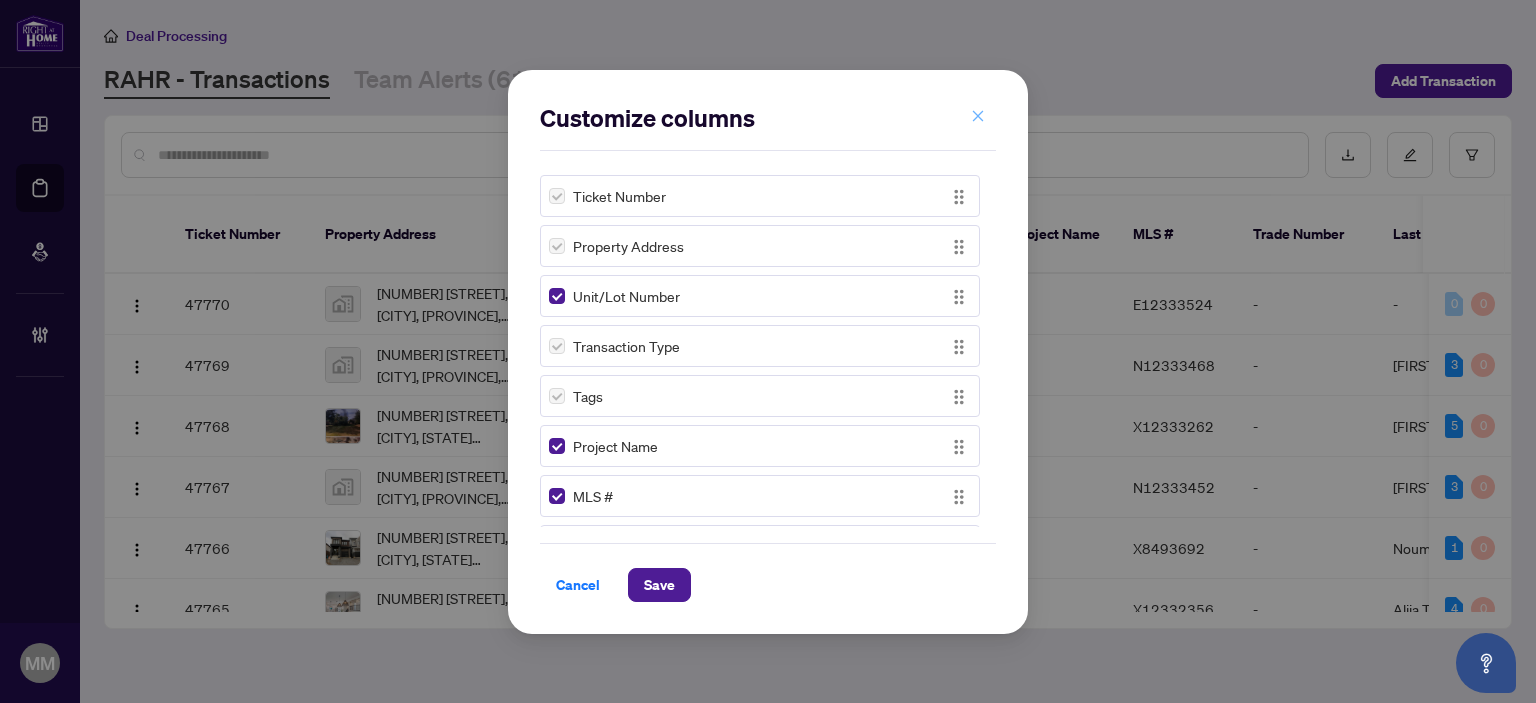 click 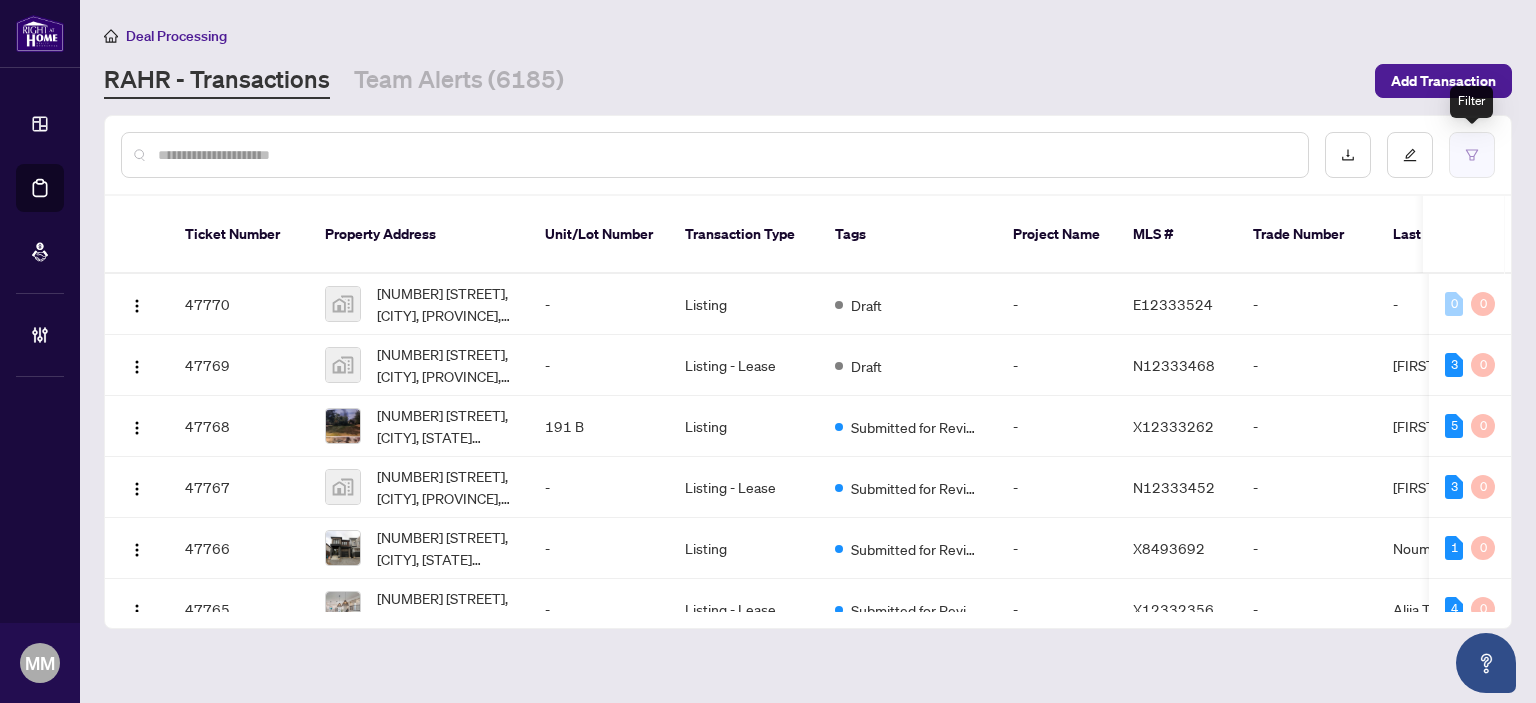 click 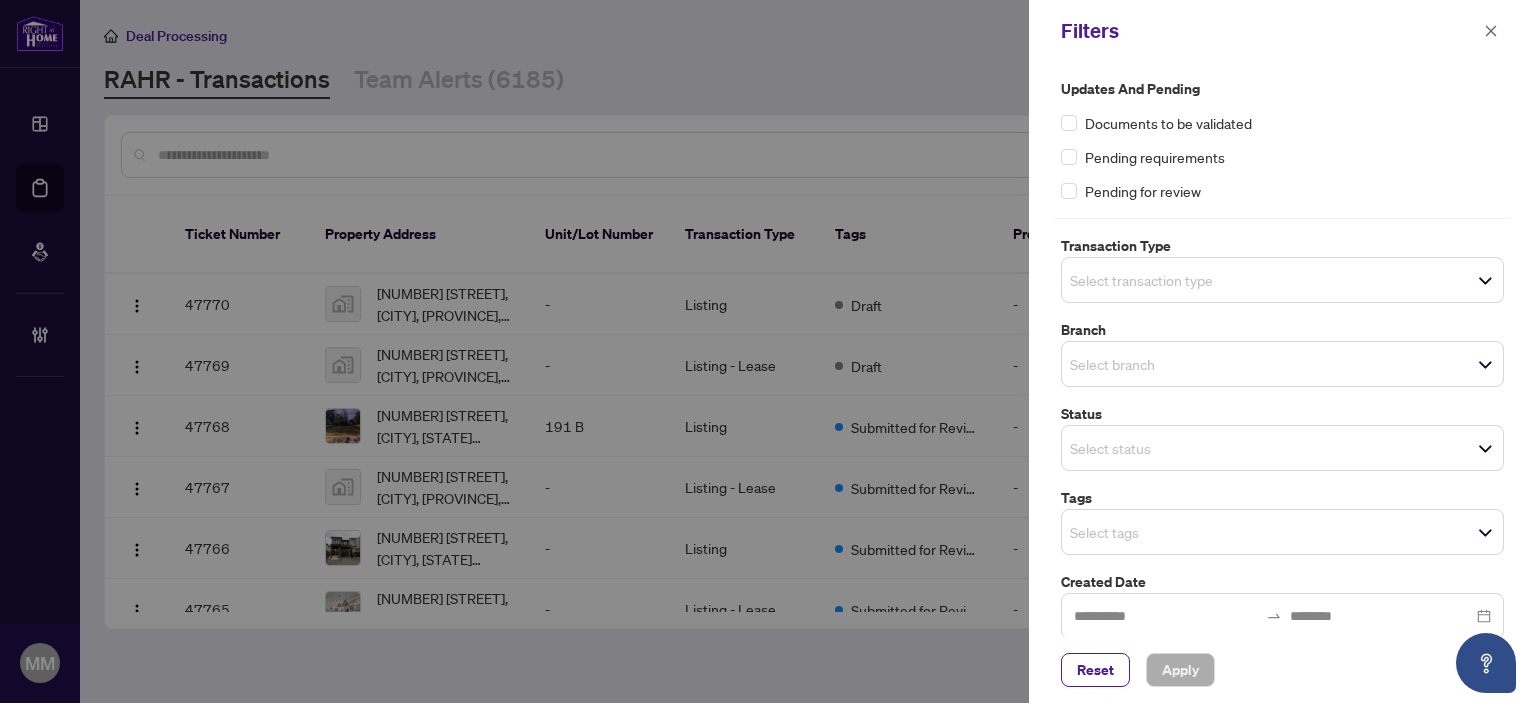 click on "Branch" at bounding box center [1282, 330] 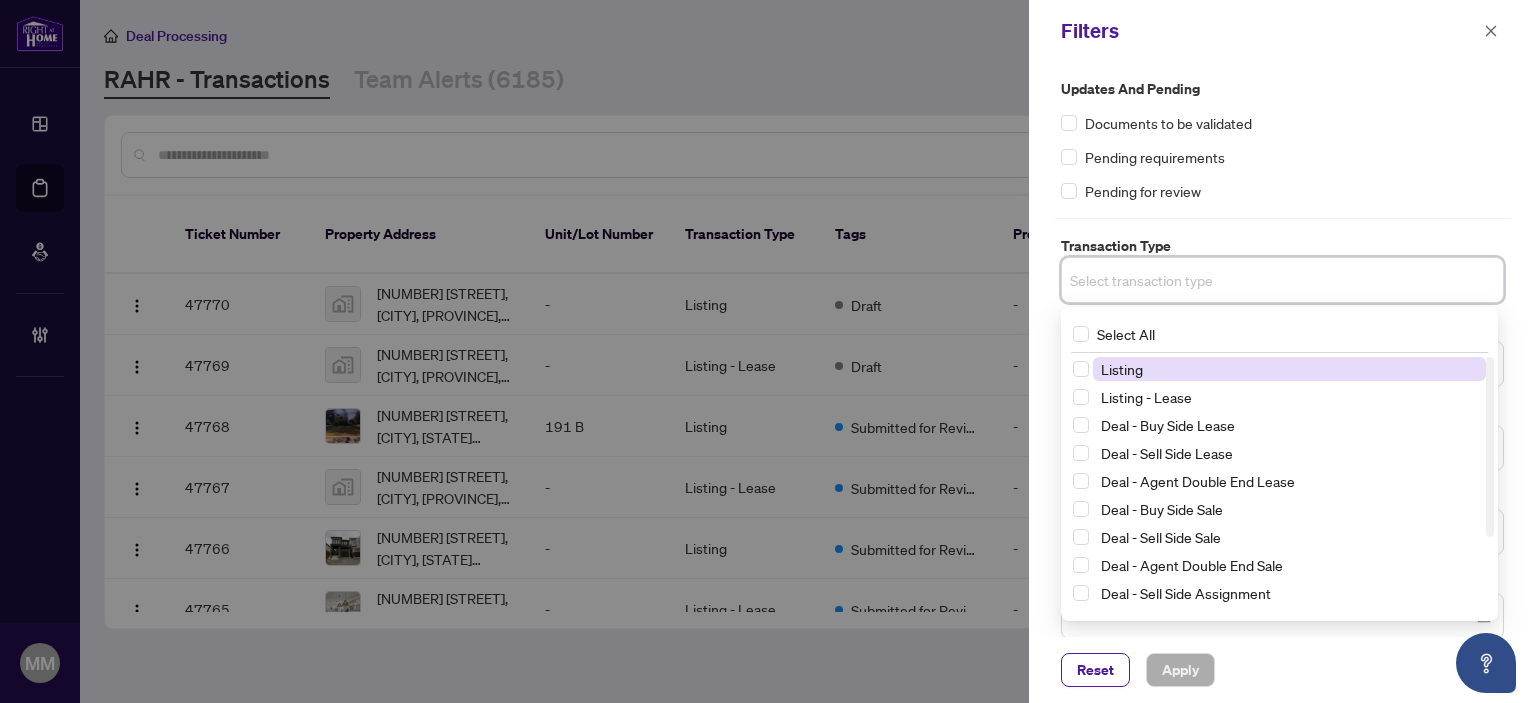 click on "Listing" at bounding box center [1122, 369] 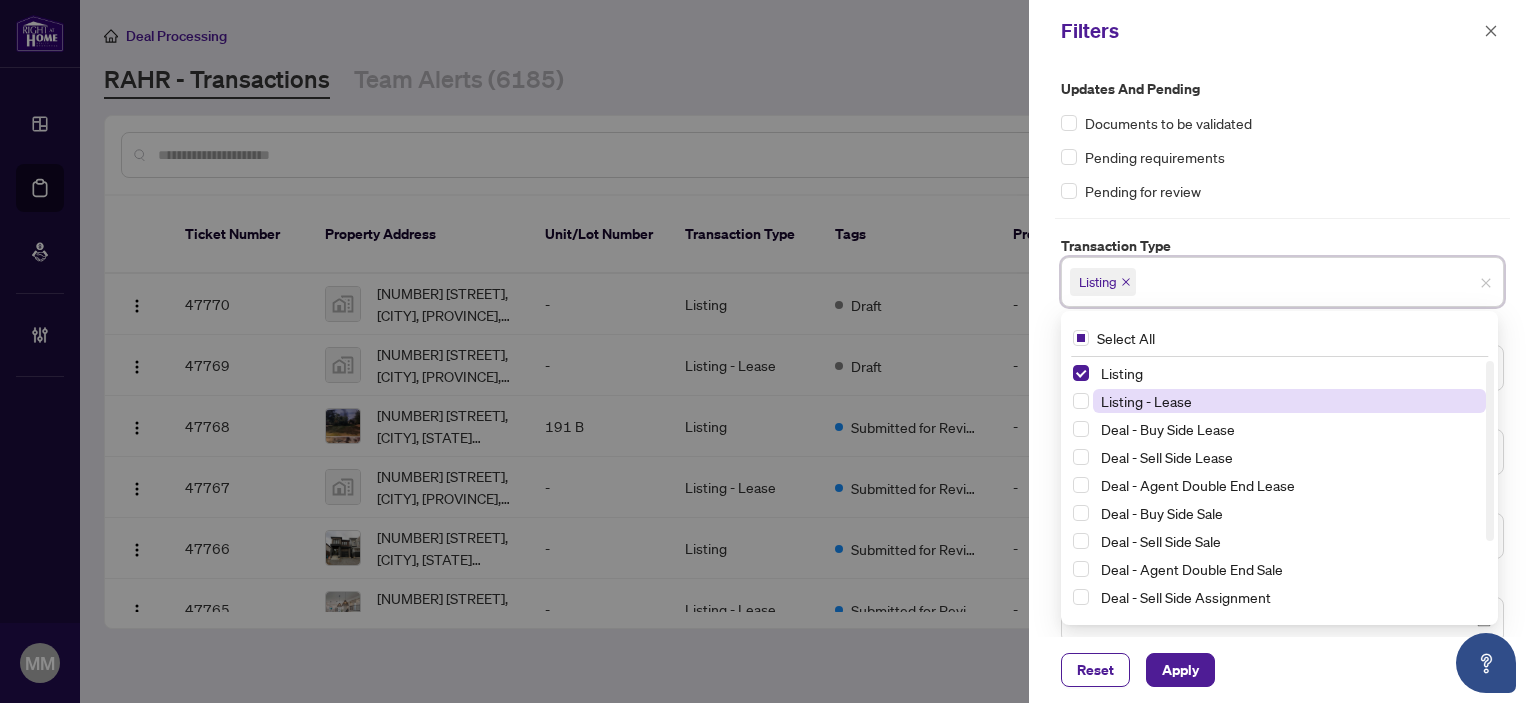 click on "Listing - Lease" at bounding box center [1146, 401] 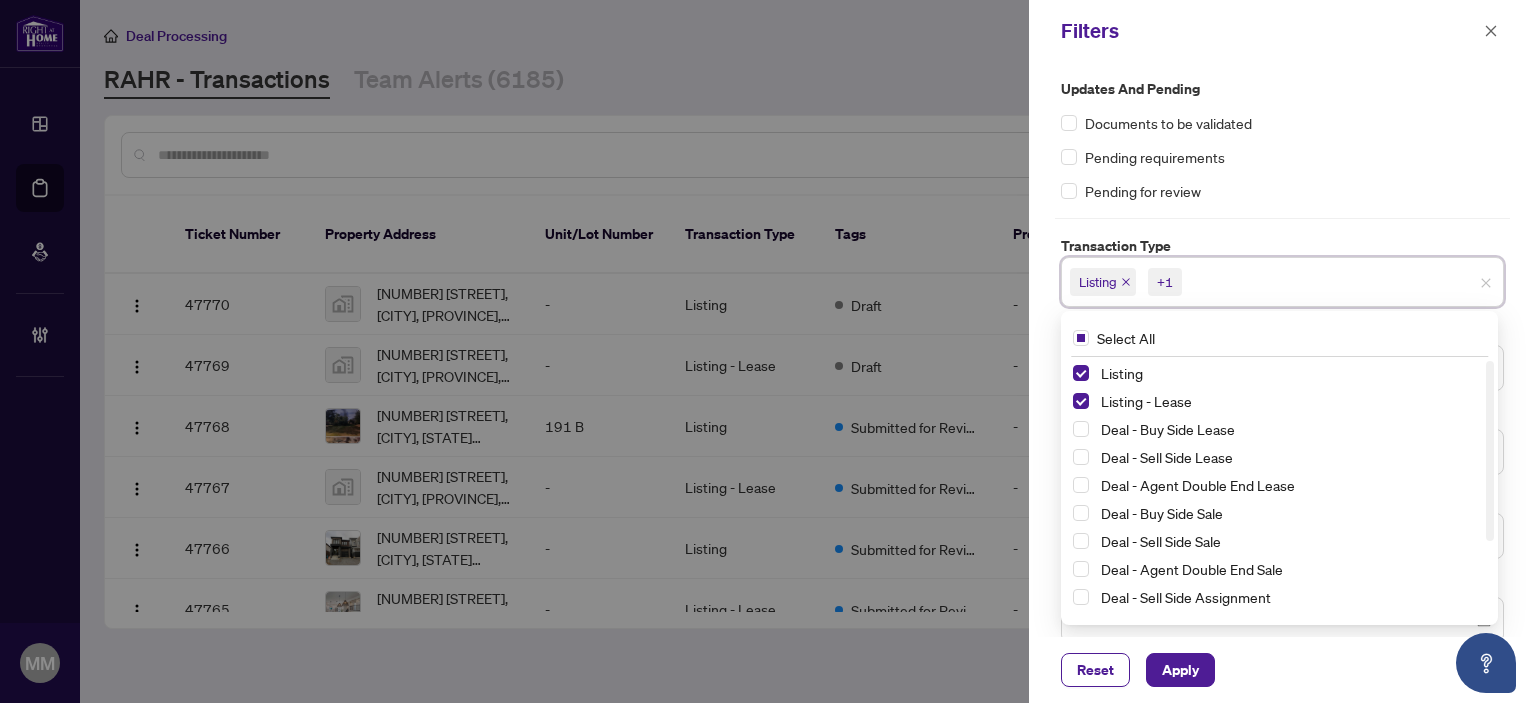 click on "Pending for review" at bounding box center [1282, 191] 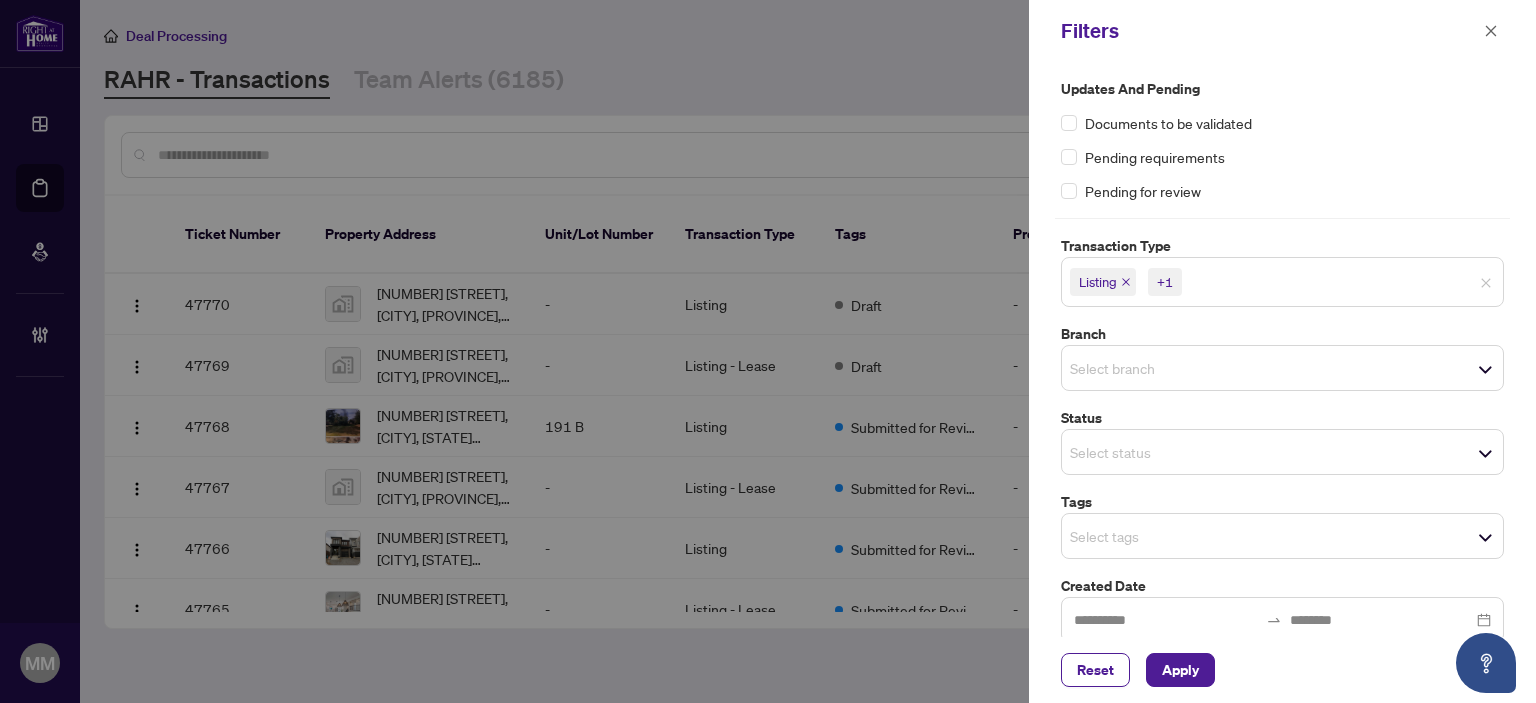 click at bounding box center (1140, 368) 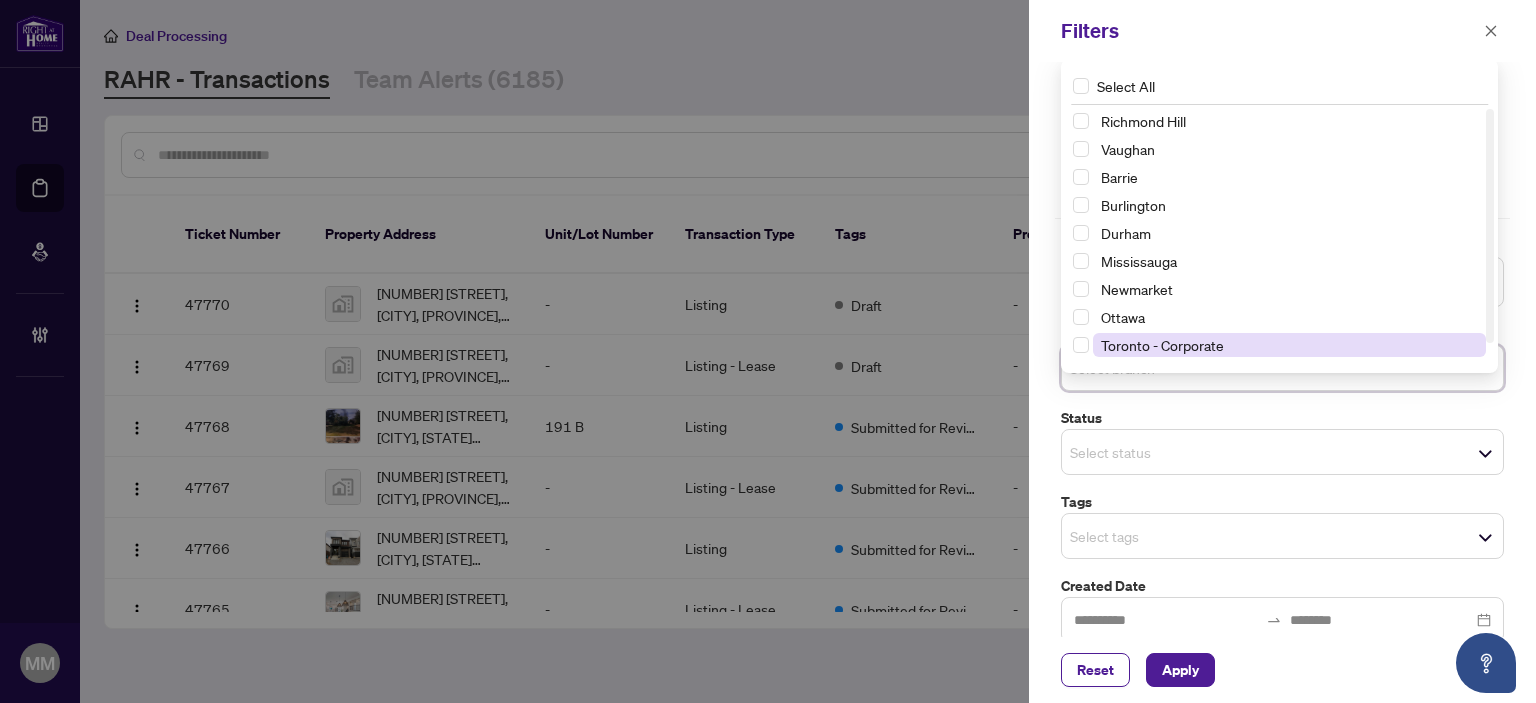click on "Toronto - Corporate" at bounding box center (1162, 345) 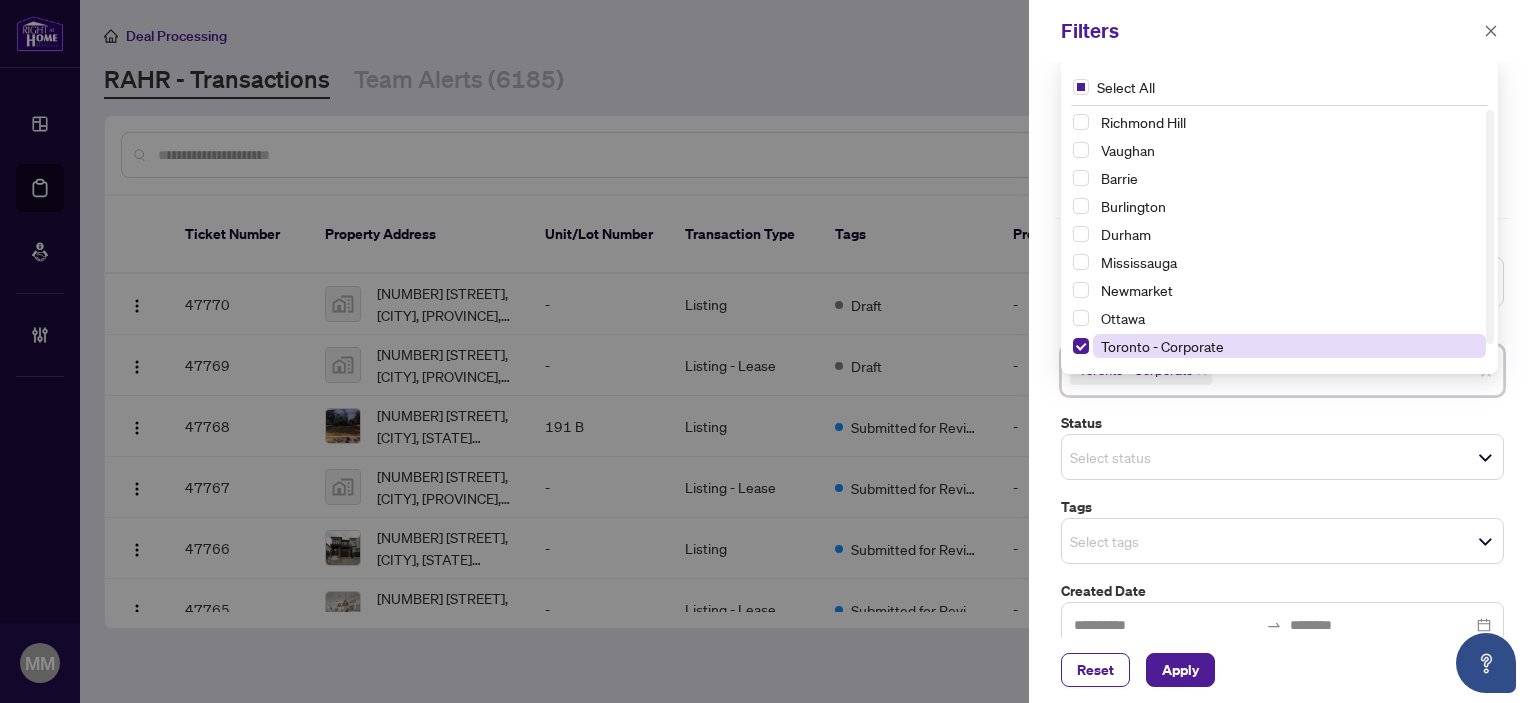 click on "Toronto - Corporate" at bounding box center (1162, 346) 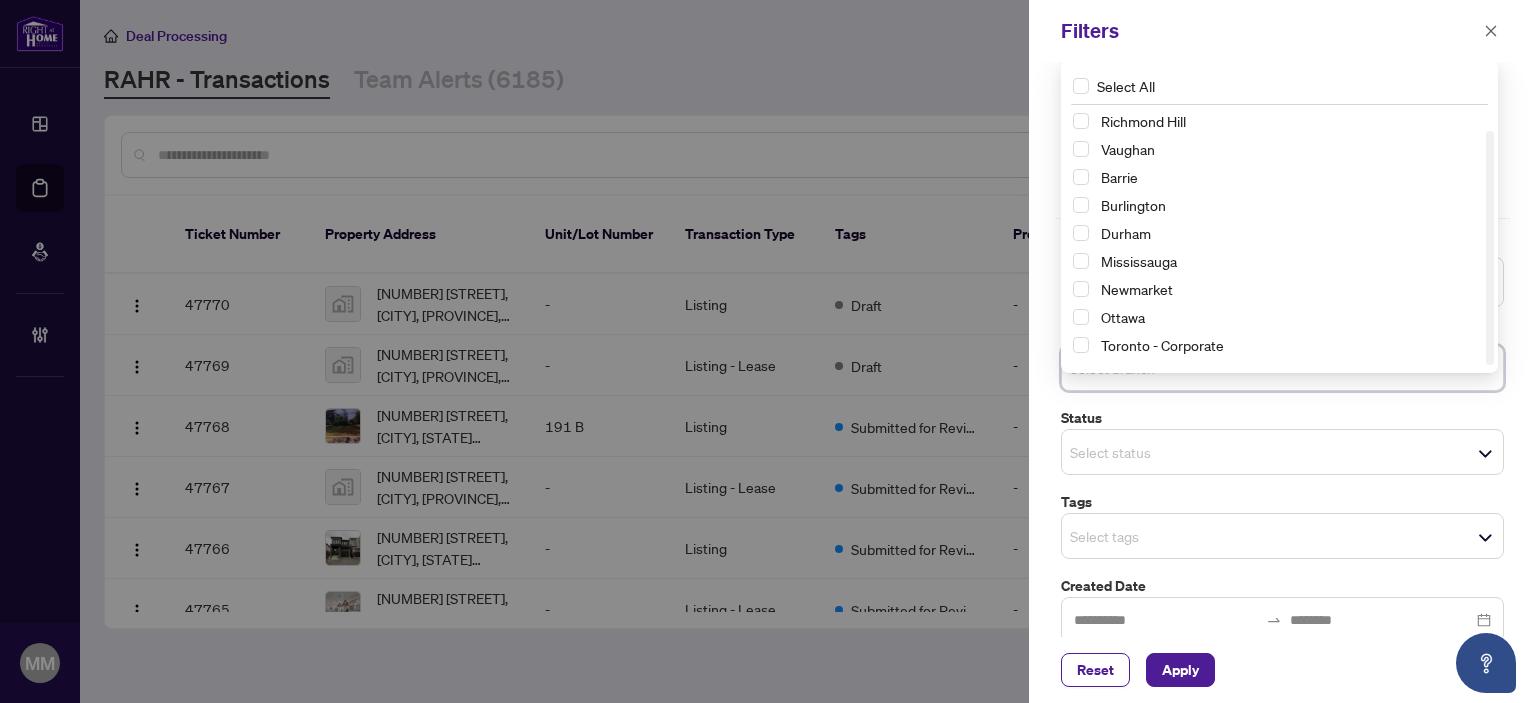 scroll, scrollTop: 24, scrollLeft: 0, axis: vertical 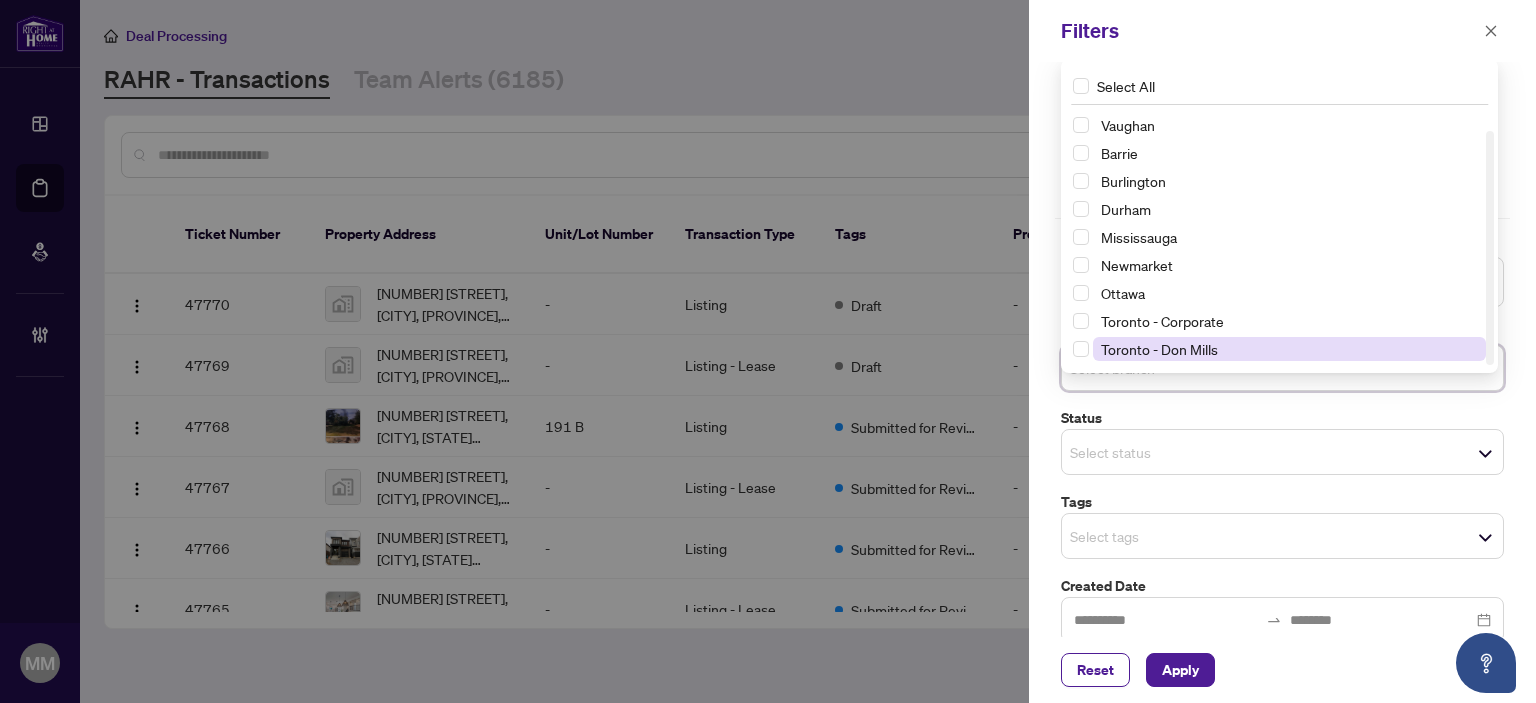 click on "Toronto - Don Mills" at bounding box center [1159, 349] 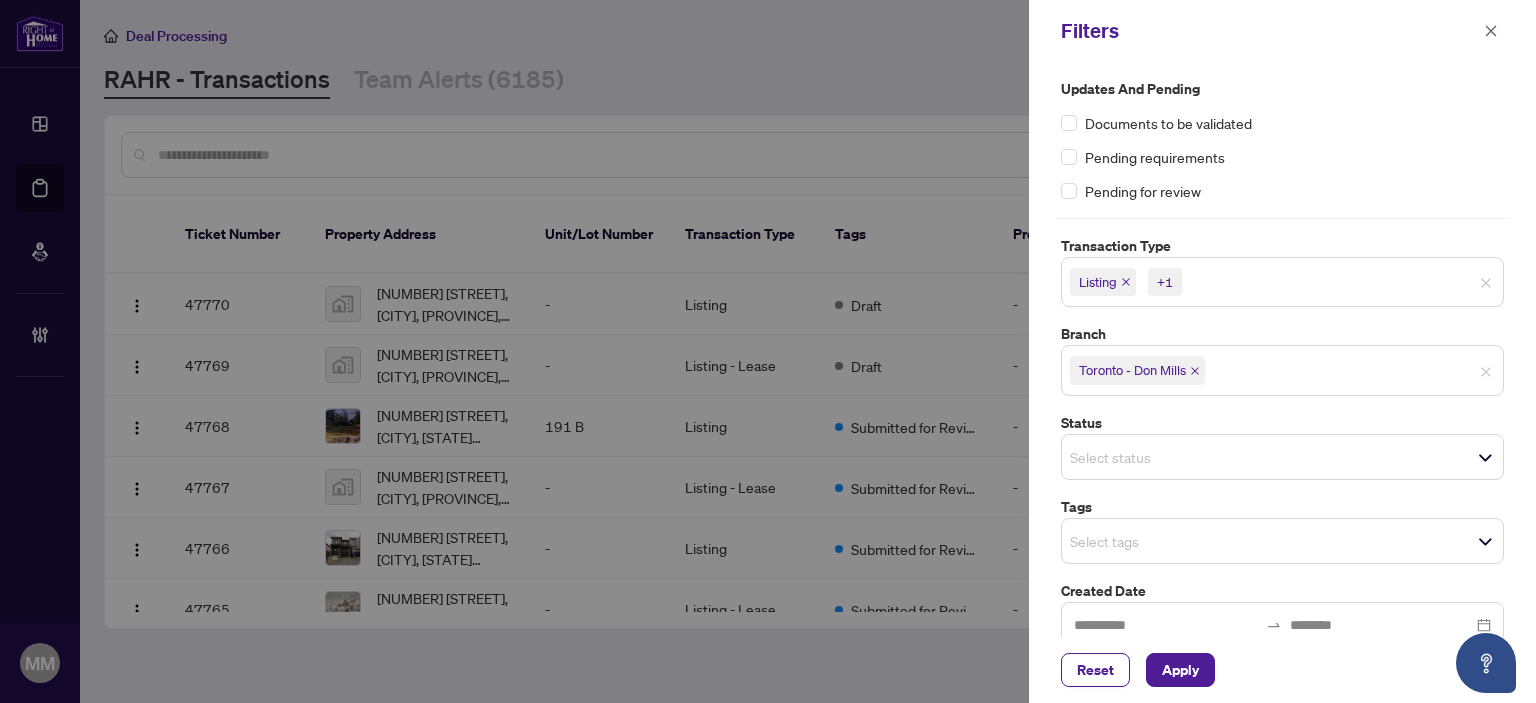 click on "Status" at bounding box center [1282, 423] 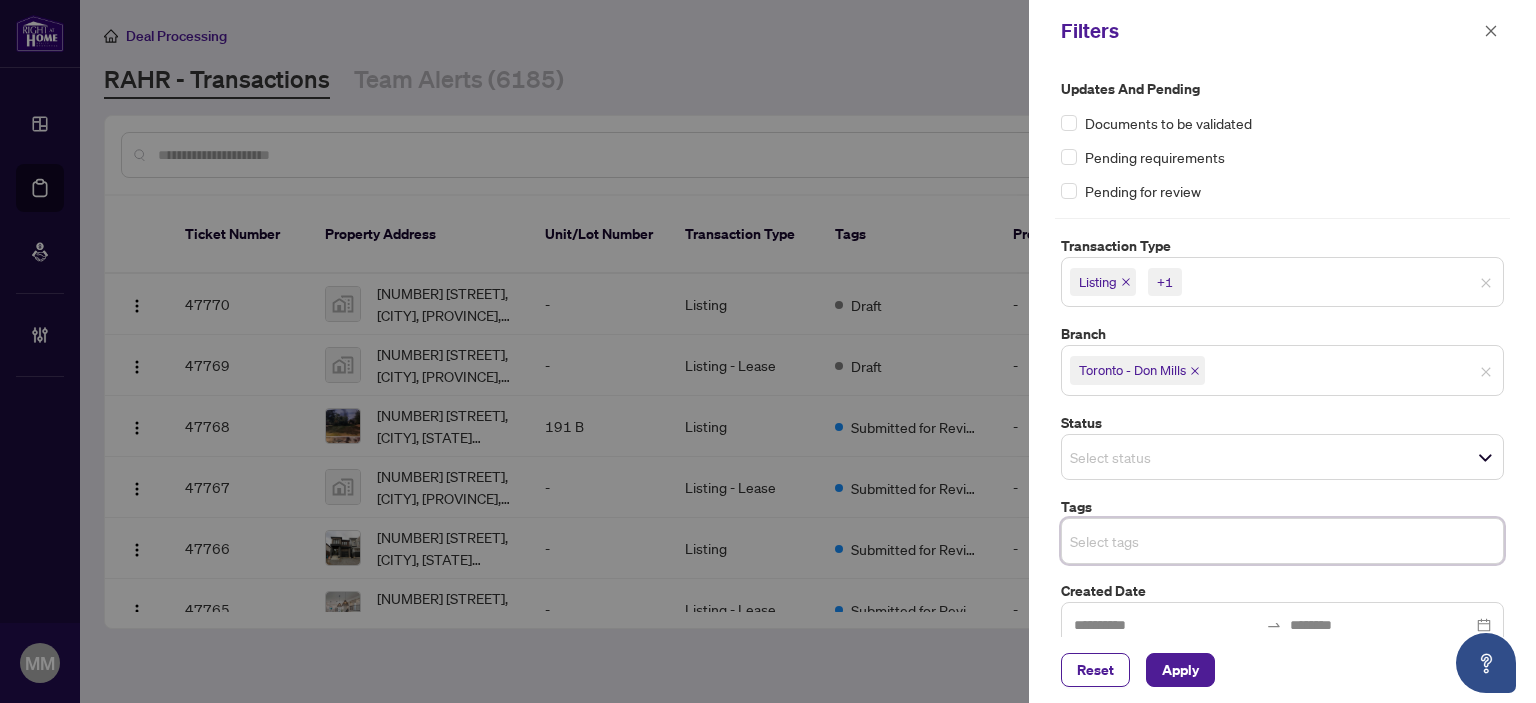 click at bounding box center (1140, 541) 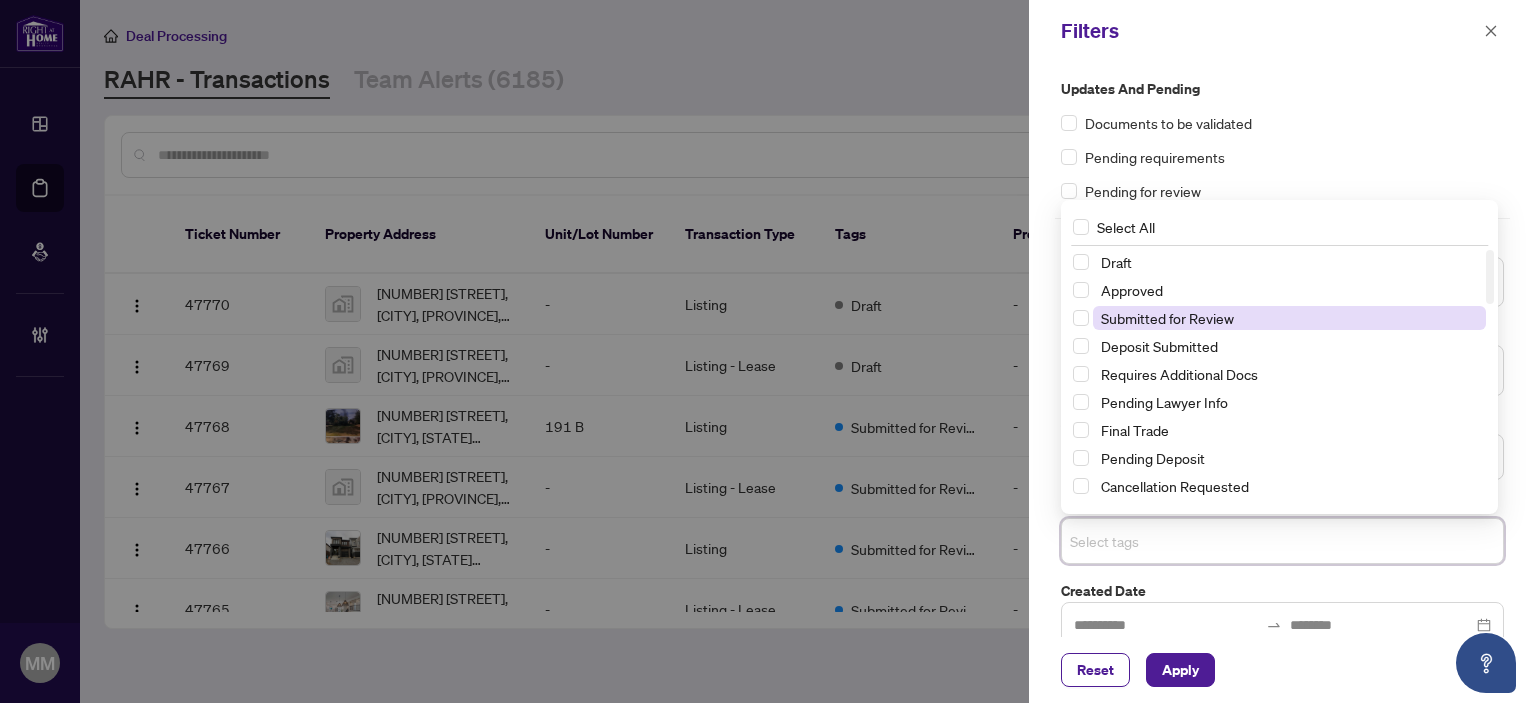 click on "Submitted for Review" at bounding box center (1167, 318) 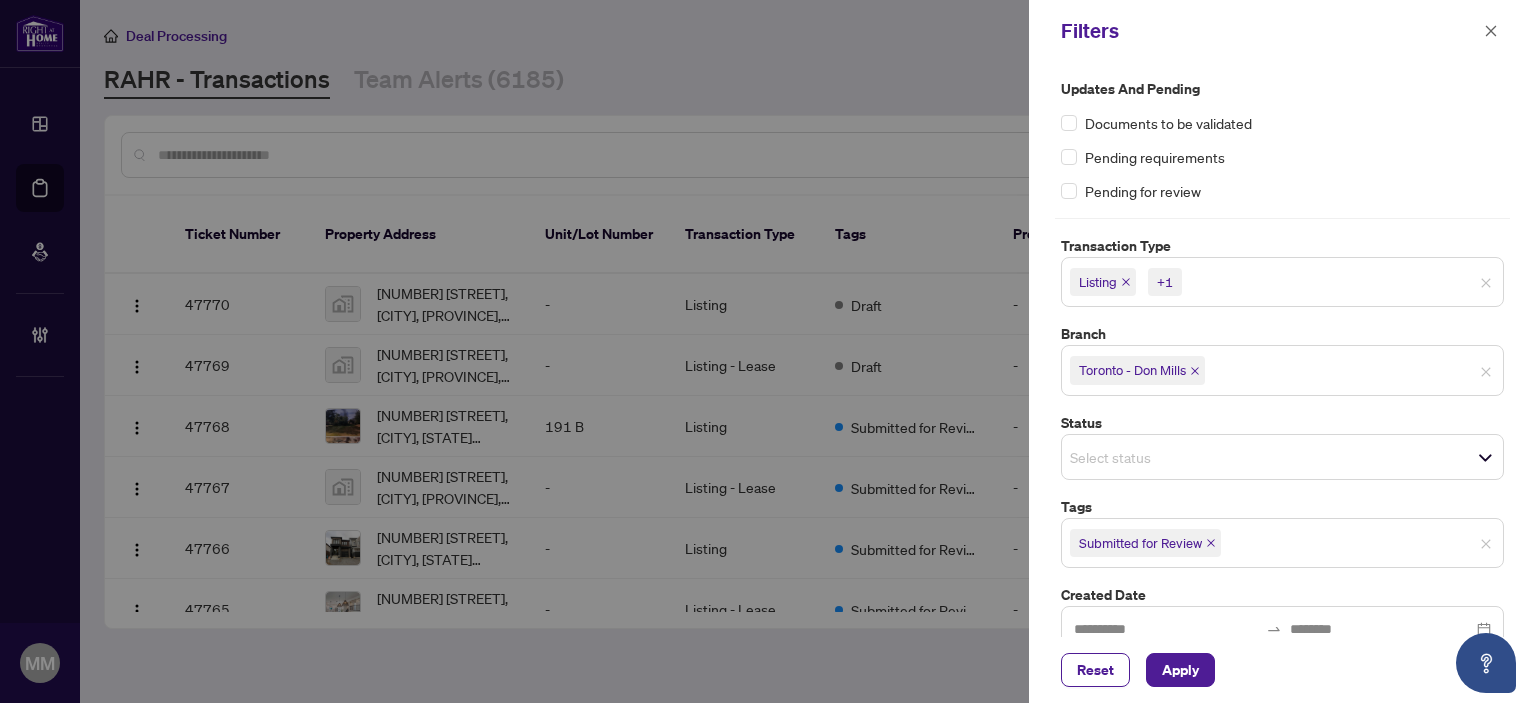click on "Created Date" at bounding box center (1282, 595) 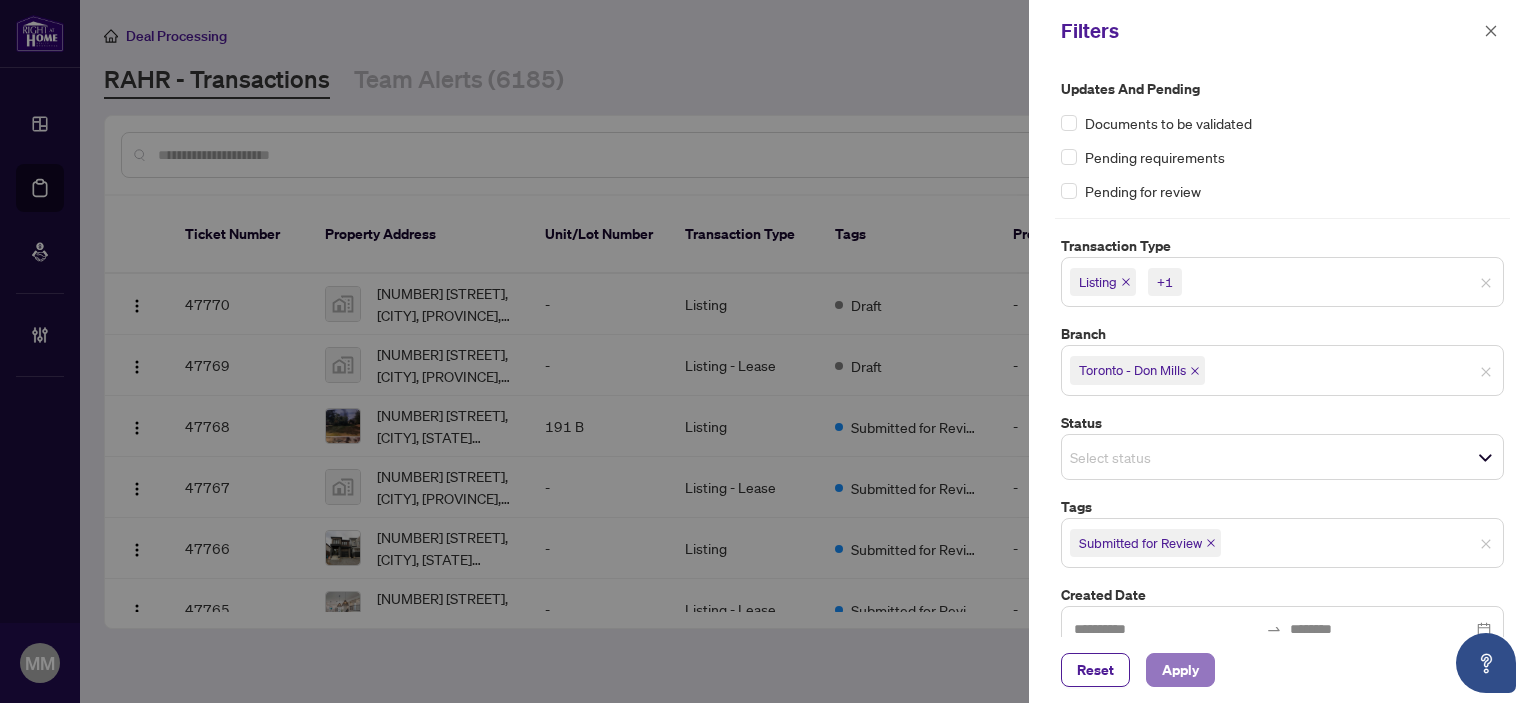 click on "Apply" at bounding box center [1180, 670] 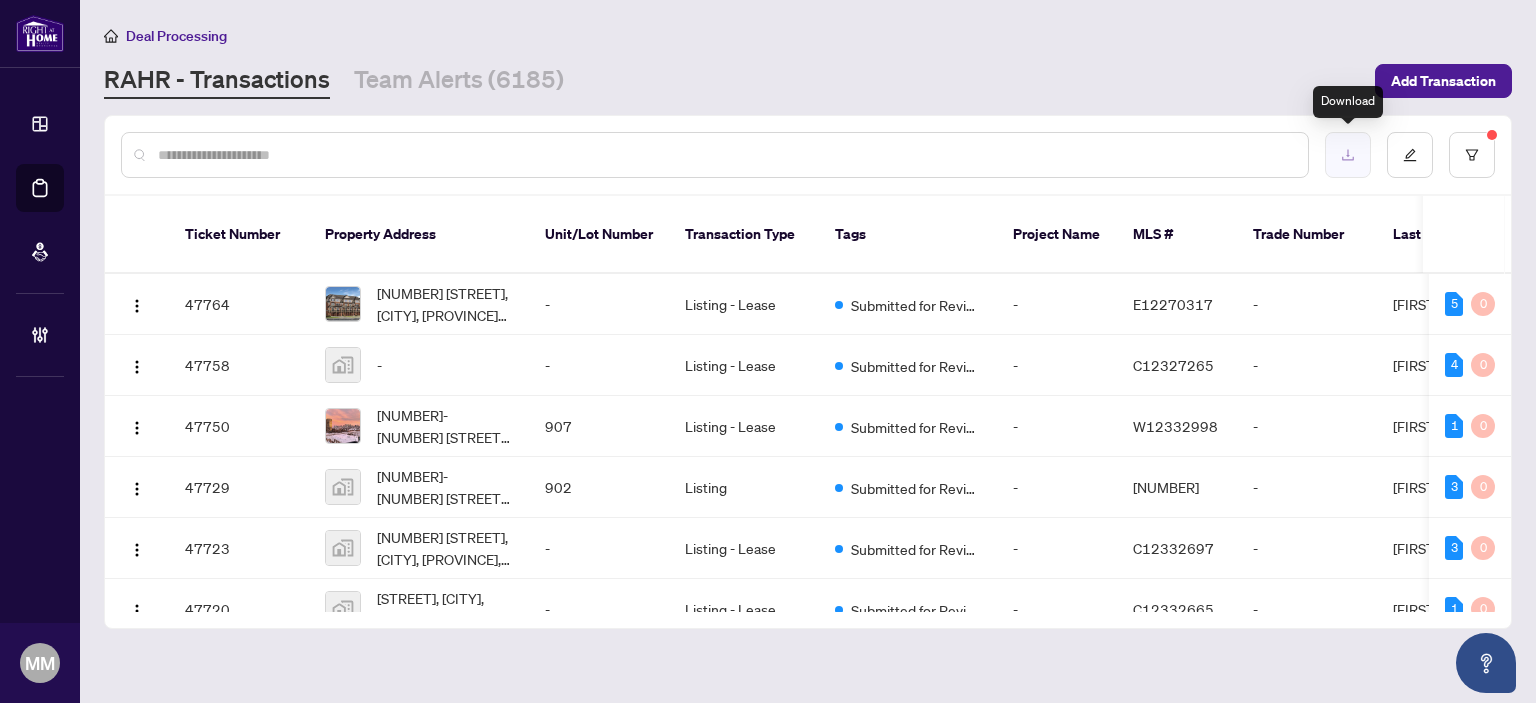 click at bounding box center [1348, 155] 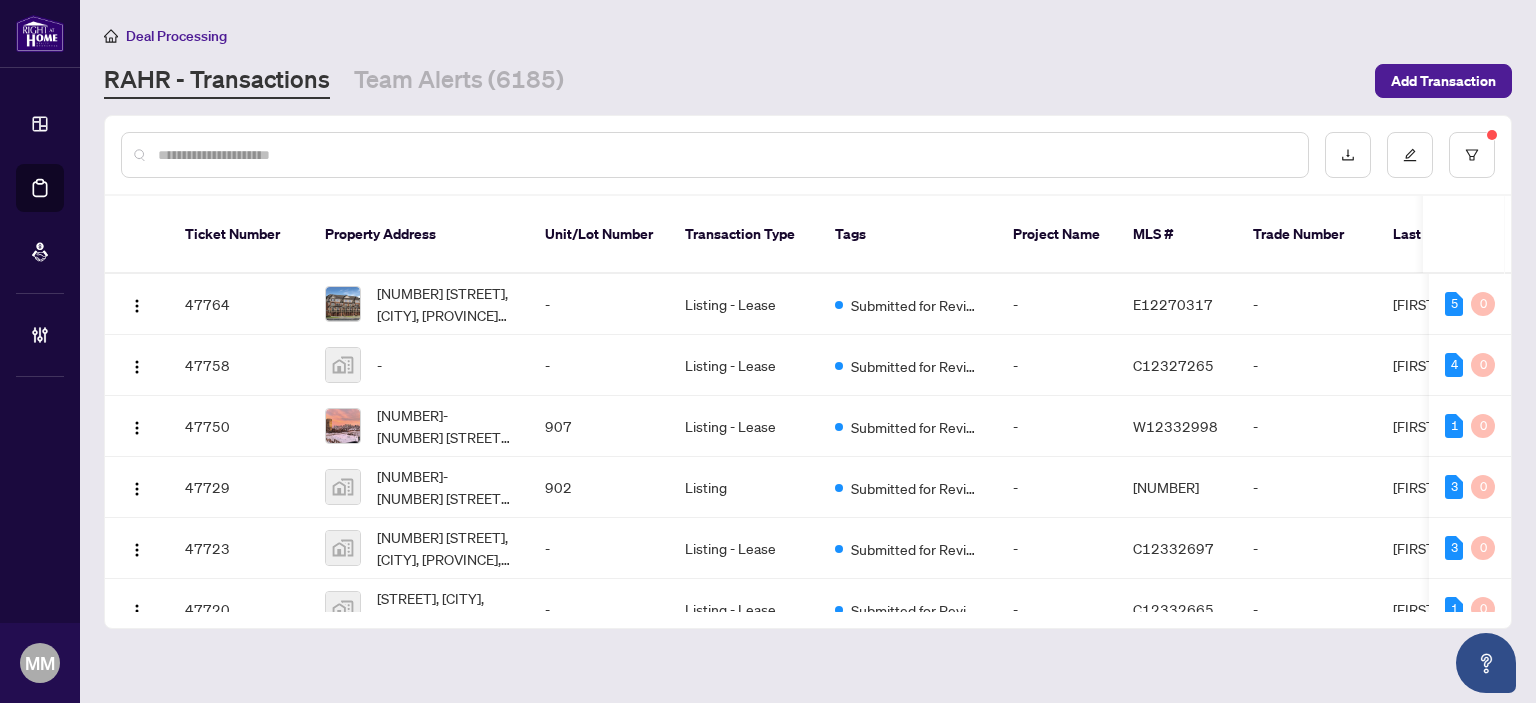 click at bounding box center (725, 155) 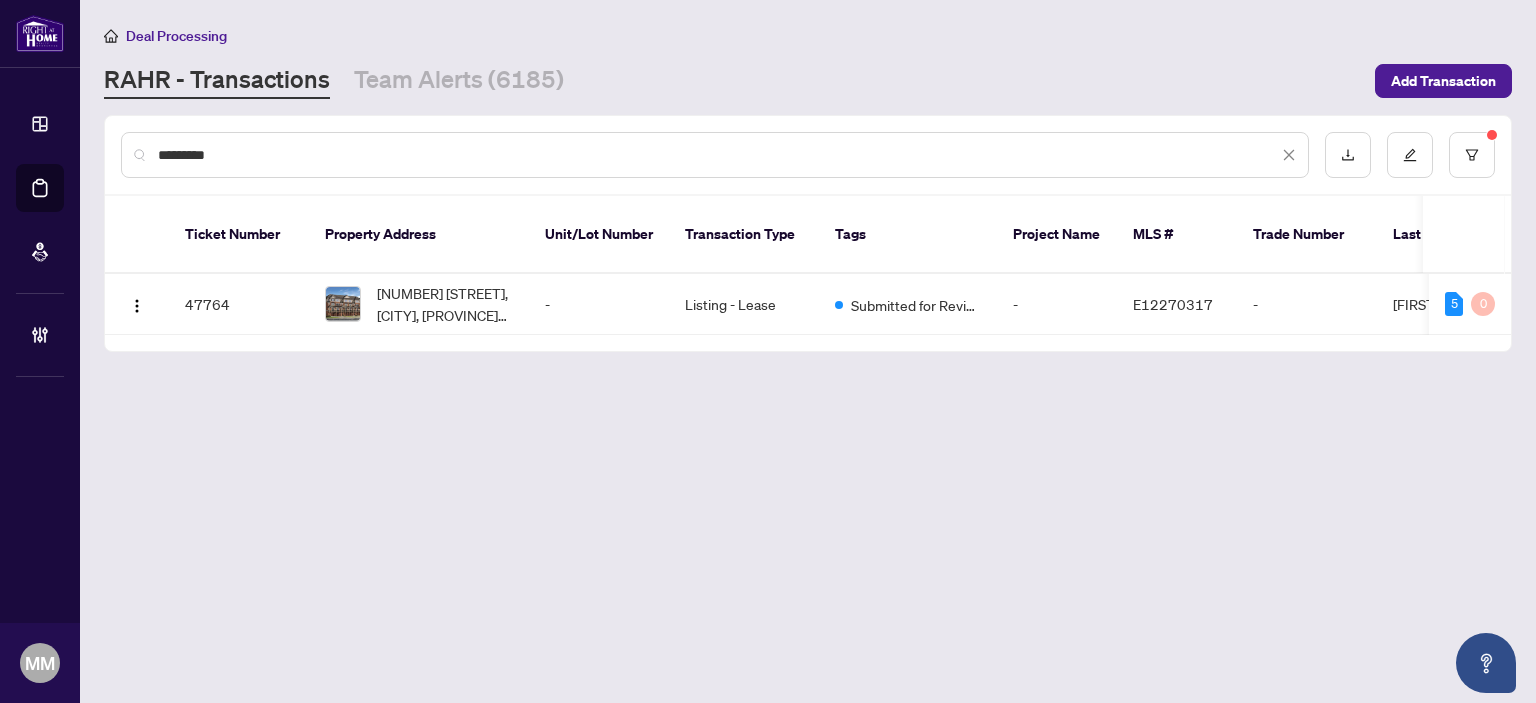type on "*********" 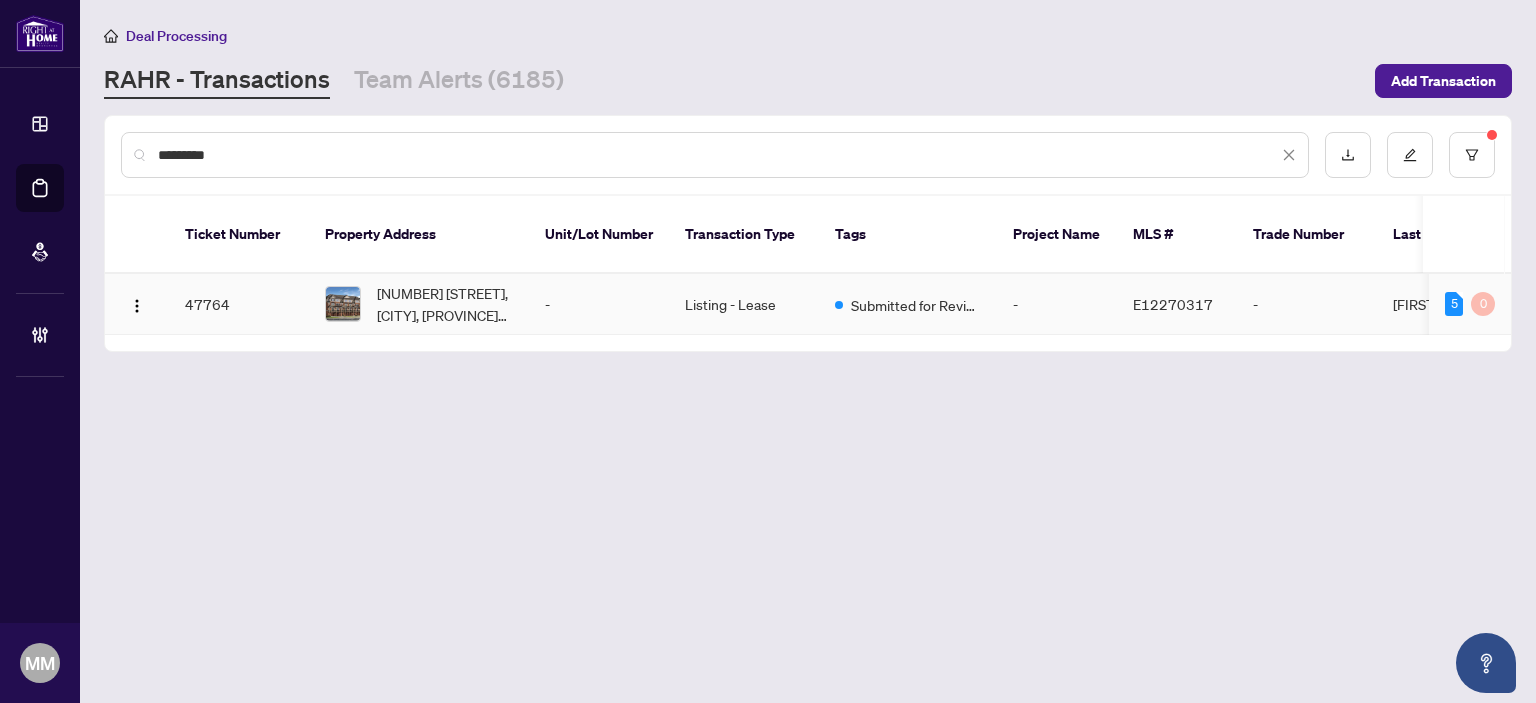 click on "E12270317" at bounding box center (1177, 304) 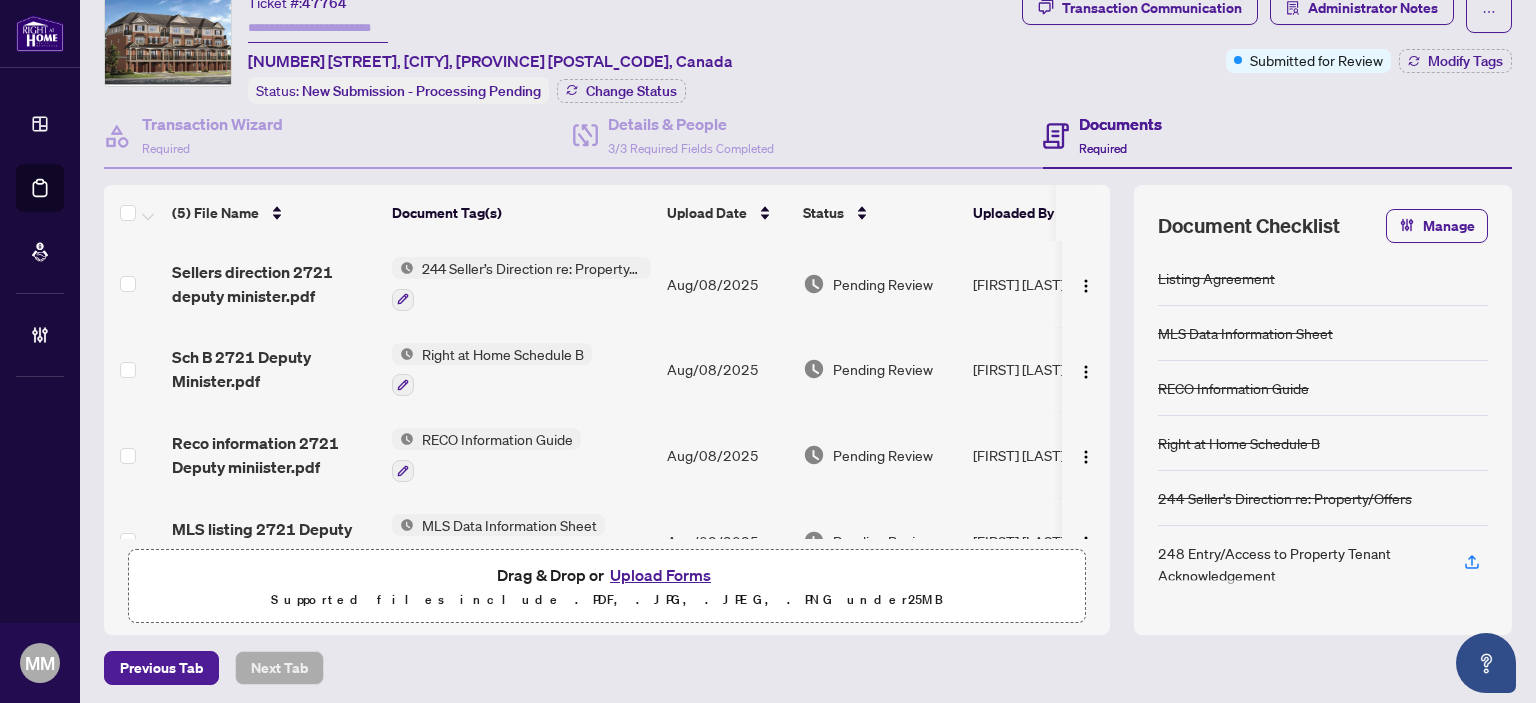 scroll, scrollTop: 0, scrollLeft: 0, axis: both 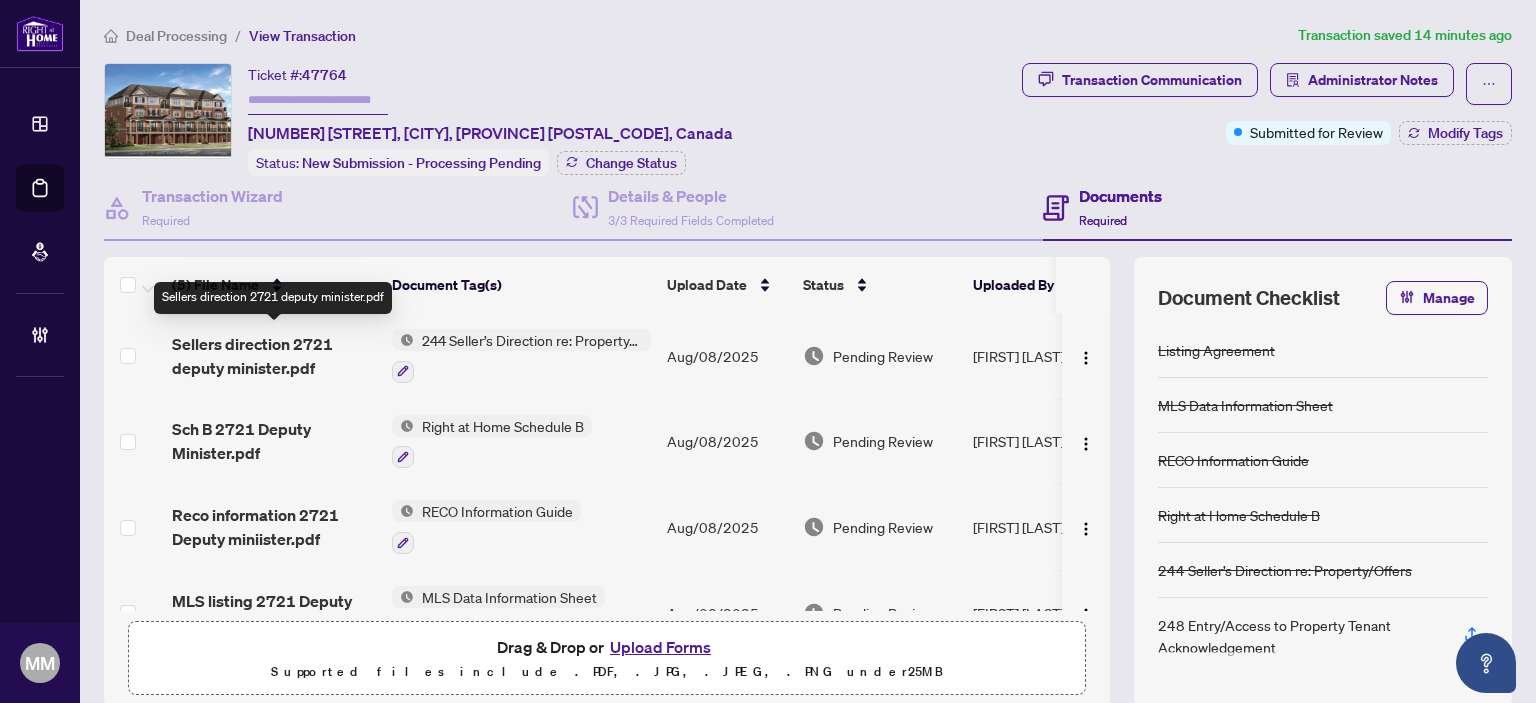 click on "Sellers direction 2721 deputy minister.pdf" at bounding box center (274, 356) 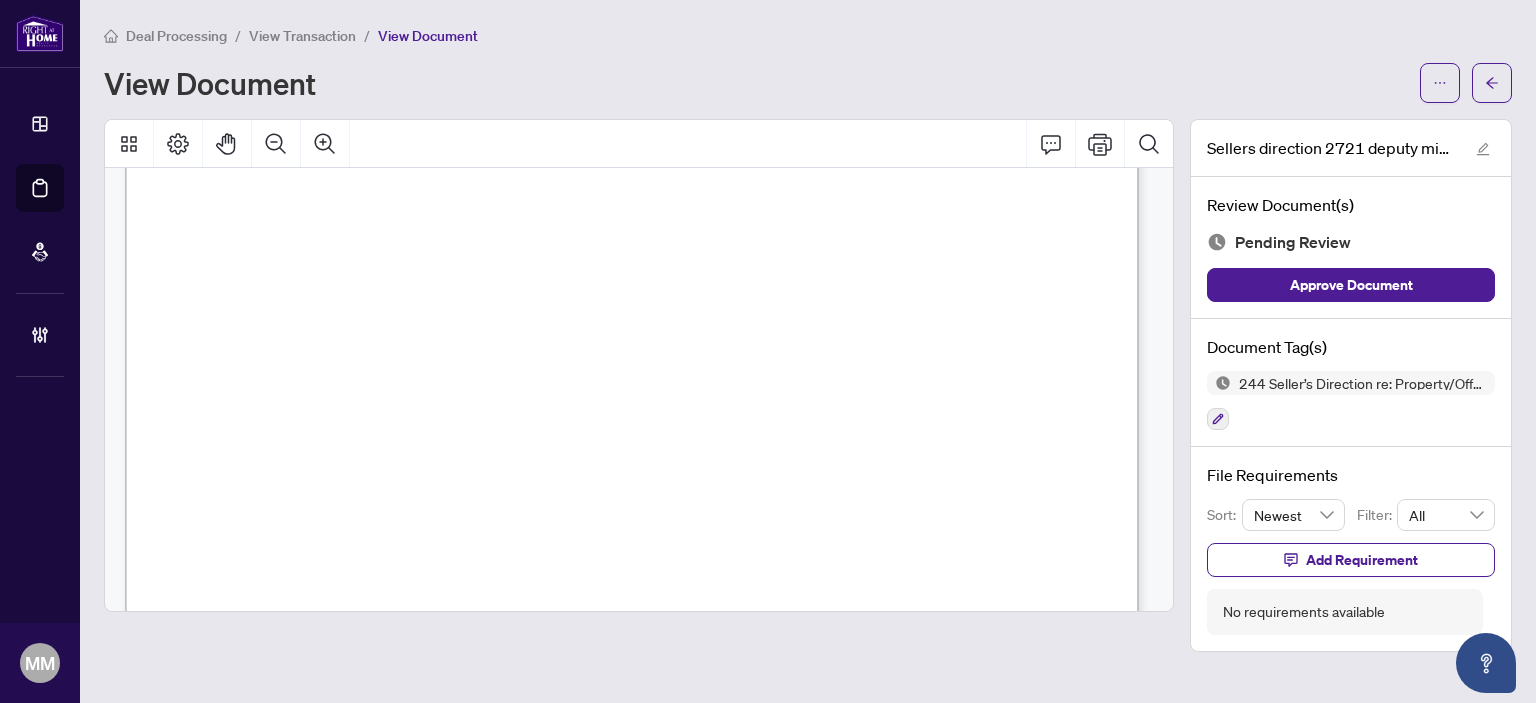 scroll, scrollTop: 0, scrollLeft: 0, axis: both 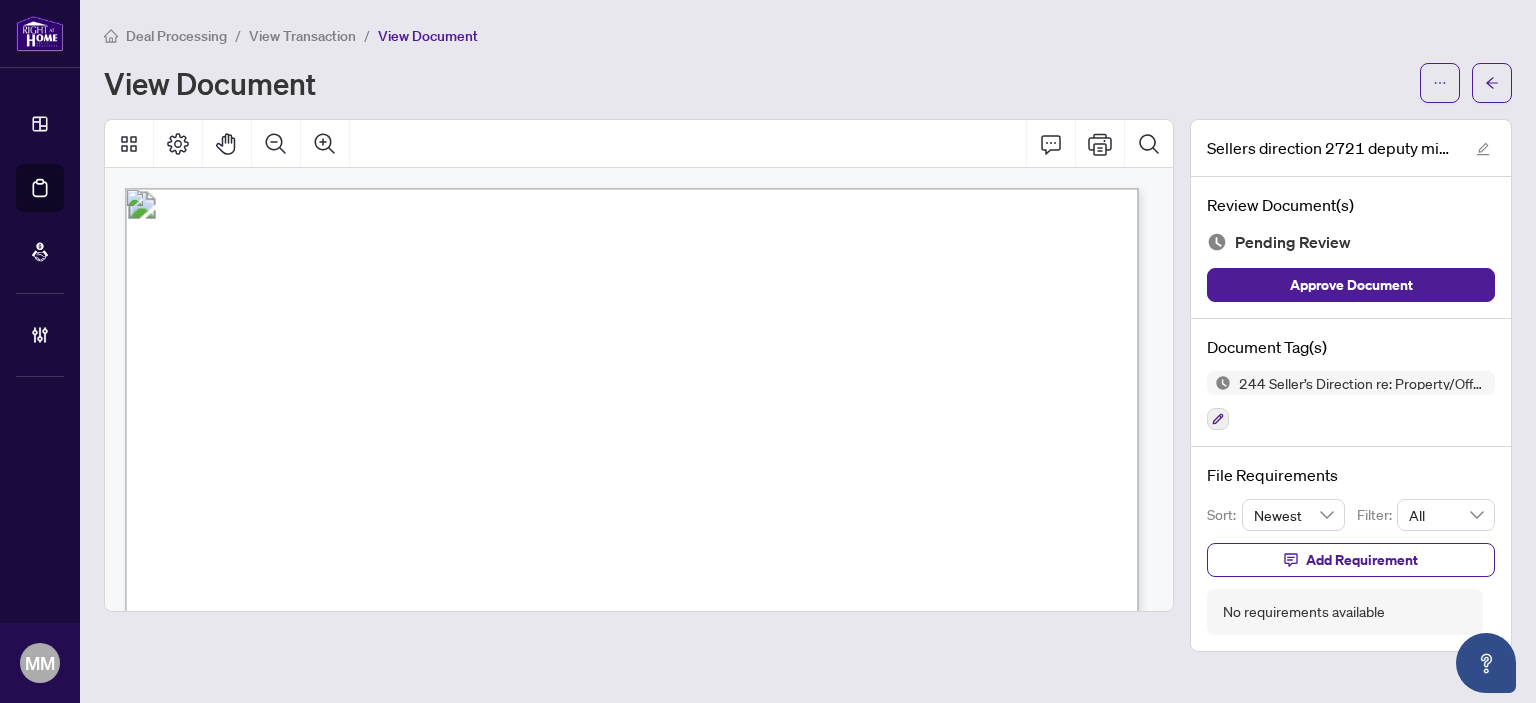 click on "244 Seller’s Direction re: Property/Offers" at bounding box center (1363, 383) 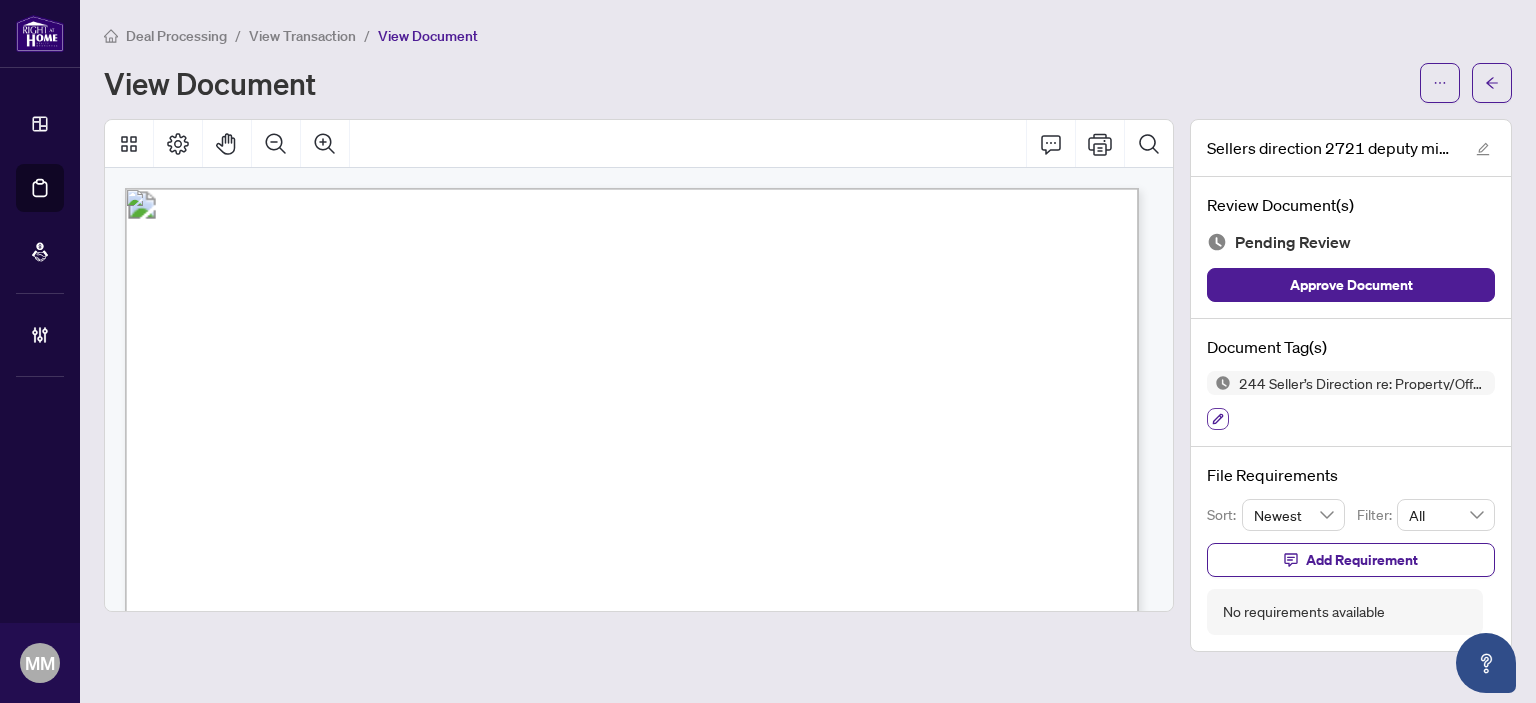 click at bounding box center (1218, 419) 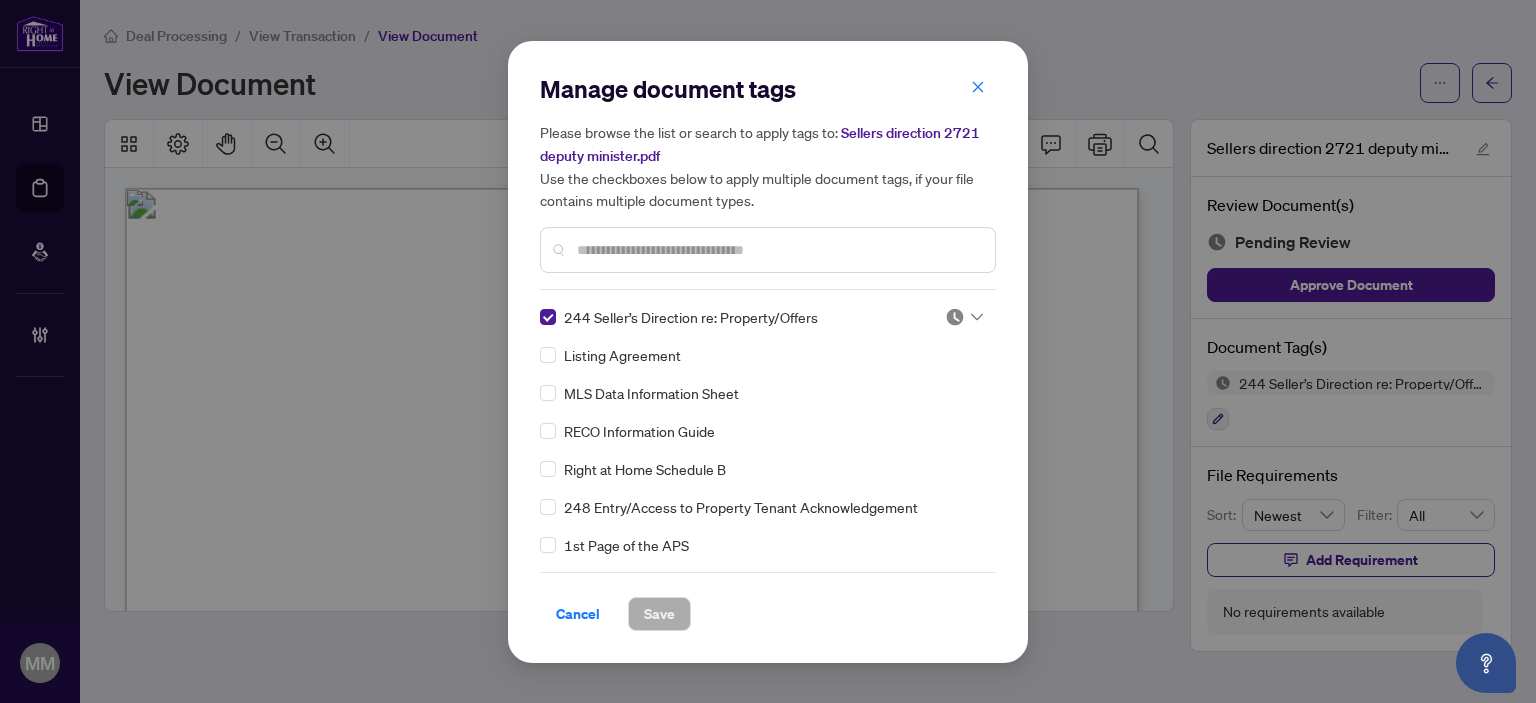 click at bounding box center [958, 317] 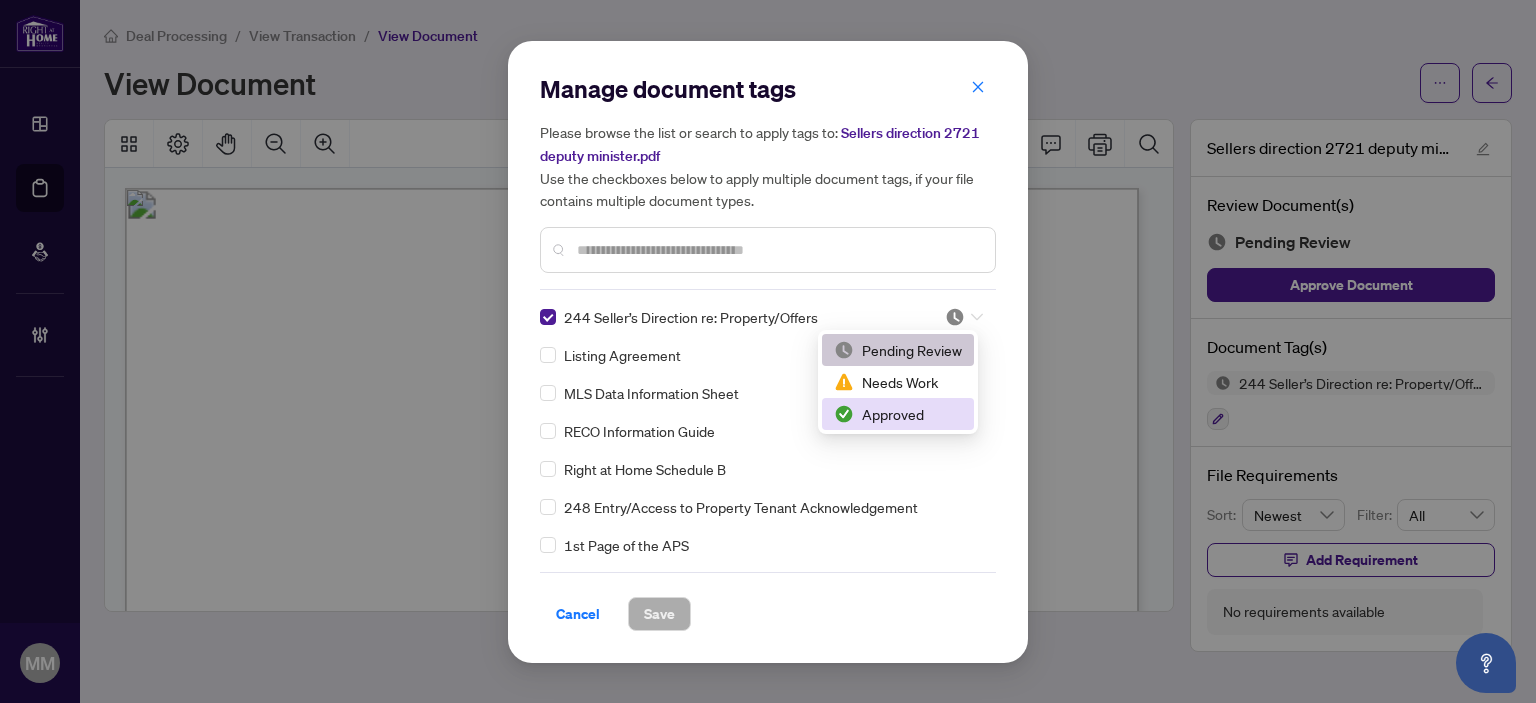 click on "Approved" at bounding box center [898, 414] 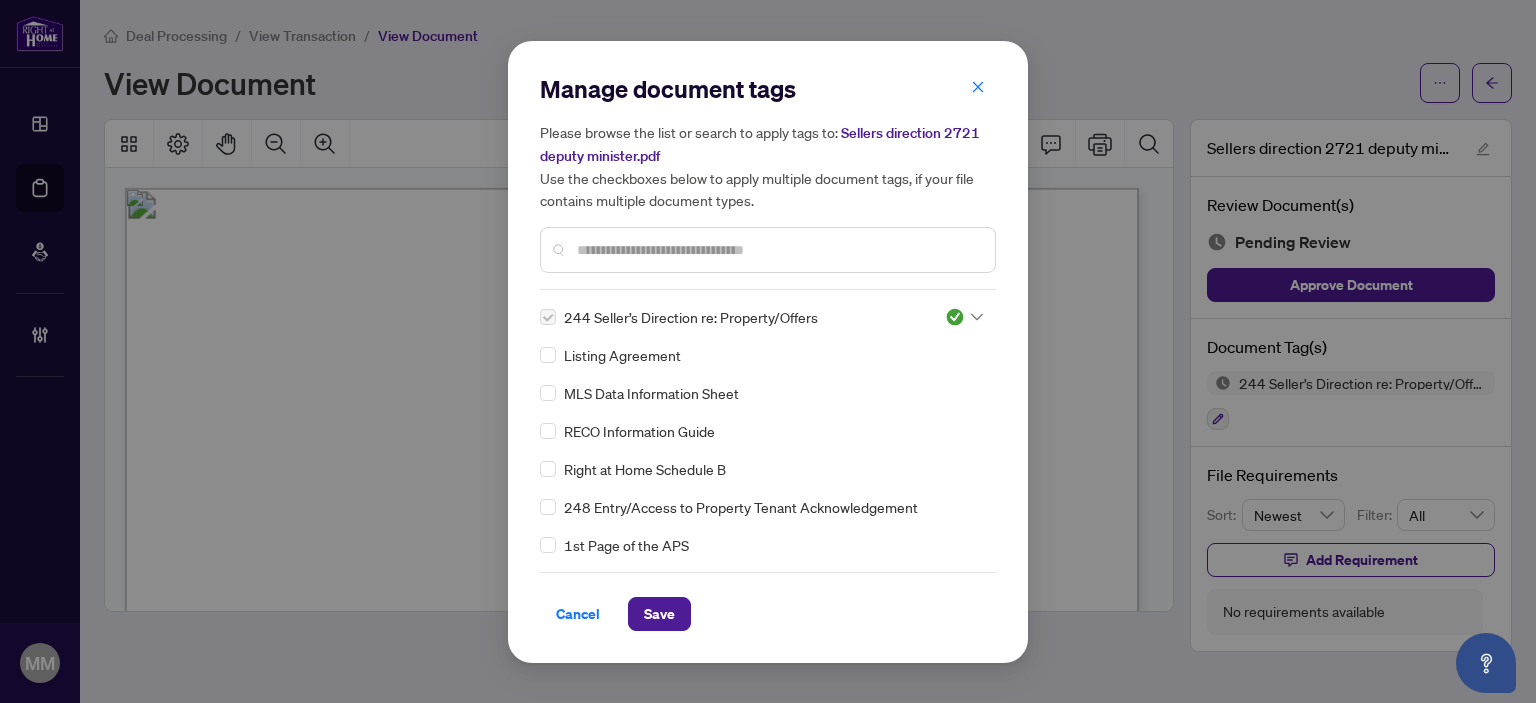 click at bounding box center [778, 250] 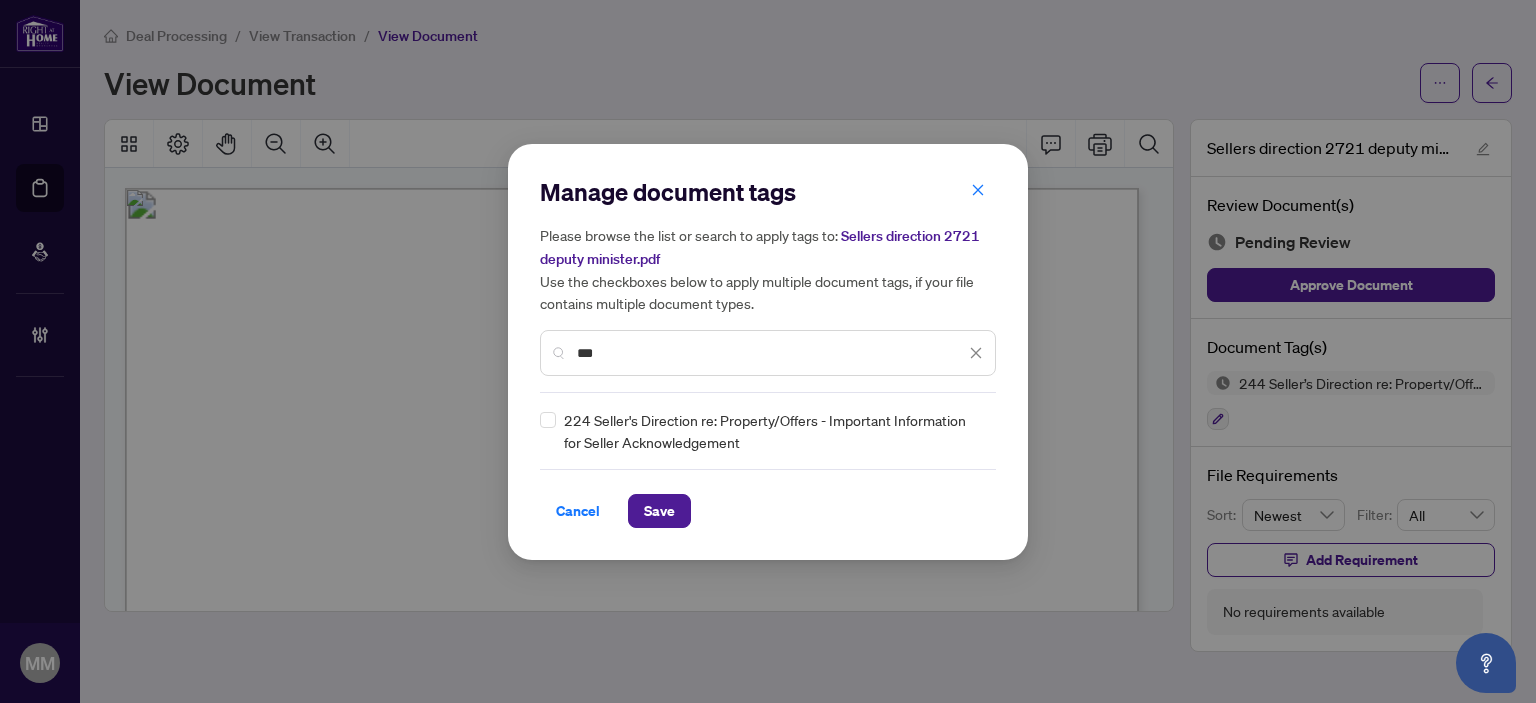 type on "***" 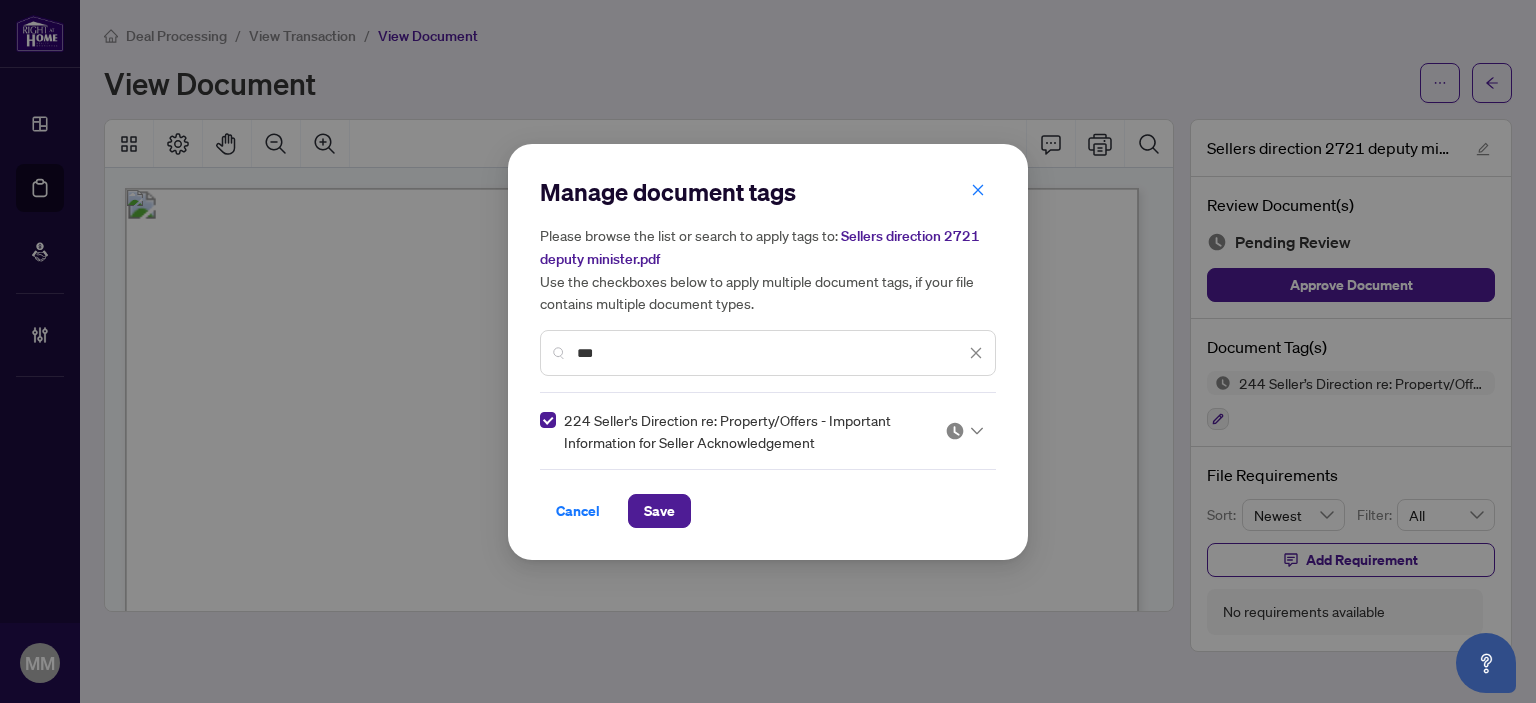 click at bounding box center [955, 431] 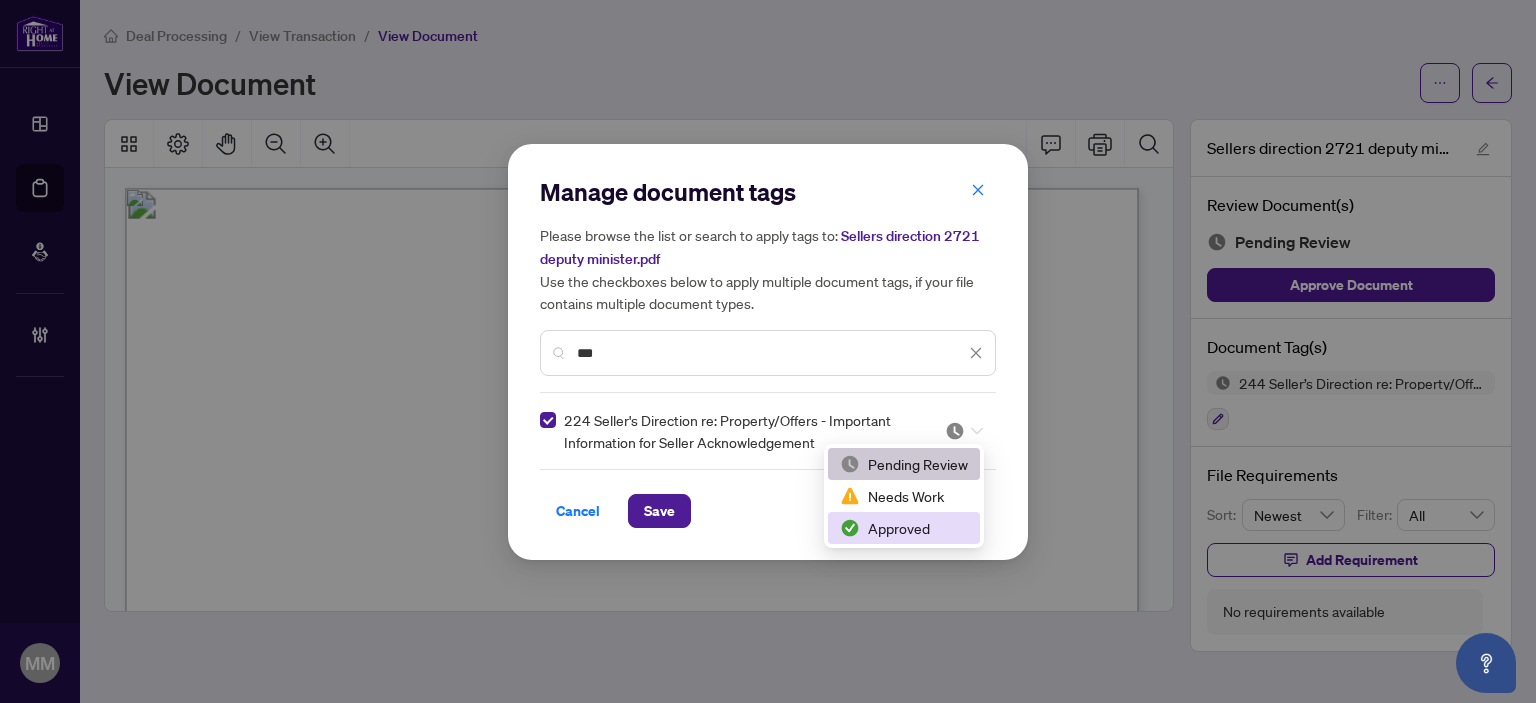 click on "Approved" at bounding box center [904, 528] 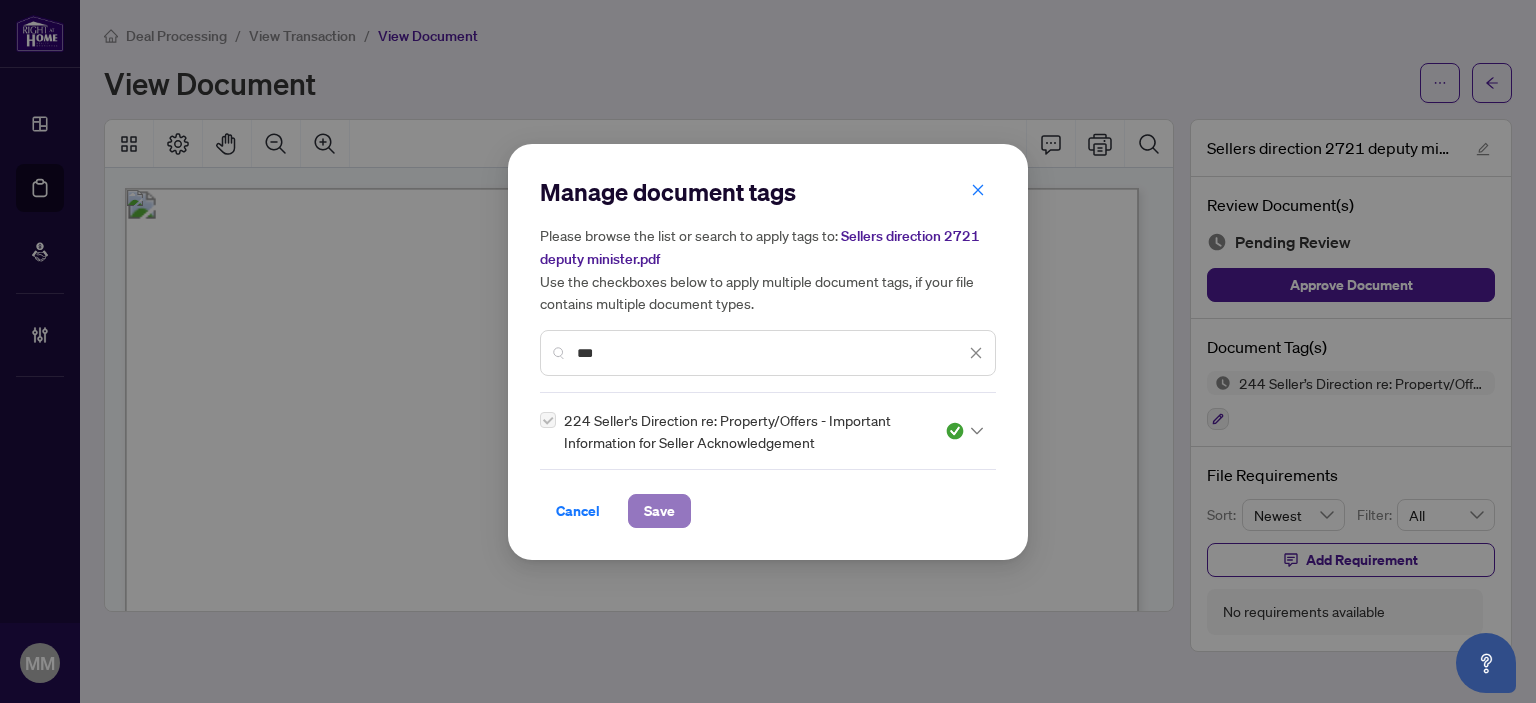 click on "Save" at bounding box center (659, 511) 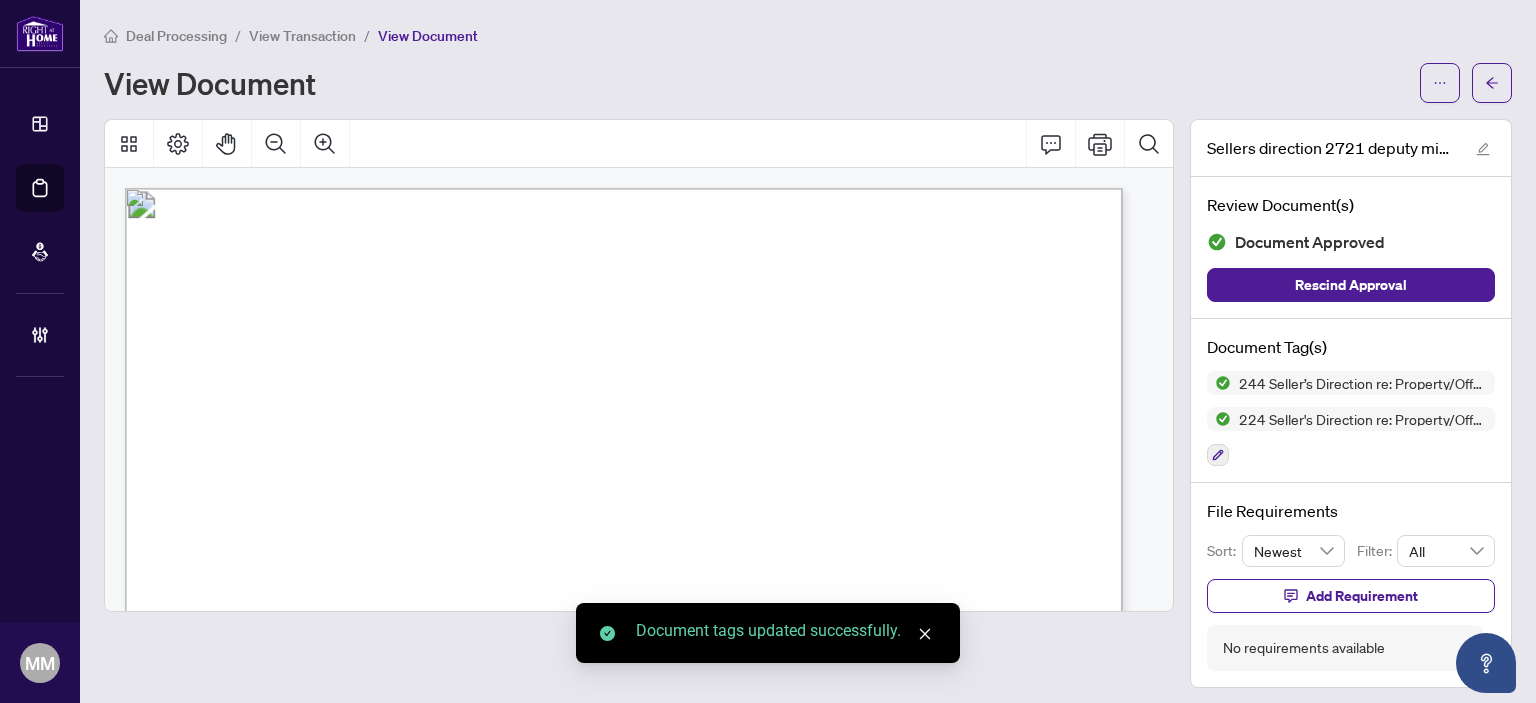 click on "Deal Processing / View Transaction / View Document View Document Sellers direction 2721 deputy minister.pdf Review Document(s) Document Approved Rescind Approval Document Tag(s) 244 Seller’s Direction re: Property/Offers 224 Seller's Direction re: Property/Offers - Important Information for Seller
Acknowledgement File Requirements Sort: Newest Filter: All Add Requirement No requirements available" at bounding box center (808, 351) 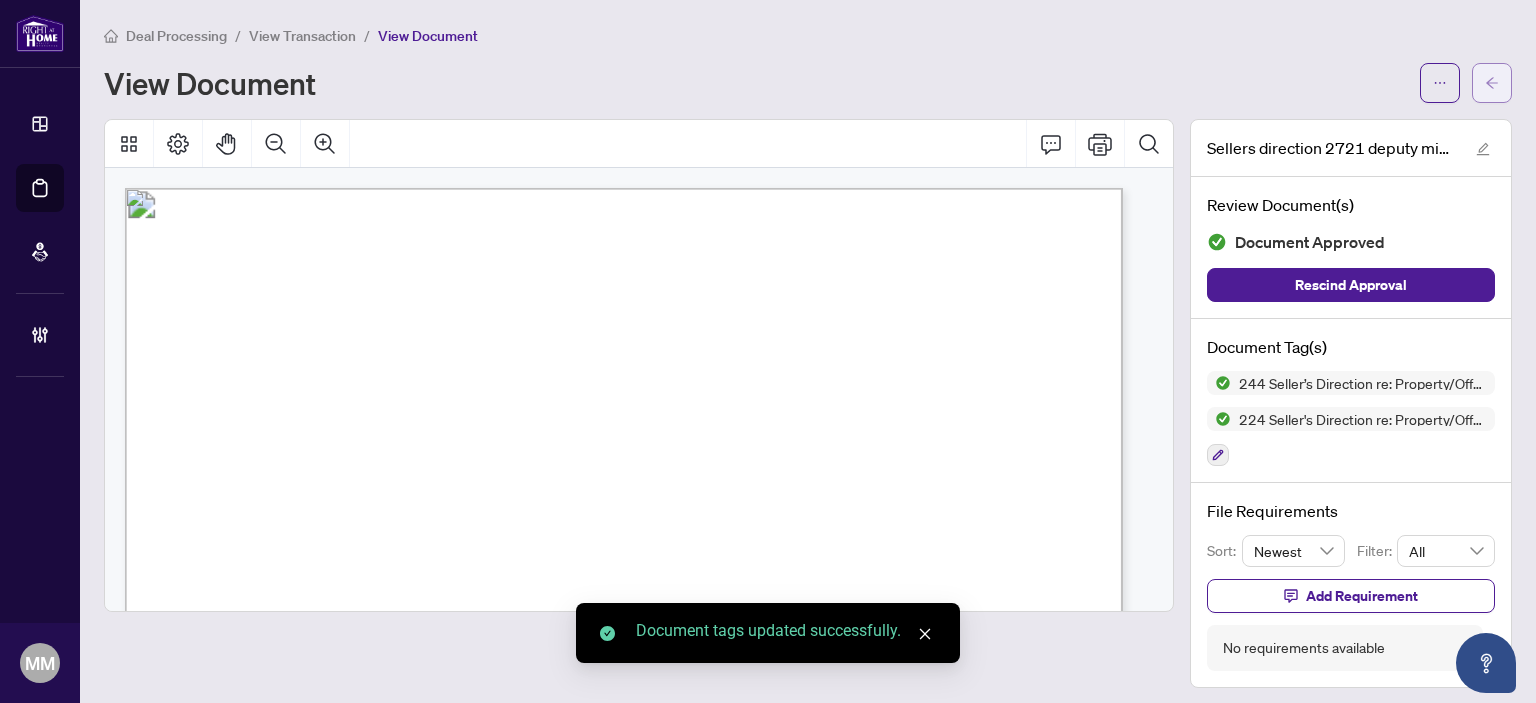 click 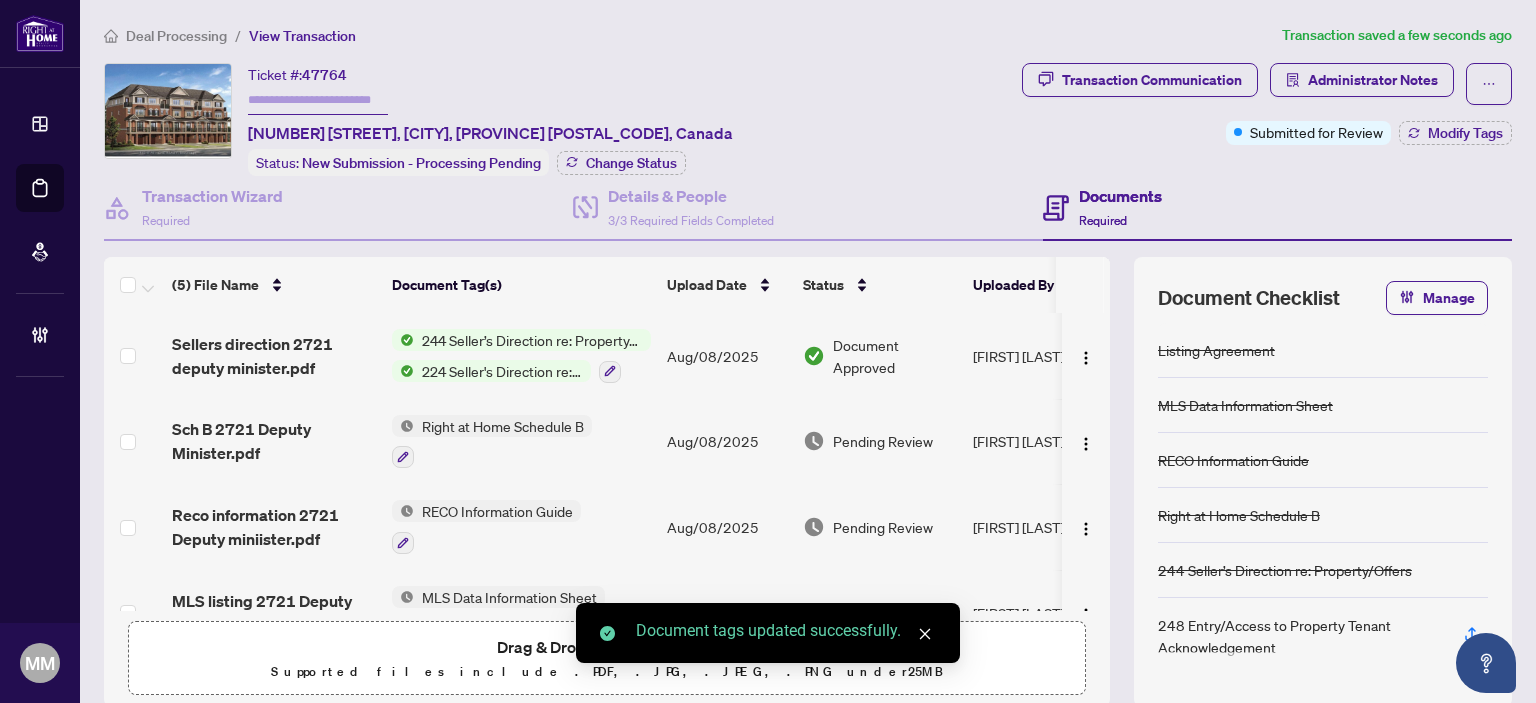 scroll, scrollTop: 100, scrollLeft: 0, axis: vertical 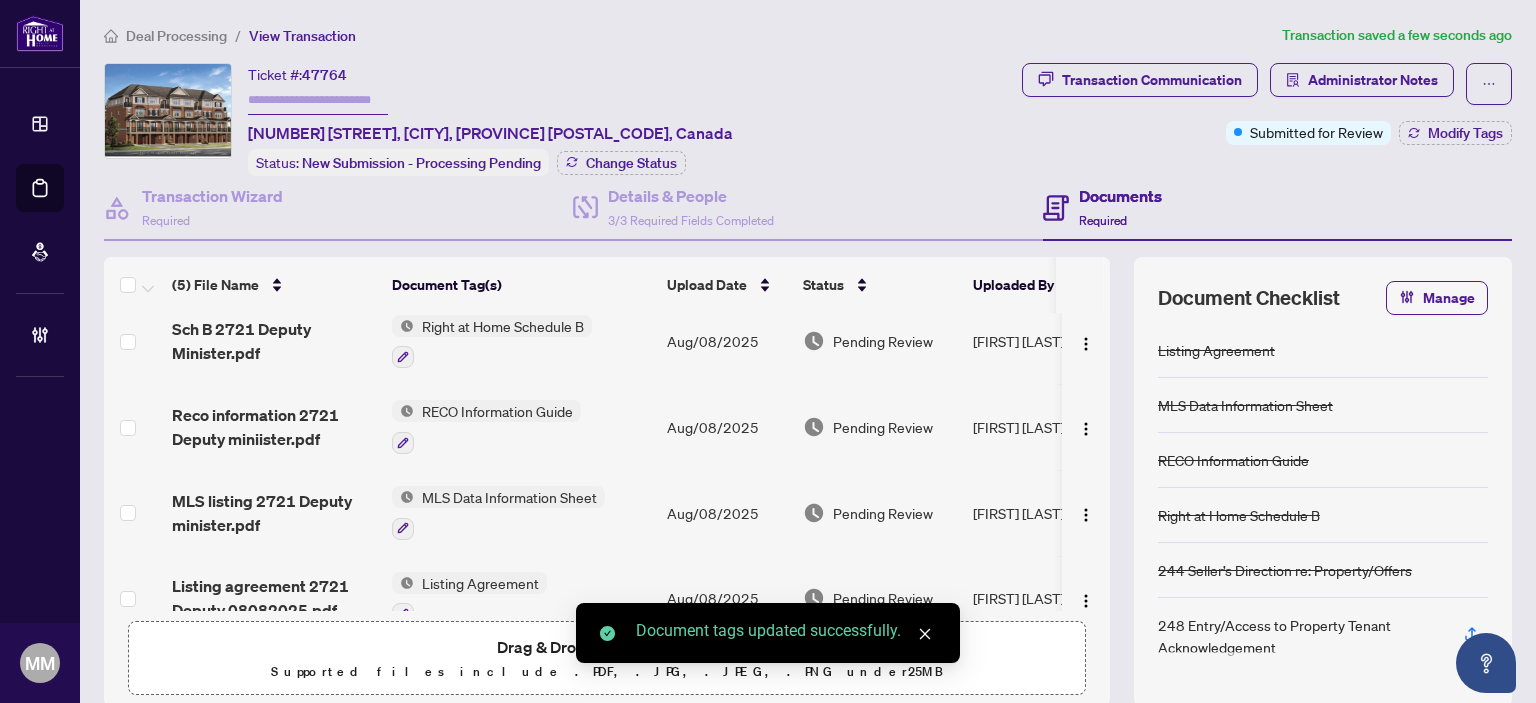 click on "Right at Home Schedule B" at bounding box center (521, 342) 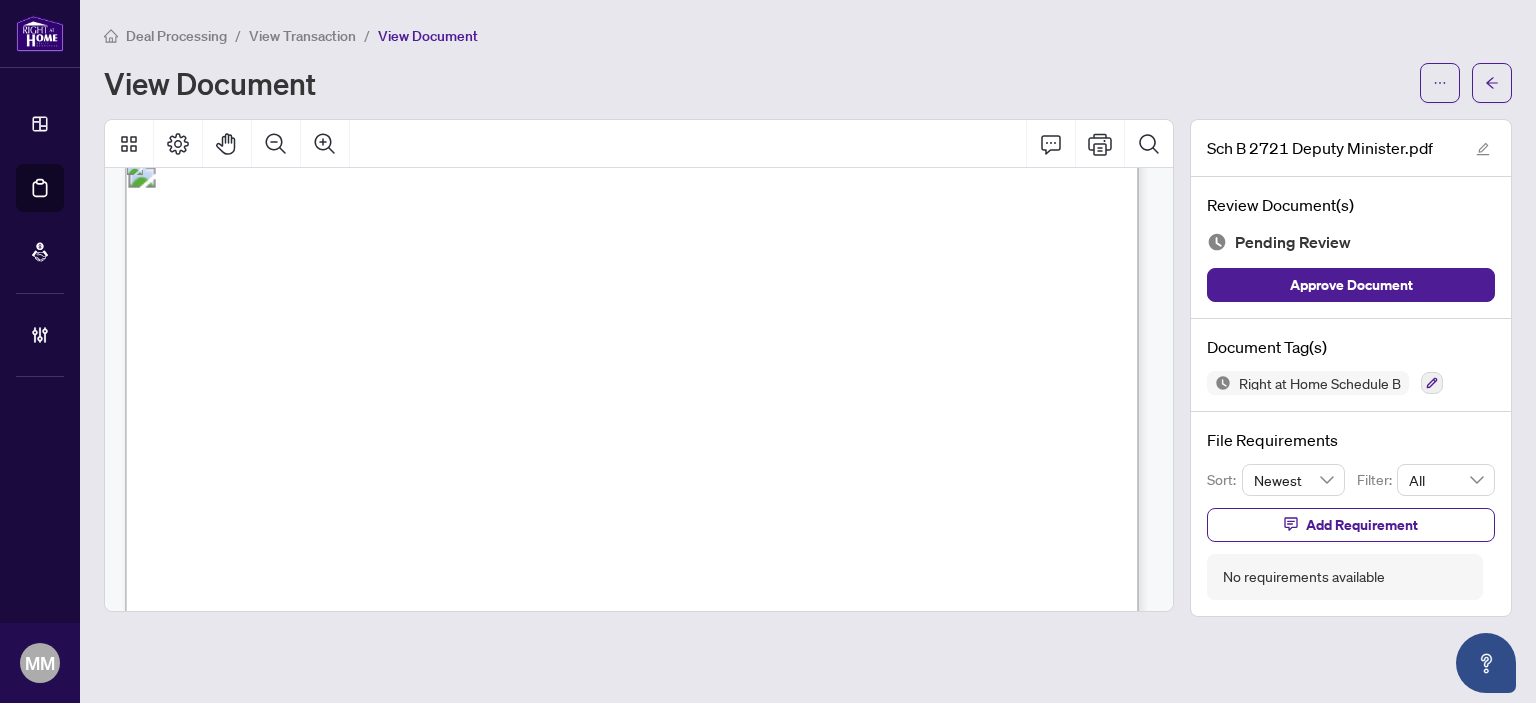scroll, scrollTop: 0, scrollLeft: 0, axis: both 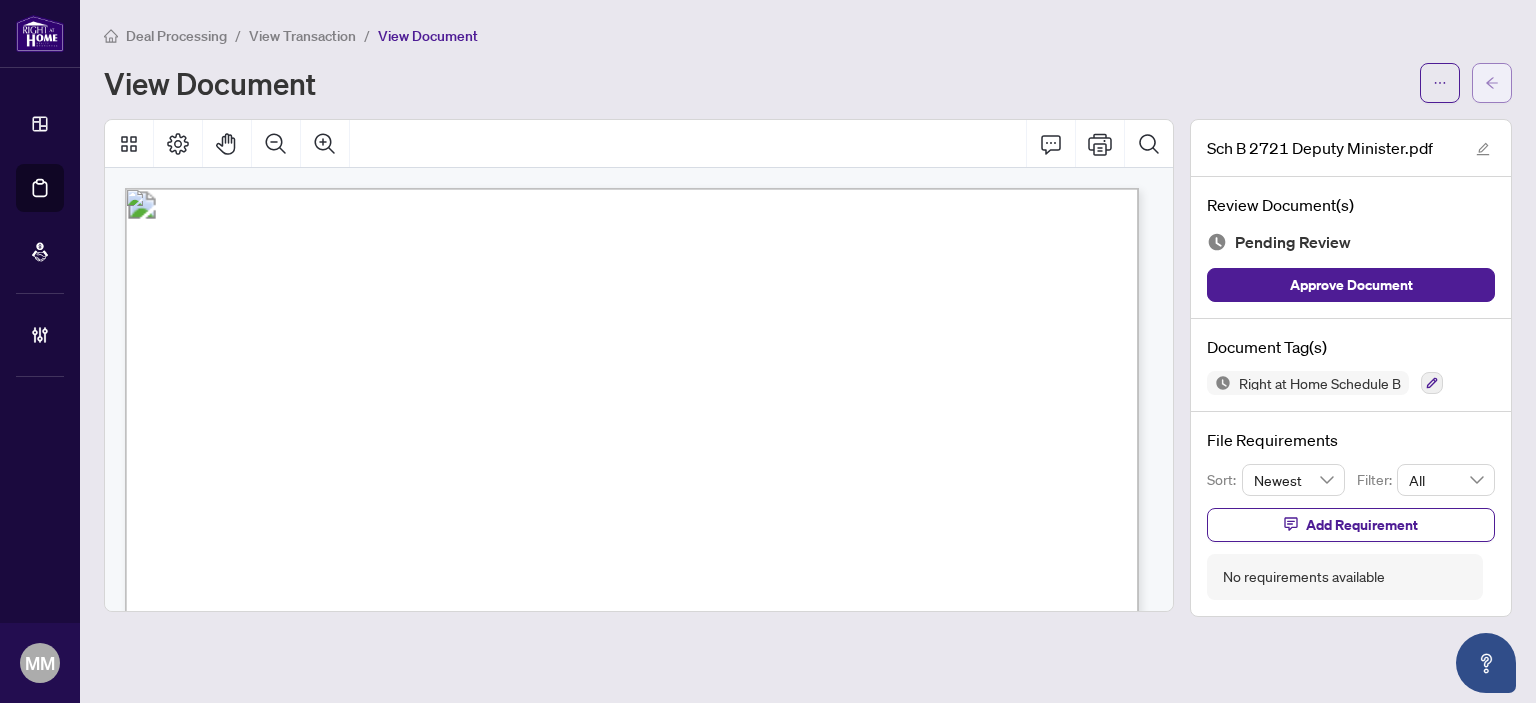 click at bounding box center (1492, 83) 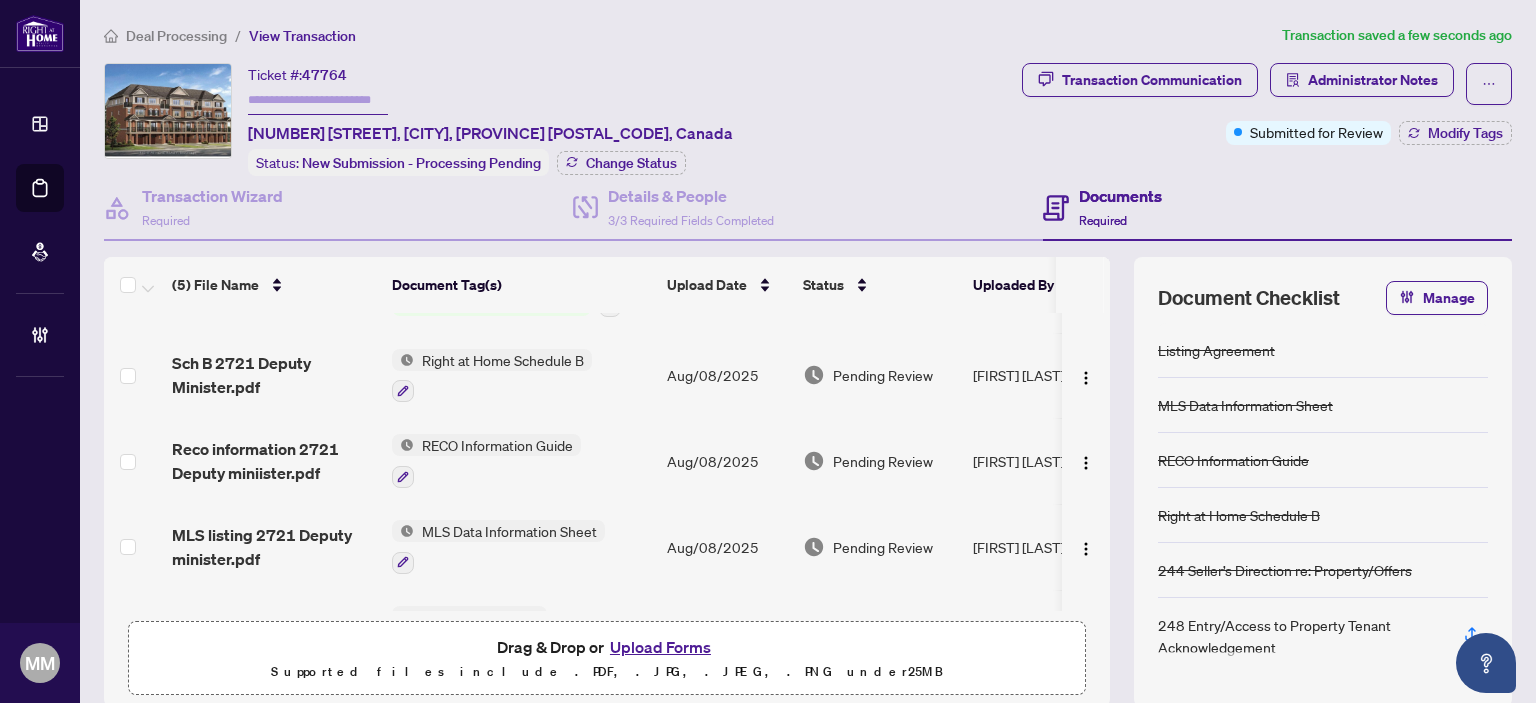 scroll, scrollTop: 100, scrollLeft: 0, axis: vertical 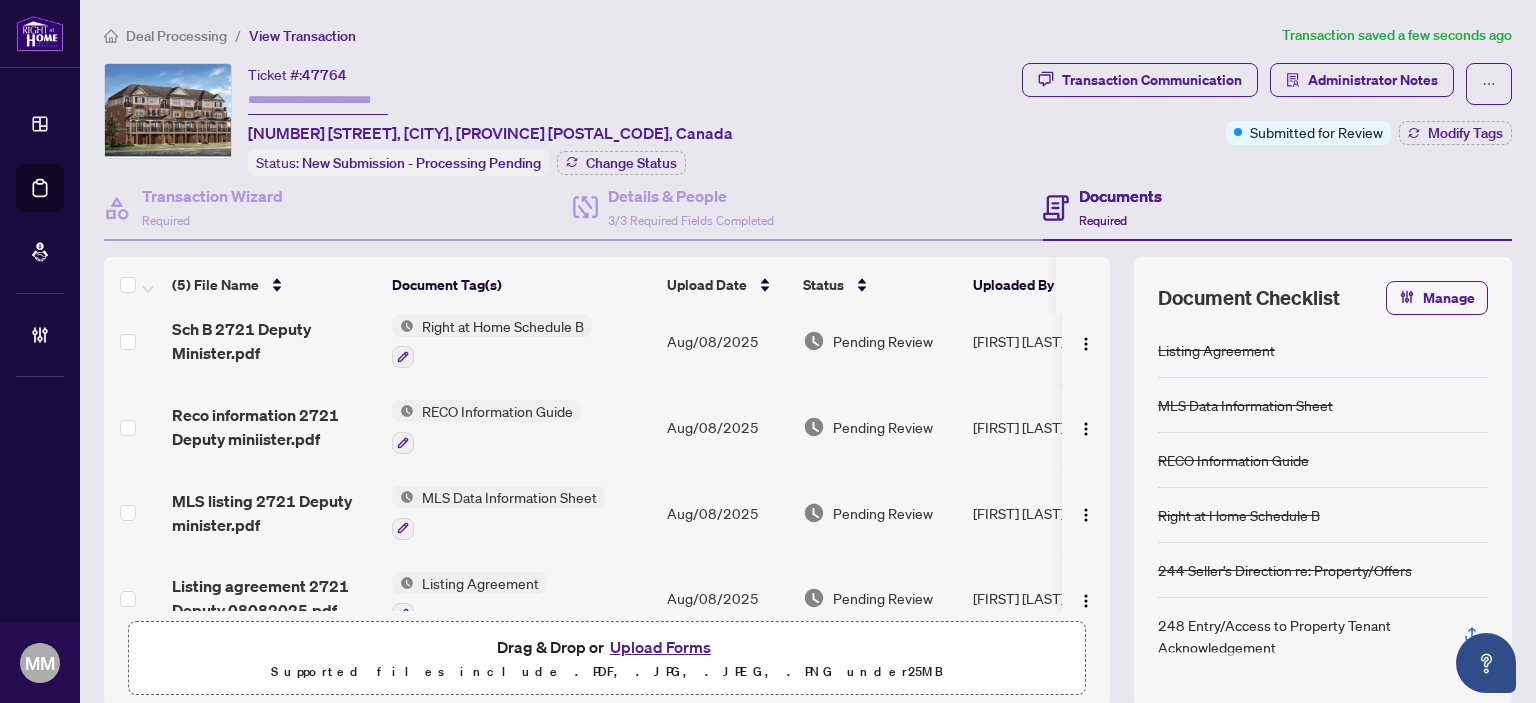 click on "Aug/08/2025" at bounding box center [727, 427] 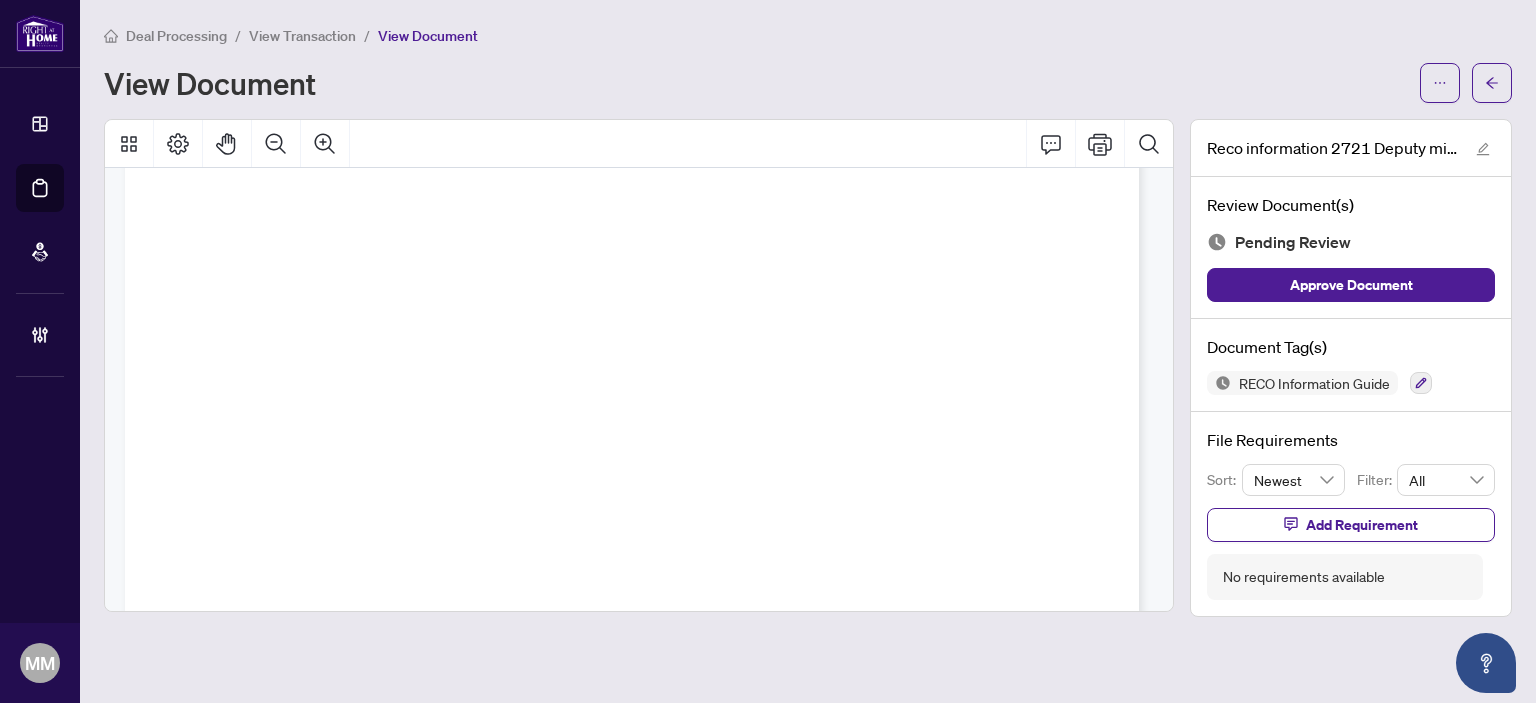 scroll, scrollTop: 17746, scrollLeft: 0, axis: vertical 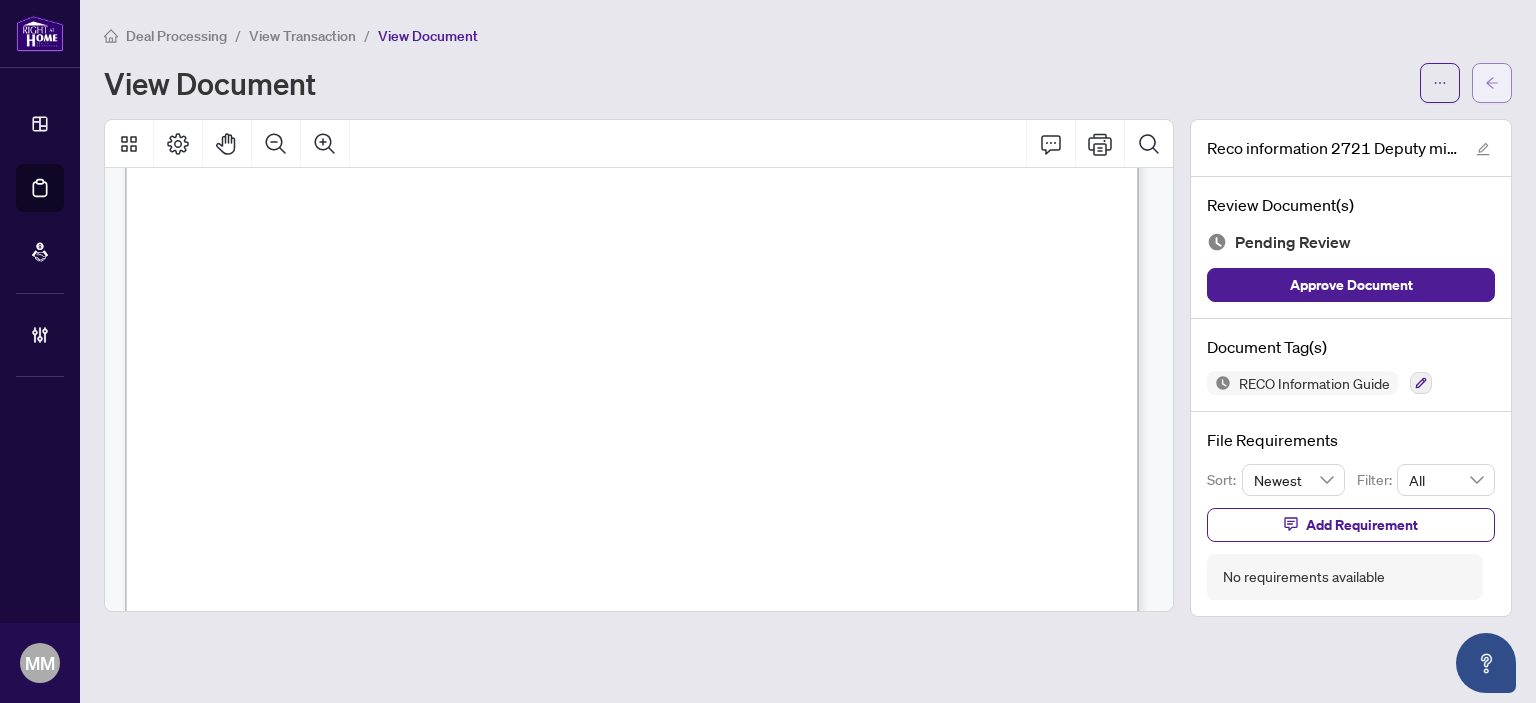 click at bounding box center [1492, 83] 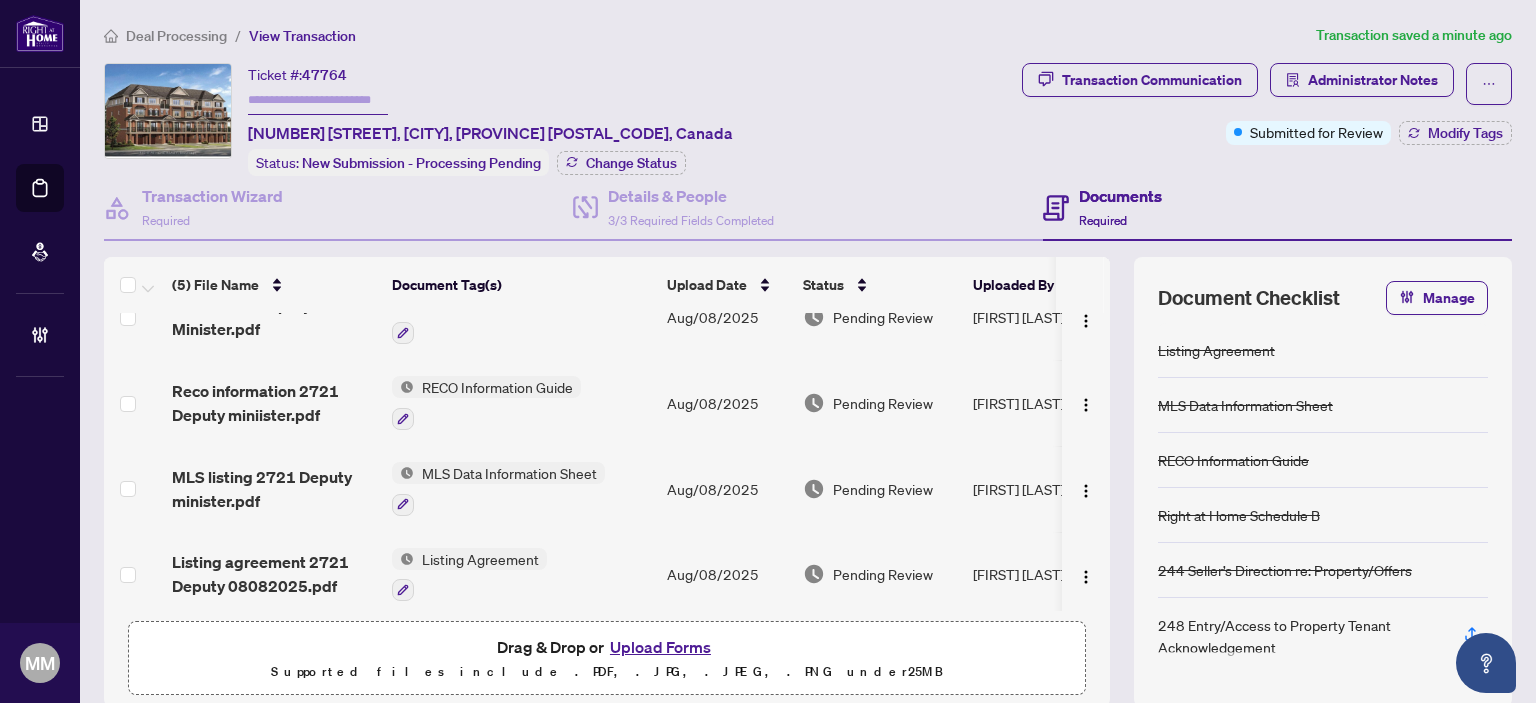 scroll, scrollTop: 129, scrollLeft: 0, axis: vertical 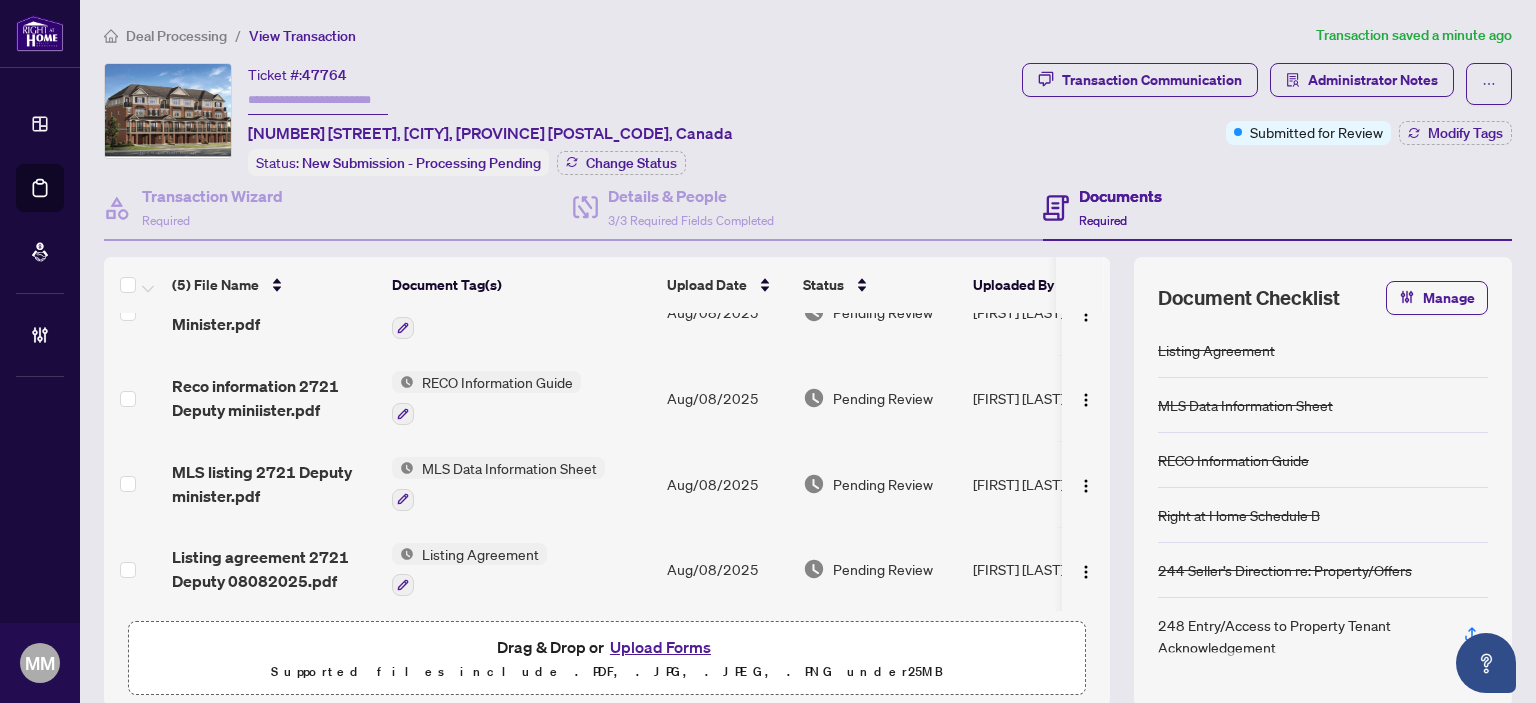 click on "Aug/08/2025" at bounding box center [727, 570] 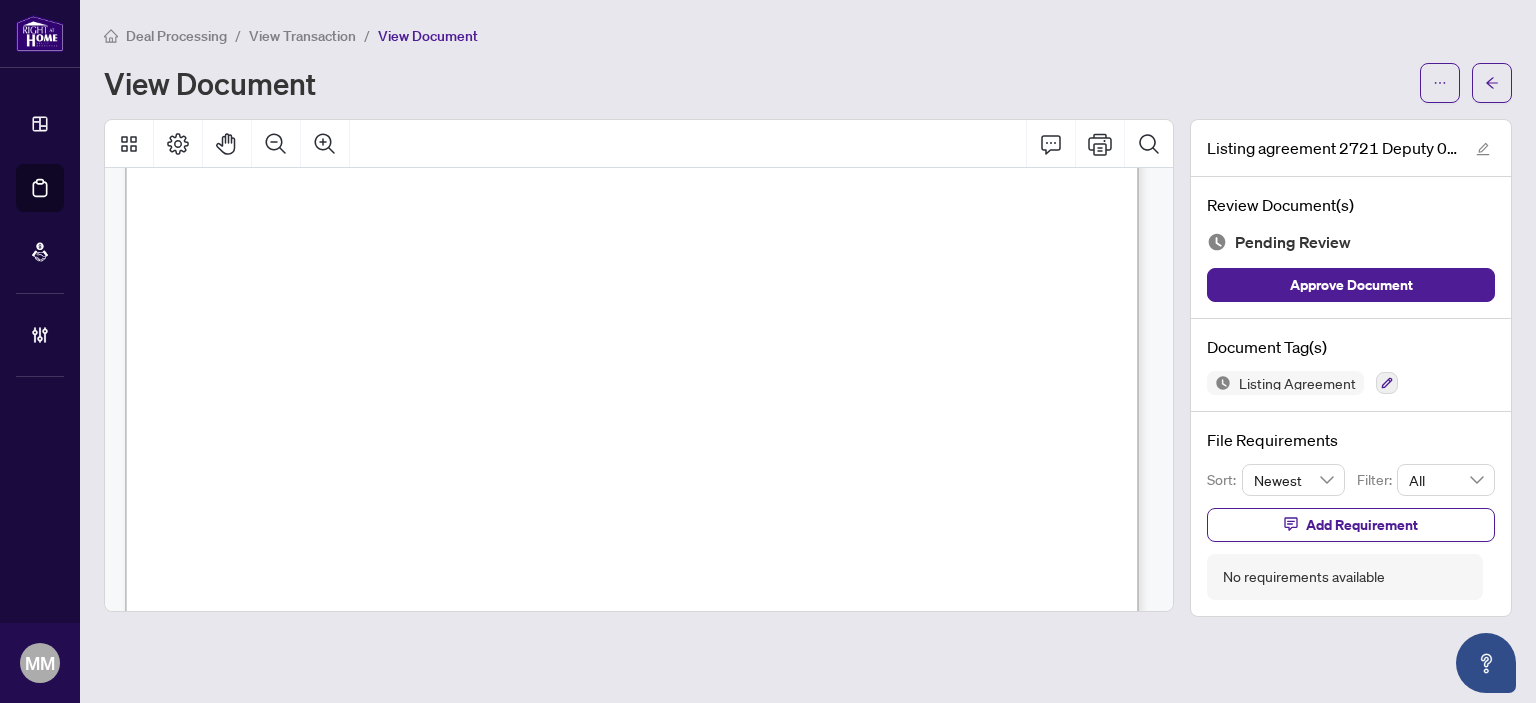 scroll, scrollTop: 105, scrollLeft: 0, axis: vertical 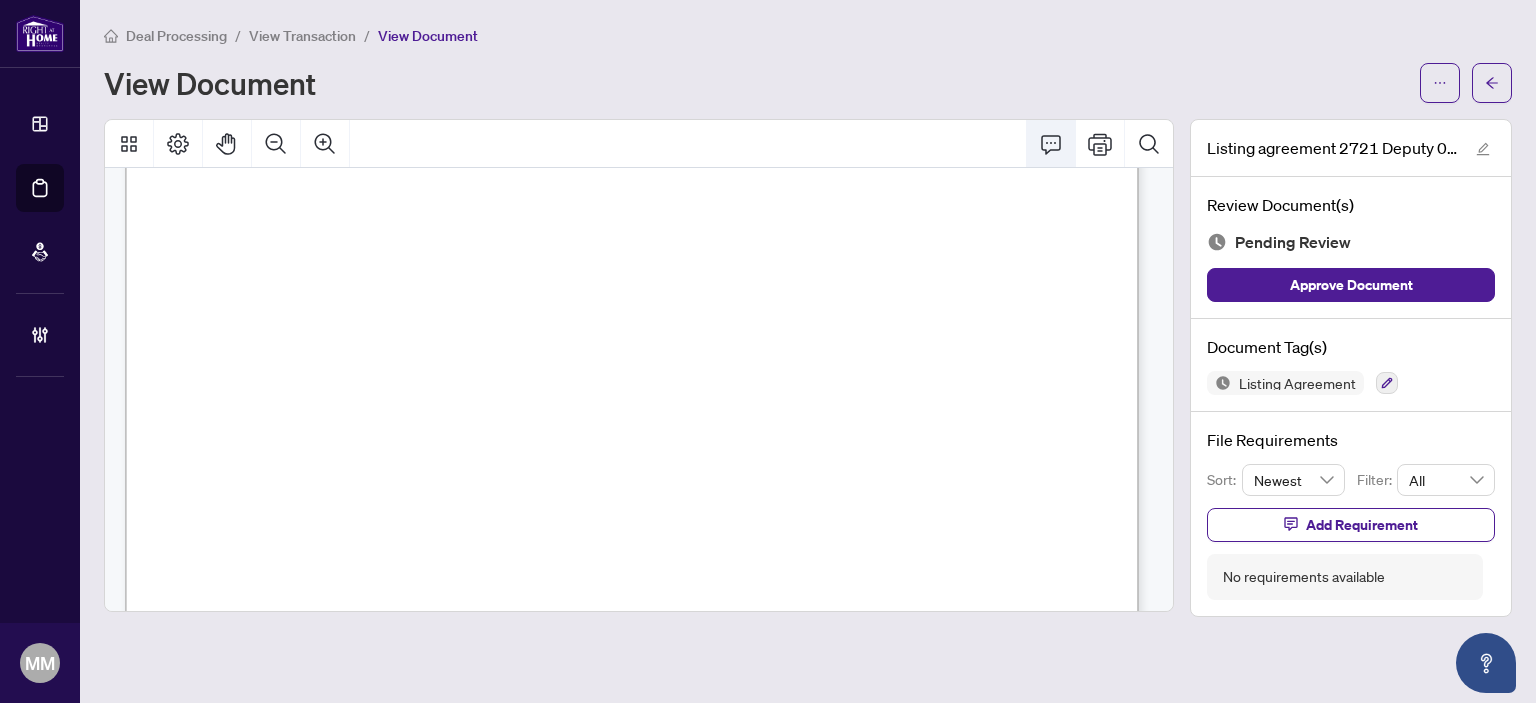 click 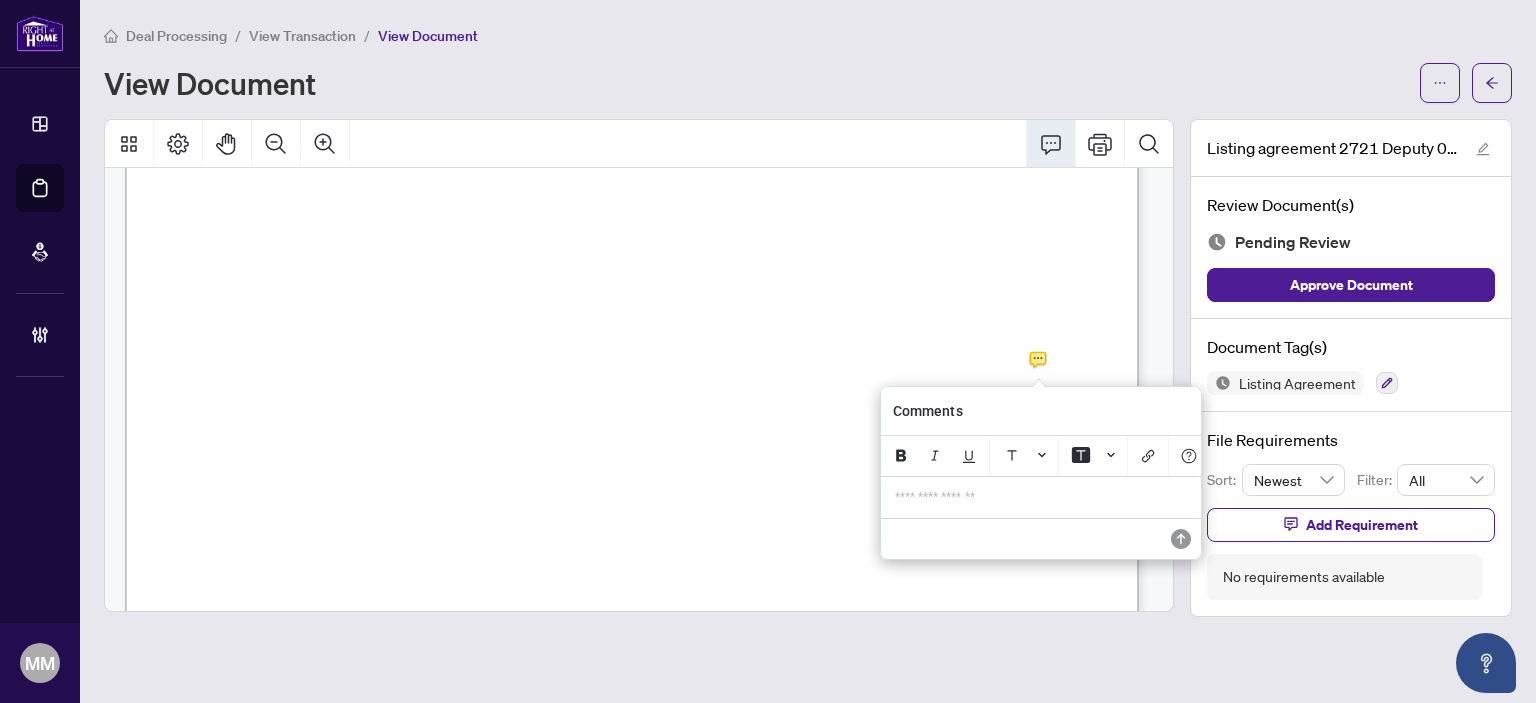click on "**********" at bounding box center [1041, 497] 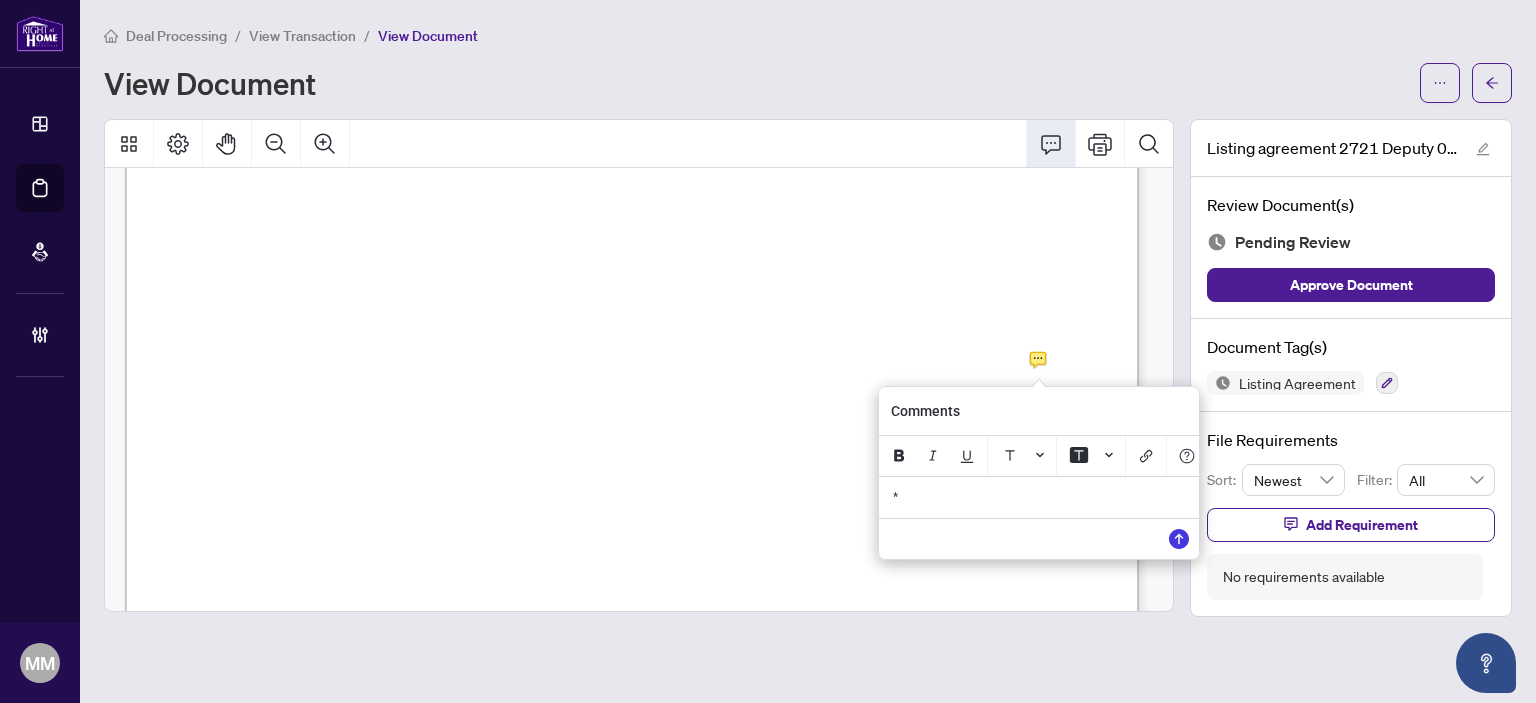 type 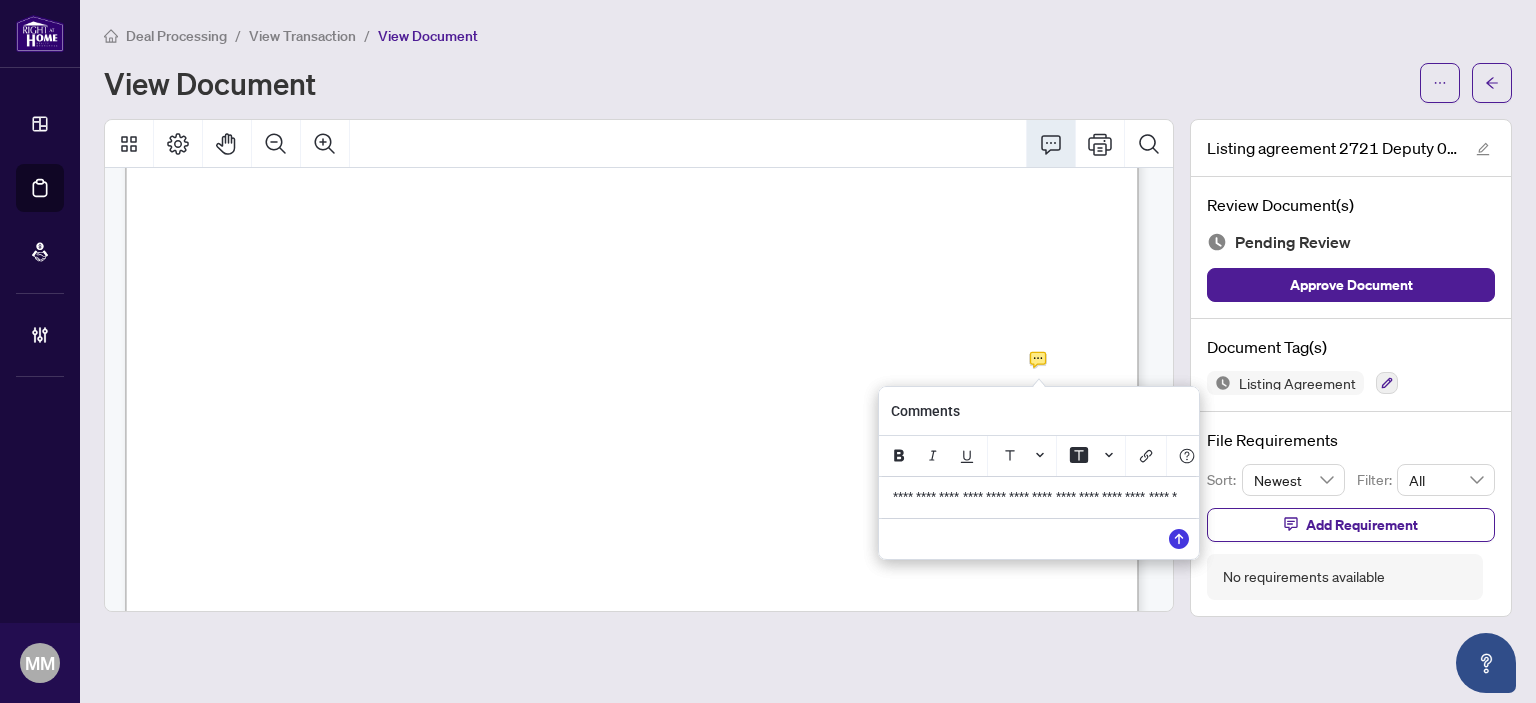 click on "**********" at bounding box center [1039, 497] 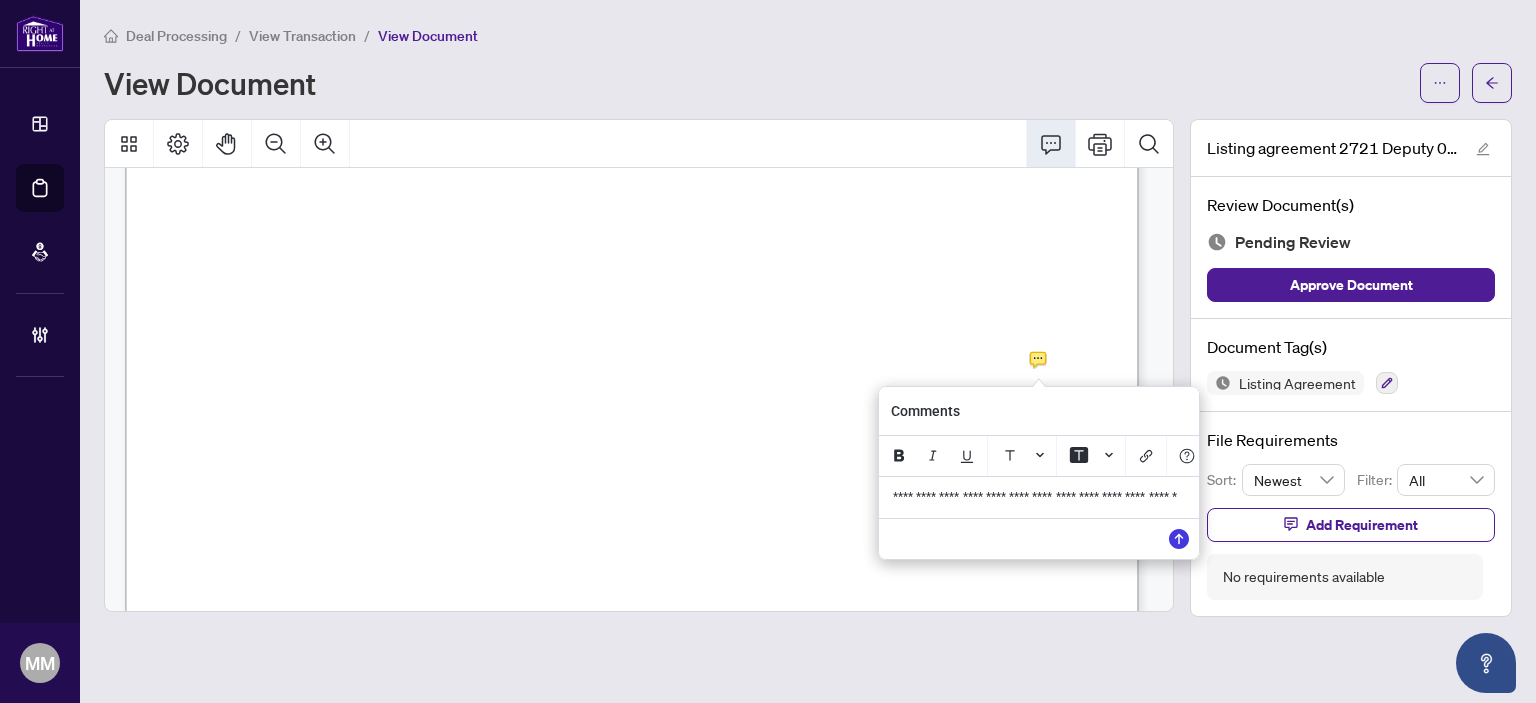 drag, startPoint x: 1008, startPoint y: 526, endPoint x: 853, endPoint y: 483, distance: 160.85397 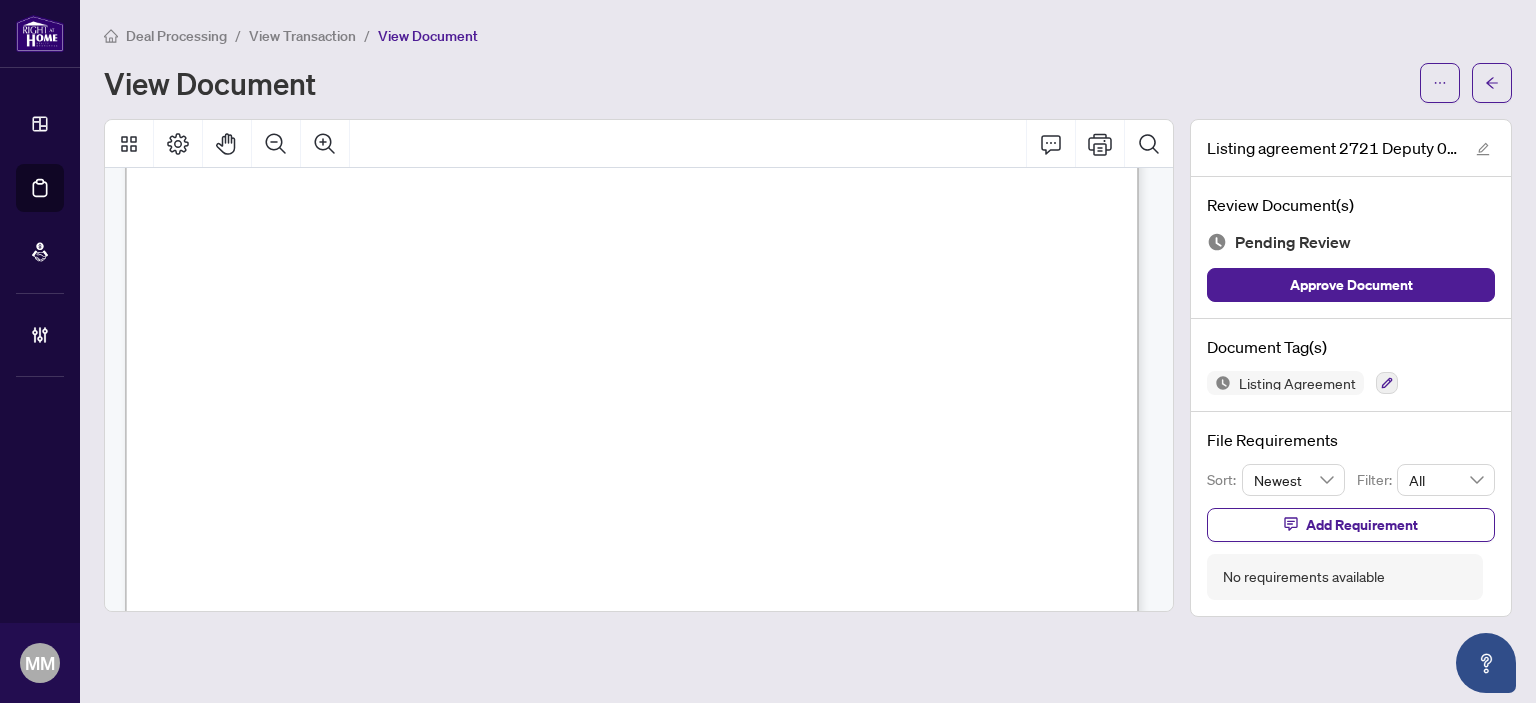 scroll, scrollTop: 205, scrollLeft: 0, axis: vertical 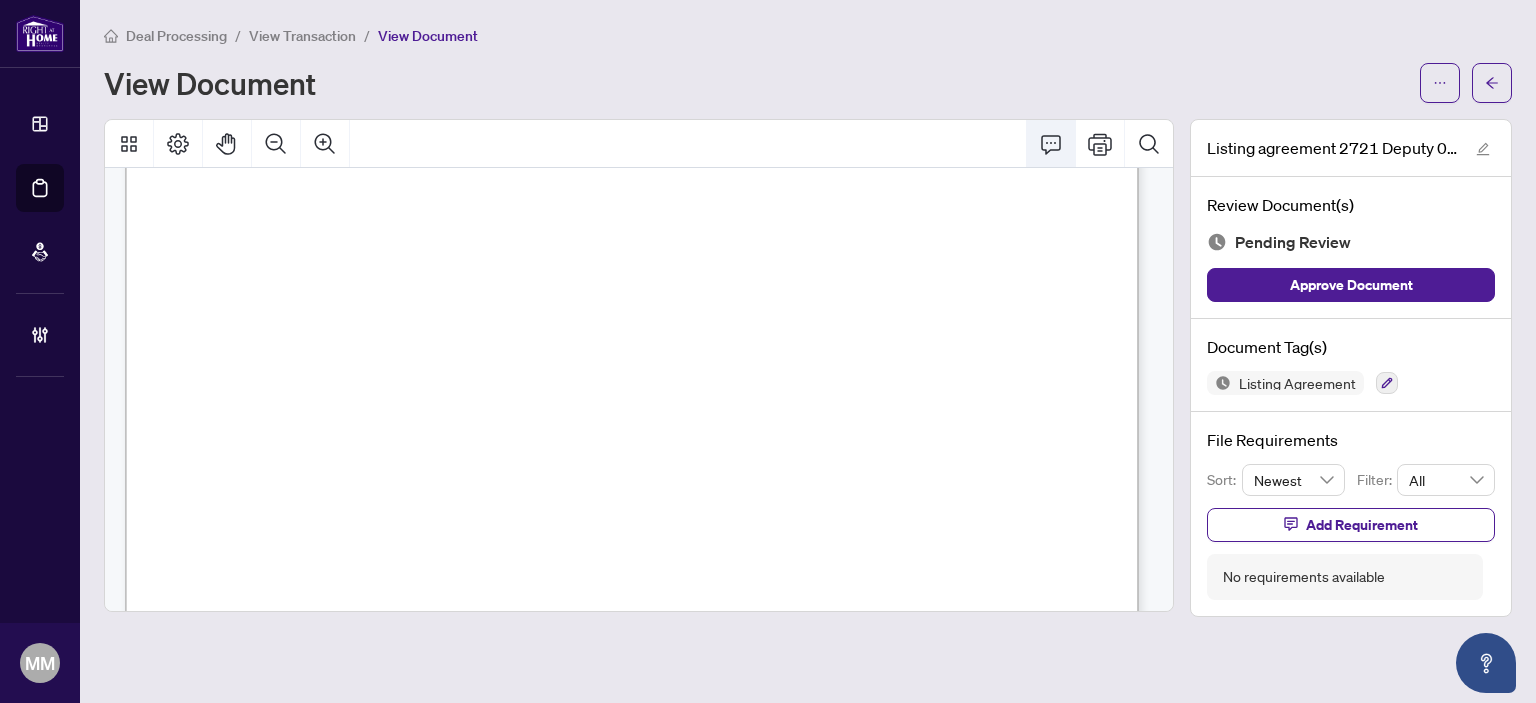 click 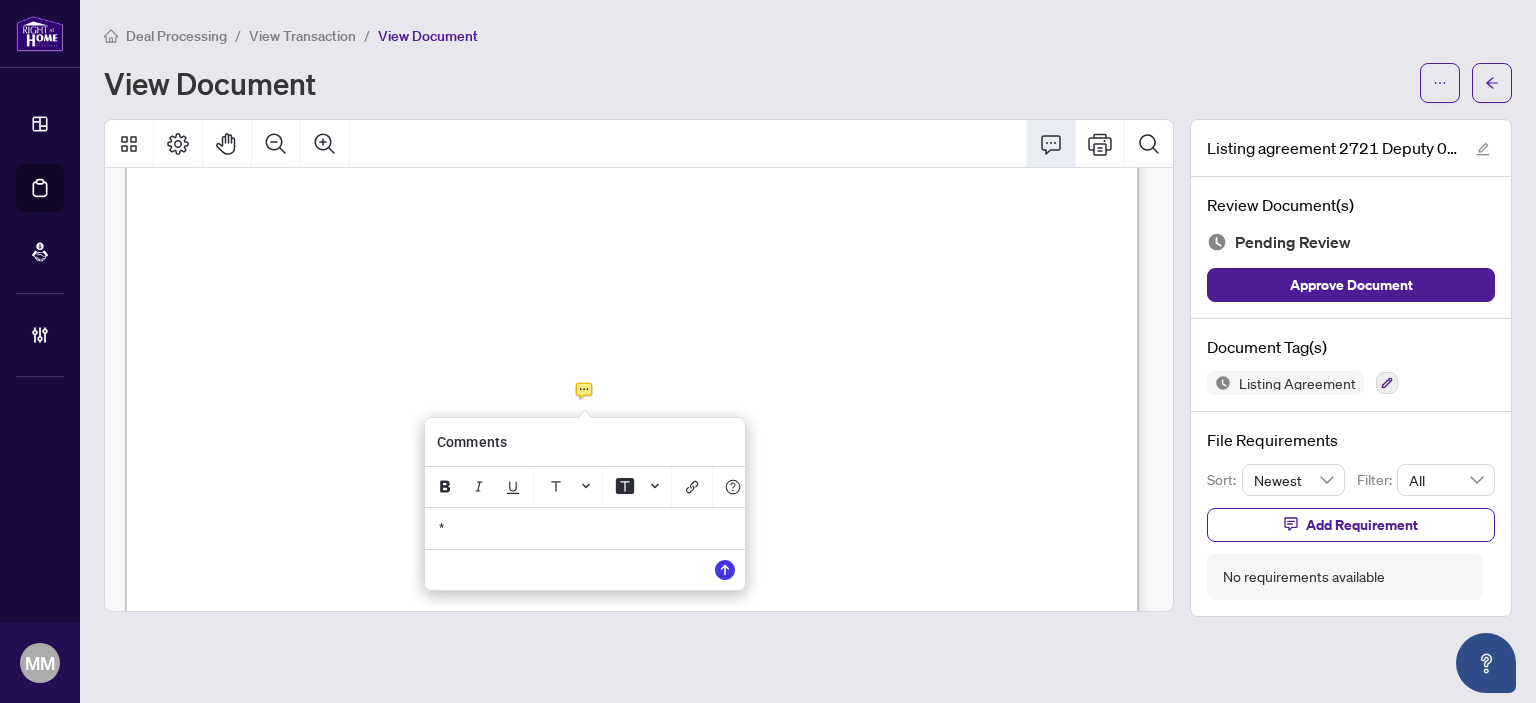 type 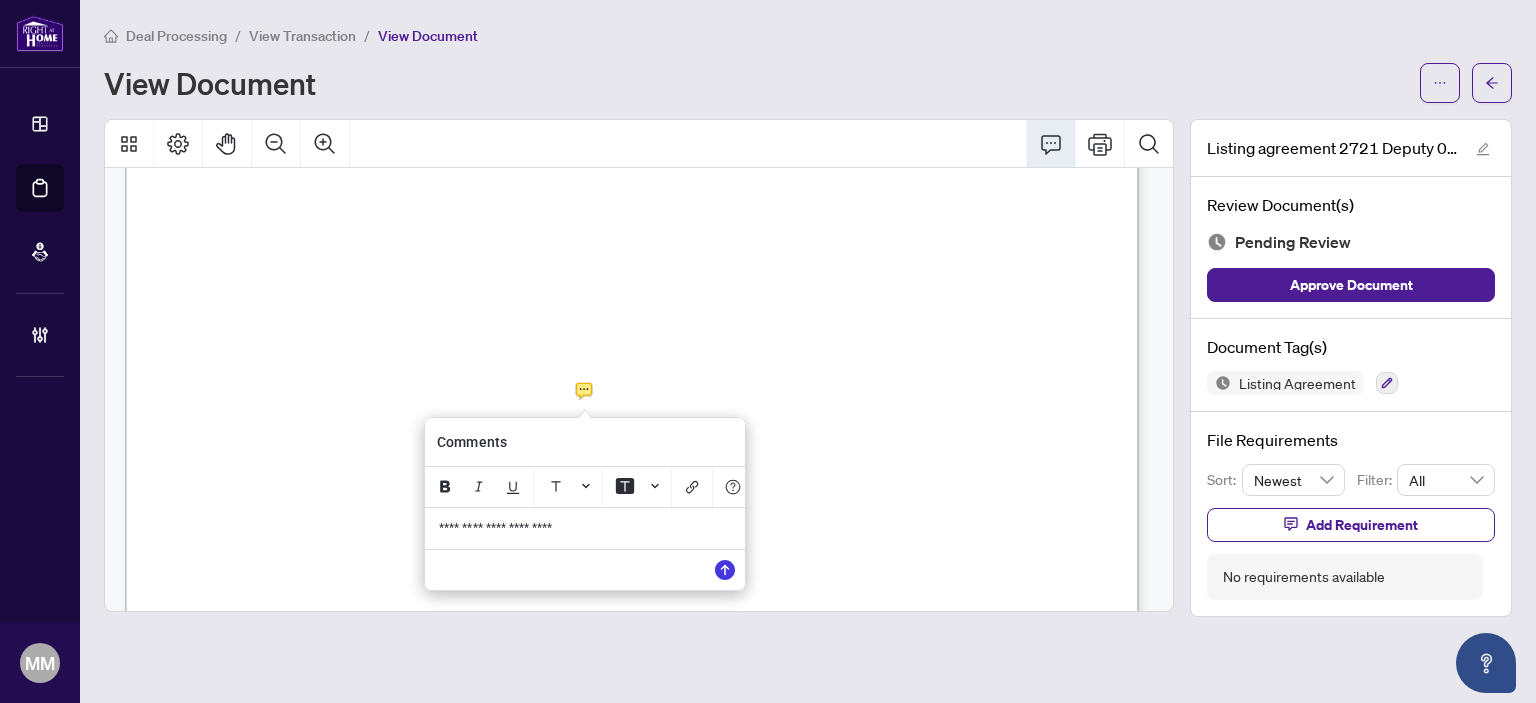 drag, startPoint x: 675, startPoint y: 527, endPoint x: 4, endPoint y: 403, distance: 682.3613 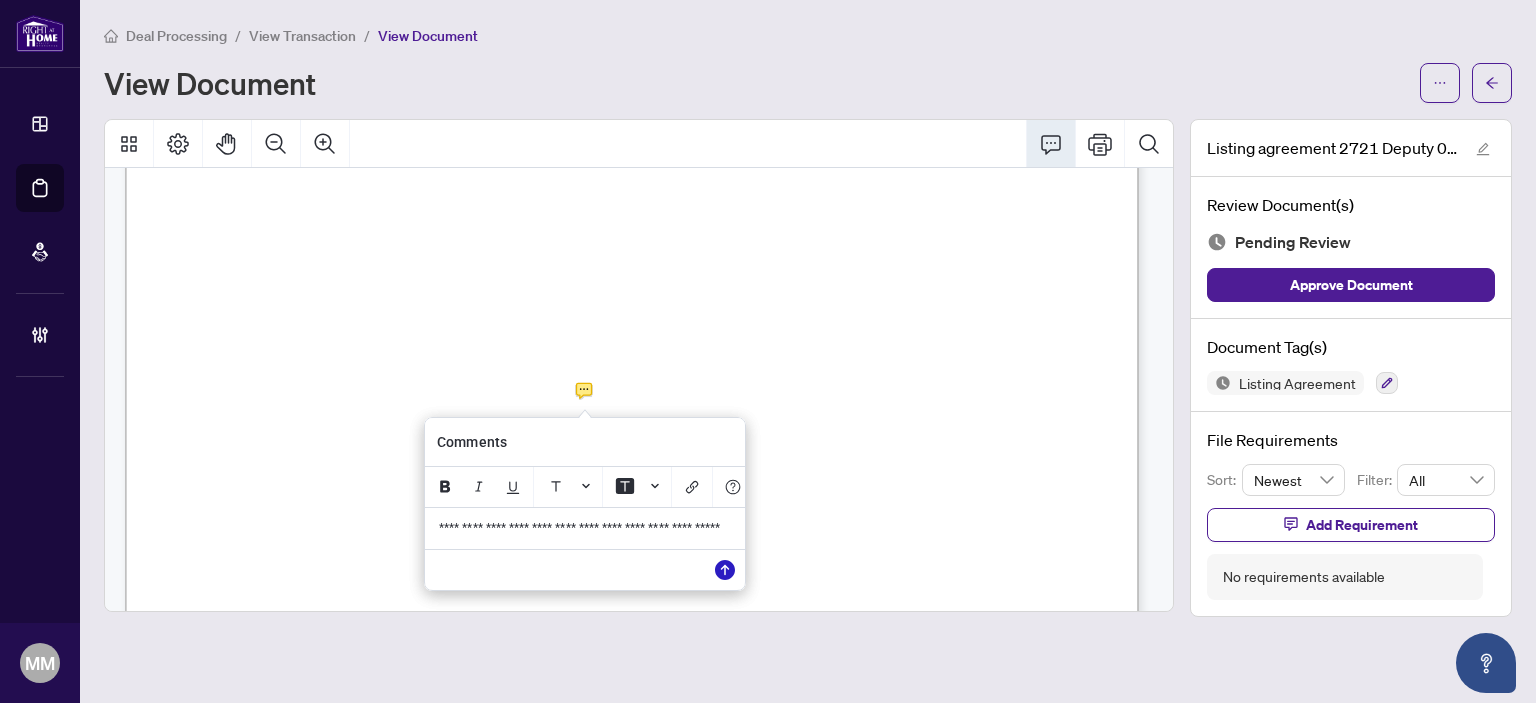 click at bounding box center (725, 570) 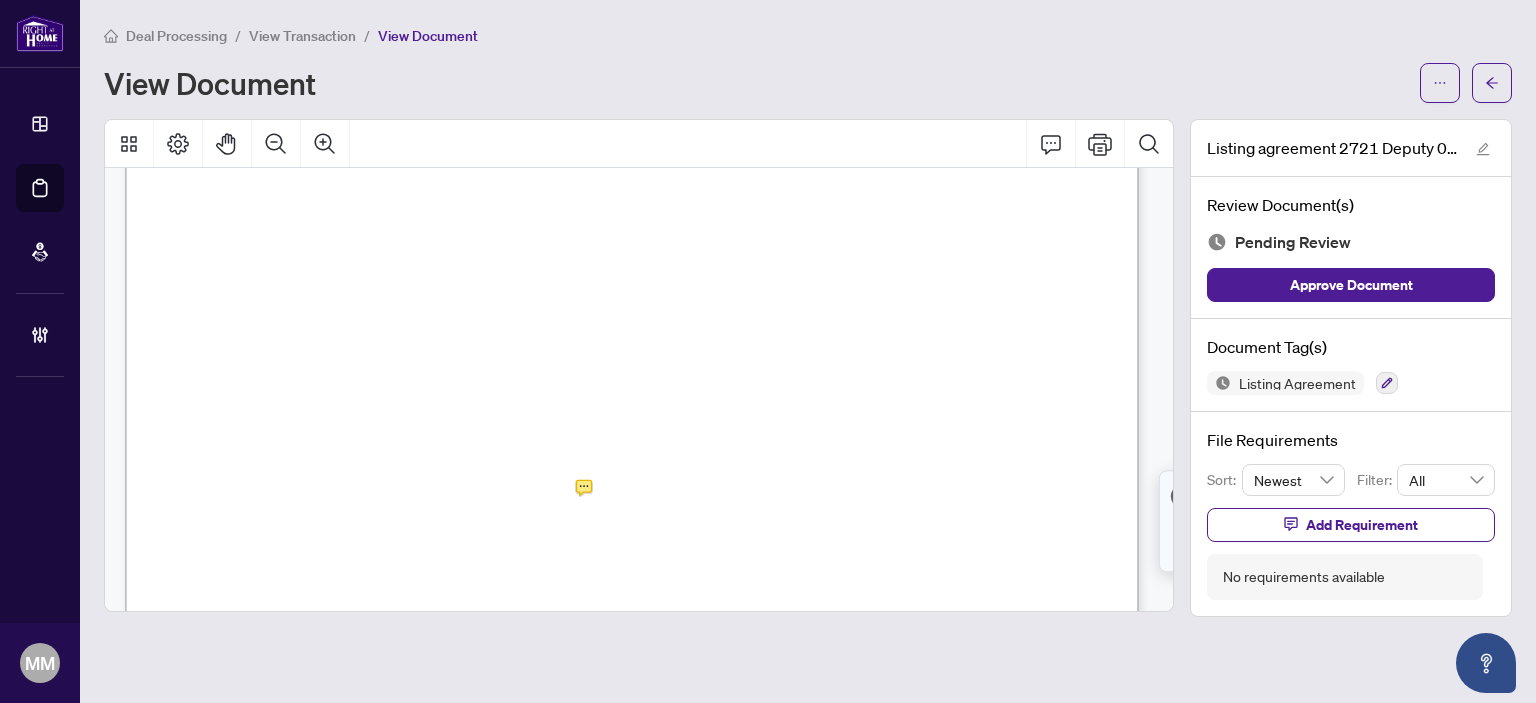 scroll, scrollTop: 105, scrollLeft: 0, axis: vertical 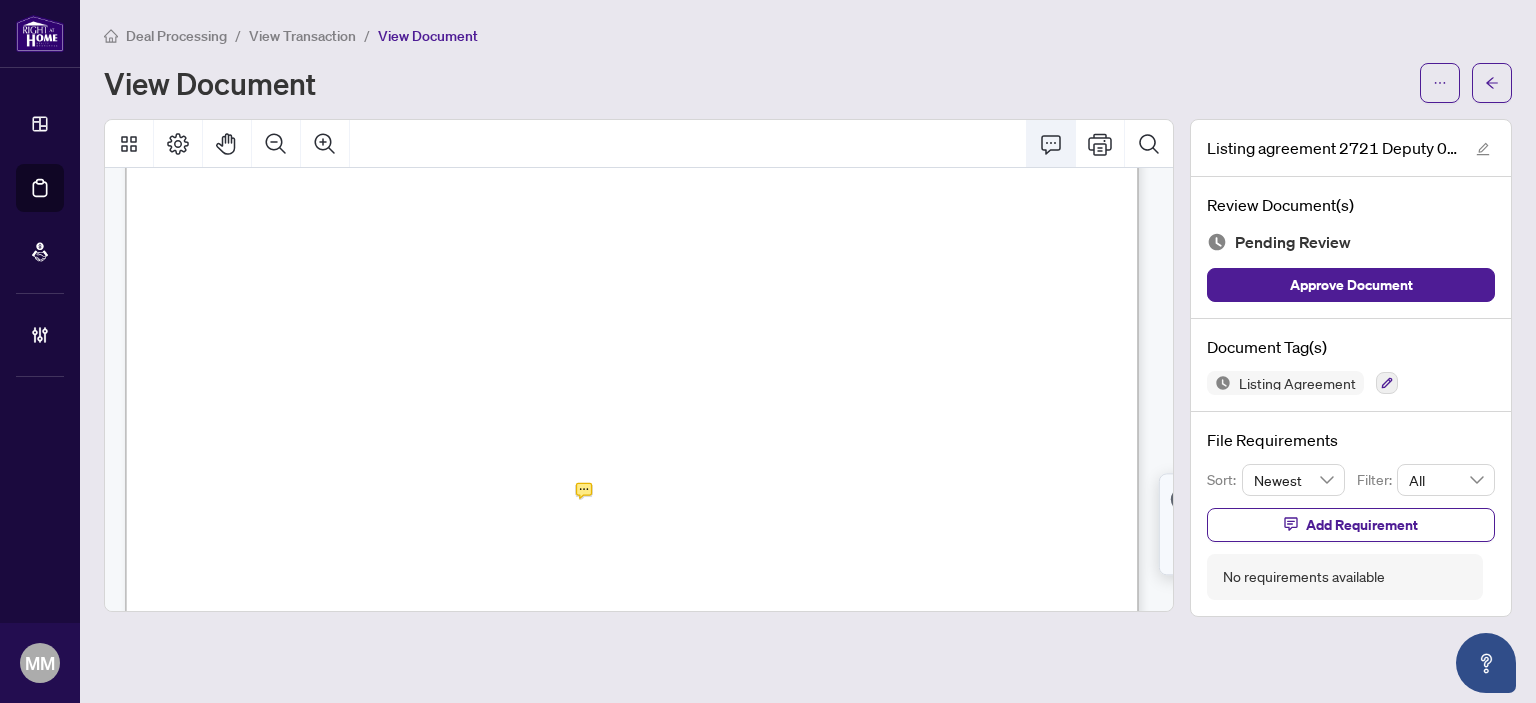 click at bounding box center (1051, 144) 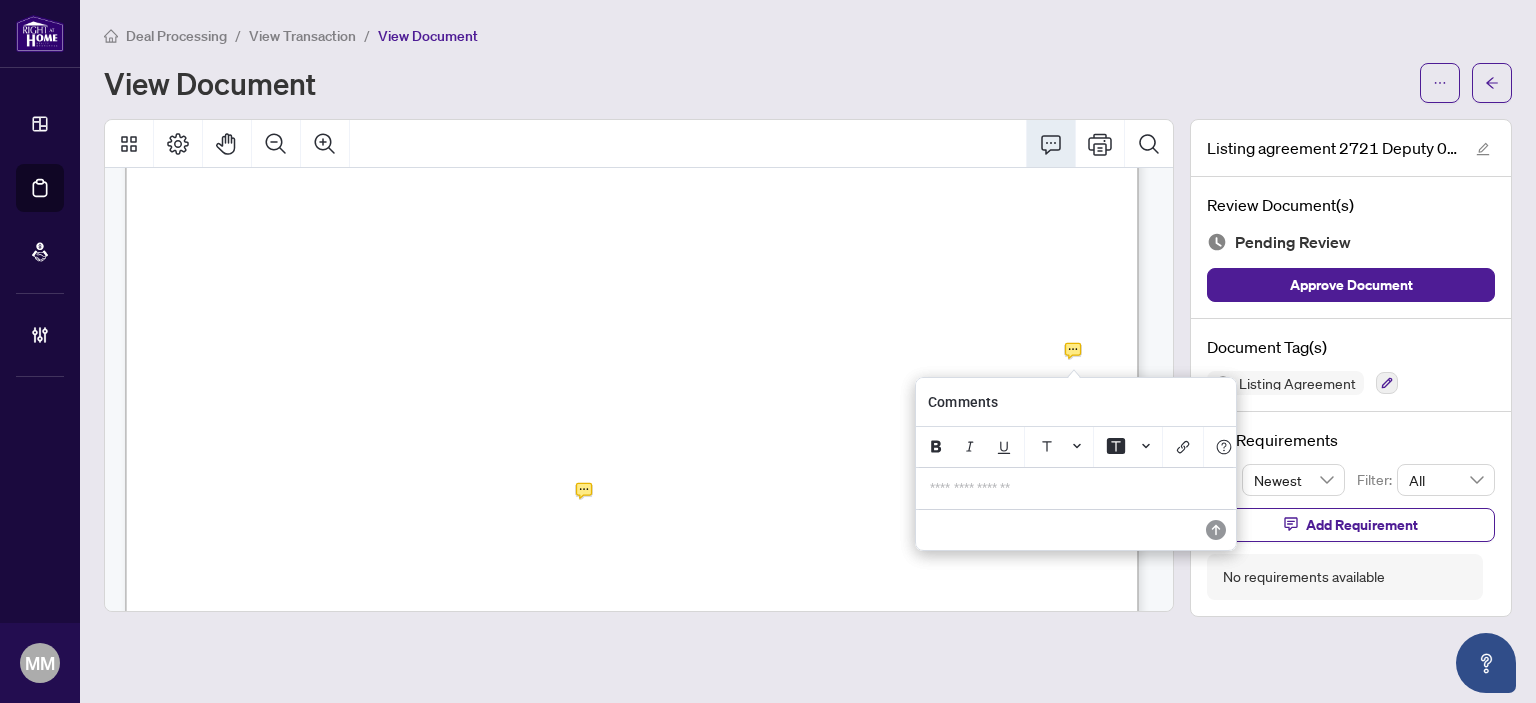 type 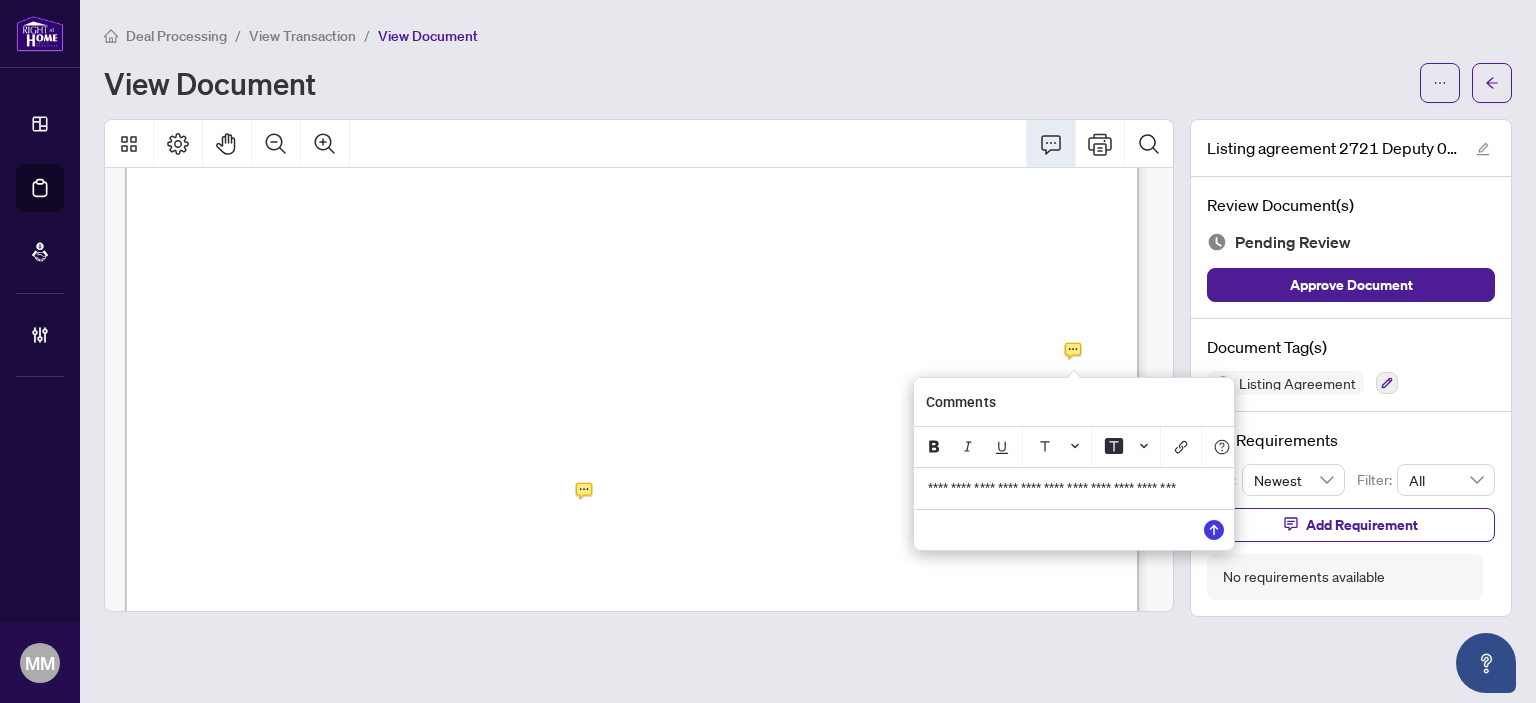 click on "**********" at bounding box center [1074, 488] 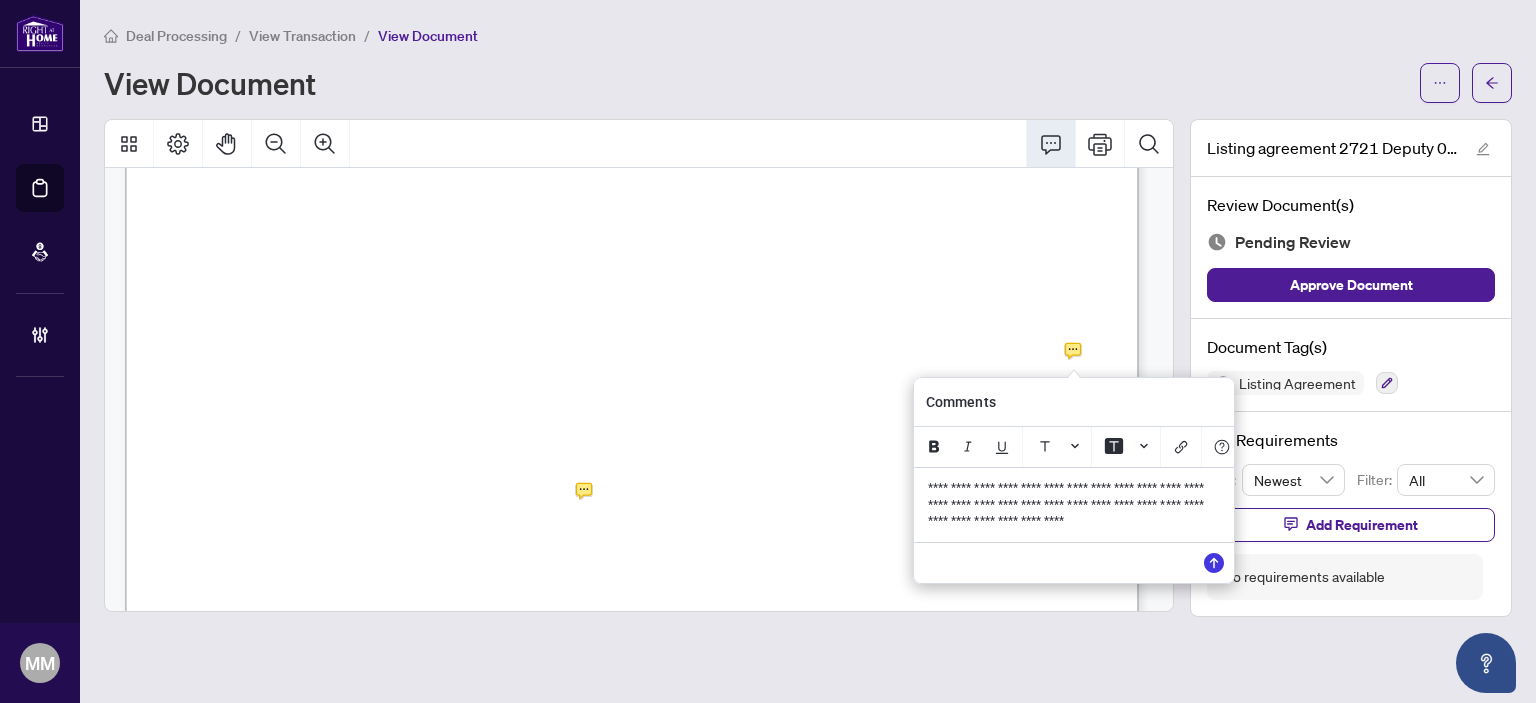 drag, startPoint x: 1150, startPoint y: 547, endPoint x: 1136, endPoint y: 518, distance: 32.202484 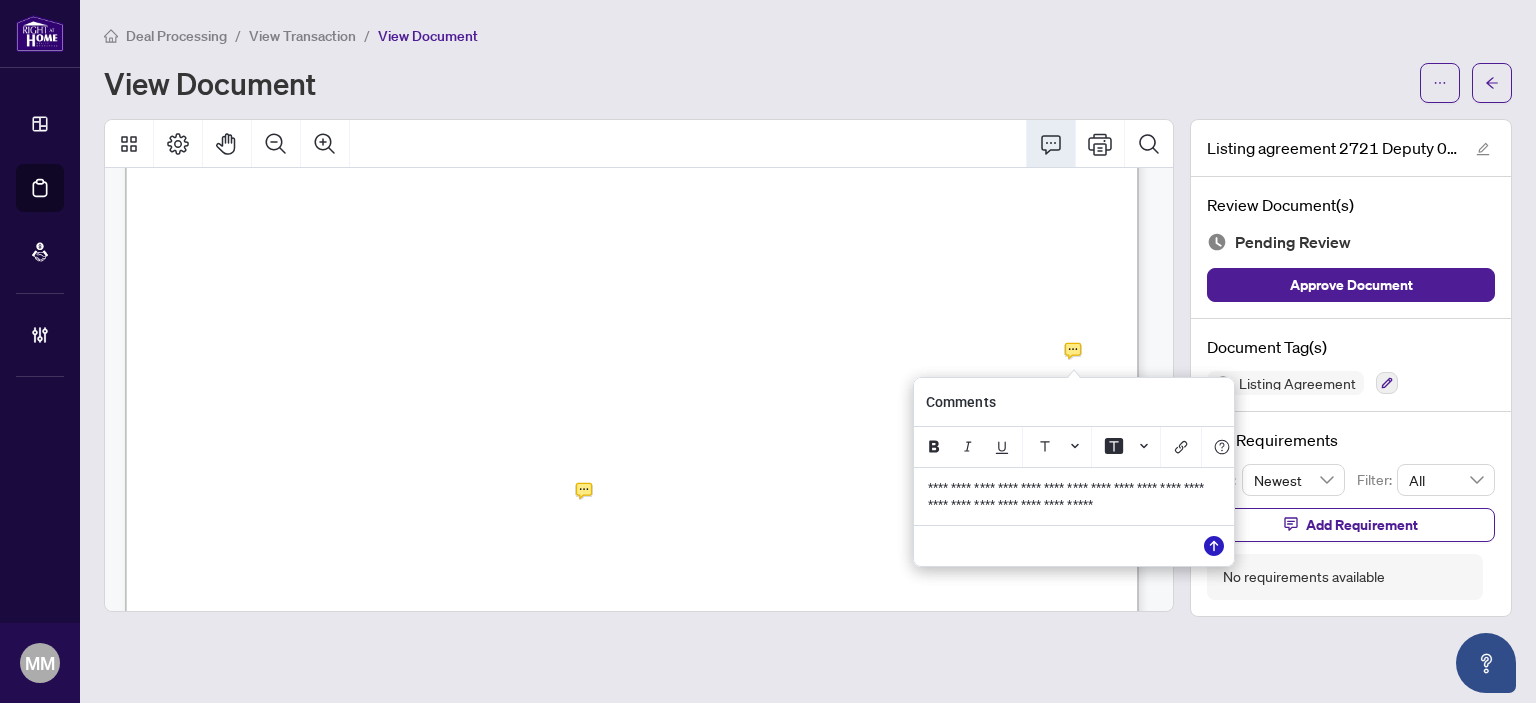 click 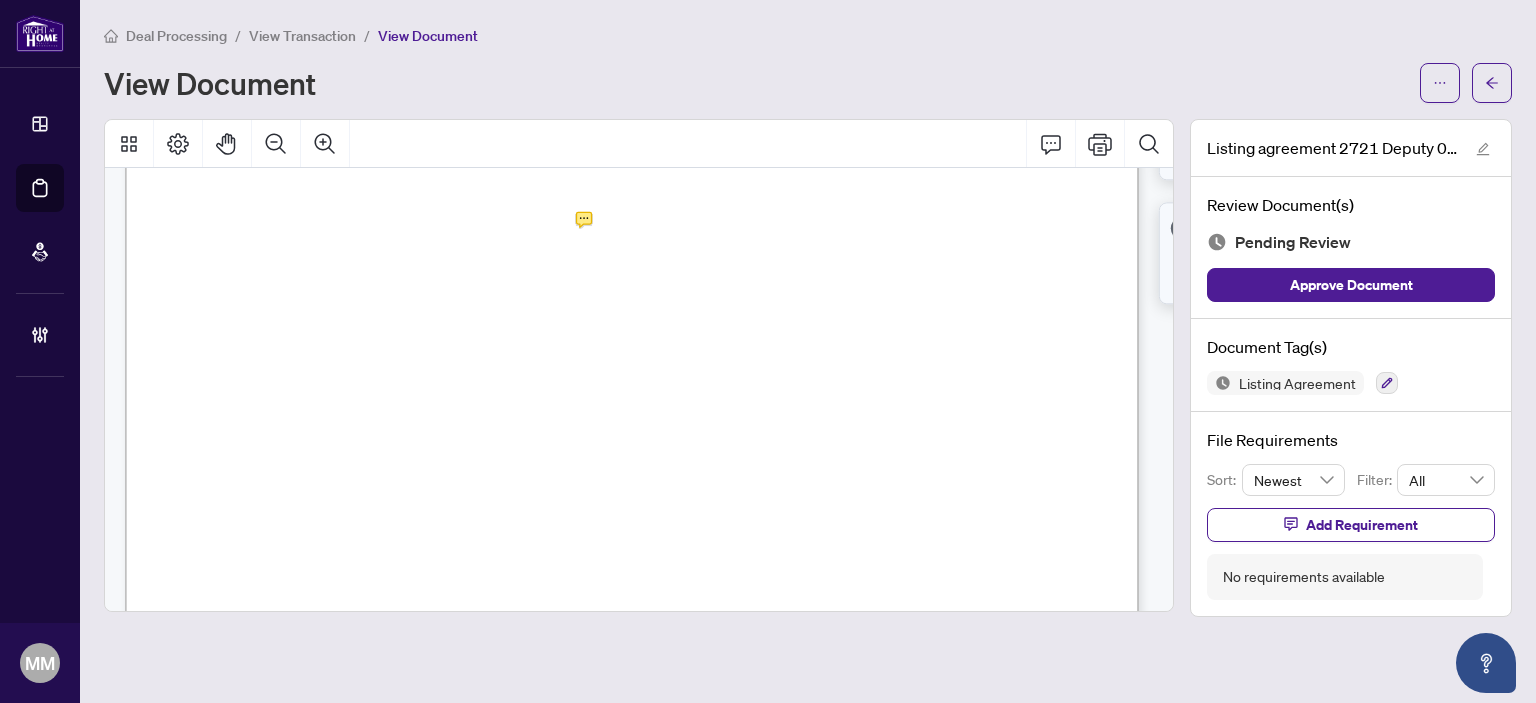 scroll, scrollTop: 405, scrollLeft: 0, axis: vertical 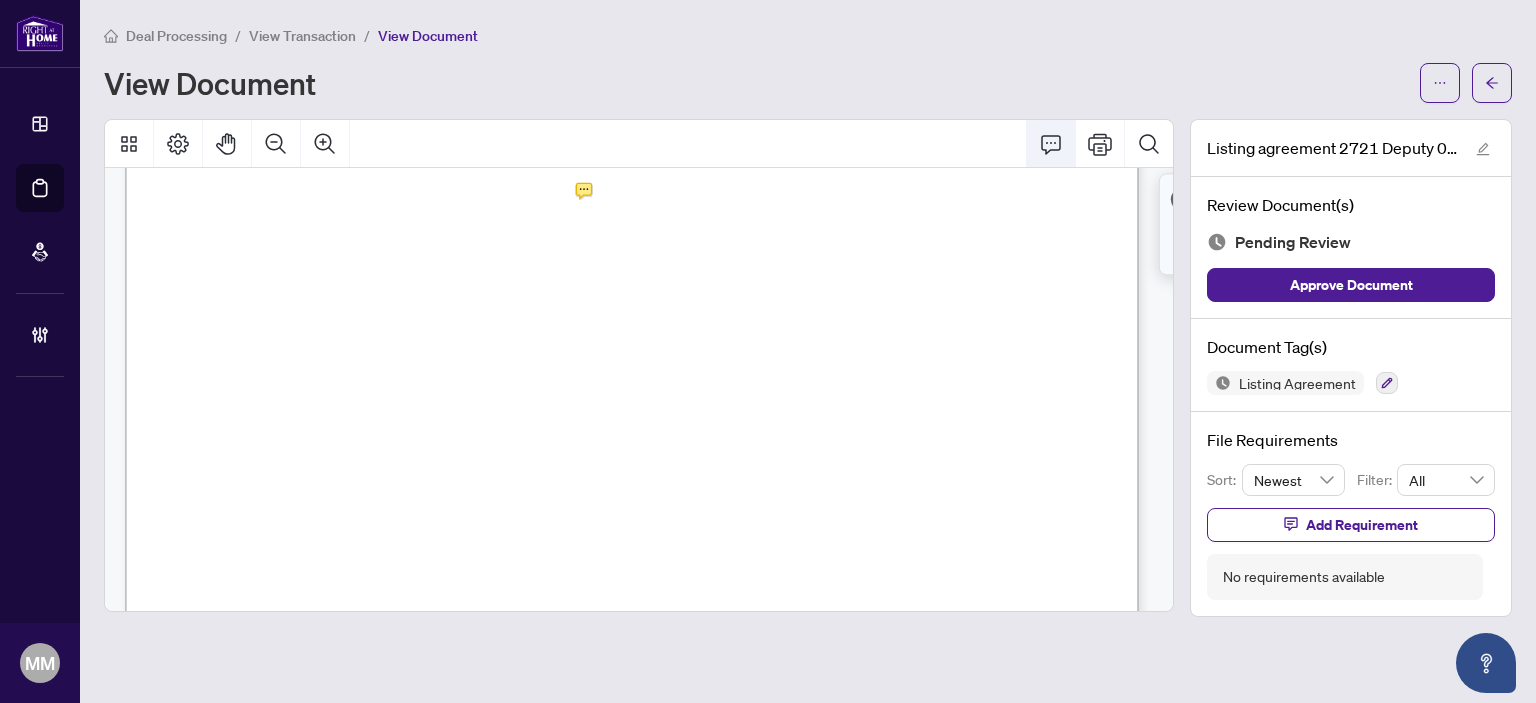 click at bounding box center (1051, 144) 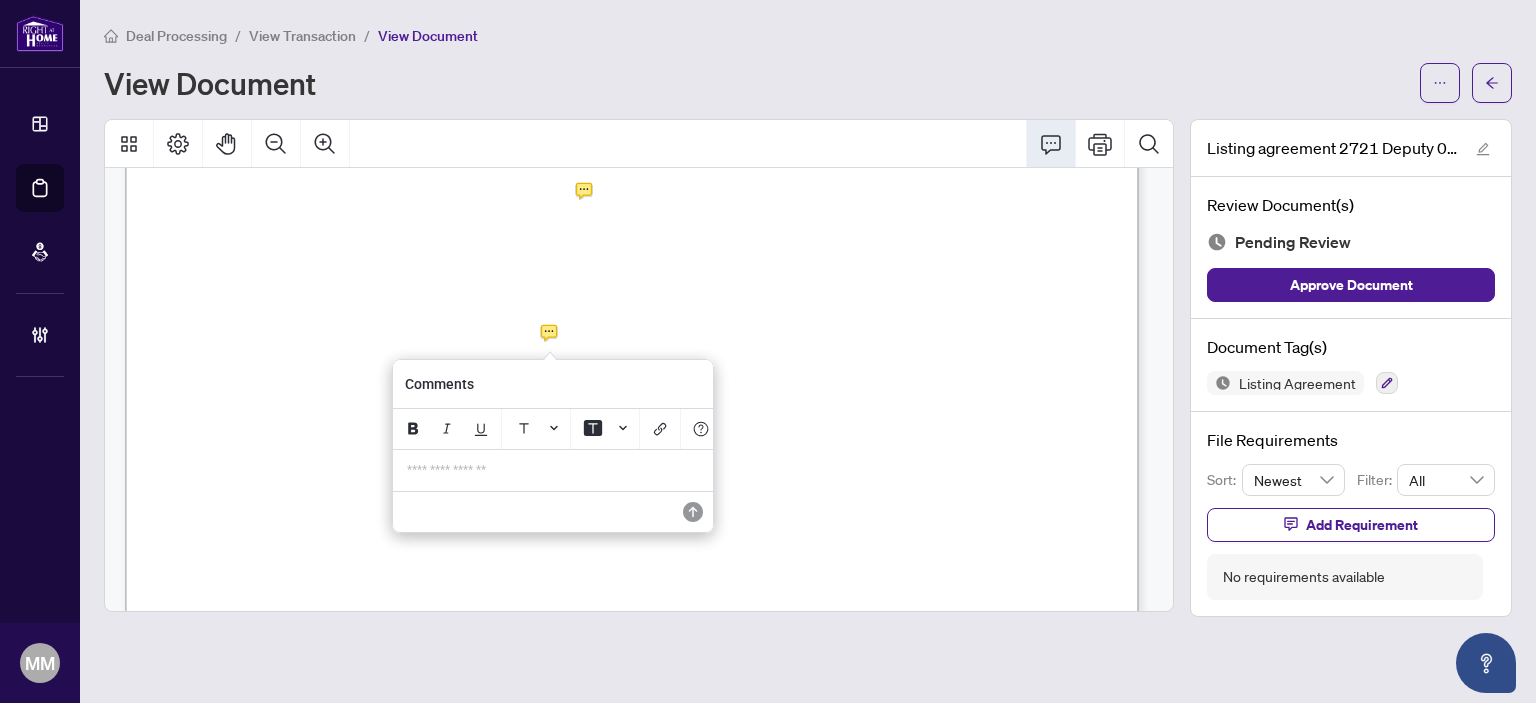 type 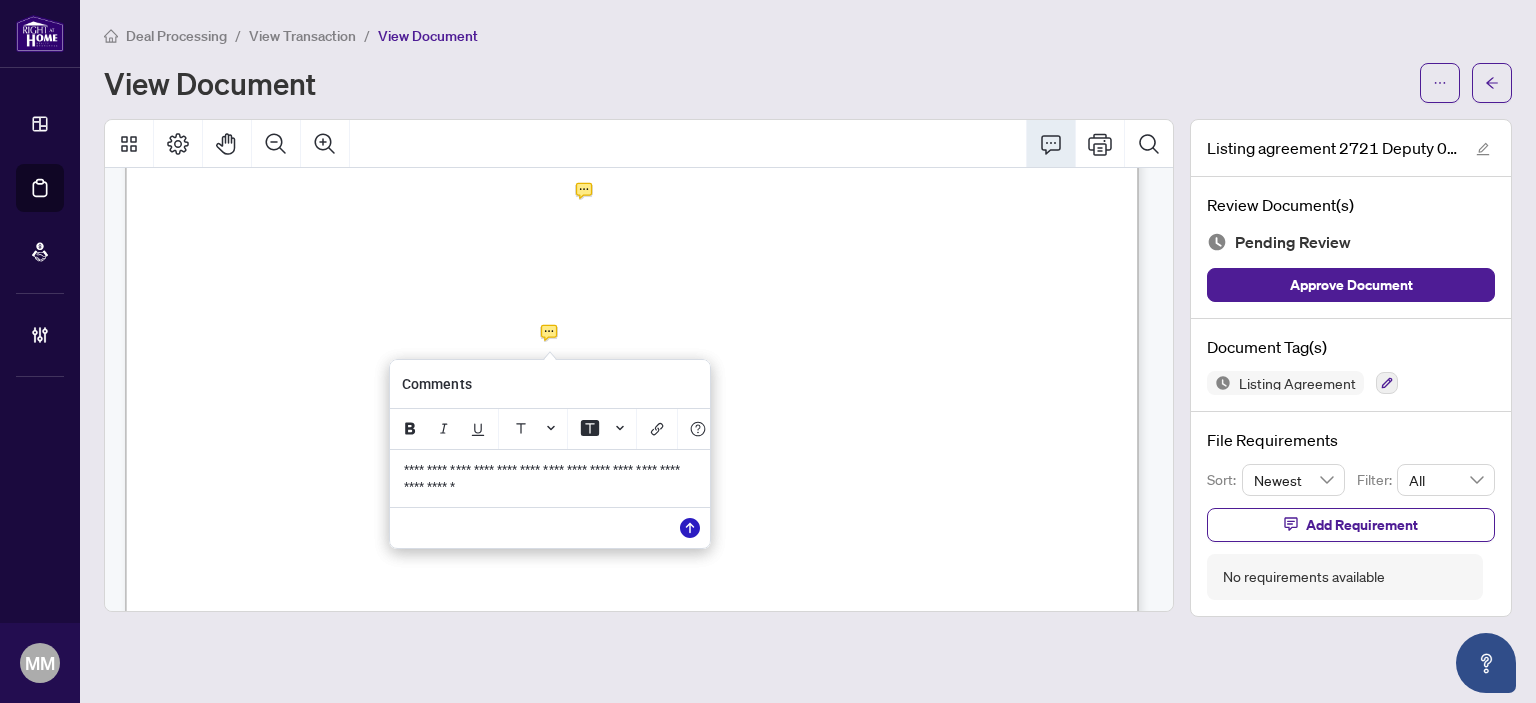 click 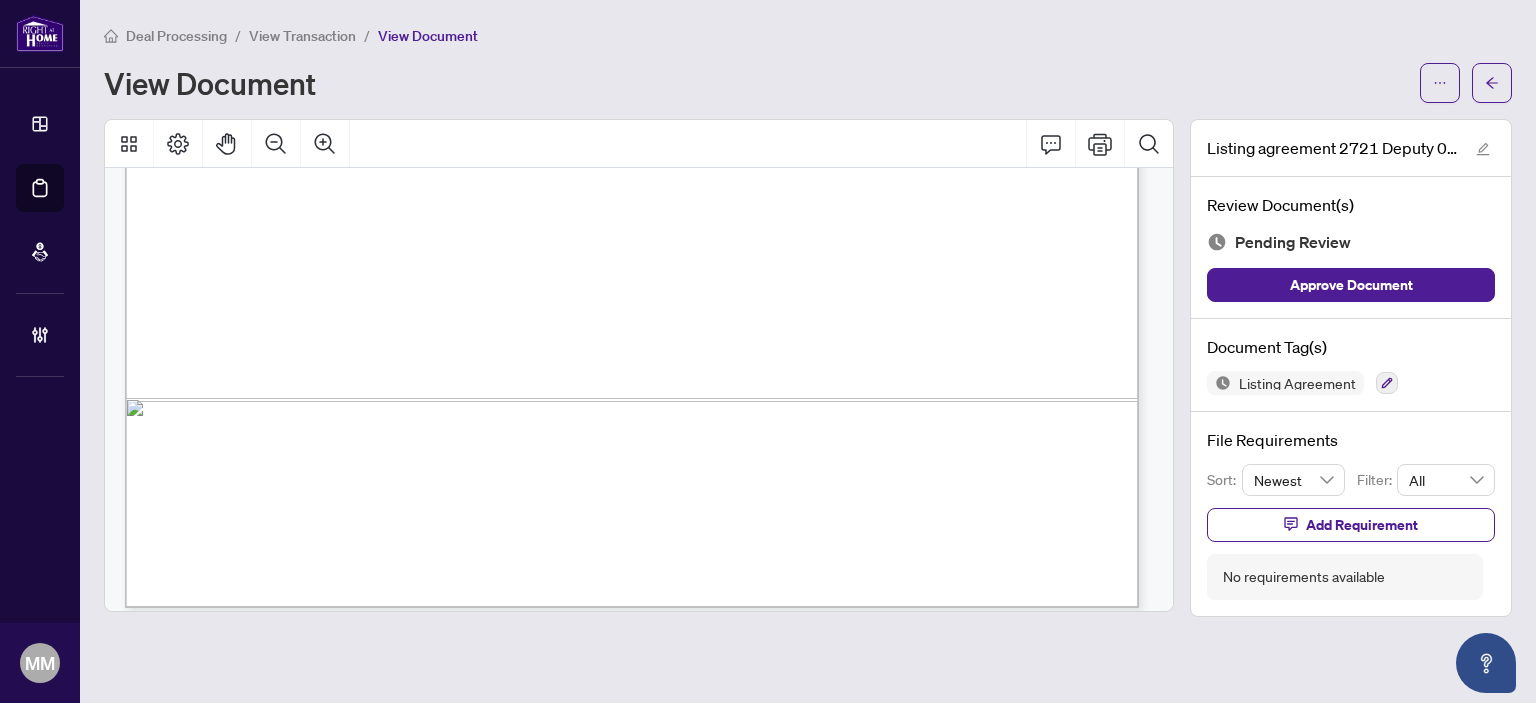 scroll, scrollTop: 6920, scrollLeft: 0, axis: vertical 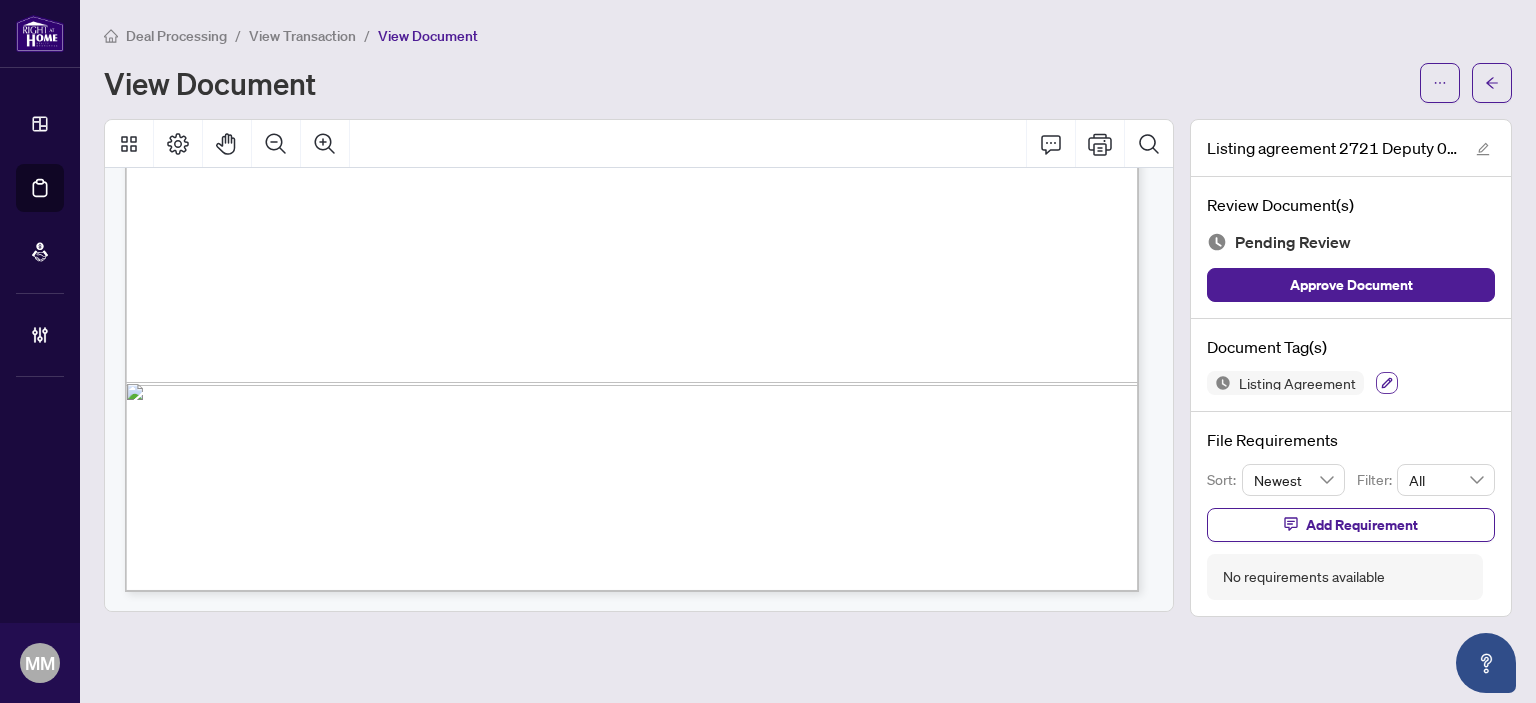 click 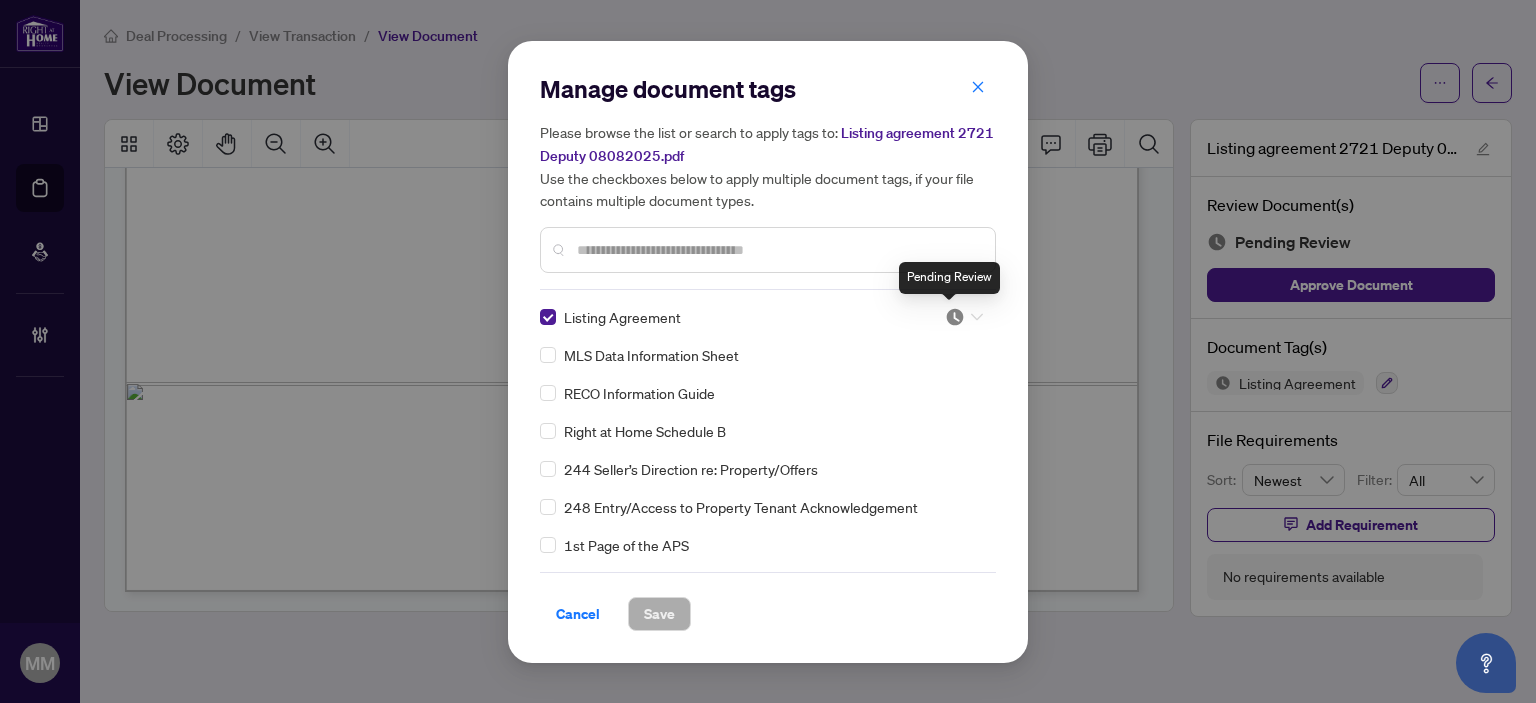click at bounding box center [955, 317] 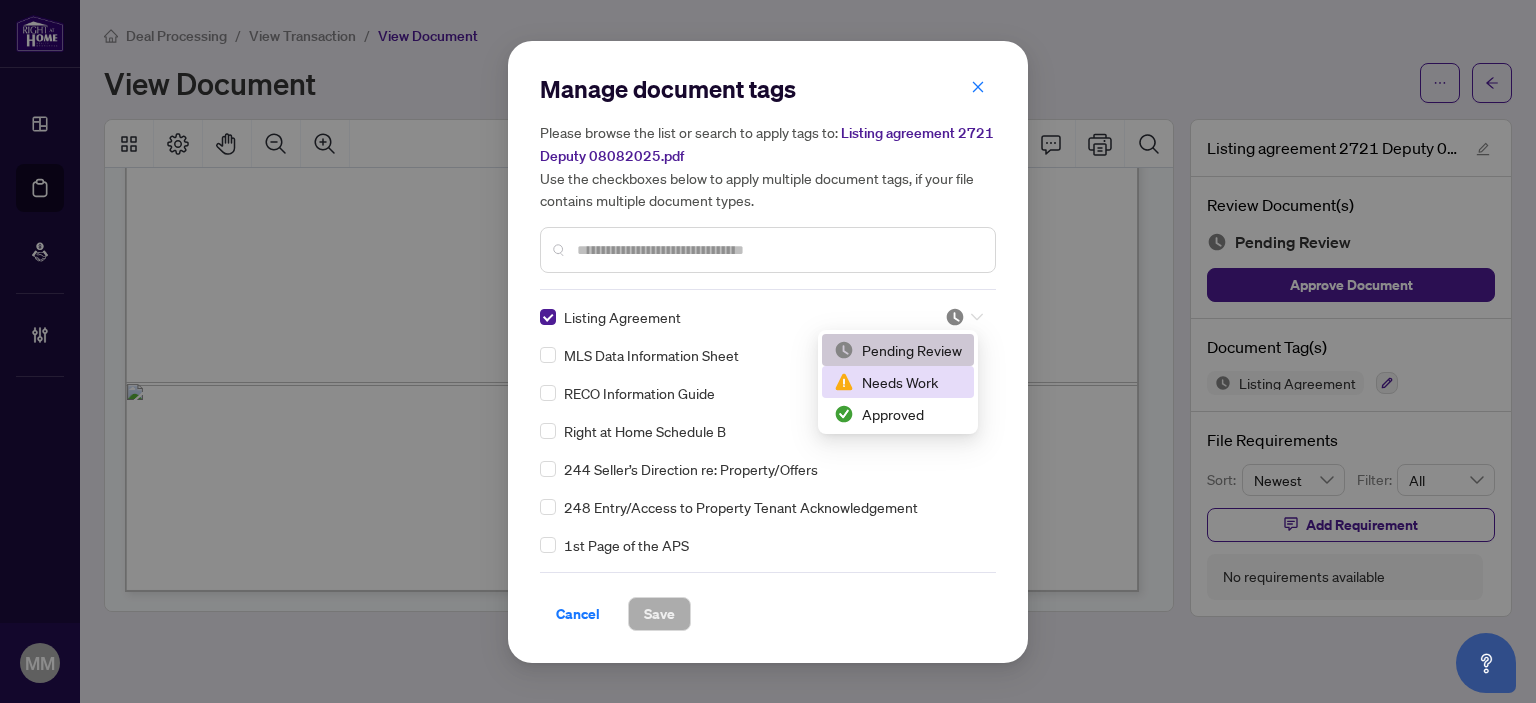 click on "Needs Work" at bounding box center (898, 382) 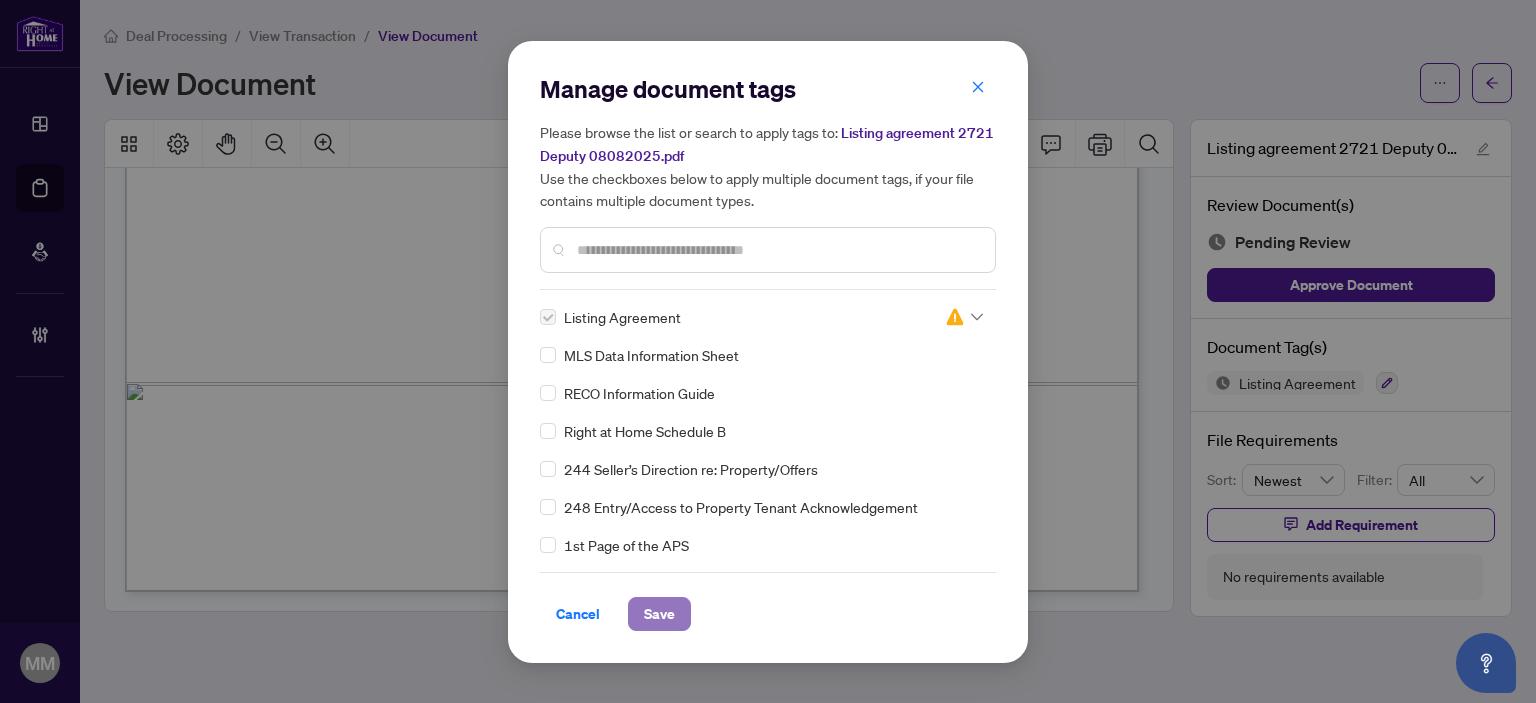 click on "Save" at bounding box center [659, 614] 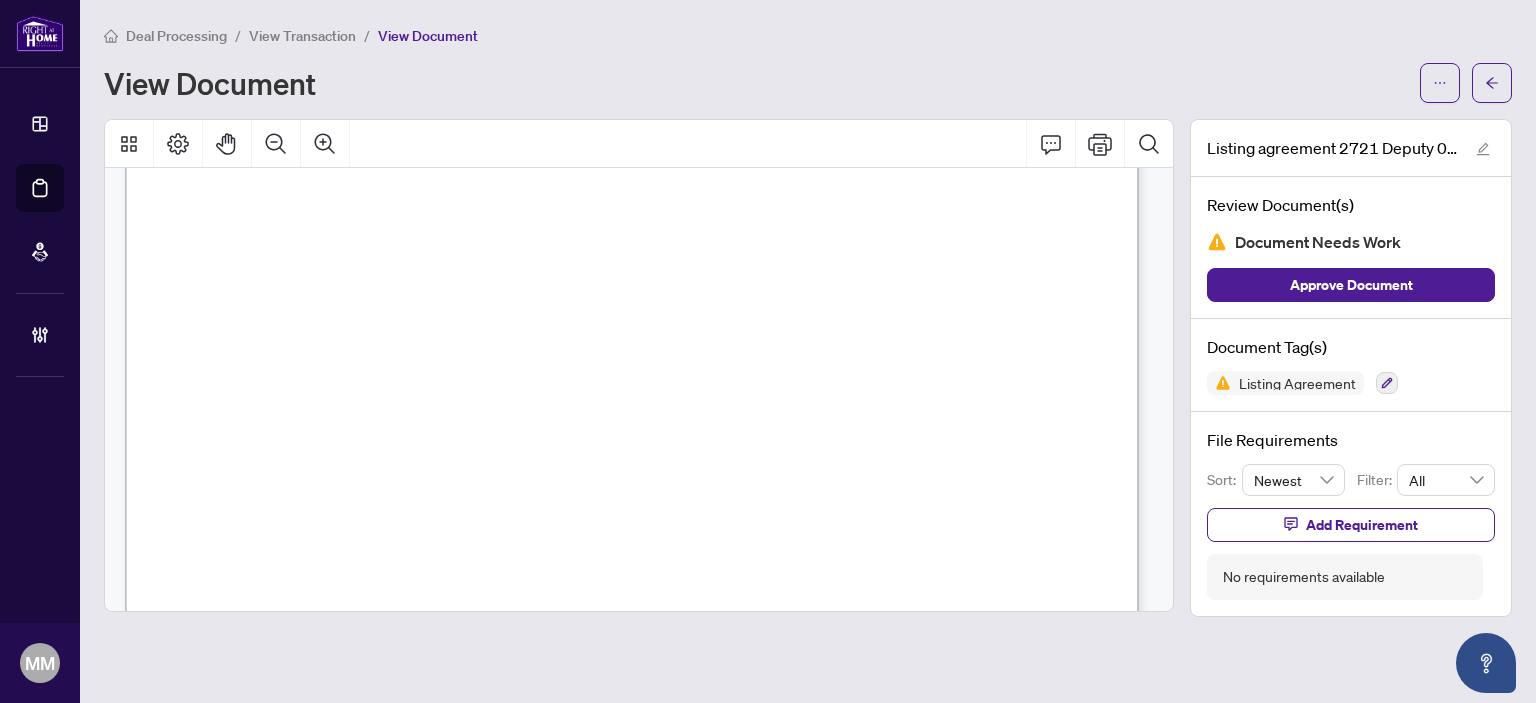 scroll, scrollTop: 5820, scrollLeft: 0, axis: vertical 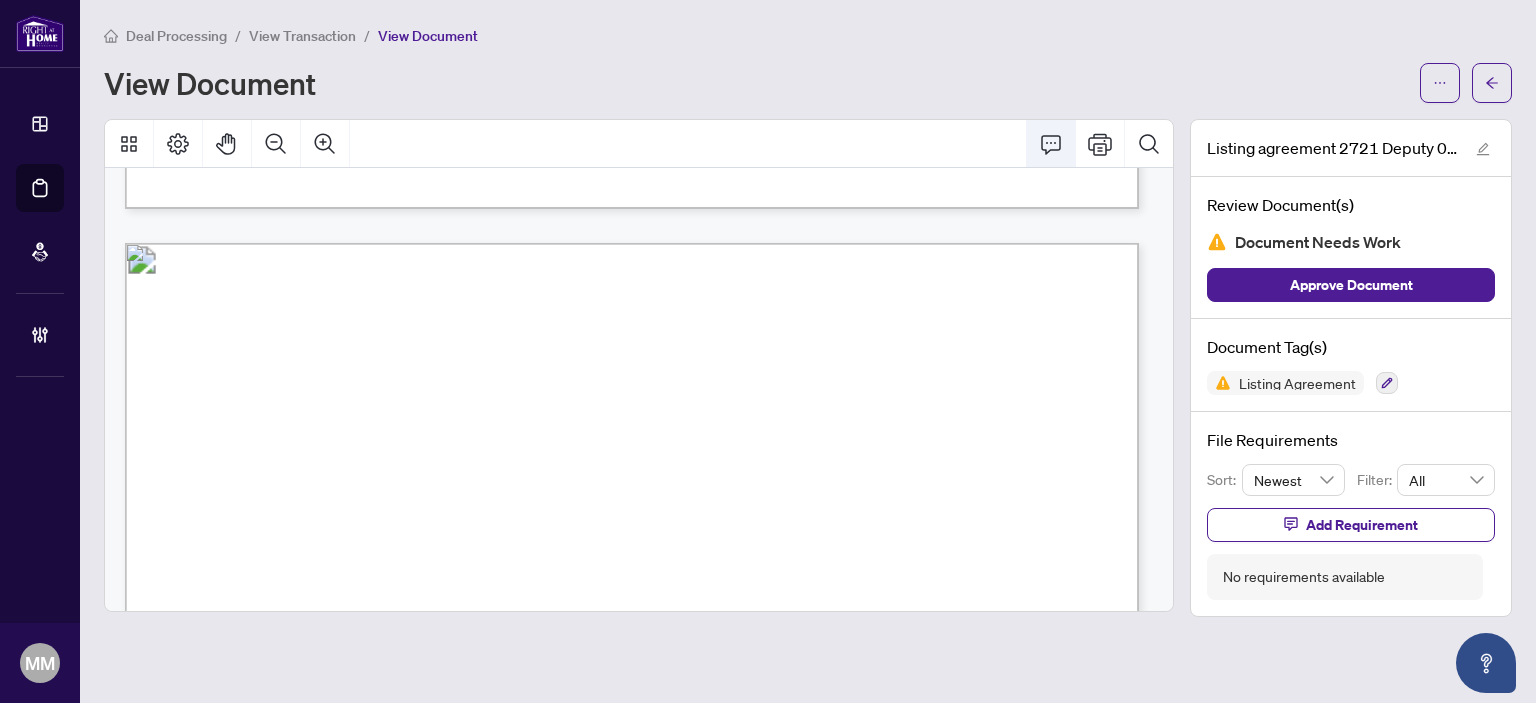 click 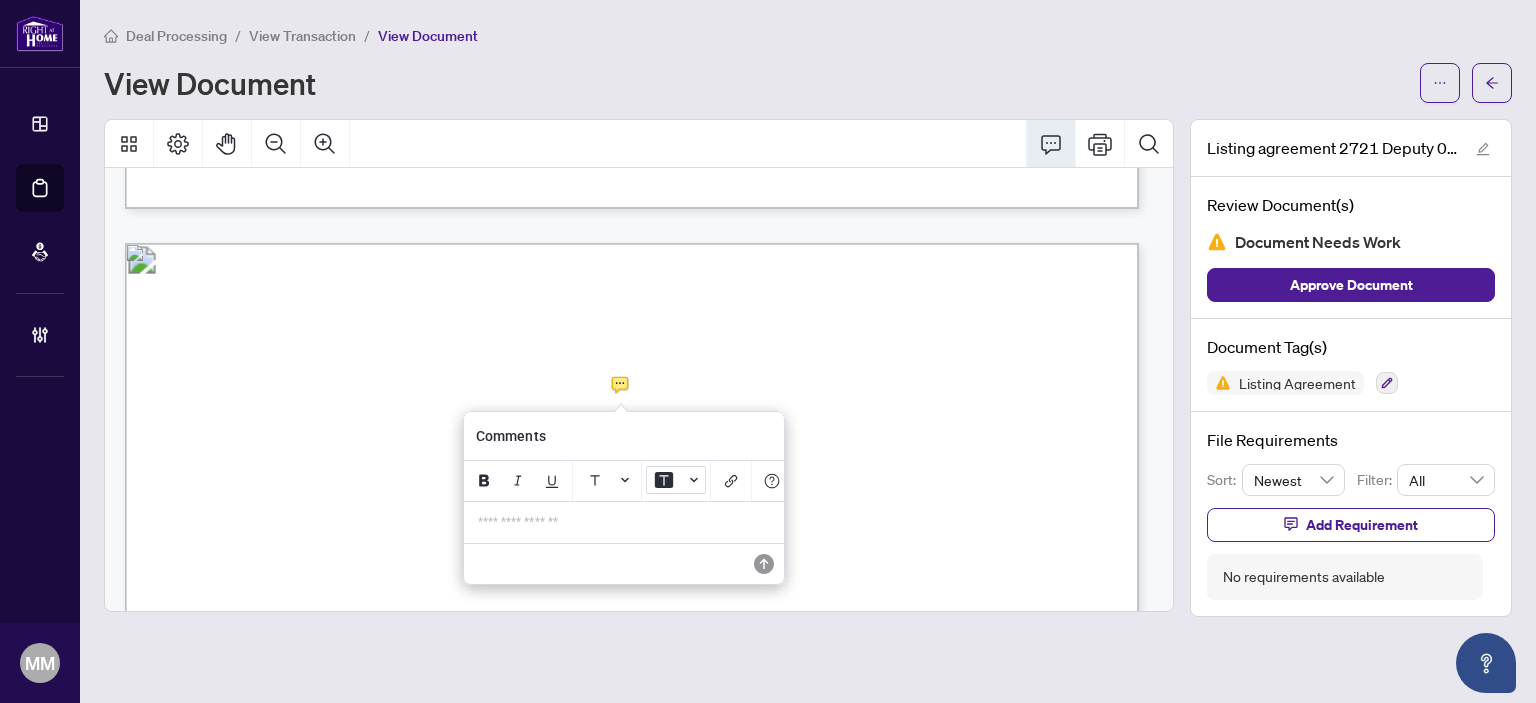 type 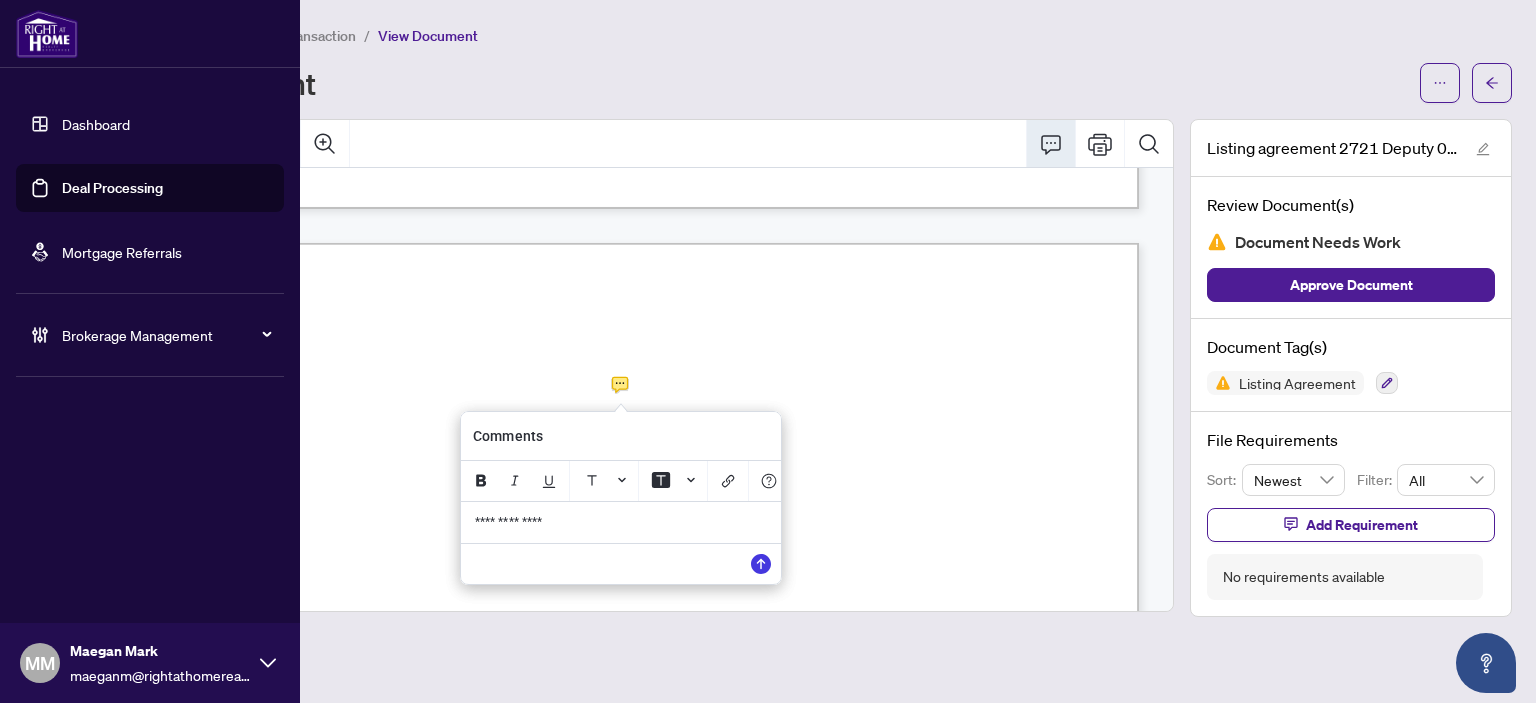 drag, startPoint x: 678, startPoint y: 520, endPoint x: 0, endPoint y: 467, distance: 680.06836 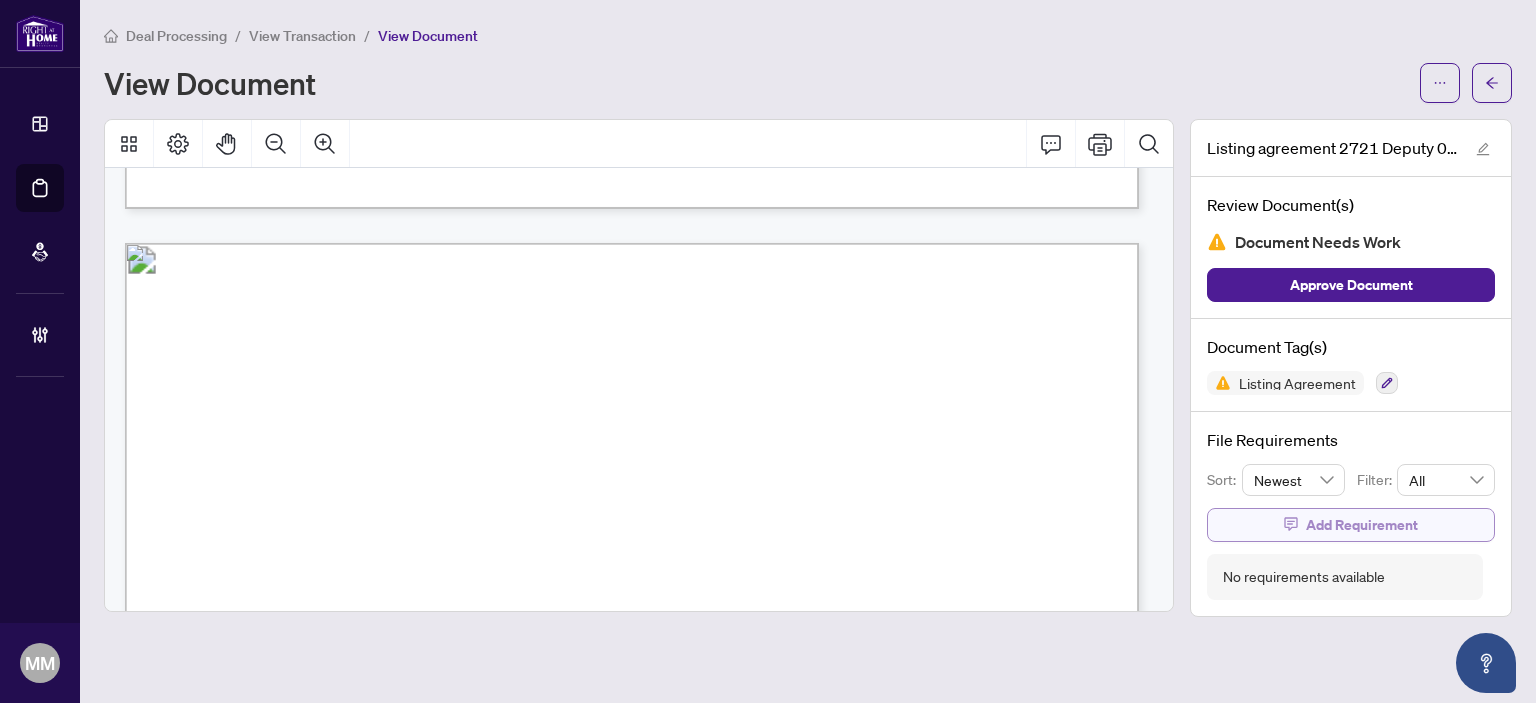 click on "Add Requirement" at bounding box center [1351, 525] 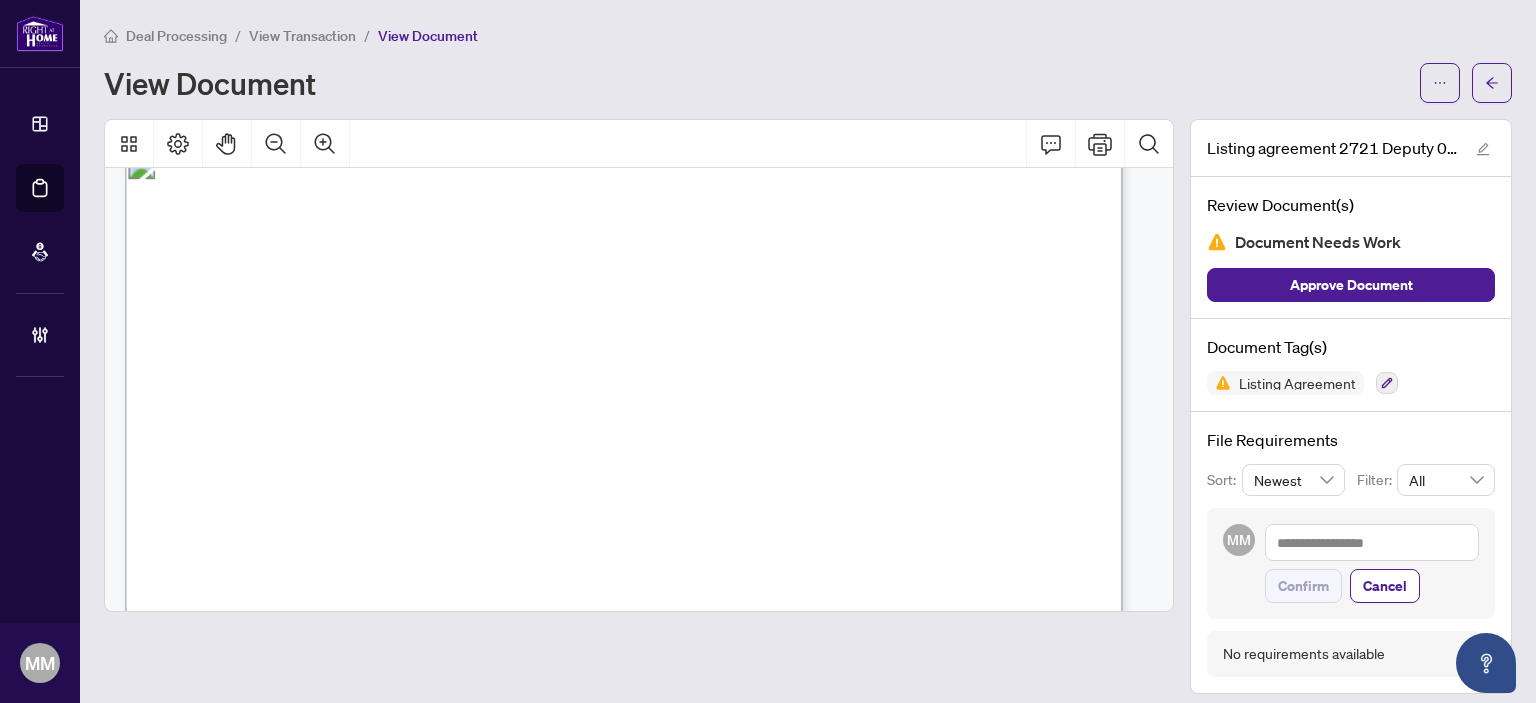 scroll, scrollTop: 5728, scrollLeft: 0, axis: vertical 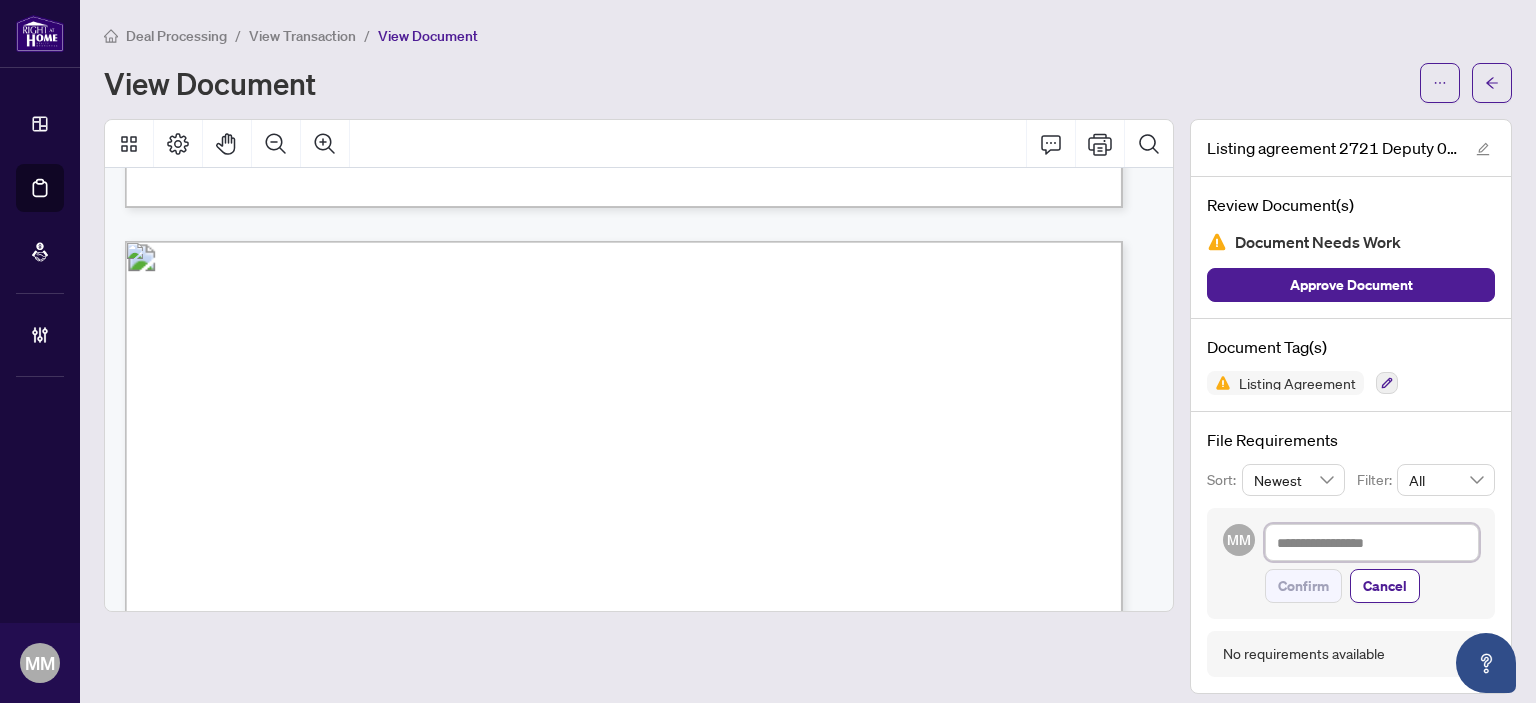 click at bounding box center (1372, 543) 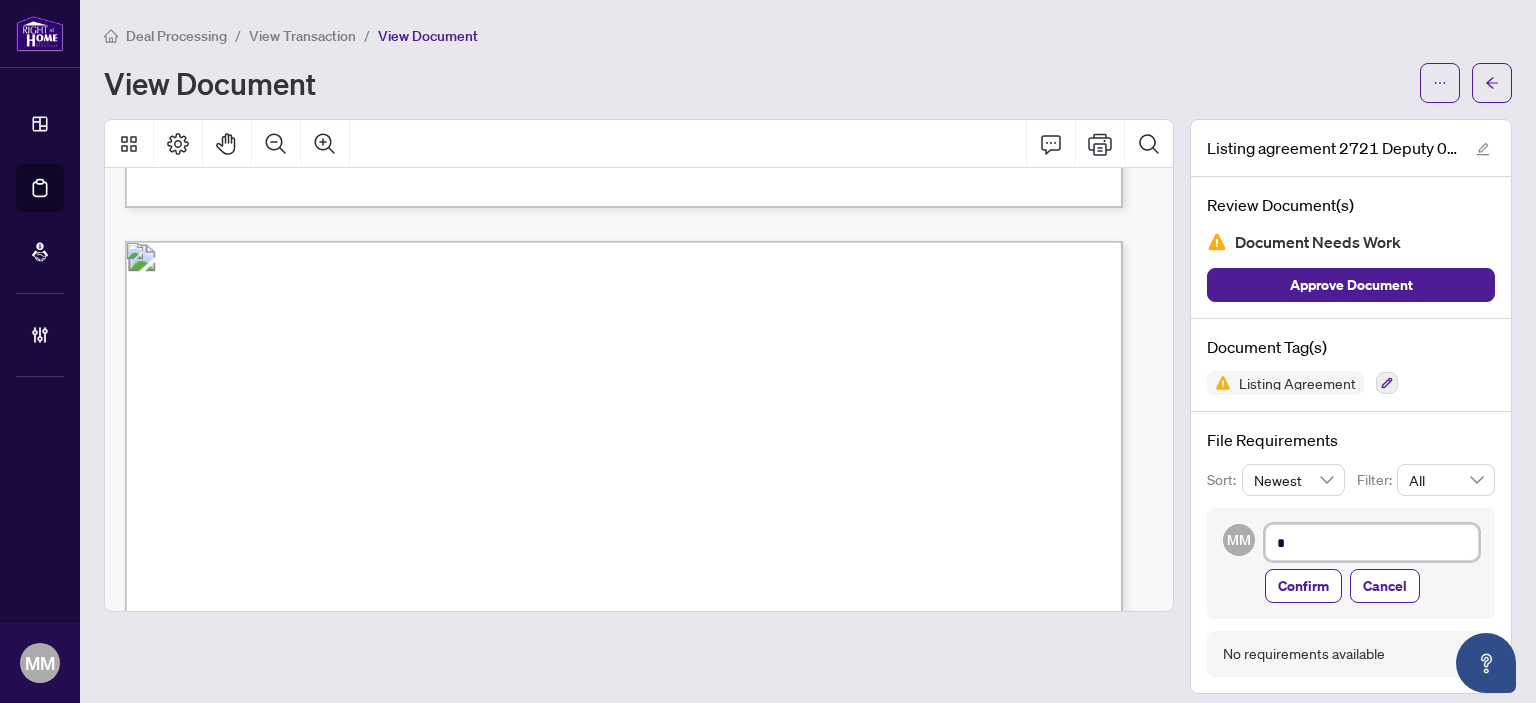 type on "**" 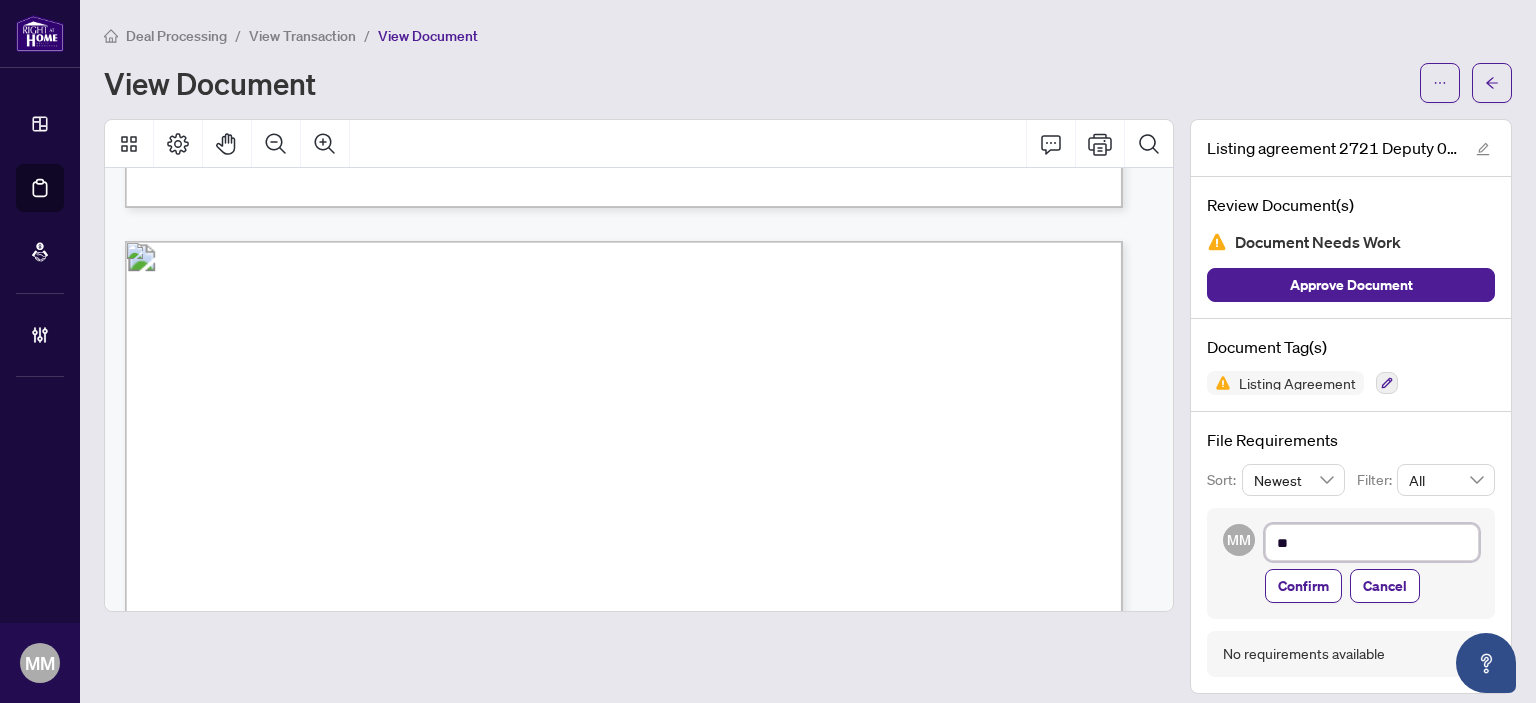 type on "**" 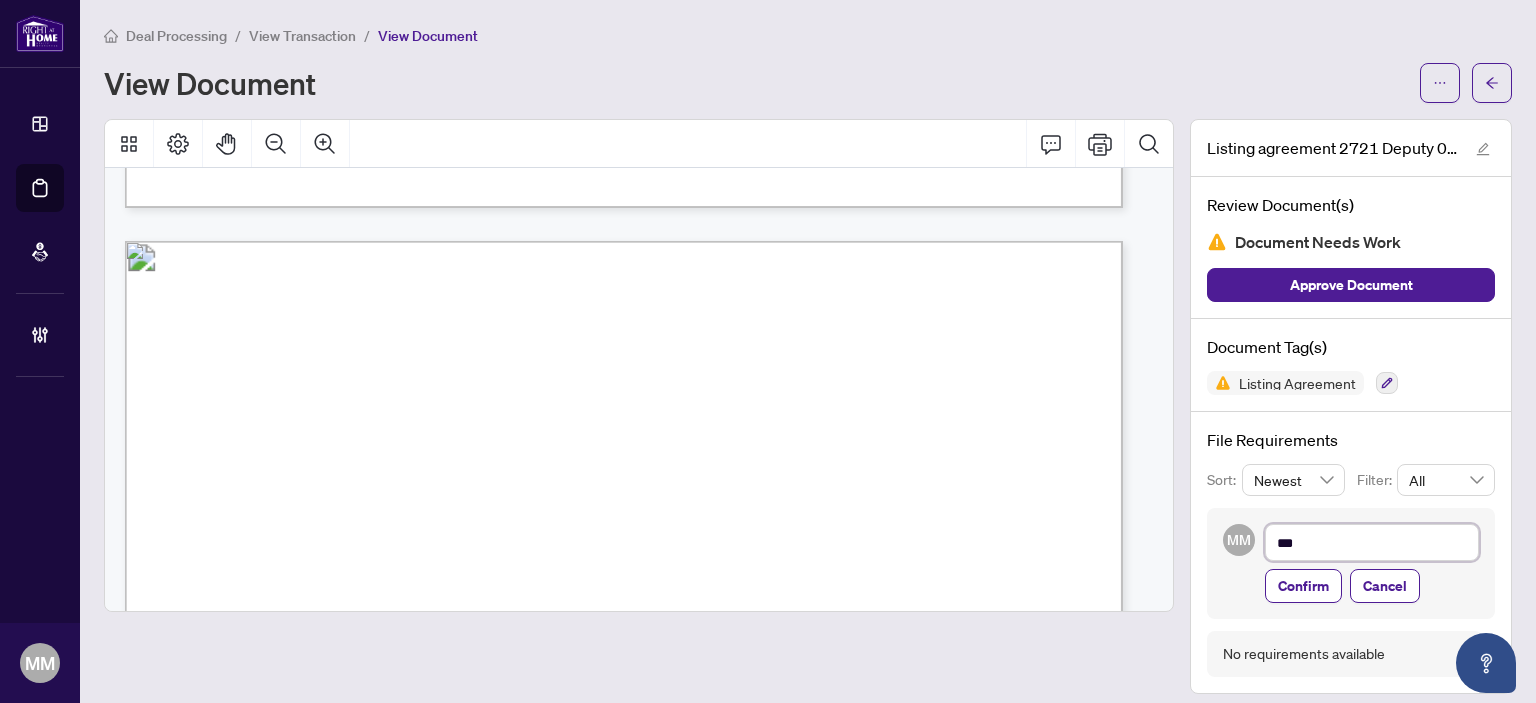 type on "****" 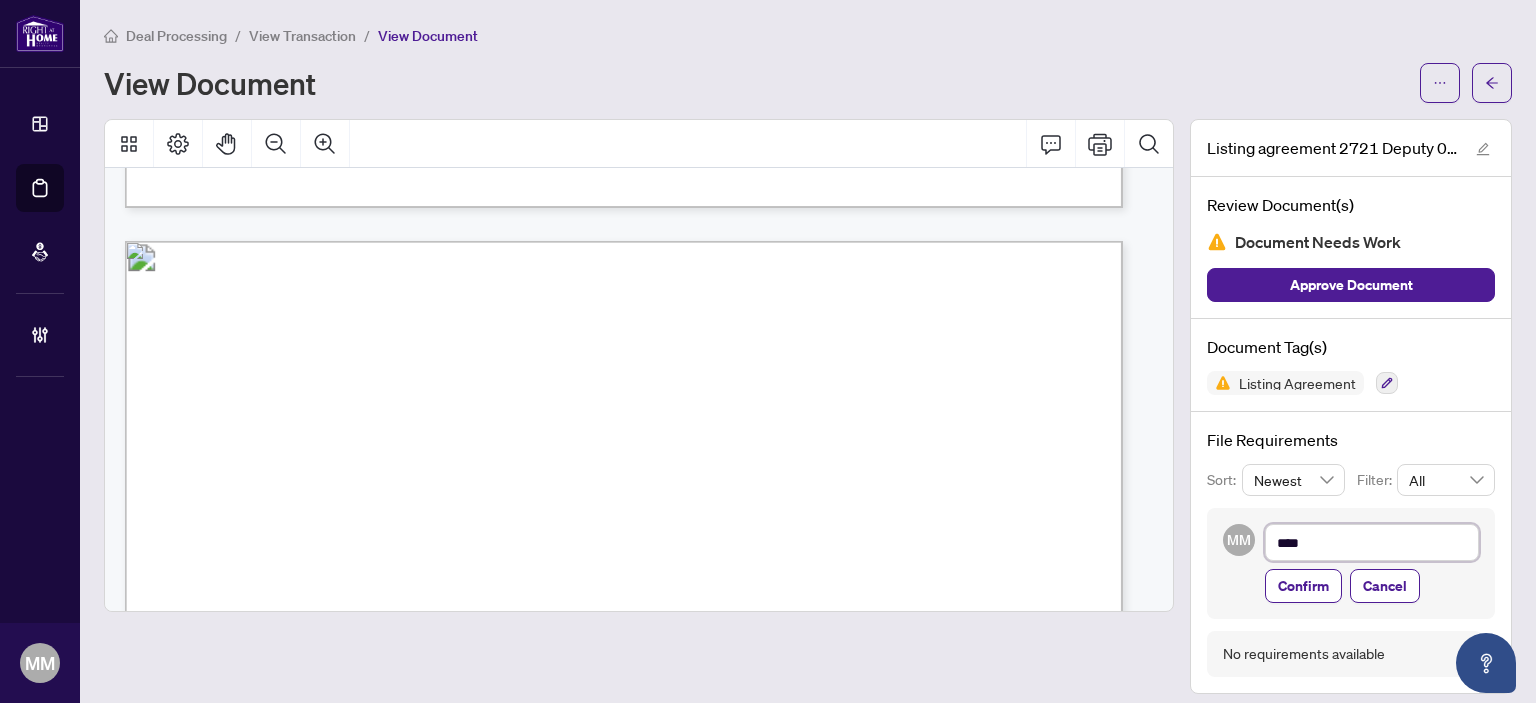 type on "*****" 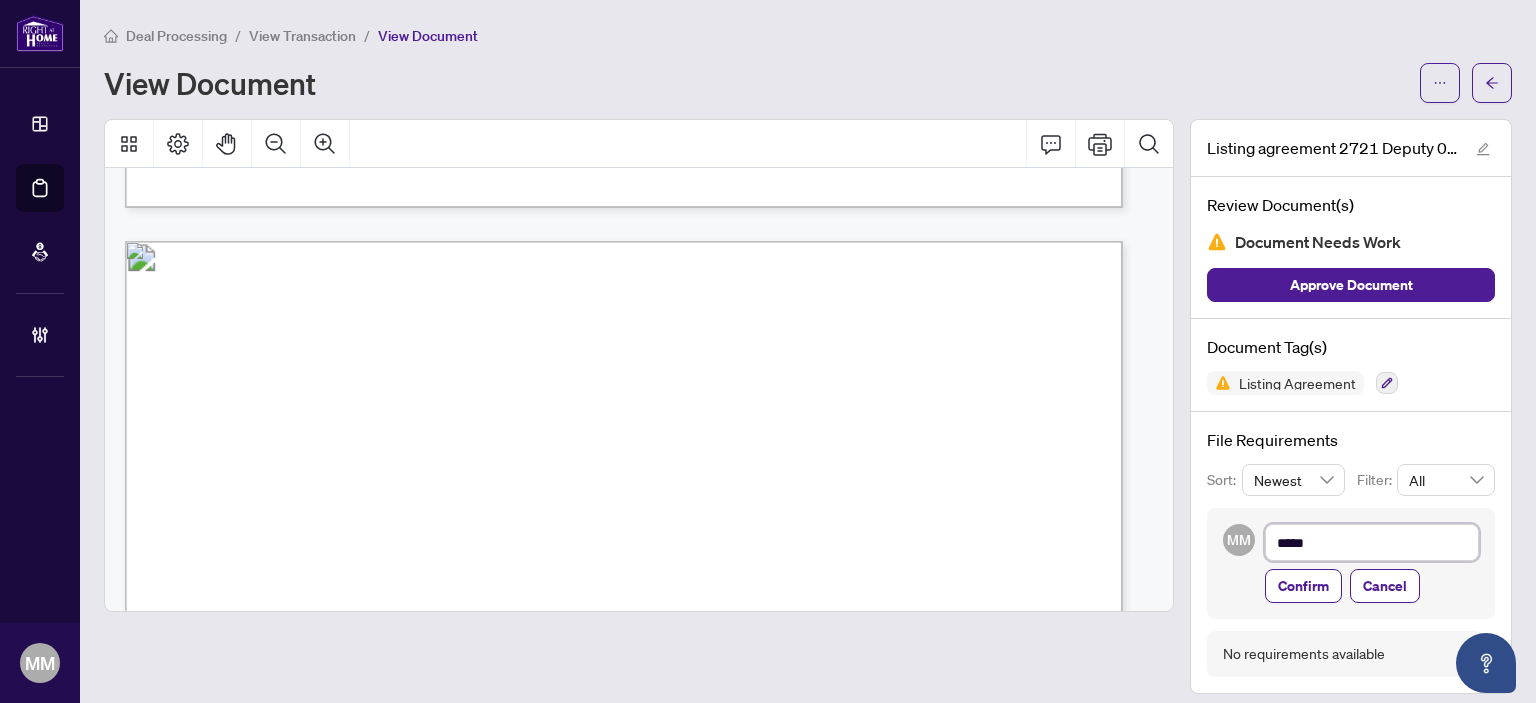 type on "******" 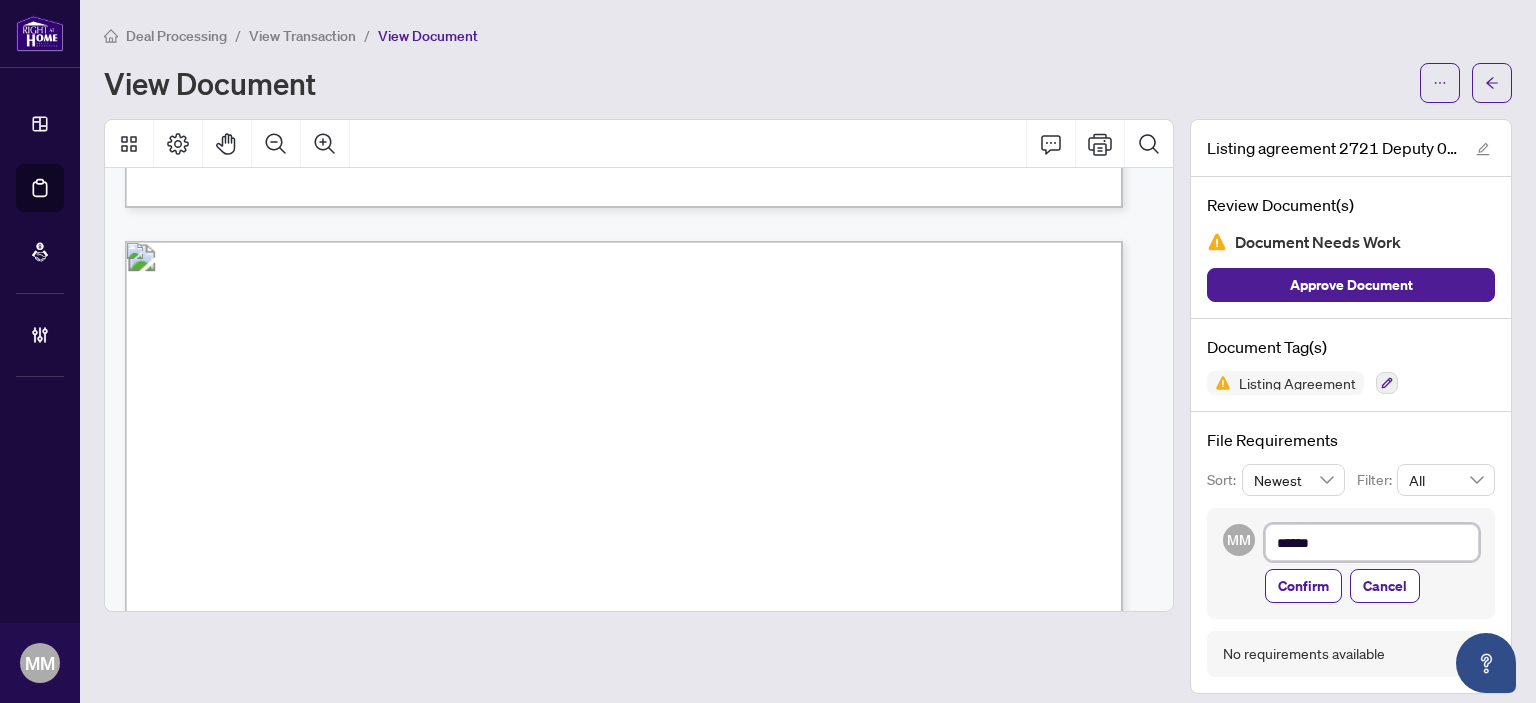 type on "*******" 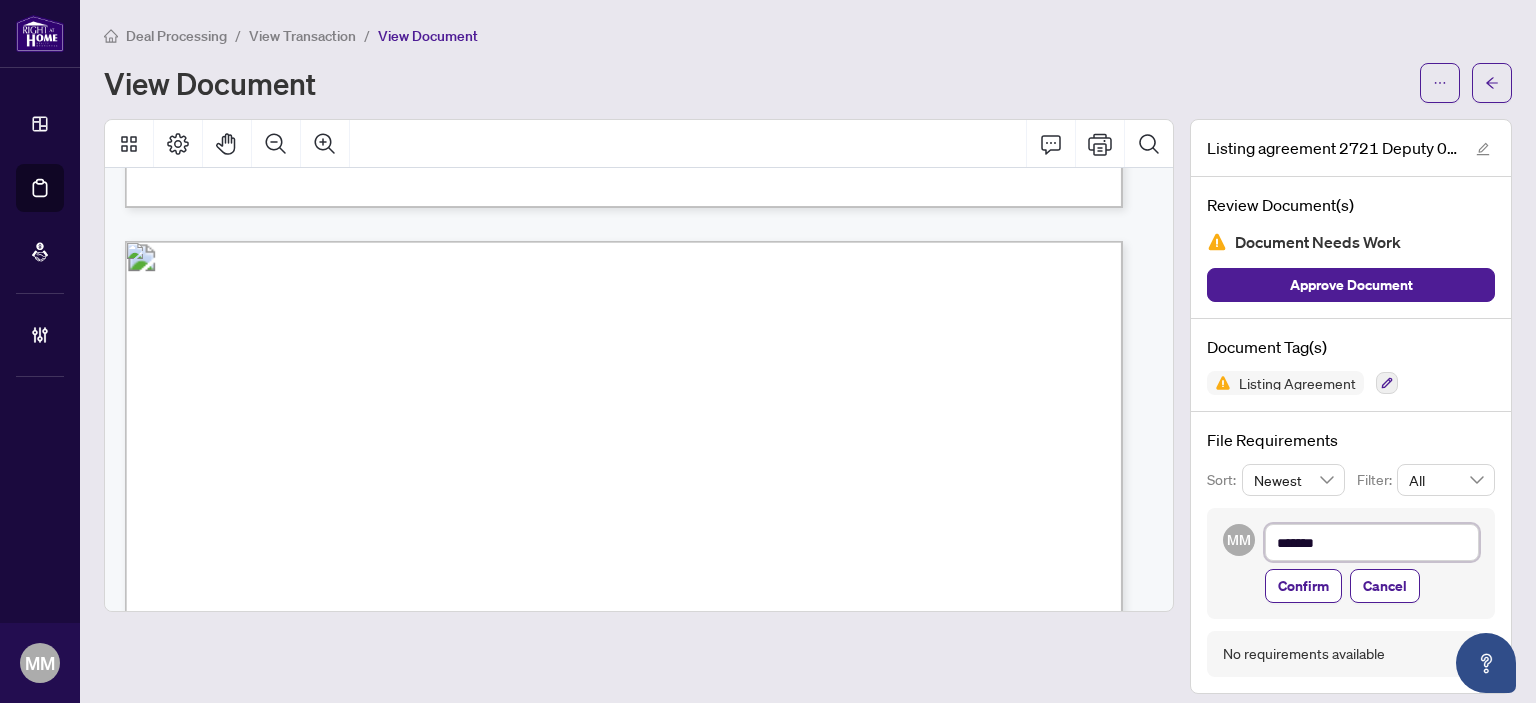 type on "********" 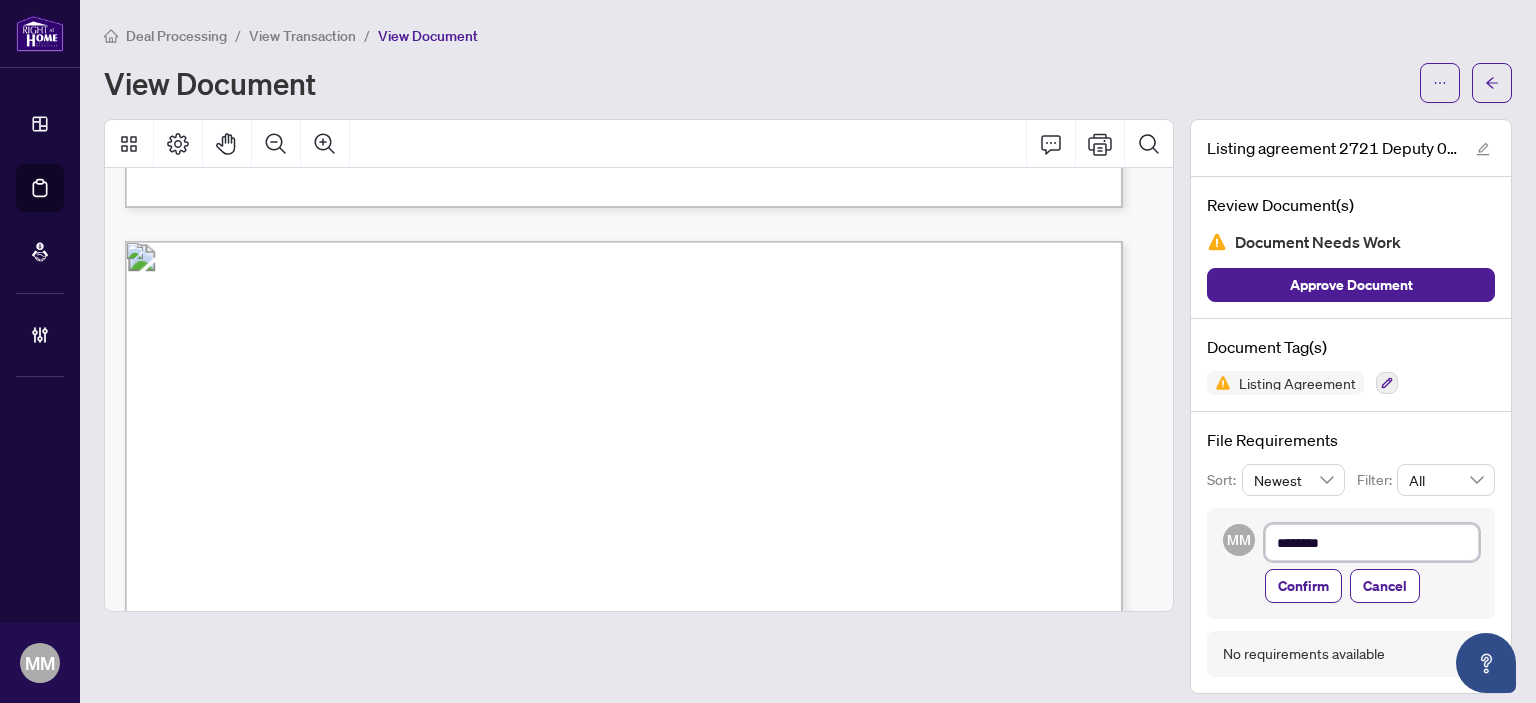 type on "*********" 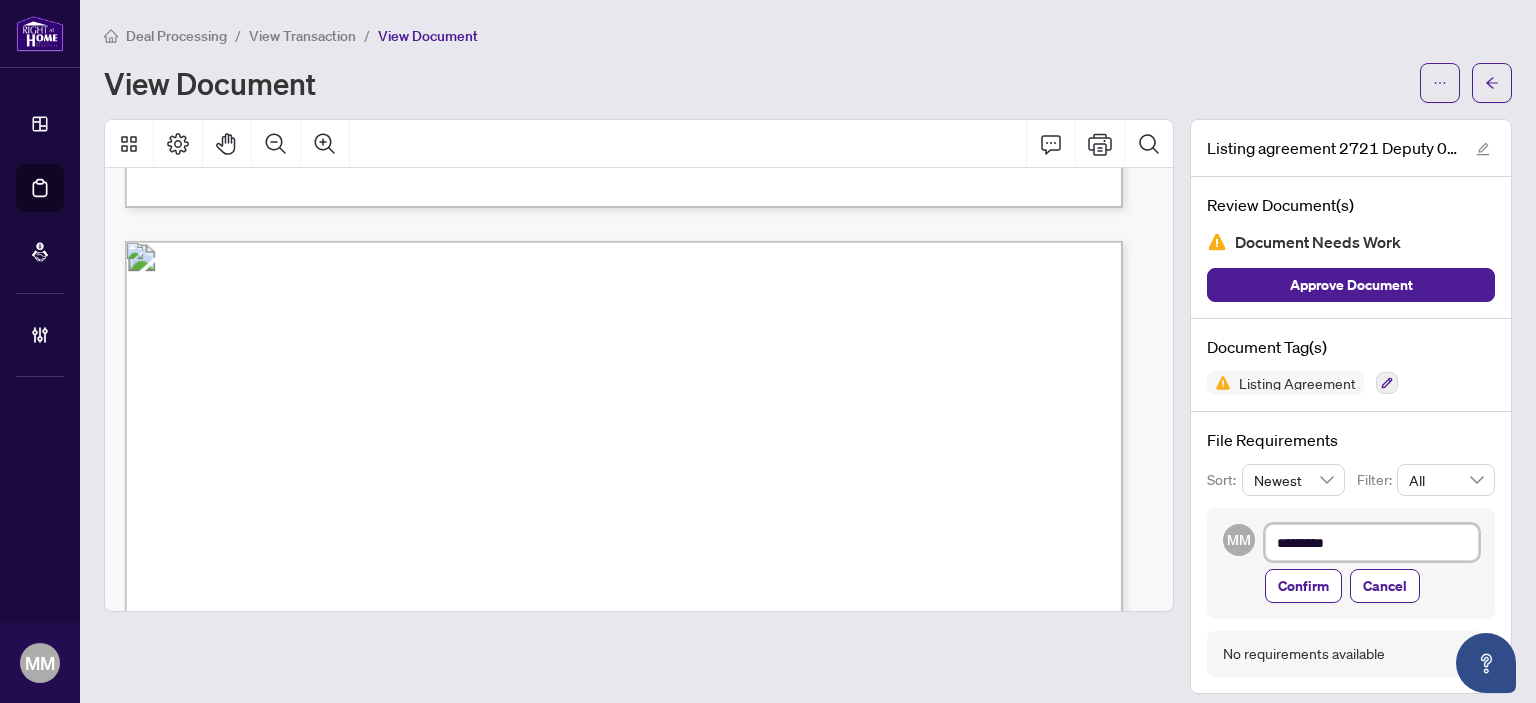type on "*********" 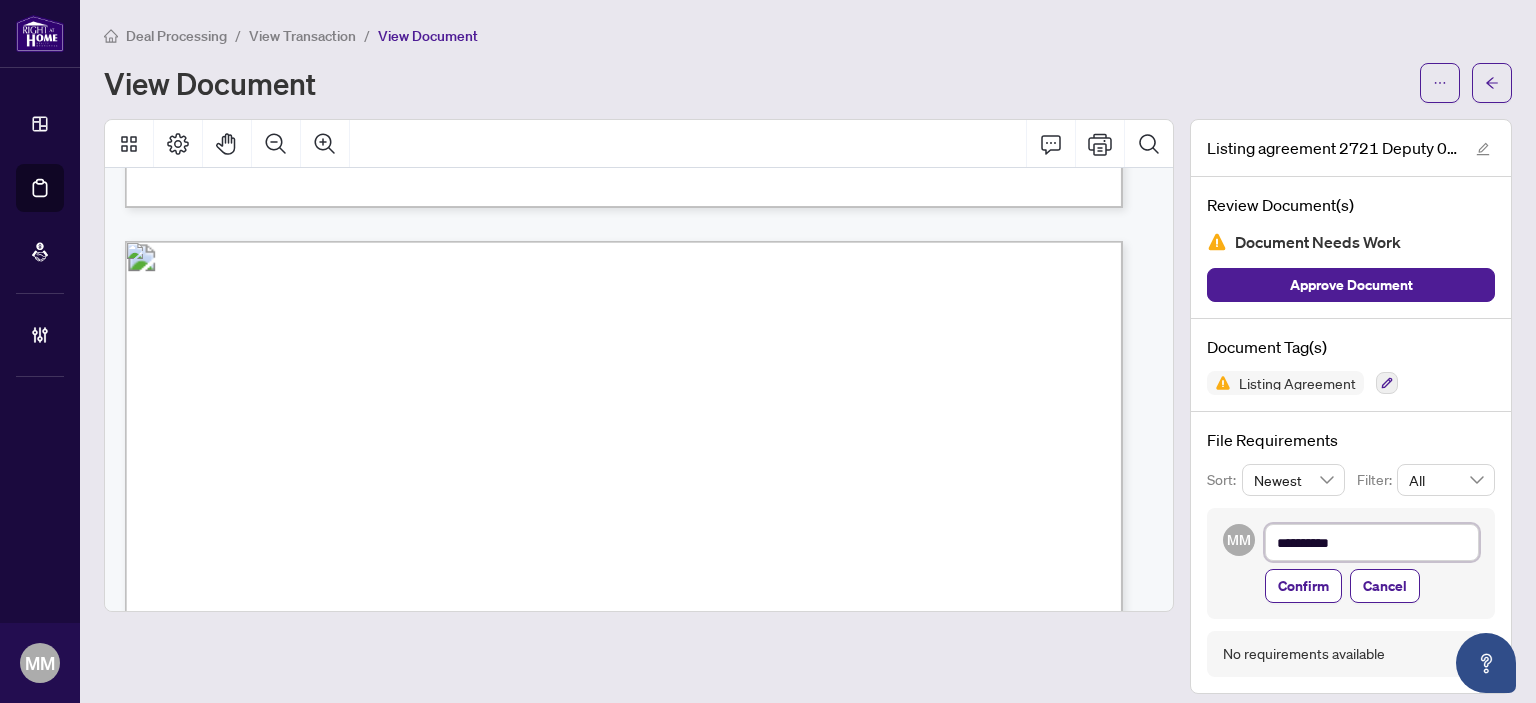 type on "**********" 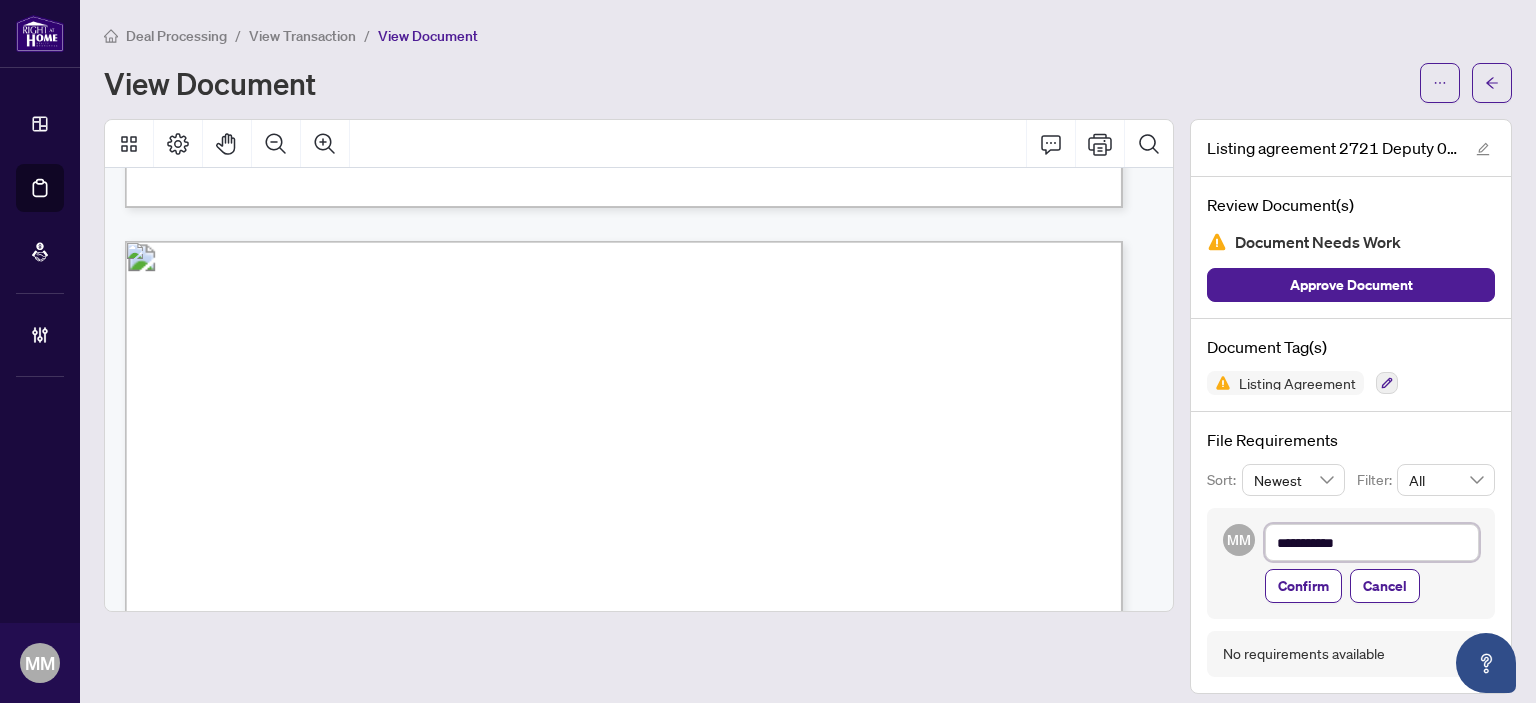 type on "**********" 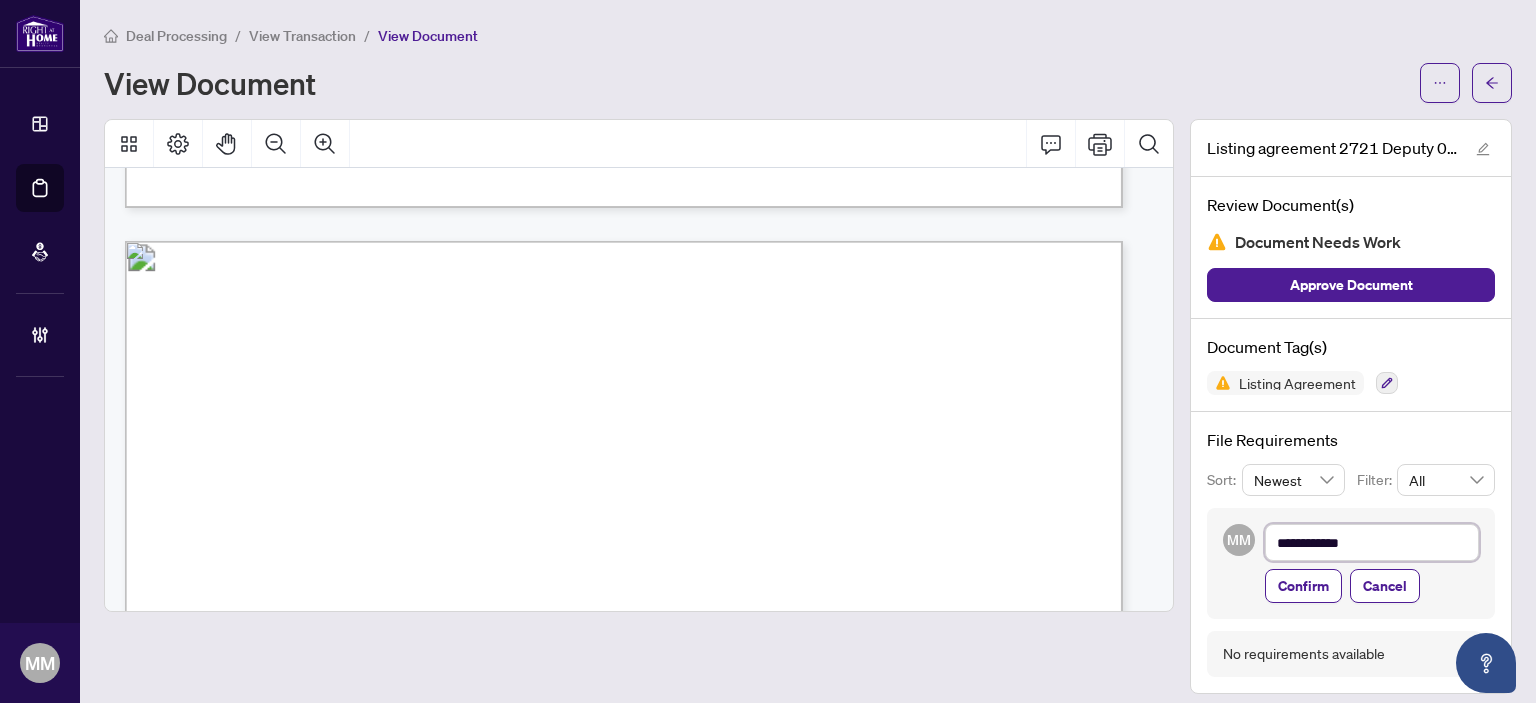 type on "**********" 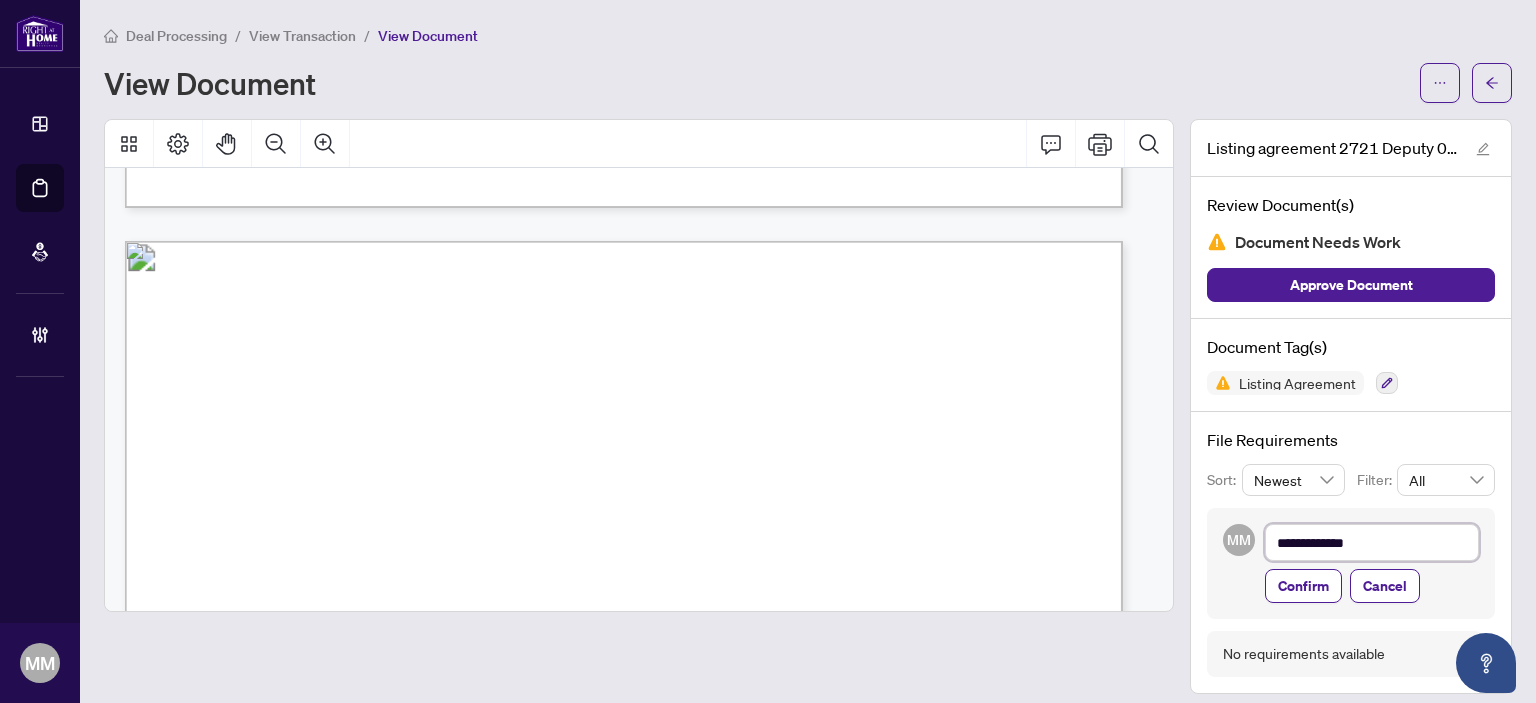 type on "**********" 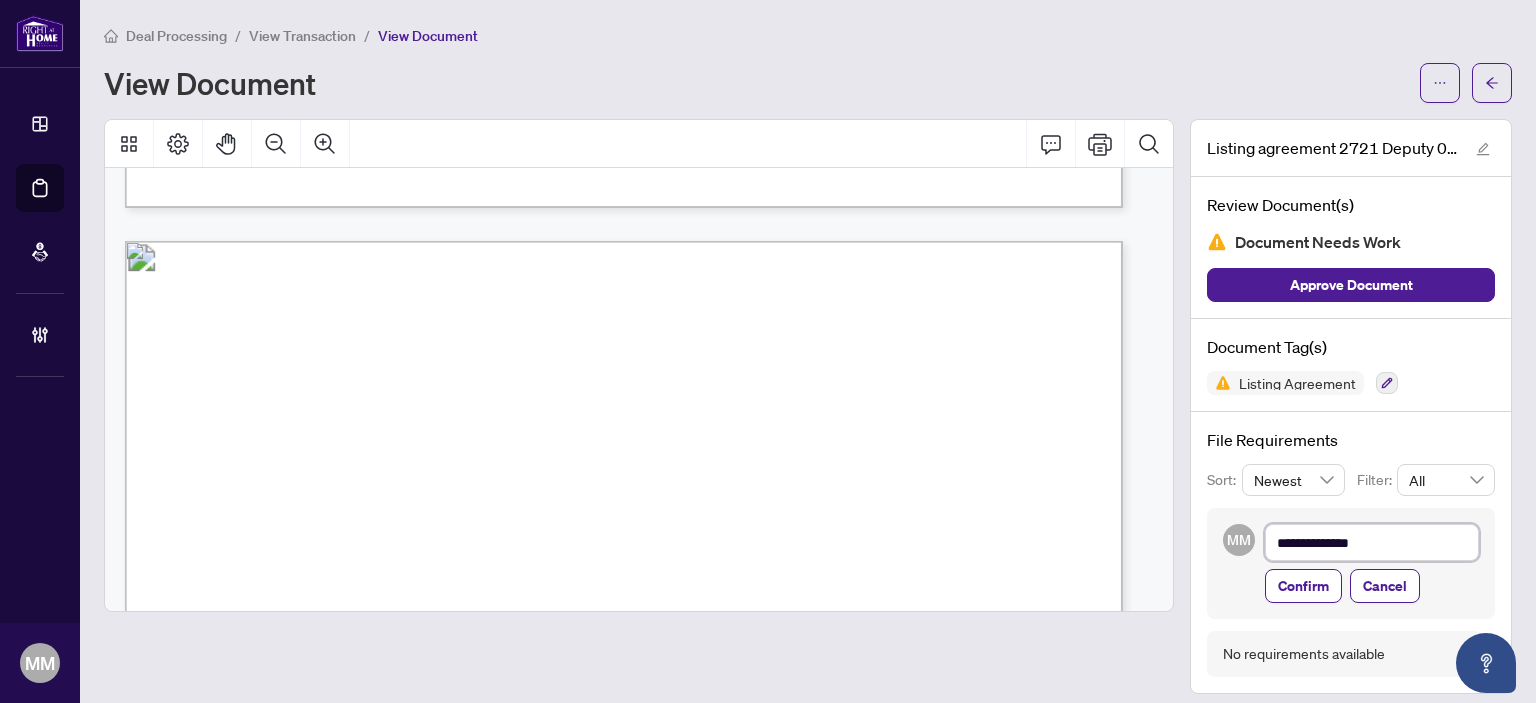 type on "**********" 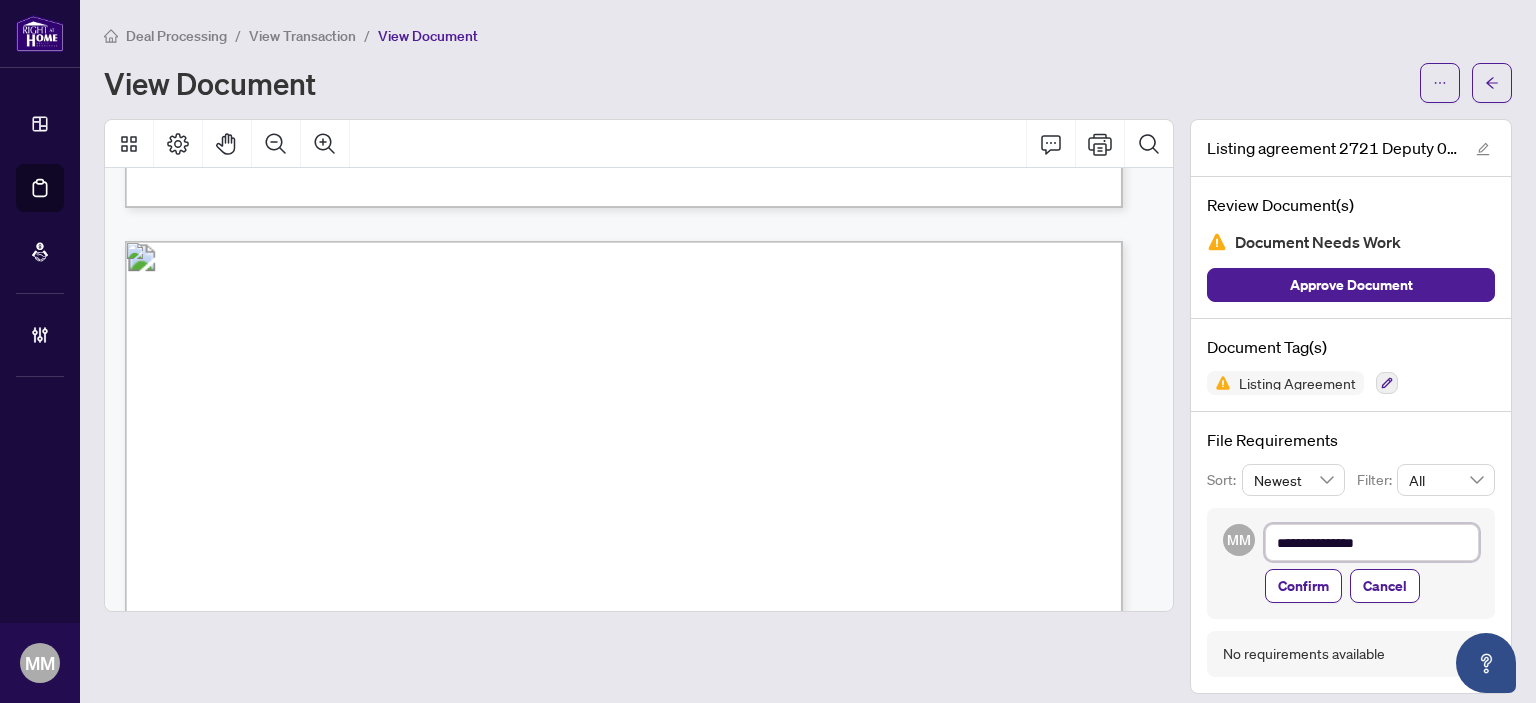 type on "**********" 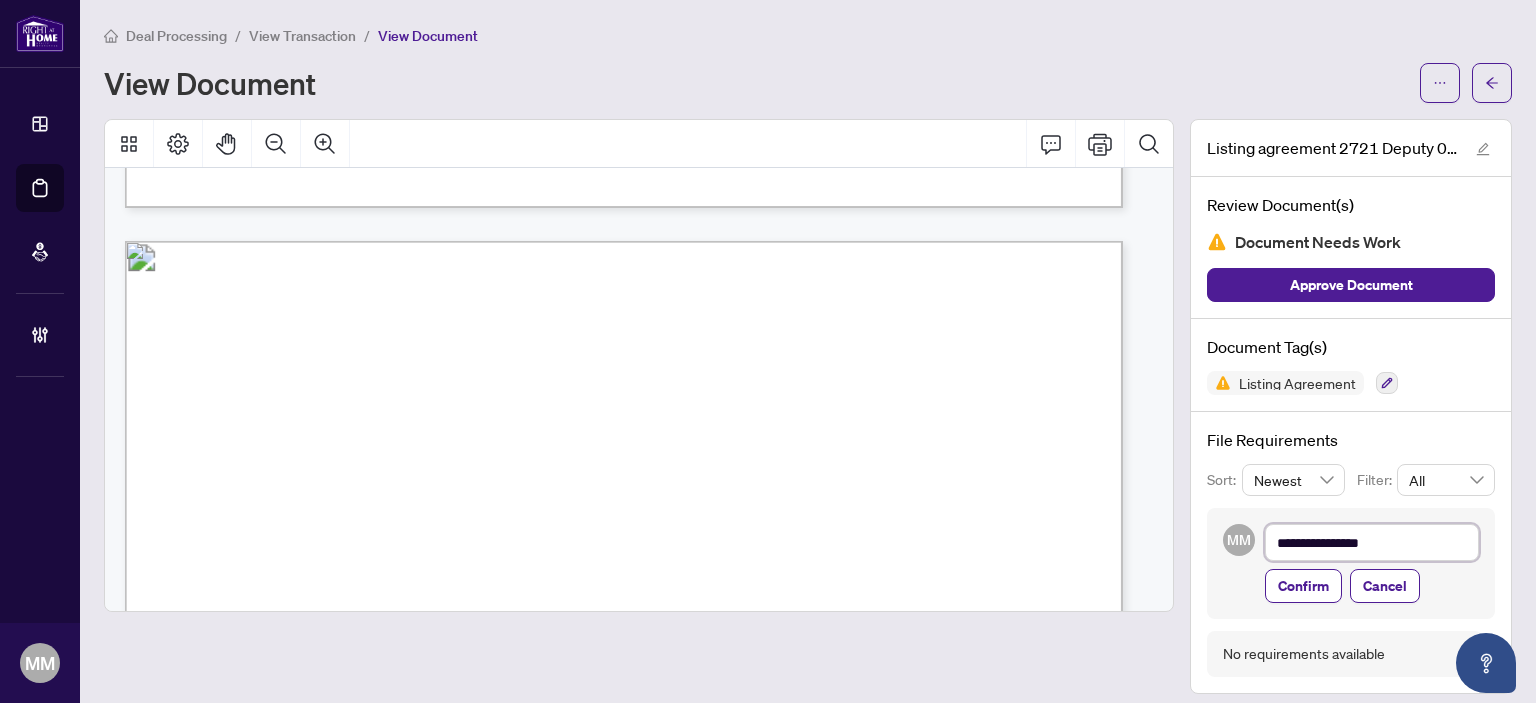 type on "**********" 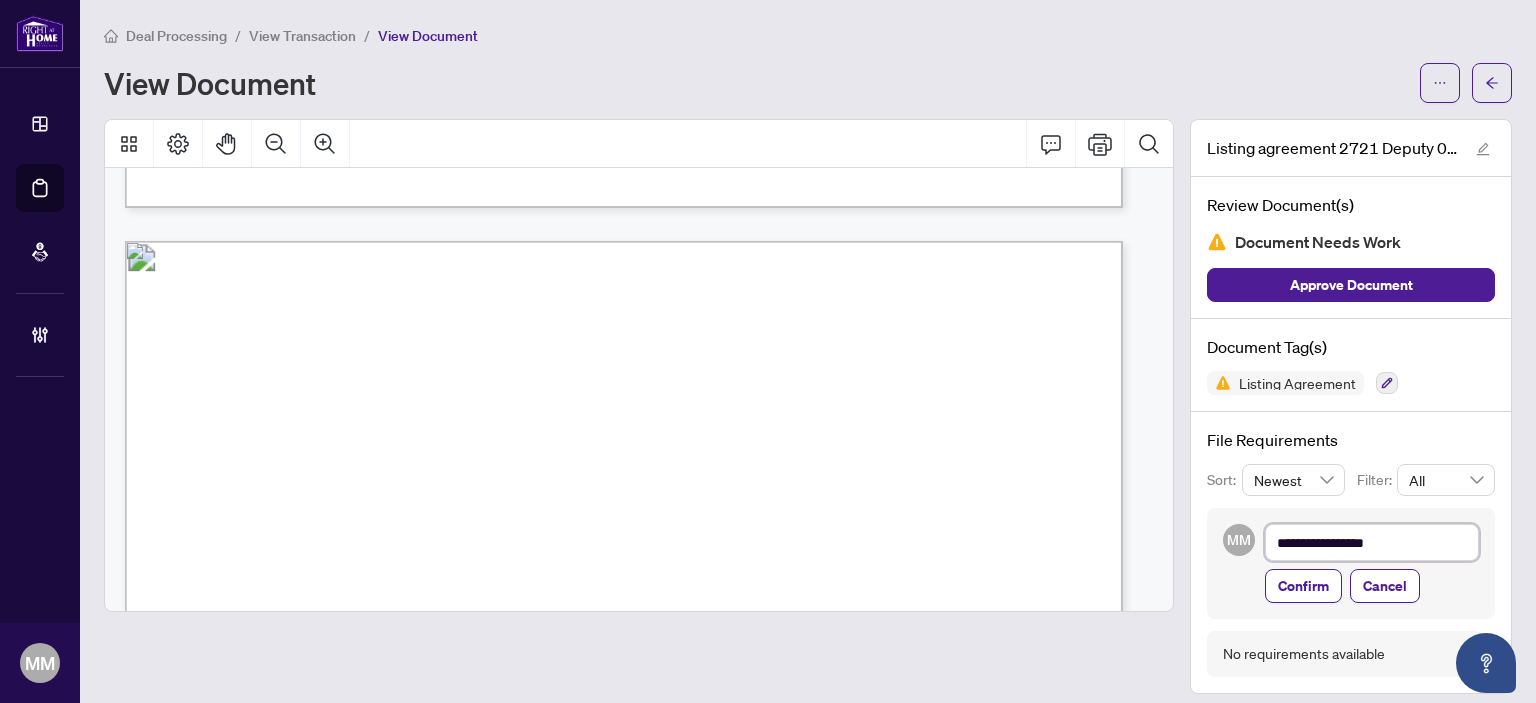 type on "**********" 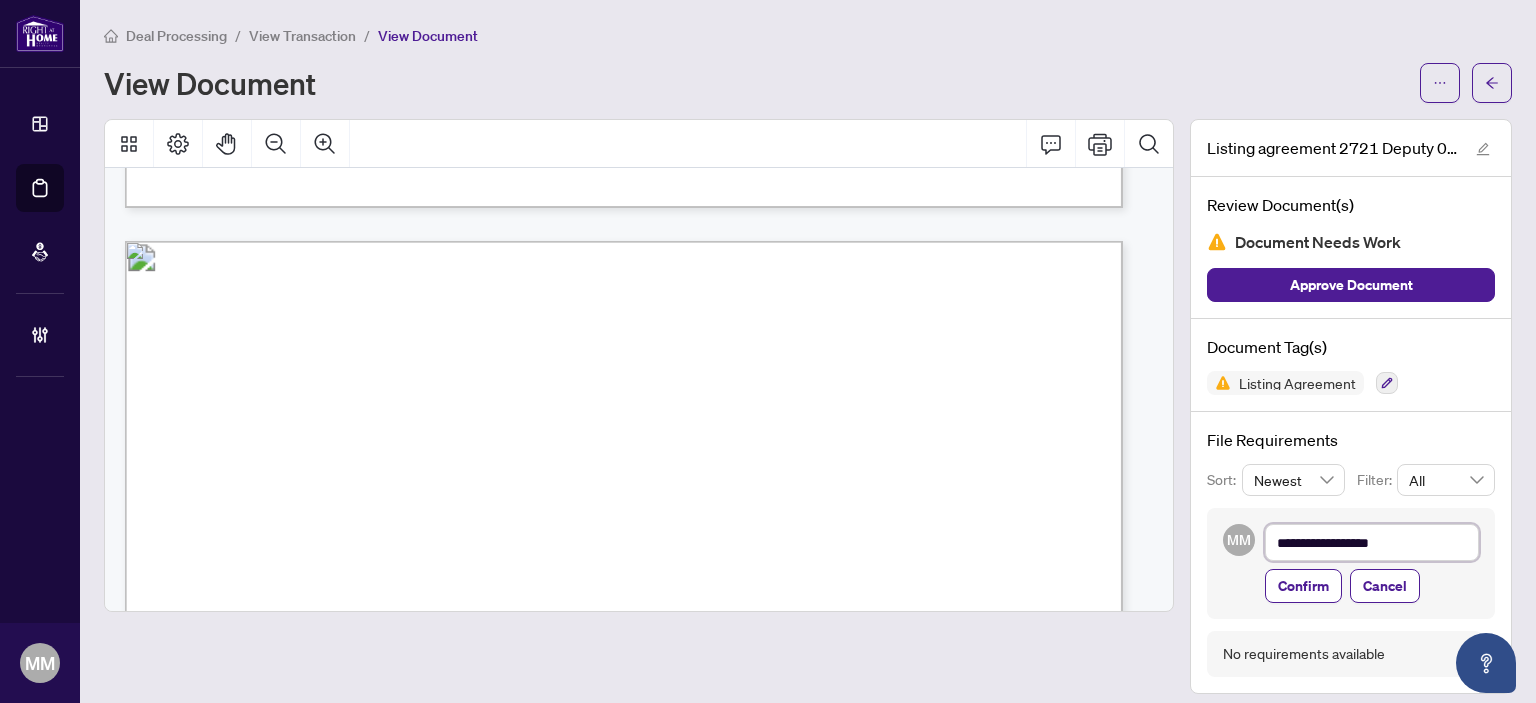type on "**********" 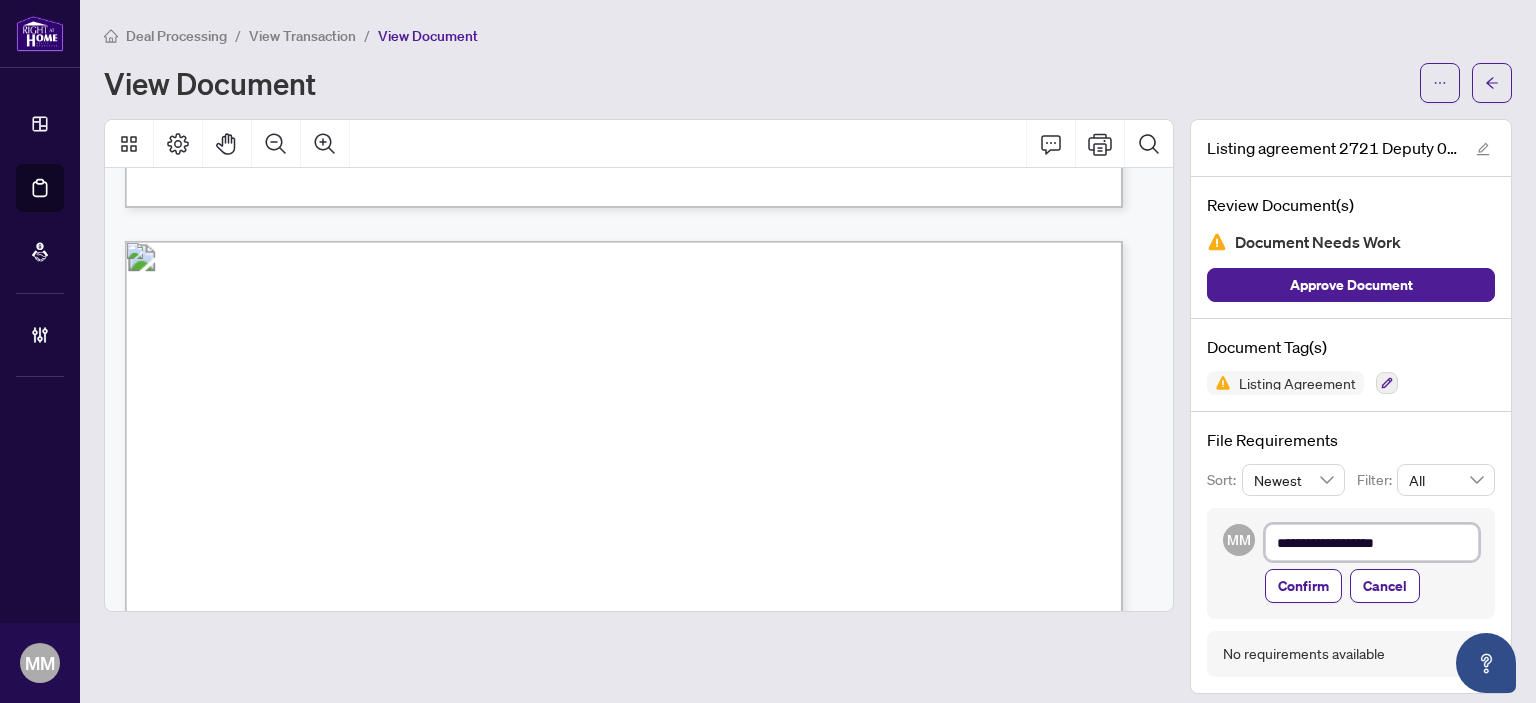 type on "**********" 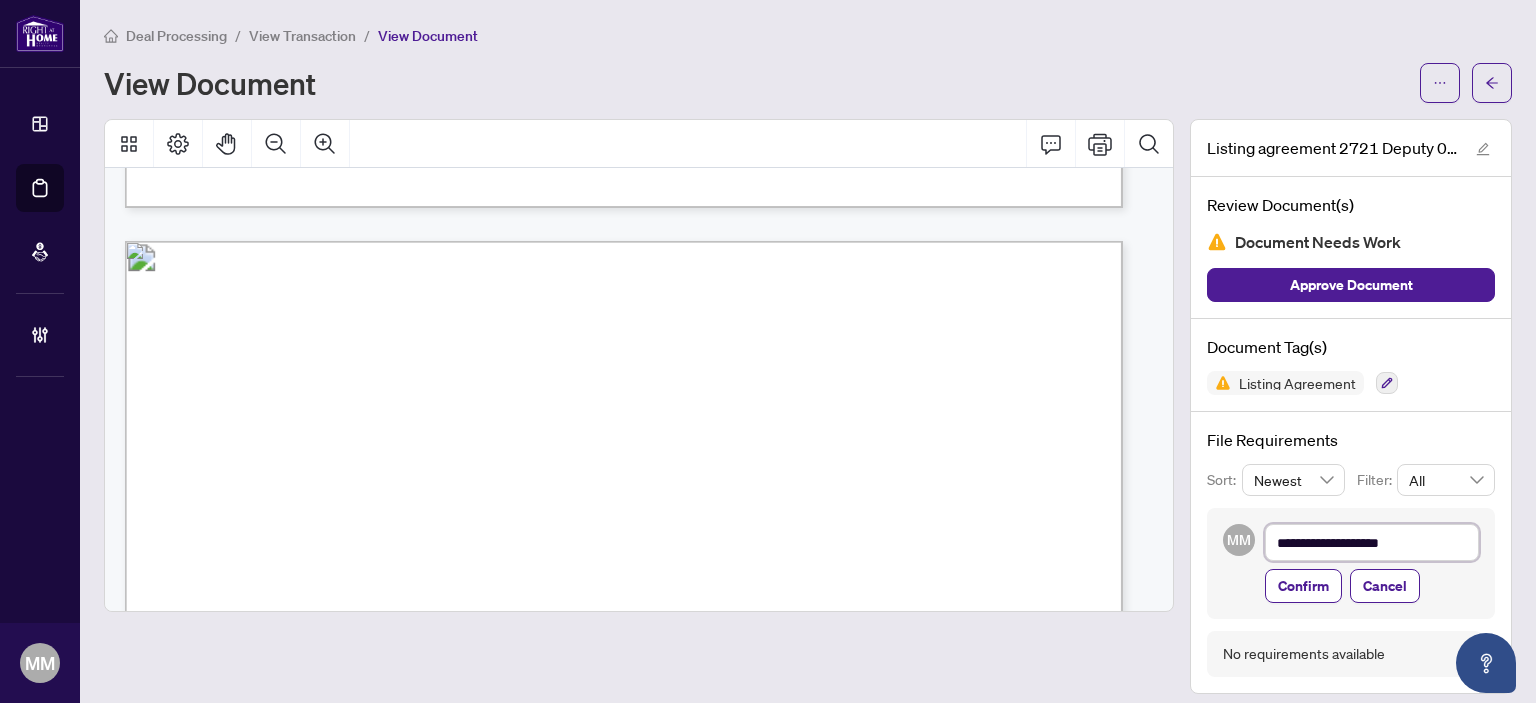 type on "**********" 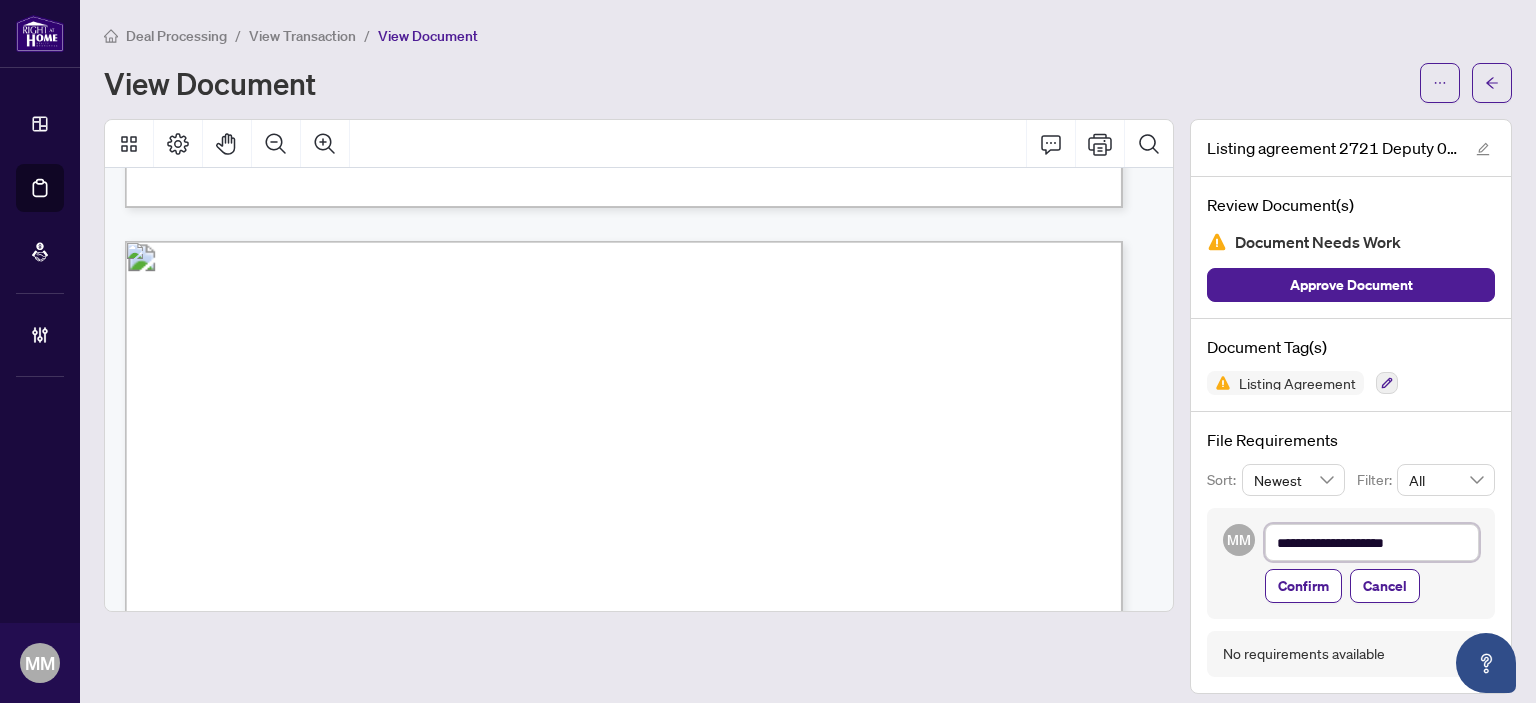 type on "**********" 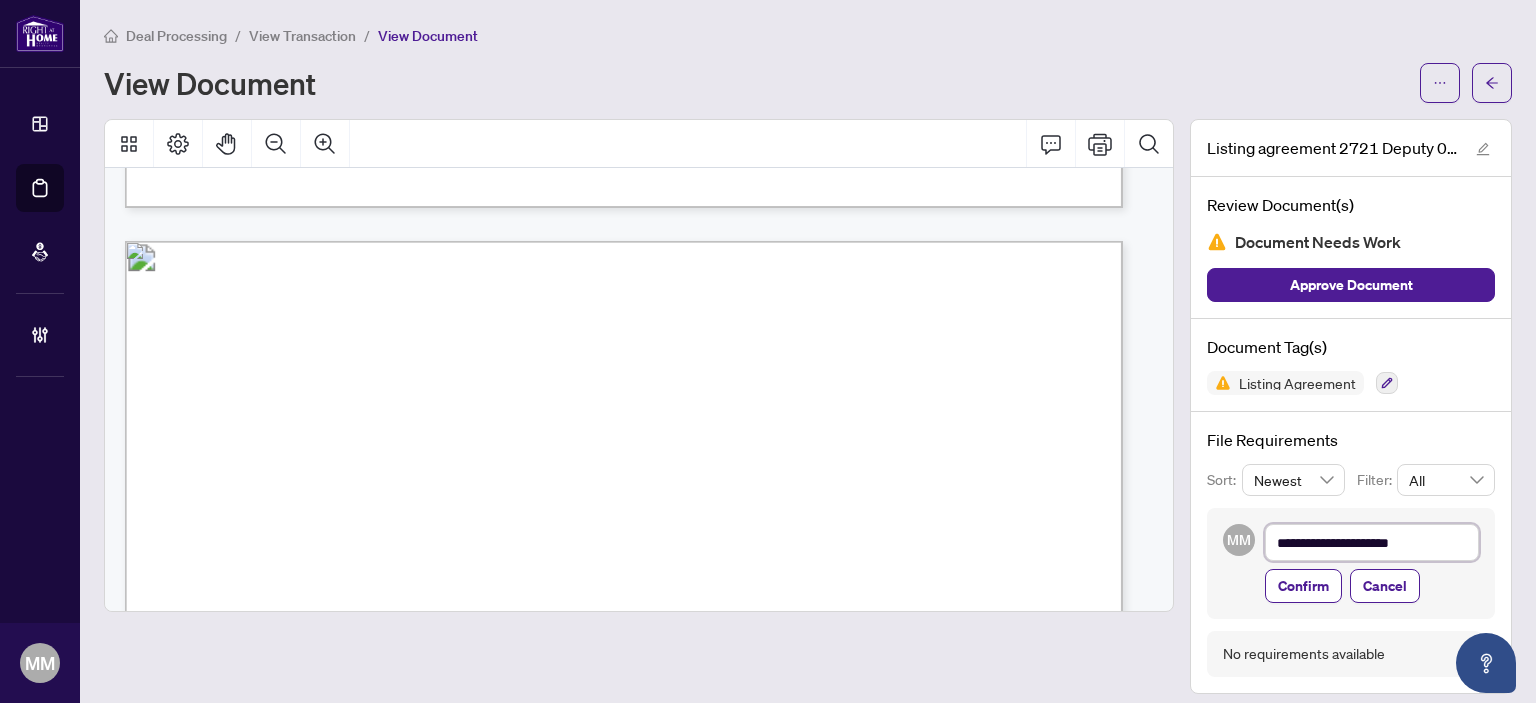 type on "**********" 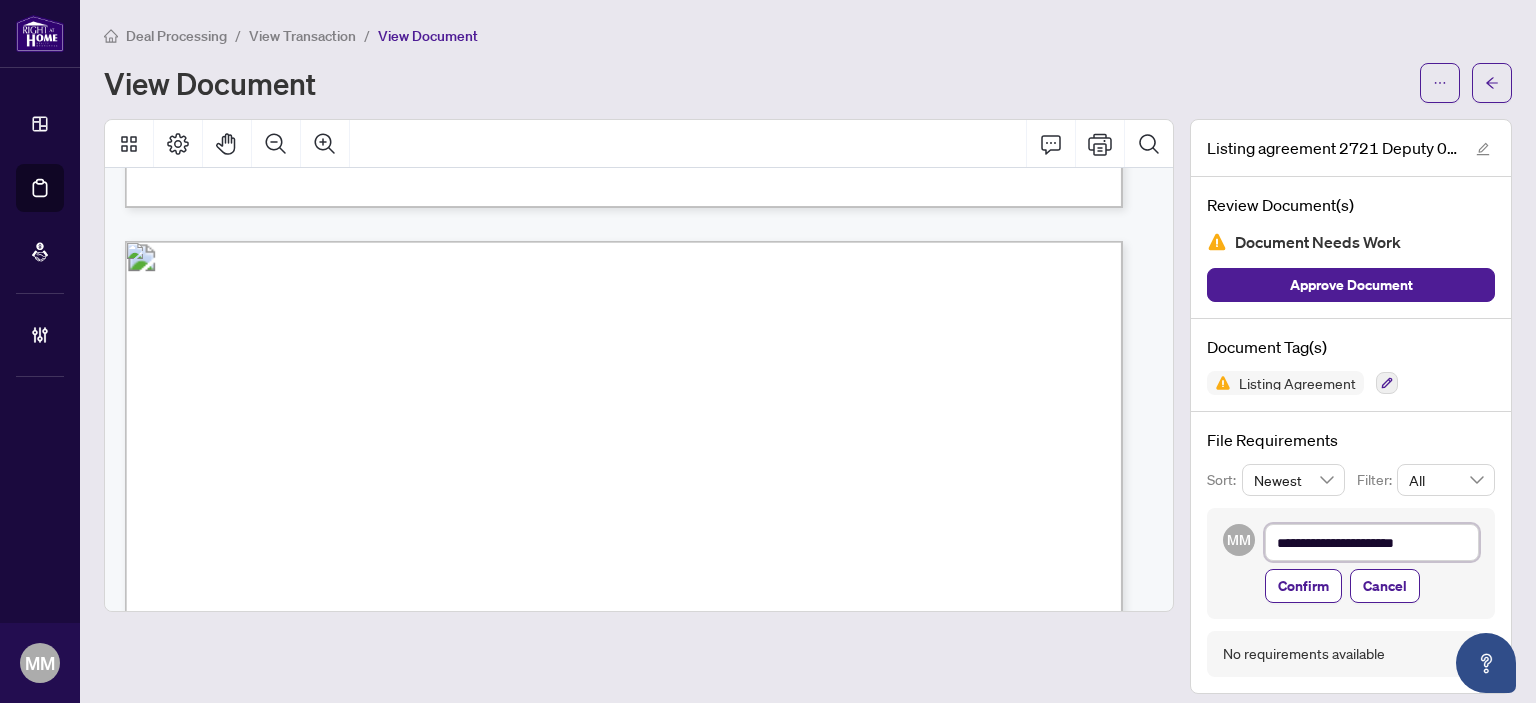 type on "**********" 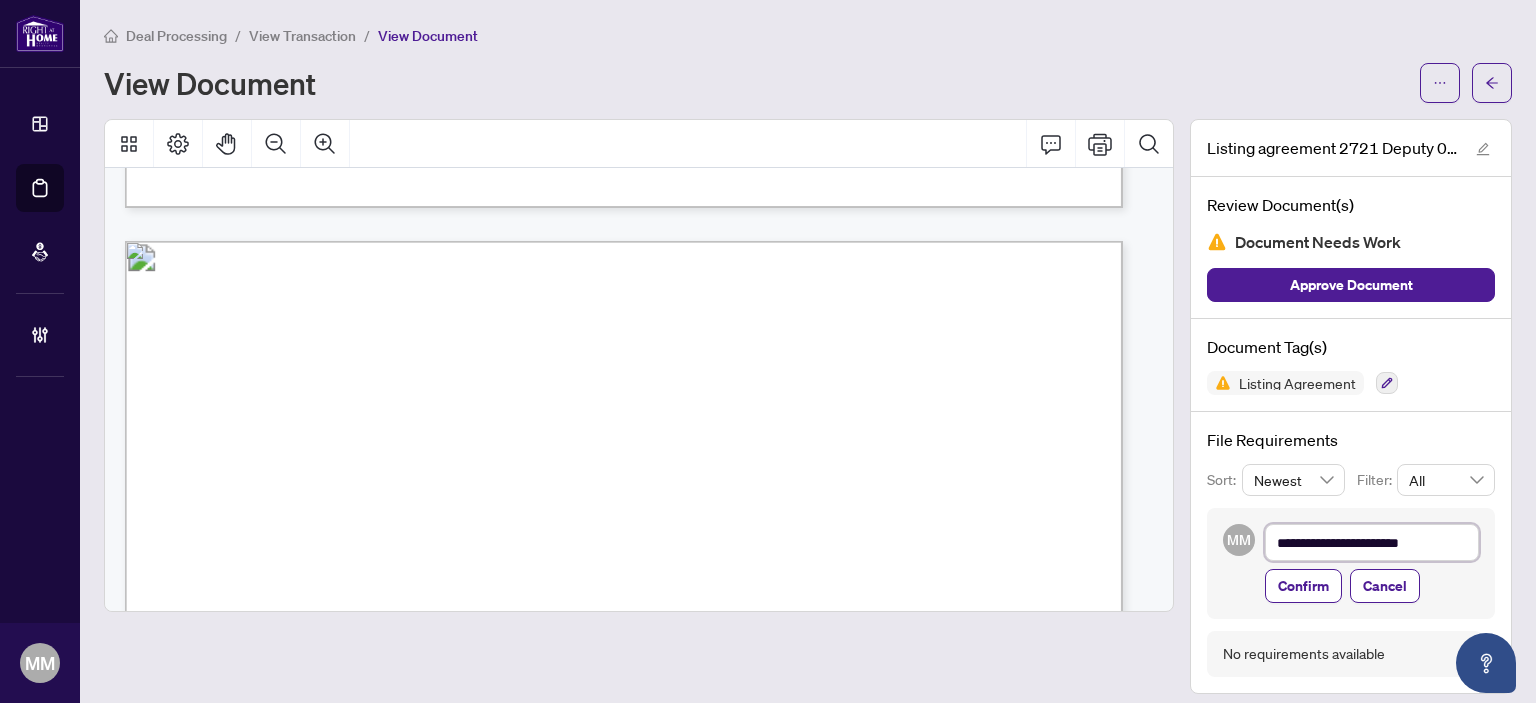 type on "**********" 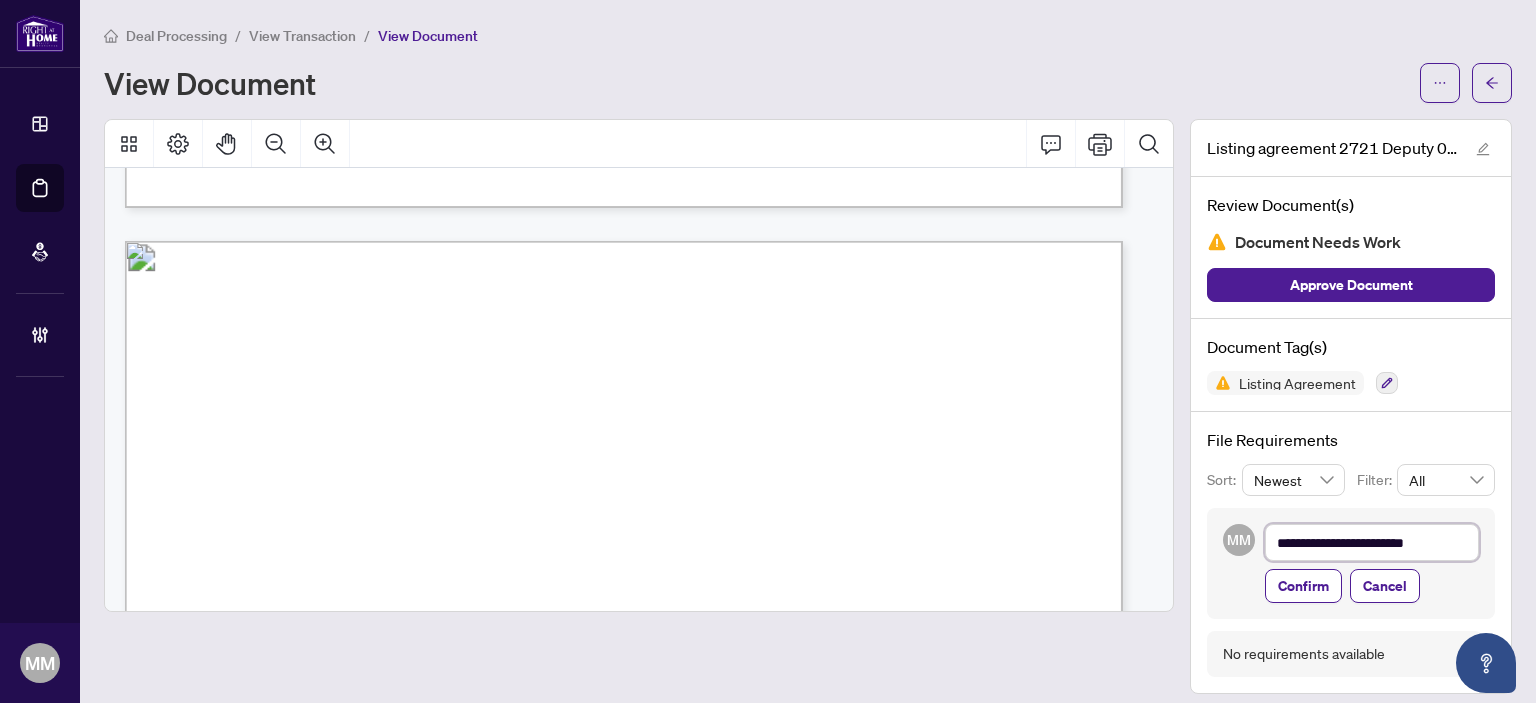 type on "**********" 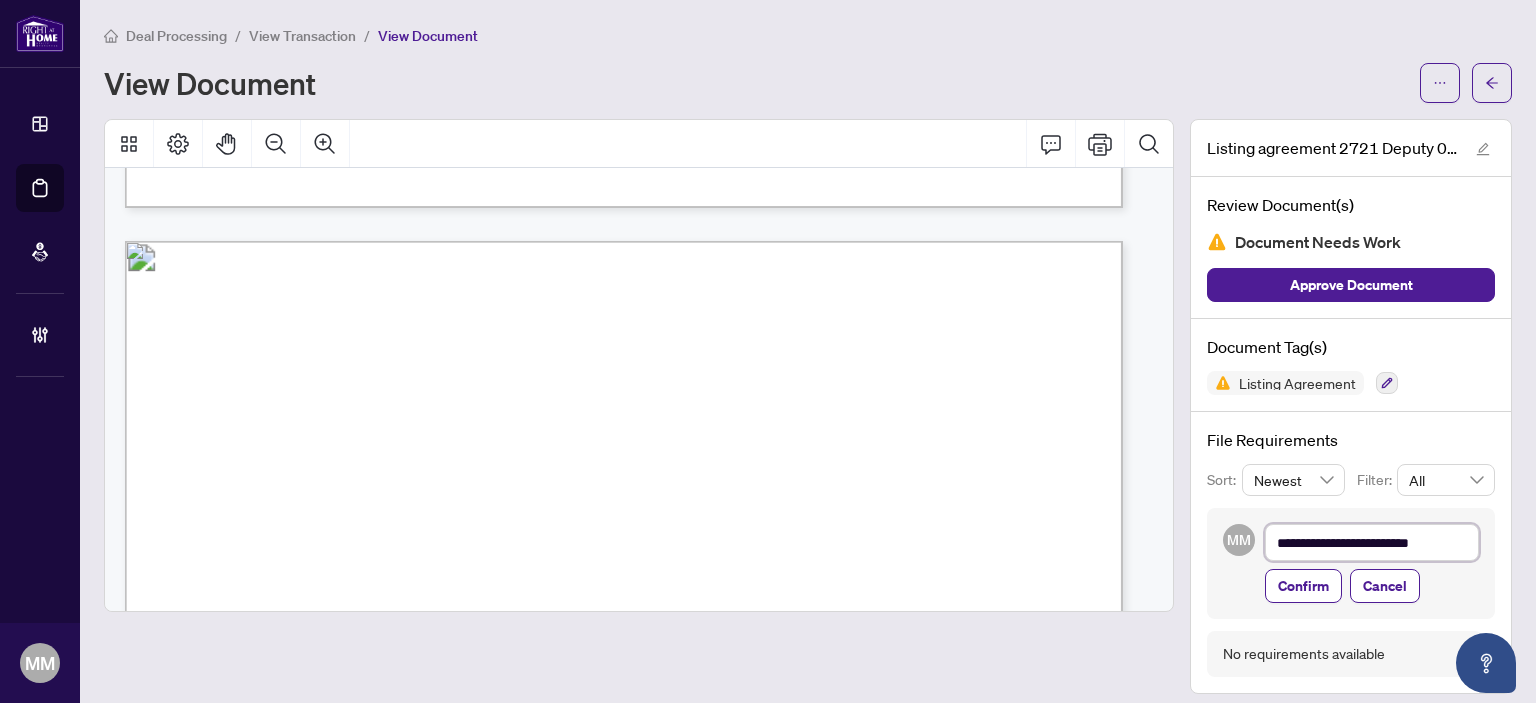 type on "**********" 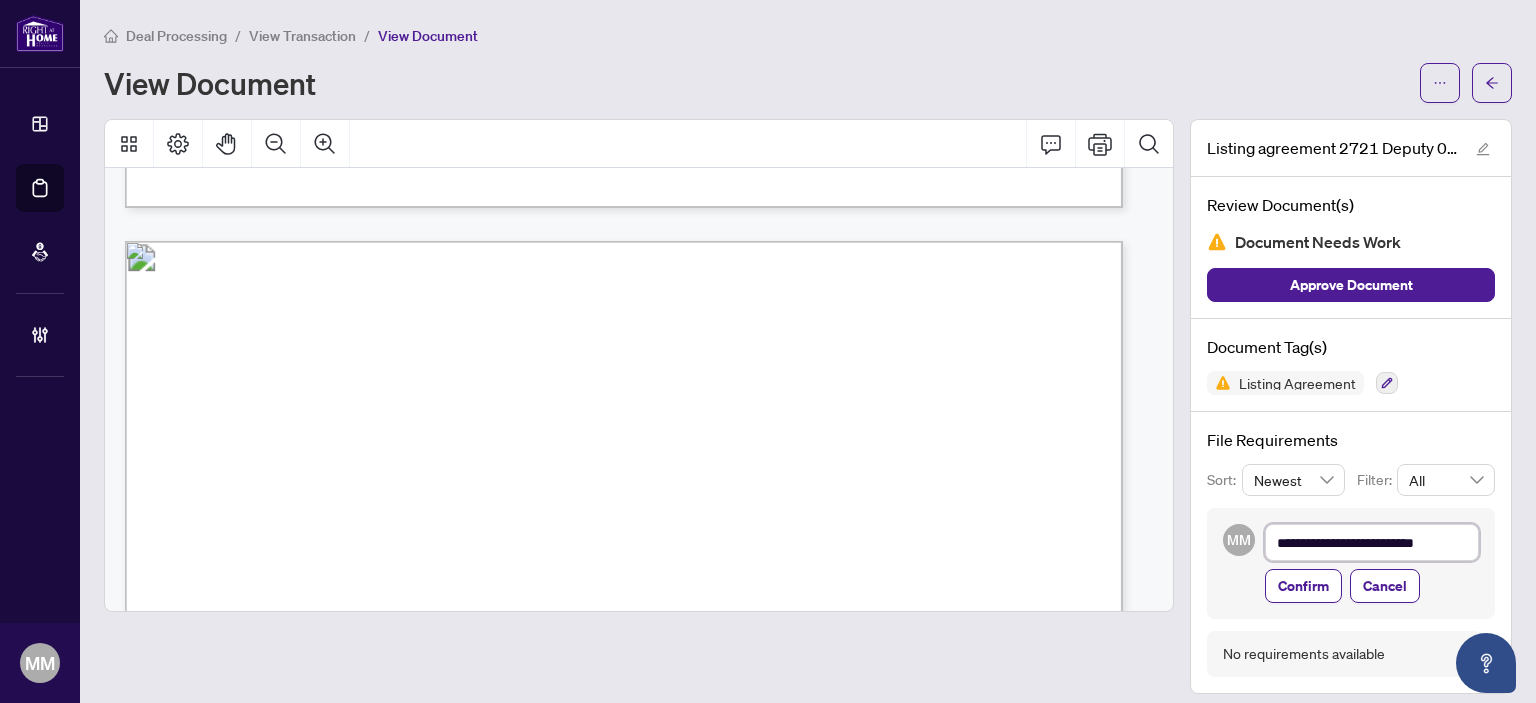 type on "**********" 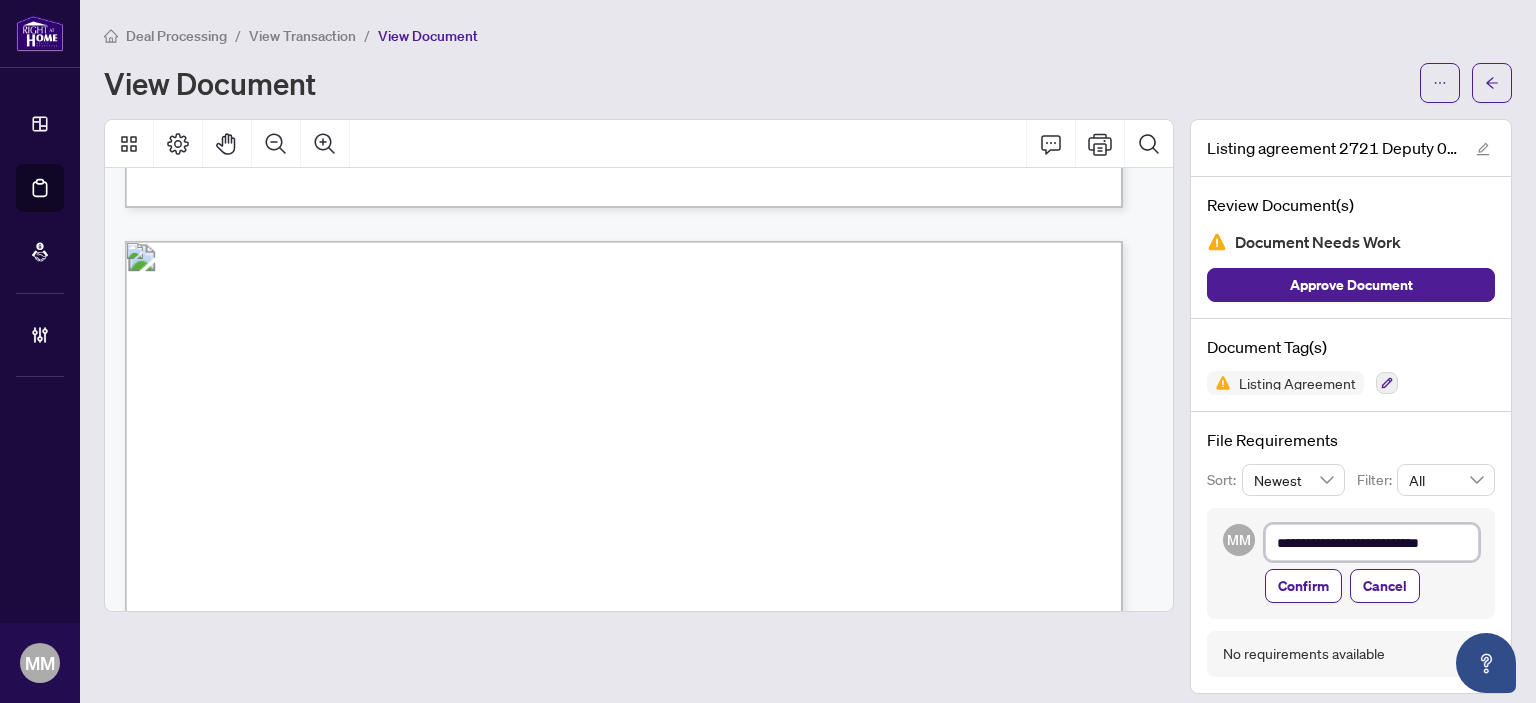 type on "**********" 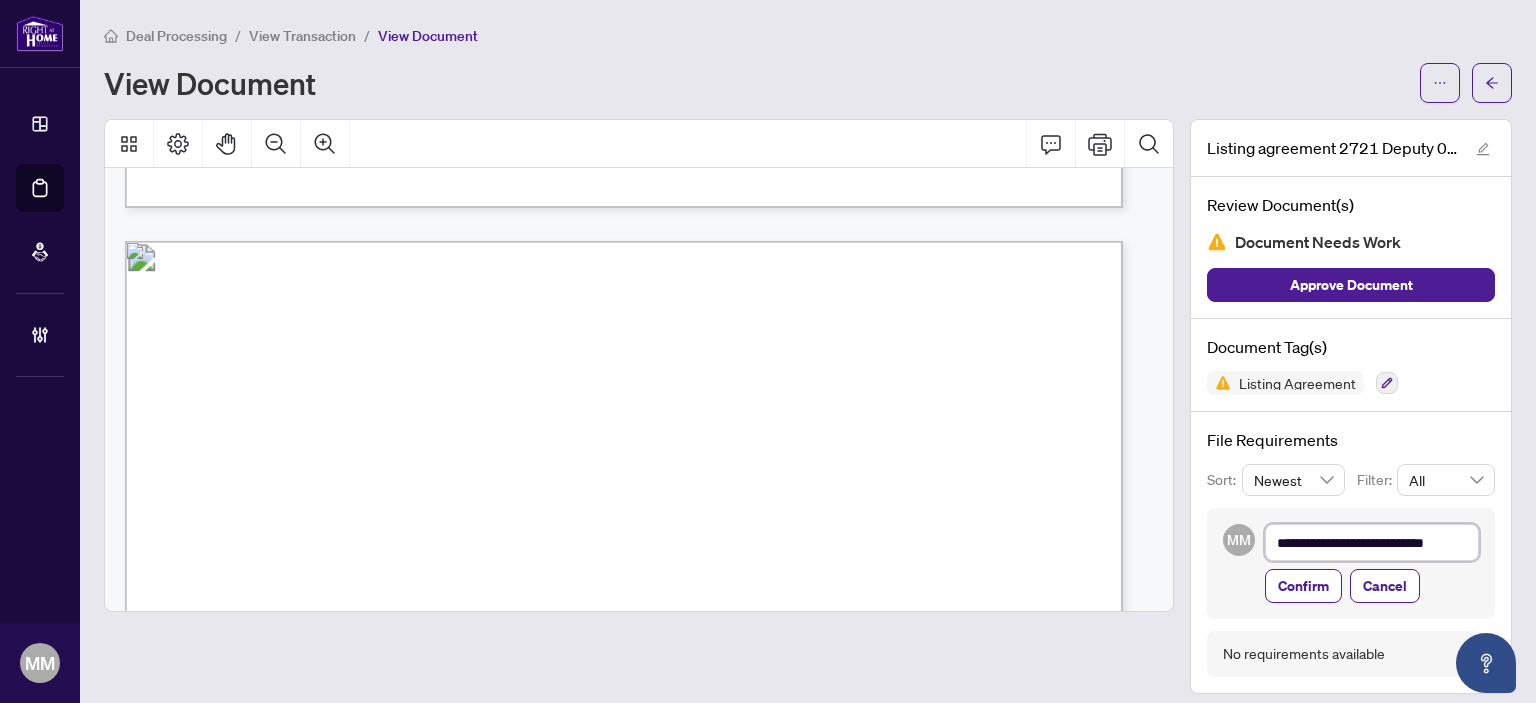 type on "**********" 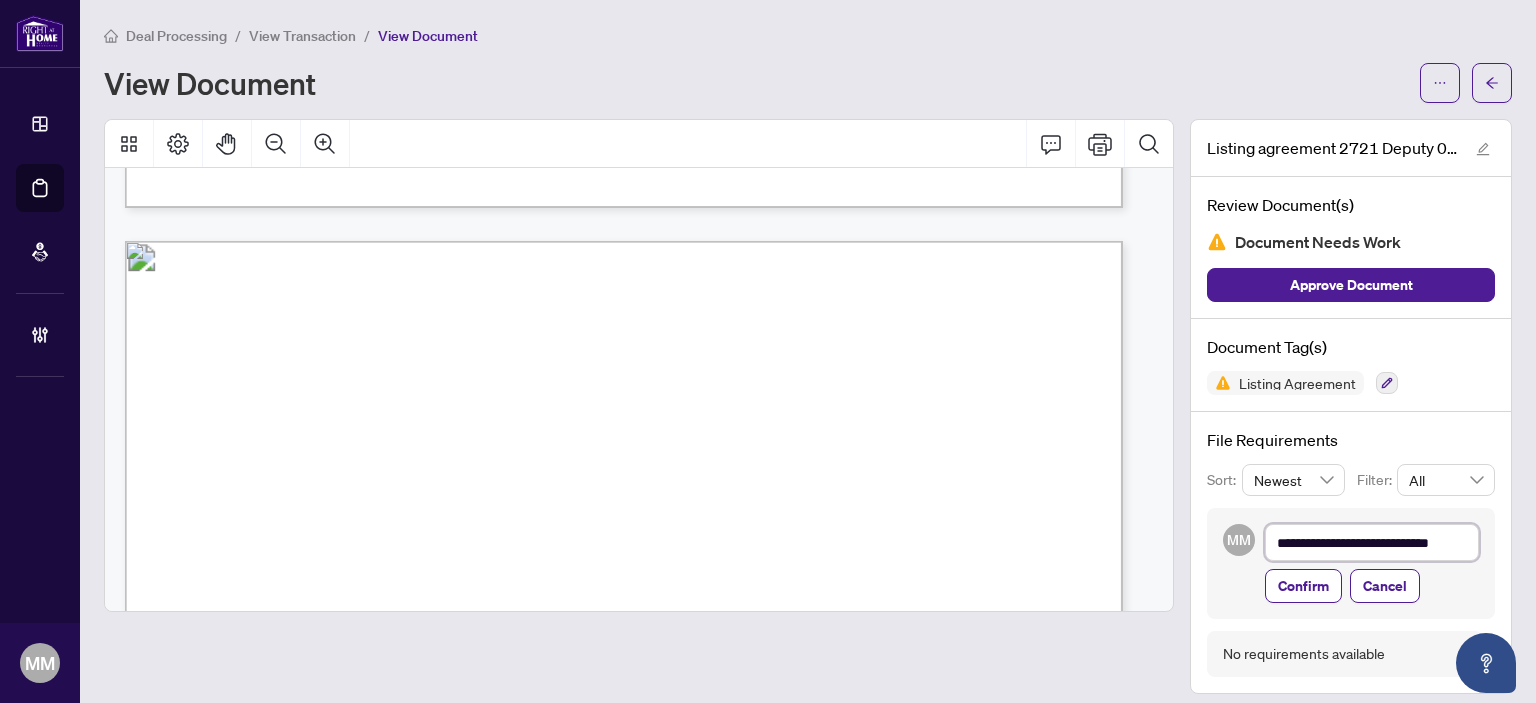 type on "**********" 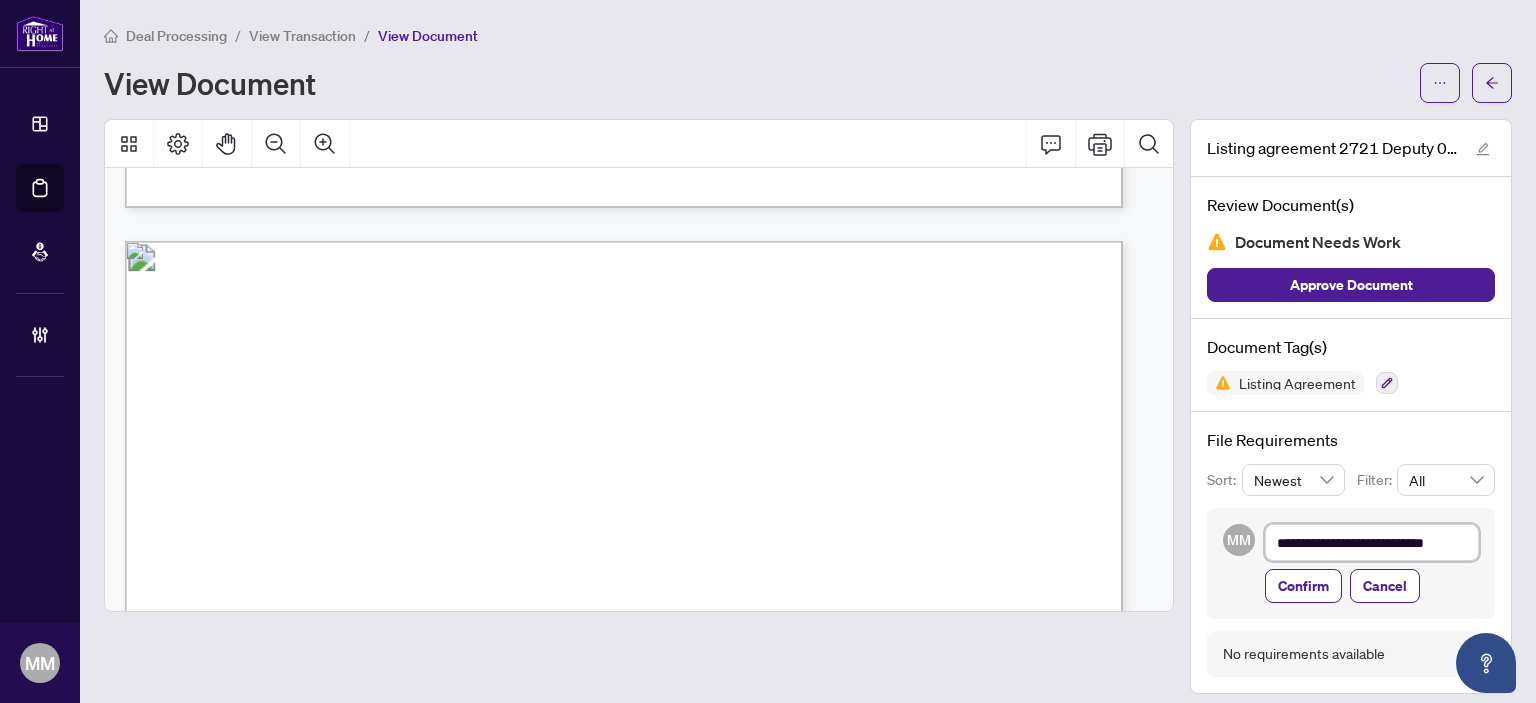 type on "**********" 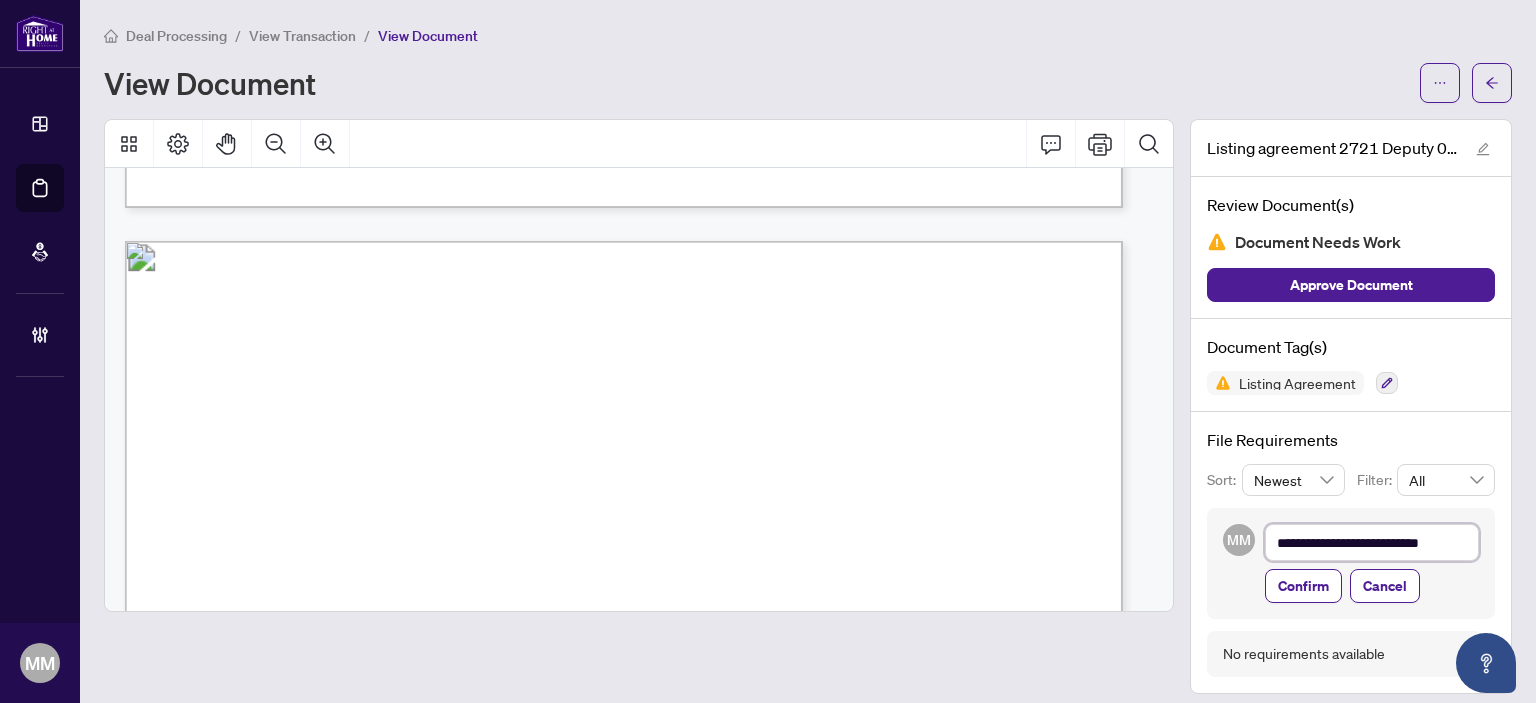 type on "**********" 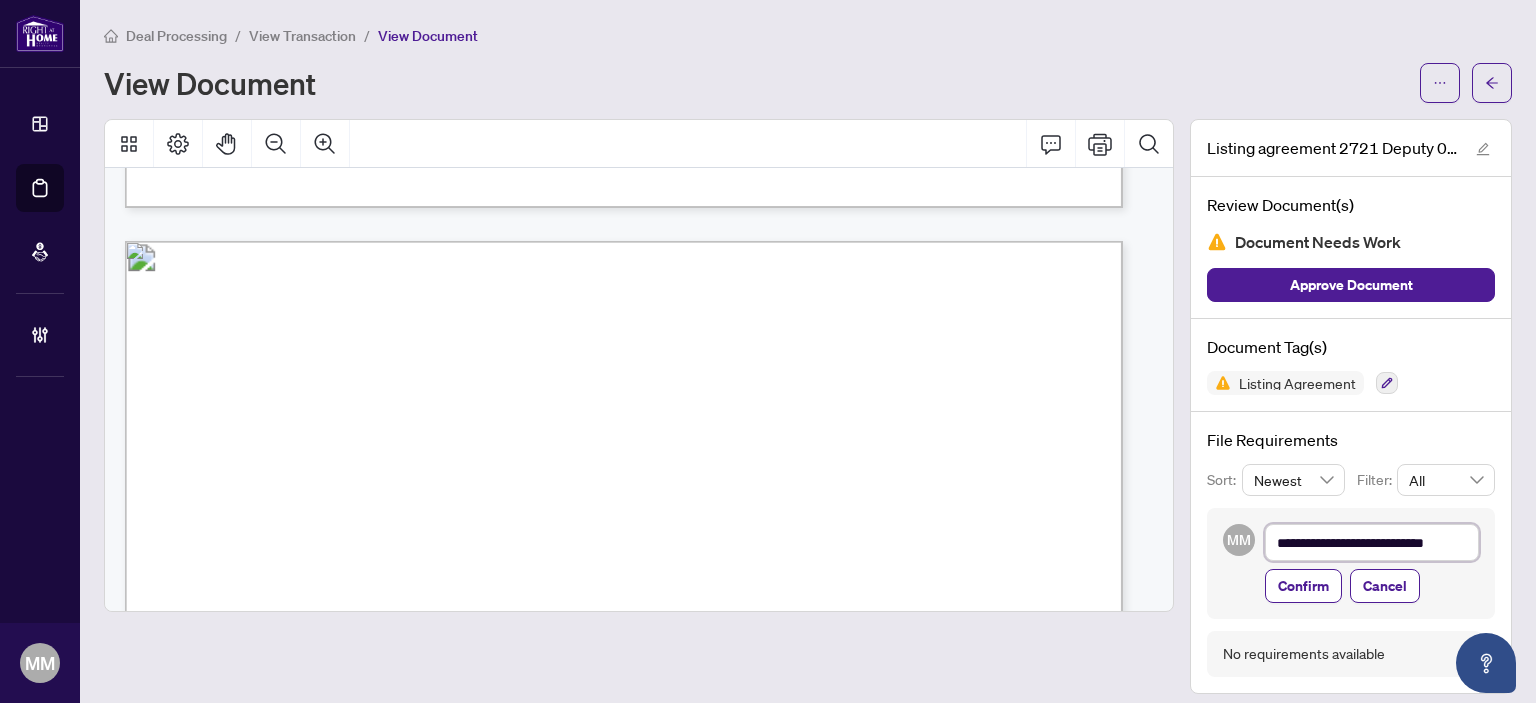 type on "**********" 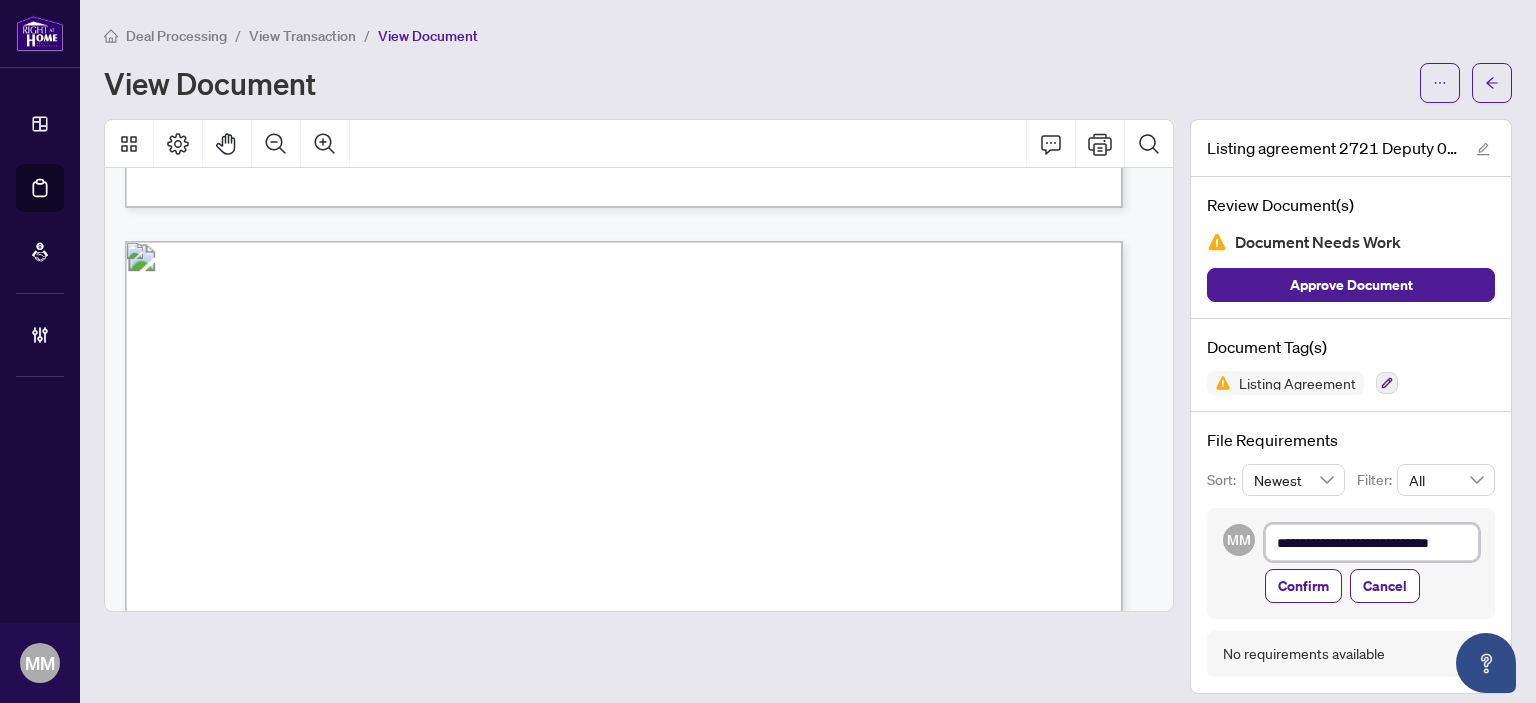 type on "**********" 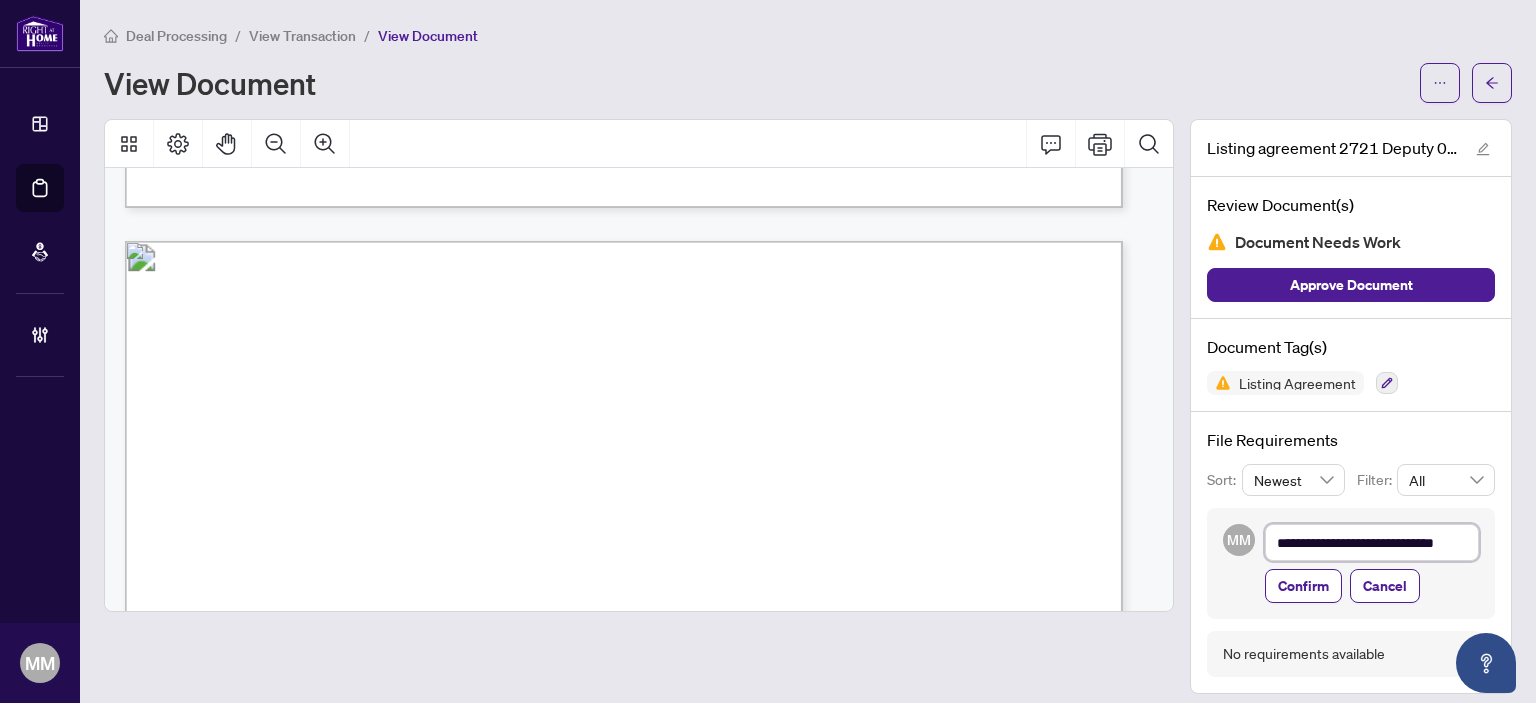type on "**********" 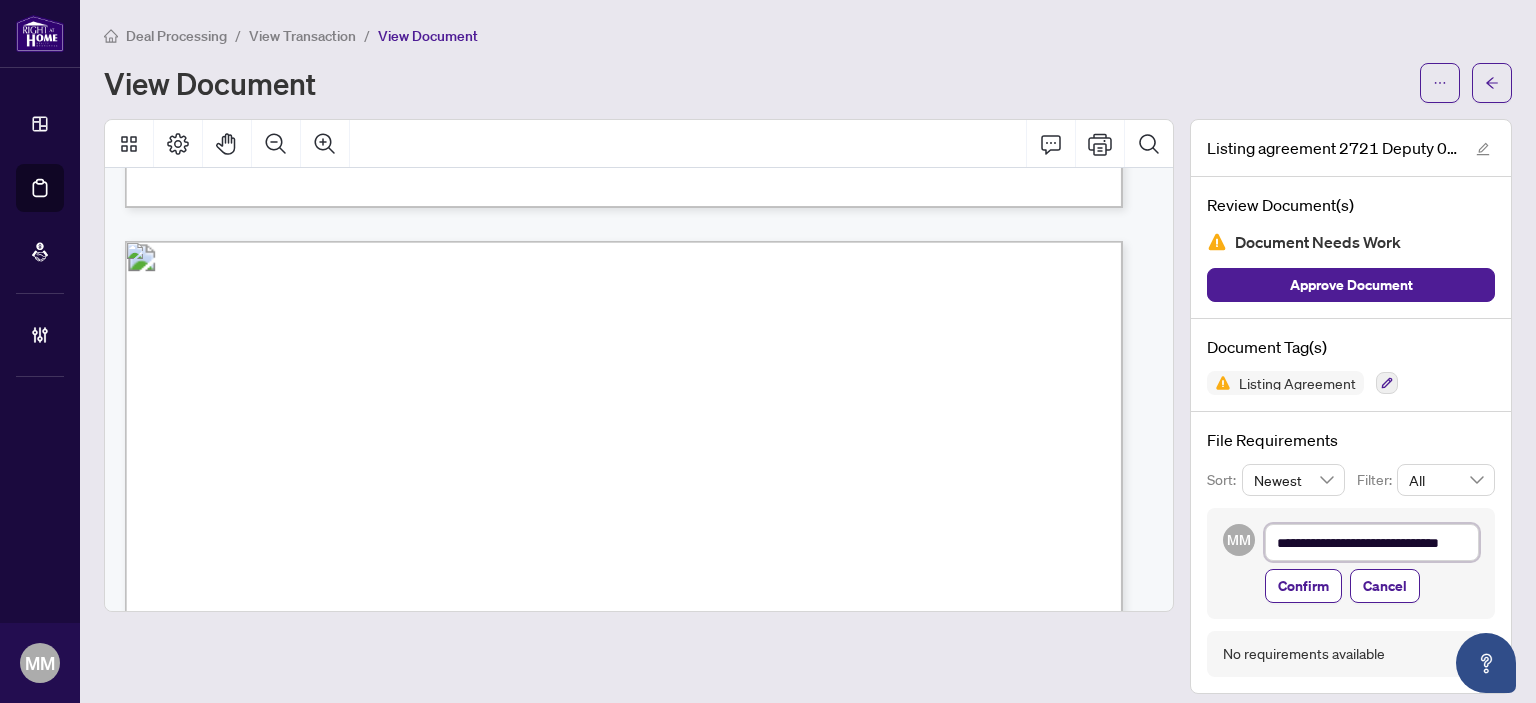 type on "**********" 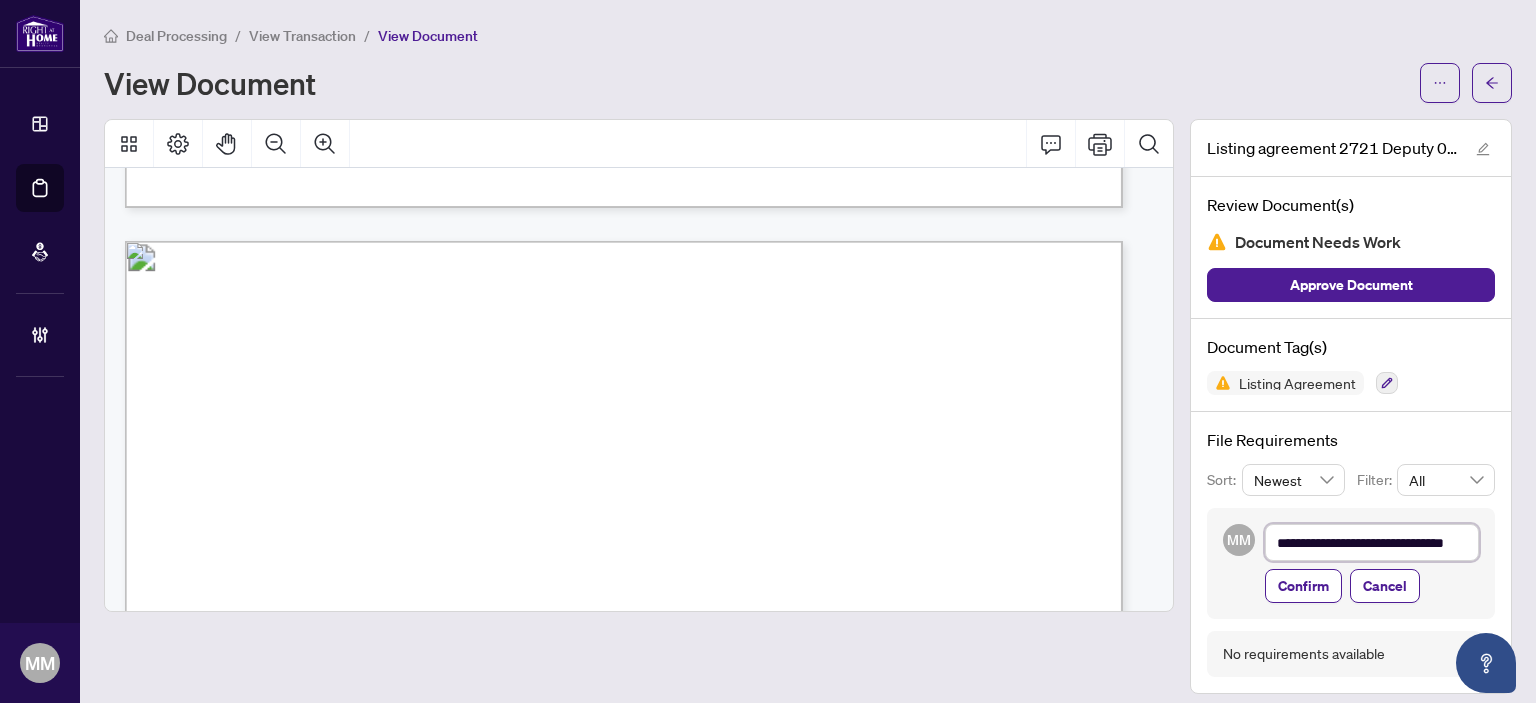type on "**********" 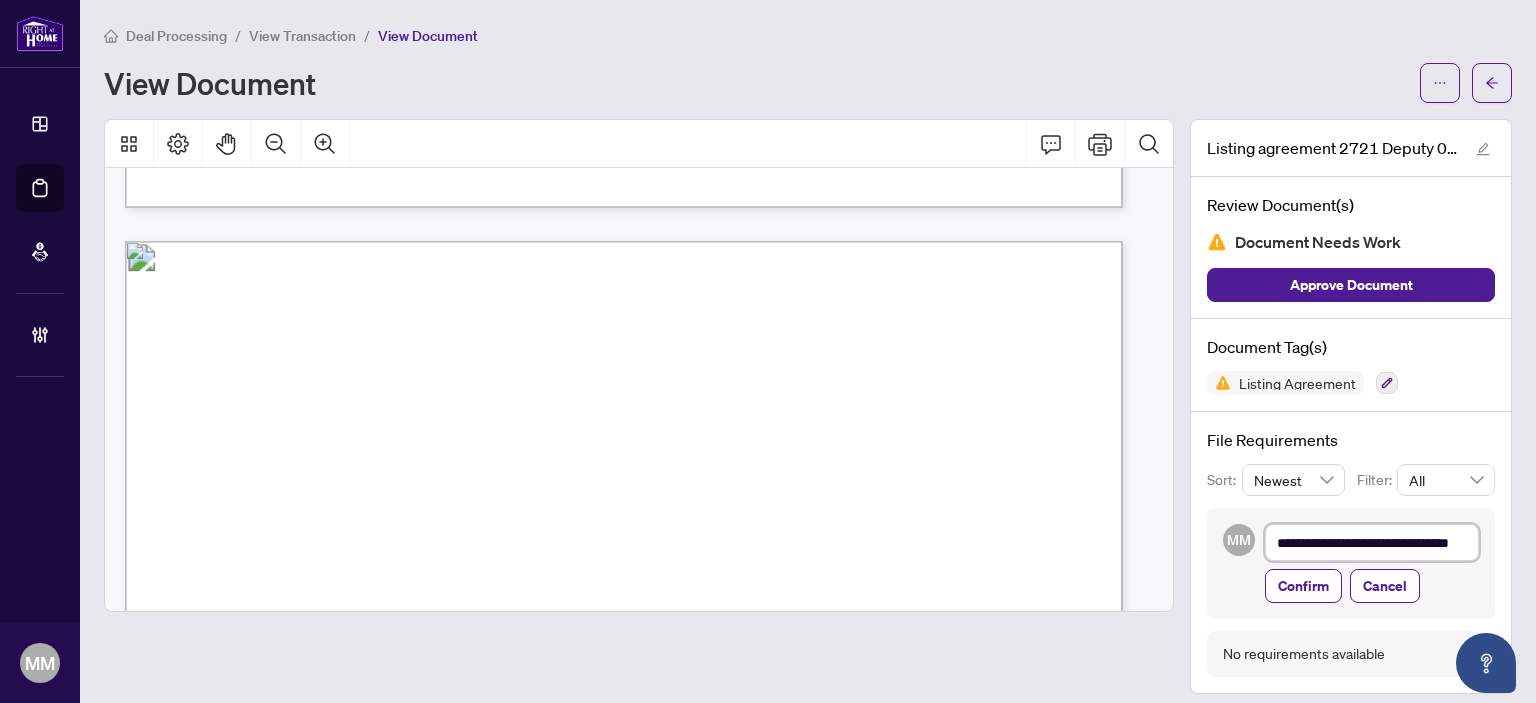 scroll, scrollTop: 9, scrollLeft: 0, axis: vertical 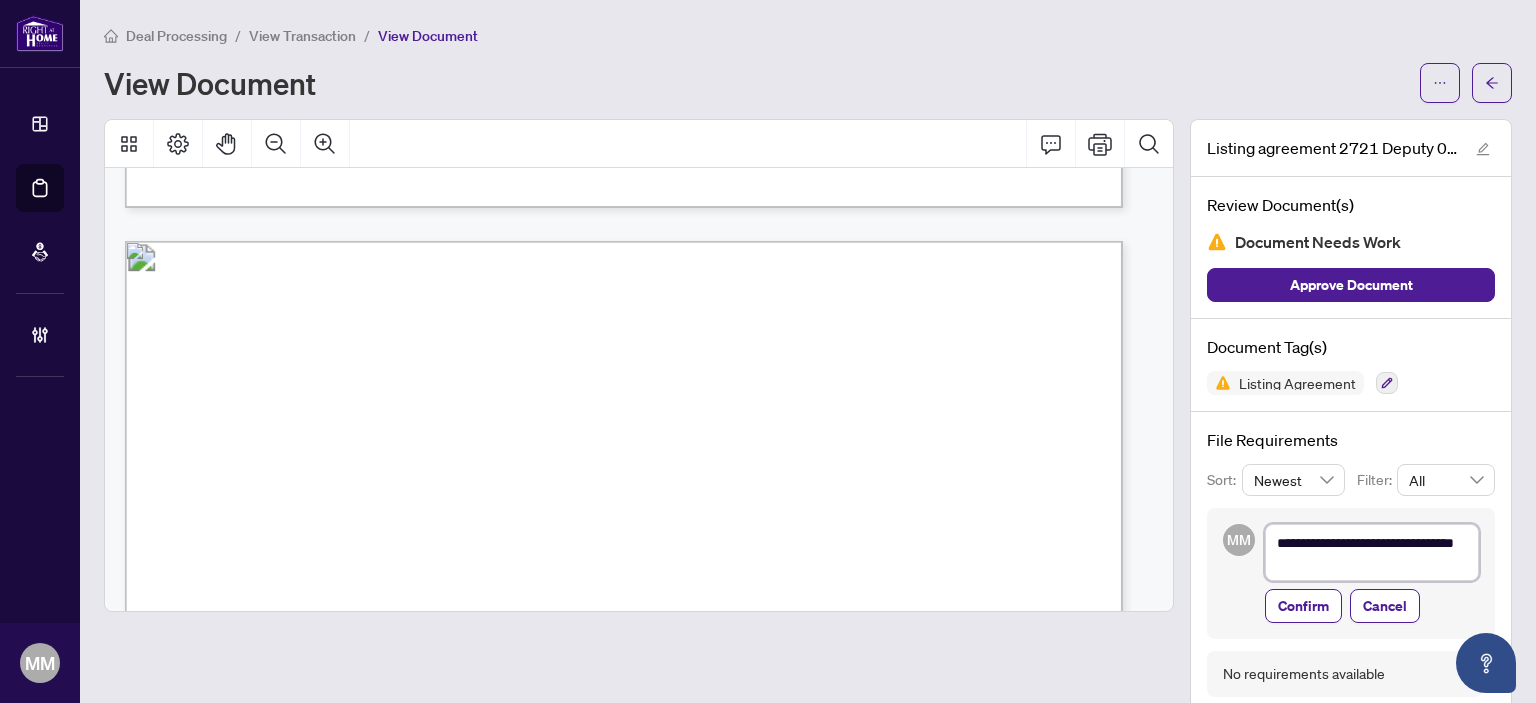type on "**********" 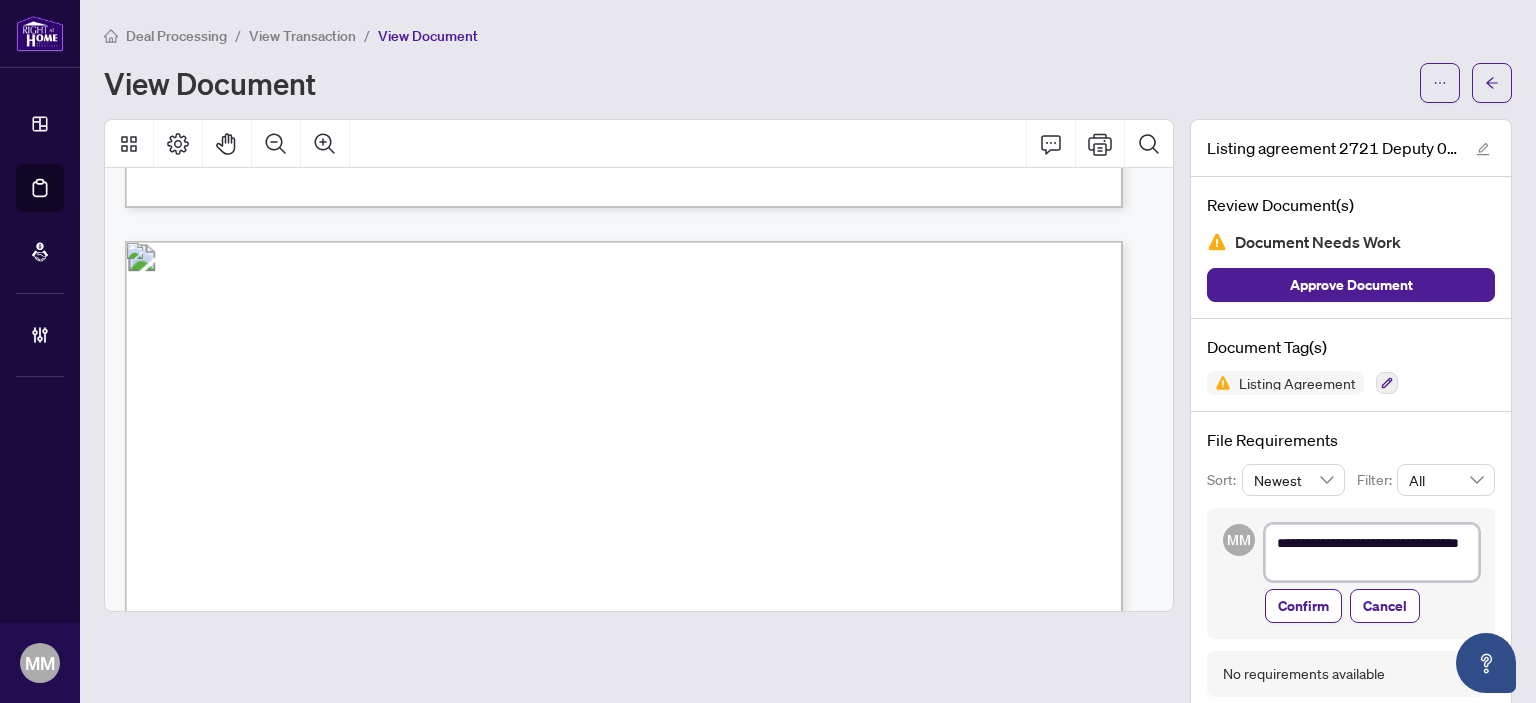 scroll, scrollTop: 0, scrollLeft: 0, axis: both 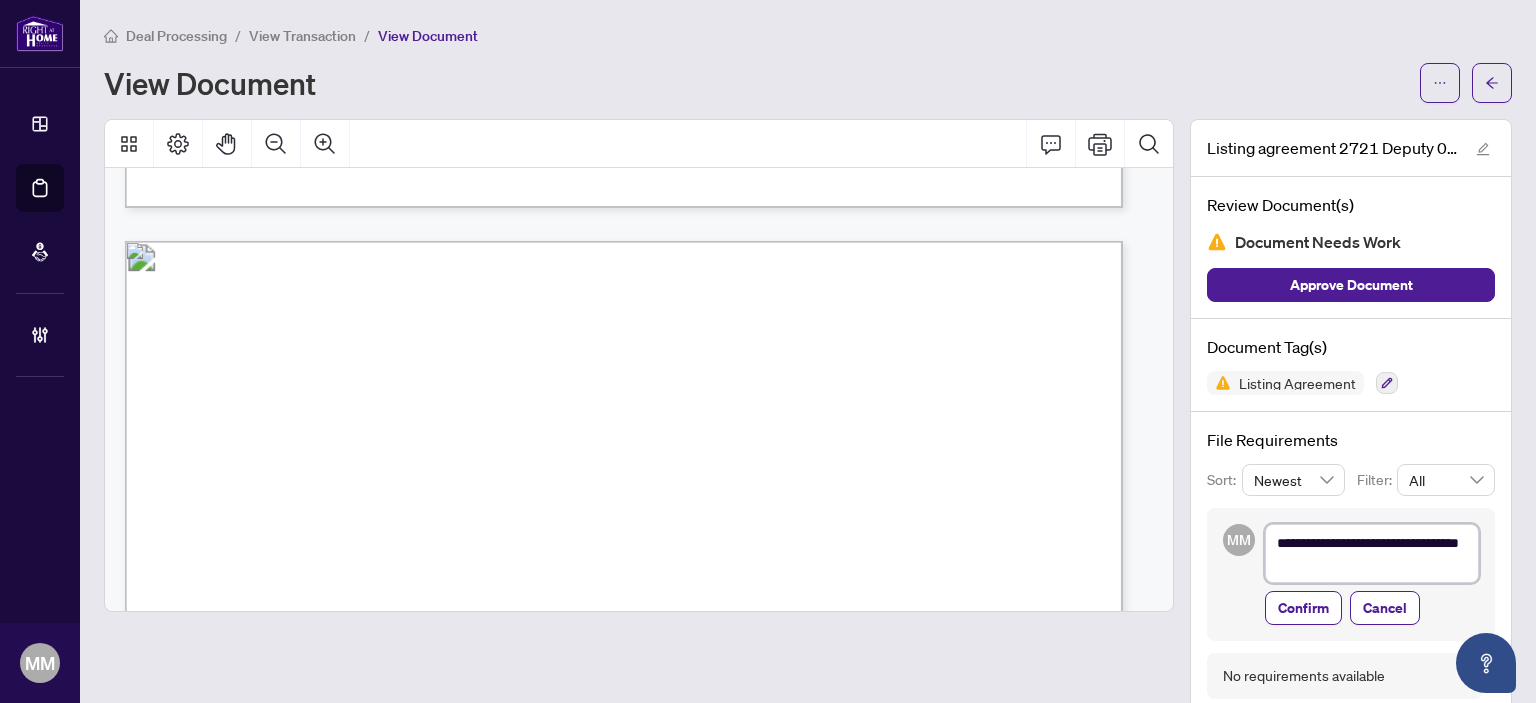 type on "**********" 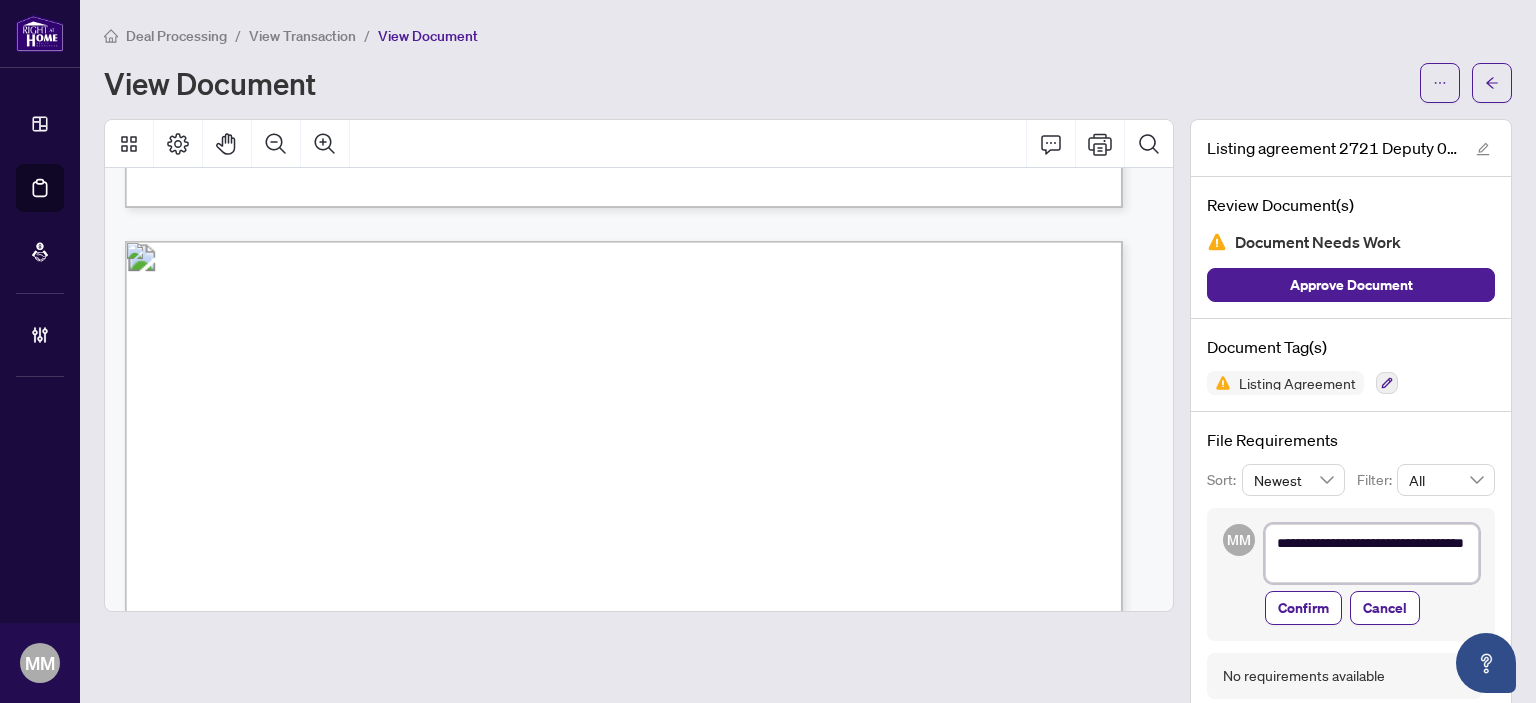 type on "**********" 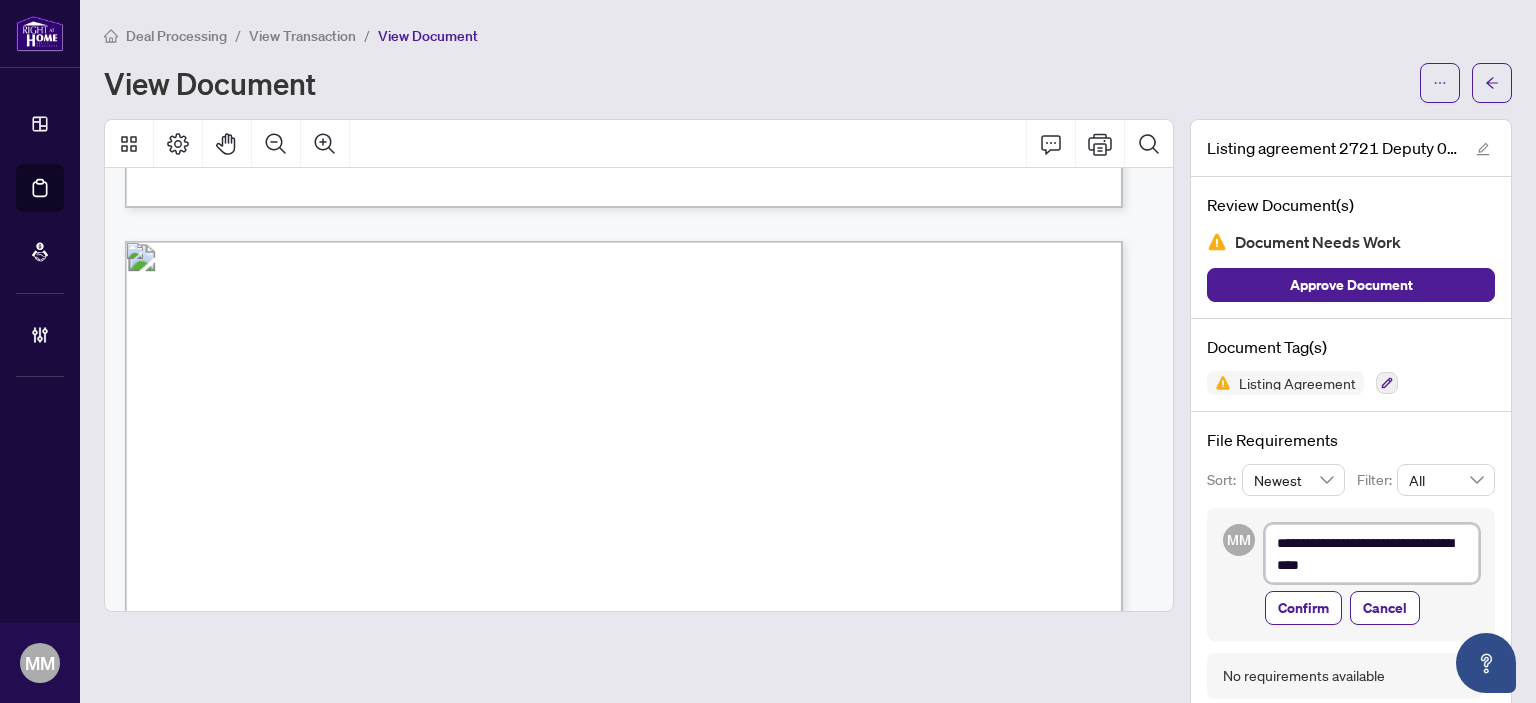 type on "**********" 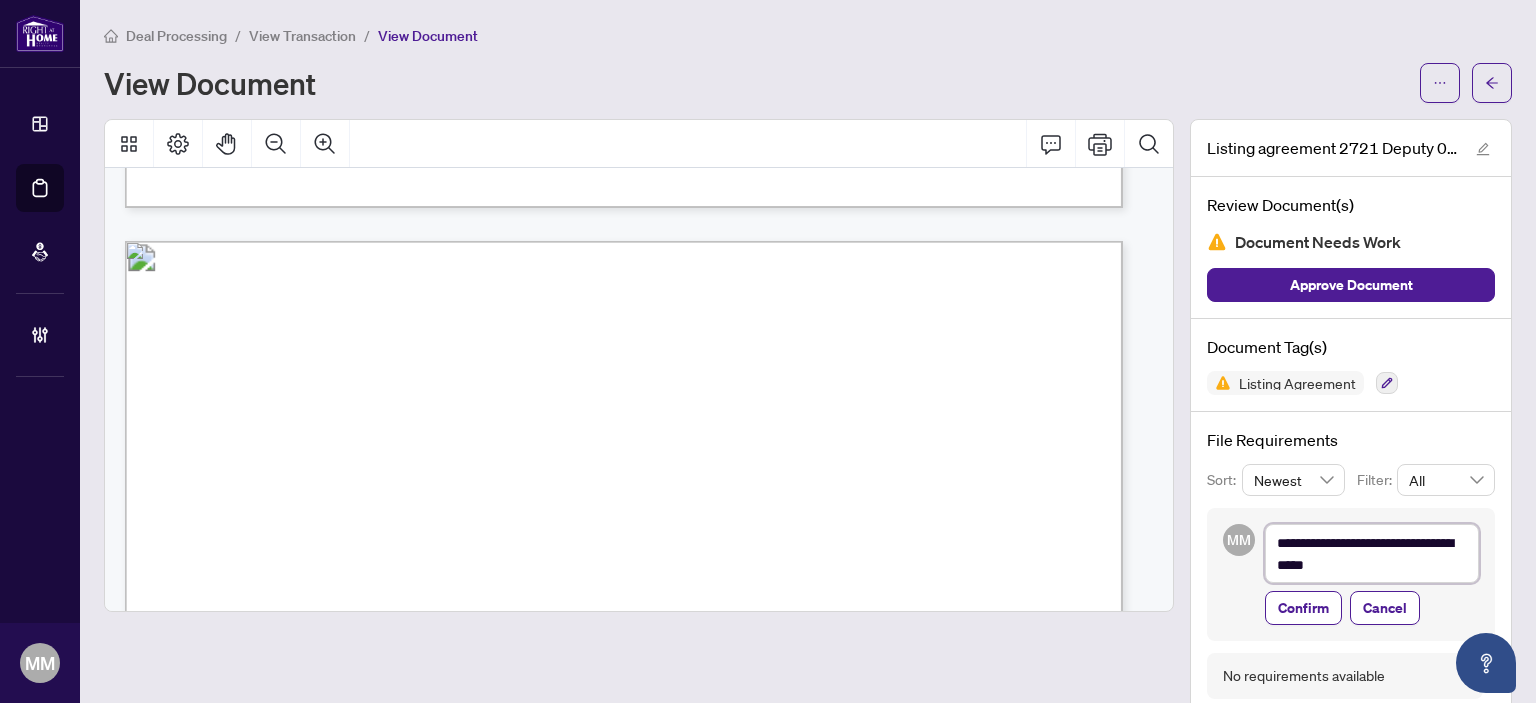type on "**********" 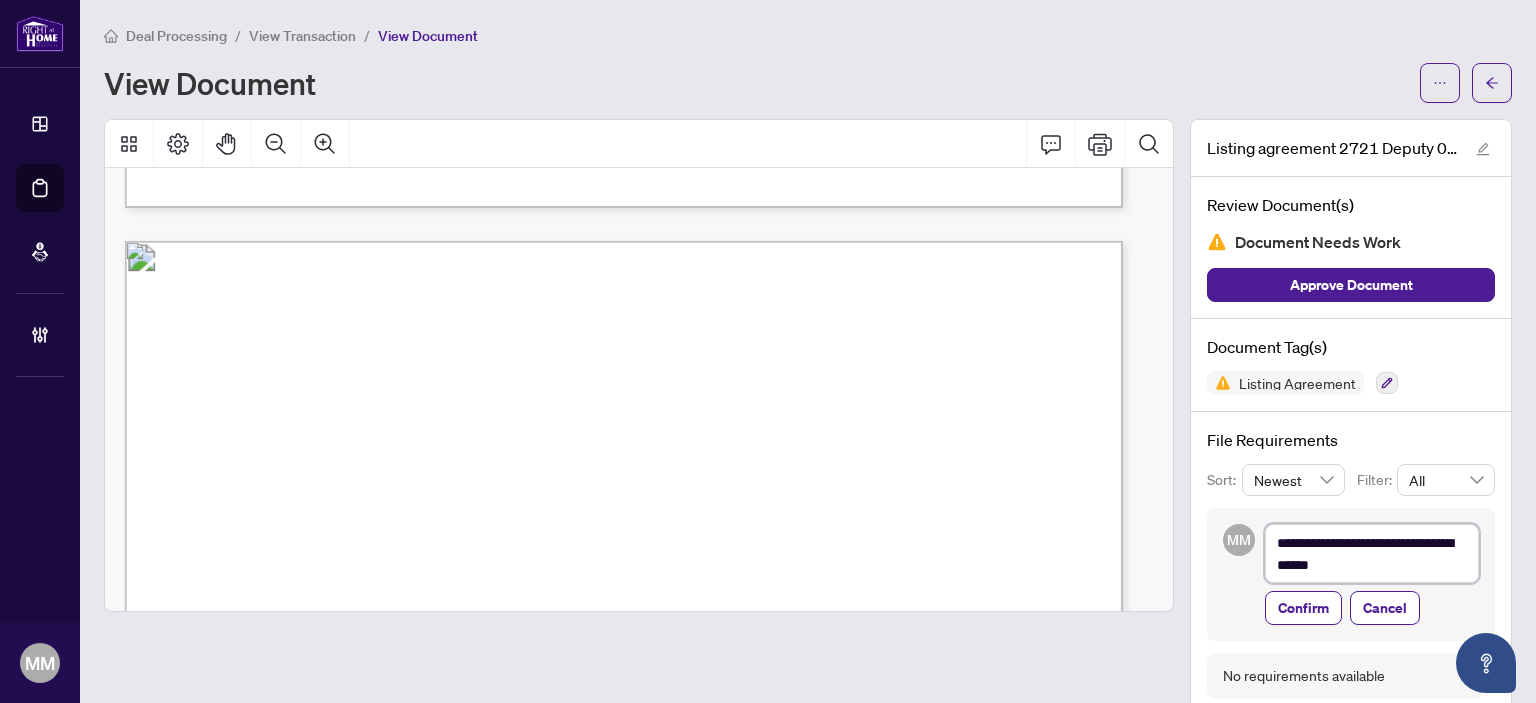 type on "**********" 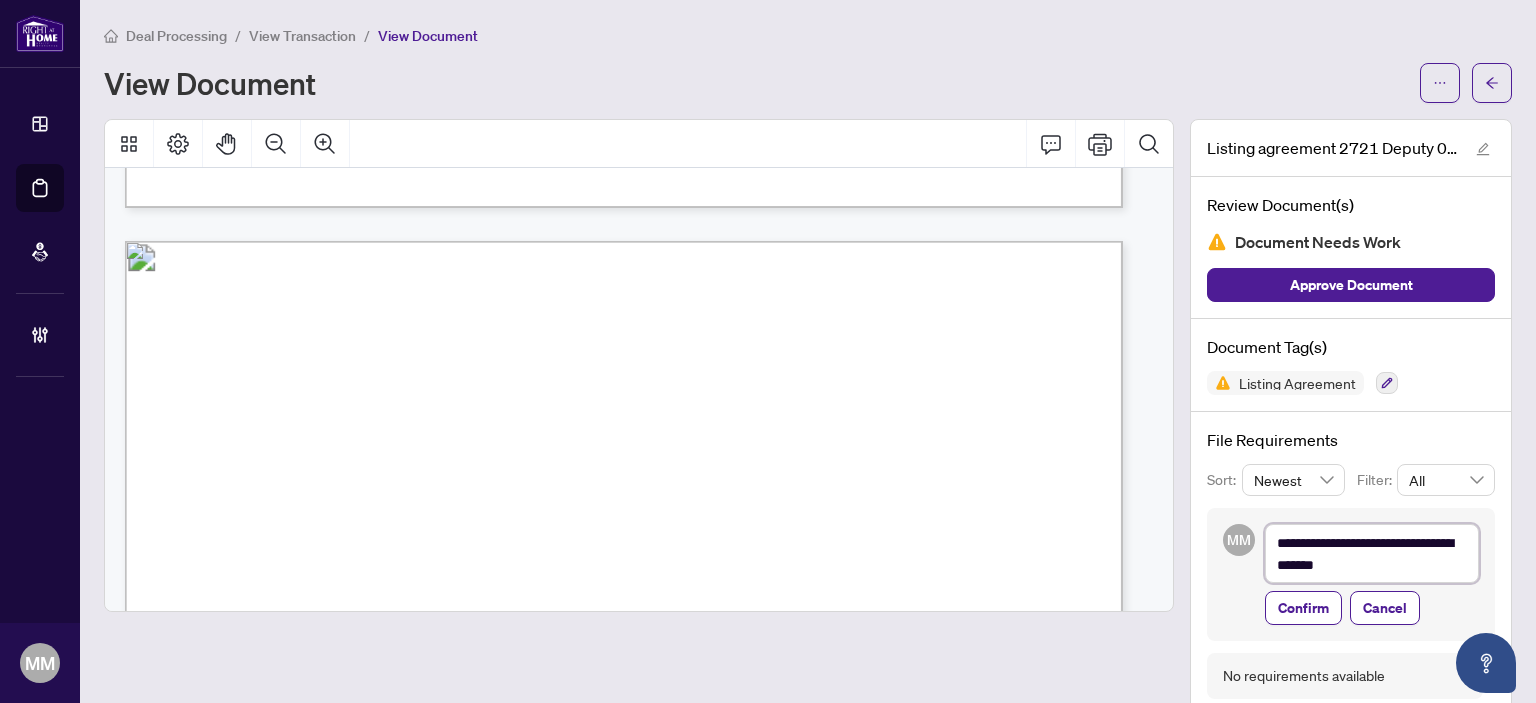 type on "**********" 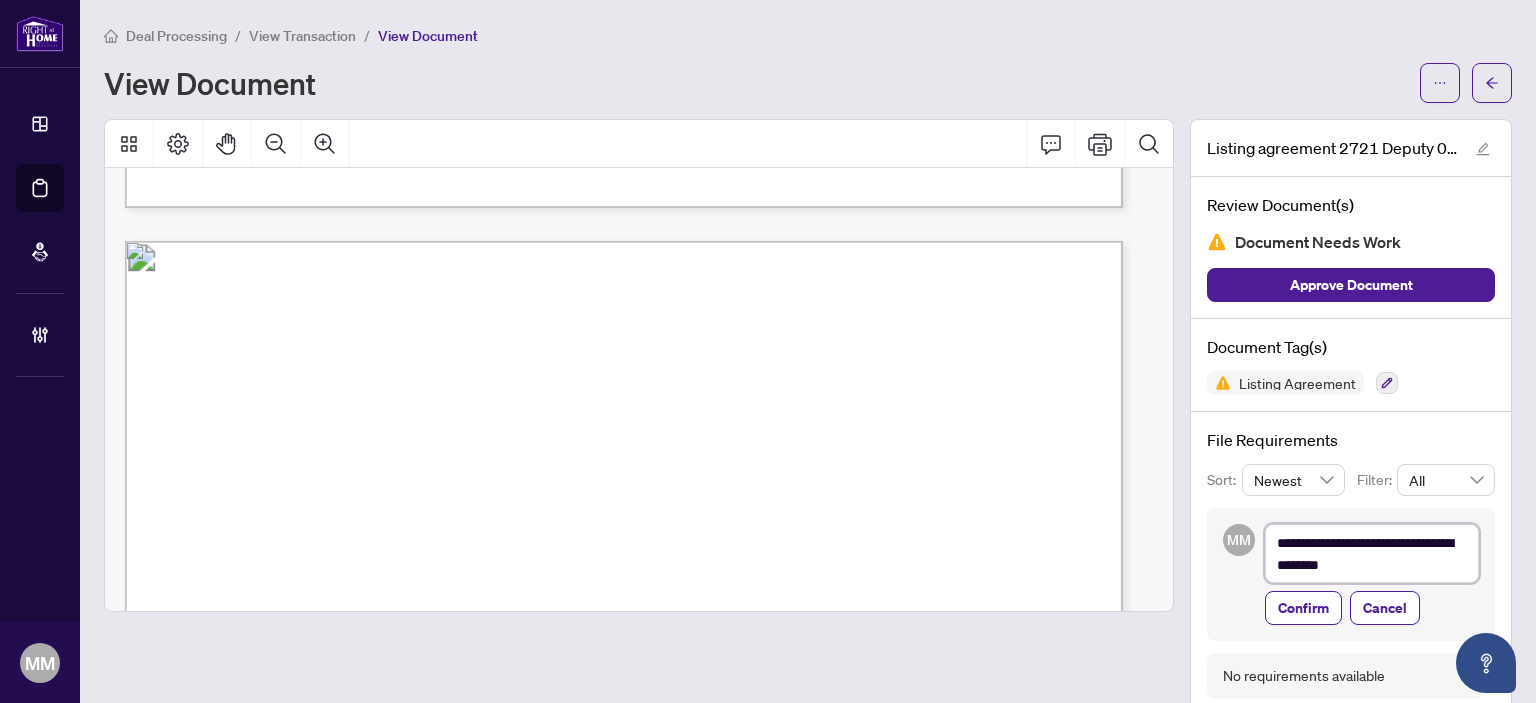 type on "**********" 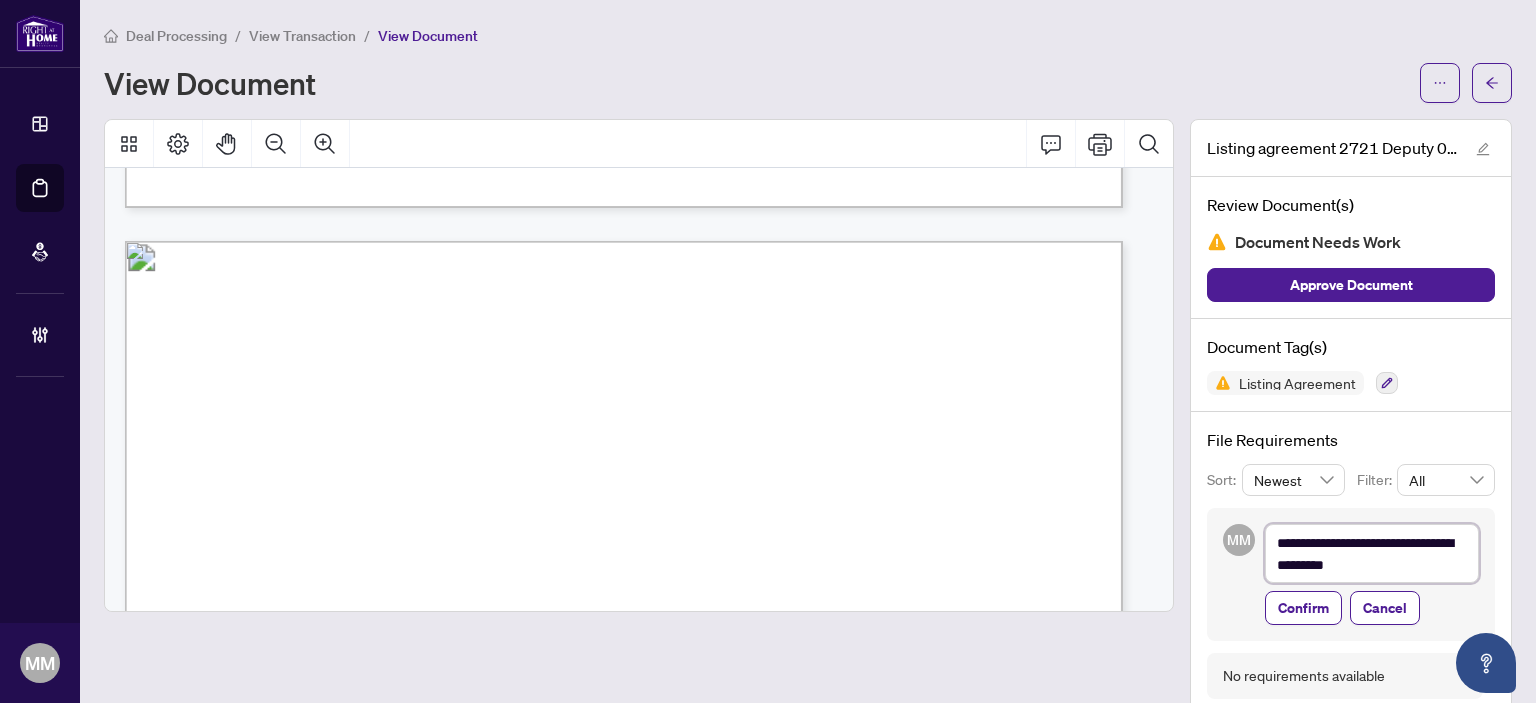 type on "**********" 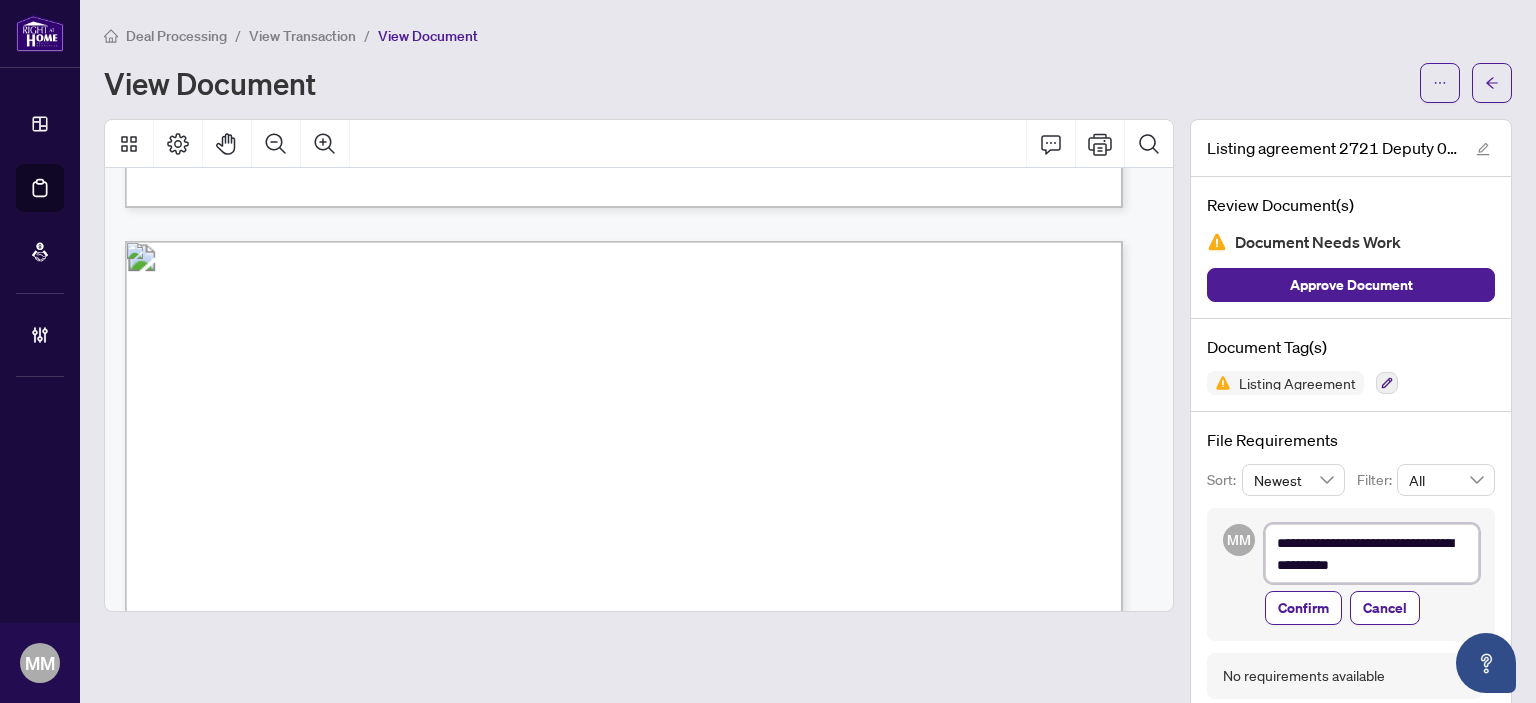 type on "**********" 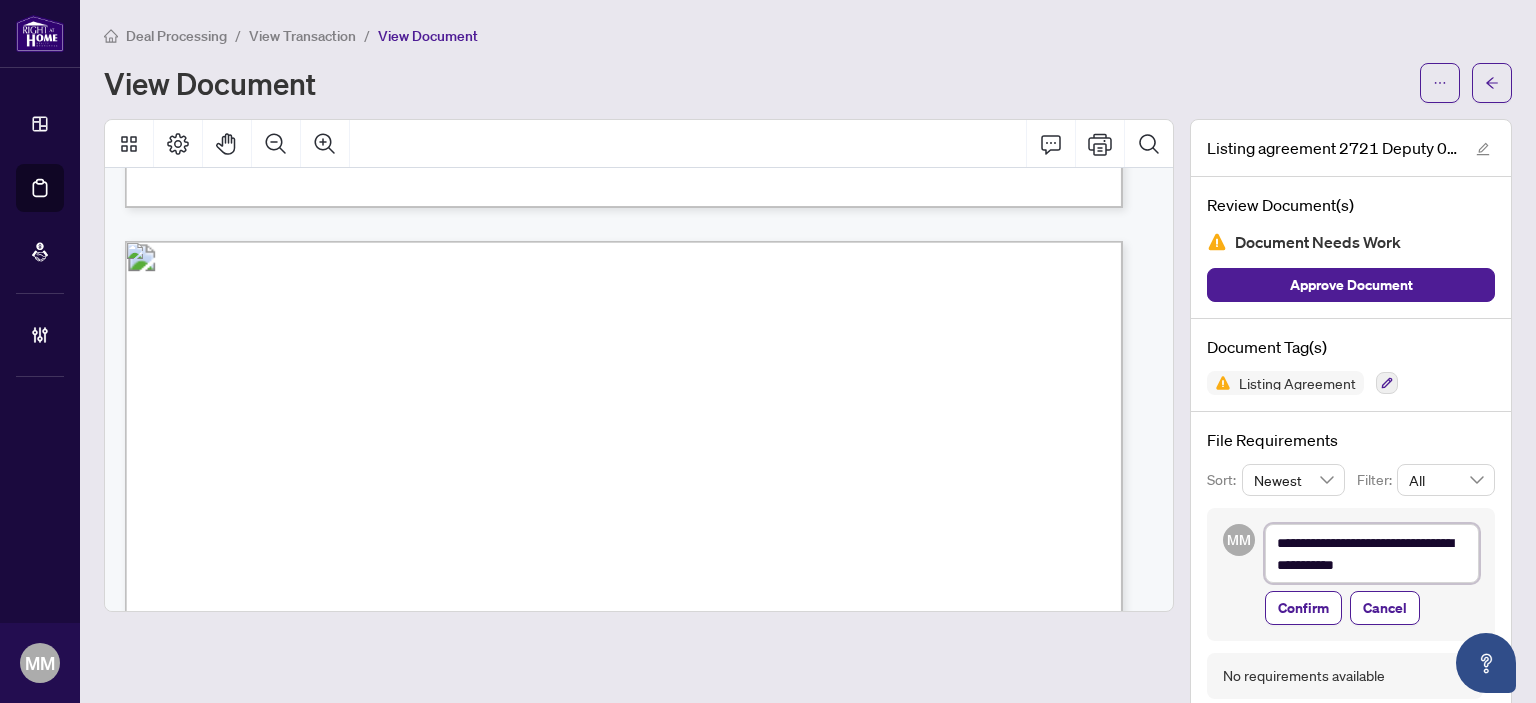 type on "**********" 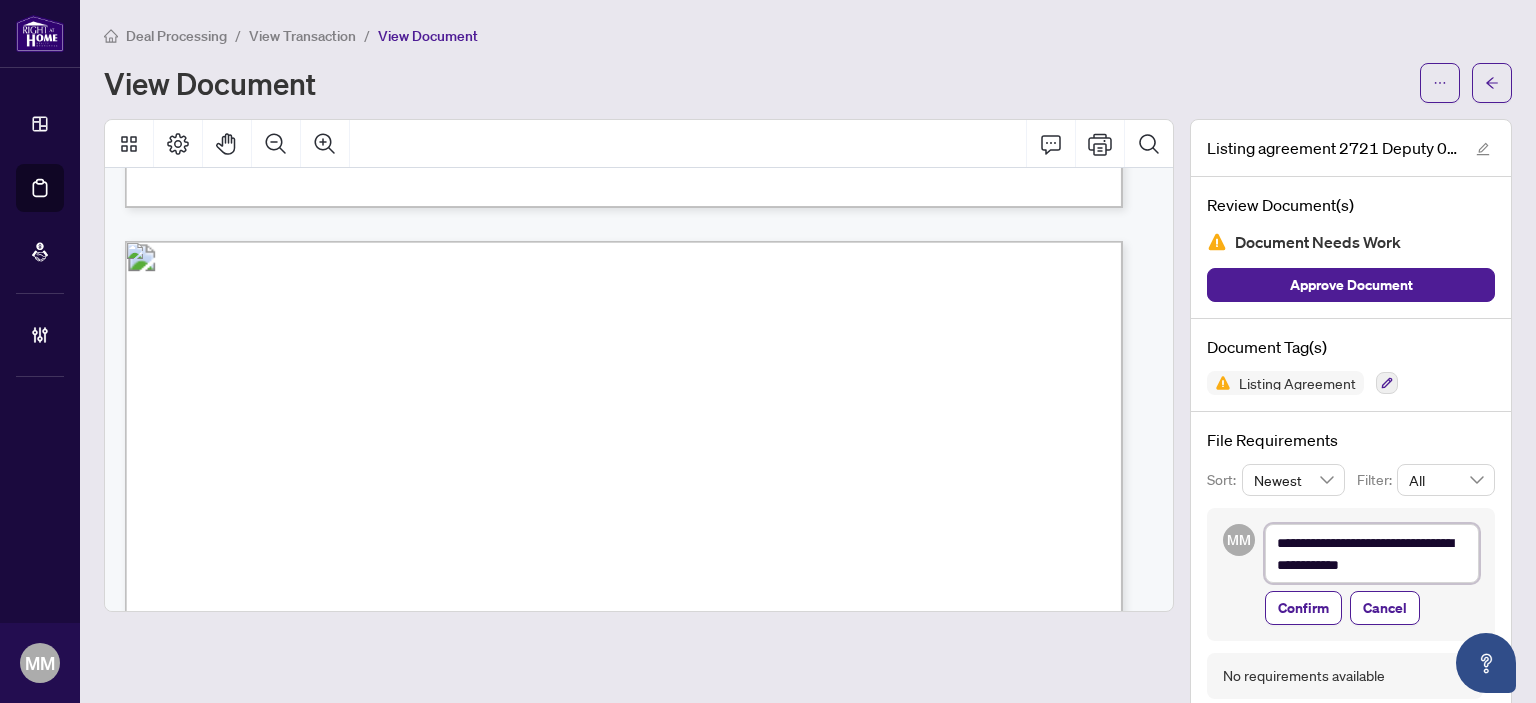 type on "**********" 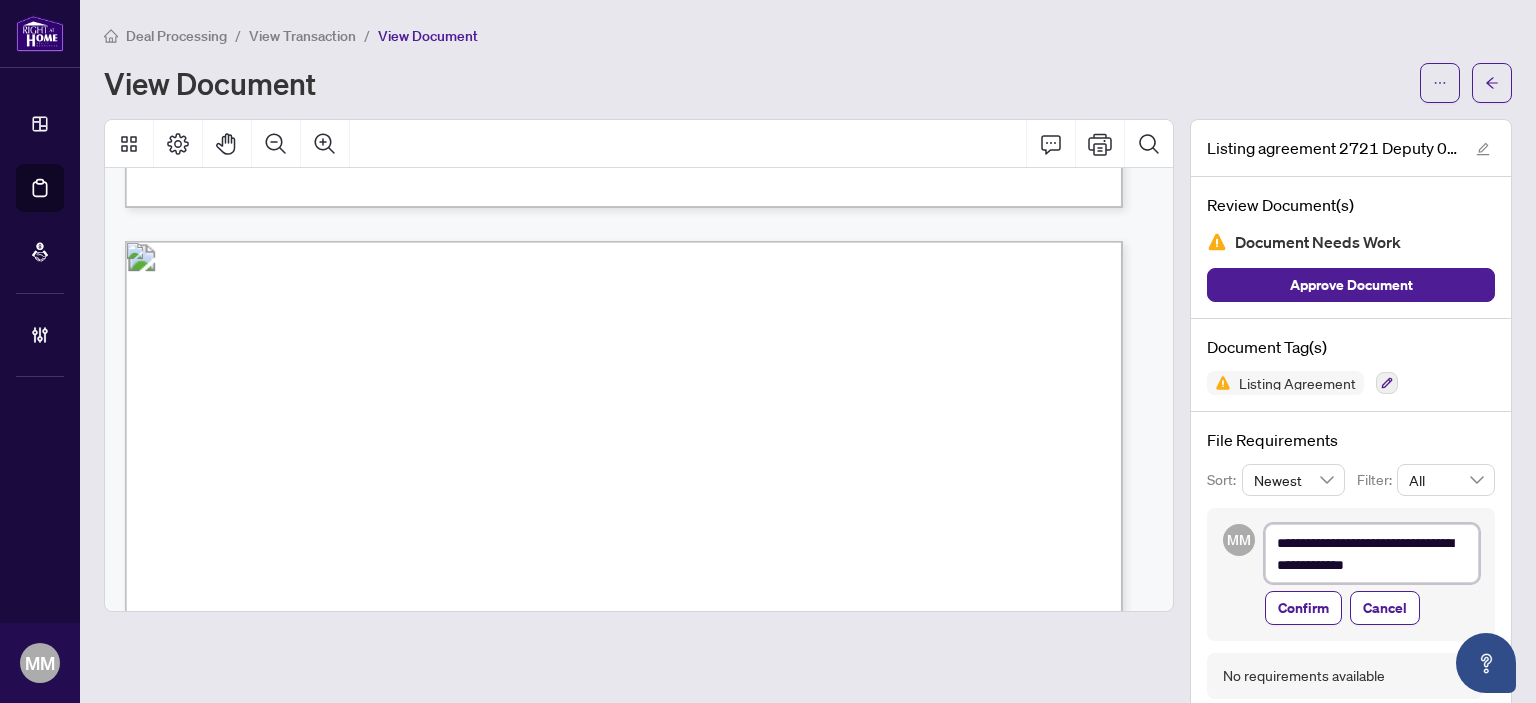 type on "**********" 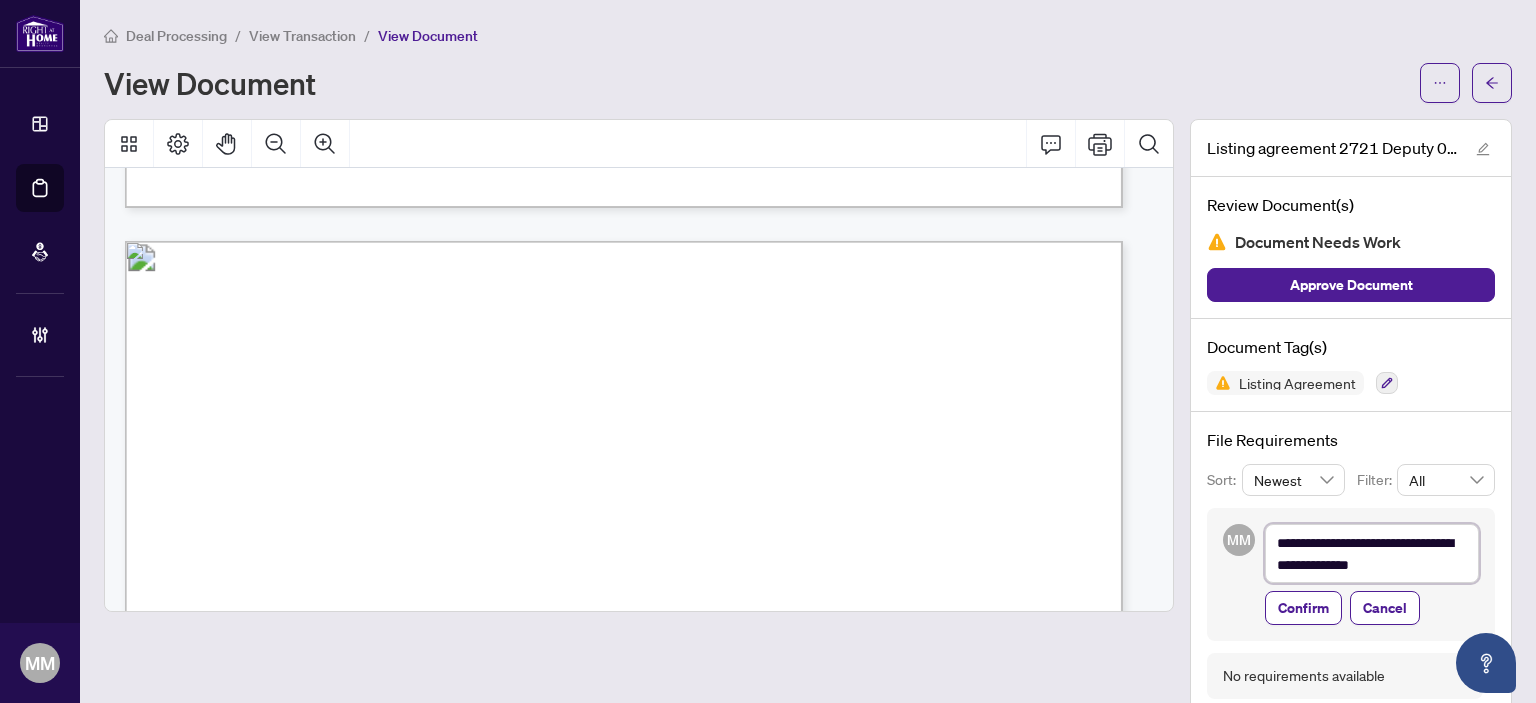 type on "**********" 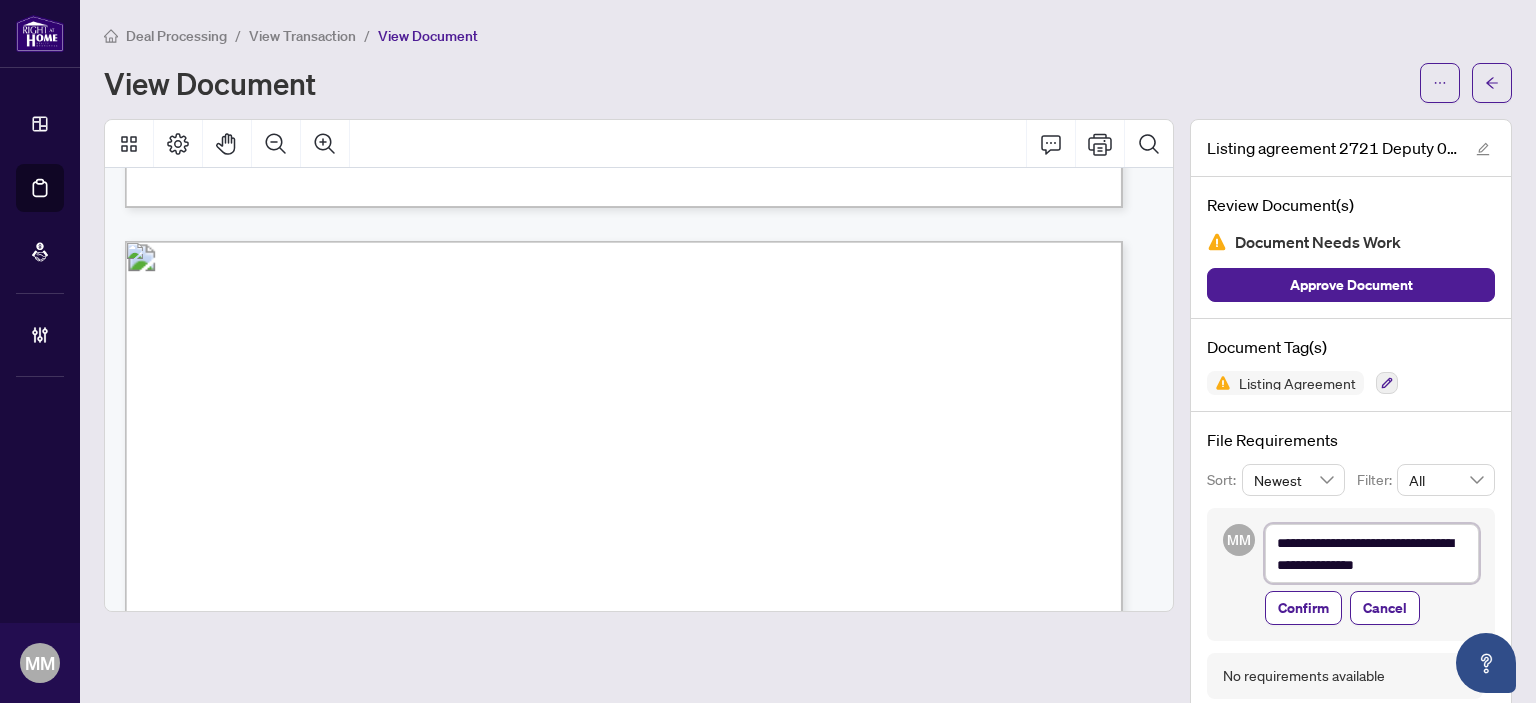 type on "**********" 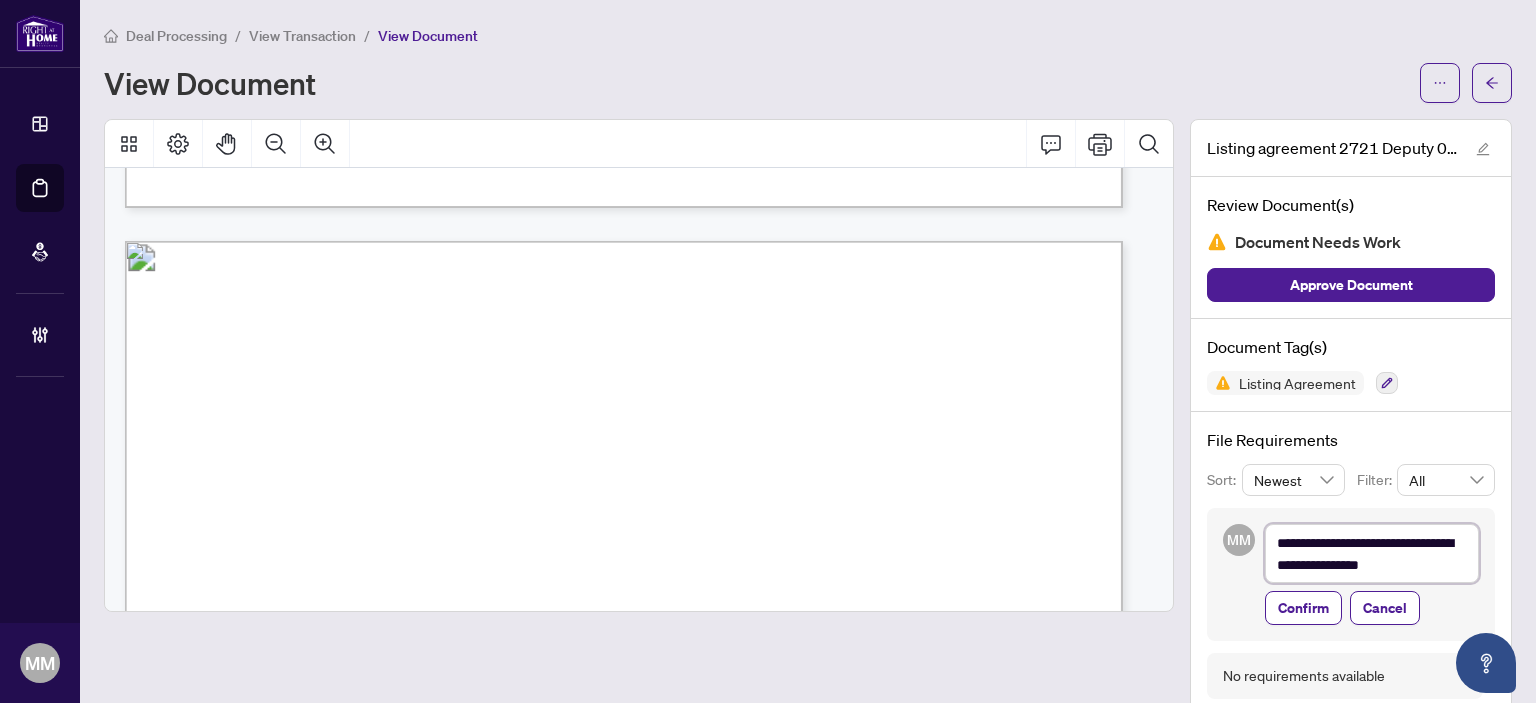 type on "**********" 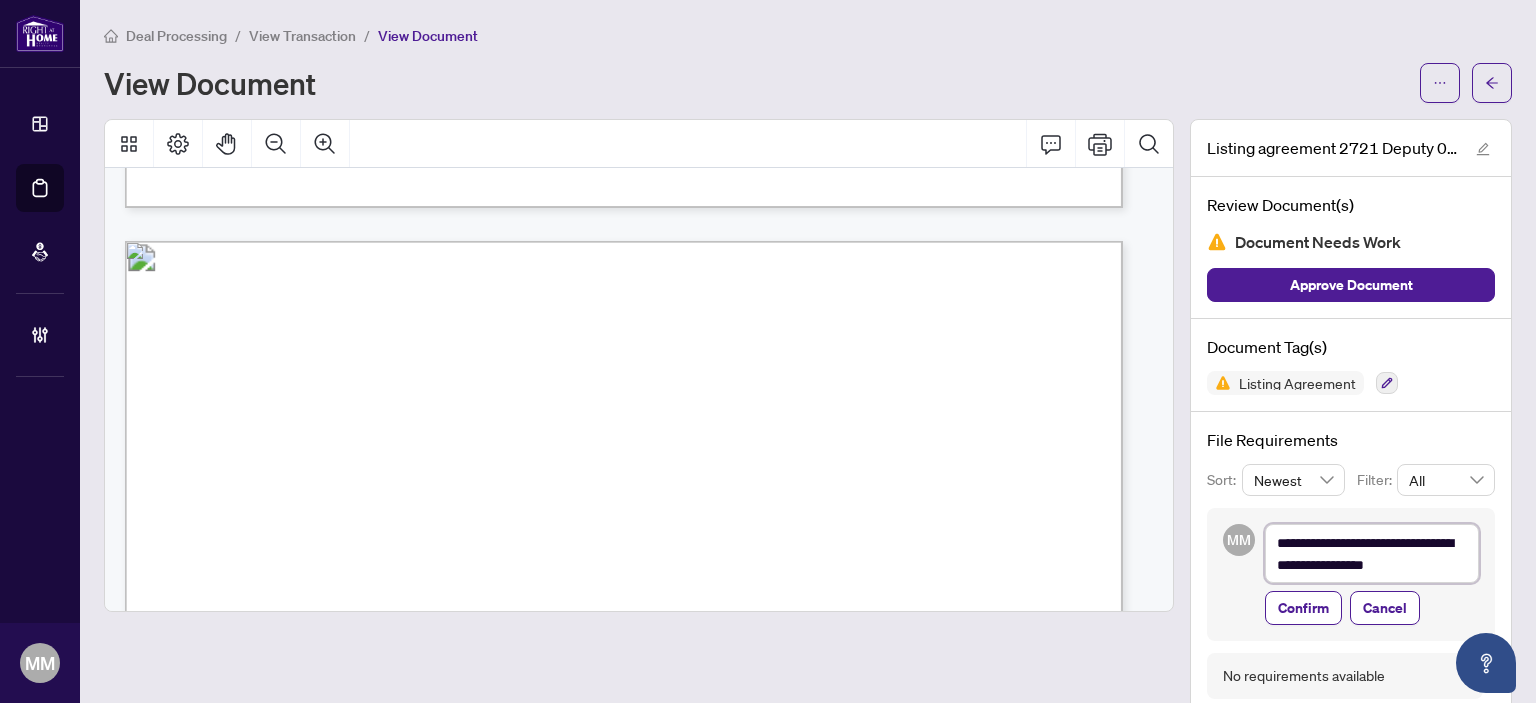 type on "**********" 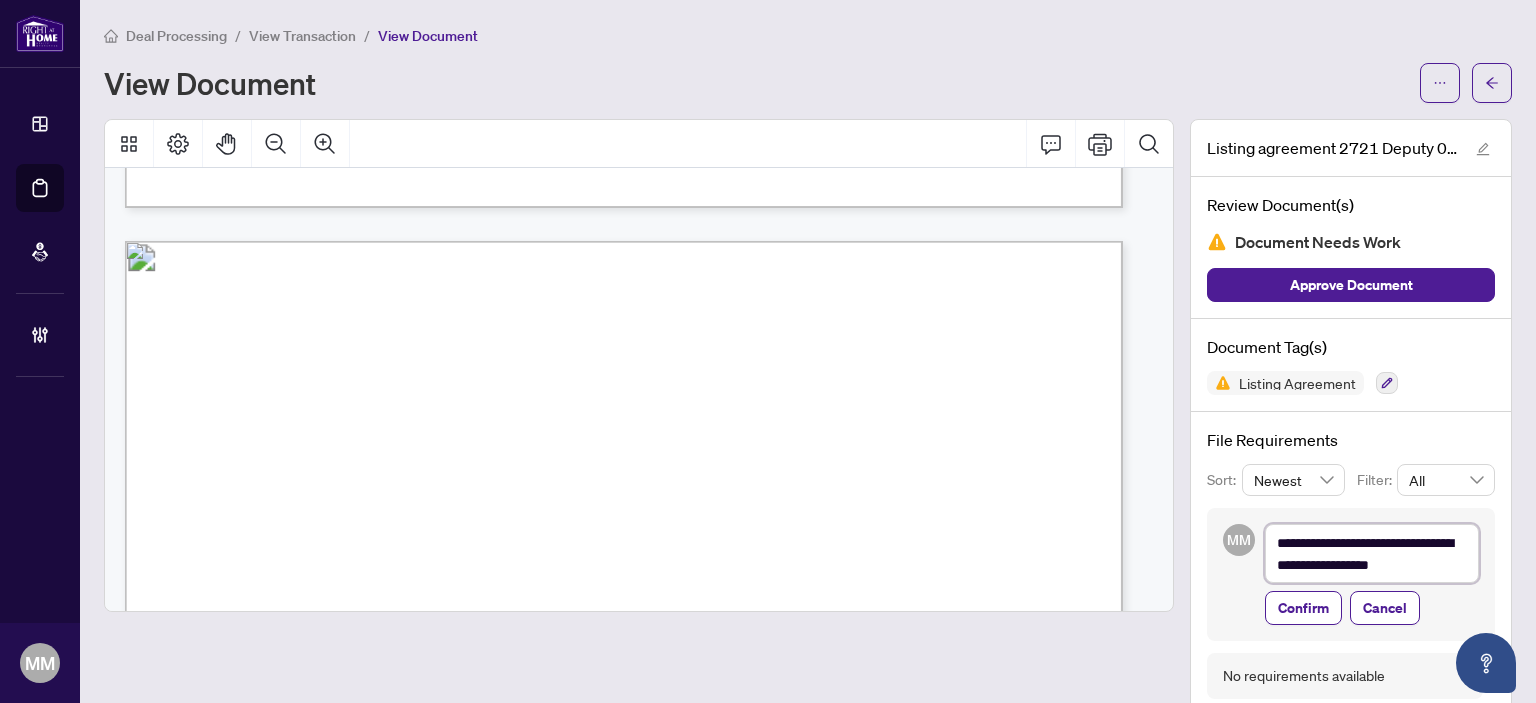 type on "**********" 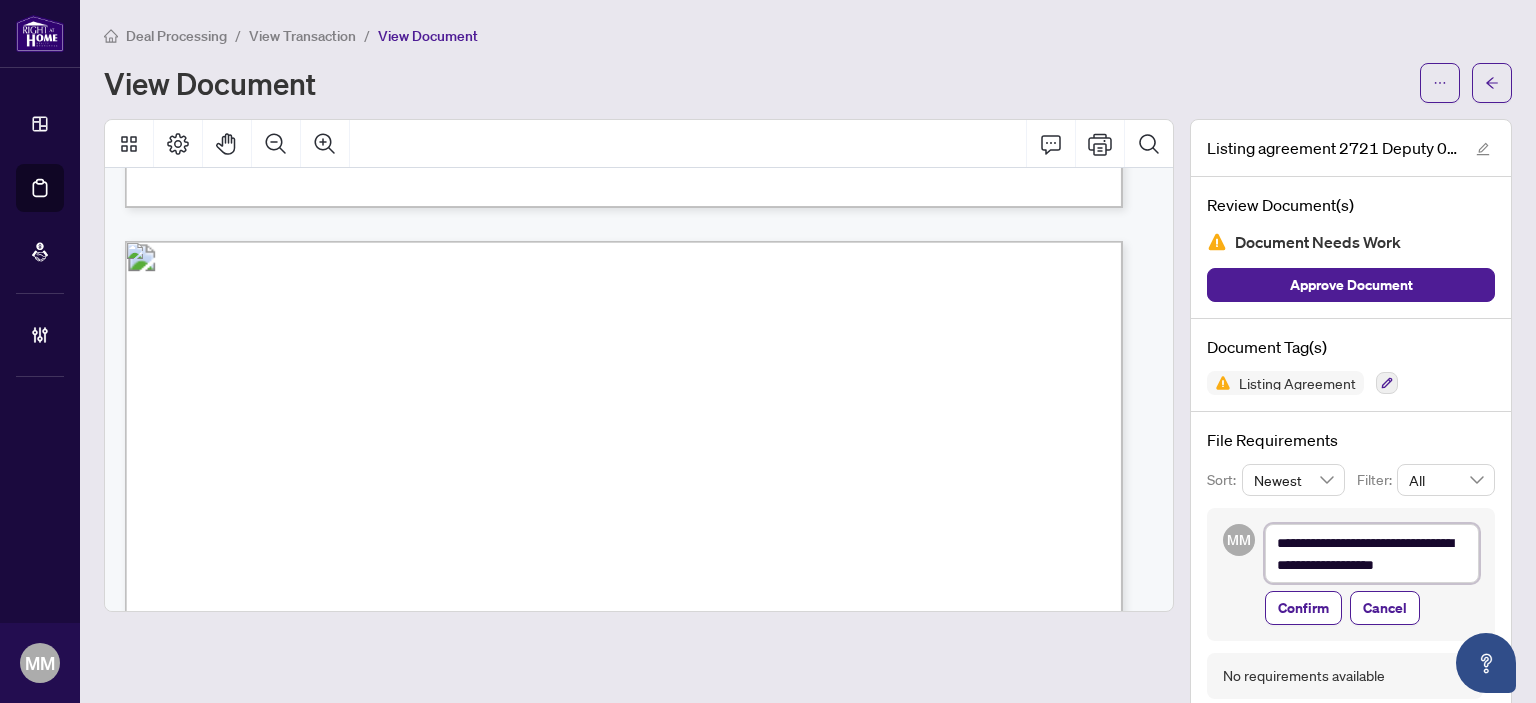 type on "**********" 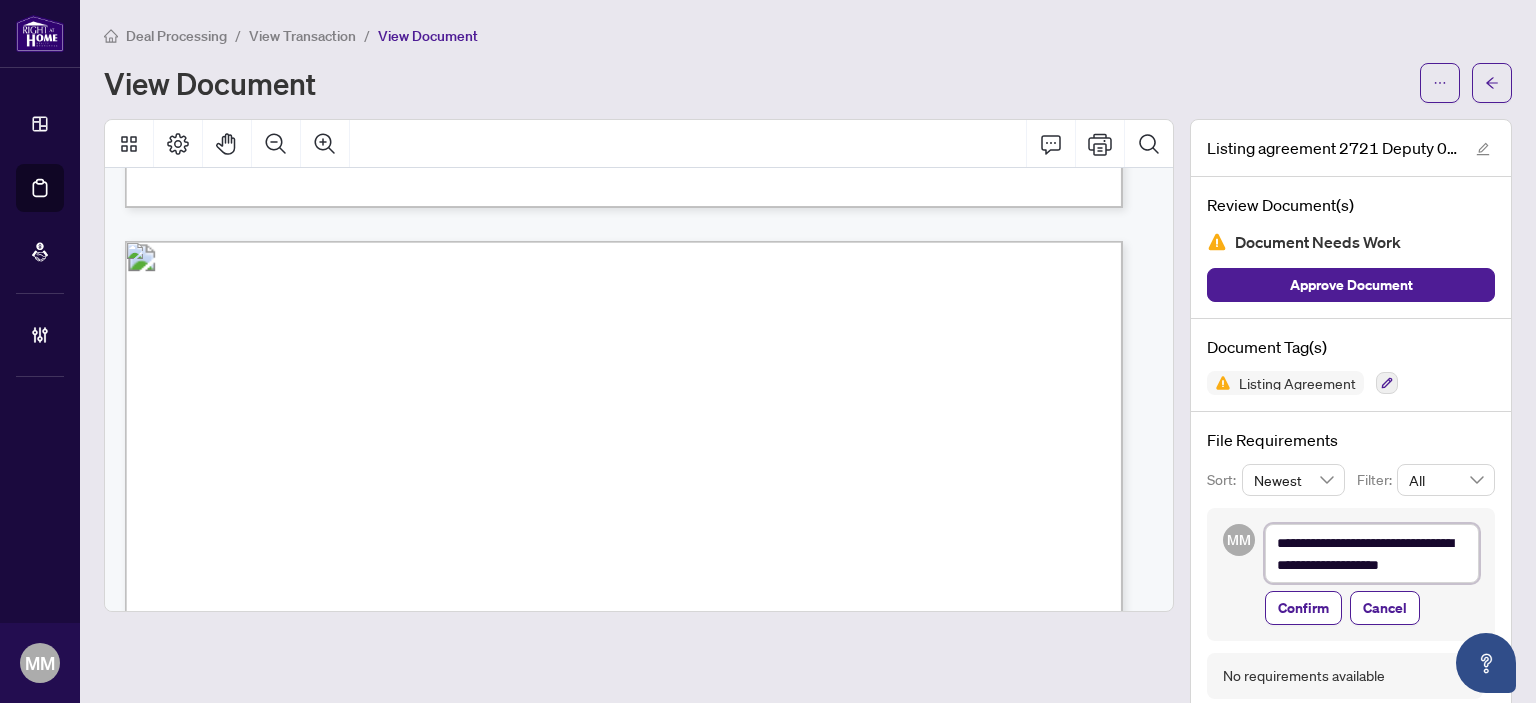 type on "**********" 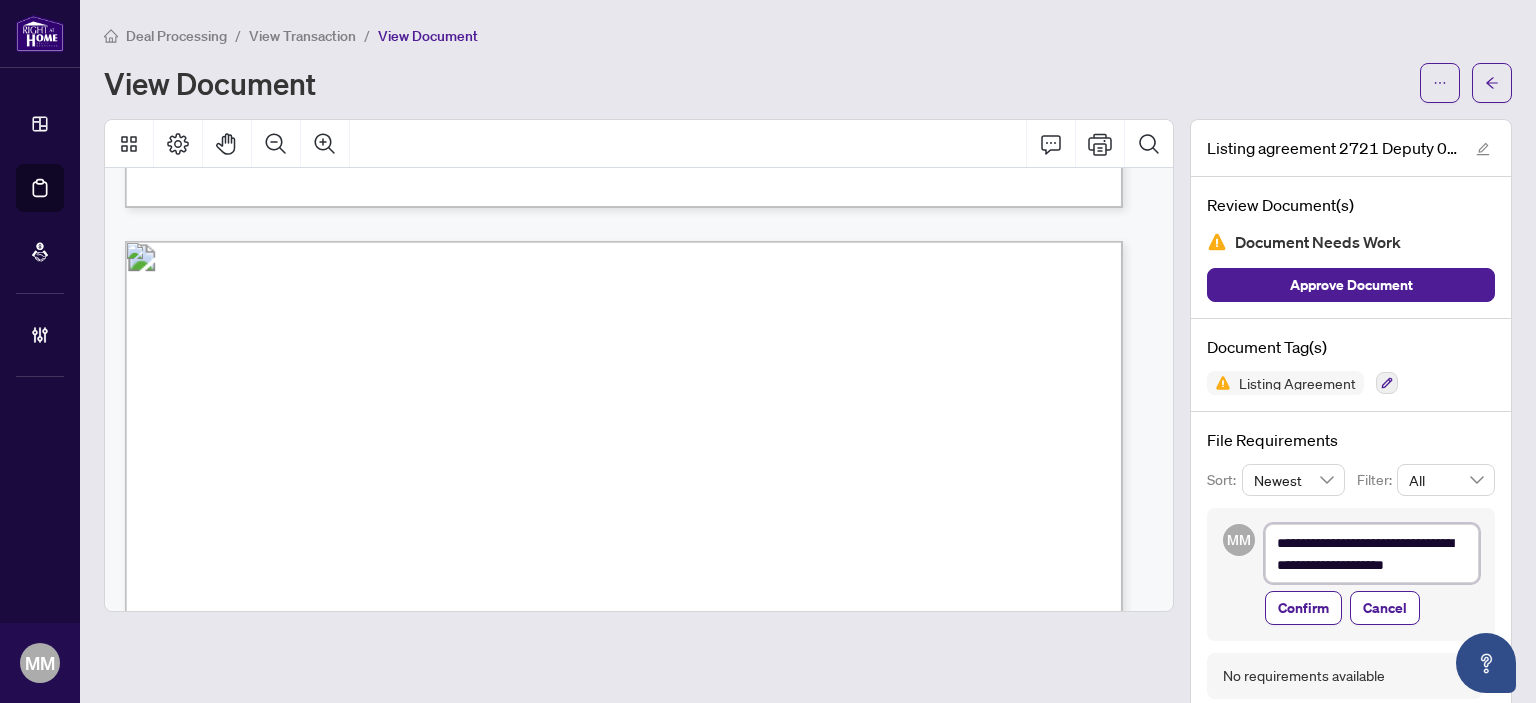 type on "**********" 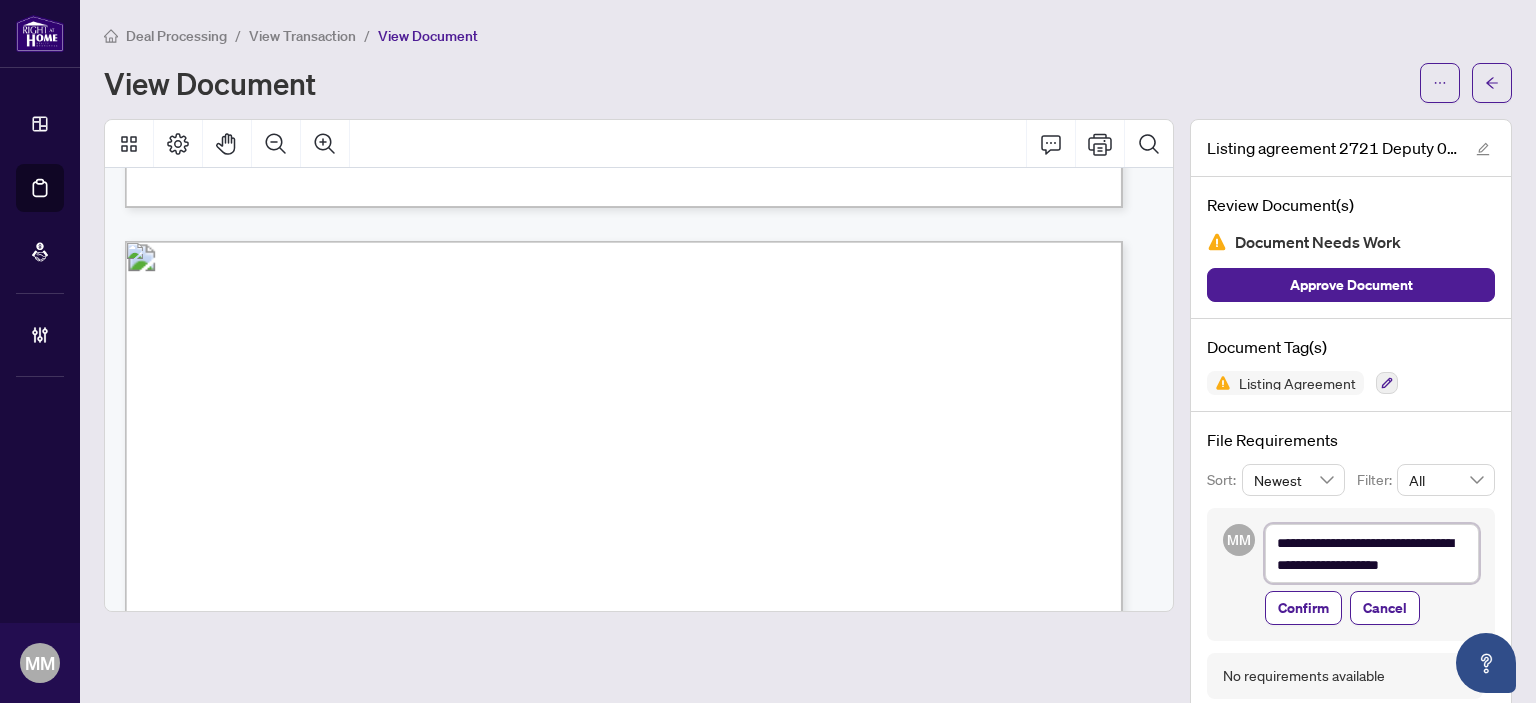 type on "**********" 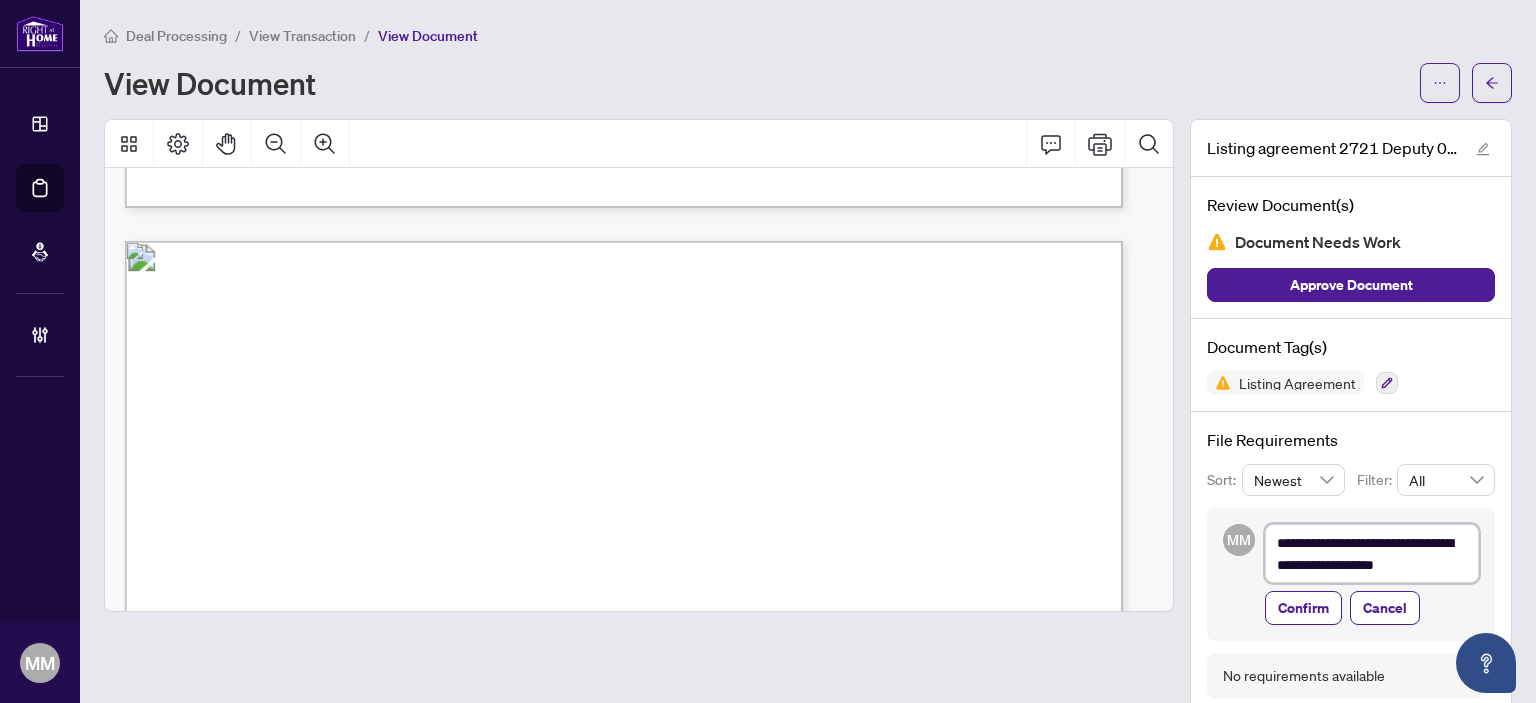 type on "**********" 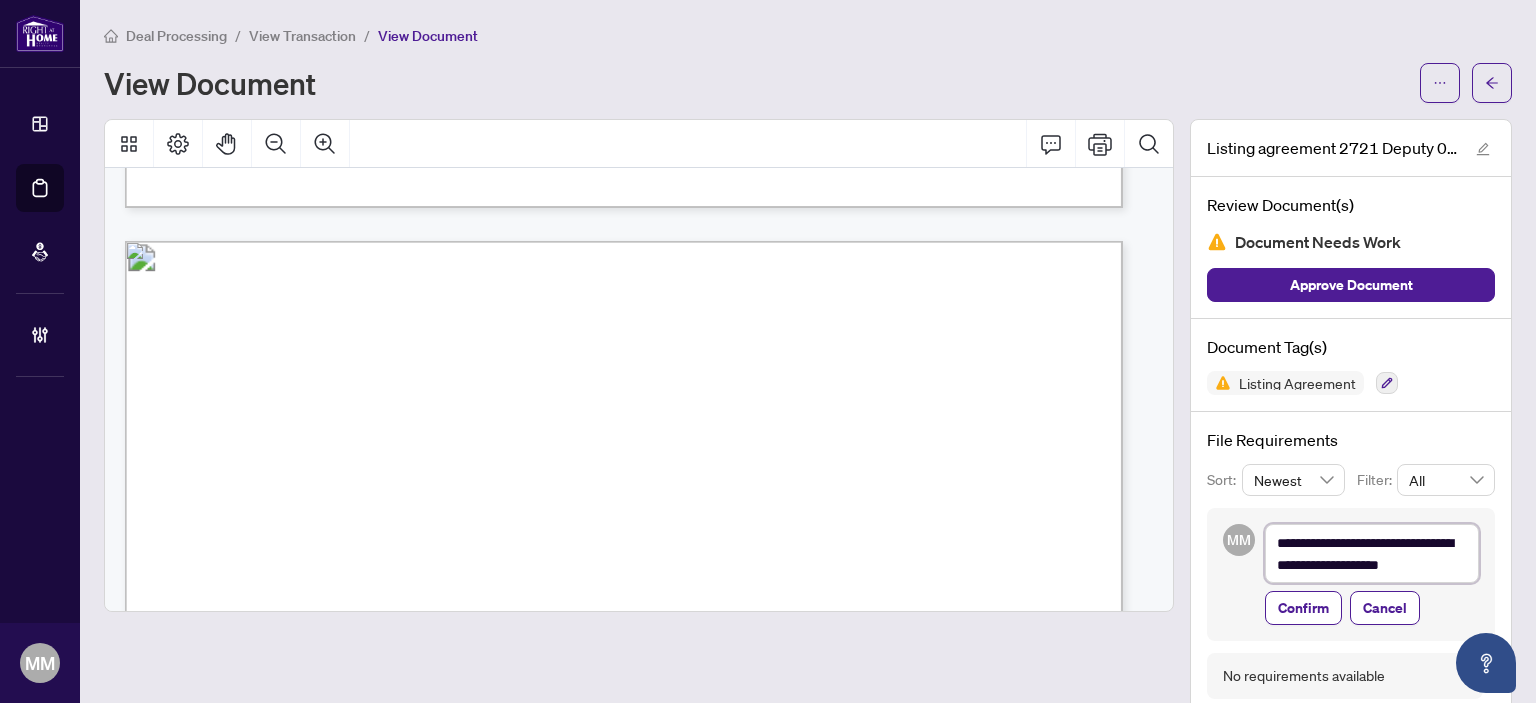 type on "**********" 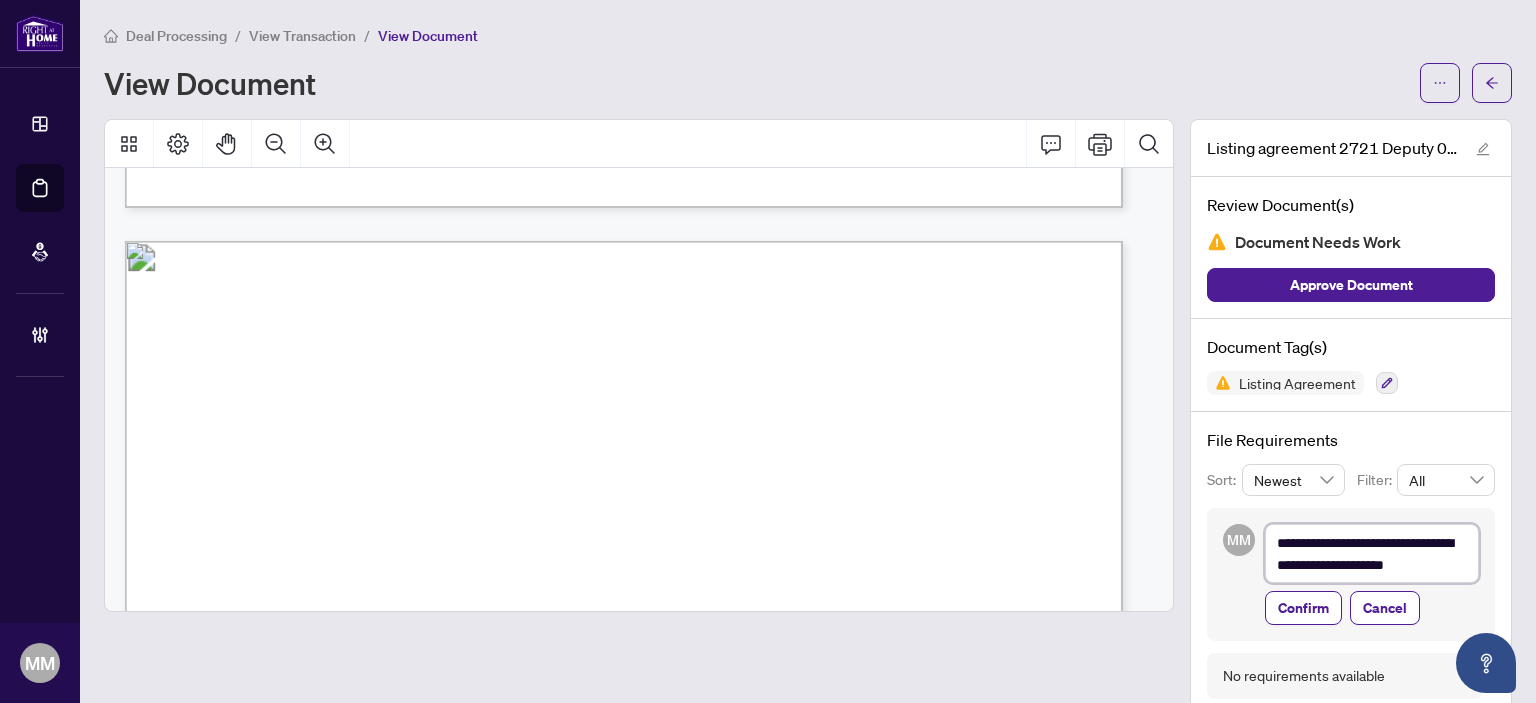 type on "**********" 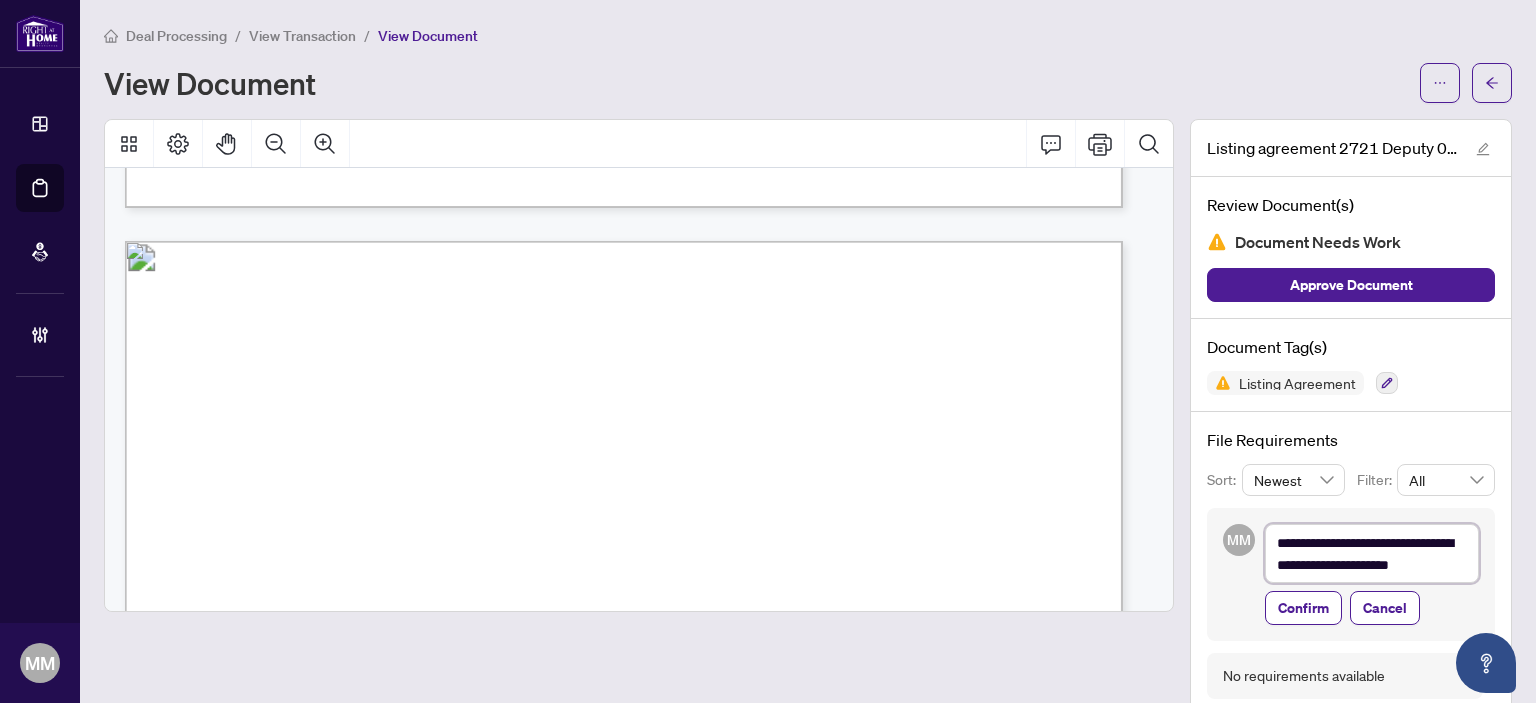 type on "**********" 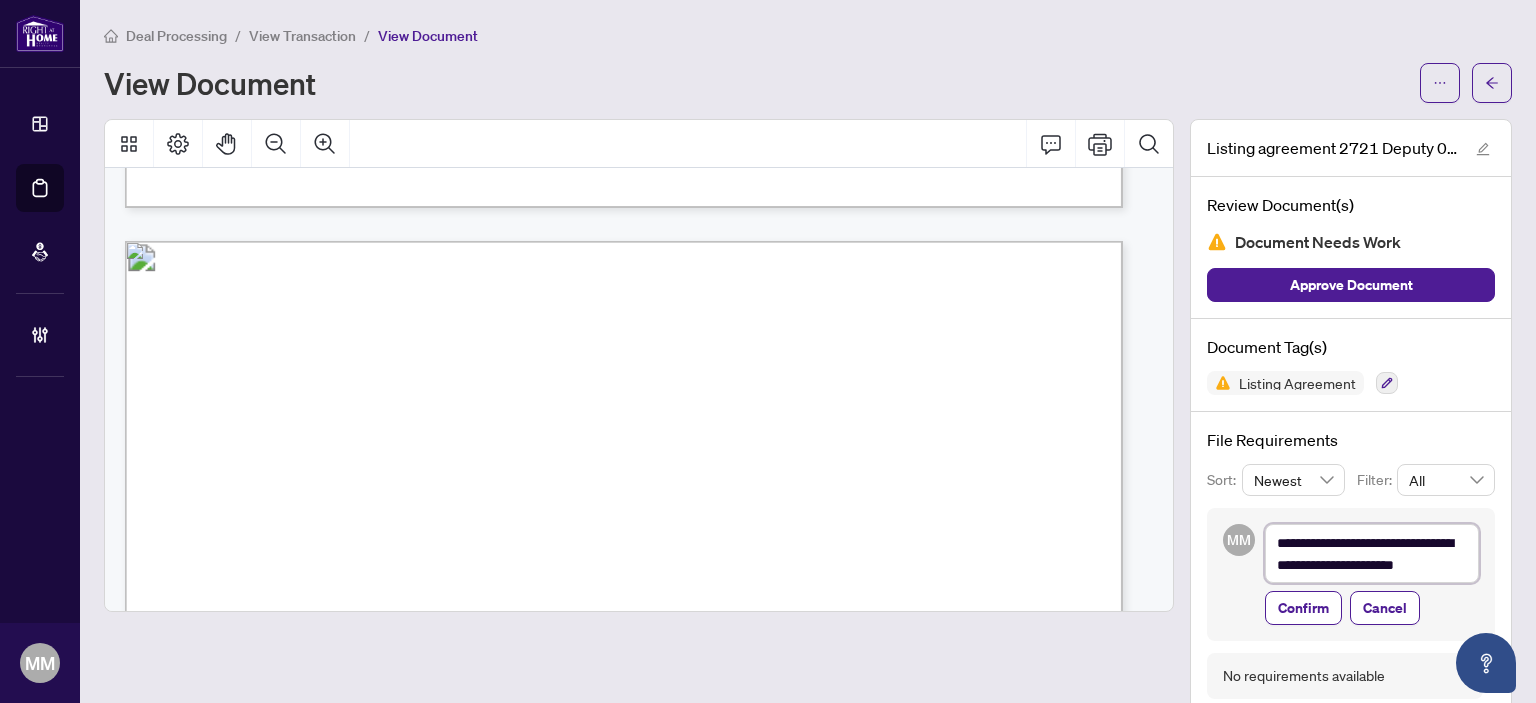 type on "**********" 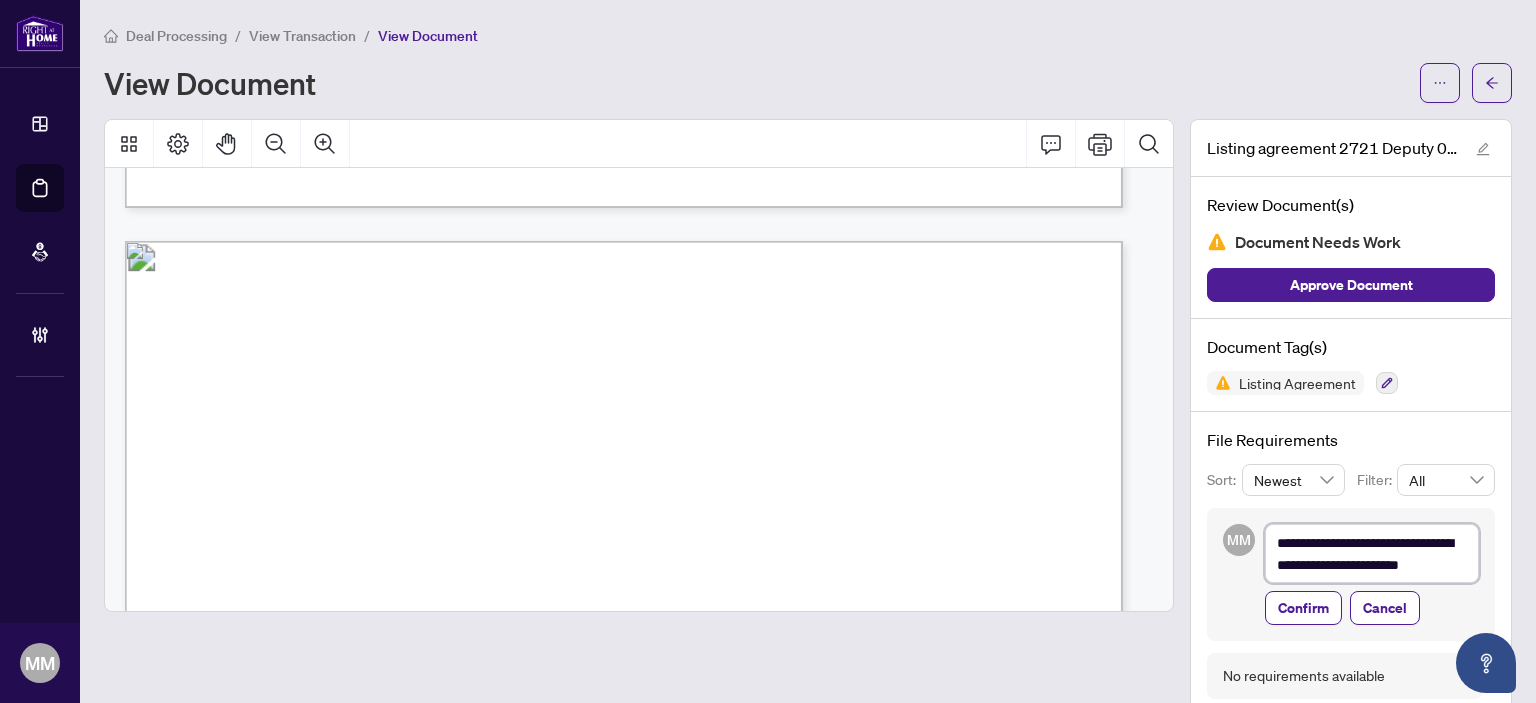 type on "**********" 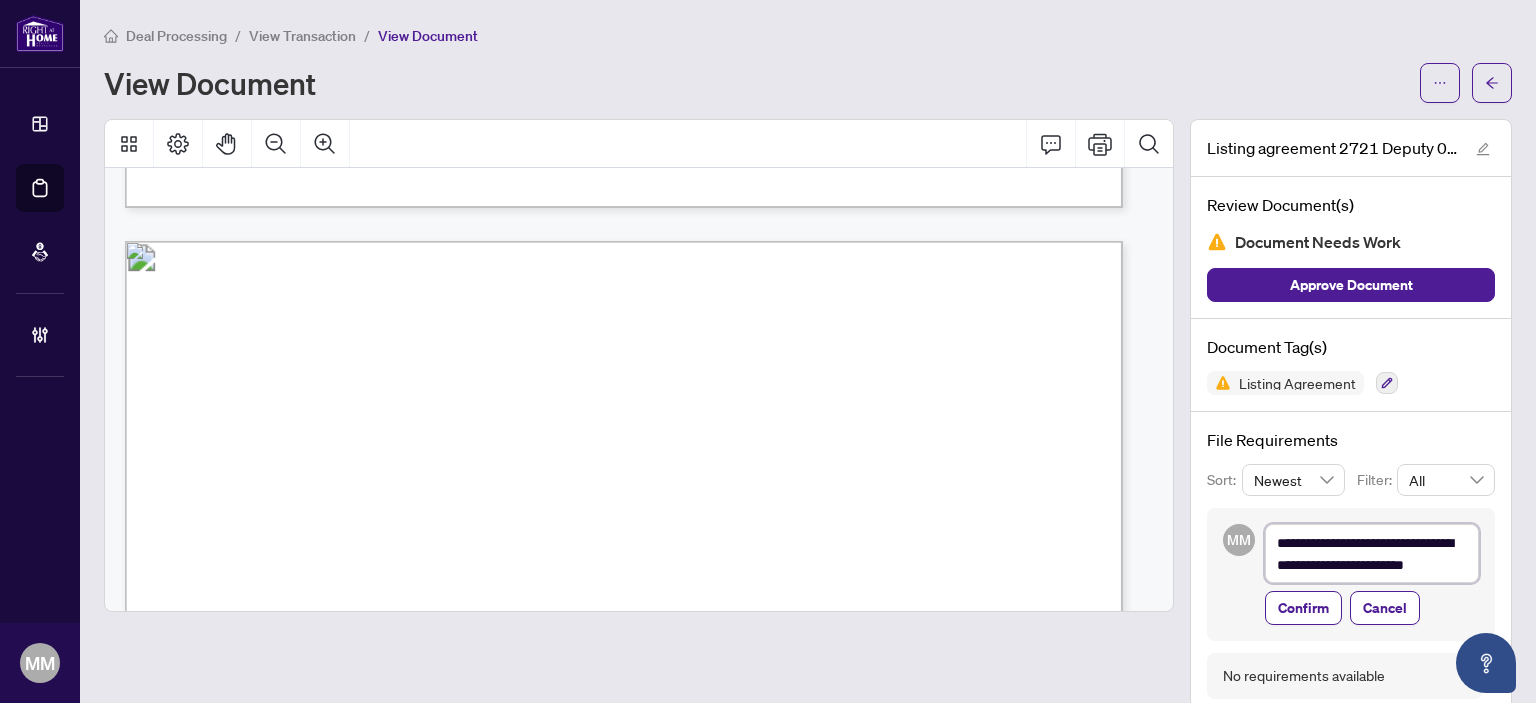 type on "**********" 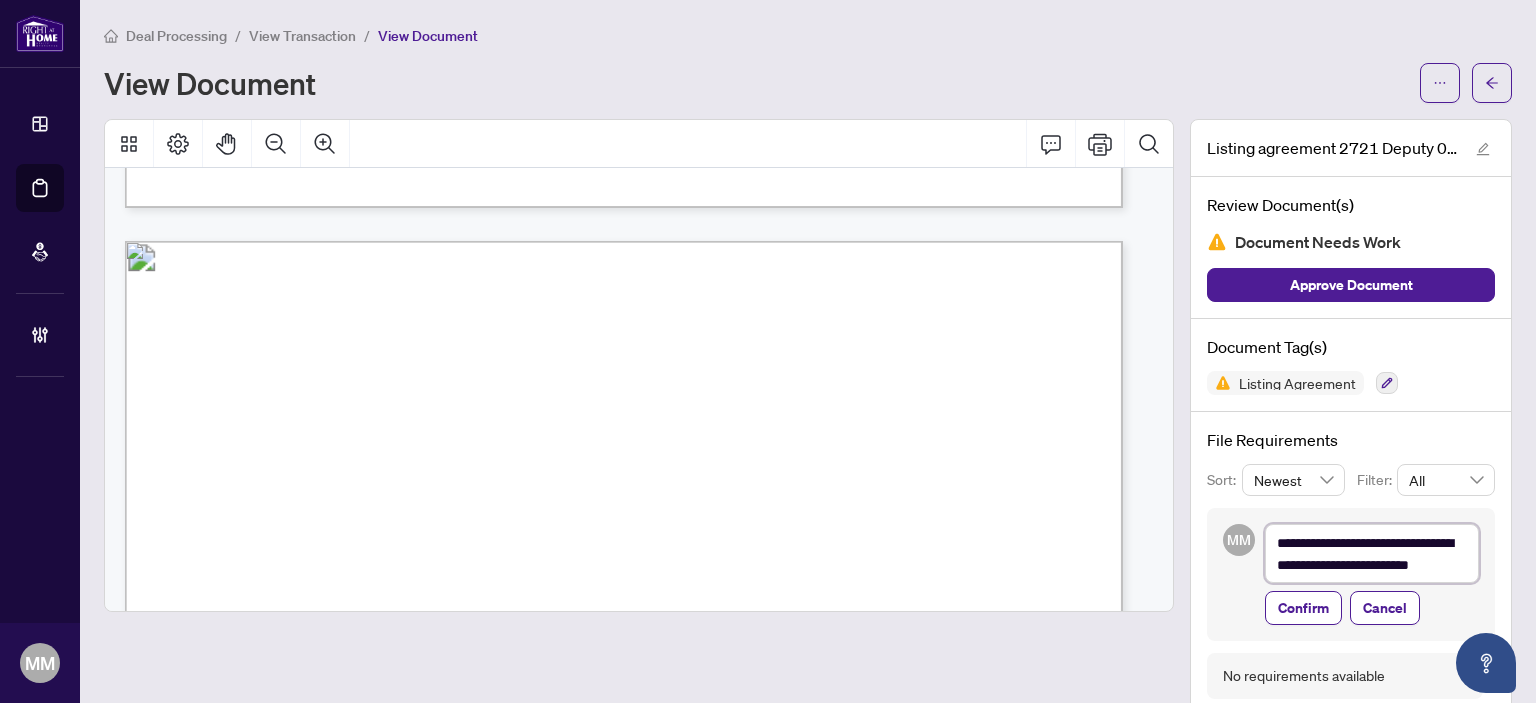 scroll, scrollTop: 7, scrollLeft: 0, axis: vertical 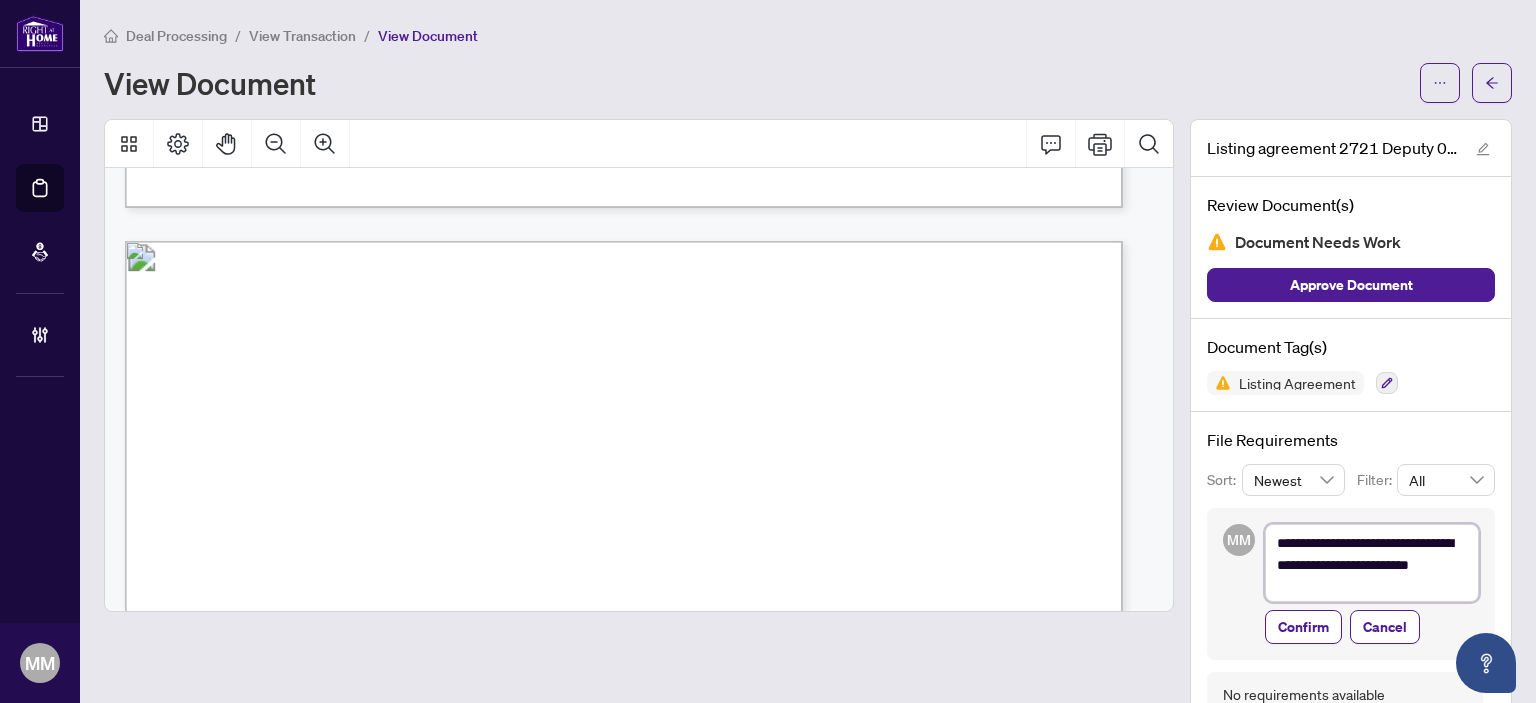 type on "**********" 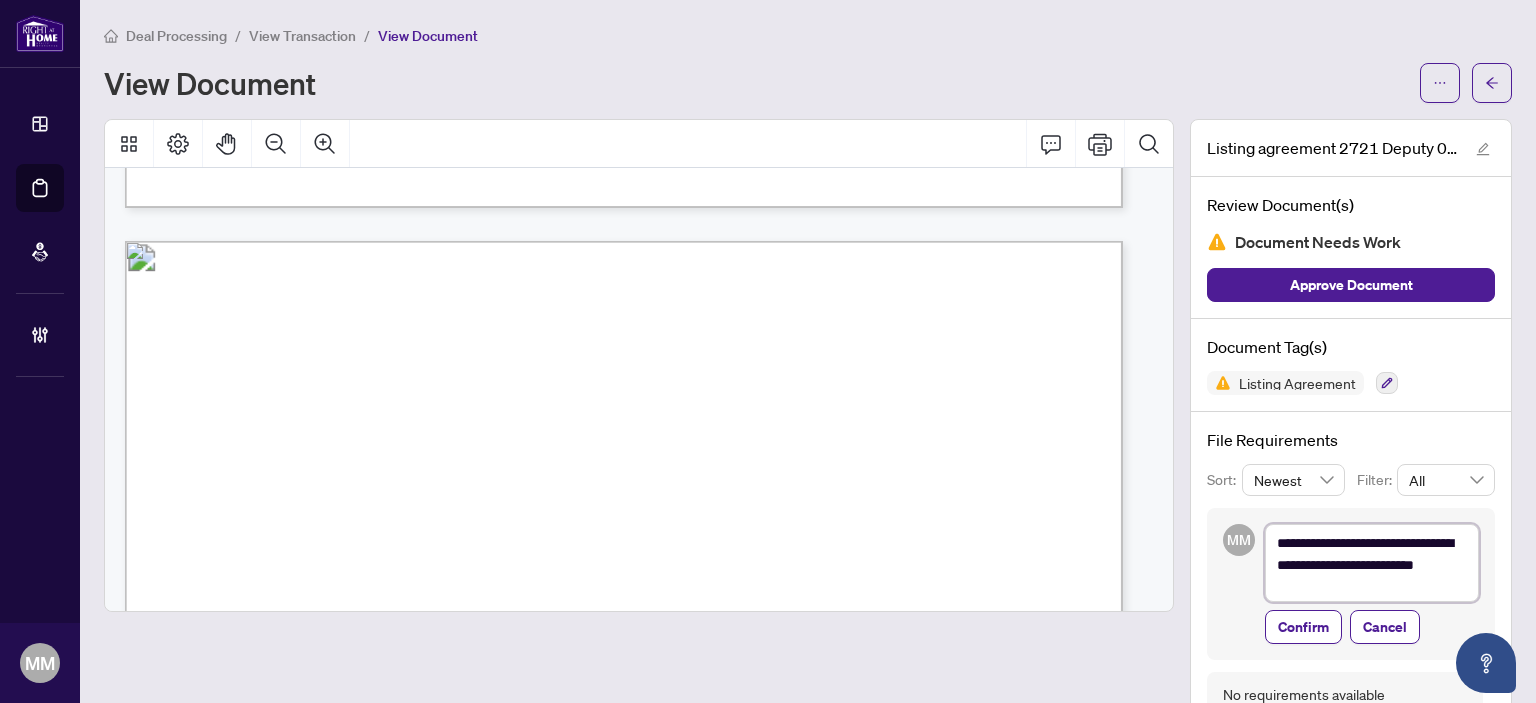 type on "**********" 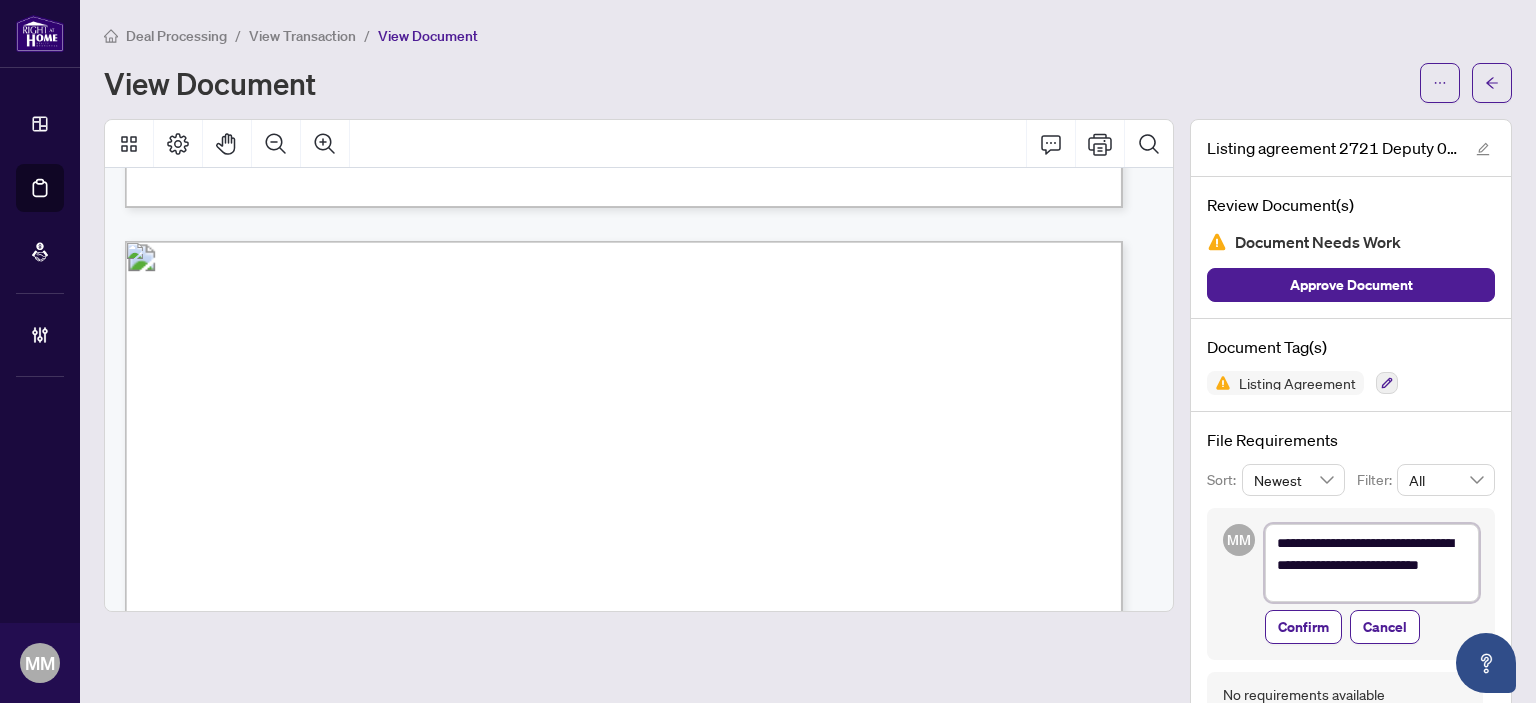 scroll, scrollTop: 0, scrollLeft: 0, axis: both 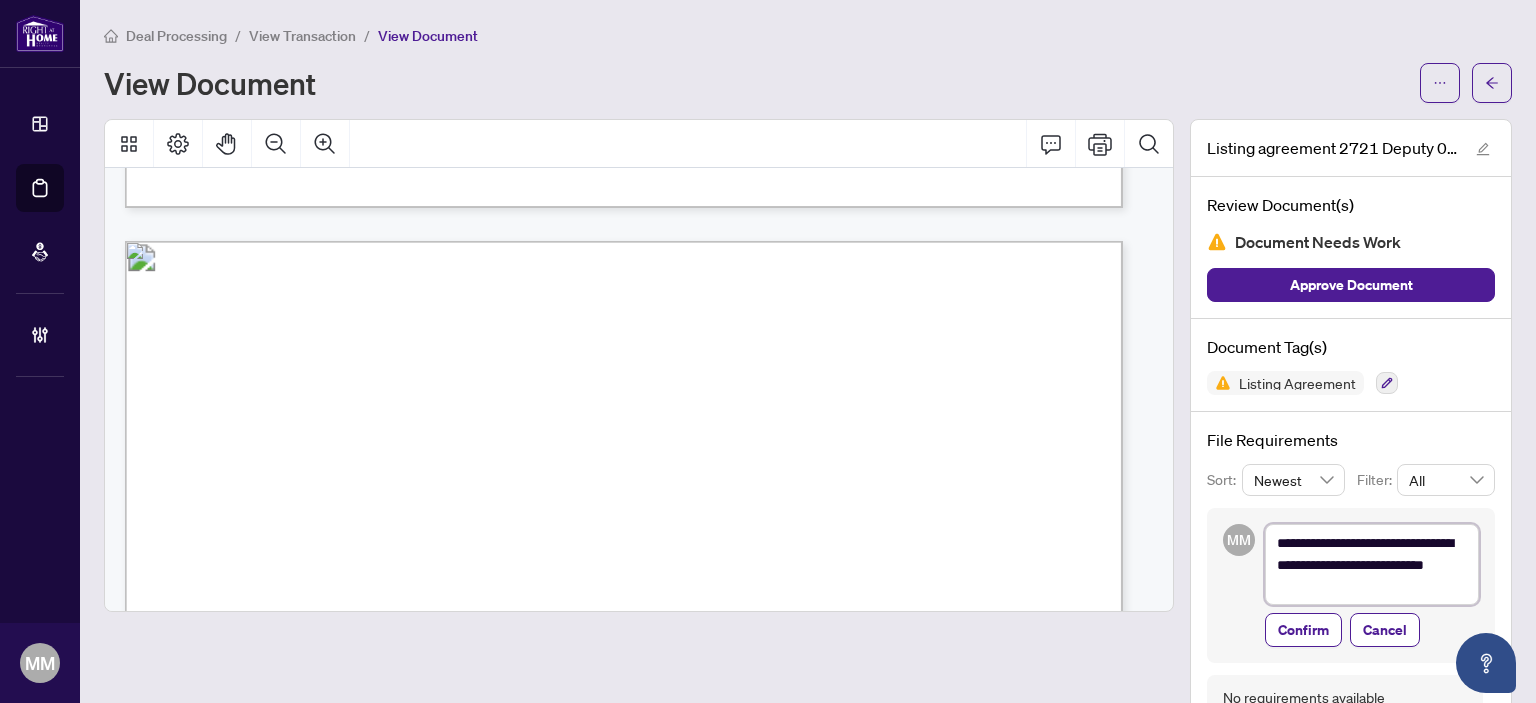 type on "**********" 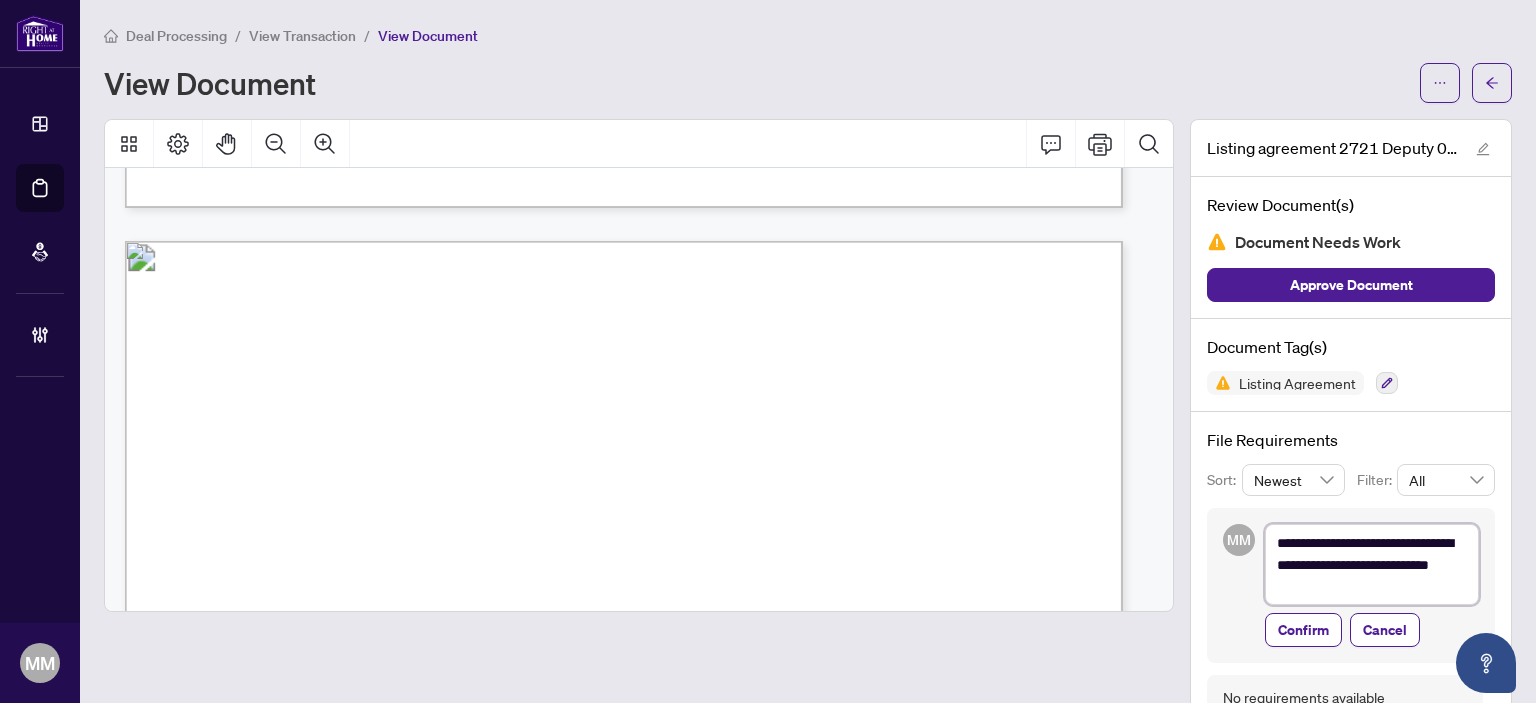 type on "**********" 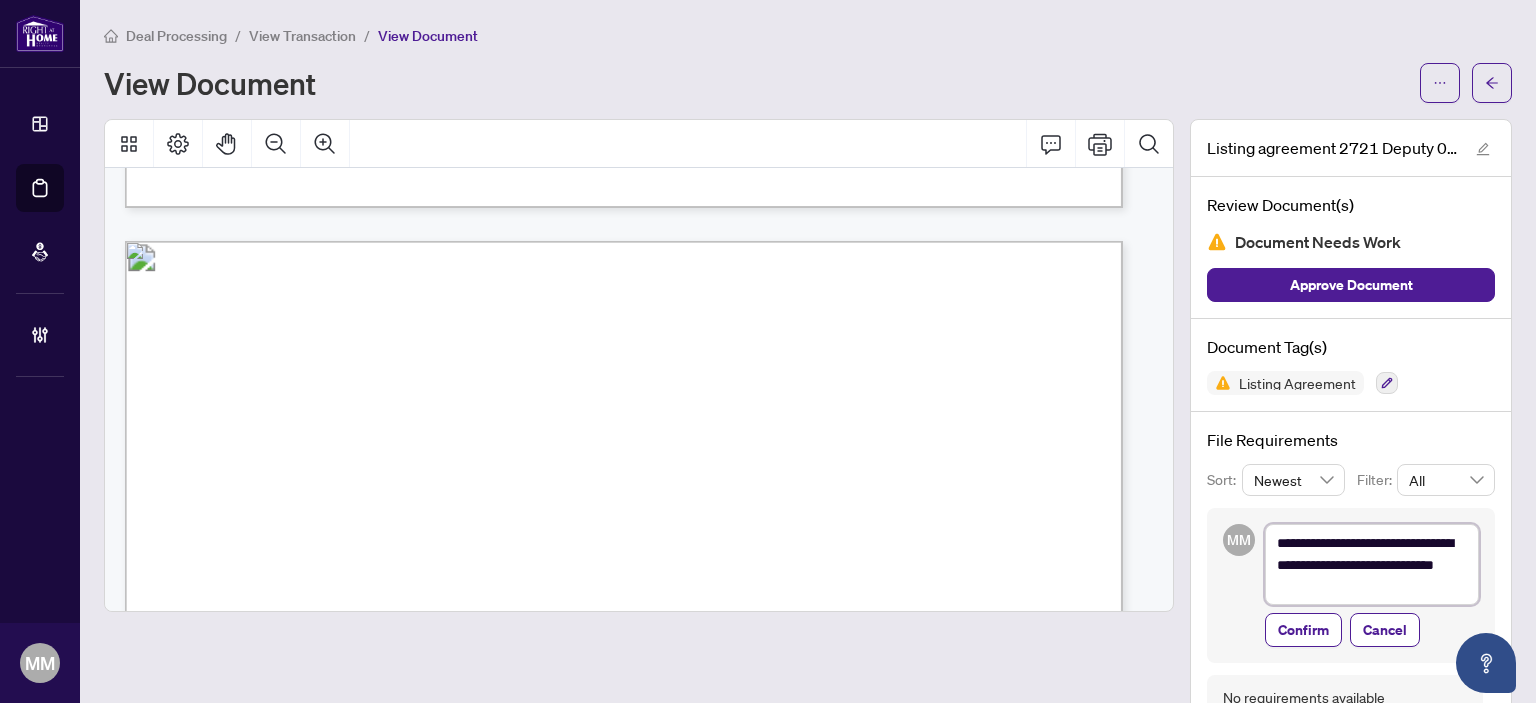 type on "**********" 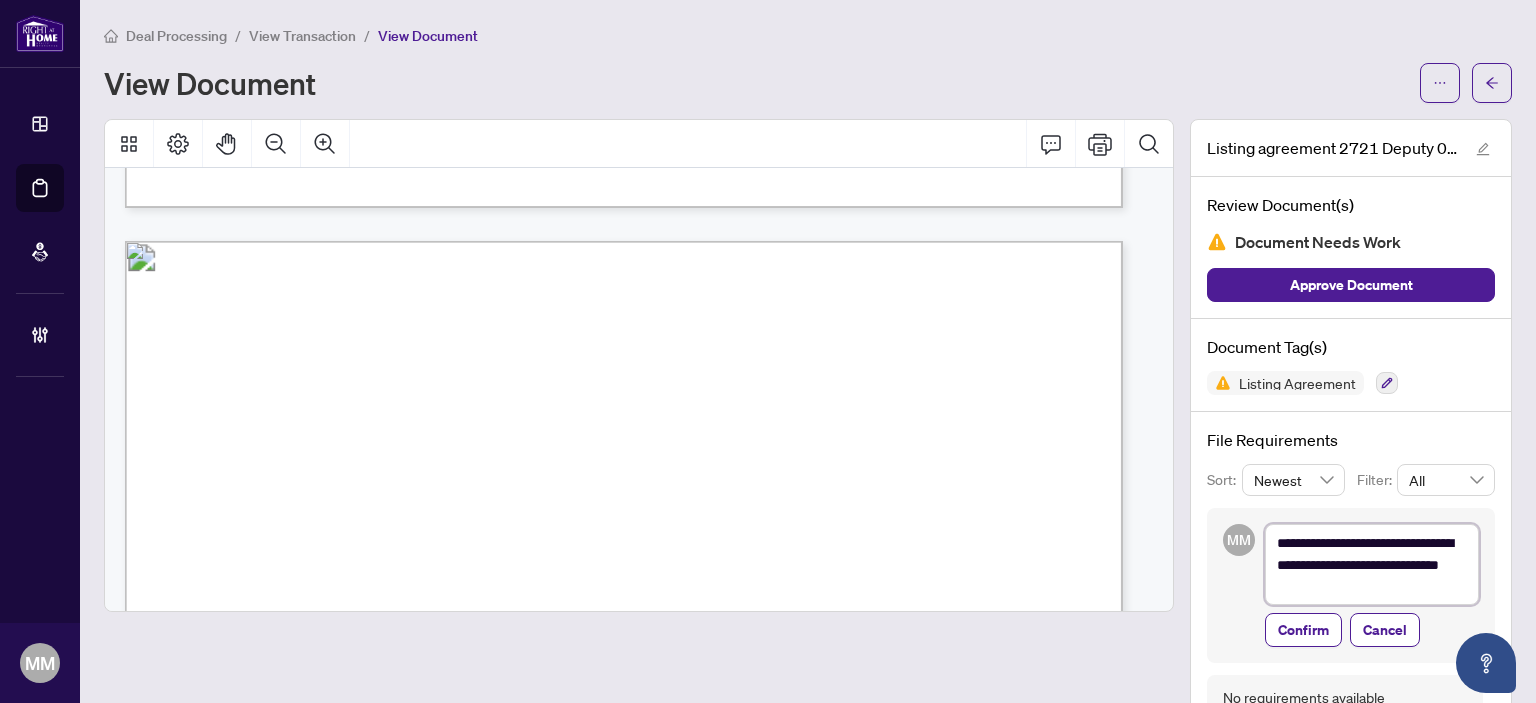 type on "**********" 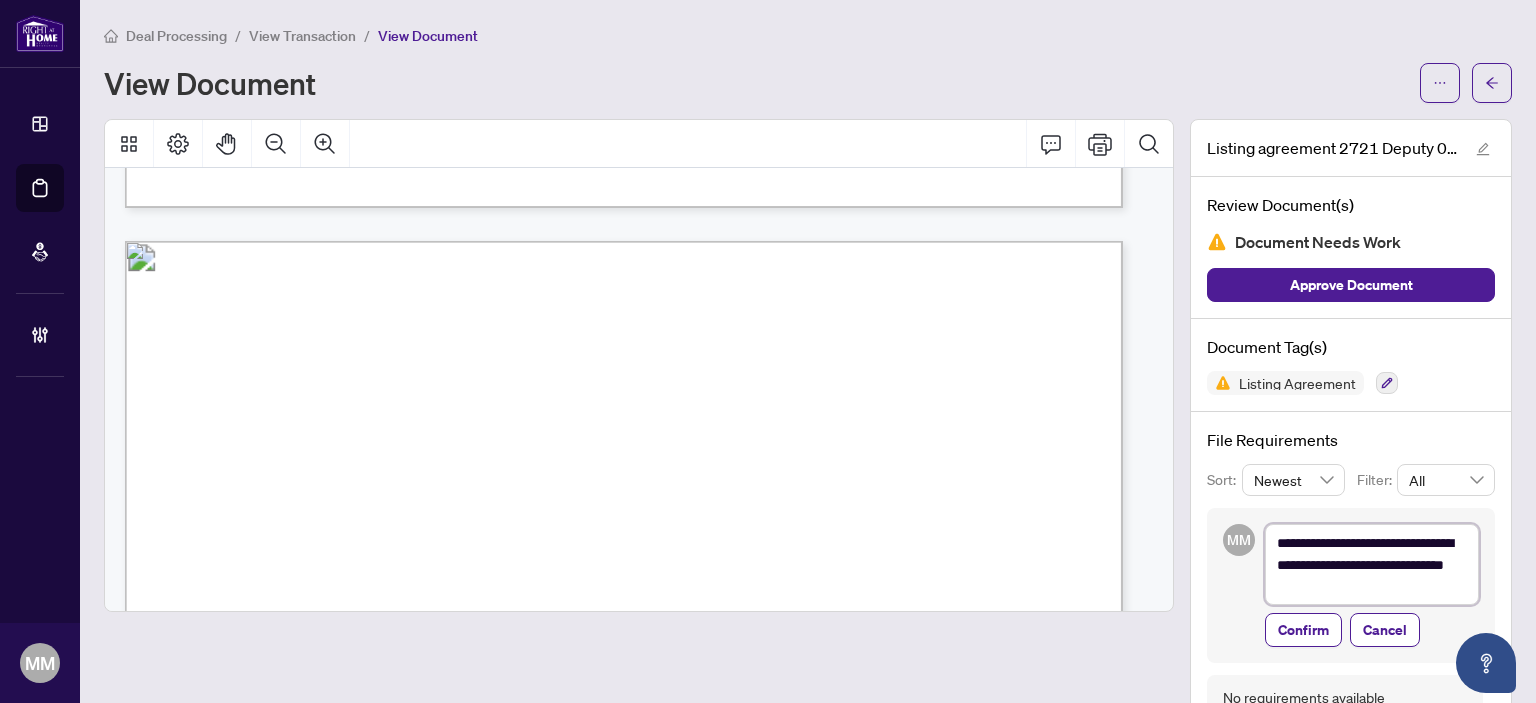 type on "**********" 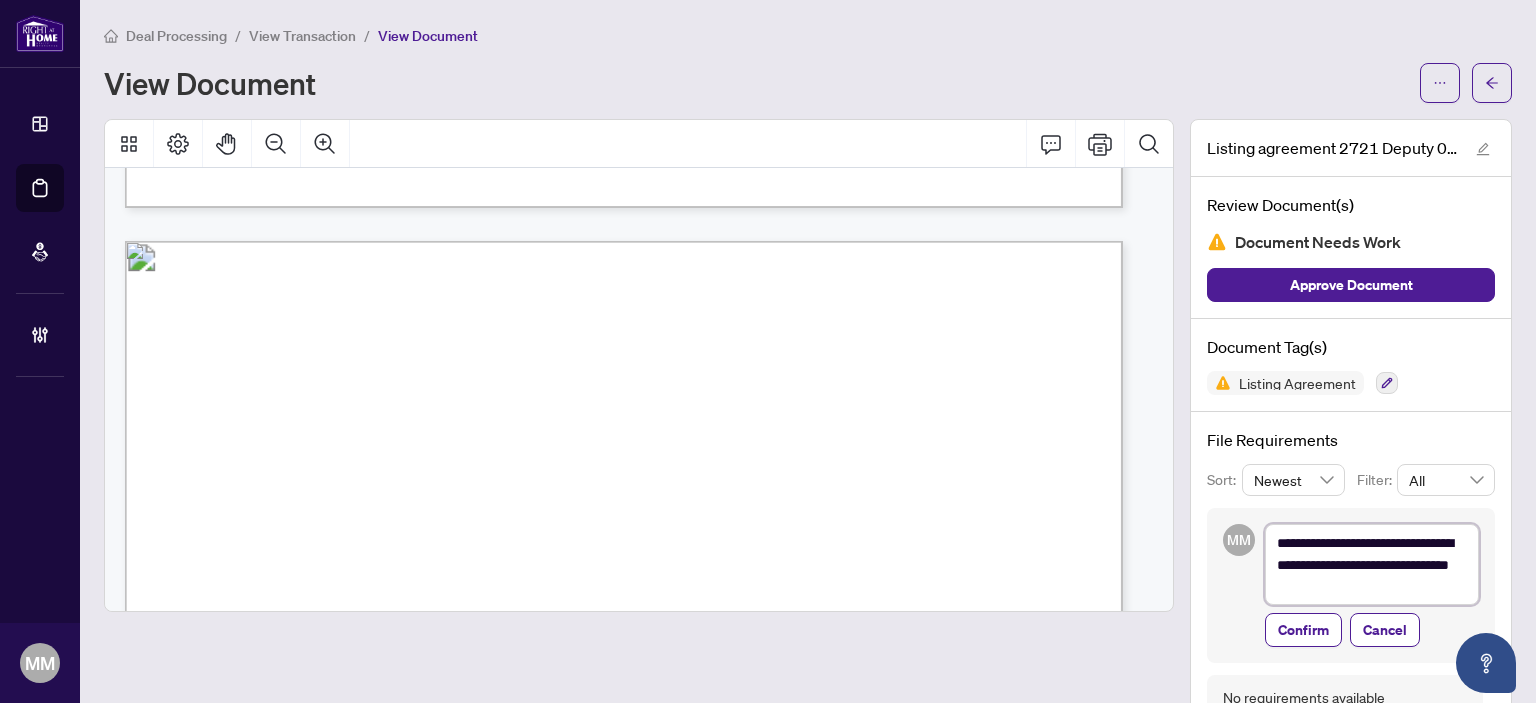 type on "**********" 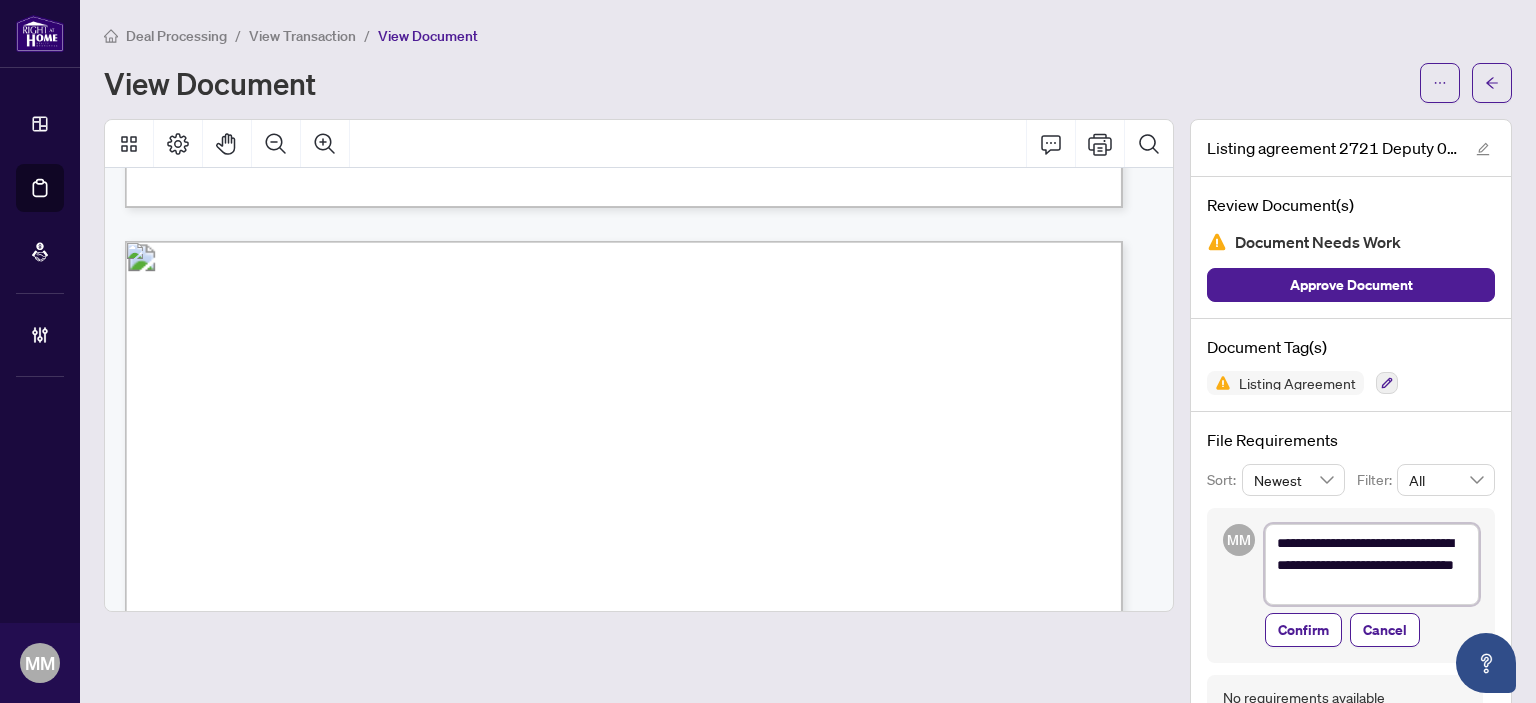 type on "**********" 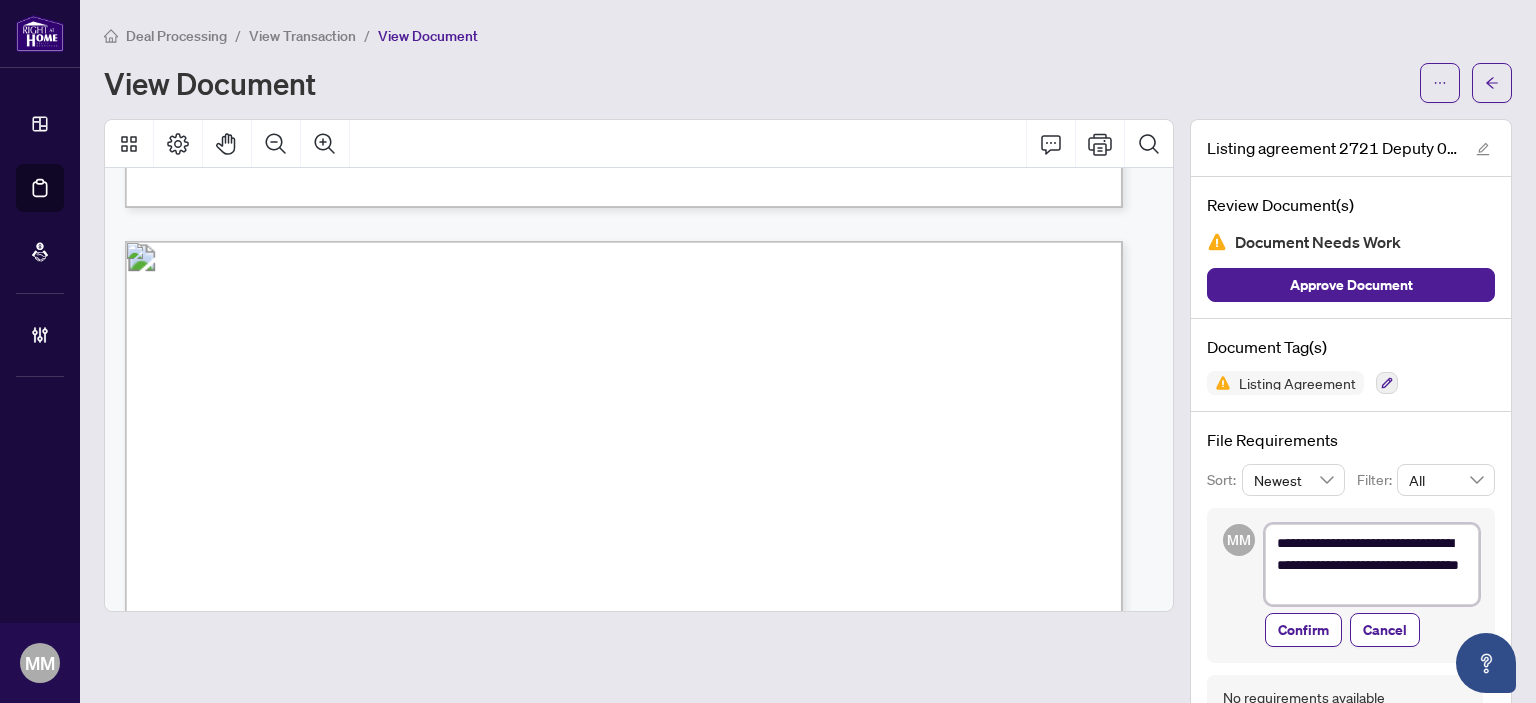 type on "**********" 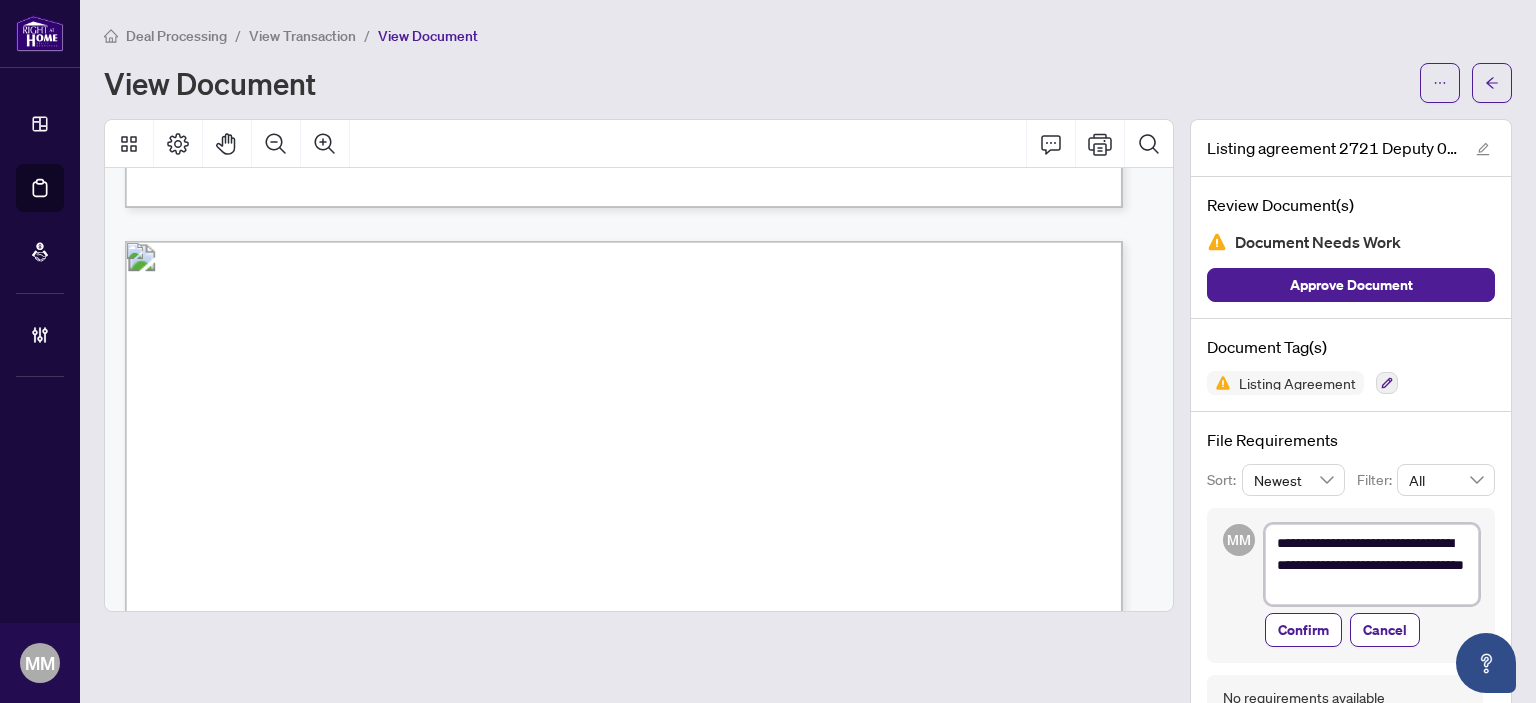type on "**********" 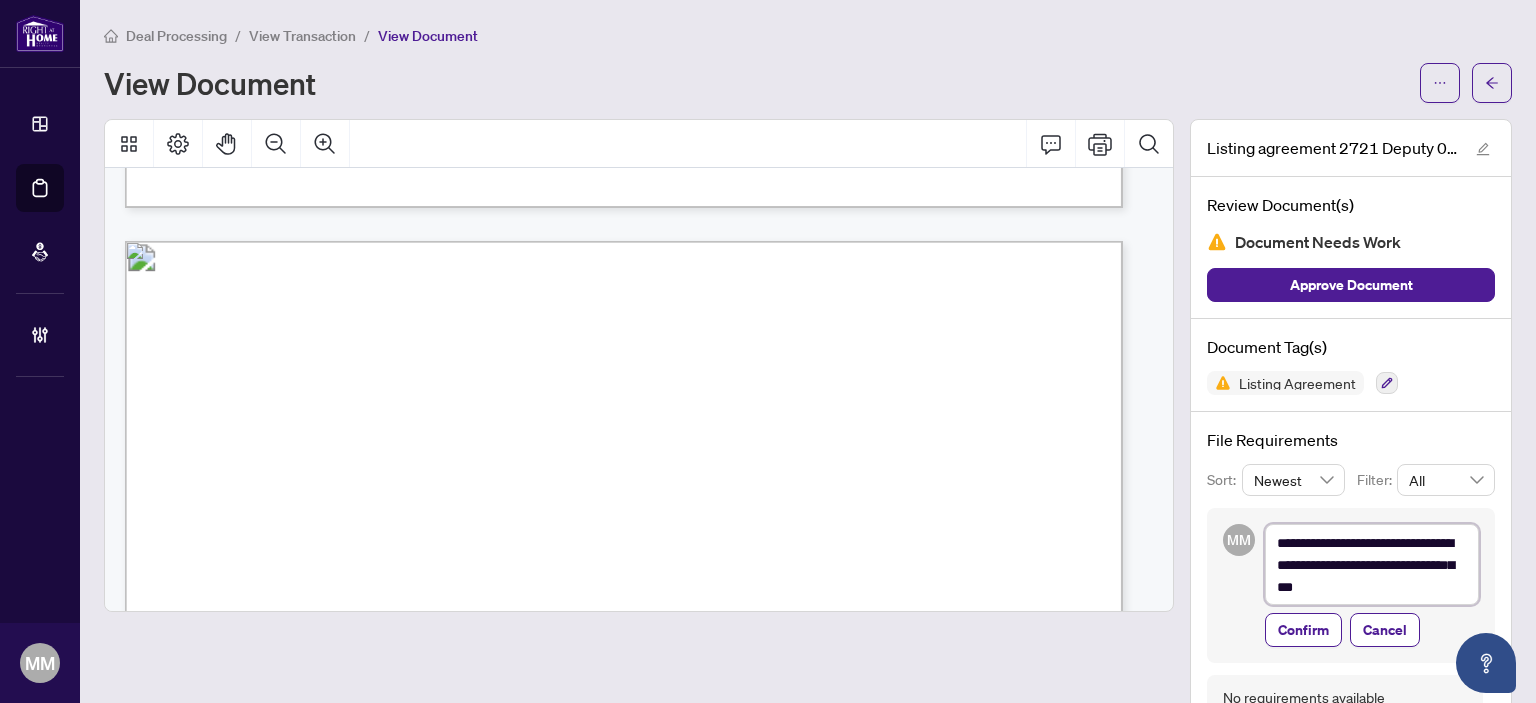 type on "**********" 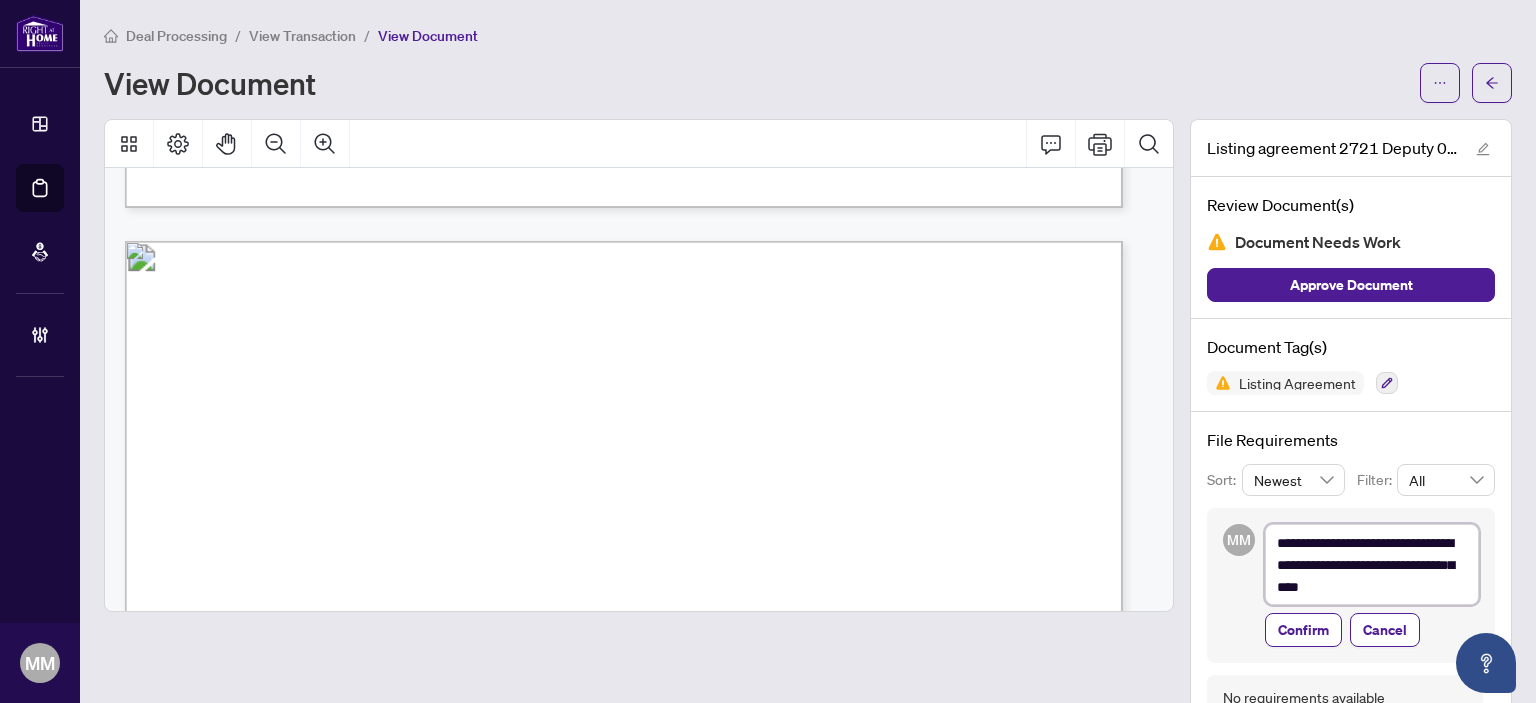 type on "**********" 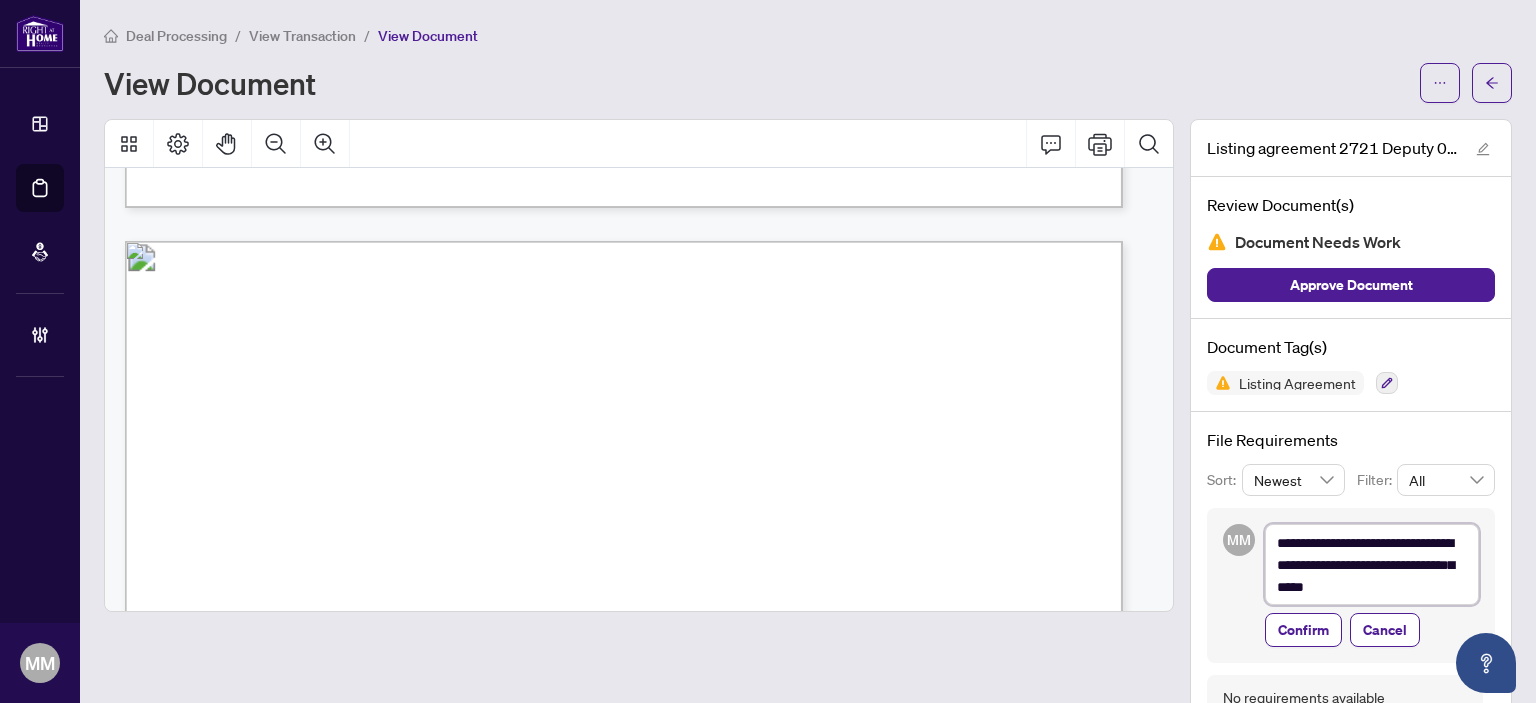 type on "**********" 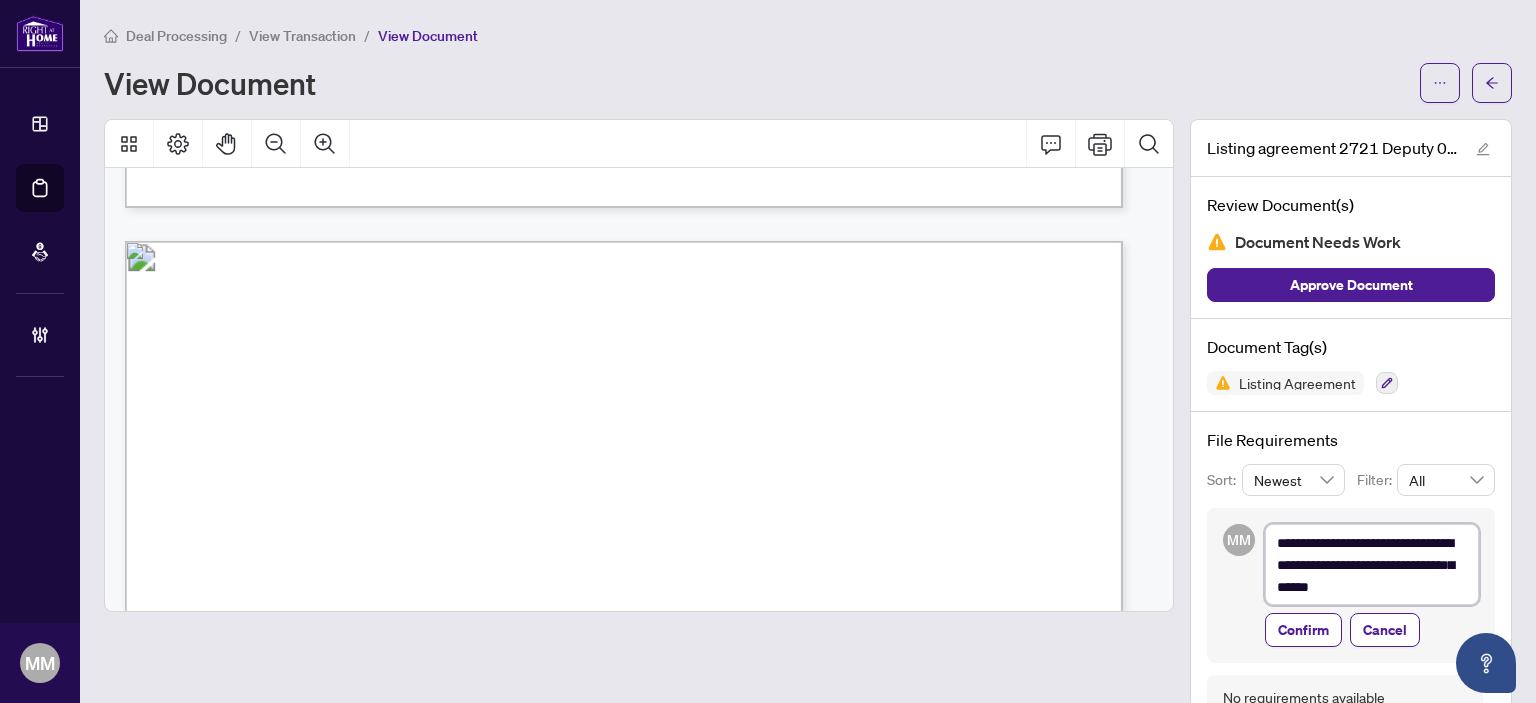 type on "**********" 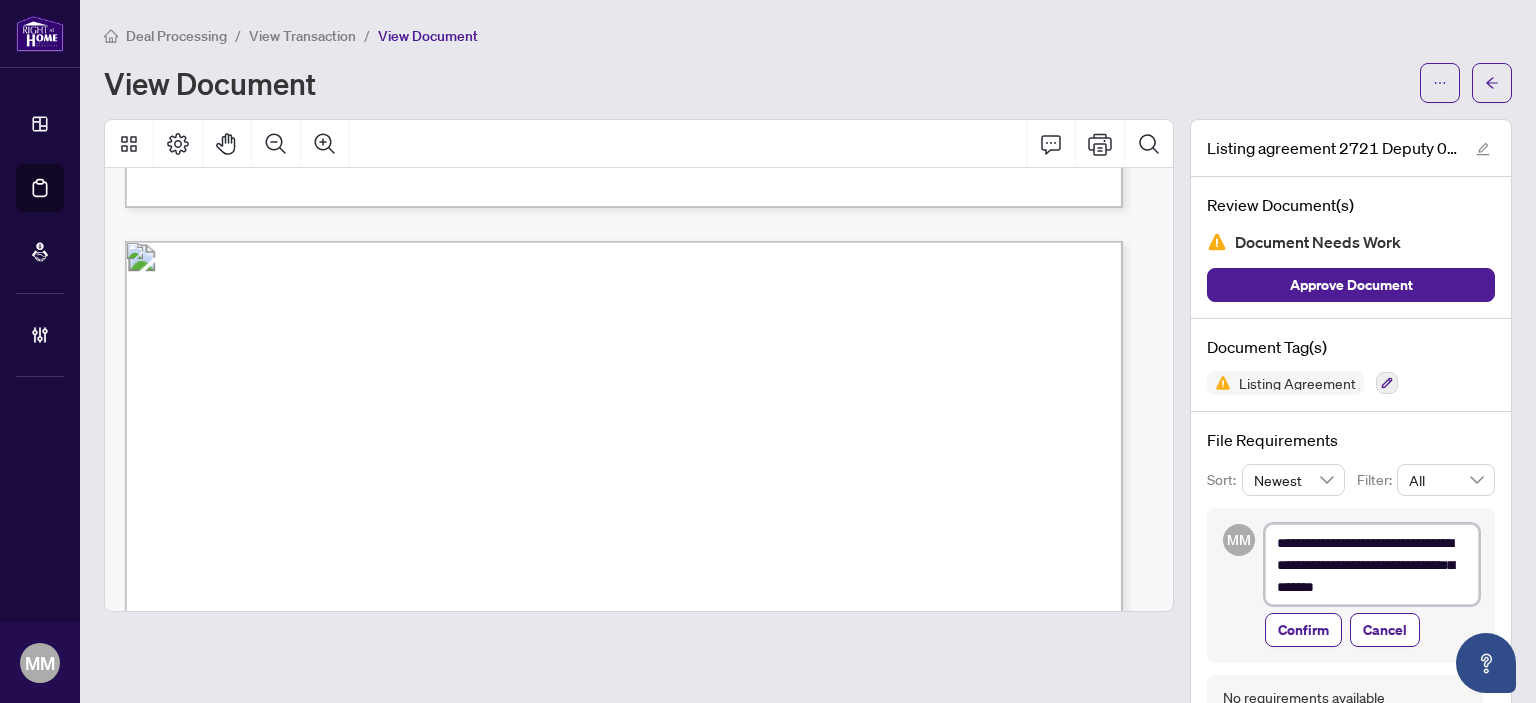 type on "**********" 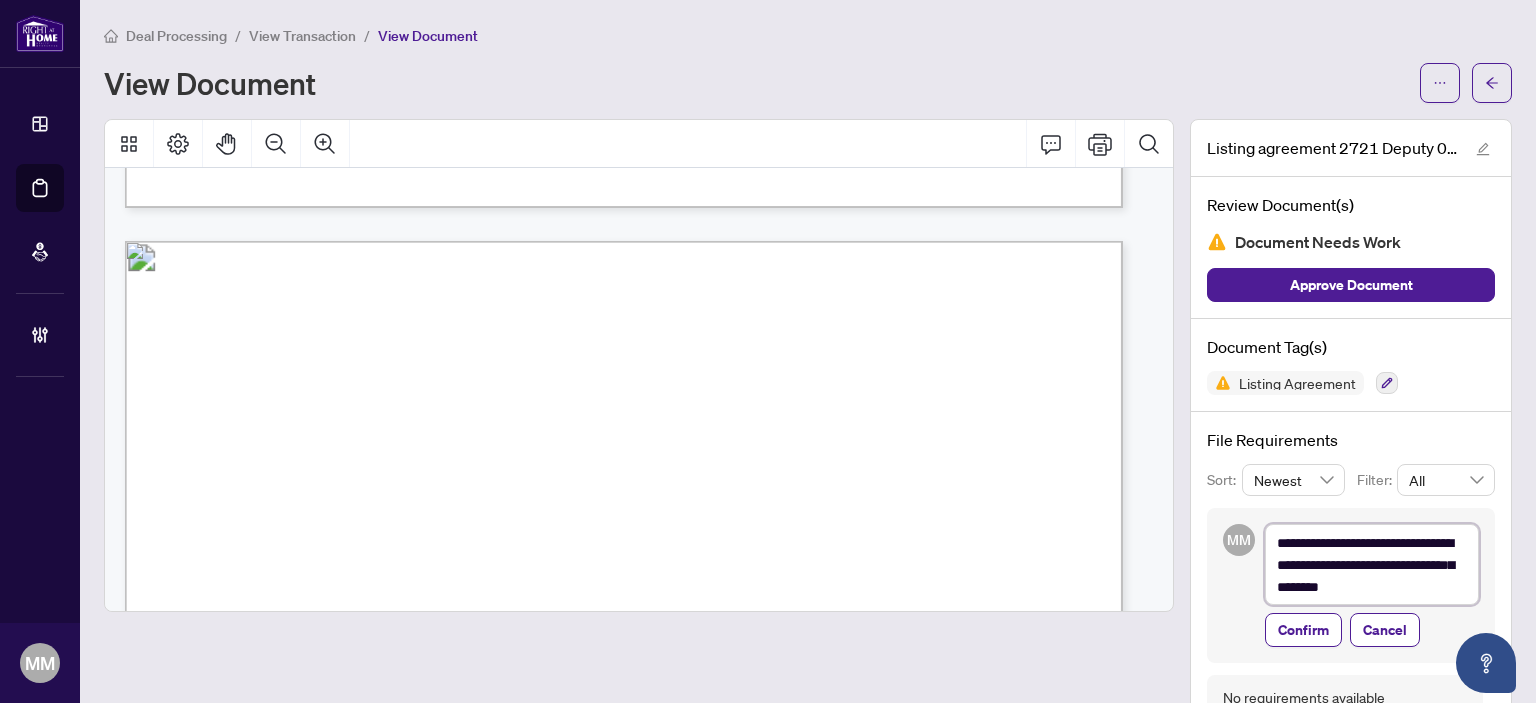 type on "**********" 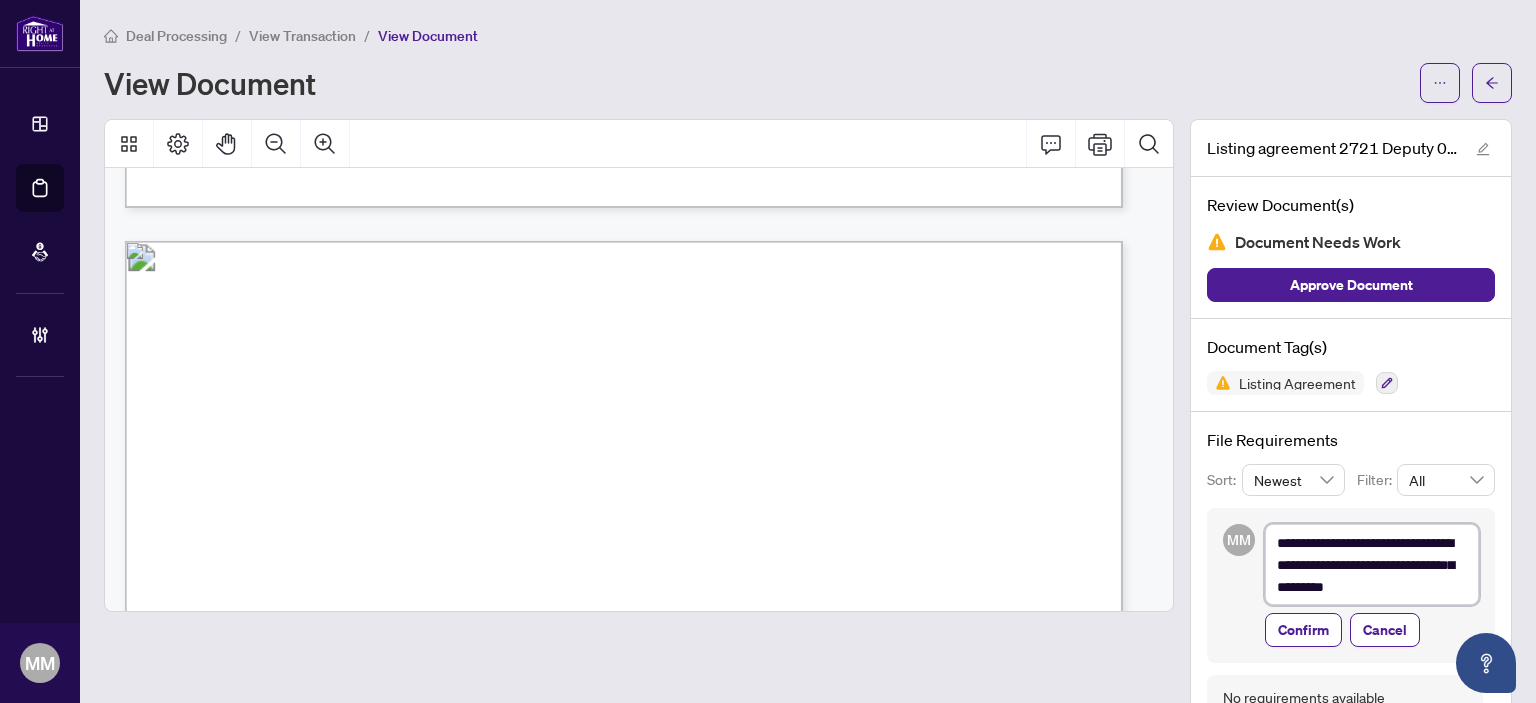 type on "**********" 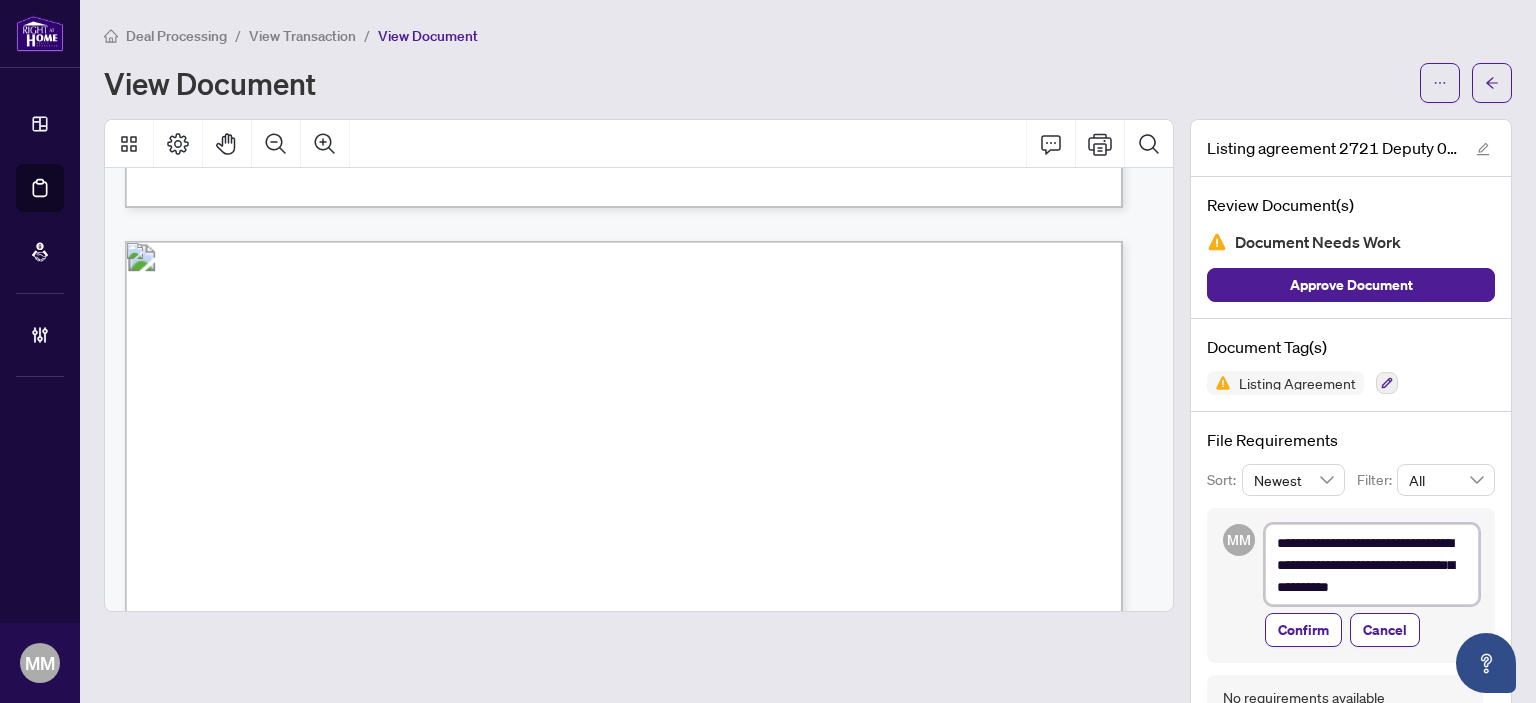 type on "**********" 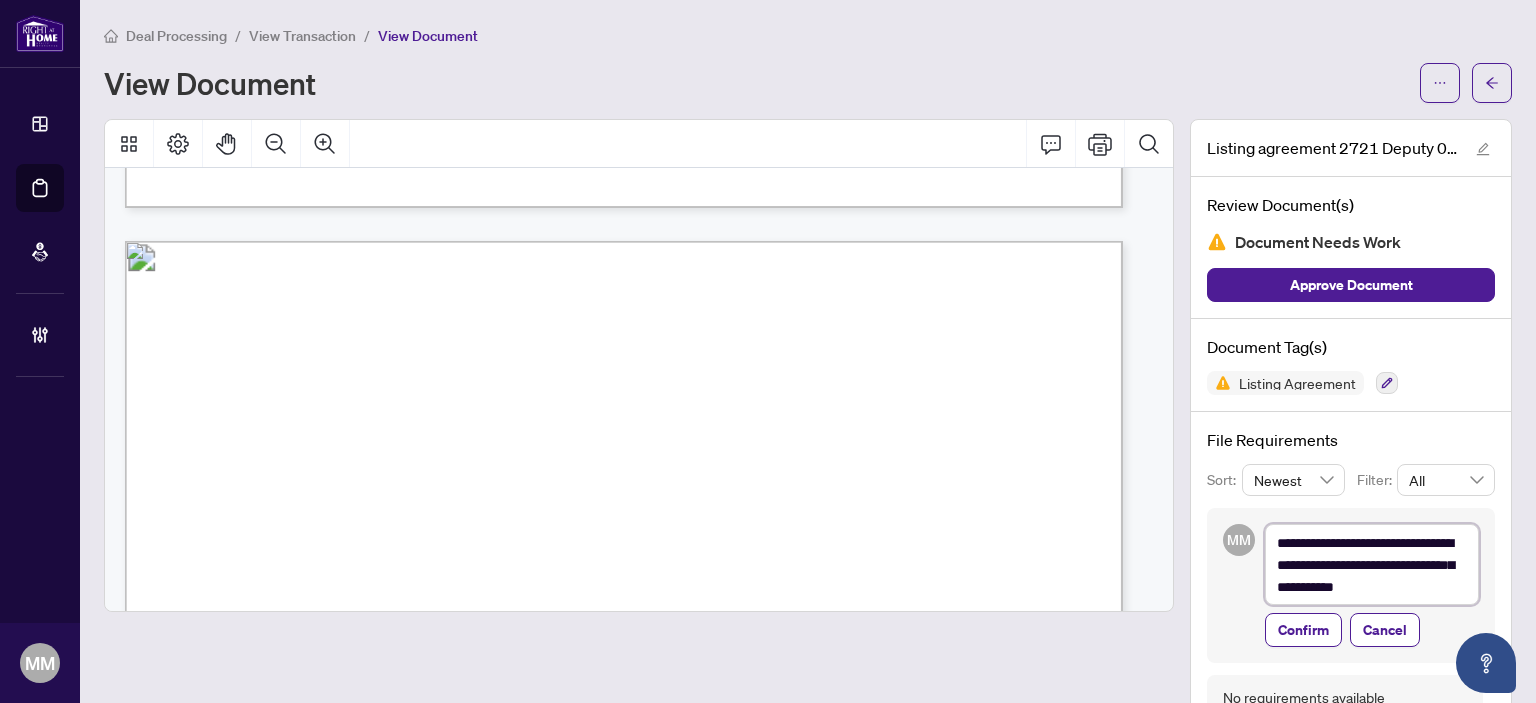 type on "**********" 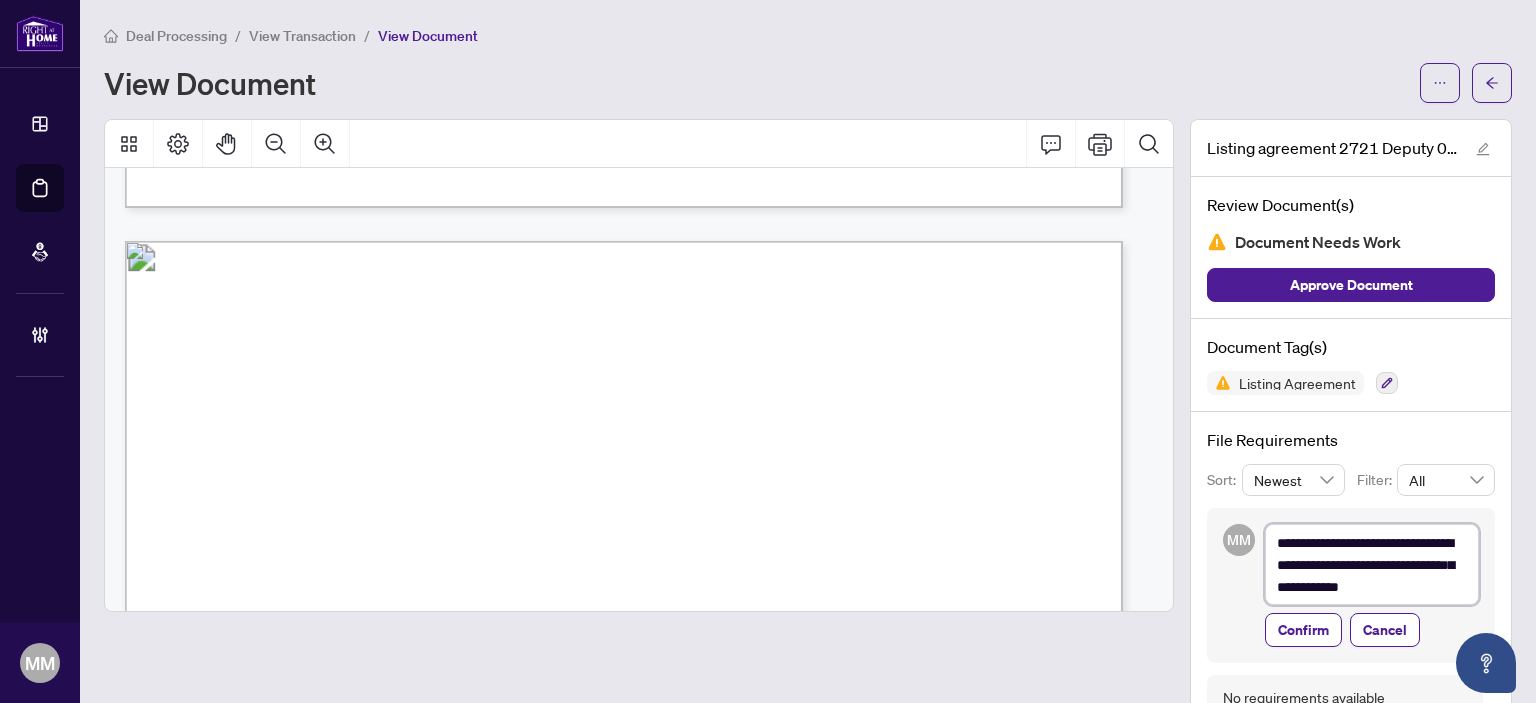 type on "**********" 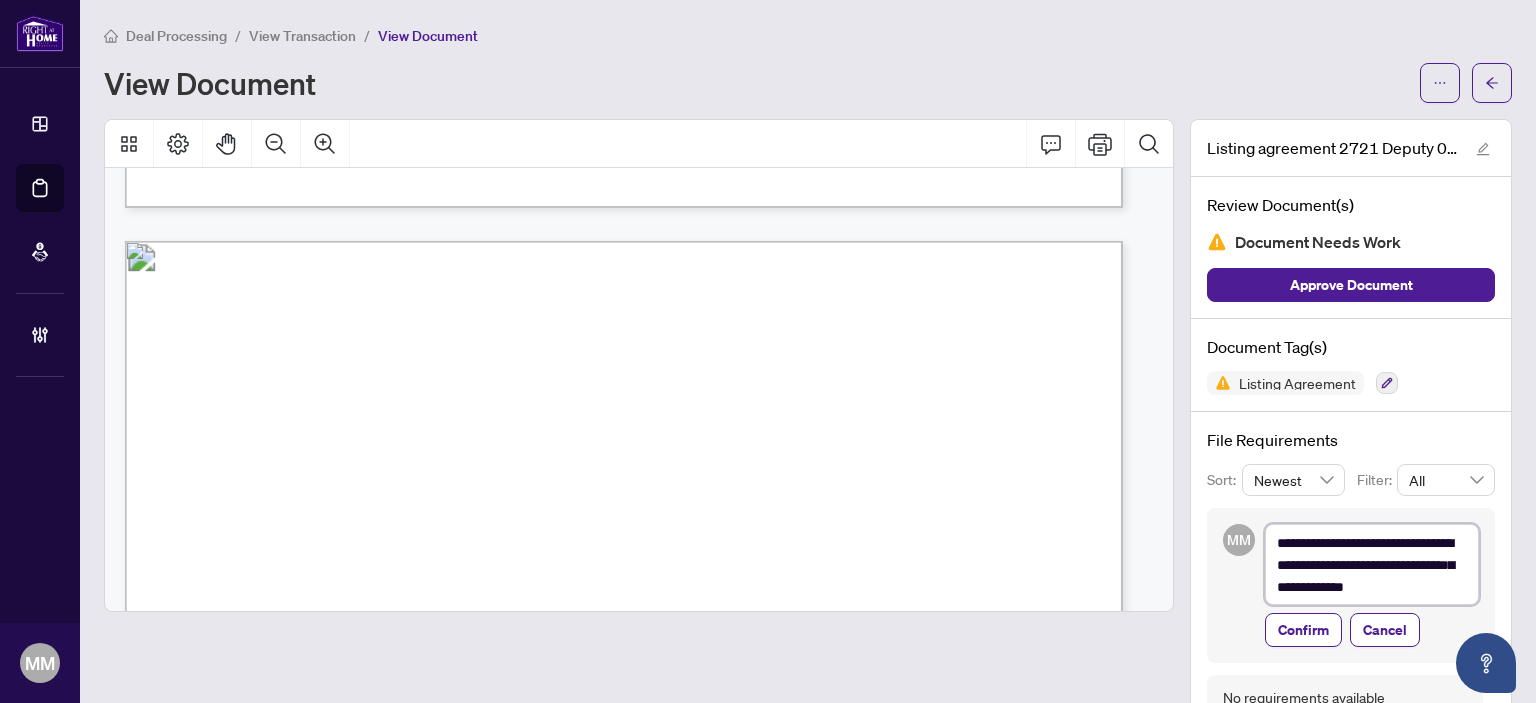 type on "**********" 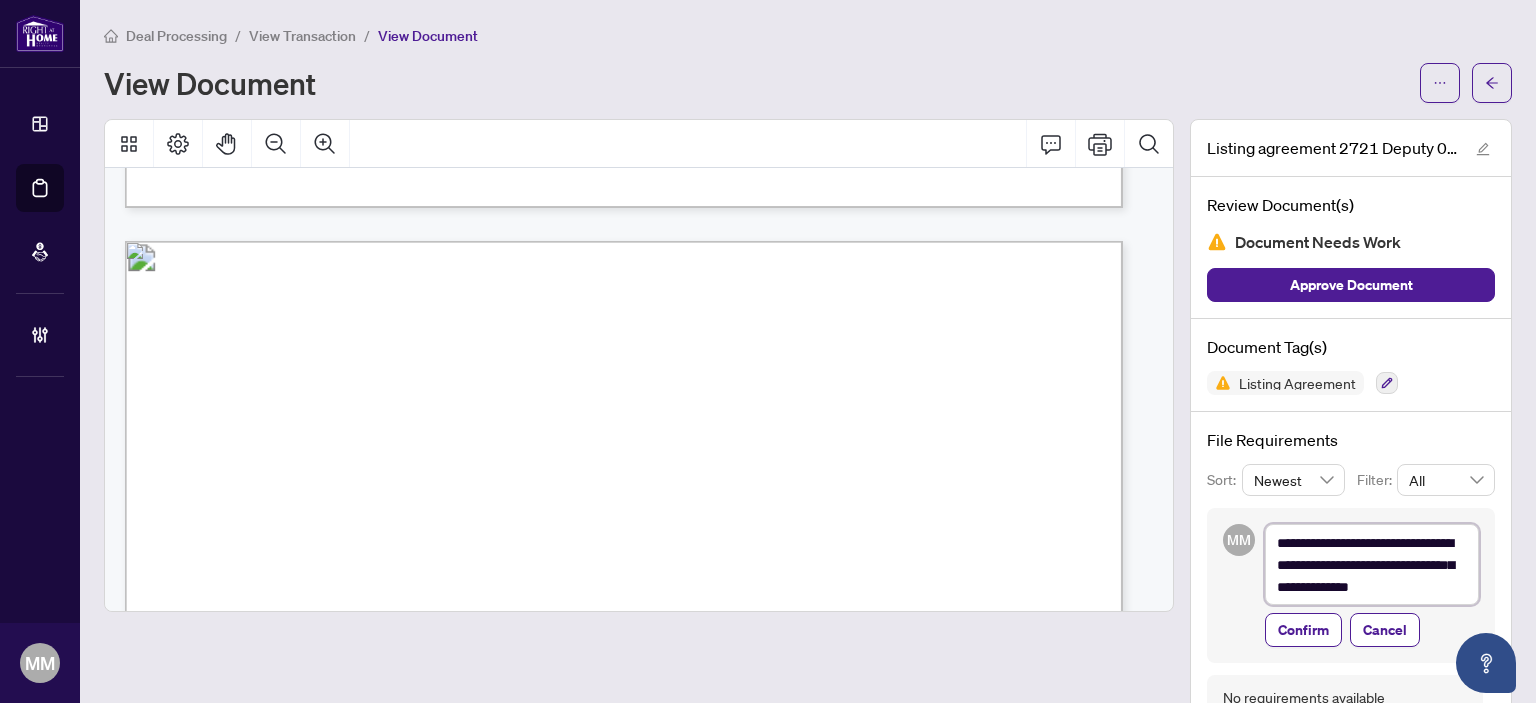 scroll, scrollTop: 8, scrollLeft: 0, axis: vertical 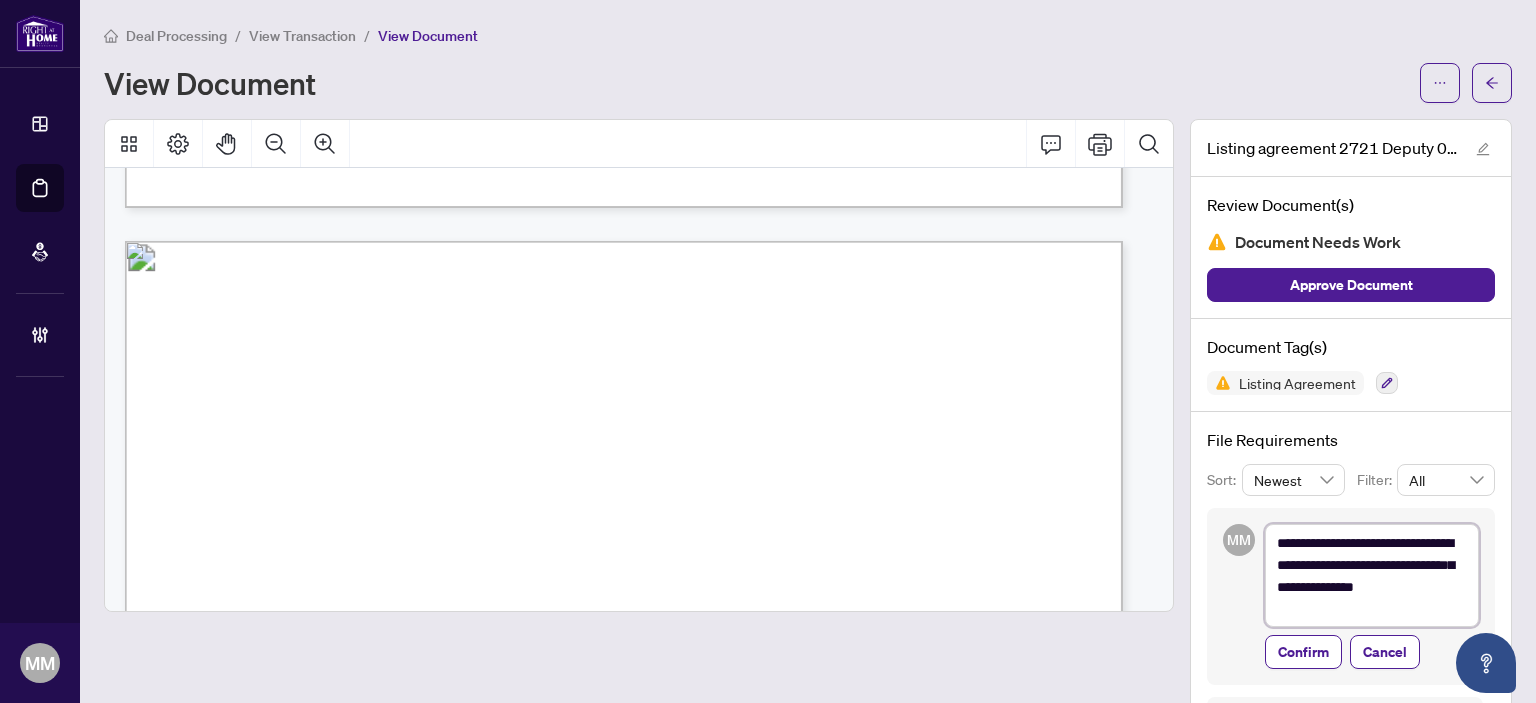 type on "**********" 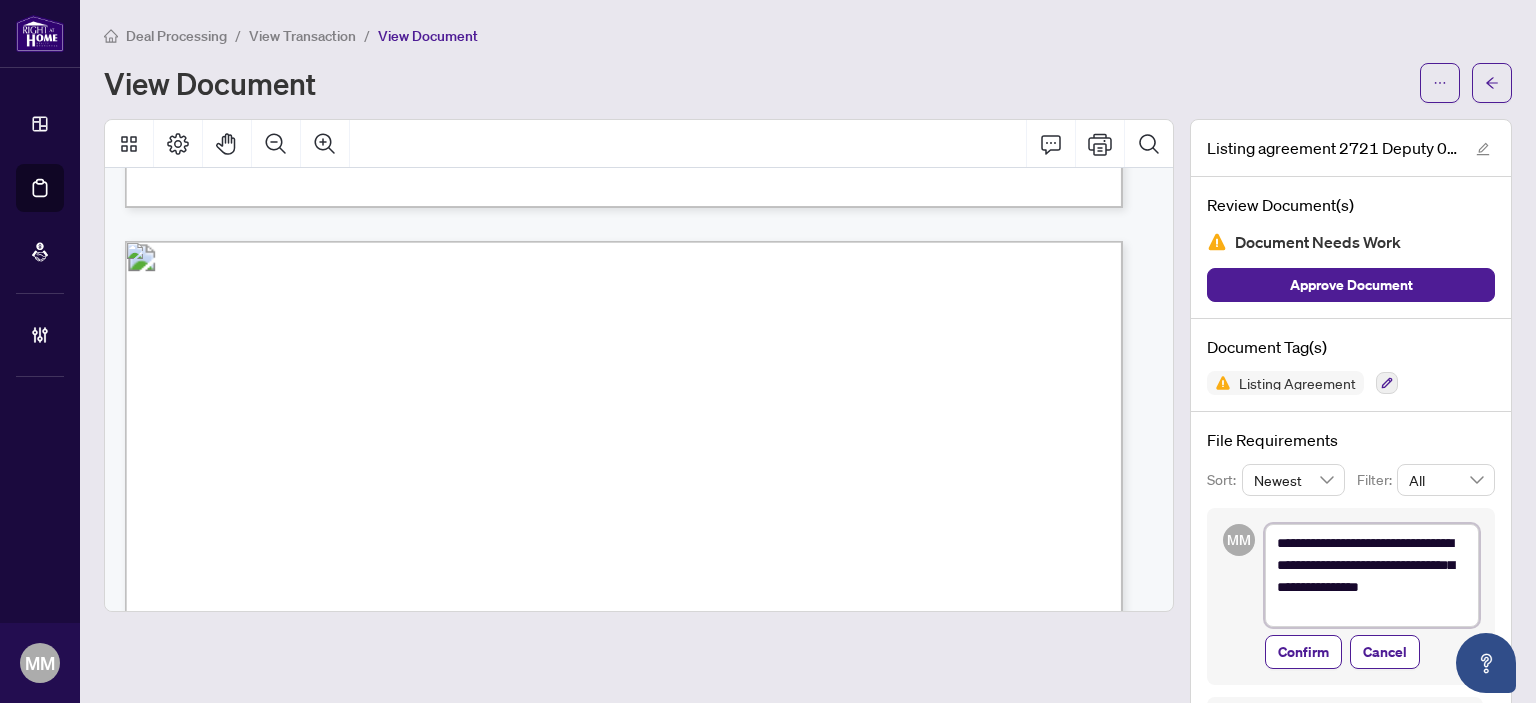 type on "**********" 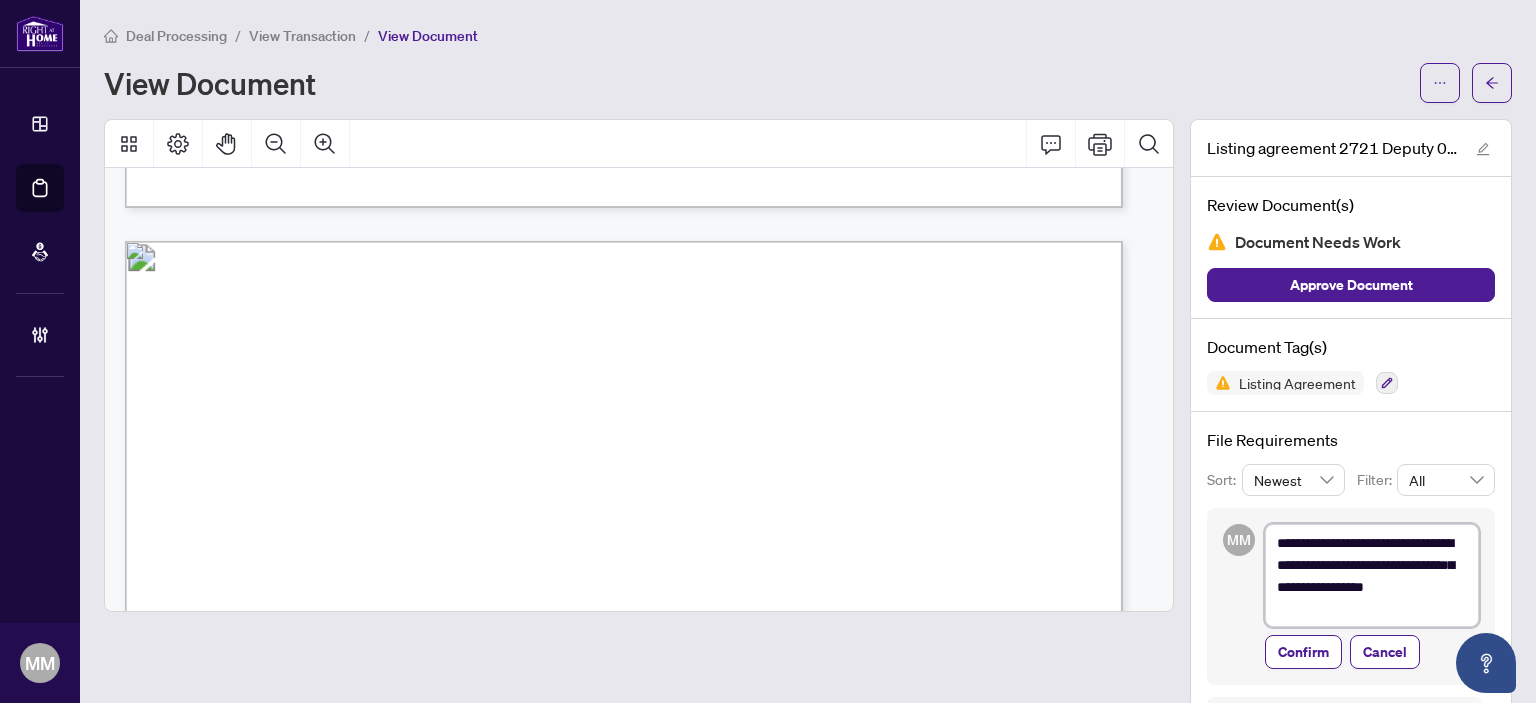 type on "**********" 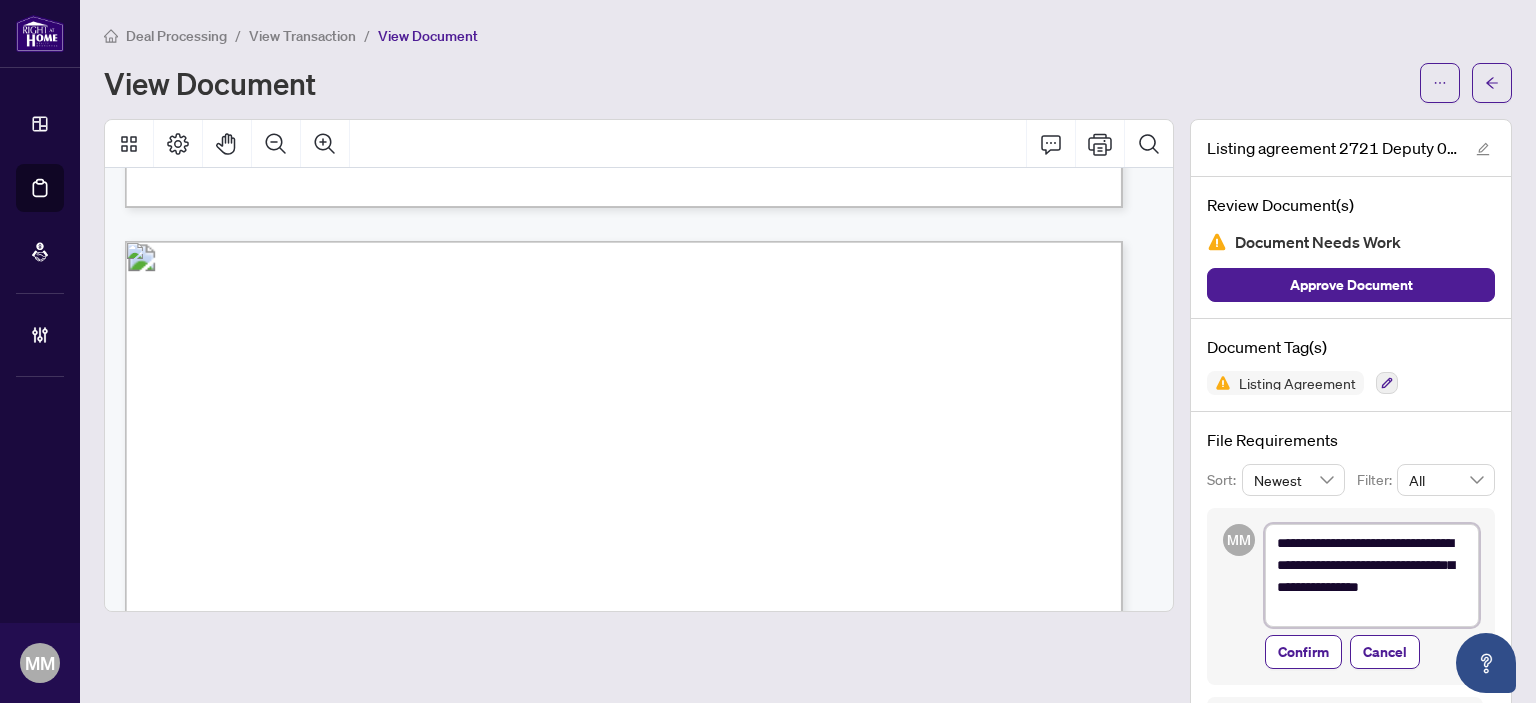 type on "**********" 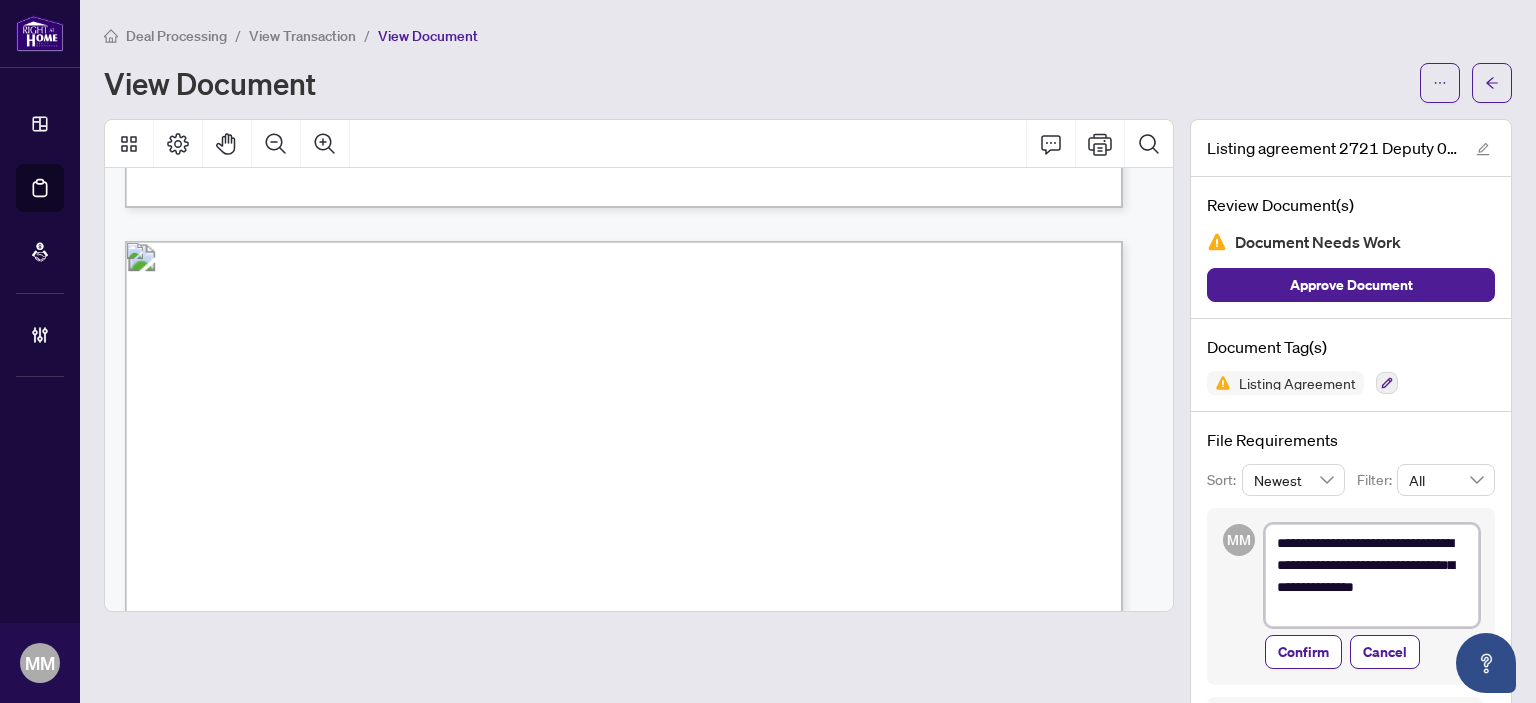 type on "**********" 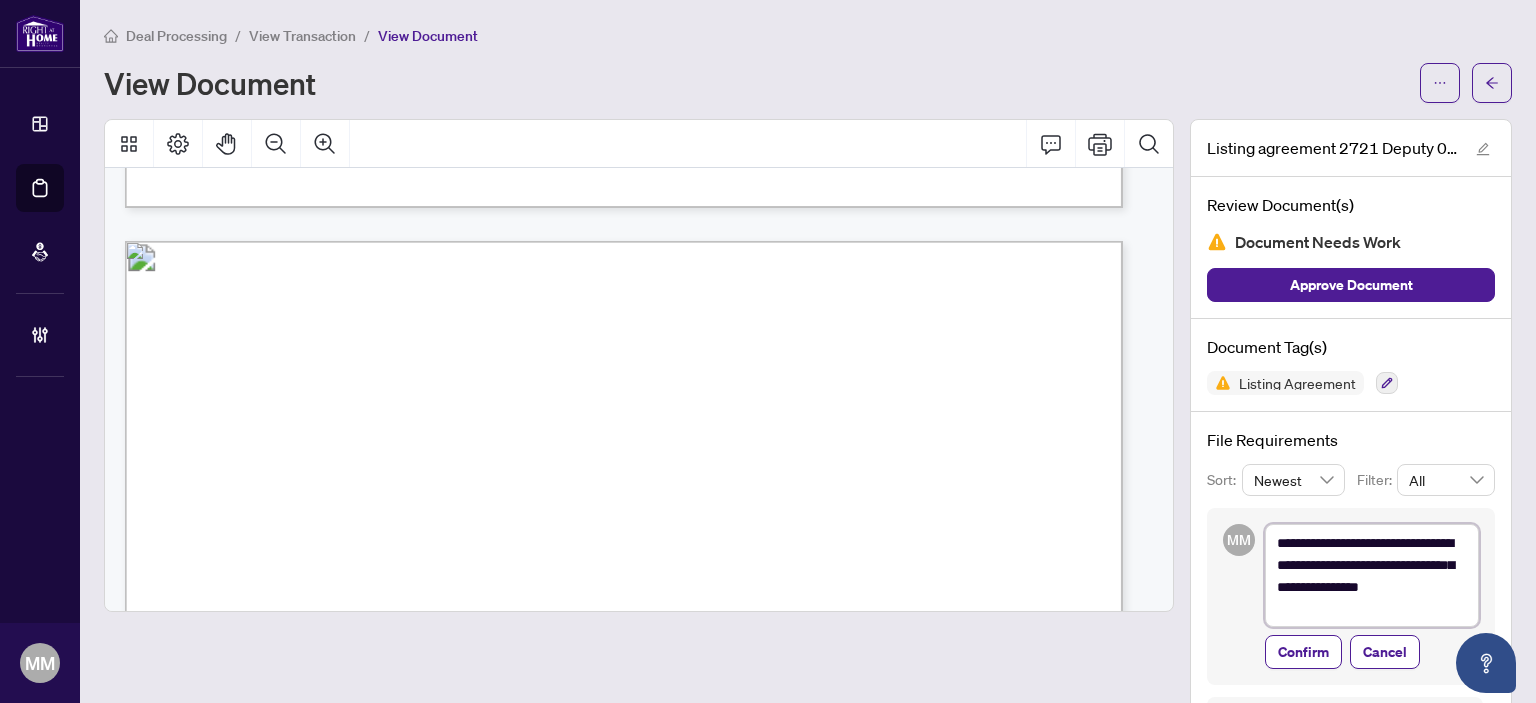 type on "**********" 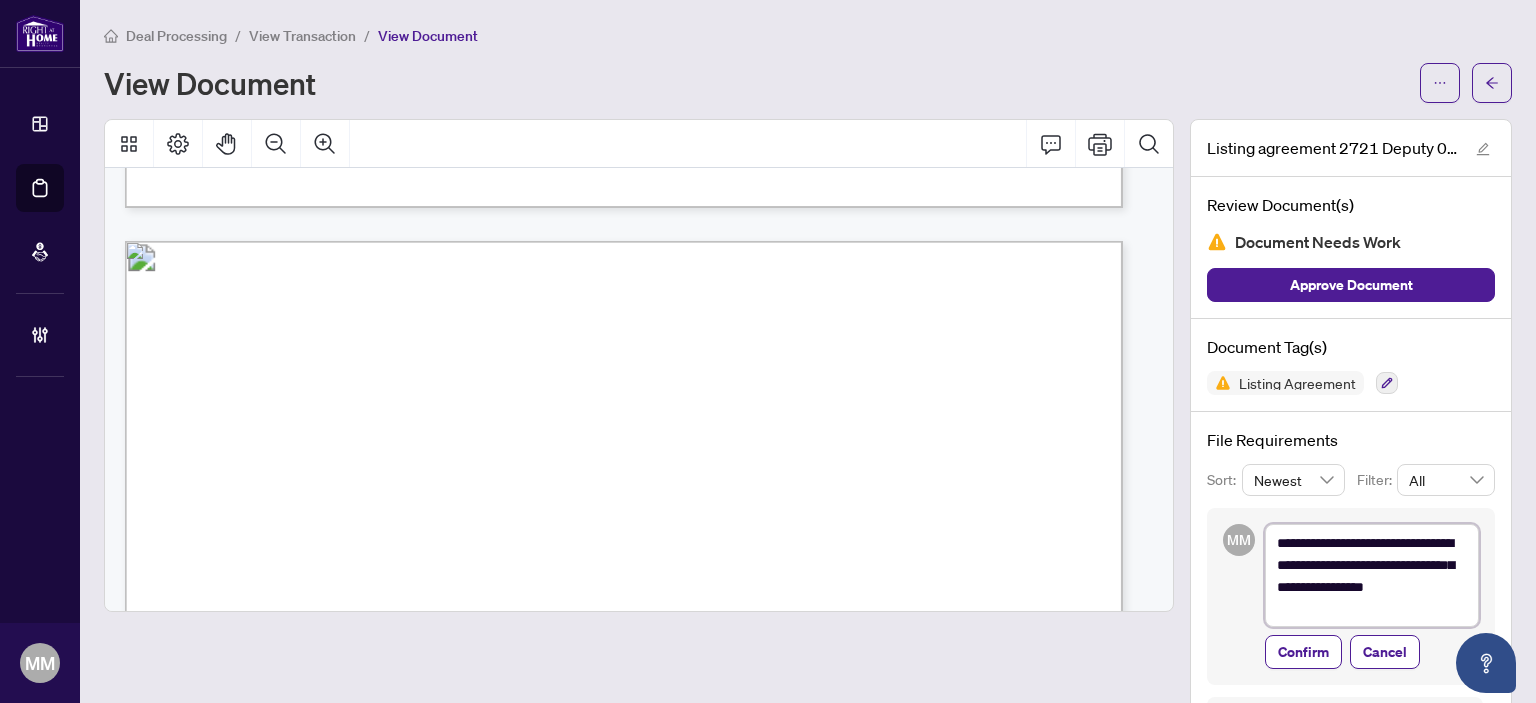 type on "**********" 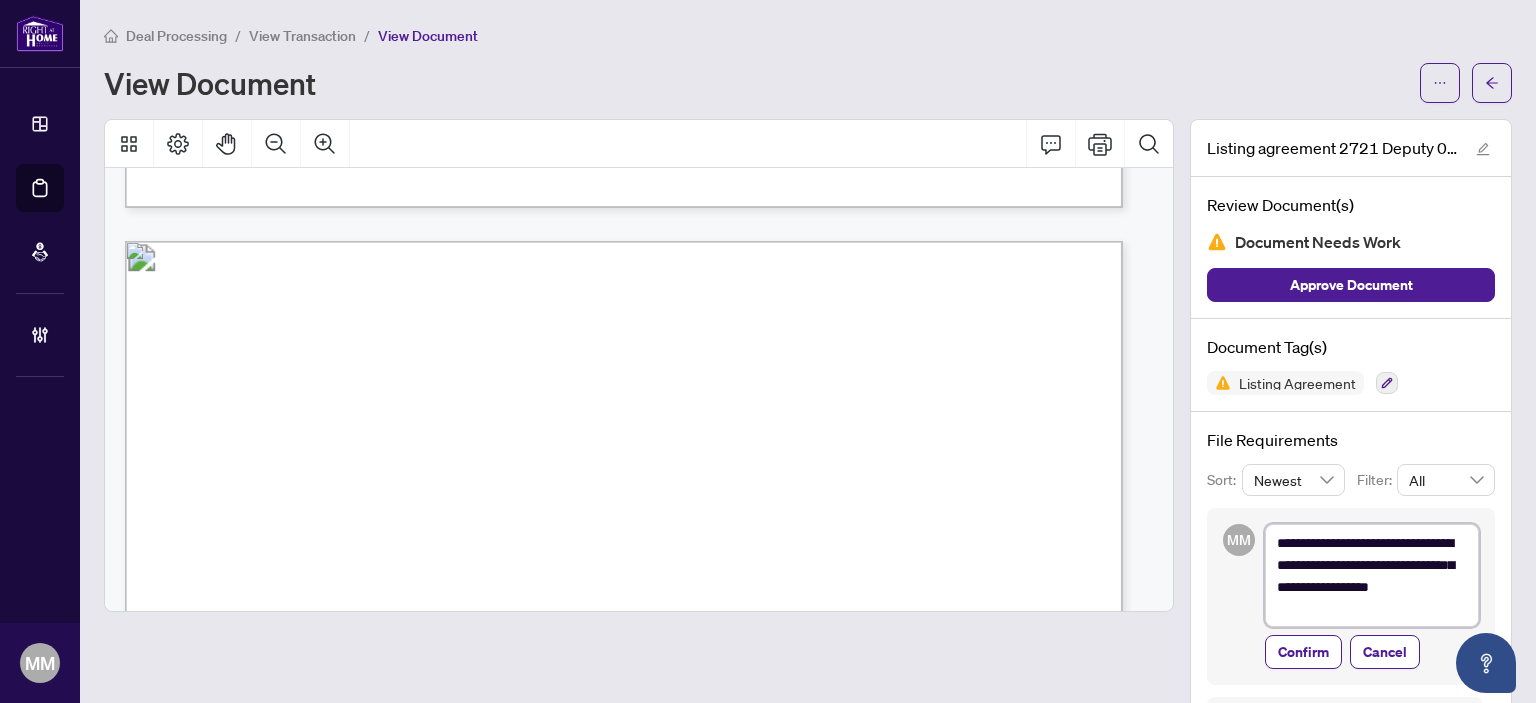 type on "**********" 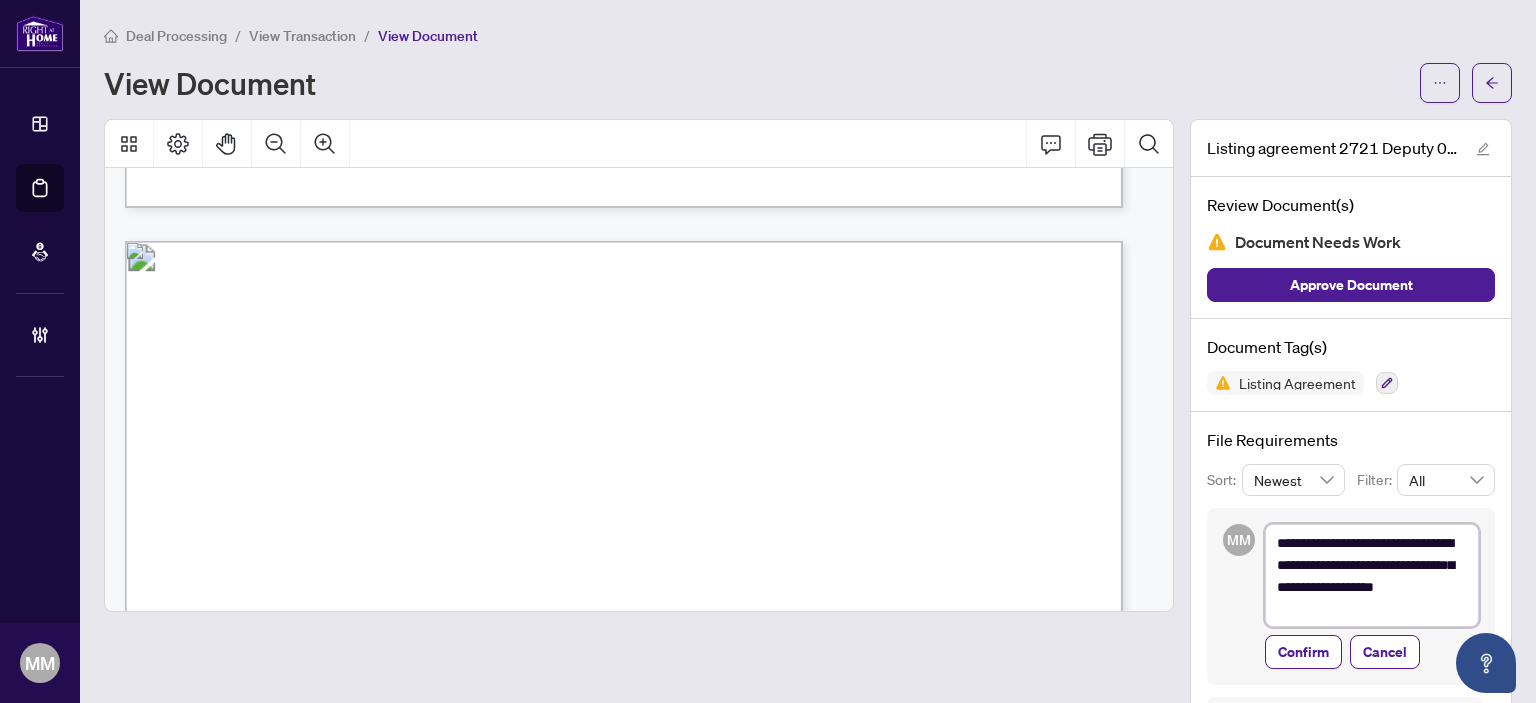 type on "**********" 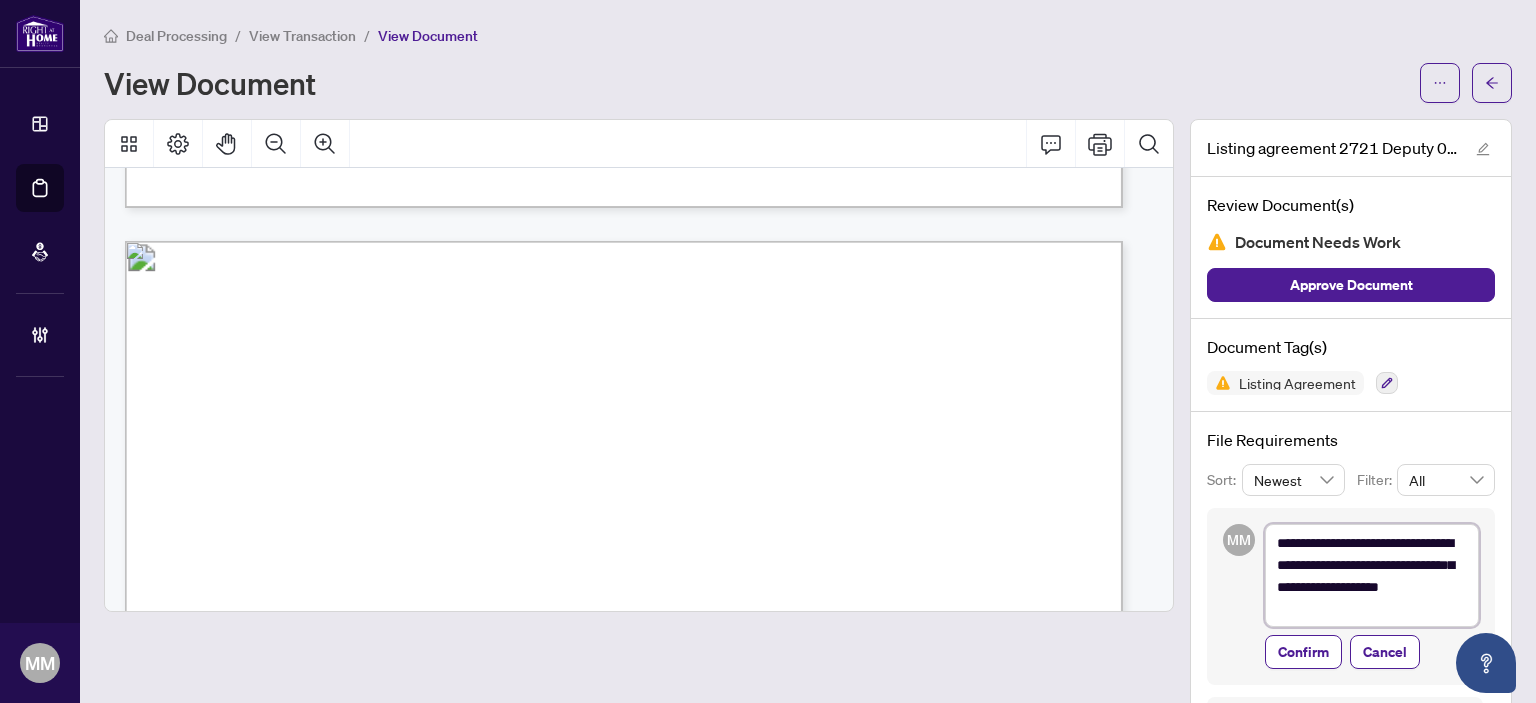 type on "**********" 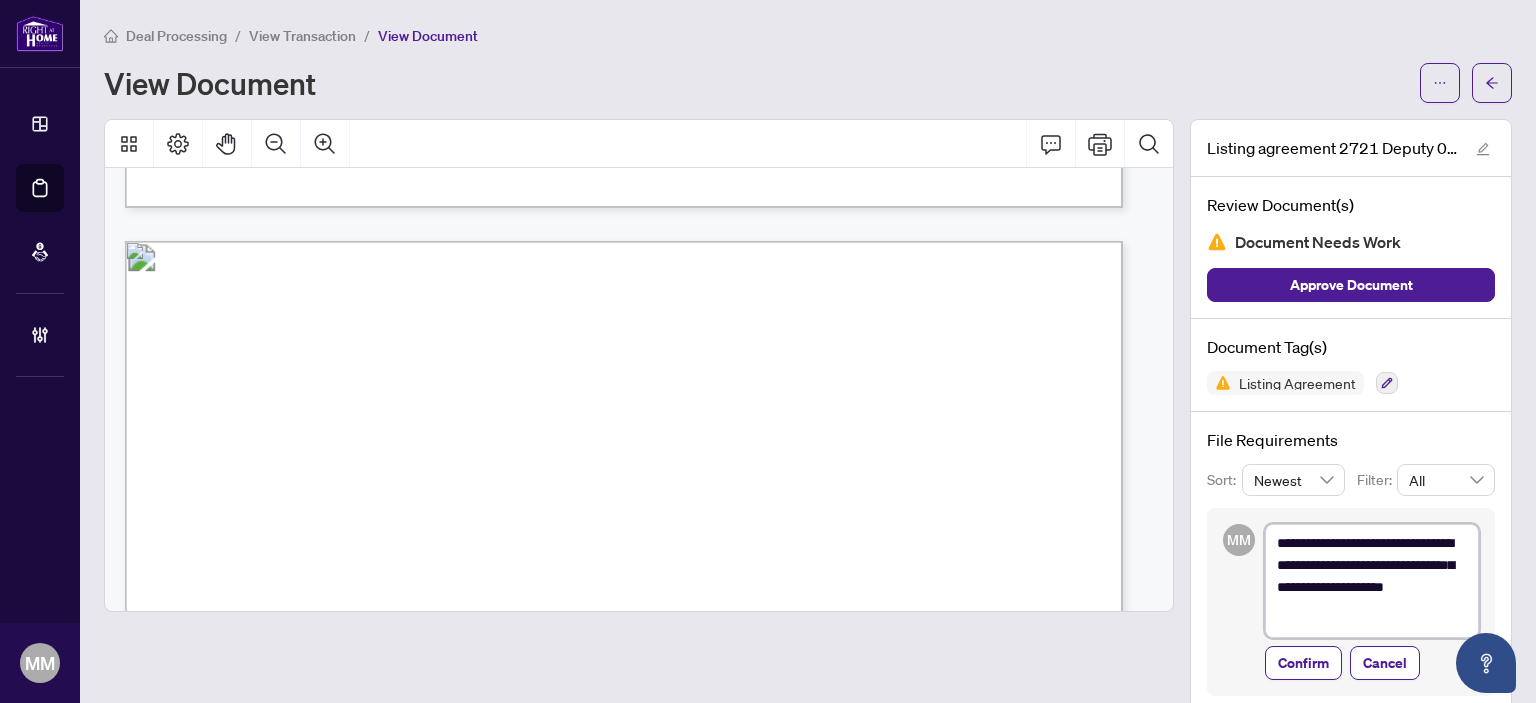 scroll, scrollTop: 0, scrollLeft: 0, axis: both 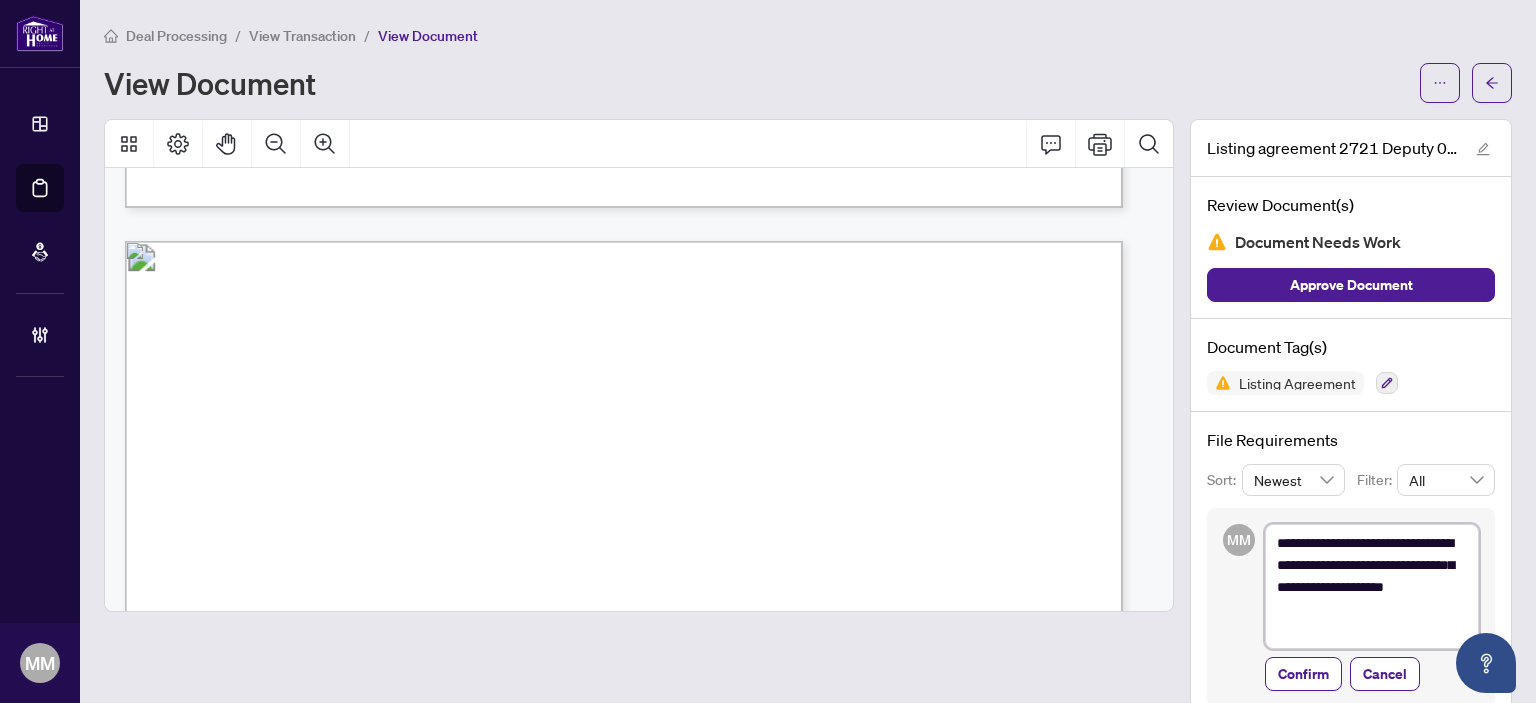 type on "**********" 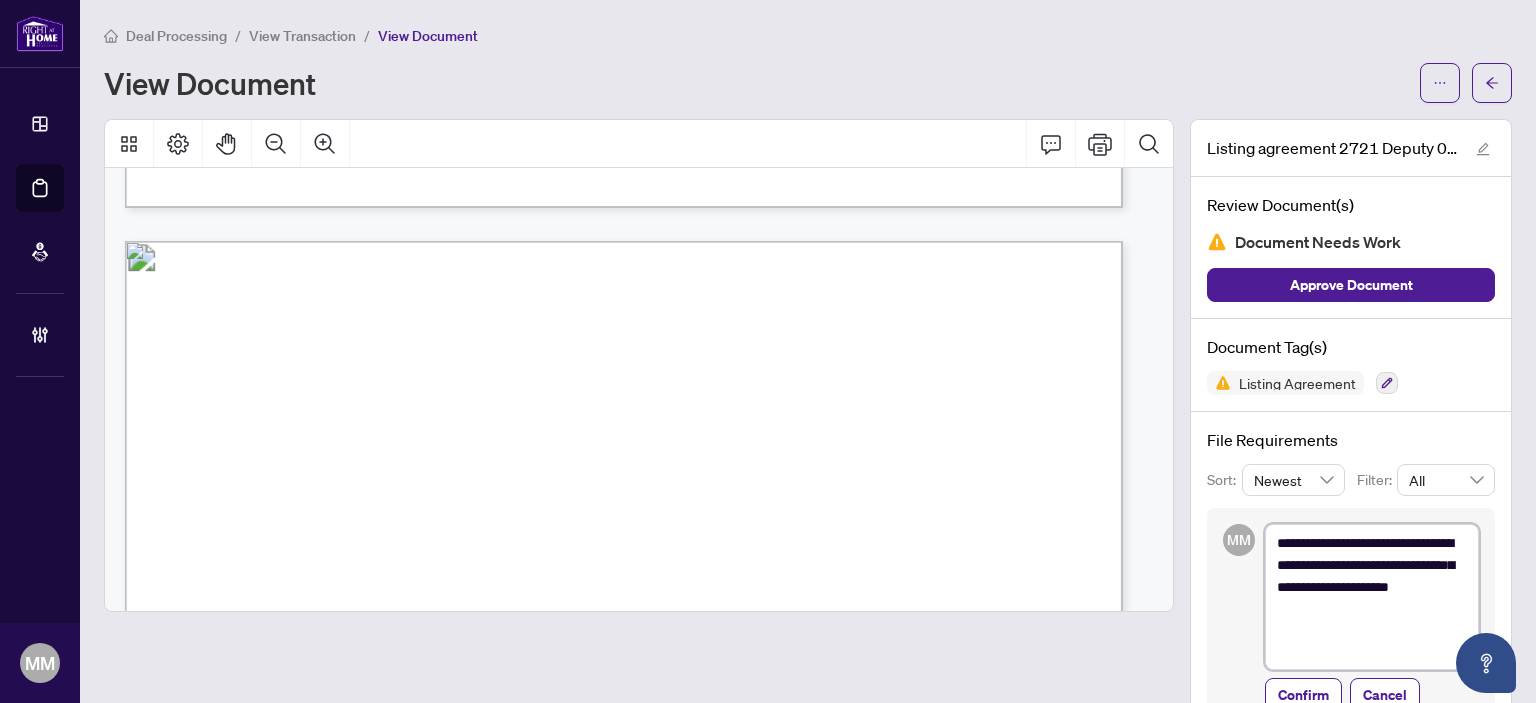 scroll, scrollTop: 0, scrollLeft: 0, axis: both 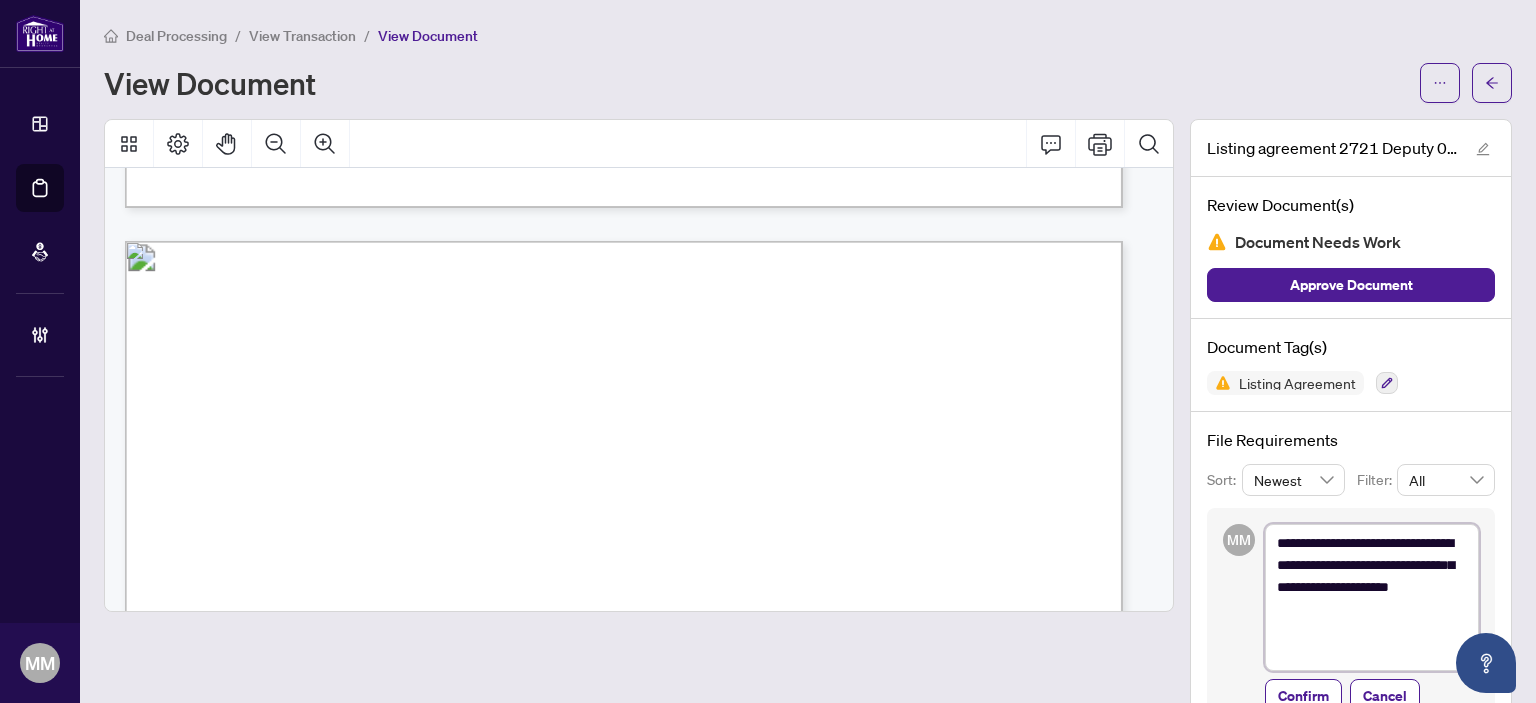 type on "**********" 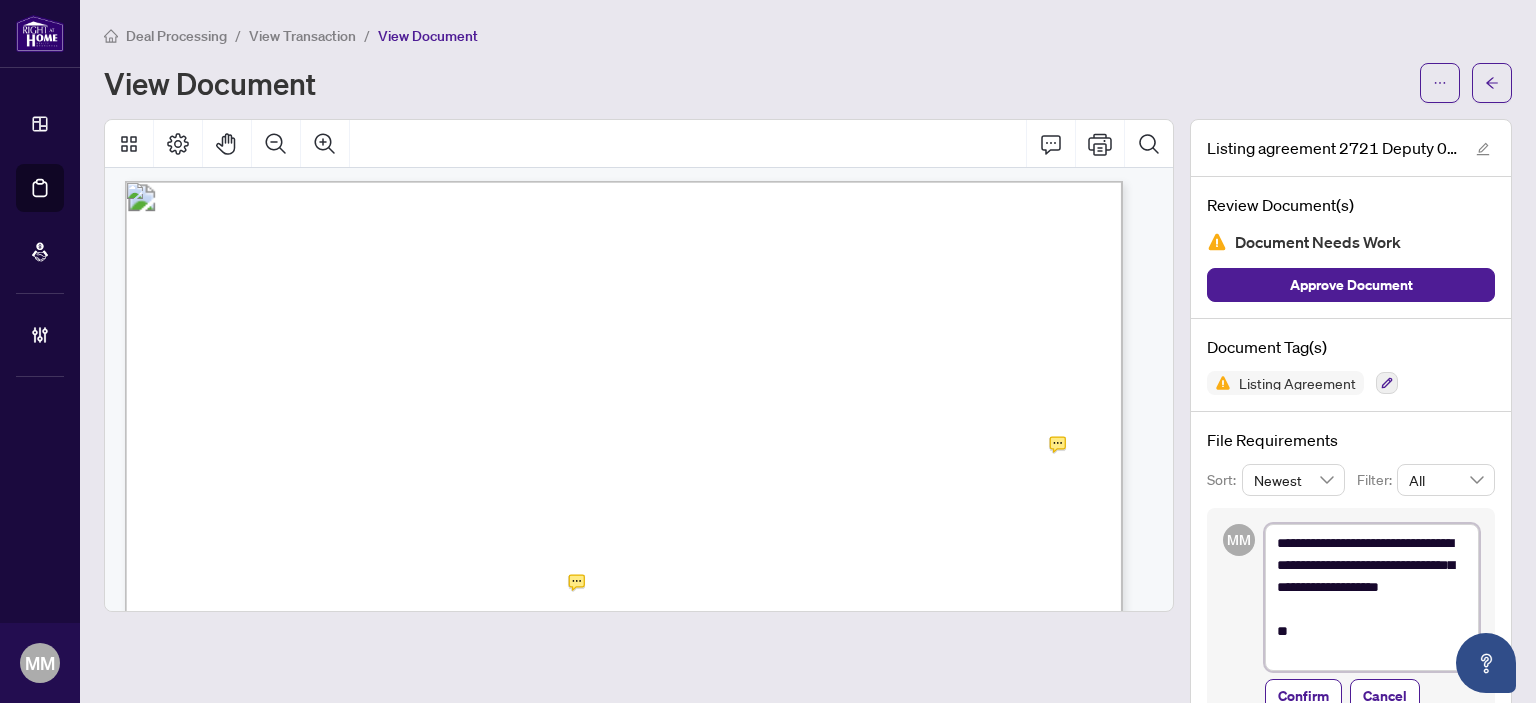 scroll, scrollTop: 0, scrollLeft: 0, axis: both 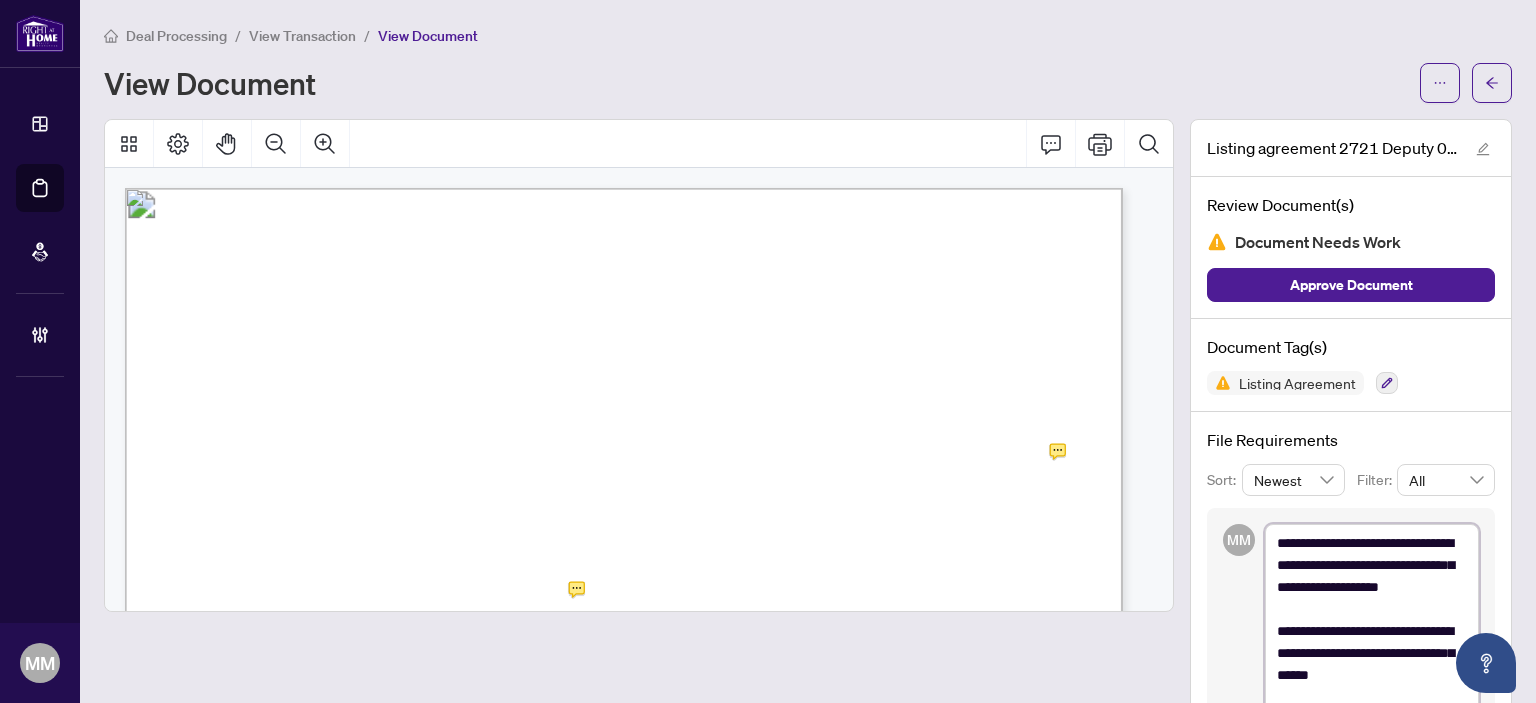 click on "**********" at bounding box center (1372, 620) 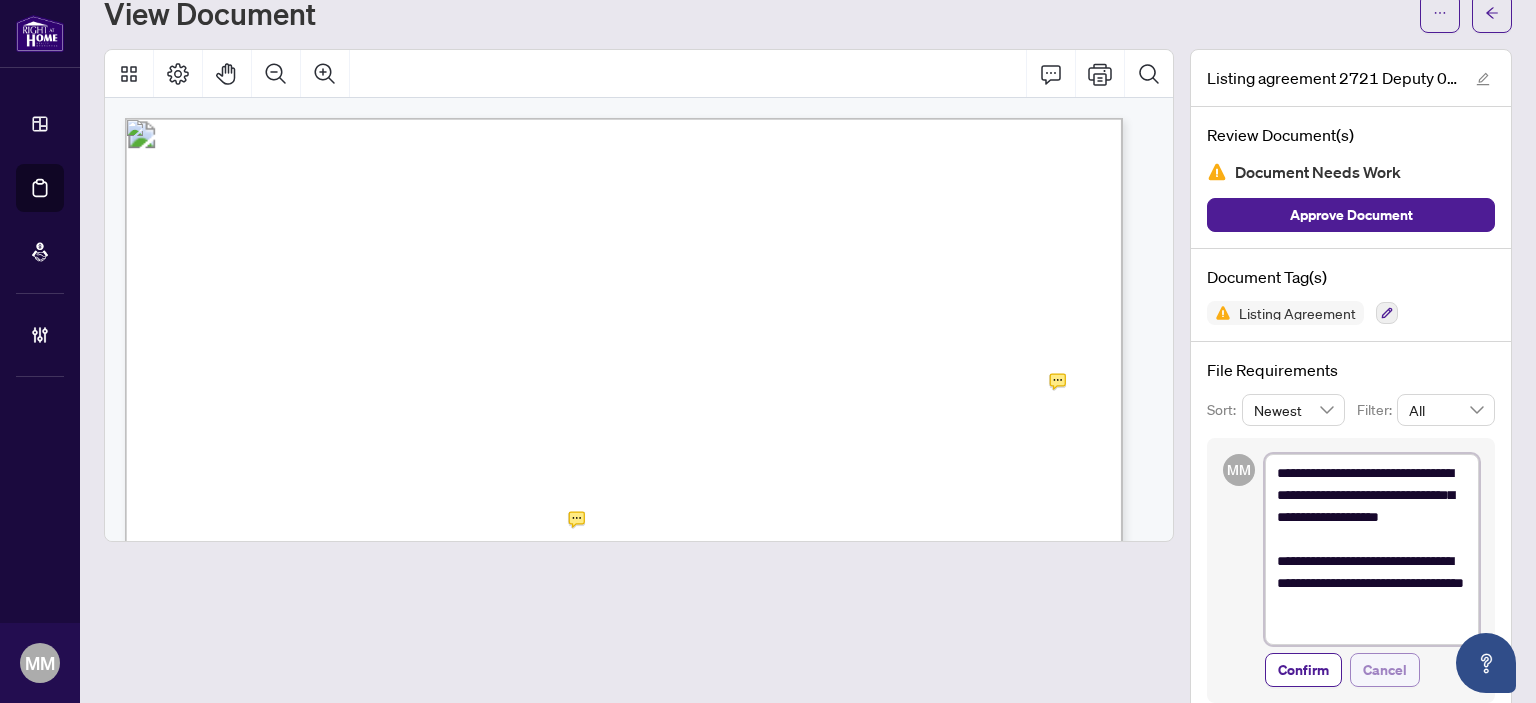scroll, scrollTop: 100, scrollLeft: 0, axis: vertical 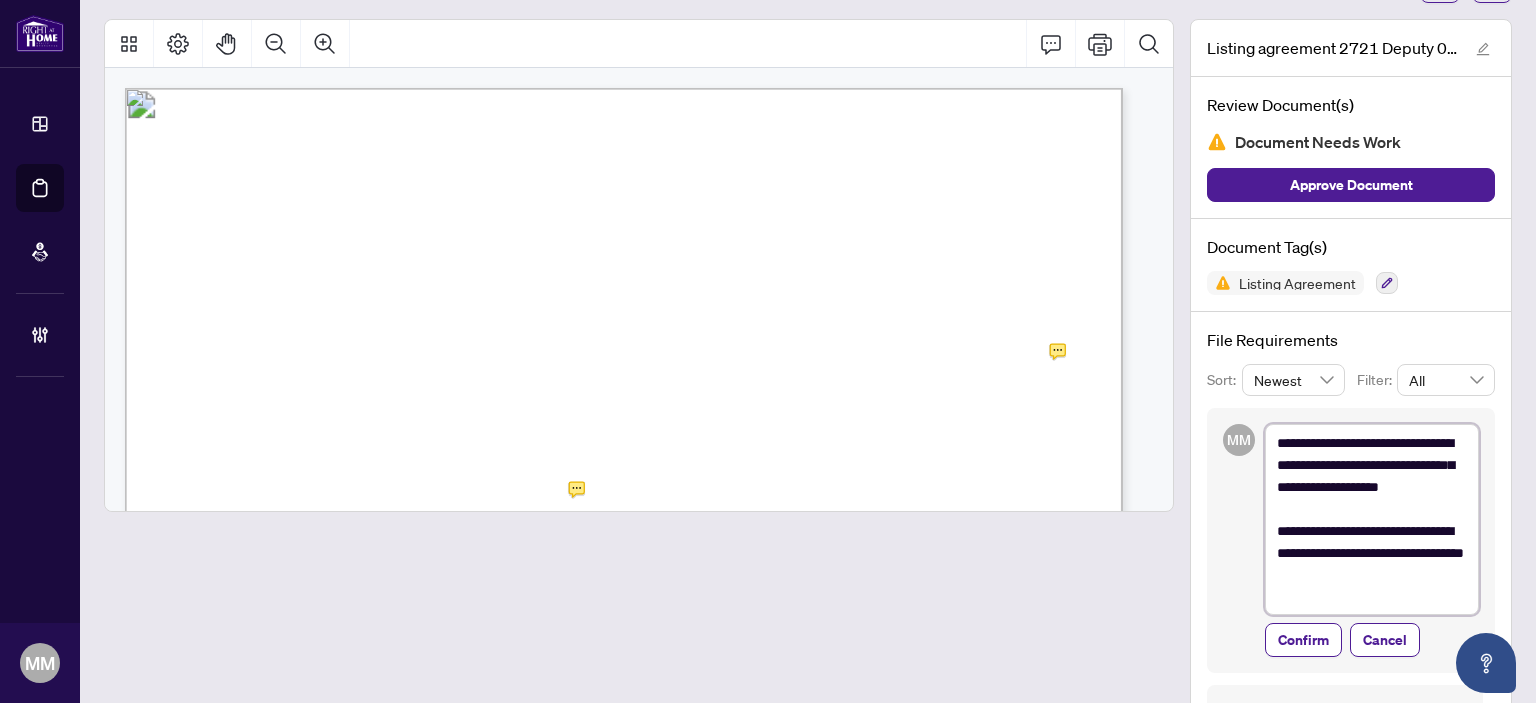 click on "**********" at bounding box center (1372, 520) 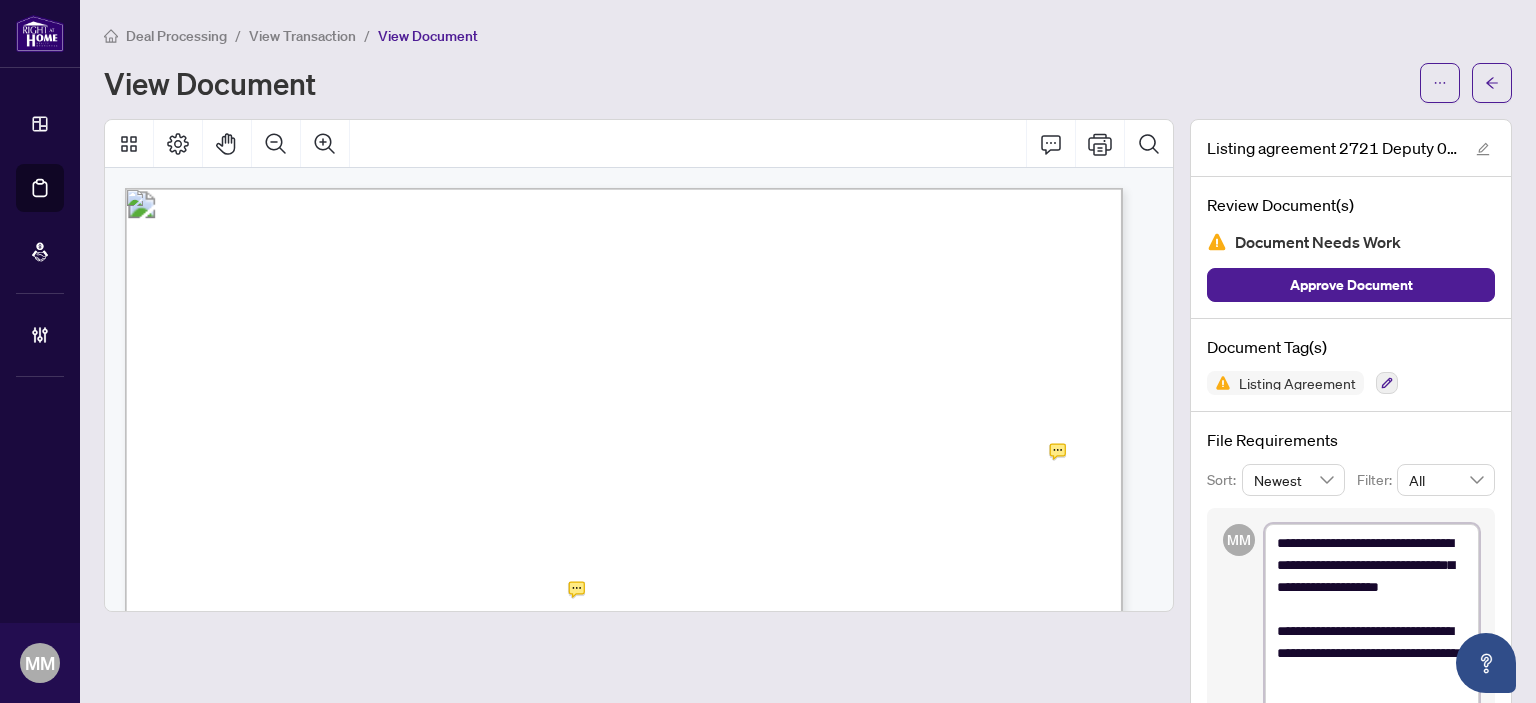 scroll, scrollTop: 0, scrollLeft: 0, axis: both 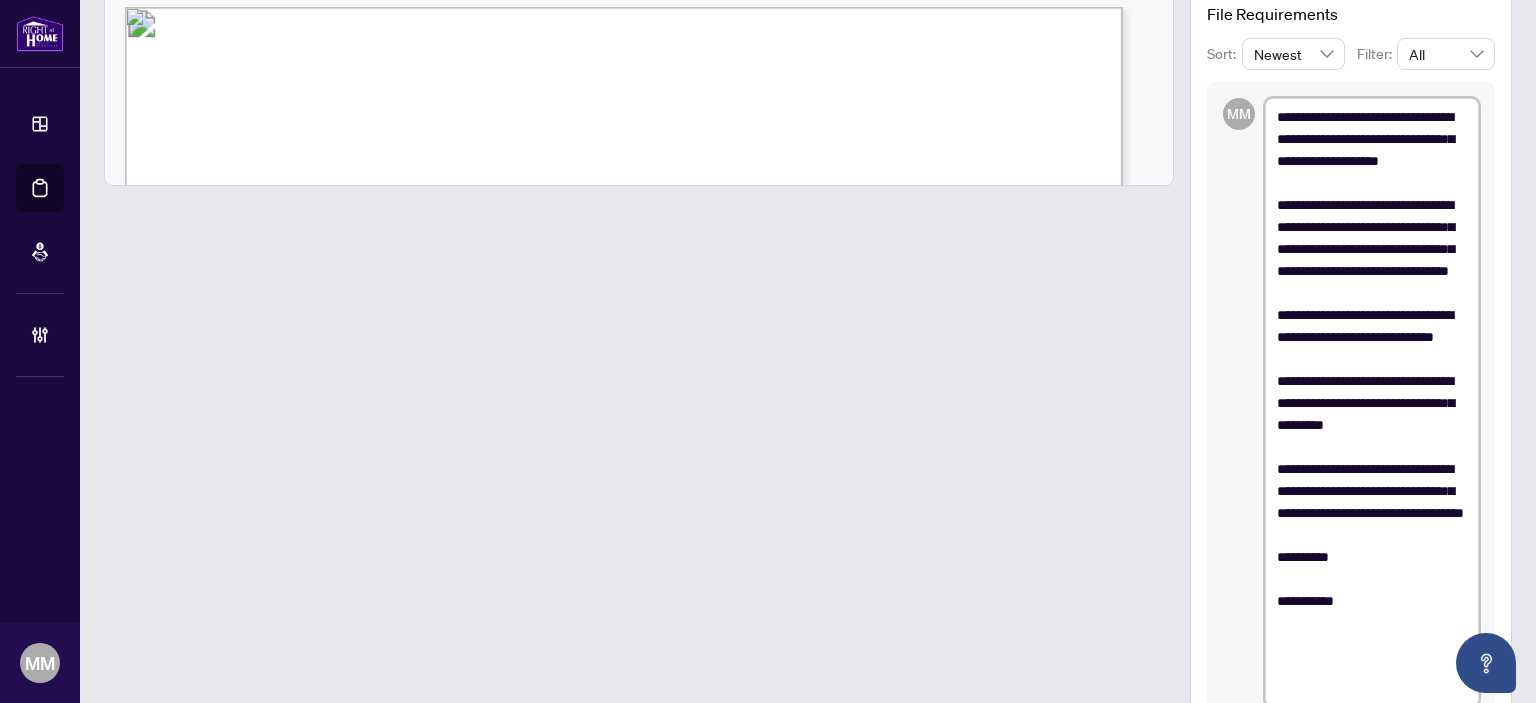 click on "**********" at bounding box center [1372, 403] 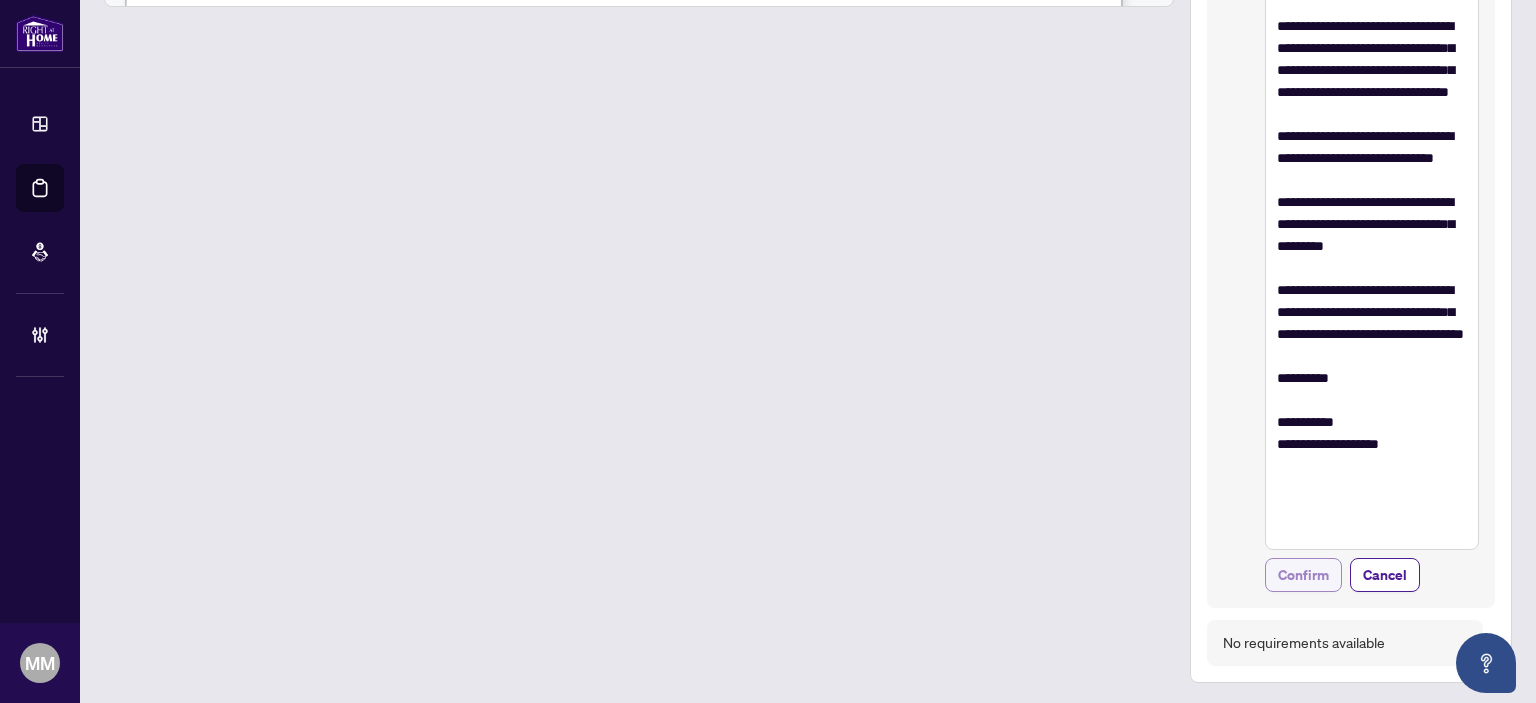 click on "Confirm" at bounding box center [1303, 575] 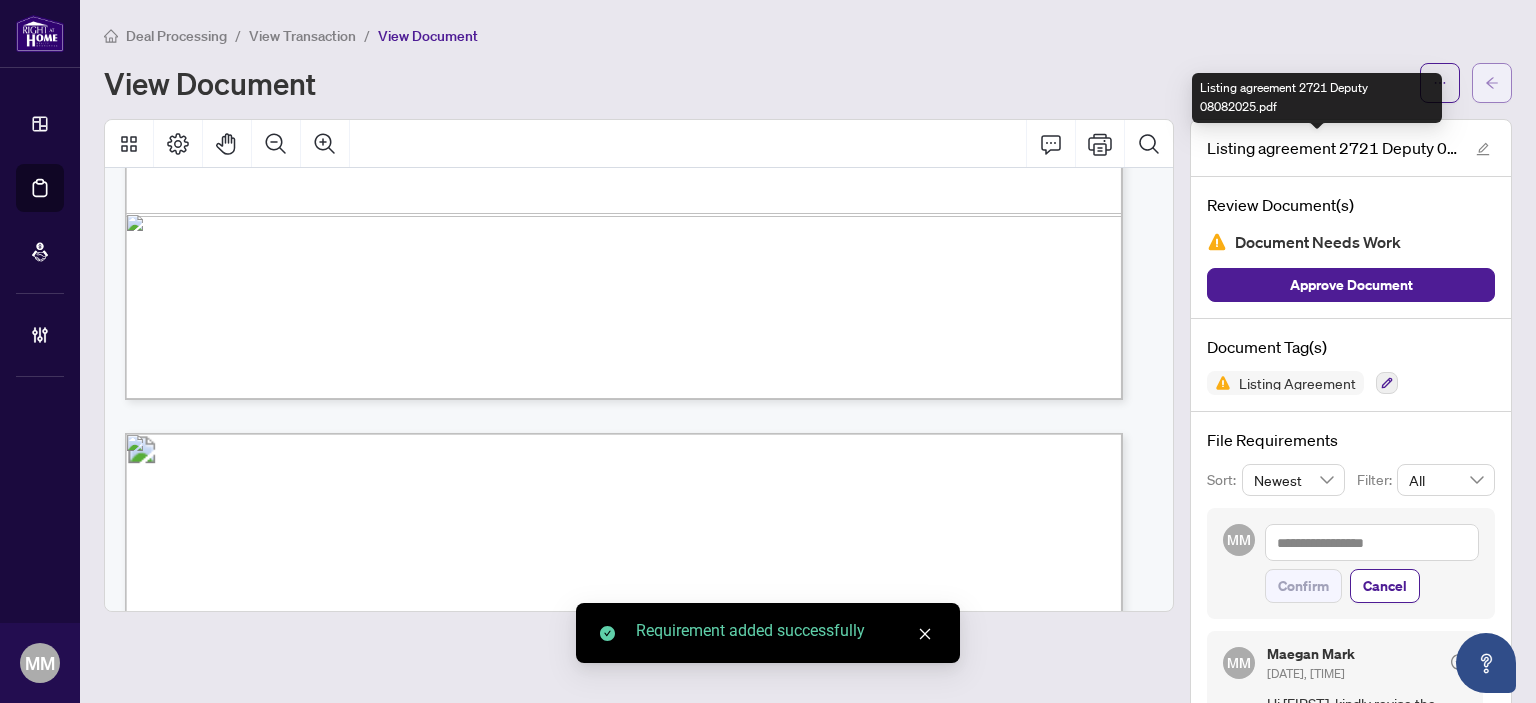 click at bounding box center (1492, 83) 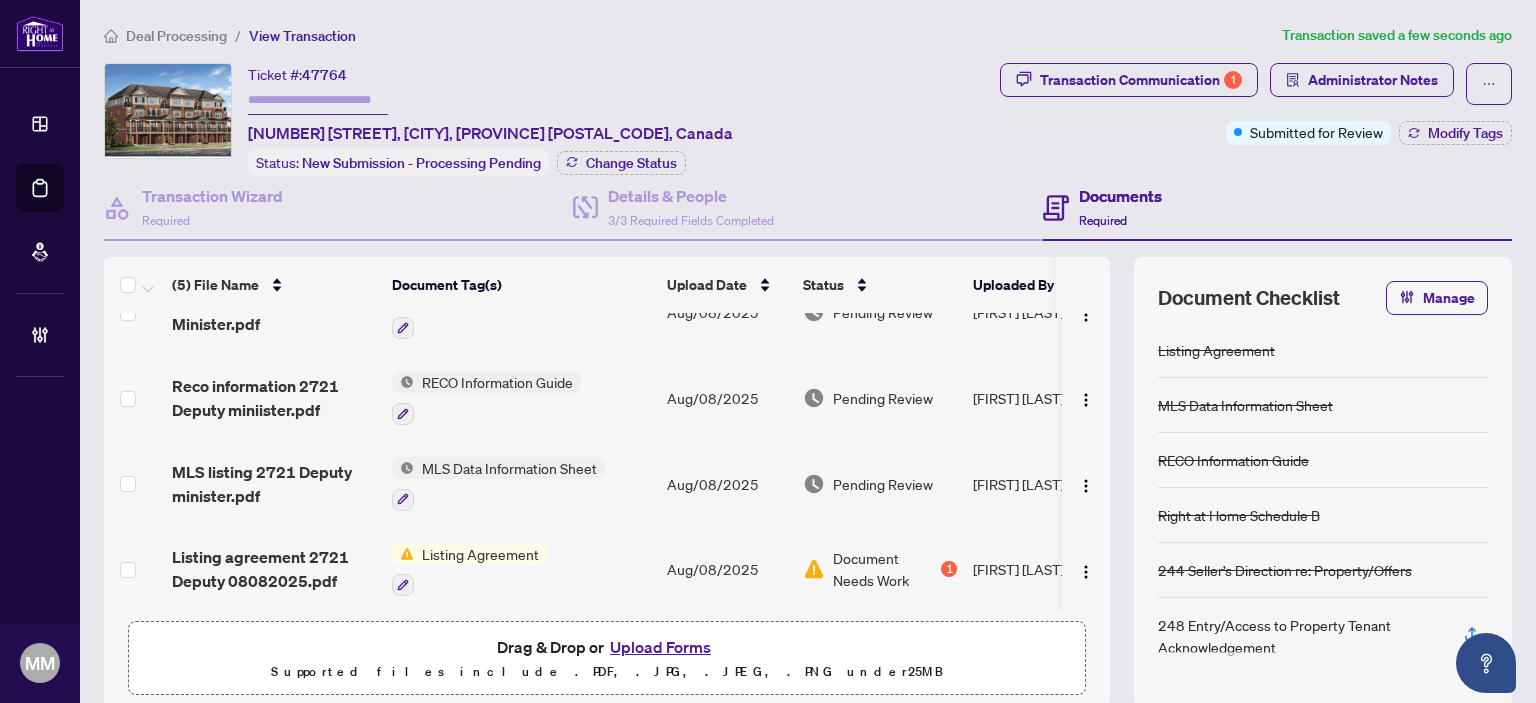 click on "Aug/08/2025" at bounding box center (727, 484) 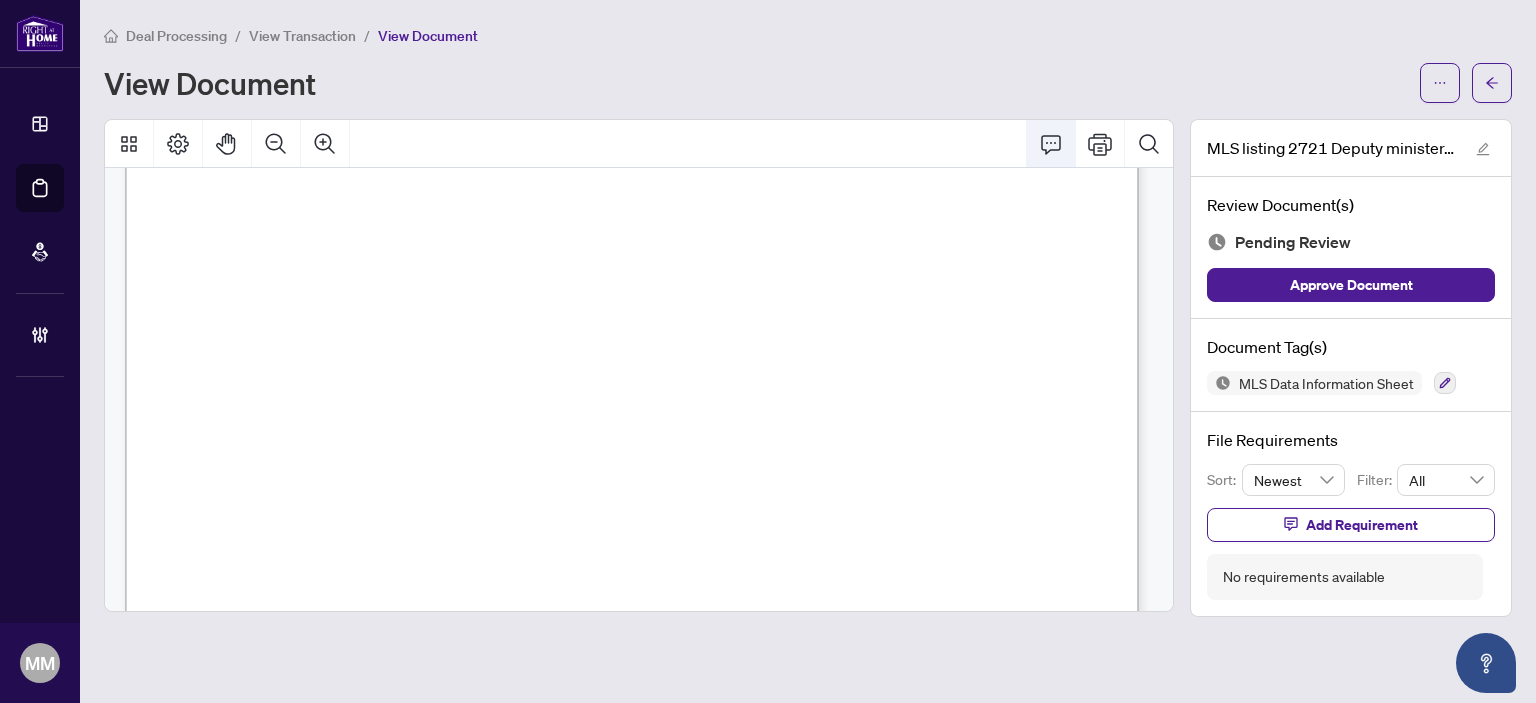 click 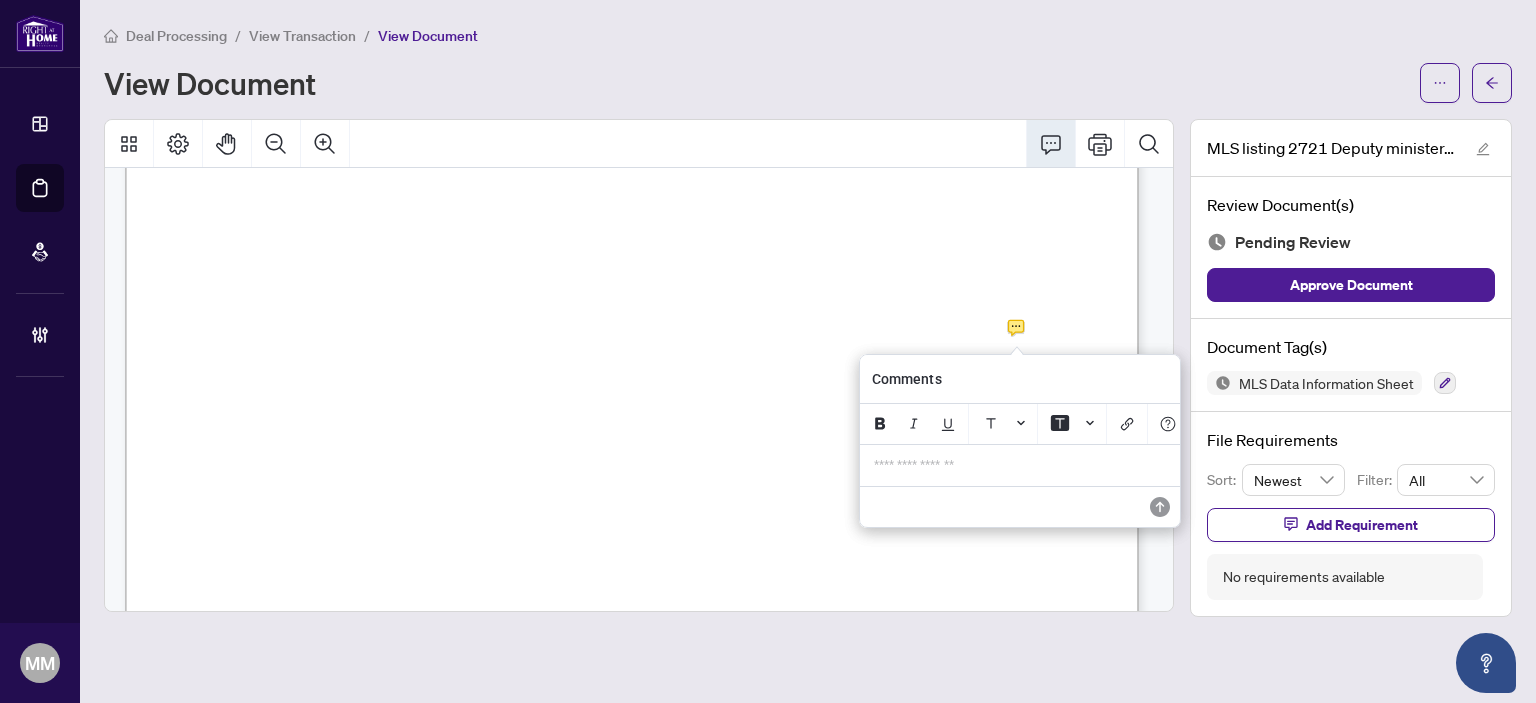 drag, startPoint x: 993, startPoint y: 483, endPoint x: 989, endPoint y: 500, distance: 17.464249 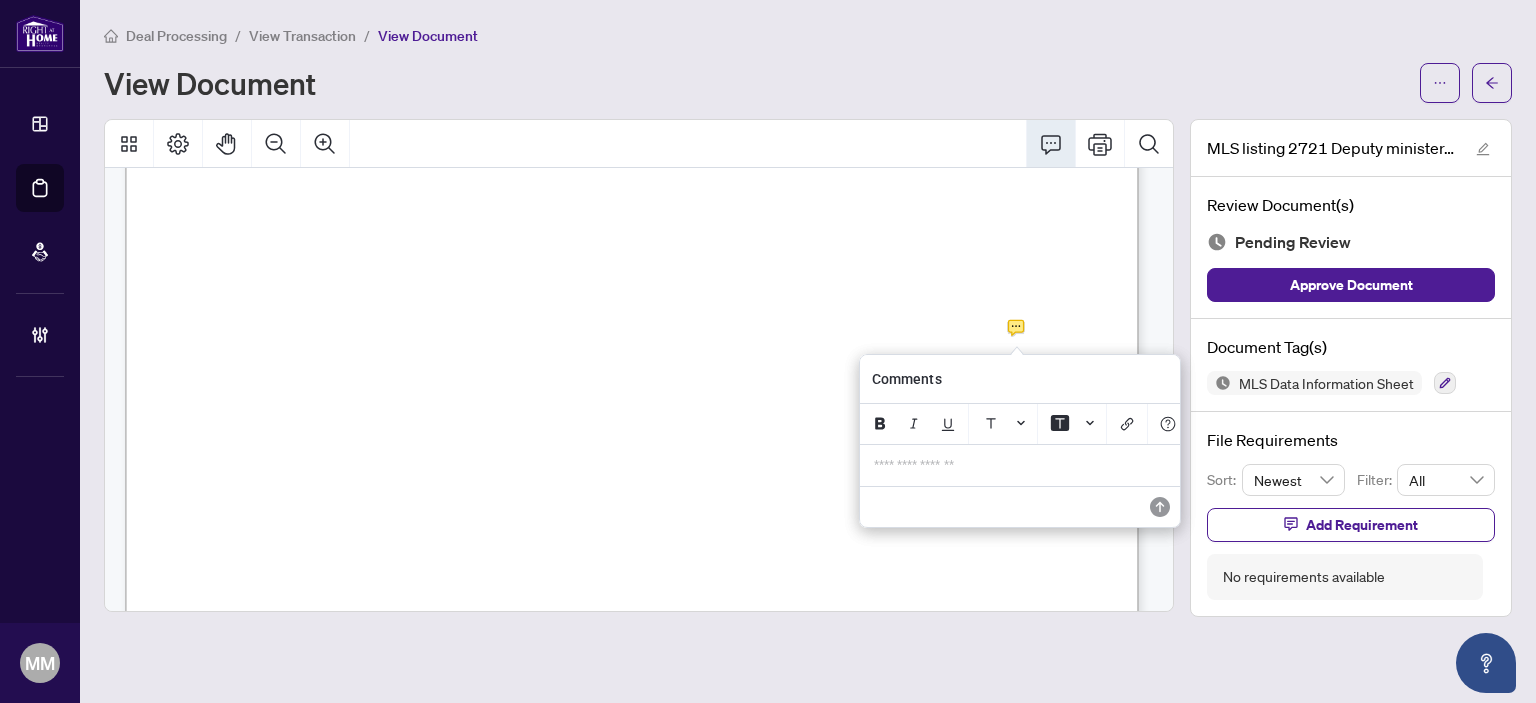 click on "**********" at bounding box center [1020, 465] 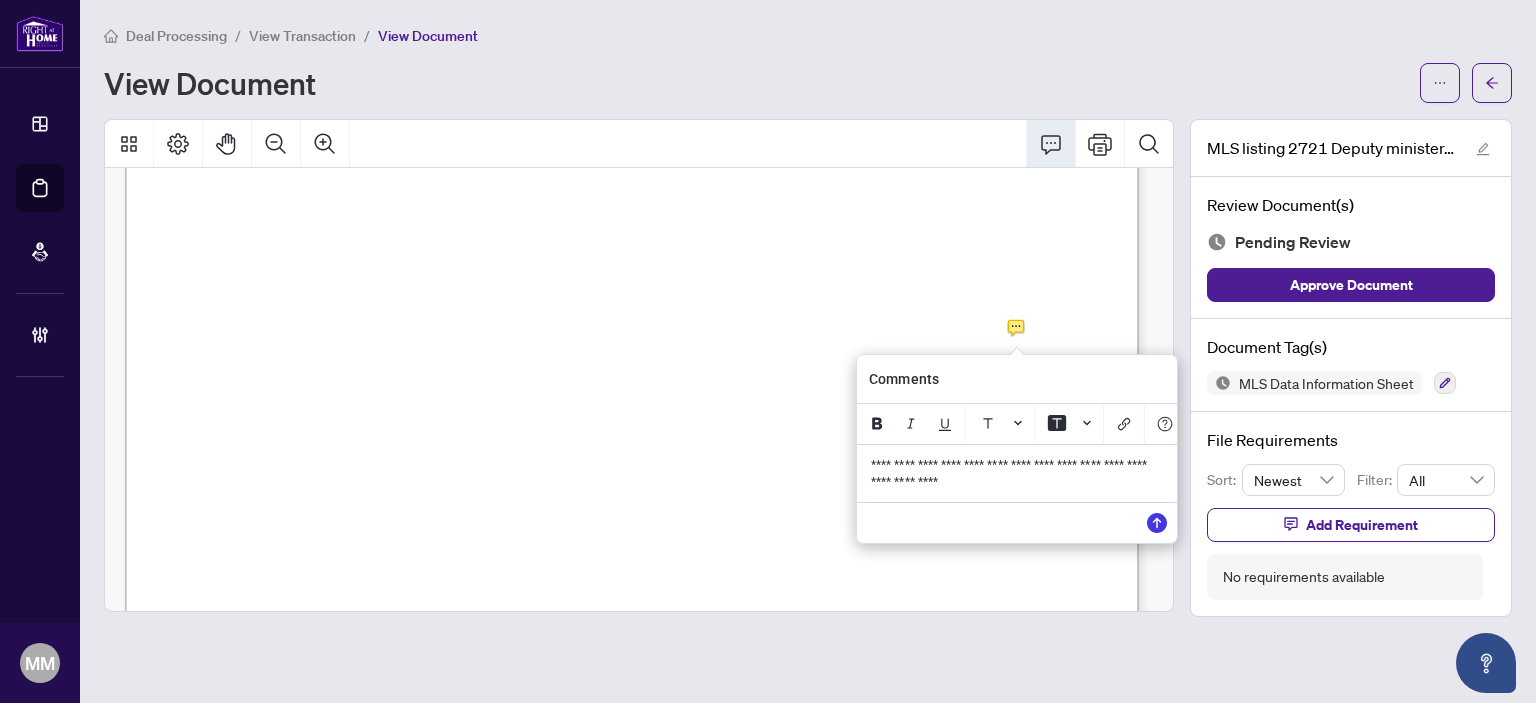 click on "**********" at bounding box center [1010, 473] 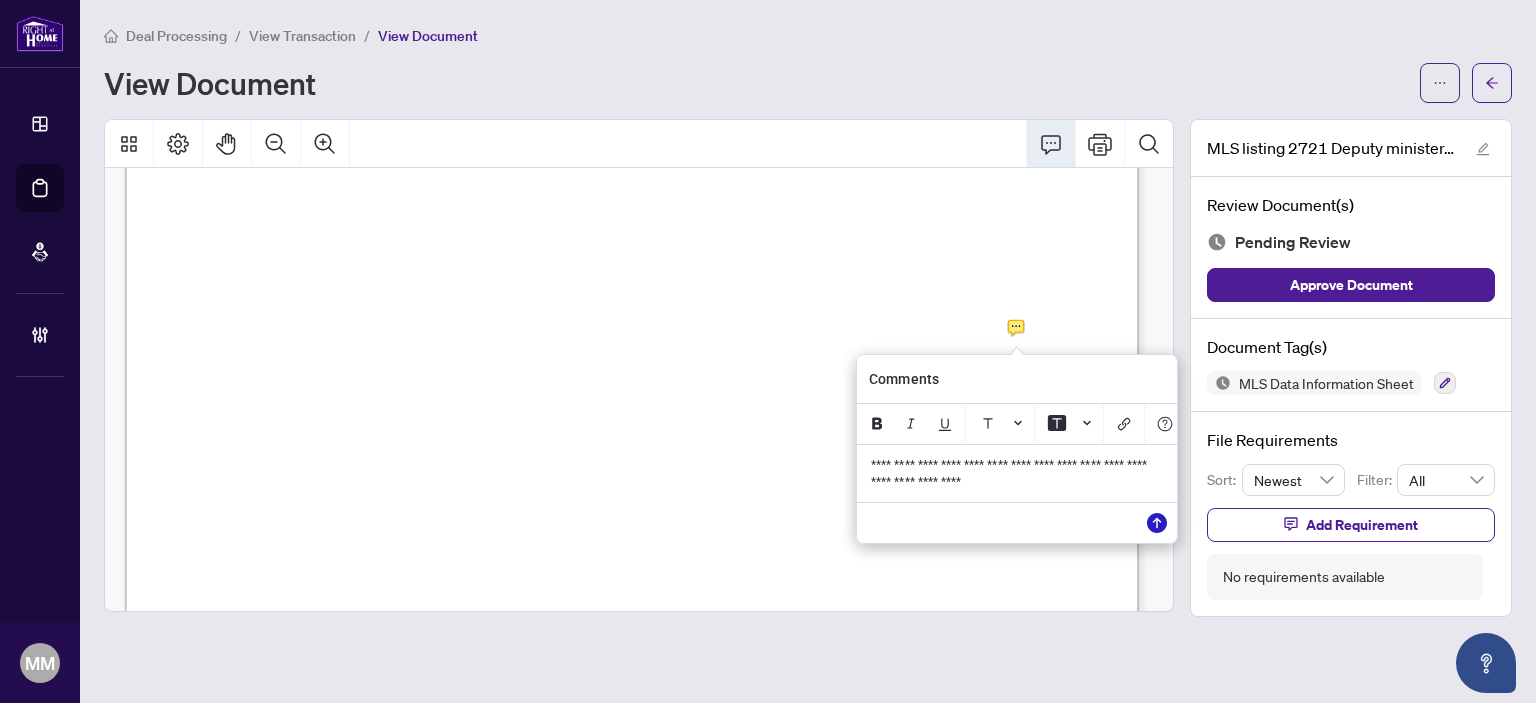 click 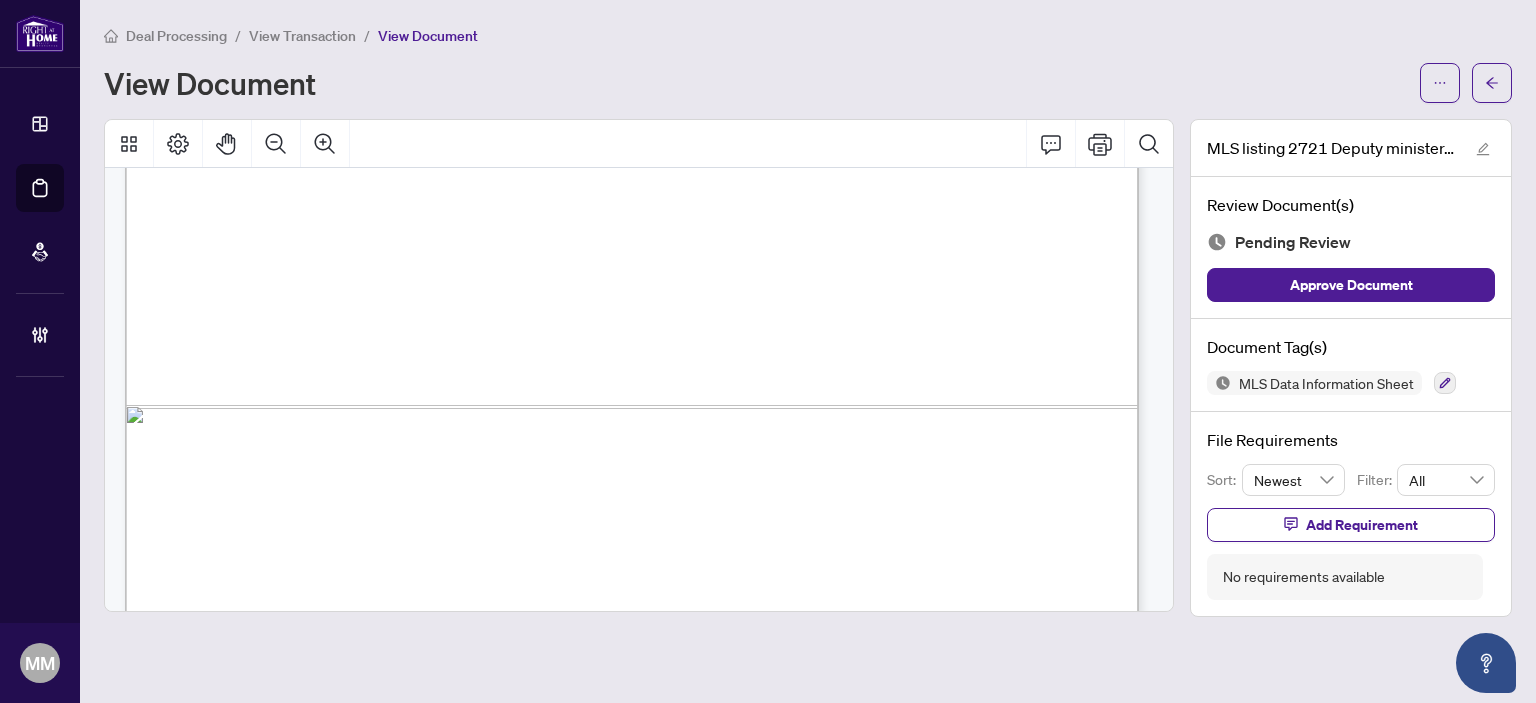 scroll, scrollTop: 18670, scrollLeft: 0, axis: vertical 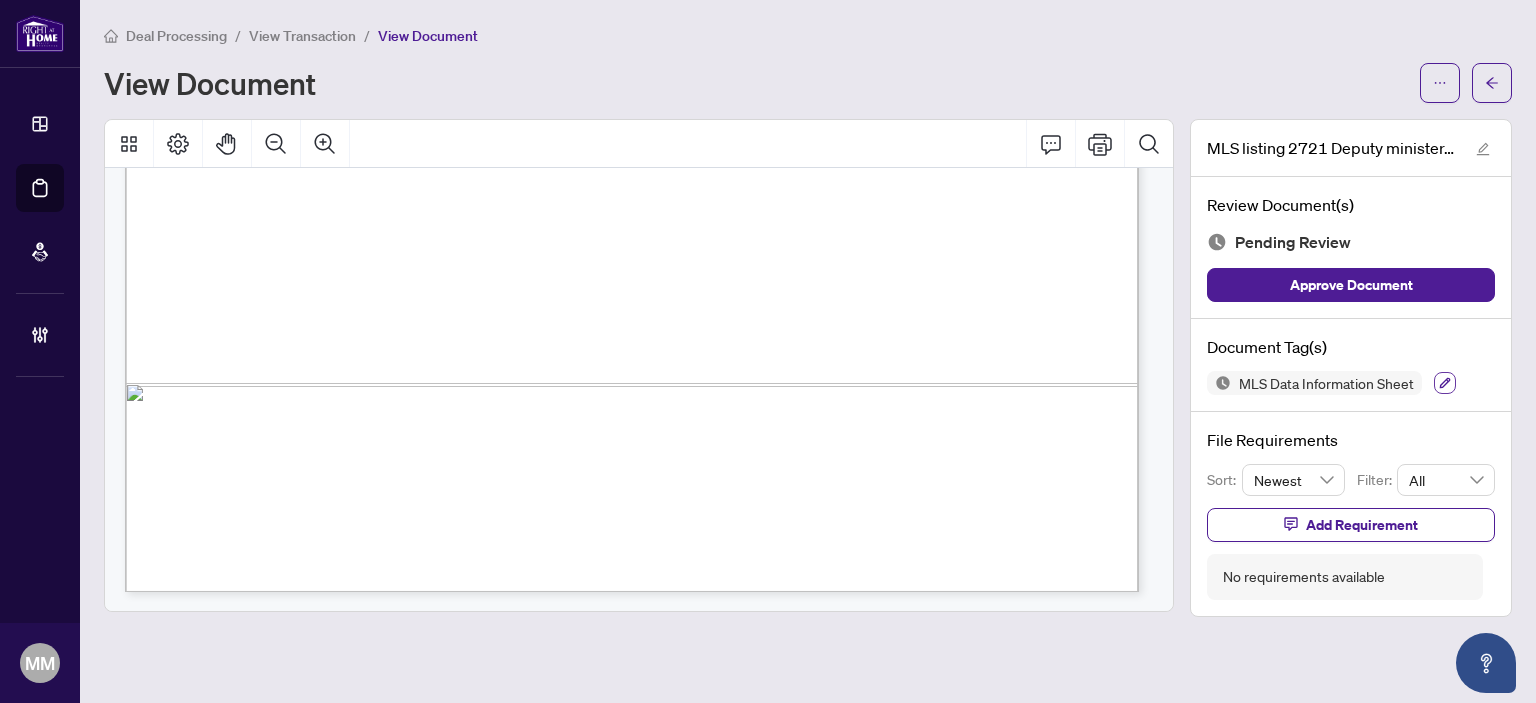 click at bounding box center [1445, 383] 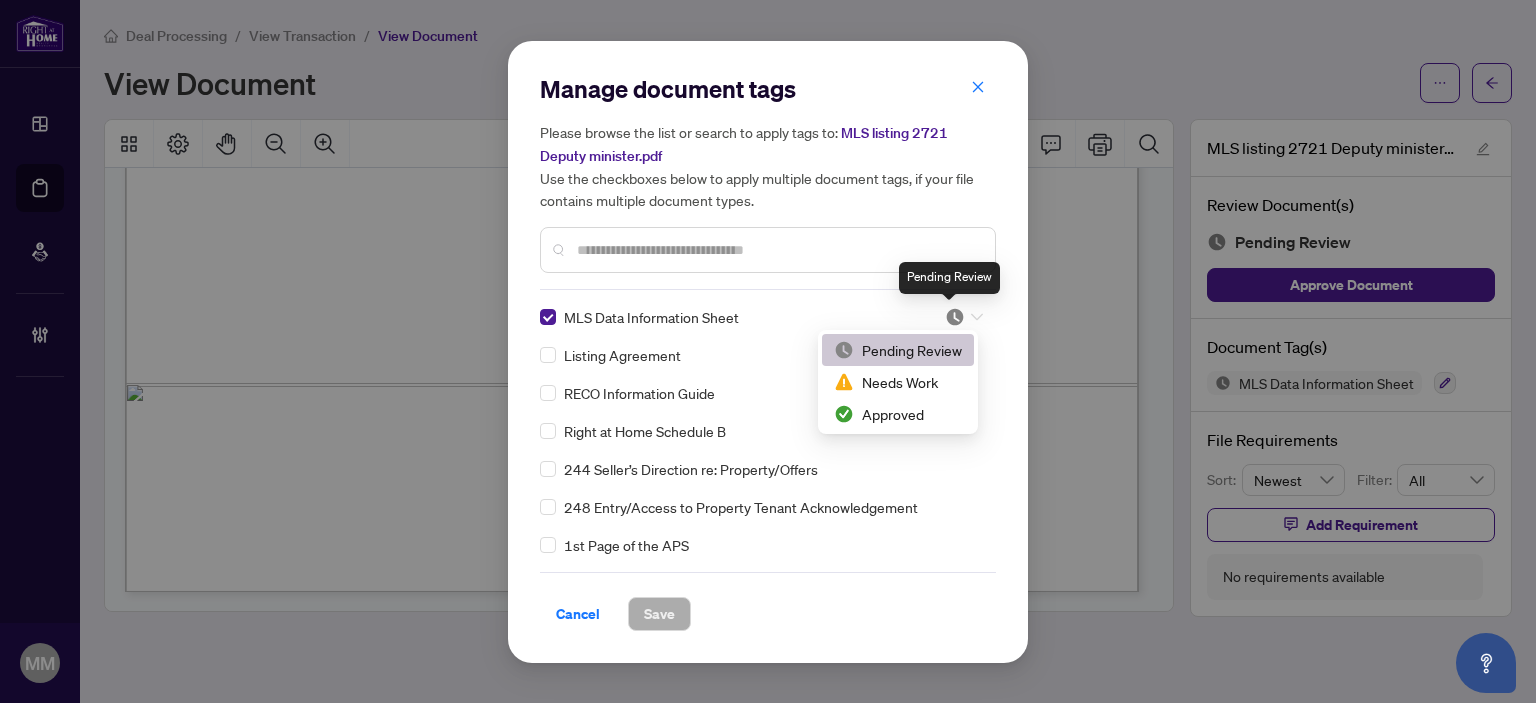 click at bounding box center [955, 317] 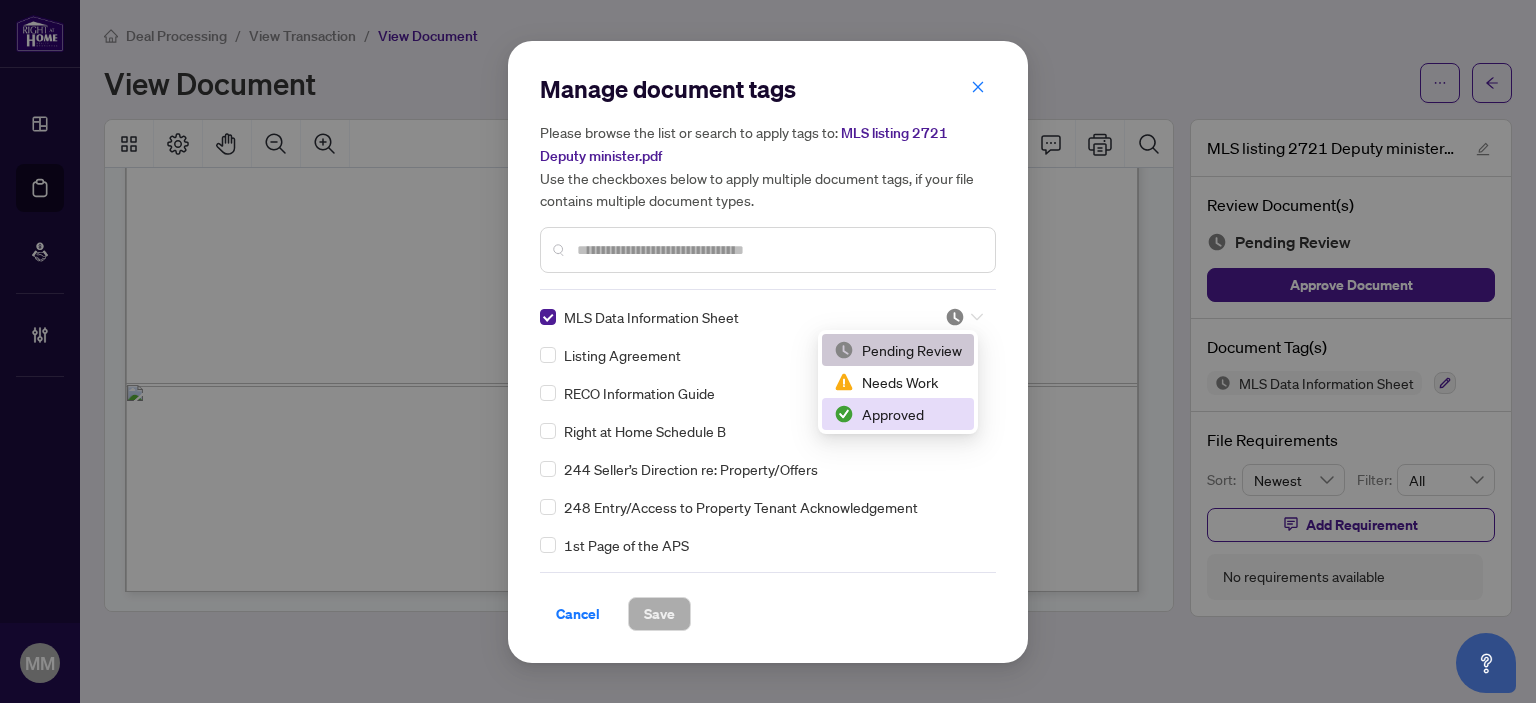 click on "Approved" at bounding box center (898, 414) 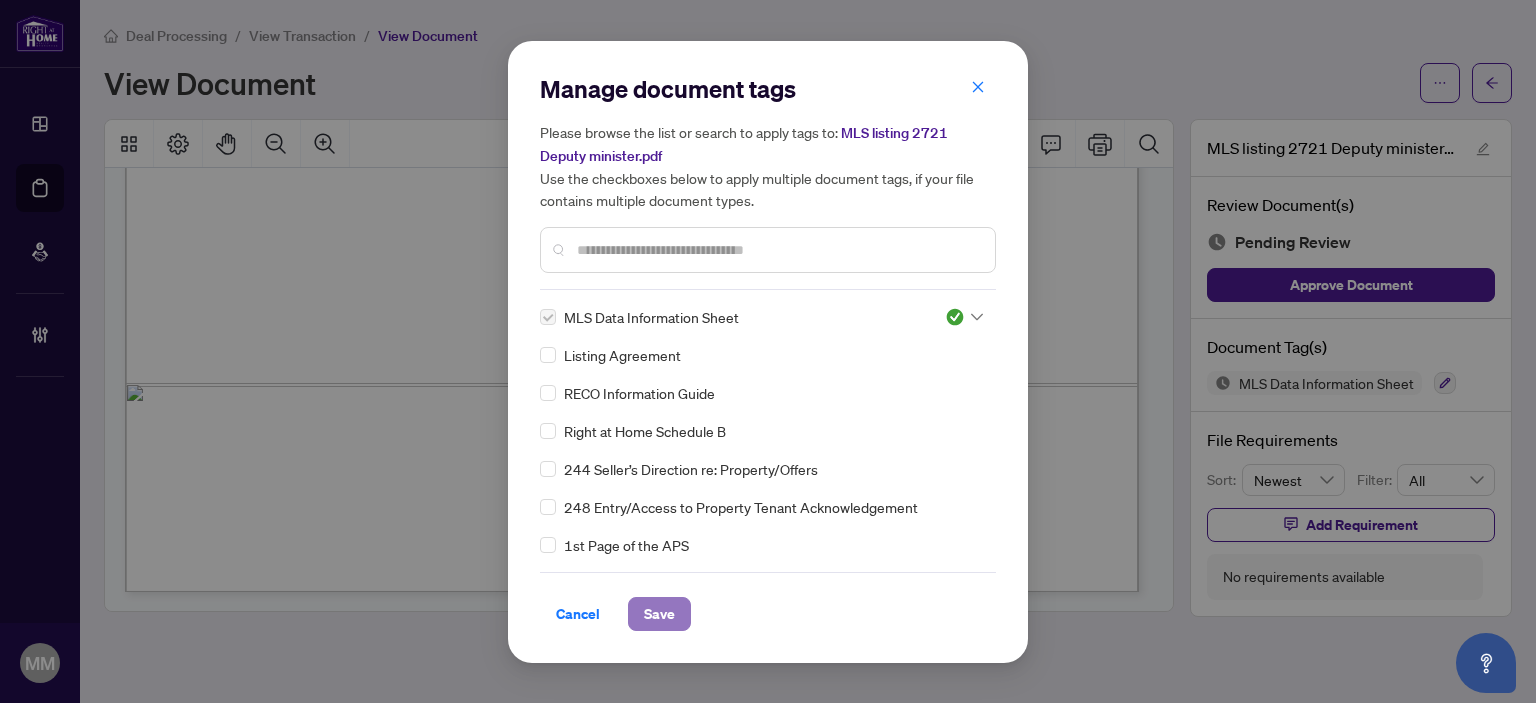 click on "Save" at bounding box center (659, 614) 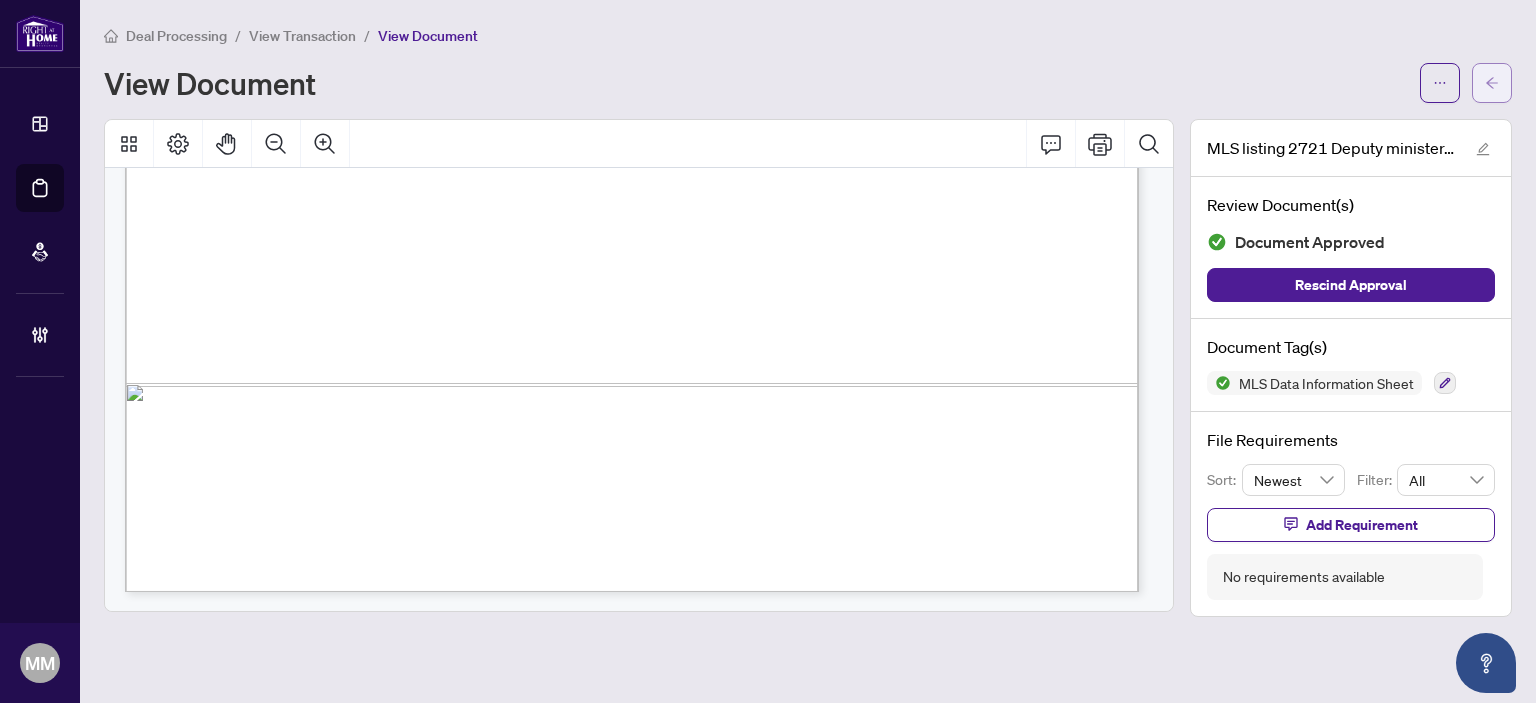 click at bounding box center [1492, 83] 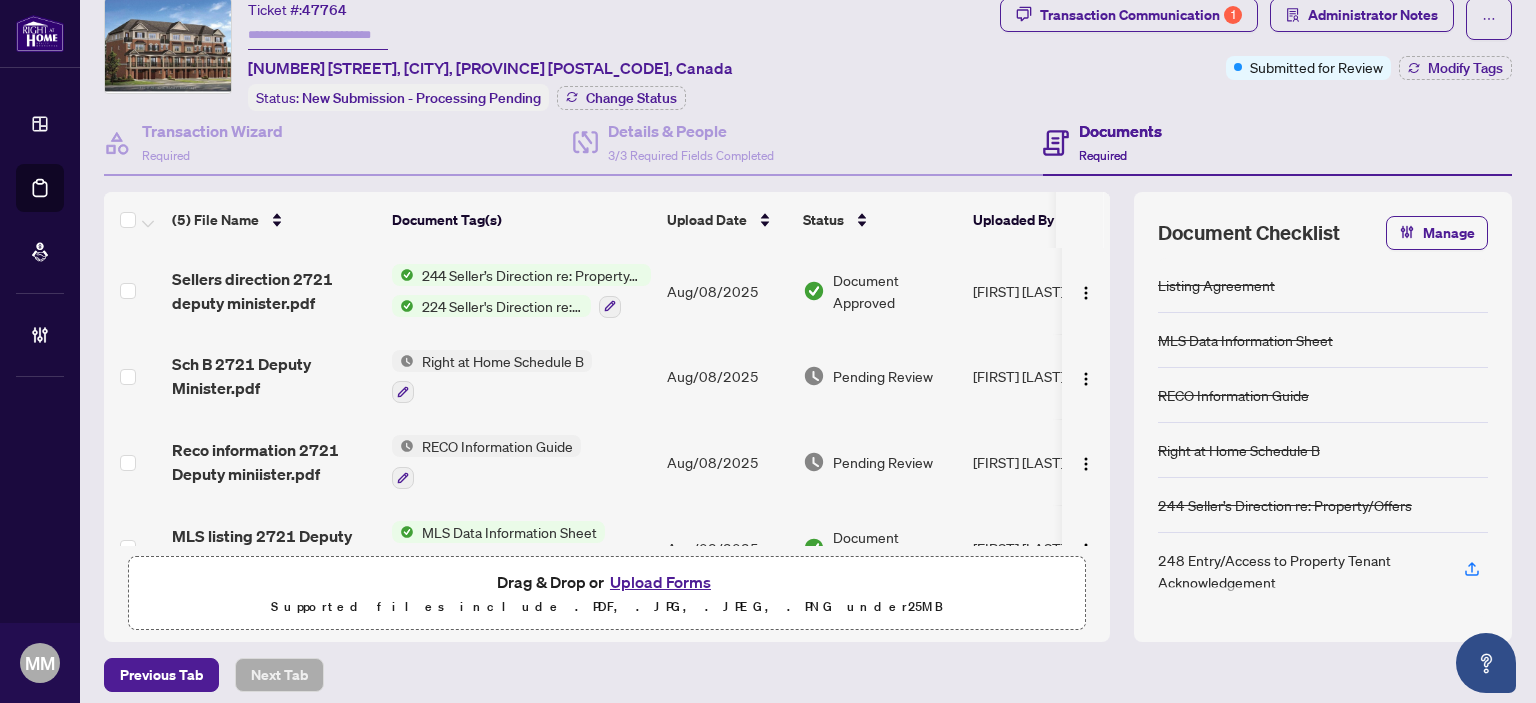 scroll, scrollTop: 100, scrollLeft: 0, axis: vertical 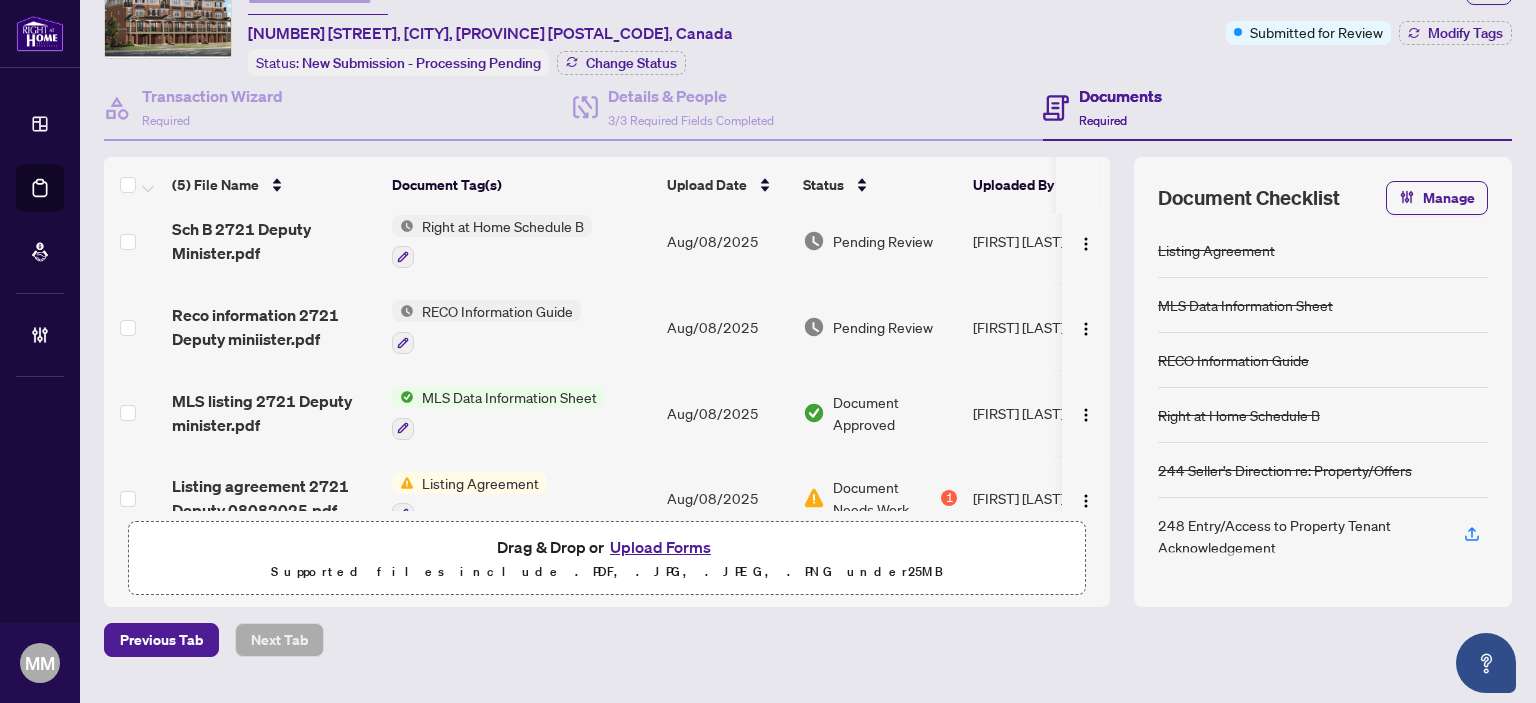 click on "Aug/08/2025" at bounding box center (727, 327) 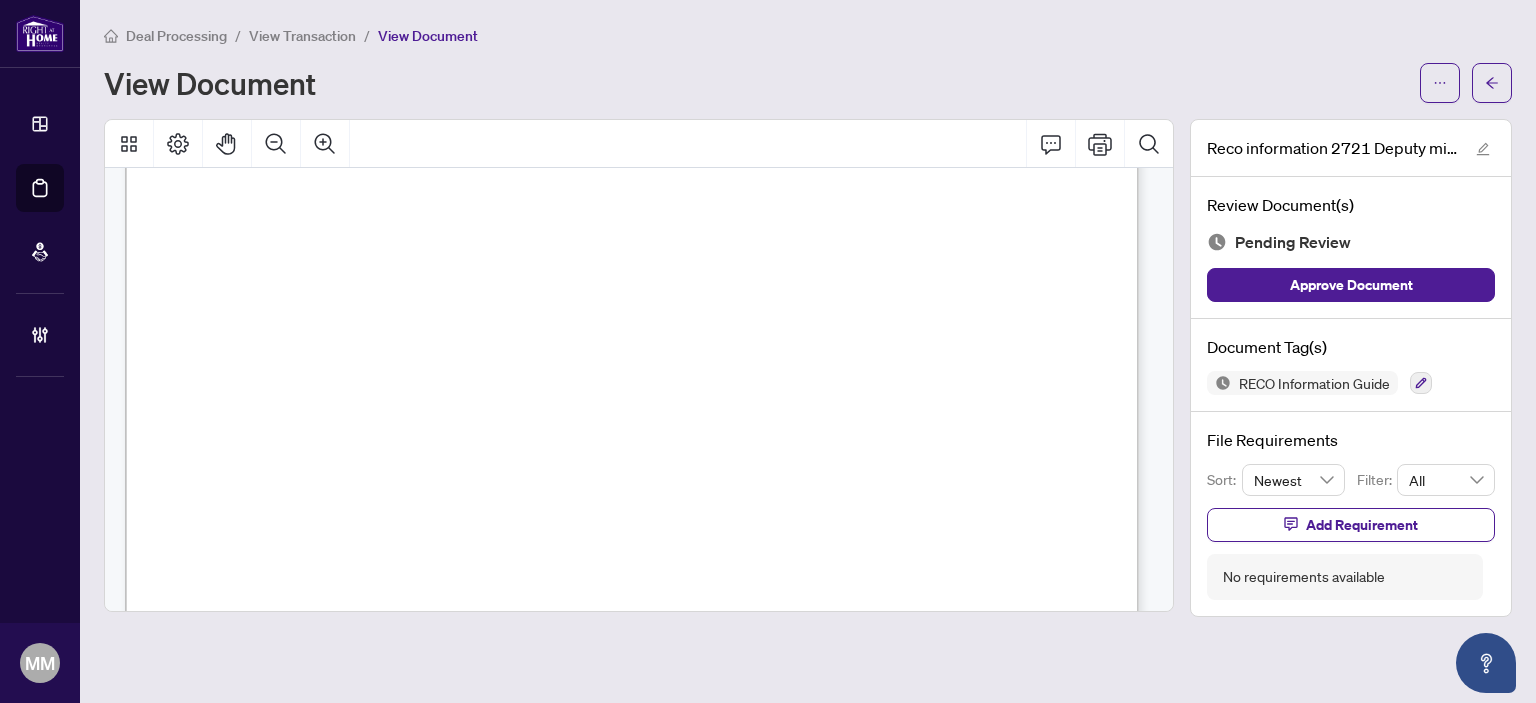 scroll, scrollTop: 100, scrollLeft: 0, axis: vertical 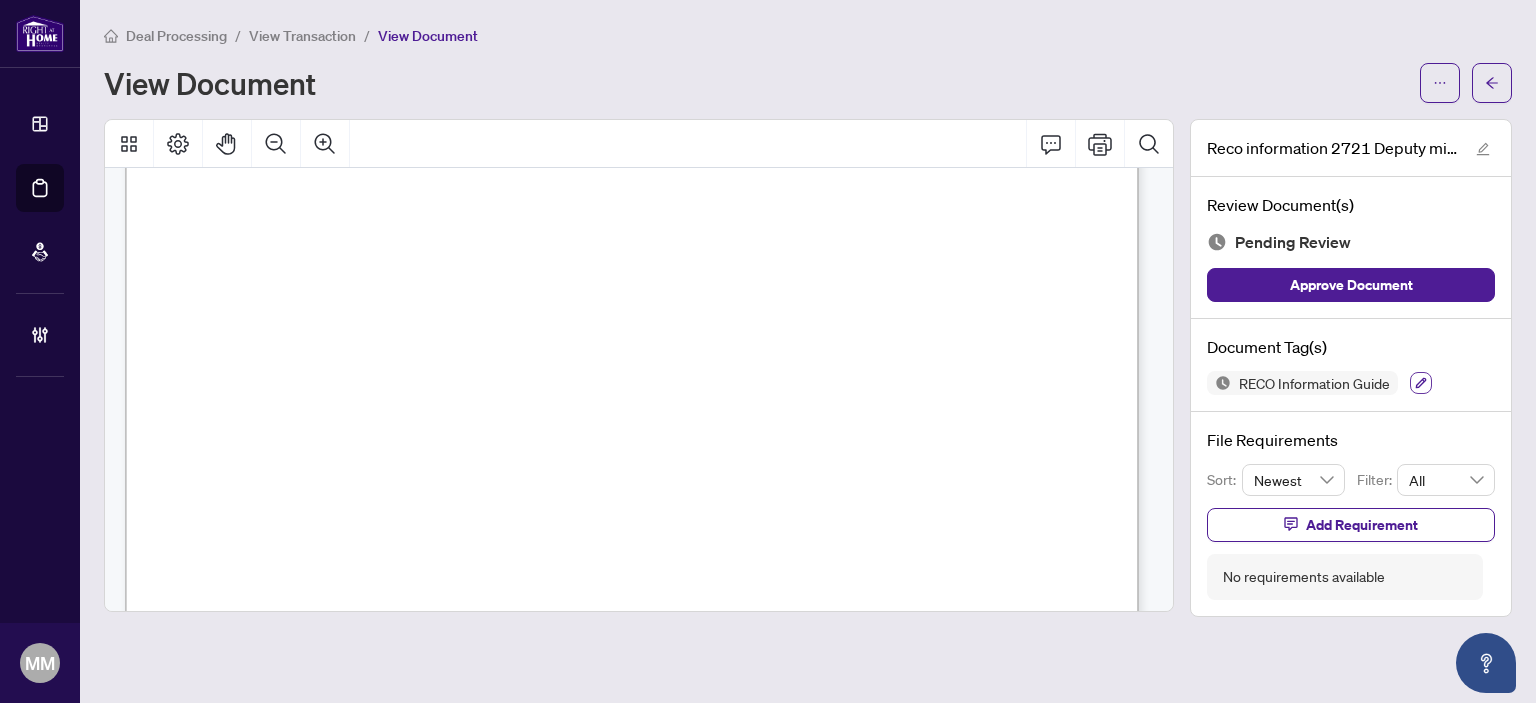 click 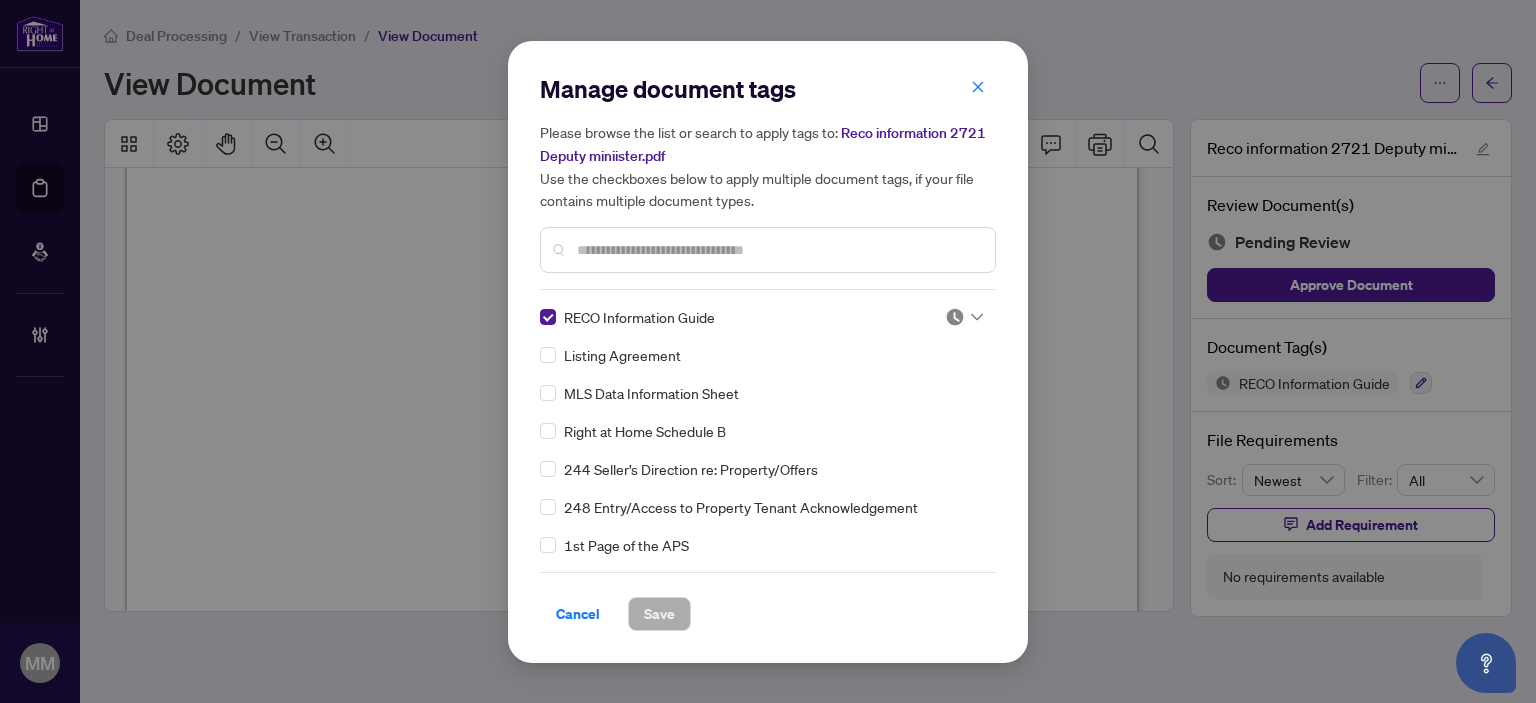 click 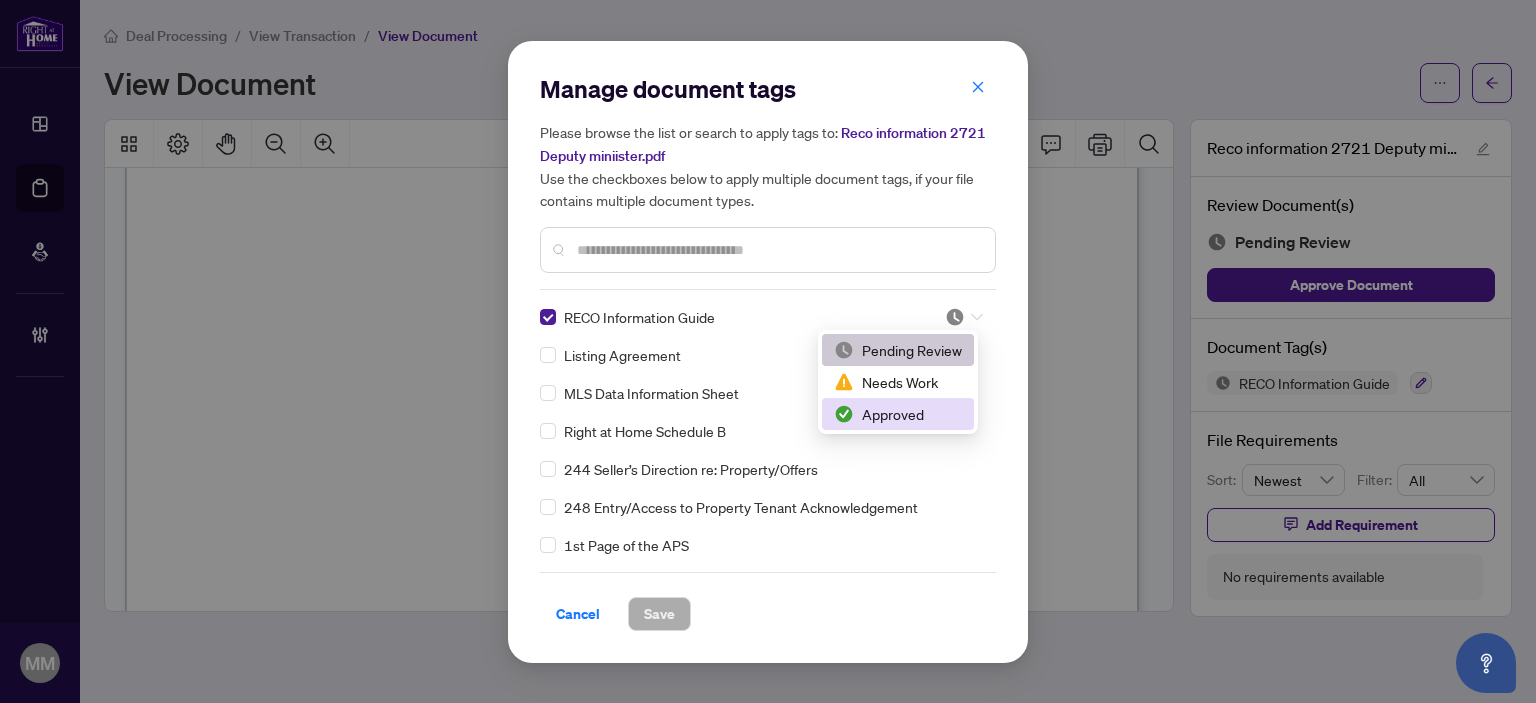 click on "Approved" at bounding box center [898, 414] 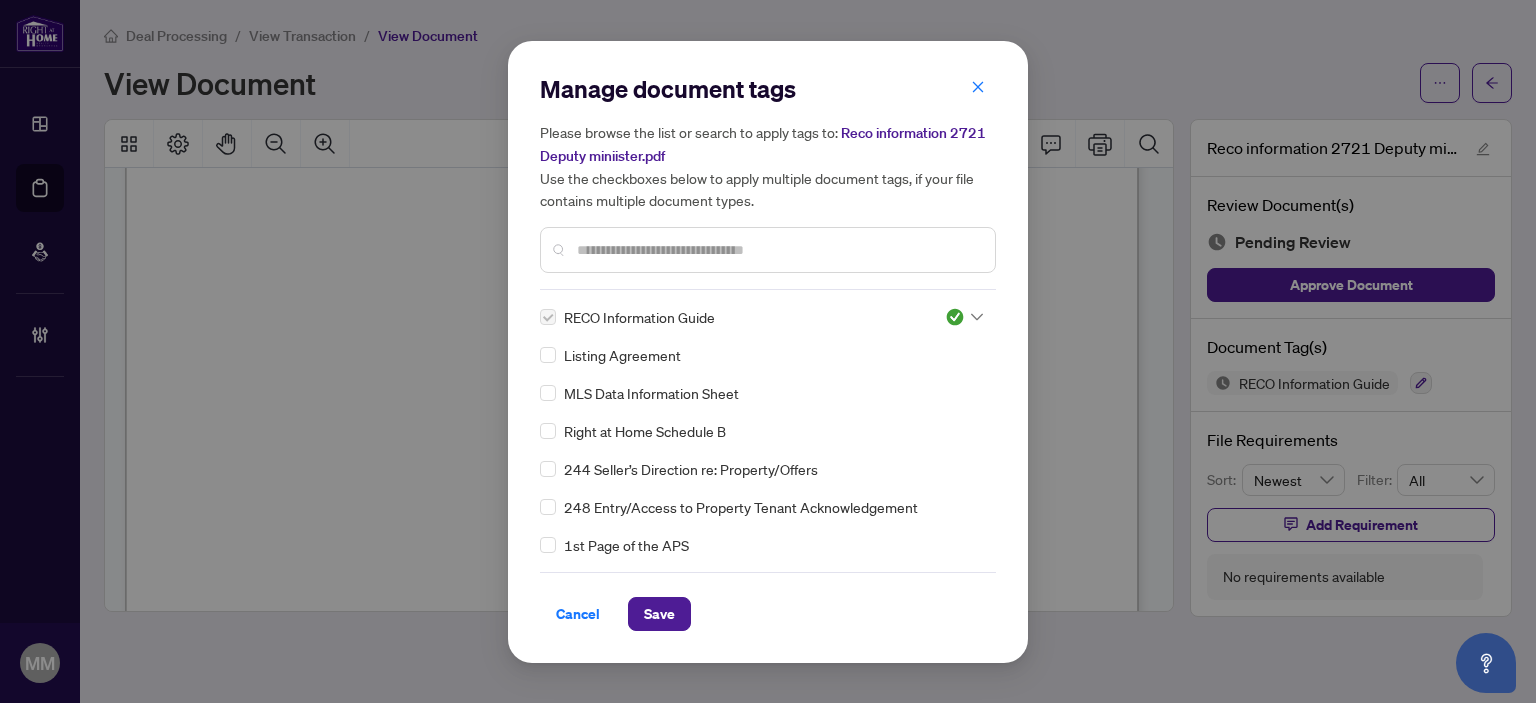click on "Cancel Save" at bounding box center [768, 601] 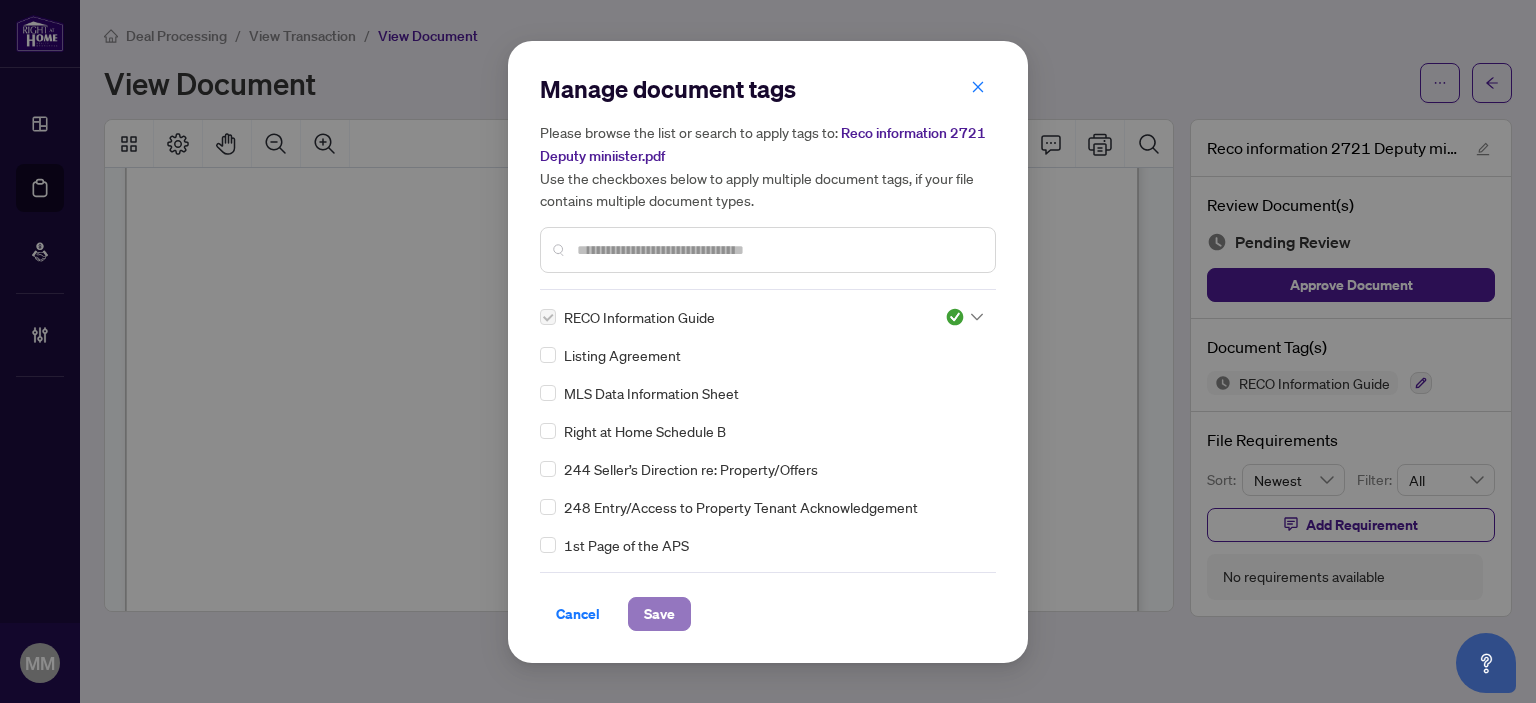 click on "Save" at bounding box center (659, 614) 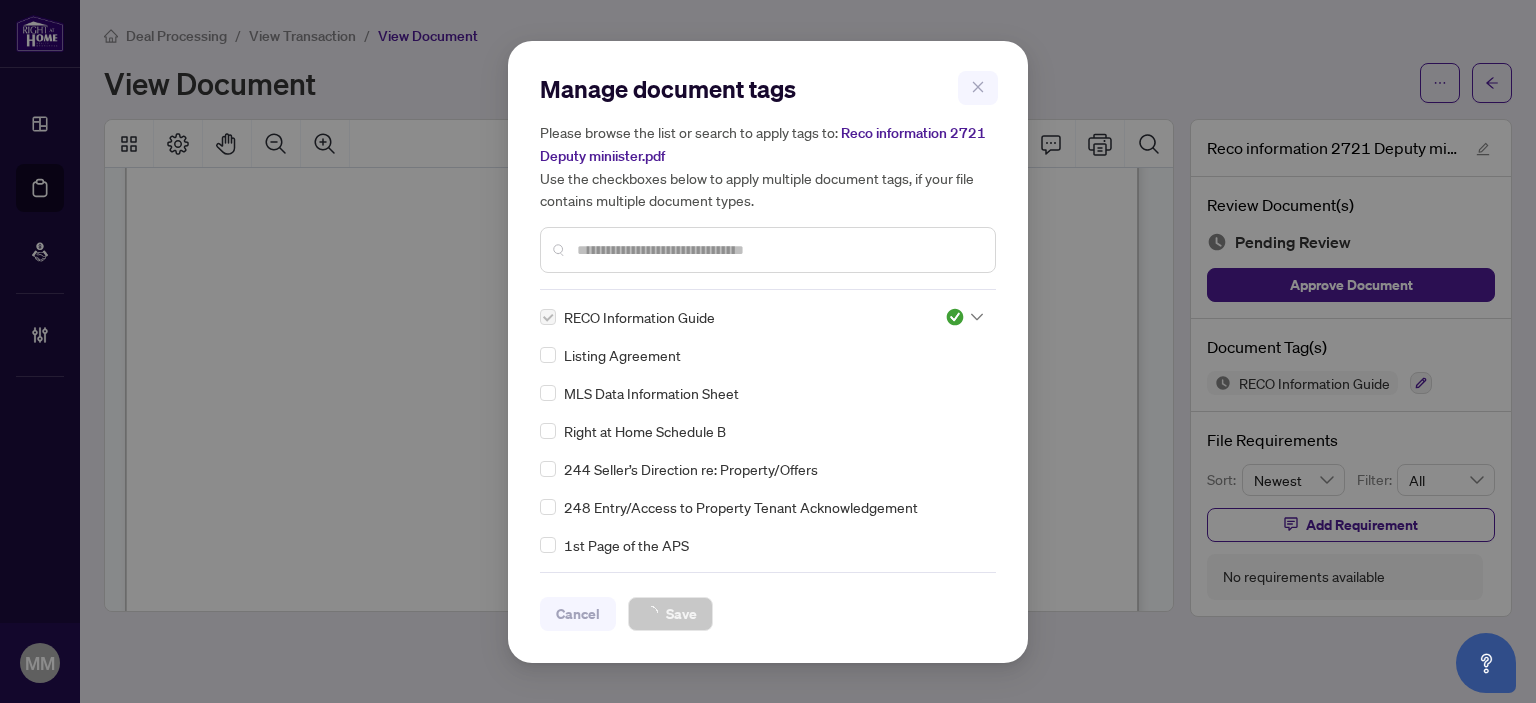 click on "Manage document tags Please browse the list or search to apply tags to:   Reco information 2721 Deputy miniister.pdf   Use the checkboxes below to apply multiple document tags, if your file contains multiple document types.   RECO Information Guide Listing Agreement MLS Data Information Sheet Right at Home Schedule B 244 Seller’s Direction re: Property/Offers 248 Entry/Access to Property Tenant Acknowledgement 1st Page of the APS Advance Paperwork Agent Correspondence Agreement of Assignment of Purchase and Sale Agreement of Purchase and Sale Agreement to Cooperate /Broker Referral Agreement to Lease Articles of Incorporation Back to Vendor Letter Belongs to Another Transaction Builder's Consent Buyer Designated Representation Agreement Buyer Designated Representation Agreement Buyers Lawyer Information Certificate of Estate Trustee(s) Client Refused to Sign Closing Date Change Co-op Brokerage Commission Statement Co-op EFT Co-operating Indemnity Agreement Commission Adjustment Commission Agreement EFT Save" at bounding box center [768, 351] 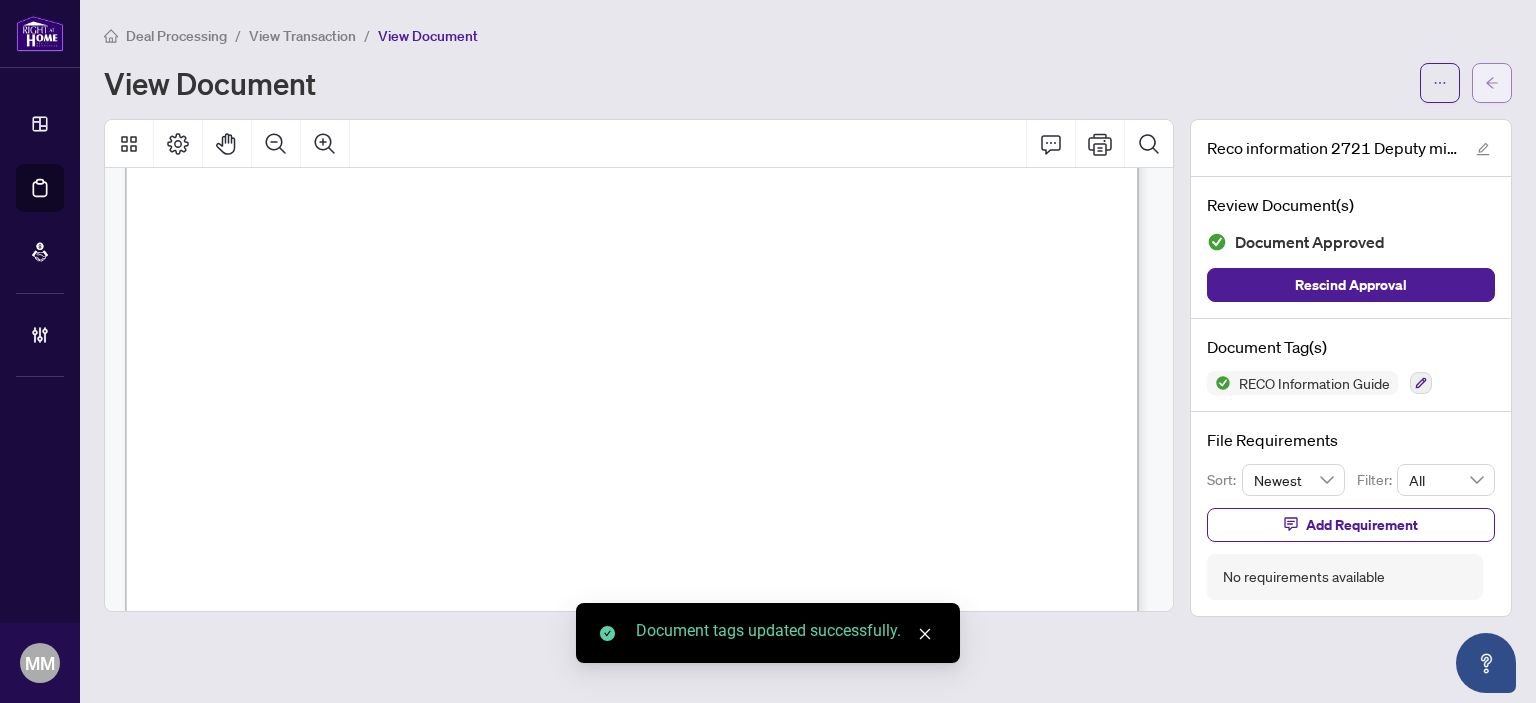 click at bounding box center (1492, 83) 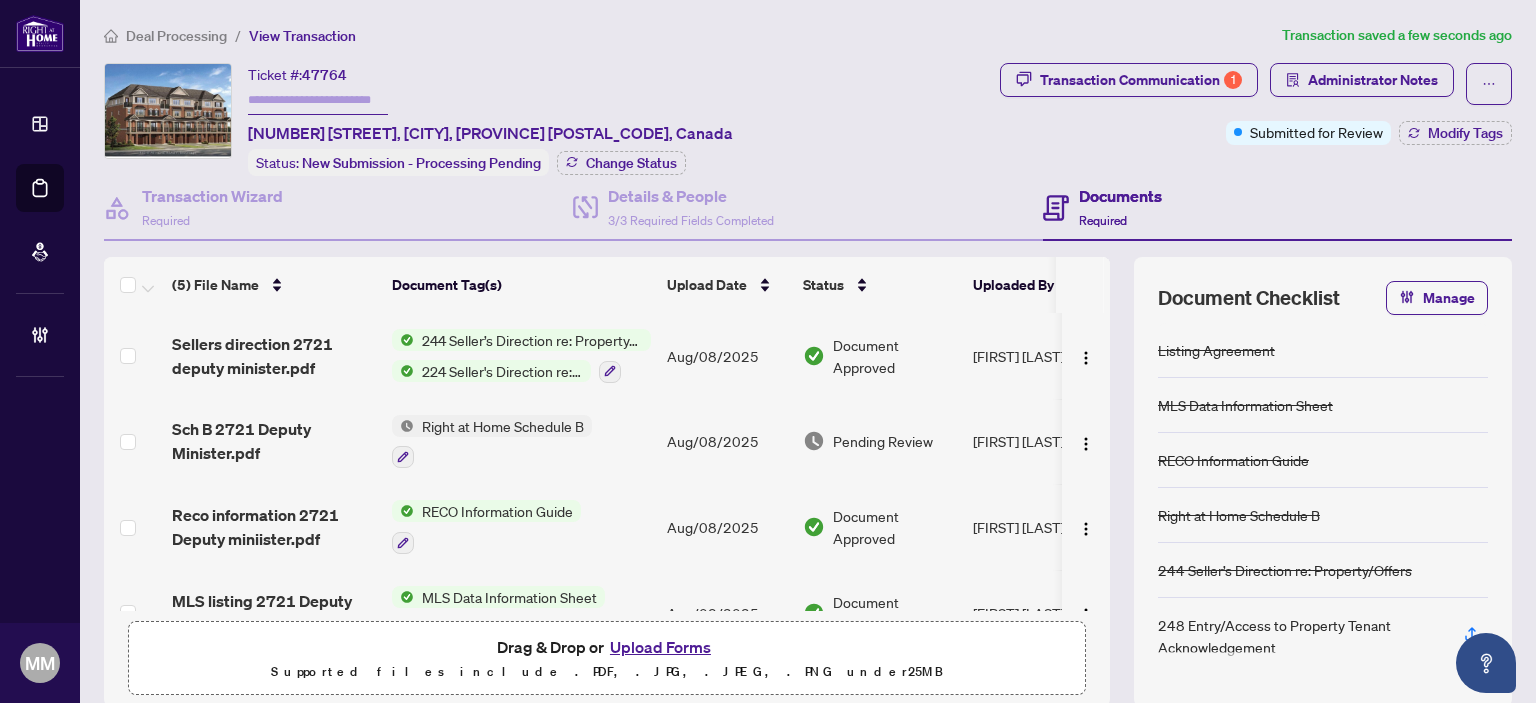 click on "Aug/08/2025" at bounding box center [727, 442] 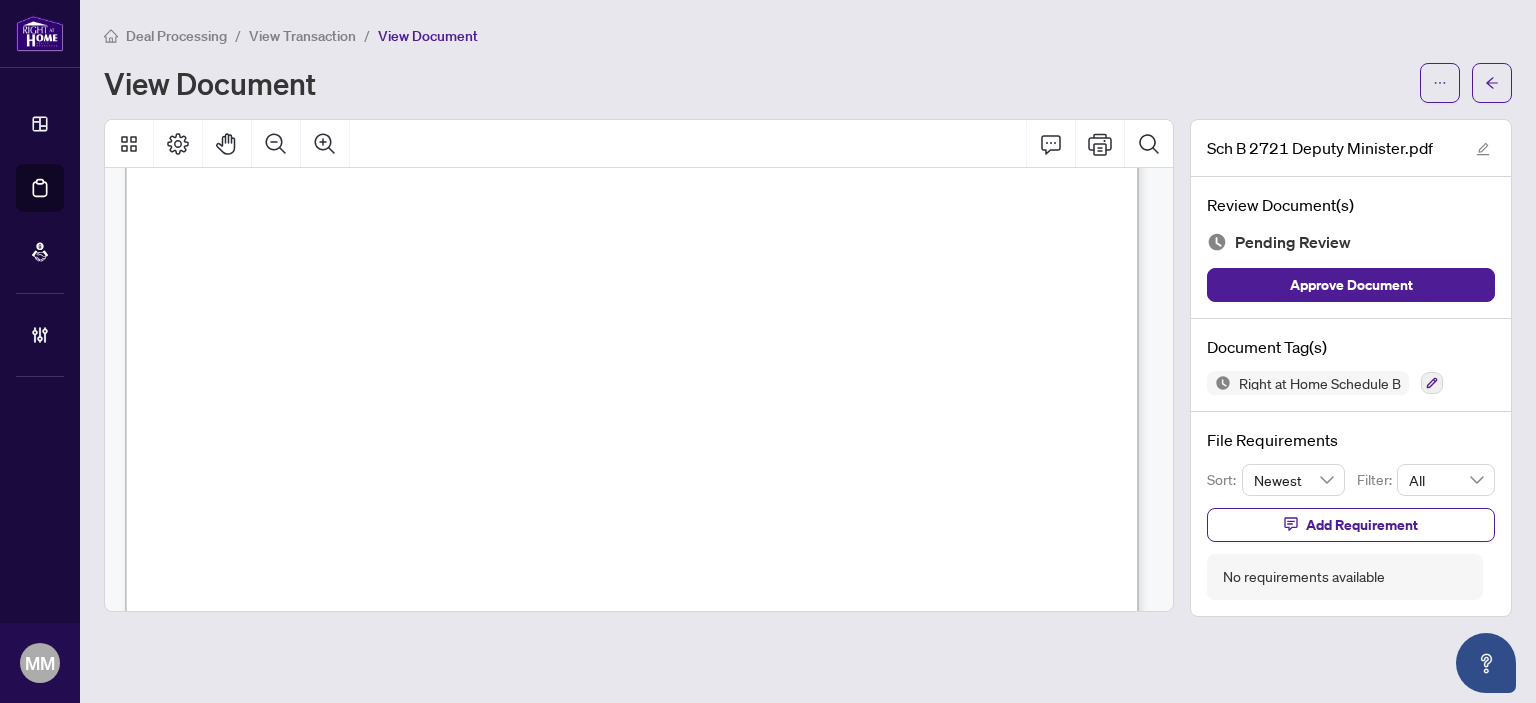 scroll, scrollTop: 300, scrollLeft: 0, axis: vertical 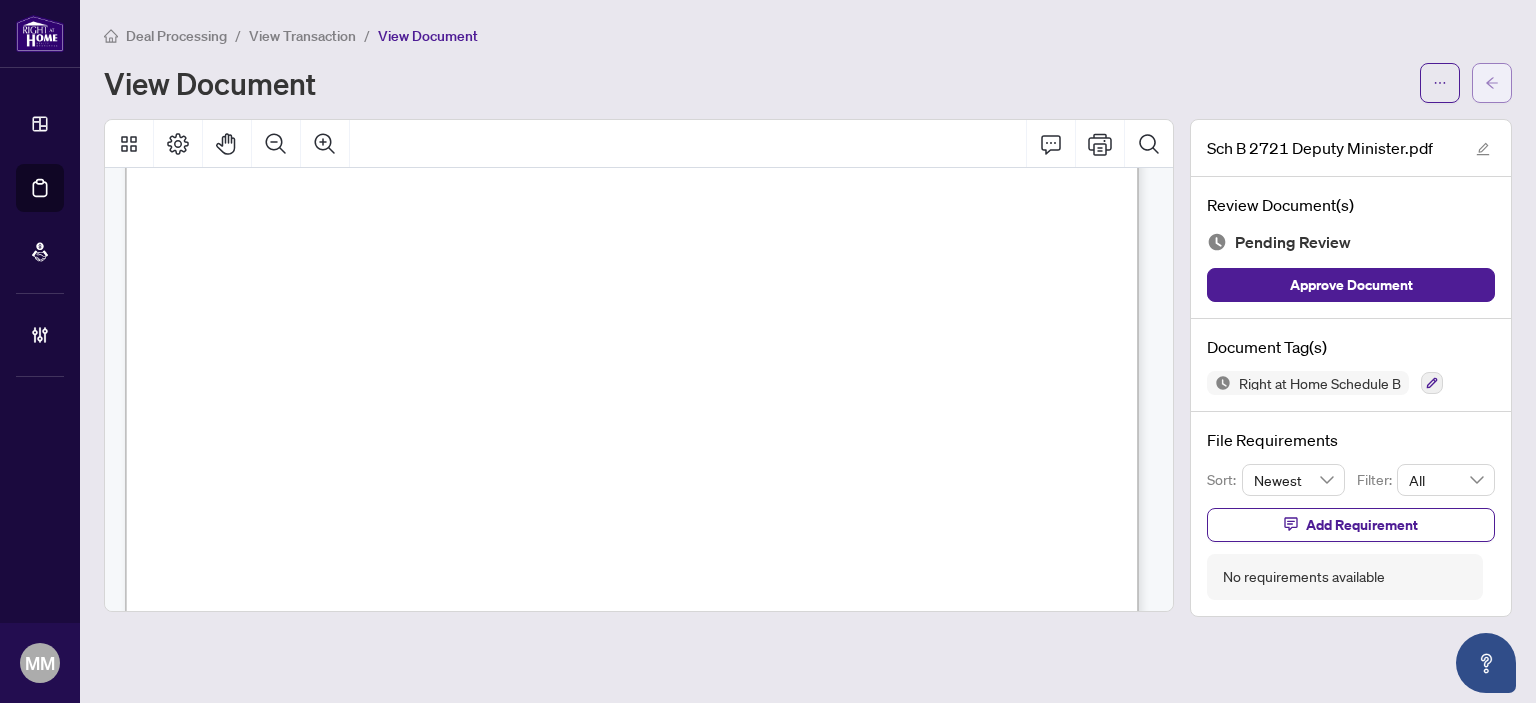 click at bounding box center (1492, 83) 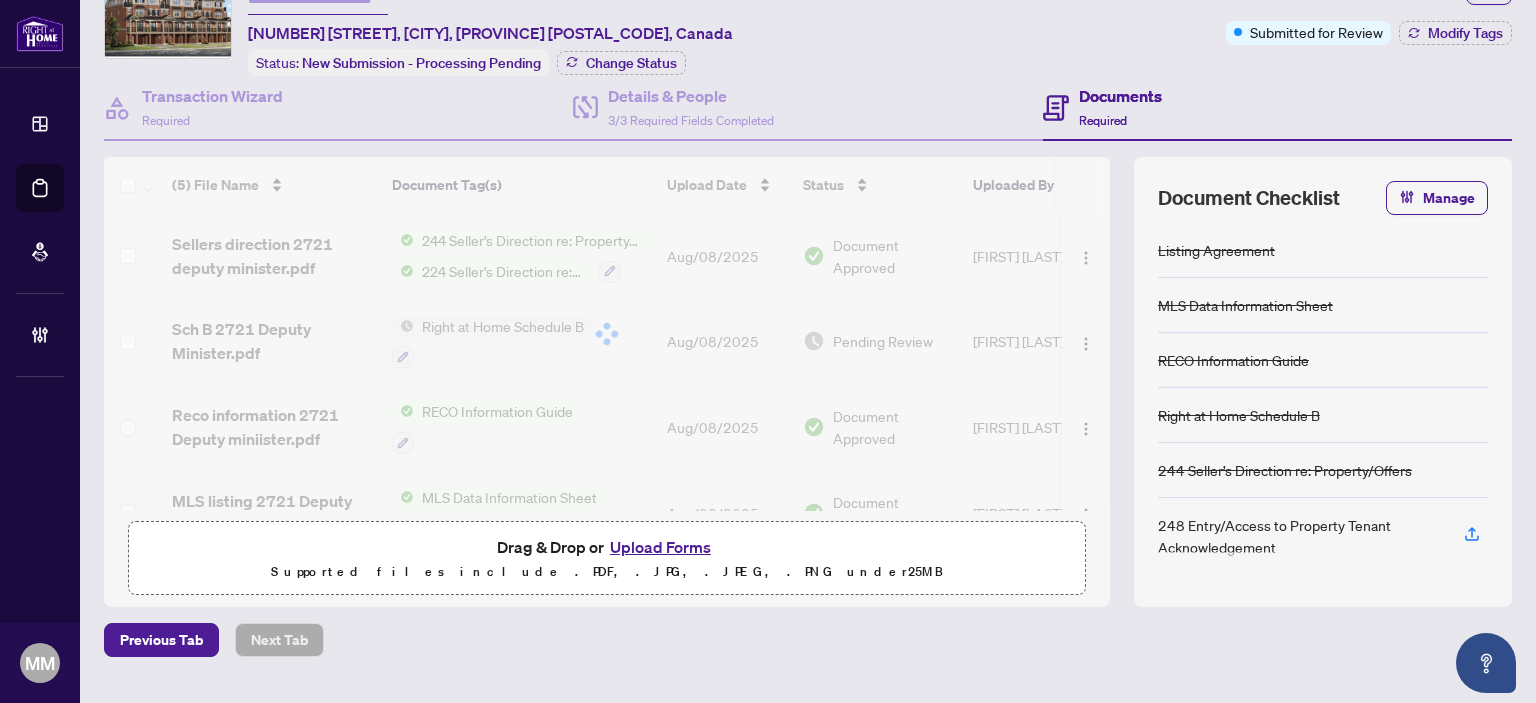 scroll, scrollTop: 143, scrollLeft: 0, axis: vertical 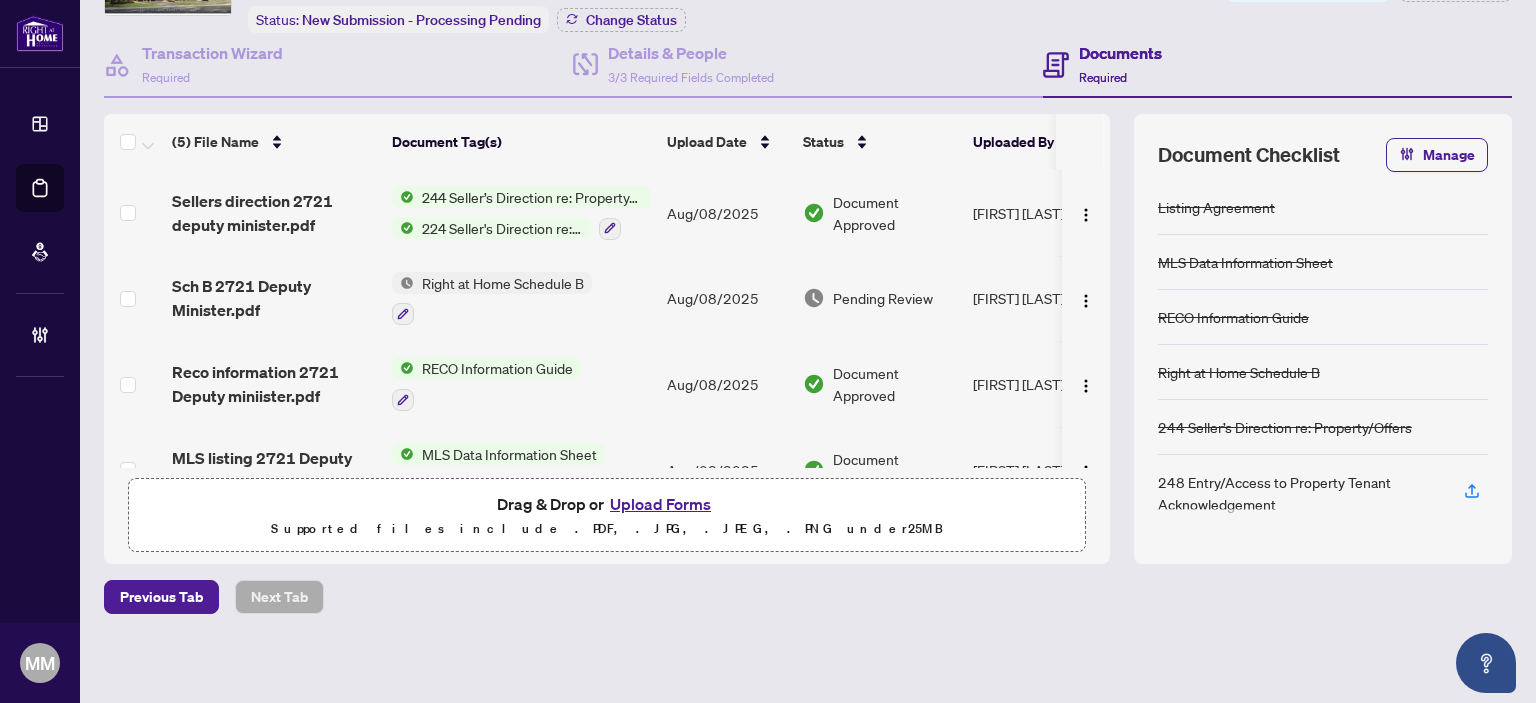 click on "Document Approved" at bounding box center (895, 470) 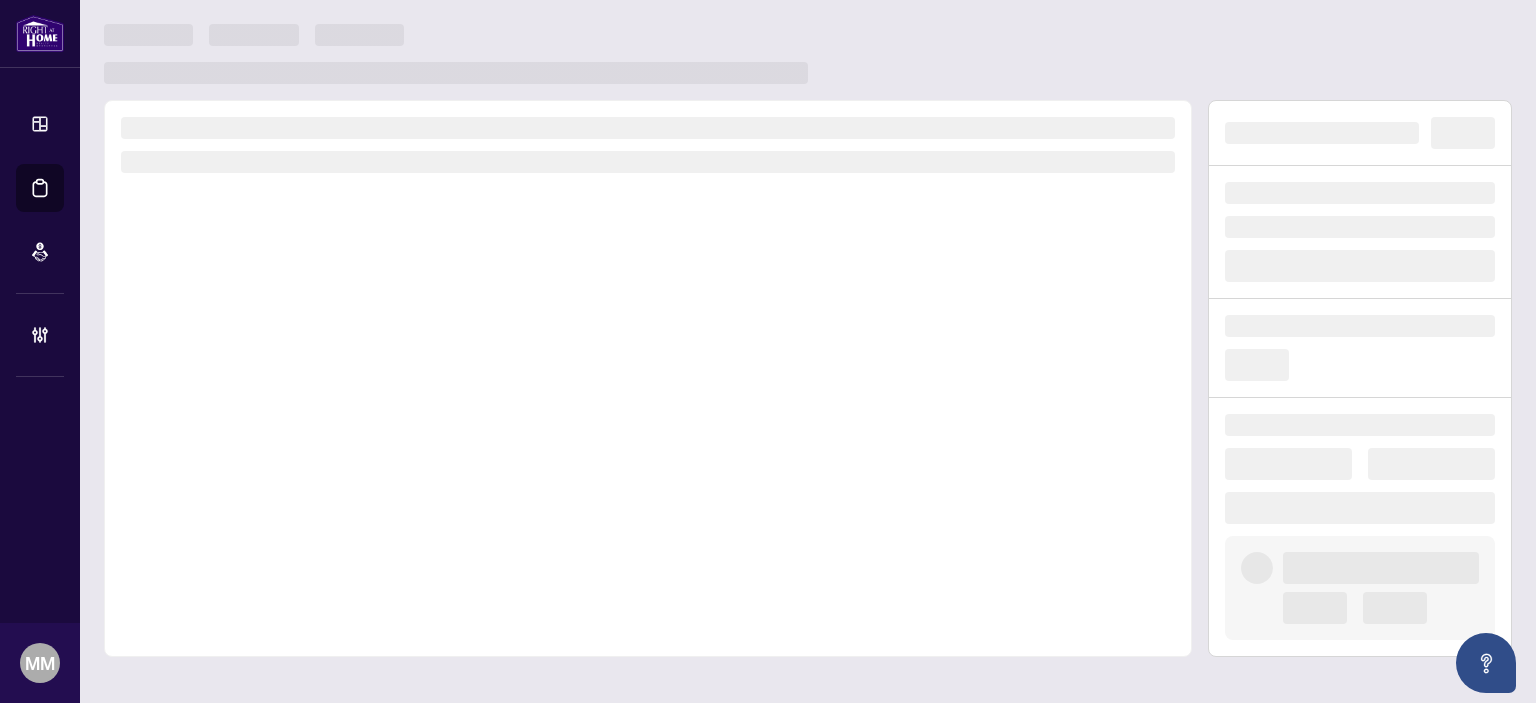scroll, scrollTop: 0, scrollLeft: 0, axis: both 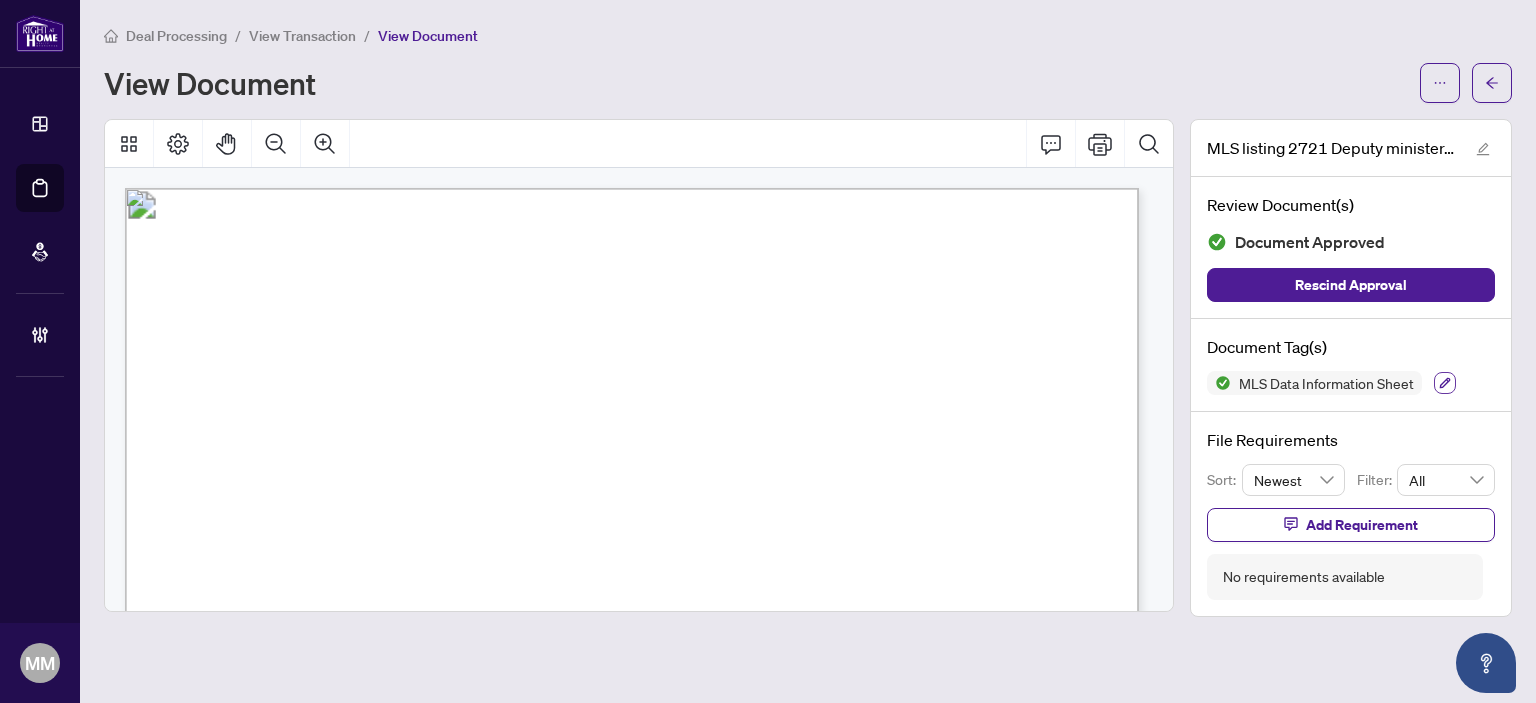 click at bounding box center [1445, 383] 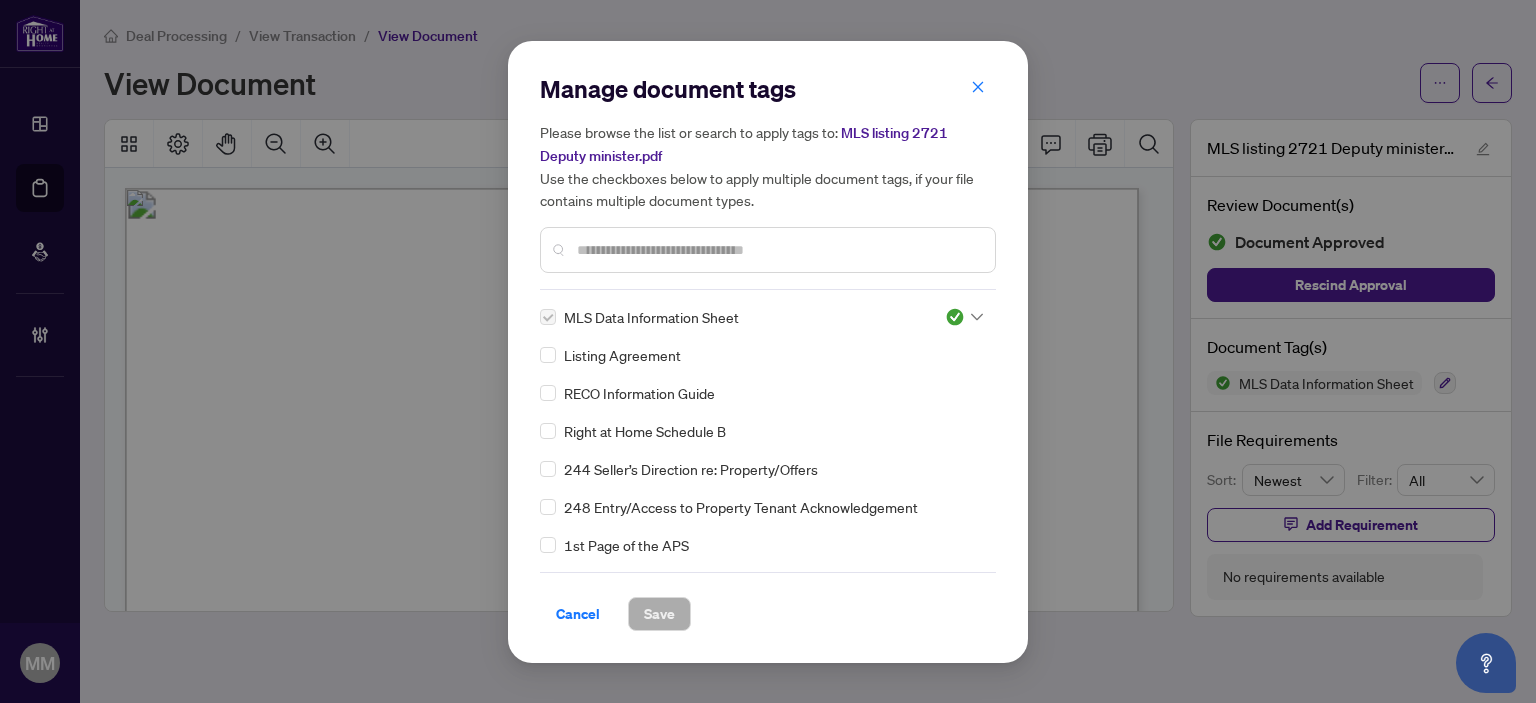 click on "MLS Data Information Sheet Listing Agreement RECO Information Guide Right at Home Schedule B 244 Seller’s Direction re: Property/Offers 248 Entry/Access to Property Tenant Acknowledgement 1st Page of the APS Advance Paperwork Agent Correspondence Agreement of Assignment of Purchase and Sale Agreement of Purchase and Sale Agreement to Cooperate /Broker Referral Agreement to Lease Articles of Incorporation Back to Vendor Letter Belongs to Another Transaction Builder's Consent Buyer Designated Representation Agreement Buyer Designated Representation Agreement Buyers Lawyer Information Certificate of Estate Trustee(s) Client Refused to Sign Closing Date Change Co-op Brokerage Commission Statement Co-op EFT Co-operating Indemnity Agreement Commission Adjustment Commission Agreement Commission Calculation Commission Statement Sent Commission Statement Sent to Landlord Commission Statement Sent to Lawyer Commission Statement Sent to Listing Brokerage Commission Statement Sent to Vendor Commission Waiver Letter EFT" at bounding box center [768, 431] 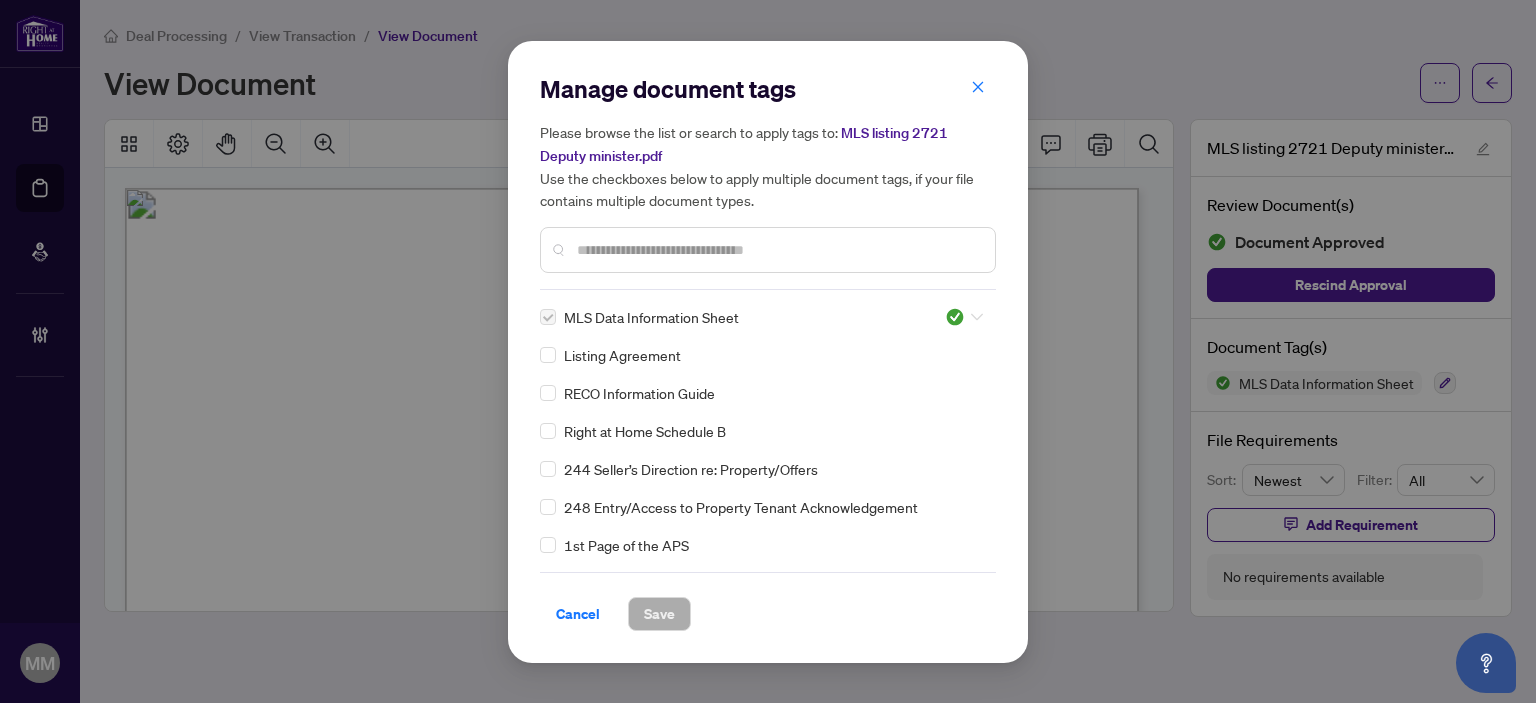 click at bounding box center (958, 317) 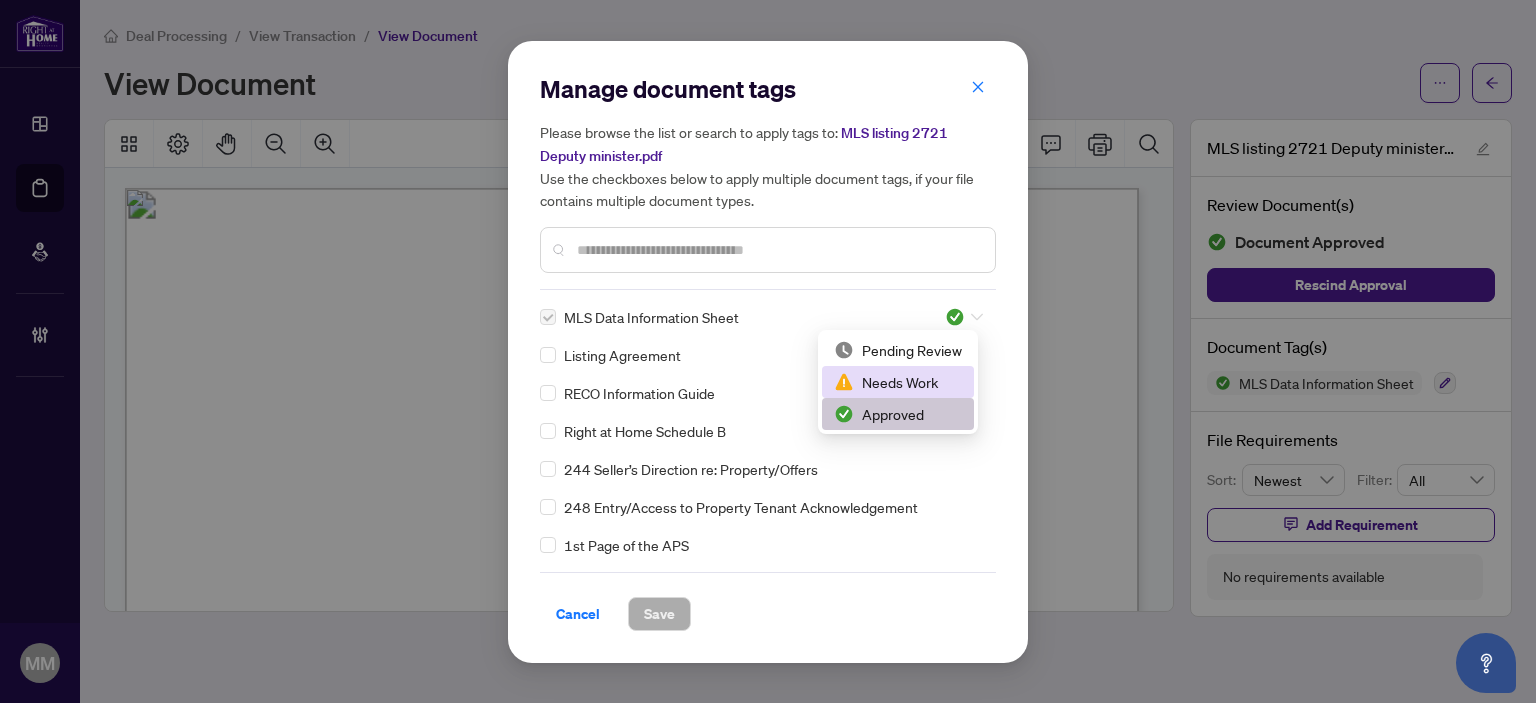 click on "Needs Work" at bounding box center [898, 382] 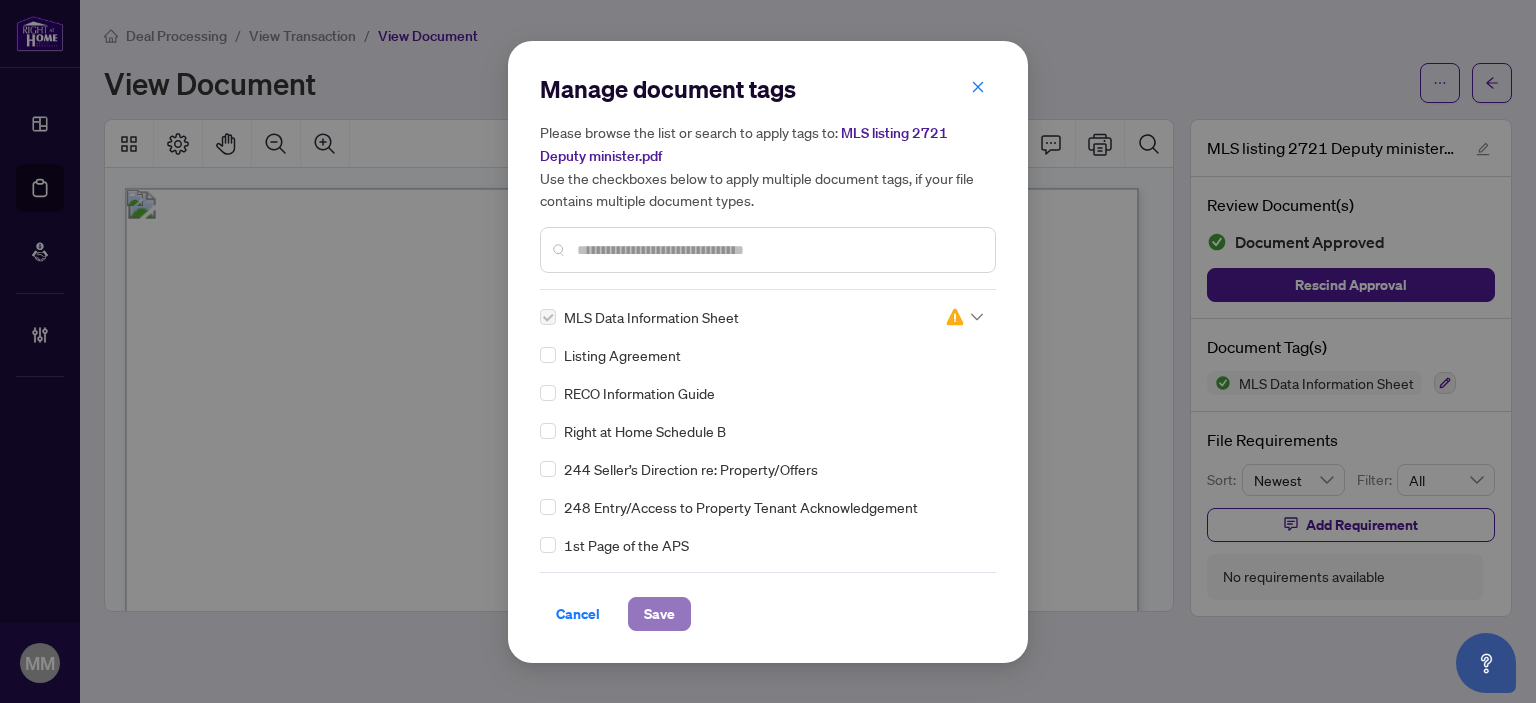 click on "Save" at bounding box center (659, 614) 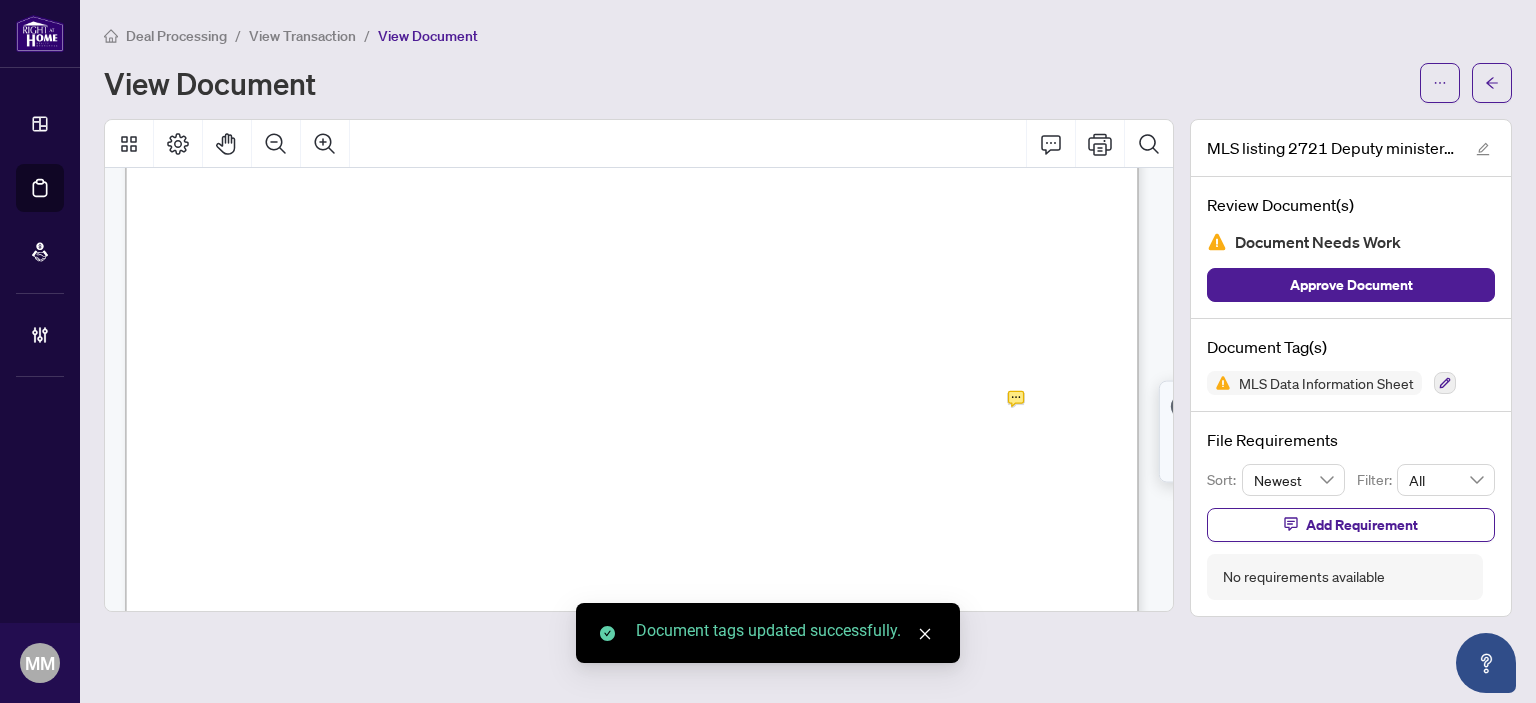 scroll, scrollTop: 1000, scrollLeft: 0, axis: vertical 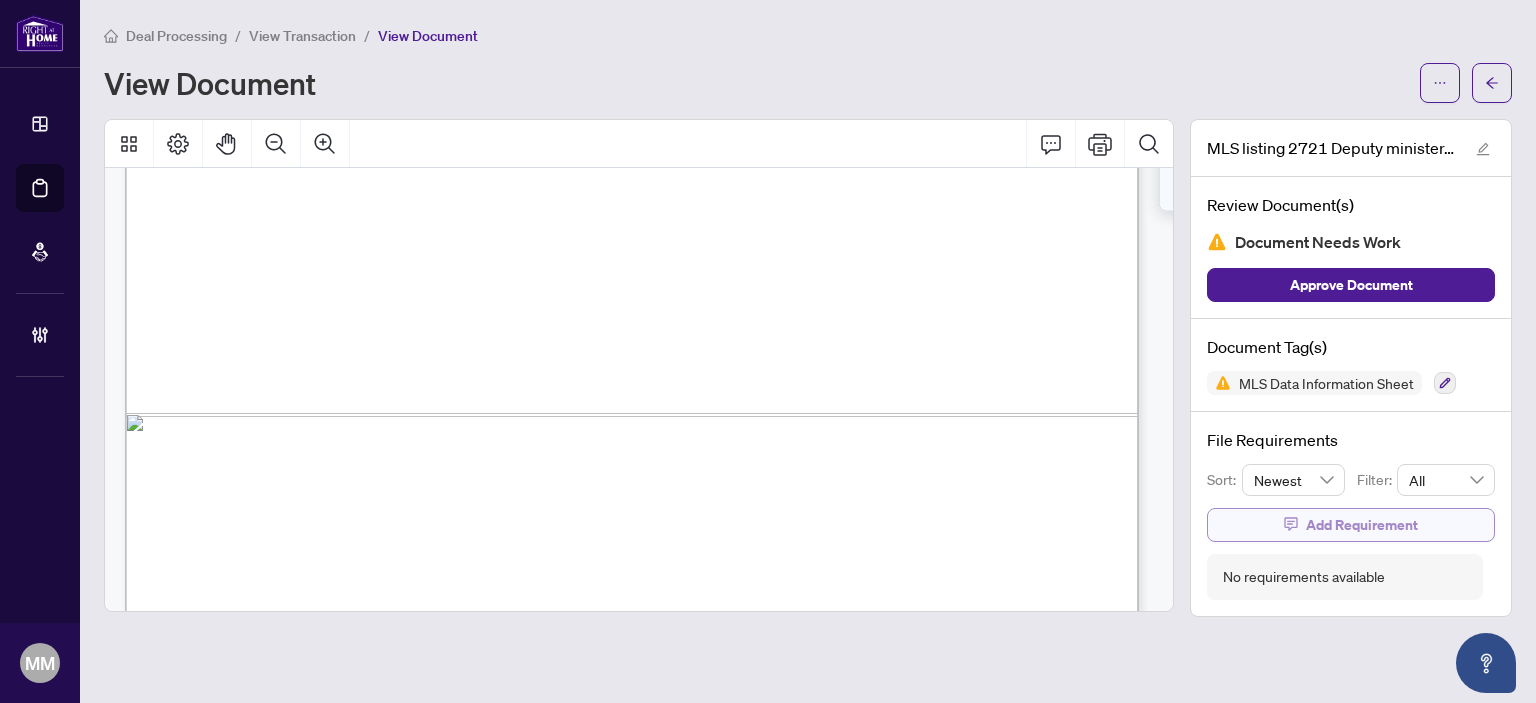 click on "Add Requirement" at bounding box center (1351, 525) 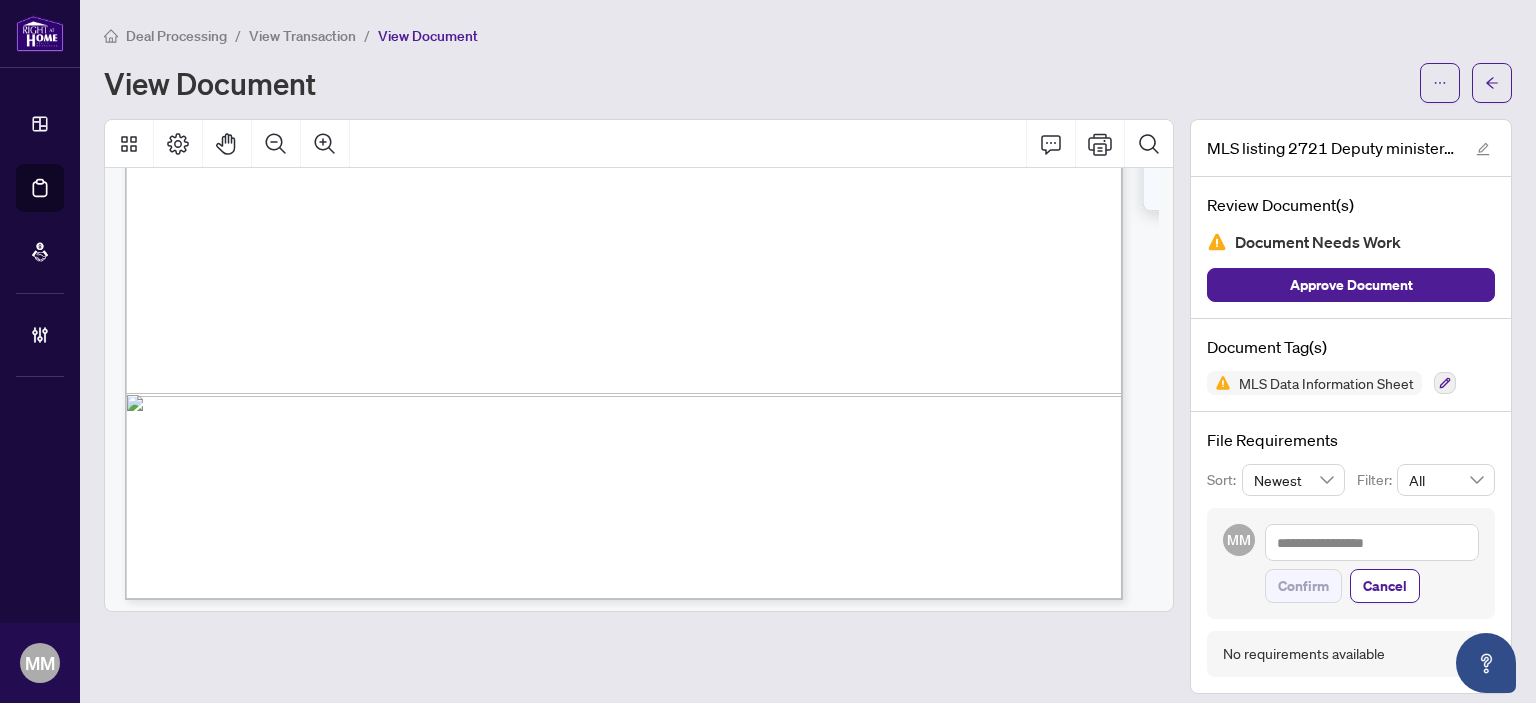 scroll, scrollTop: 984, scrollLeft: 0, axis: vertical 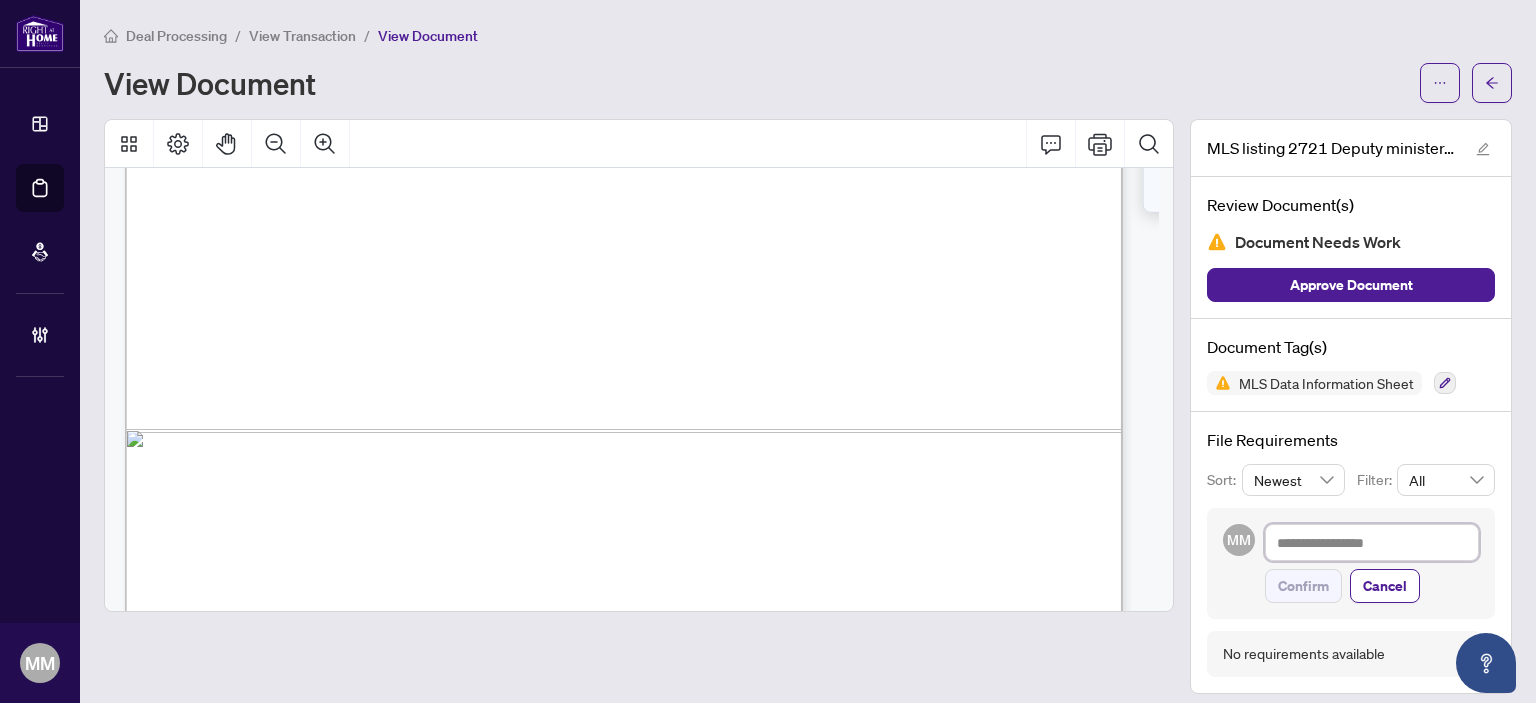 click at bounding box center (1372, 543) 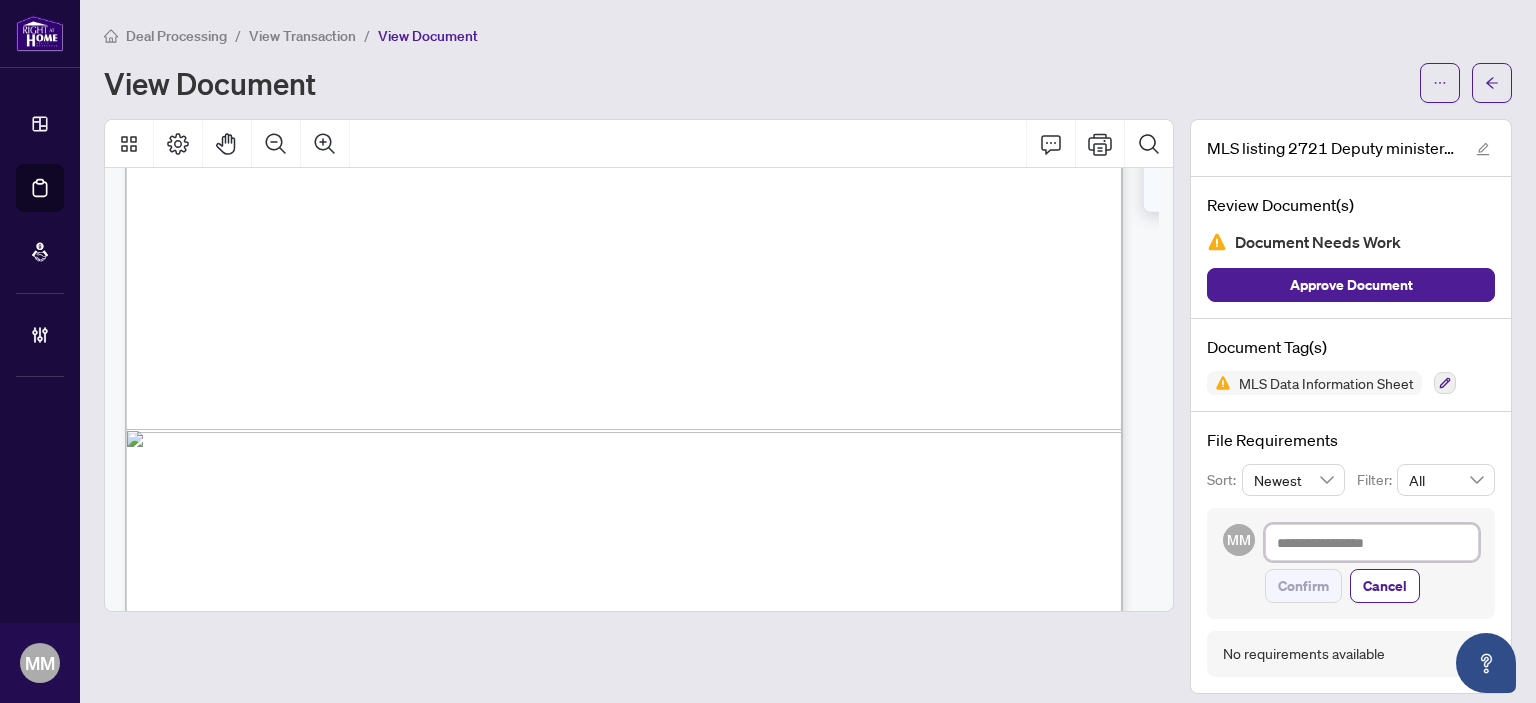click at bounding box center [1372, 543] 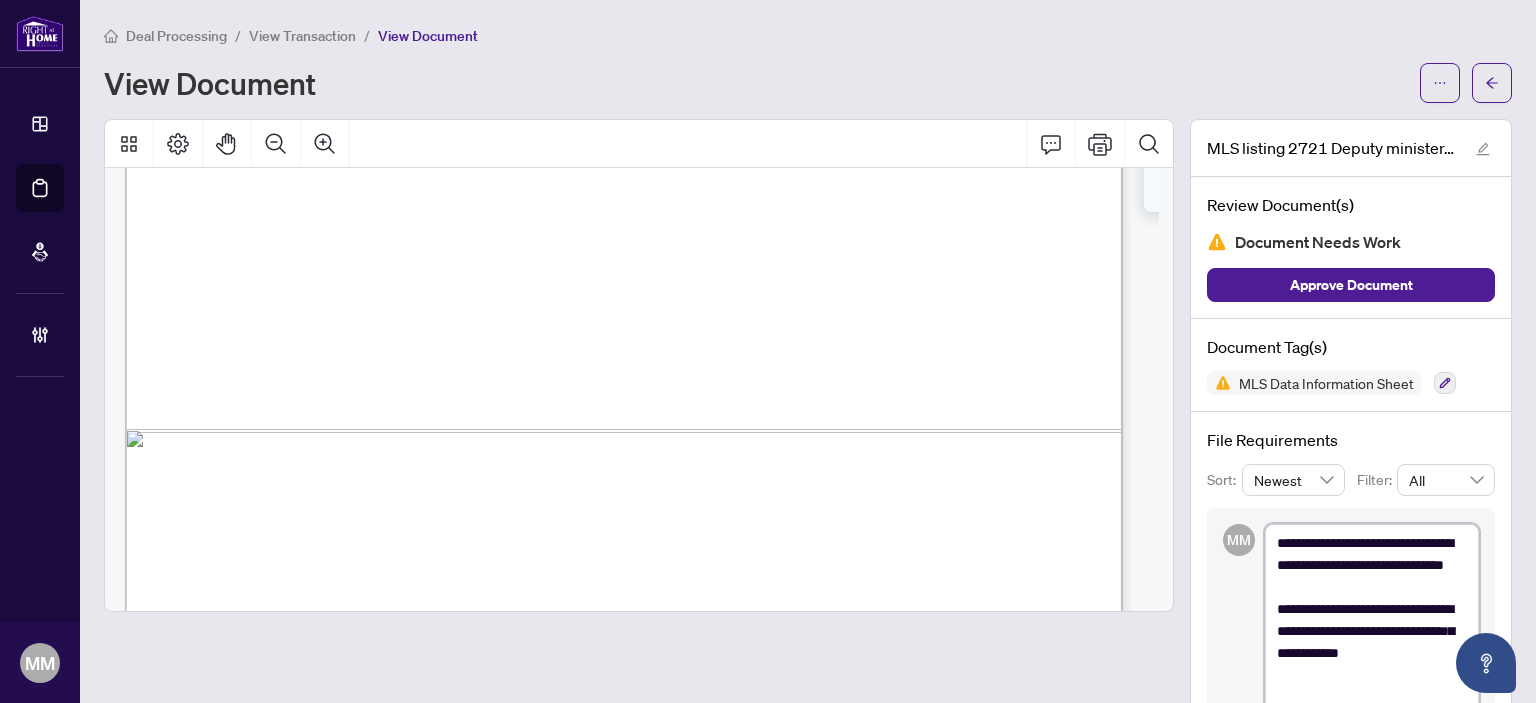 scroll, scrollTop: 5, scrollLeft: 0, axis: vertical 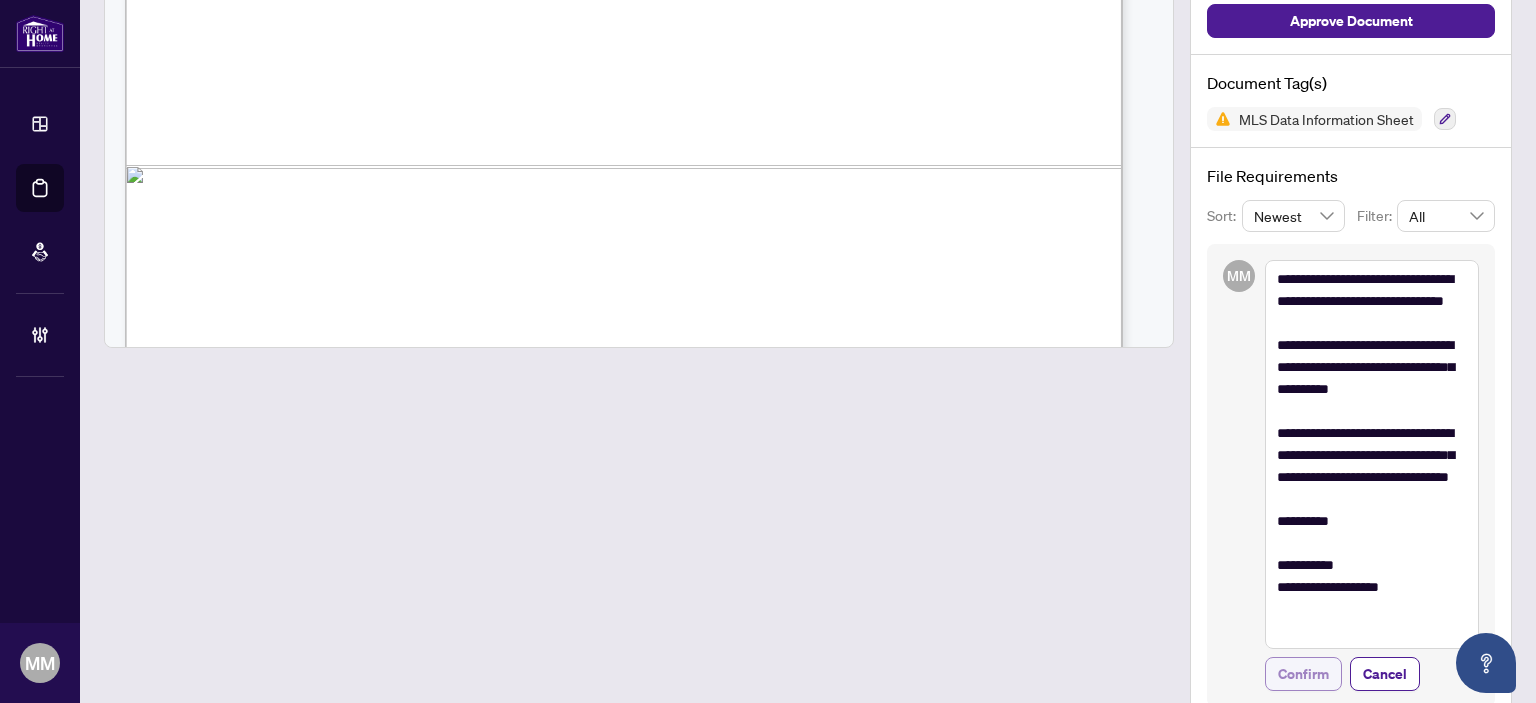 drag, startPoint x: 1273, startPoint y: 660, endPoint x: 1257, endPoint y: 652, distance: 17.888544 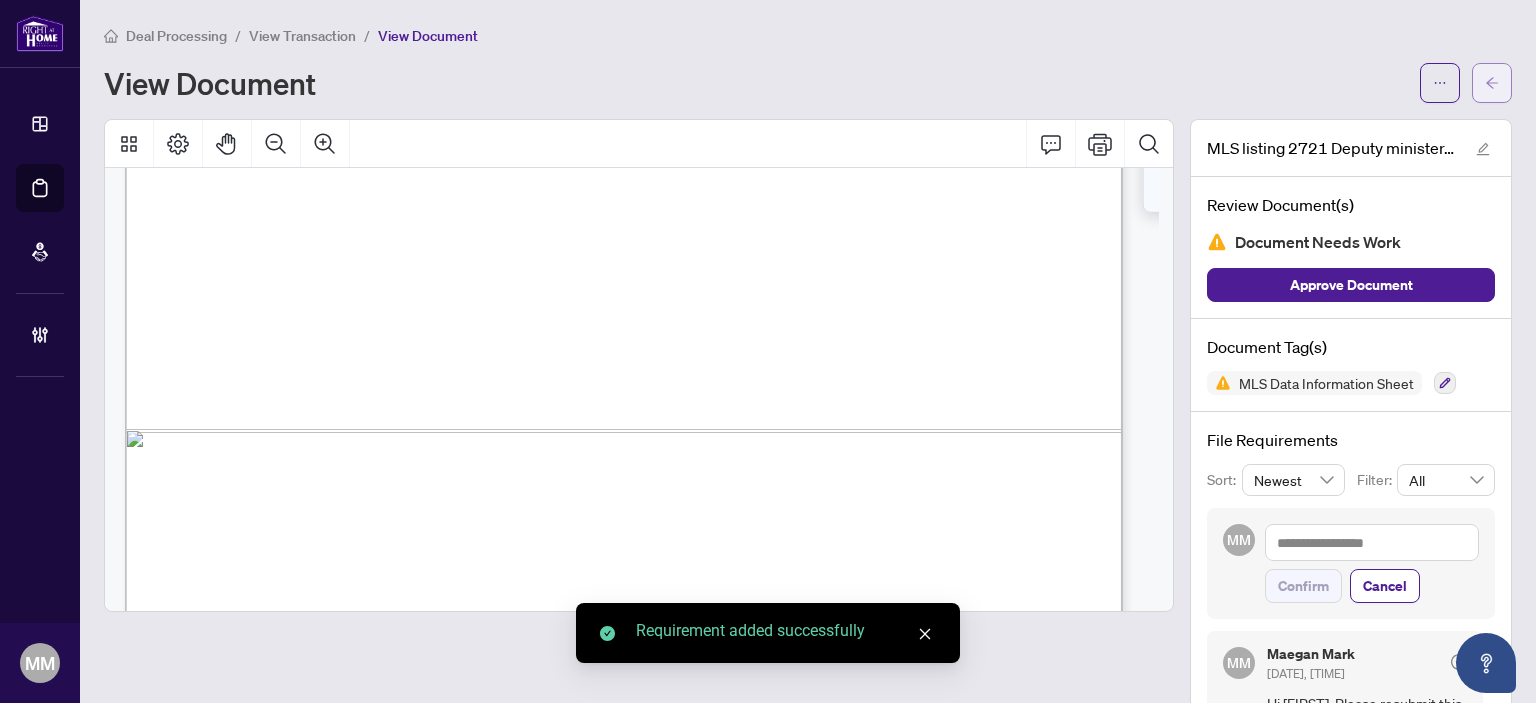 click at bounding box center (1492, 83) 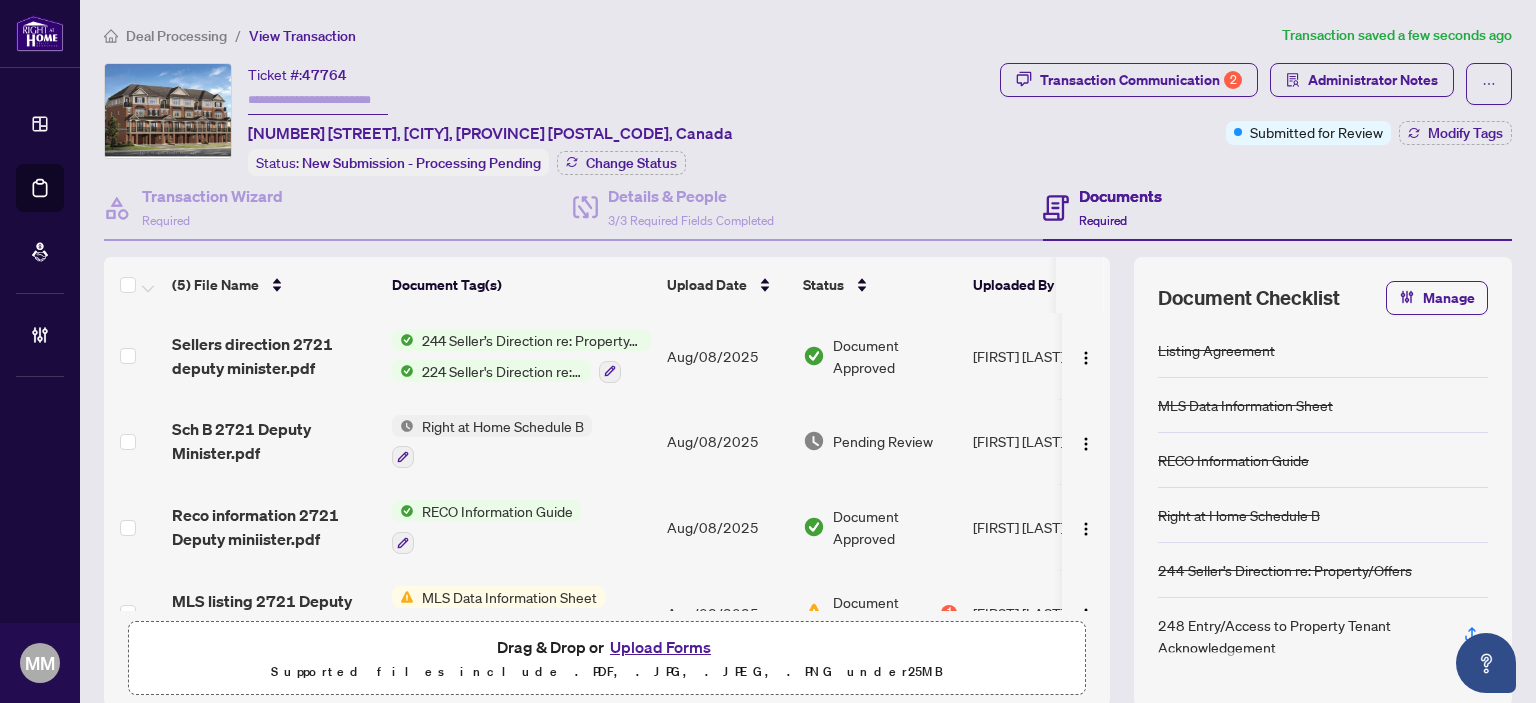 click on "Pending Review" at bounding box center (880, 442) 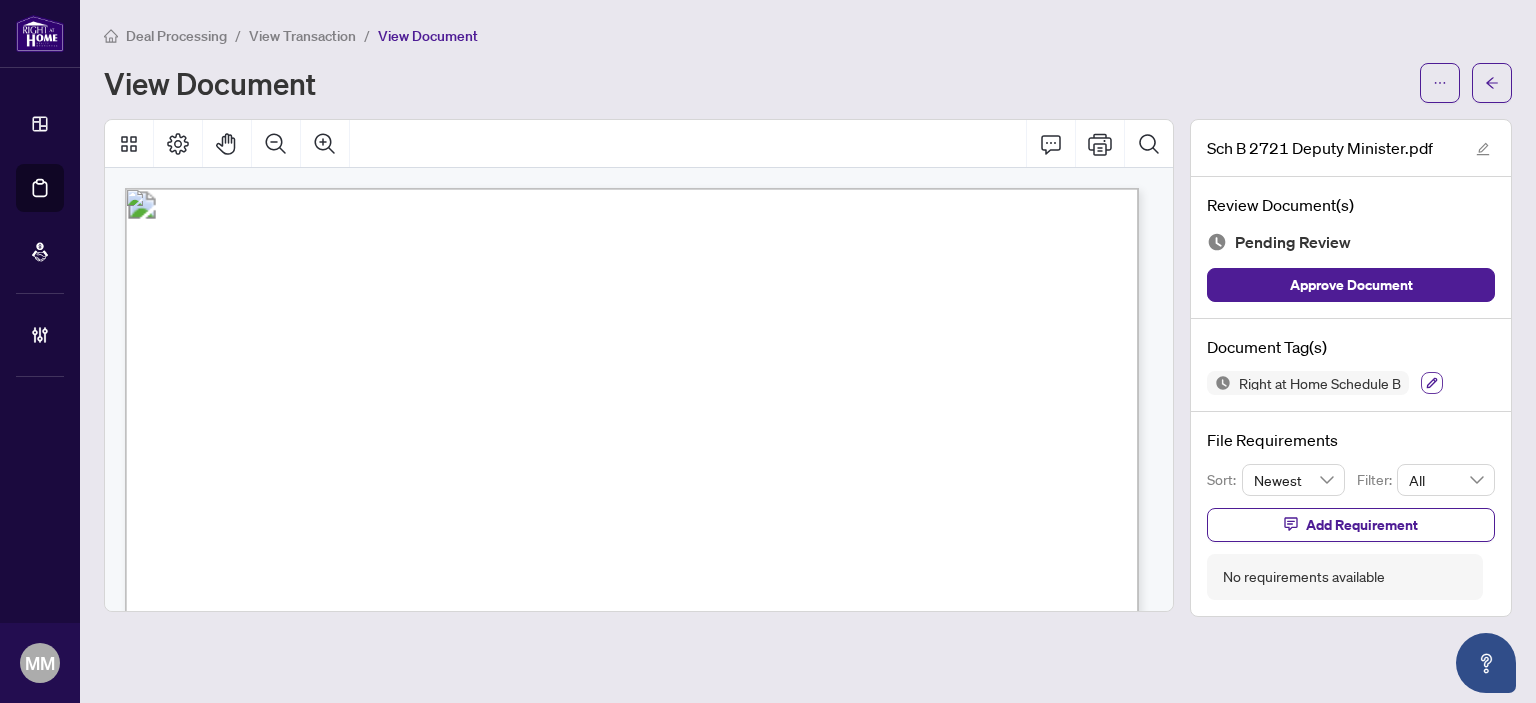 click at bounding box center (1432, 383) 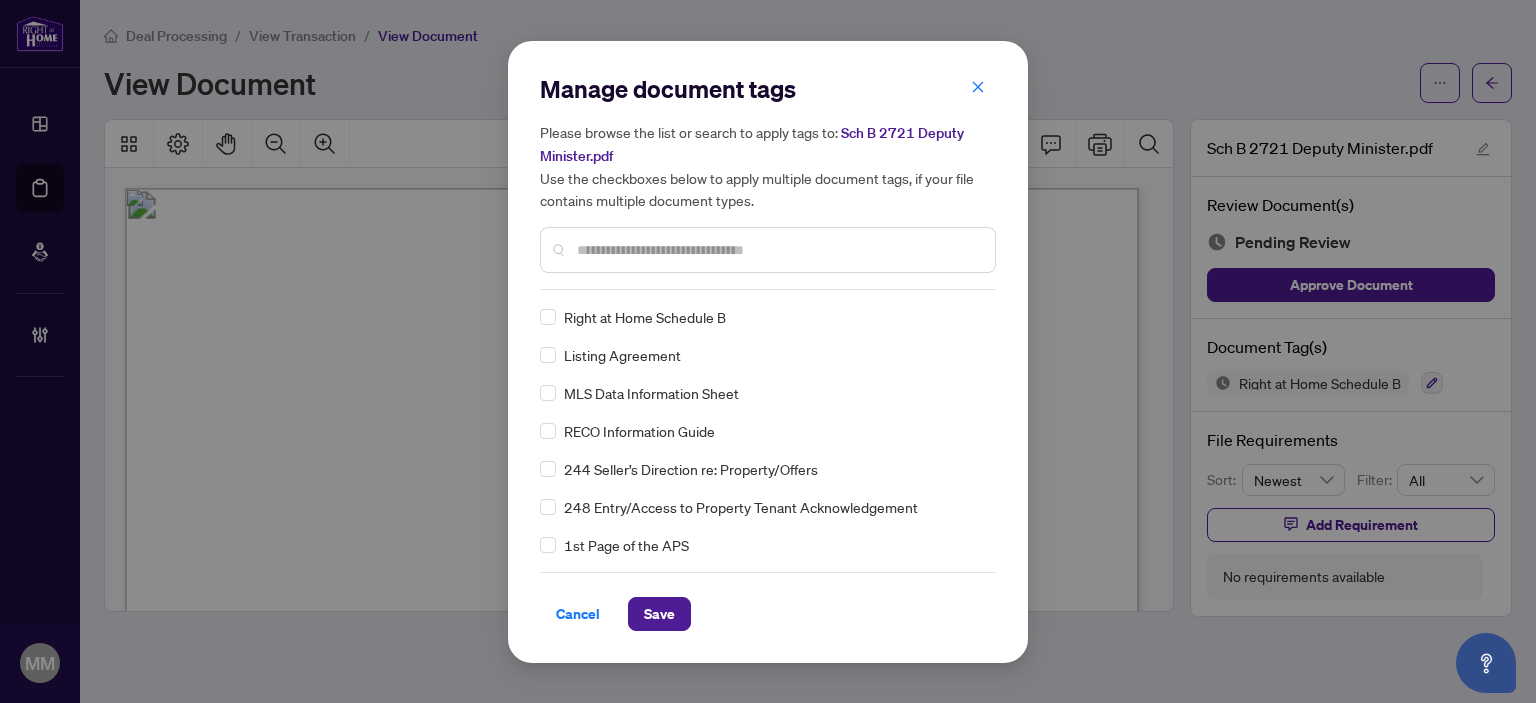 click at bounding box center (778, 250) 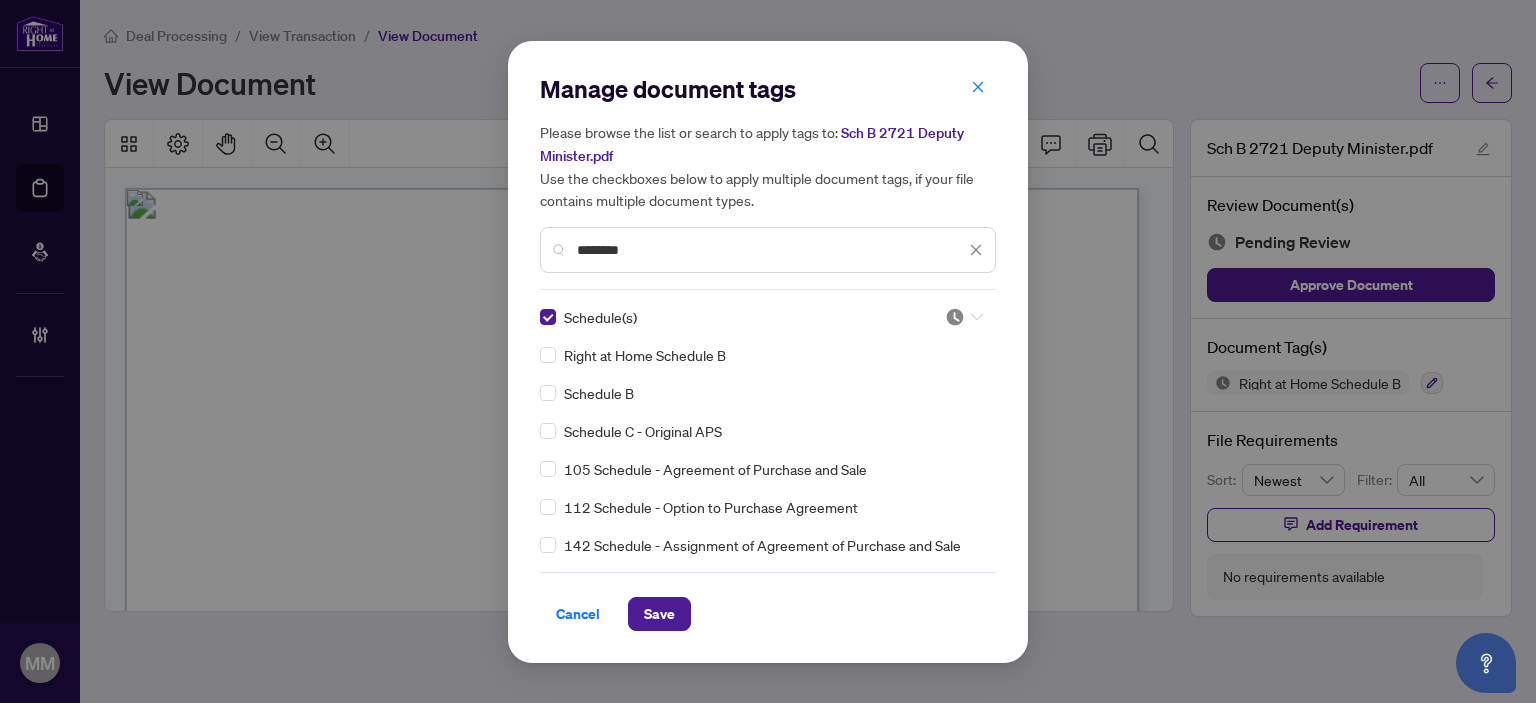 click at bounding box center (964, 317) 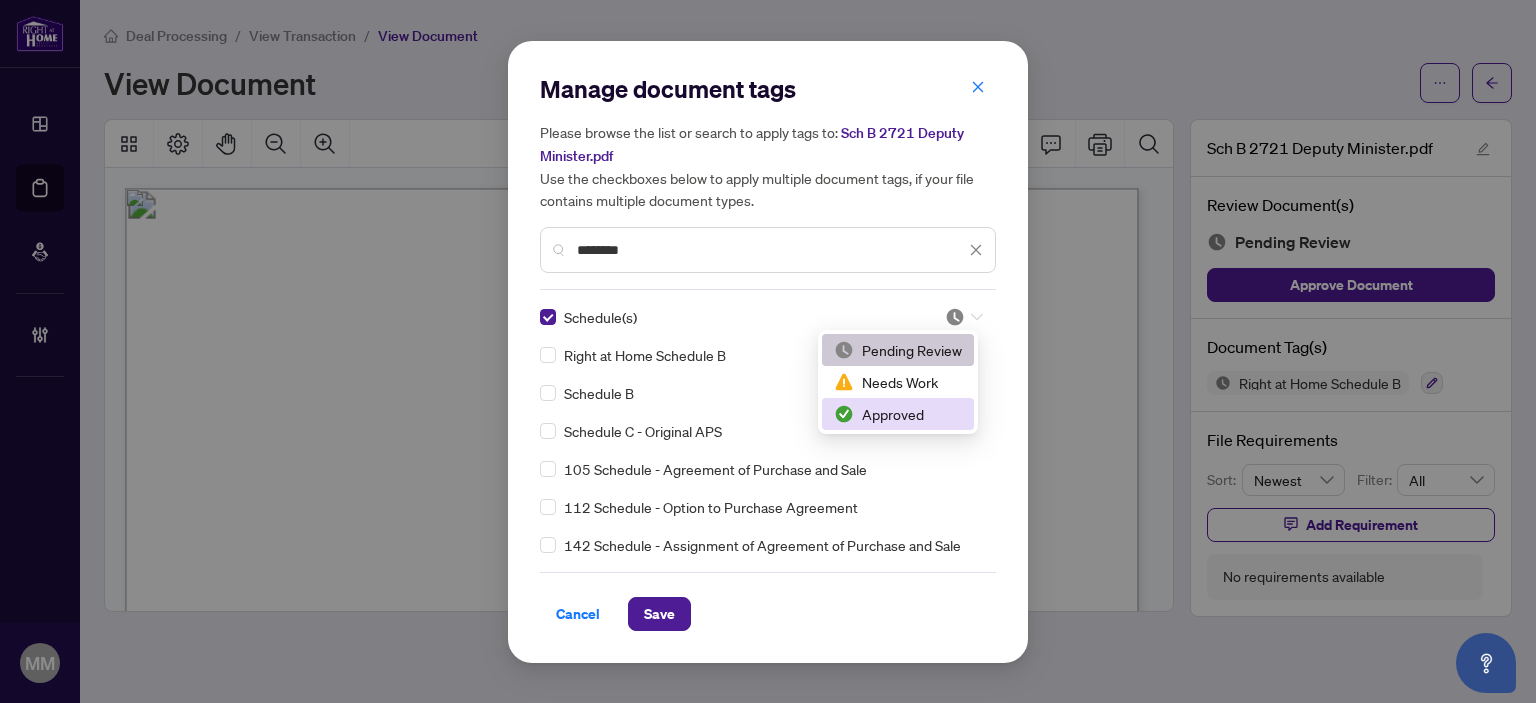 click on "Approved" at bounding box center [898, 414] 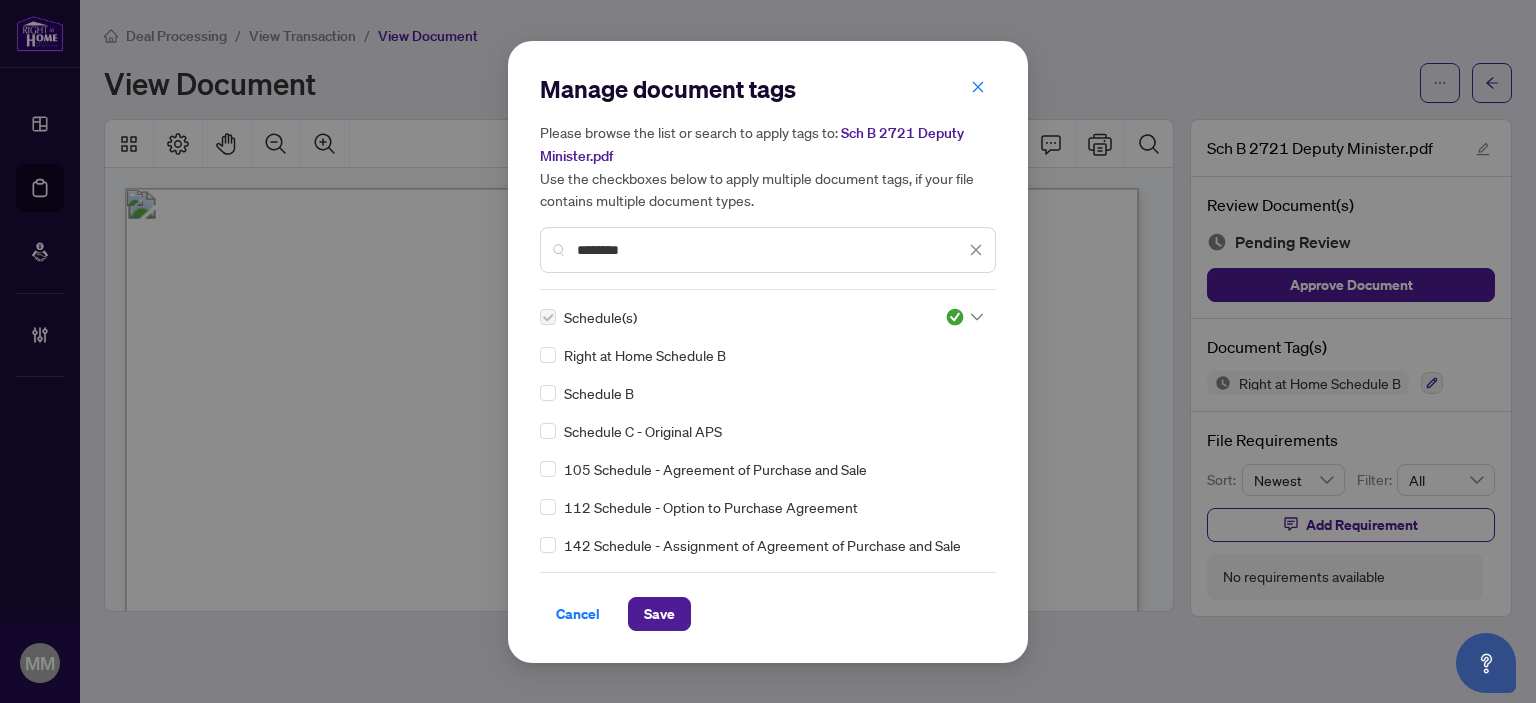 click on "Manage document tags Please browse the list or search to apply tags to:   Sch B 2721 Deputy Minister.pdf   Use the checkboxes below to apply multiple document tags, if your file contains multiple document types.   ******** Schedule(s) Right at Home Schedule B Schedule B Schedule C - Original APS 105 Schedule - Agreement of Purchase and Sale 112 Schedule - Option to Purchase Agreement 142 Schedule - Assignment of Agreement of Purchase and Sale 203 Schedule - Listing Agreement Authority to Offer for Sale 211 Schedule - Listing Agreement Authority to Offer for Lease 221 Seller Property Information Statement - Schedule forCondominium 222 Seller Property Information Statement - Schedule forWater Supply, Waste Disposal, Access, Shoreline, Utilities 303 Schedule - Buyer Representation Agreement 347 Schedule - Tenant Representation Agreement 401 Schedule - Agreement to Lease - Residential 504 Schedule - Agreement of Purchase and Sale Business in Leased Premises 512 Schedule - Agreement to Lease - Commercial Cancel OK" at bounding box center (768, 352) 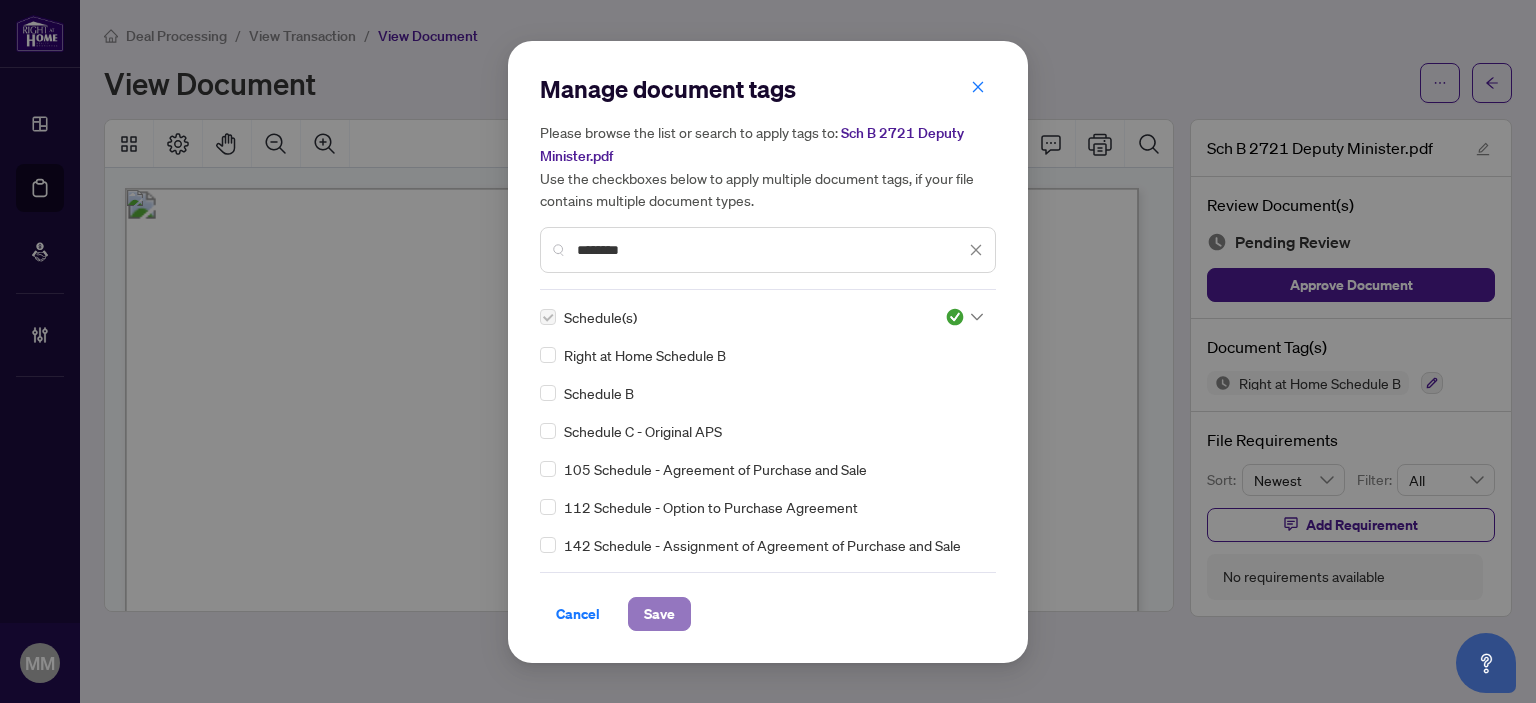 click on "Save" at bounding box center (659, 614) 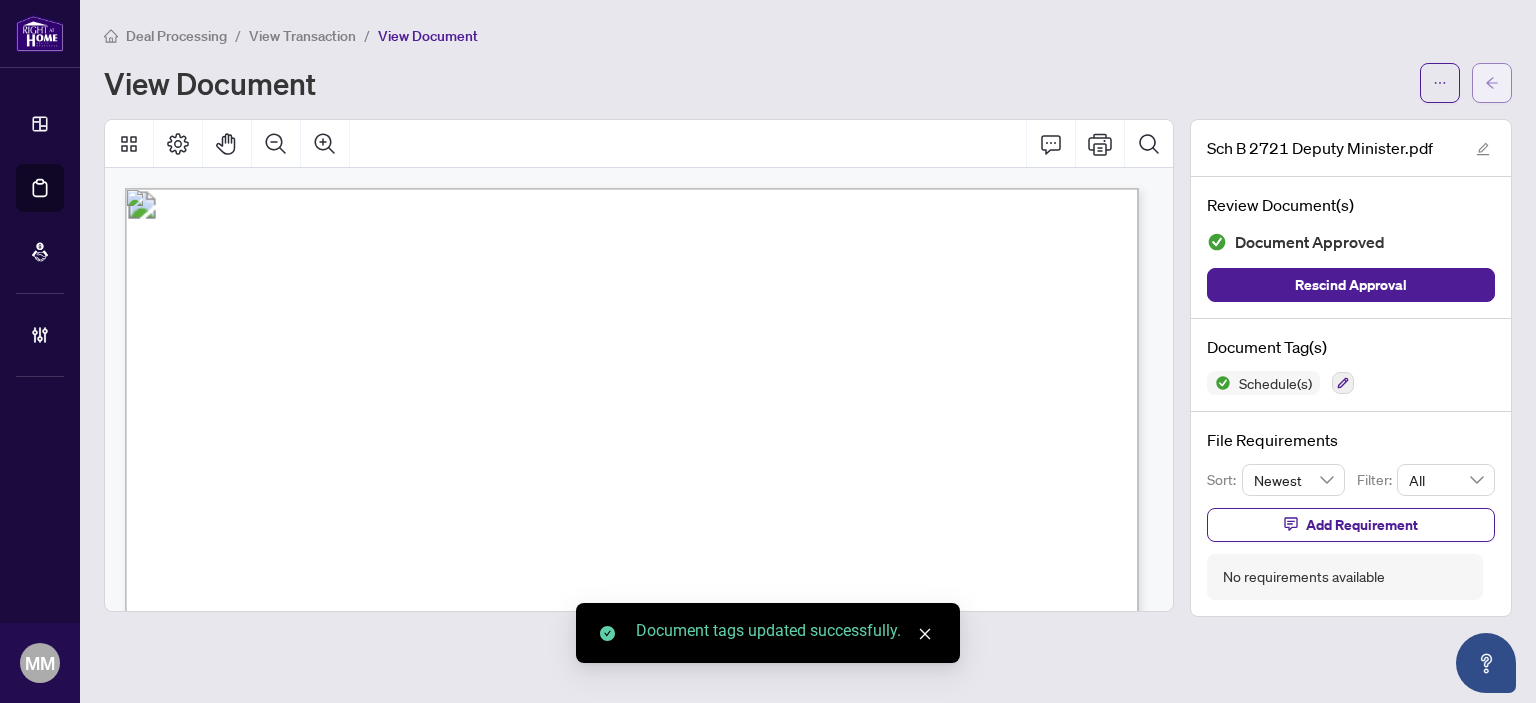 click 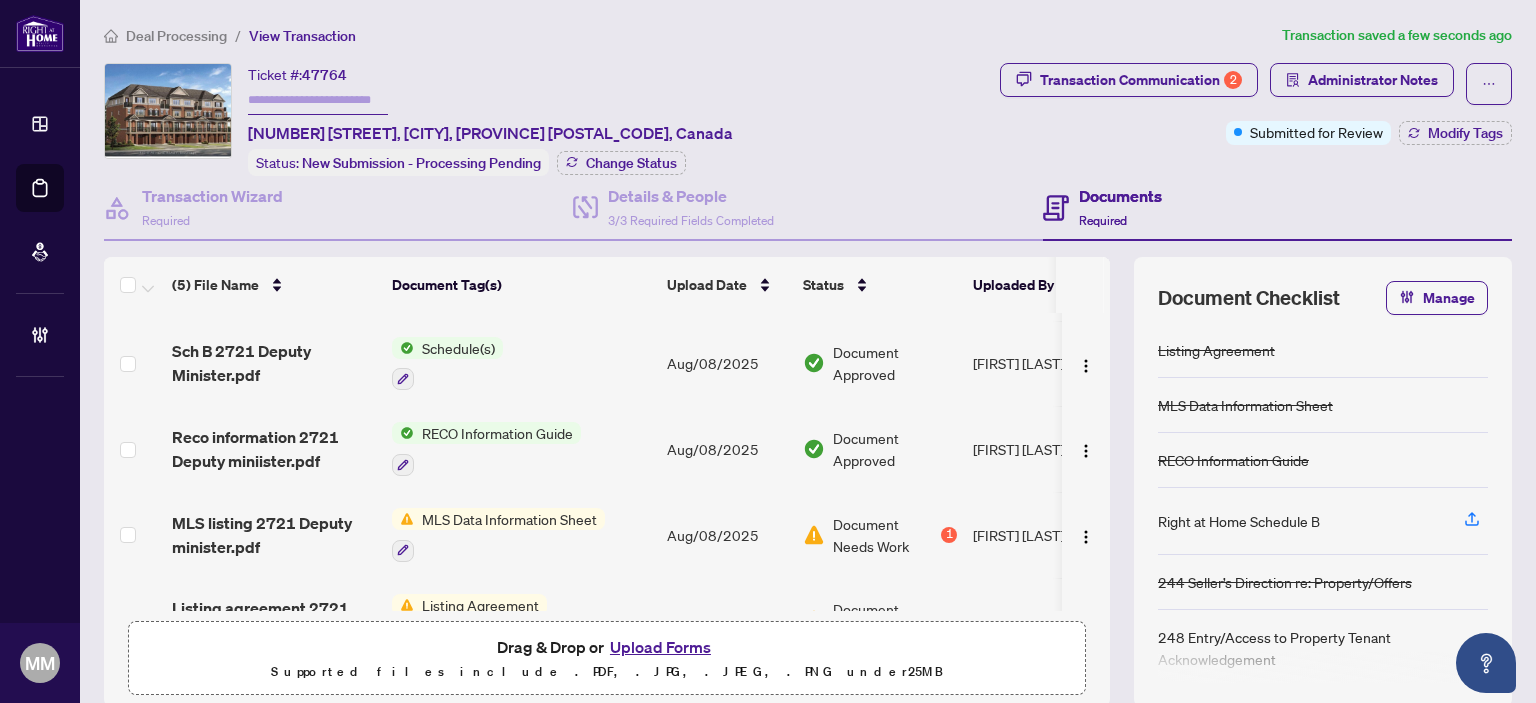 scroll, scrollTop: 0, scrollLeft: 0, axis: both 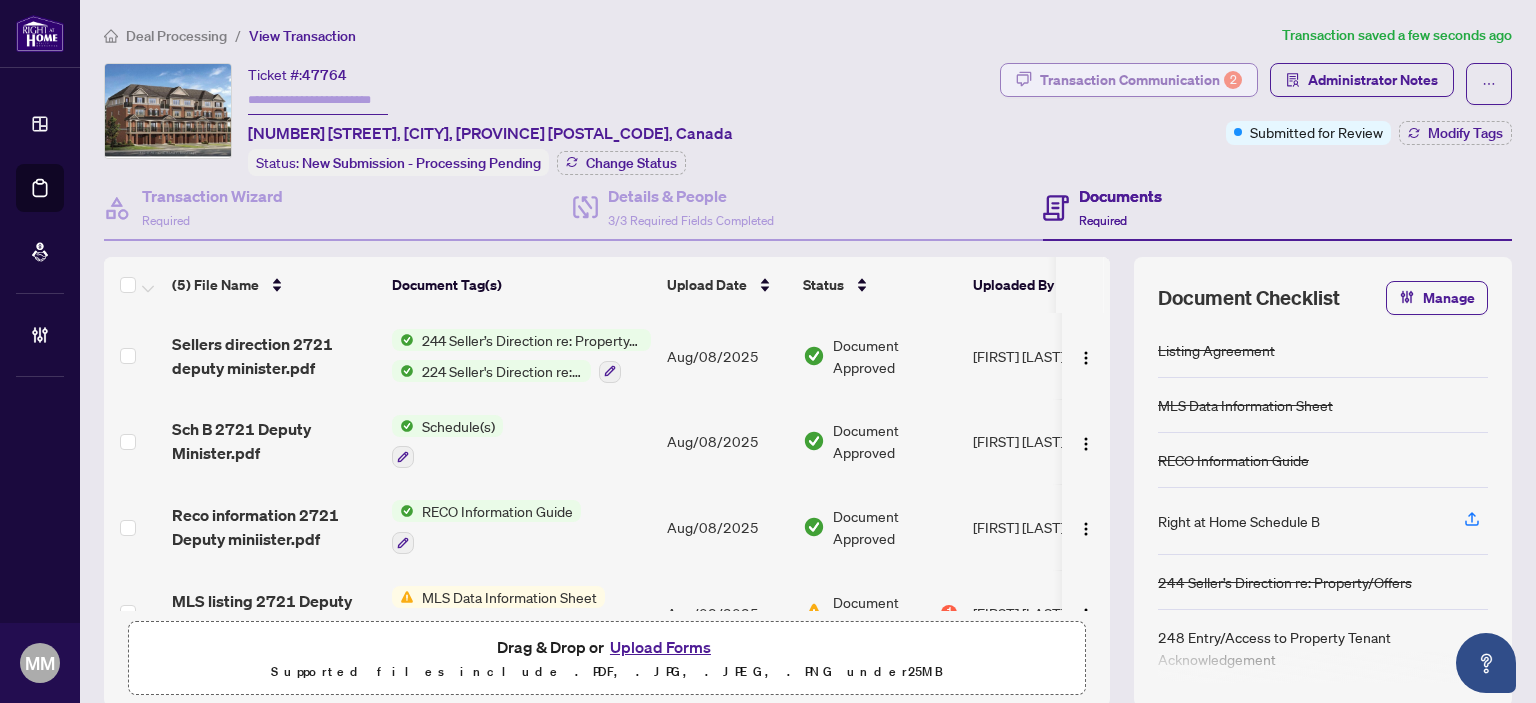 click on "Transaction Communication 2" at bounding box center [1141, 80] 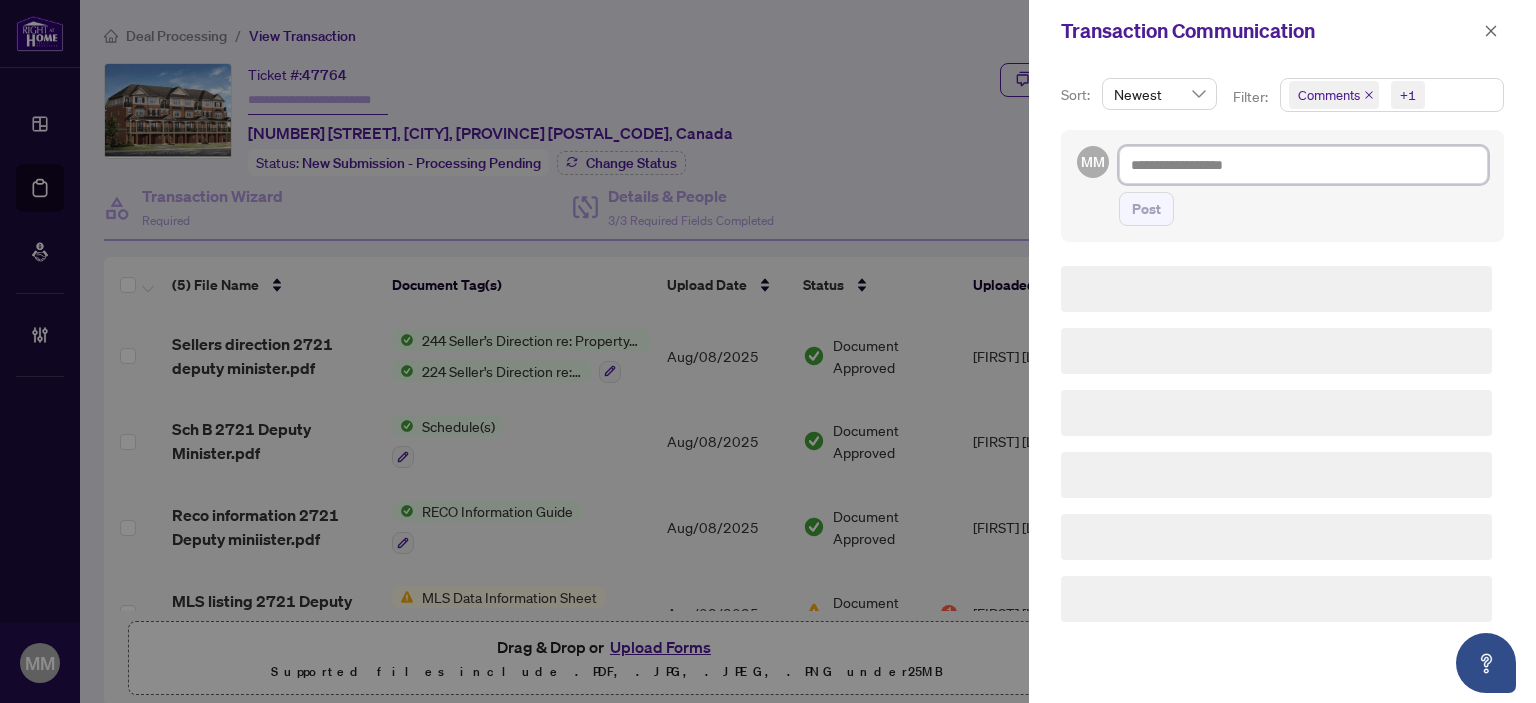 click at bounding box center [1303, 165] 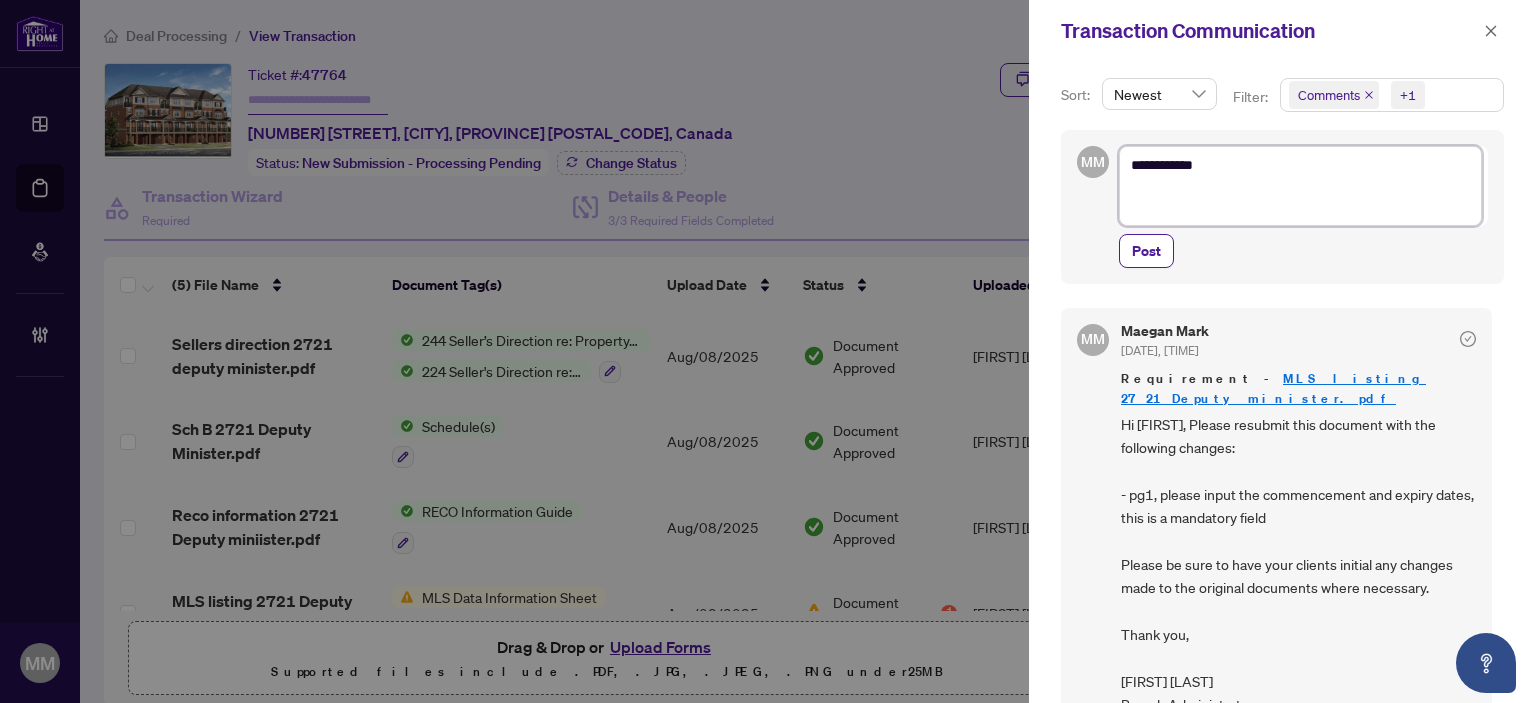 scroll, scrollTop: 0, scrollLeft: 0, axis: both 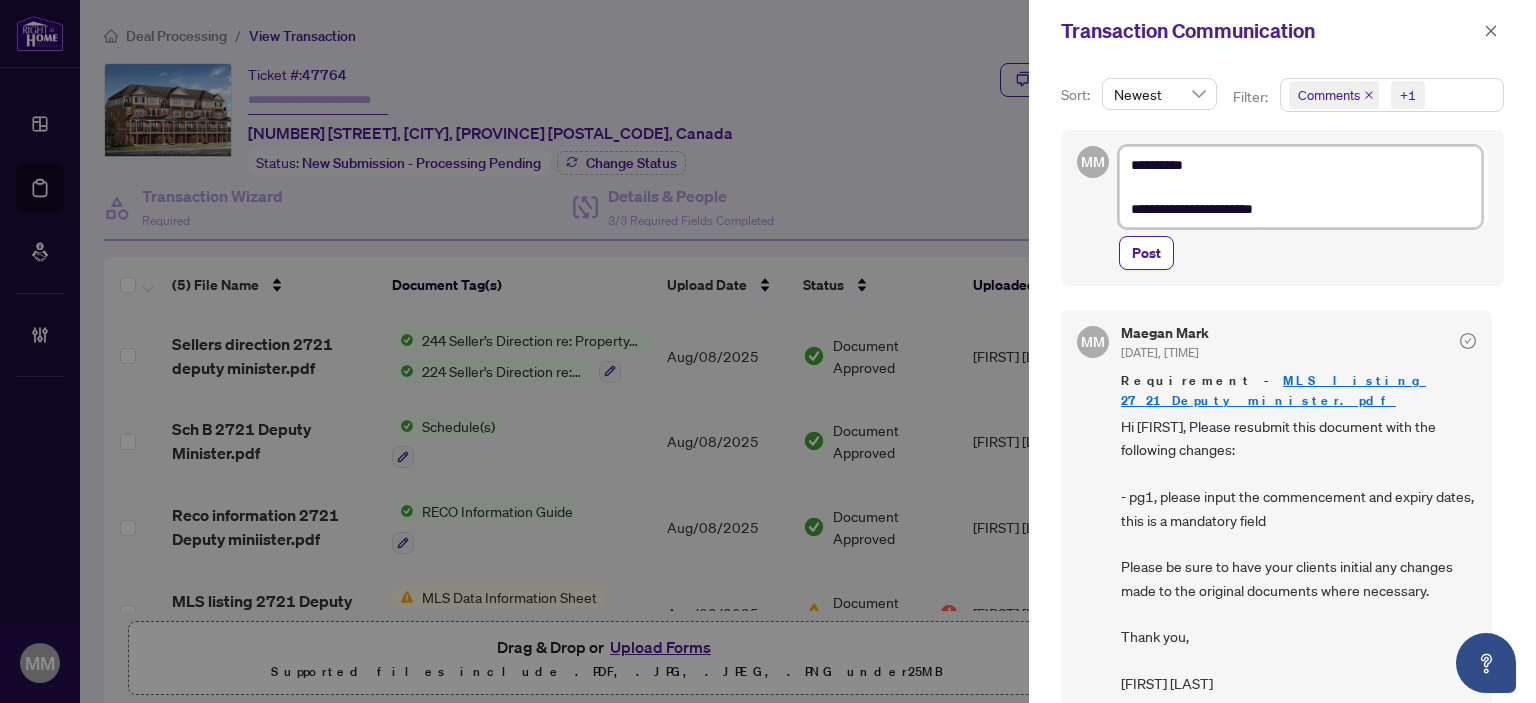 click on "**********" at bounding box center [1300, 187] 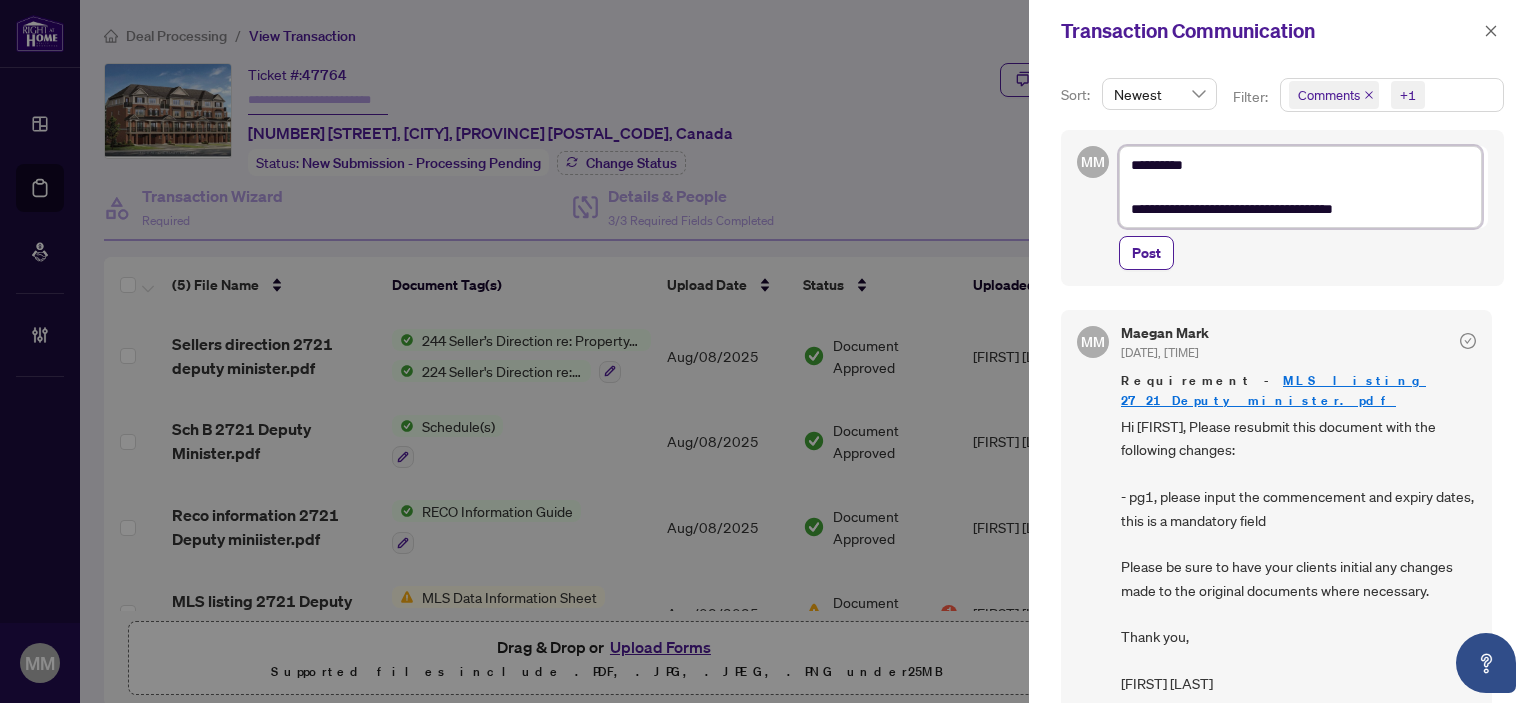 click on "**********" at bounding box center [1300, 187] 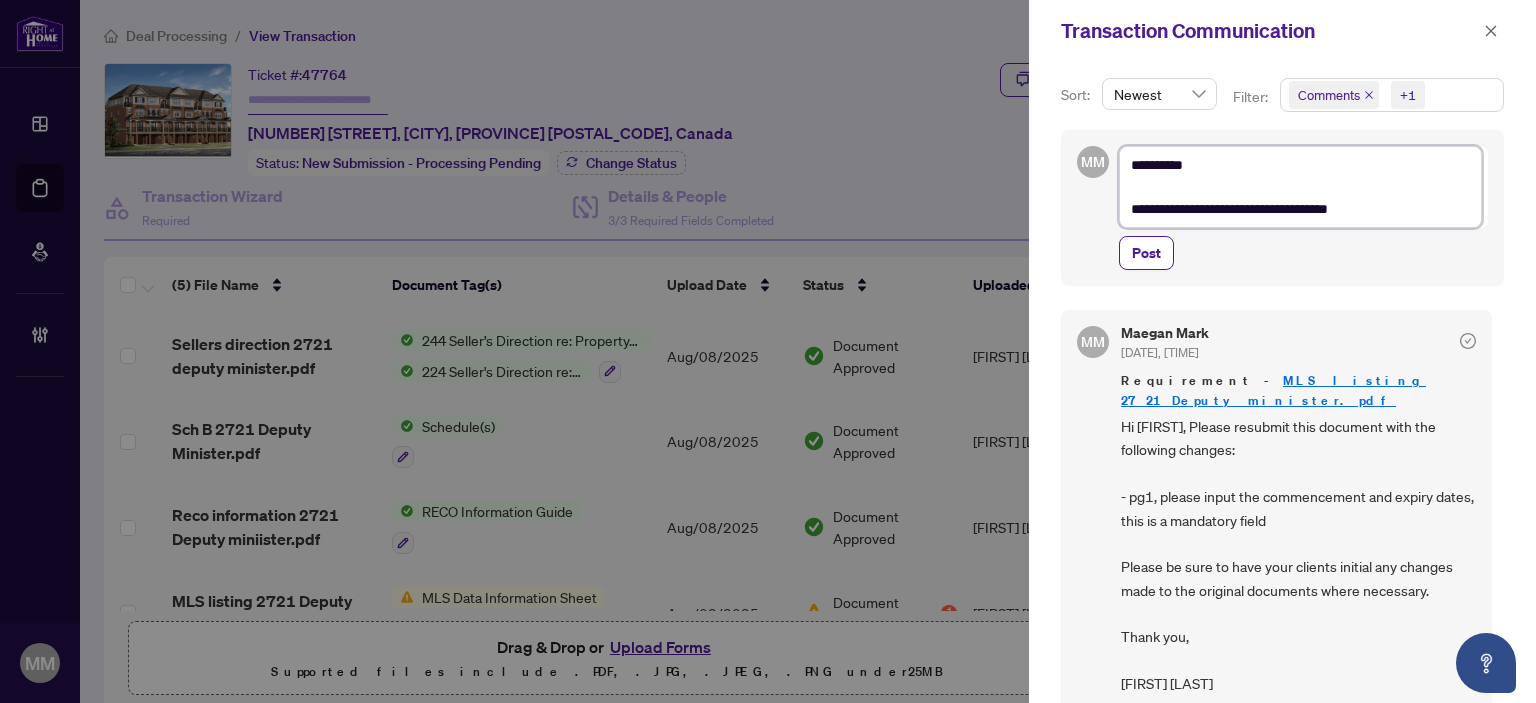 click on "**********" at bounding box center [1300, 187] 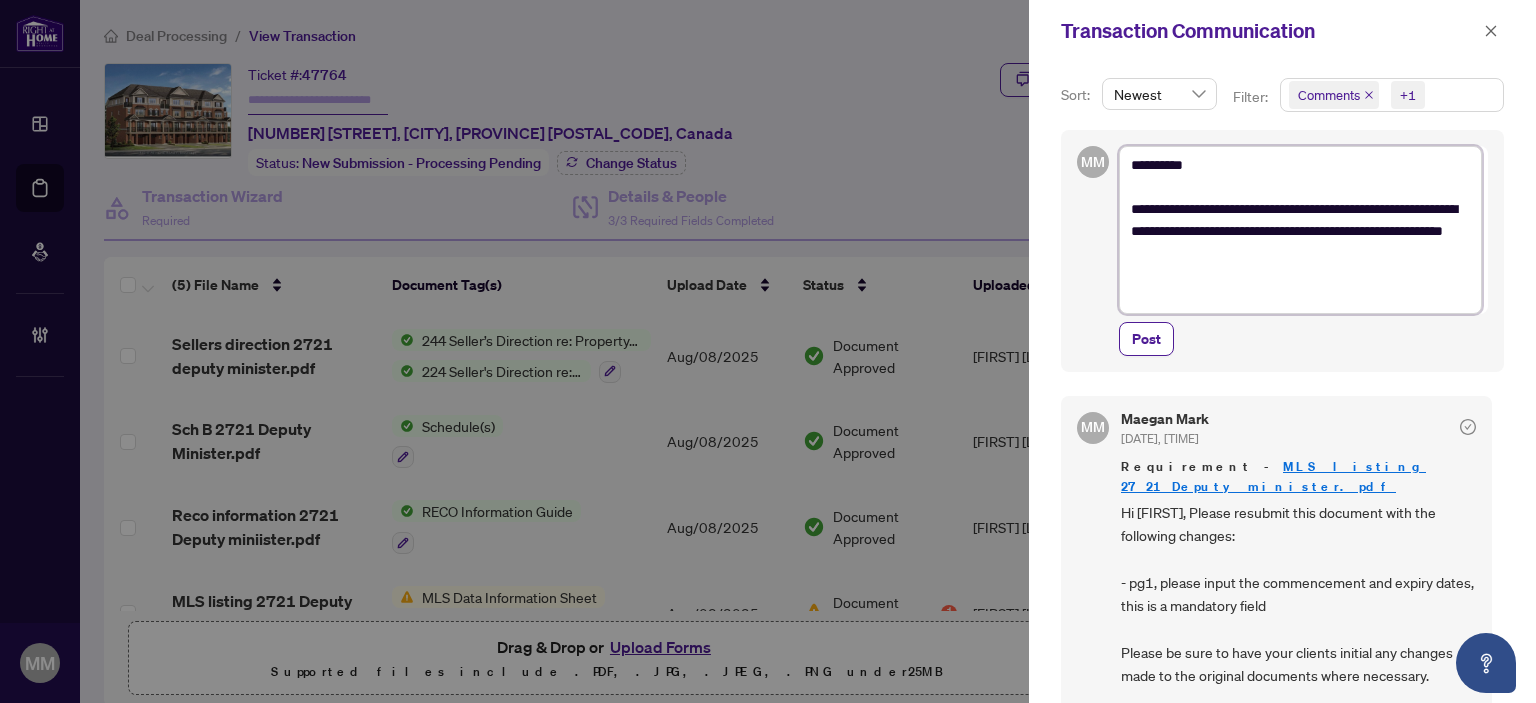 scroll, scrollTop: 0, scrollLeft: 0, axis: both 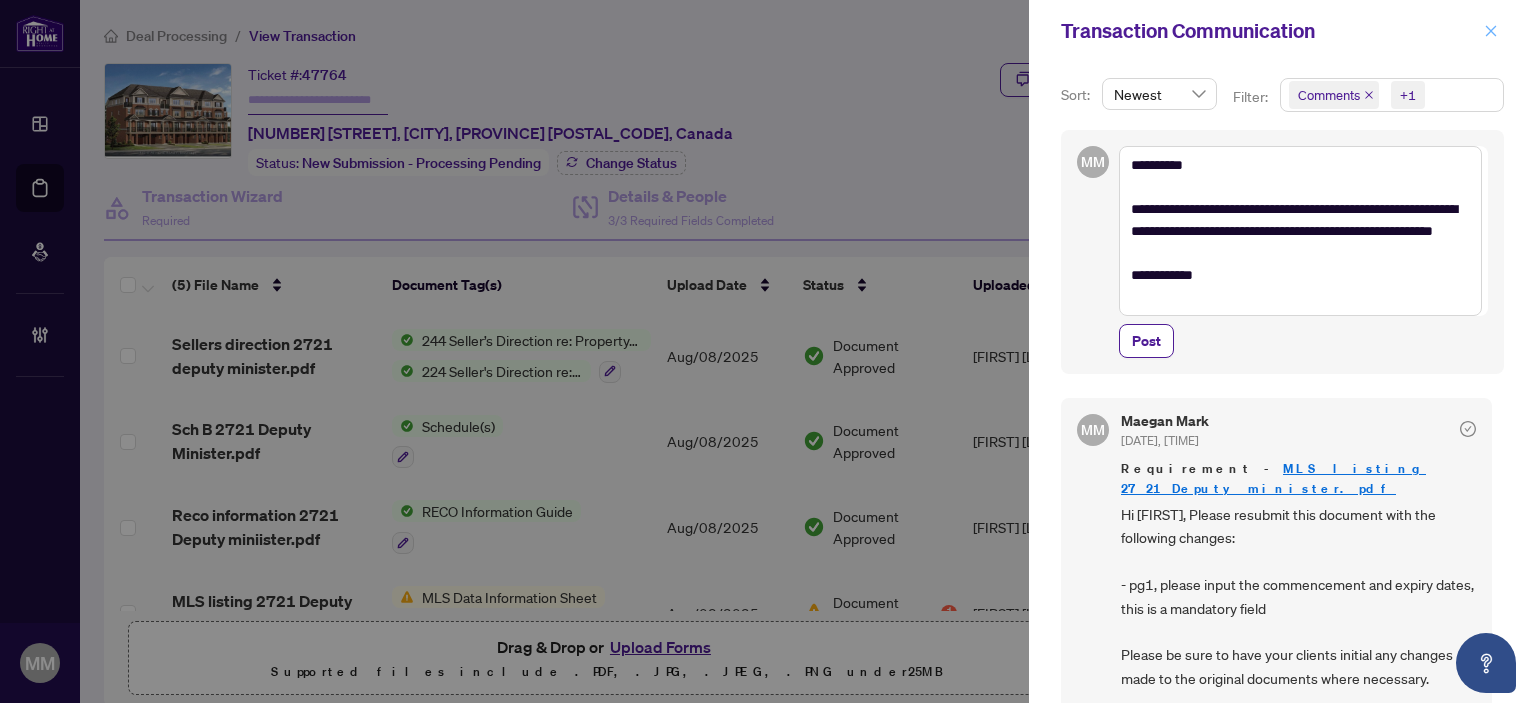 click 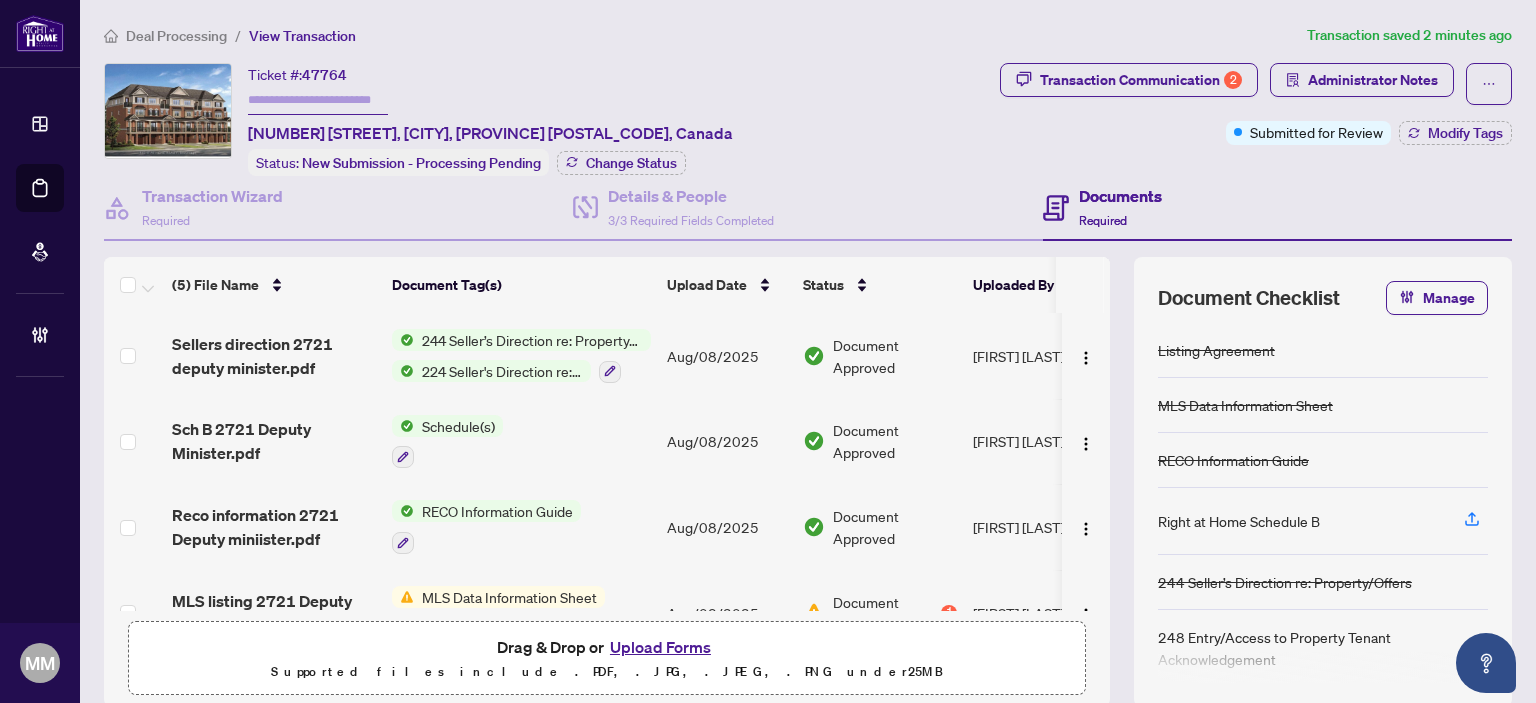 click on "Aug/08/2025" at bounding box center (727, 356) 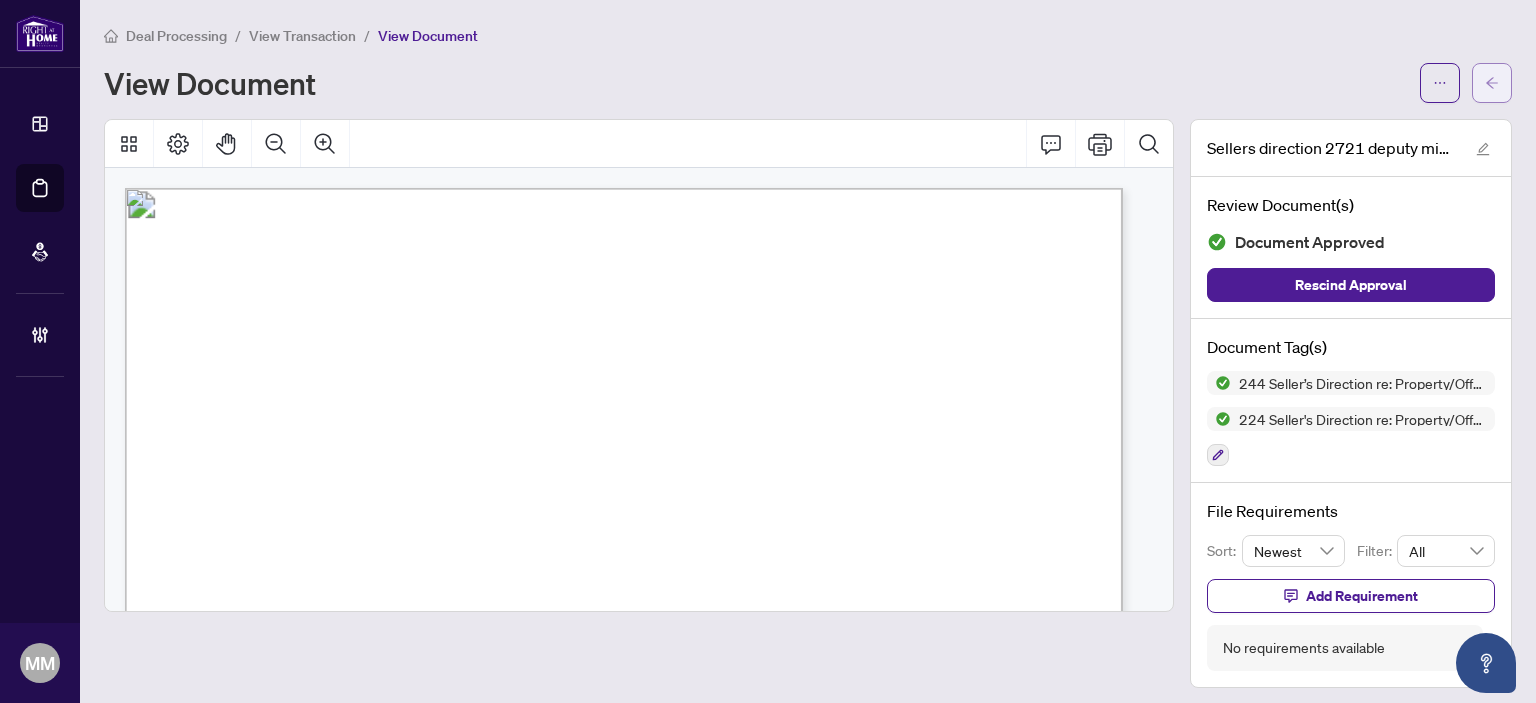 click 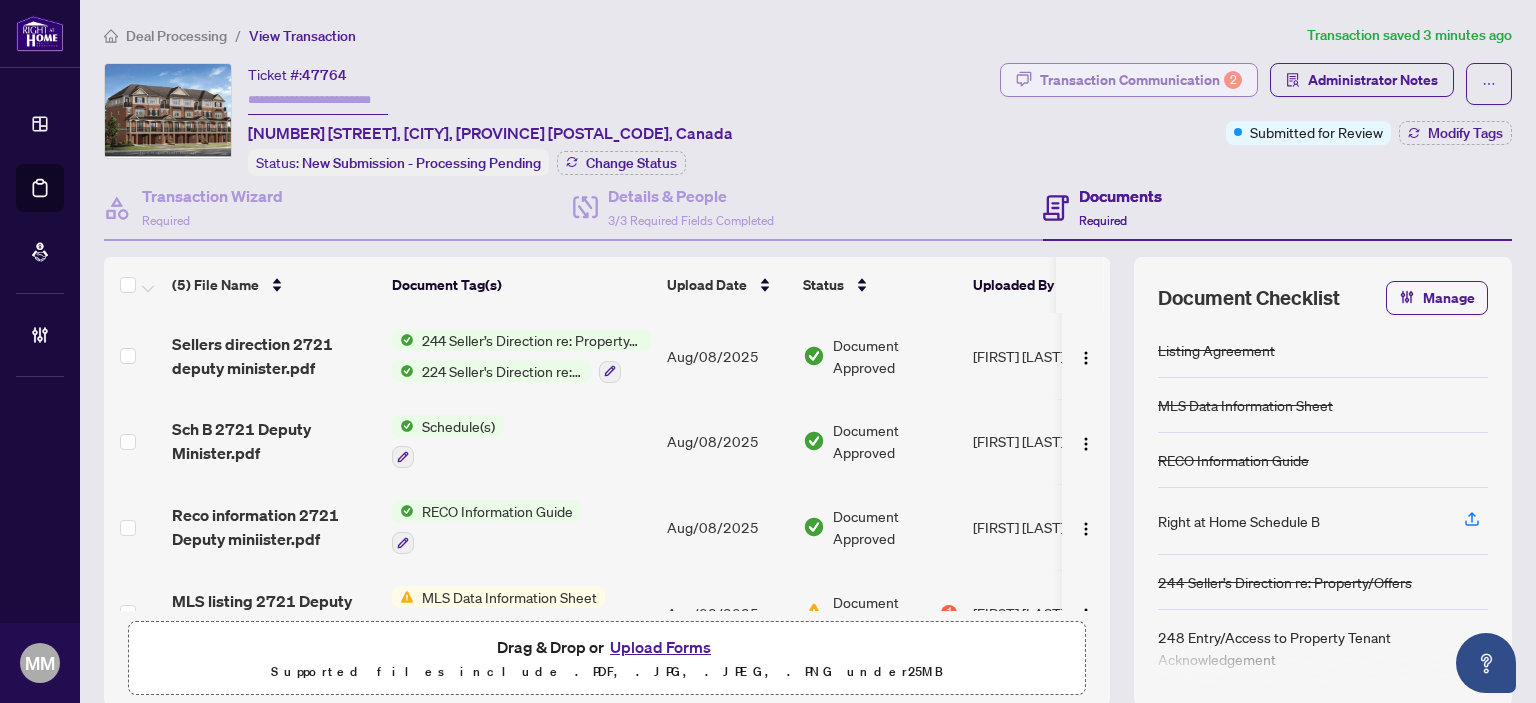 click on "Transaction Communication 2" at bounding box center (1141, 80) 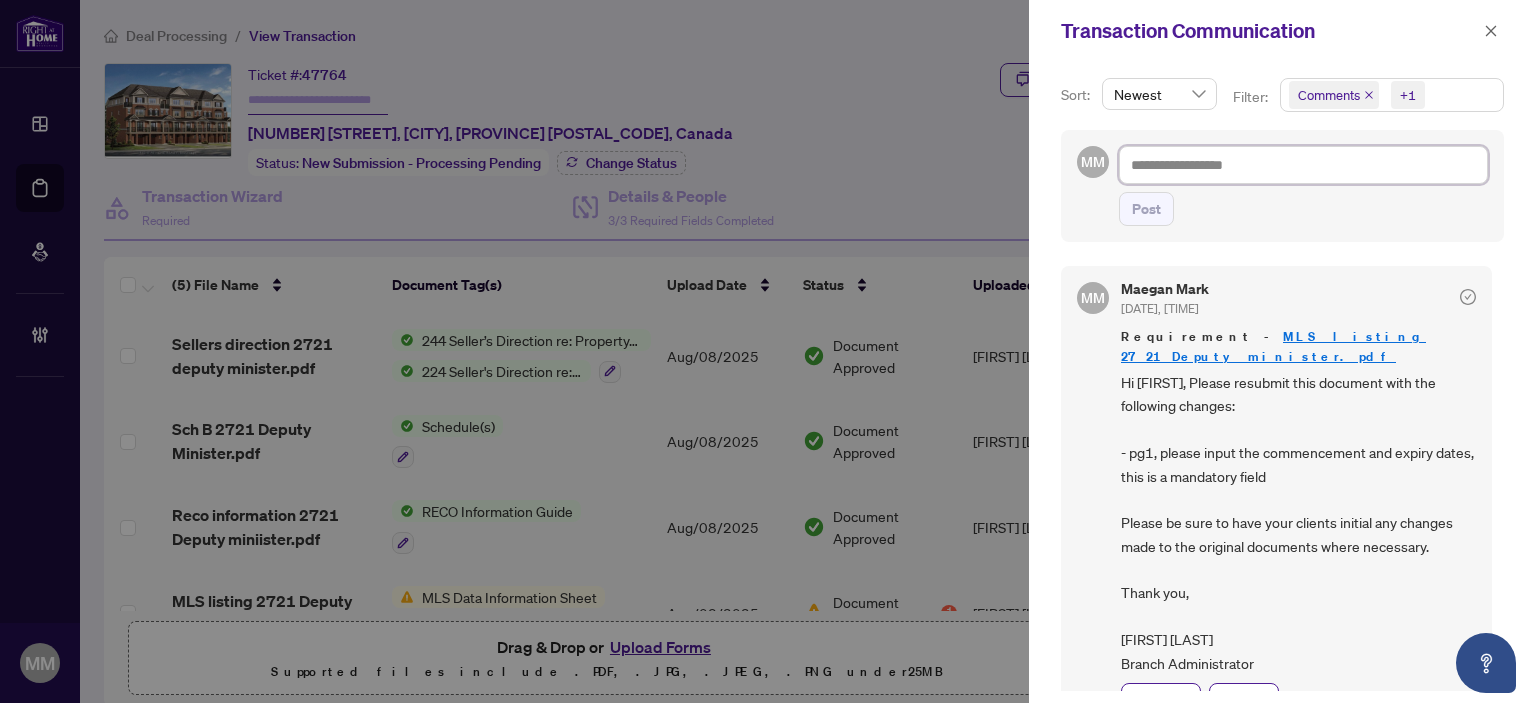 click at bounding box center [1303, 165] 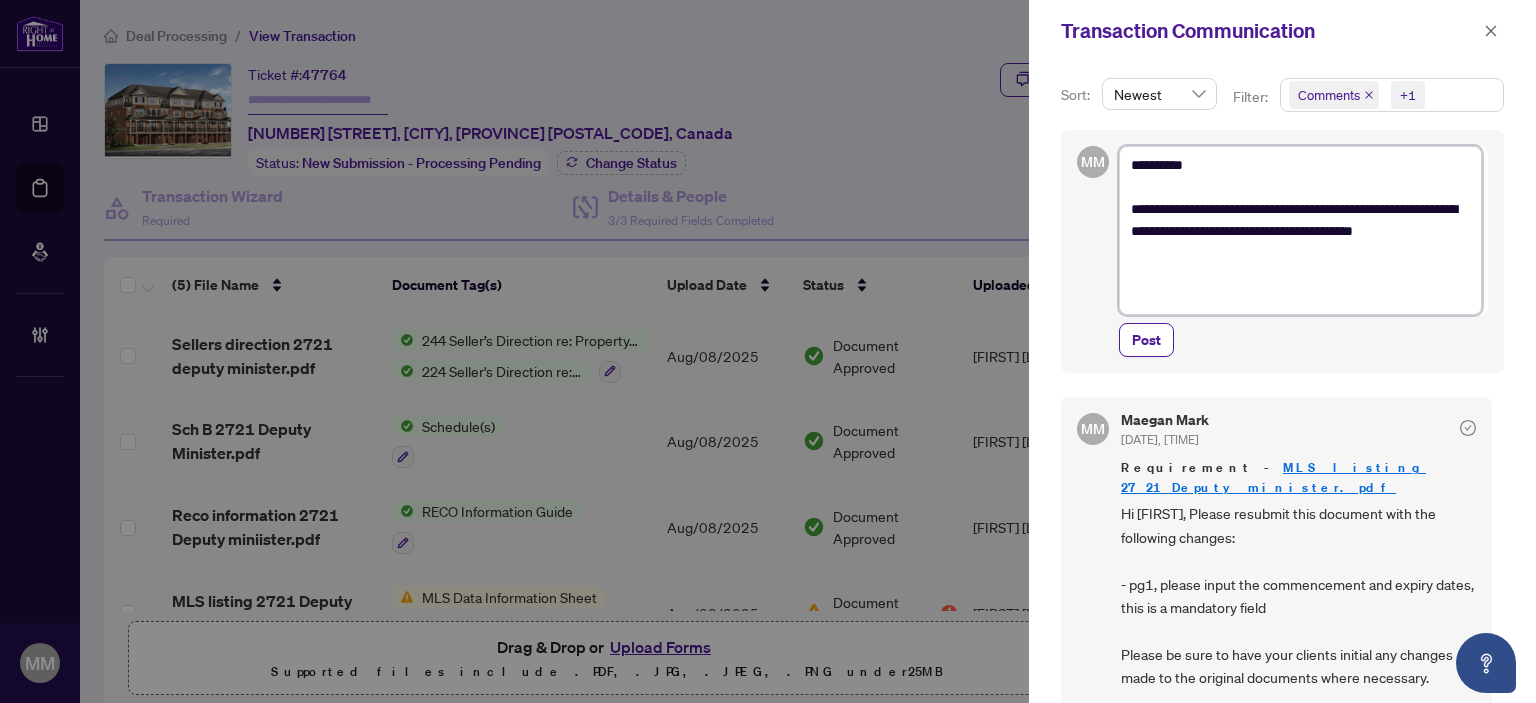 scroll, scrollTop: 0, scrollLeft: 0, axis: both 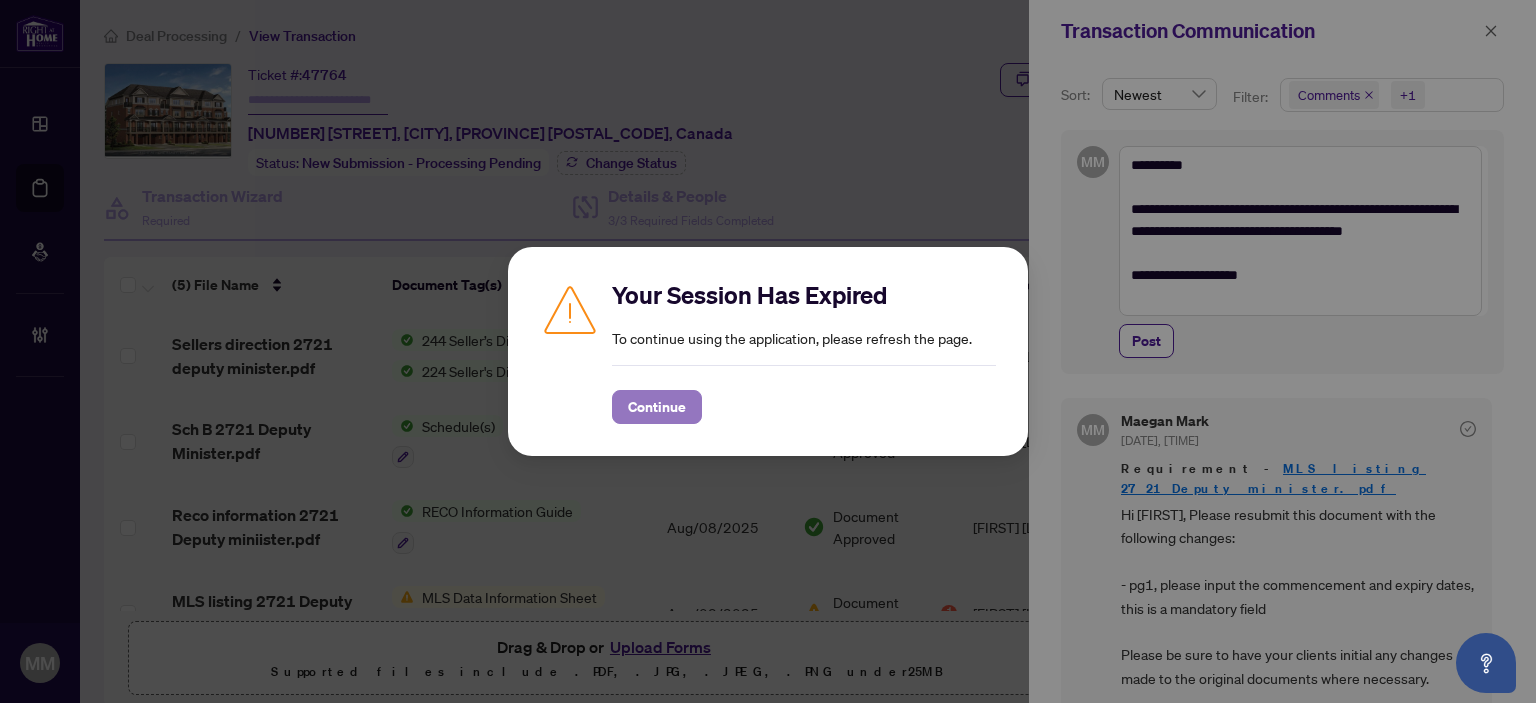 click on "Continue" at bounding box center (657, 407) 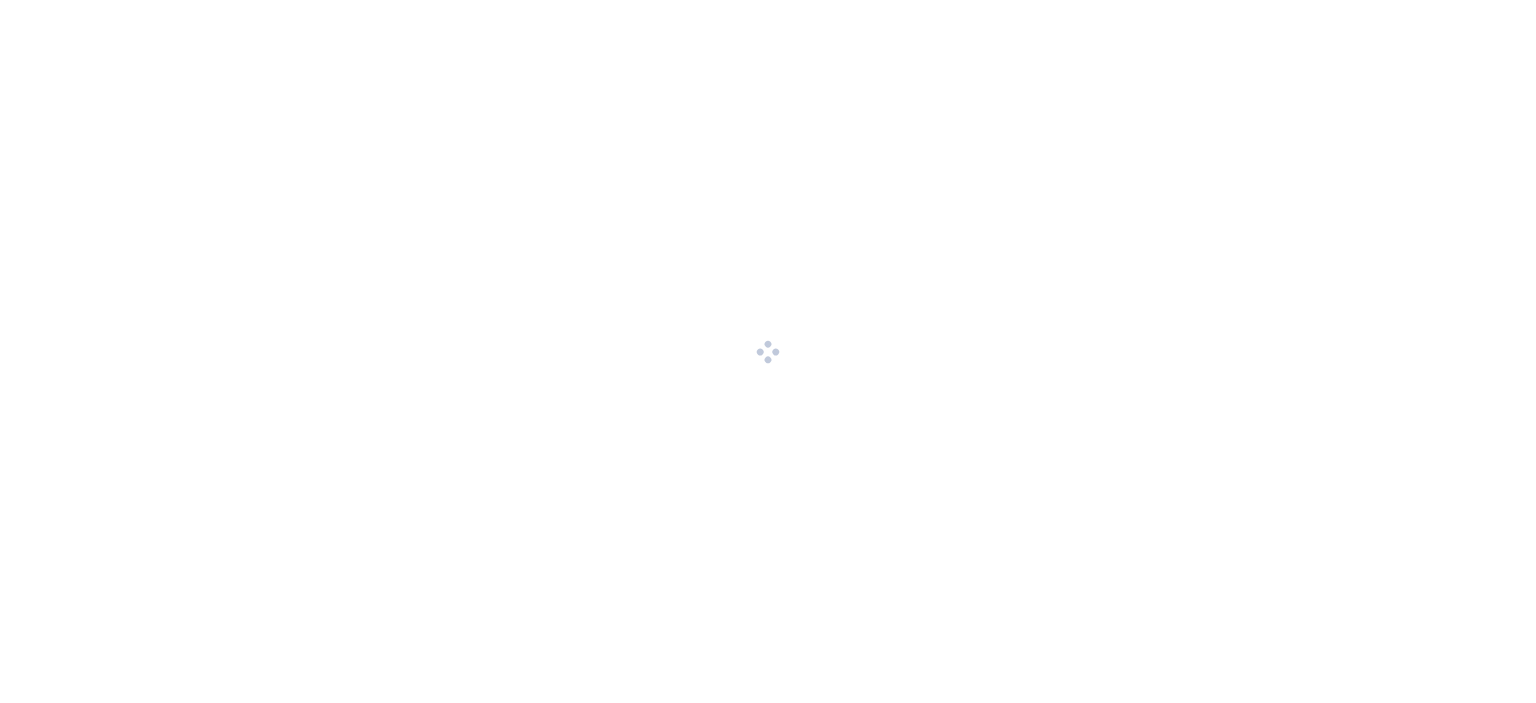 scroll, scrollTop: 0, scrollLeft: 0, axis: both 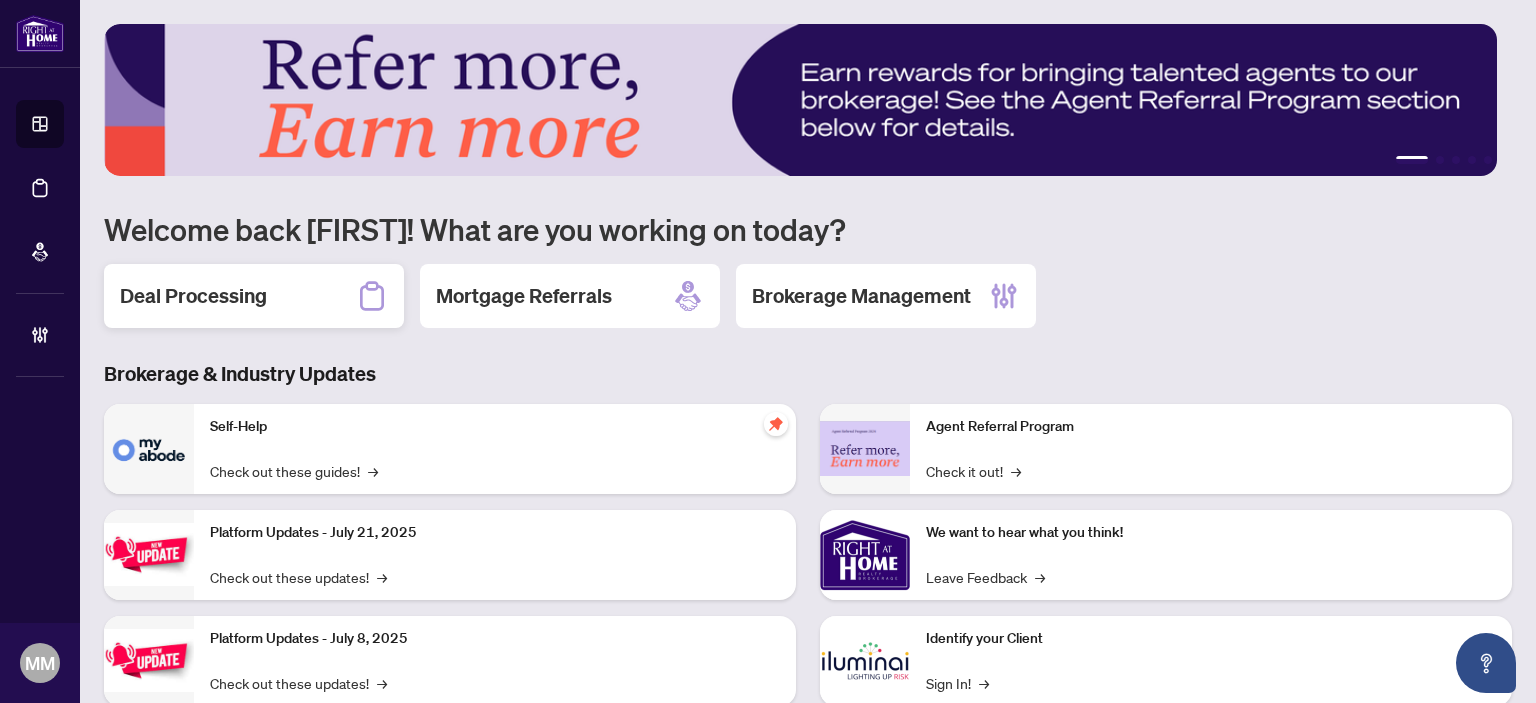 drag, startPoint x: 268, startPoint y: 328, endPoint x: 278, endPoint y: 322, distance: 11.661903 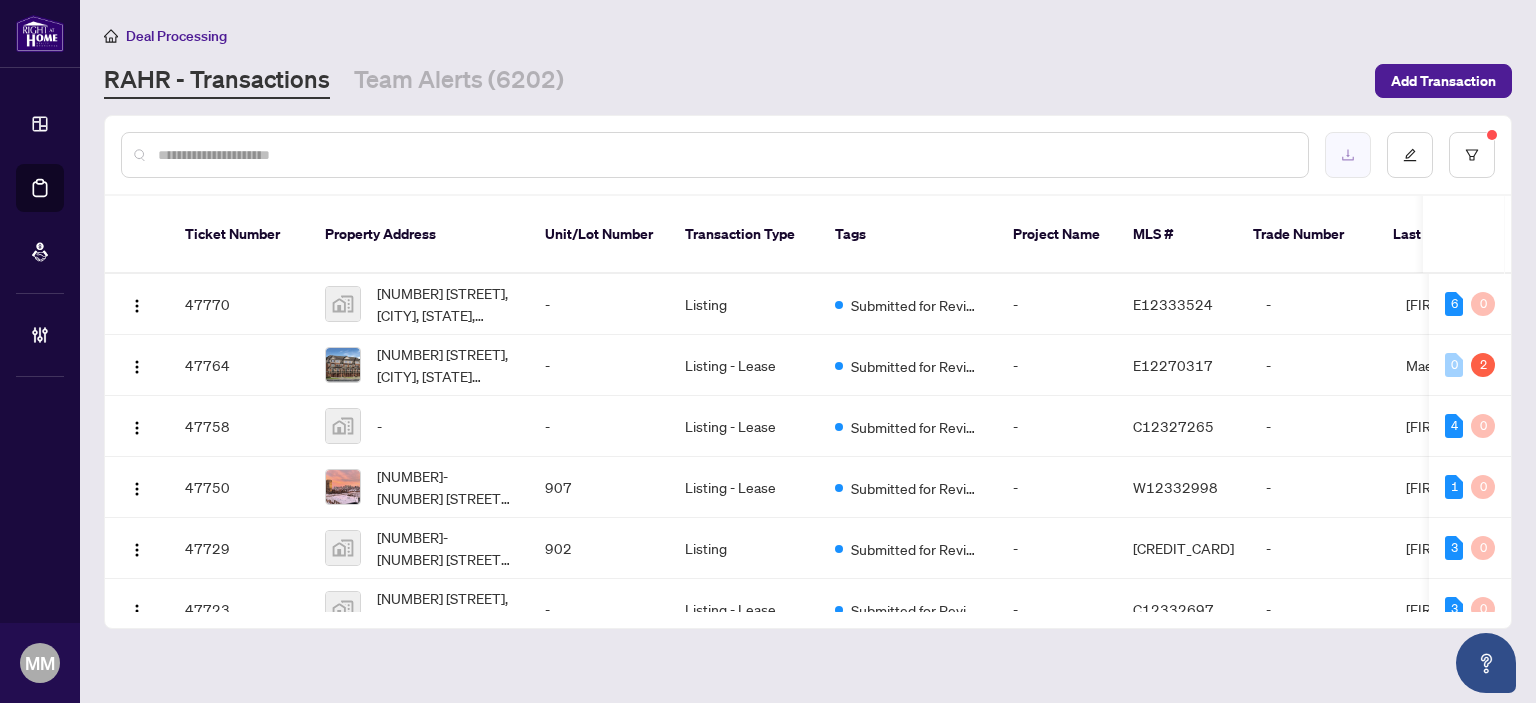 click at bounding box center [1348, 155] 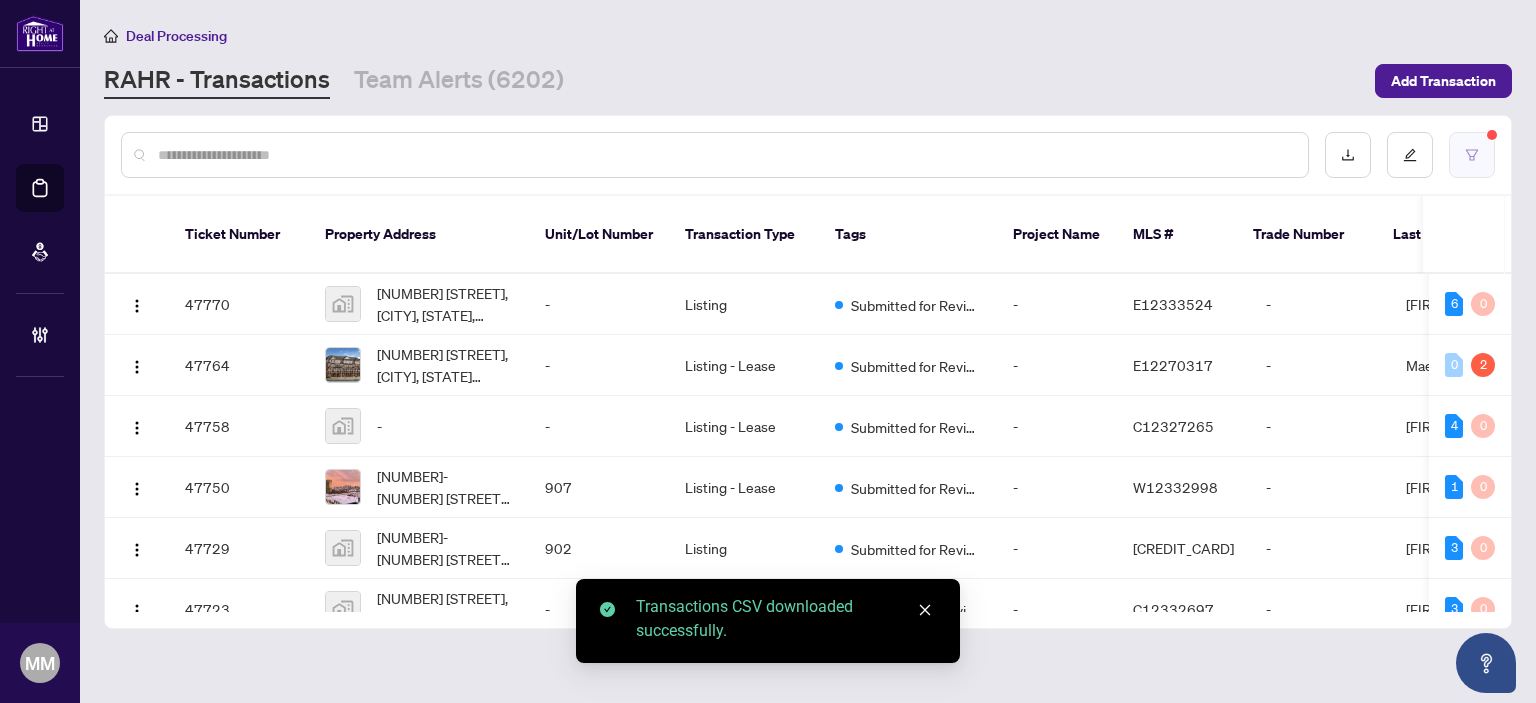 click 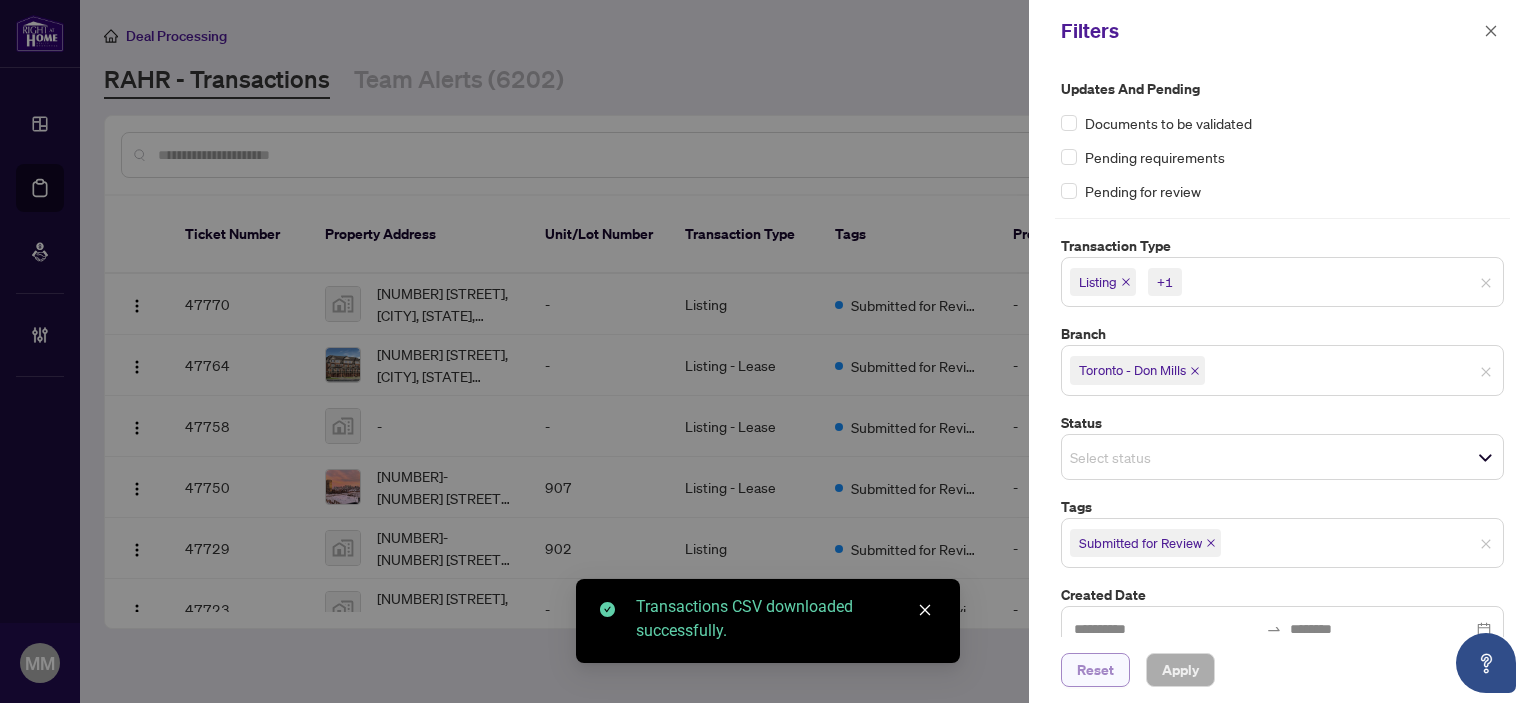 click on "Reset" at bounding box center [1095, 670] 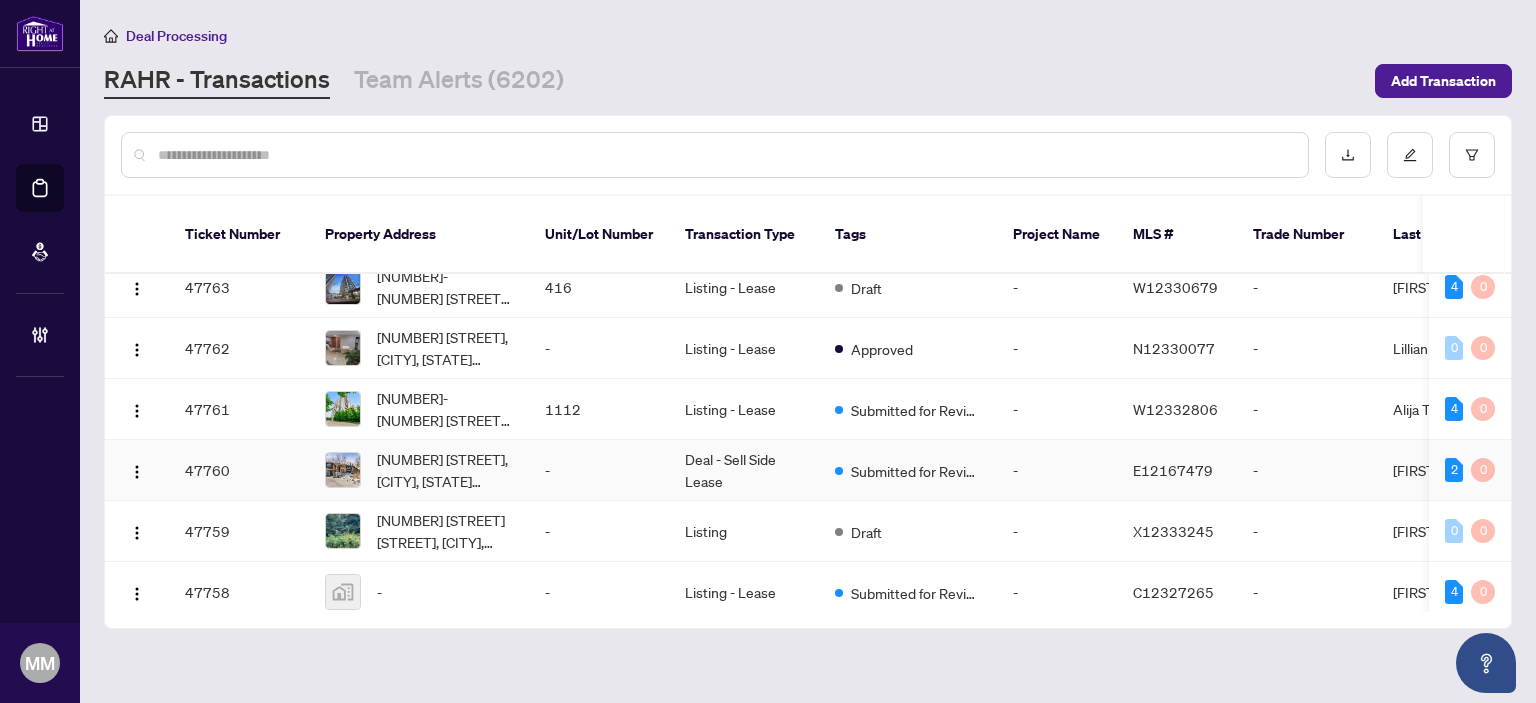 scroll, scrollTop: 700, scrollLeft: 0, axis: vertical 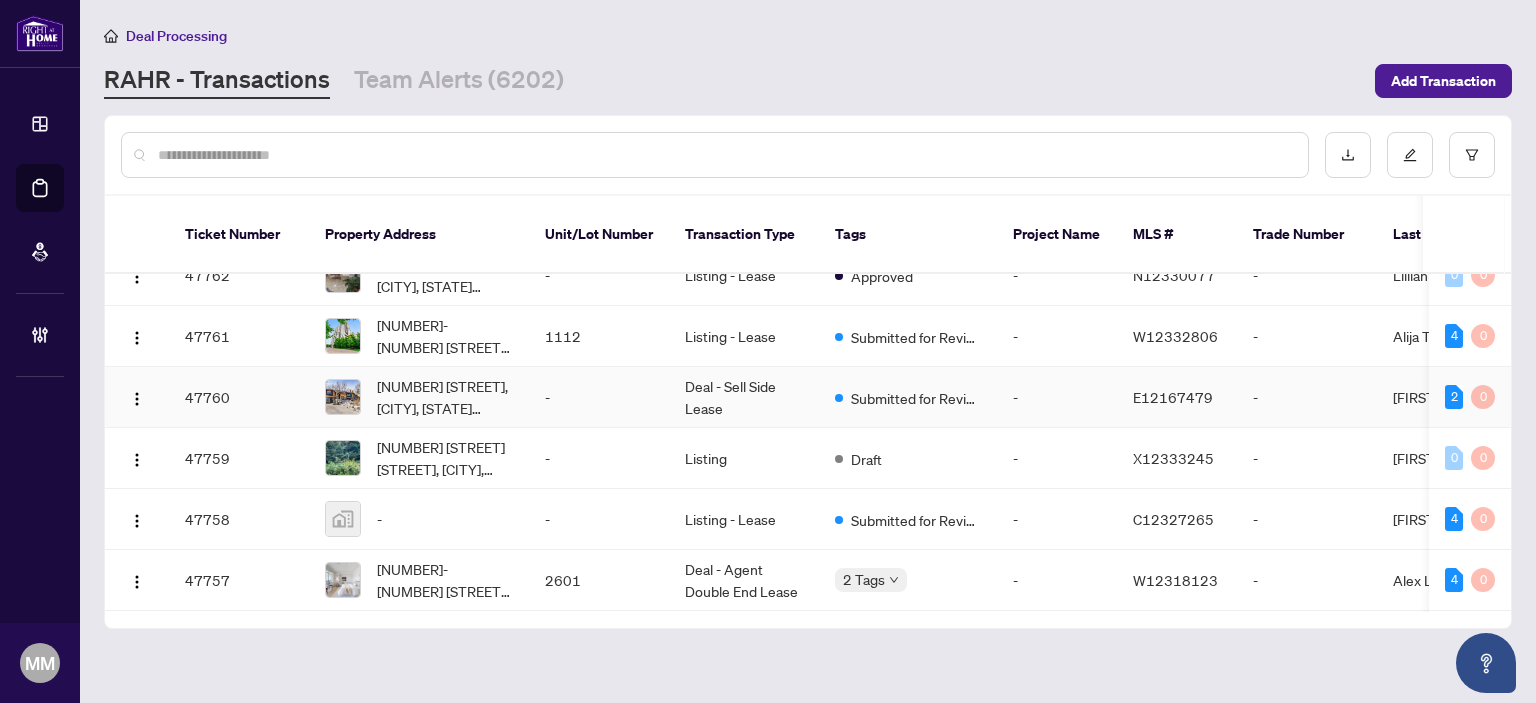 click on "Deal - Sell Side Lease" at bounding box center (744, 397) 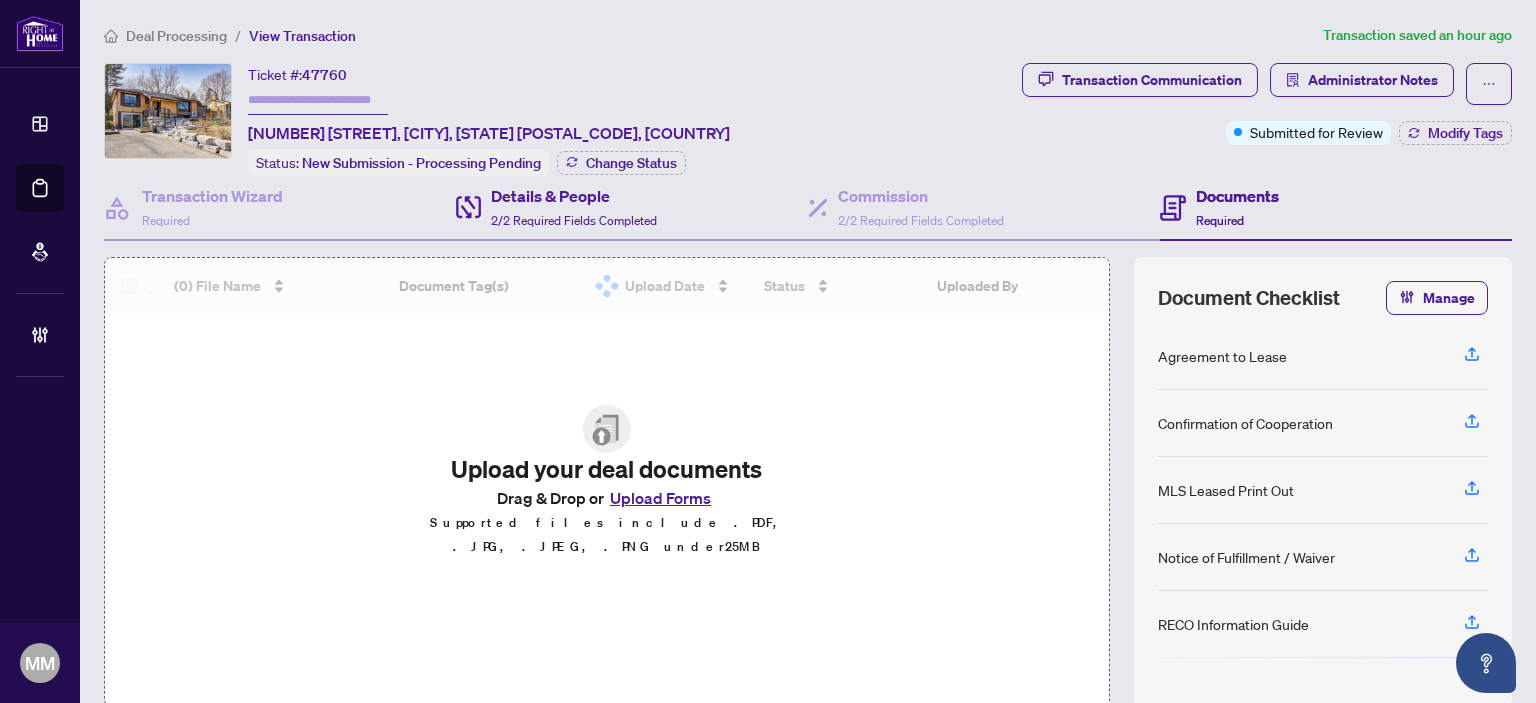 click on "Details & People 2/2 Required Fields Completed" at bounding box center (632, 208) 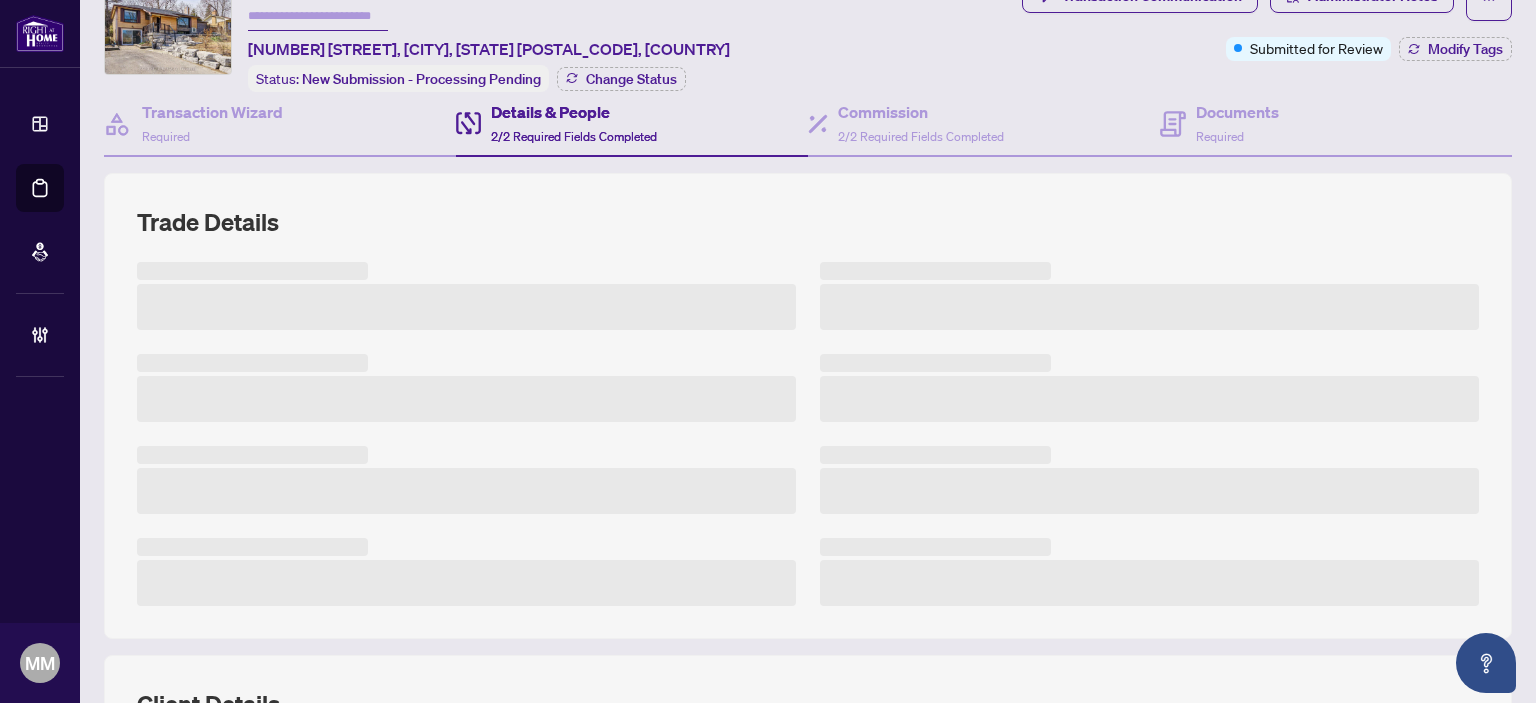 scroll, scrollTop: 527, scrollLeft: 0, axis: vertical 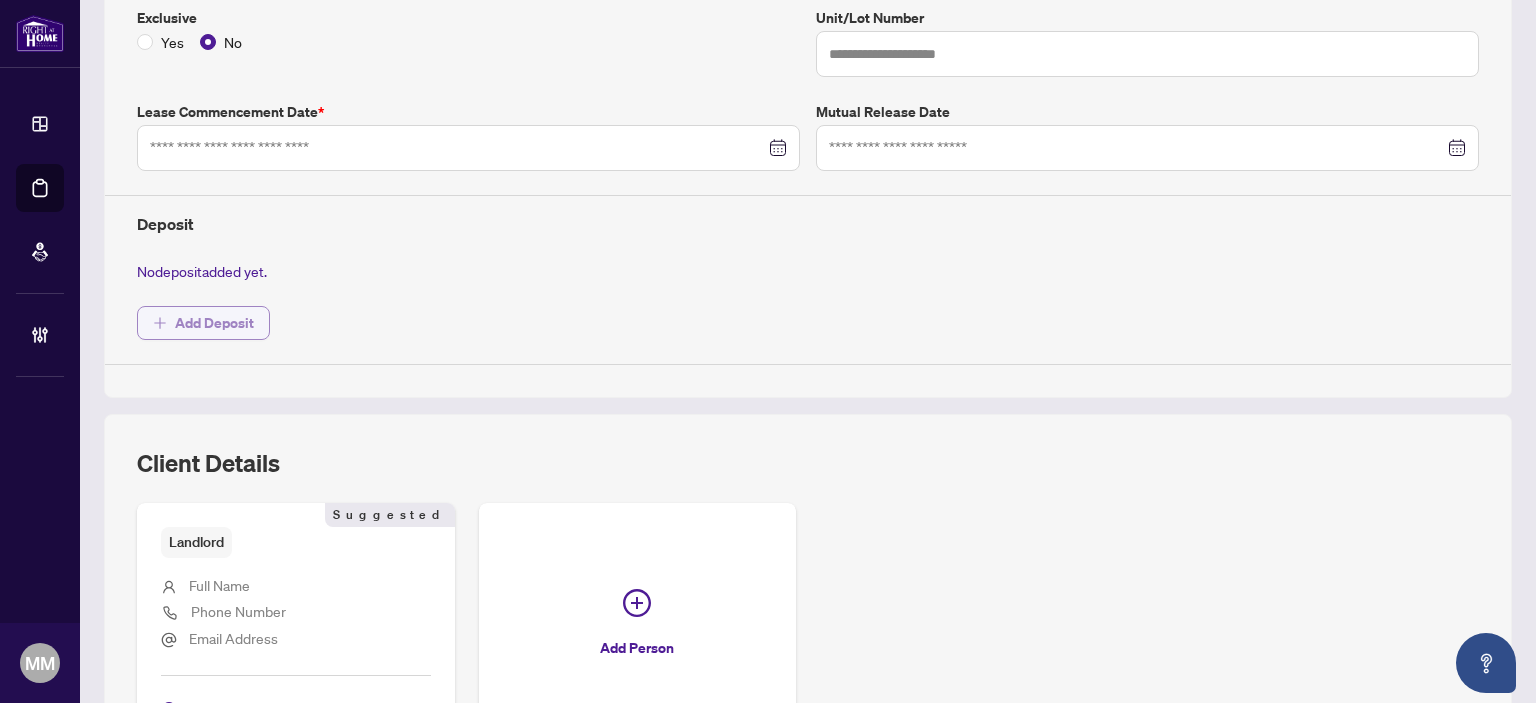 type on "**********" 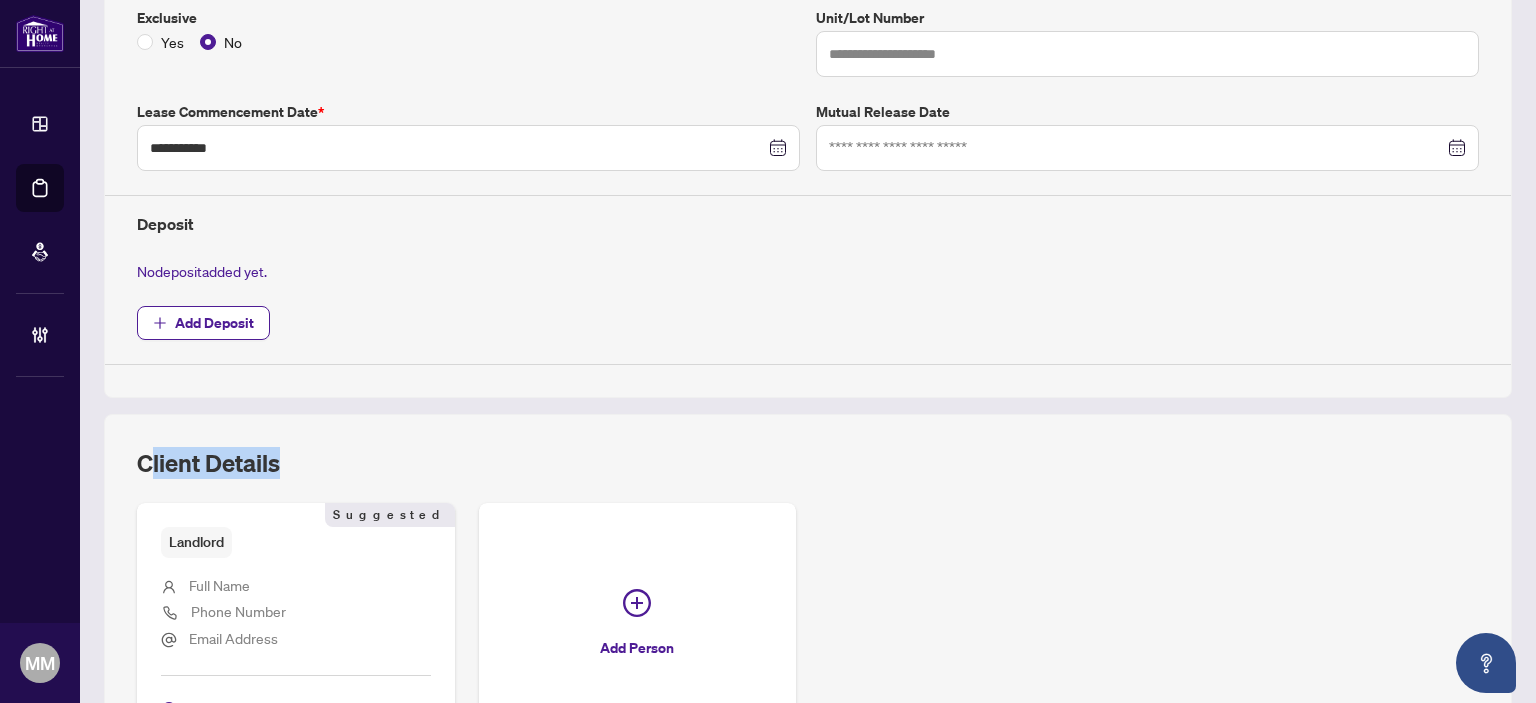 drag, startPoint x: 148, startPoint y: 457, endPoint x: 340, endPoint y: 459, distance: 192.01042 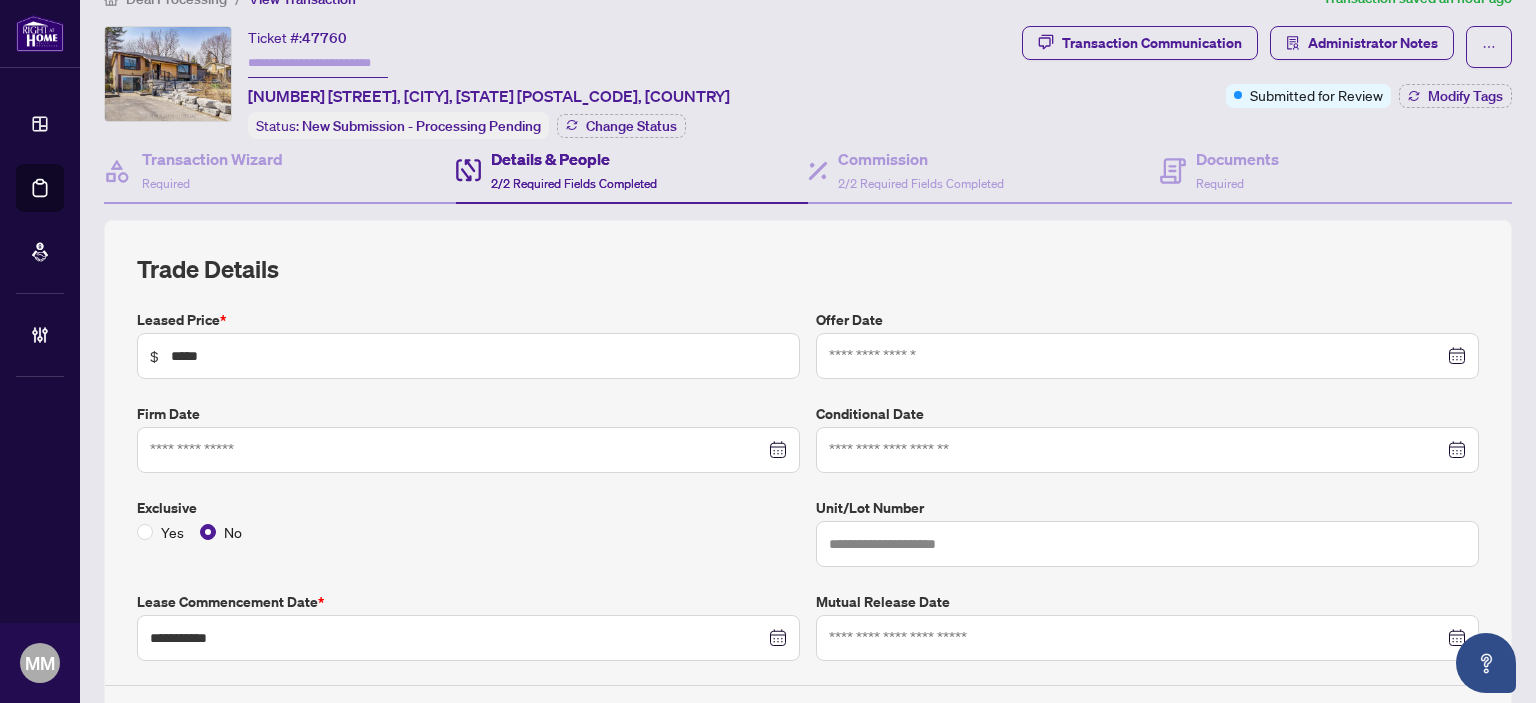 scroll, scrollTop: 0, scrollLeft: 0, axis: both 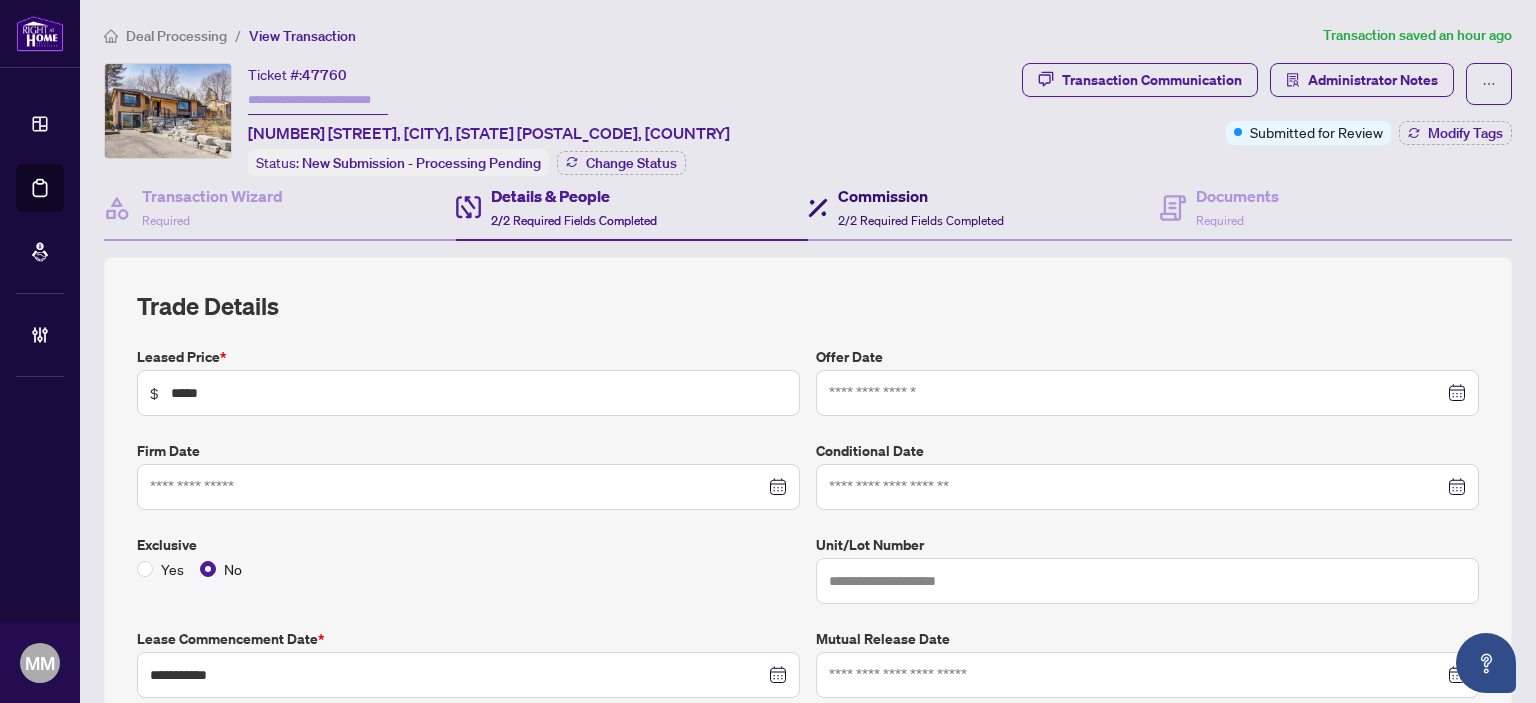 click on "2/2 Required Fields Completed" at bounding box center [921, 220] 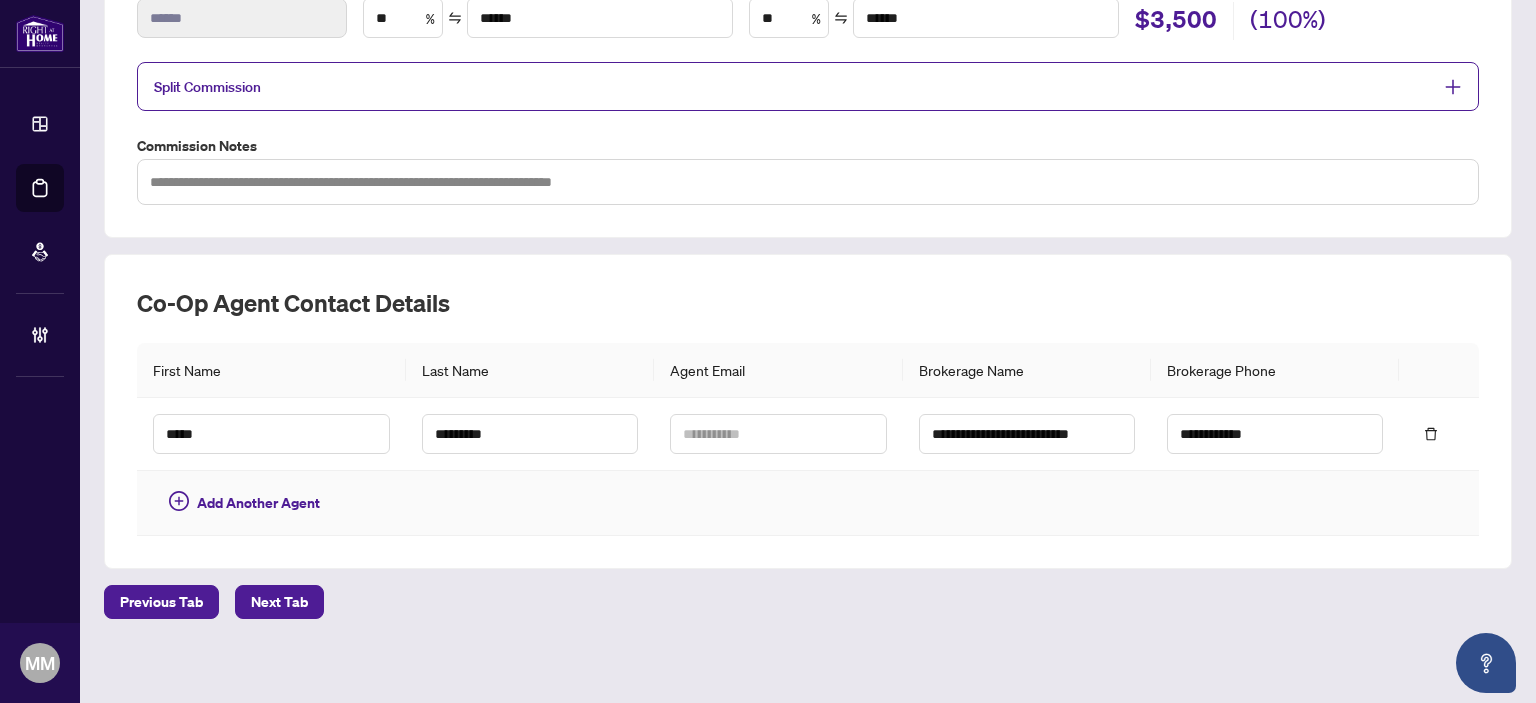 scroll, scrollTop: 0, scrollLeft: 0, axis: both 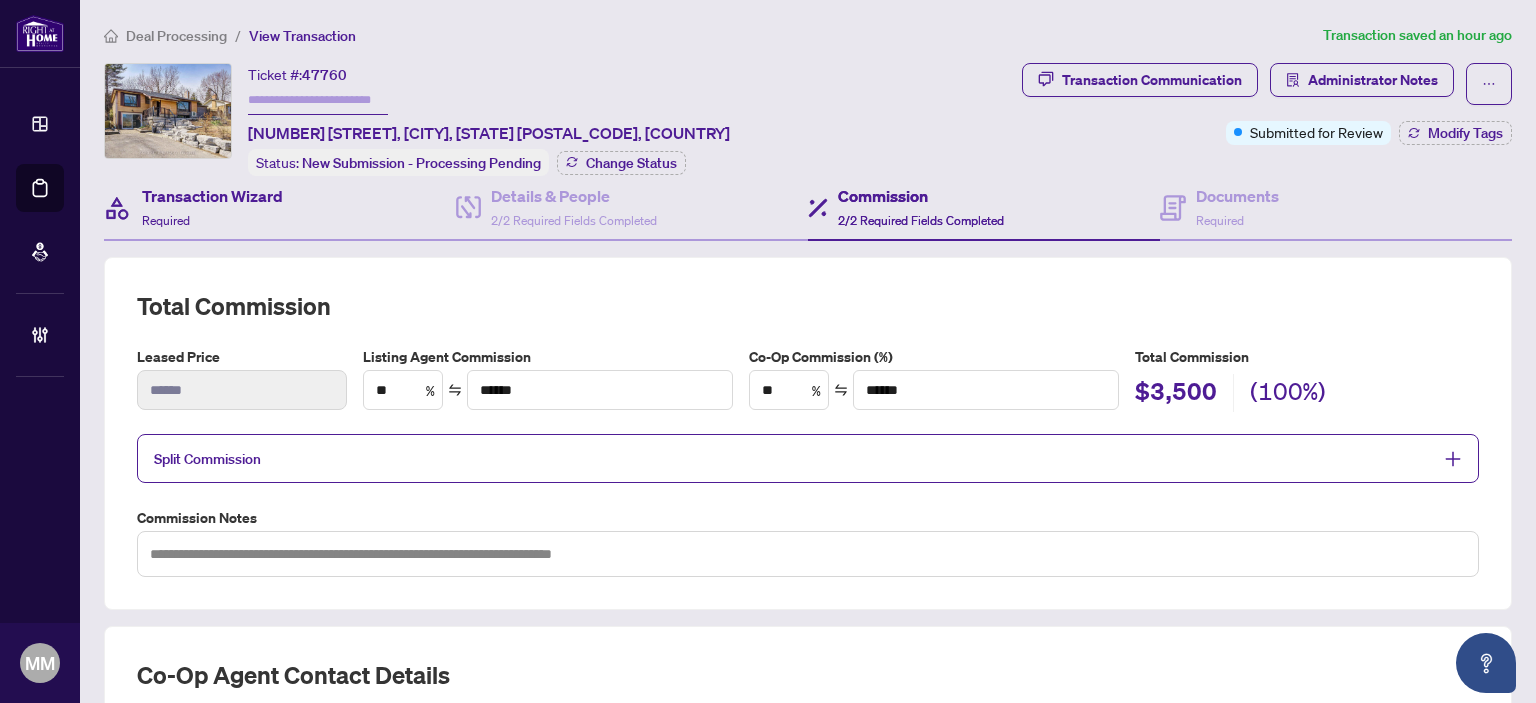click on "Transaction Wizard Required" at bounding box center [280, 208] 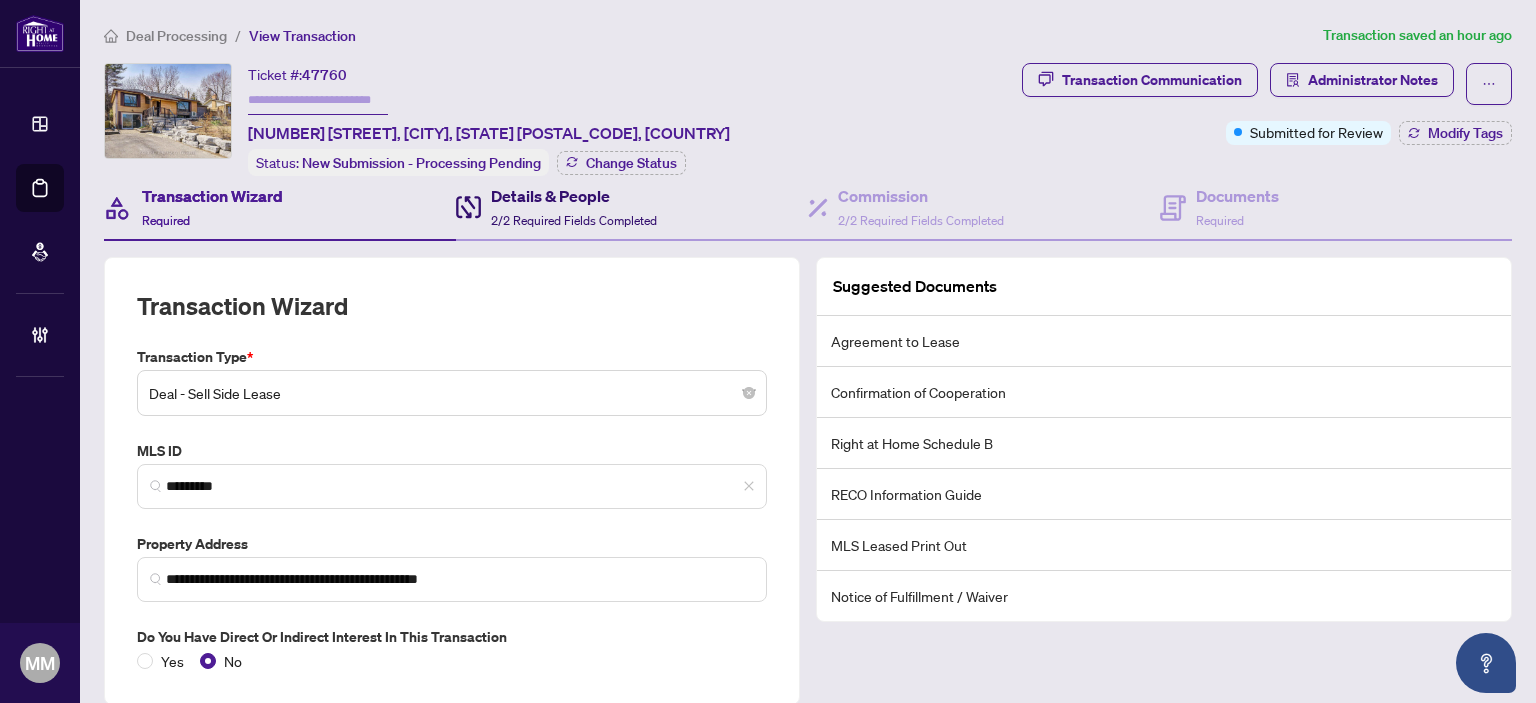 click on "2/2 Required Fields Completed" at bounding box center (574, 220) 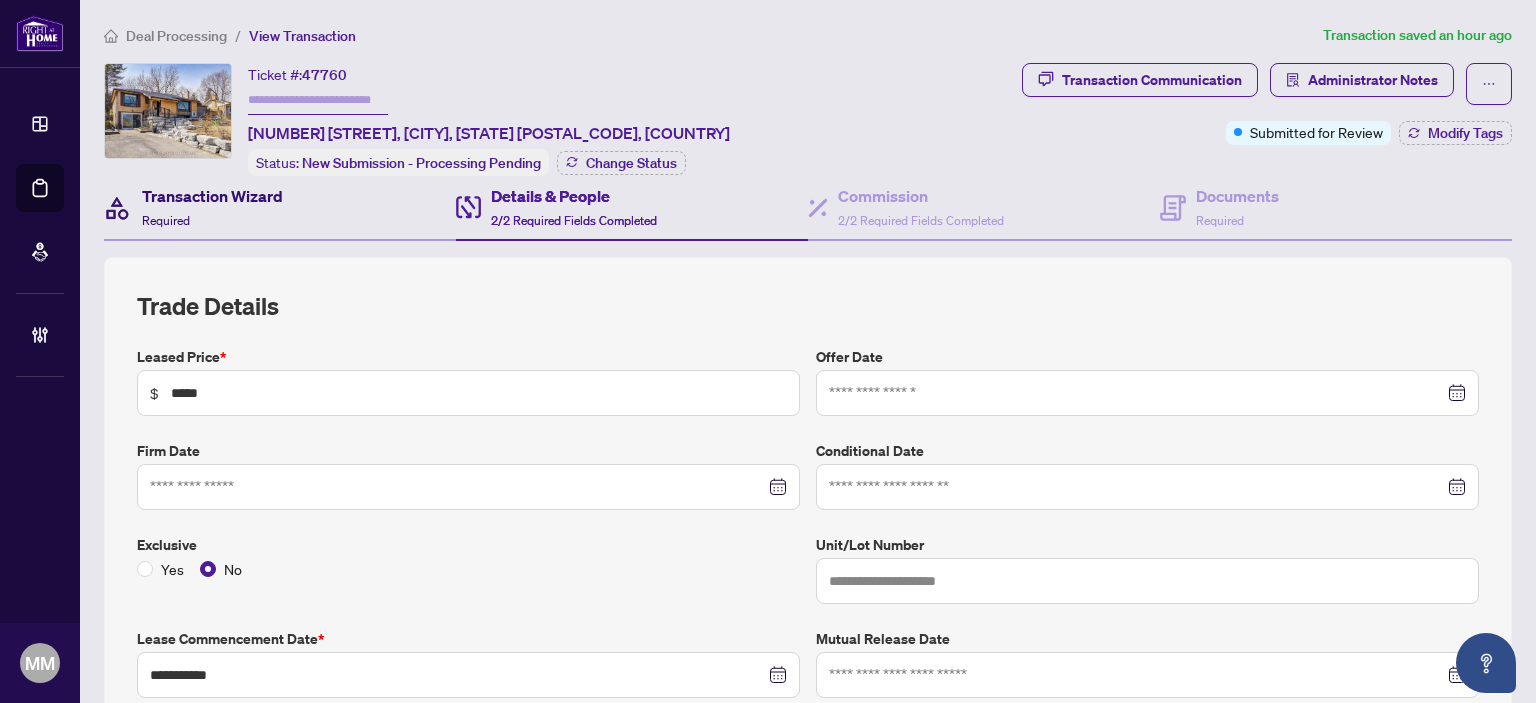 click on "Transaction Wizard Required" at bounding box center [212, 207] 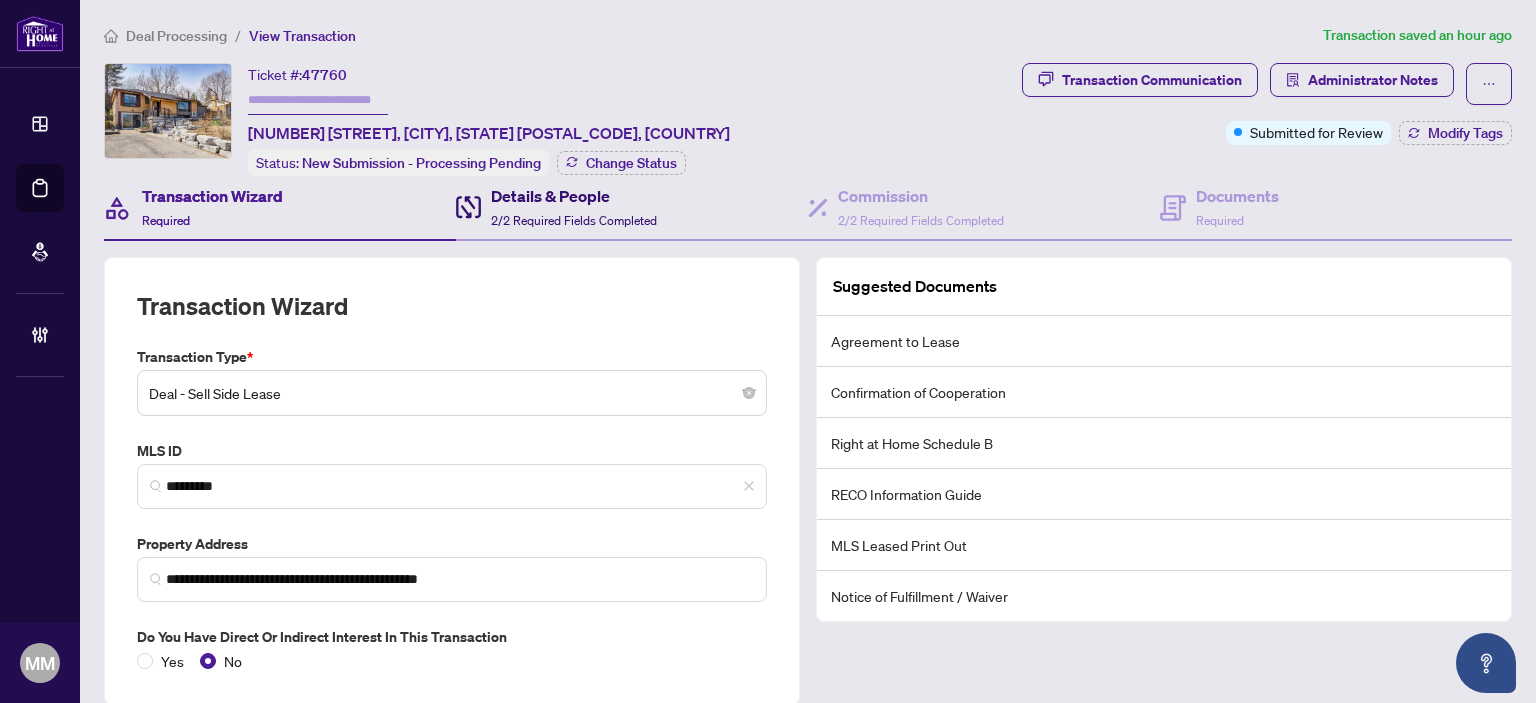 drag, startPoint x: 564, startPoint y: 215, endPoint x: 573, endPoint y: 229, distance: 16.643316 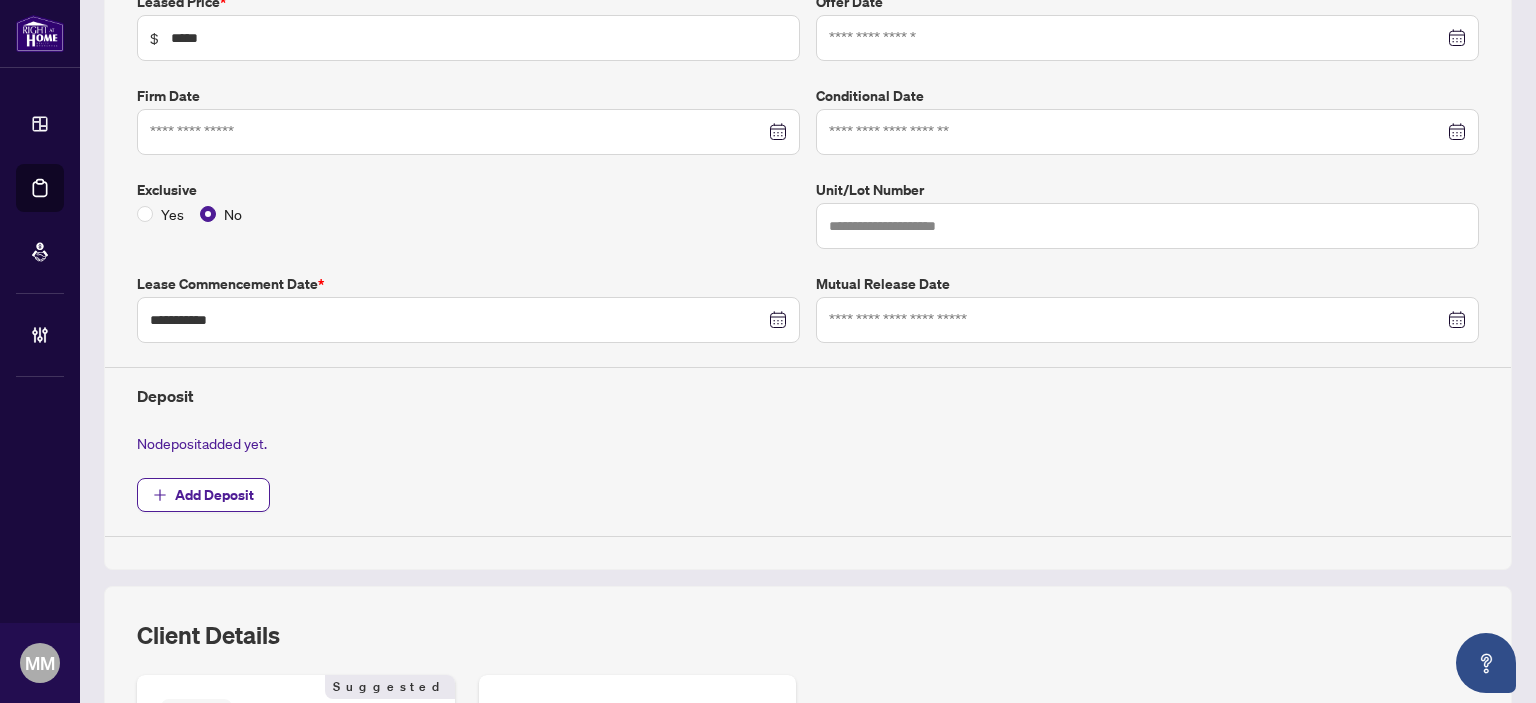 scroll, scrollTop: 43, scrollLeft: 0, axis: vertical 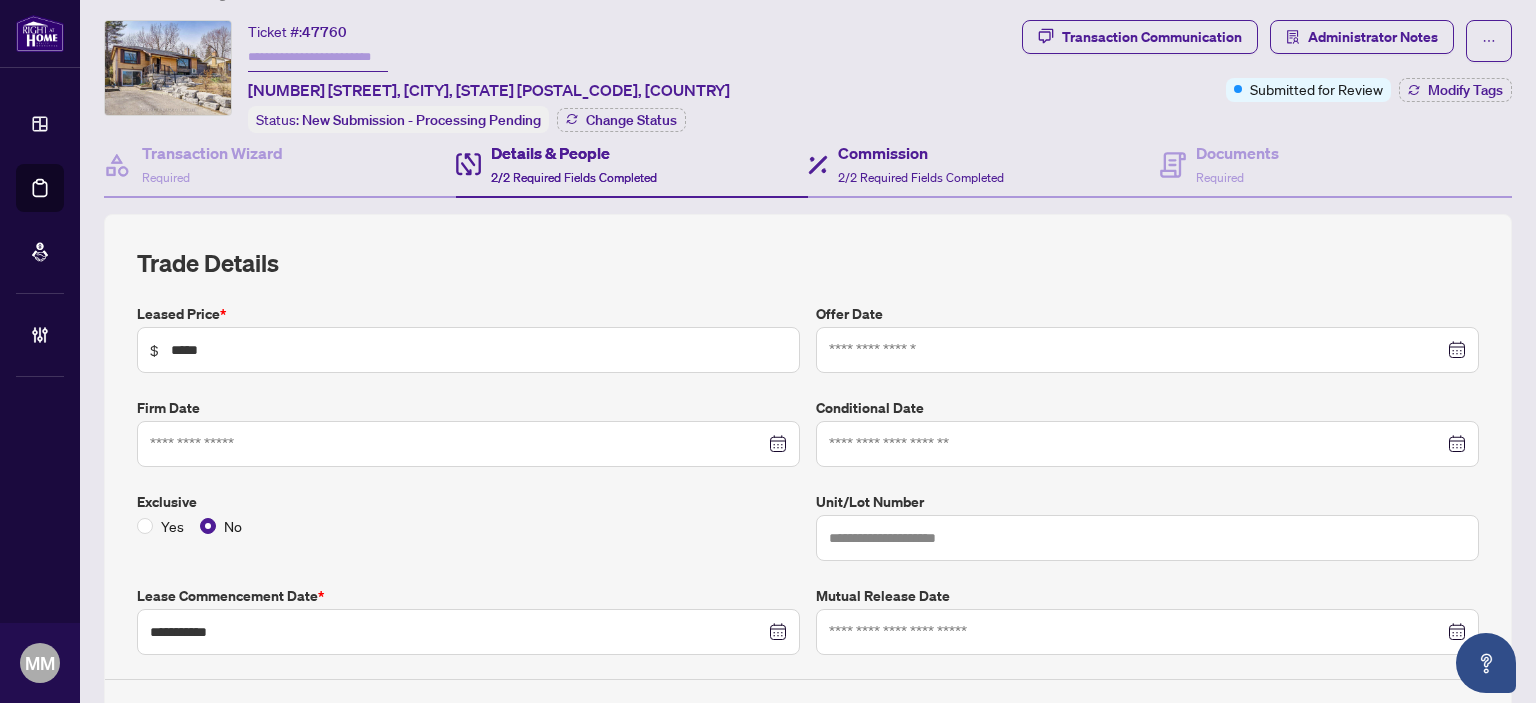click on "Commission 2/2 Required Fields Completed" at bounding box center [984, 165] 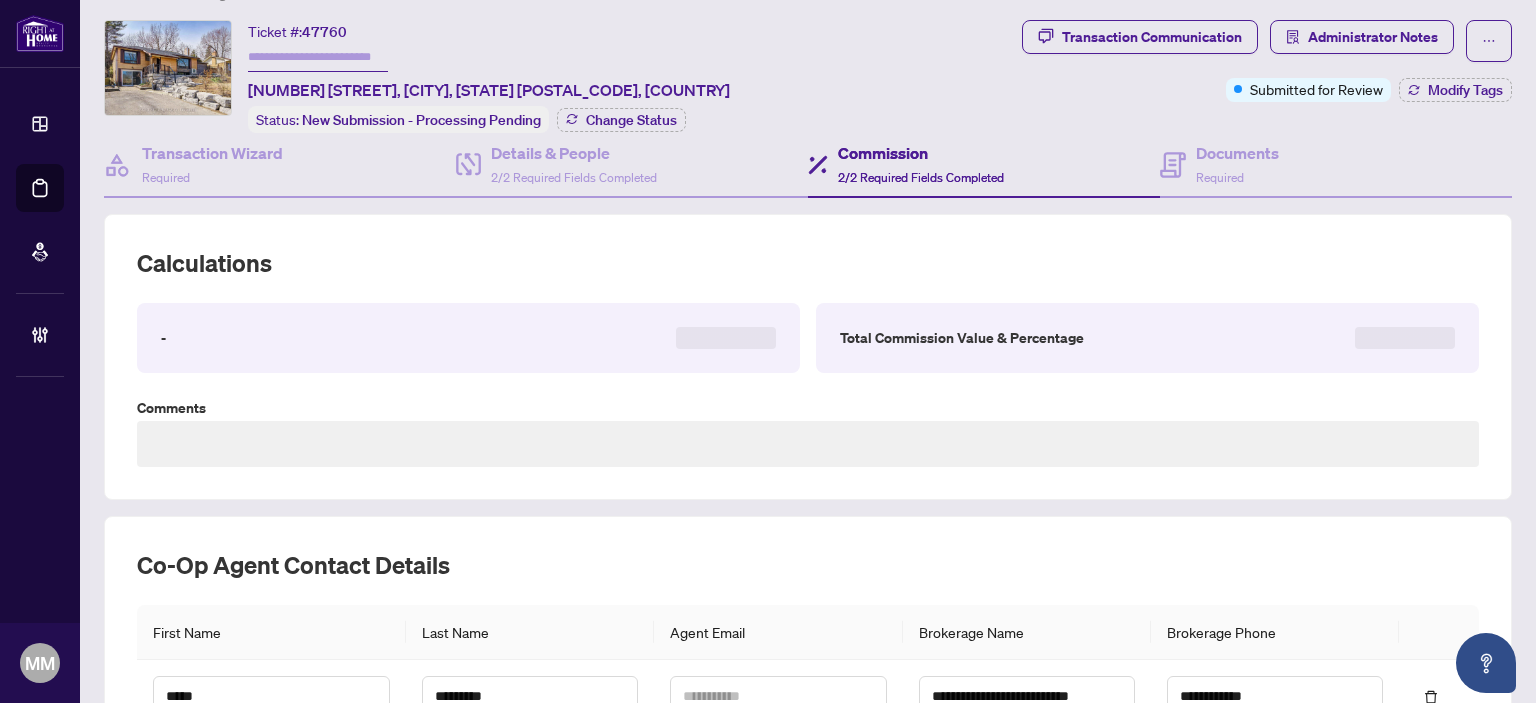 scroll, scrollTop: 0, scrollLeft: 0, axis: both 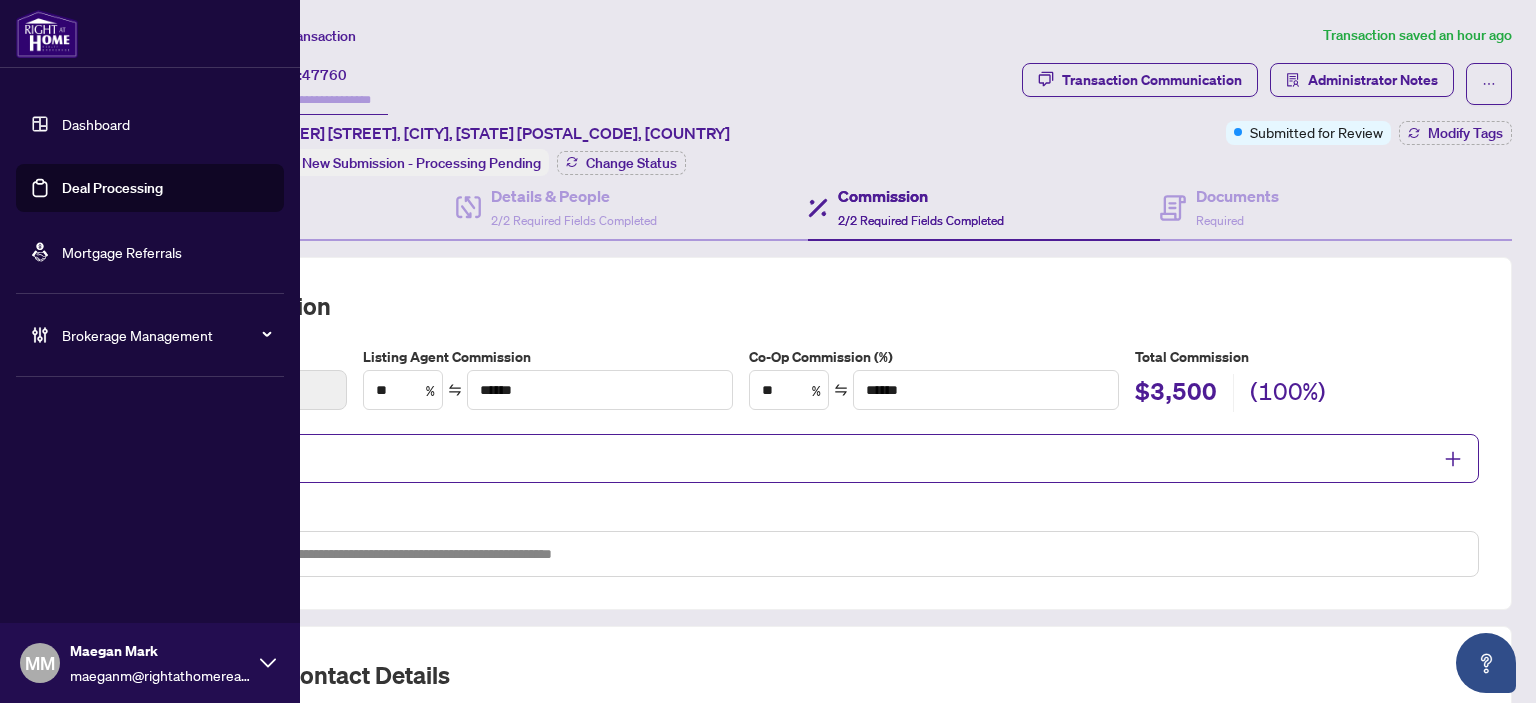 click on "Deal Processing" at bounding box center (112, 188) 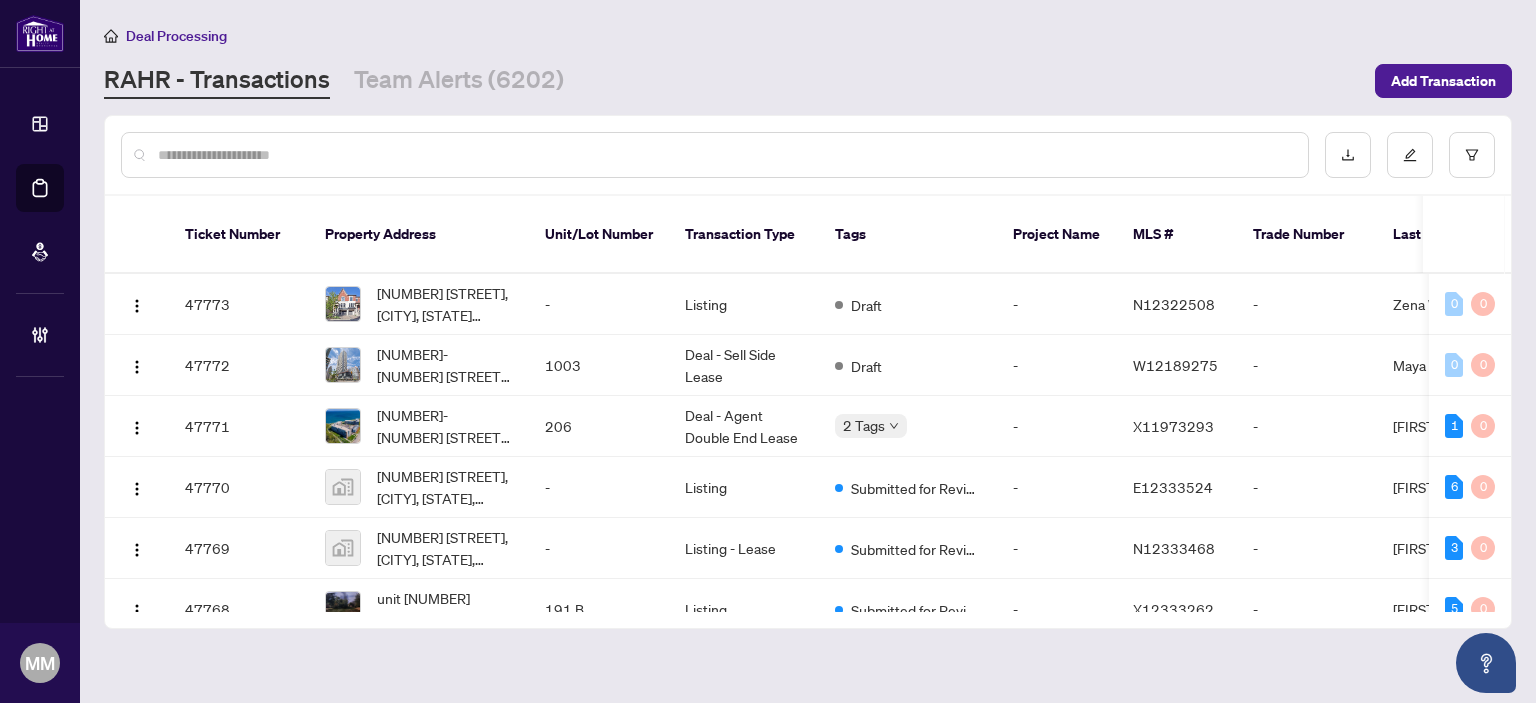 click at bounding box center [715, 155] 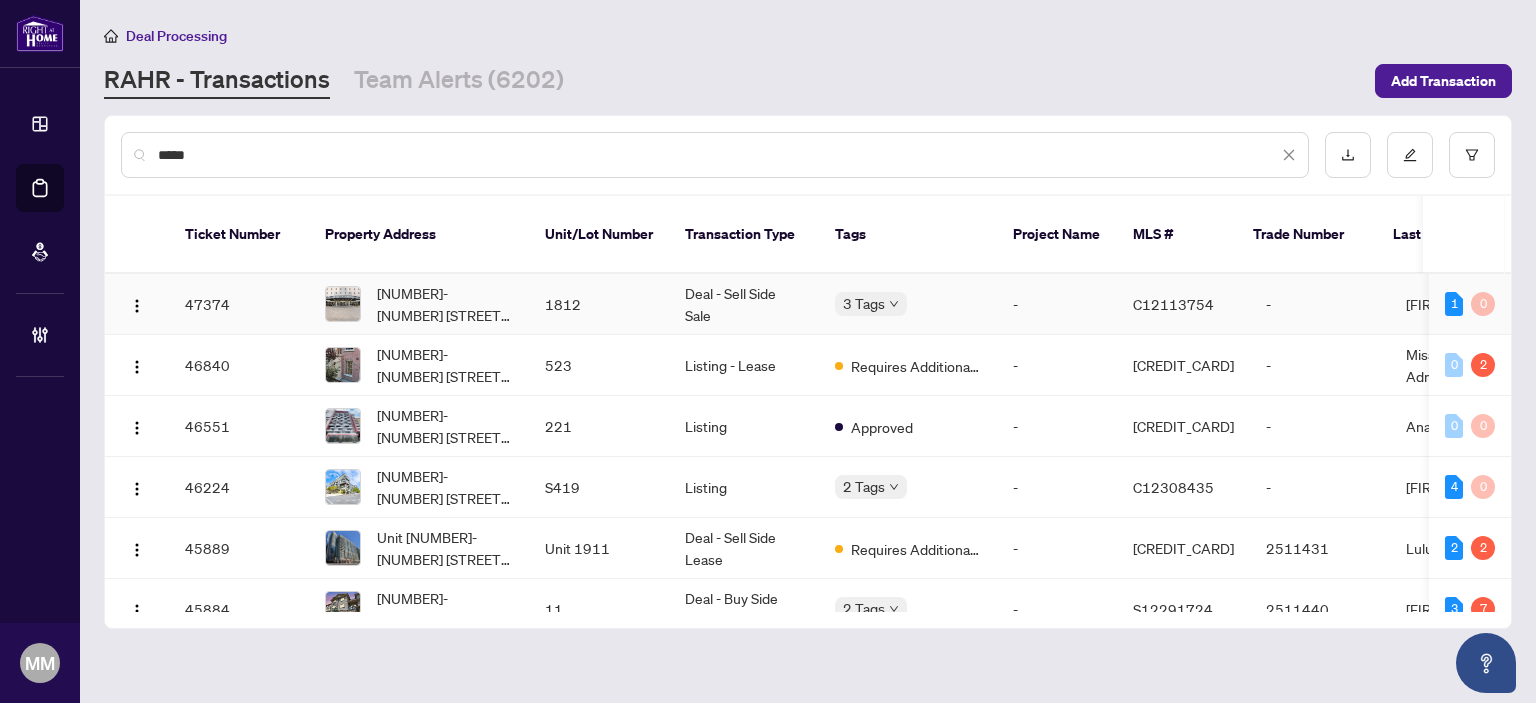 type on "*****" 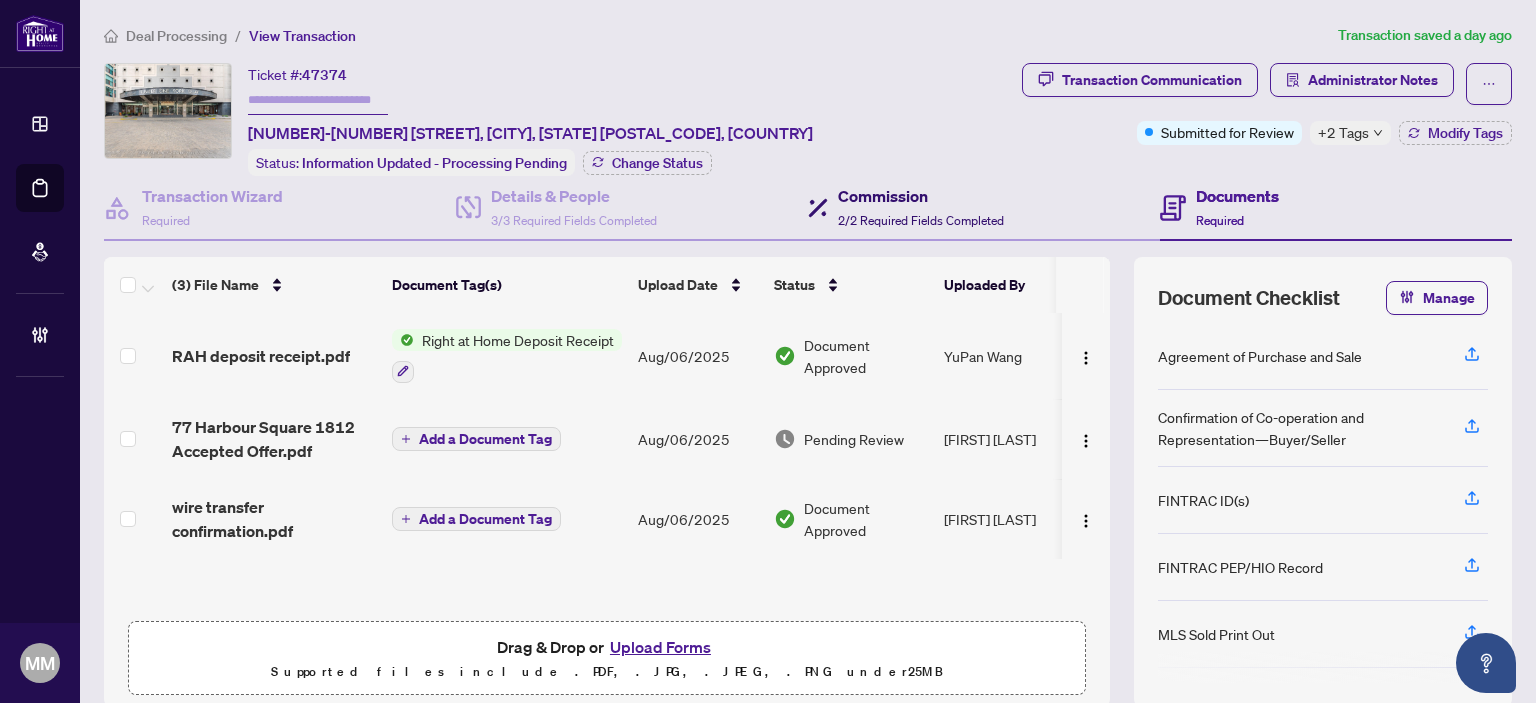 click on "2/2 Required Fields Completed" at bounding box center (921, 220) 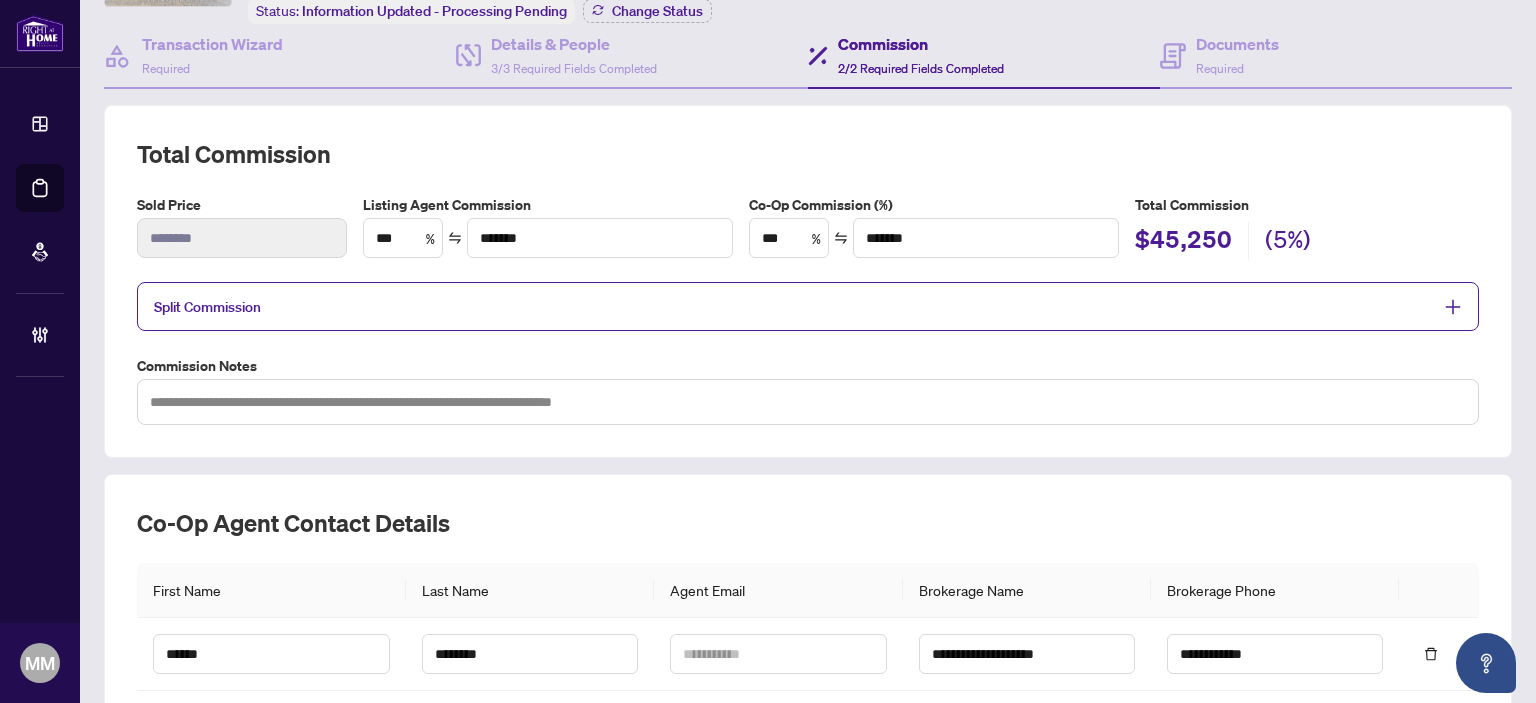 scroll, scrollTop: 0, scrollLeft: 0, axis: both 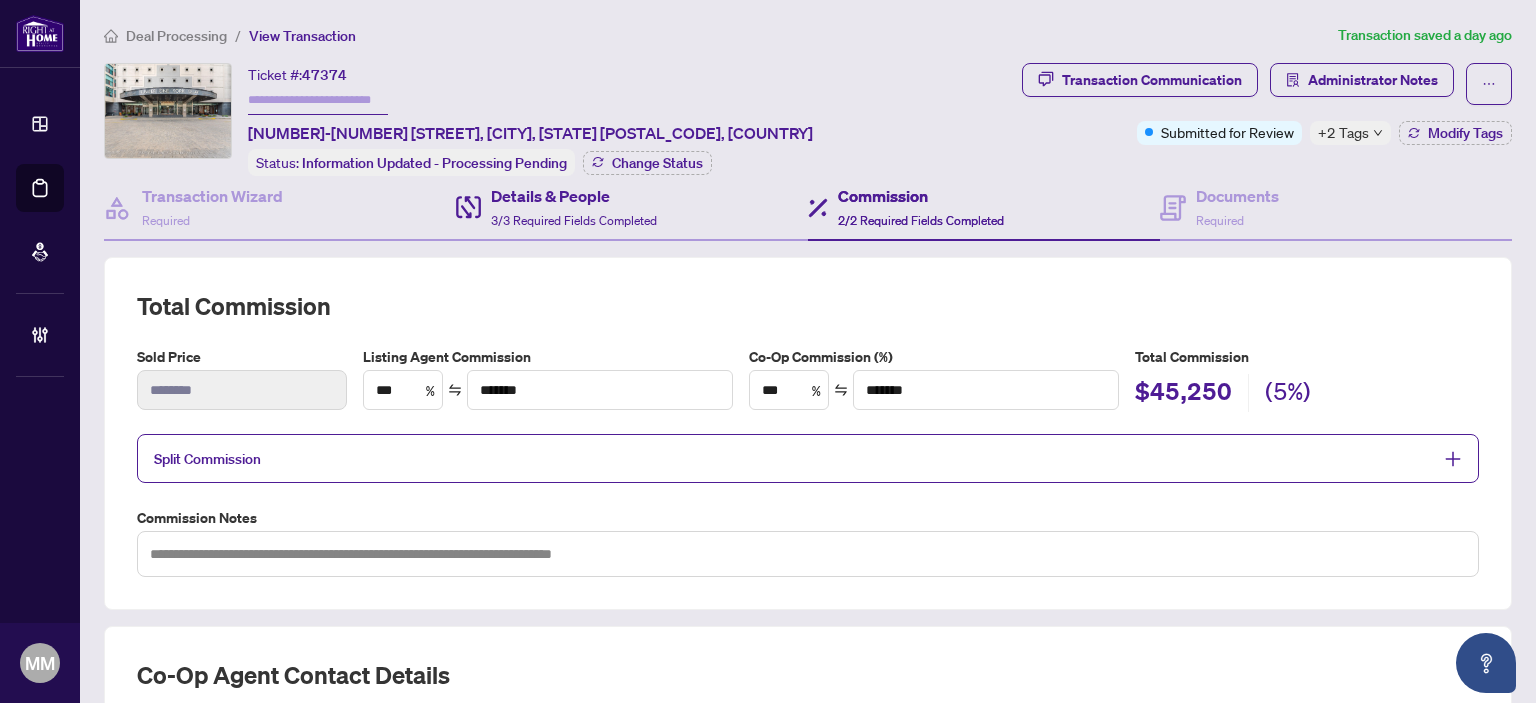 click on "Details & People 3/3 Required Fields Completed" at bounding box center (632, 208) 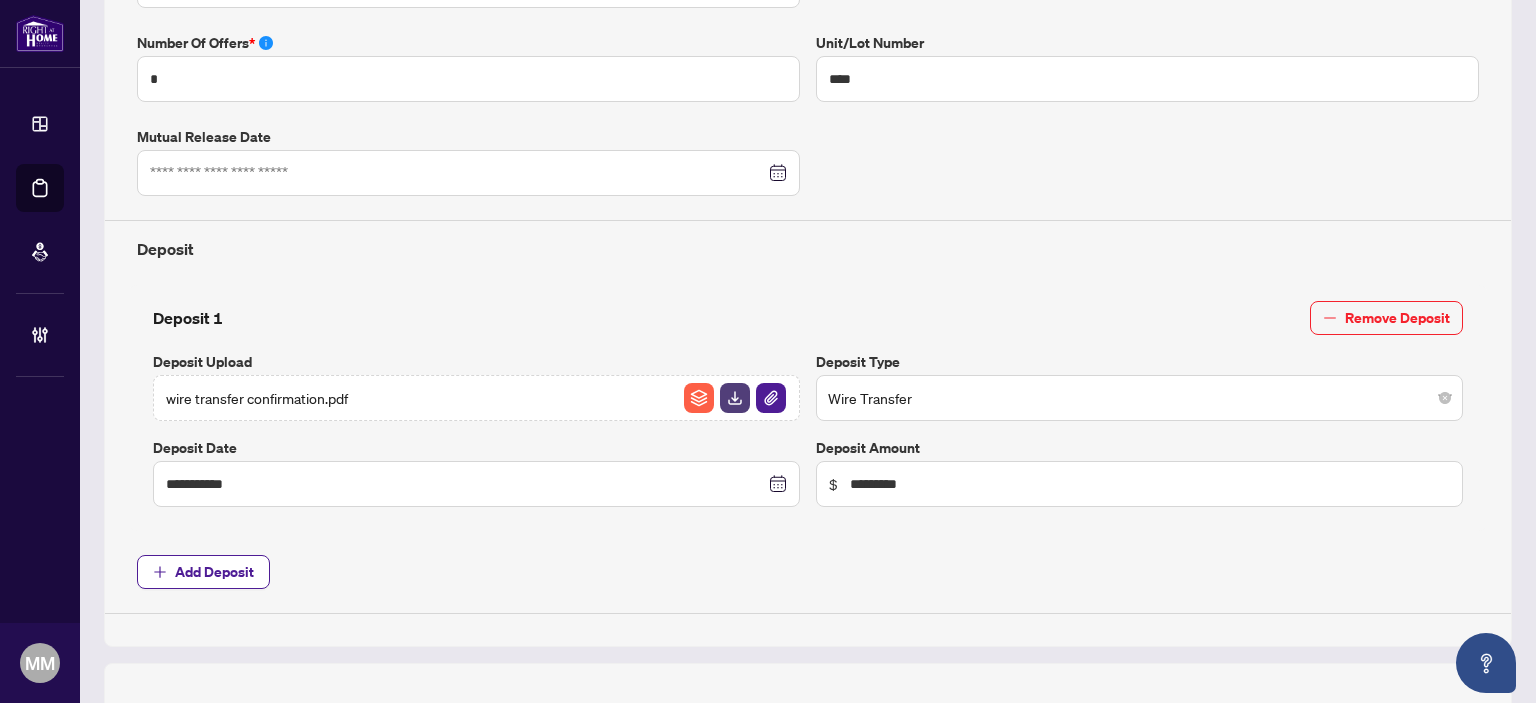 type on "**********" 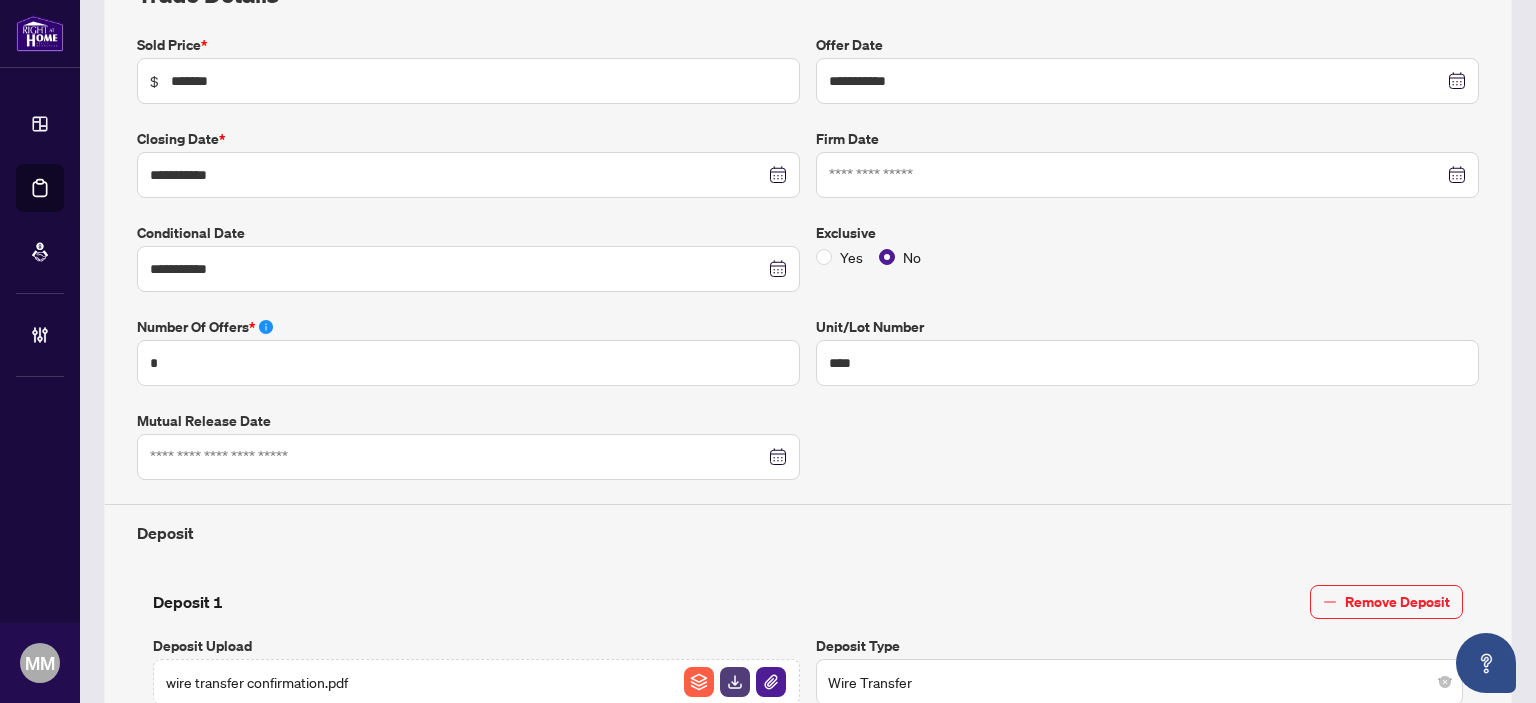 scroll, scrollTop: 0, scrollLeft: 0, axis: both 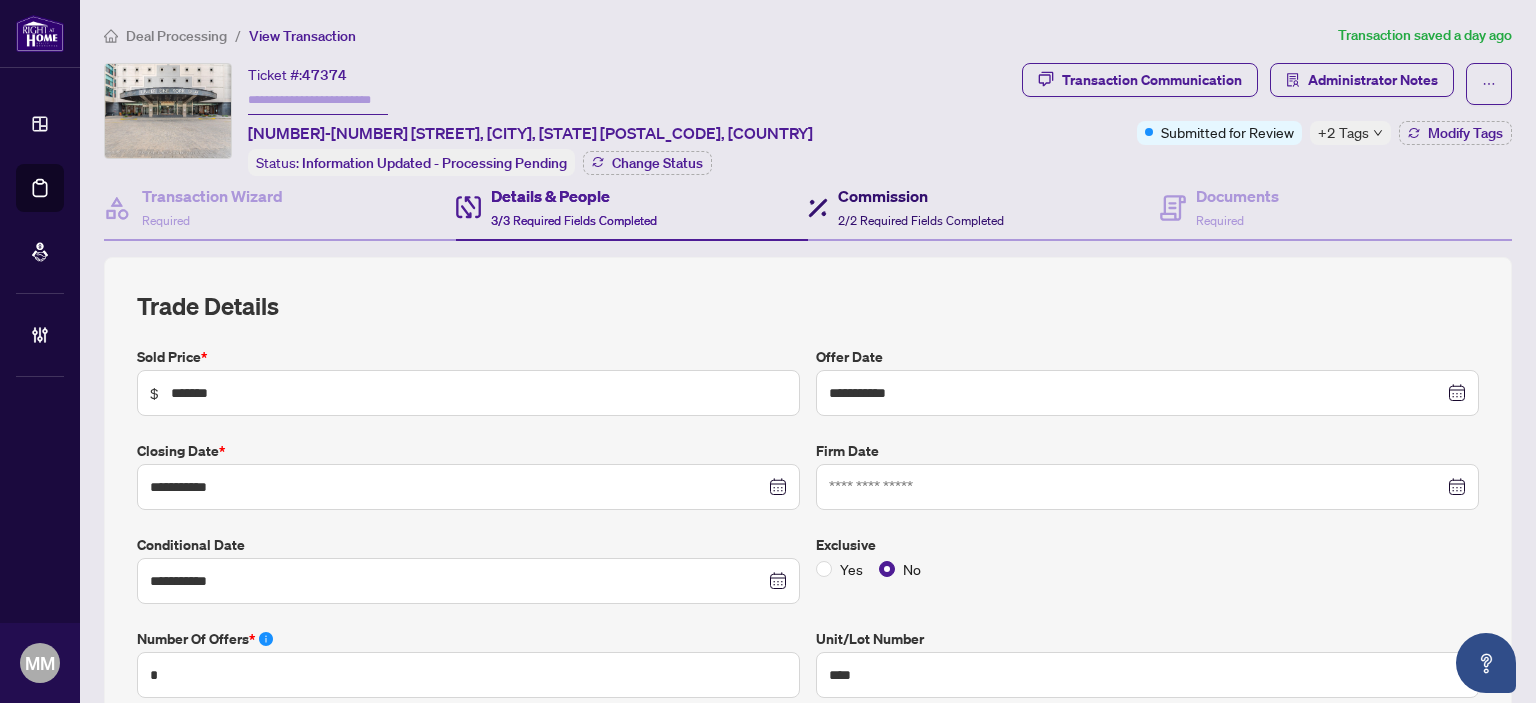 click on "2/2 Required Fields Completed" at bounding box center [921, 220] 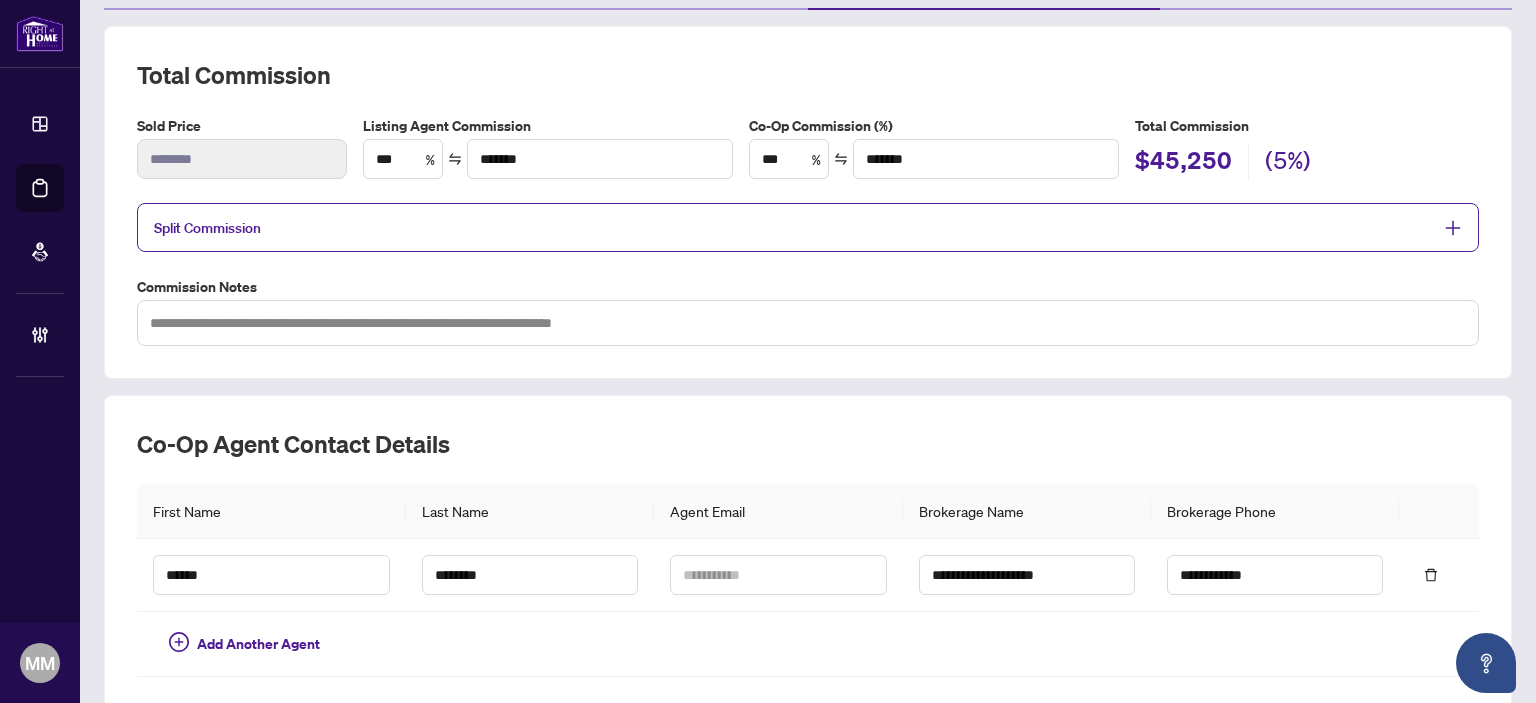 scroll, scrollTop: 372, scrollLeft: 0, axis: vertical 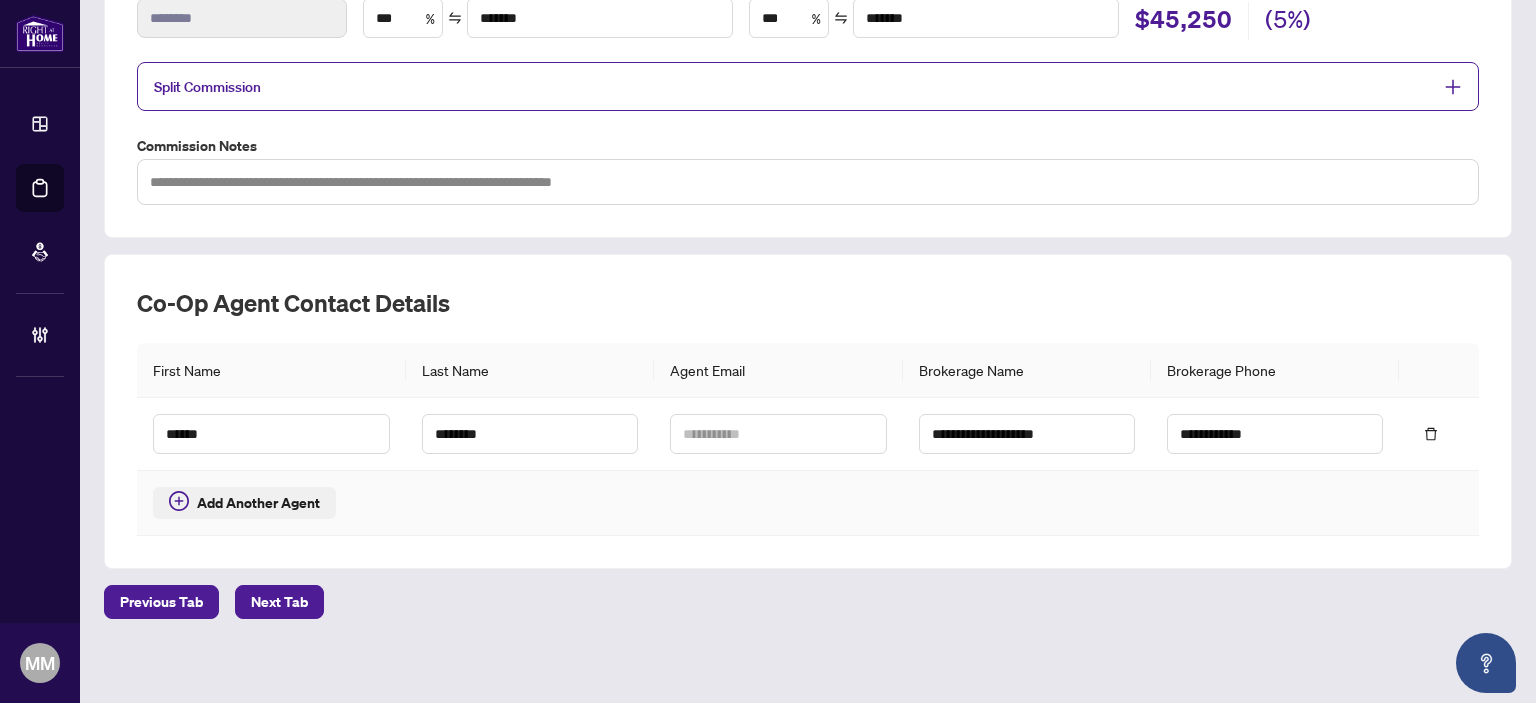 click on "Add Another Agent" at bounding box center [258, 503] 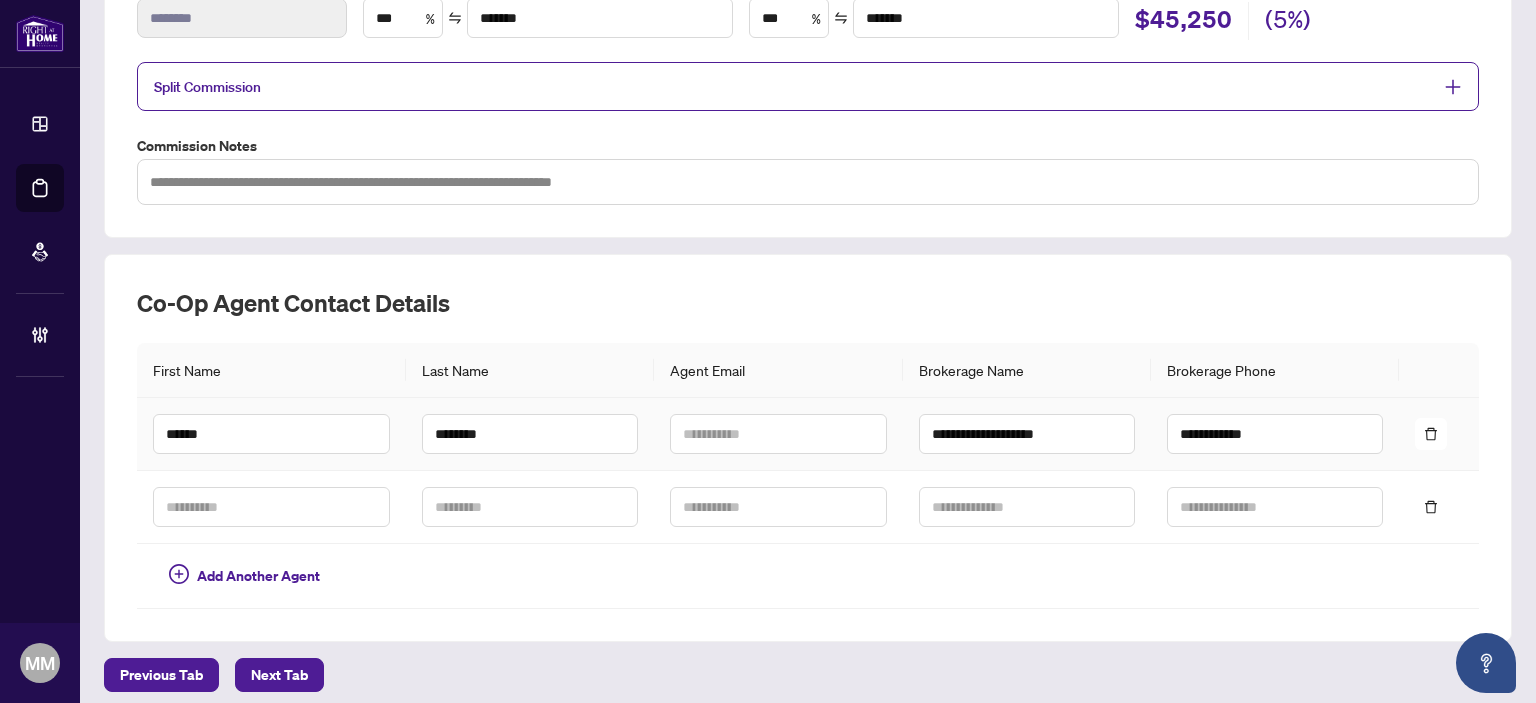 scroll, scrollTop: 0, scrollLeft: 0, axis: both 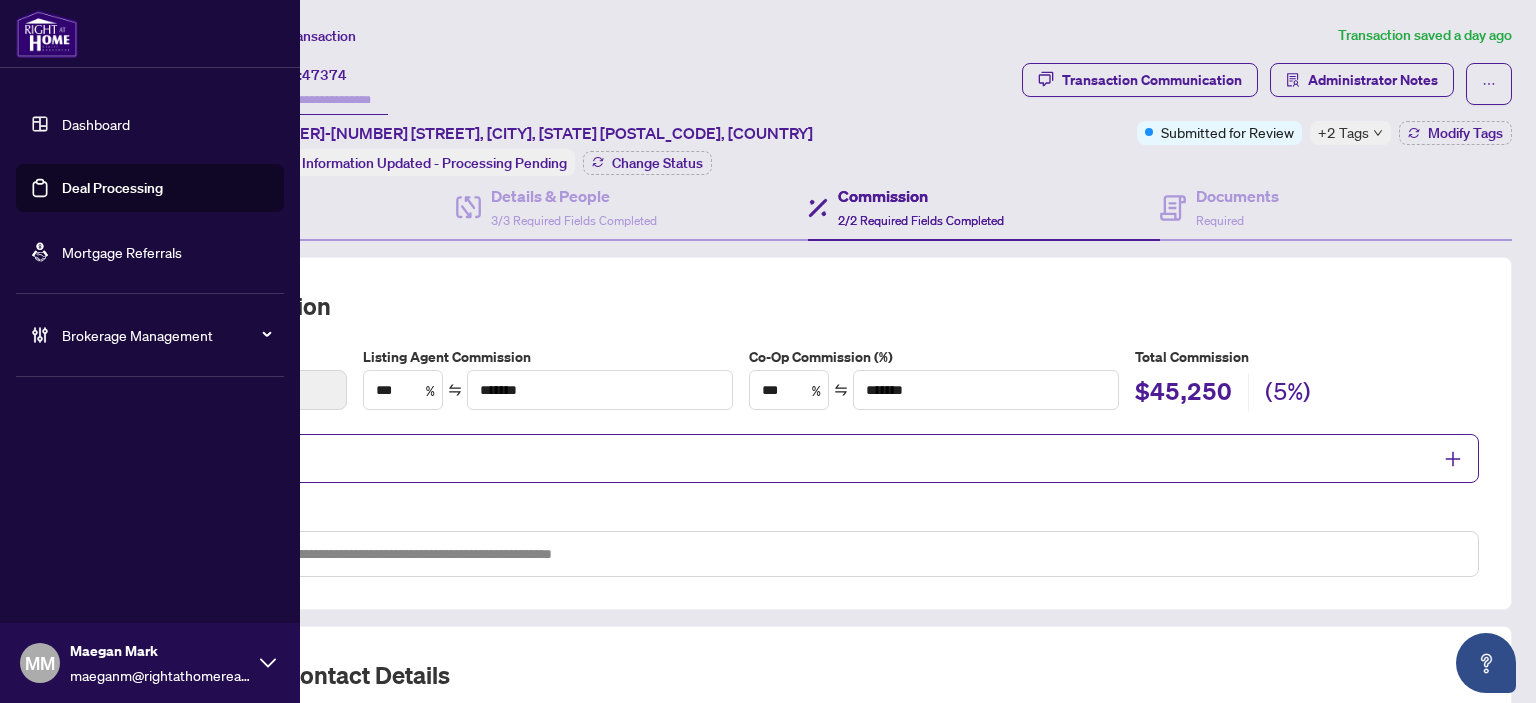 click on "Deal Processing" at bounding box center [112, 188] 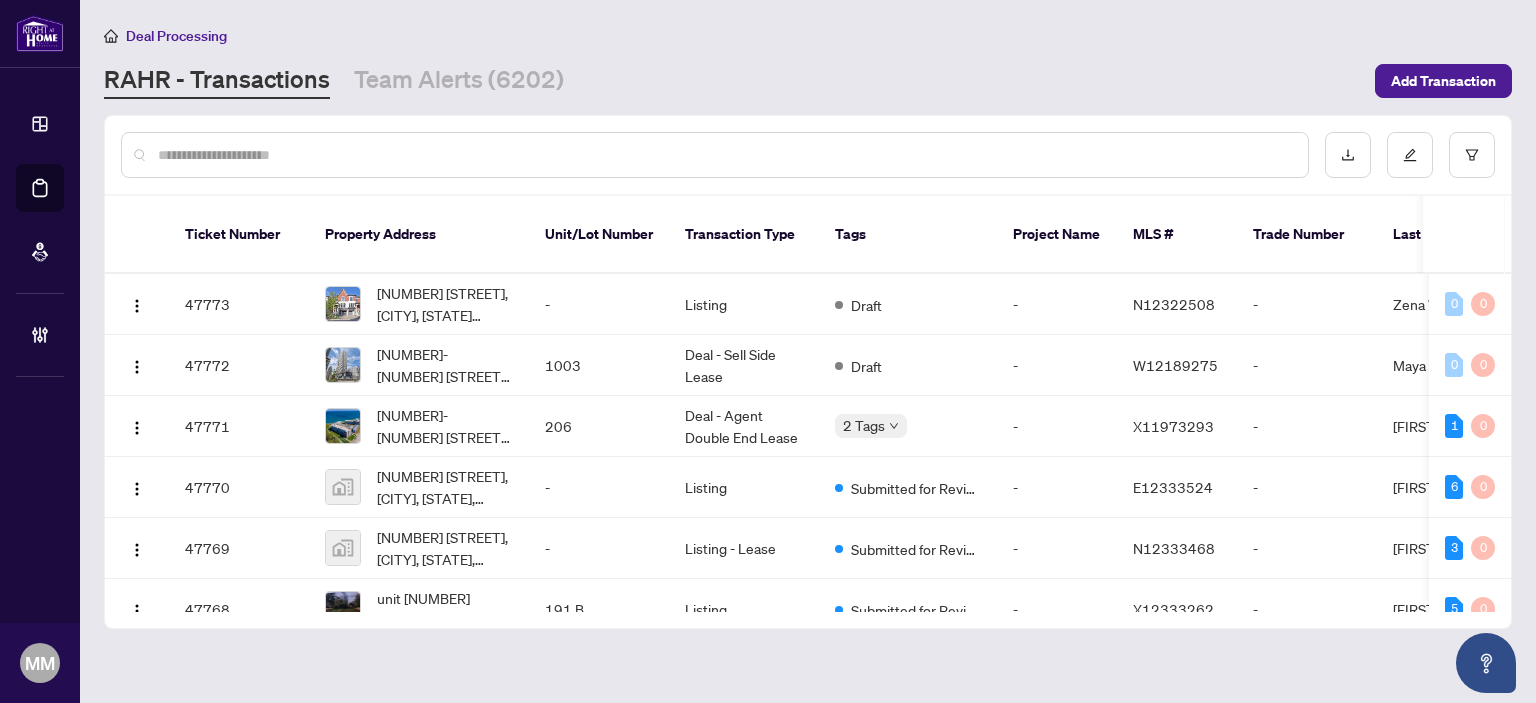 click at bounding box center [725, 155] 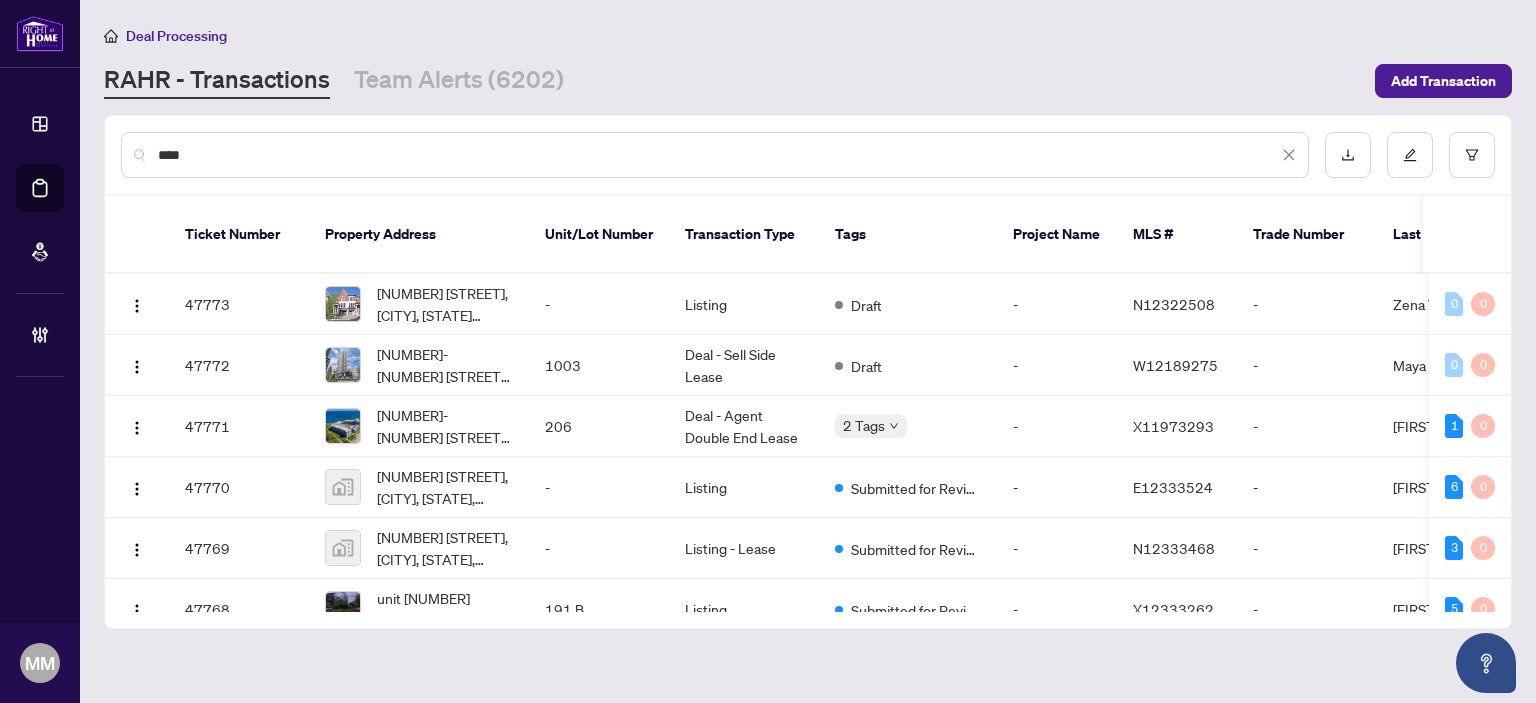 type on "*****" 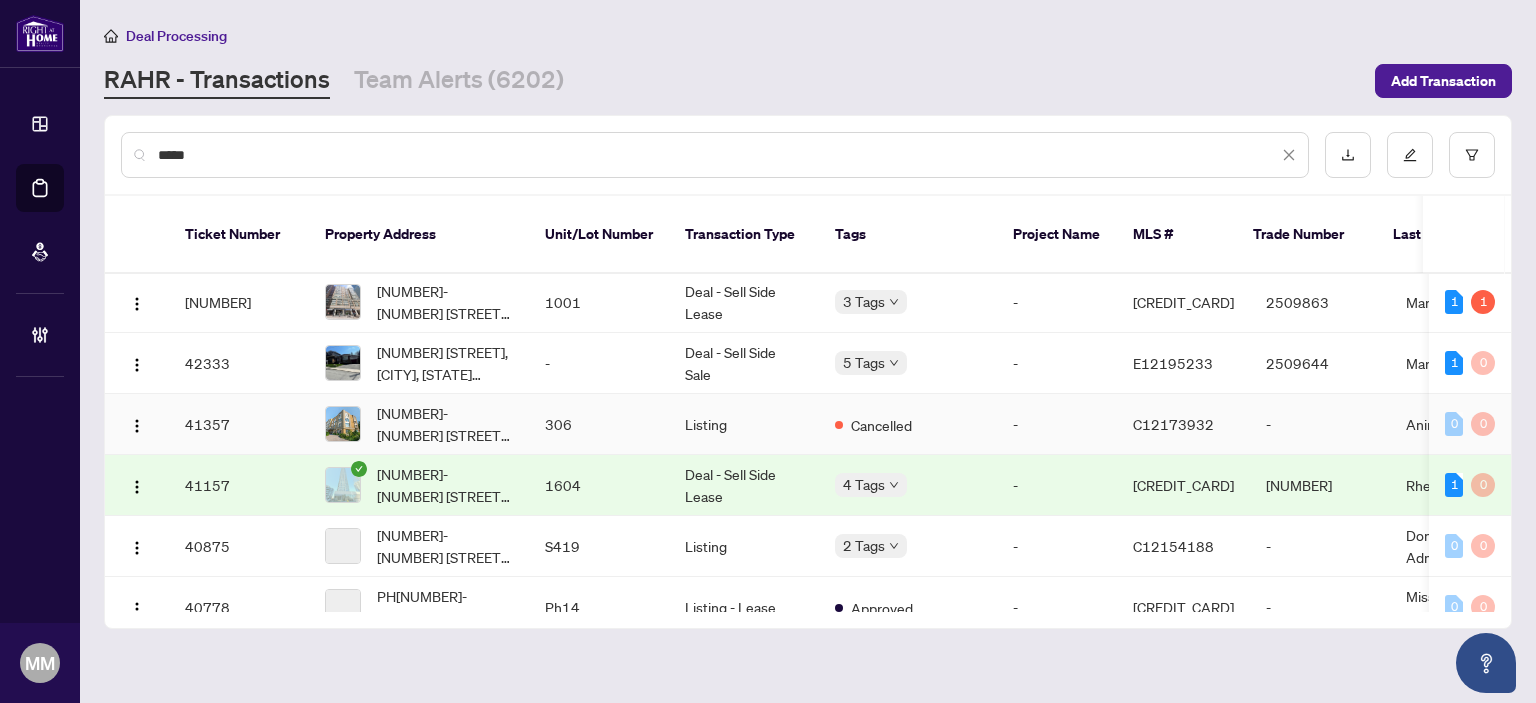 scroll, scrollTop: 800, scrollLeft: 0, axis: vertical 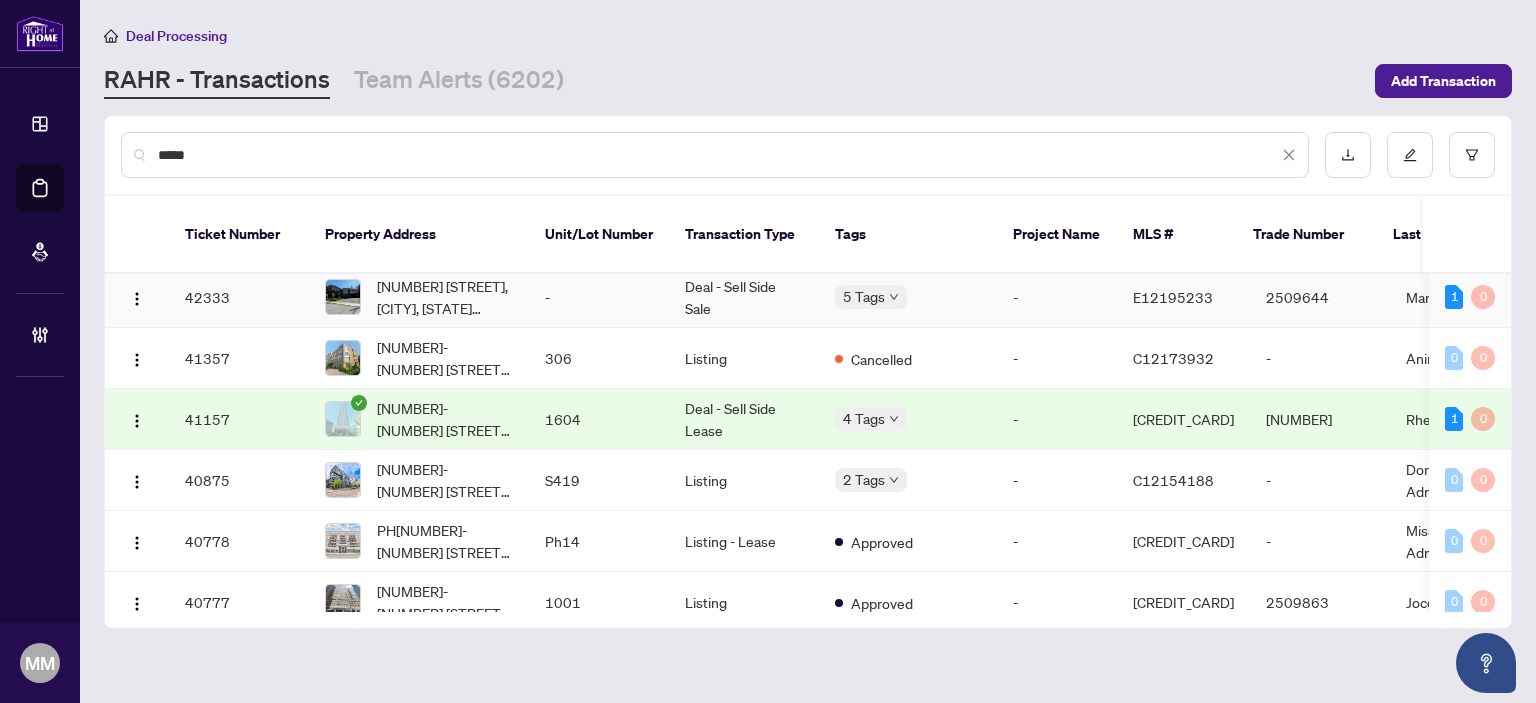 click on "-" at bounding box center [599, 297] 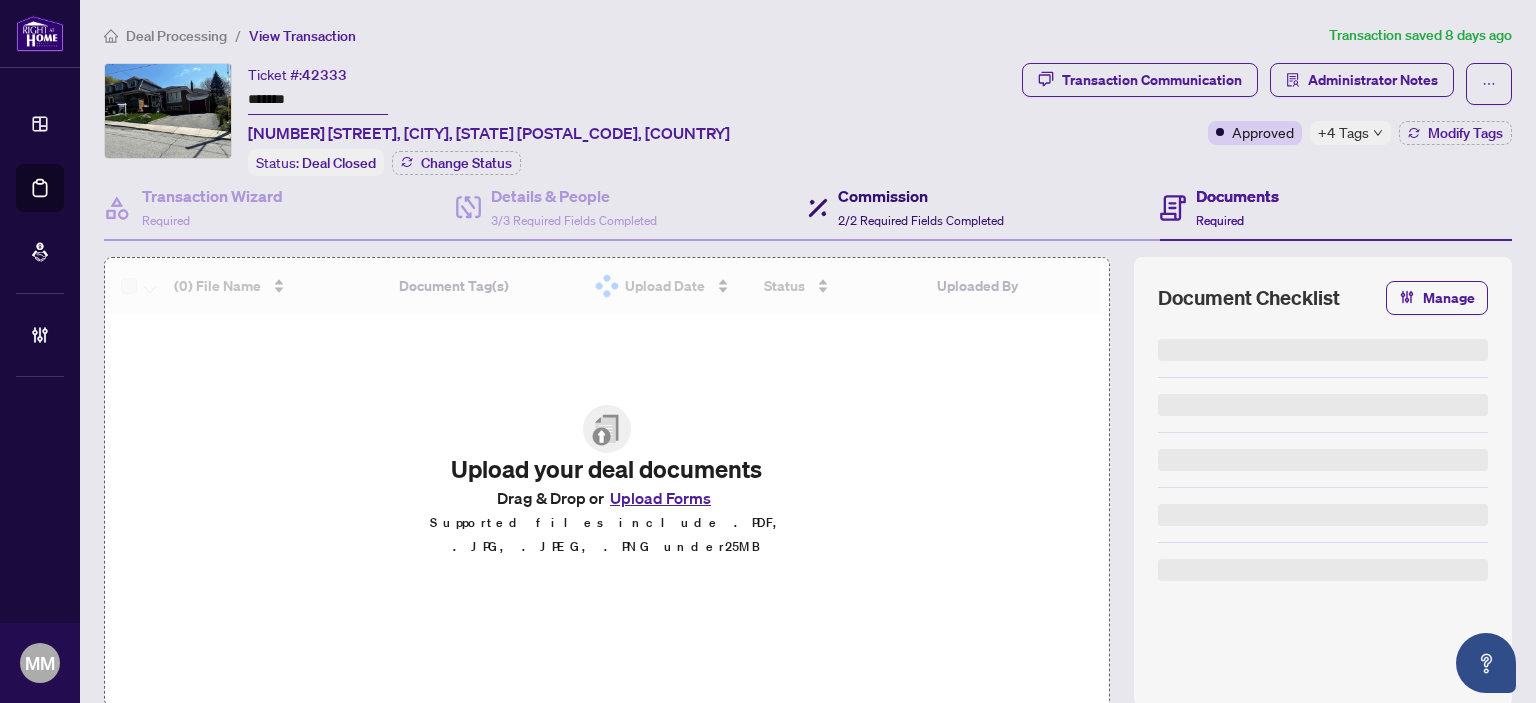 click on "2/2 Required Fields Completed" at bounding box center (921, 220) 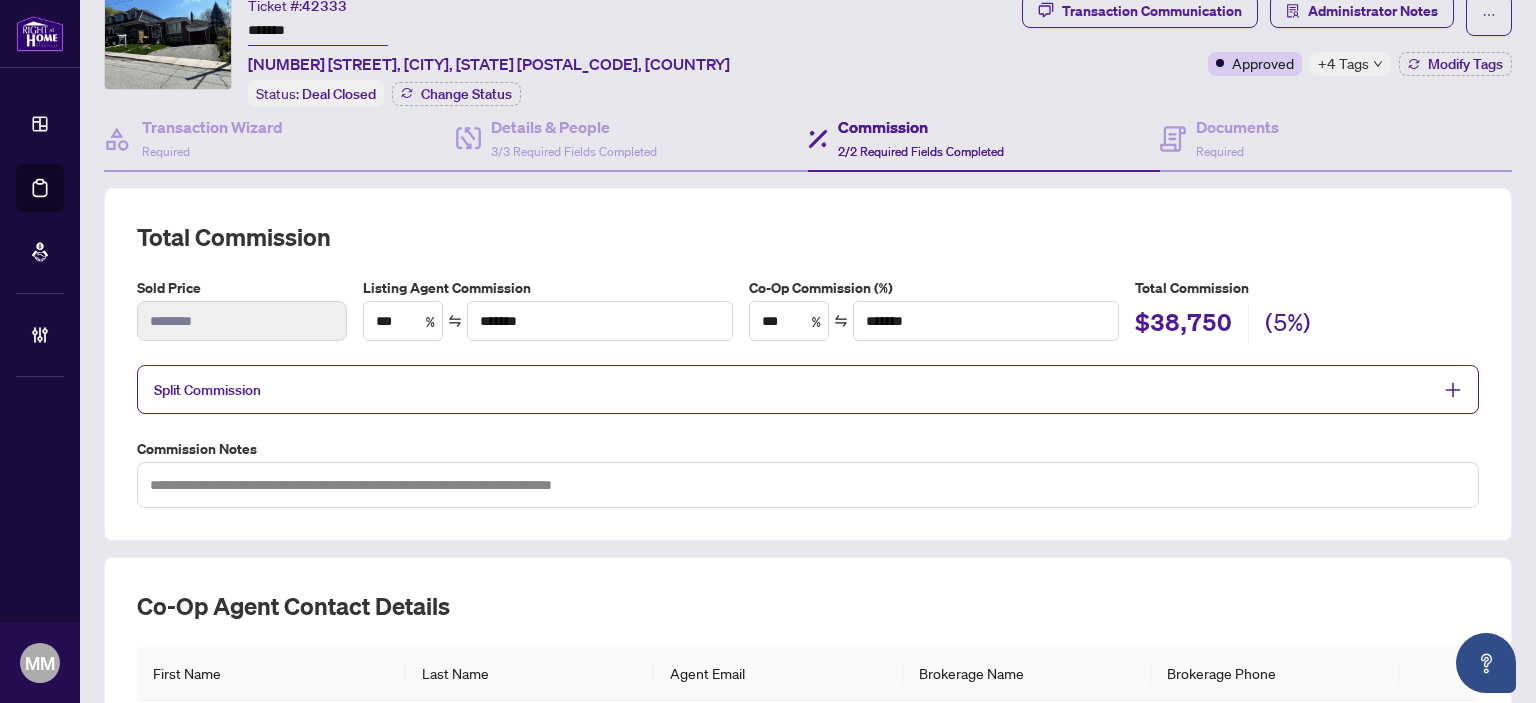 scroll, scrollTop: 0, scrollLeft: 0, axis: both 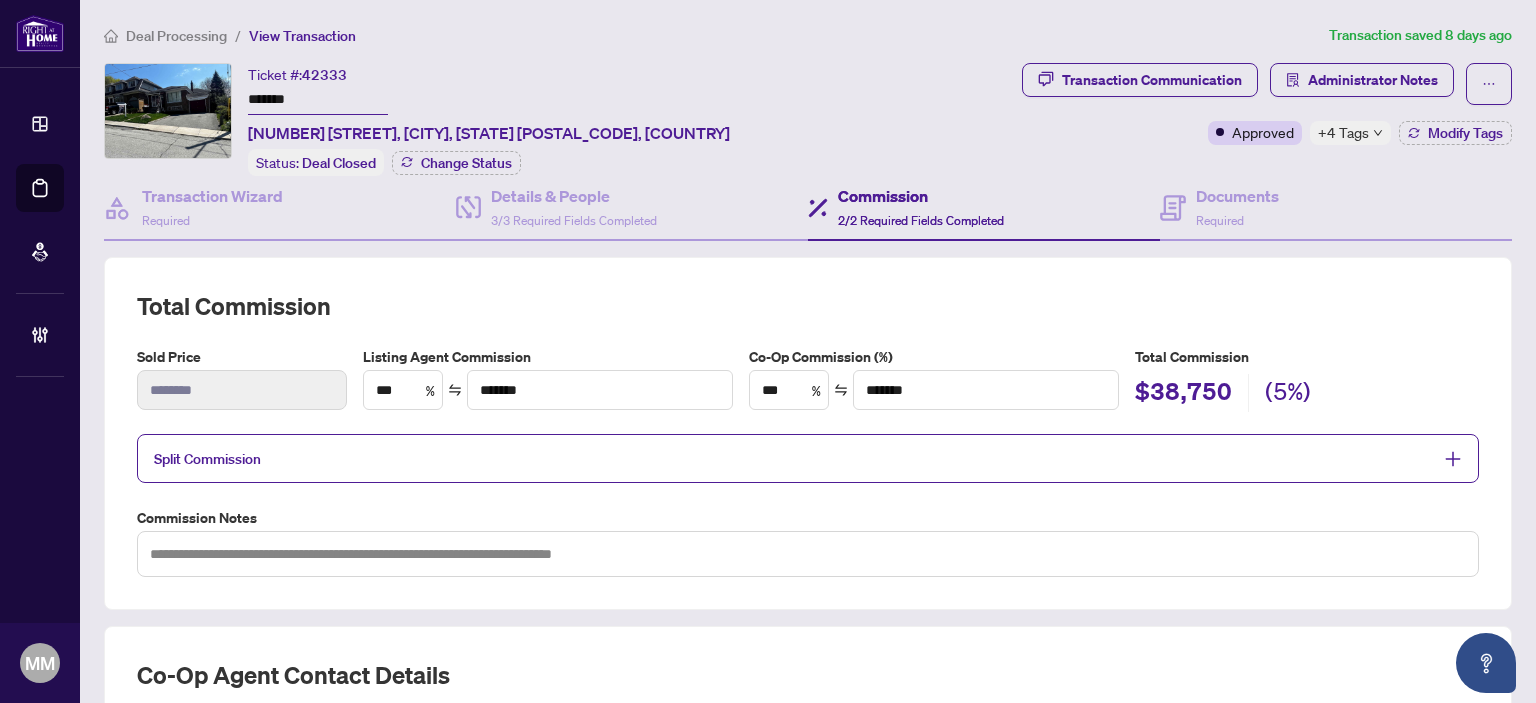 click on "Split Commission" at bounding box center [793, 458] 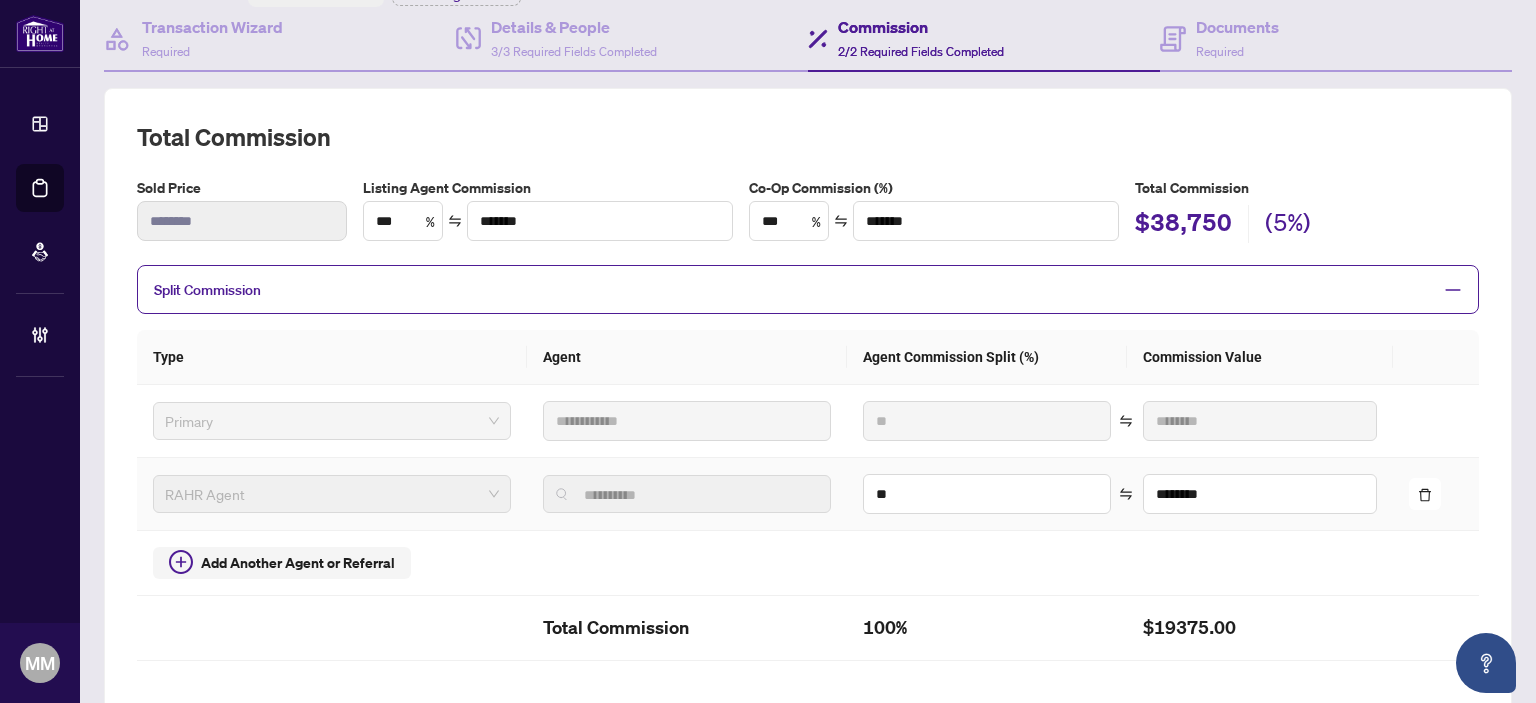 scroll, scrollTop: 200, scrollLeft: 0, axis: vertical 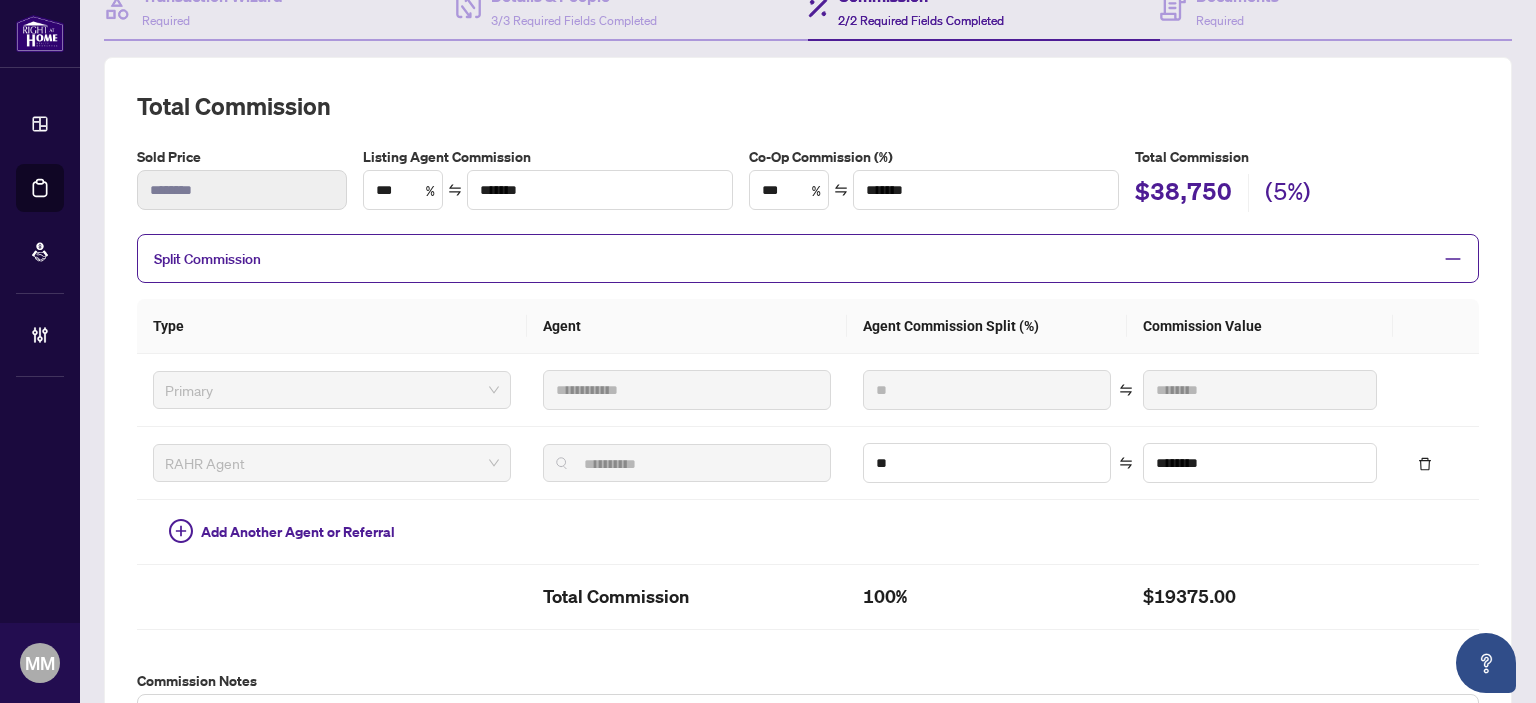 click on "Split Commission" at bounding box center [793, 258] 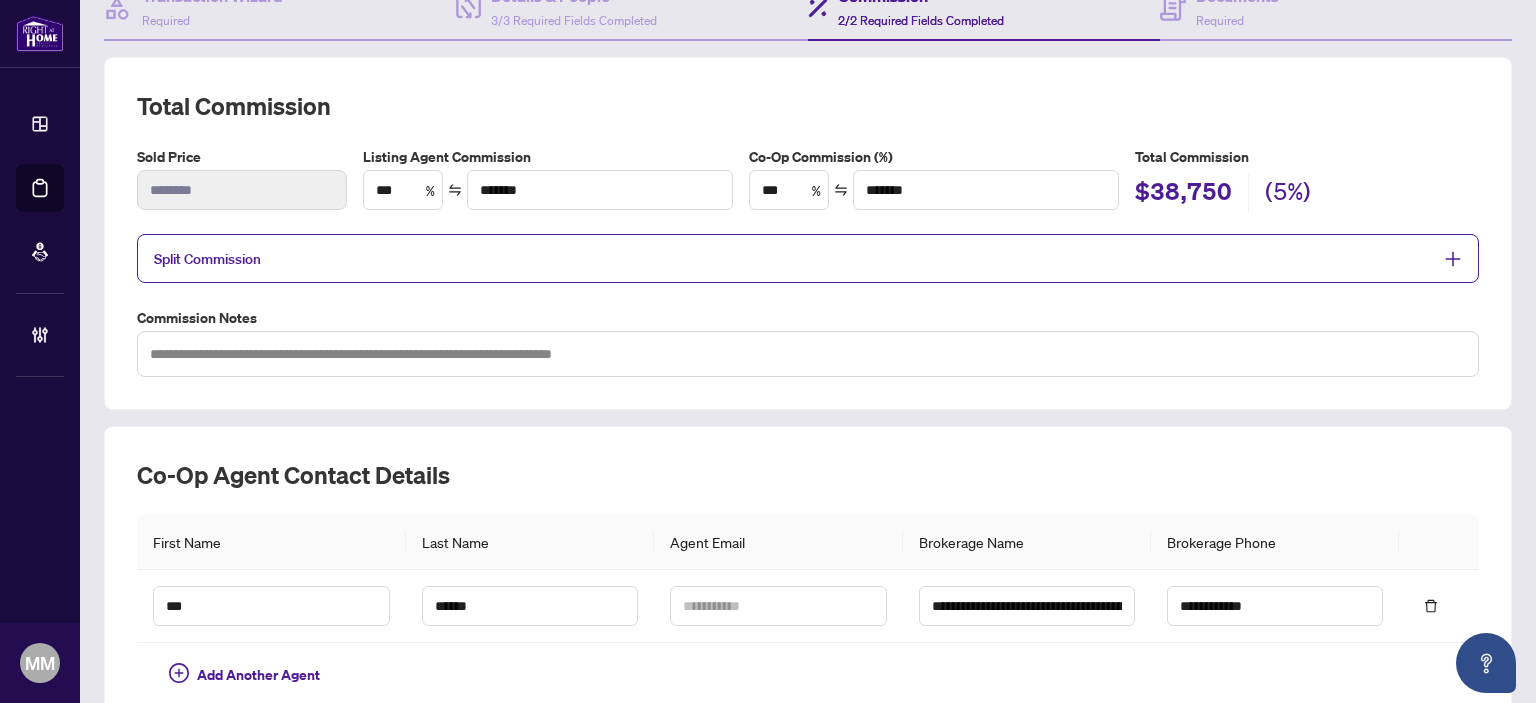 click on "Split Commission" at bounding box center (793, 258) 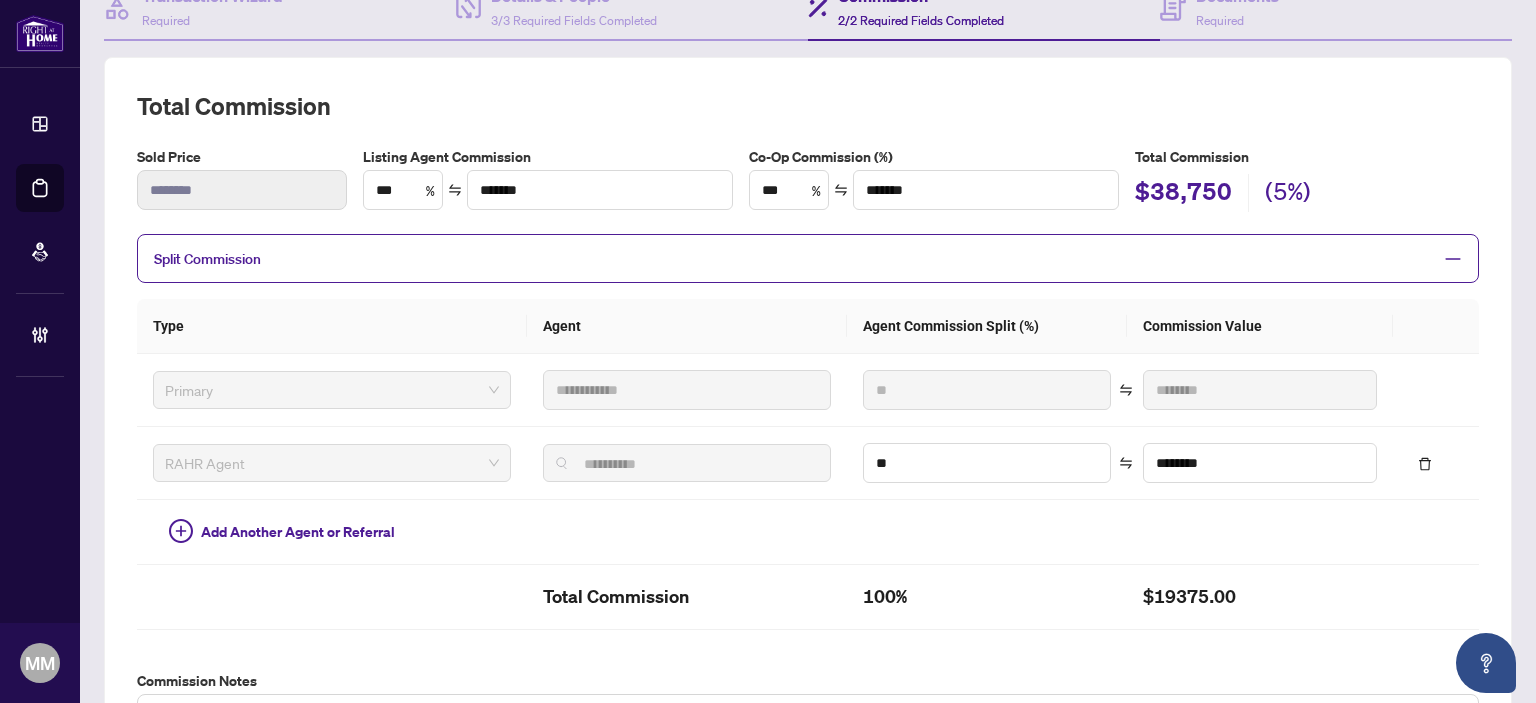 click on "Split Commission" at bounding box center (808, 258) 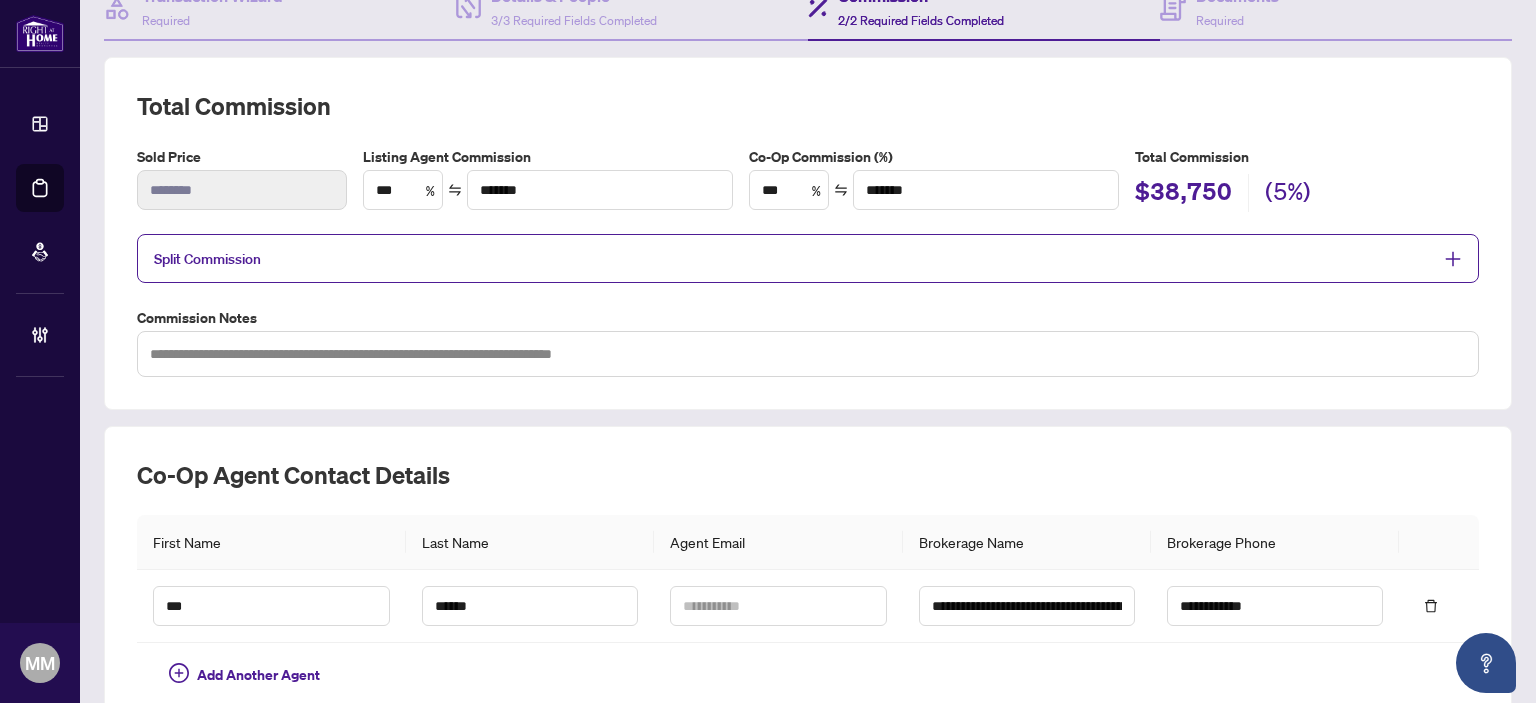 click on "Split Commission" at bounding box center (793, 258) 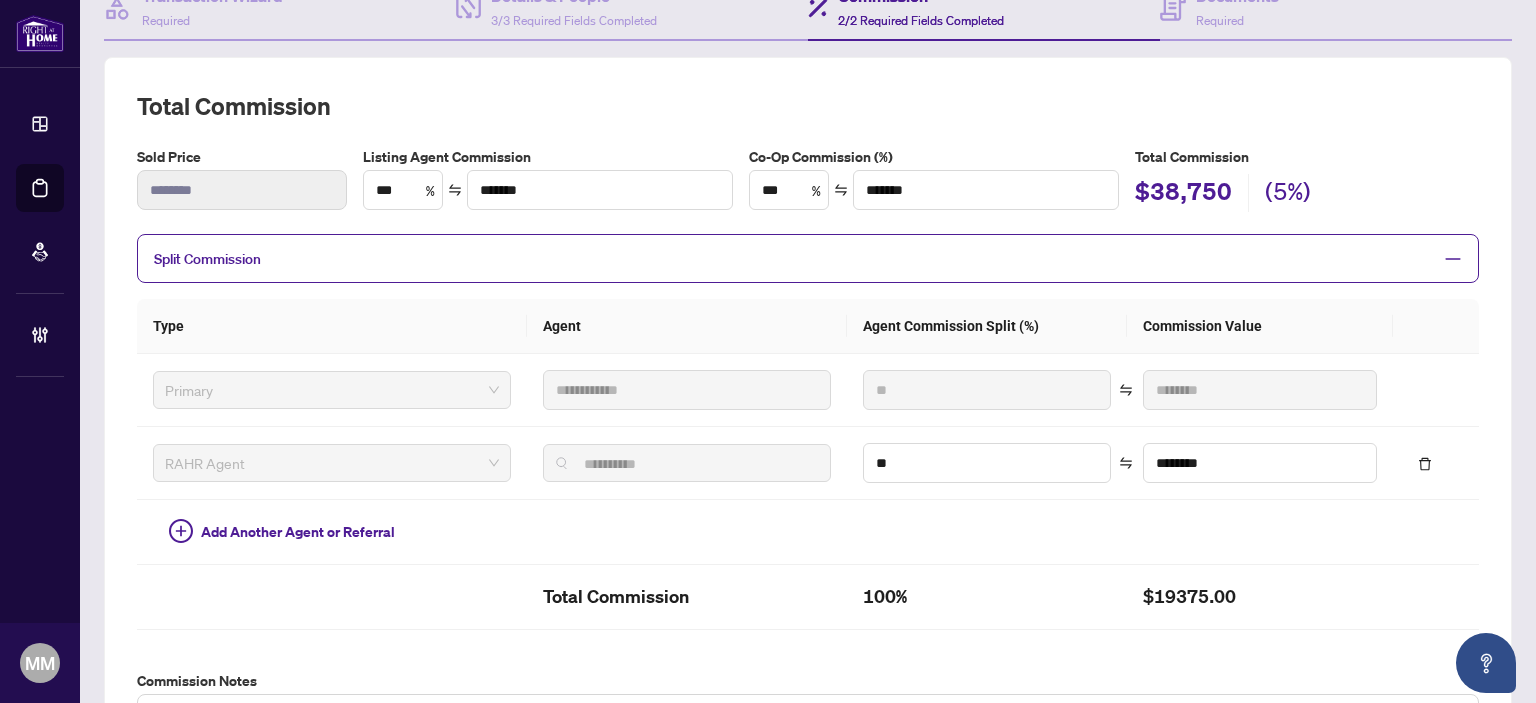 click on "Split Commission" at bounding box center [793, 258] 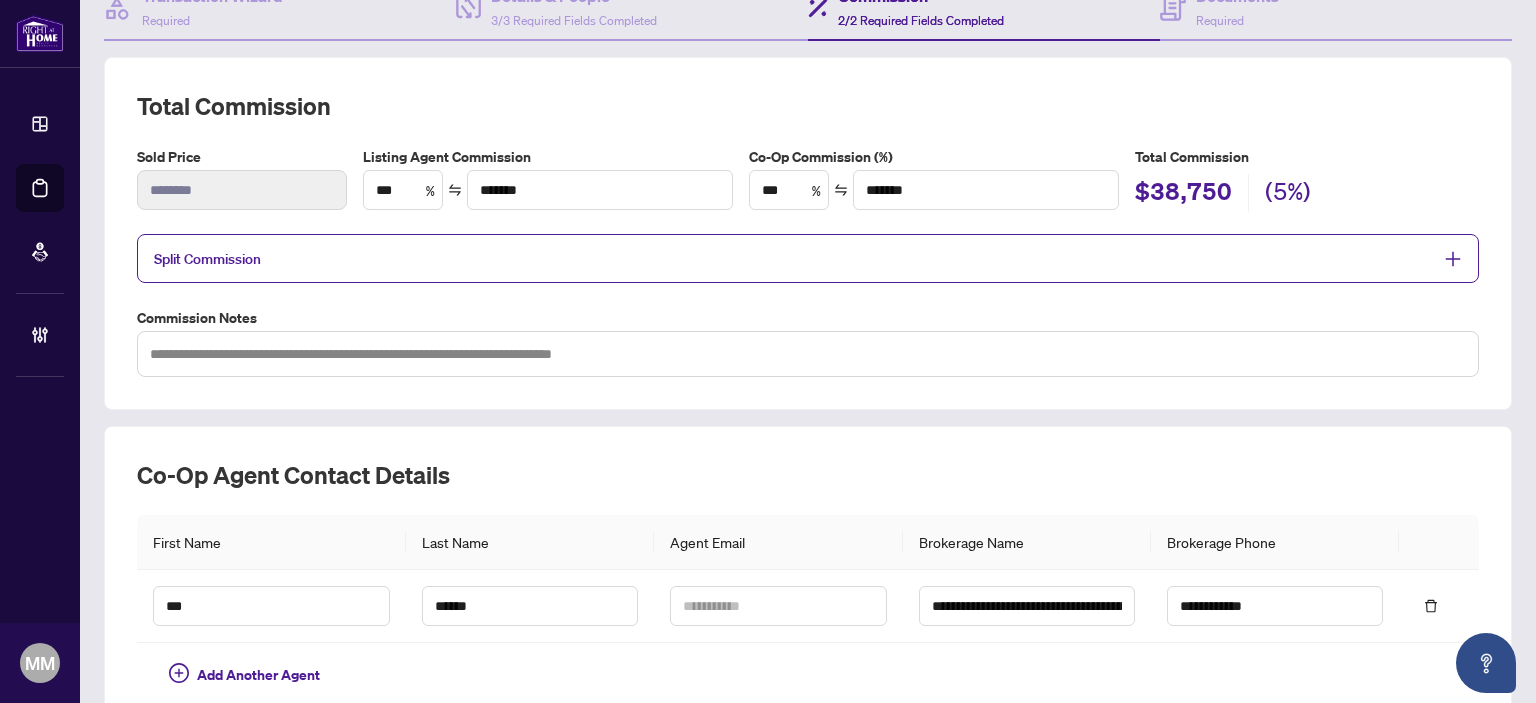 click on "Split Commission" at bounding box center (793, 258) 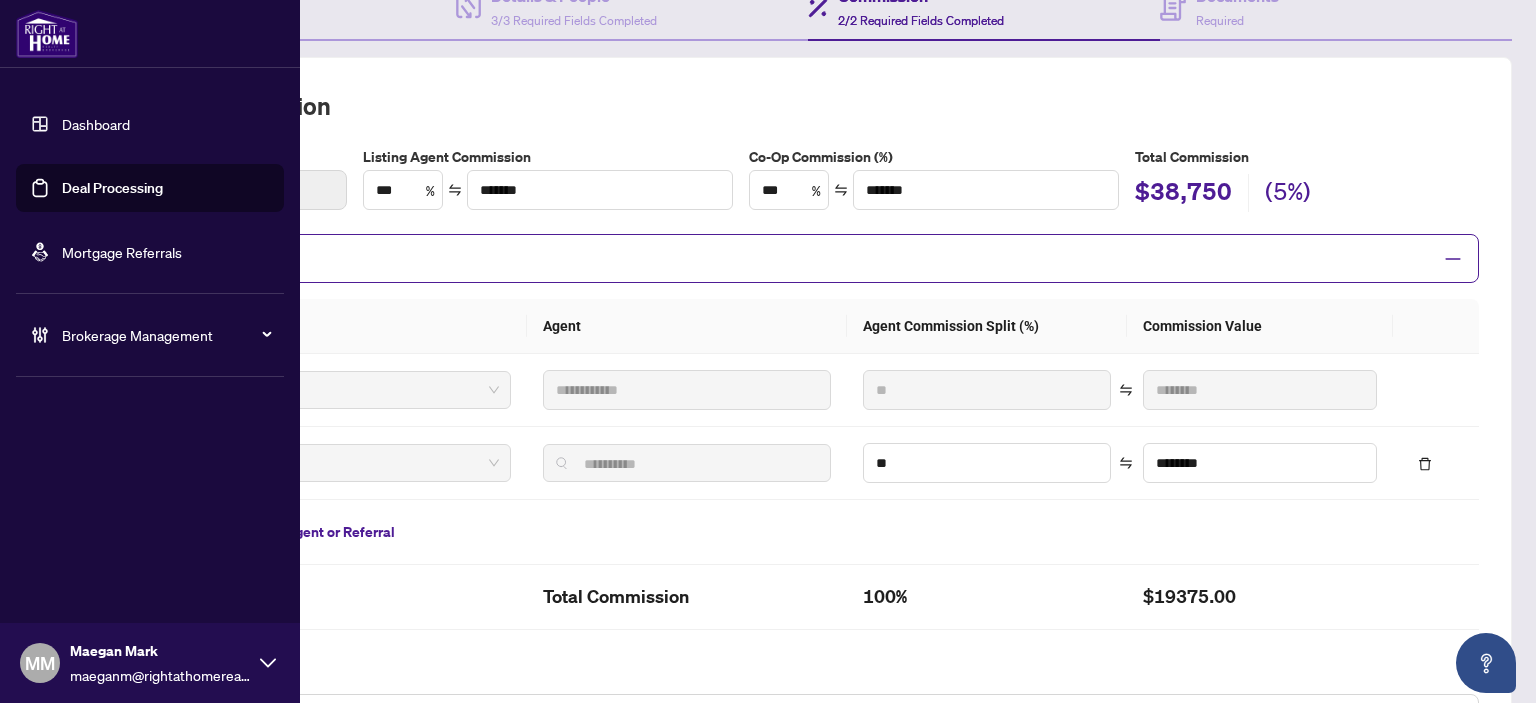 click on "Mortgage Referrals" at bounding box center [122, 252] 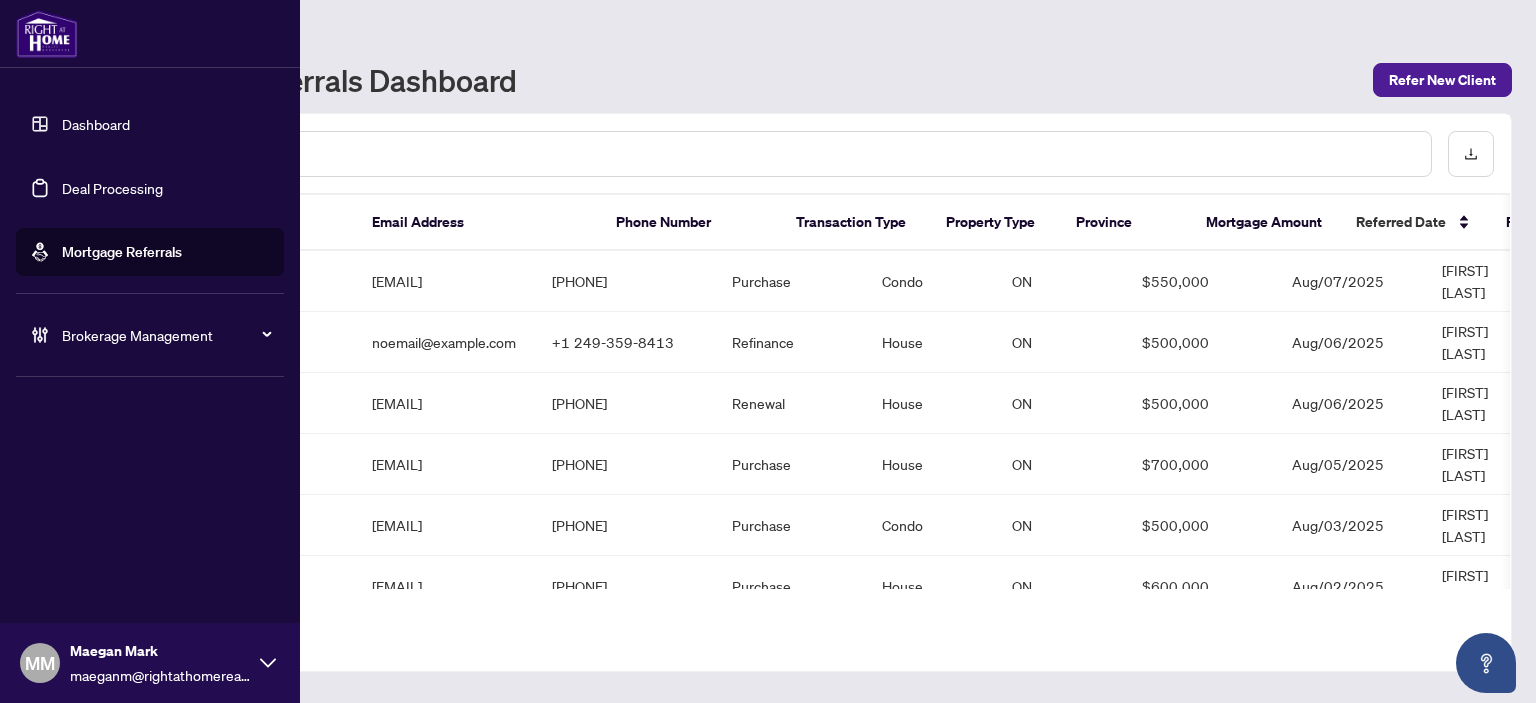 click on "Brokerage Management" at bounding box center [166, 335] 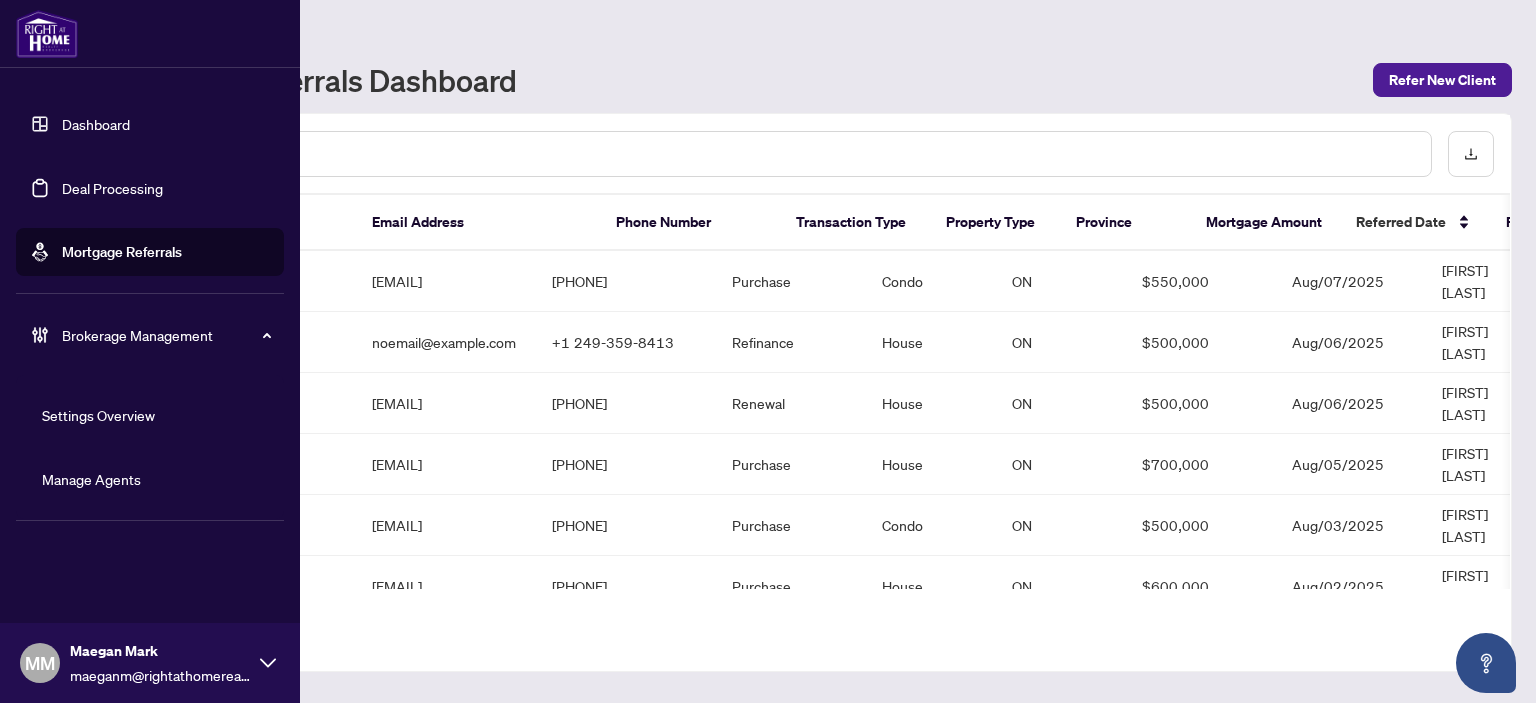 click on "Manage Agents" at bounding box center (91, 479) 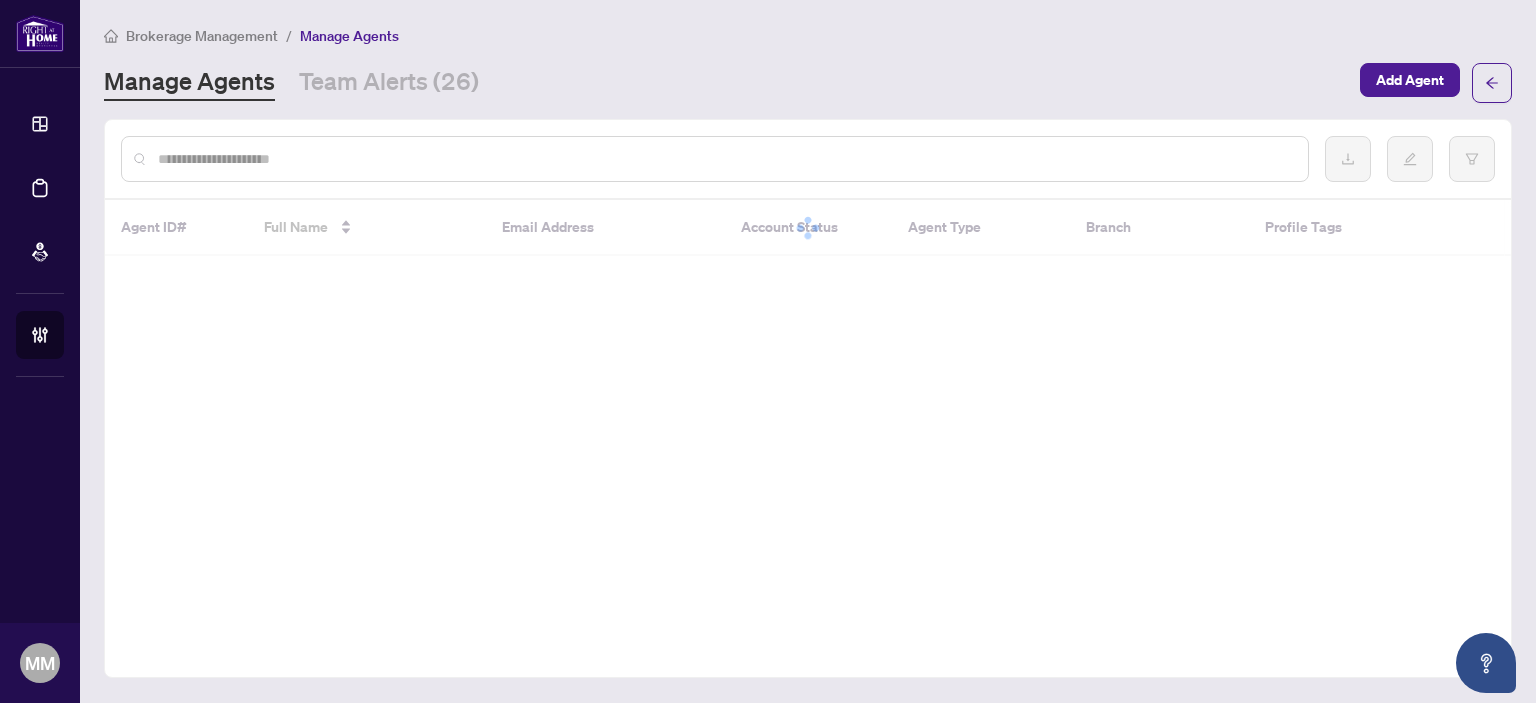 click at bounding box center [715, 159] 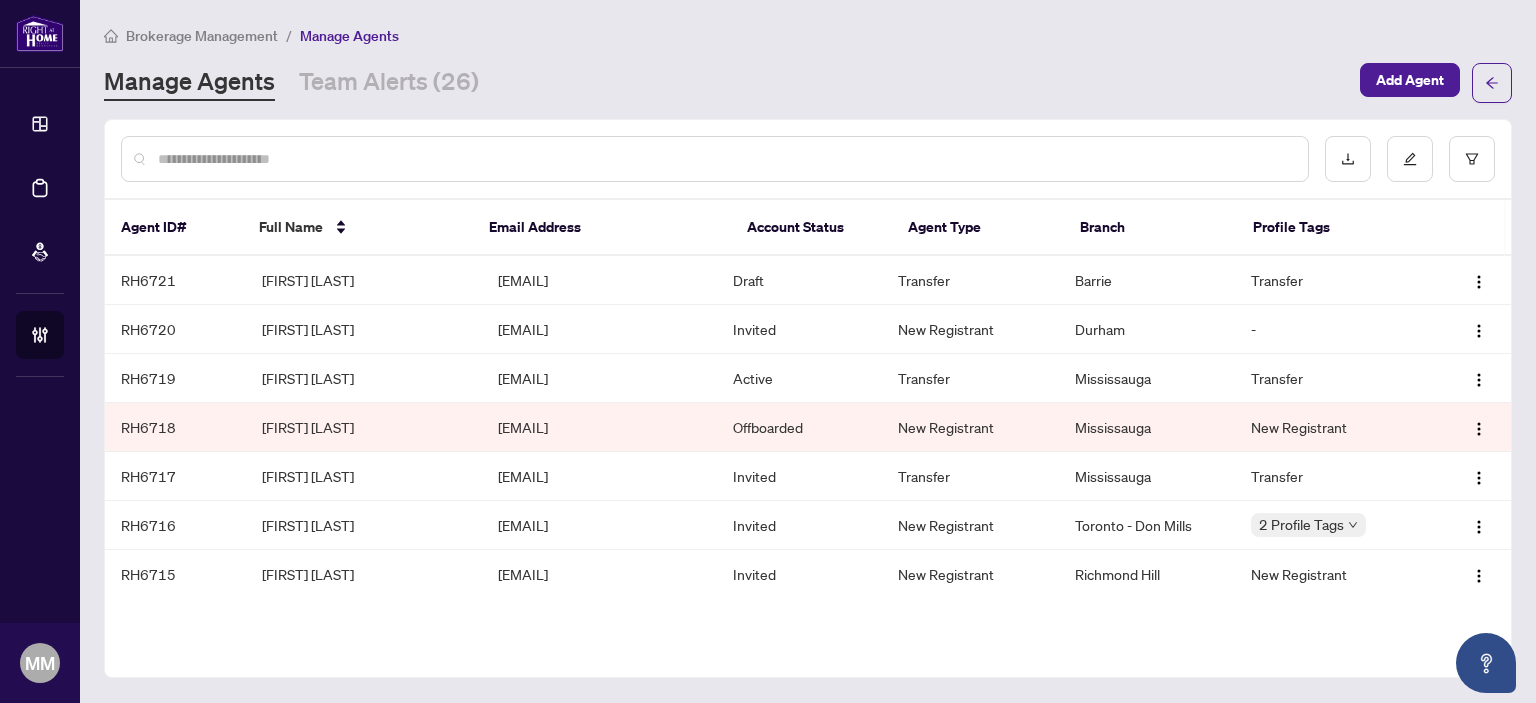 click at bounding box center [808, 159] 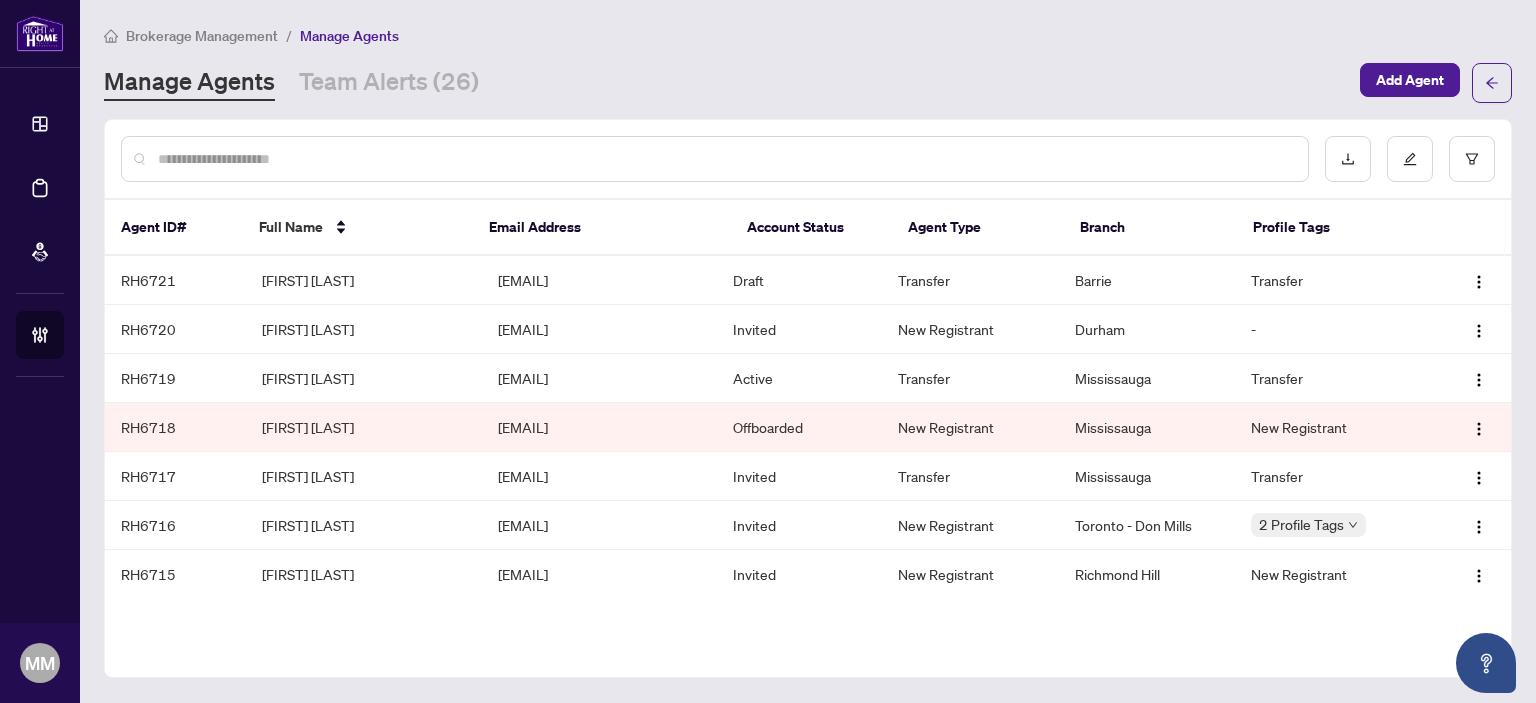 click at bounding box center (725, 159) 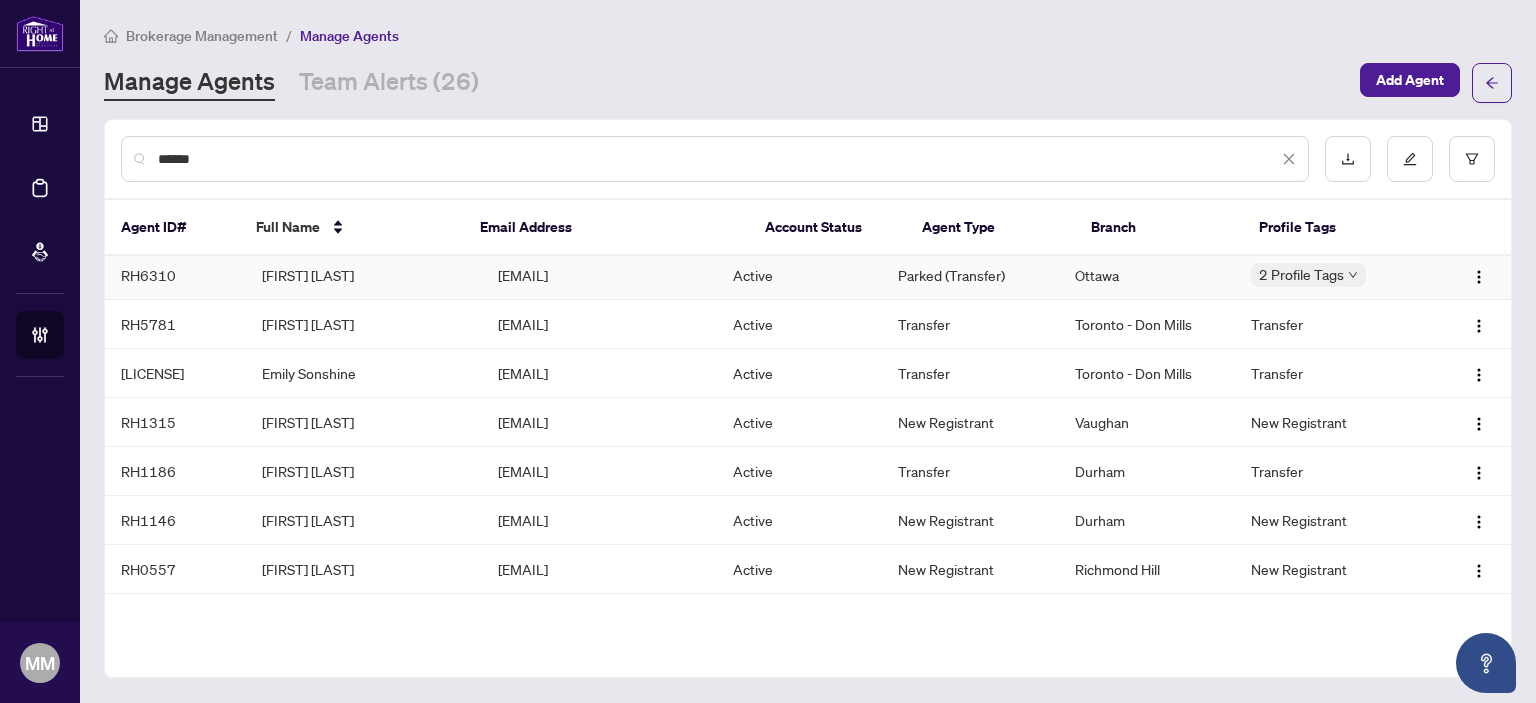 scroll, scrollTop: 0, scrollLeft: 0, axis: both 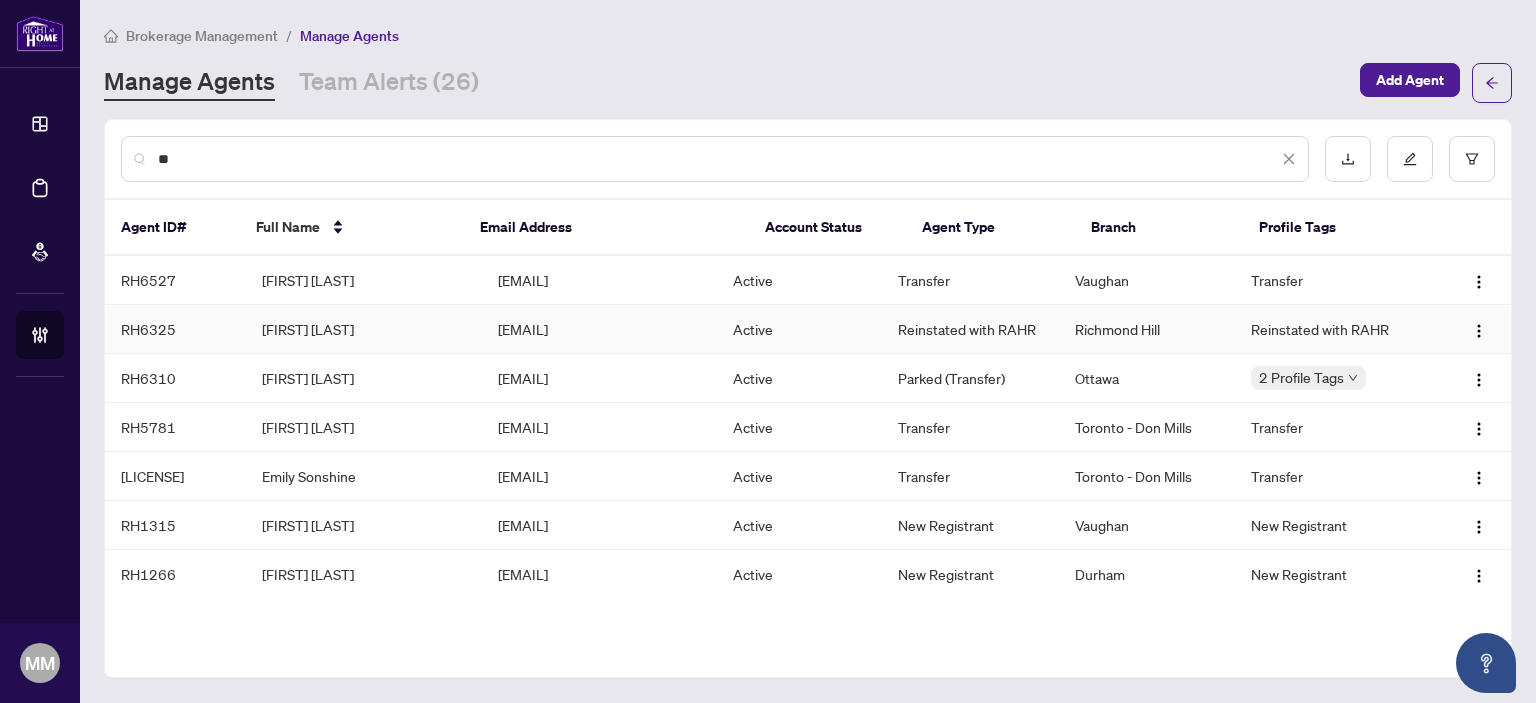 type on "*" 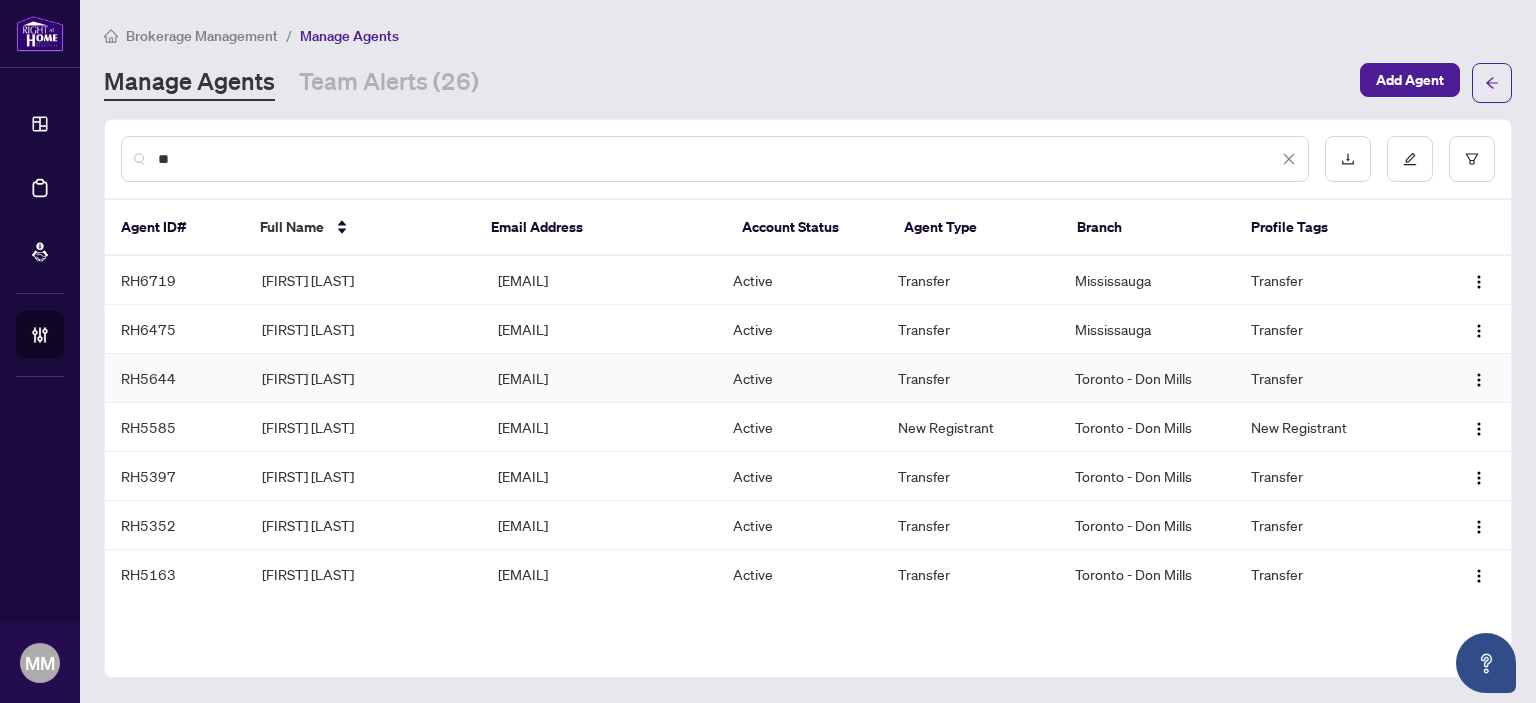 type on "*" 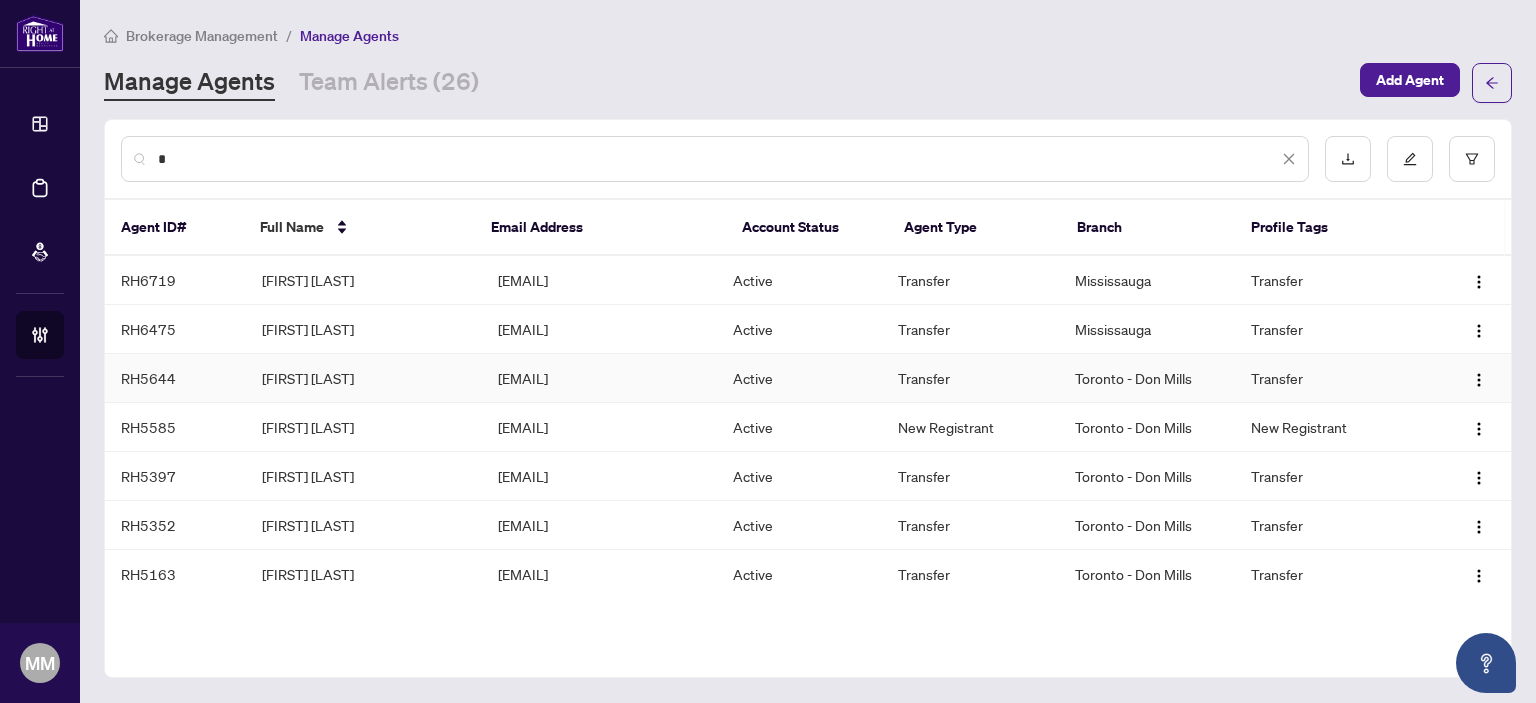 type 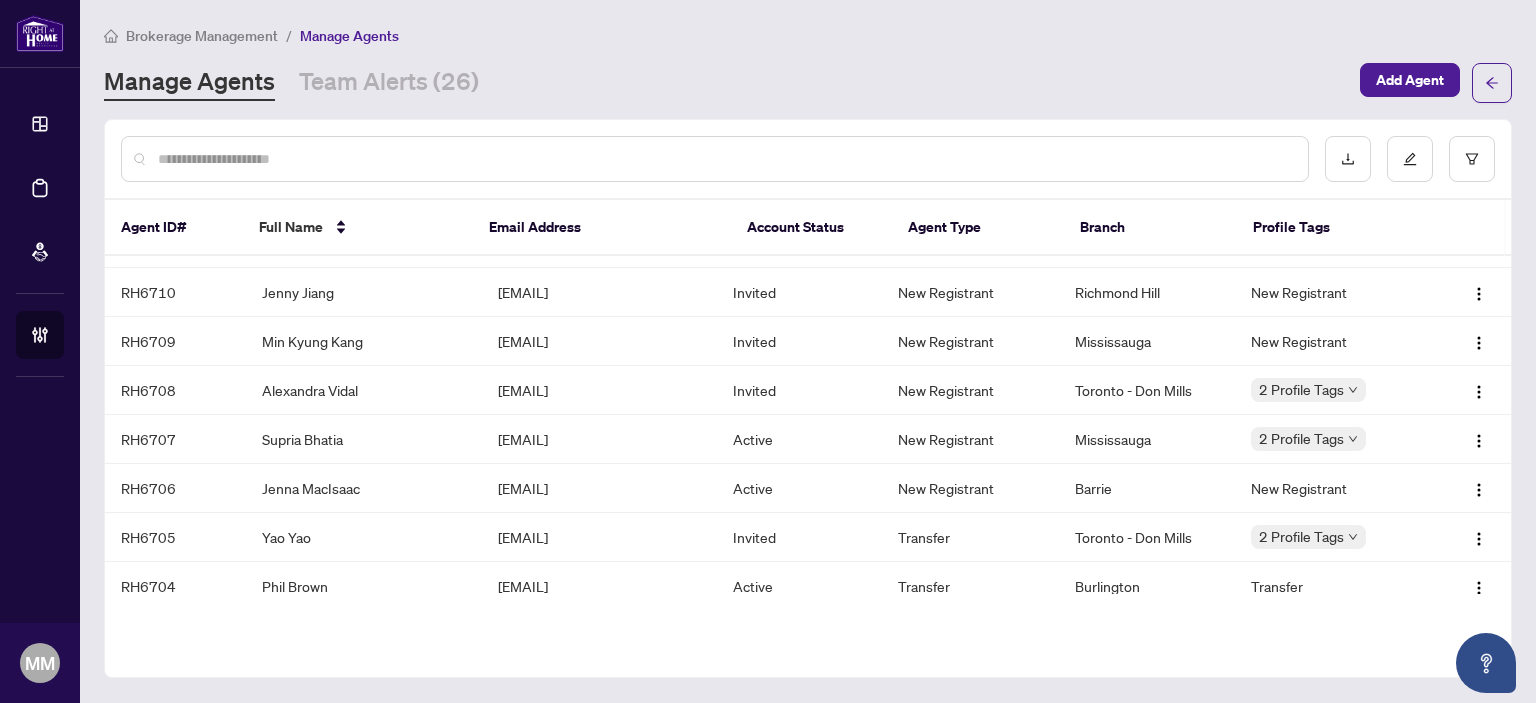 scroll, scrollTop: 0, scrollLeft: 0, axis: both 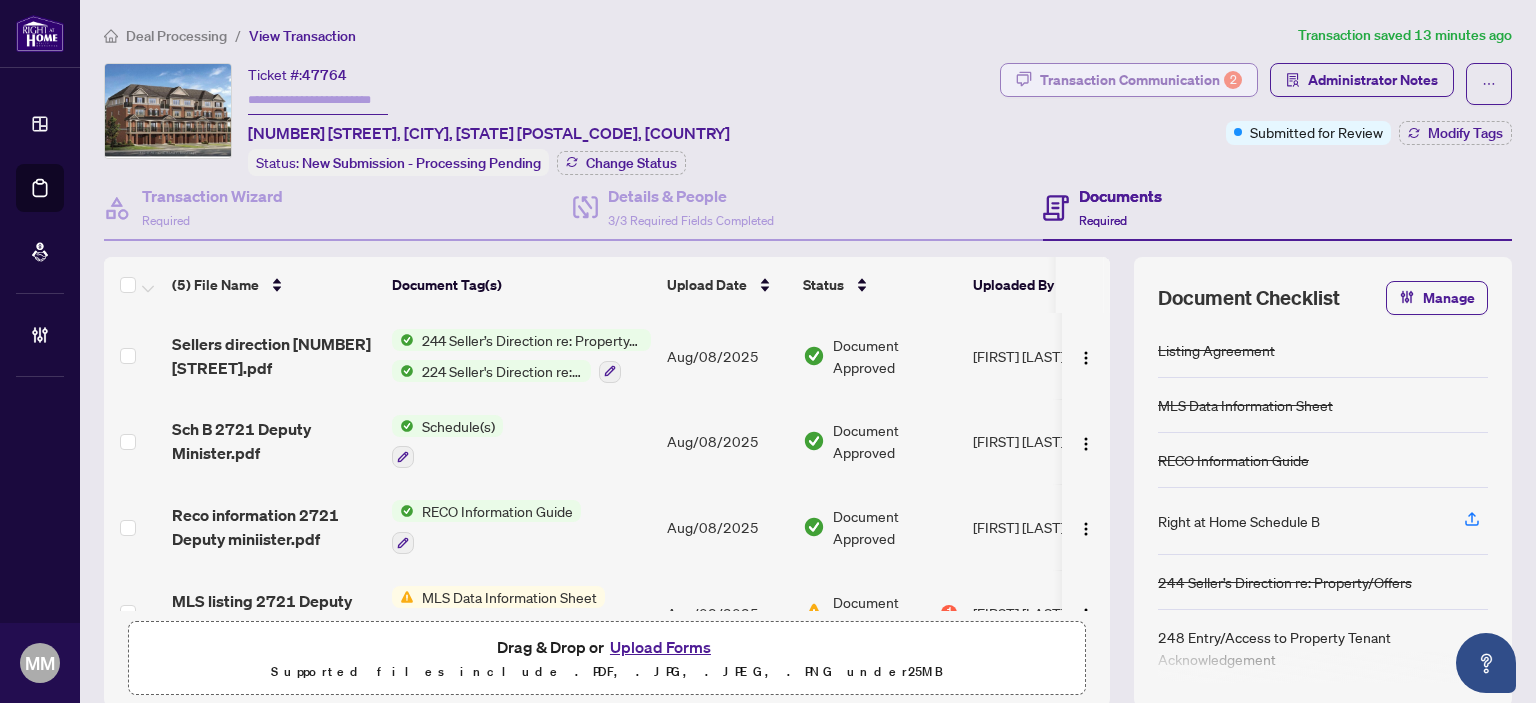 click on "Transaction Communication 2" at bounding box center (1141, 80) 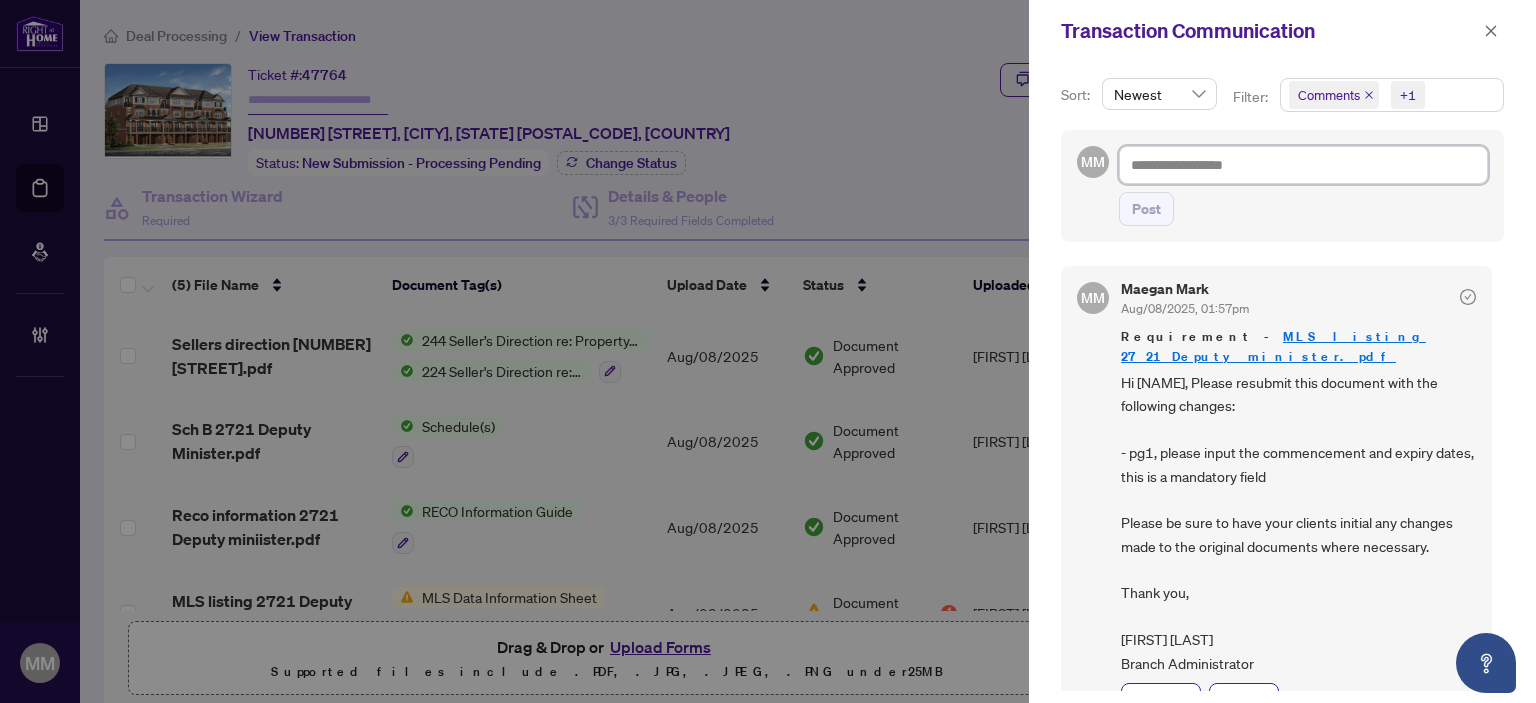 click at bounding box center [1303, 165] 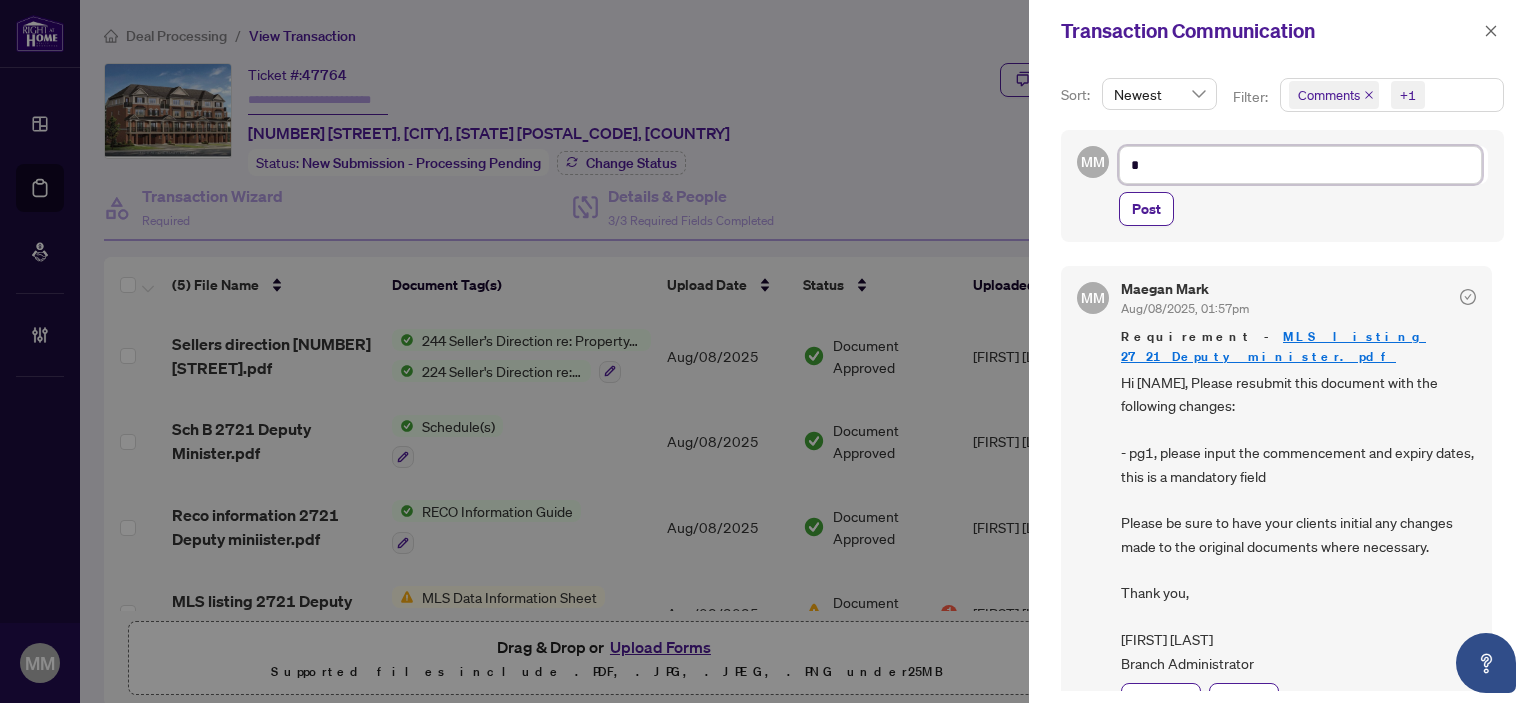 type on "**" 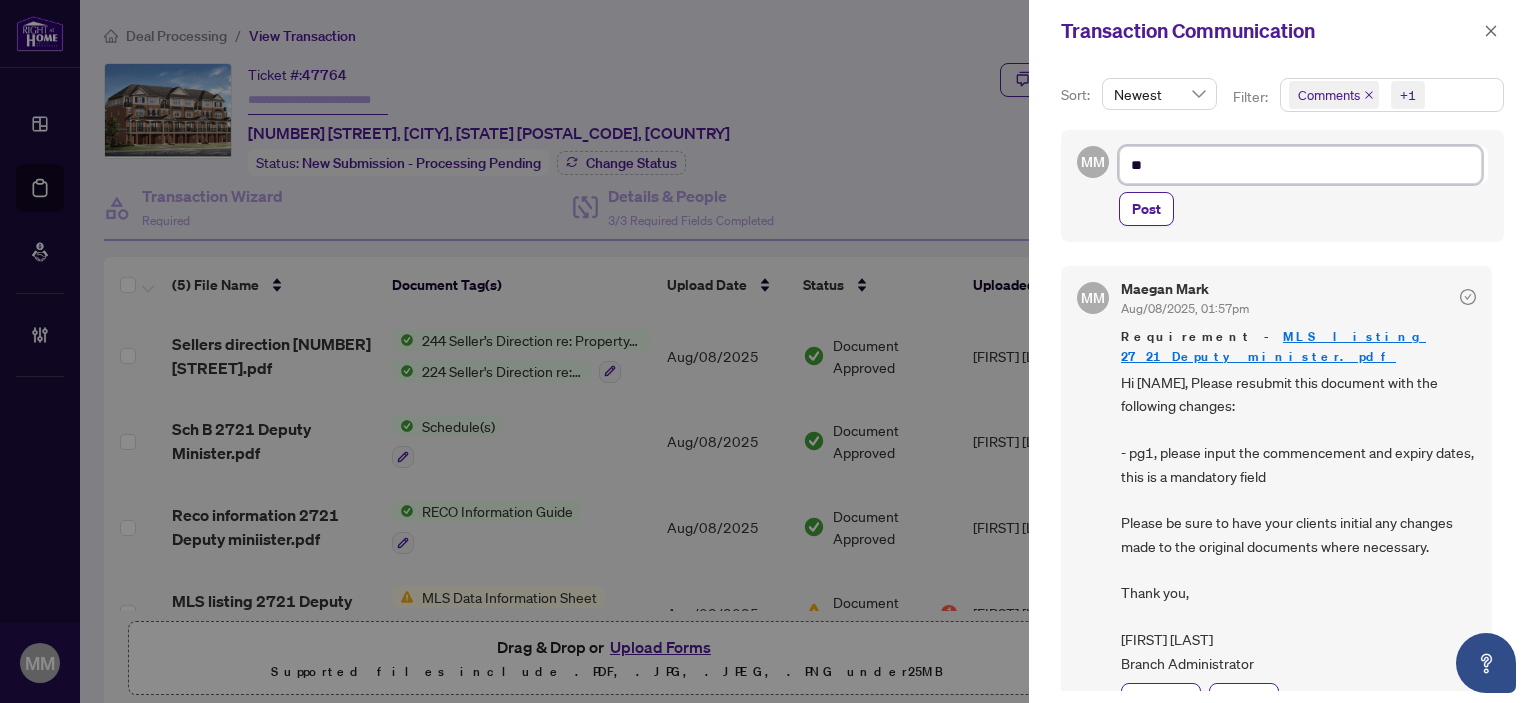 type on "**" 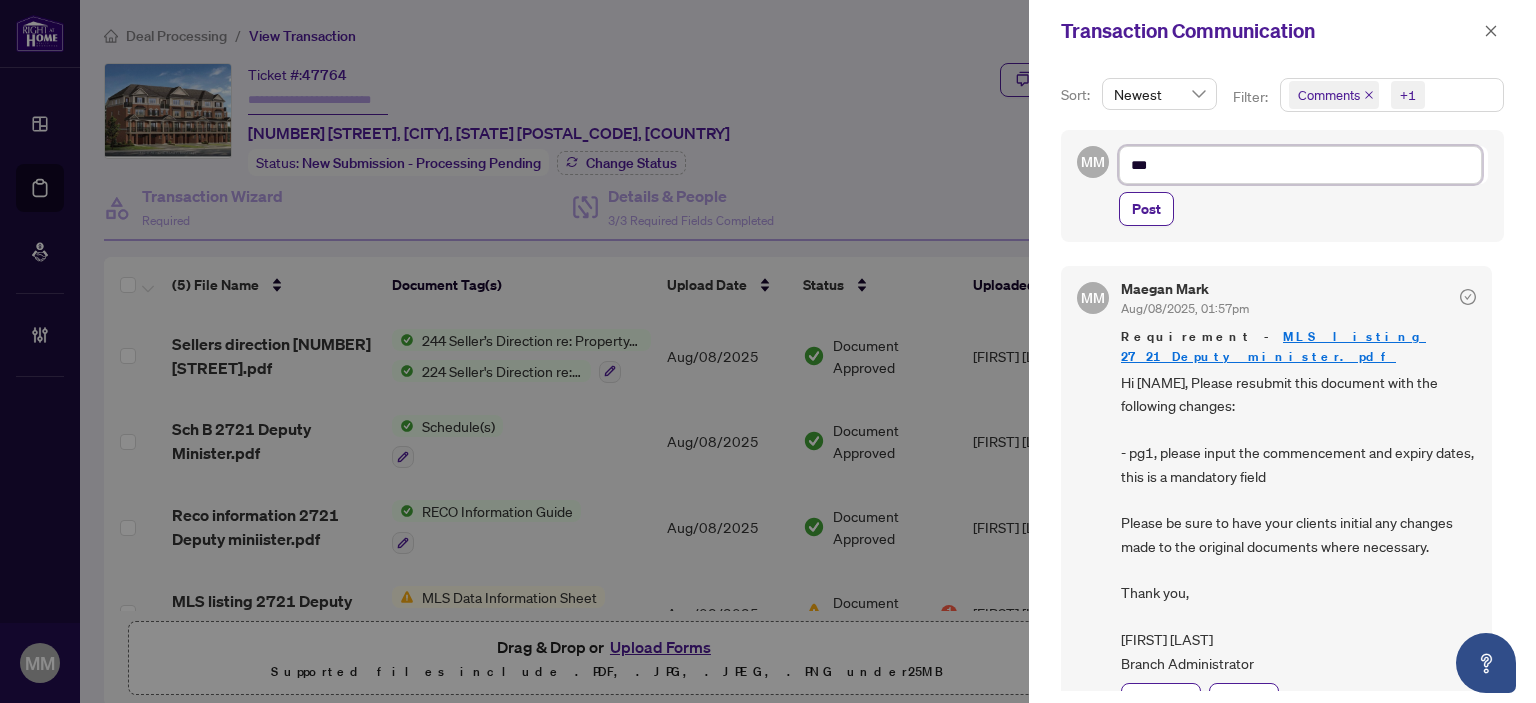 type on "****" 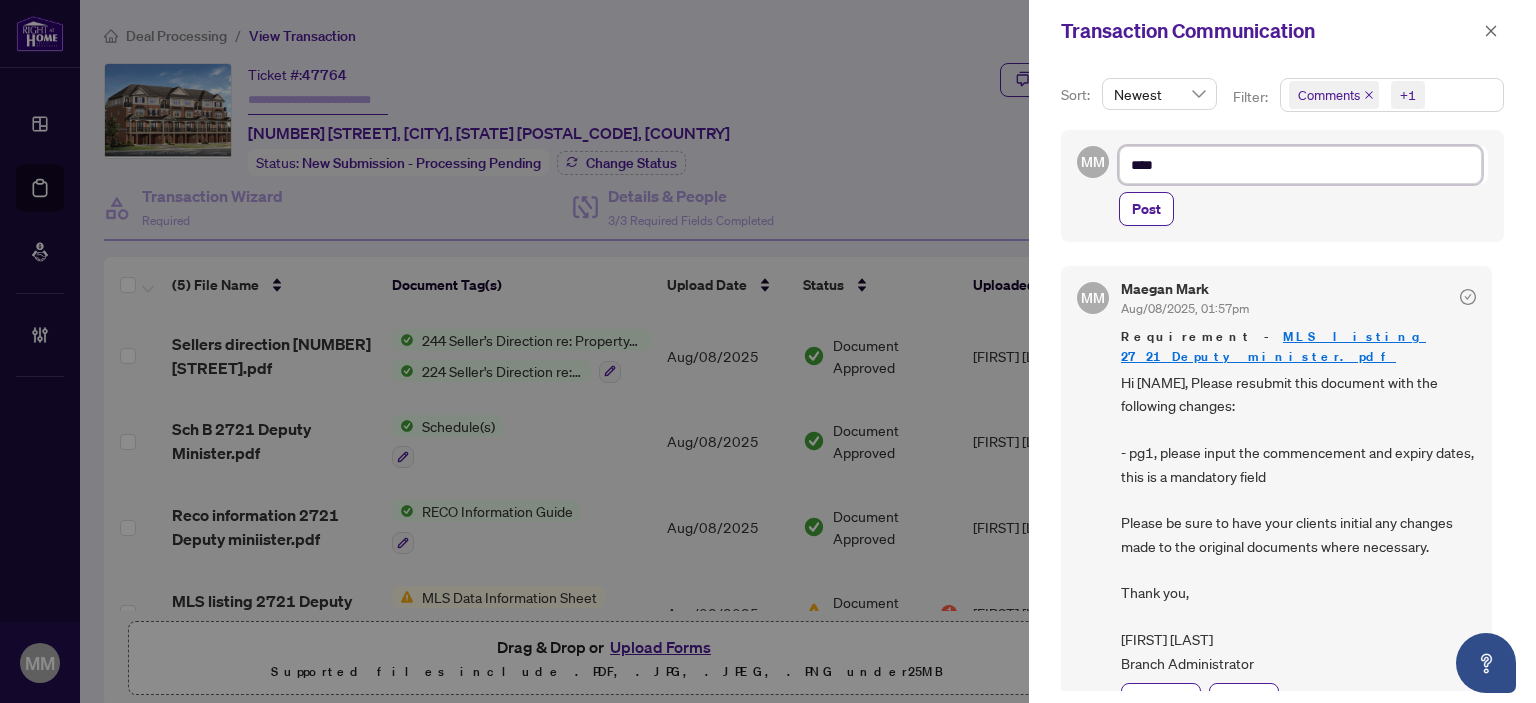 type on "****" 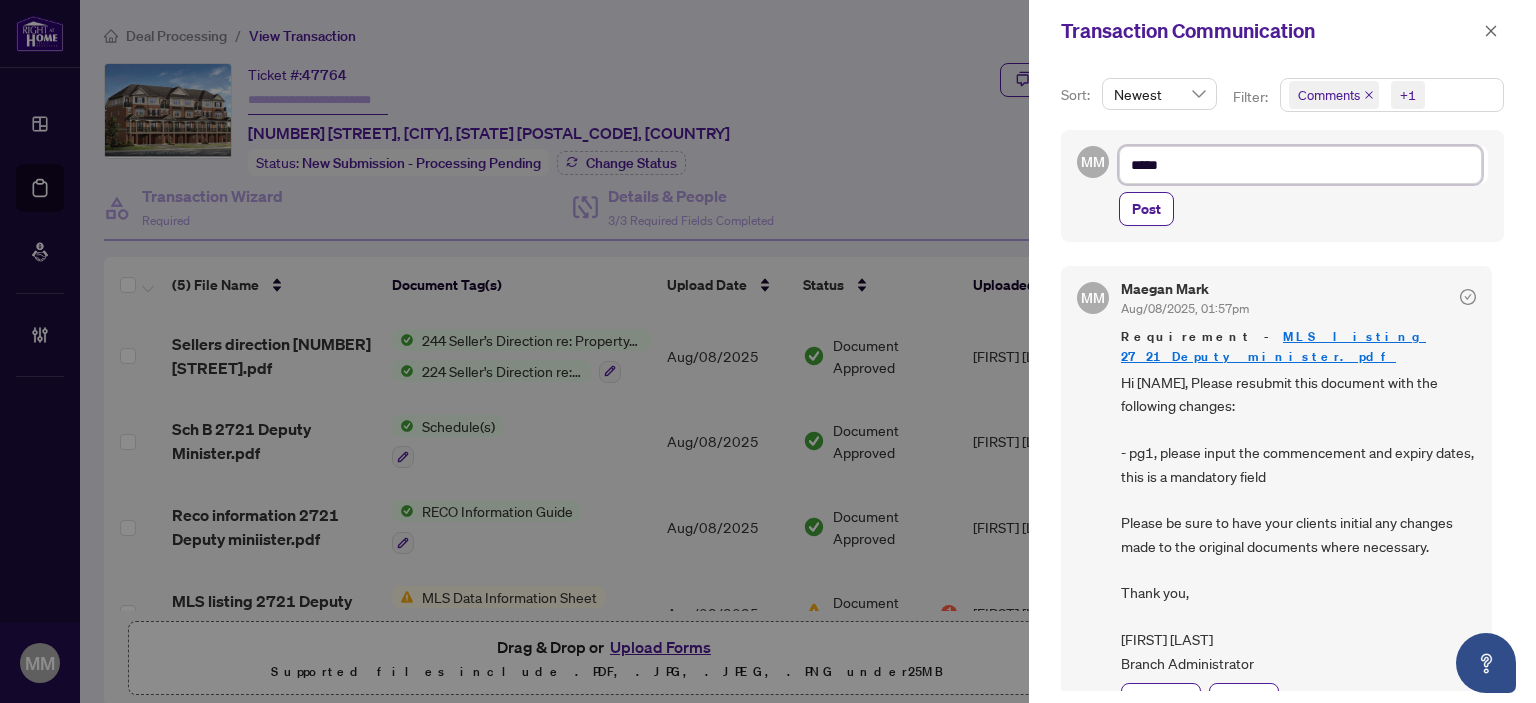 type on "******" 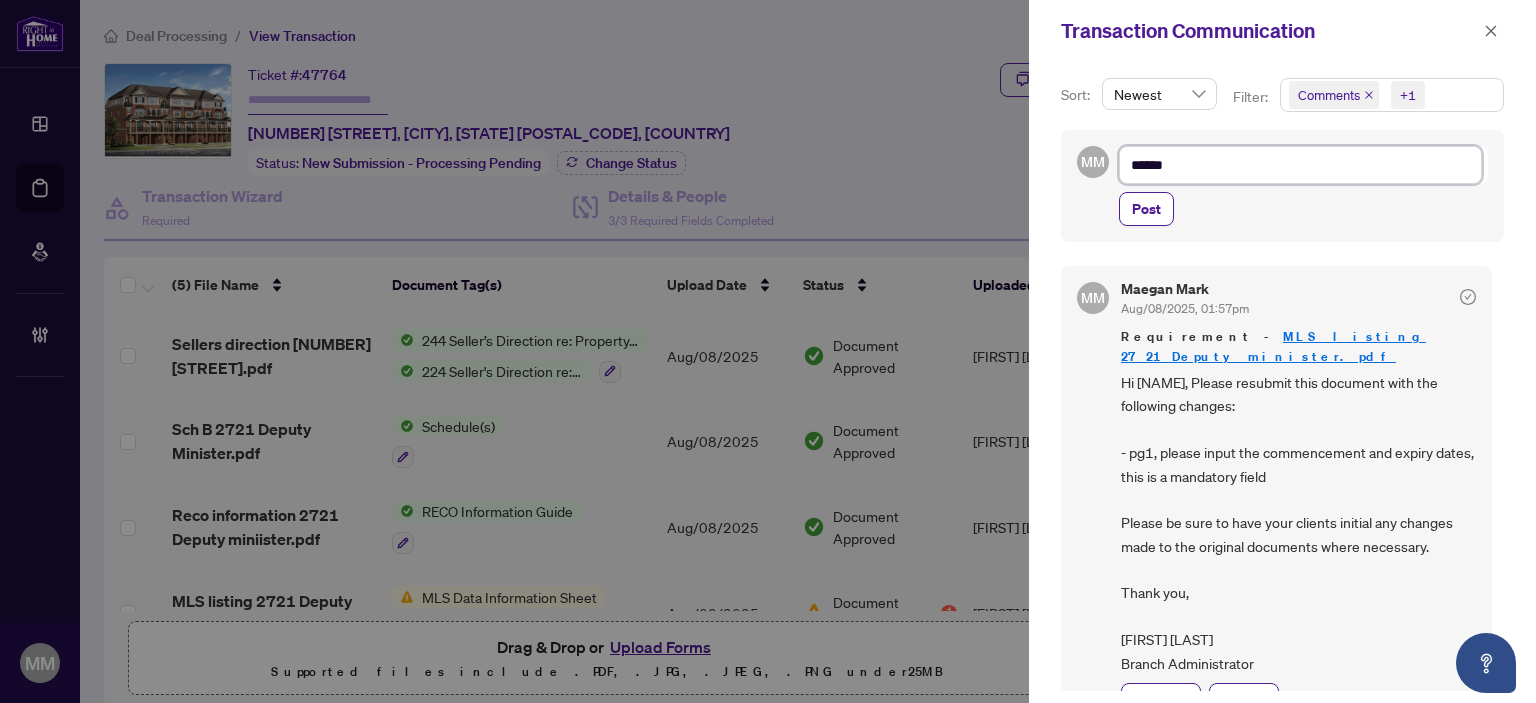 type on "*******" 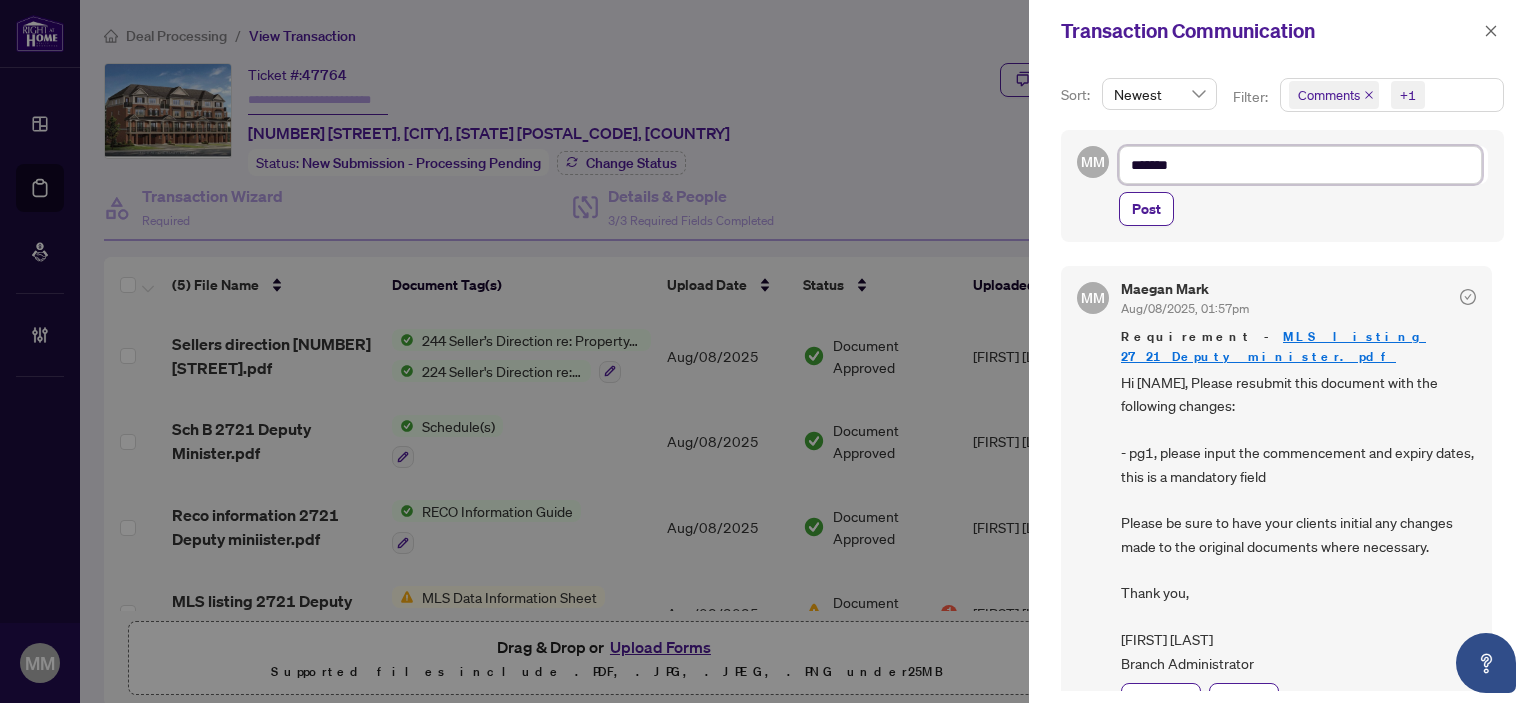 type on "********" 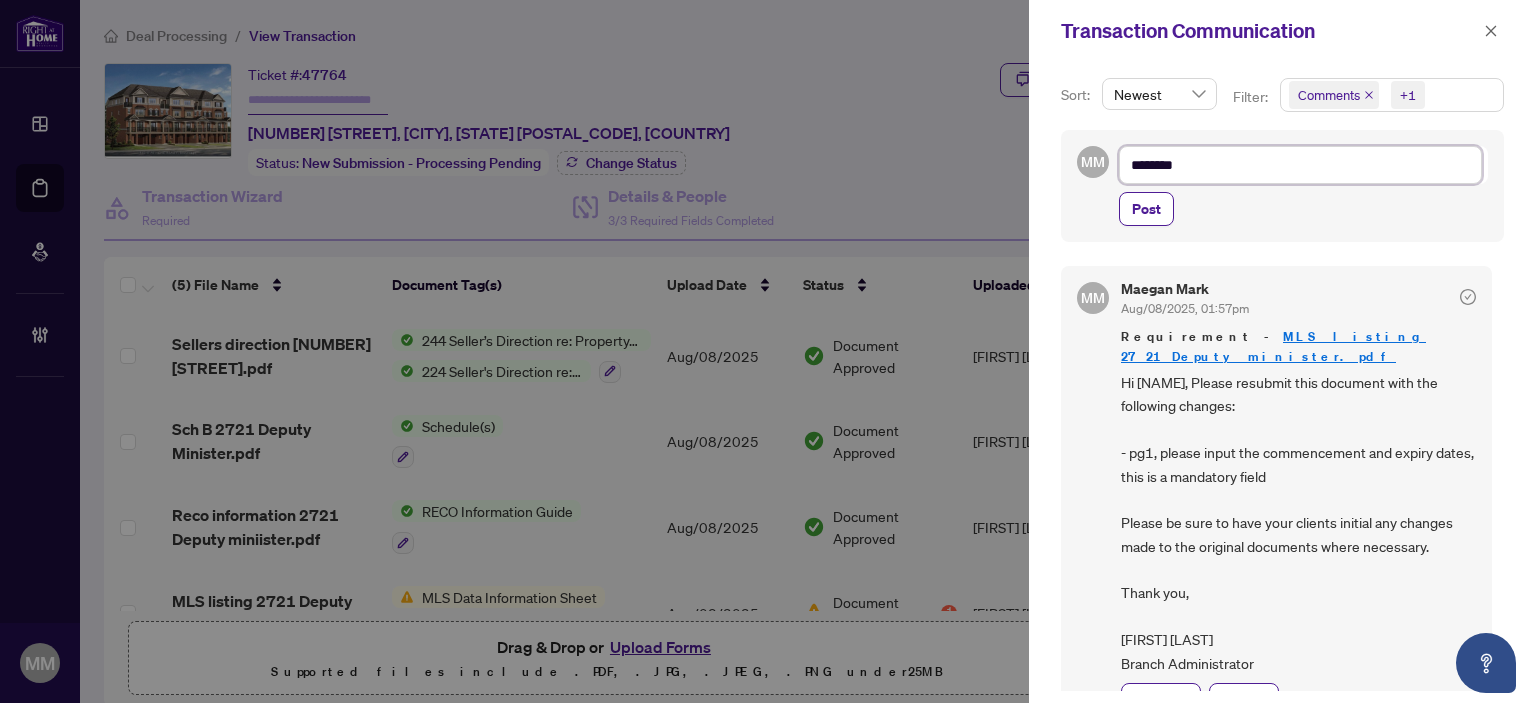 type on "*********" 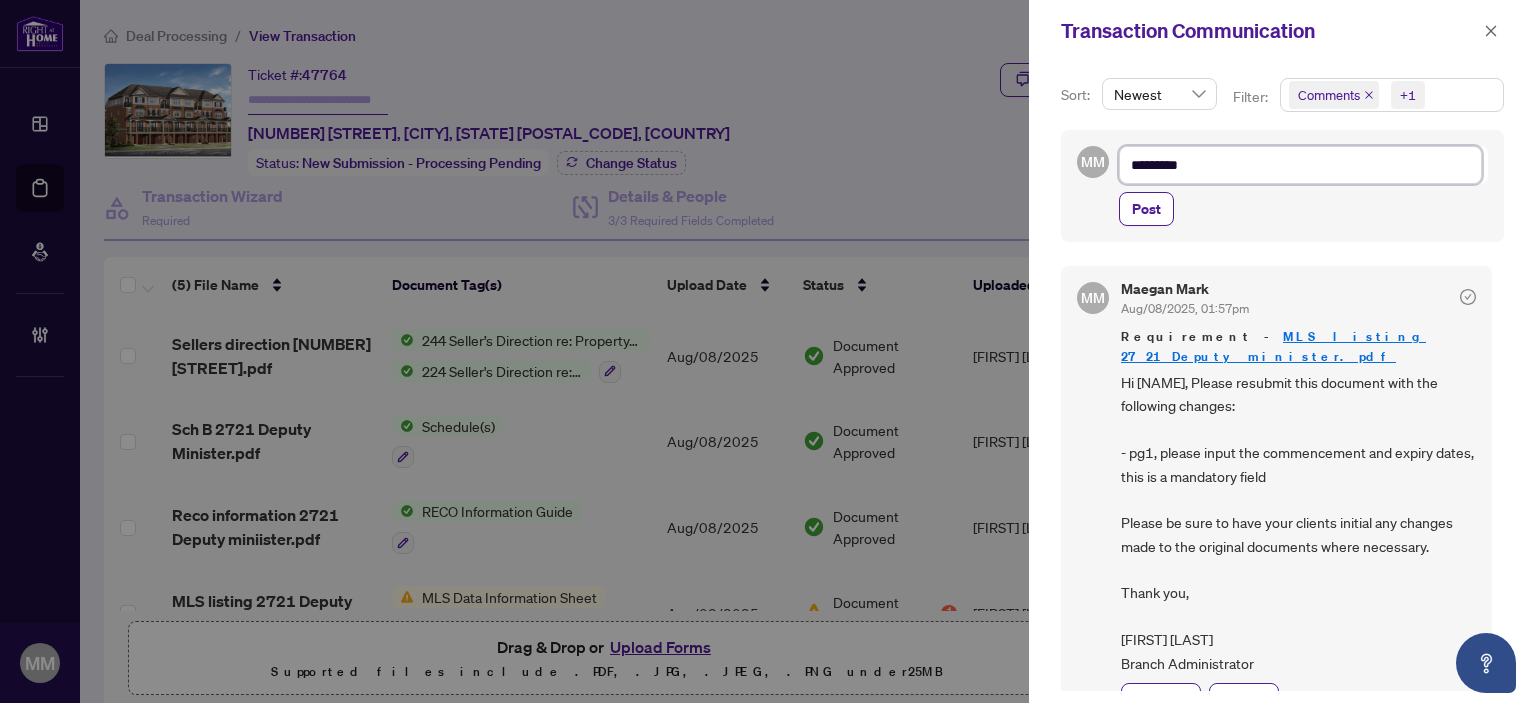 type on "*********" 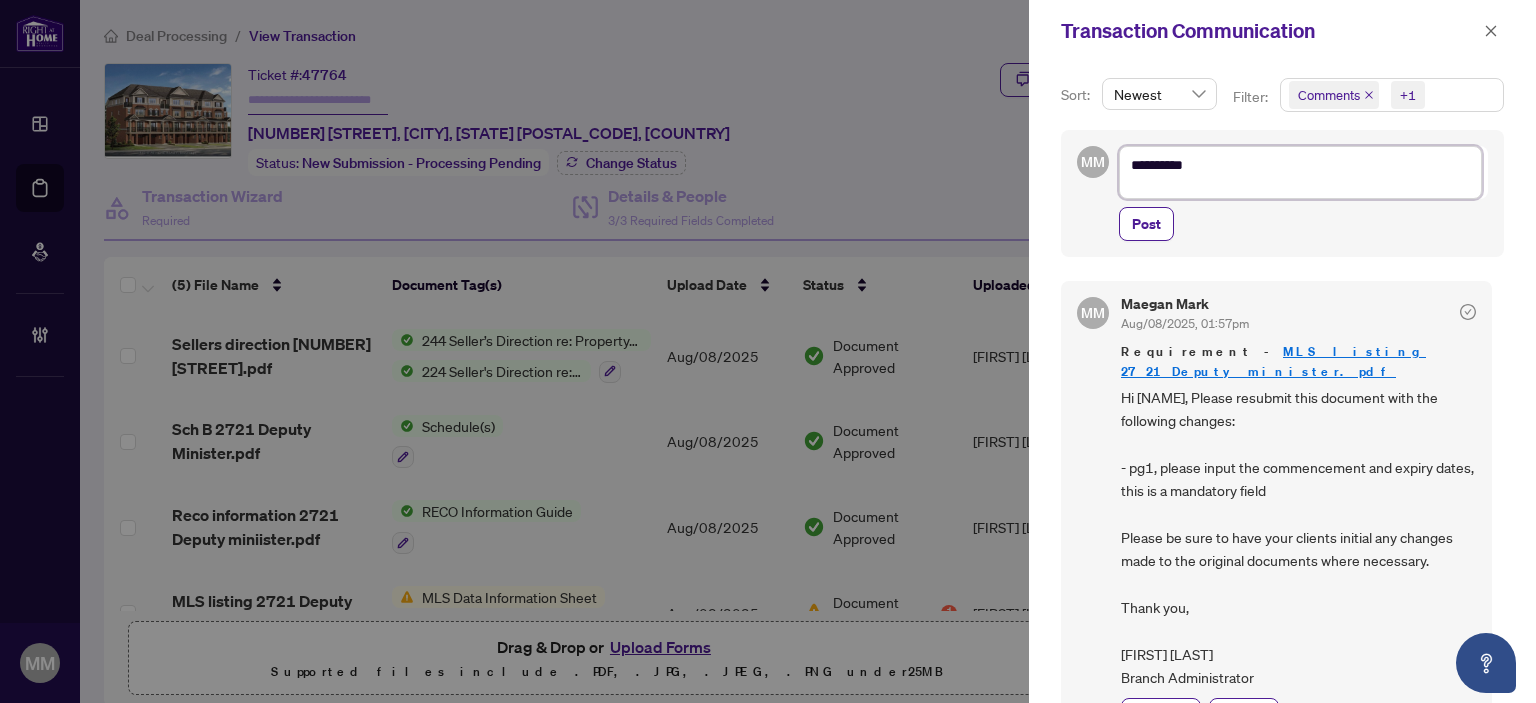 scroll, scrollTop: 0, scrollLeft: 0, axis: both 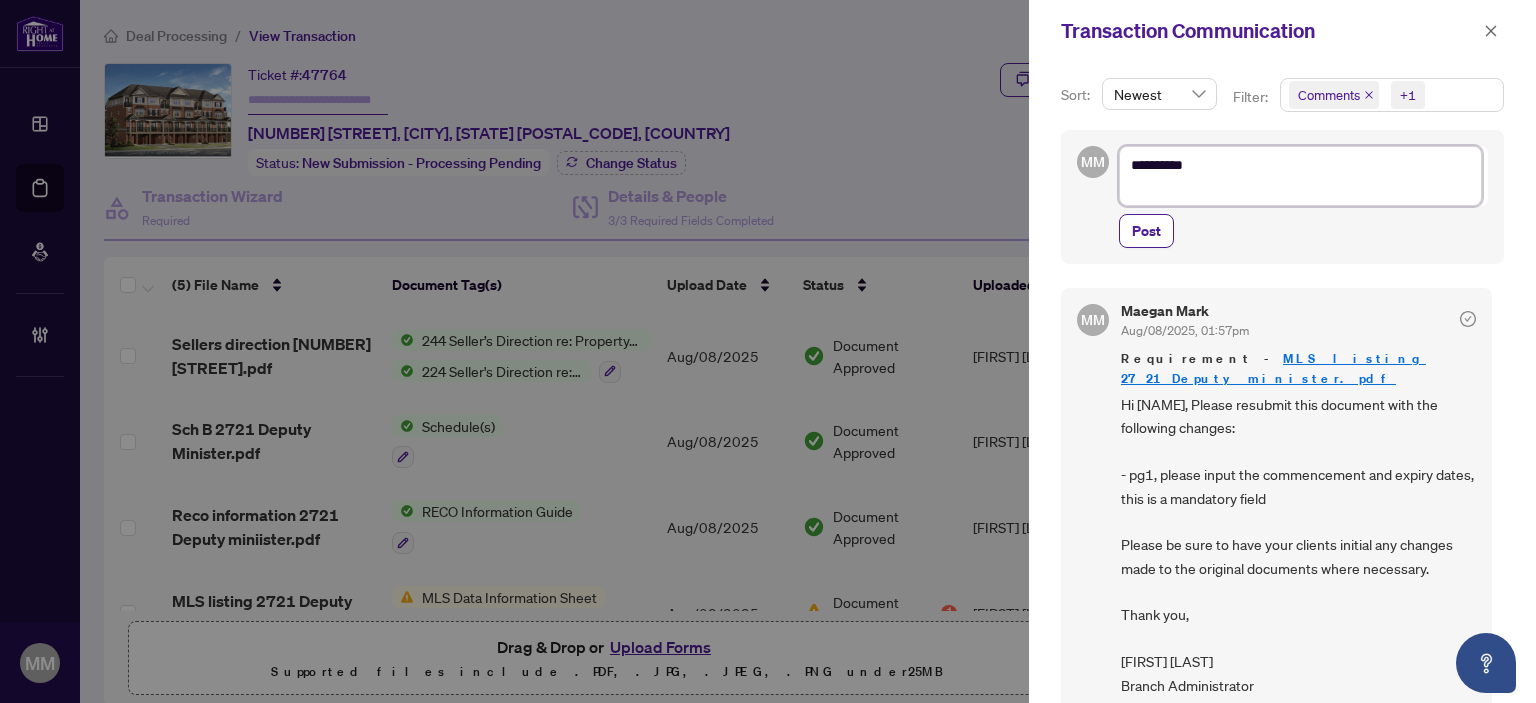 type on "*********" 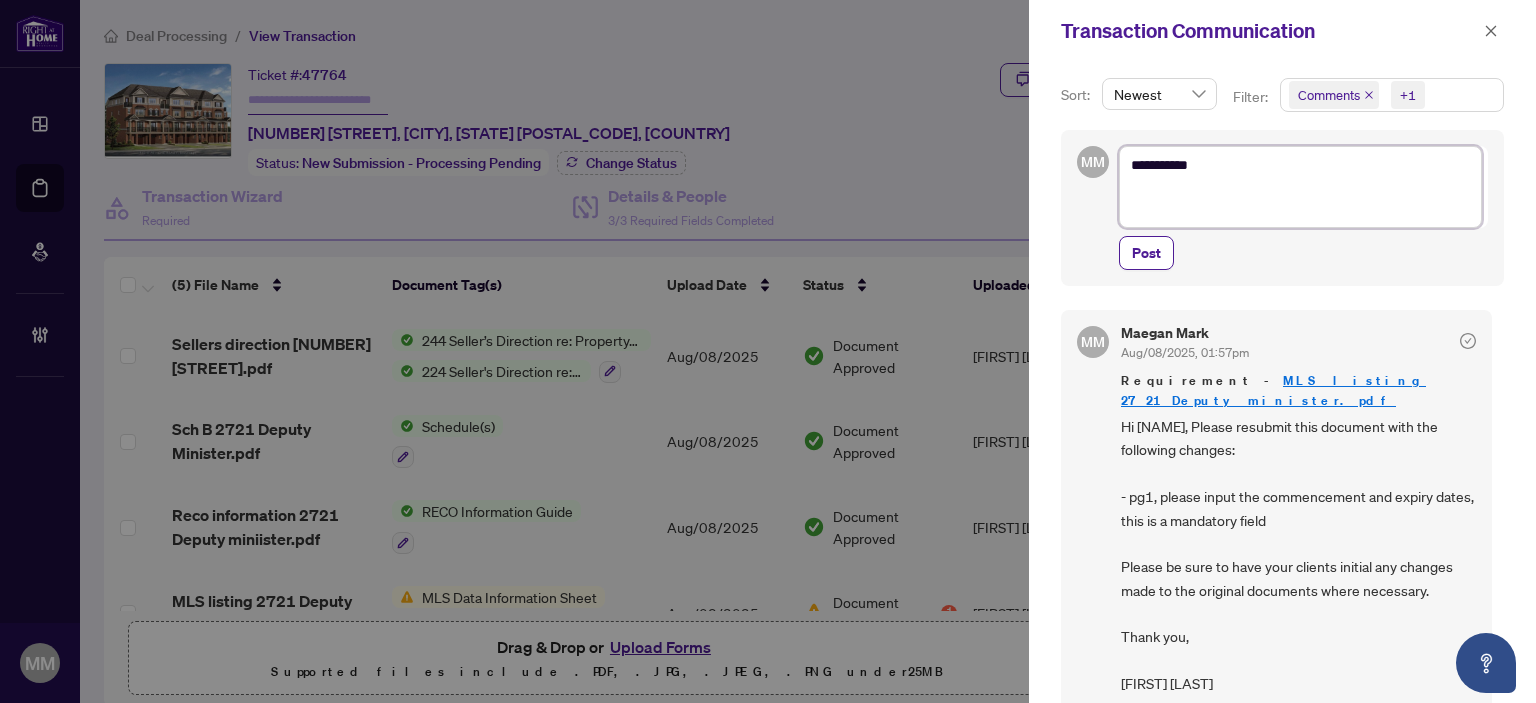 scroll, scrollTop: 0, scrollLeft: 0, axis: both 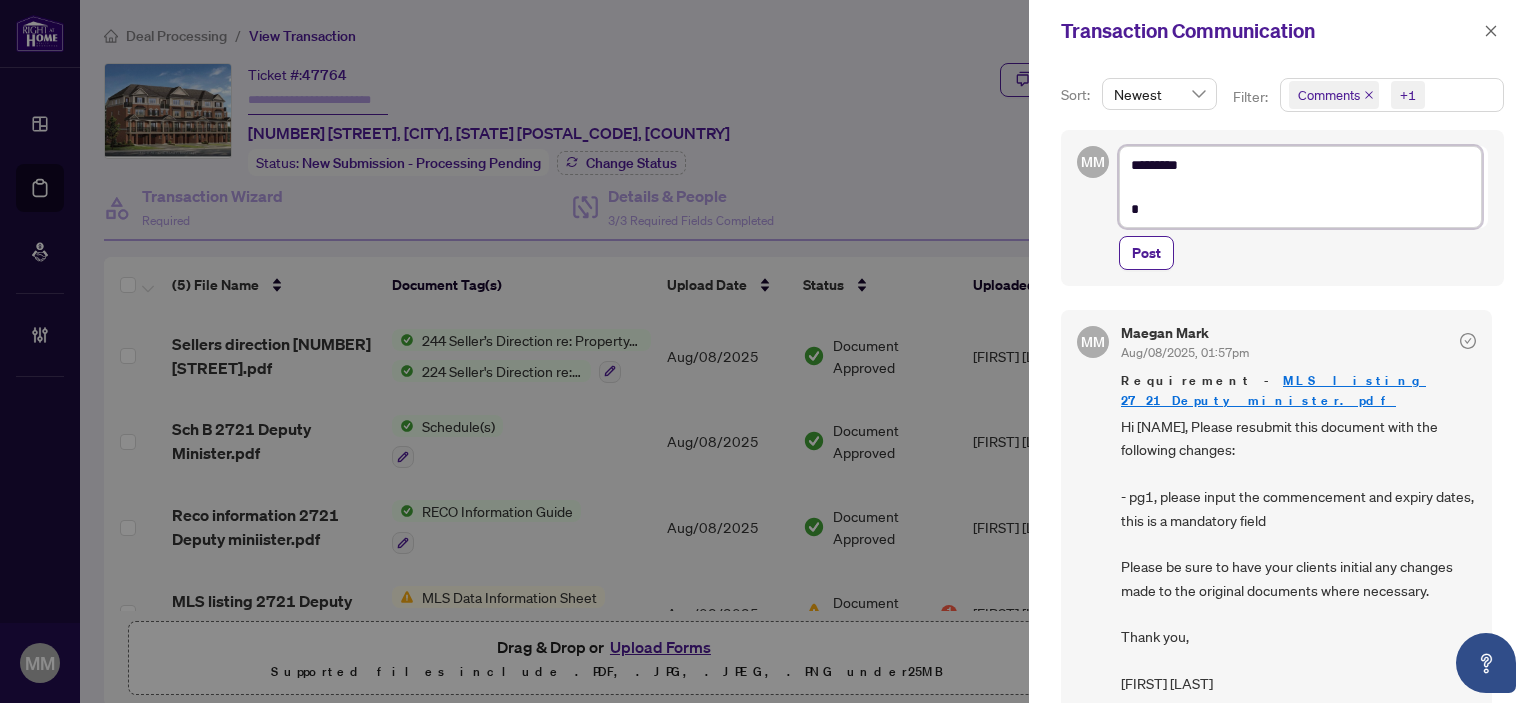 type on "*********
**" 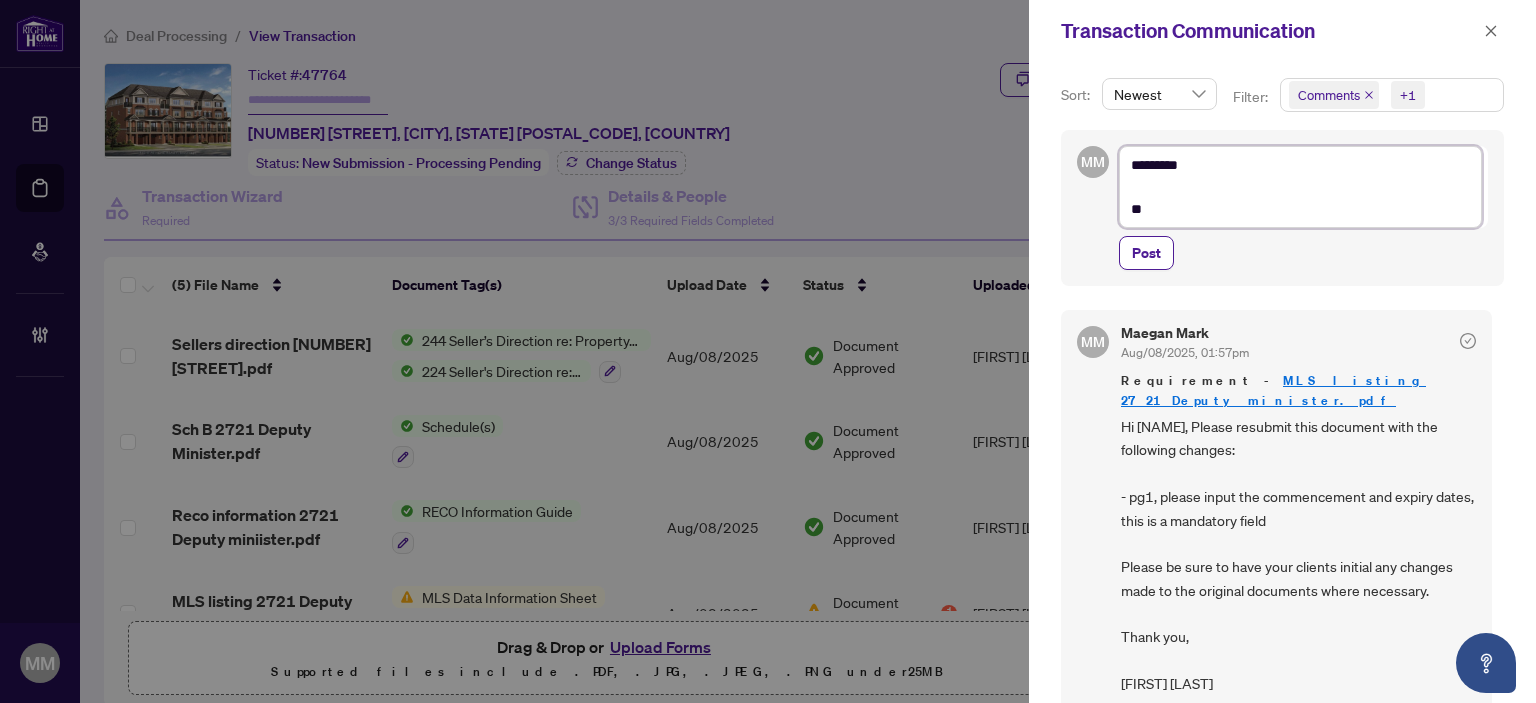 type on "*********
*" 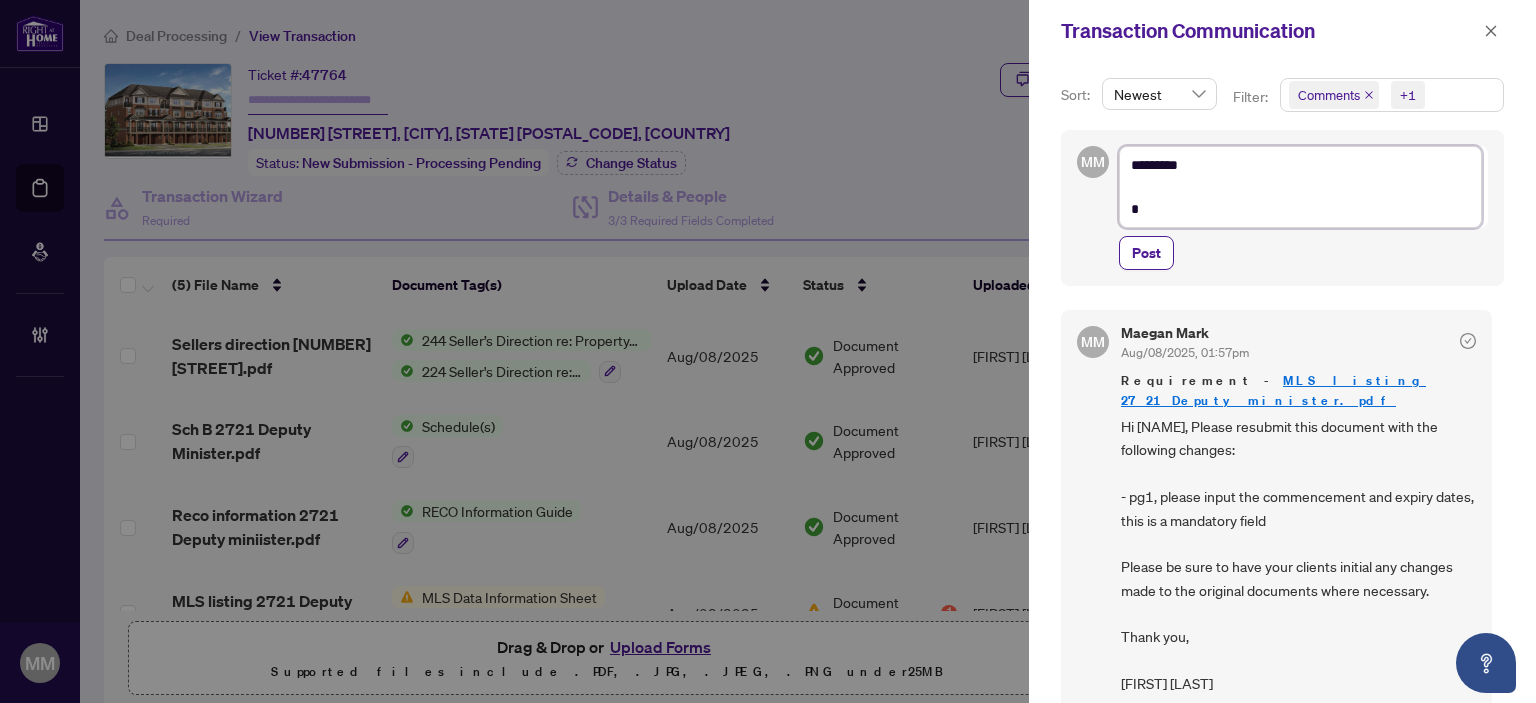 type on "*********
*" 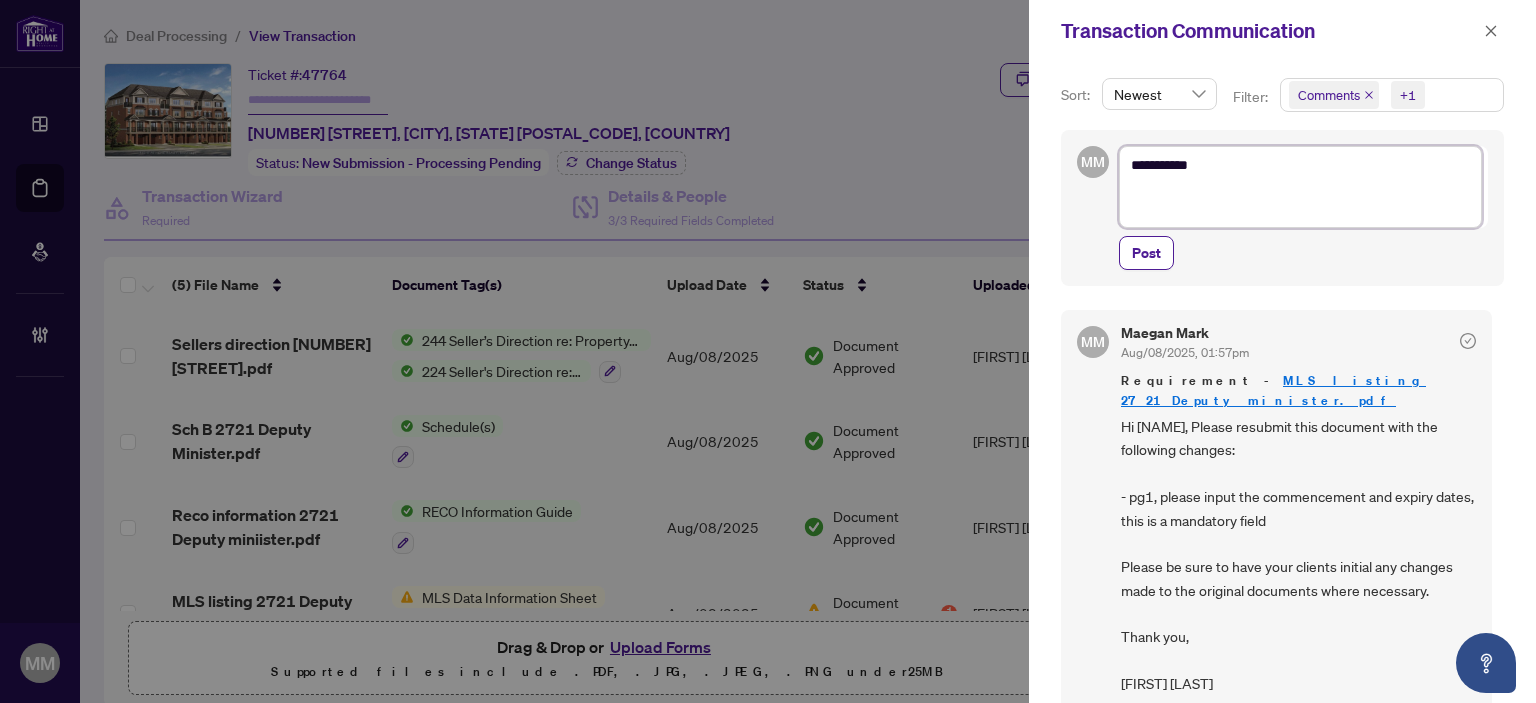 type on "*********
*" 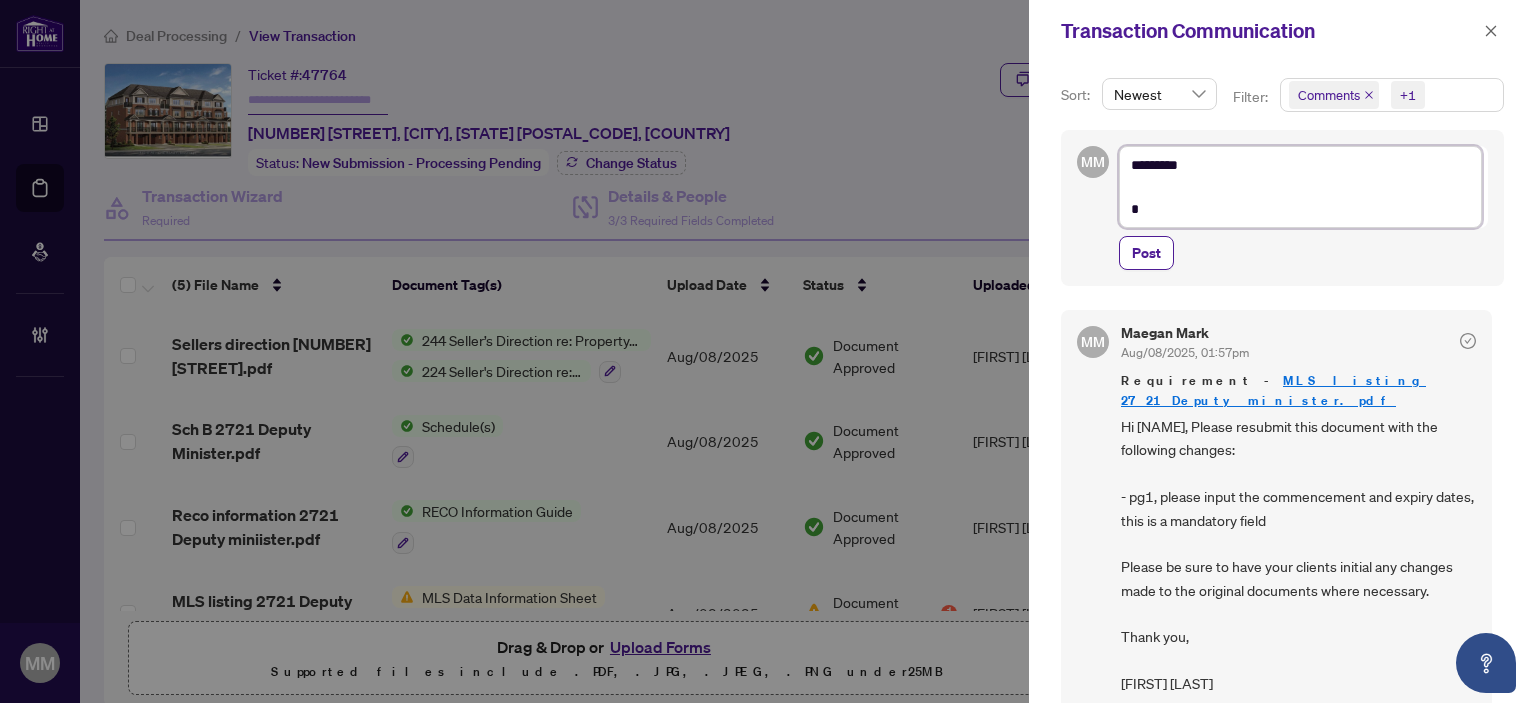 type on "*********
**" 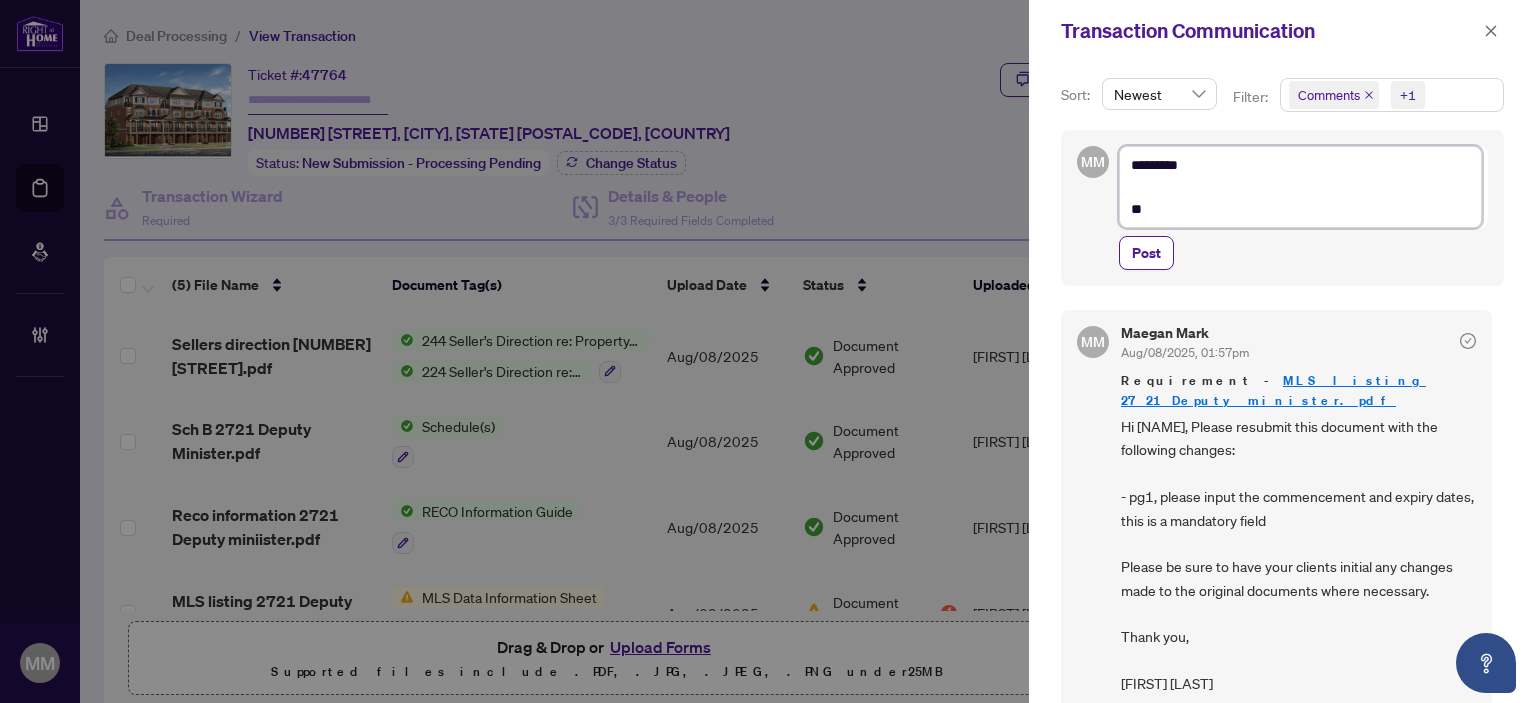 type on "*********
***" 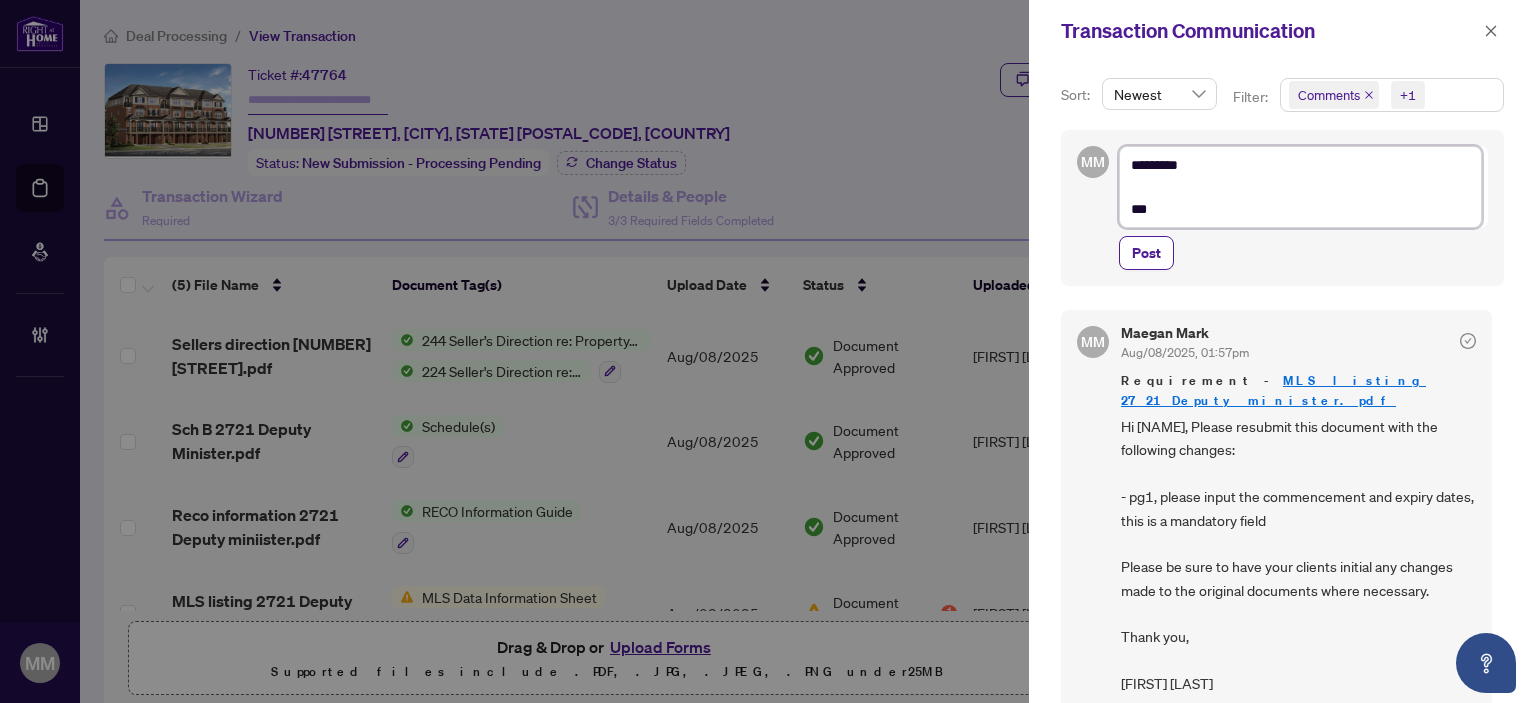 type on "*********
***" 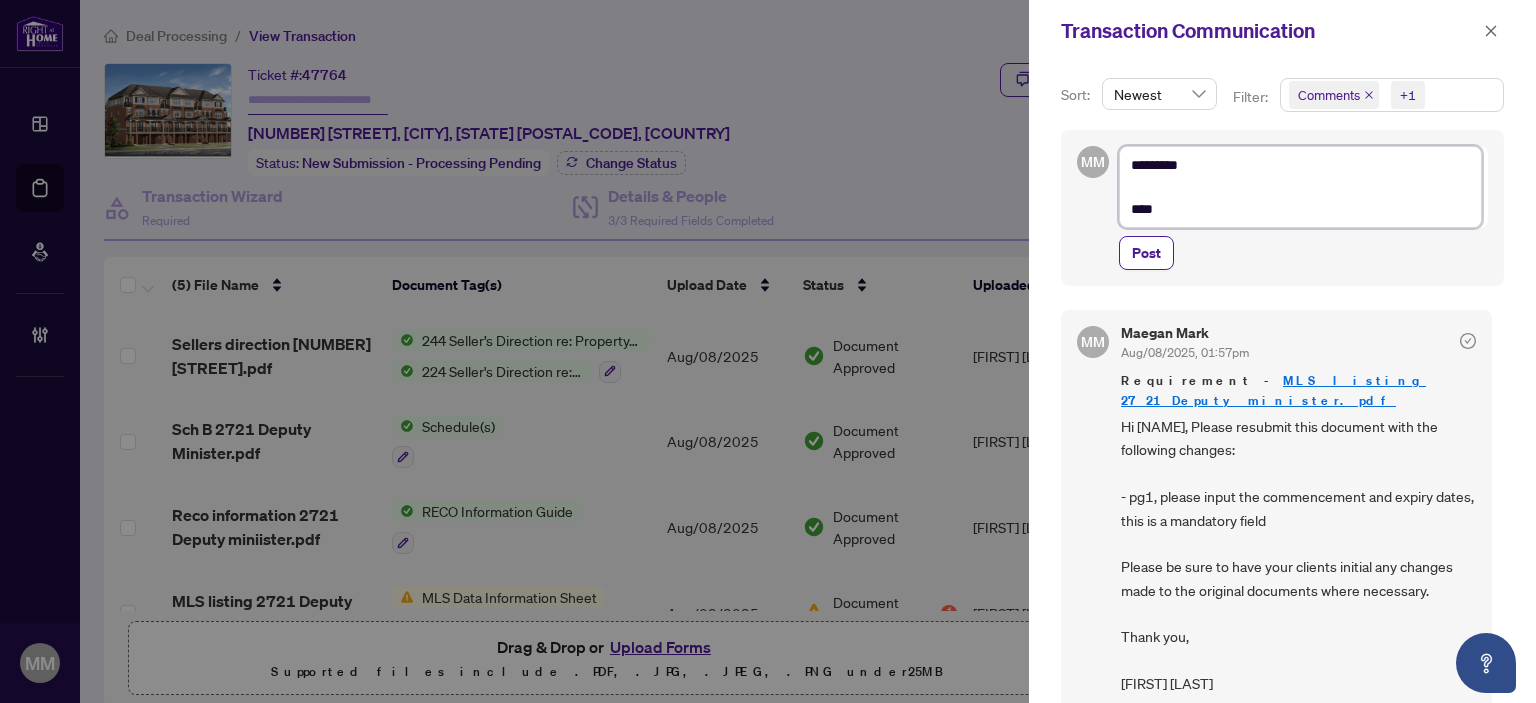 type on "*********
*****" 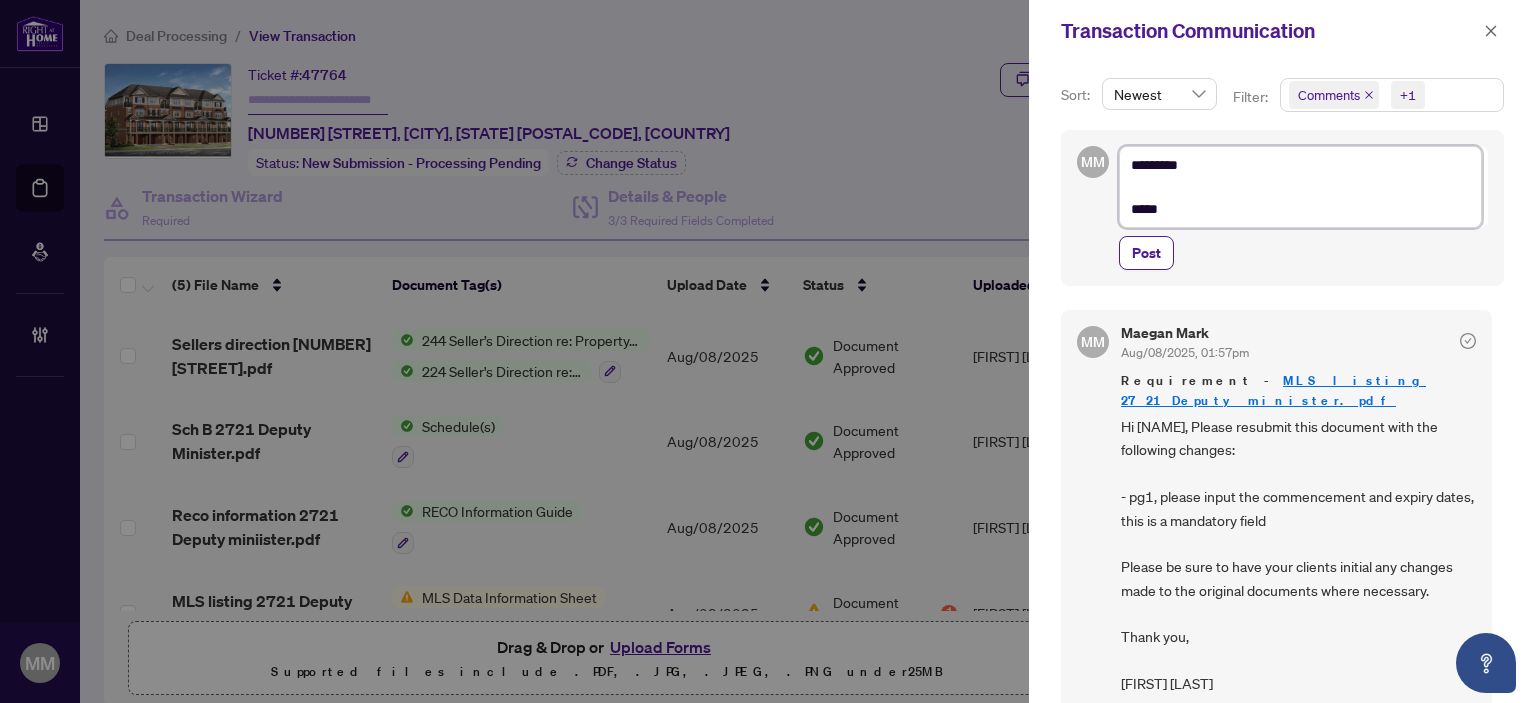 type on "*********
******" 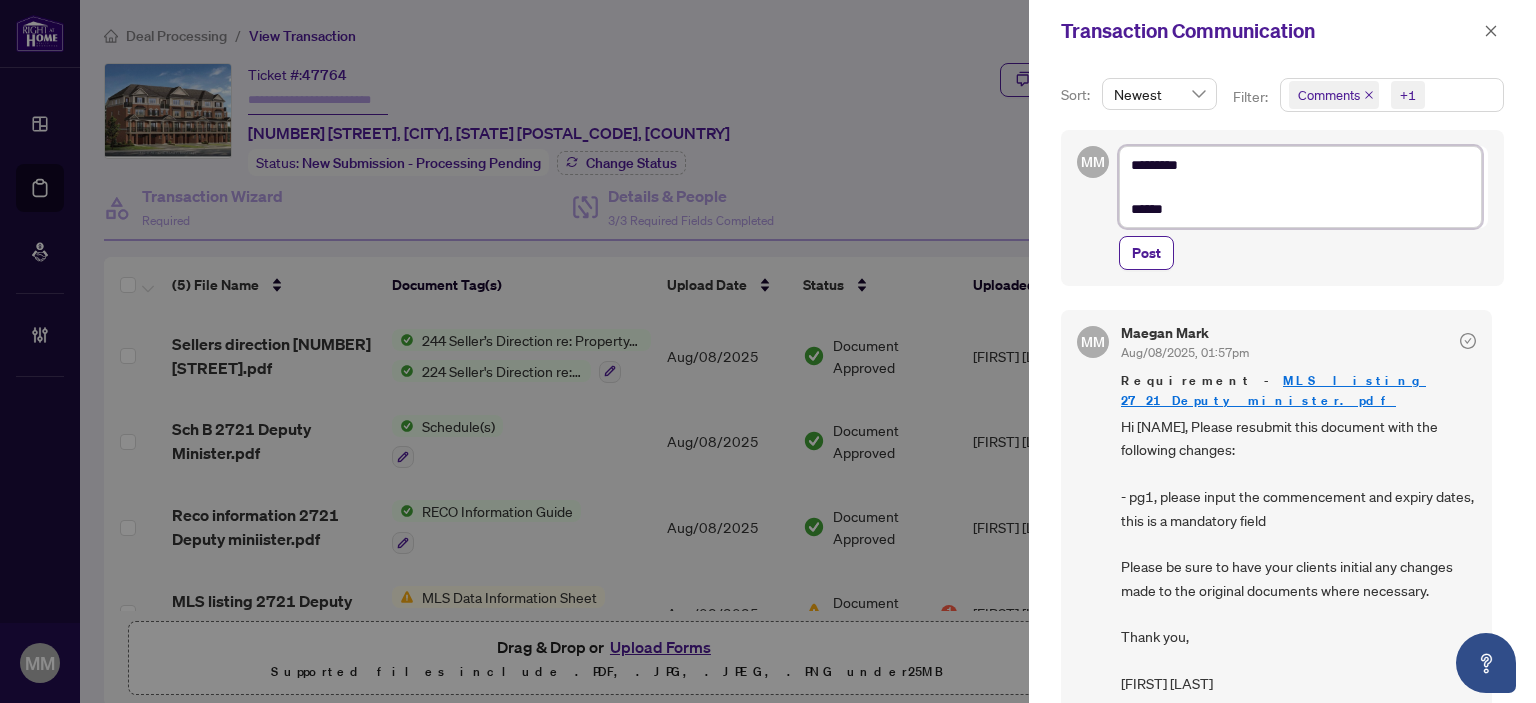 type on "*********
*******" 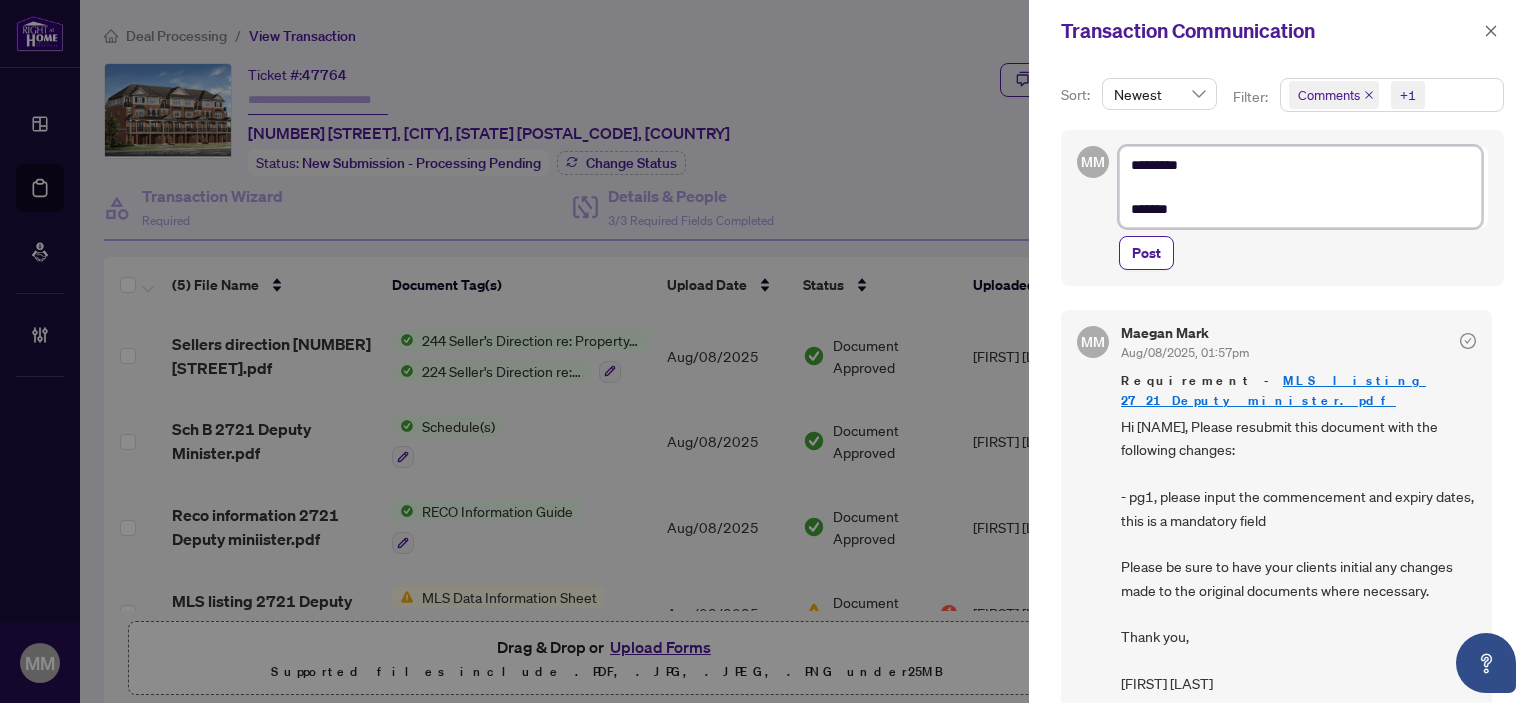 type on "*********
********" 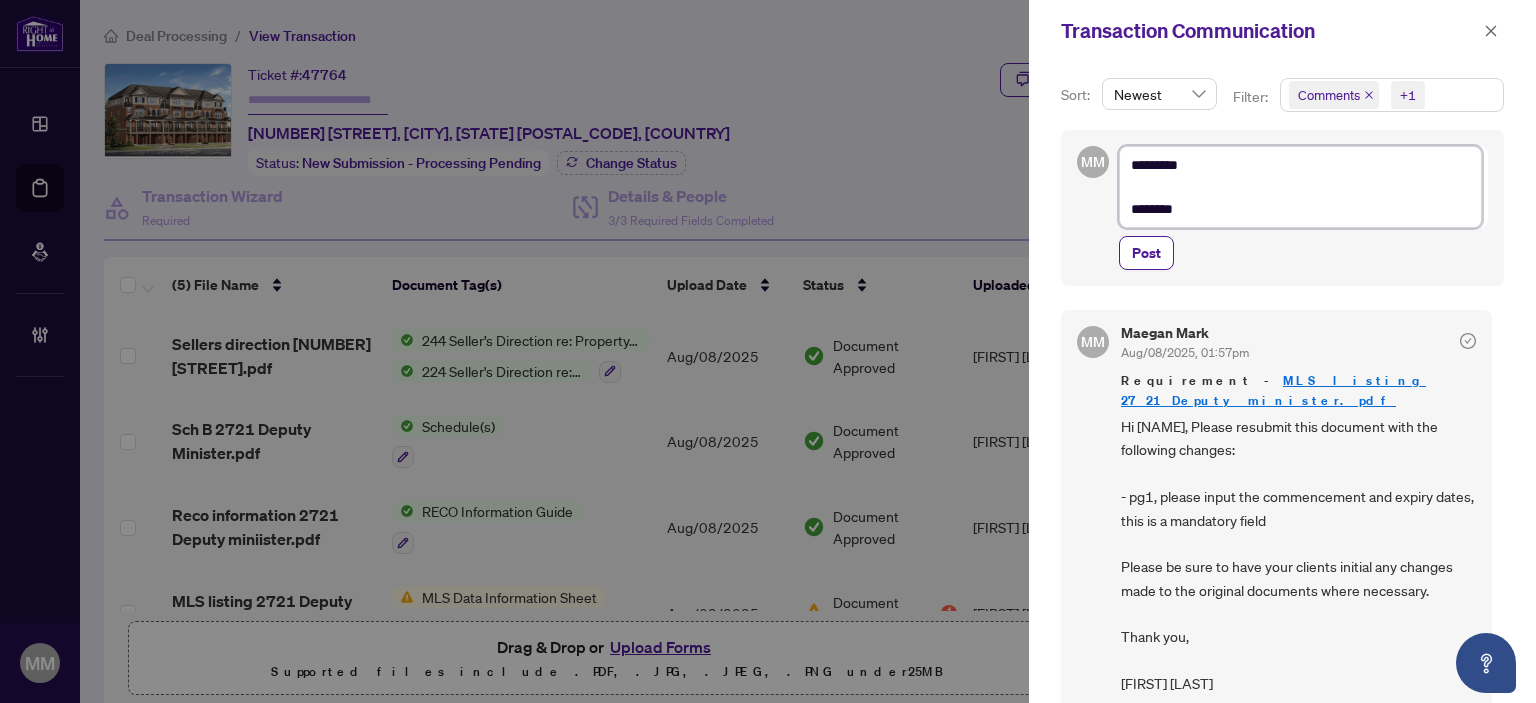 type on "*********
*********" 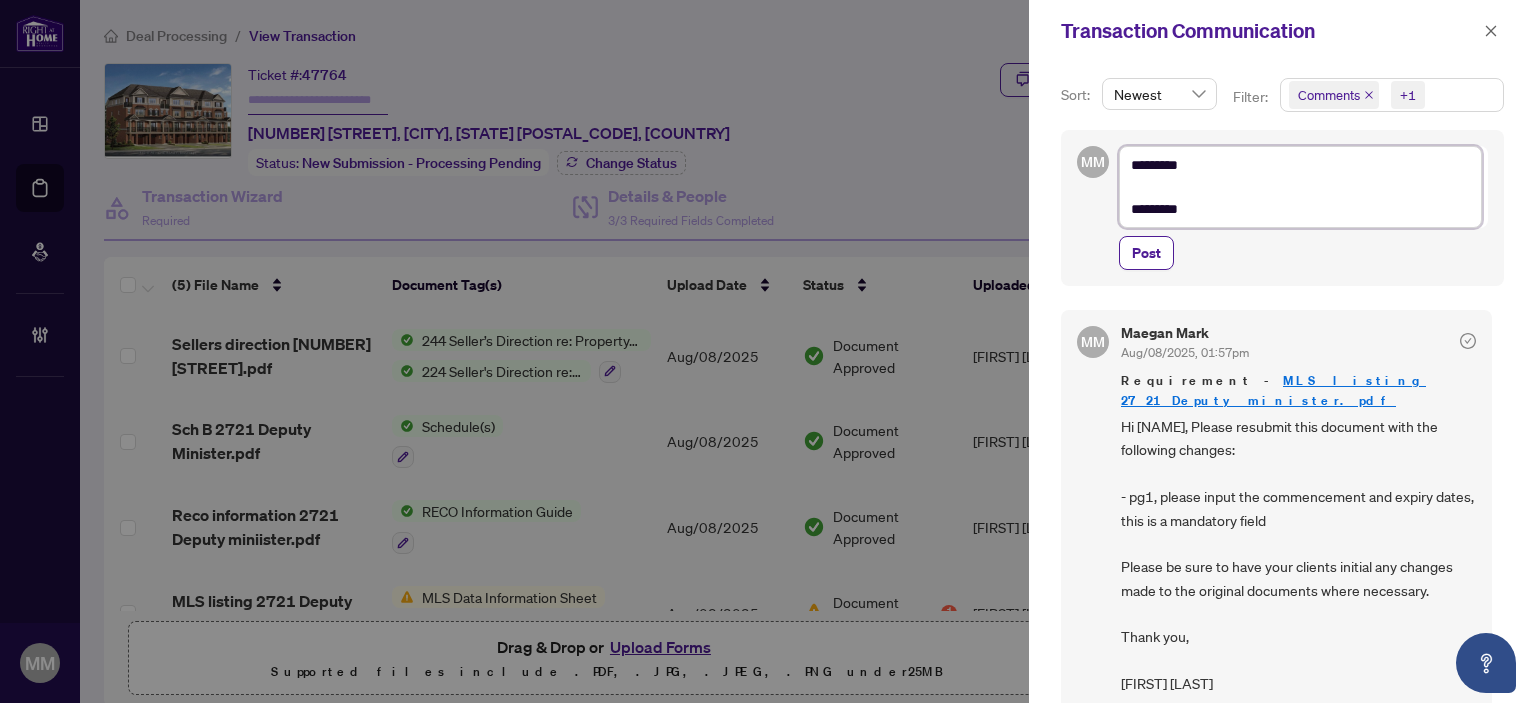 type on "**********" 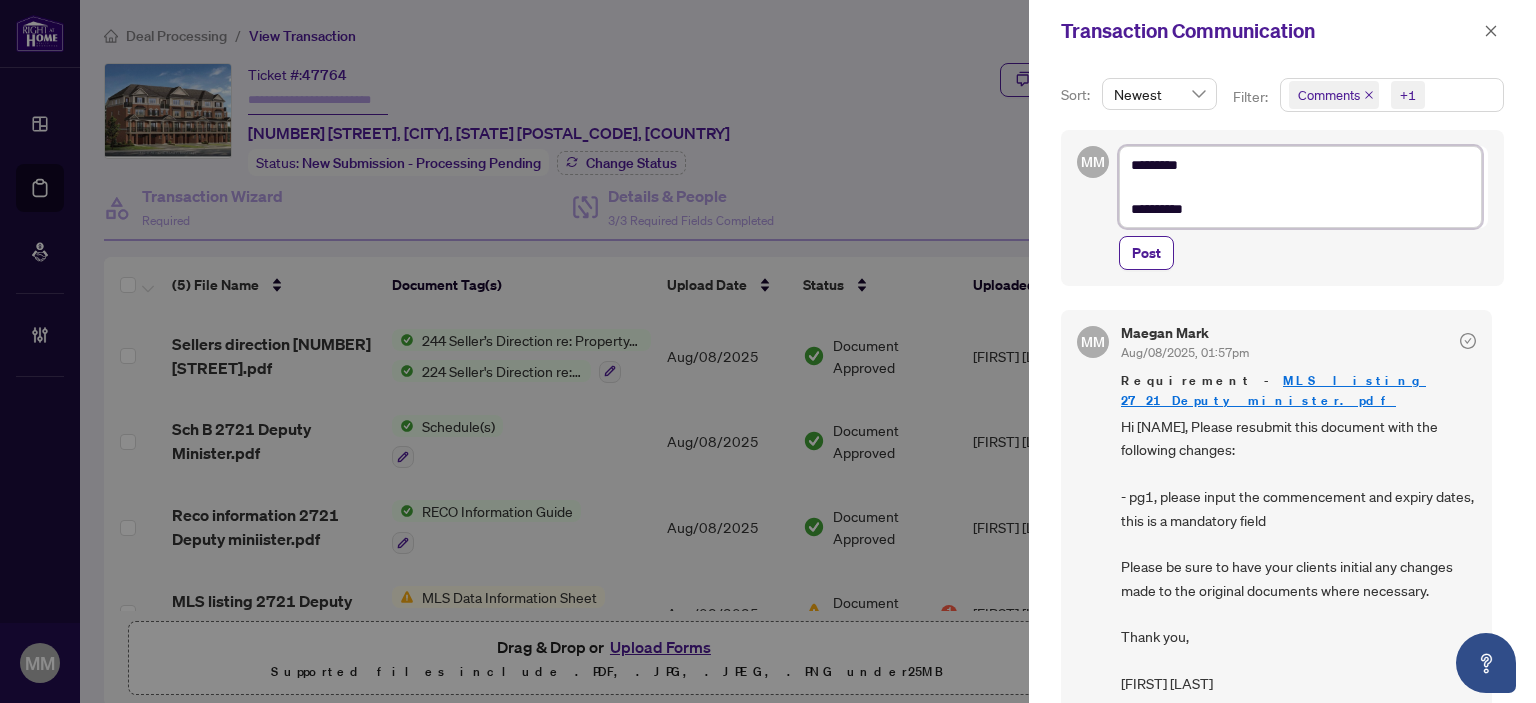 type on "**********" 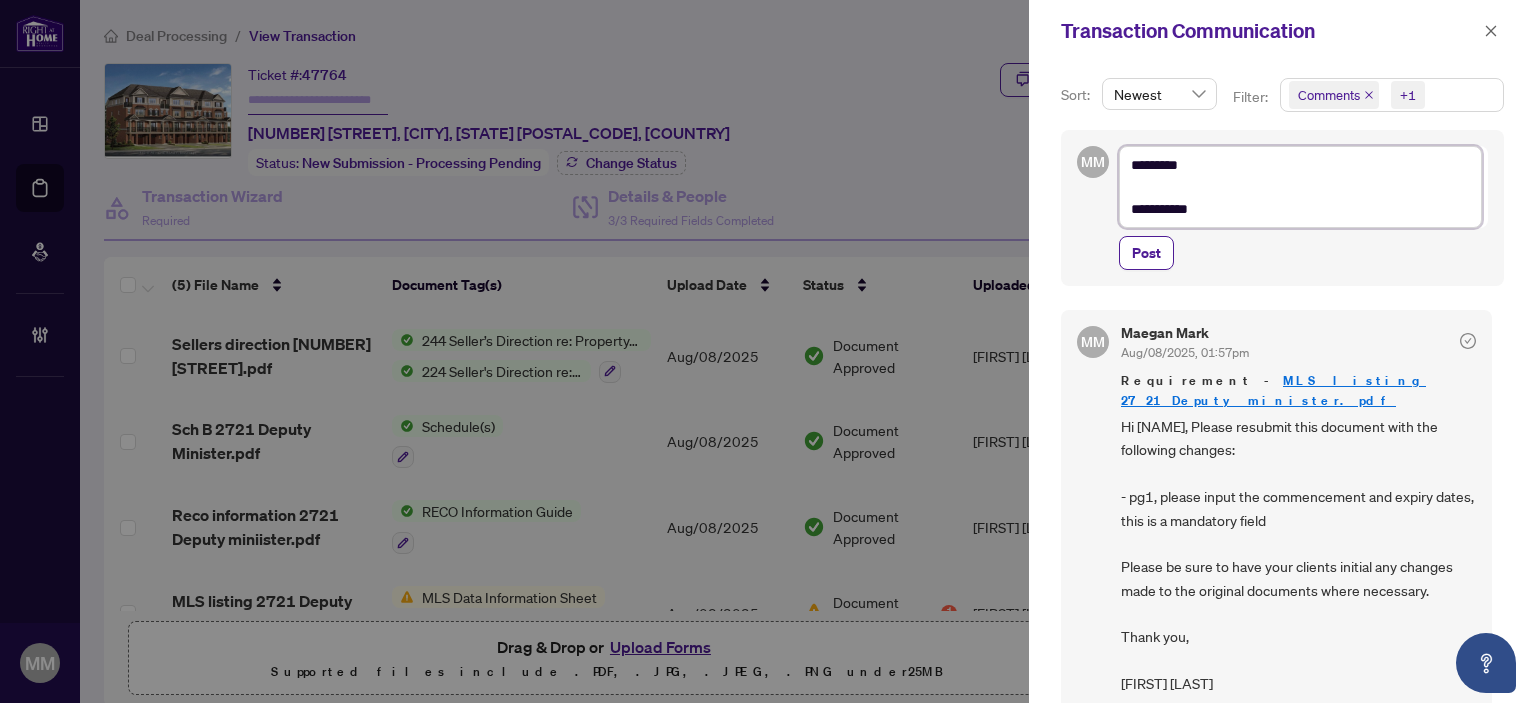 type on "**********" 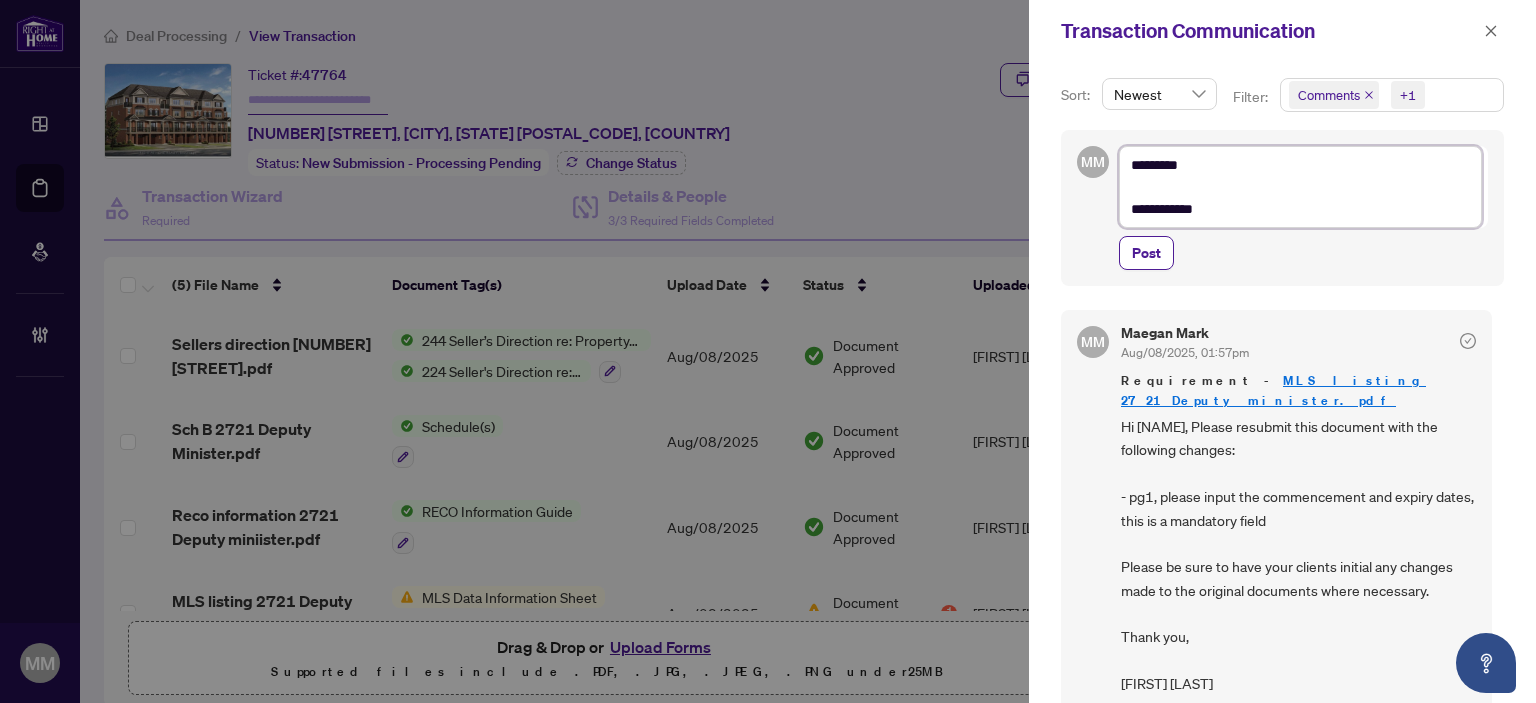 type on "**********" 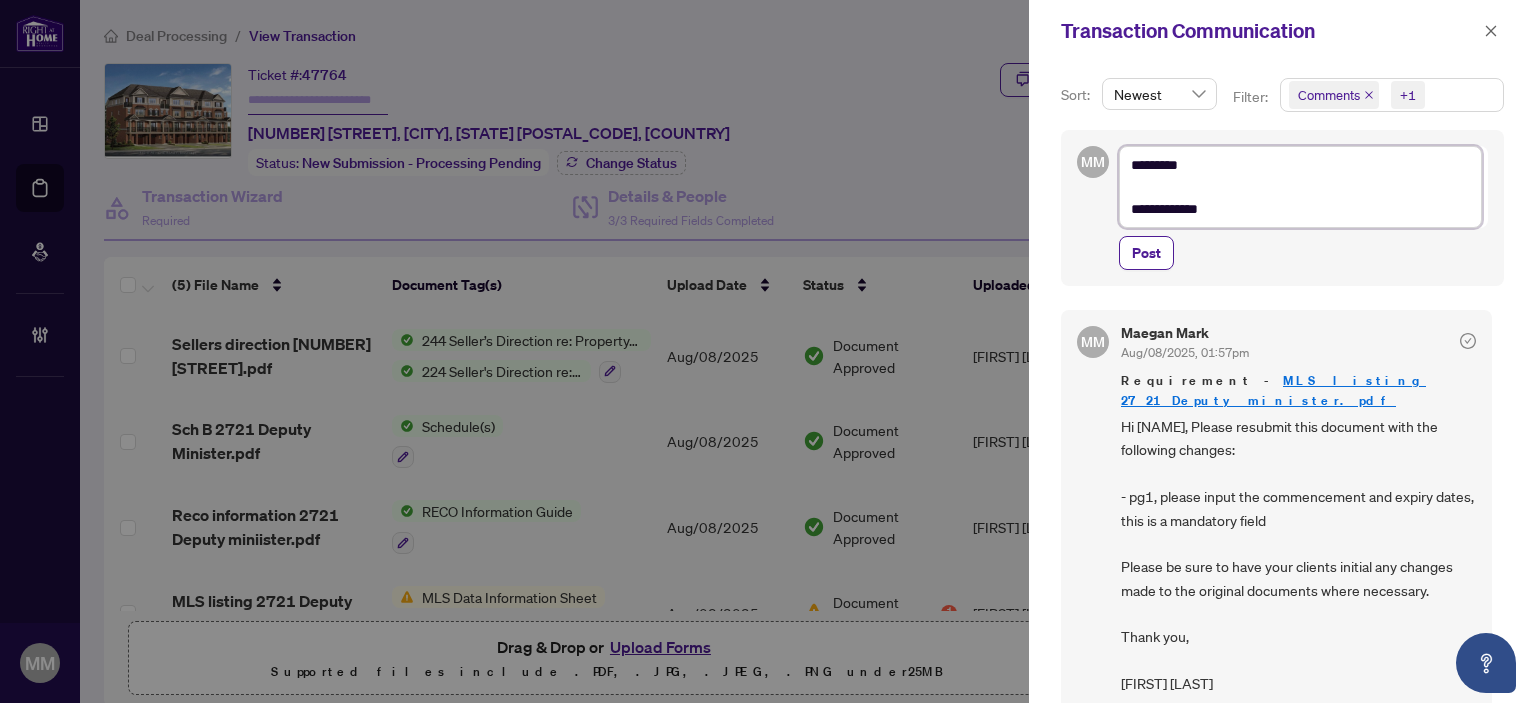 type on "**********" 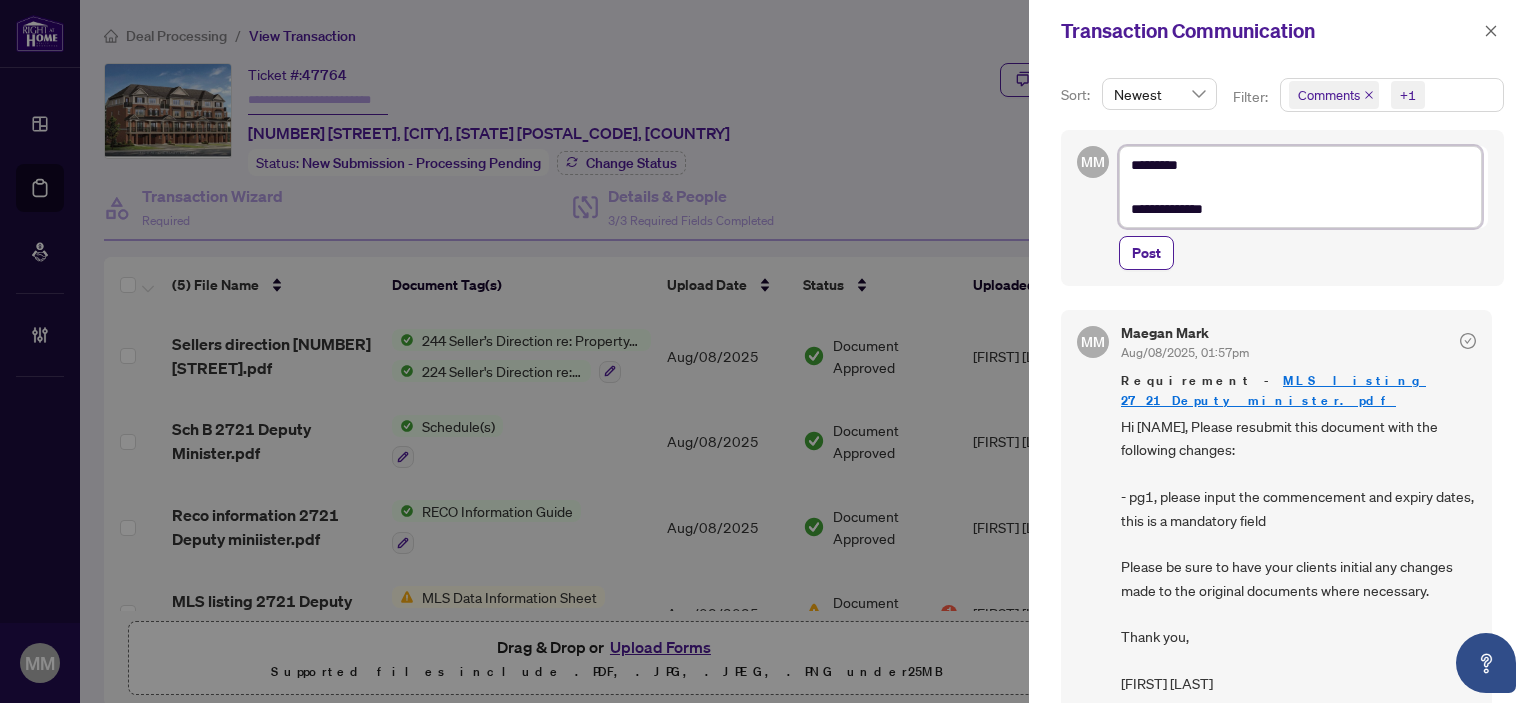 type on "**********" 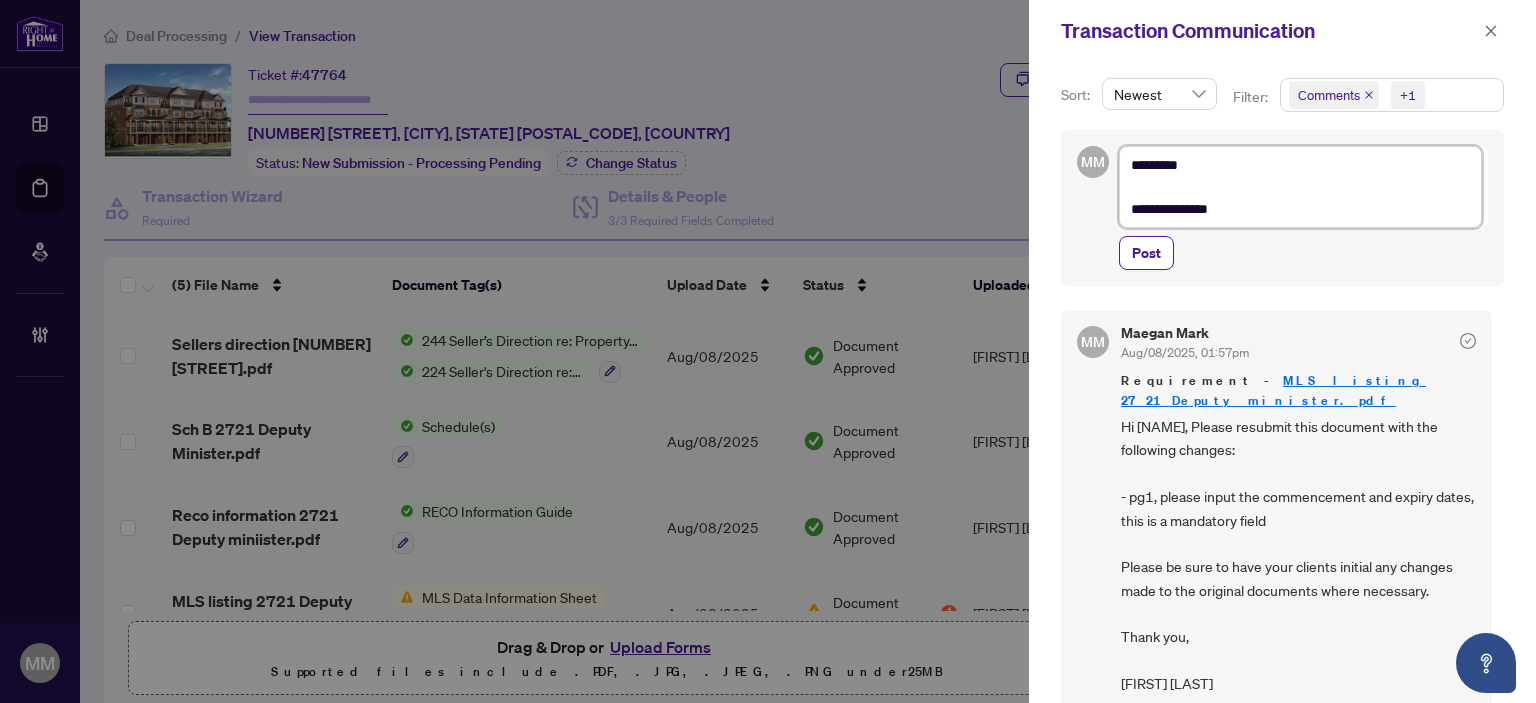 type on "**********" 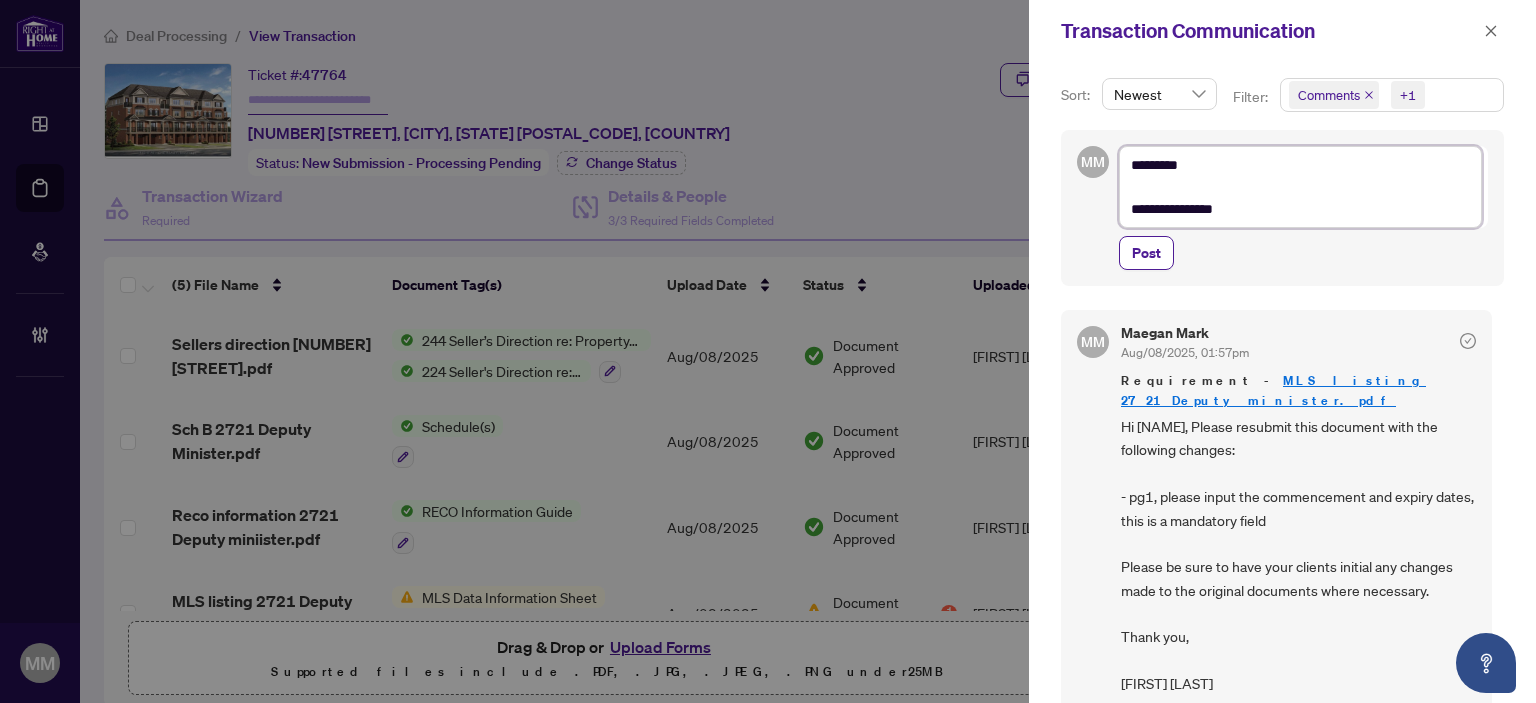 type on "**********" 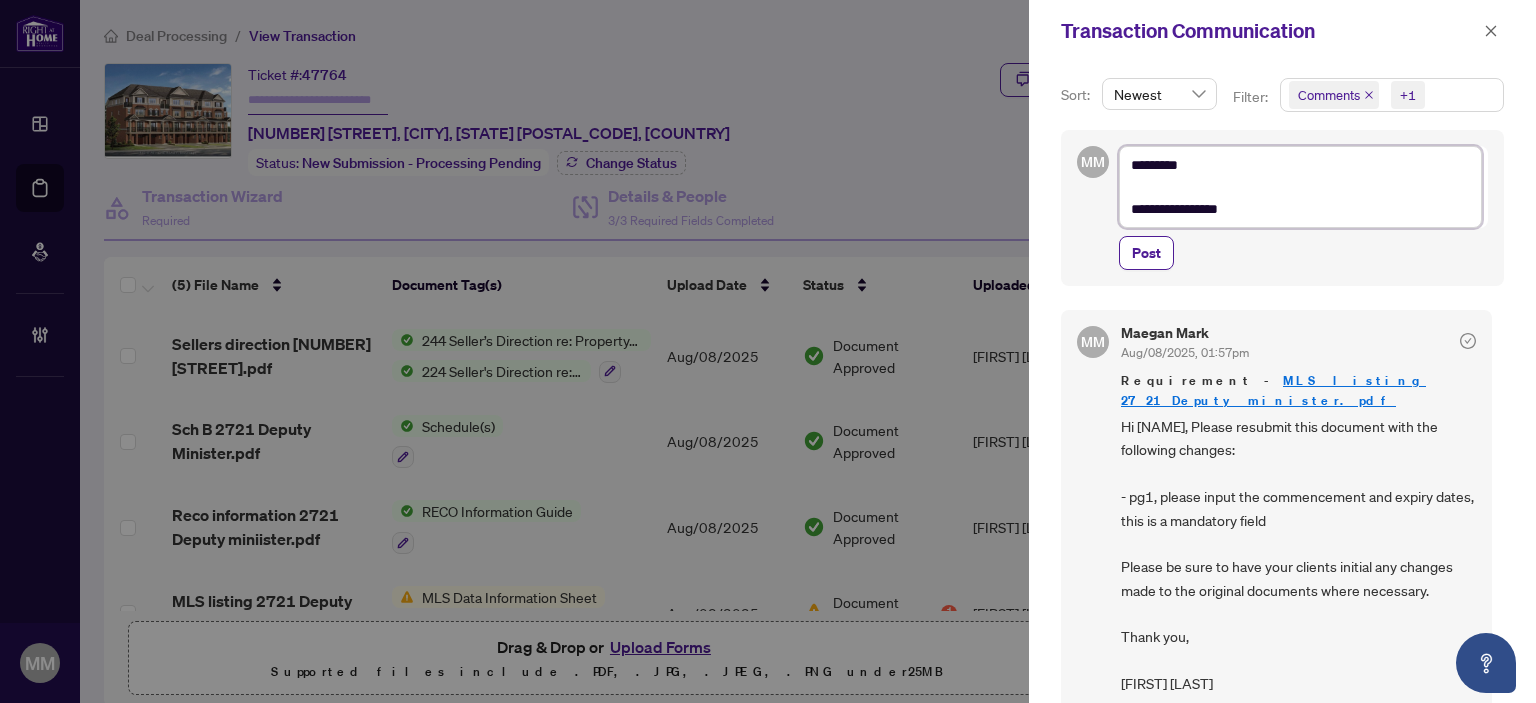 type on "**********" 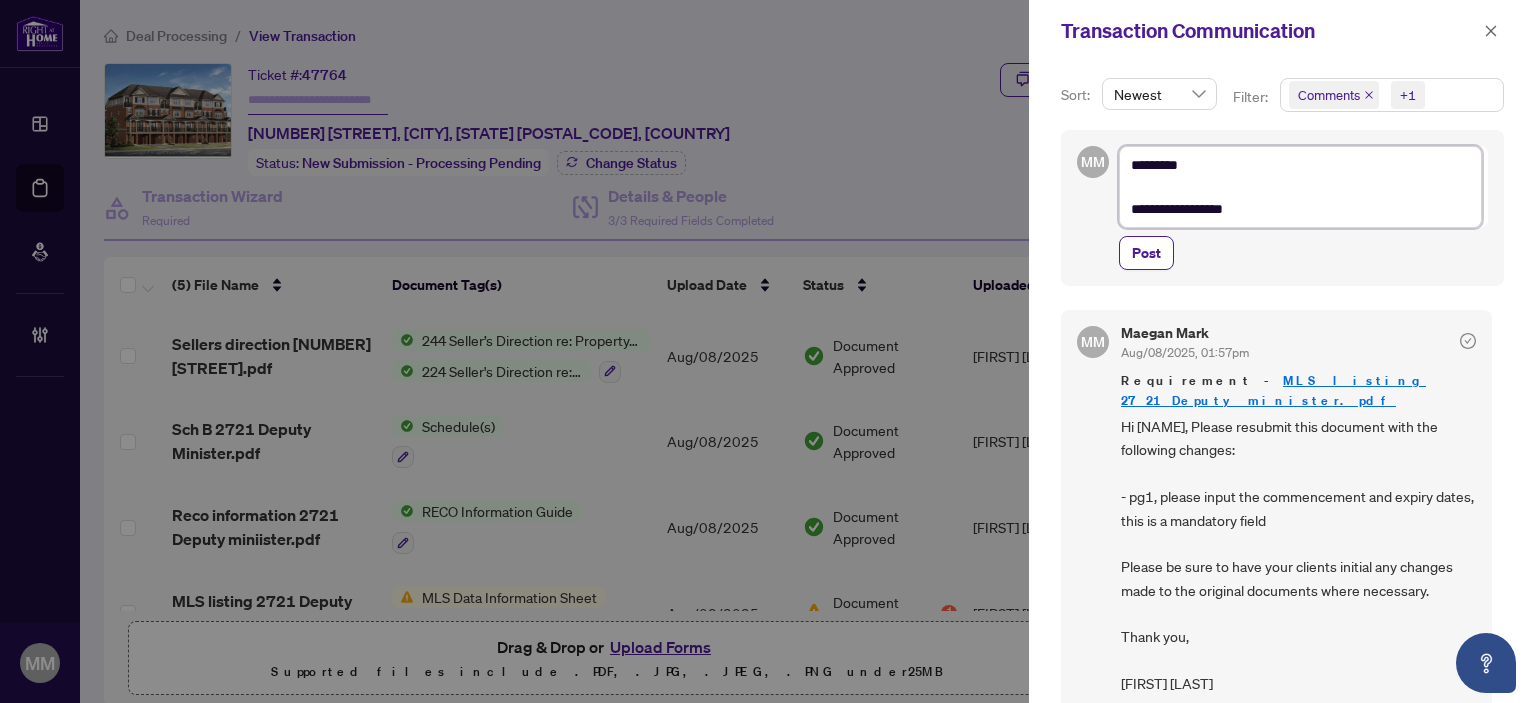 type on "**********" 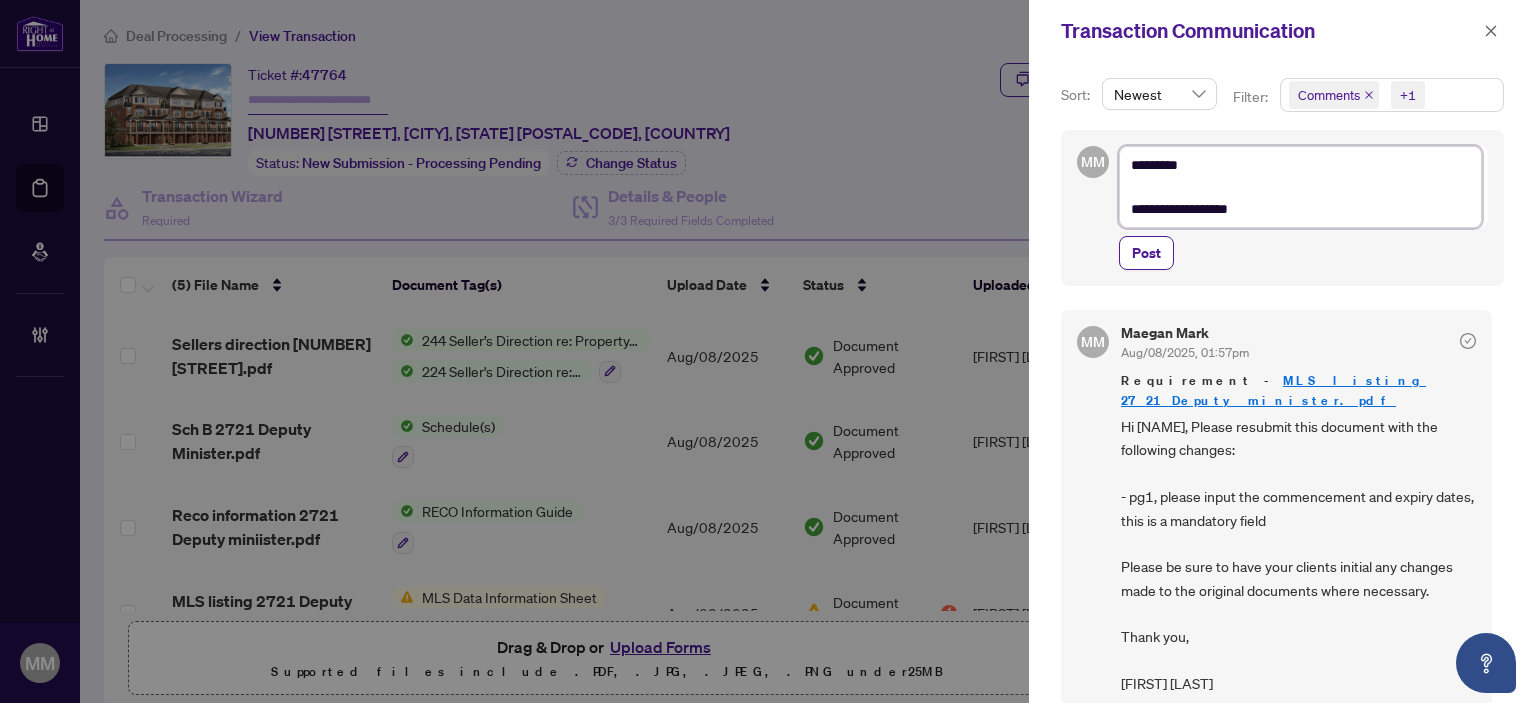 type on "**********" 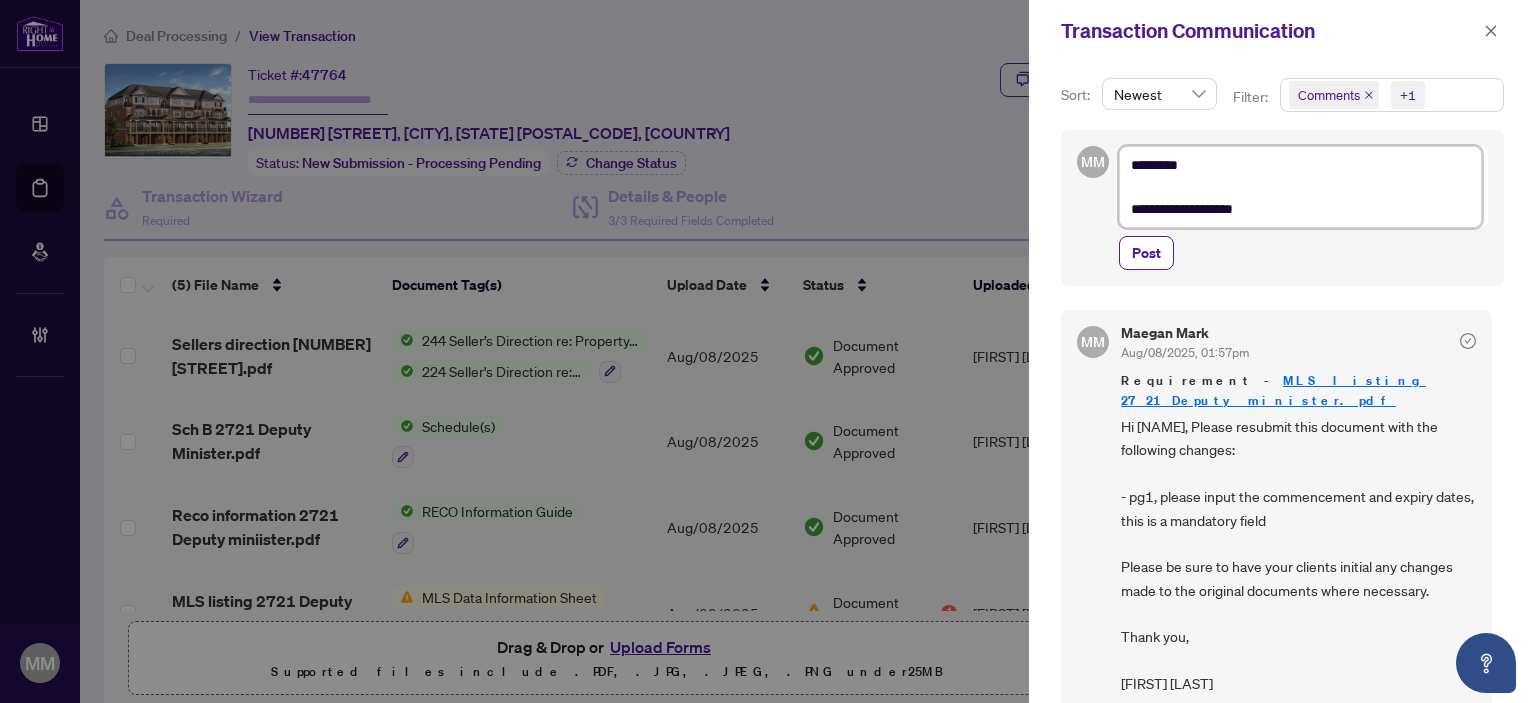 type on "**********" 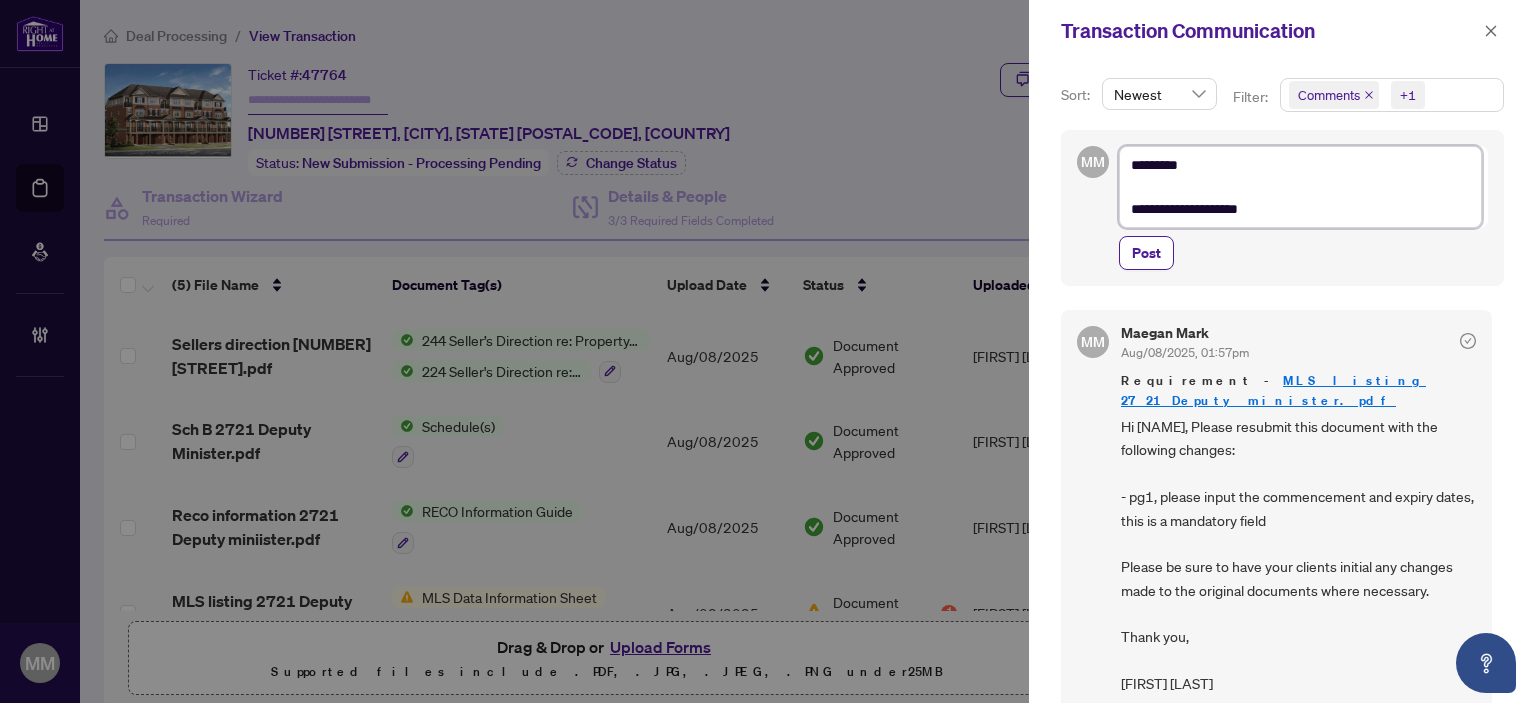 type on "**********" 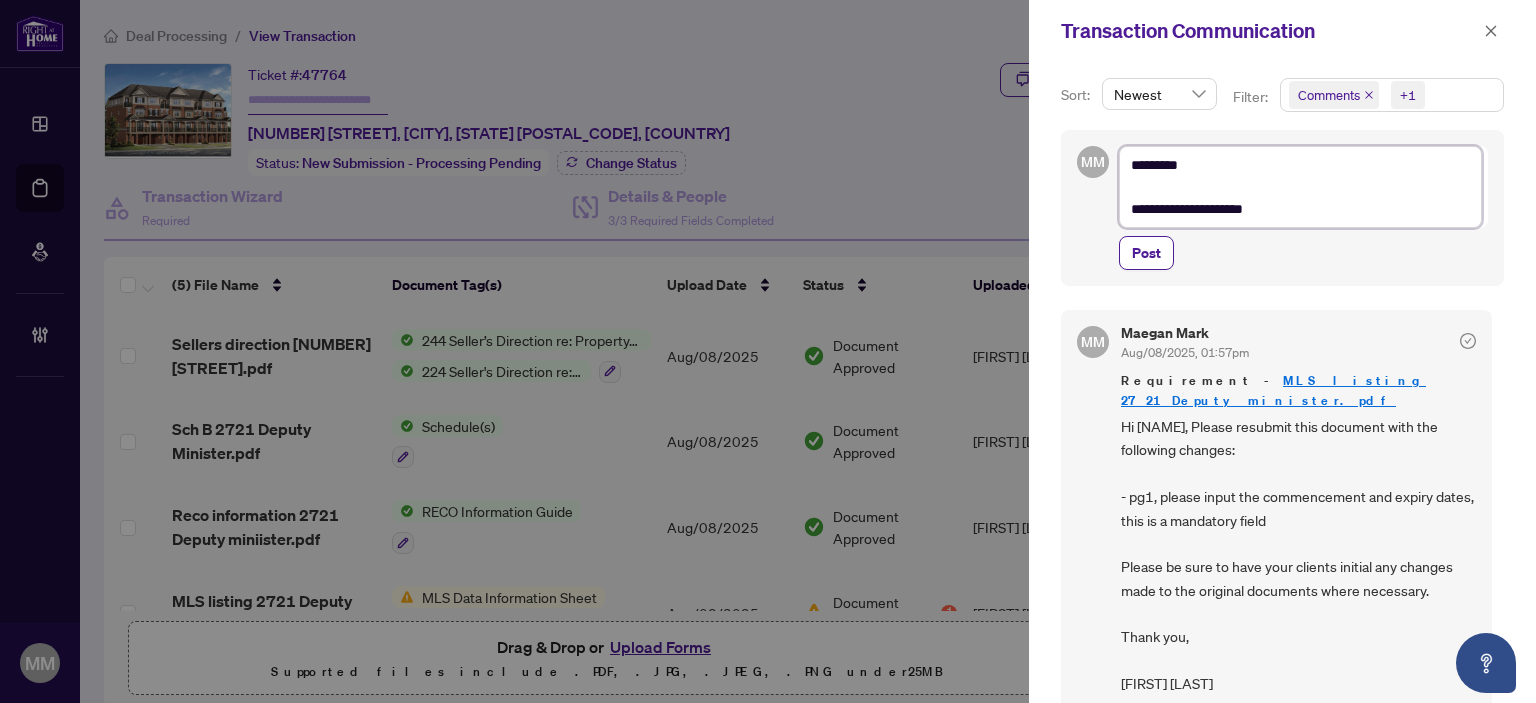 type on "**********" 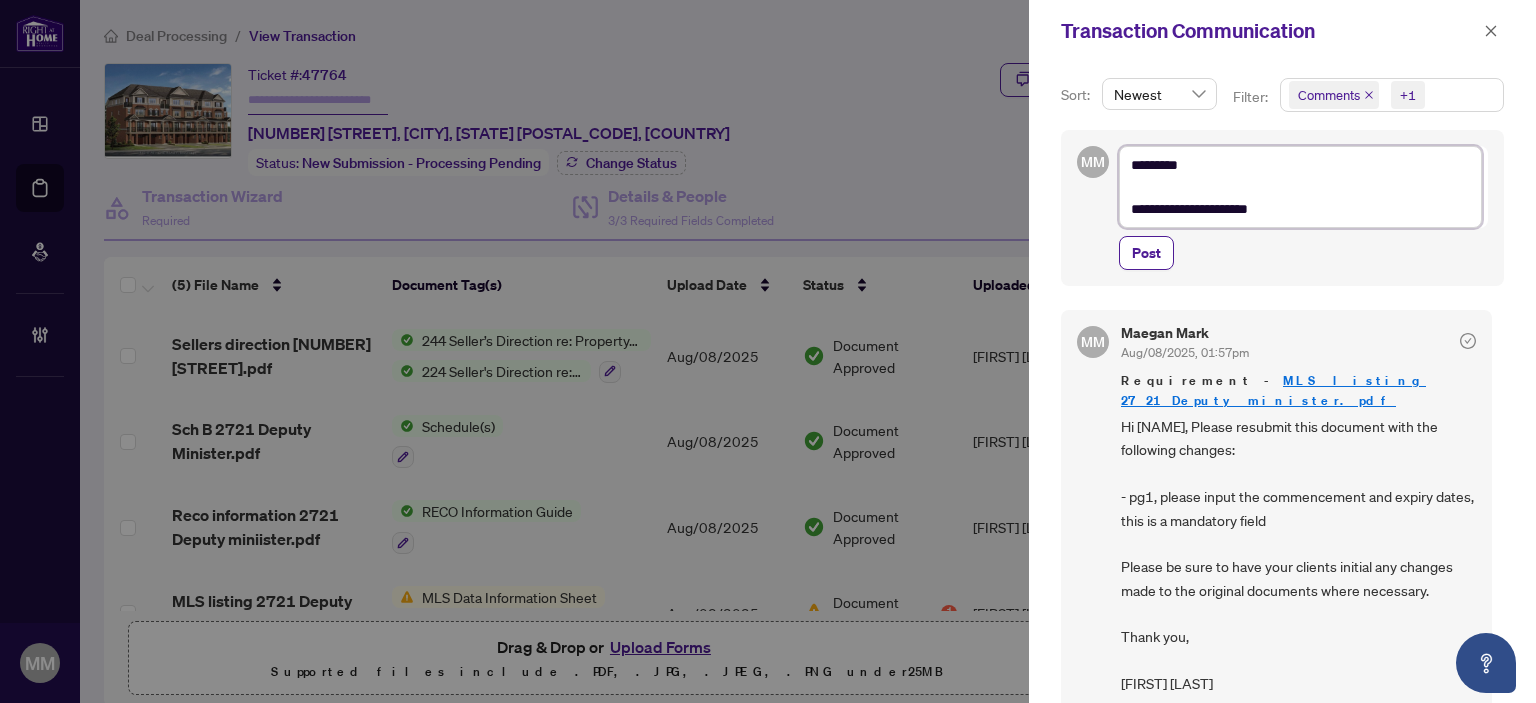 type on "**********" 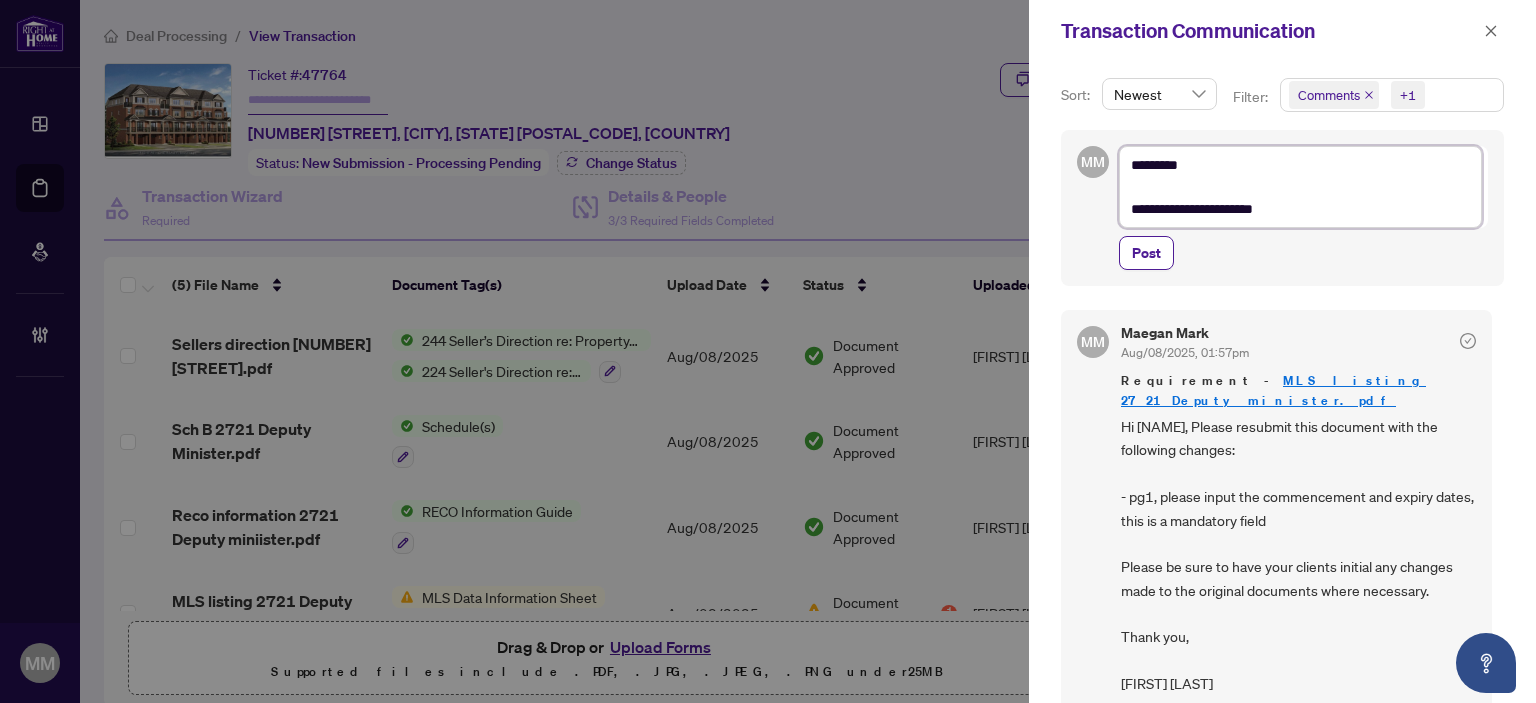 type on "**********" 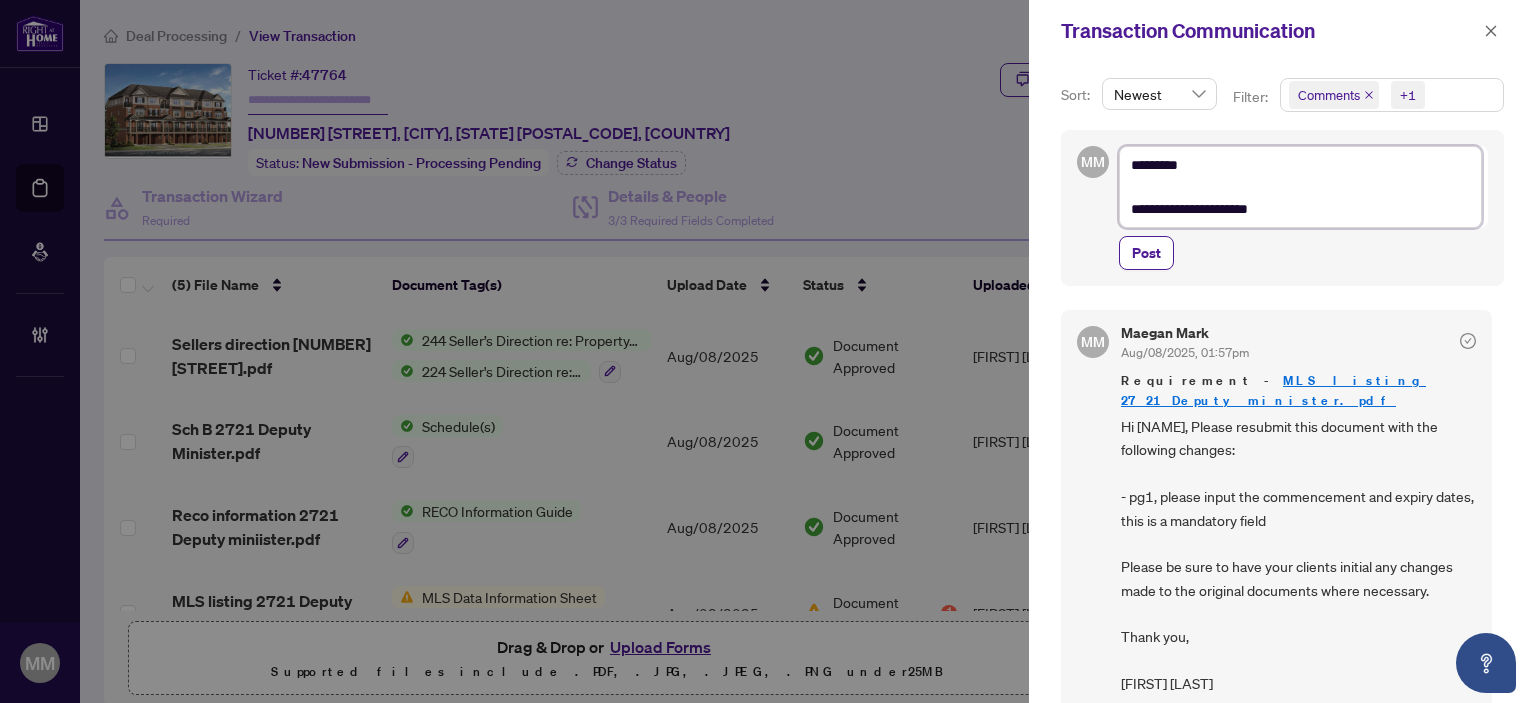 type on "**********" 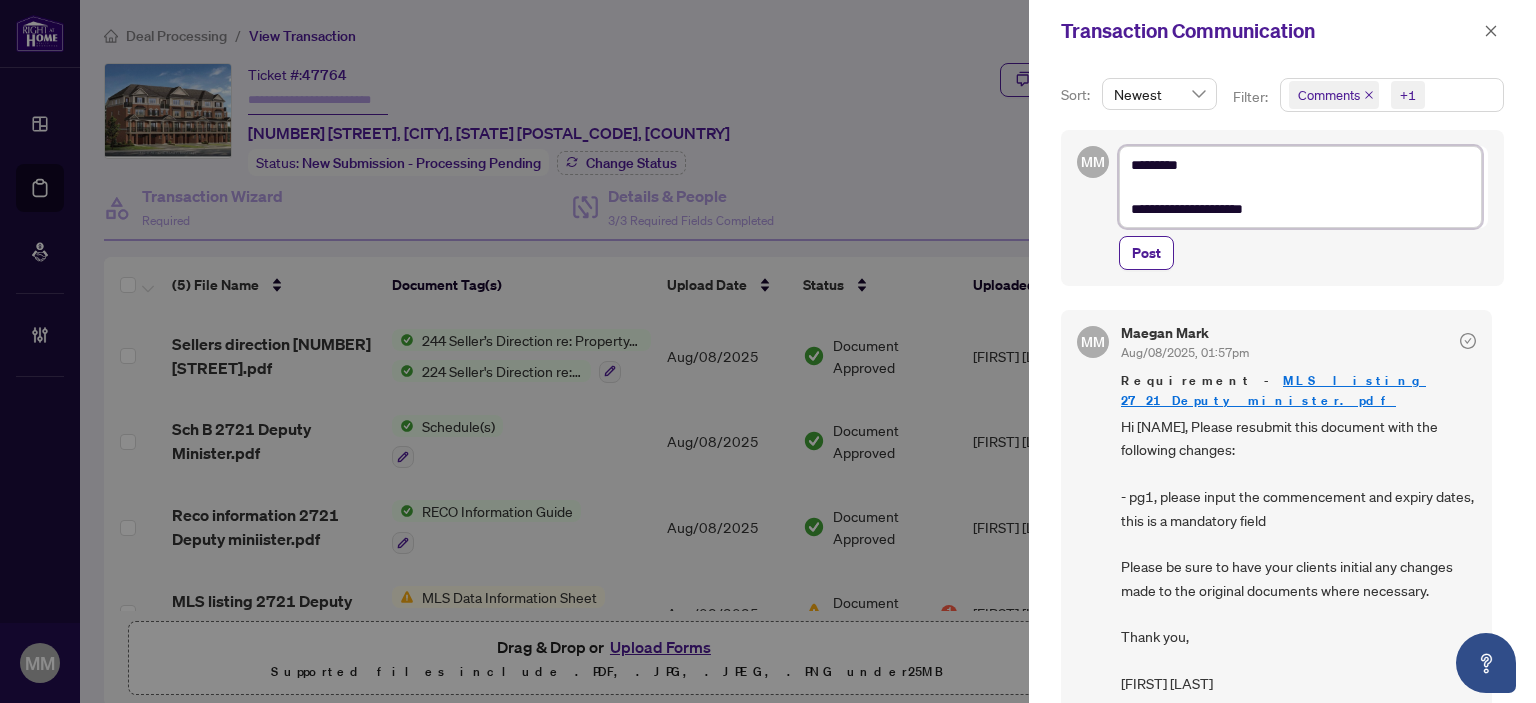 type on "**********" 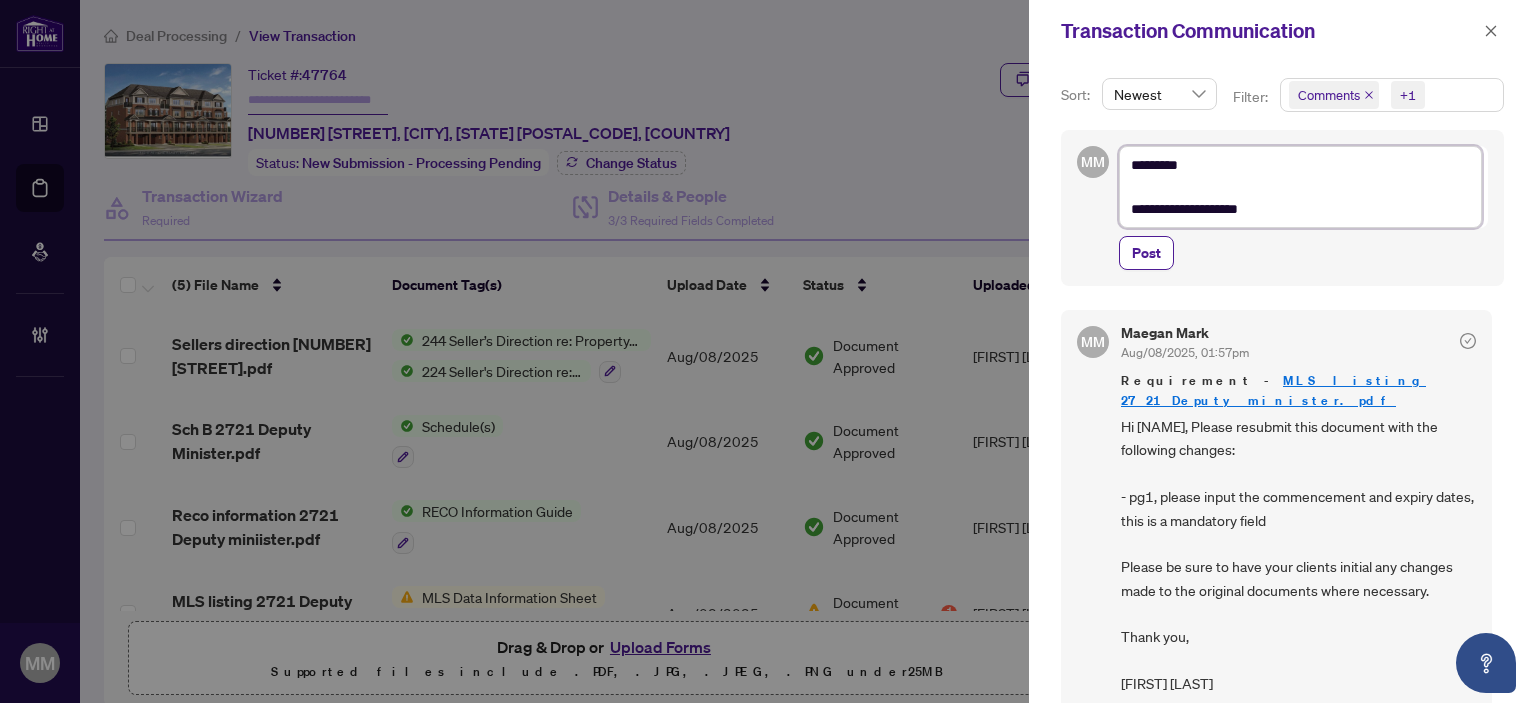 type on "**********" 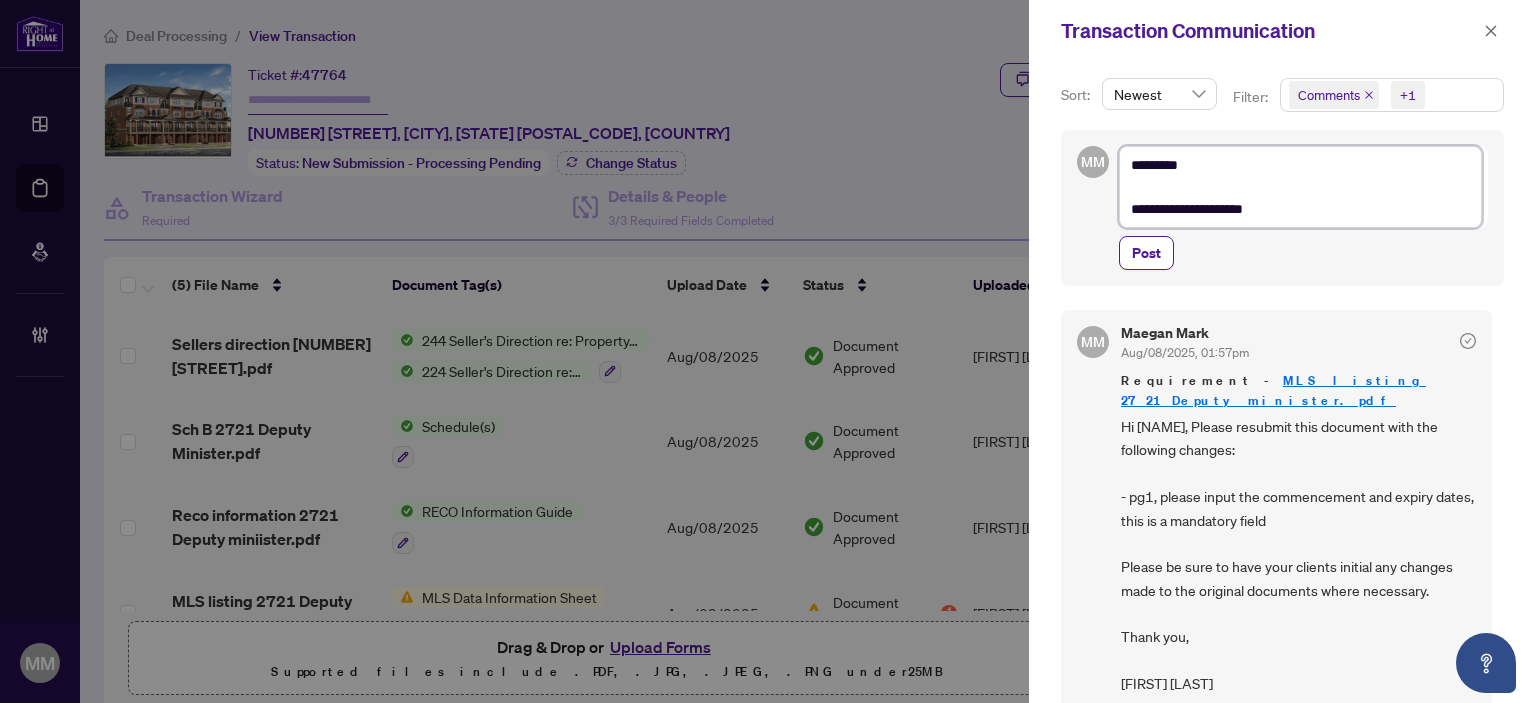 type on "**********" 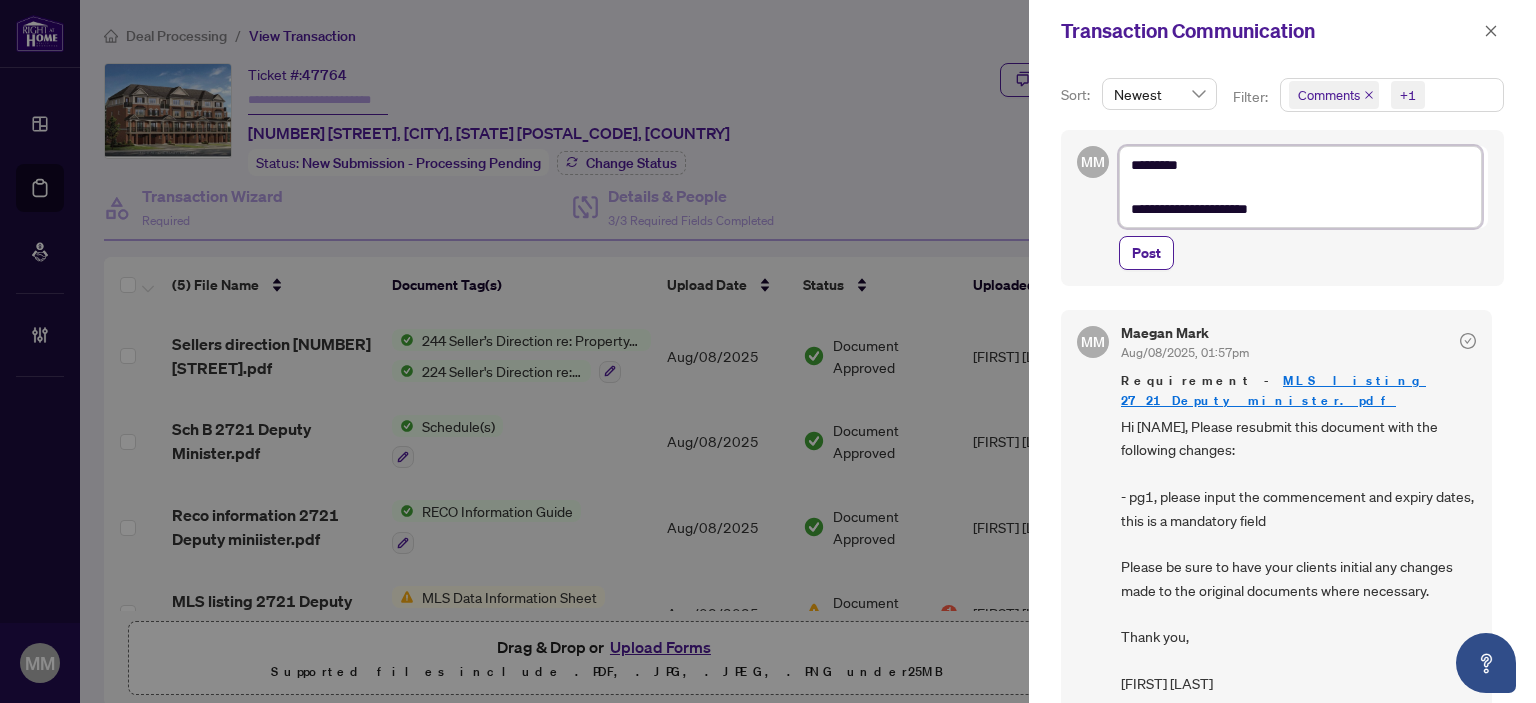 type on "**********" 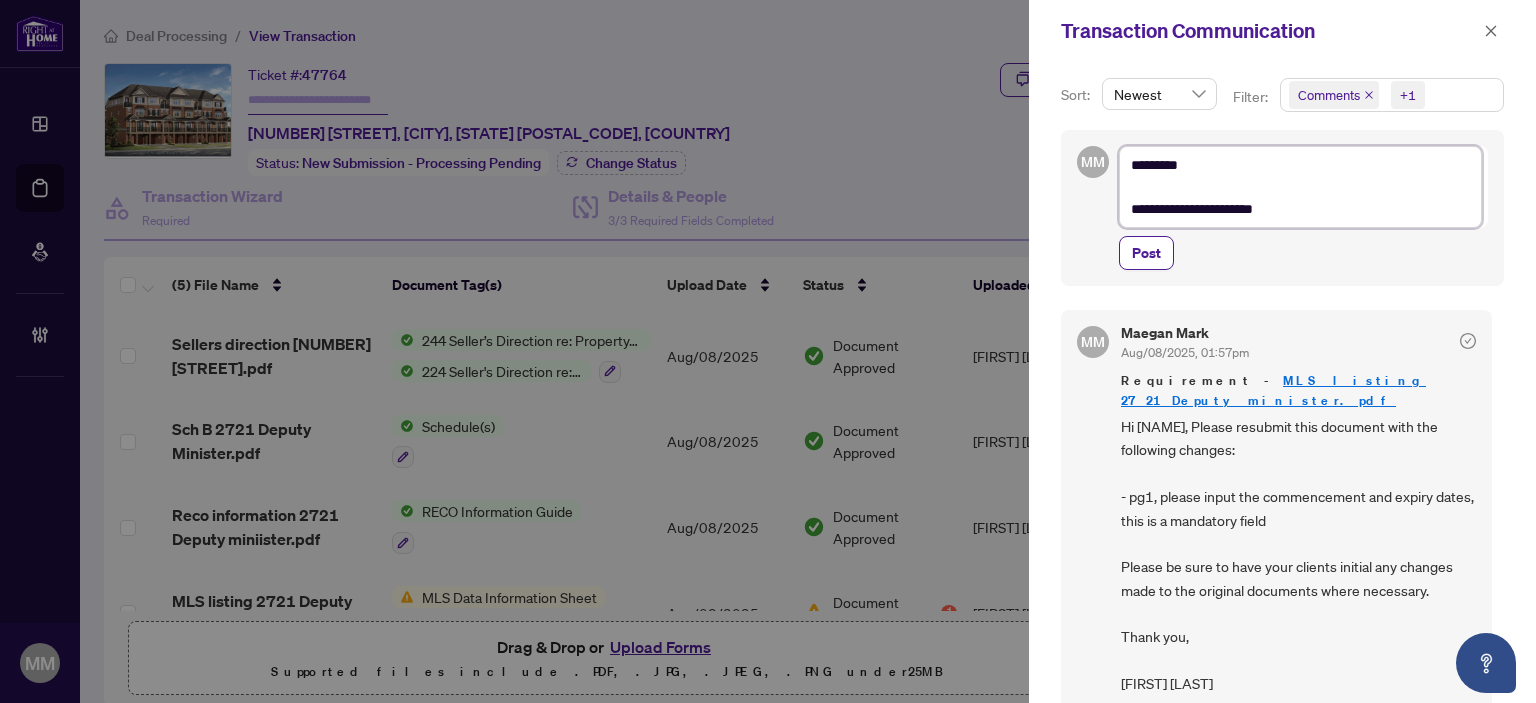 type on "**********" 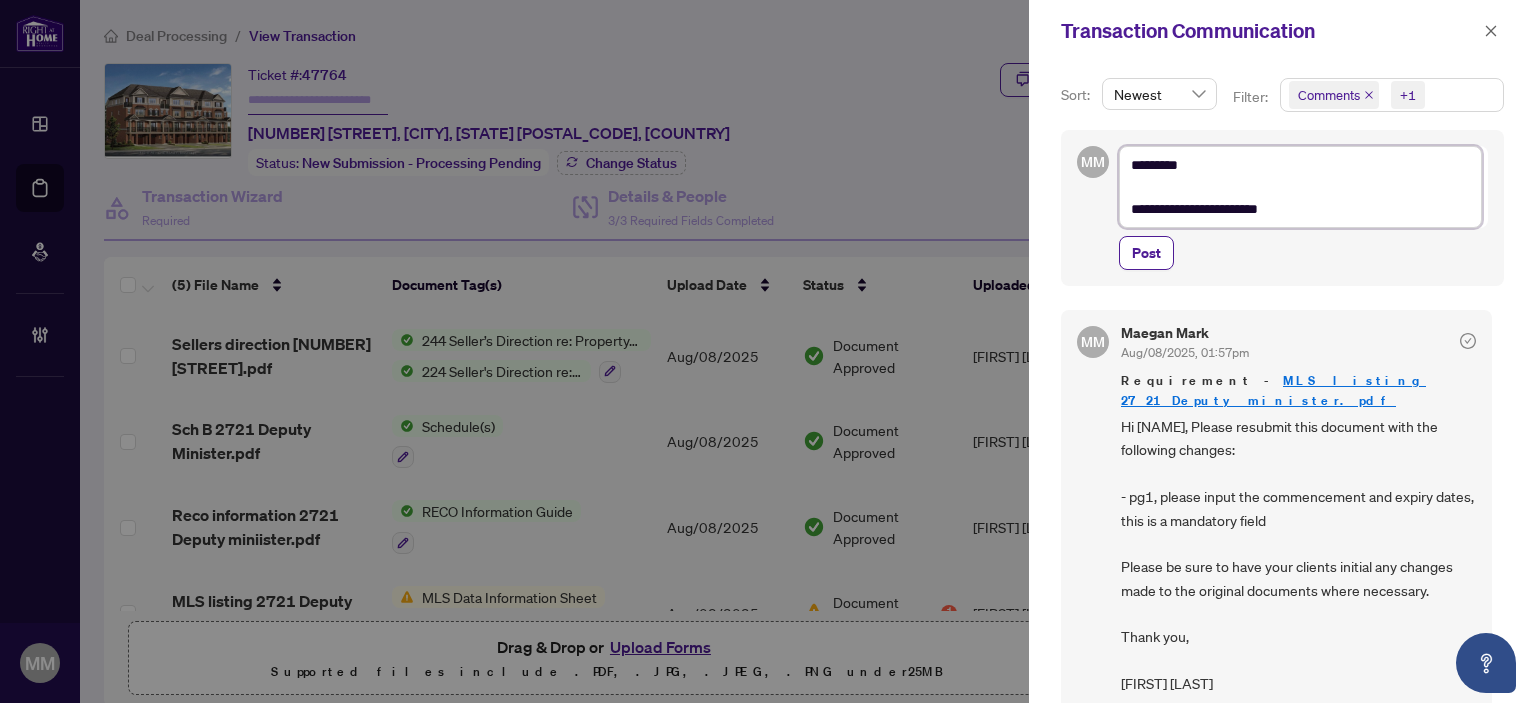 type on "**********" 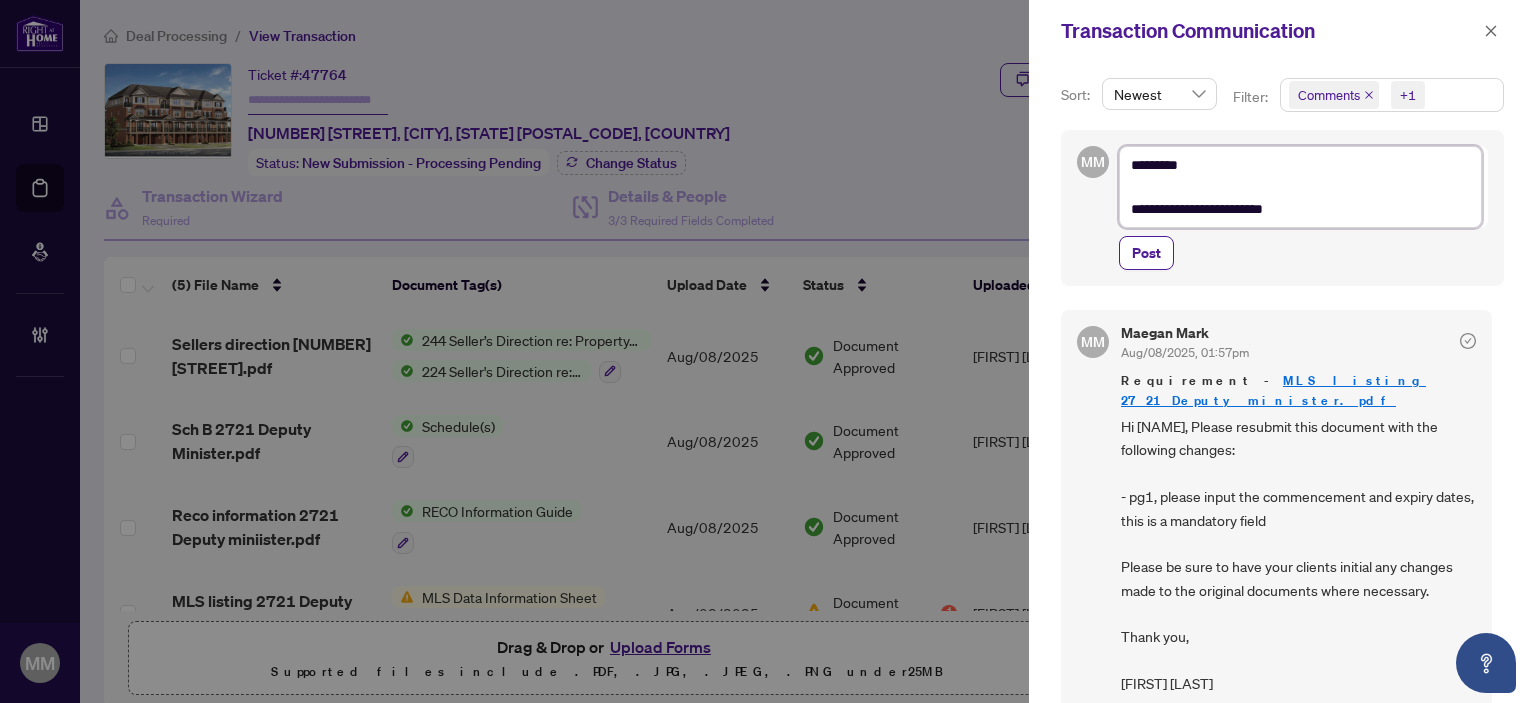 type on "**********" 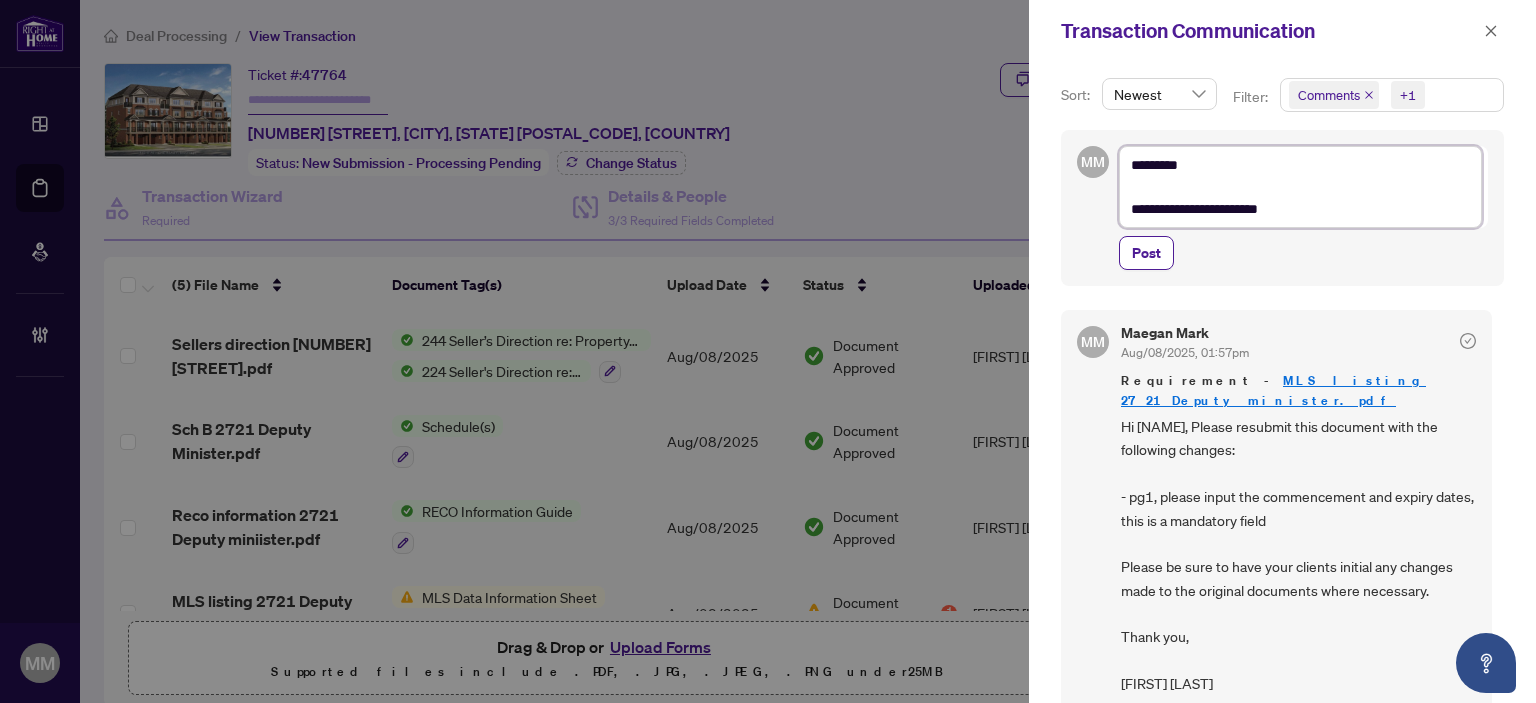 type on "**********" 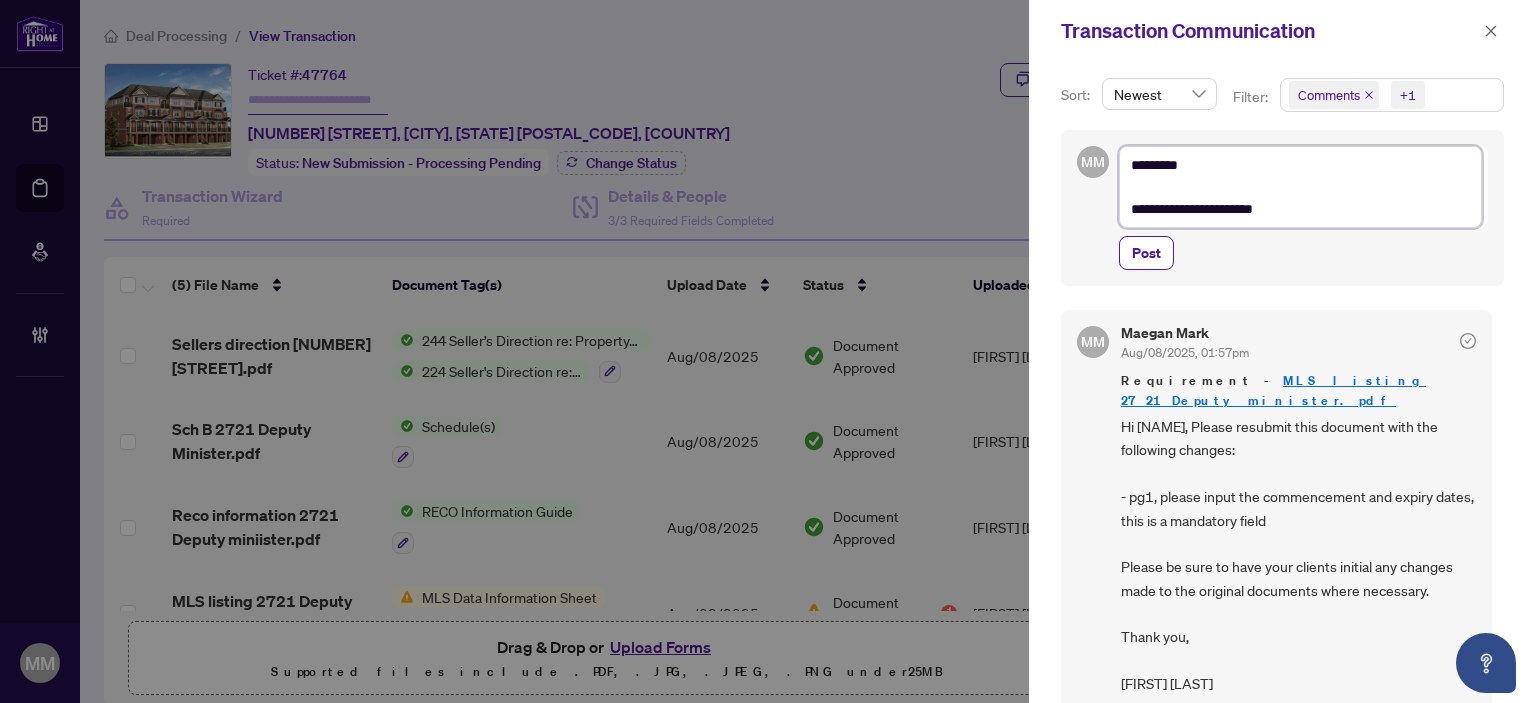 type on "**********" 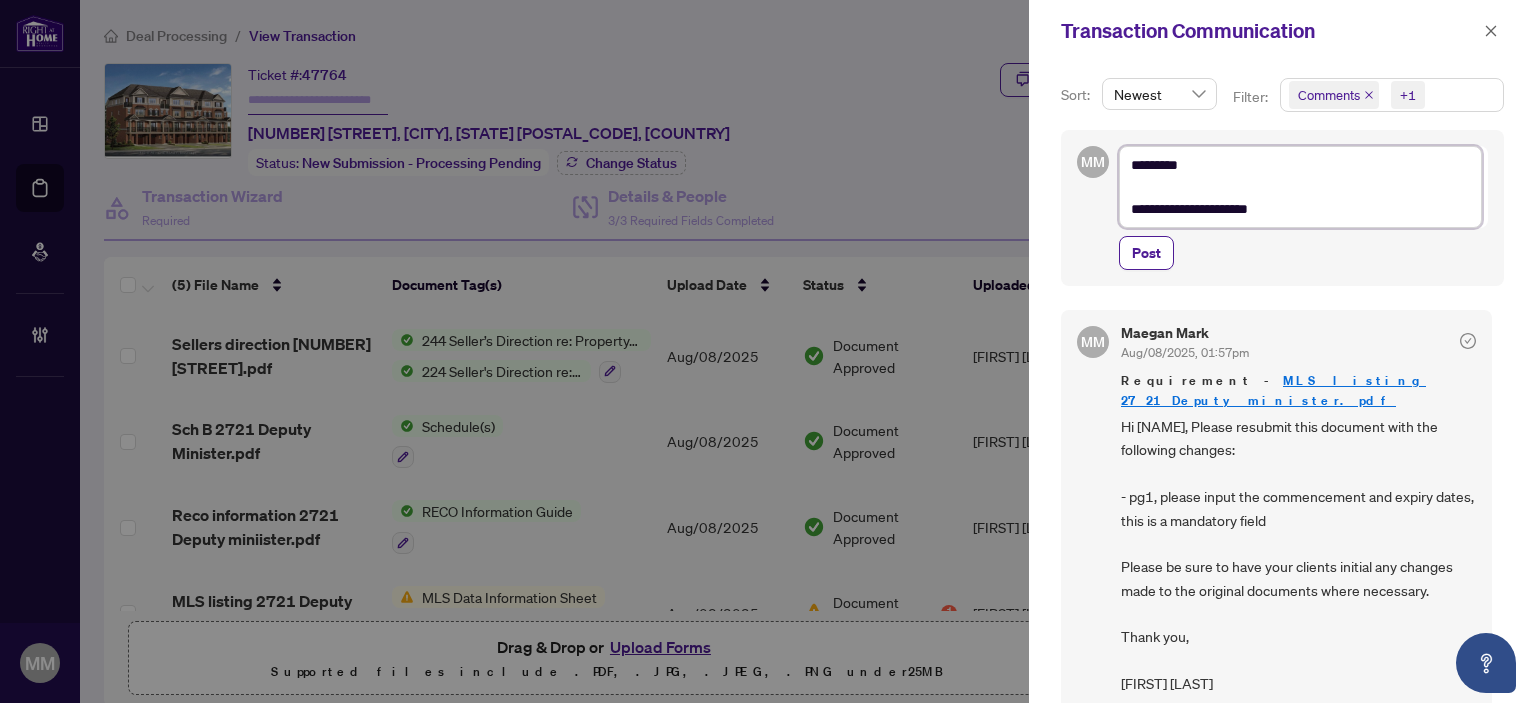 type on "**********" 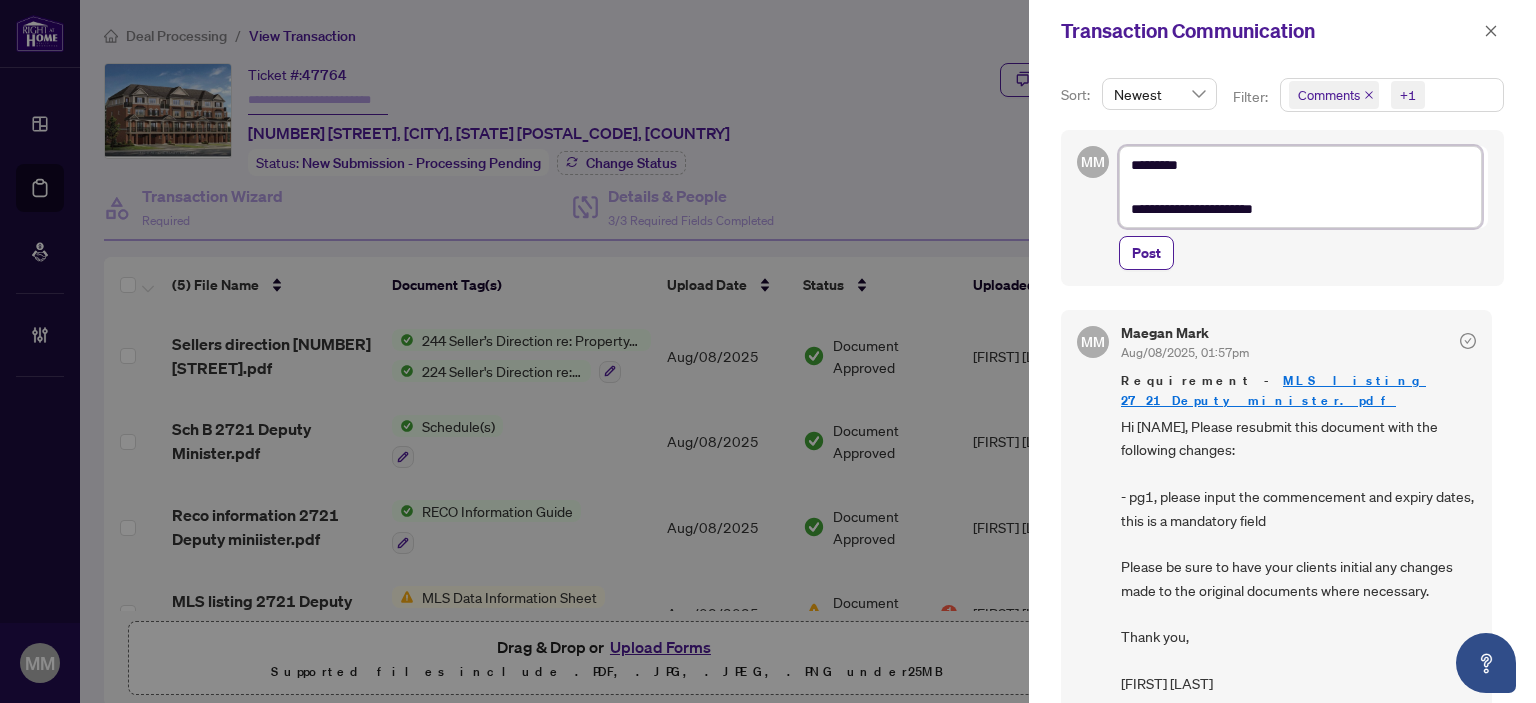 type on "**********" 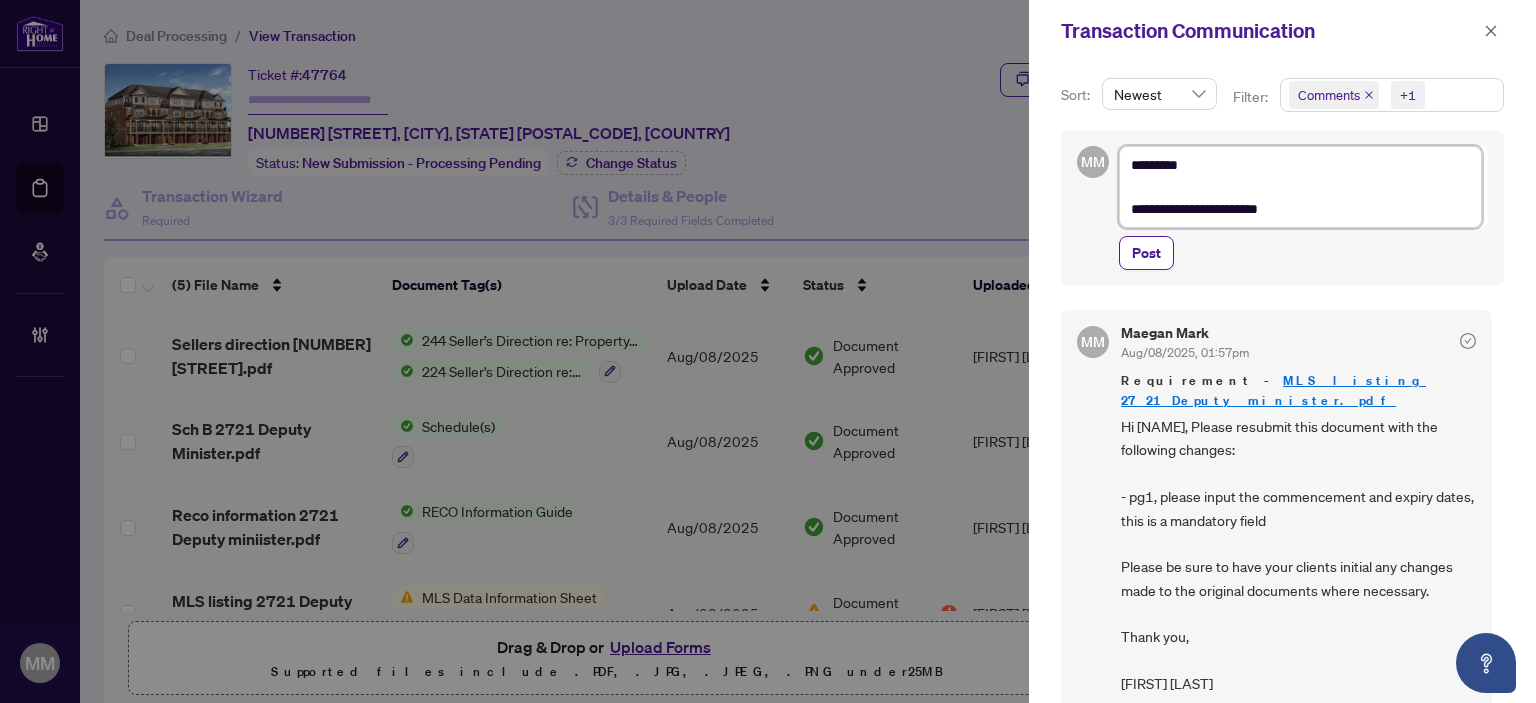 type on "**********" 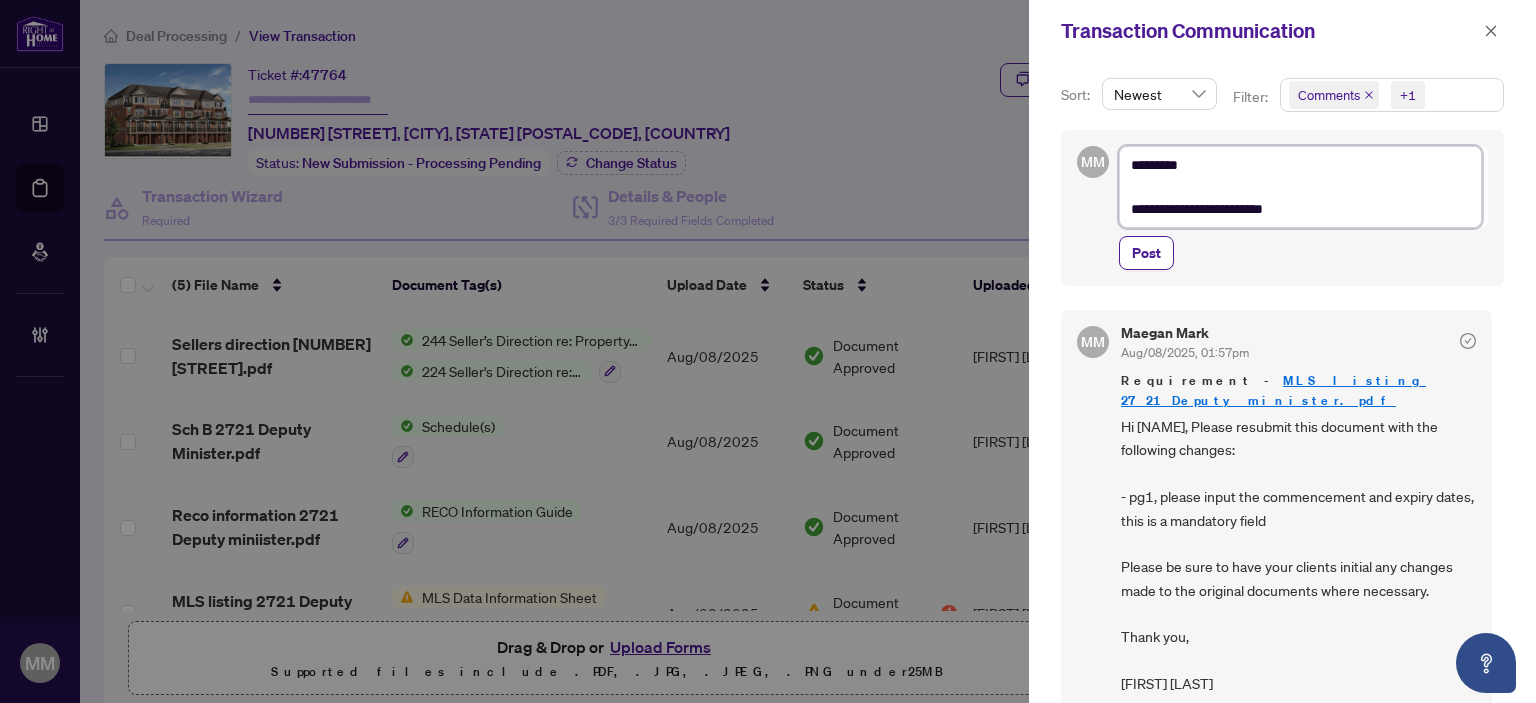 type on "**********" 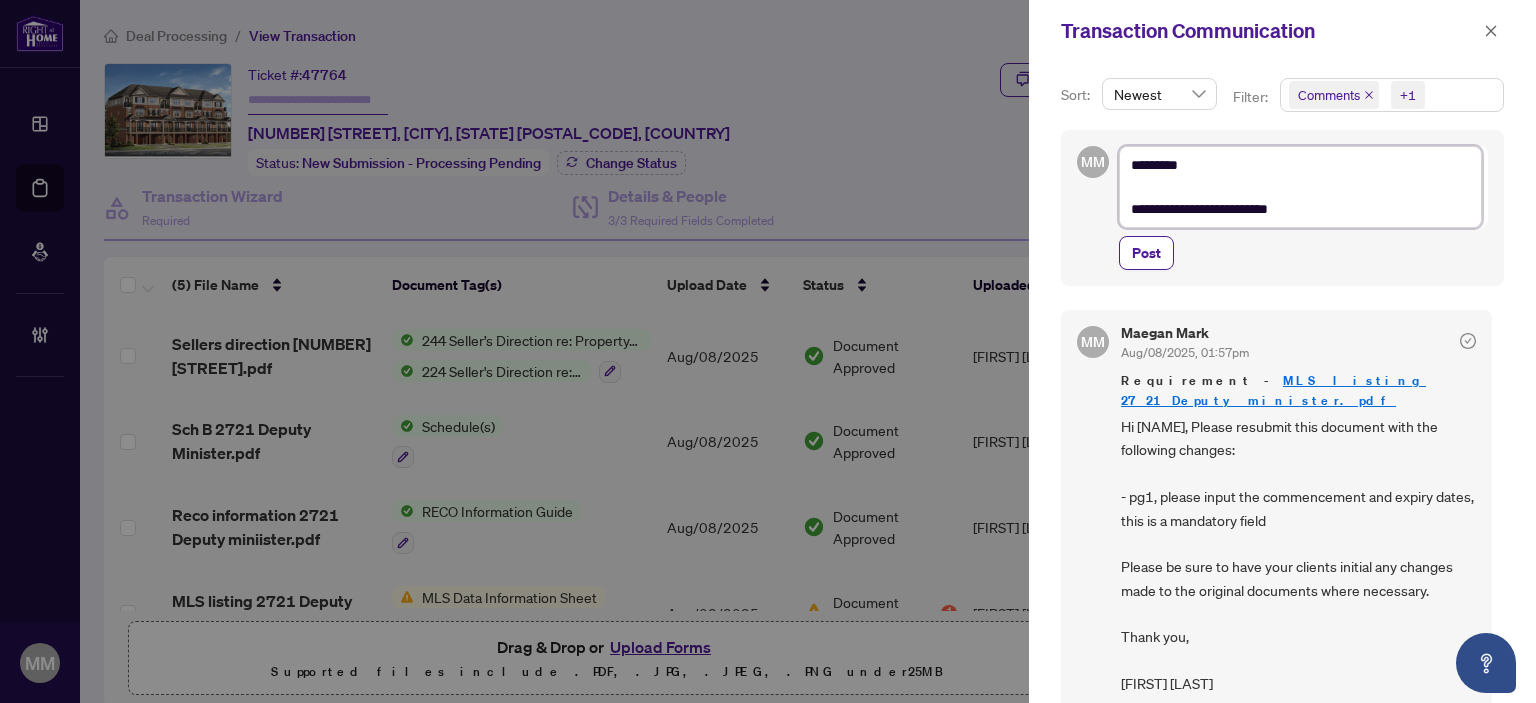 type on "**********" 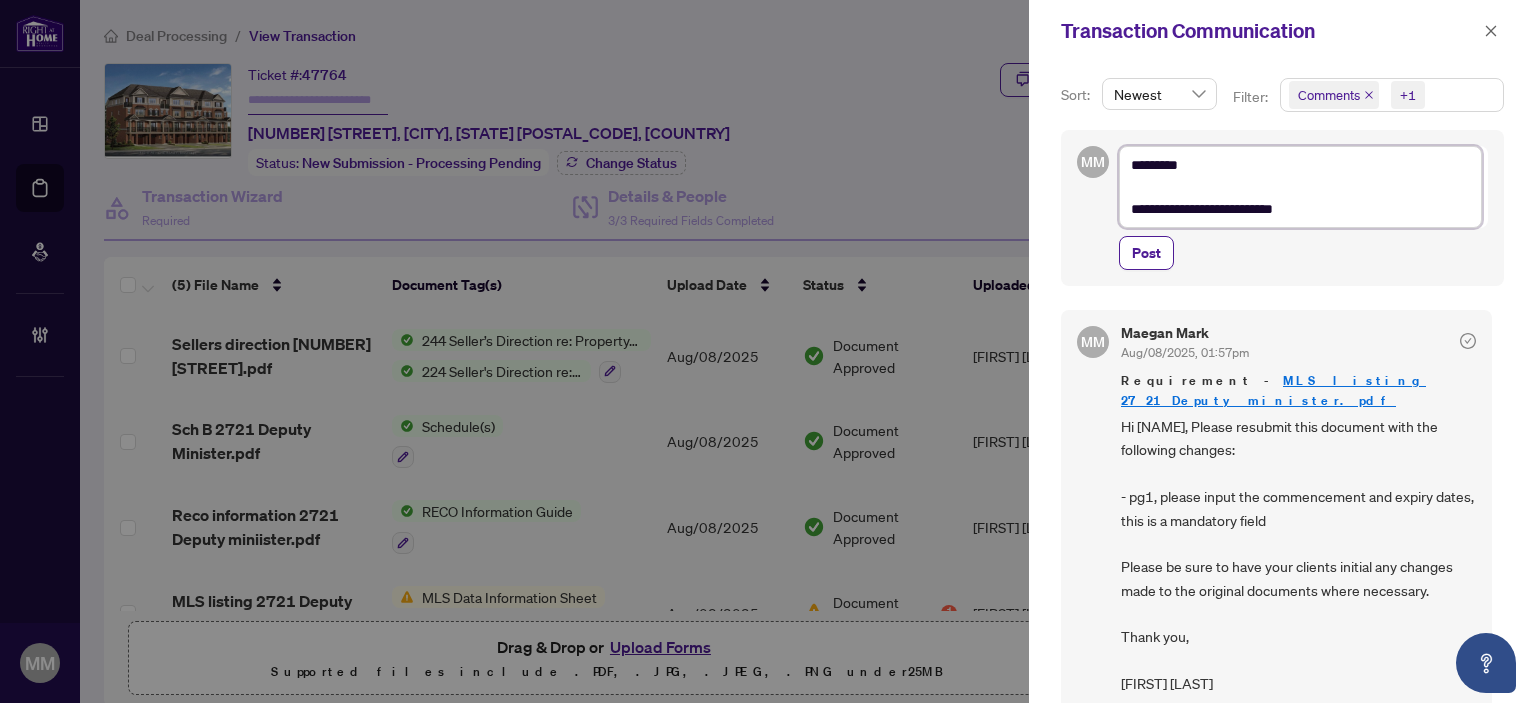 type on "**********" 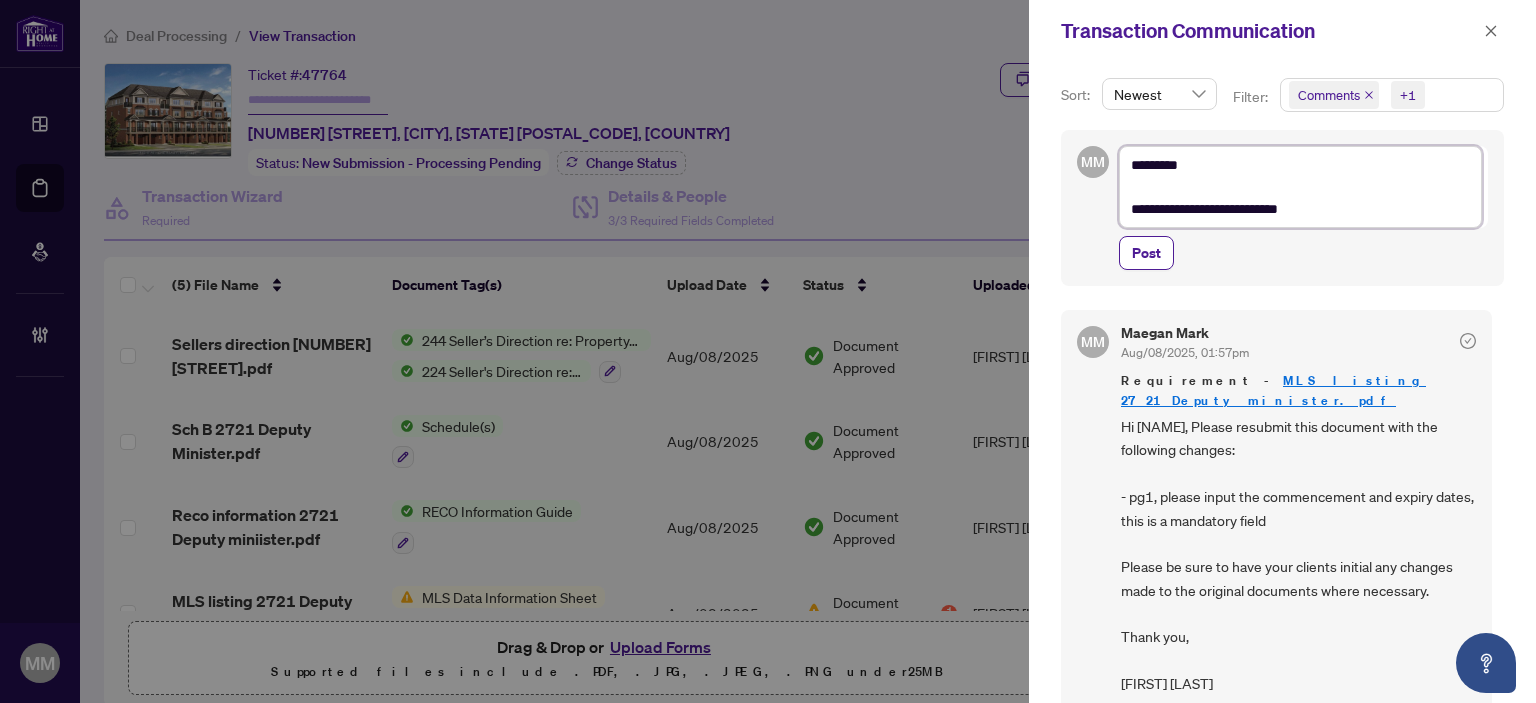 type on "**********" 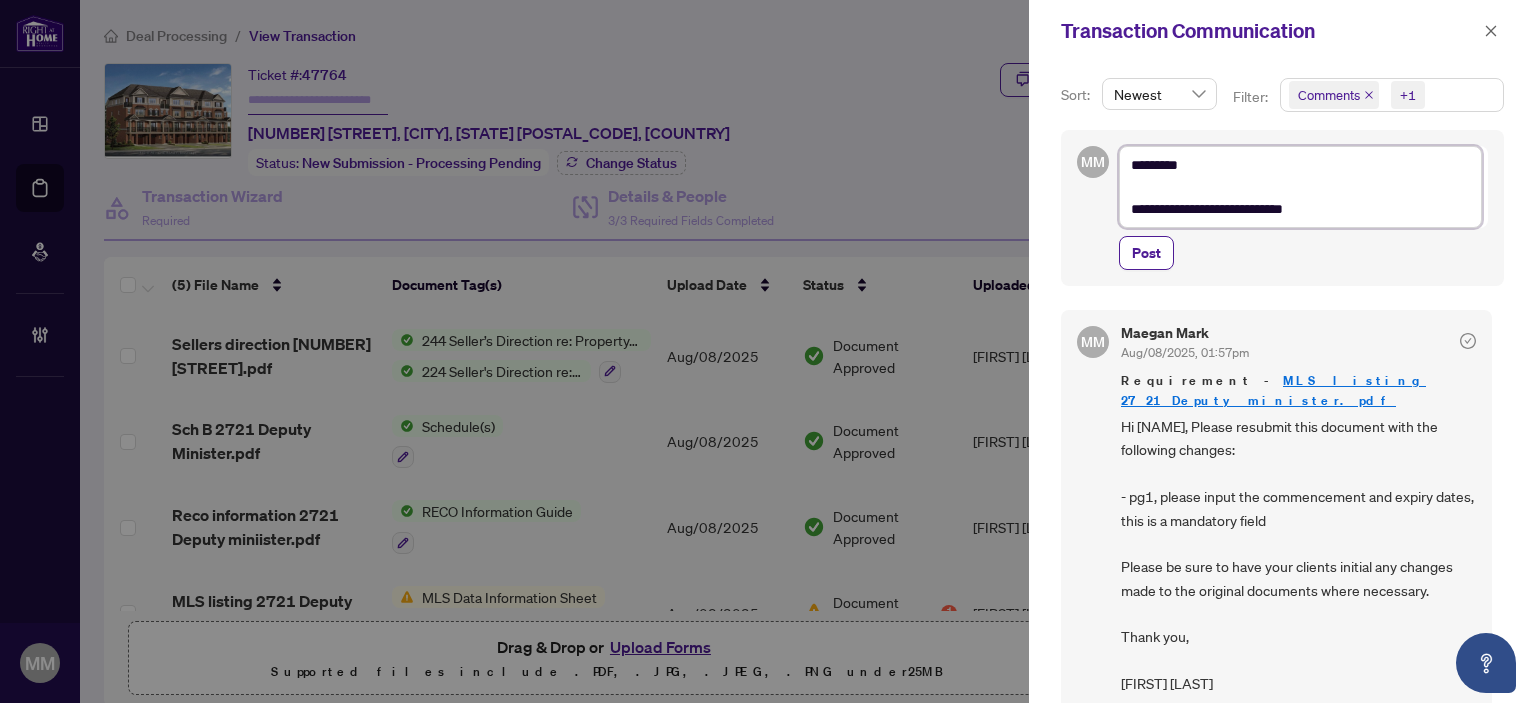 type on "**********" 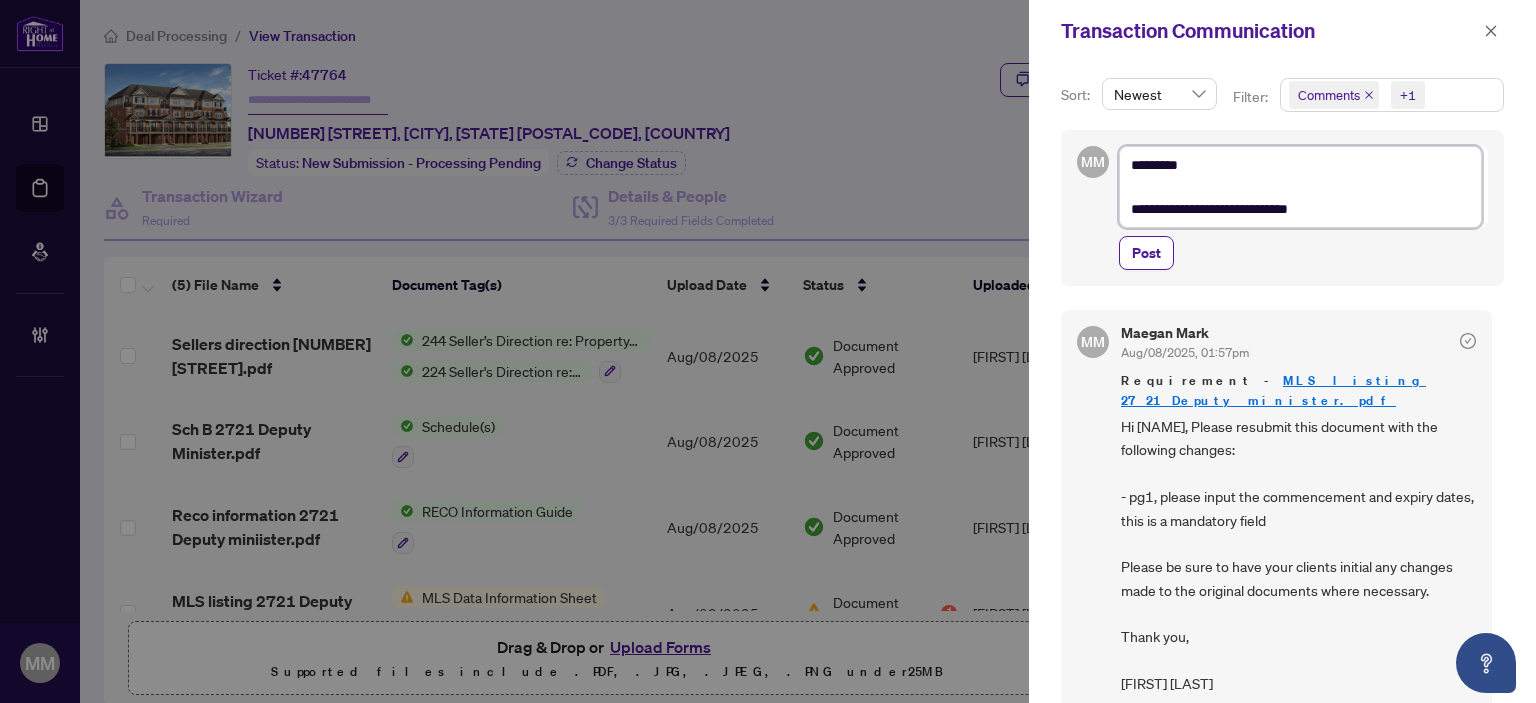 type on "**********" 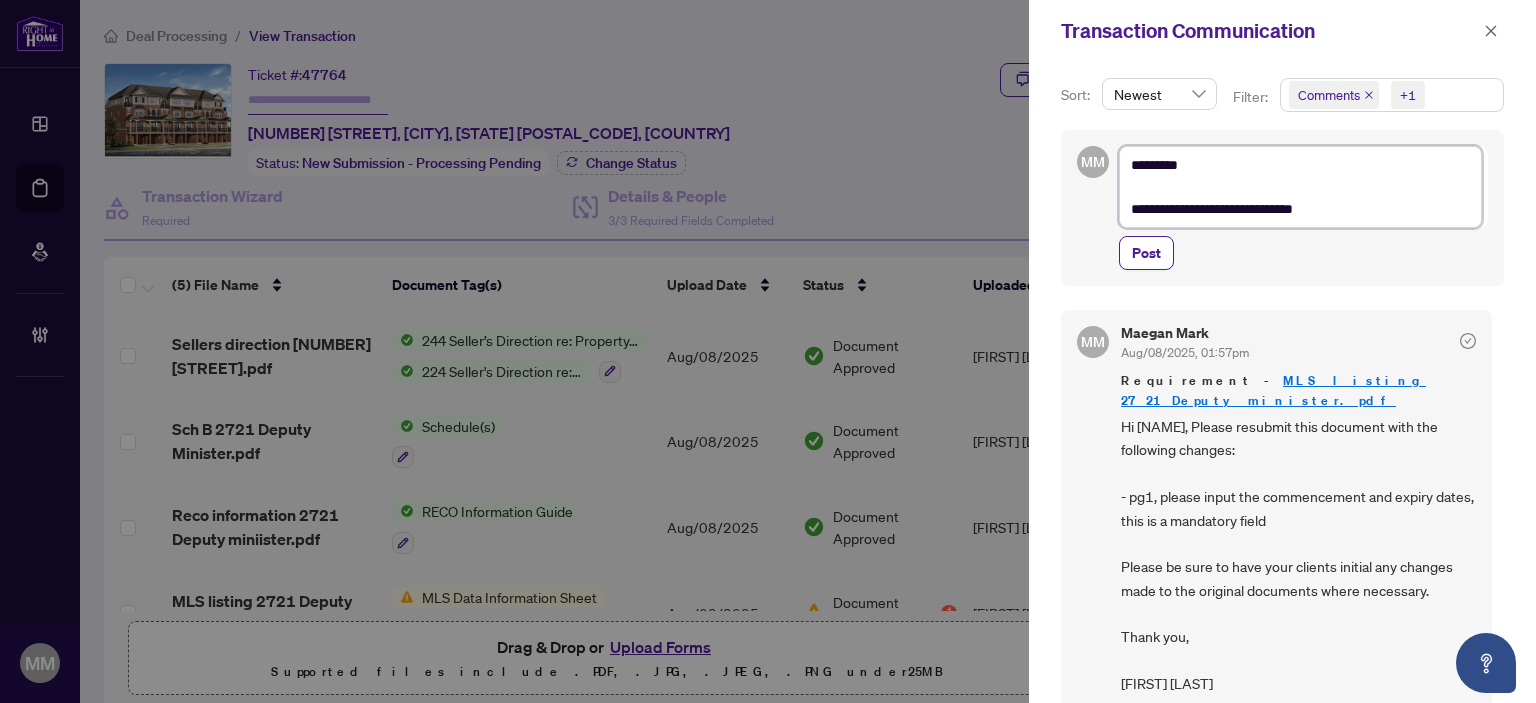 type on "**********" 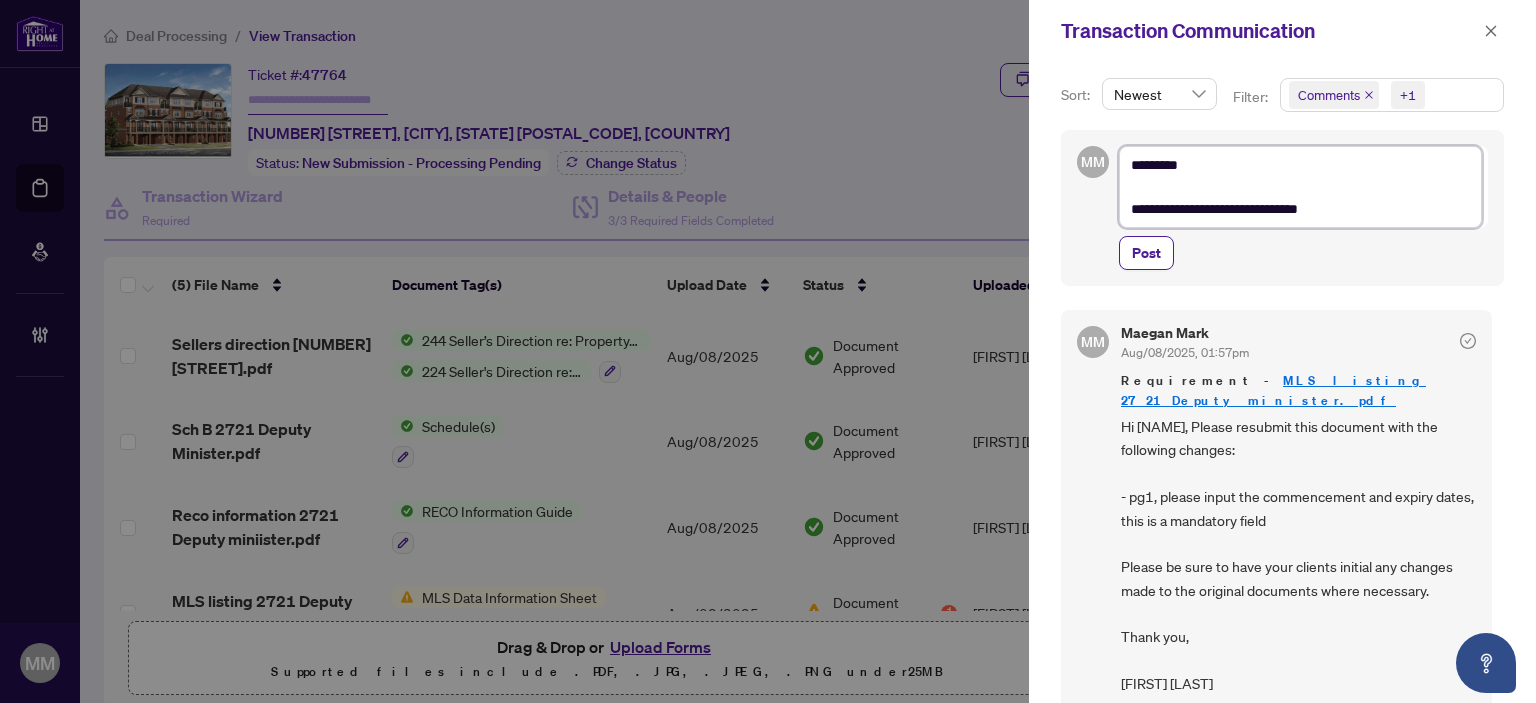 type on "**********" 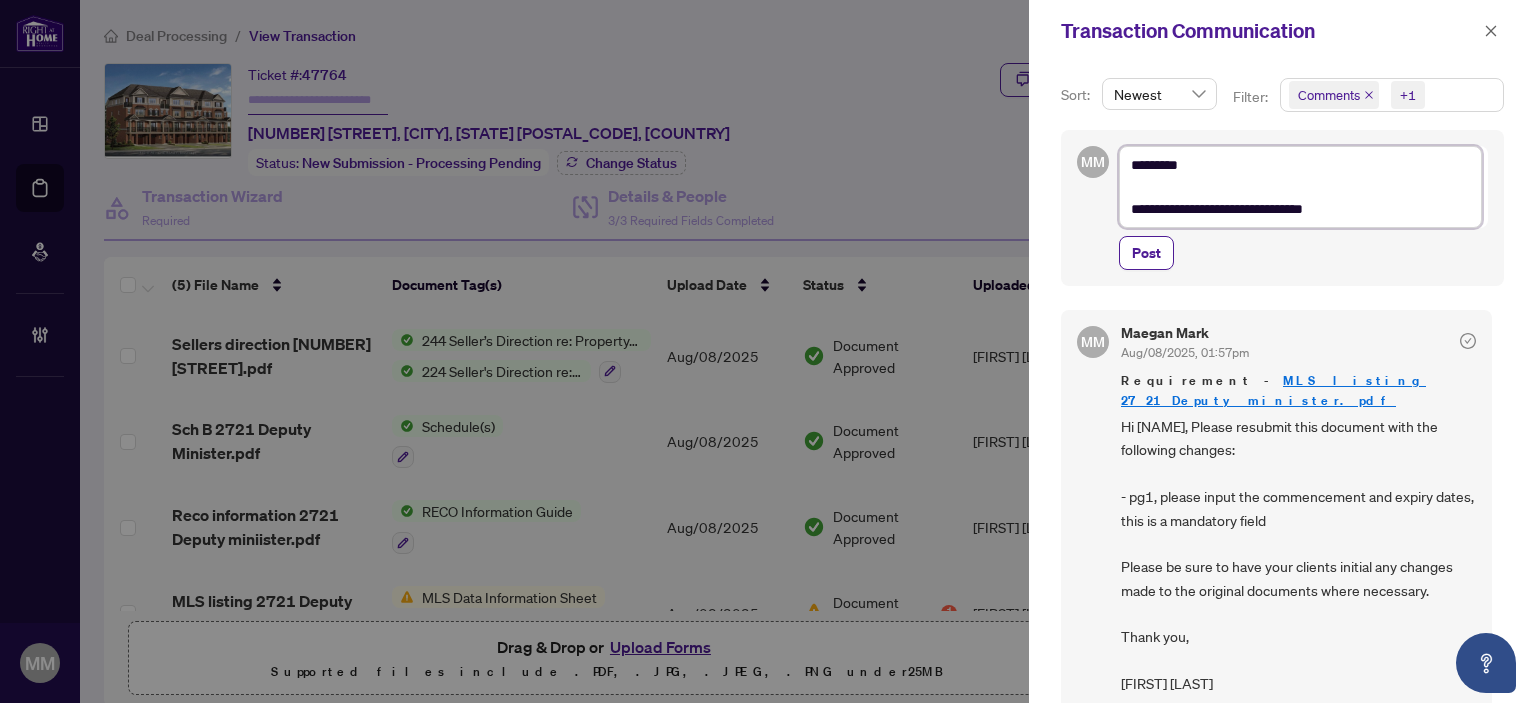type on "**********" 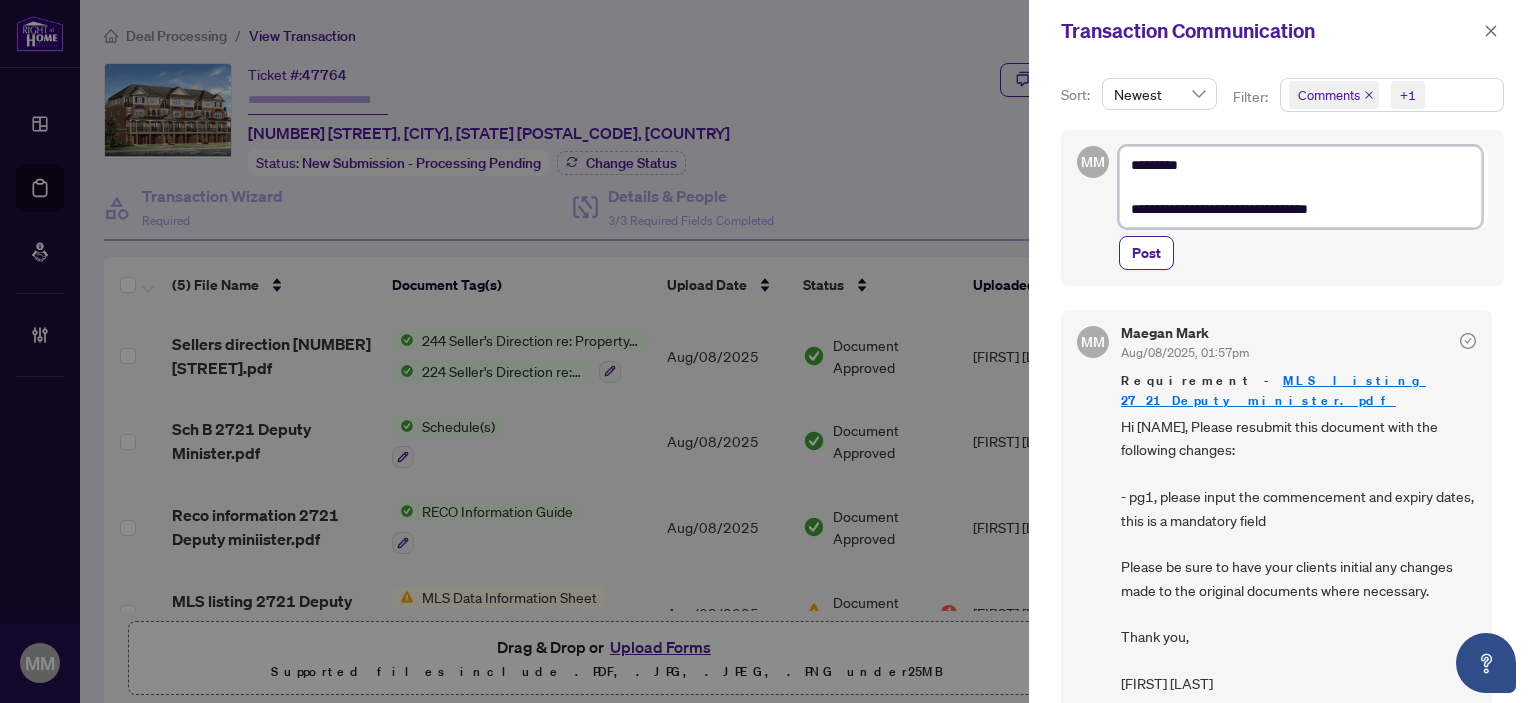 type on "**********" 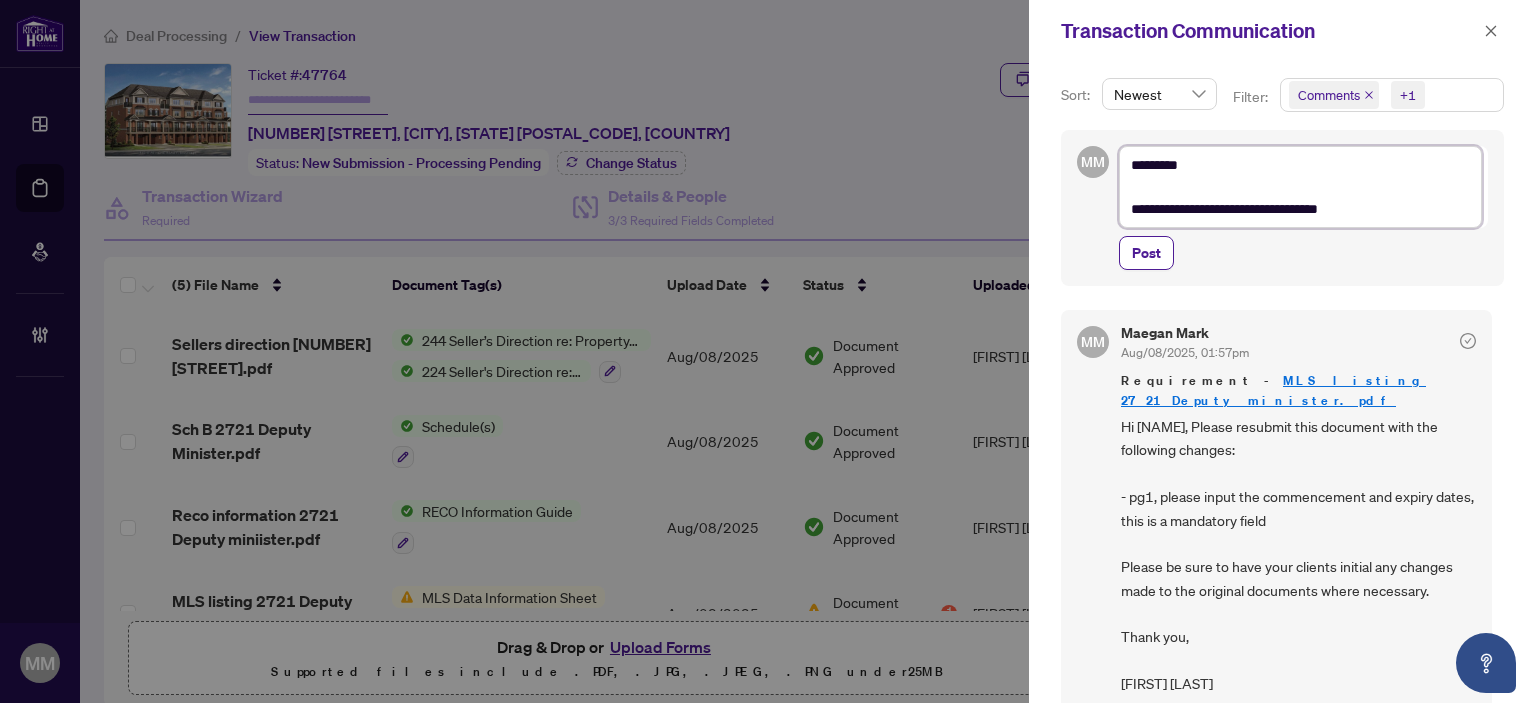 type on "**********" 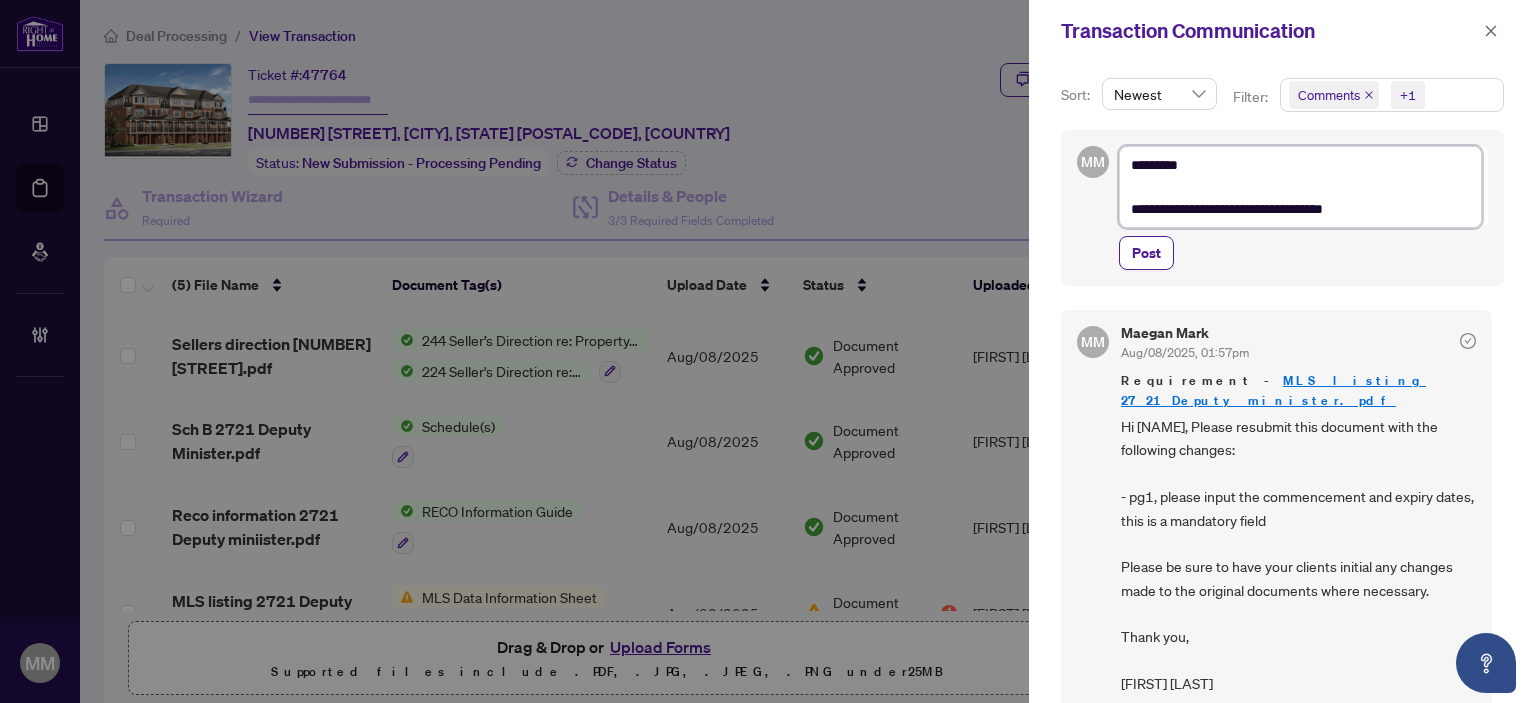 type on "**********" 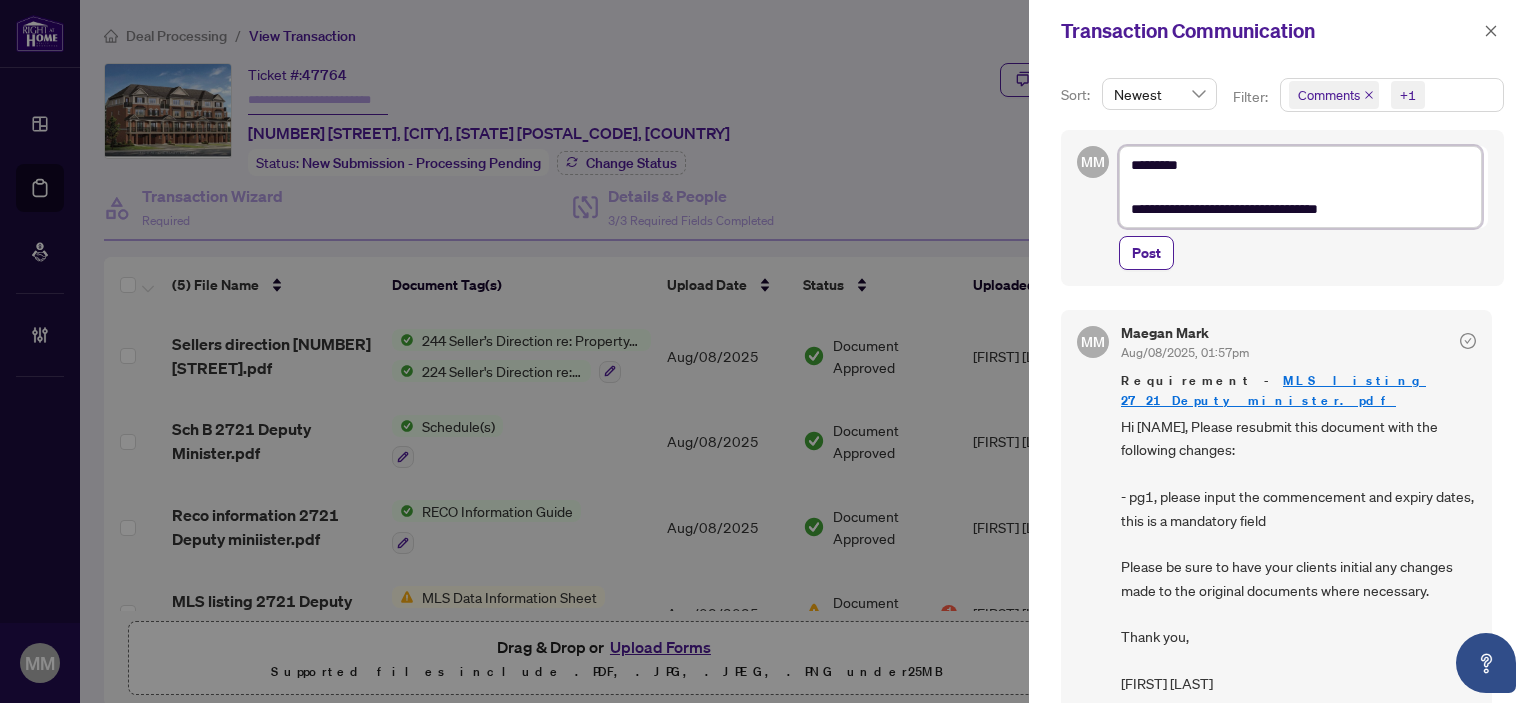 type on "**********" 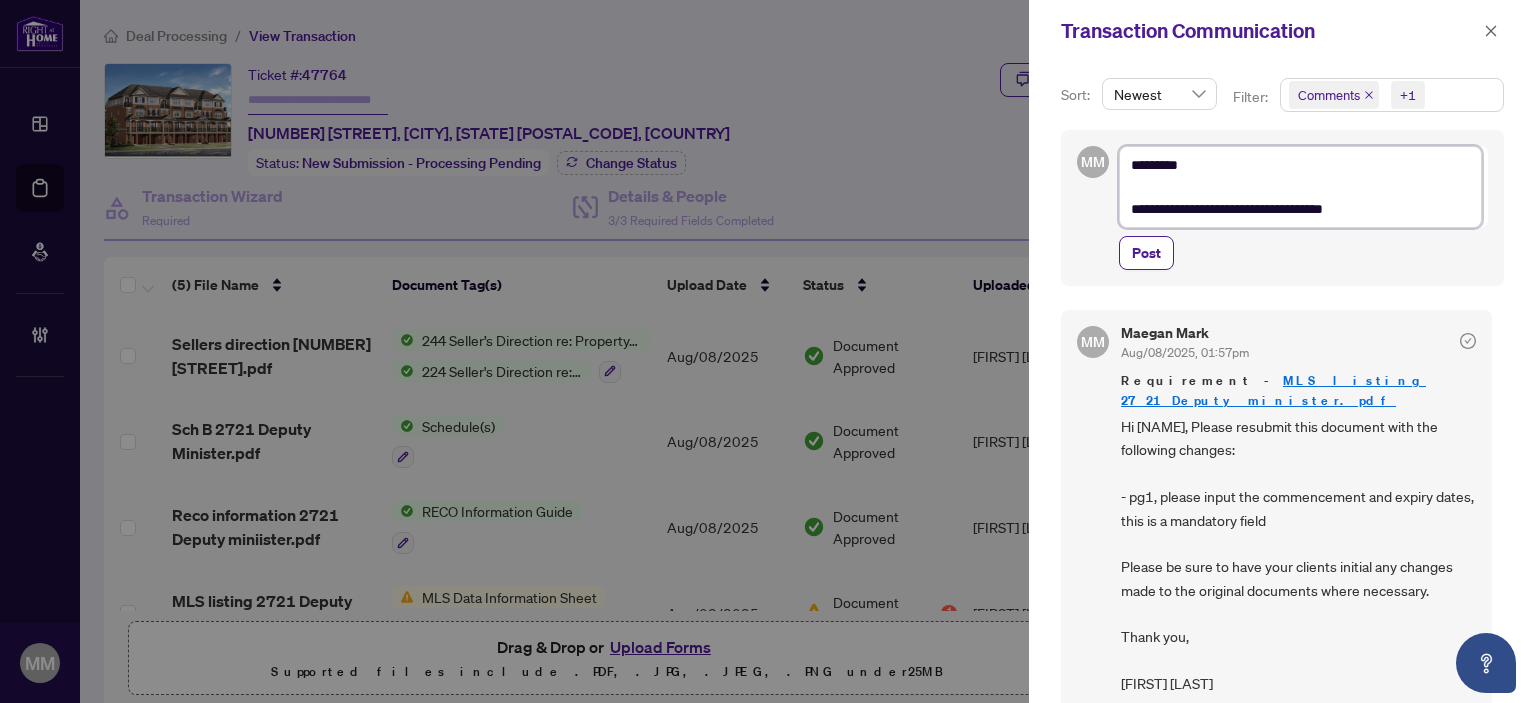 type on "**********" 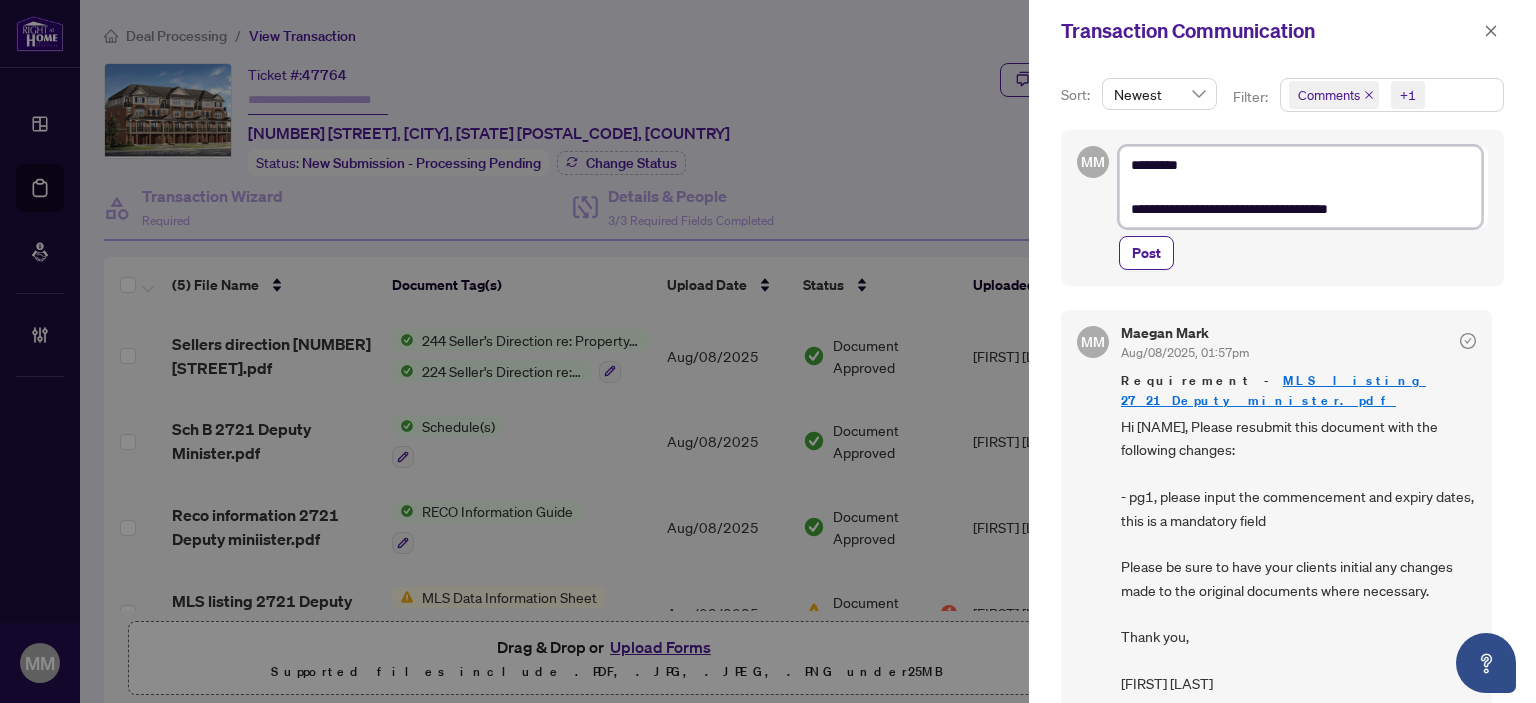 type on "**********" 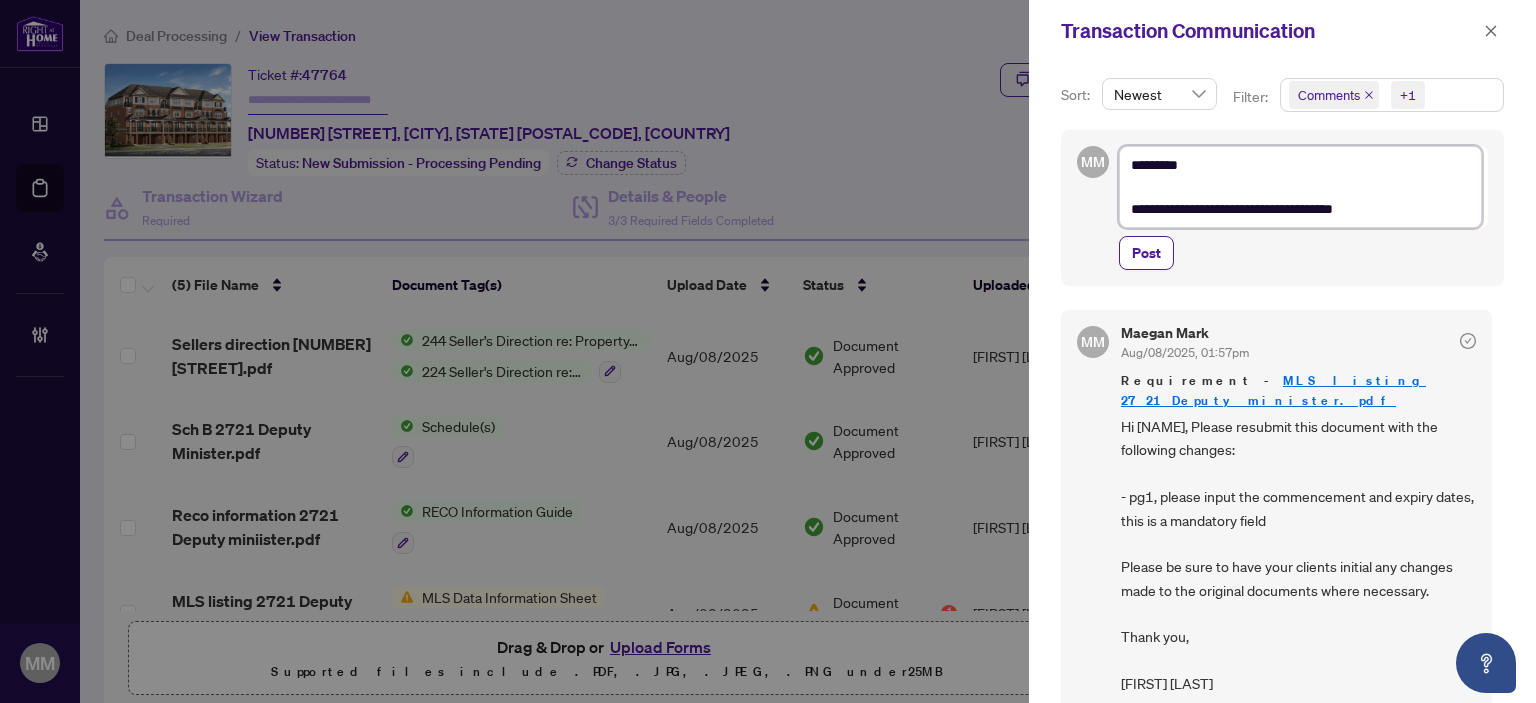 type on "**********" 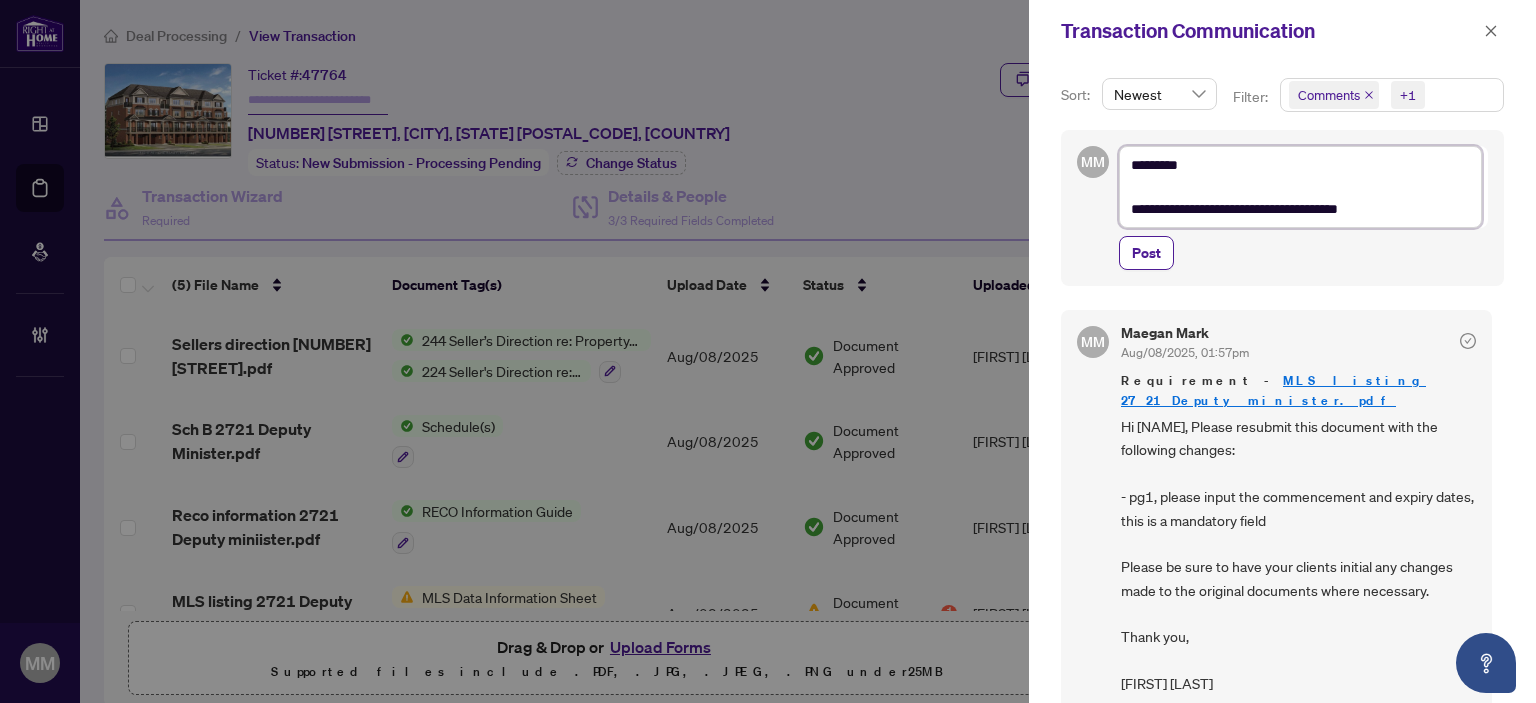 type on "**********" 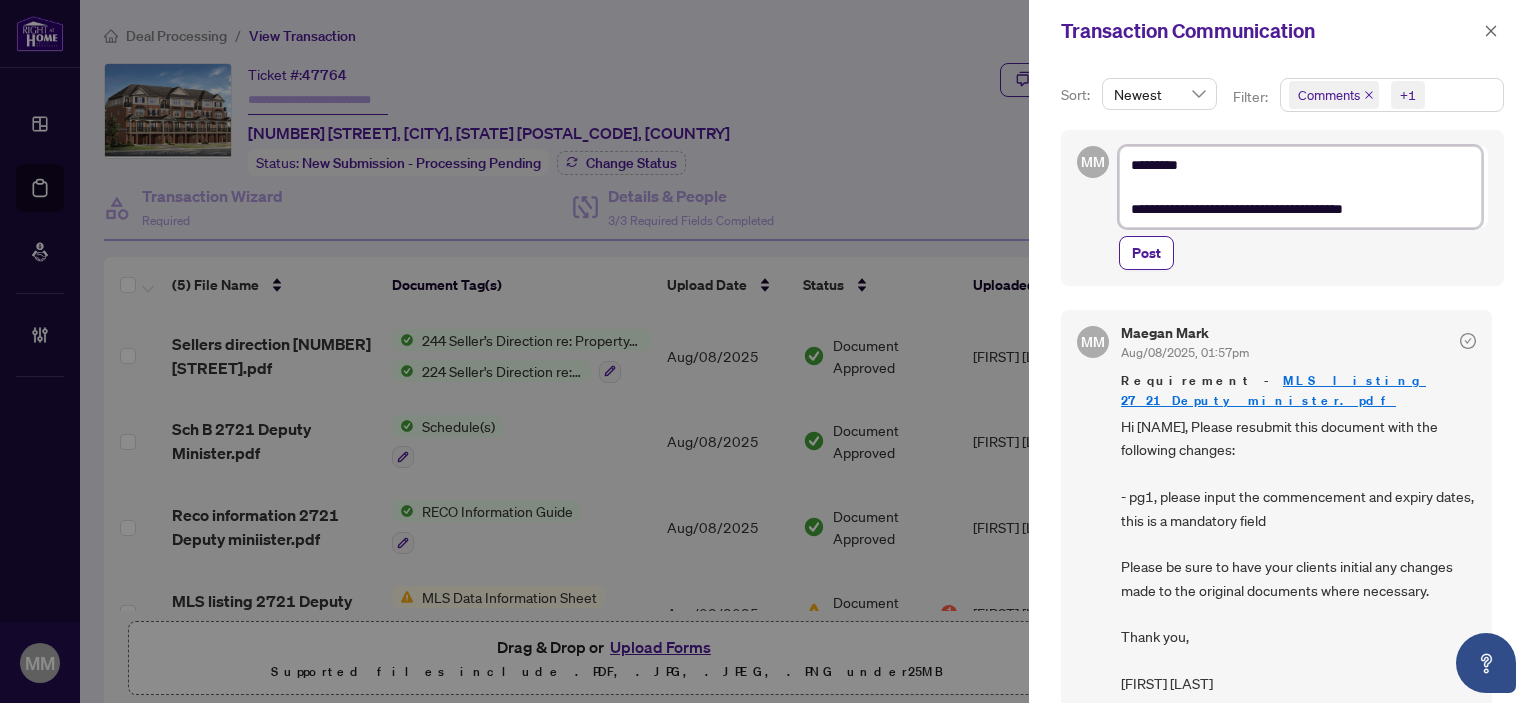 type on "**********" 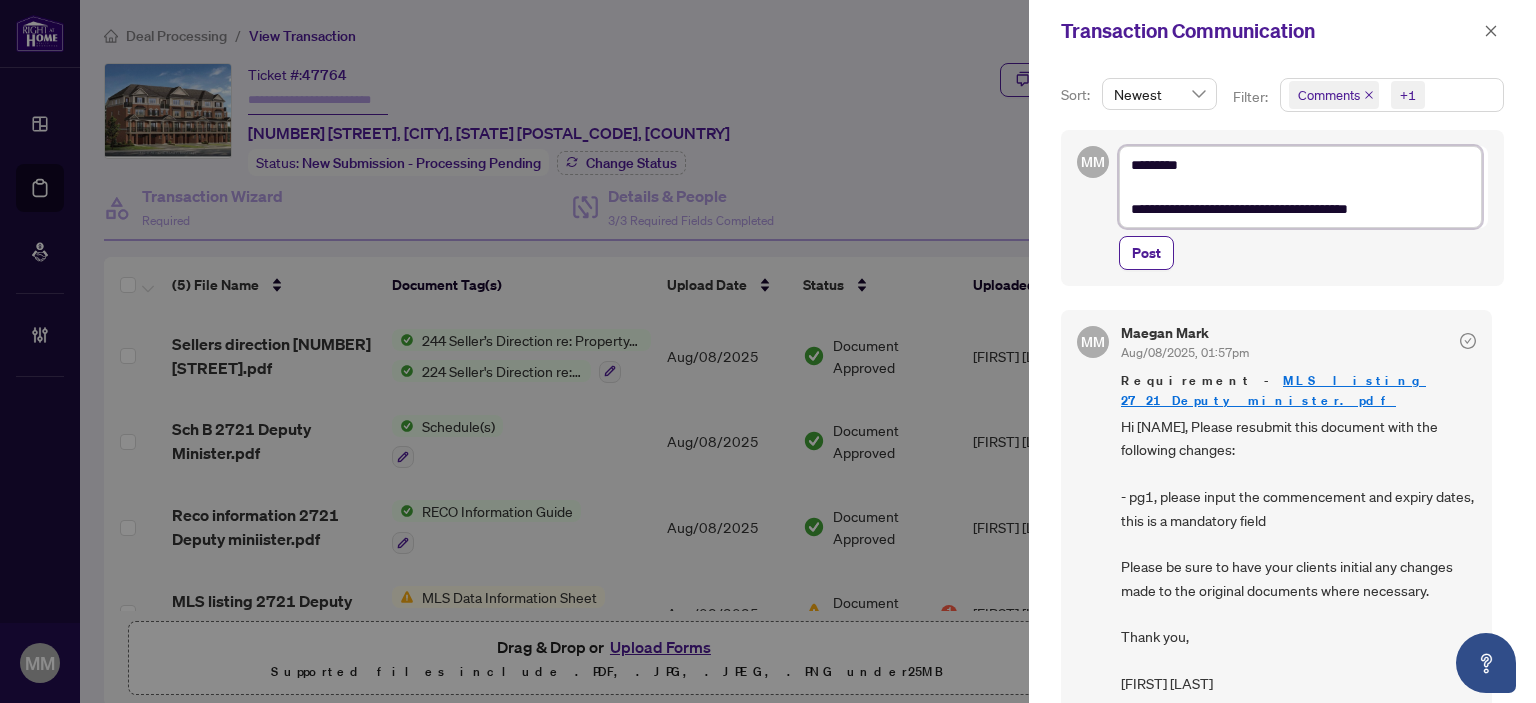 type on "**********" 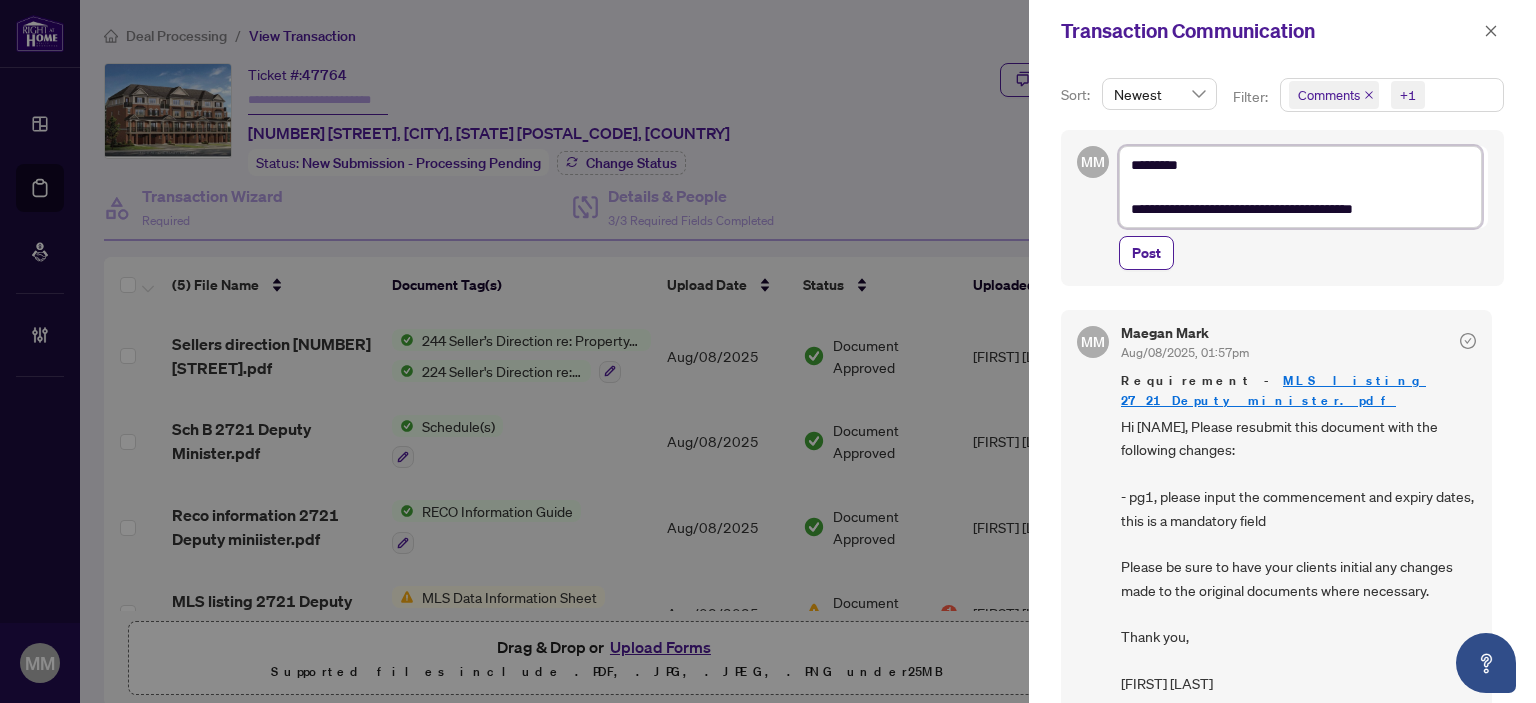 type on "**********" 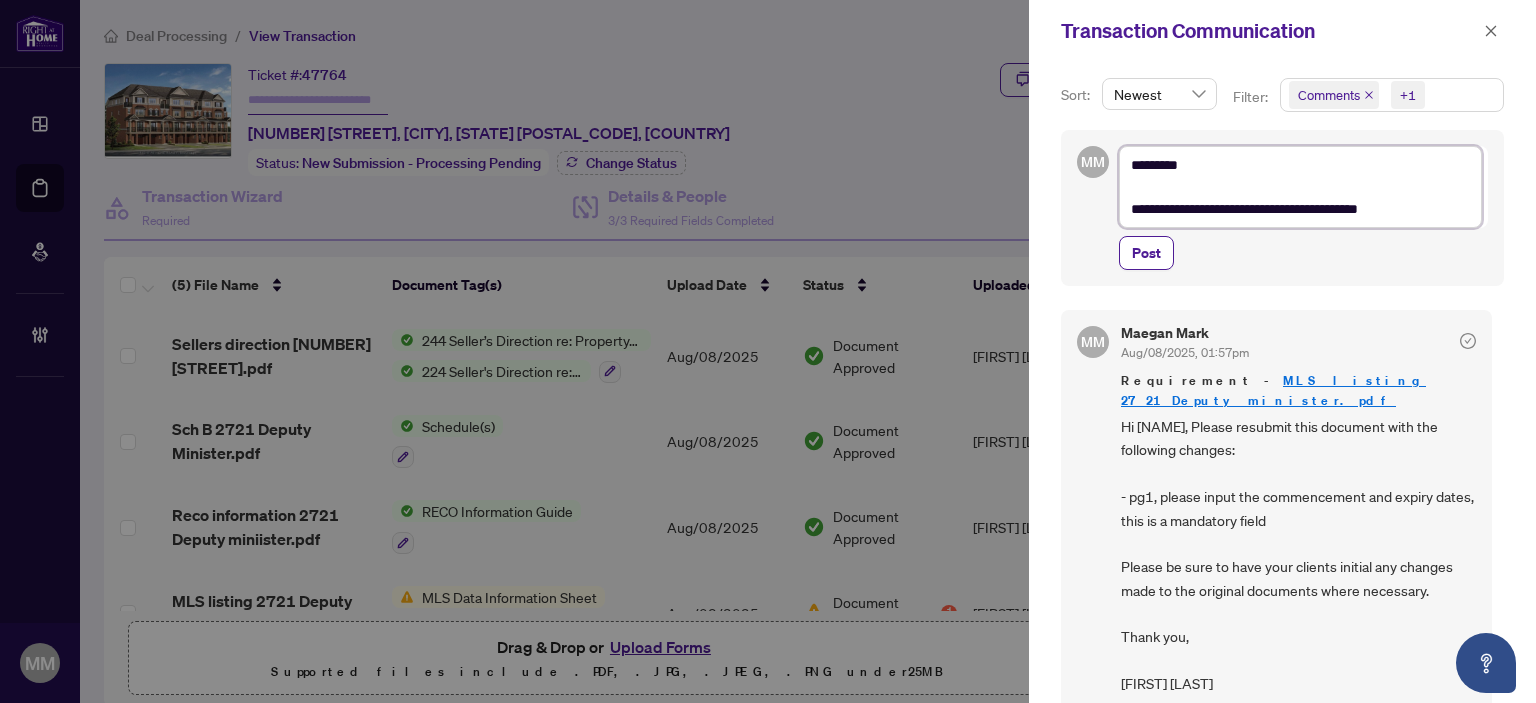 type on "**********" 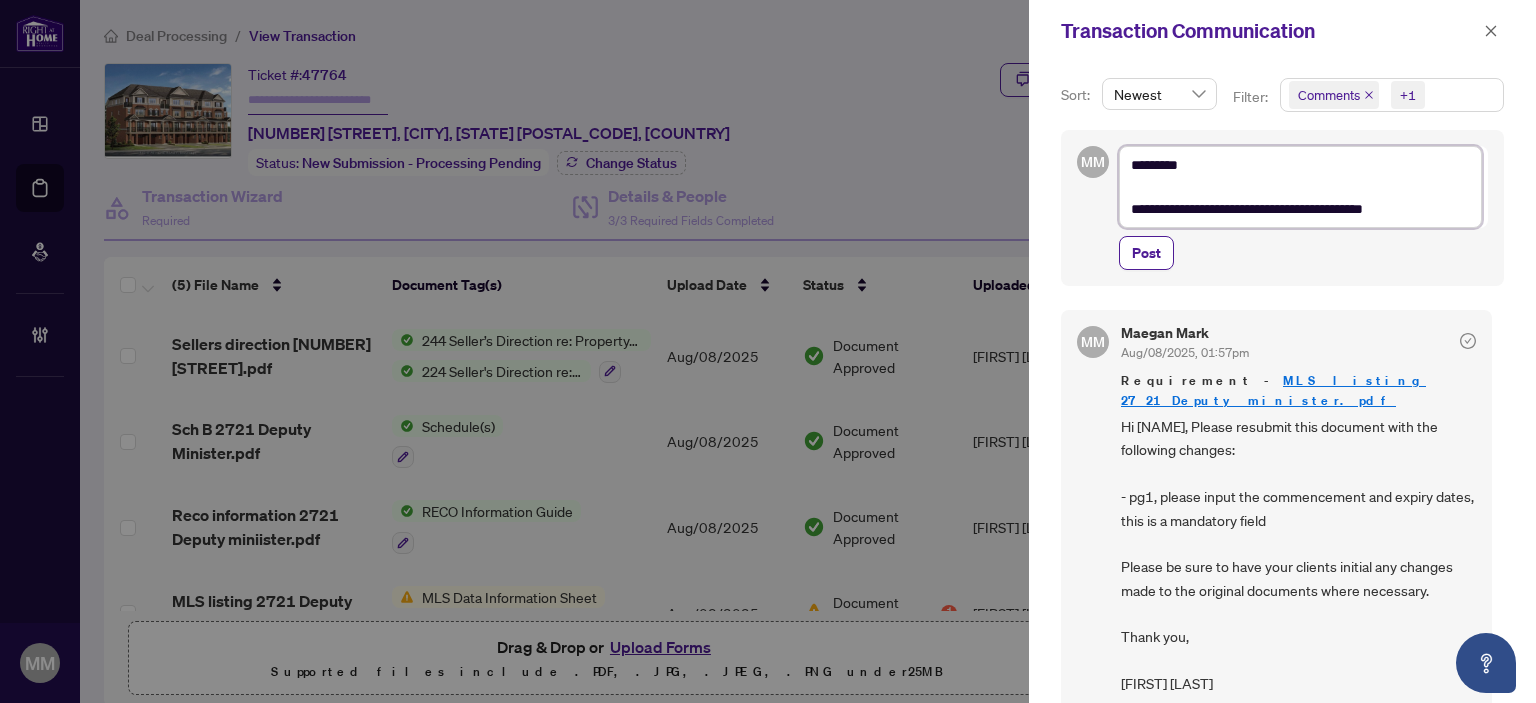 type on "**********" 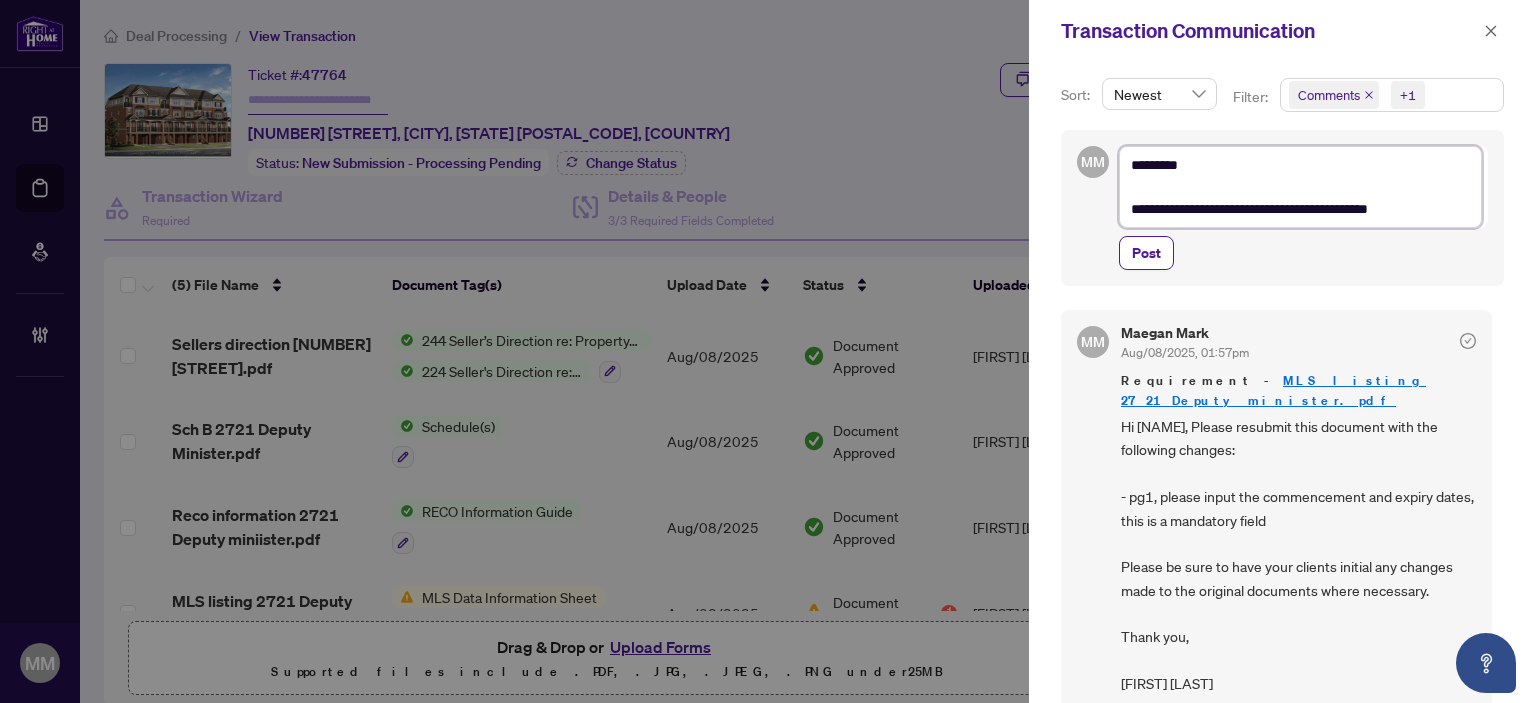 type on "**********" 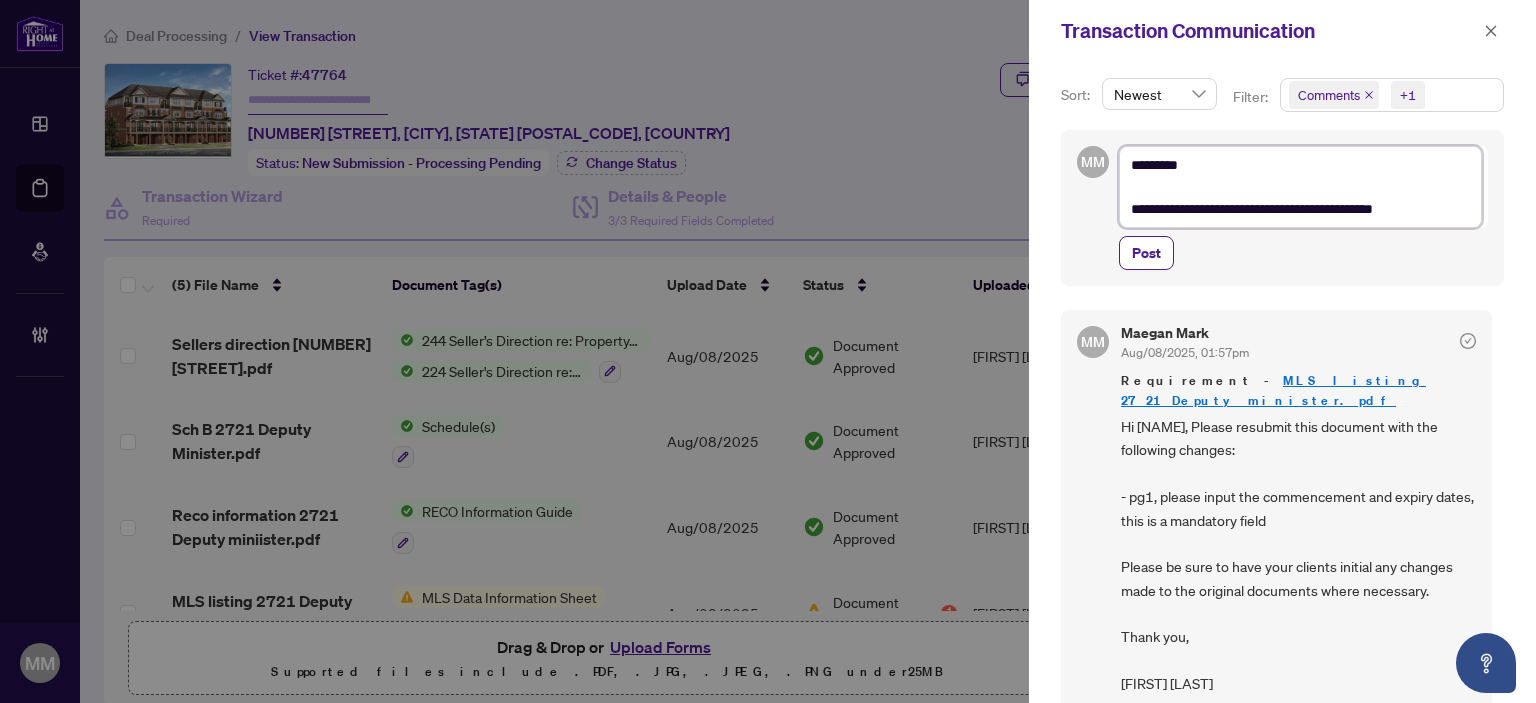 type on "**********" 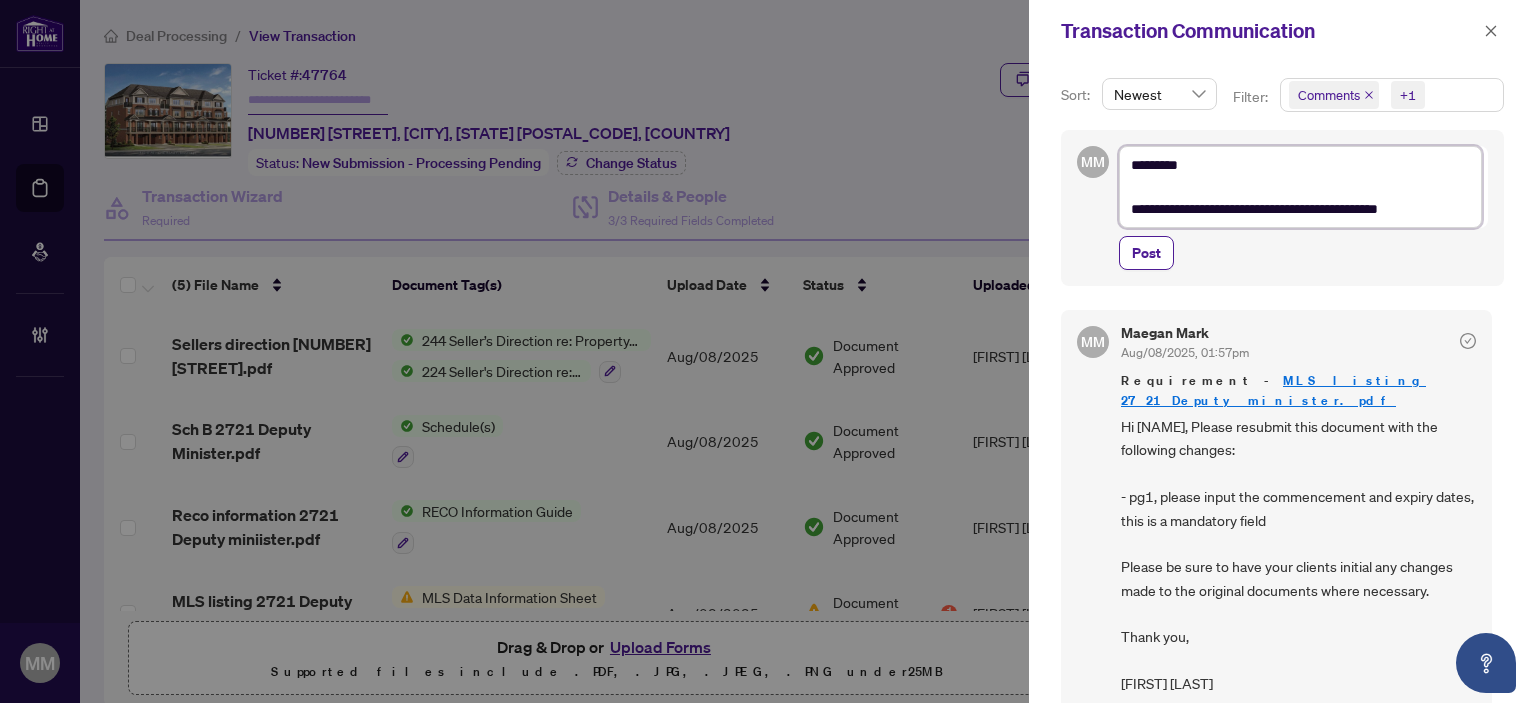 type on "**********" 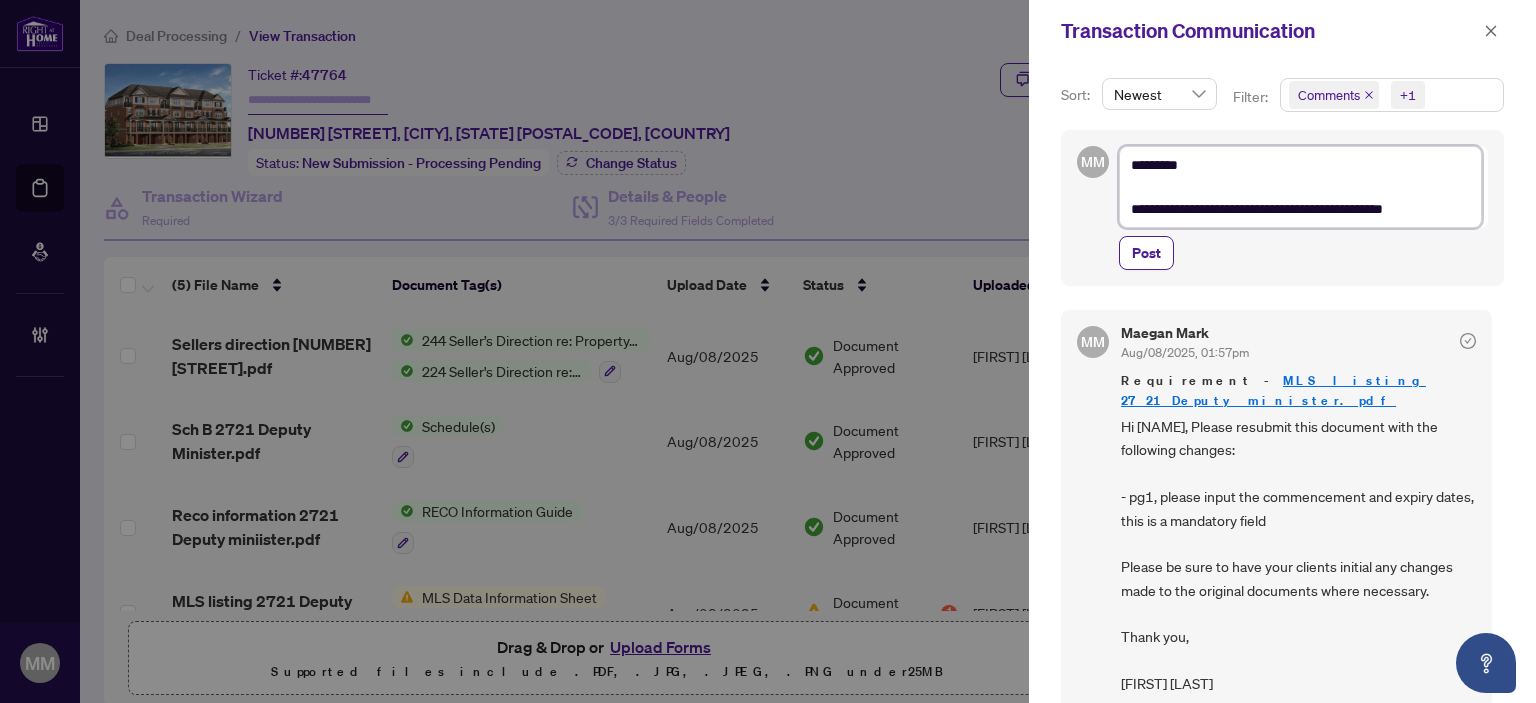 type on "**********" 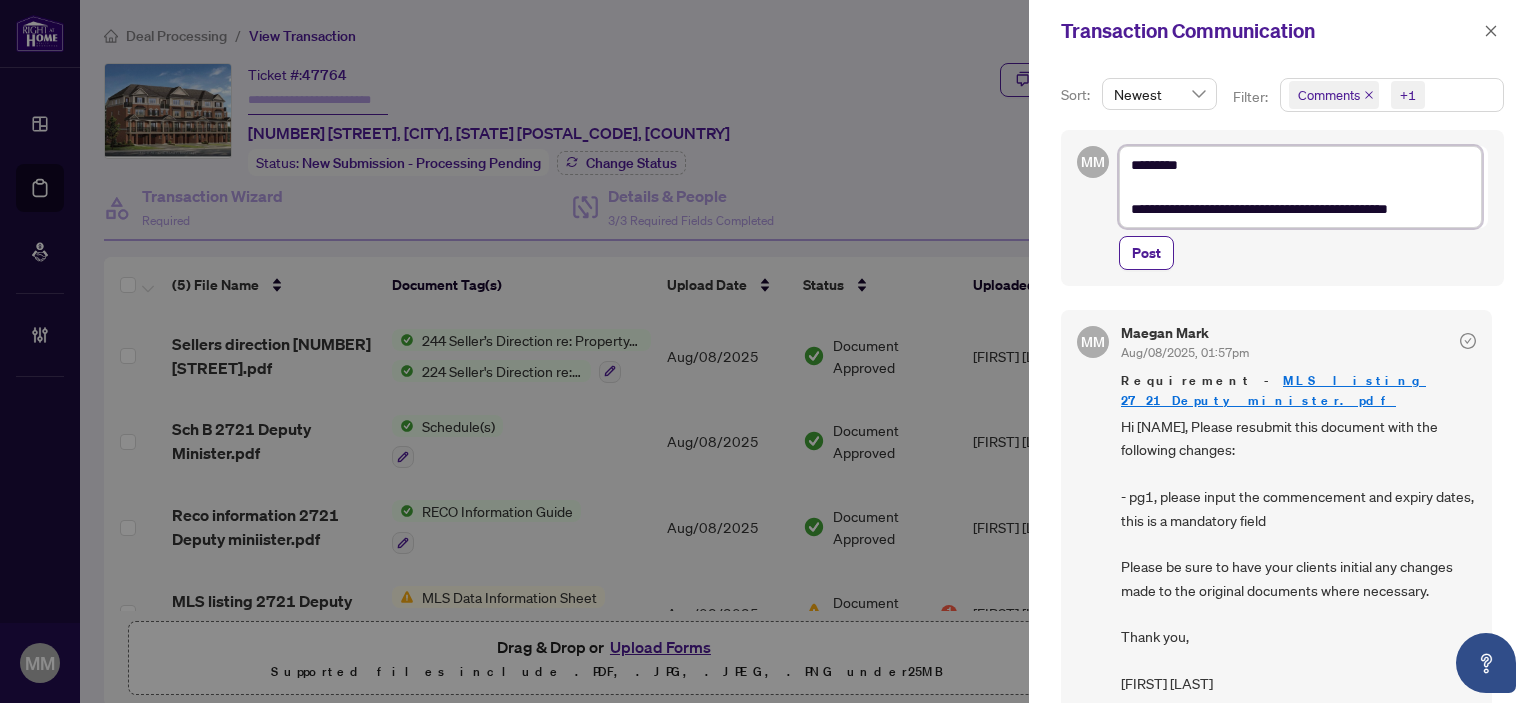 type on "**********" 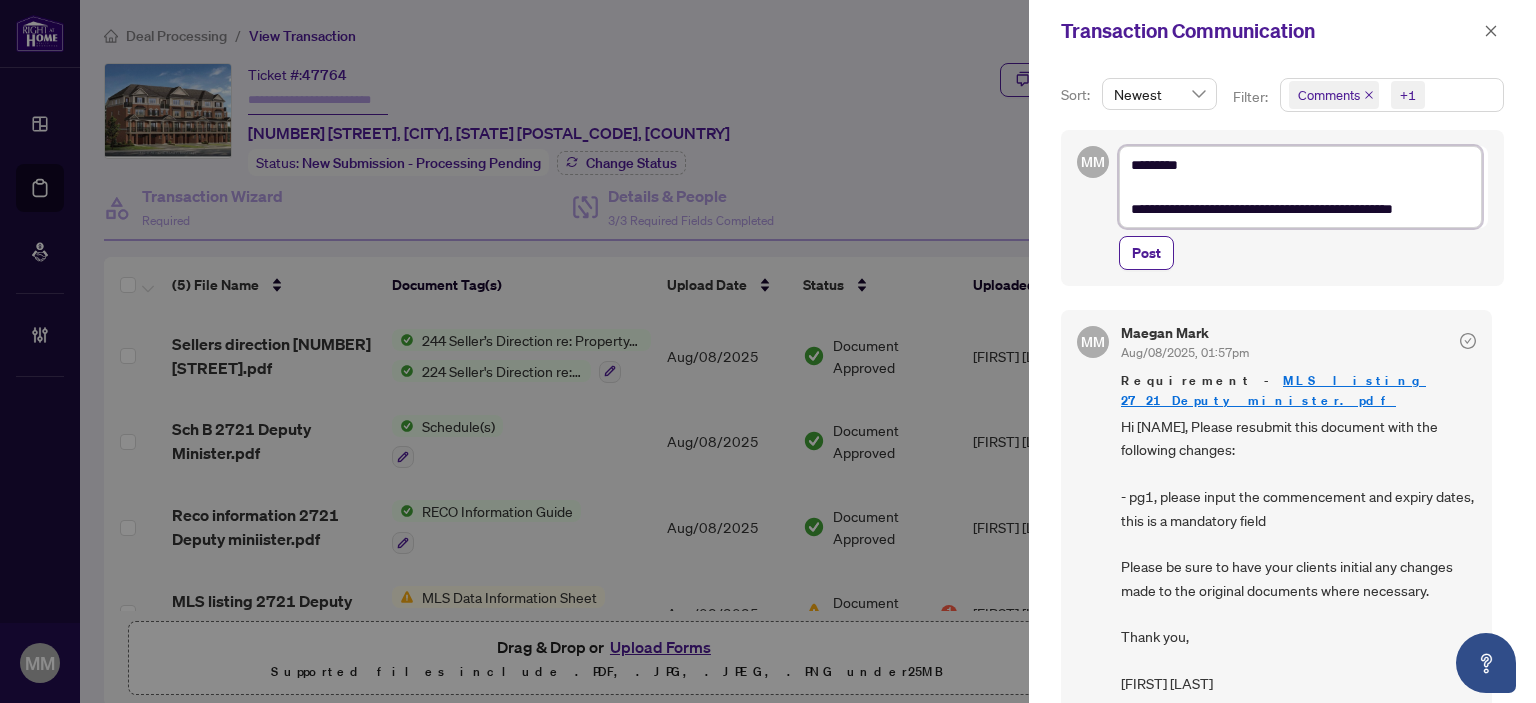 type on "**********" 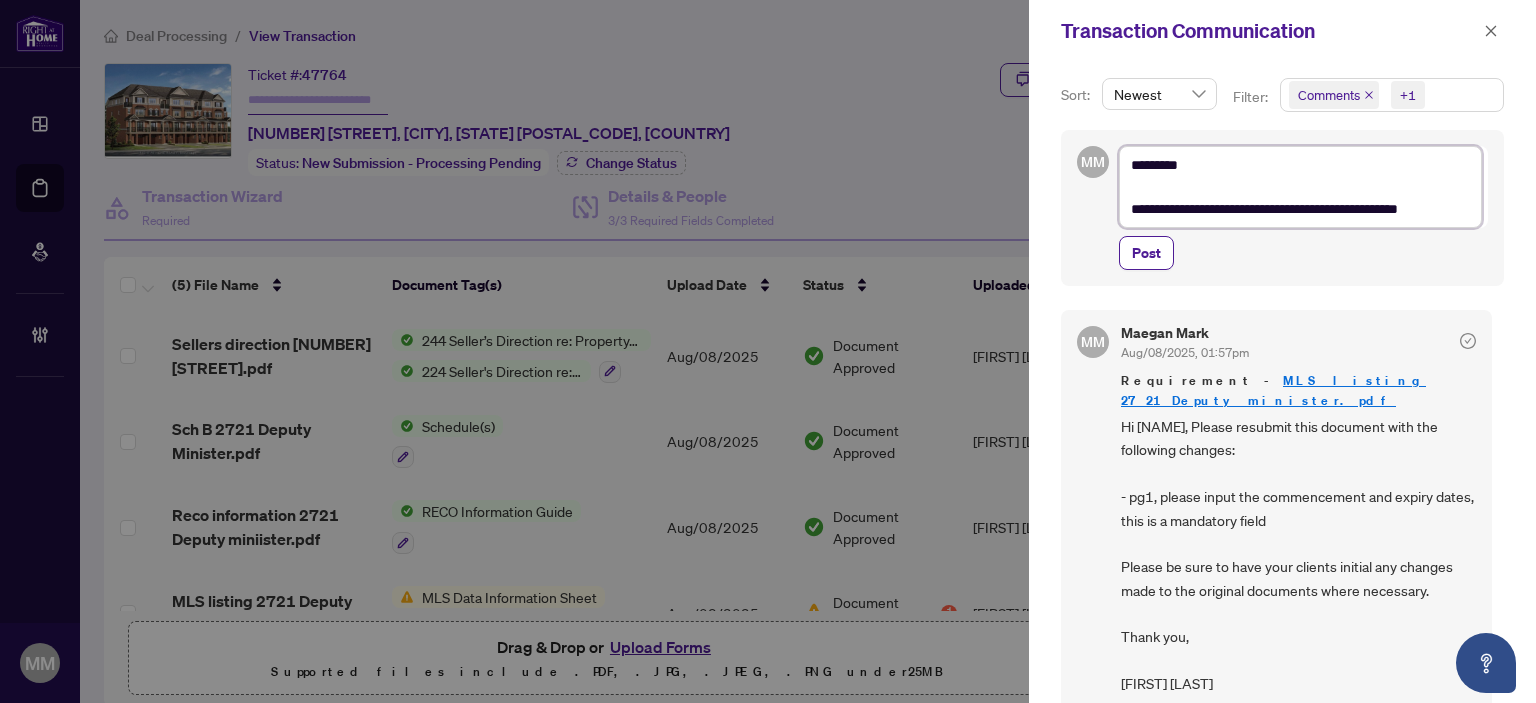 type on "**********" 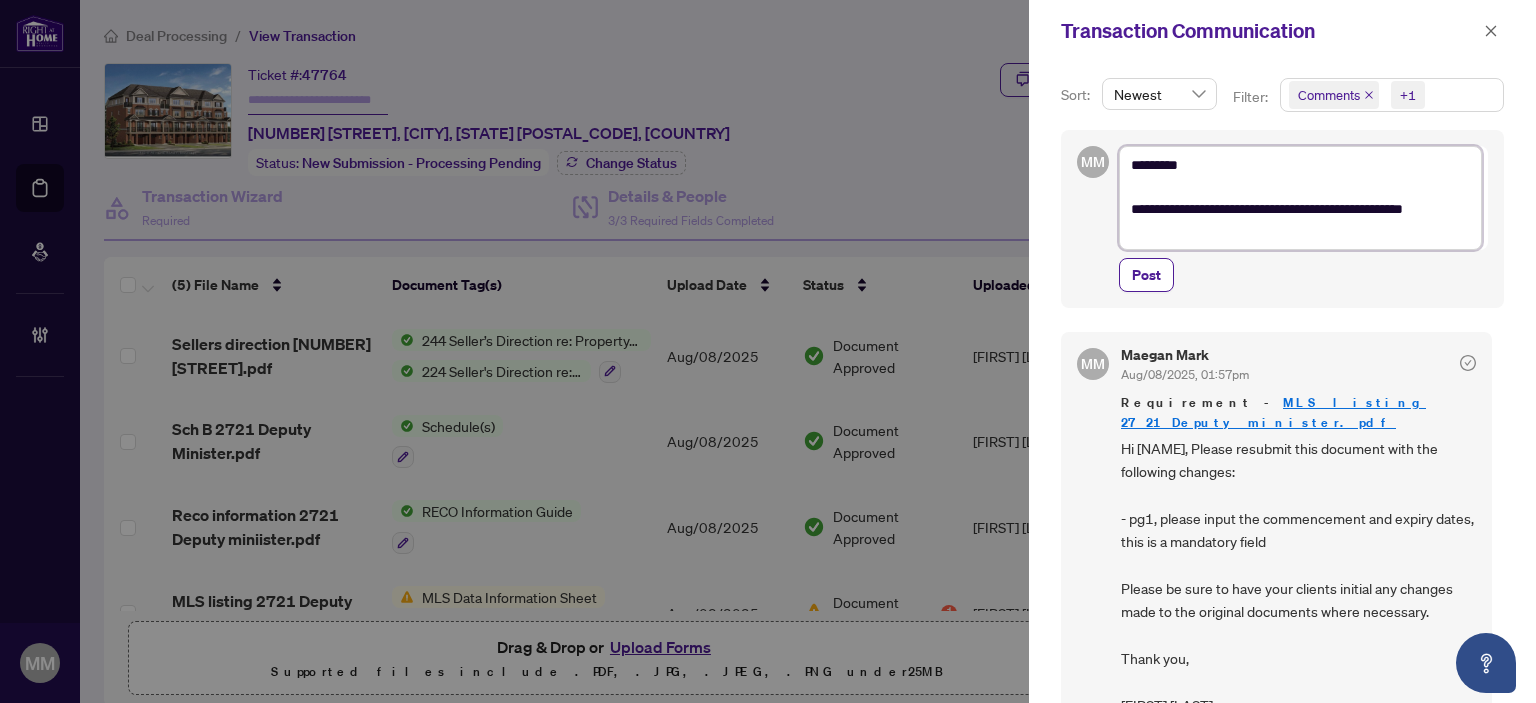 scroll, scrollTop: 0, scrollLeft: 0, axis: both 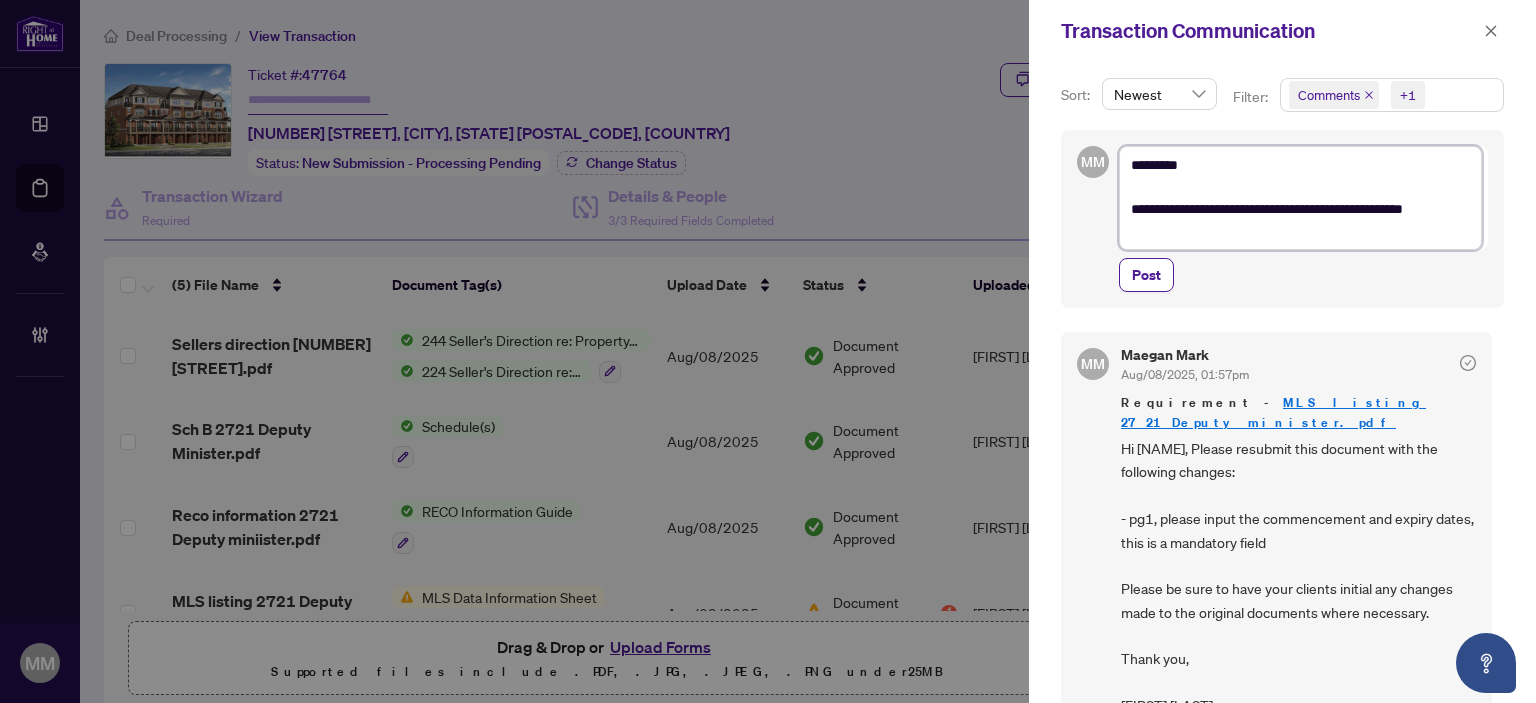 type on "**********" 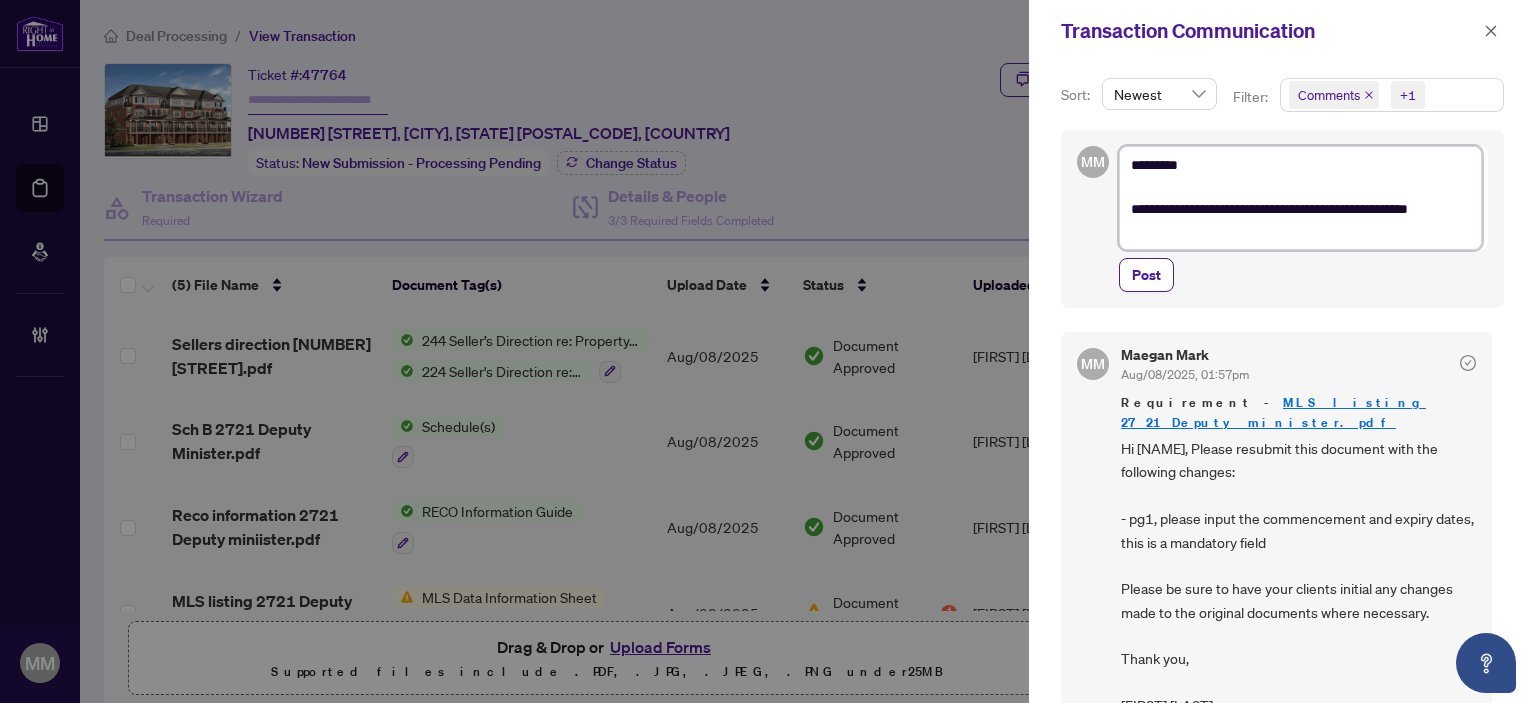 type on "**********" 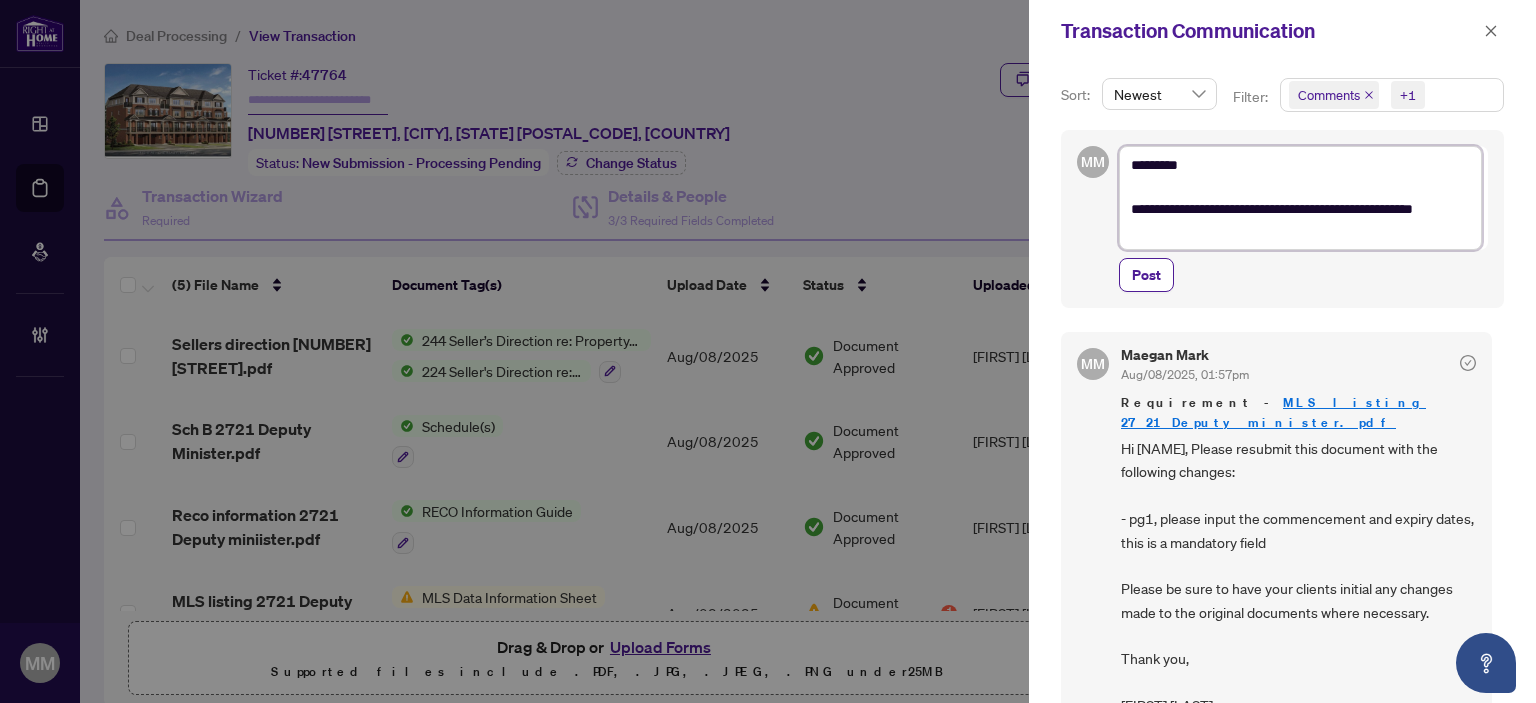 type on "**********" 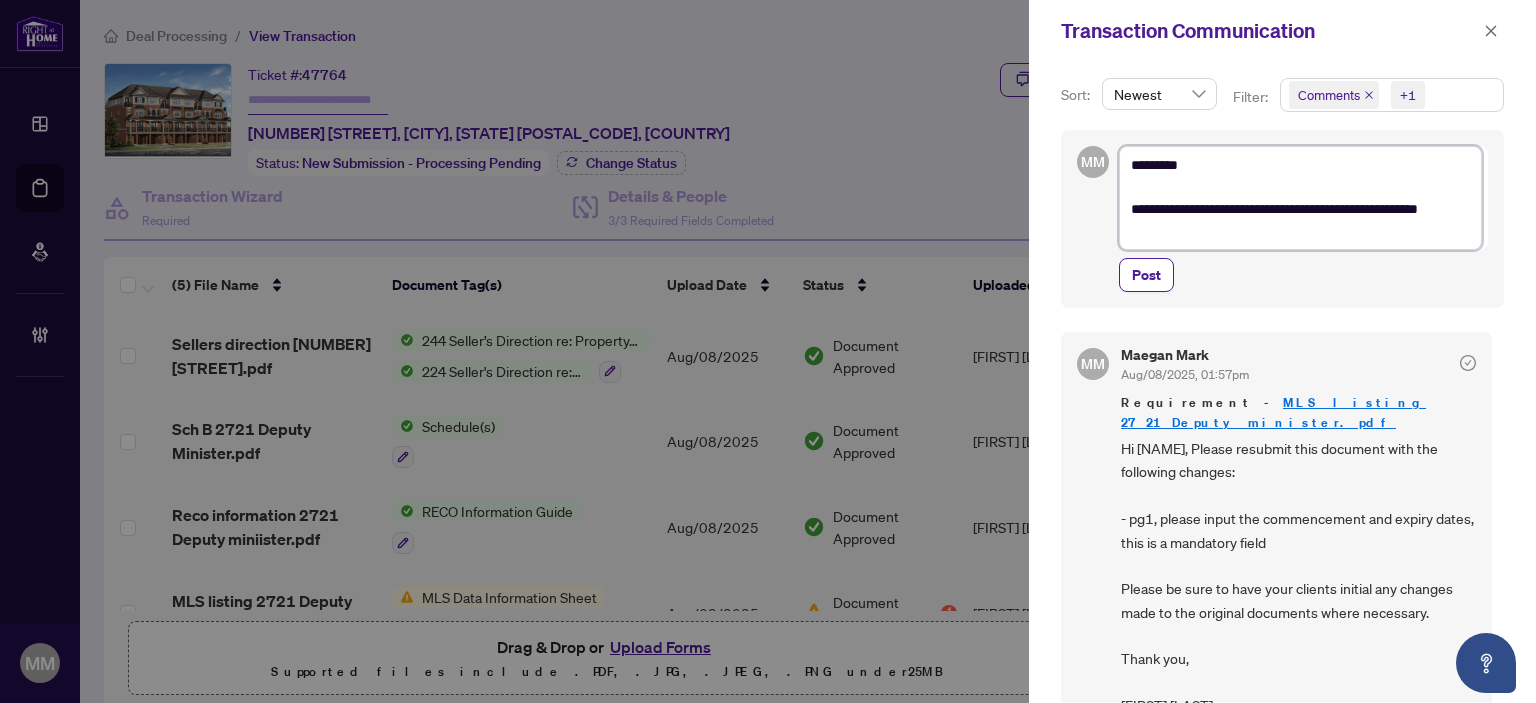 type on "**********" 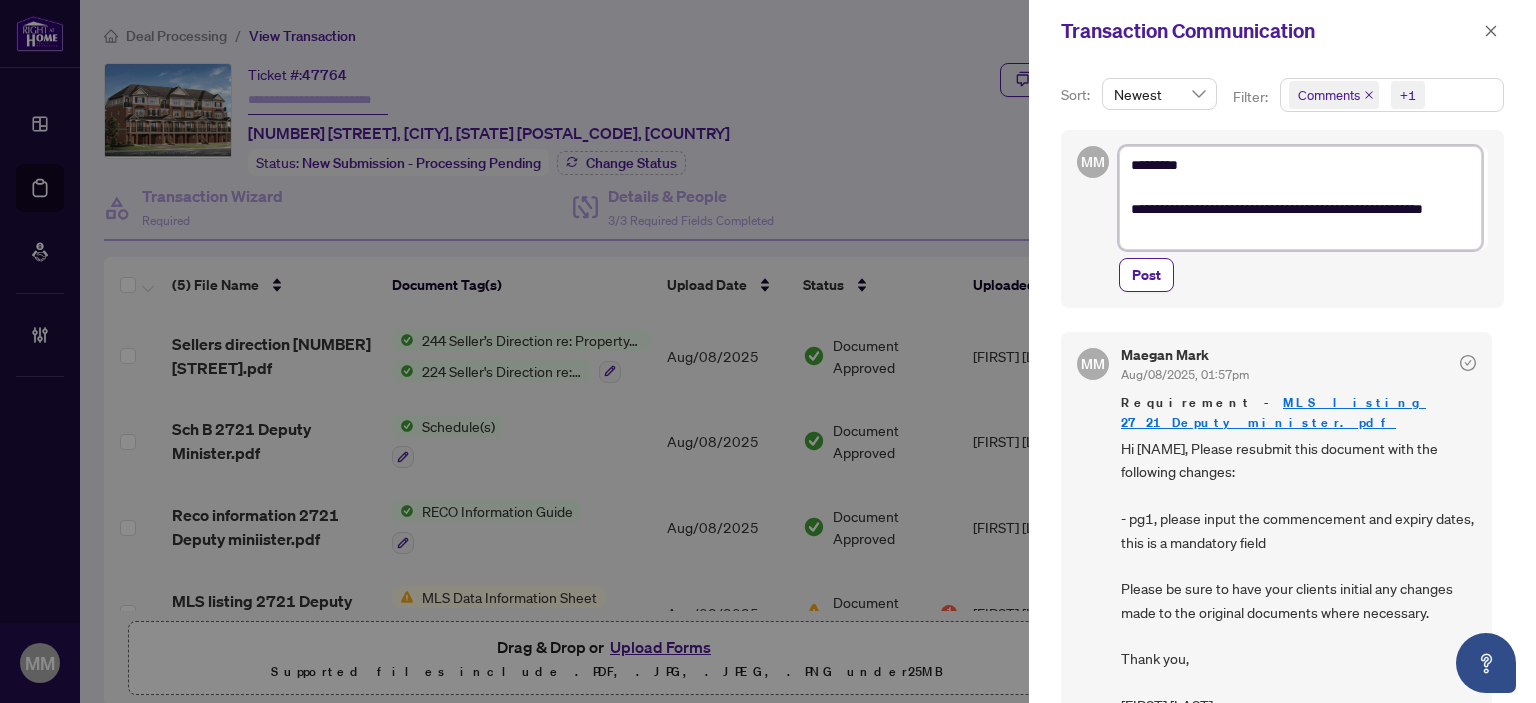 type on "**********" 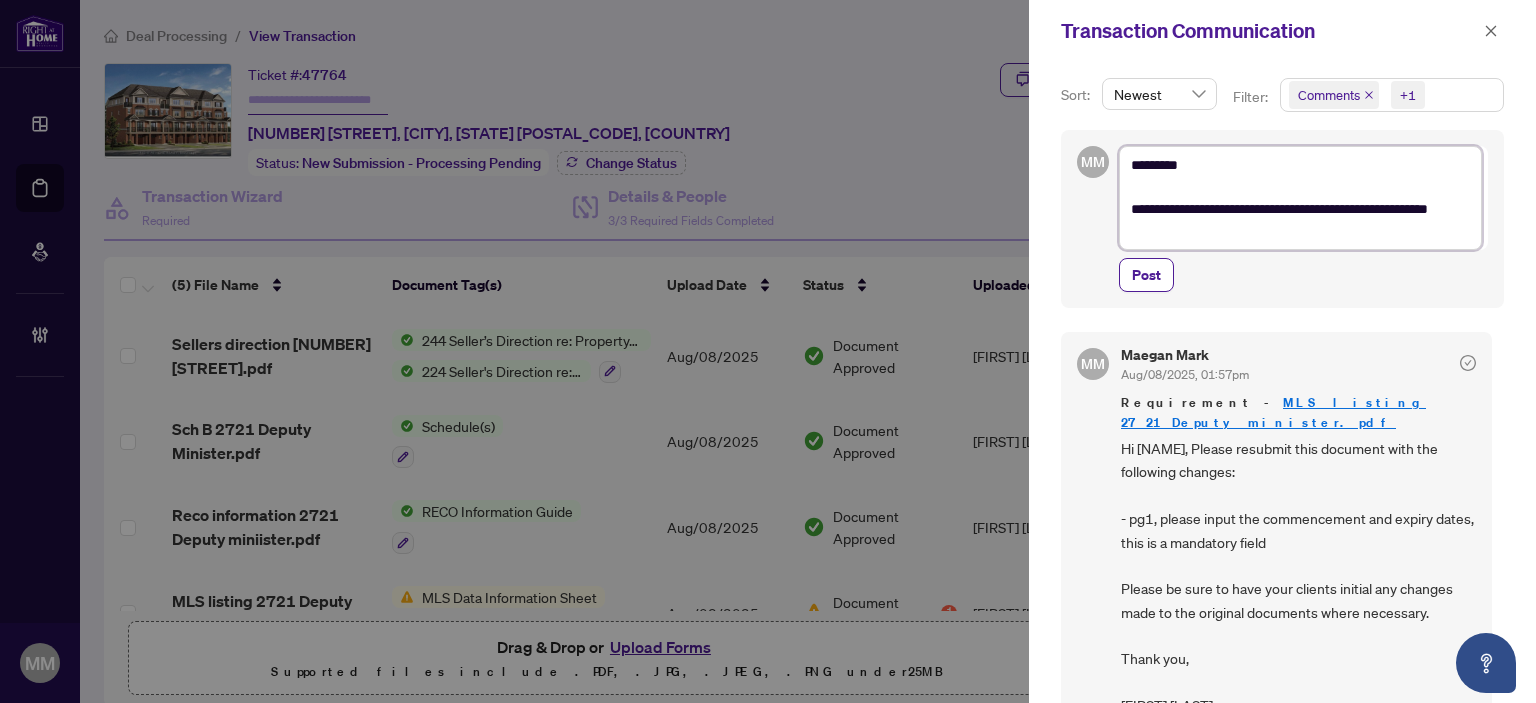 type on "**********" 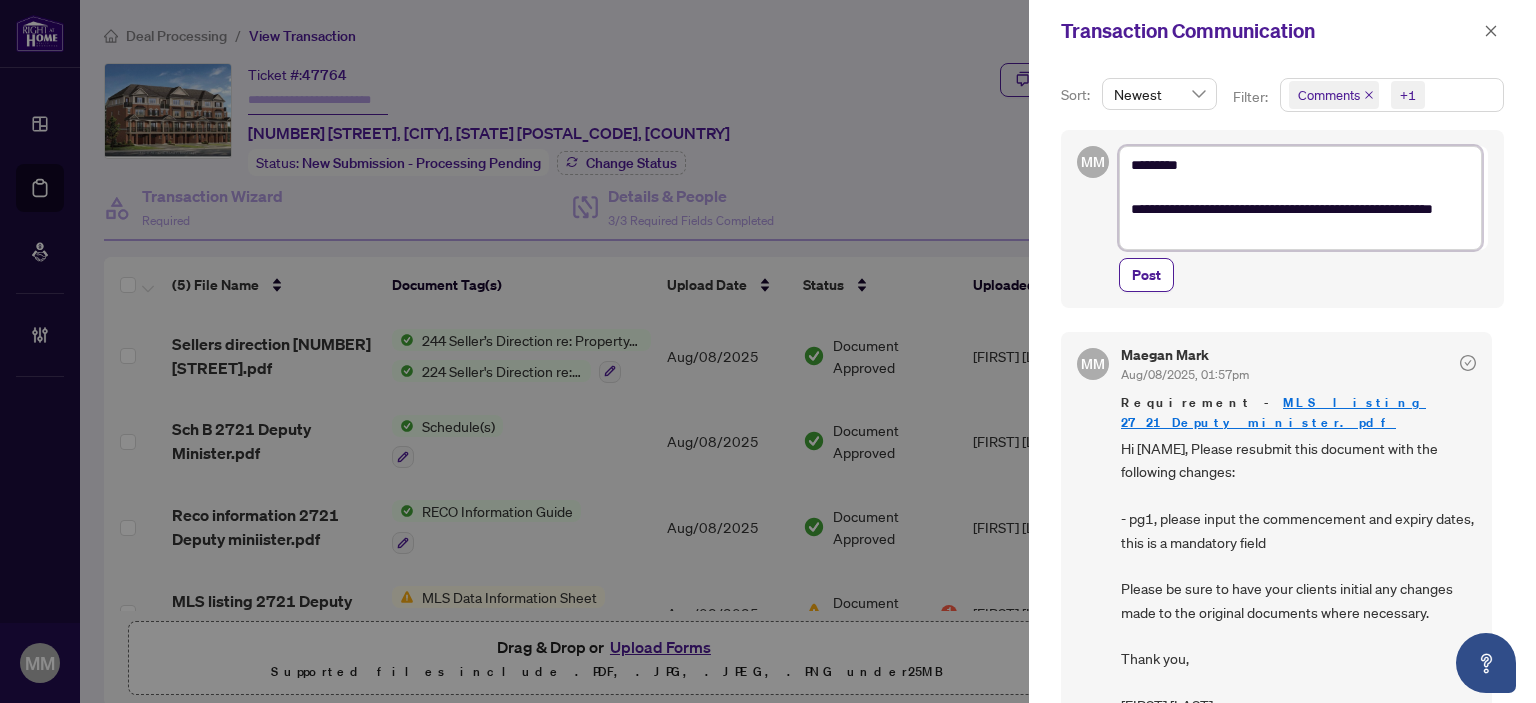 type on "**********" 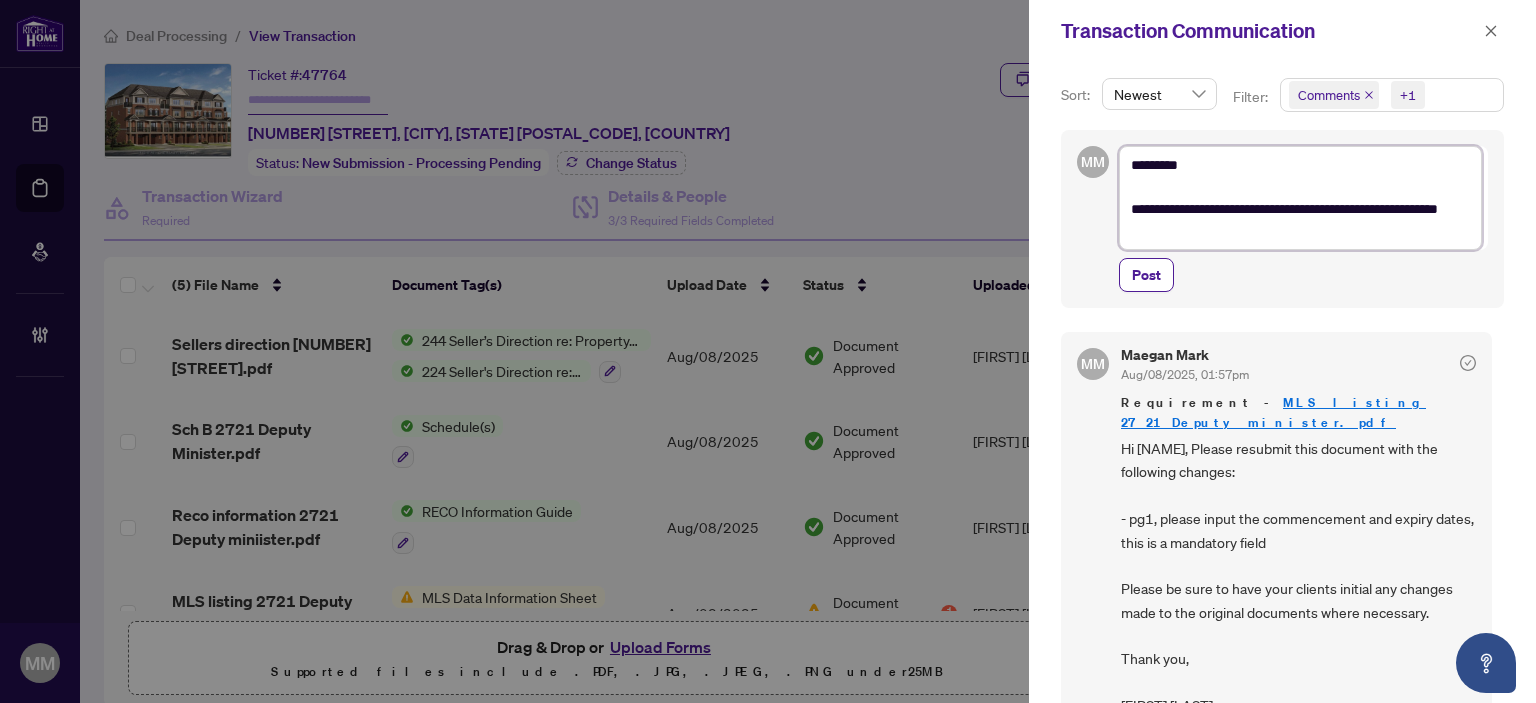 type on "**********" 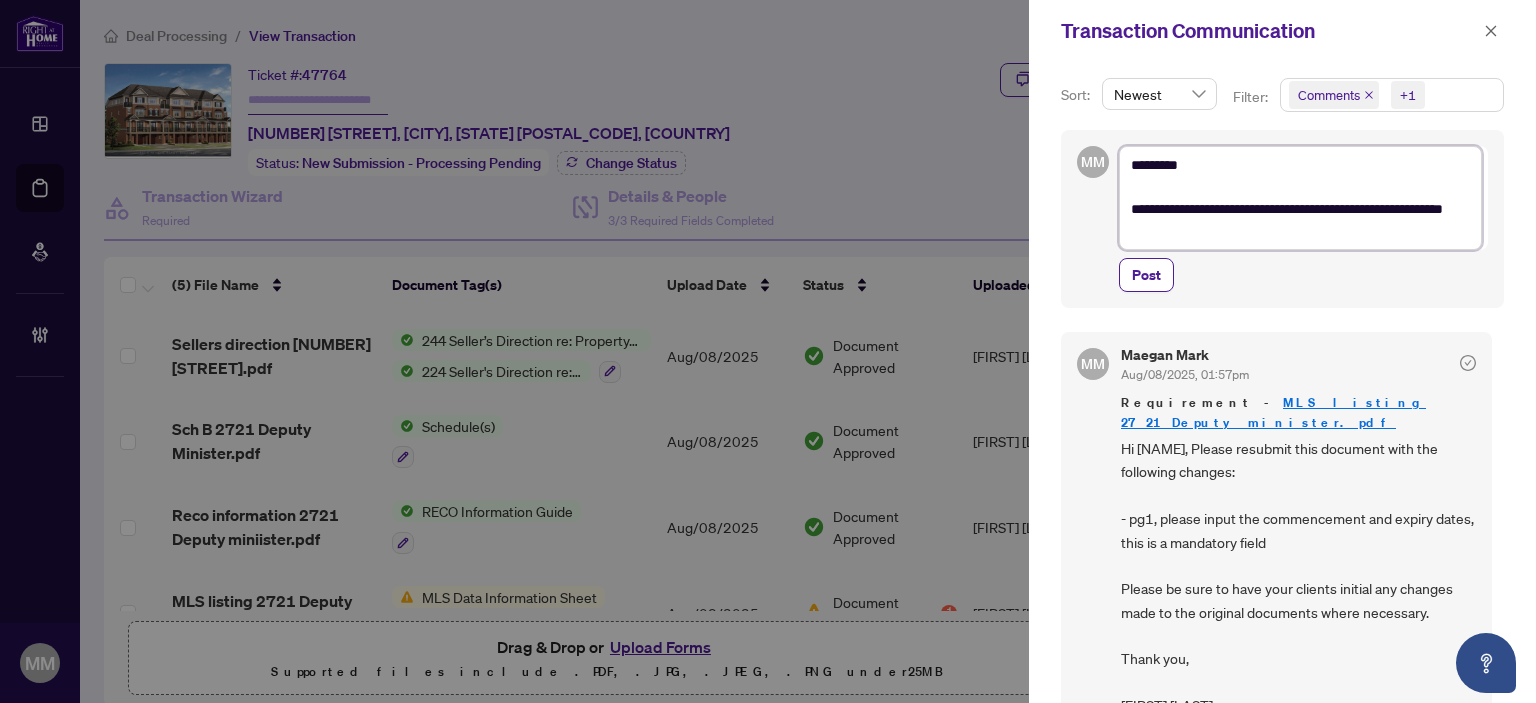 type on "**********" 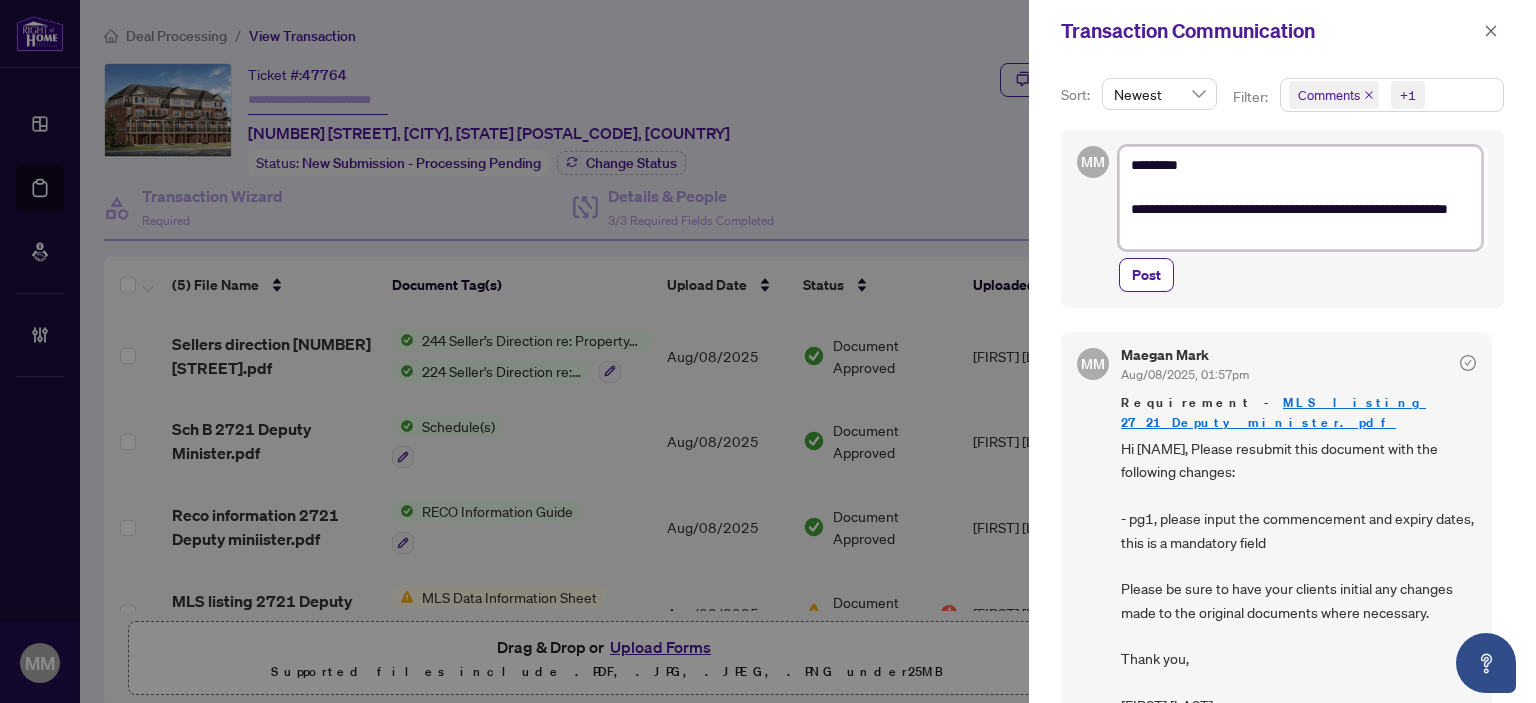 type on "**********" 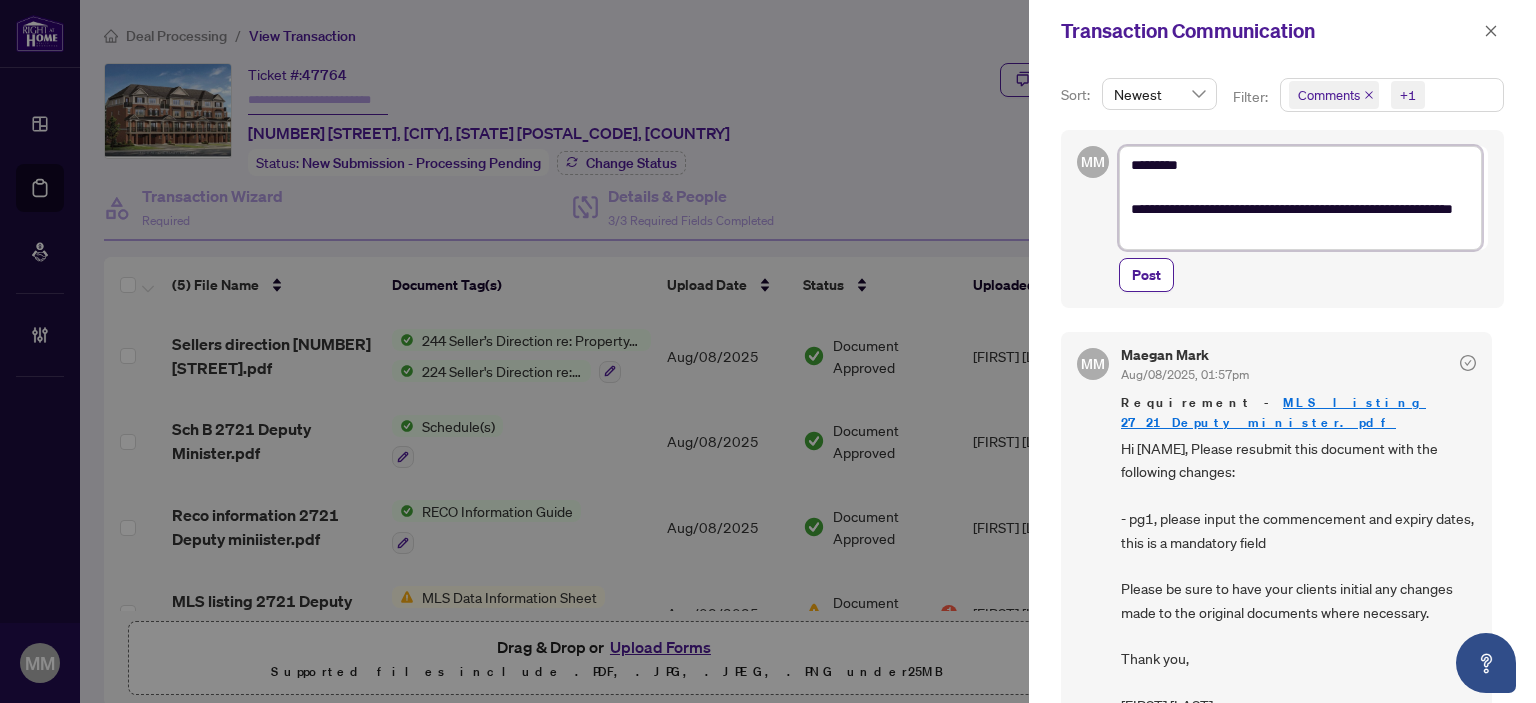 type on "**********" 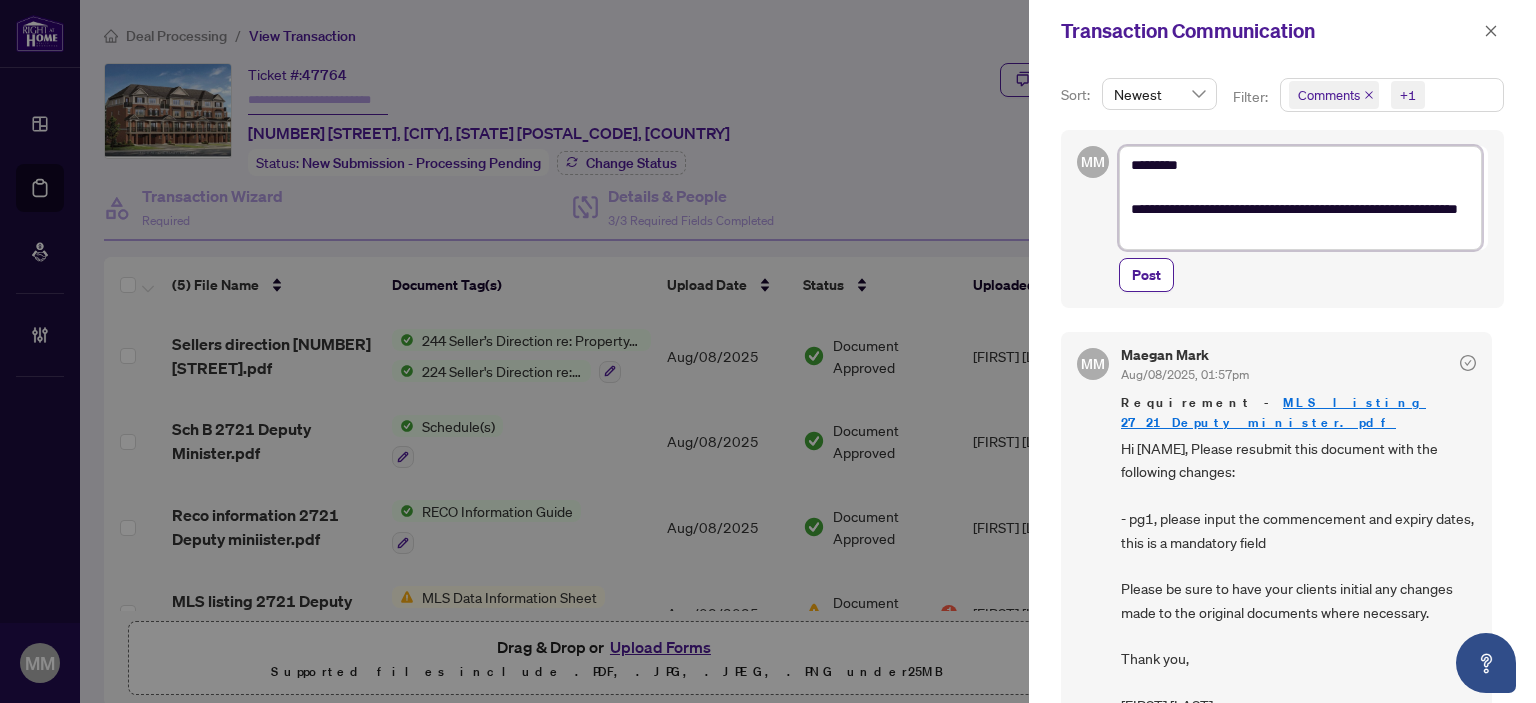 type on "**********" 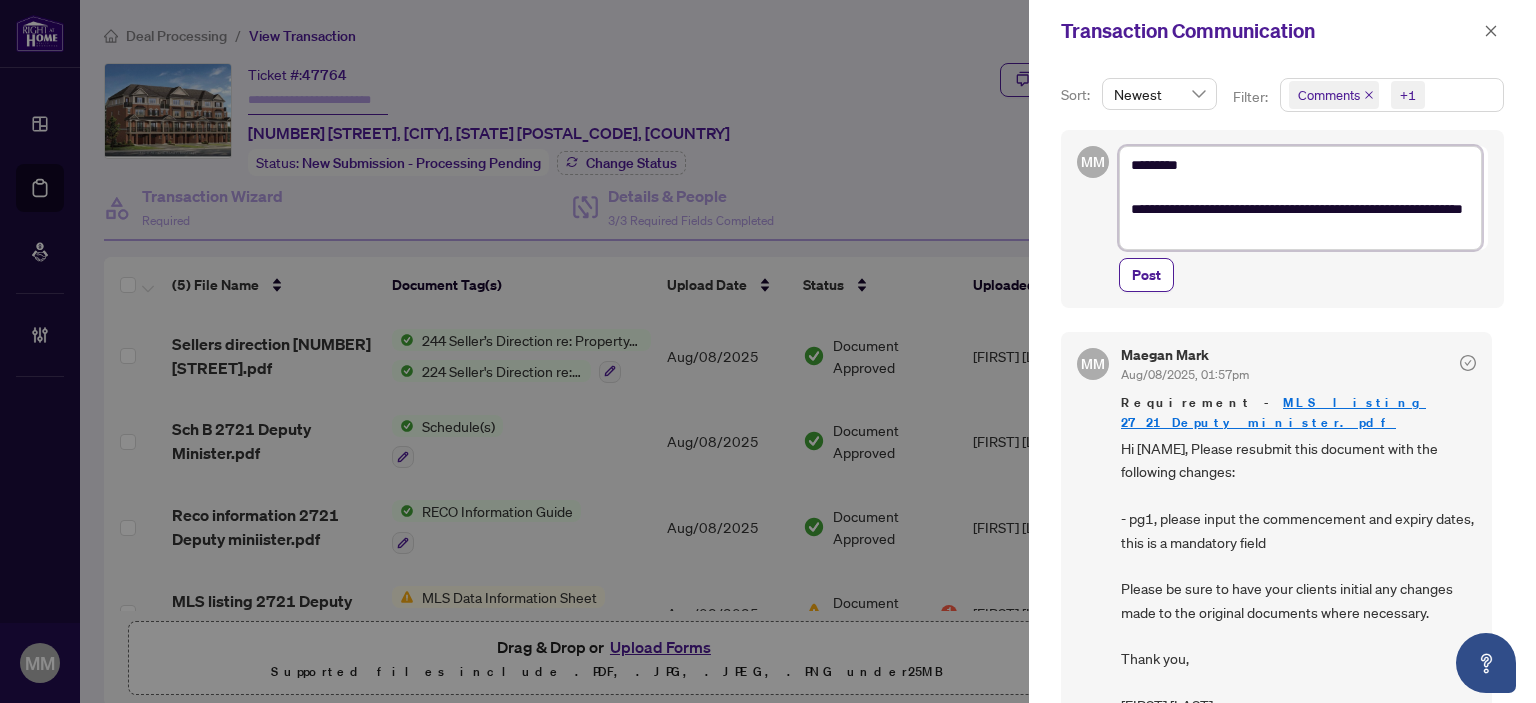 type on "**********" 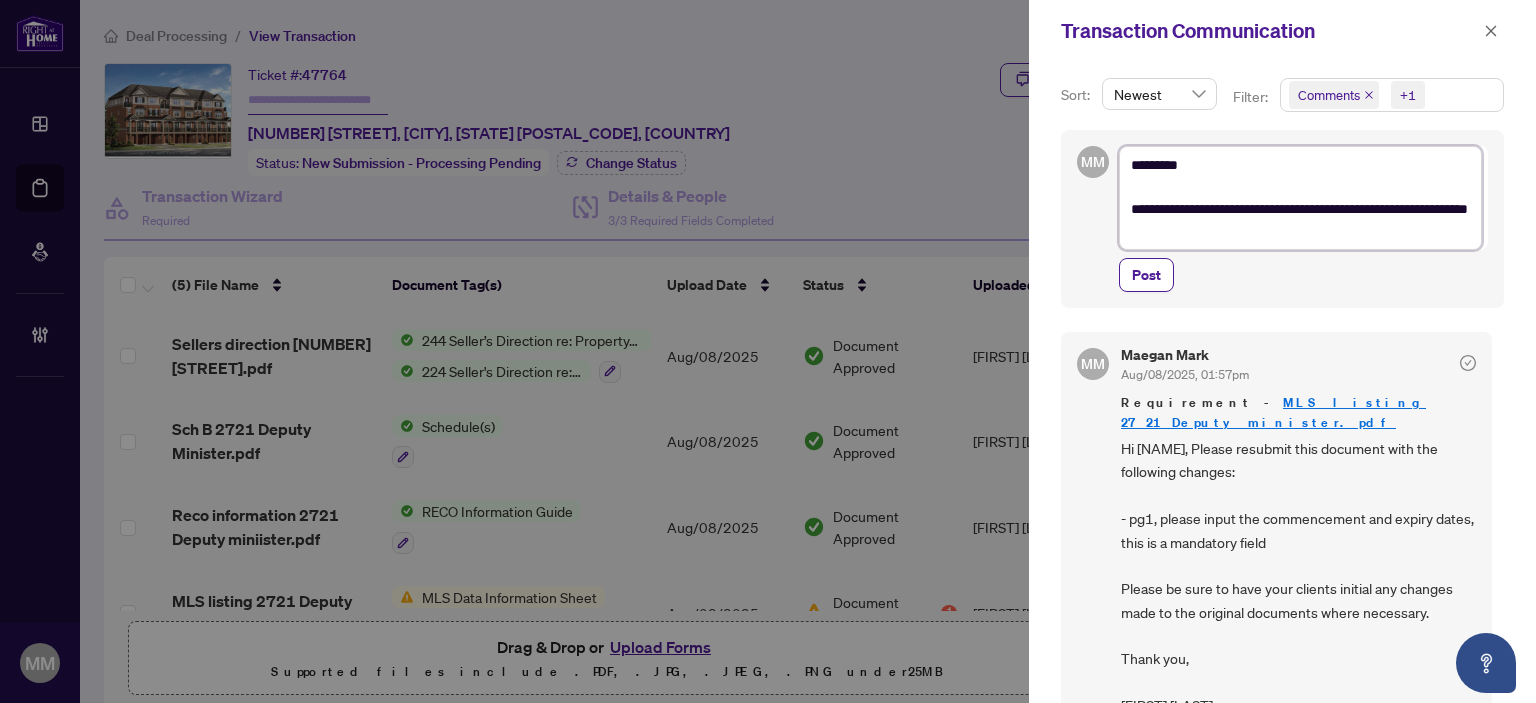 type on "**********" 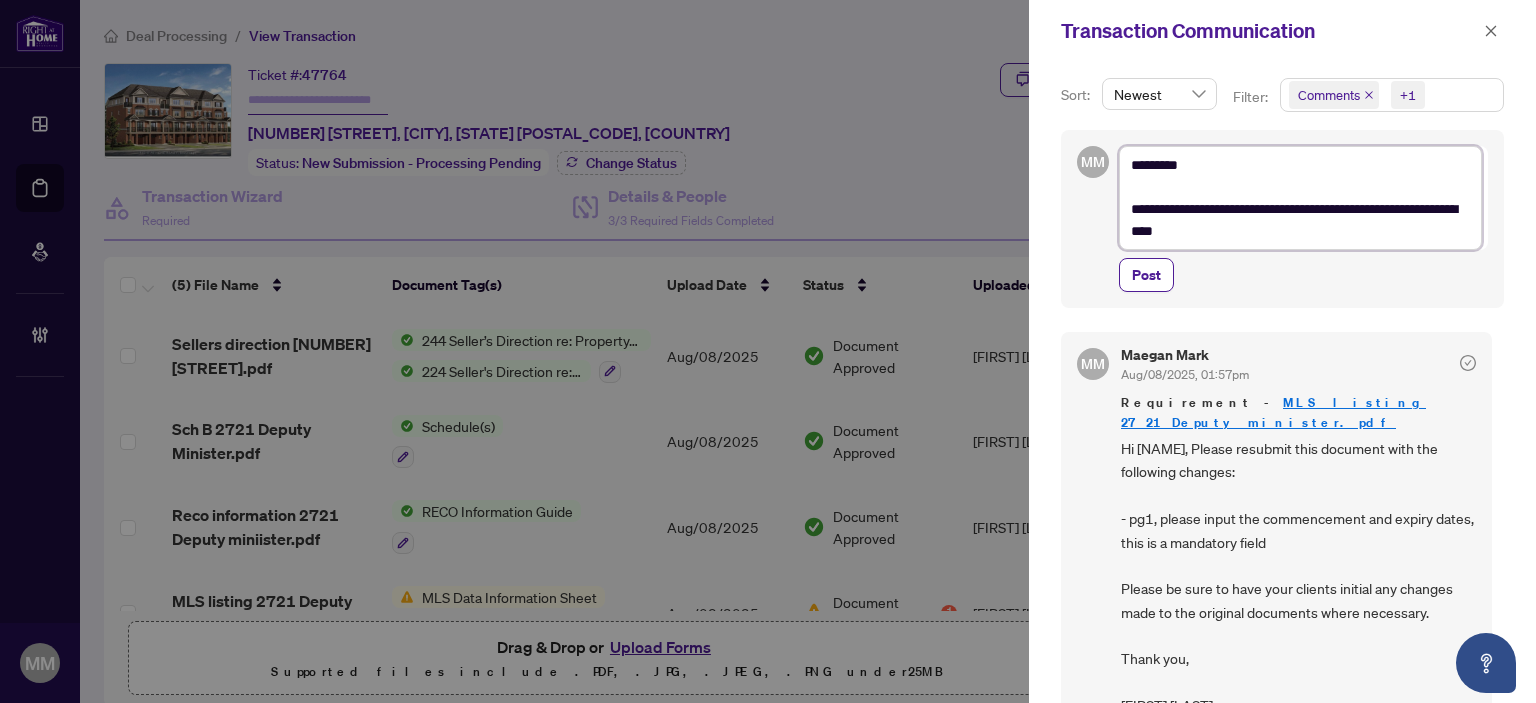 type on "**********" 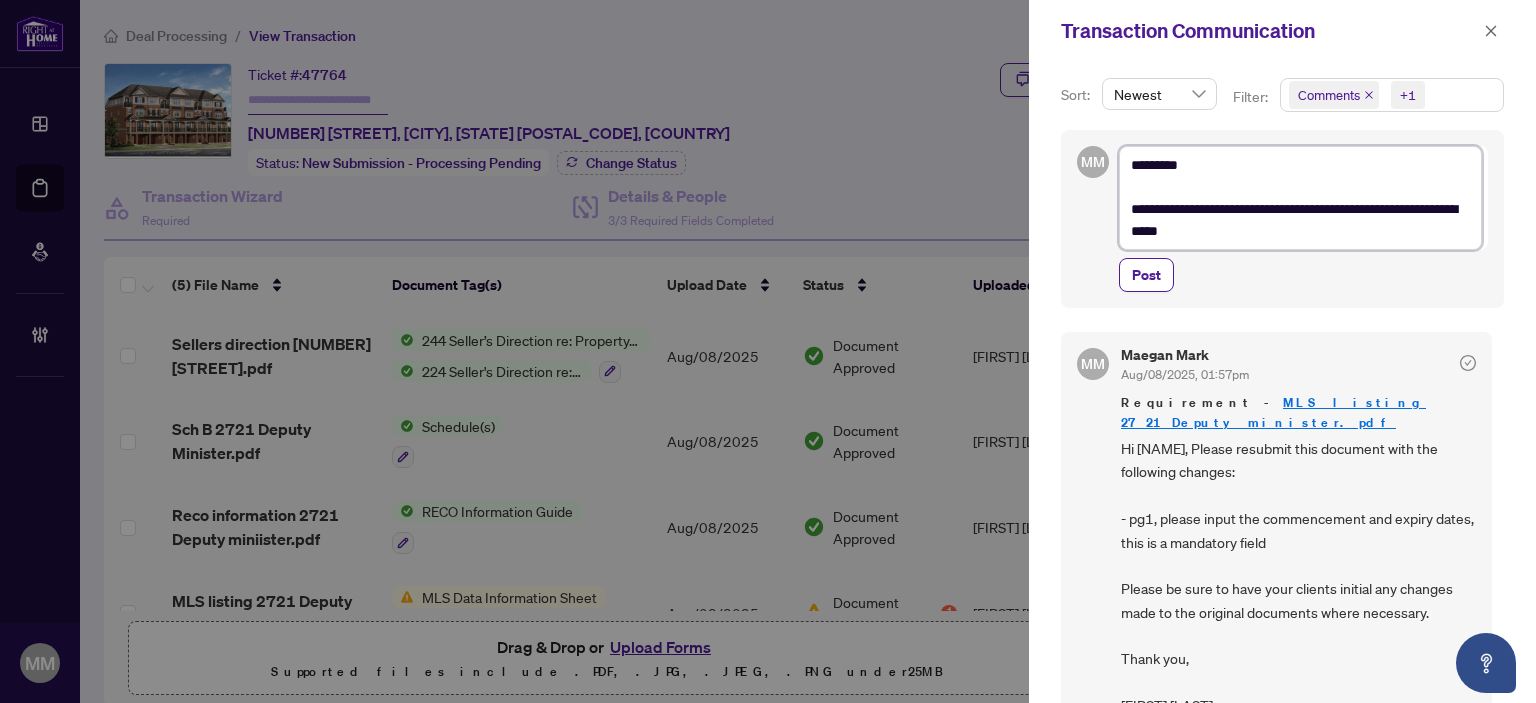 type on "**********" 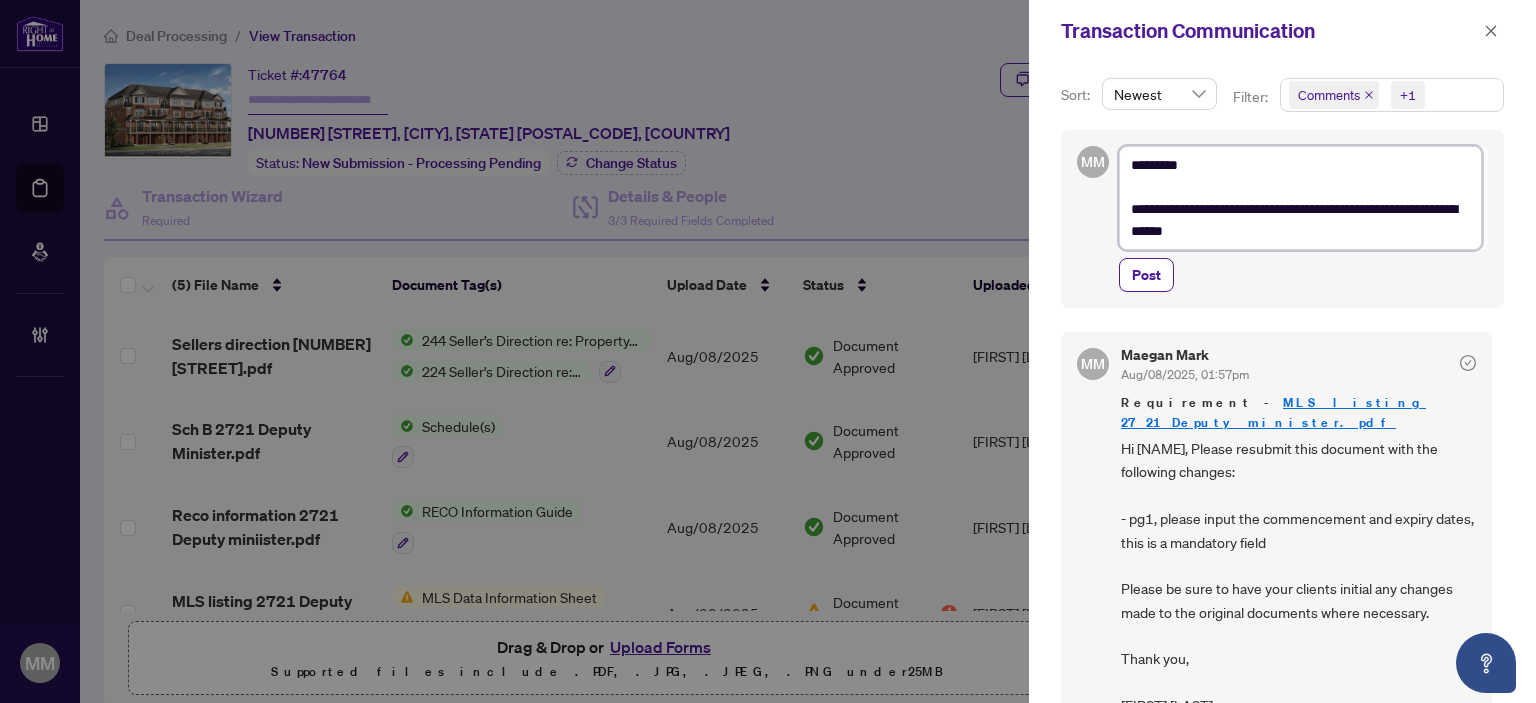 type on "**********" 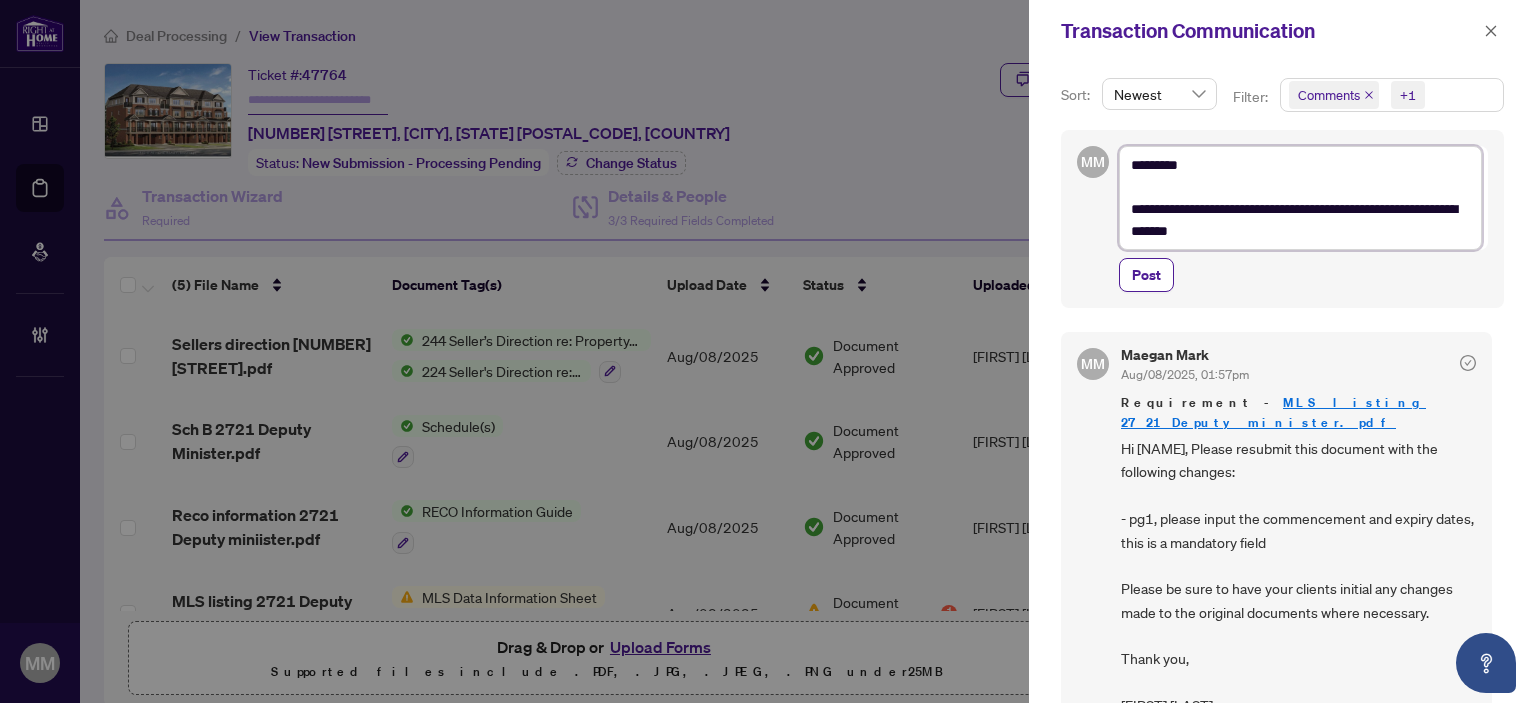 type 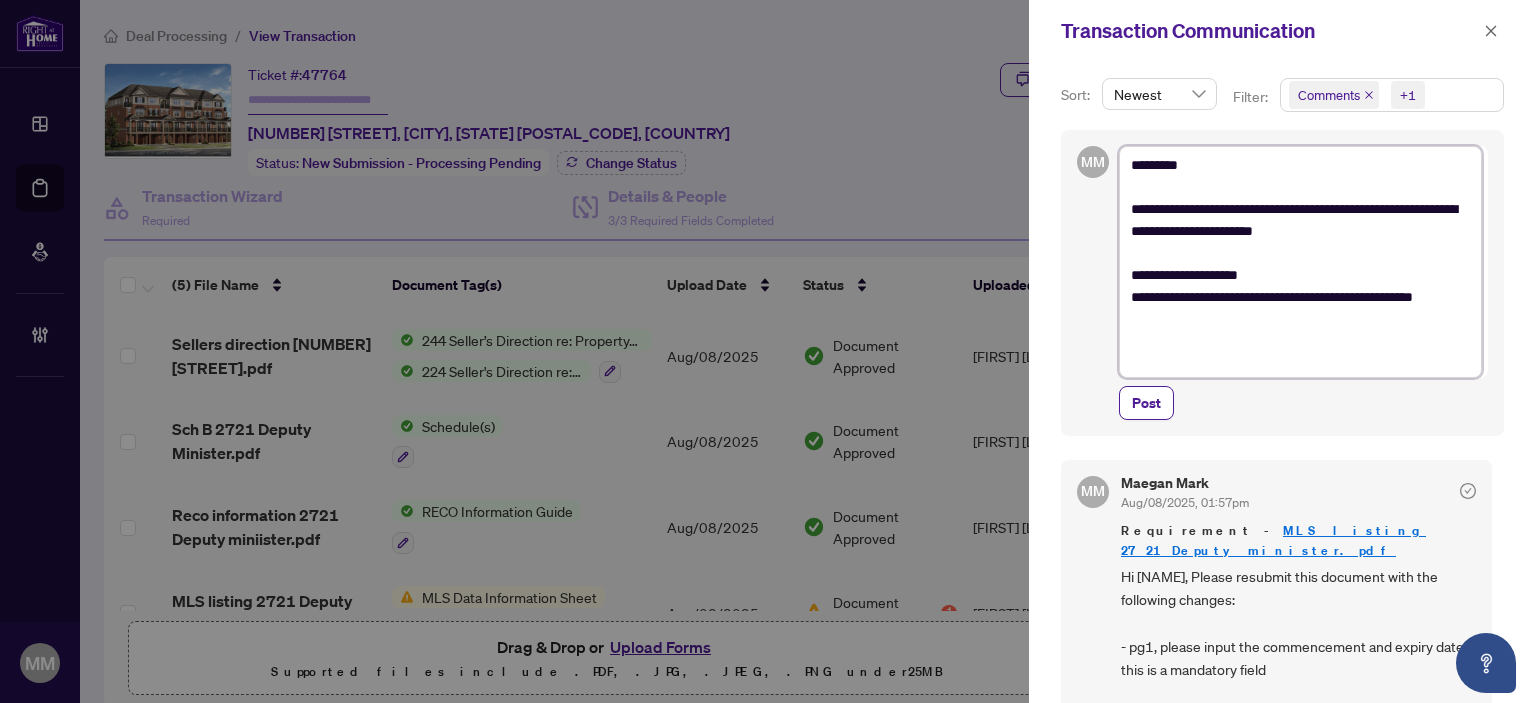 scroll, scrollTop: 0, scrollLeft: 0, axis: both 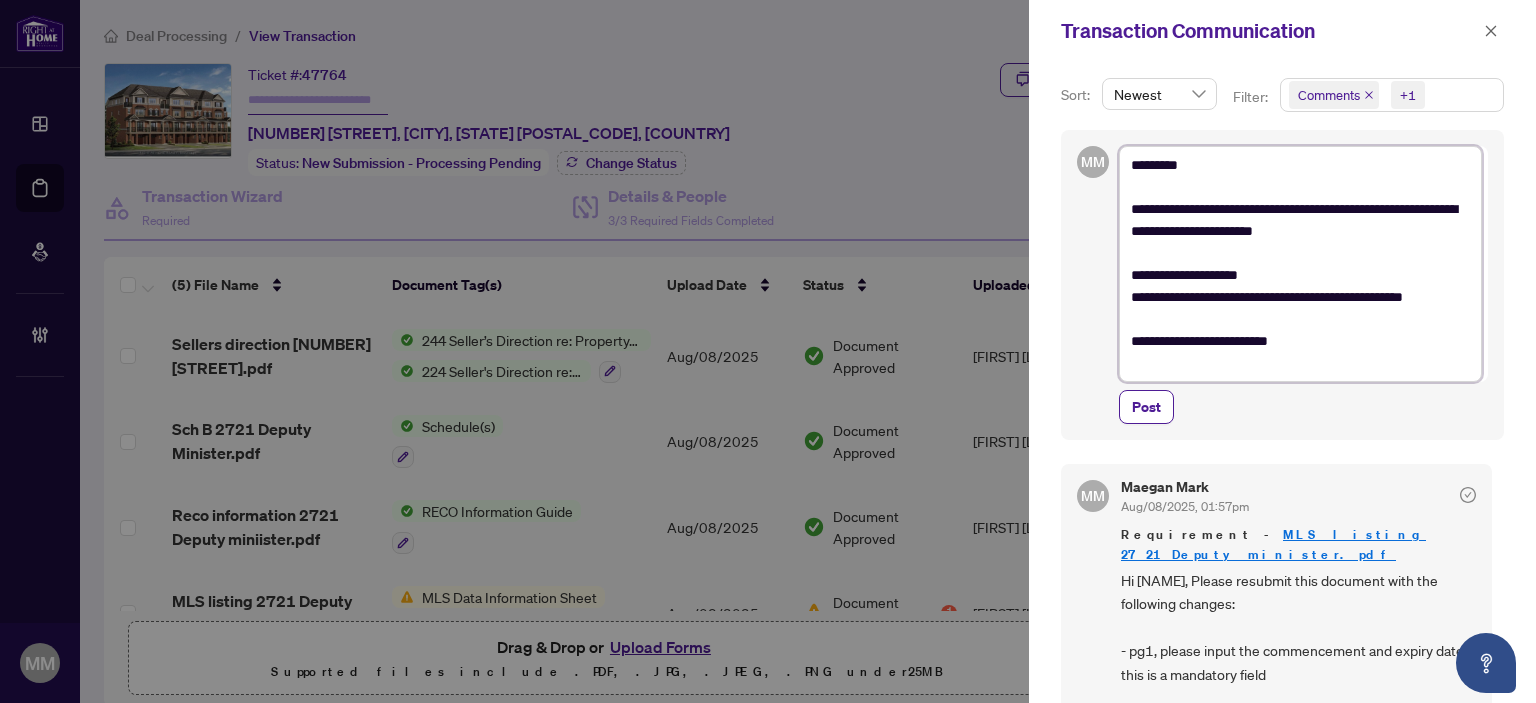 click on "**********" at bounding box center [1300, 264] 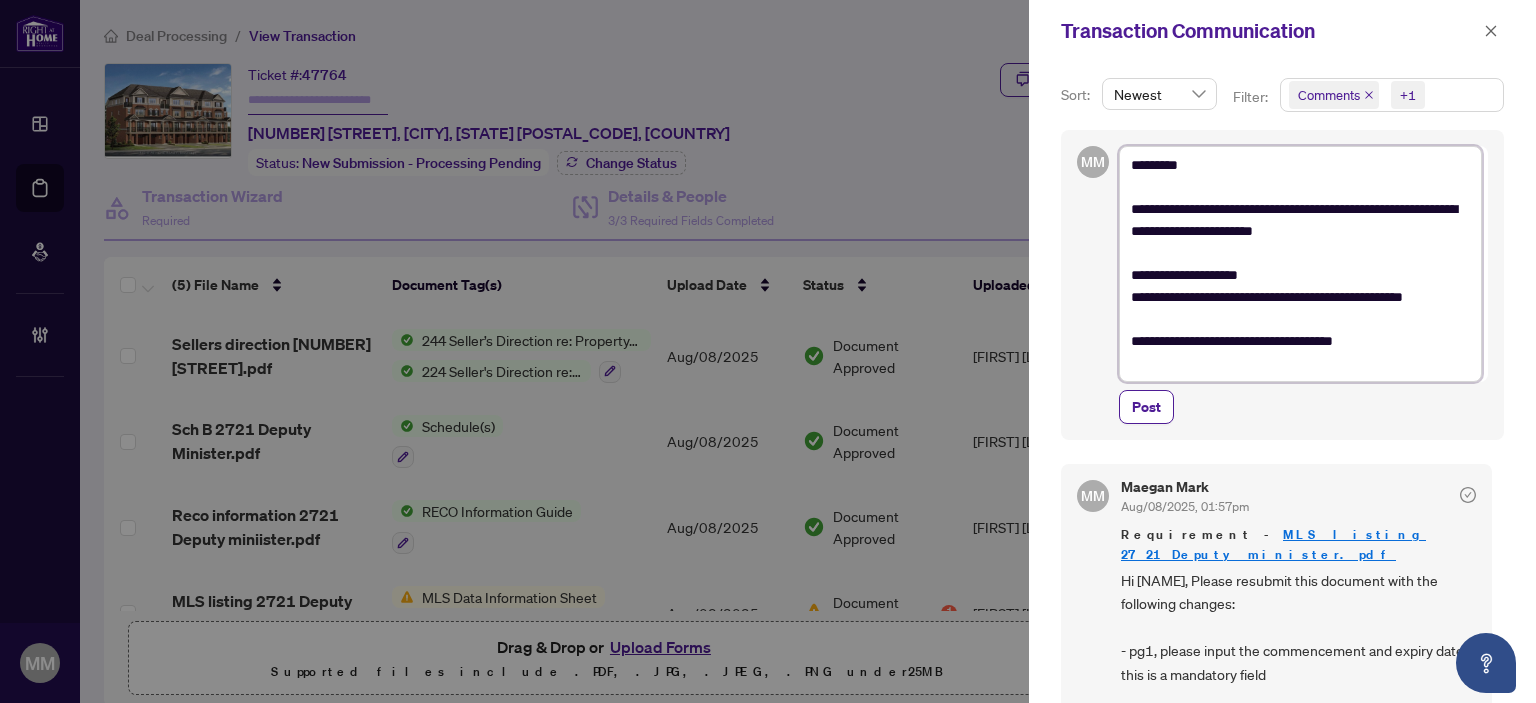 click on "**********" at bounding box center [1300, 264] 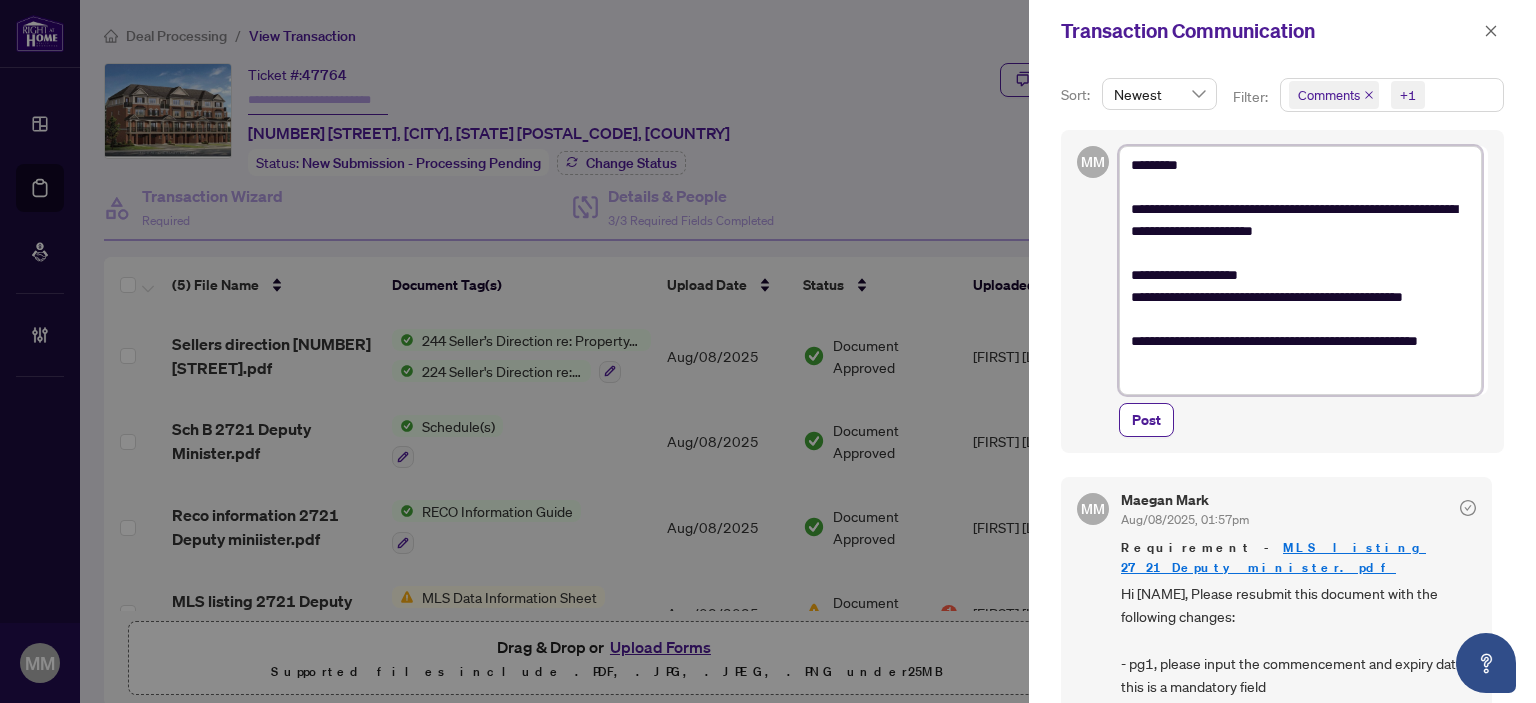 scroll, scrollTop: 0, scrollLeft: 0, axis: both 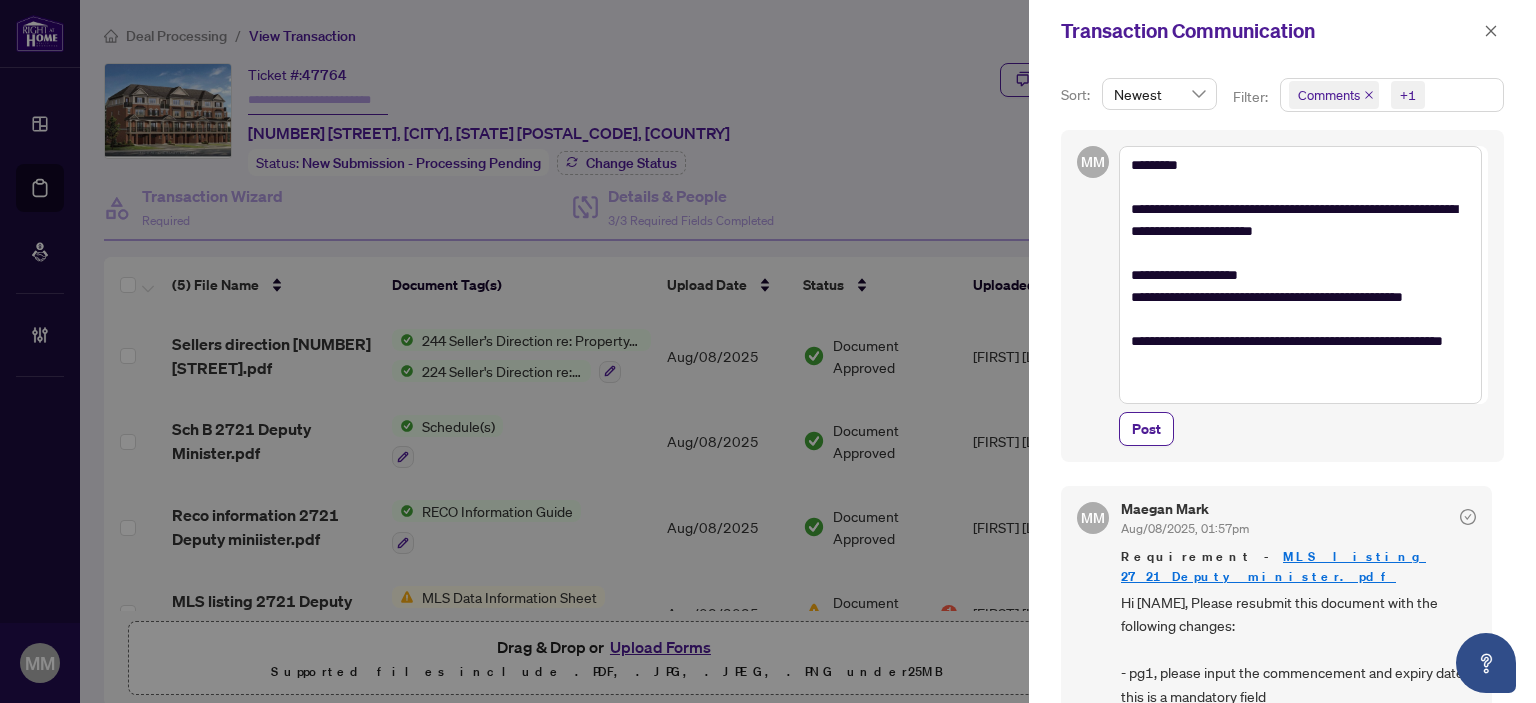 click on "**********" at bounding box center [1282, 296] 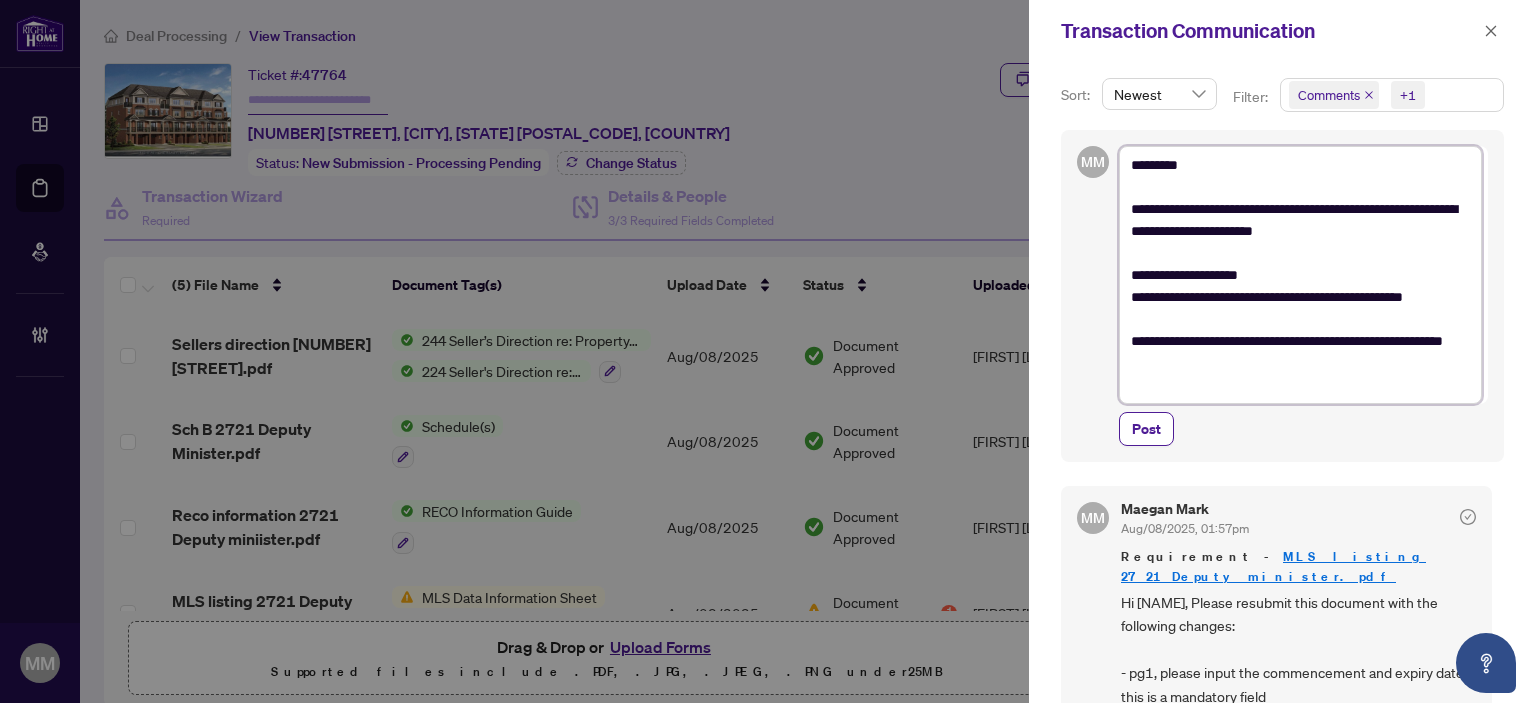 click on "**********" at bounding box center (1300, 275) 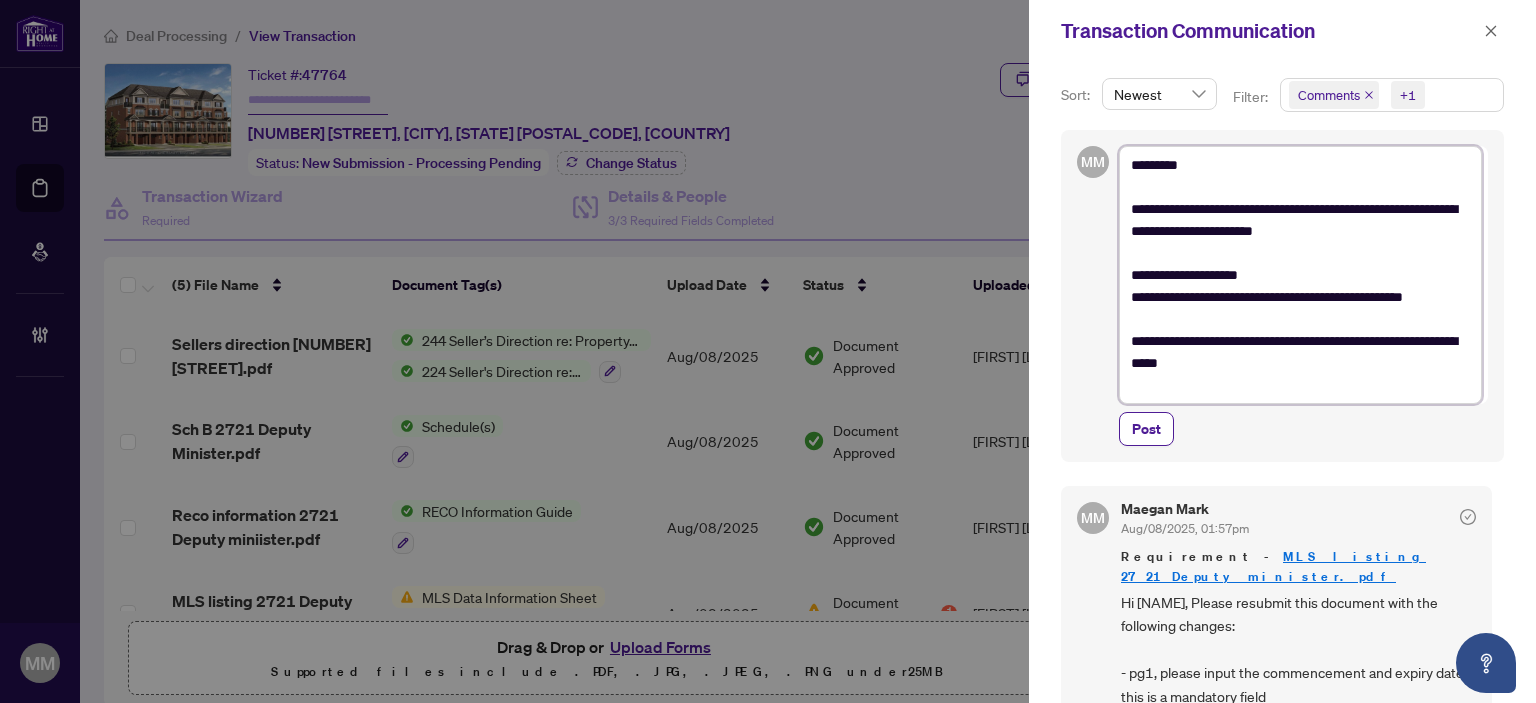 click on "**********" at bounding box center (1300, 275) 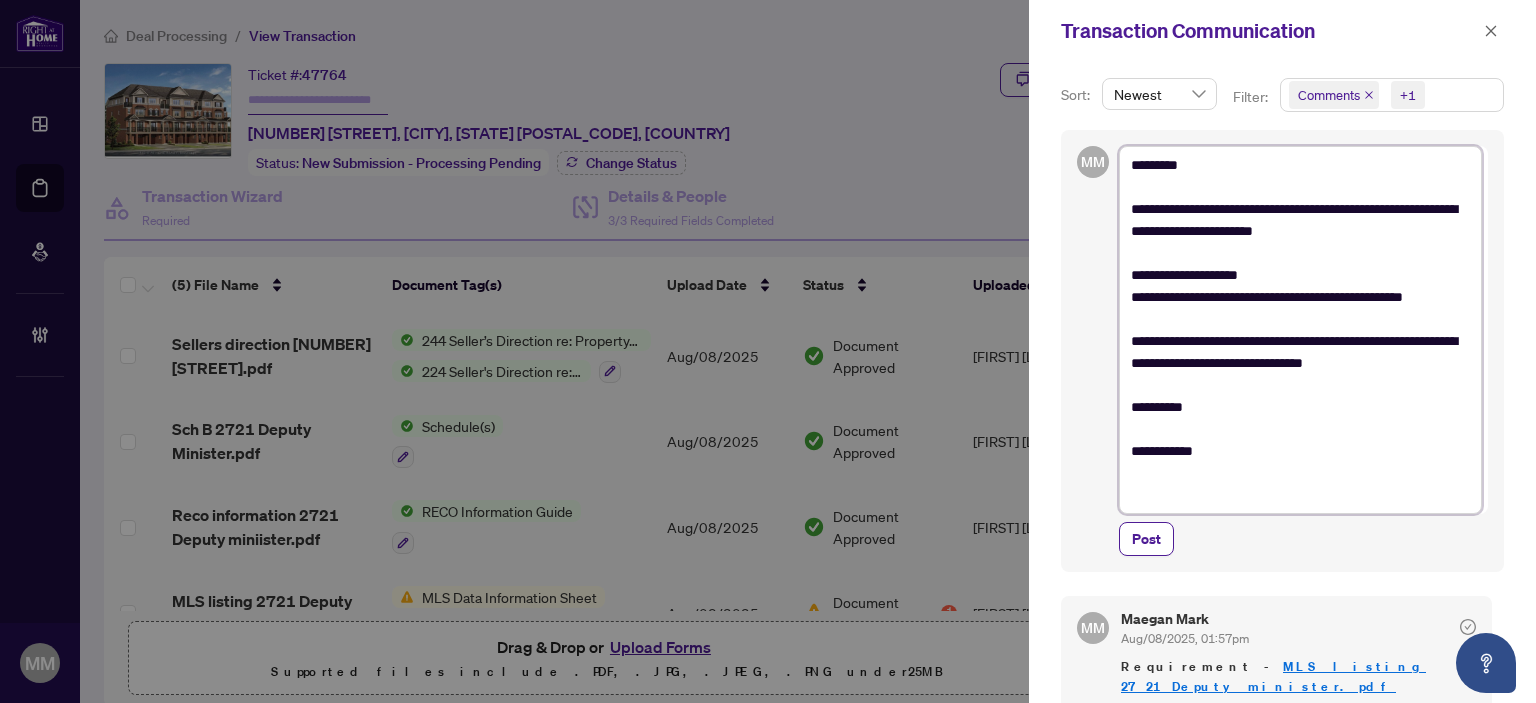 scroll, scrollTop: 0, scrollLeft: 0, axis: both 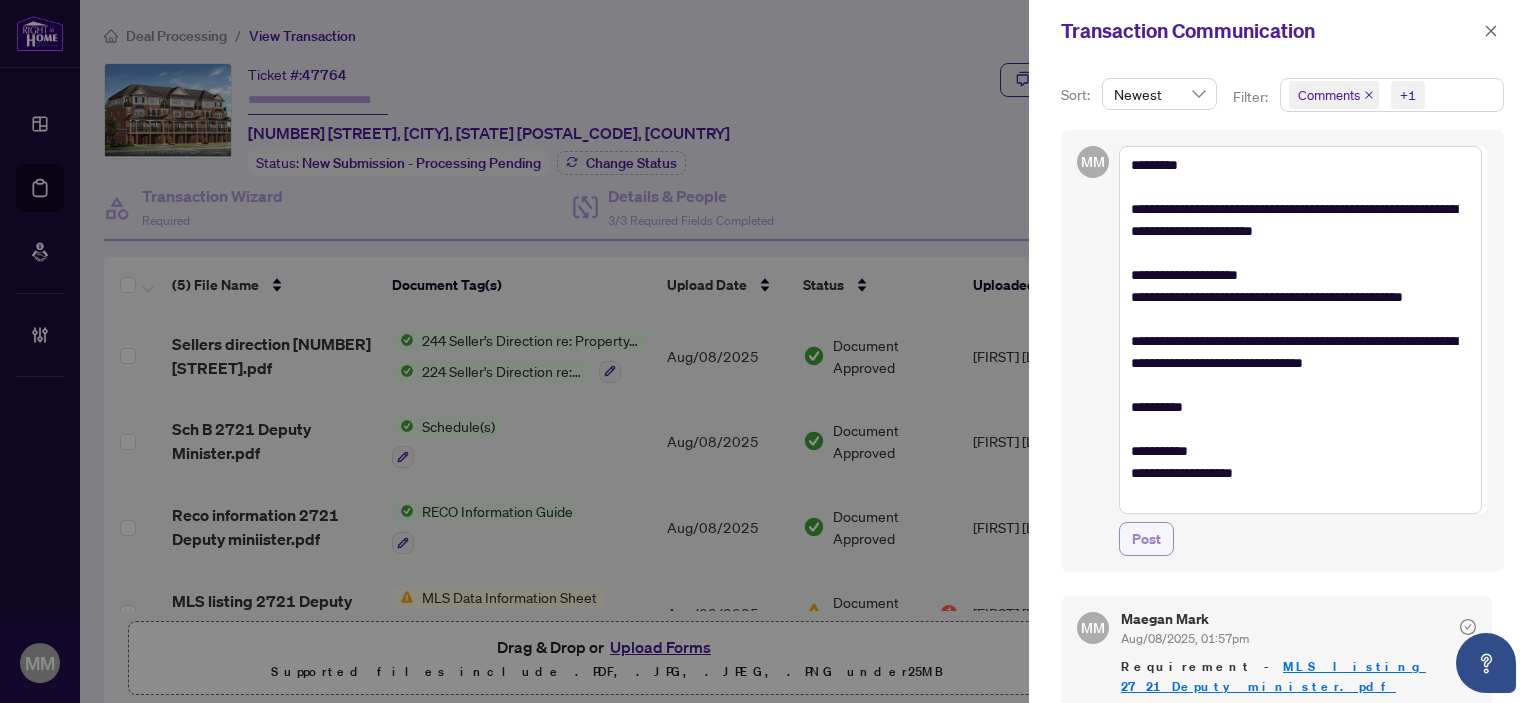 click on "Post" at bounding box center [1146, 539] 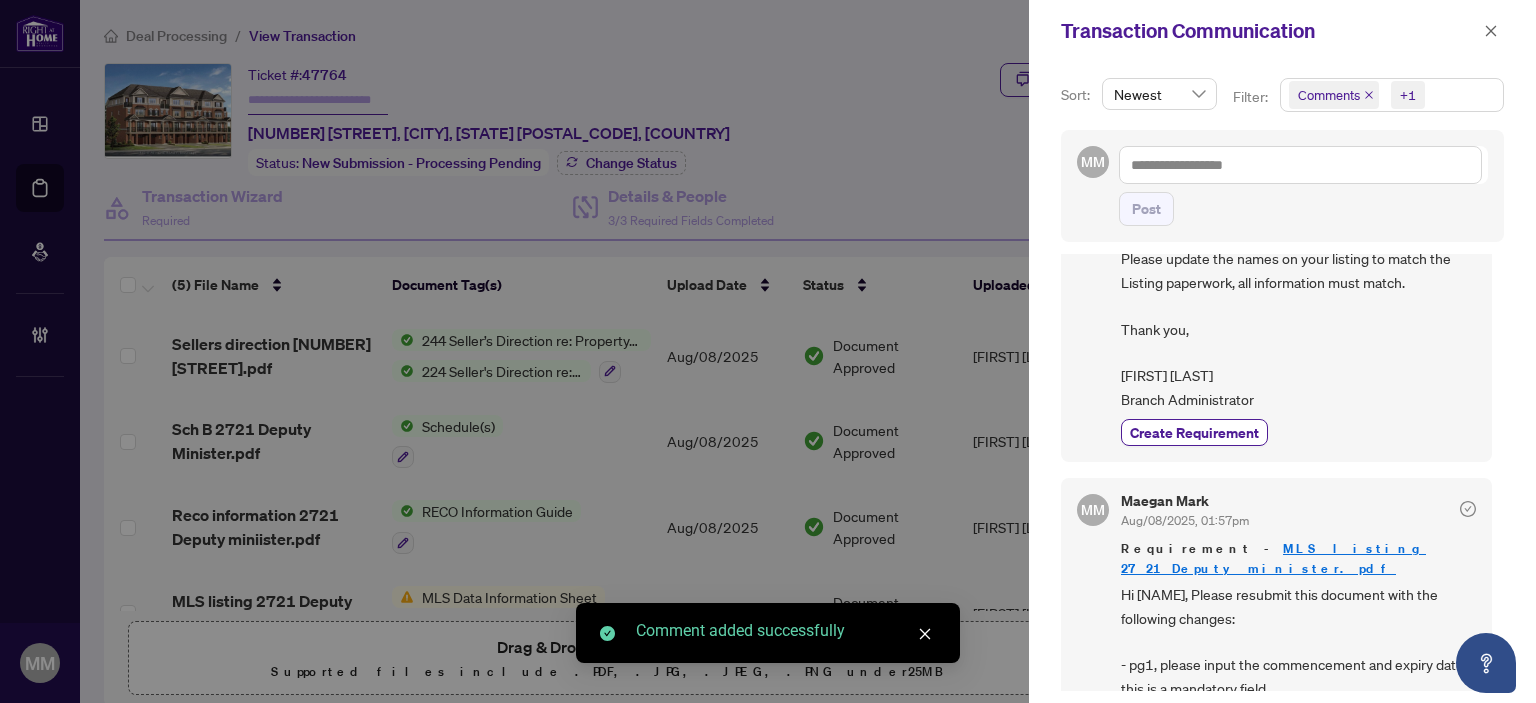 scroll, scrollTop: 300, scrollLeft: 0, axis: vertical 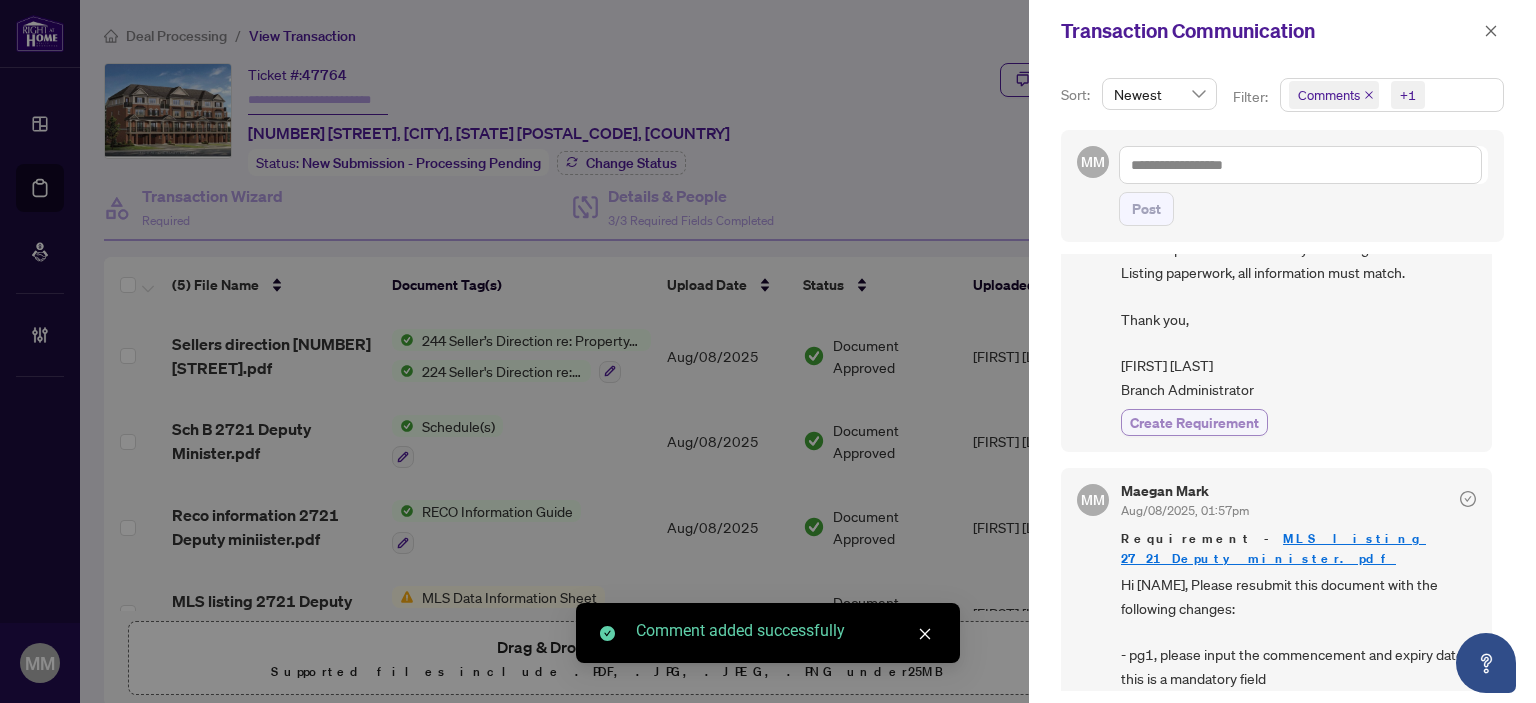 click on "Create Requirement" at bounding box center (1194, 422) 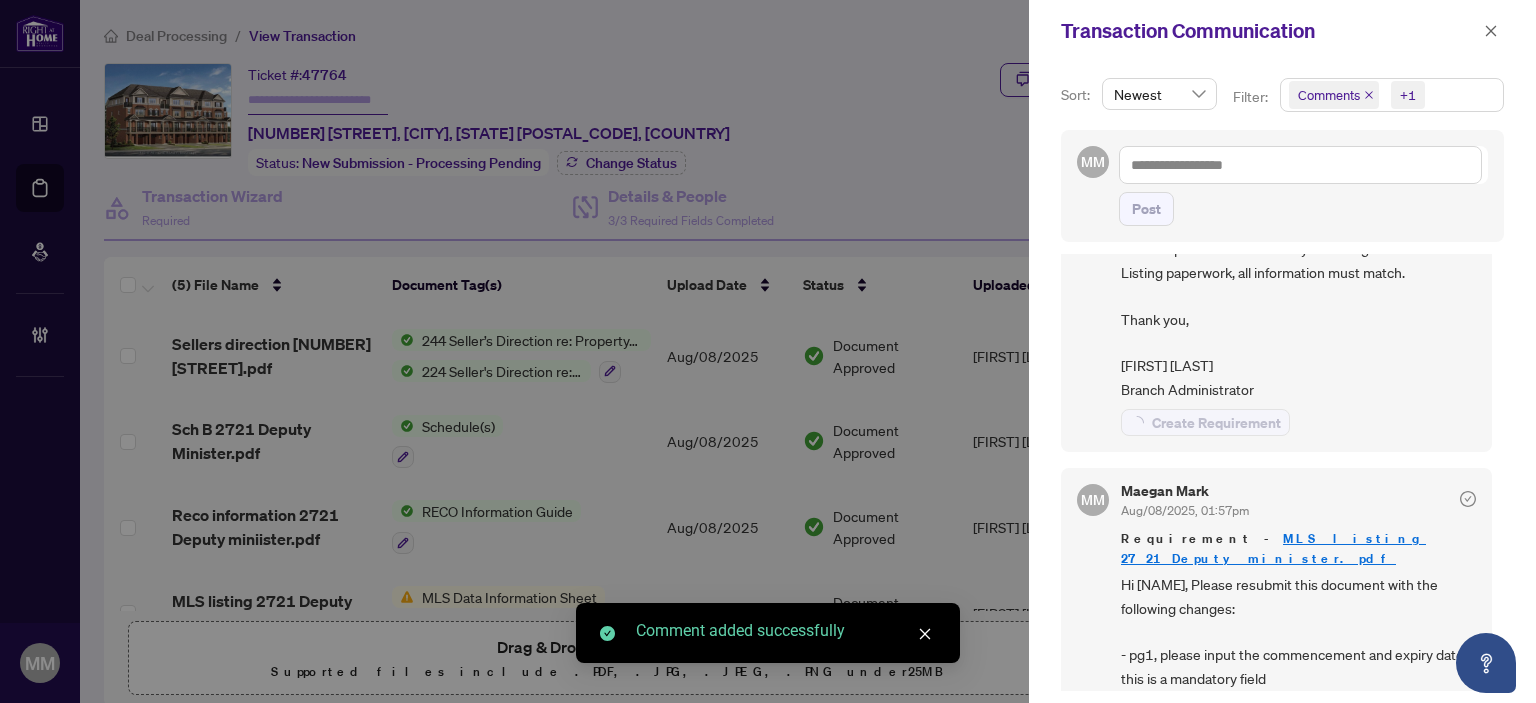 scroll, scrollTop: 324, scrollLeft: 0, axis: vertical 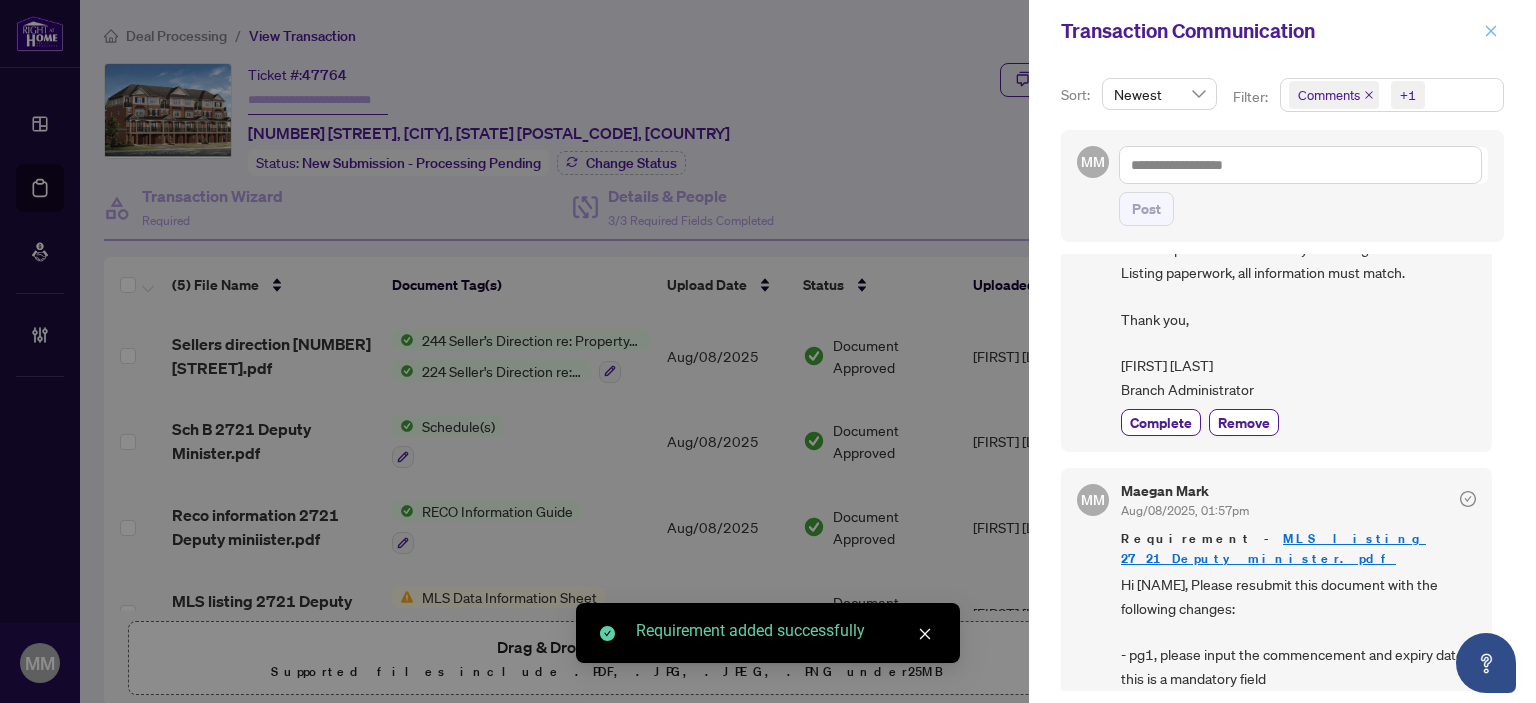click at bounding box center (1491, 31) 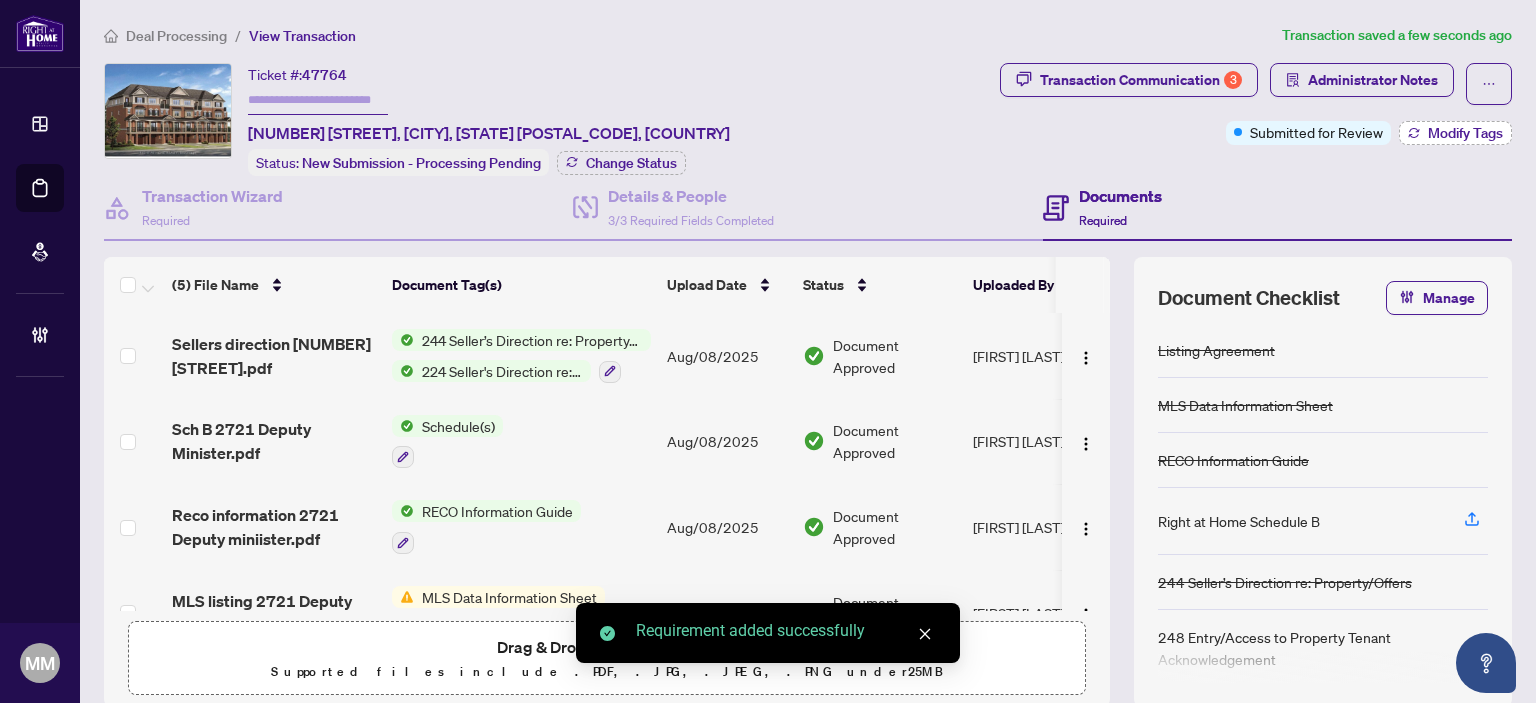 click on "Modify Tags" at bounding box center (1455, 133) 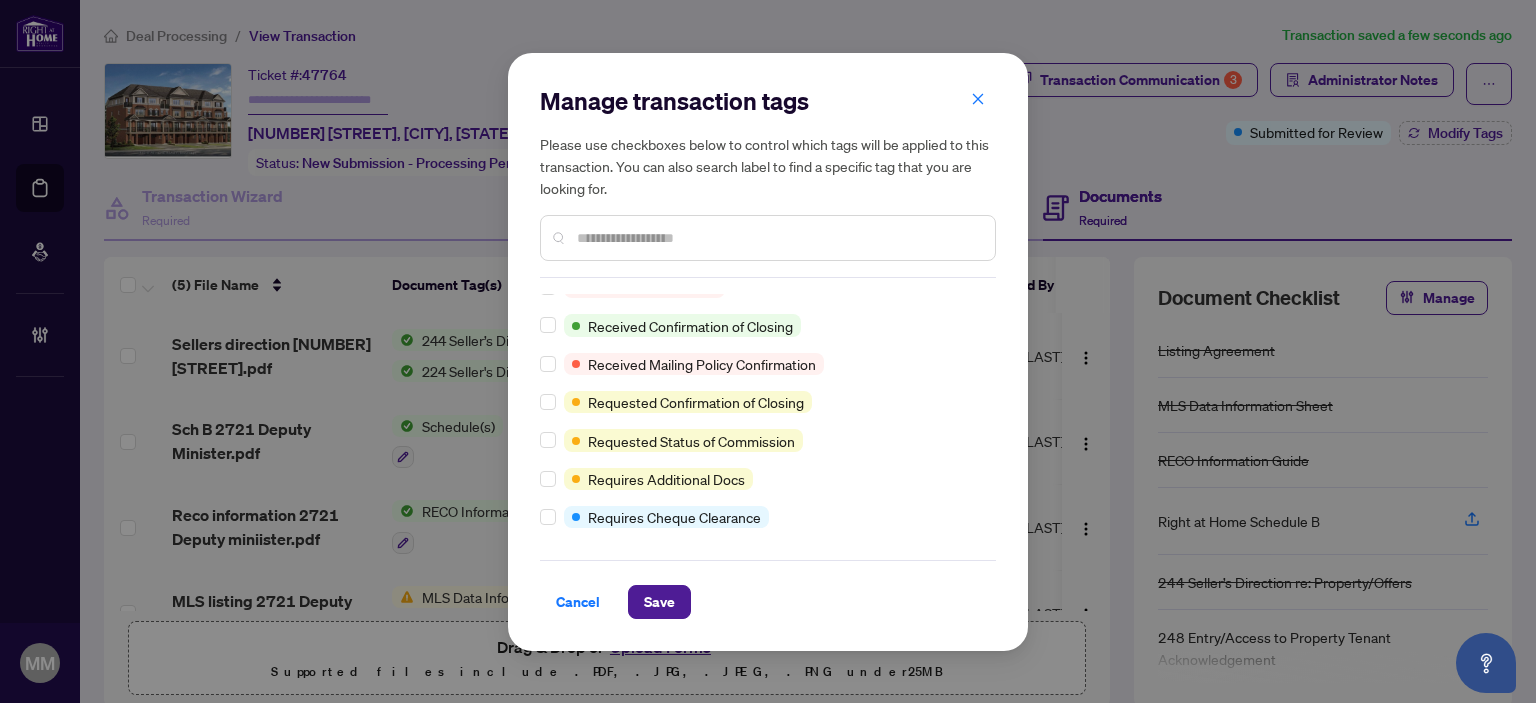 scroll, scrollTop: 1200, scrollLeft: 0, axis: vertical 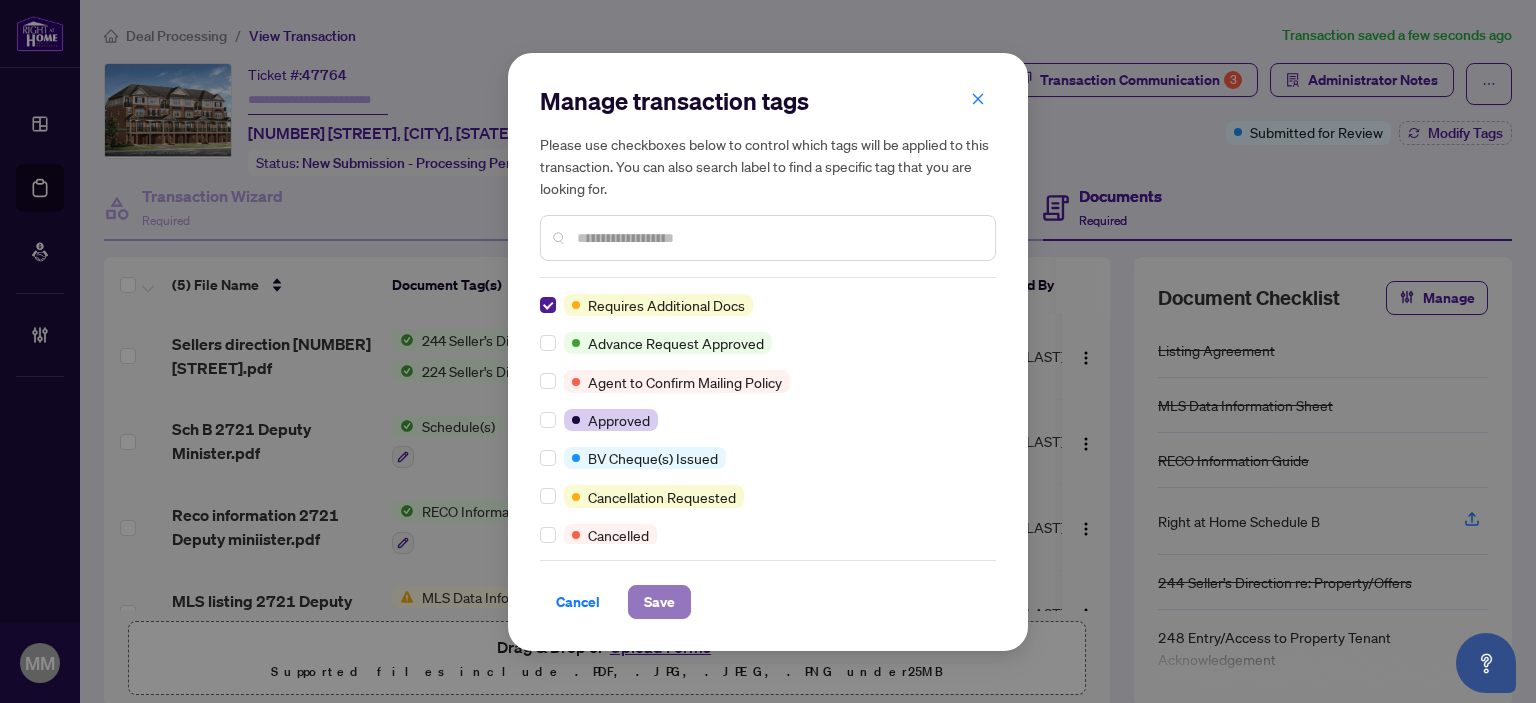click on "Save" at bounding box center (659, 602) 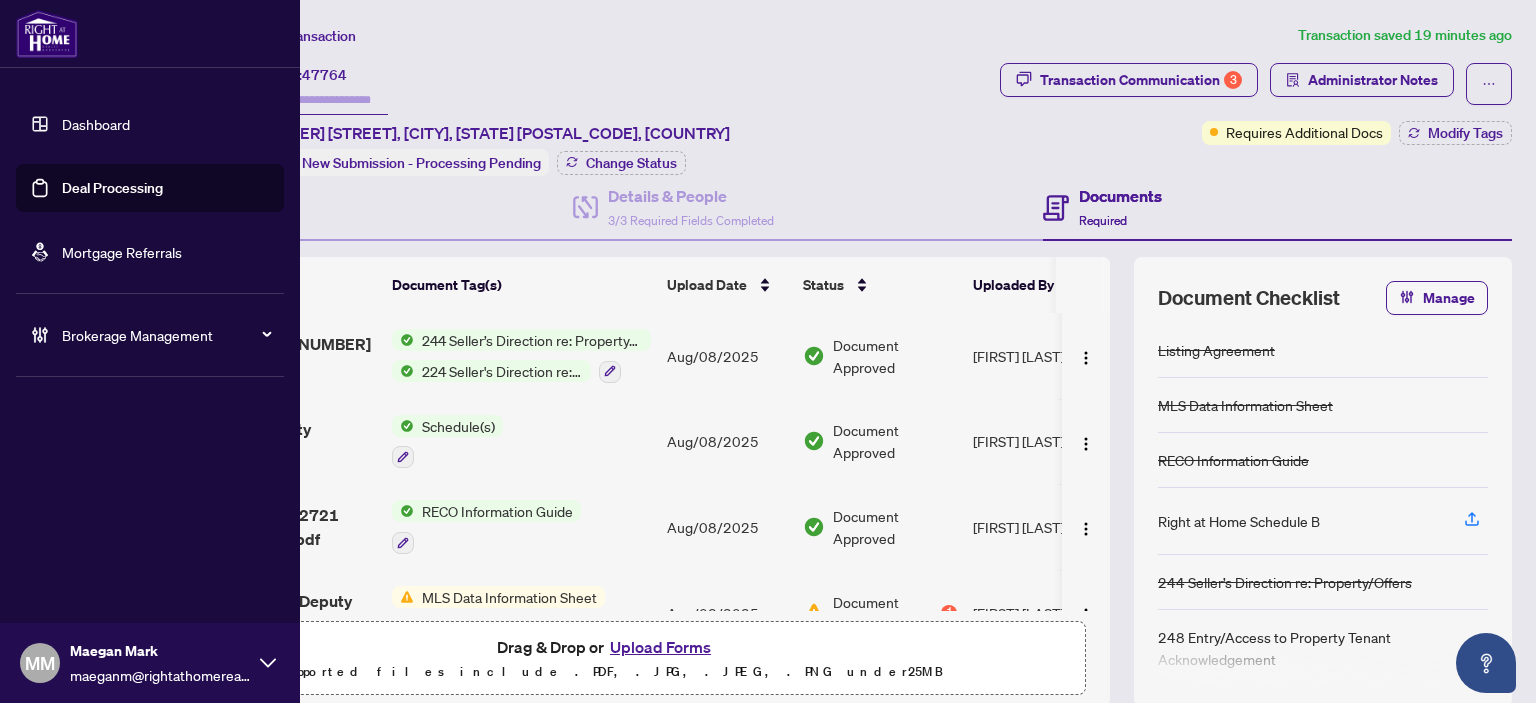 click on "Dashboard Deal Processing Mortgage Referrals Brokerage Management MM Maegan Mark maeganm@rightathomerealty.com" at bounding box center (150, 351) 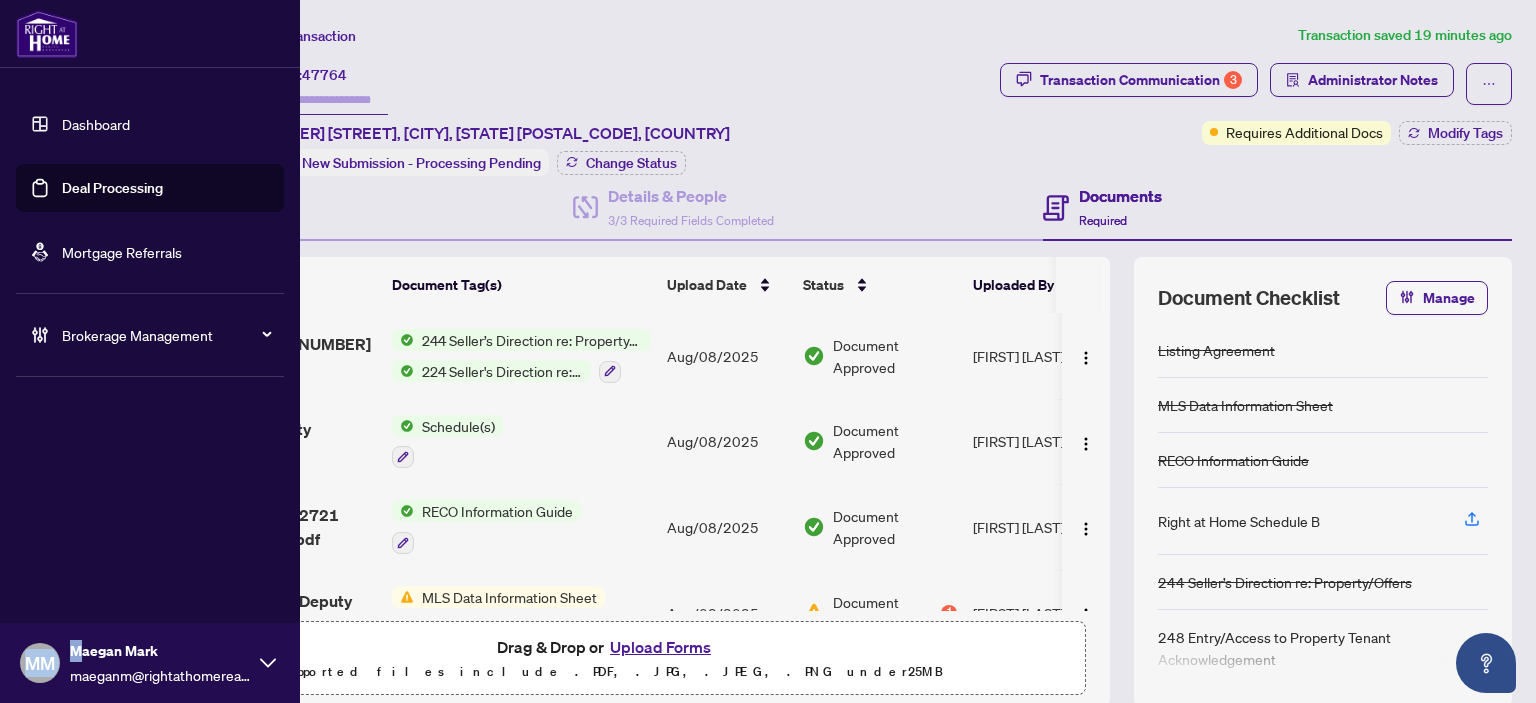 drag, startPoint x: 30, startPoint y: 506, endPoint x: 94, endPoint y: 508, distance: 64.03124 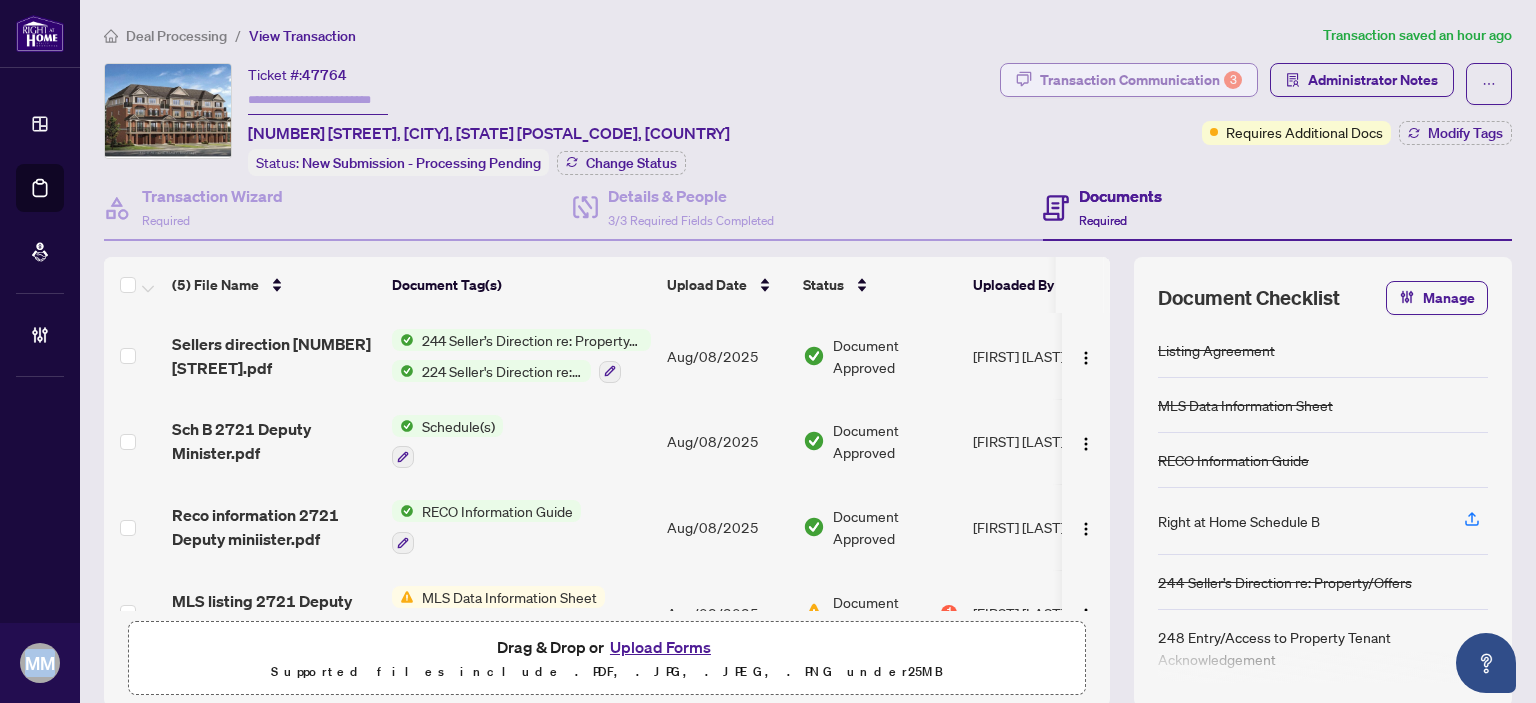 click on "Transaction Communication 3" at bounding box center (1141, 80) 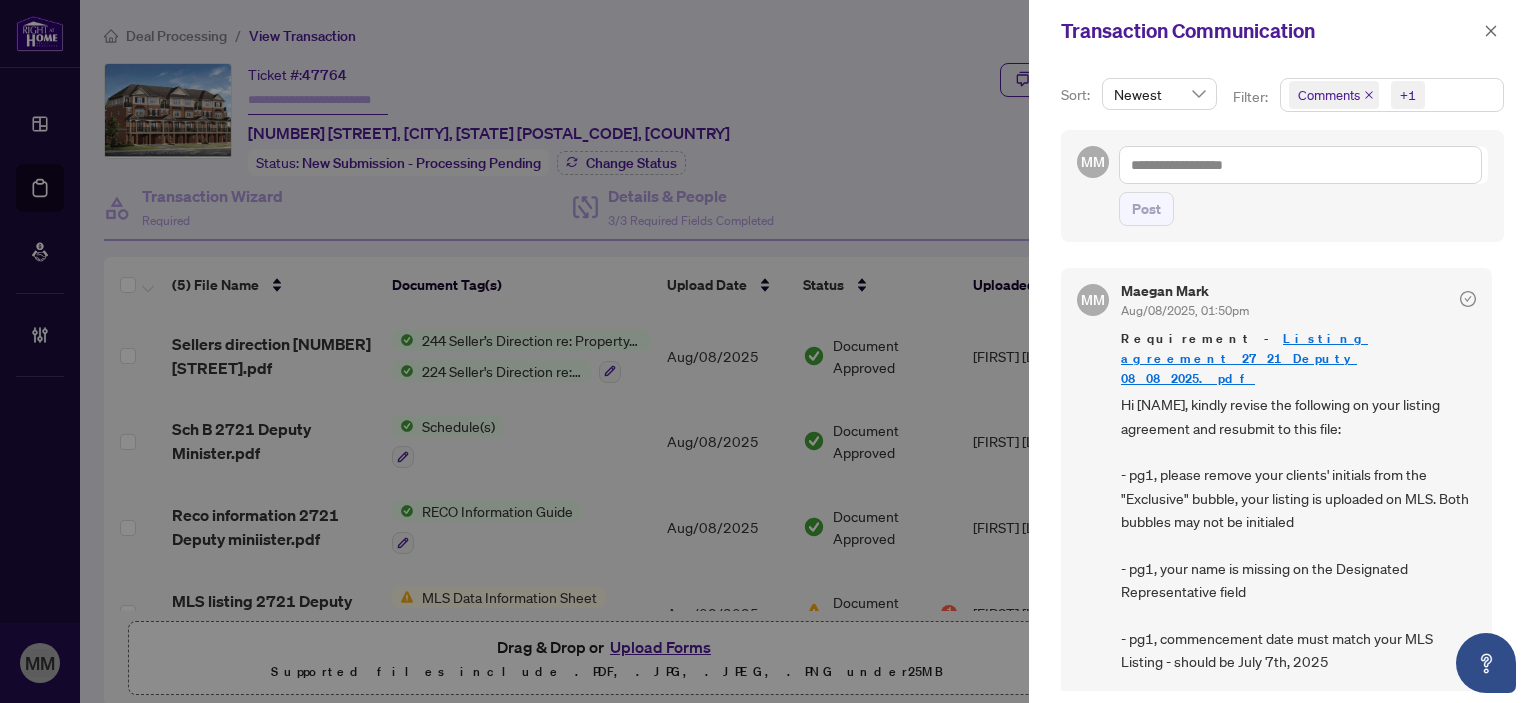 scroll, scrollTop: 1100, scrollLeft: 0, axis: vertical 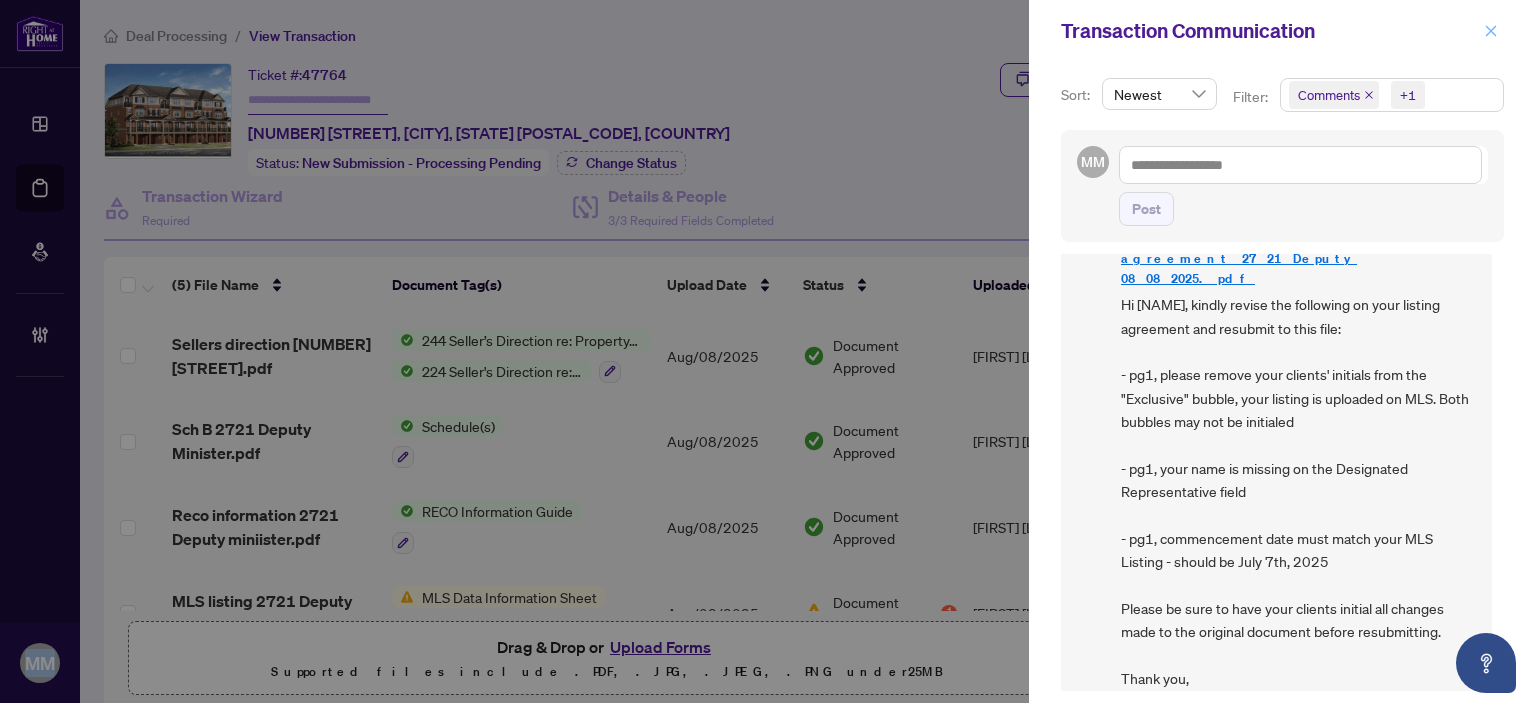 click at bounding box center [1491, 31] 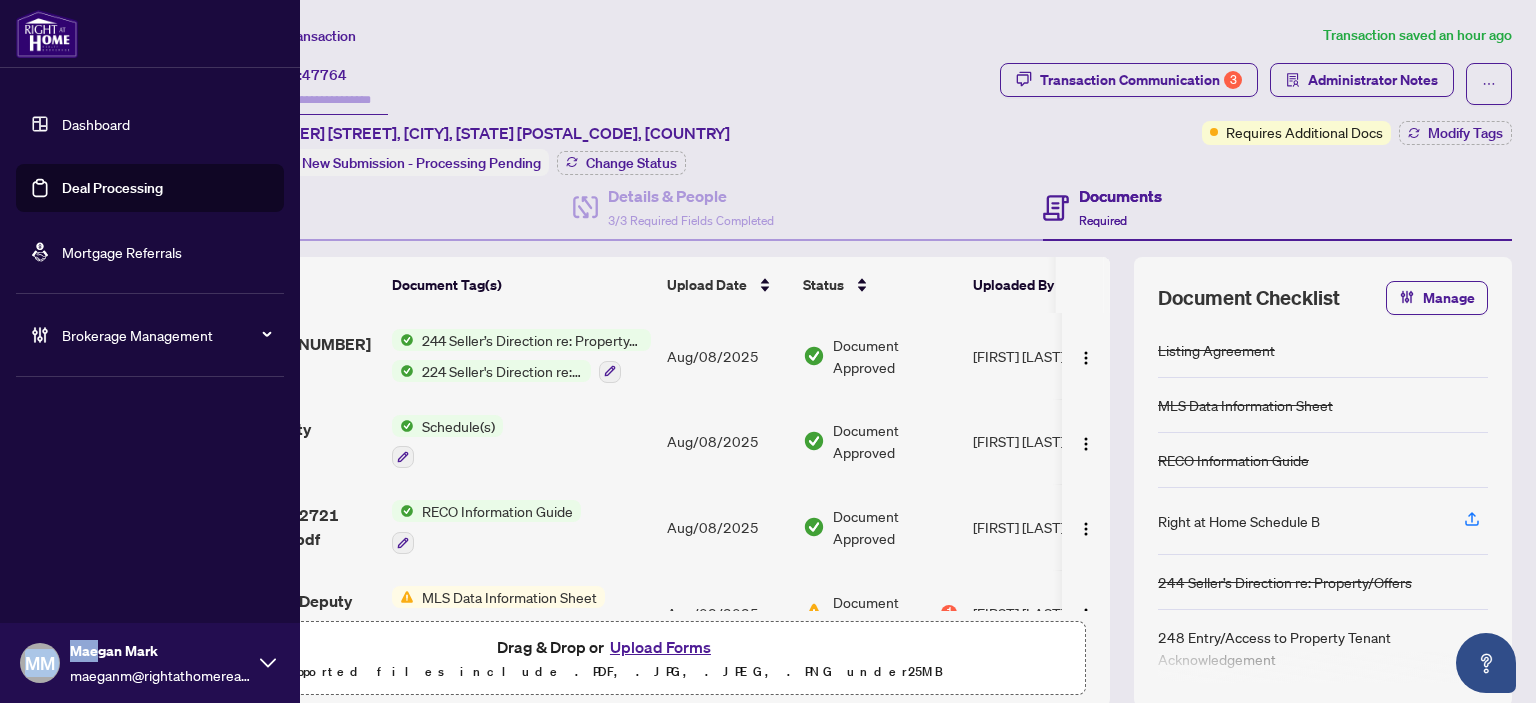 click on "Deal Processing" at bounding box center [112, 188] 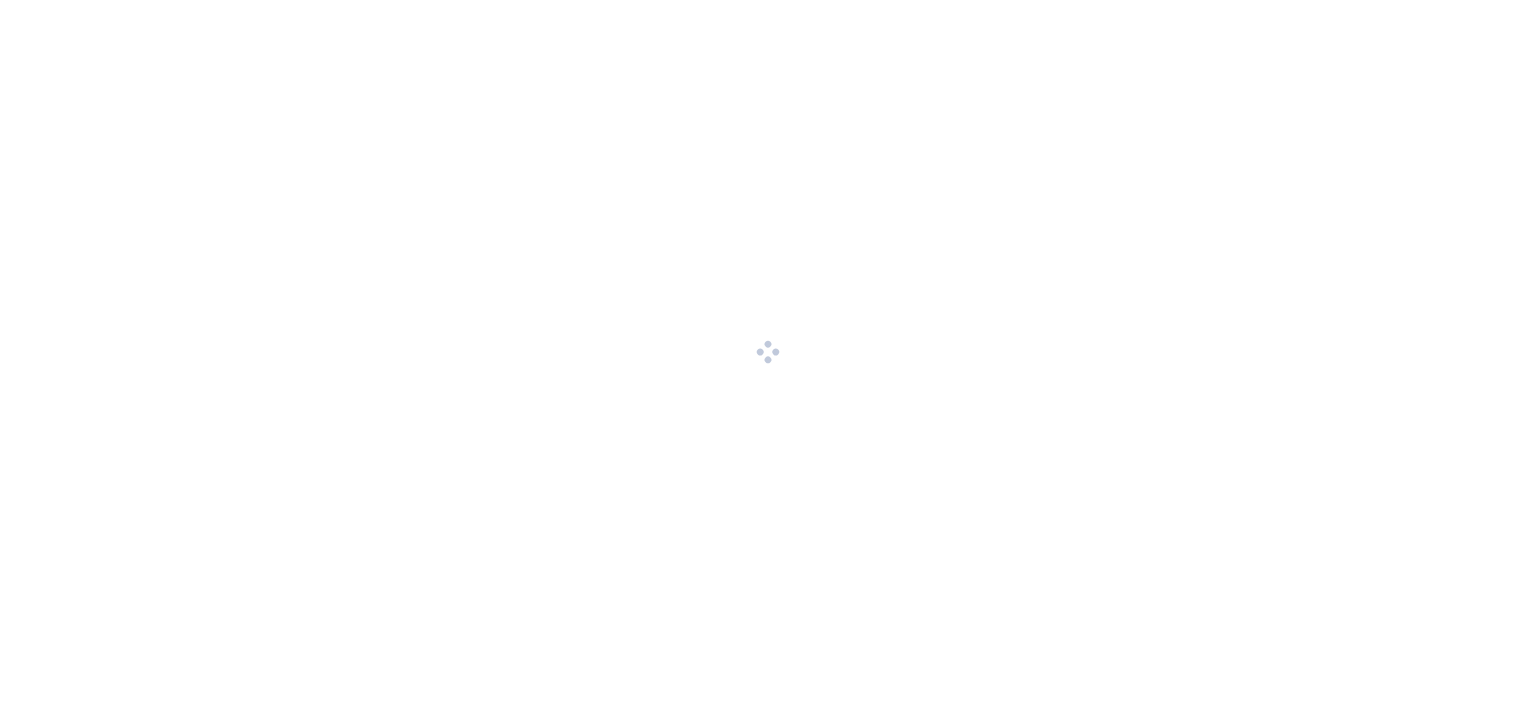 scroll, scrollTop: 0, scrollLeft: 0, axis: both 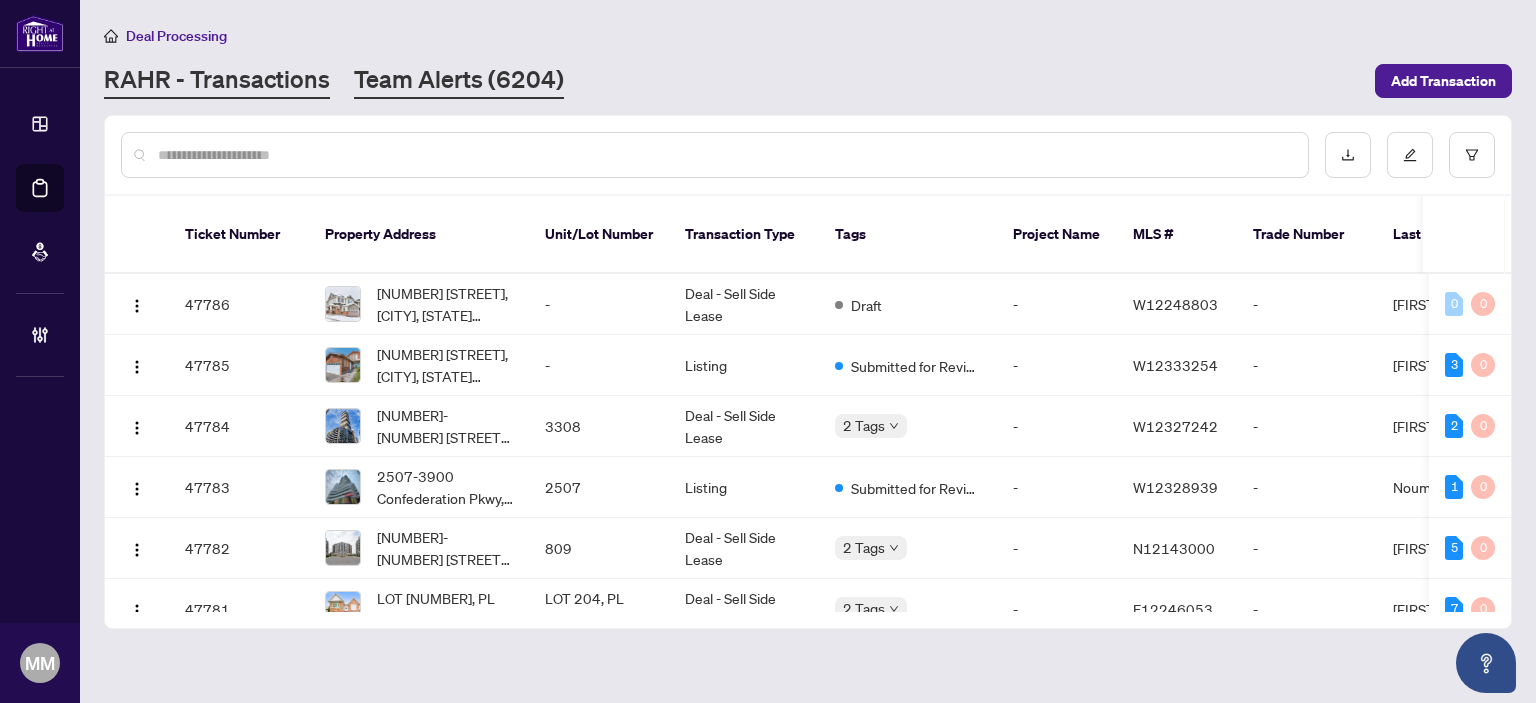 click on "Team Alerts   (6204)" at bounding box center [459, 81] 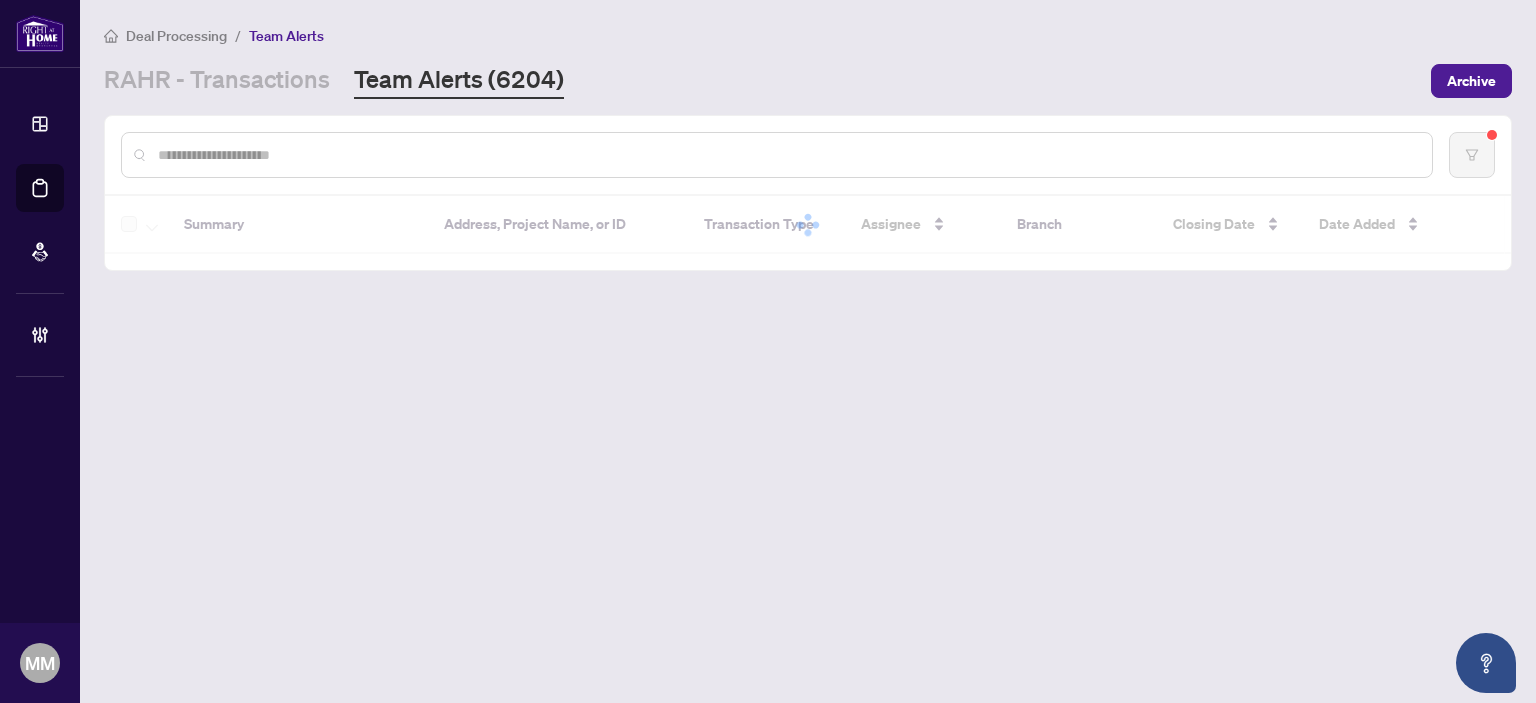 click at bounding box center [787, 155] 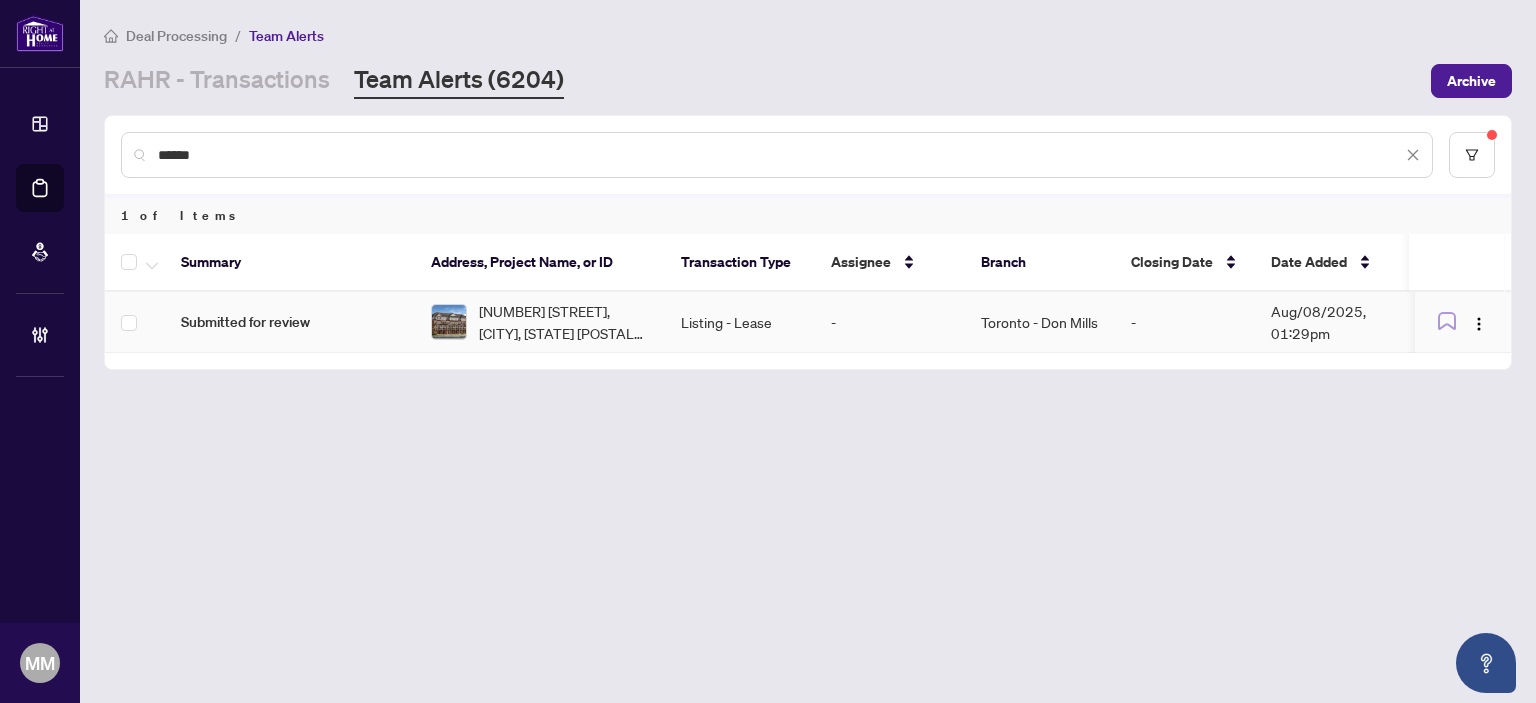 type on "******" 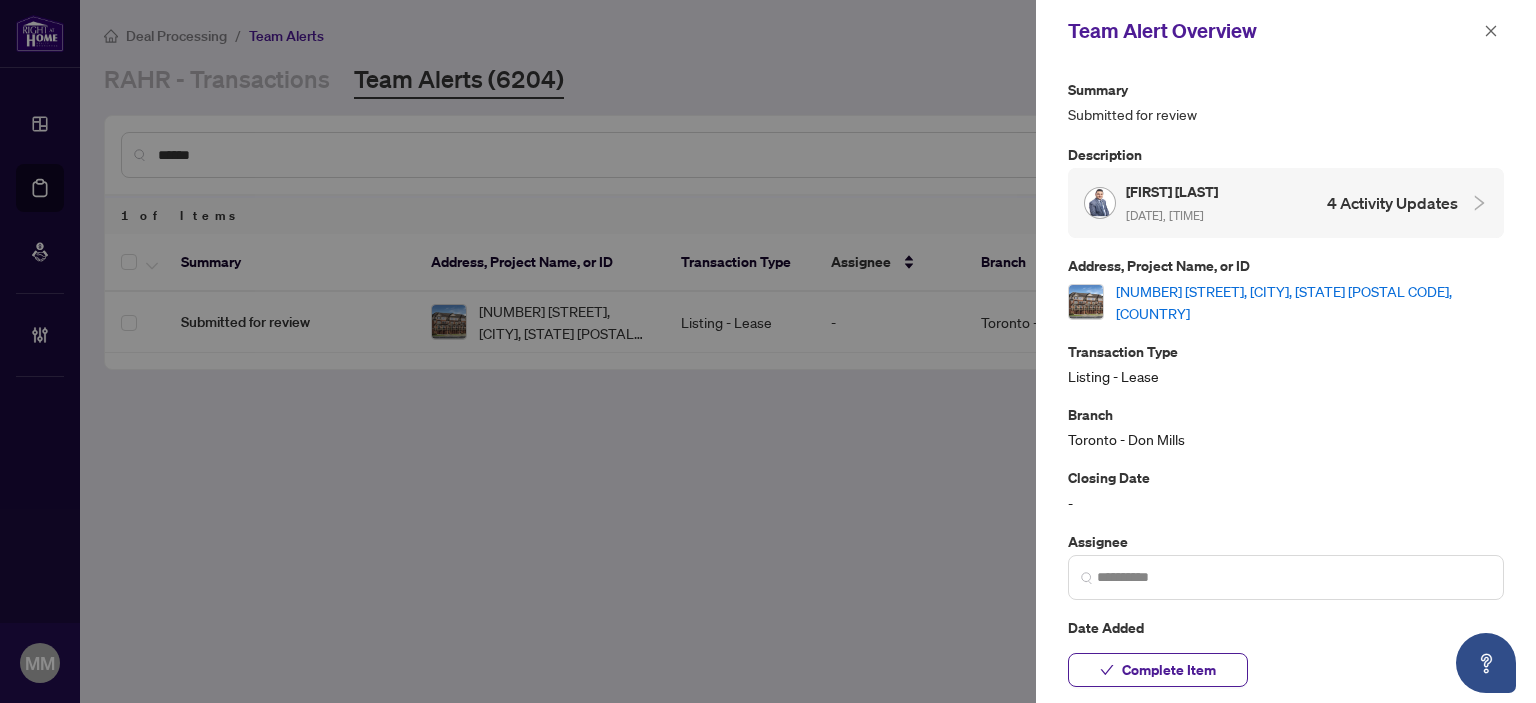 click on "[NUMBER] [STREET], [CITY], [STATE] [POSTAL CODE], [COUNTRY]" at bounding box center (1310, 302) 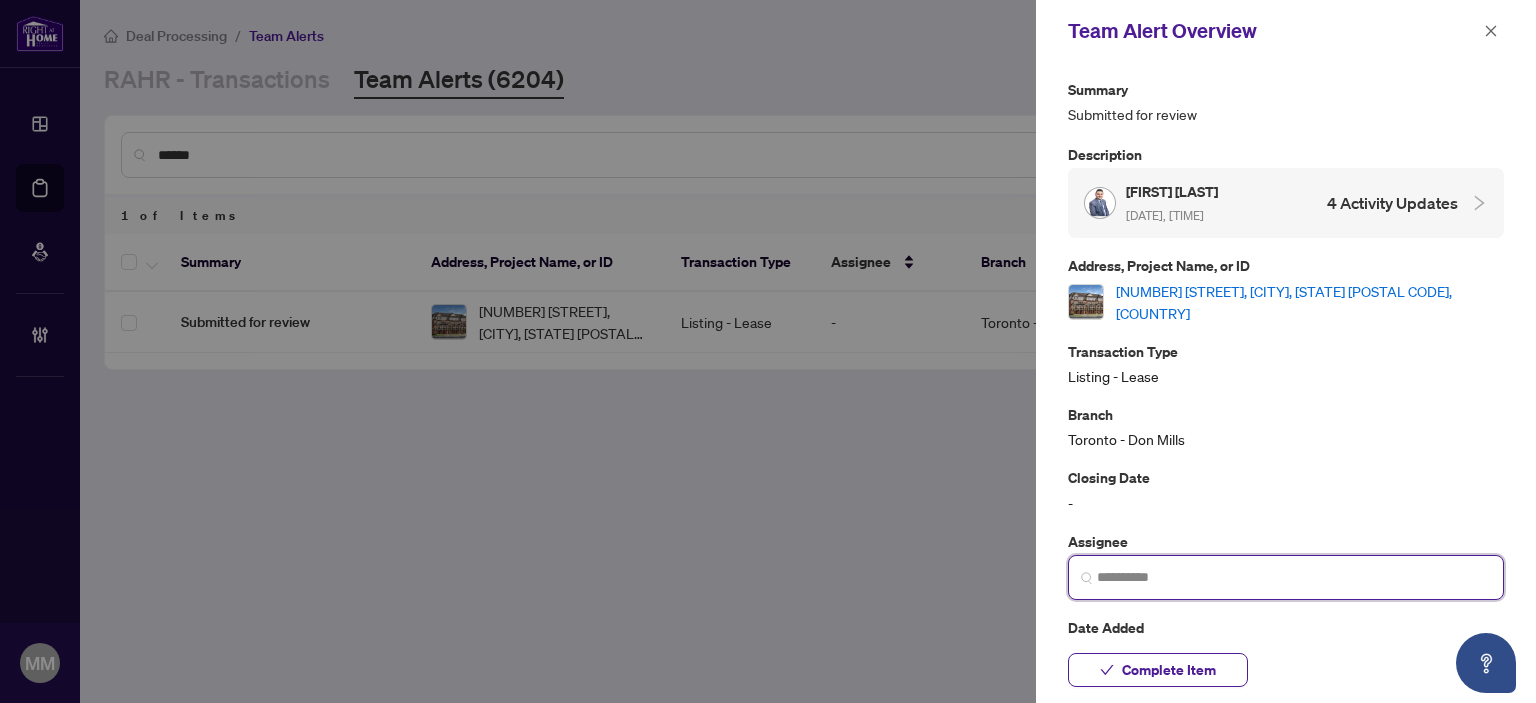 click at bounding box center [1294, 577] 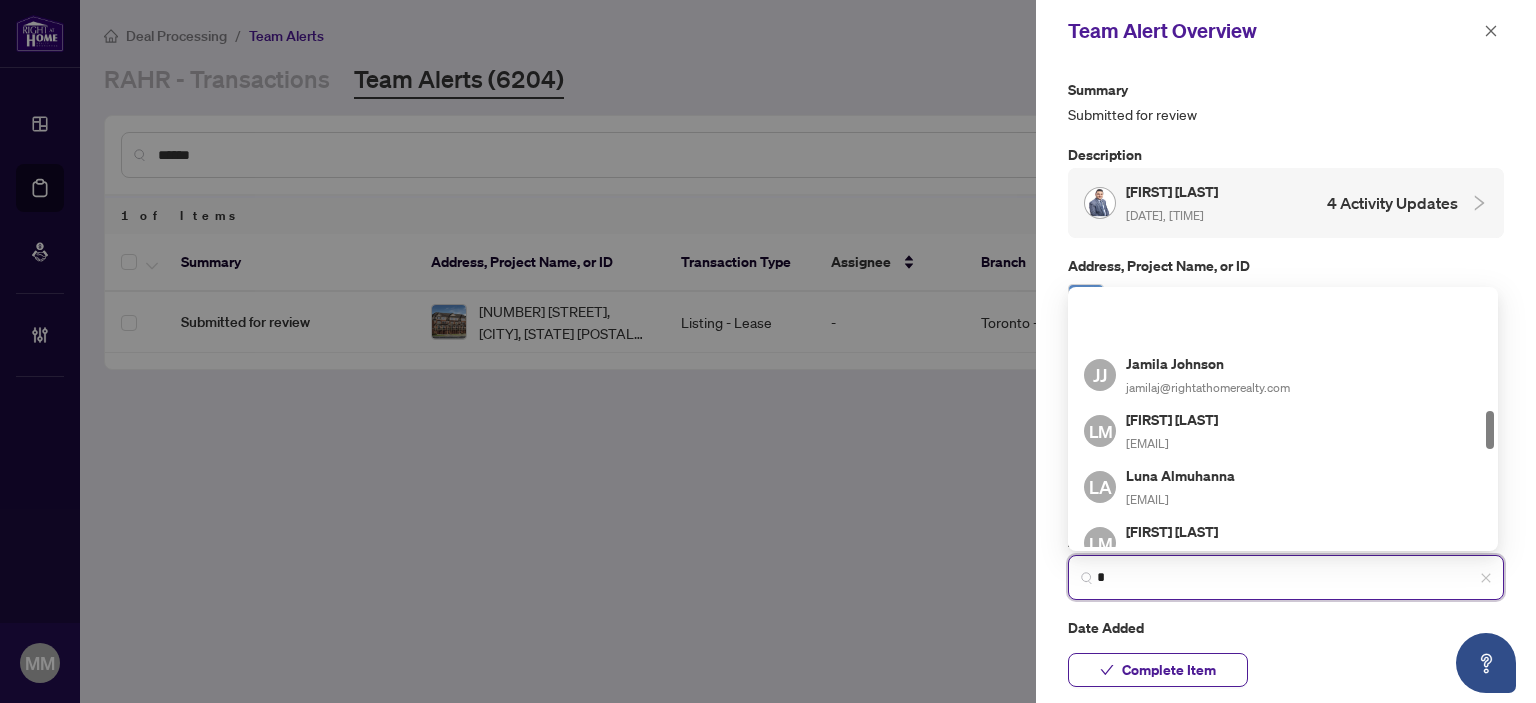 scroll, scrollTop: 800, scrollLeft: 0, axis: vertical 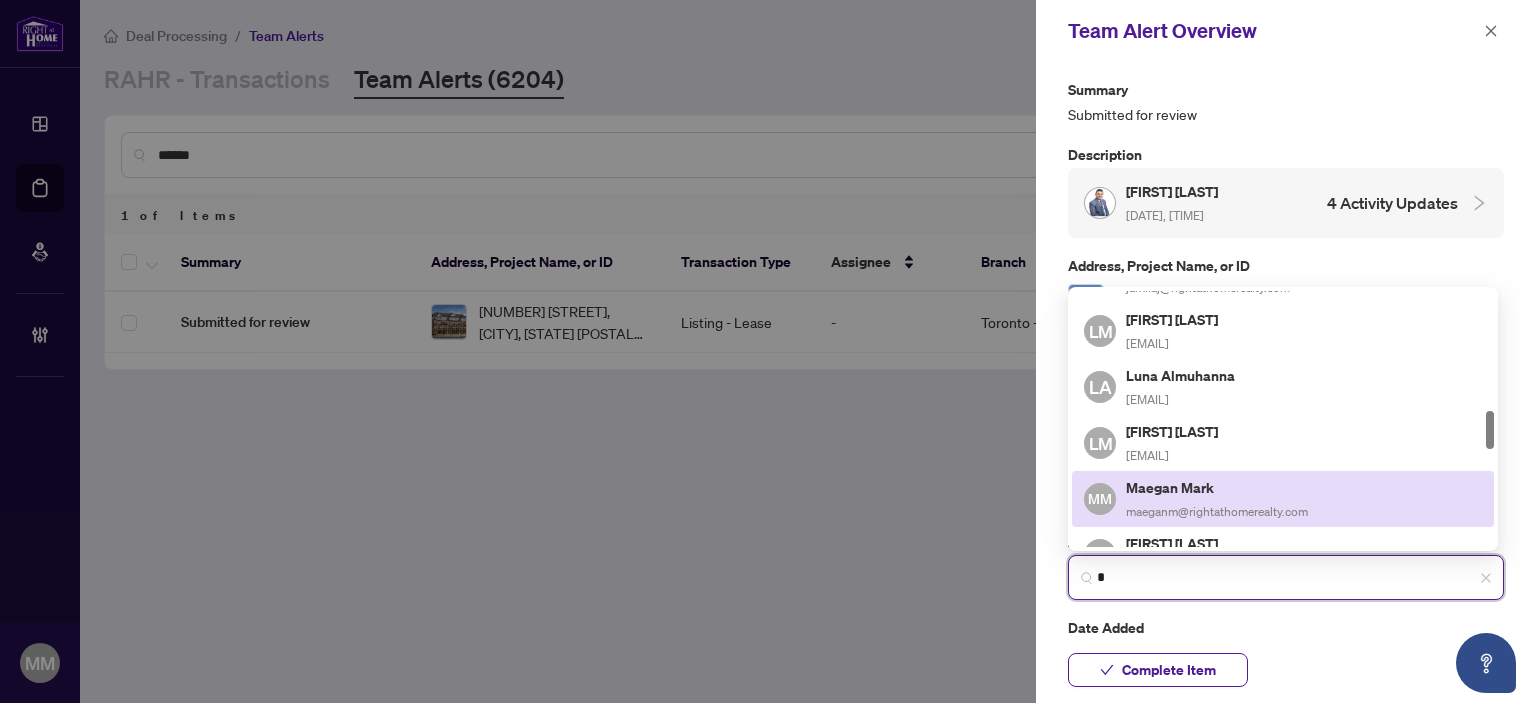 click on "Maegan Mark" at bounding box center (1217, 487) 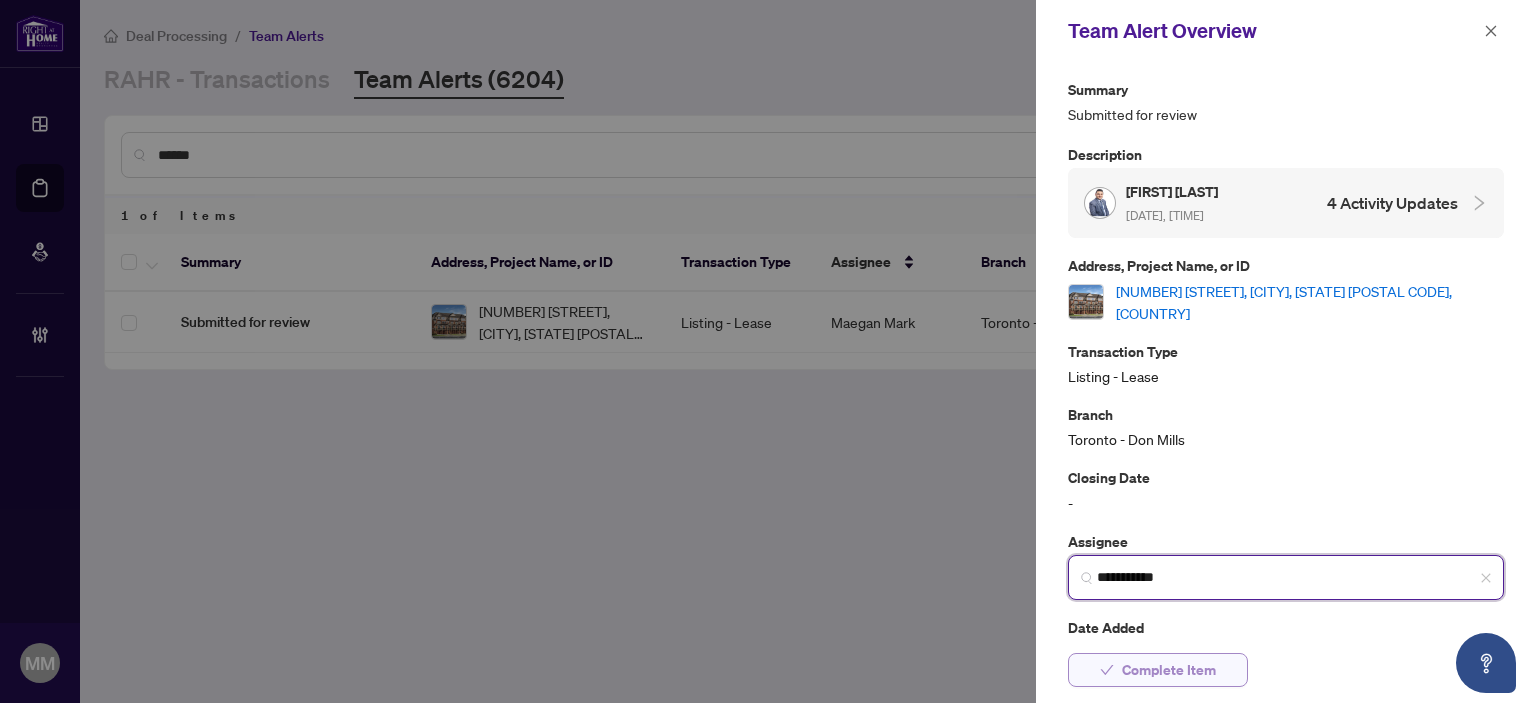 type on "**********" 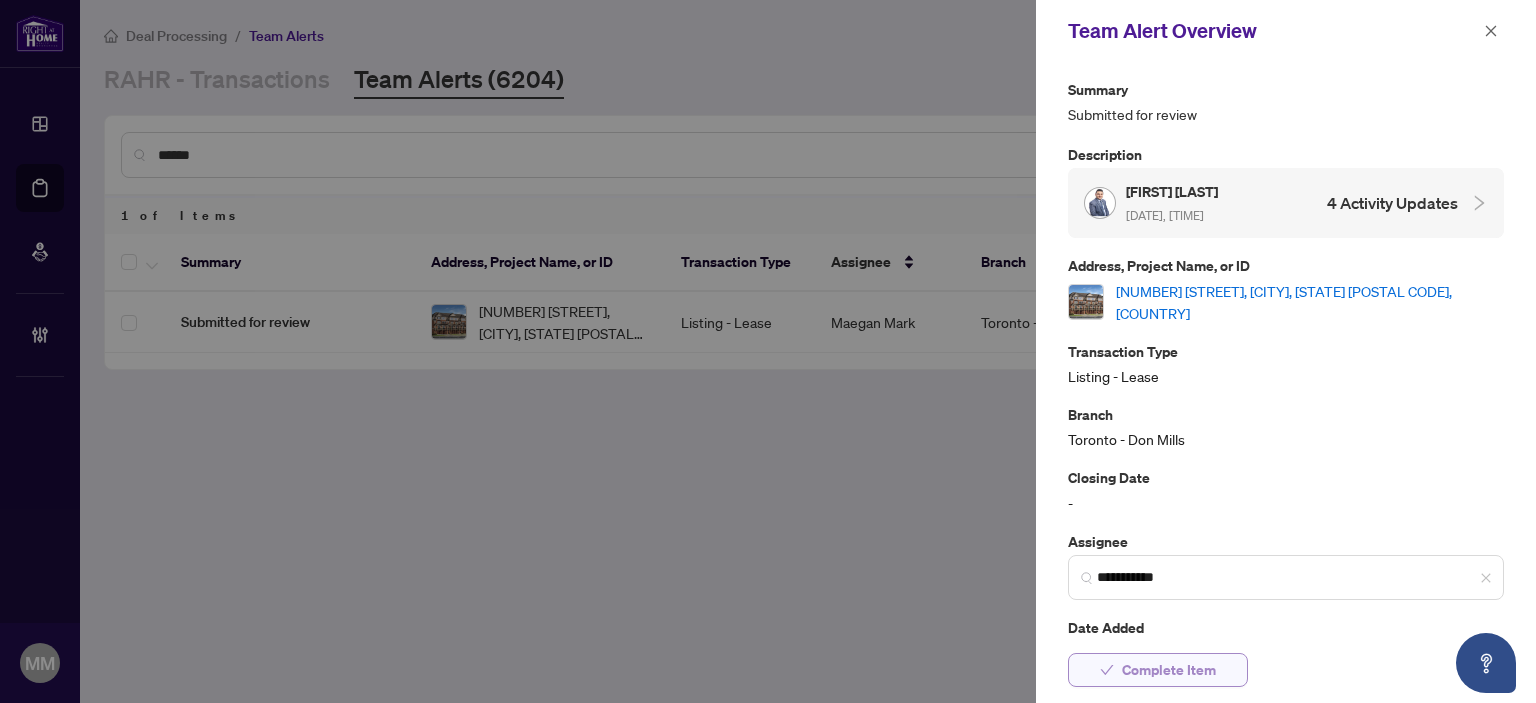 click on "Complete Item" at bounding box center [1169, 670] 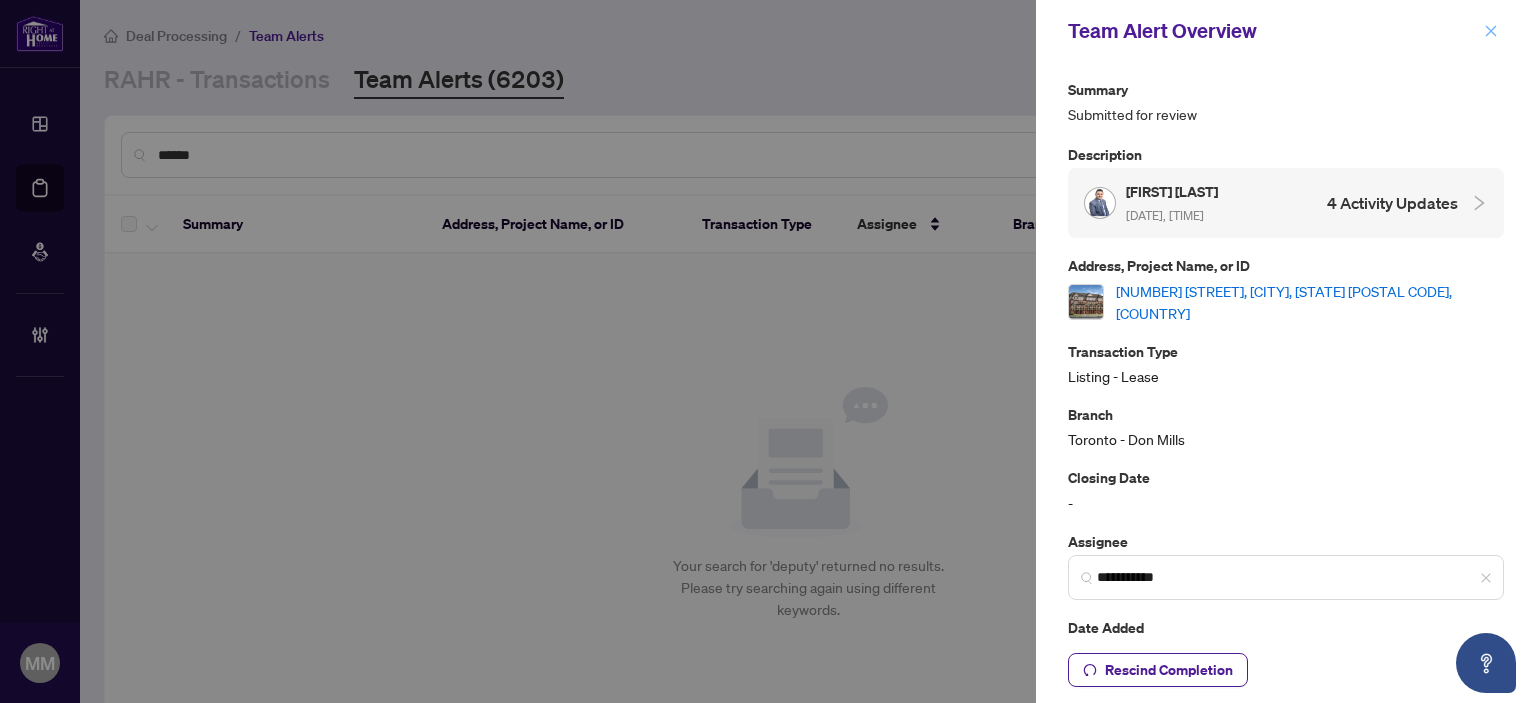 click 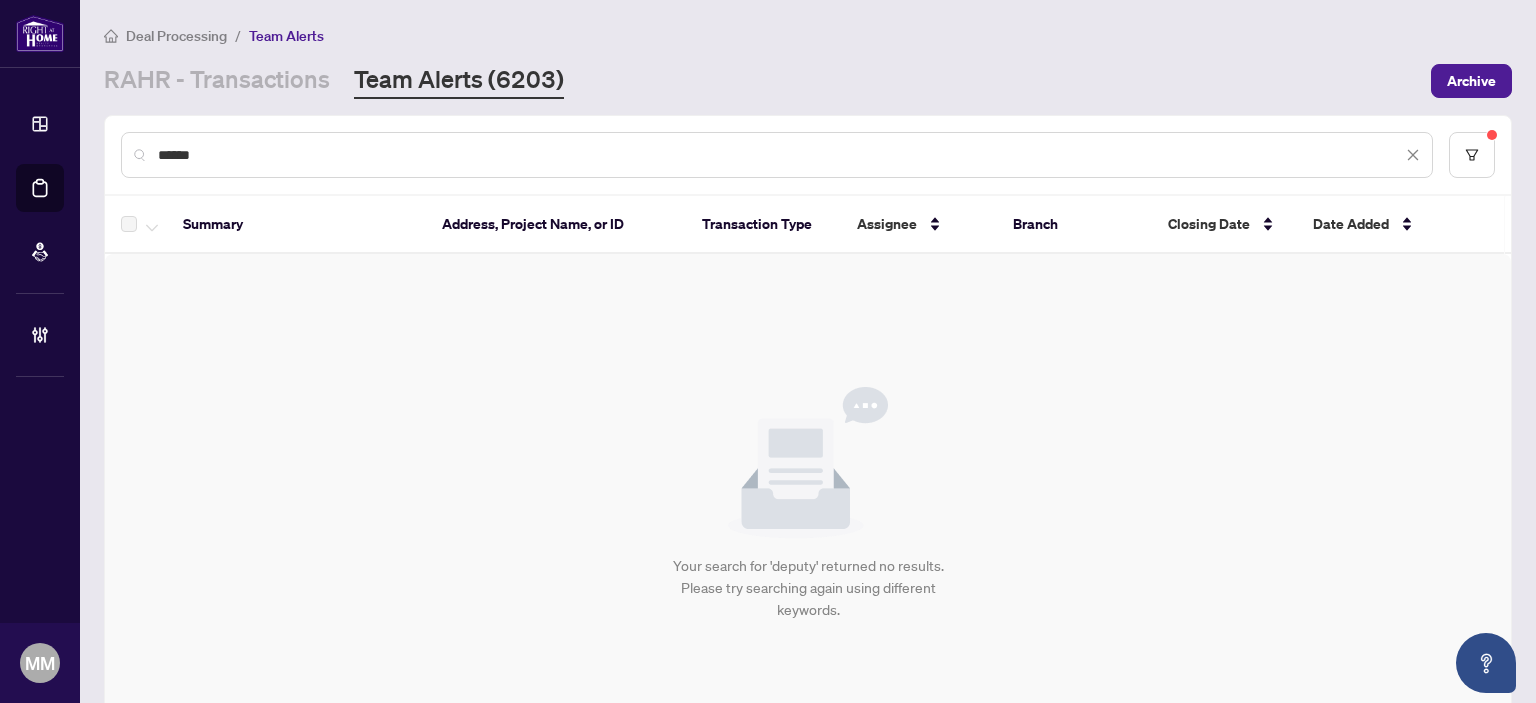 click on "Your search for 'deputy' returned no results. Please try searching again using different keywords." at bounding box center (808, 504) 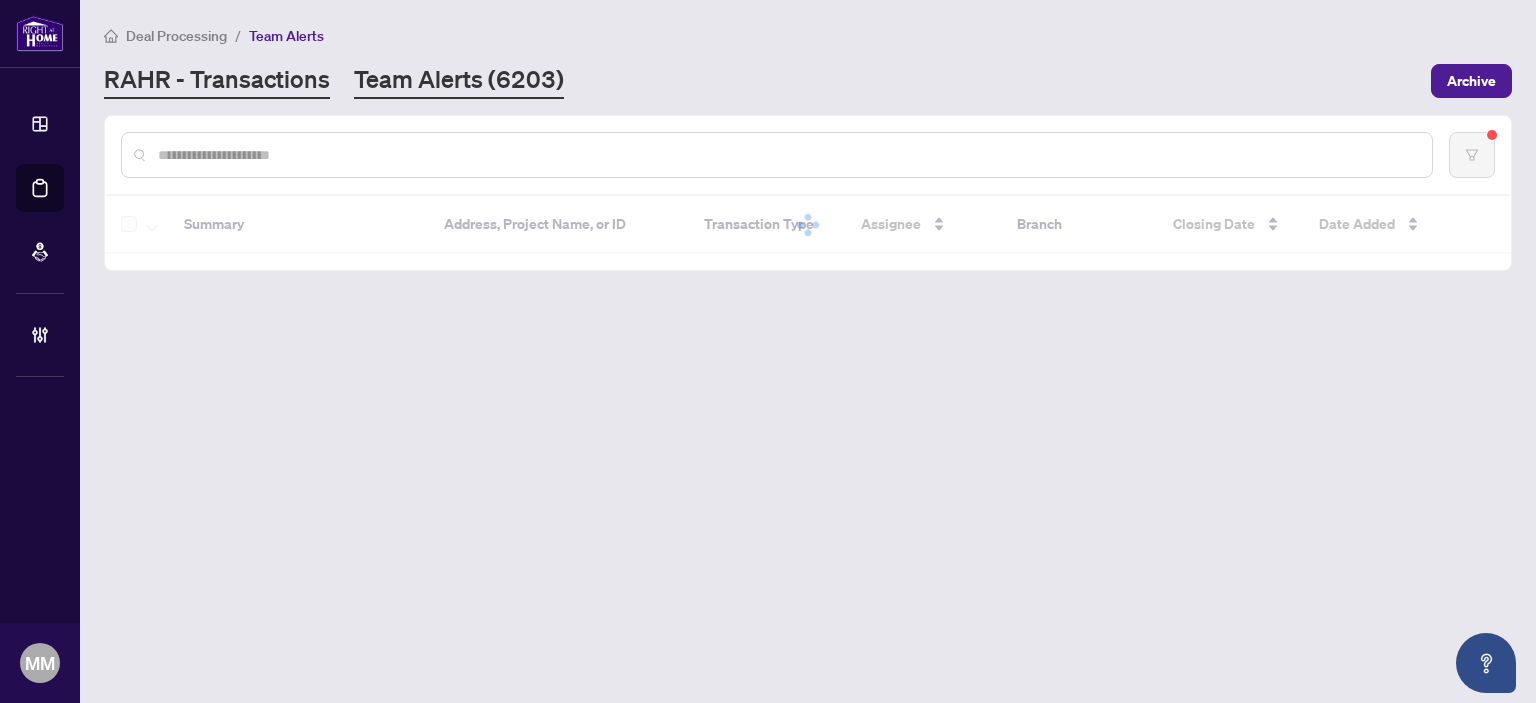 click on "RAHR - Transactions" at bounding box center (217, 81) 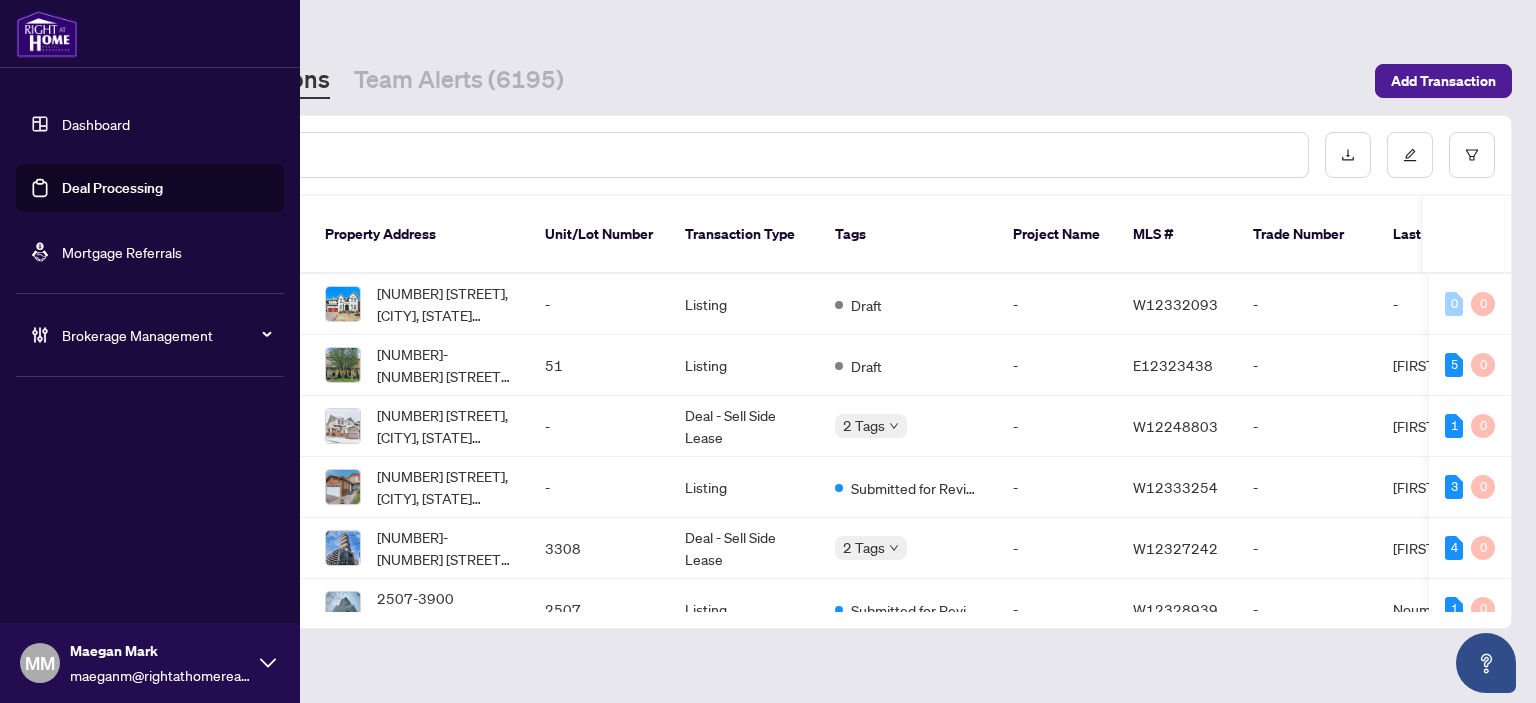 click on "Brokerage Management" at bounding box center (150, 335) 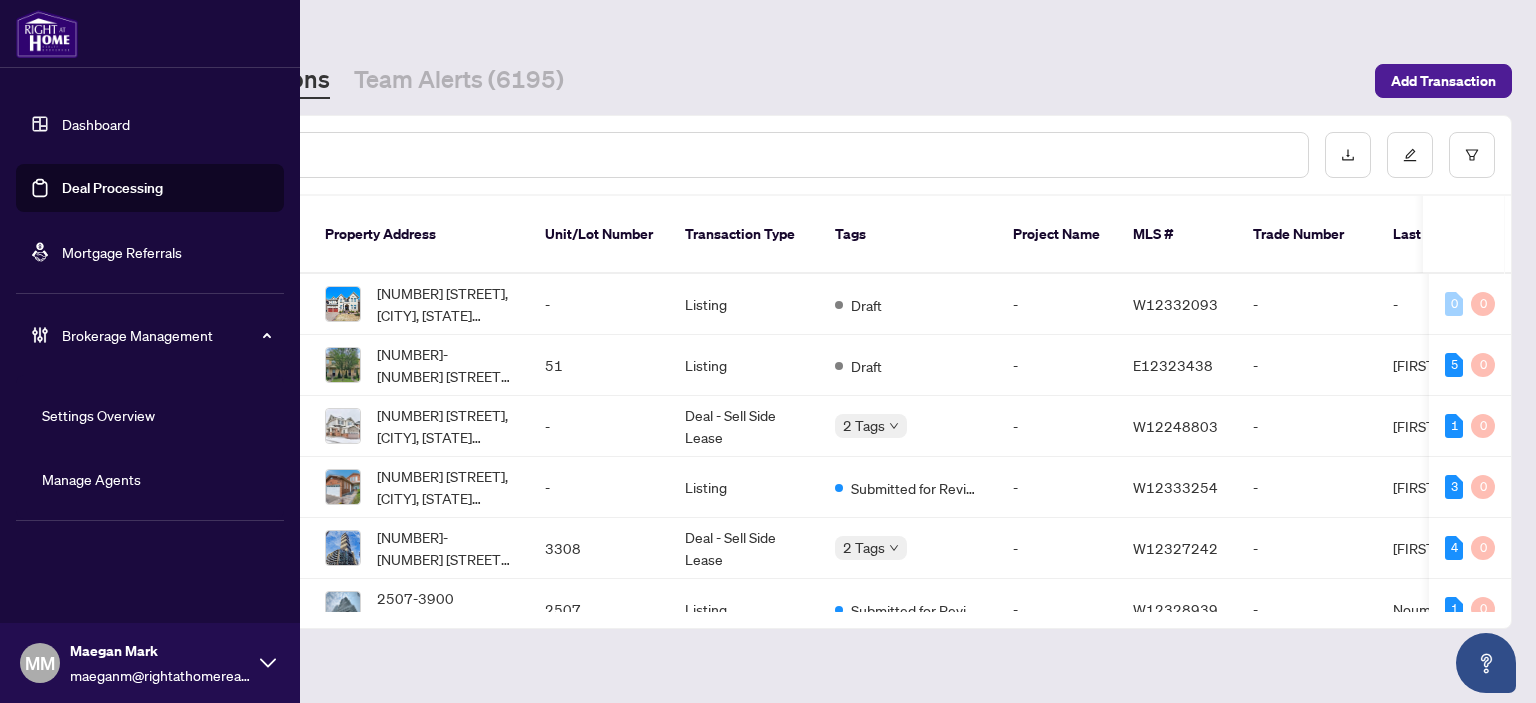 click on "Manage Agents" at bounding box center (91, 479) 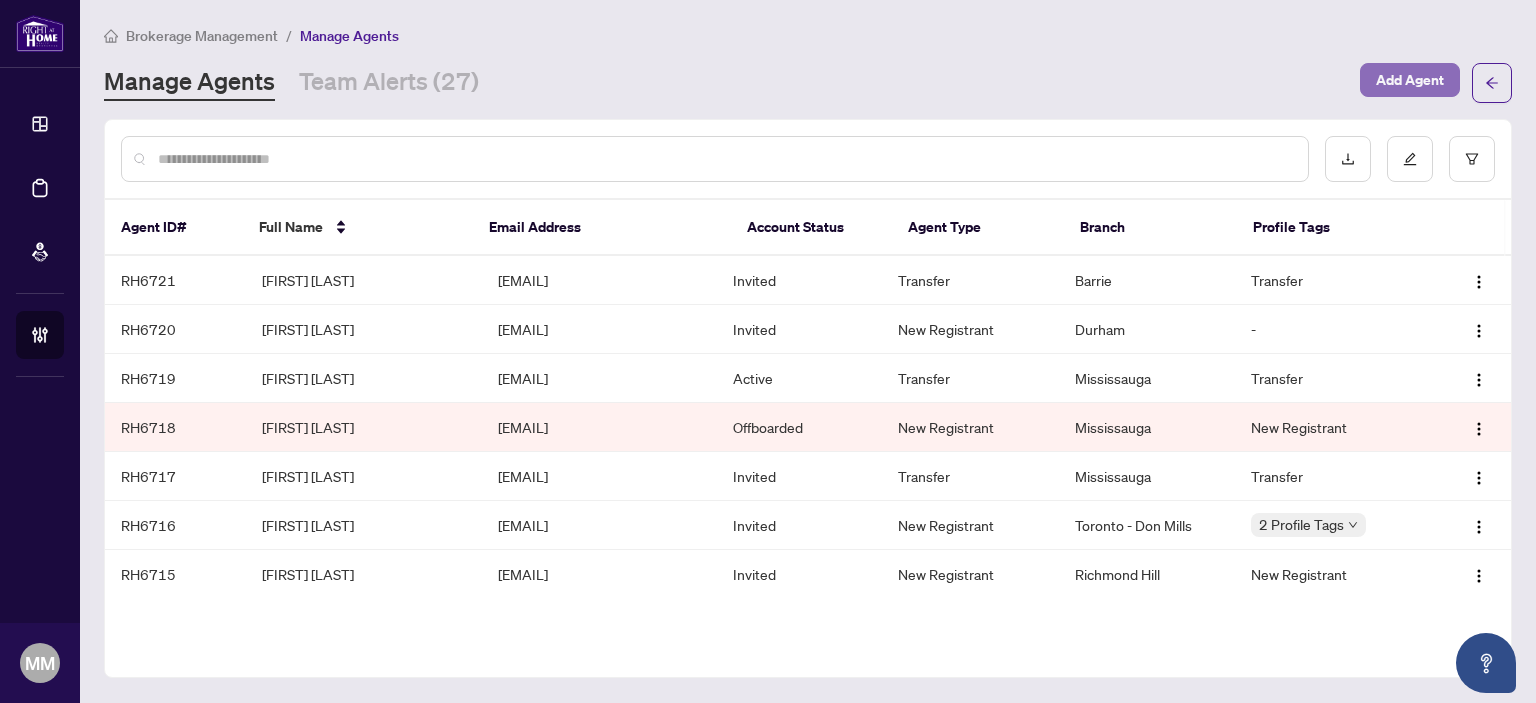 click on "Add Agent" at bounding box center (1410, 80) 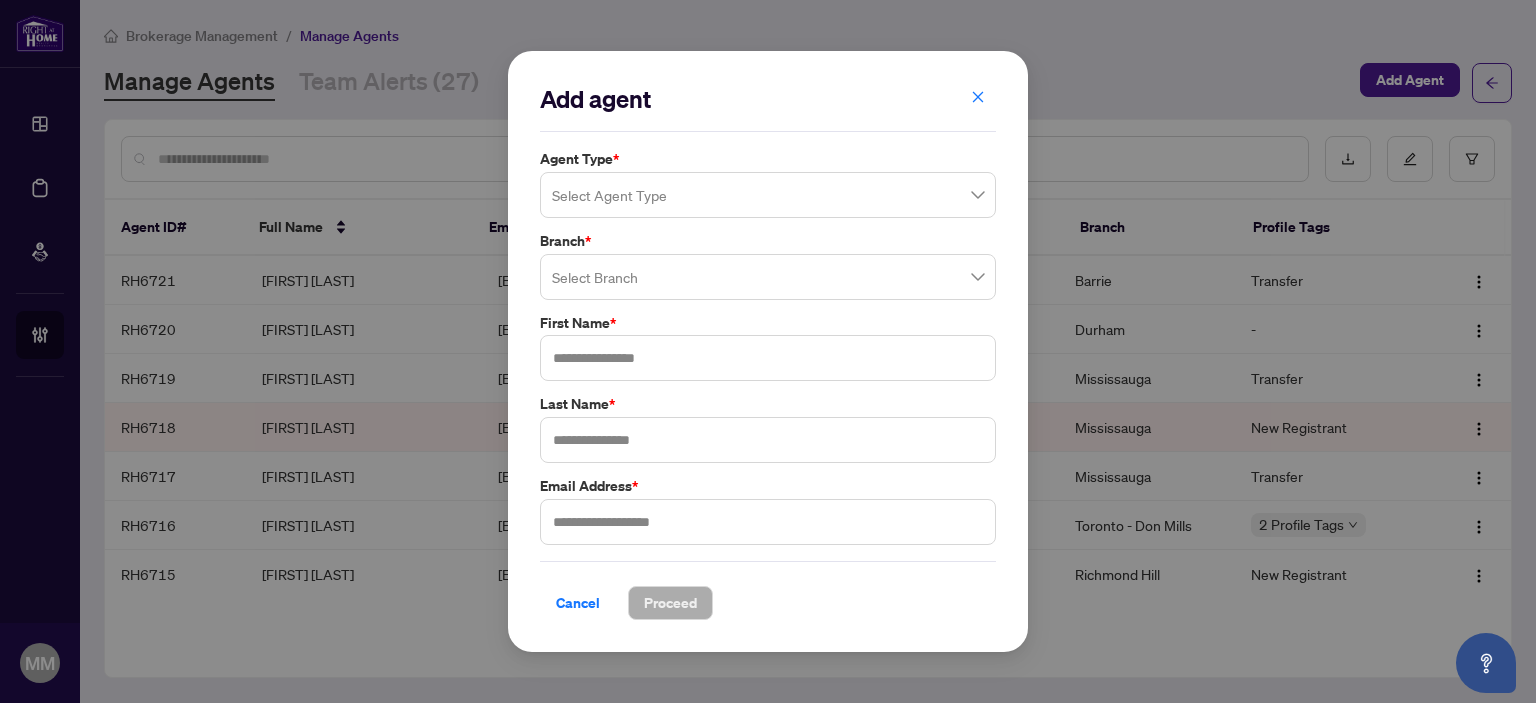 click at bounding box center (759, 198) 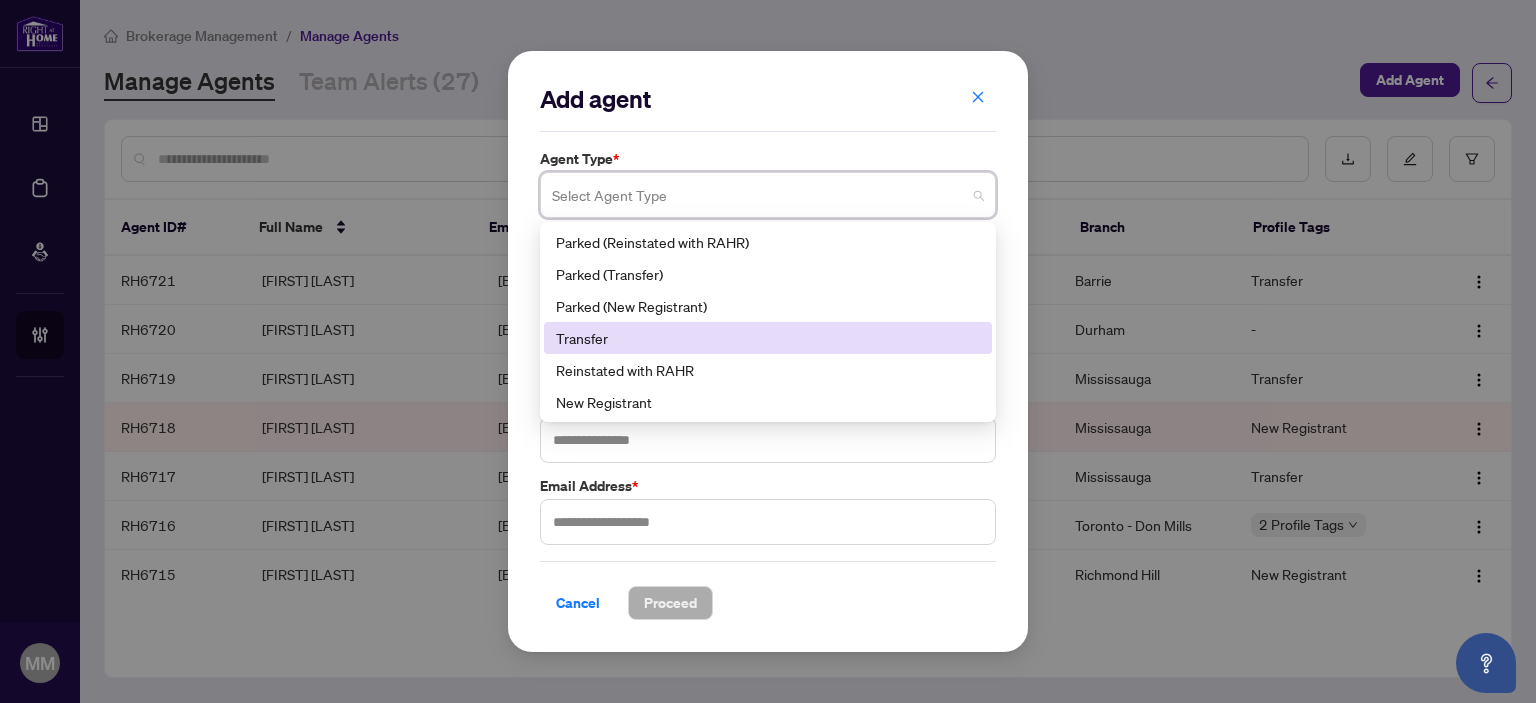 click on "Transfer" at bounding box center (768, 338) 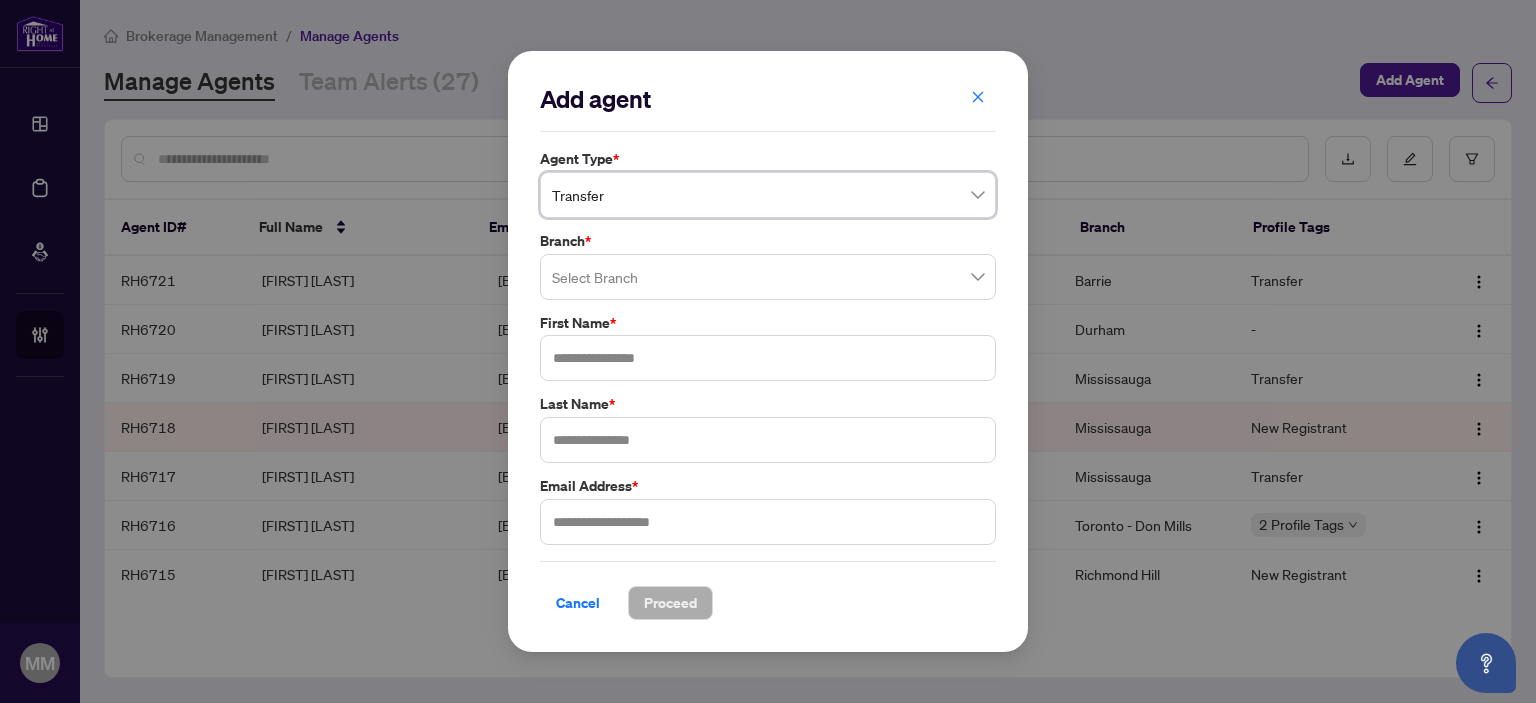click at bounding box center [759, 280] 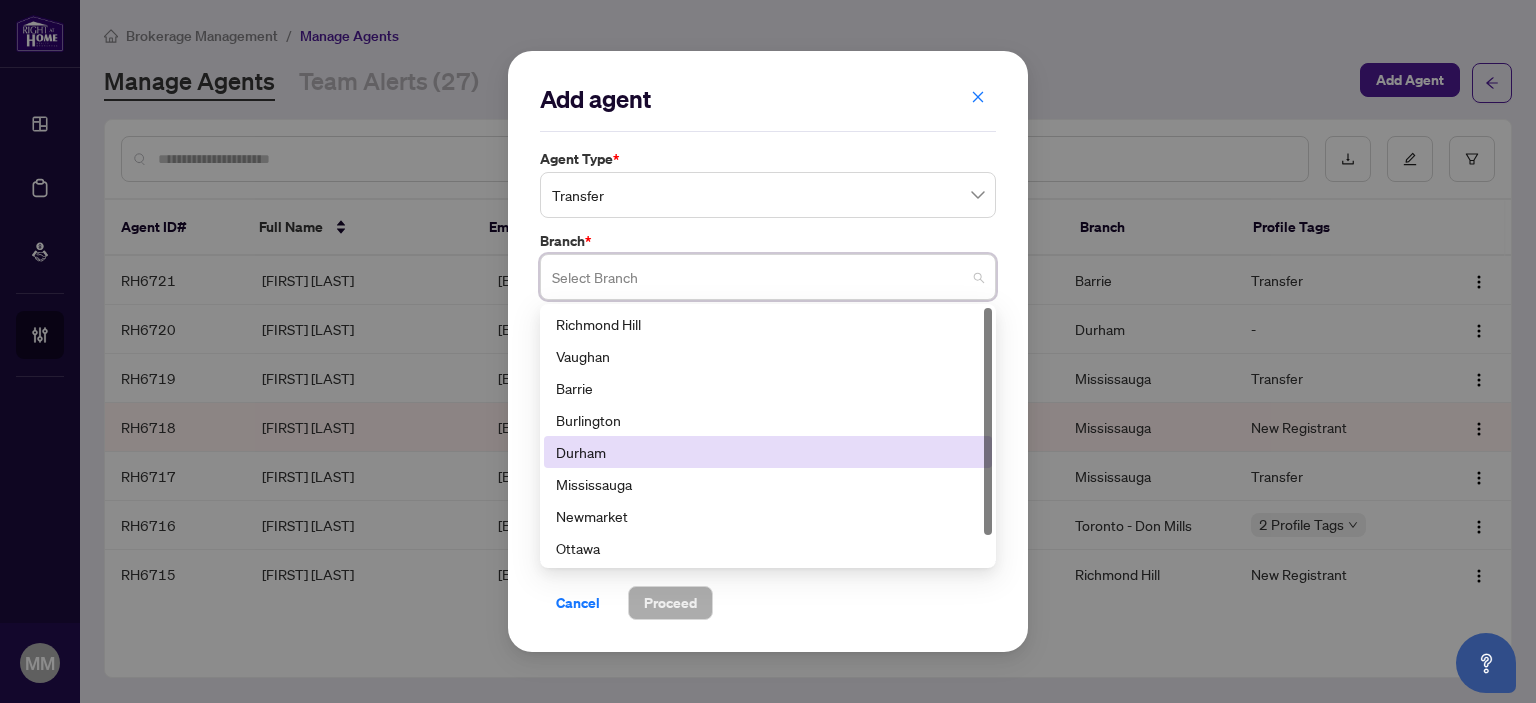 scroll, scrollTop: 32, scrollLeft: 0, axis: vertical 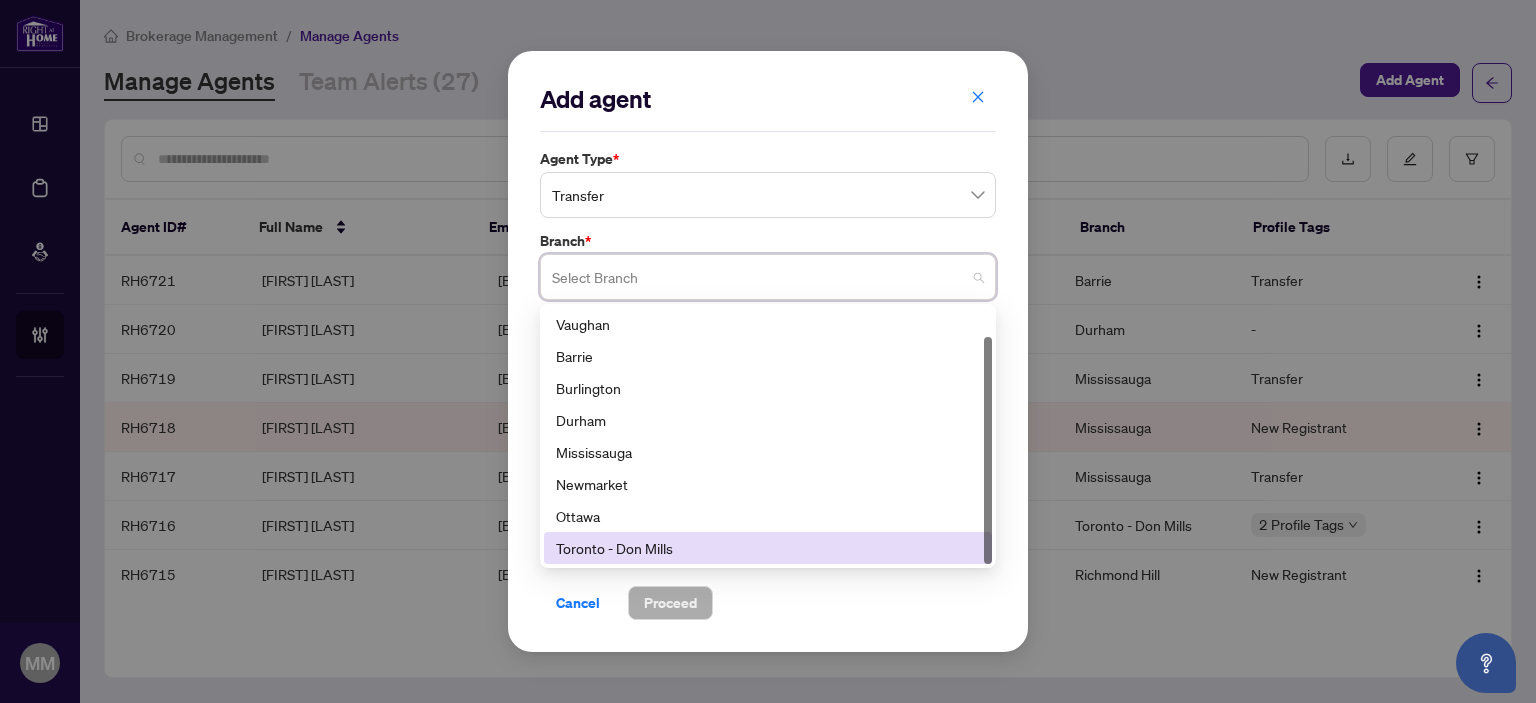 click on "Toronto - Don Mills" at bounding box center (768, 548) 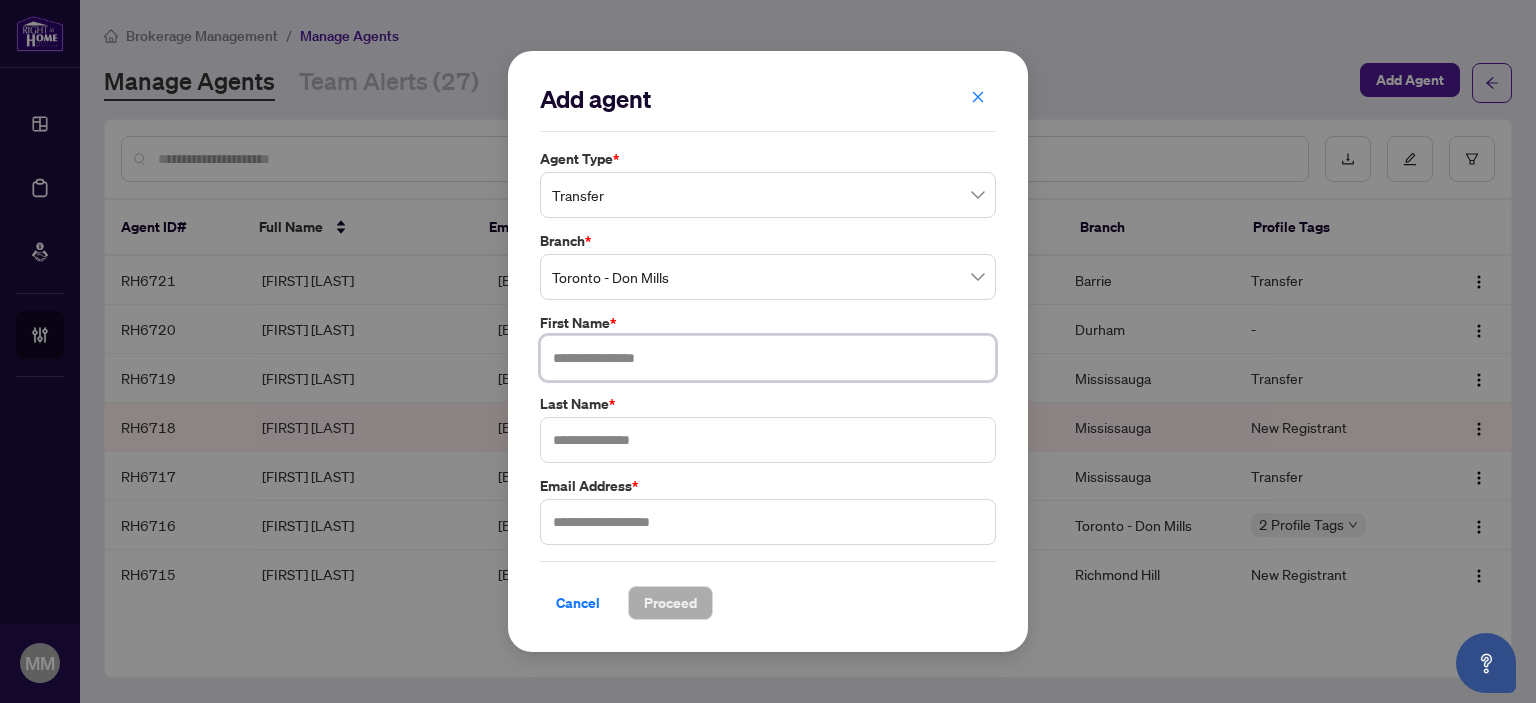 click at bounding box center (768, 358) 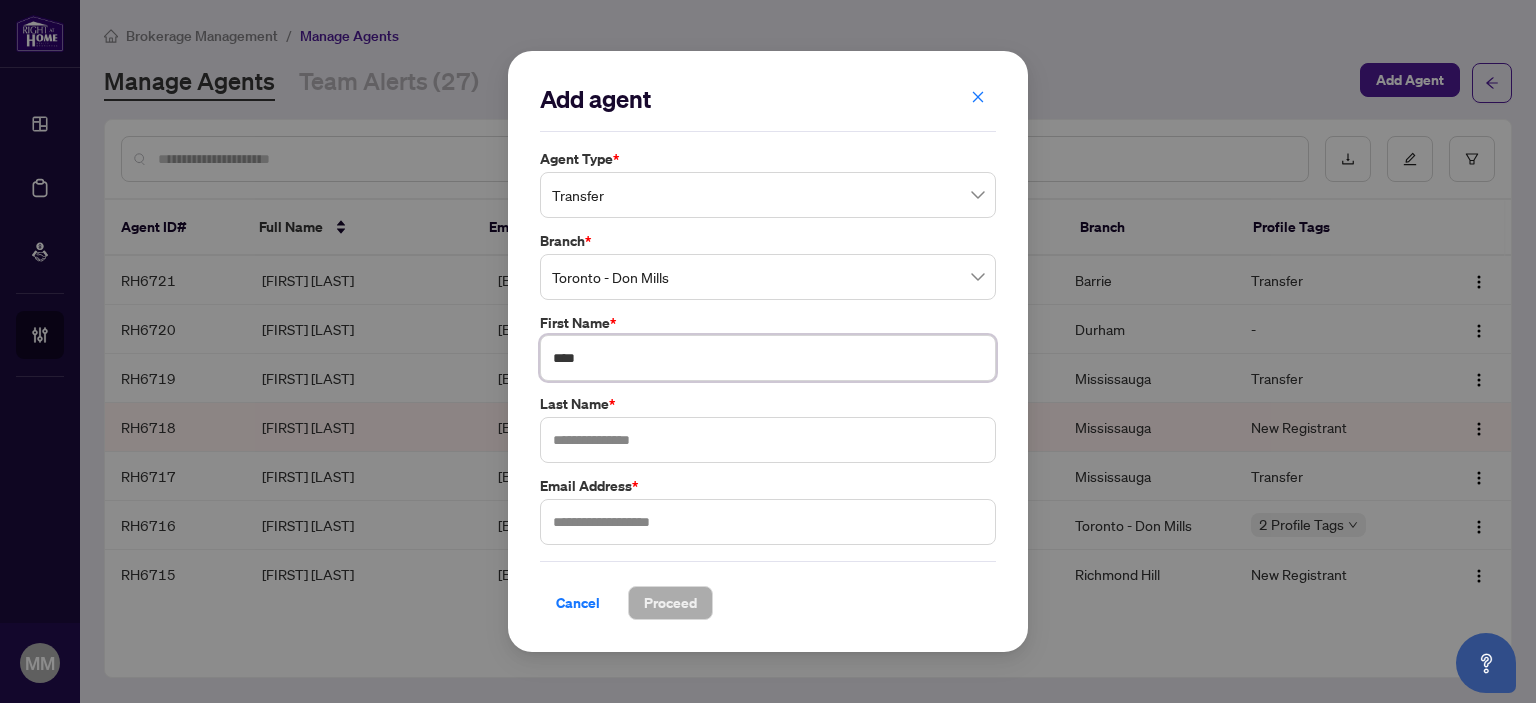 type on "****" 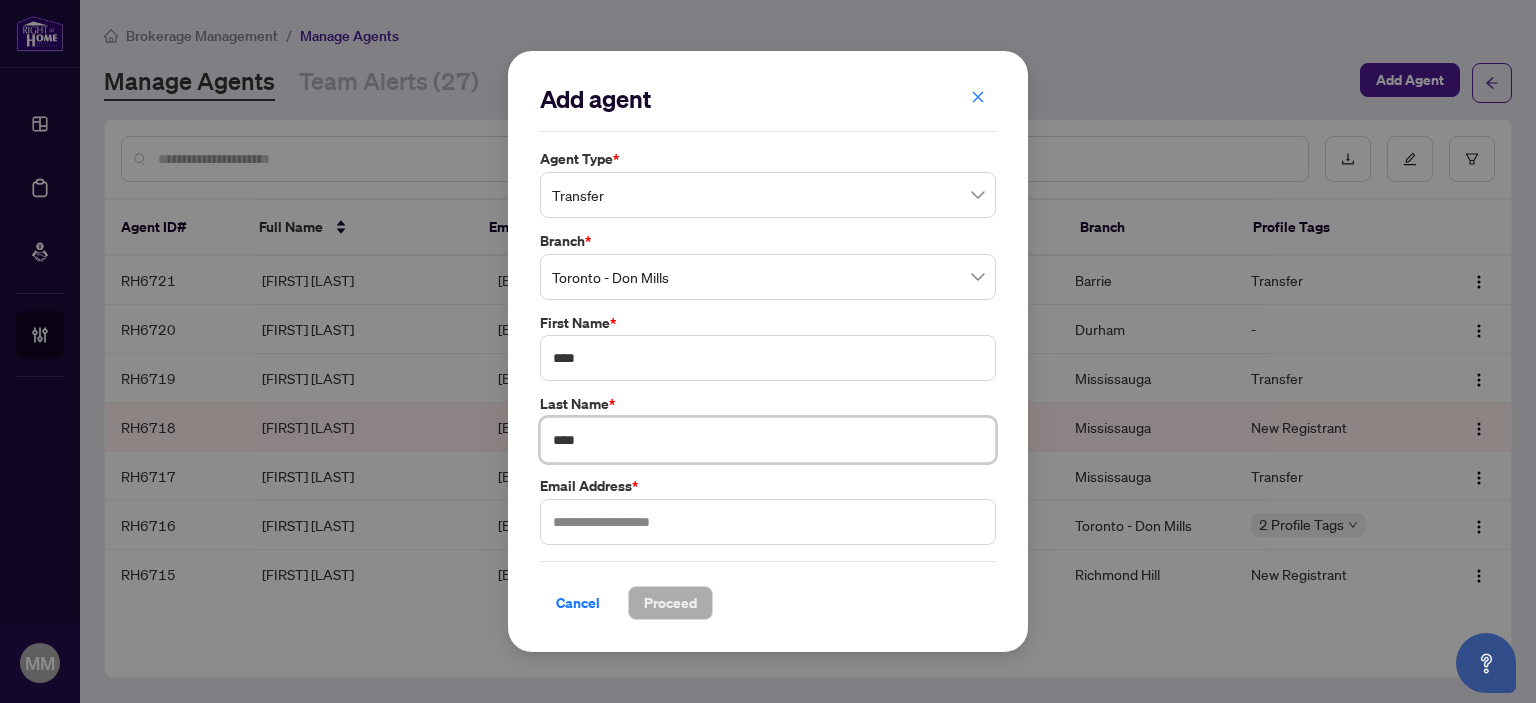 type on "****" 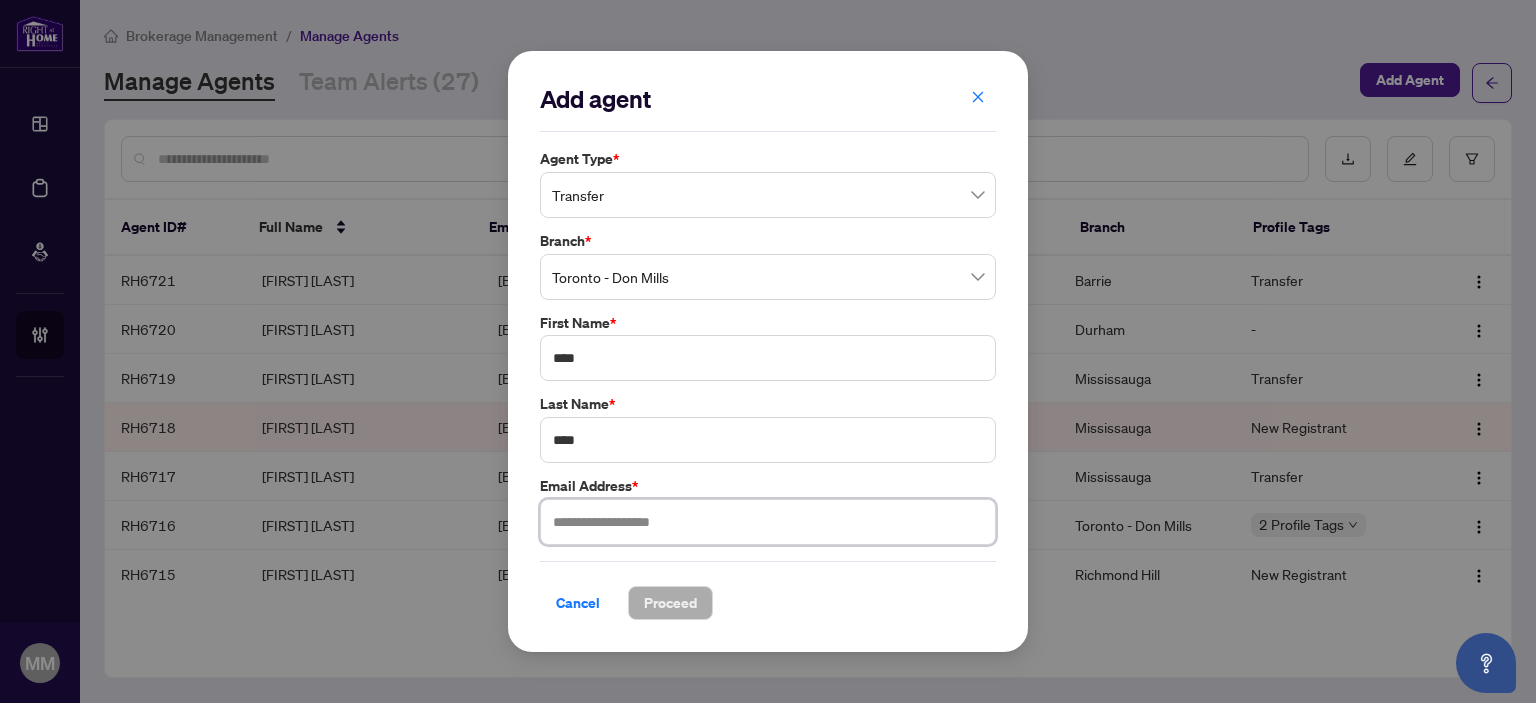 click at bounding box center [768, 522] 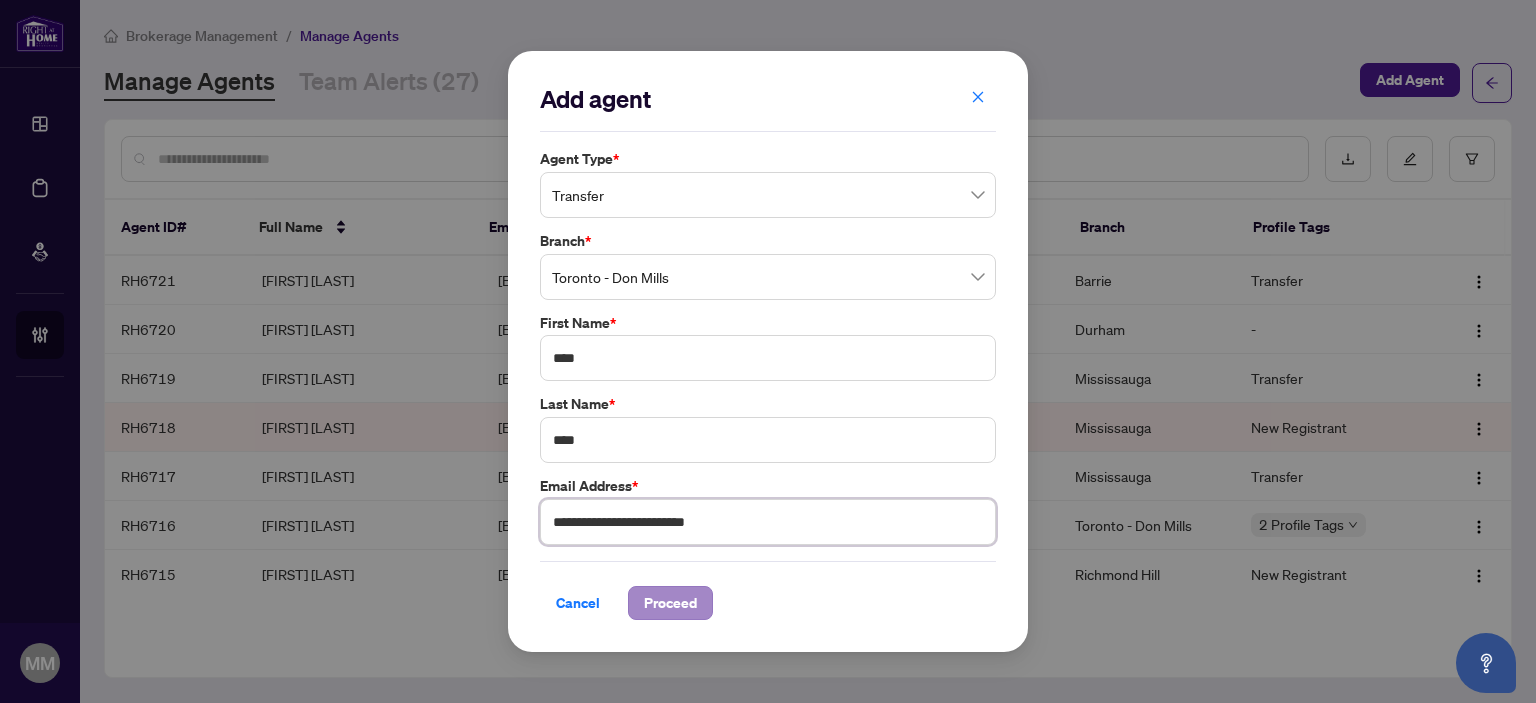 type on "**********" 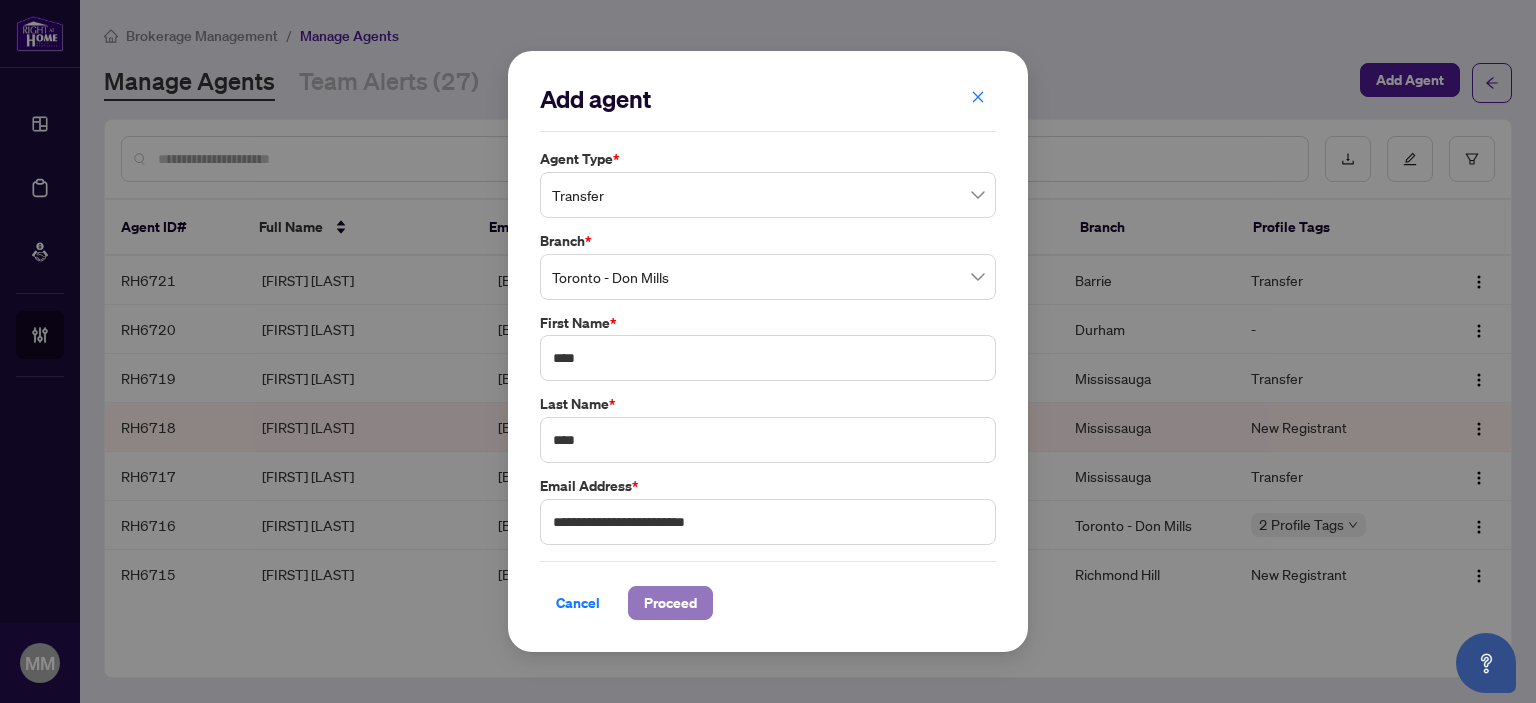 click on "Proceed" at bounding box center (670, 603) 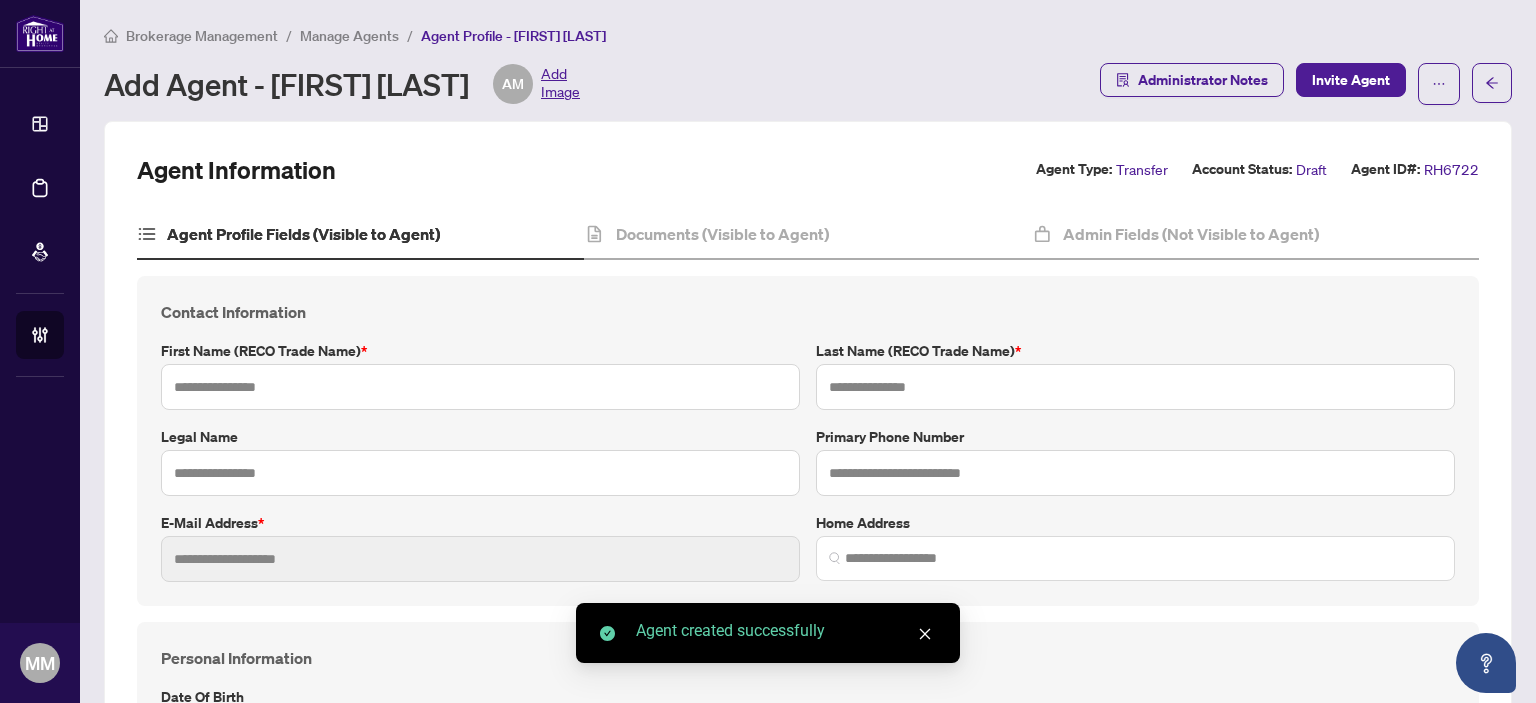 type on "****" 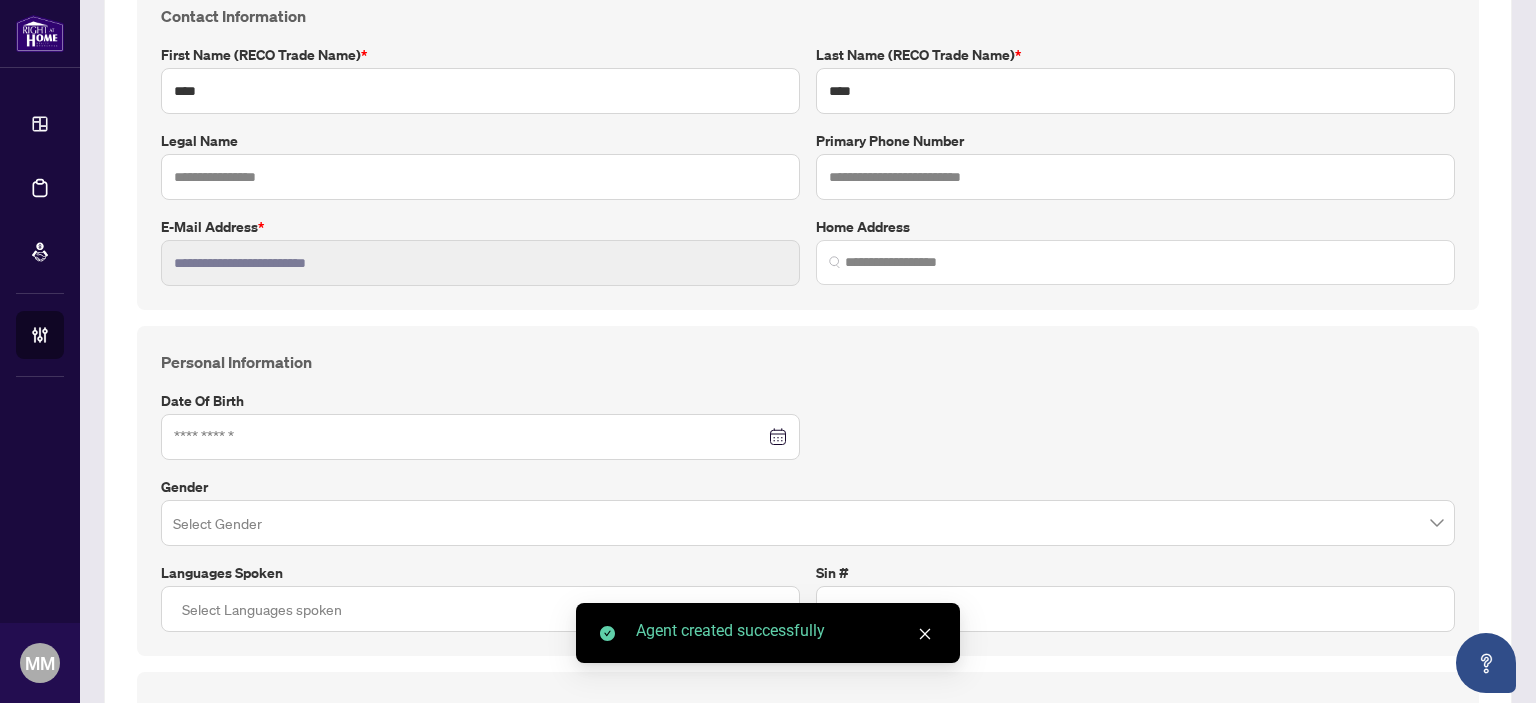scroll, scrollTop: 300, scrollLeft: 0, axis: vertical 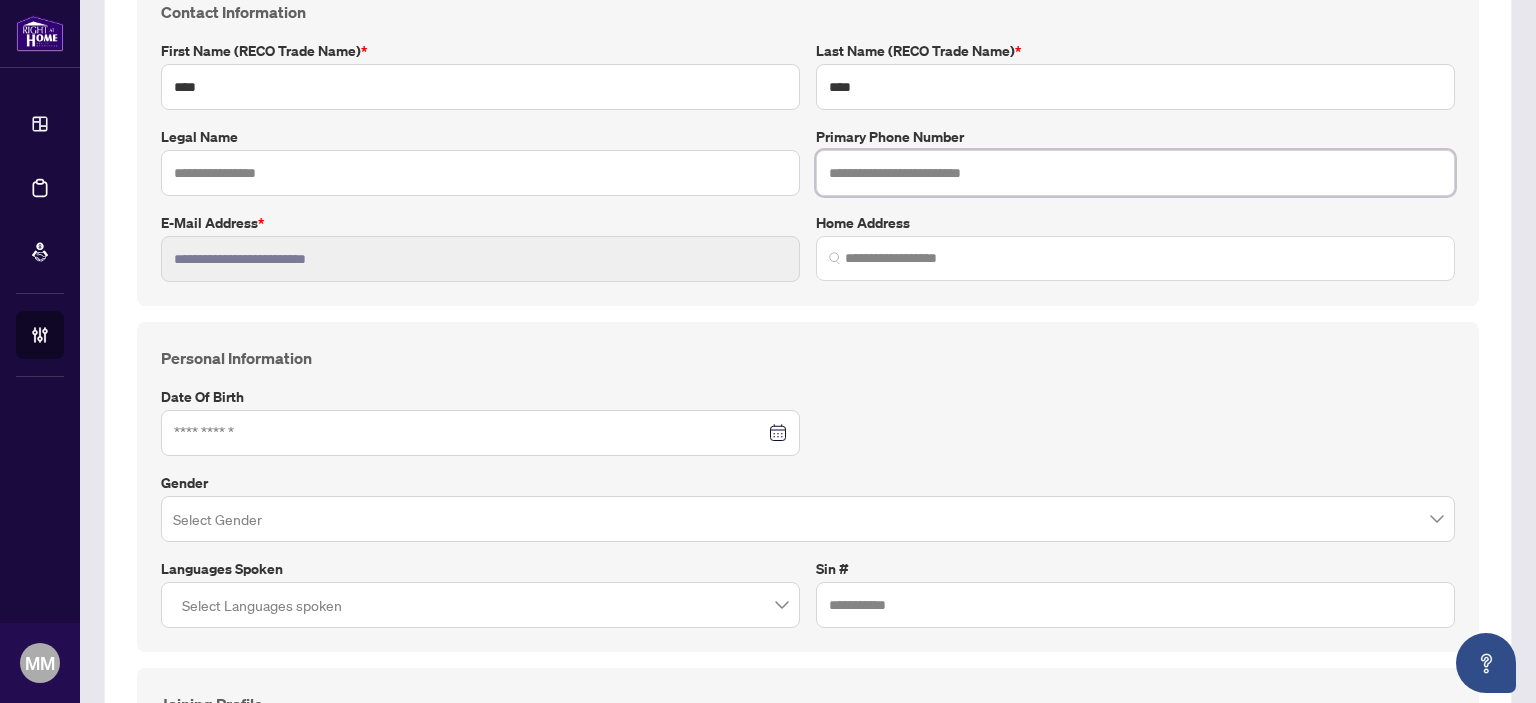 click at bounding box center (1135, 173) 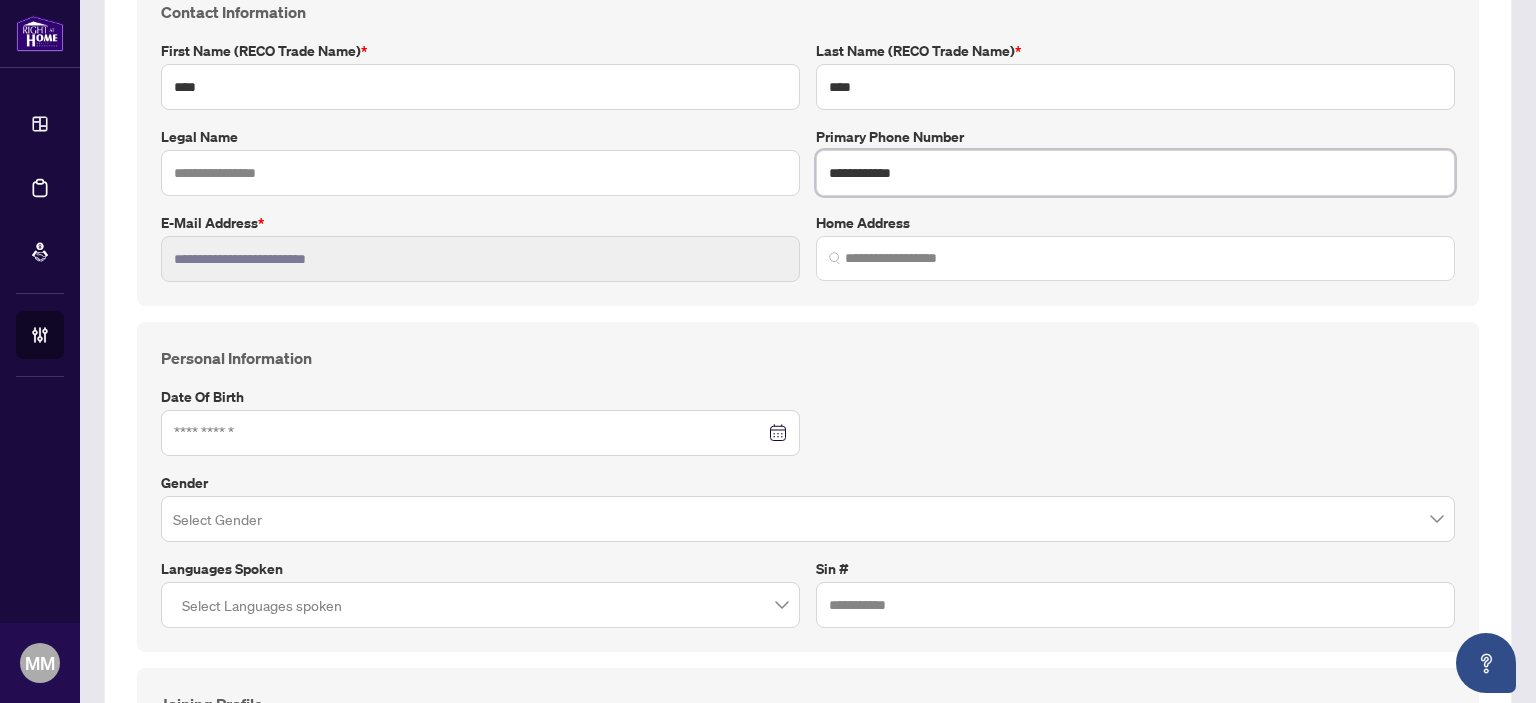 type on "**********" 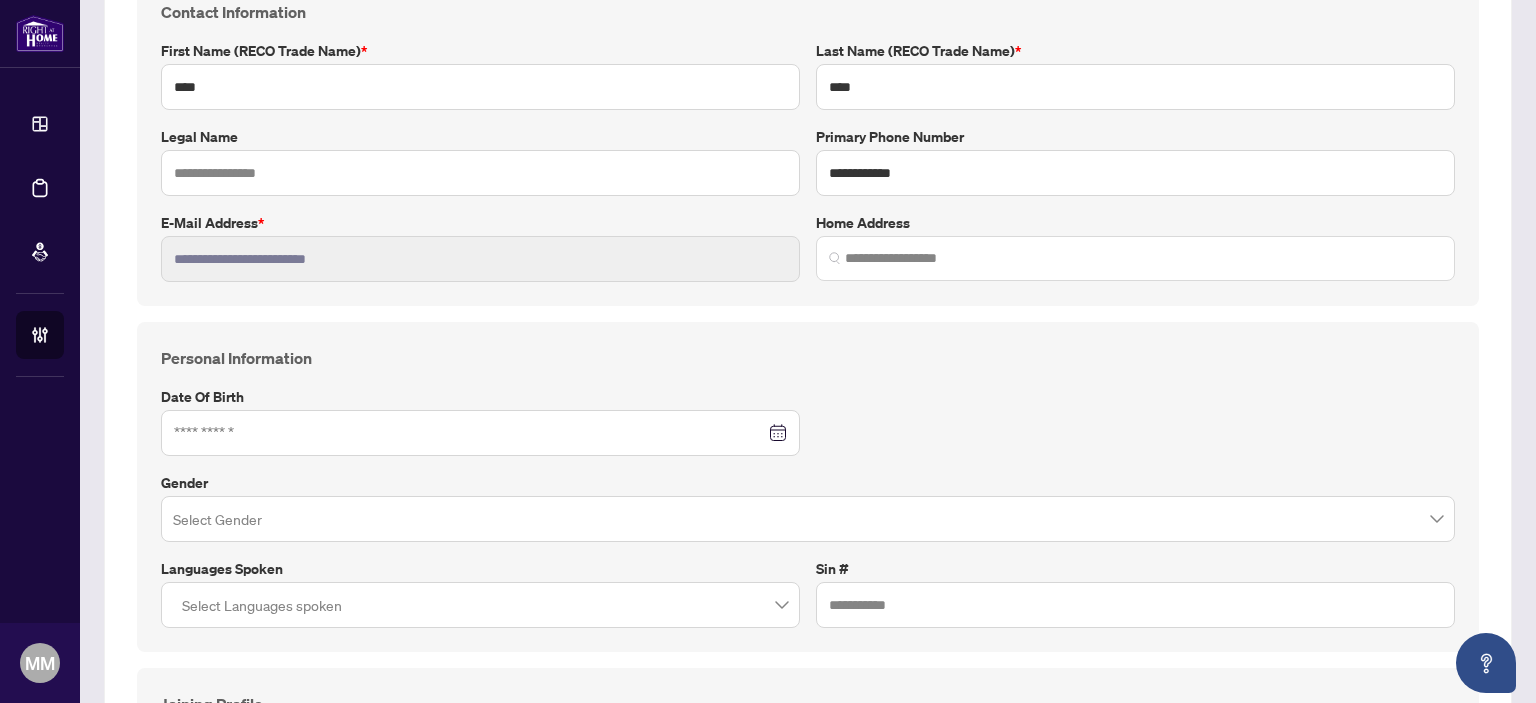 click on "Personal Information Date of Birth Gender Select Gender Languages spoken   Select Languages spoken Sin #" at bounding box center [808, 487] 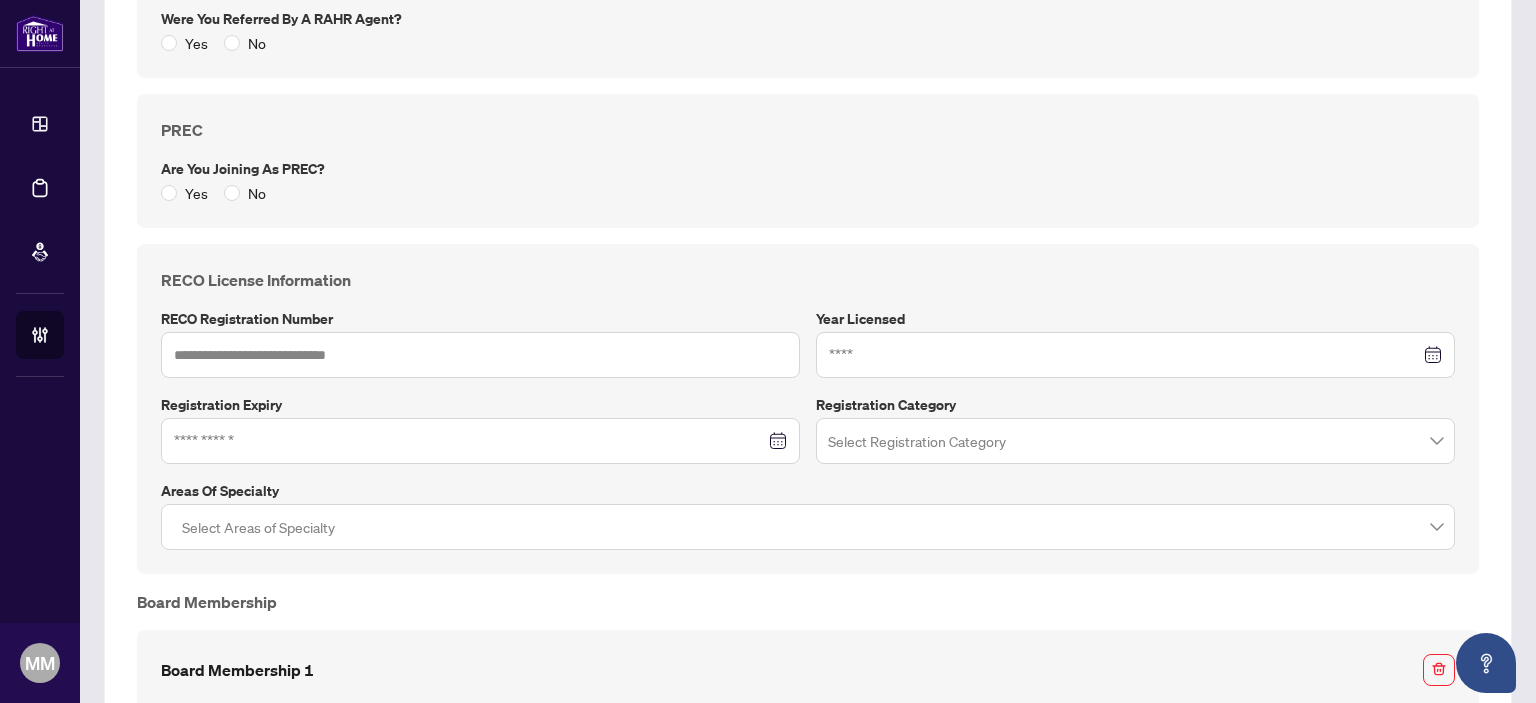 scroll, scrollTop: 1300, scrollLeft: 0, axis: vertical 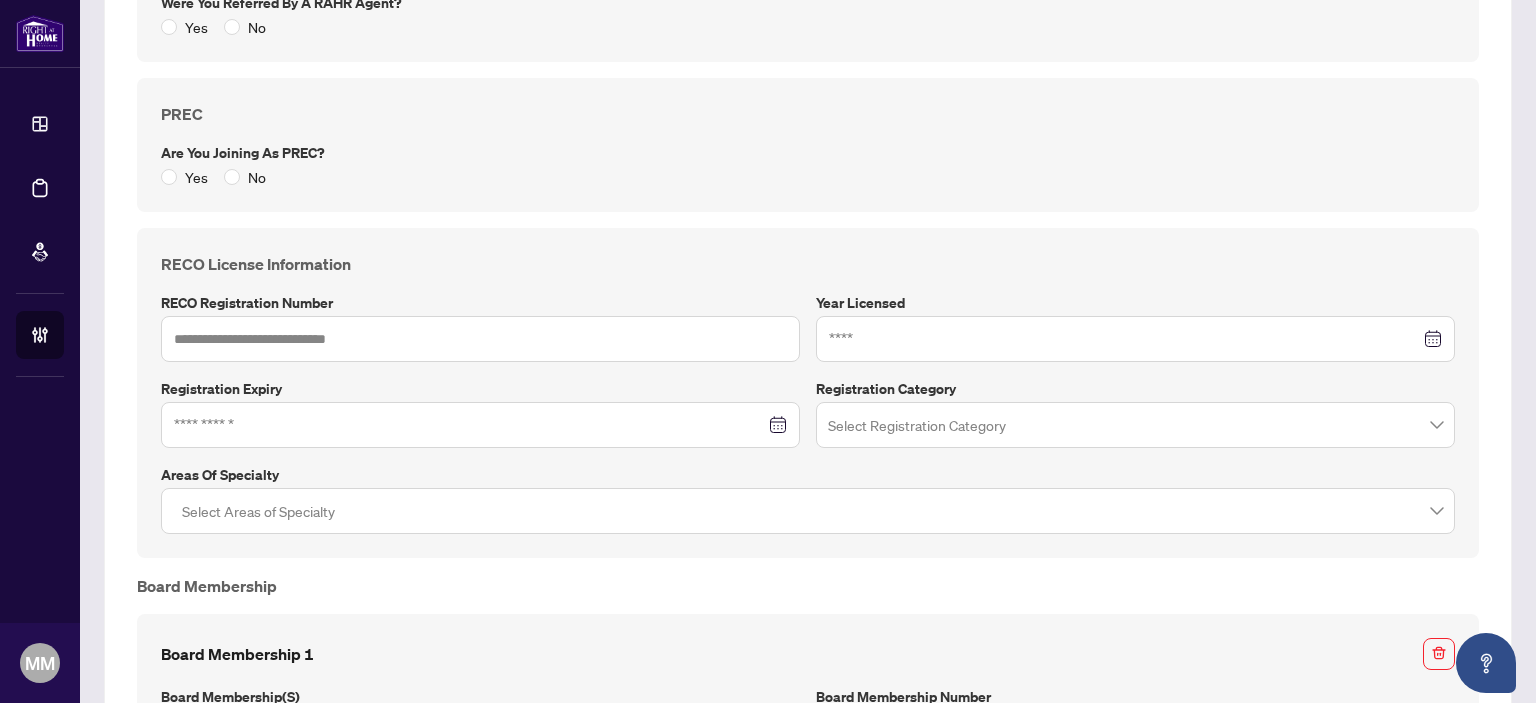 click on "Board Membership" at bounding box center (808, 586) 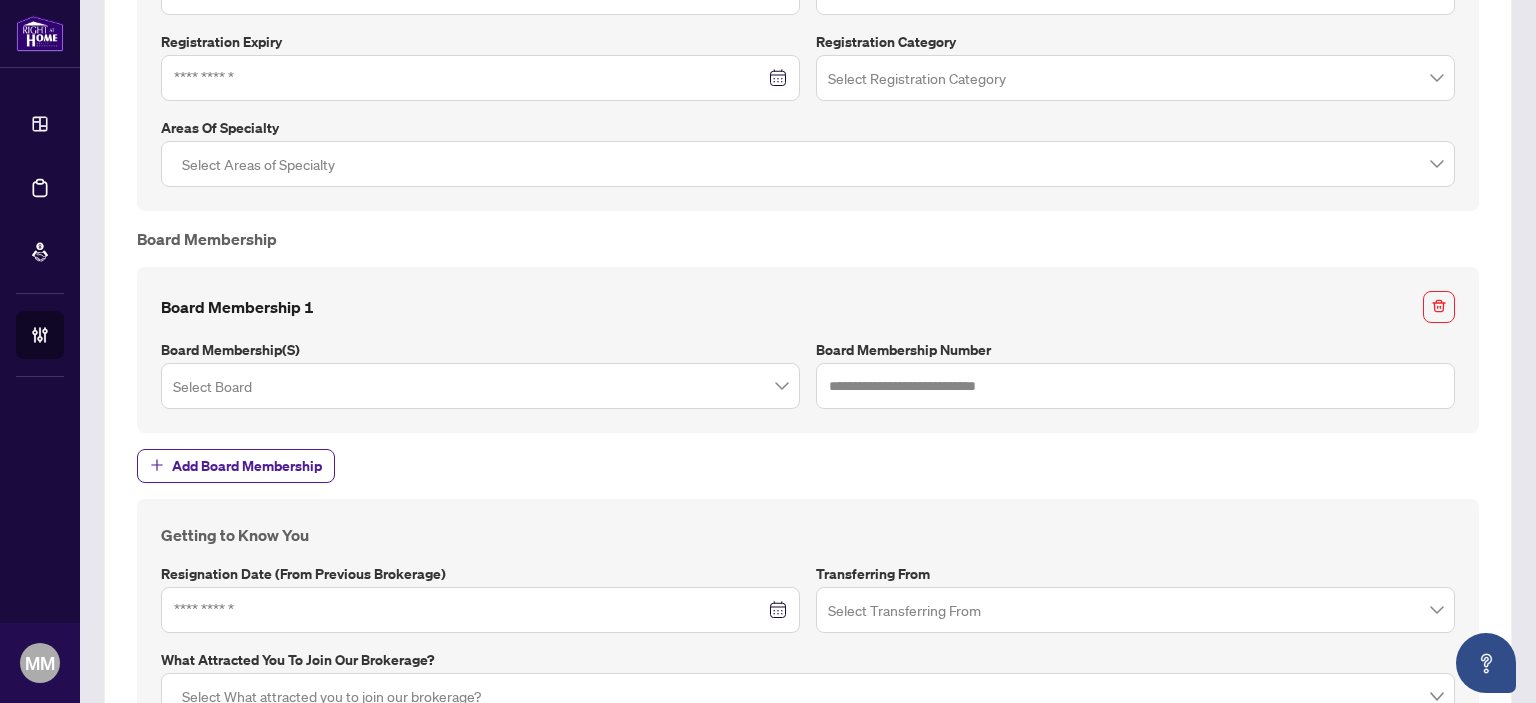 scroll, scrollTop: 1800, scrollLeft: 0, axis: vertical 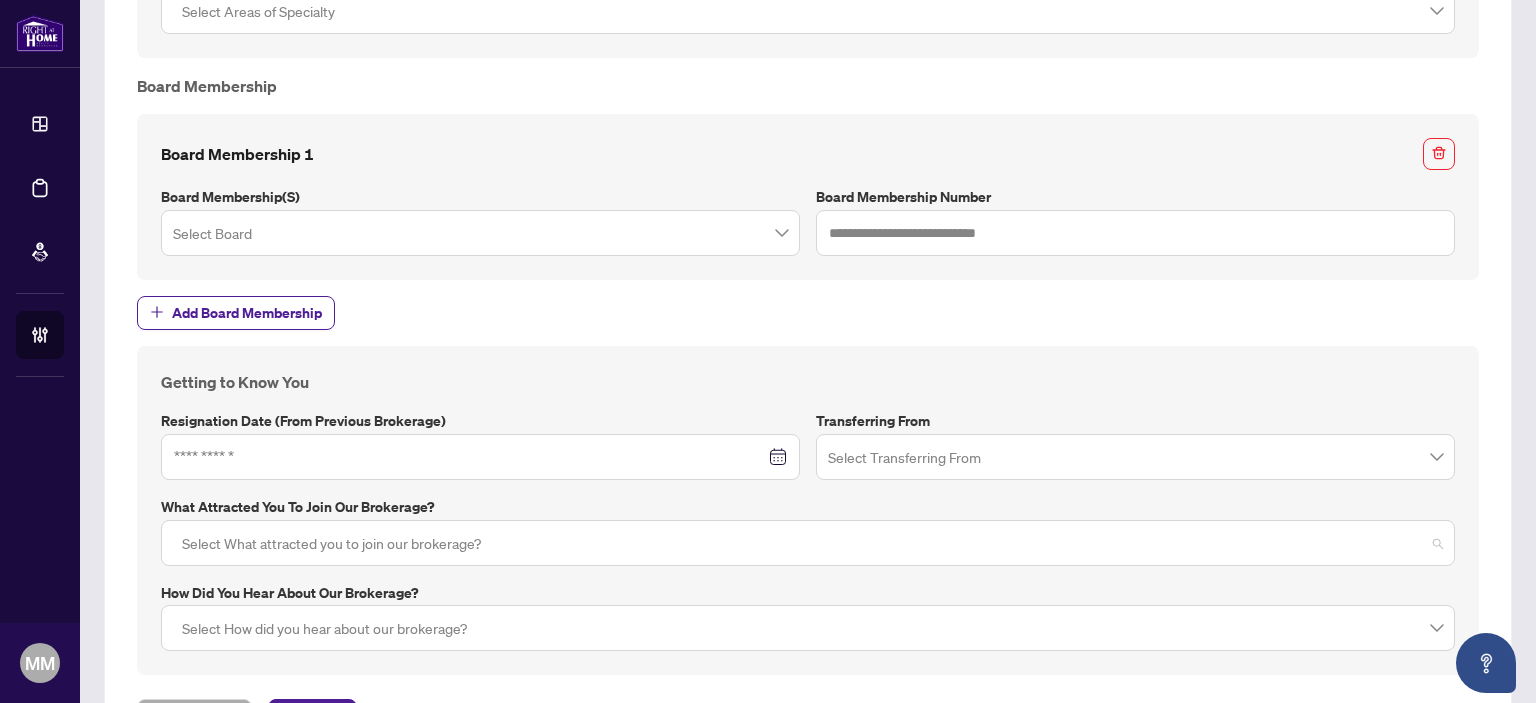 click at bounding box center [808, 543] 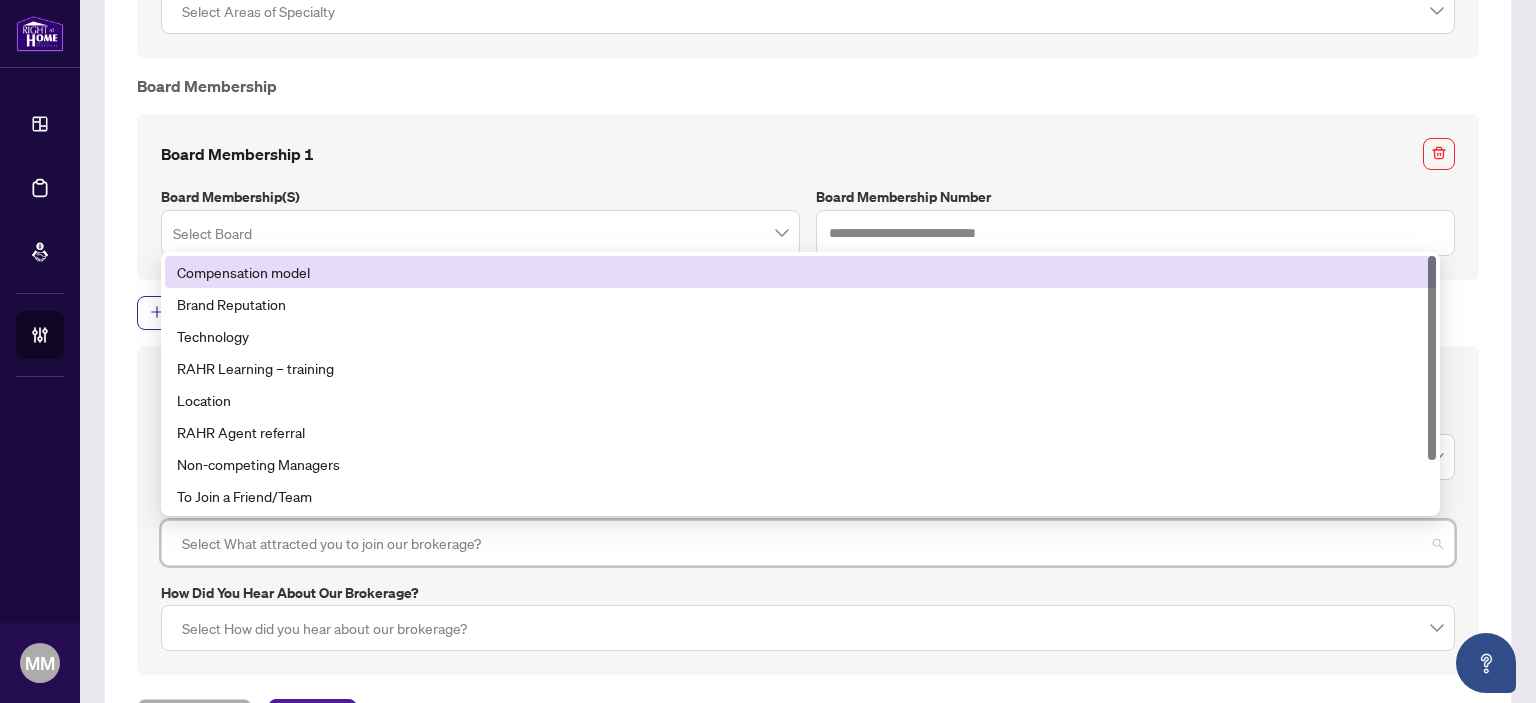 click on "How did you hear about our brokerage?" at bounding box center (808, 593) 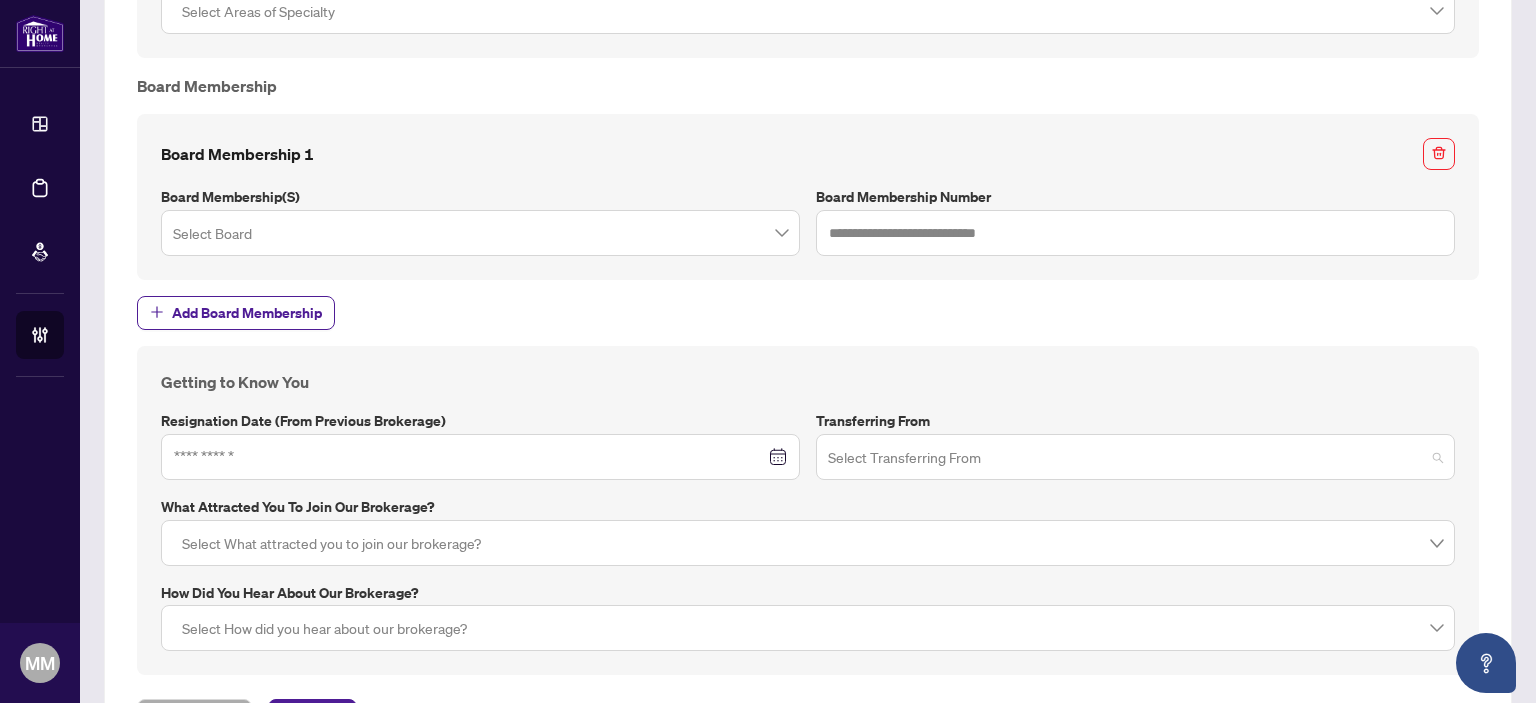 click at bounding box center (1126, 460) 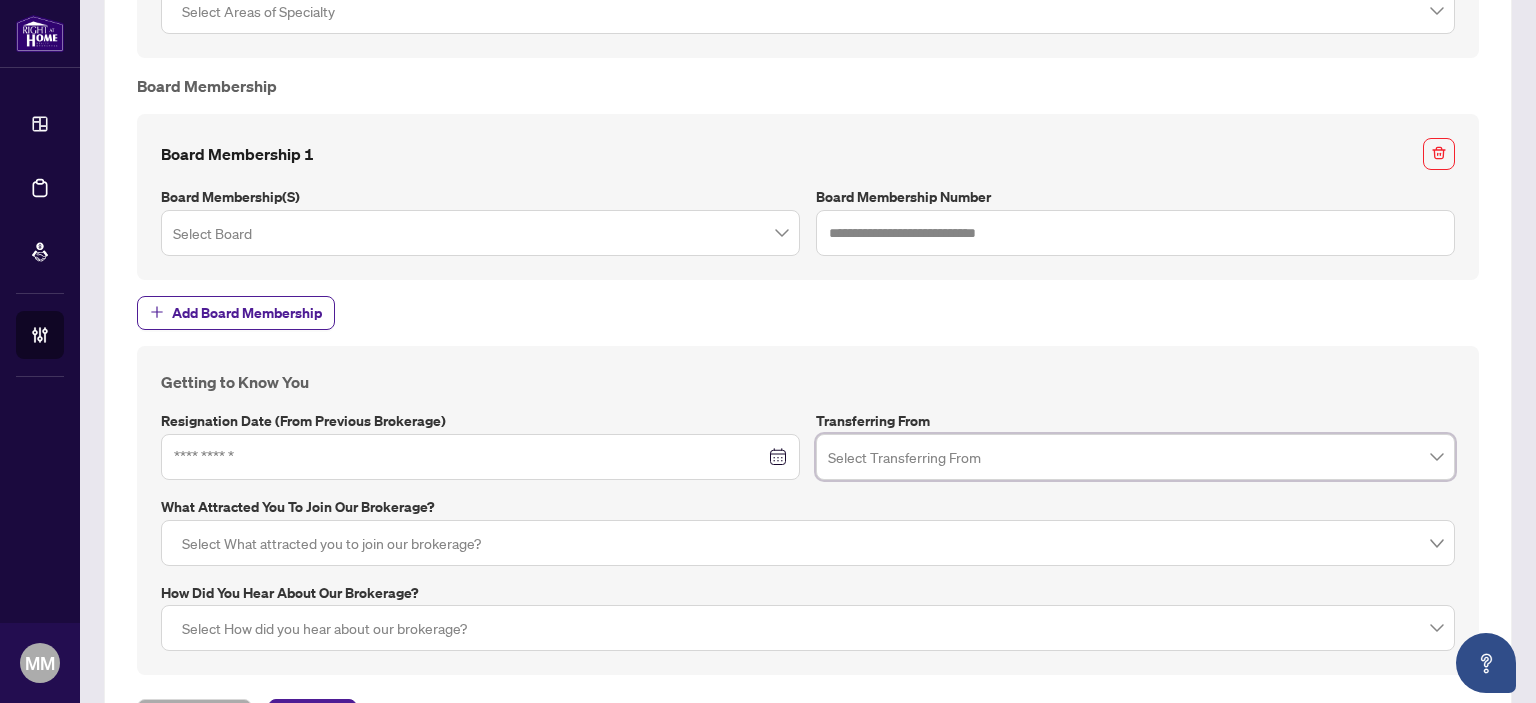 click on "Getting to Know You Resignation Date (from previous brokerage) Transferring From Select Transferring From 5 6 7 100 Acres Realty Inc 2 Percent Realty Results Inc A R Business Brokers Inc ACE Team Realty Inc Active Lifestyles Ltd Apex Results Realty Inc Atrium Realty Group Inc Aura Signature Realty Inc Avenue North Realty Inc Avila Realty Group Inc What attracted you to join our brokerage?   Select What attracted you to join our brokerage? 487 488 Compensation model Brand Reputation Technology RAHR Learning – training Location RAHR Agent referral Non-competing Managers To Join a Friend/Team Other (please specify) Admin Support How did you hear about our brokerage?   Select How did you hear about our brokerage?" at bounding box center (808, 511) 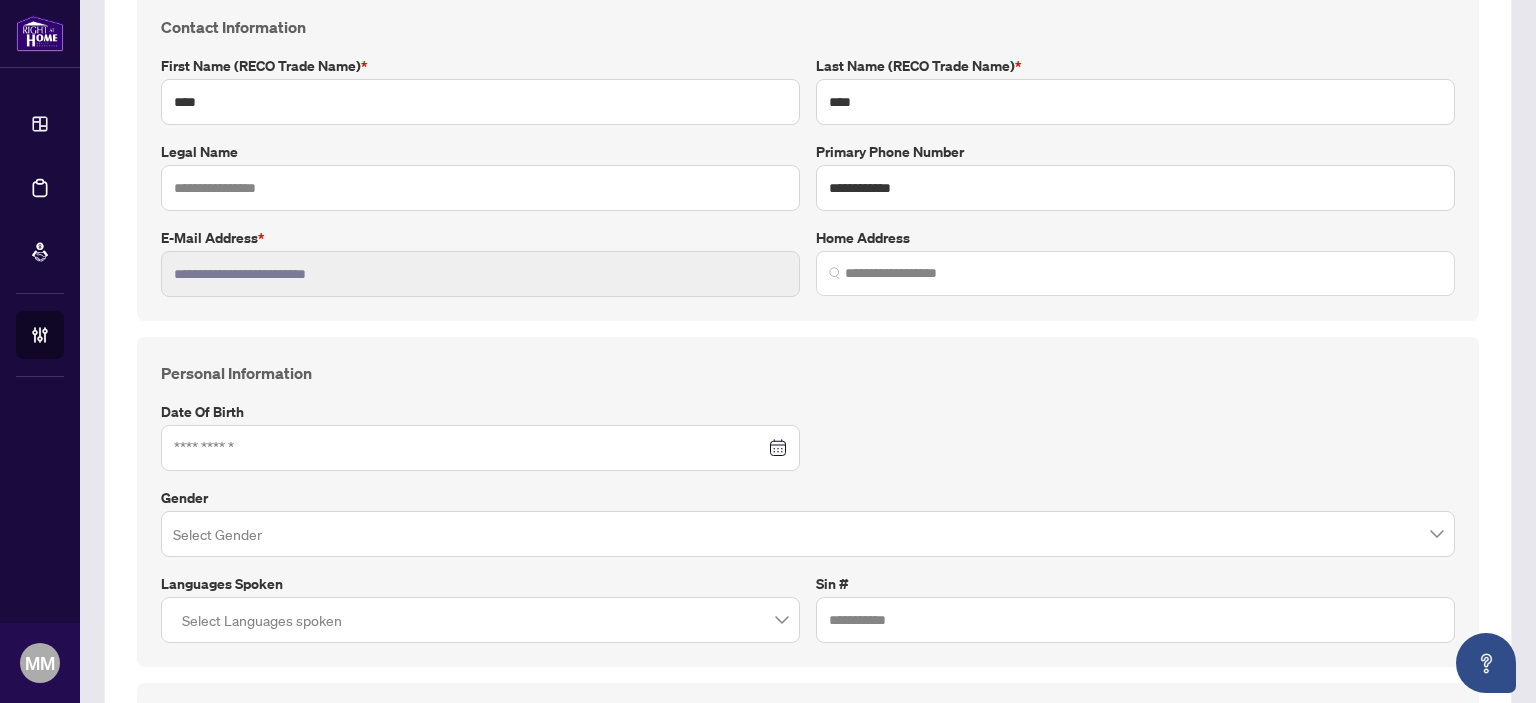 scroll, scrollTop: 80, scrollLeft: 0, axis: vertical 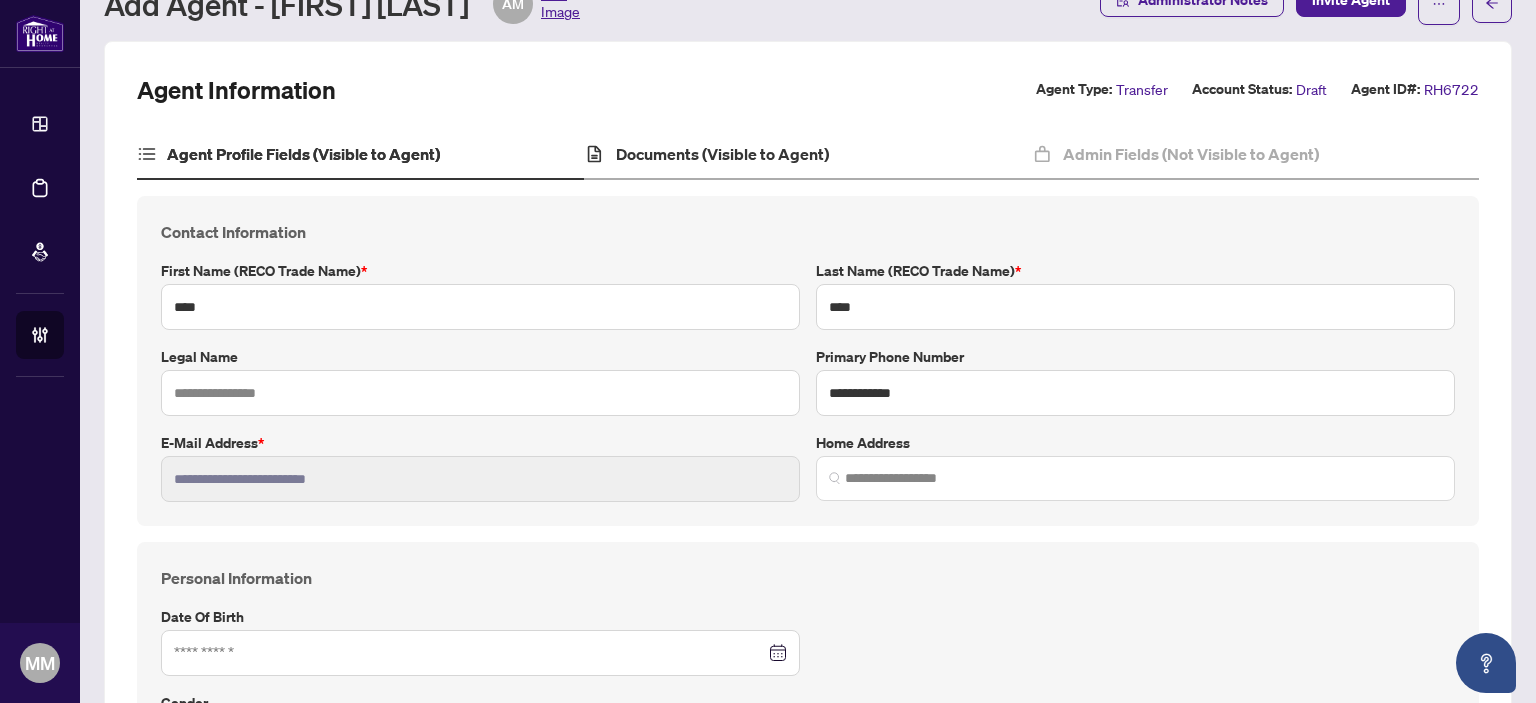 click on "Documents (Visible to Agent)" at bounding box center [807, 155] 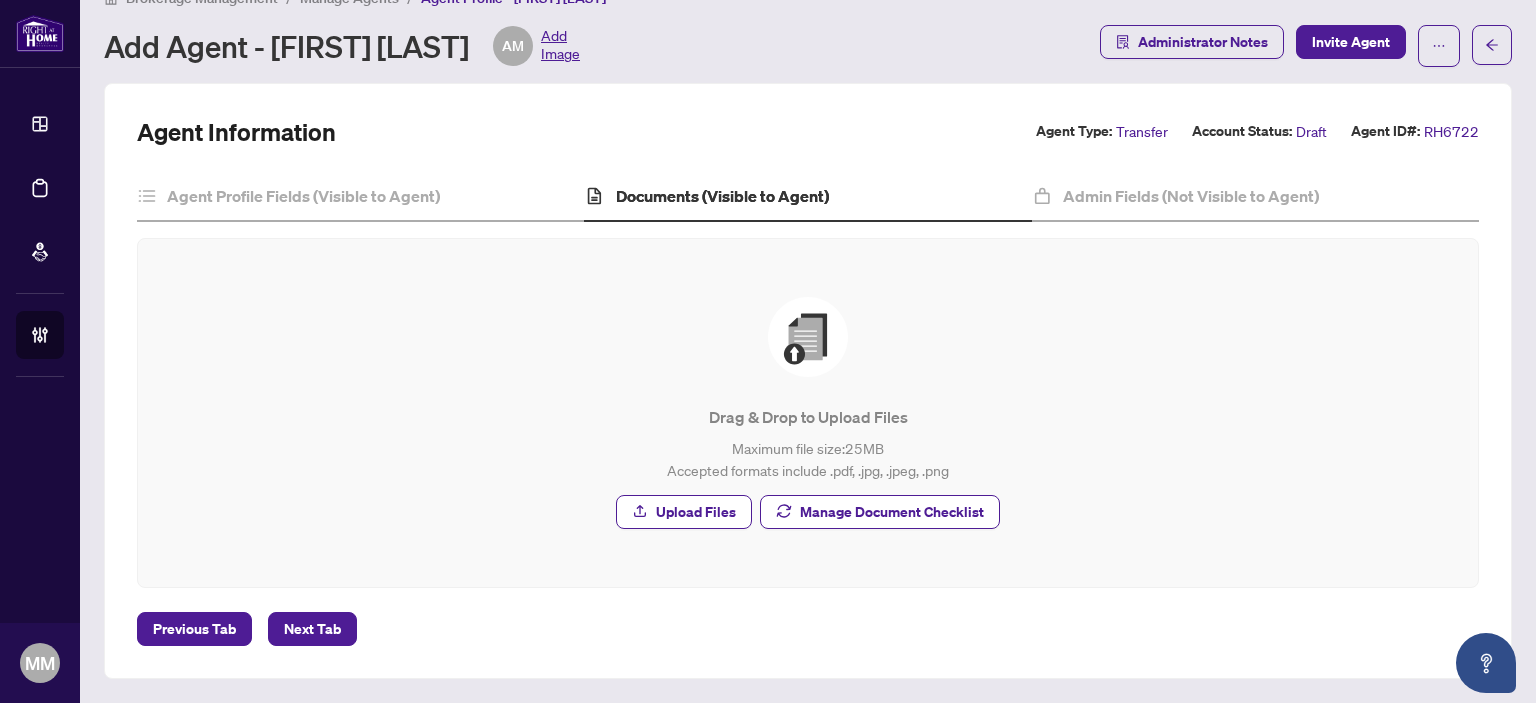 scroll, scrollTop: 35, scrollLeft: 0, axis: vertical 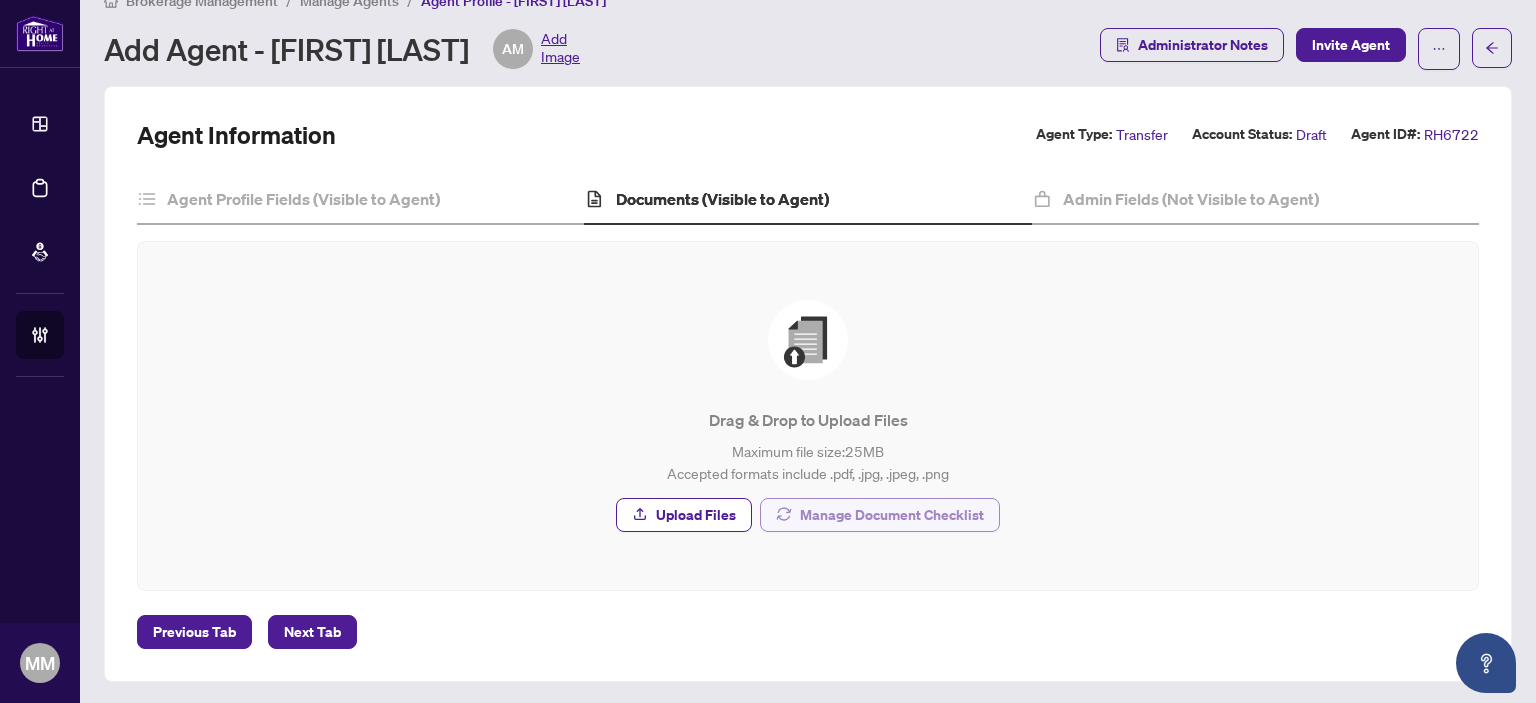click on "Manage Document Checklist" at bounding box center (892, 515) 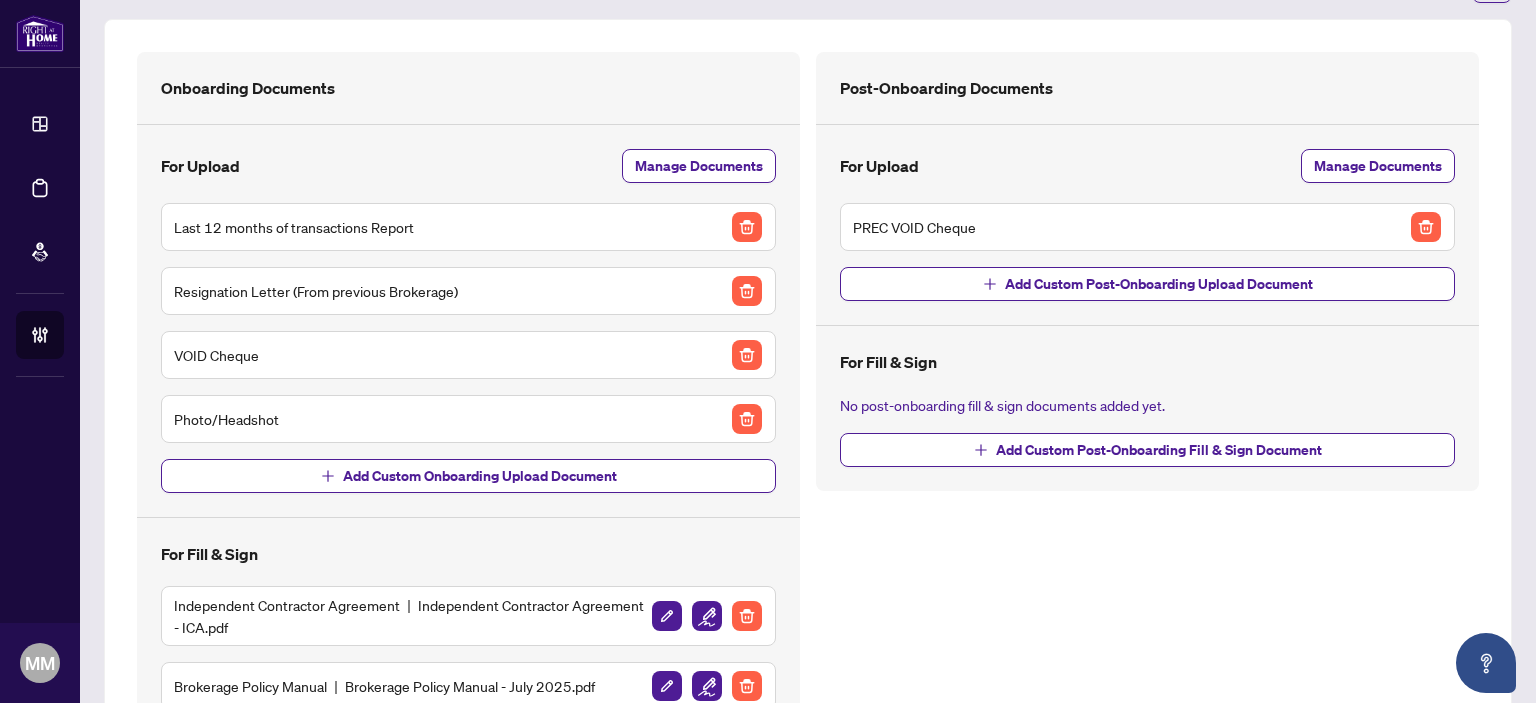 scroll, scrollTop: 200, scrollLeft: 0, axis: vertical 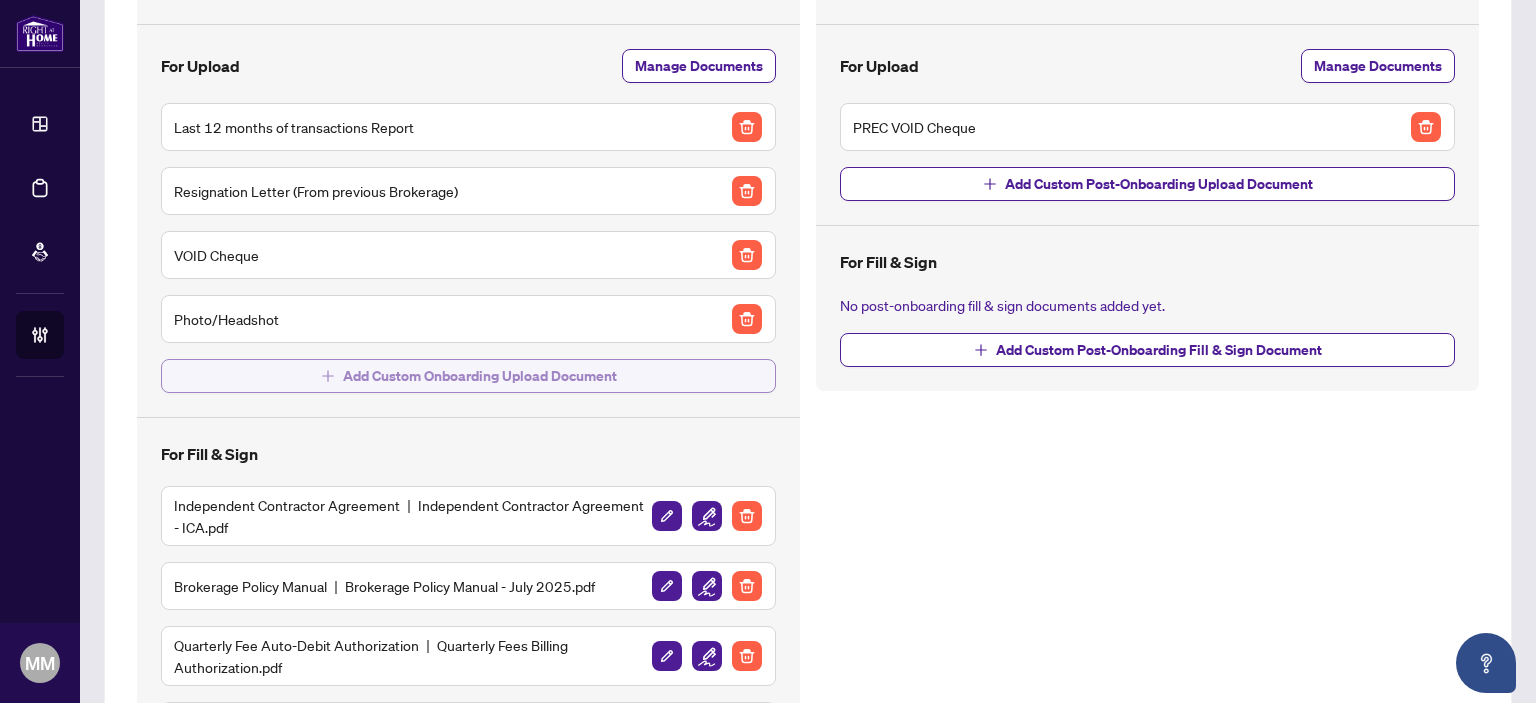 click on "Add Custom Onboarding Upload Document" at bounding box center (480, 376) 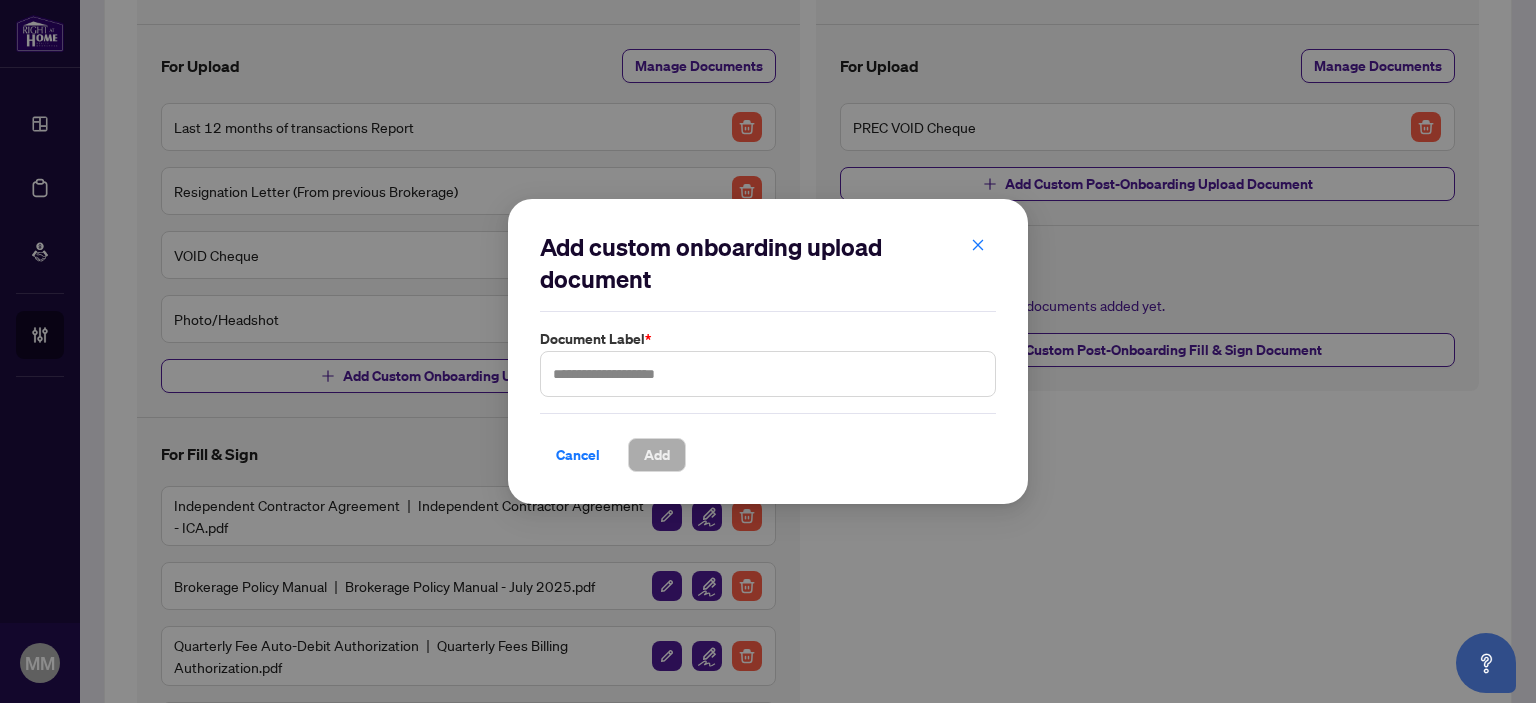 click at bounding box center [978, 246] 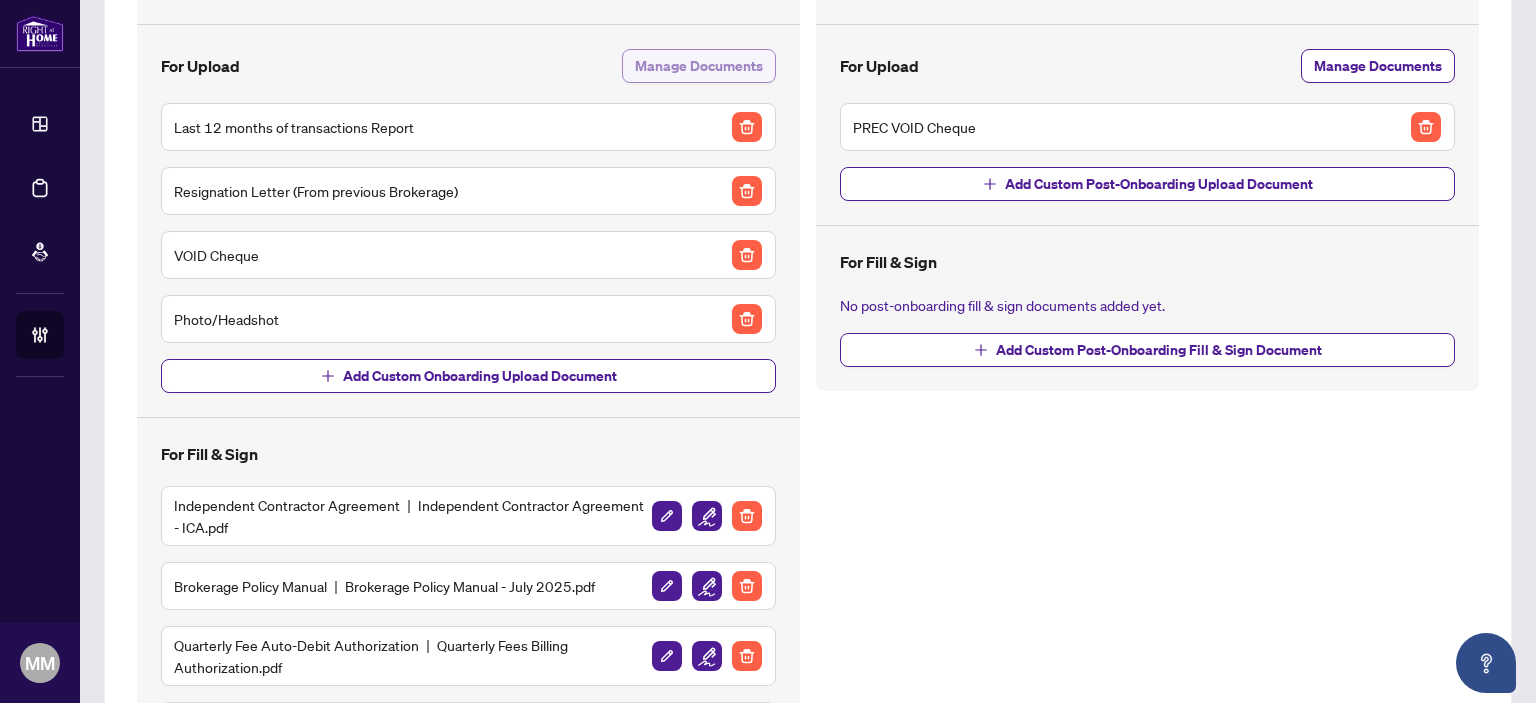 click on "Manage Documents" at bounding box center (699, 66) 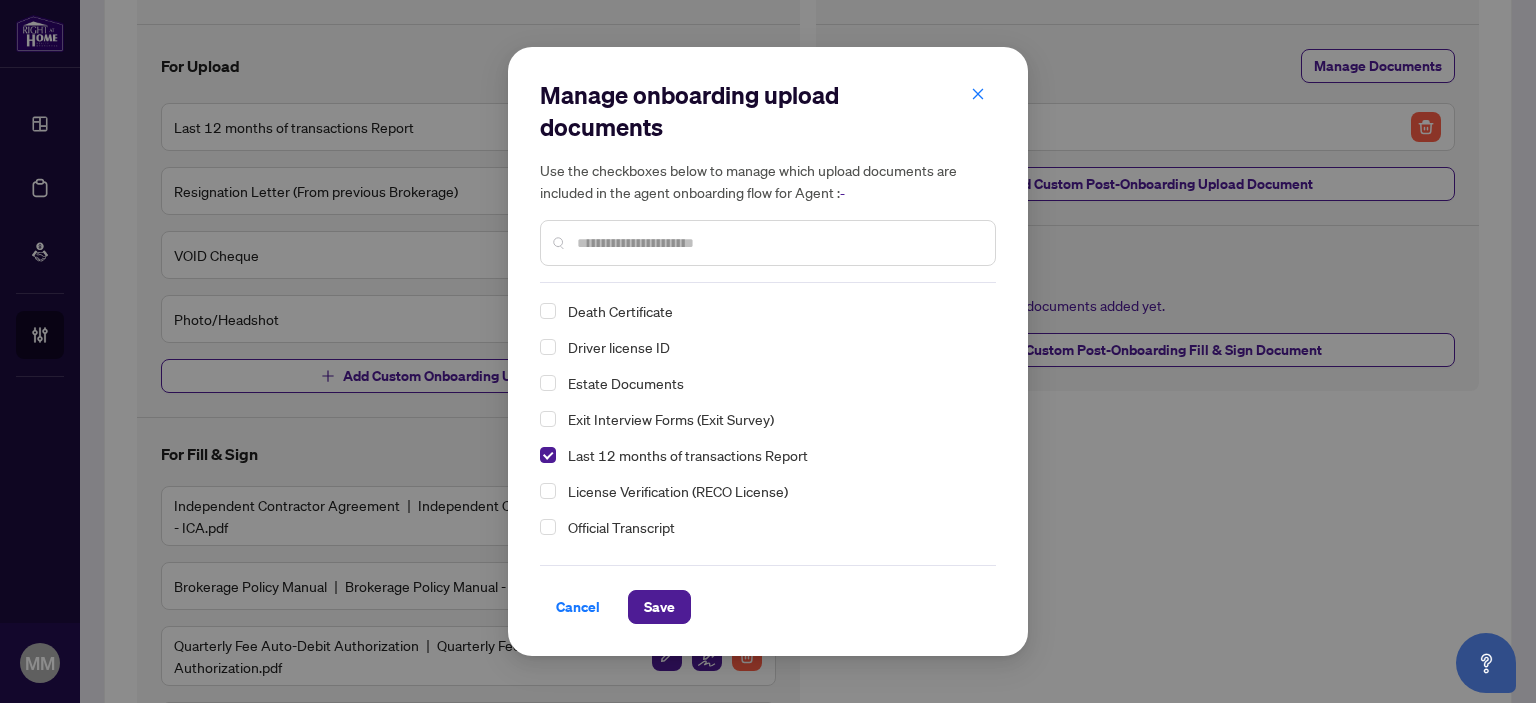 click on "Driver license ID" at bounding box center (619, 347) 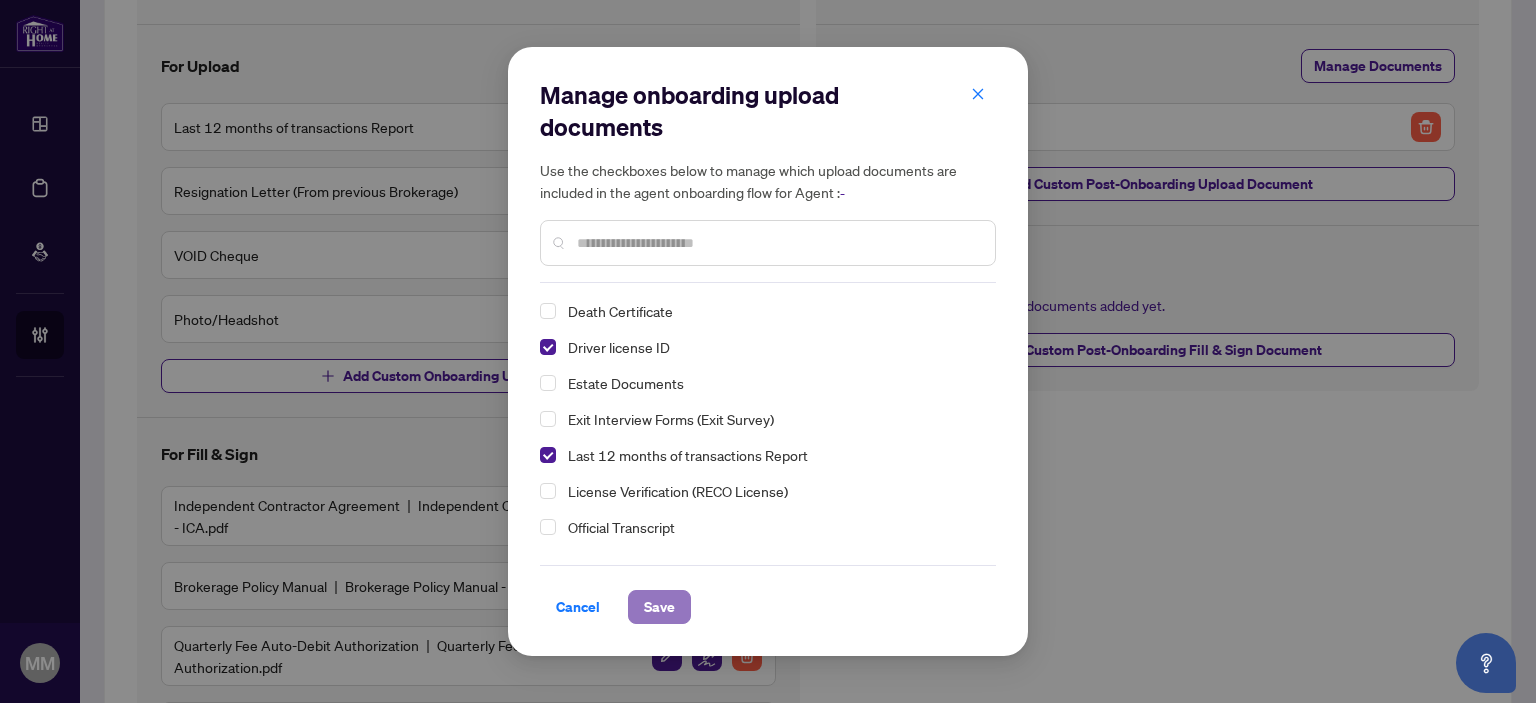click on "Save" at bounding box center (659, 607) 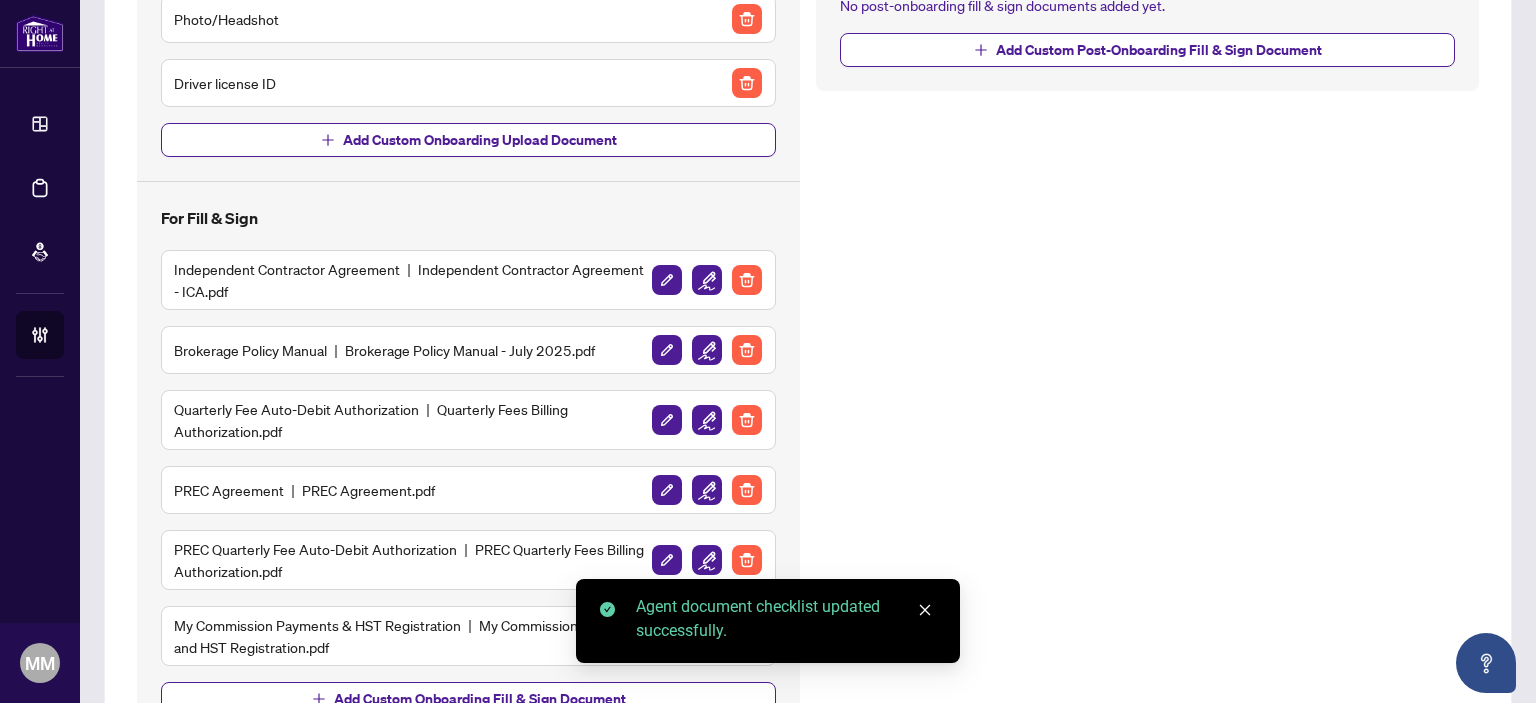 scroll, scrollTop: 586, scrollLeft: 0, axis: vertical 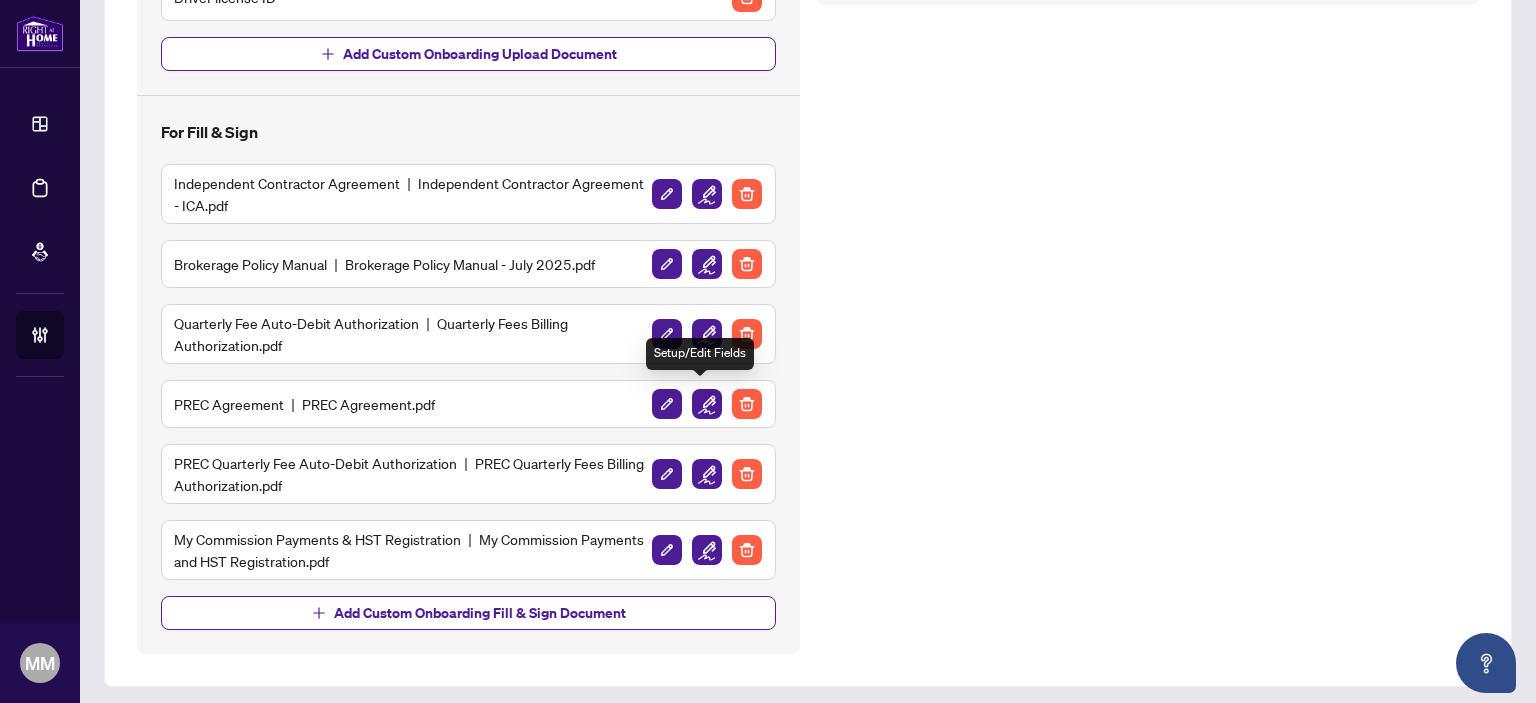 click at bounding box center [747, 404] 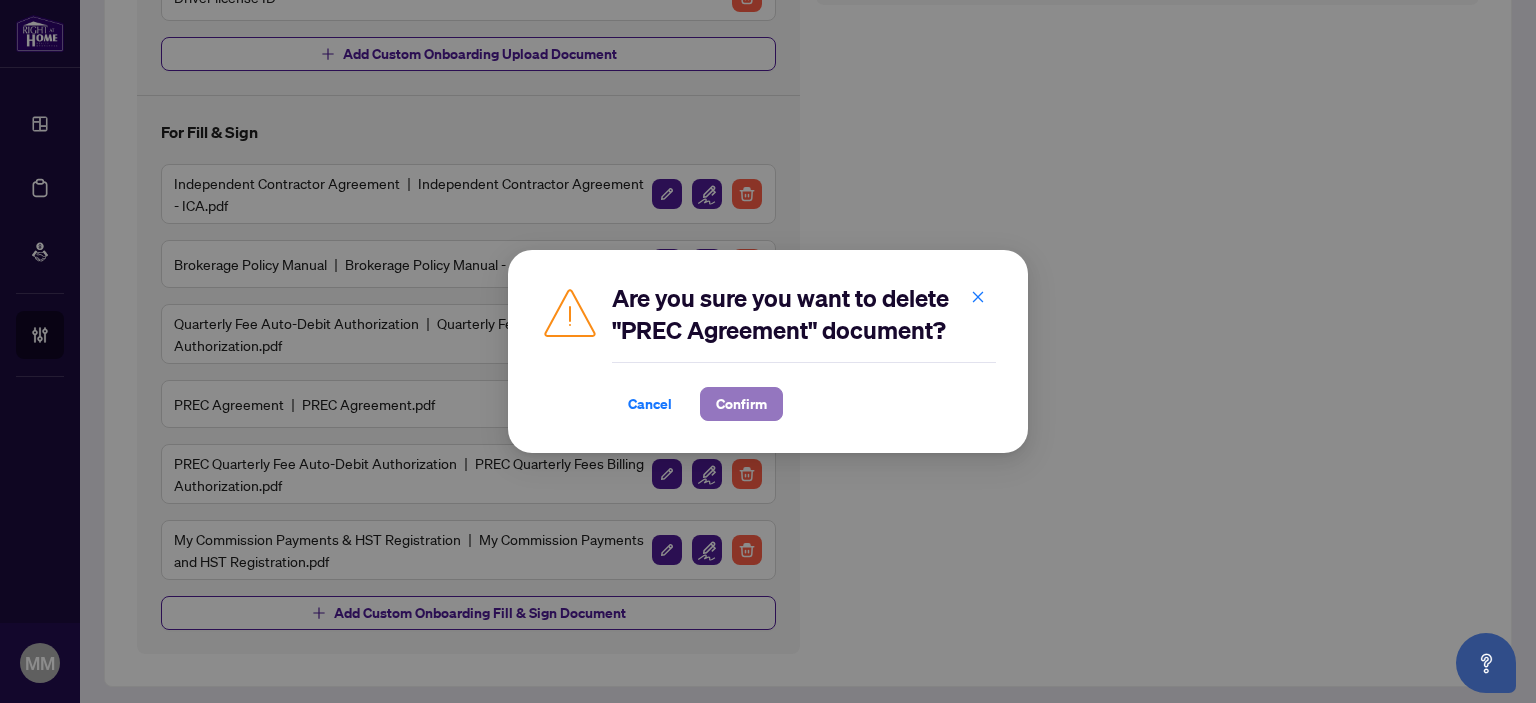 click on "Confirm" at bounding box center (741, 404) 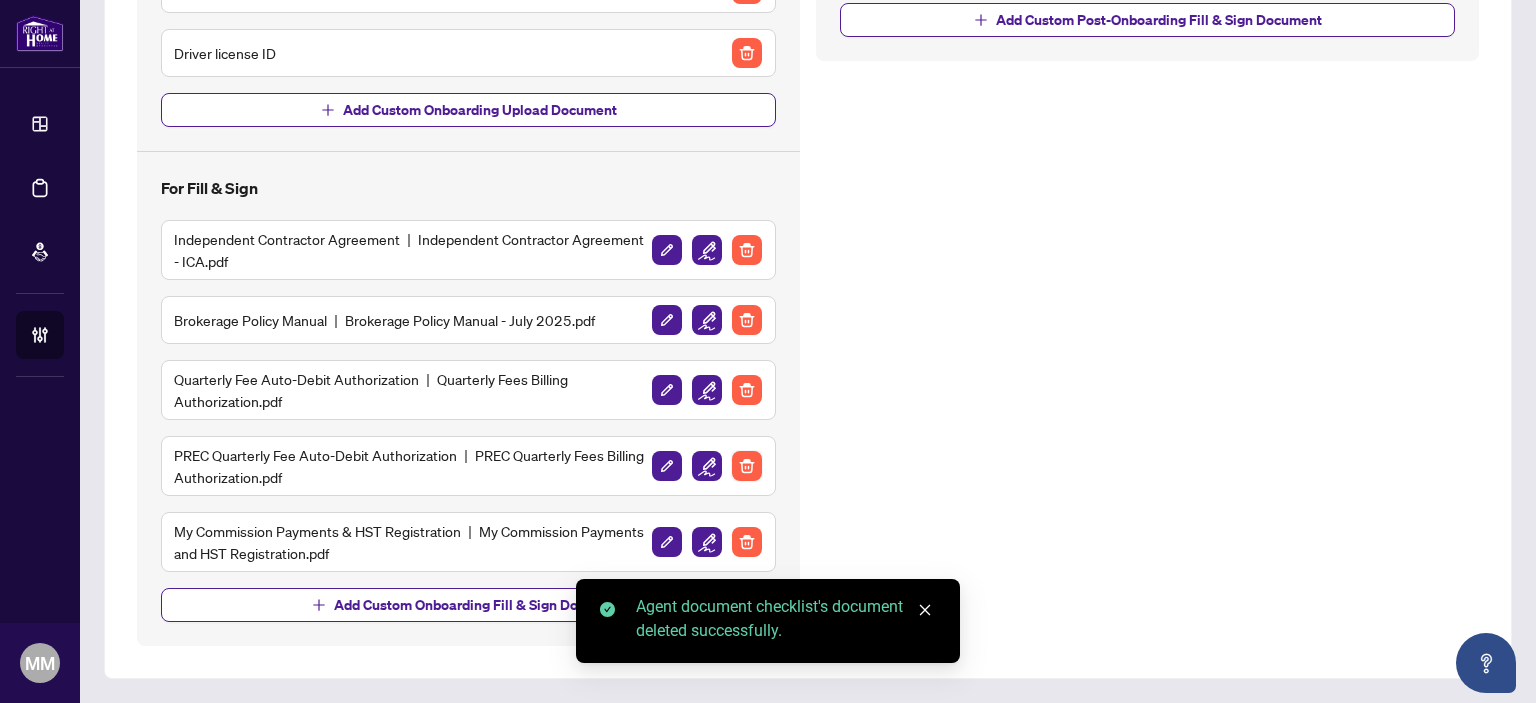 scroll, scrollTop: 523, scrollLeft: 0, axis: vertical 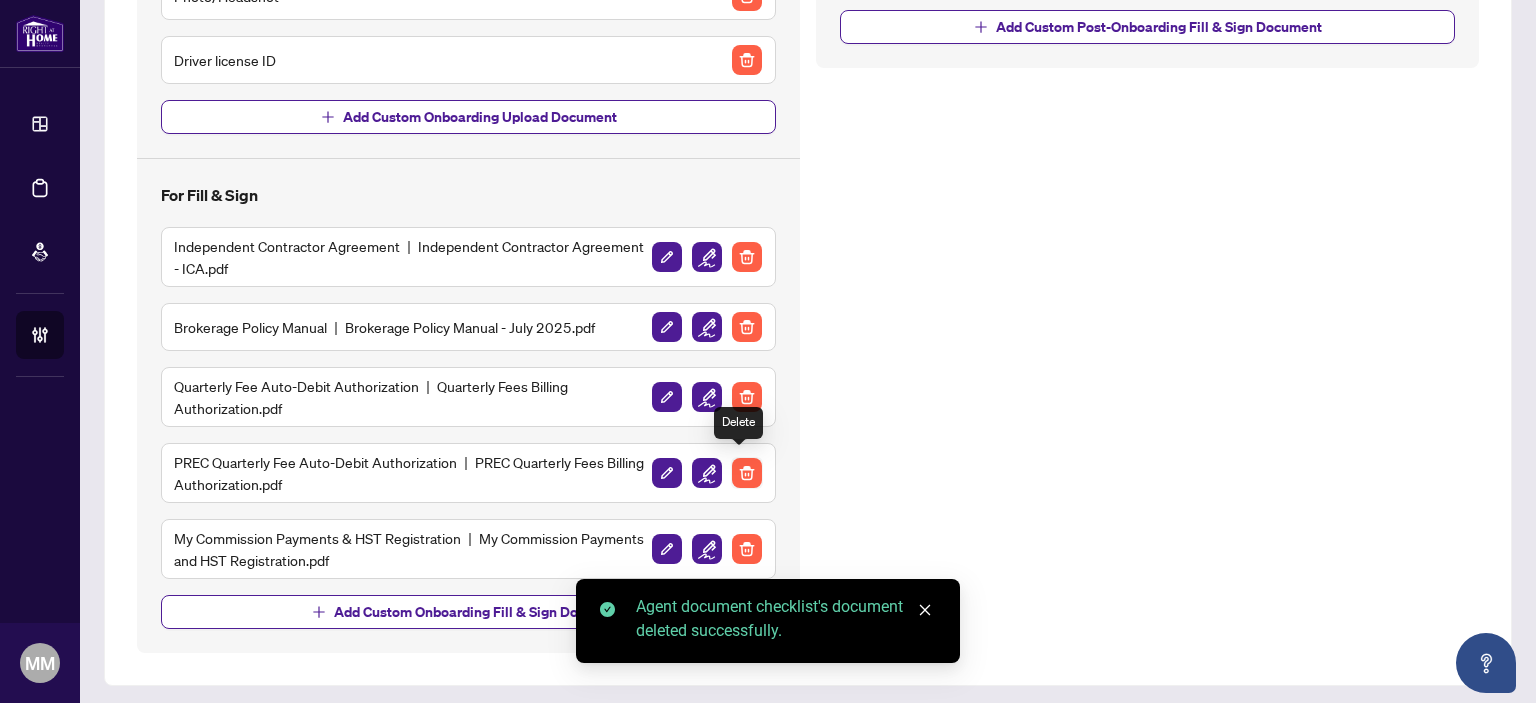click at bounding box center (747, 473) 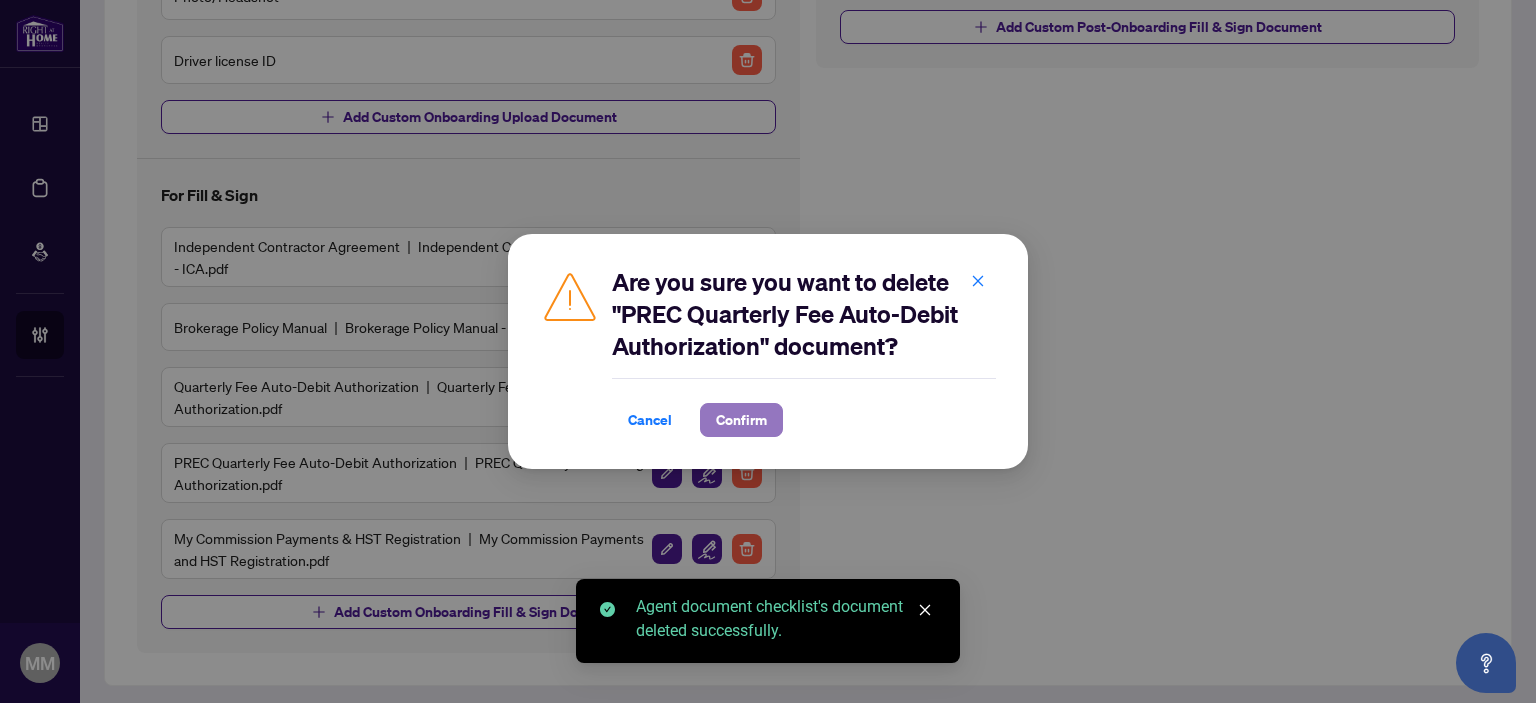 click on "Confirm" at bounding box center (741, 420) 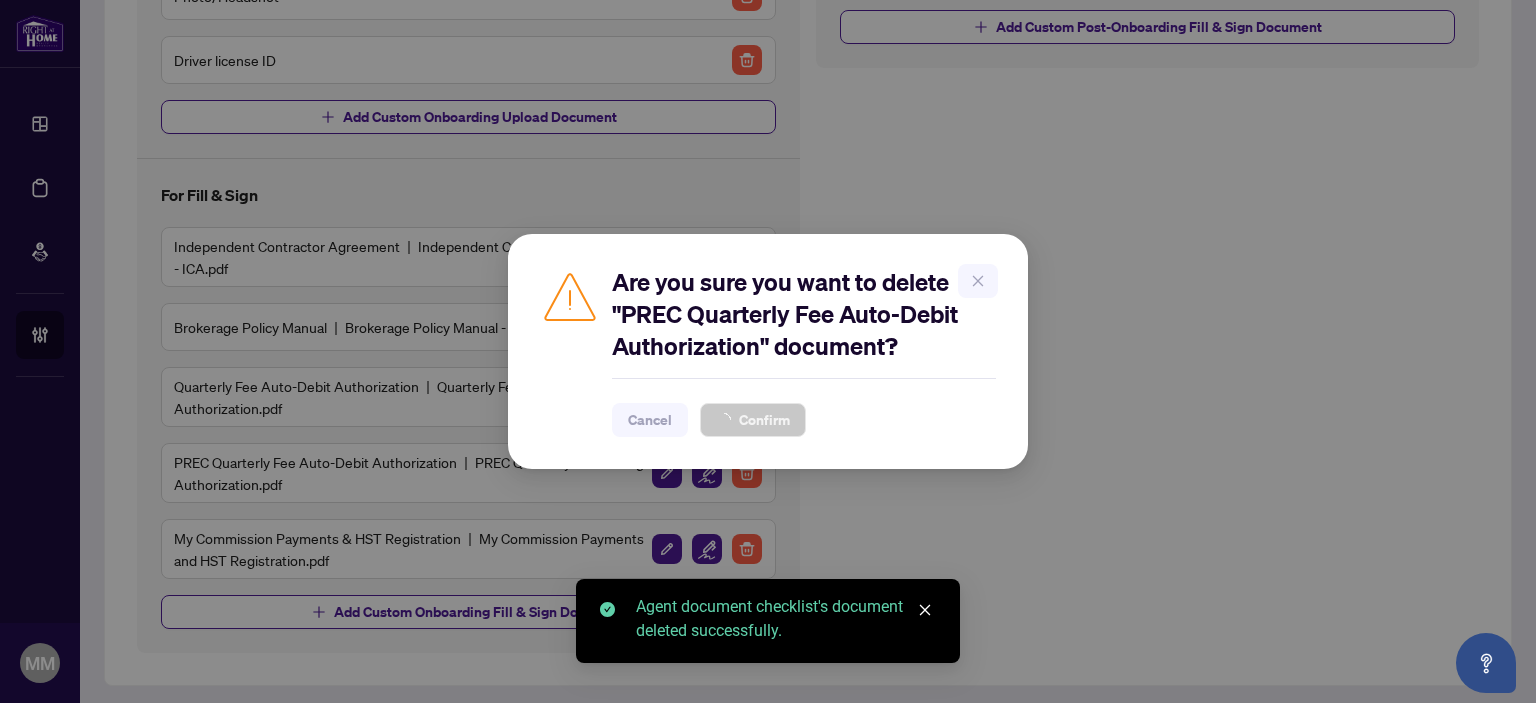 scroll, scrollTop: 447, scrollLeft: 0, axis: vertical 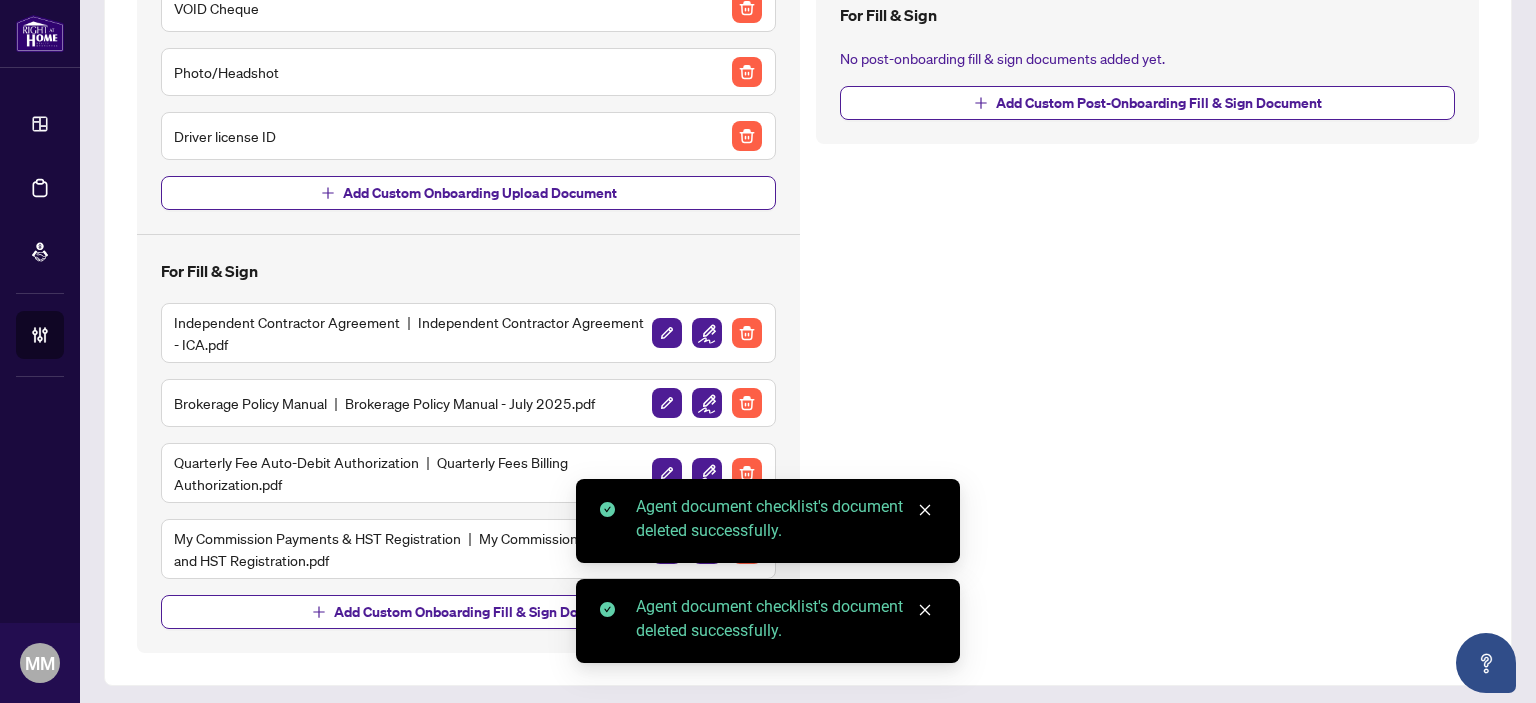 click on "Post-Onboarding Documents For Upload Manage Documents PREC VOID Cheque   Add Custom Post-Onboarding Upload Document For Fill & Sign No post-onboarding fill & sign documents added yet. Add Custom Post-Onboarding Fill & Sign Document" at bounding box center (1147, 179) 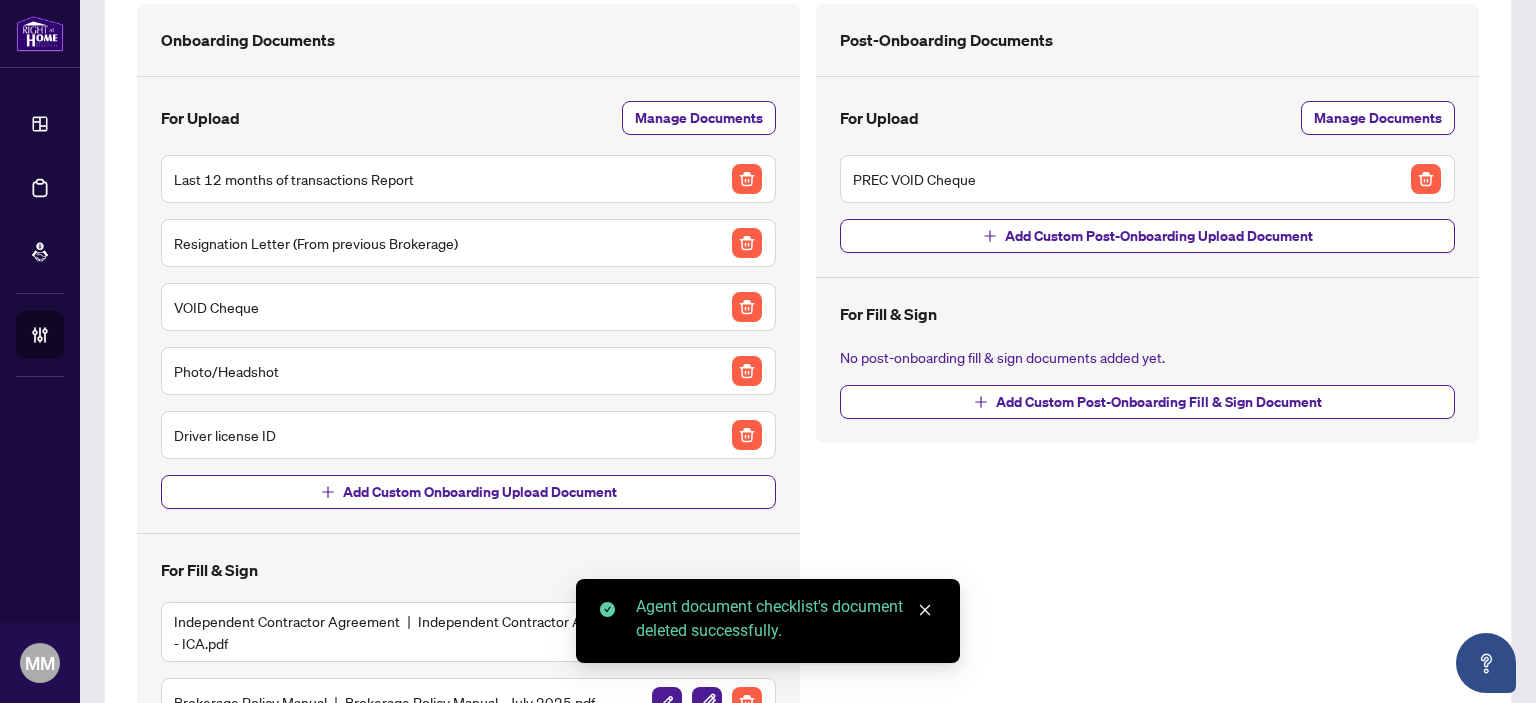 scroll, scrollTop: 47, scrollLeft: 0, axis: vertical 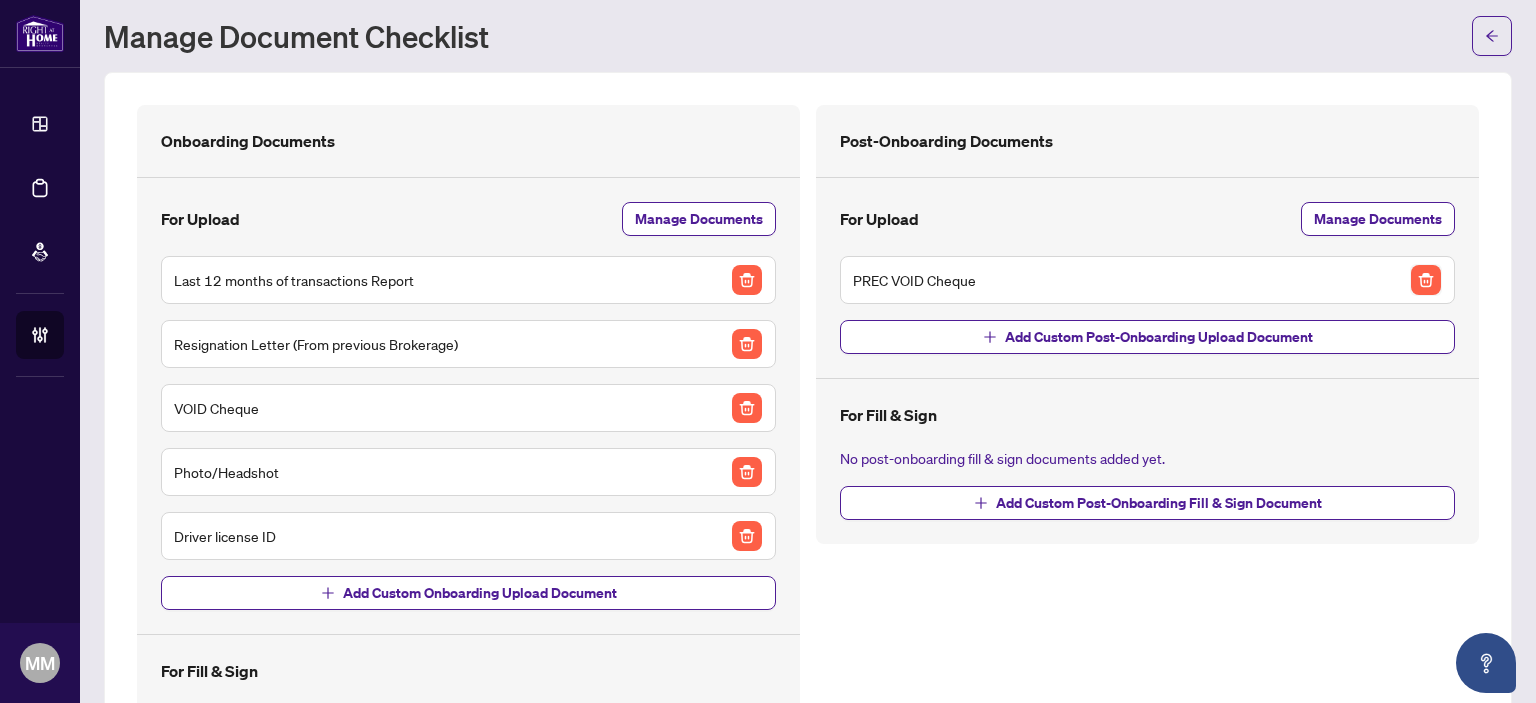 click at bounding box center [1426, 280] 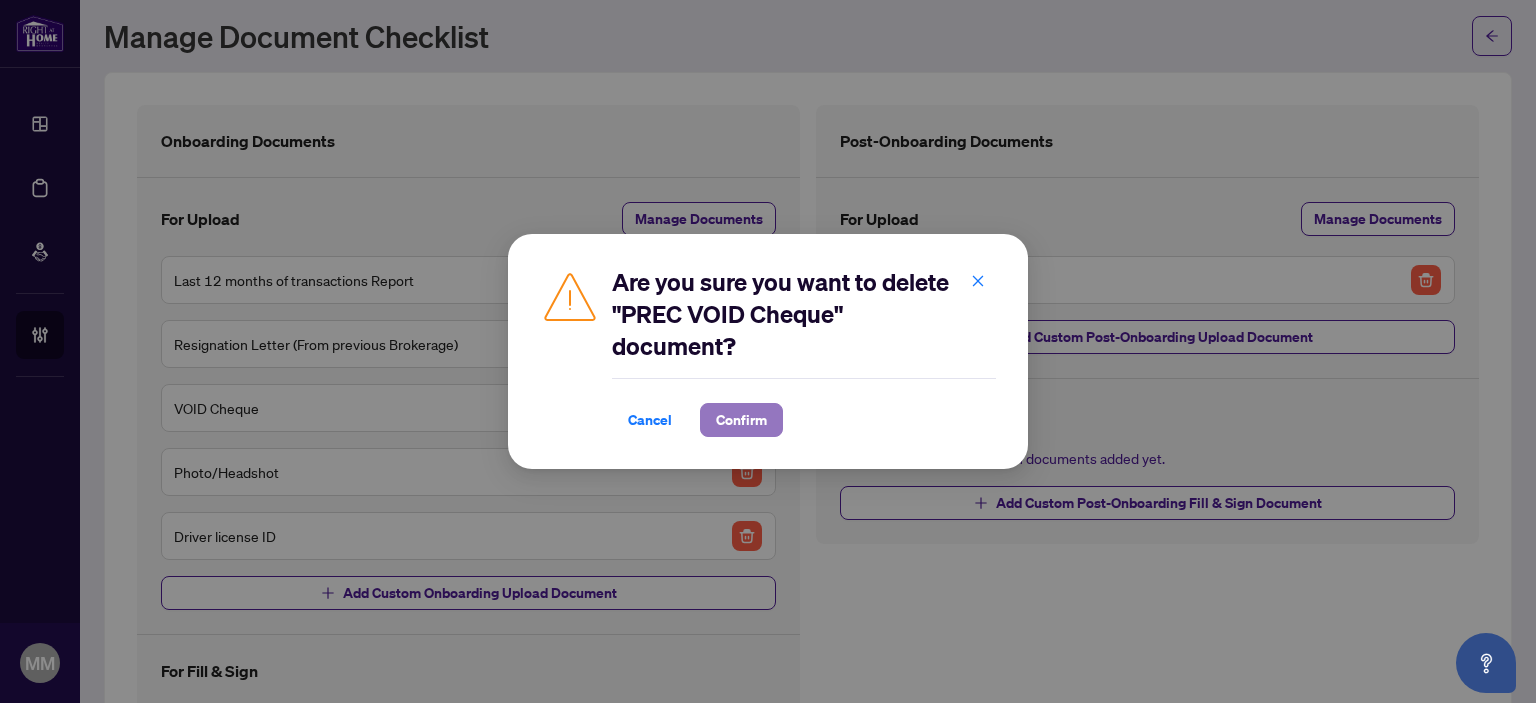 click on "Confirm" at bounding box center (741, 420) 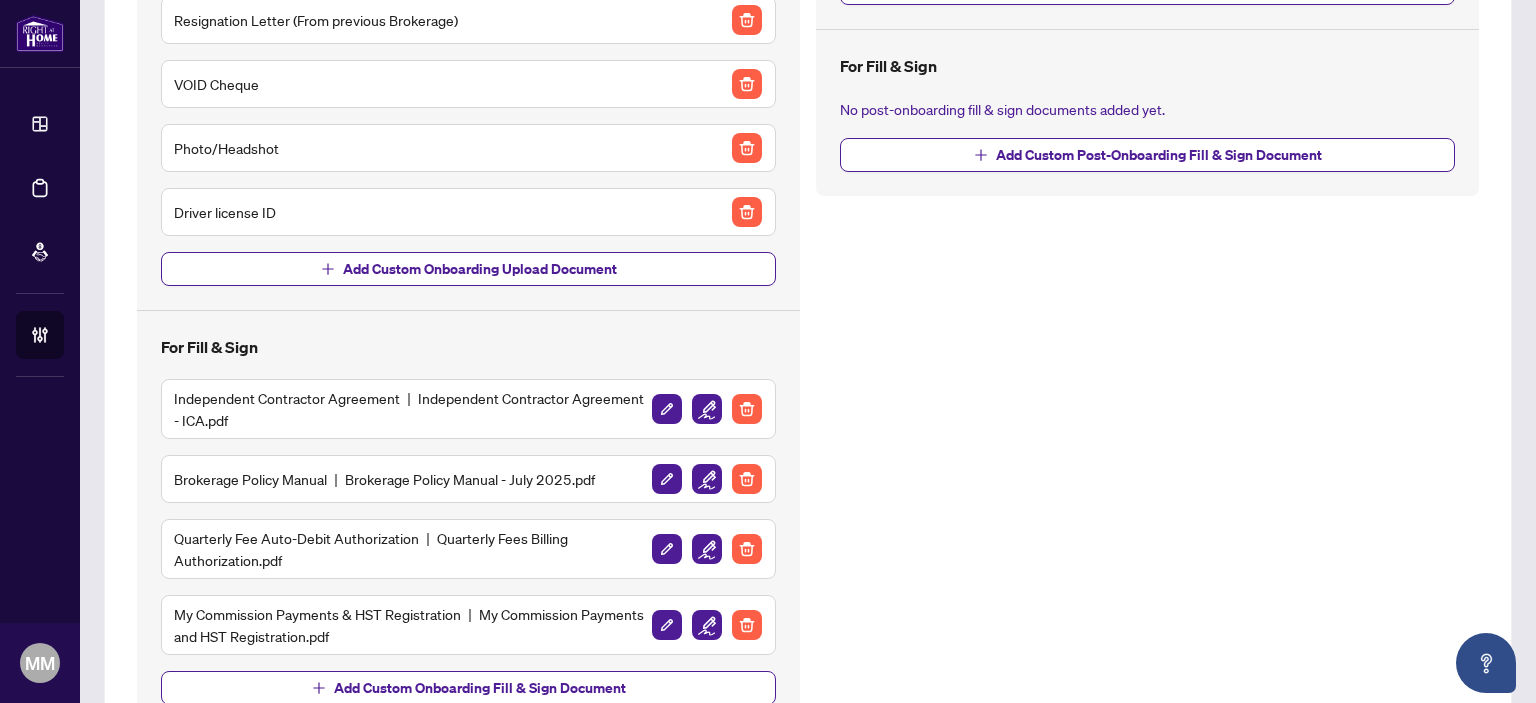 scroll, scrollTop: 447, scrollLeft: 0, axis: vertical 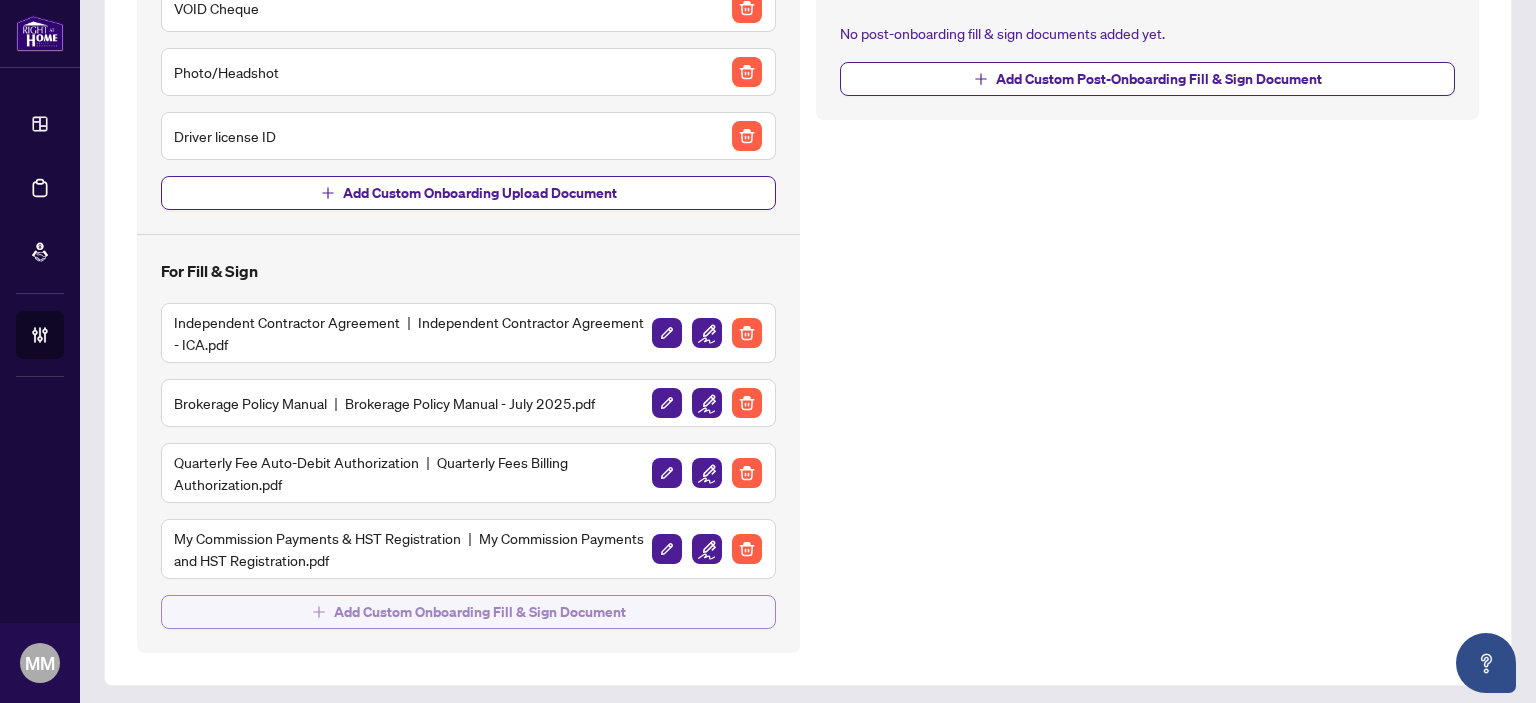 click on "Add Custom Onboarding Fill & Sign Document" at bounding box center (468, 612) 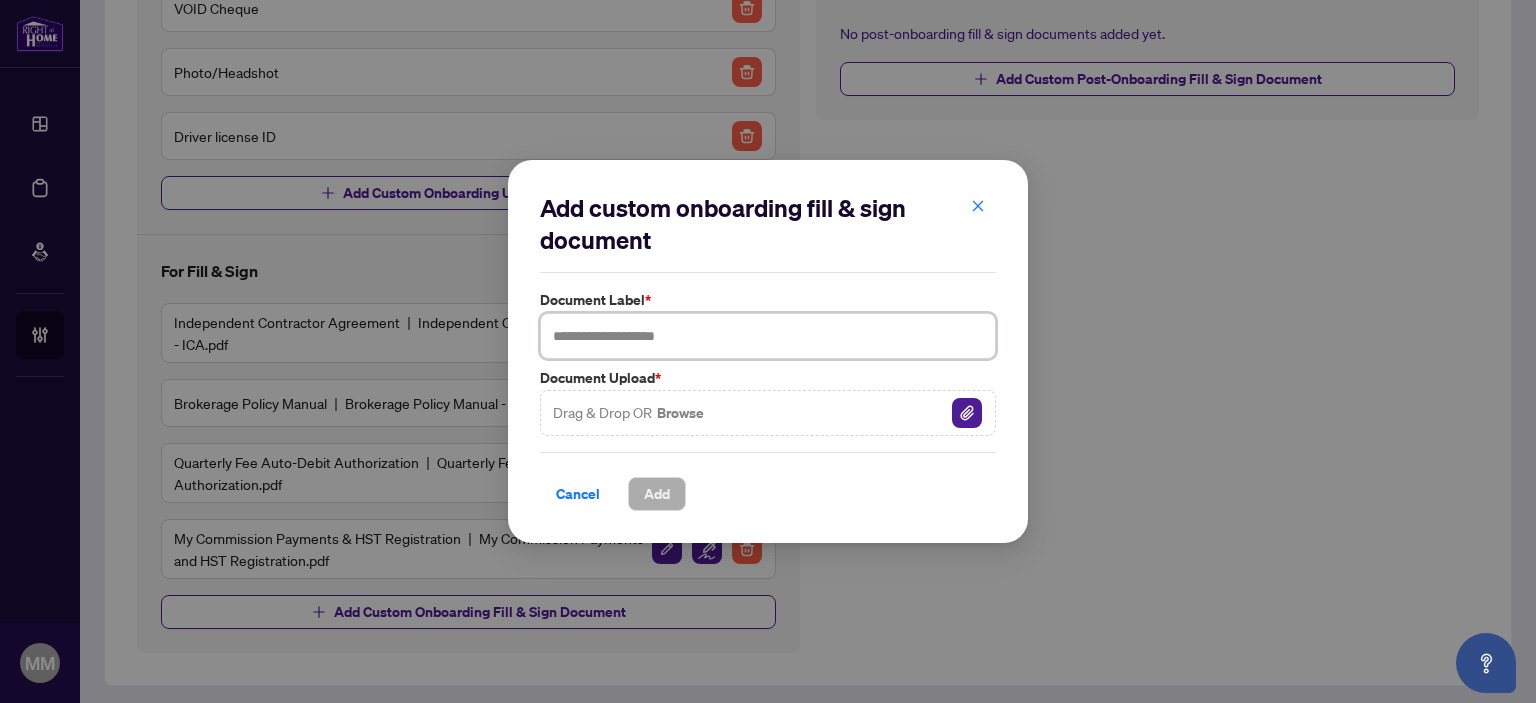 click at bounding box center [768, 336] 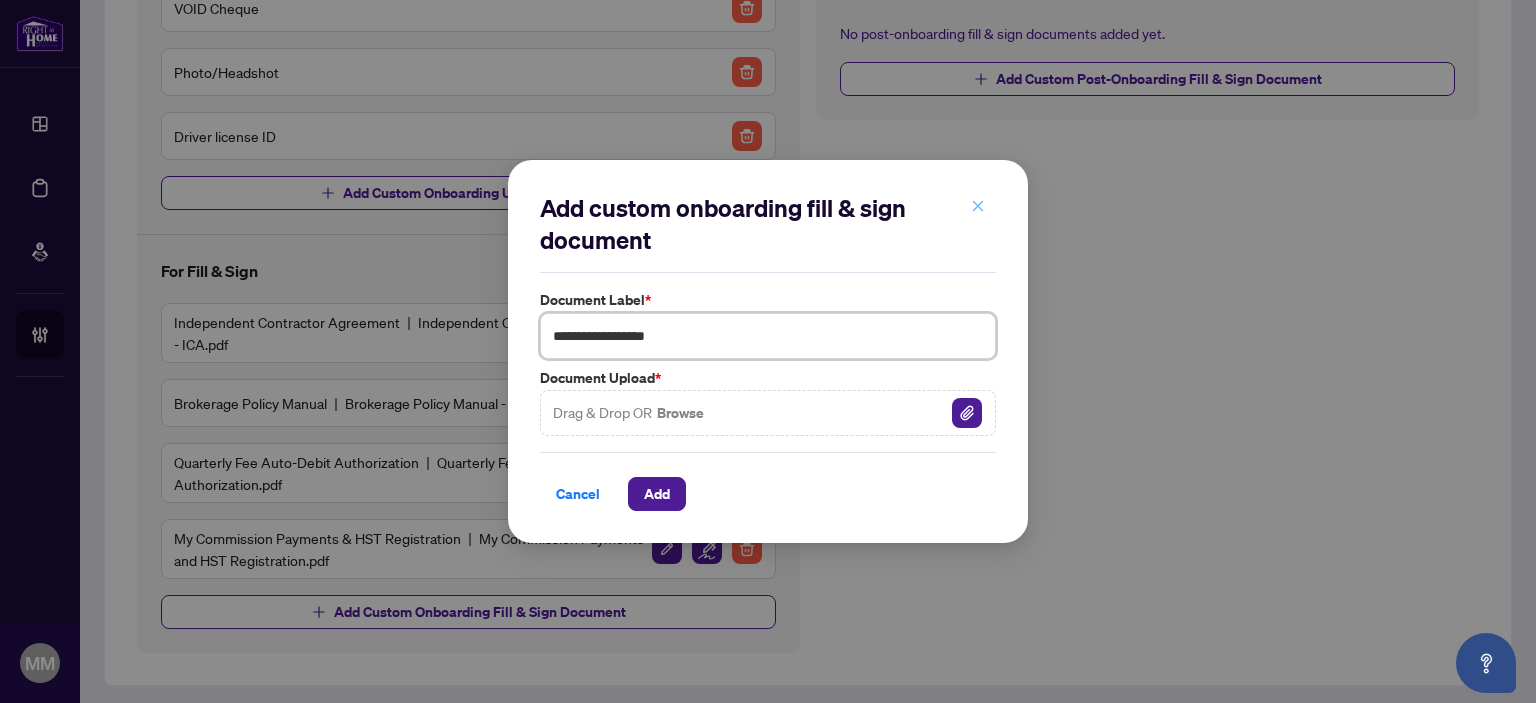 type on "**********" 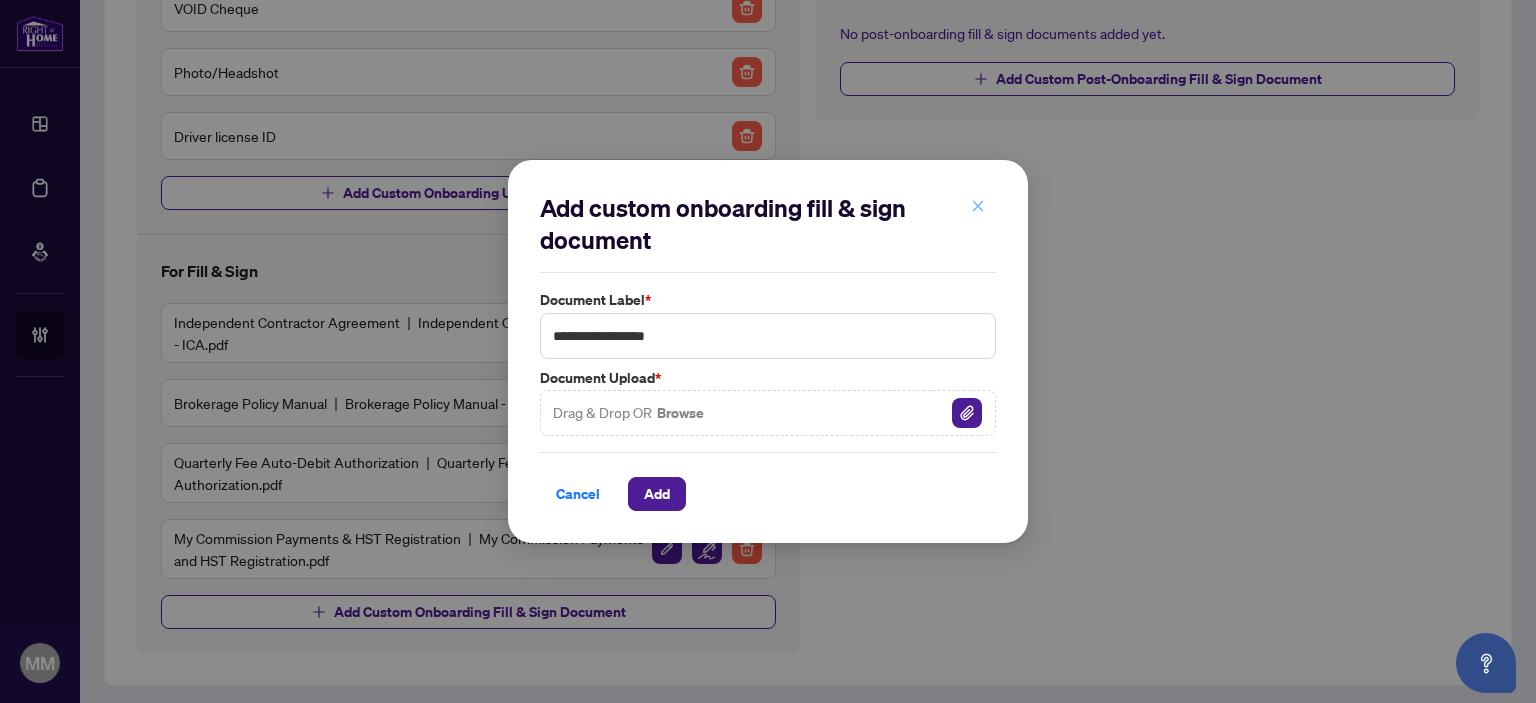 click at bounding box center [978, 207] 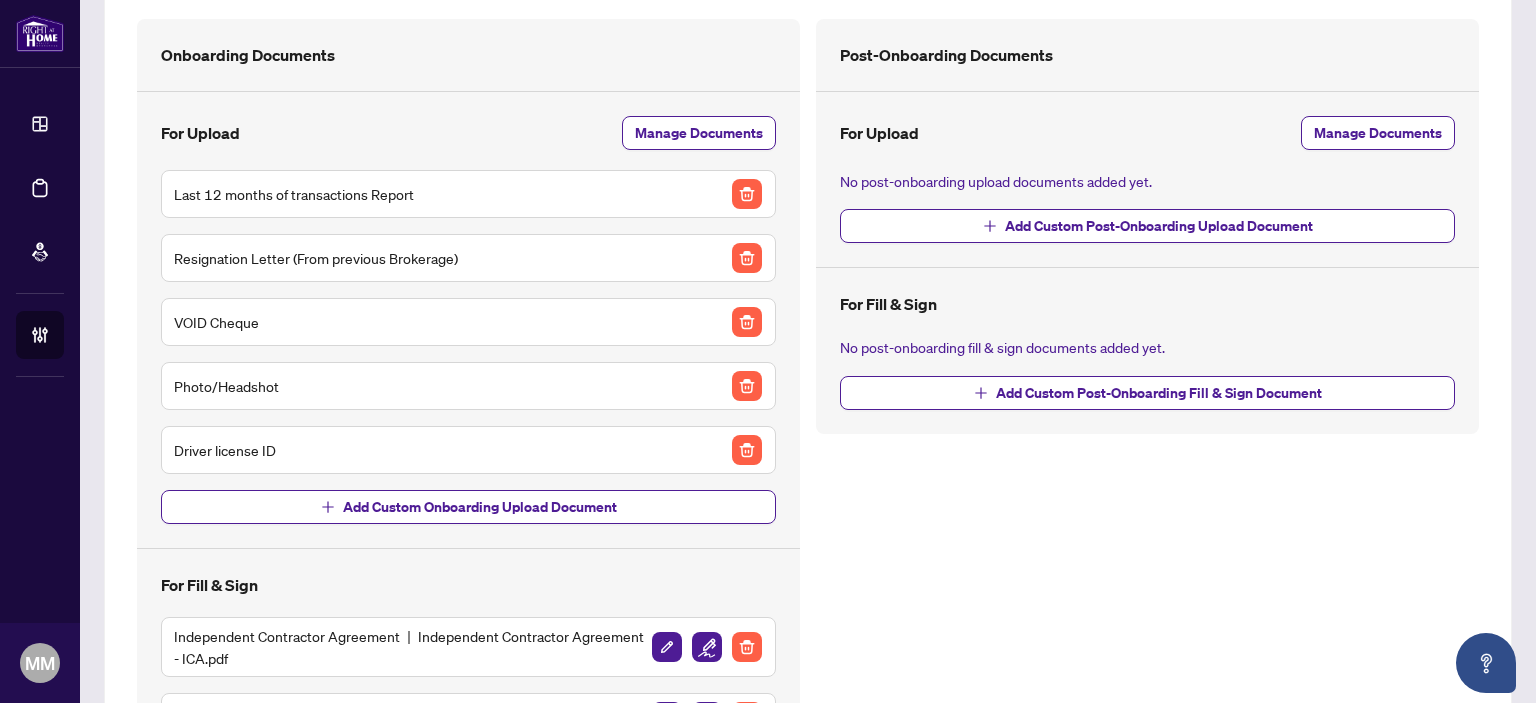 scroll, scrollTop: 0, scrollLeft: 0, axis: both 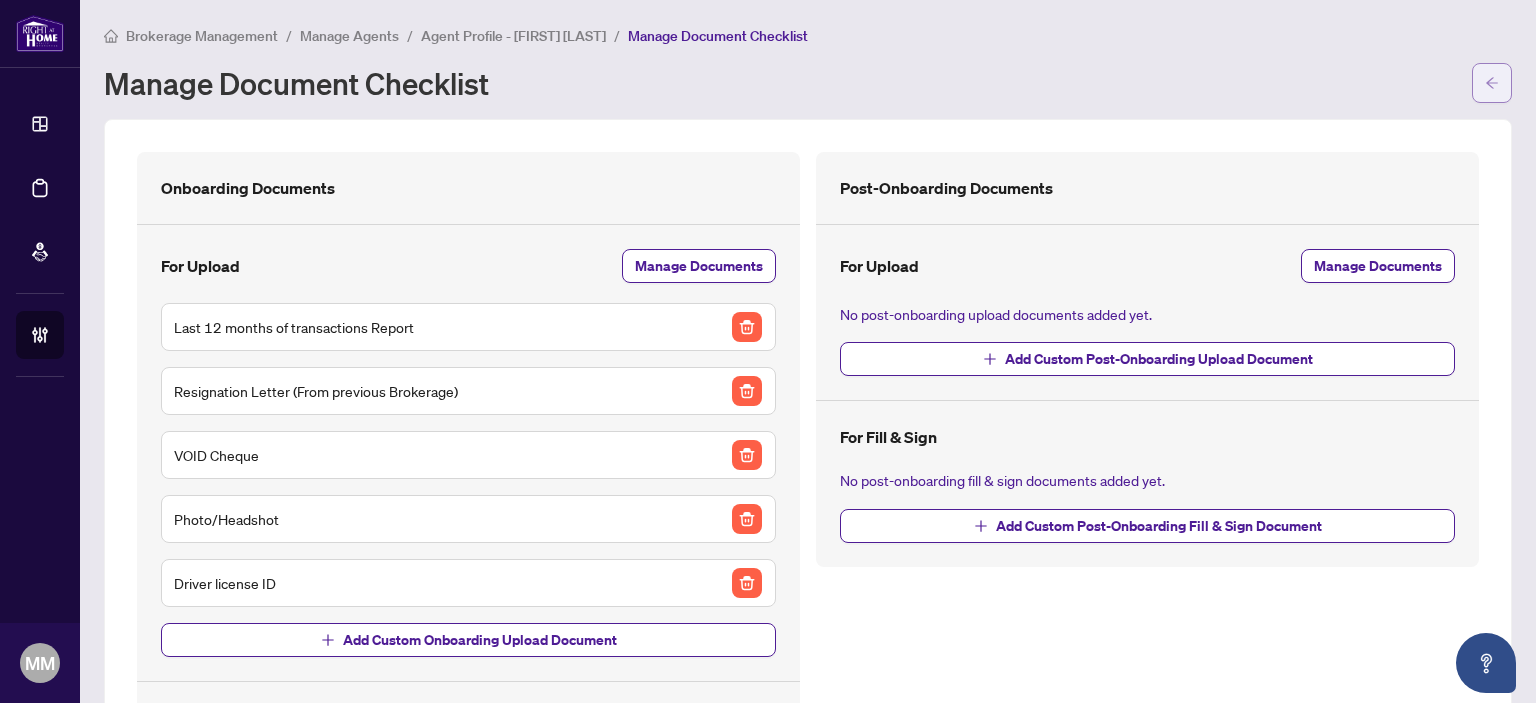 click at bounding box center (1492, 83) 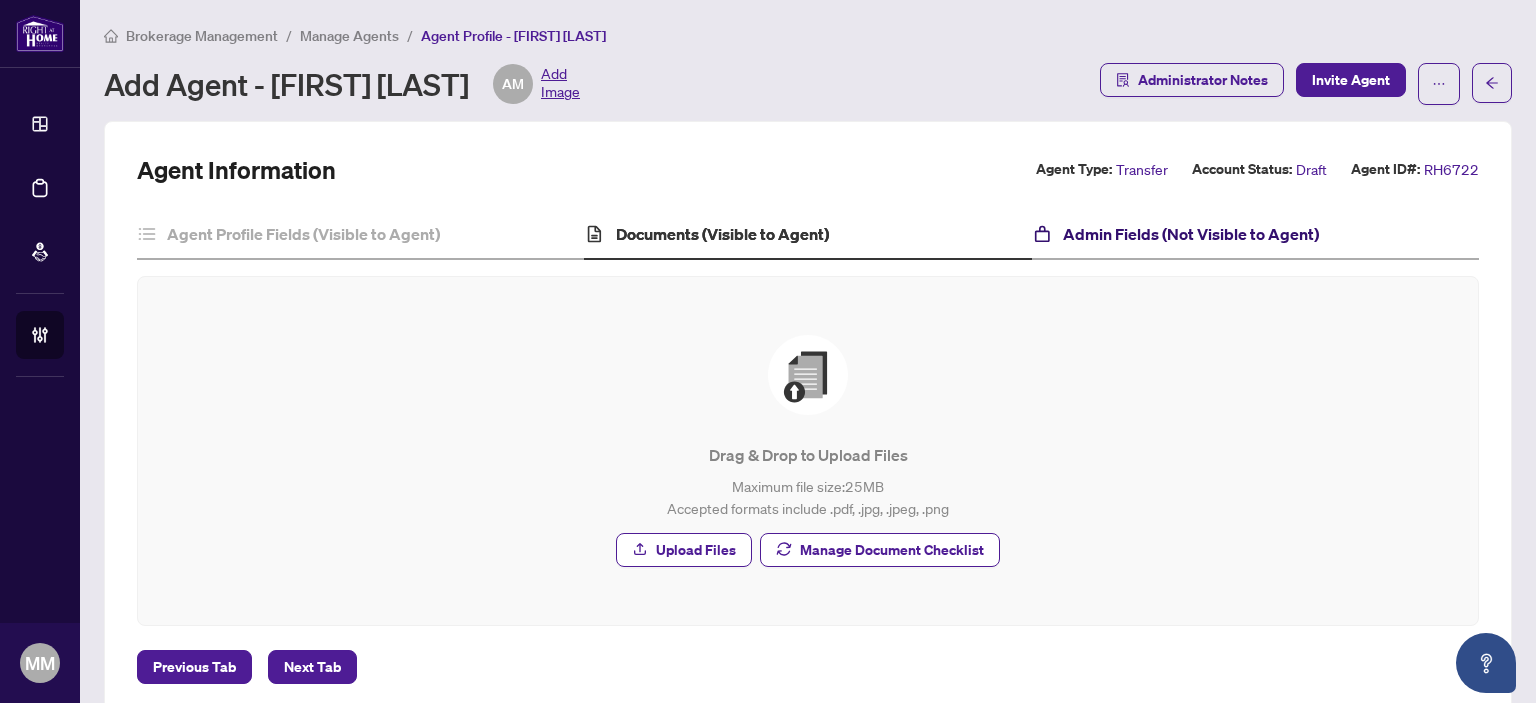 click on "Admin Fields (Not Visible to Agent)" at bounding box center (1191, 234) 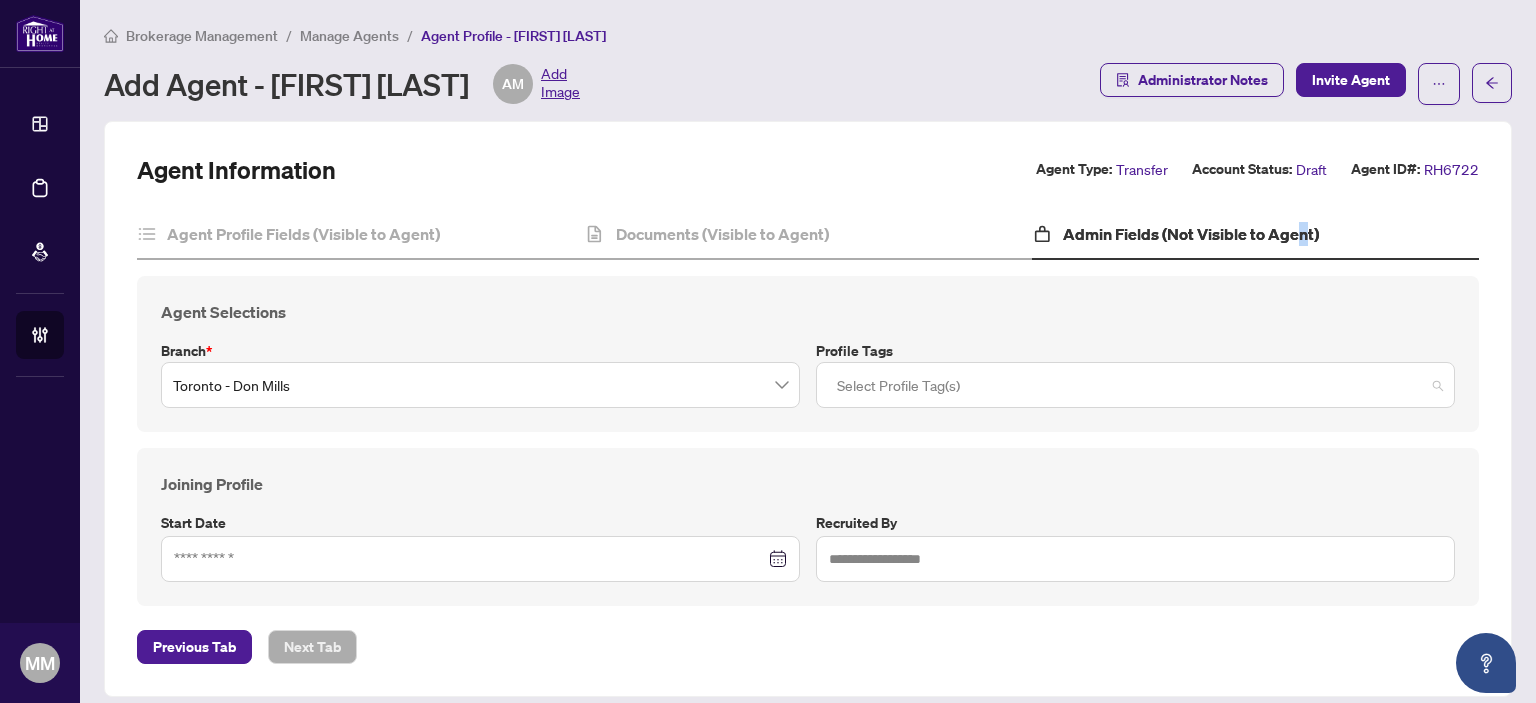 click at bounding box center (1135, 385) 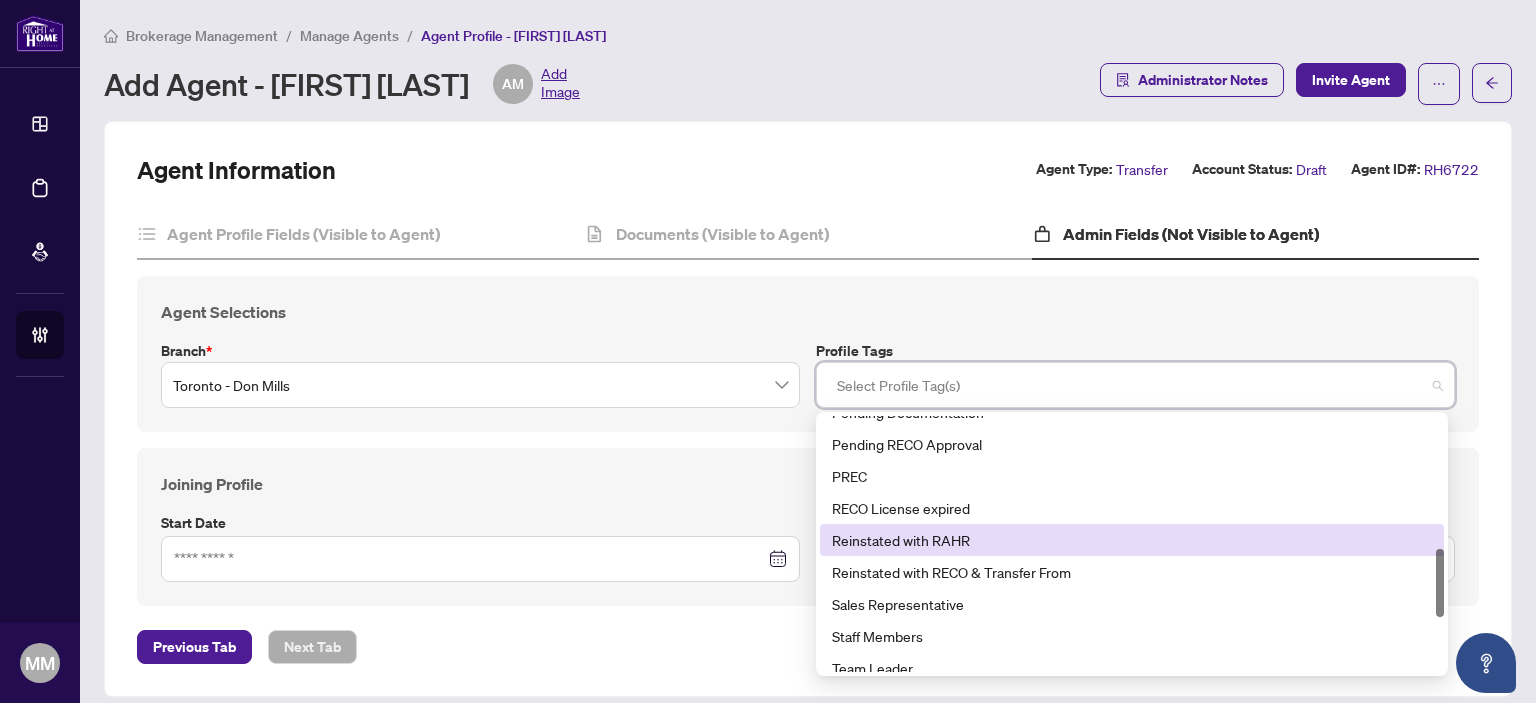 scroll, scrollTop: 700, scrollLeft: 0, axis: vertical 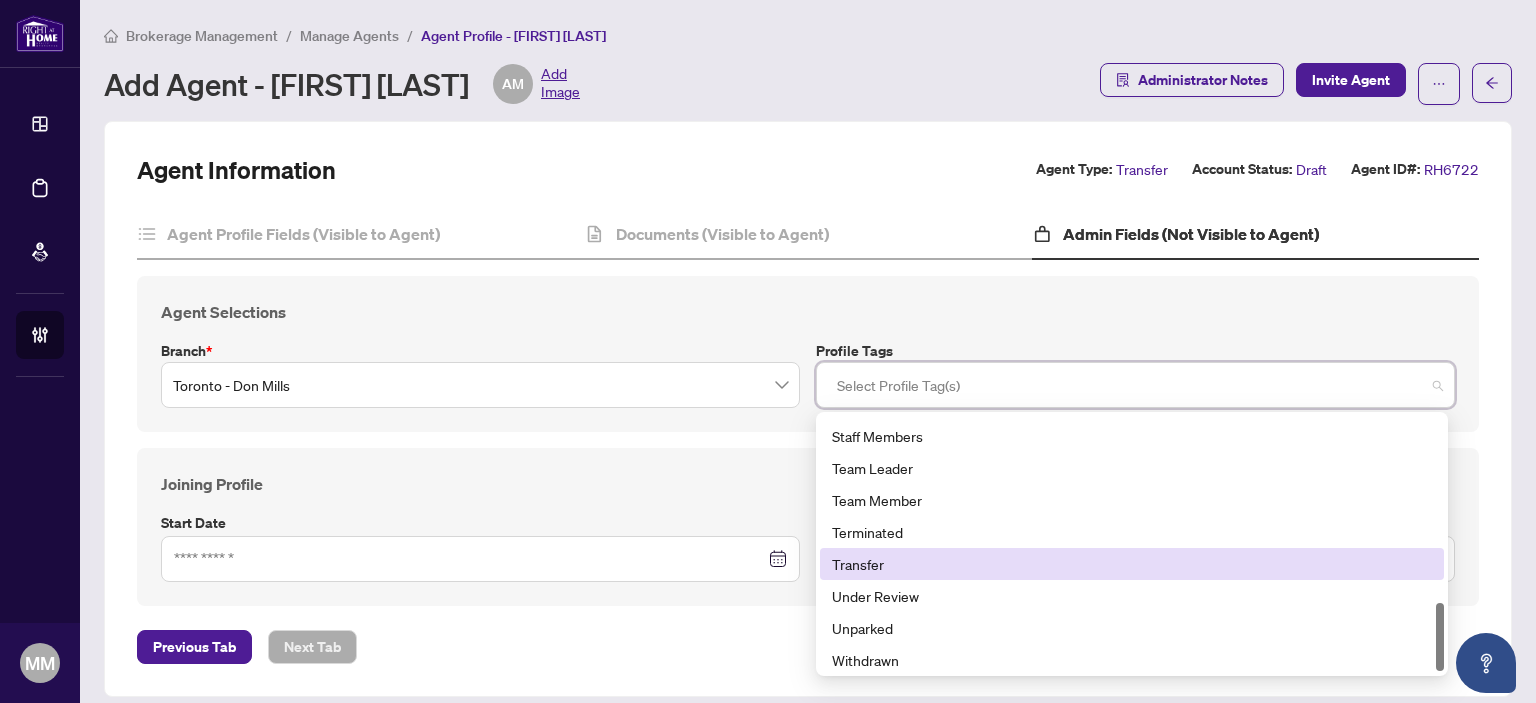 click on "Transfer" at bounding box center (1132, 564) 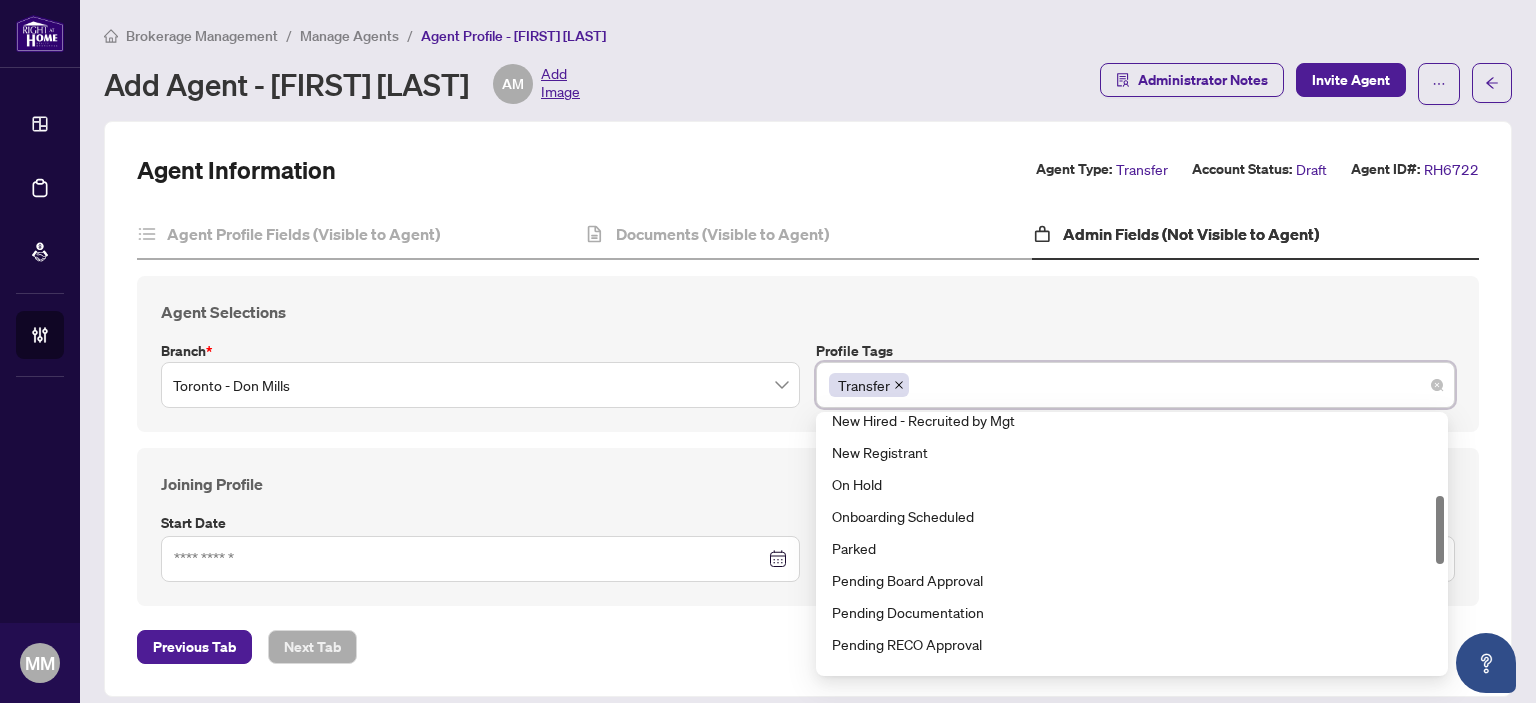 scroll, scrollTop: 704, scrollLeft: 0, axis: vertical 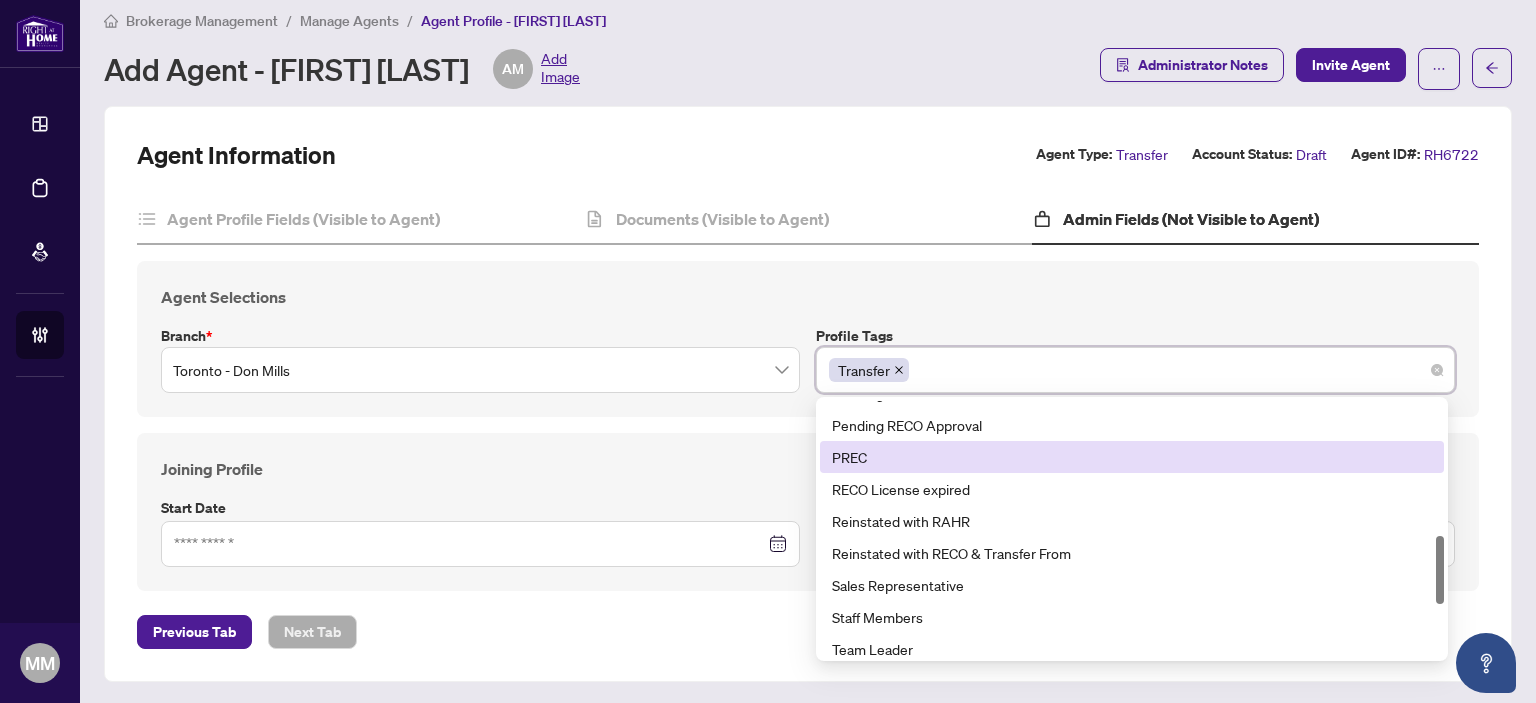 click on "Agent Information Agent Type: Transfer Account Status: Draft Agent ID#: RH6722" at bounding box center (808, 155) 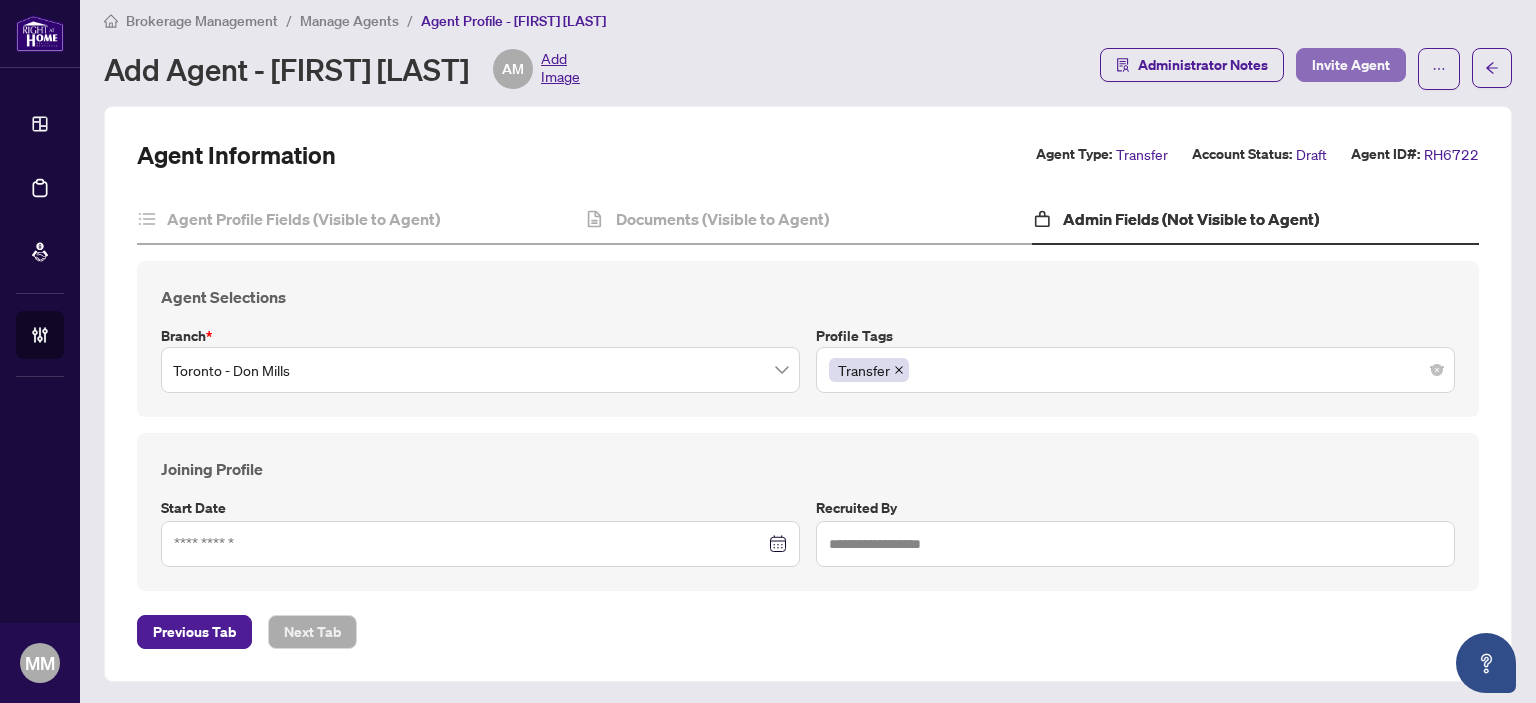 click on "Invite Agent" at bounding box center [1351, 65] 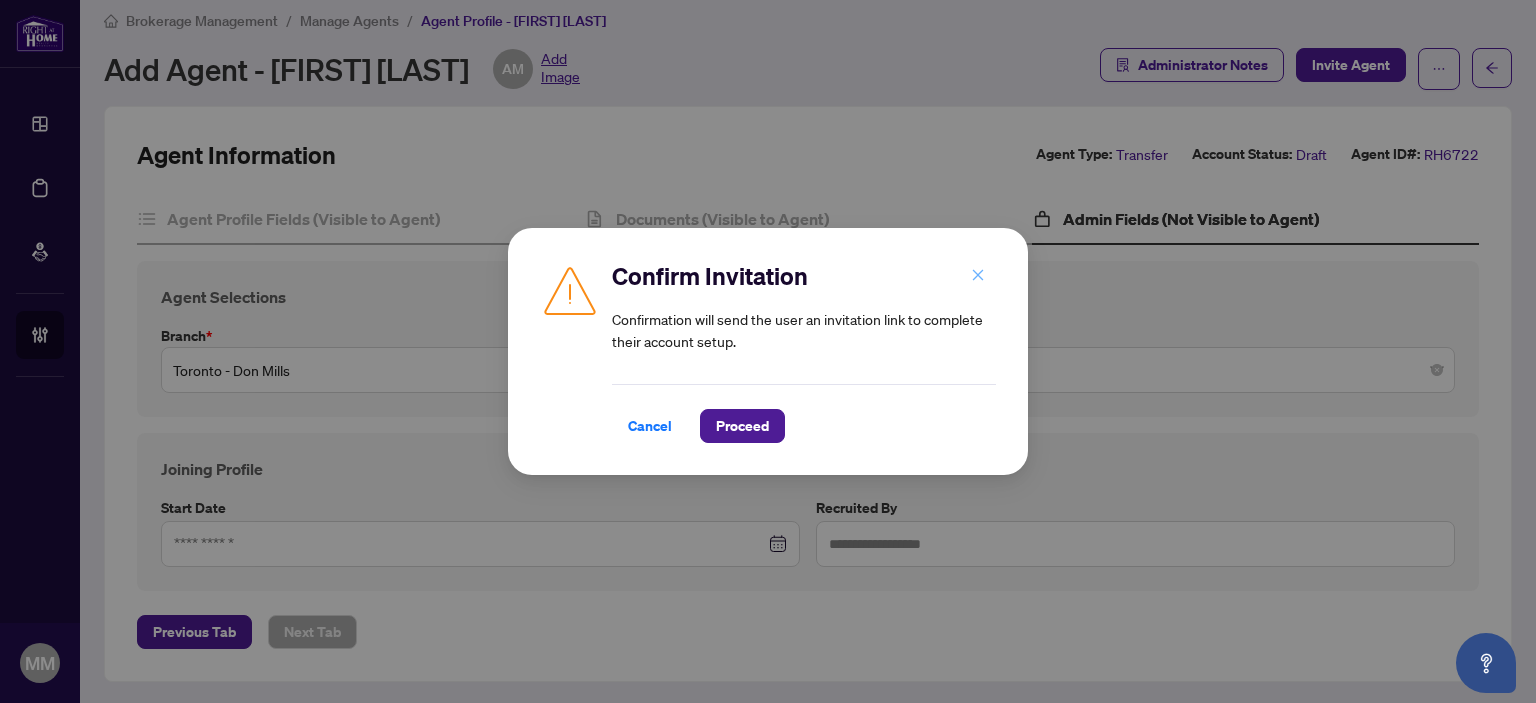 click at bounding box center [978, 275] 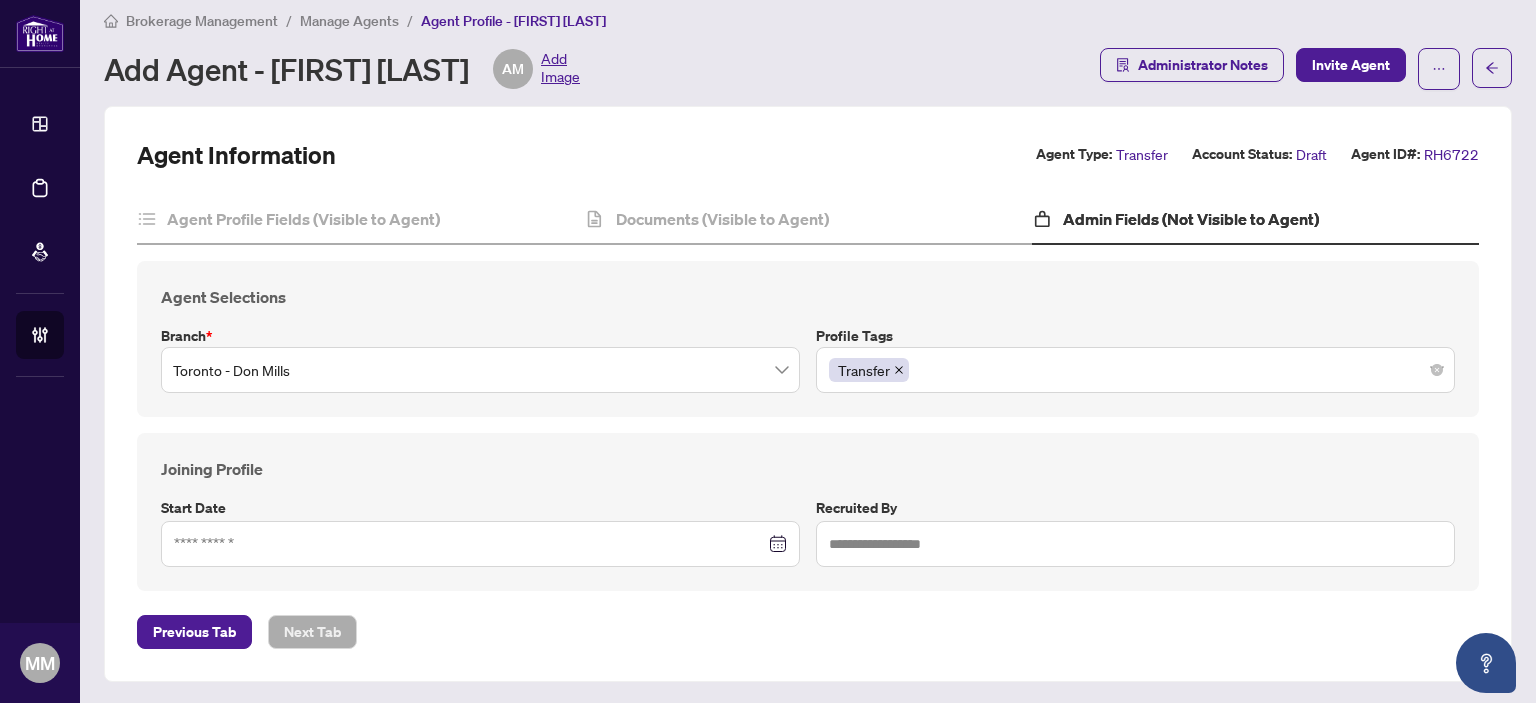 click on "Profile Tags Transfer   20 16 9 Pending Documentation Pending RECO Approval PREC RECO License expired Reinstated with RAHR Reinstated with RECO & Transfer From Sales Representative Staff Members Team Leader Team Member" at bounding box center [1135, 359] 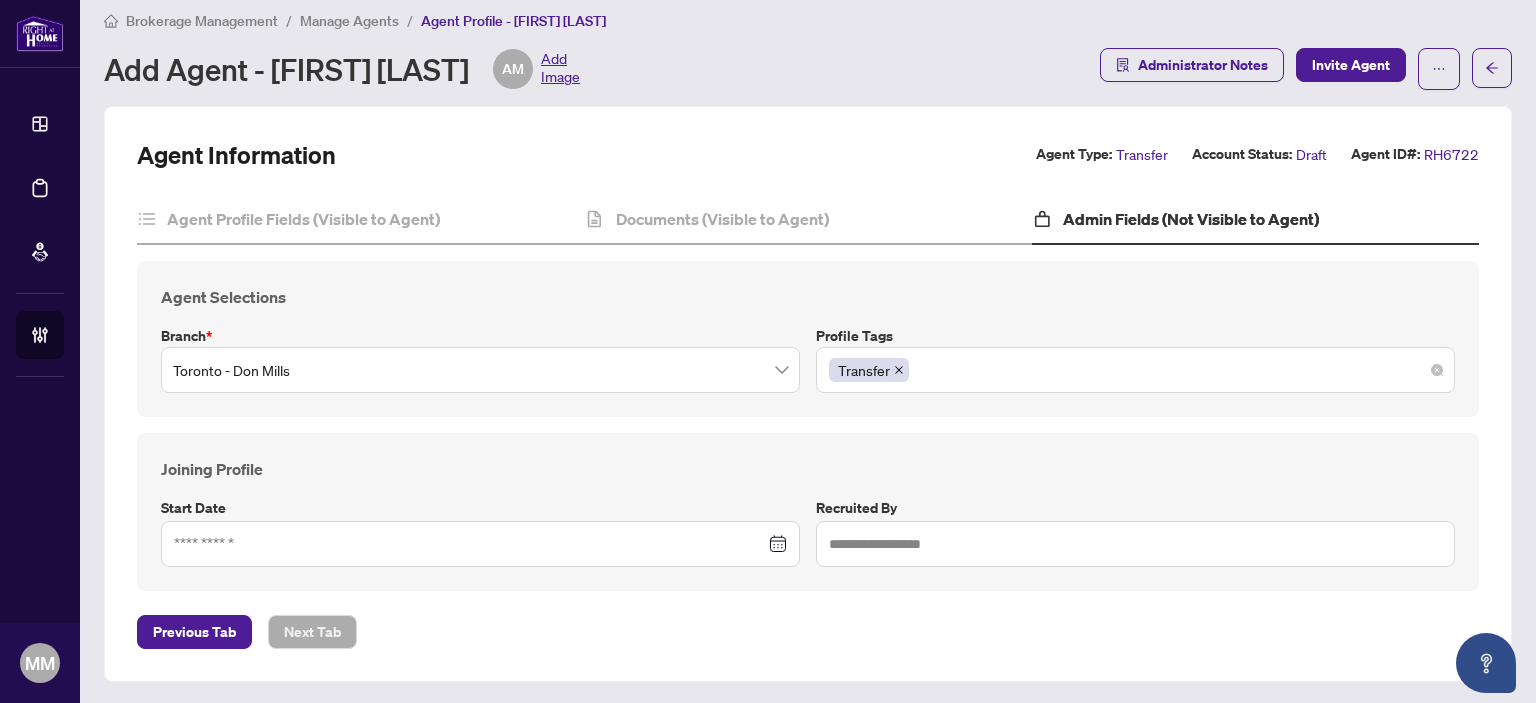 click on "Transfer" at bounding box center [1135, 370] 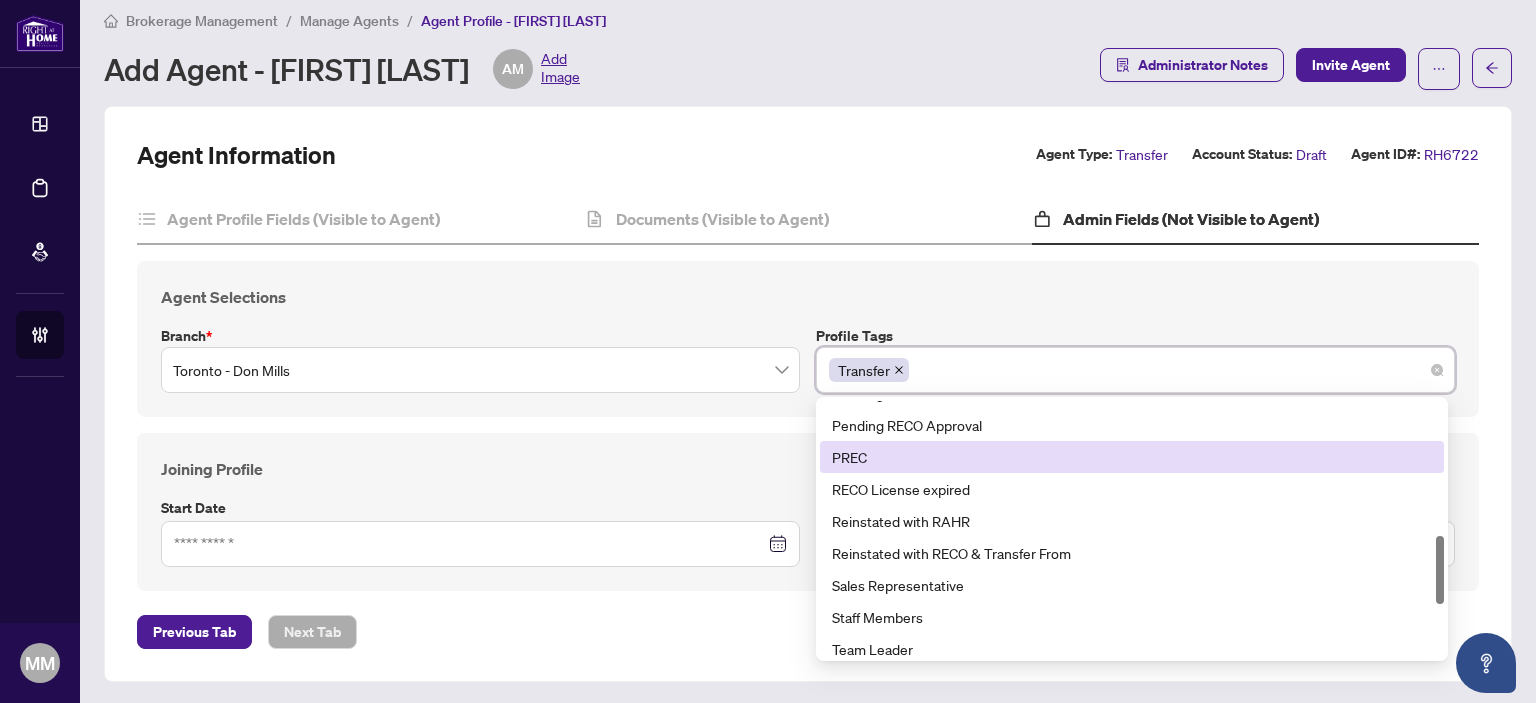 type on "*" 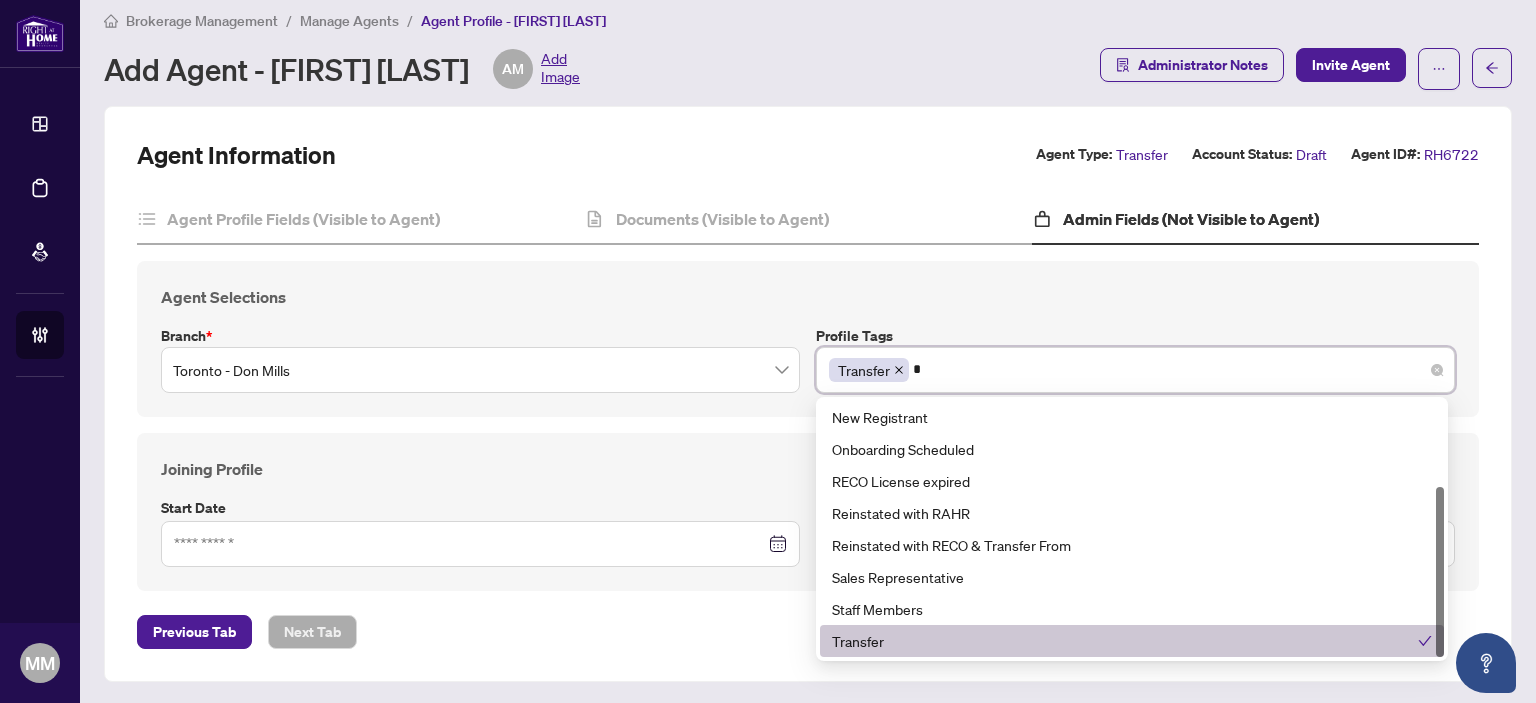 scroll, scrollTop: 128, scrollLeft: 0, axis: vertical 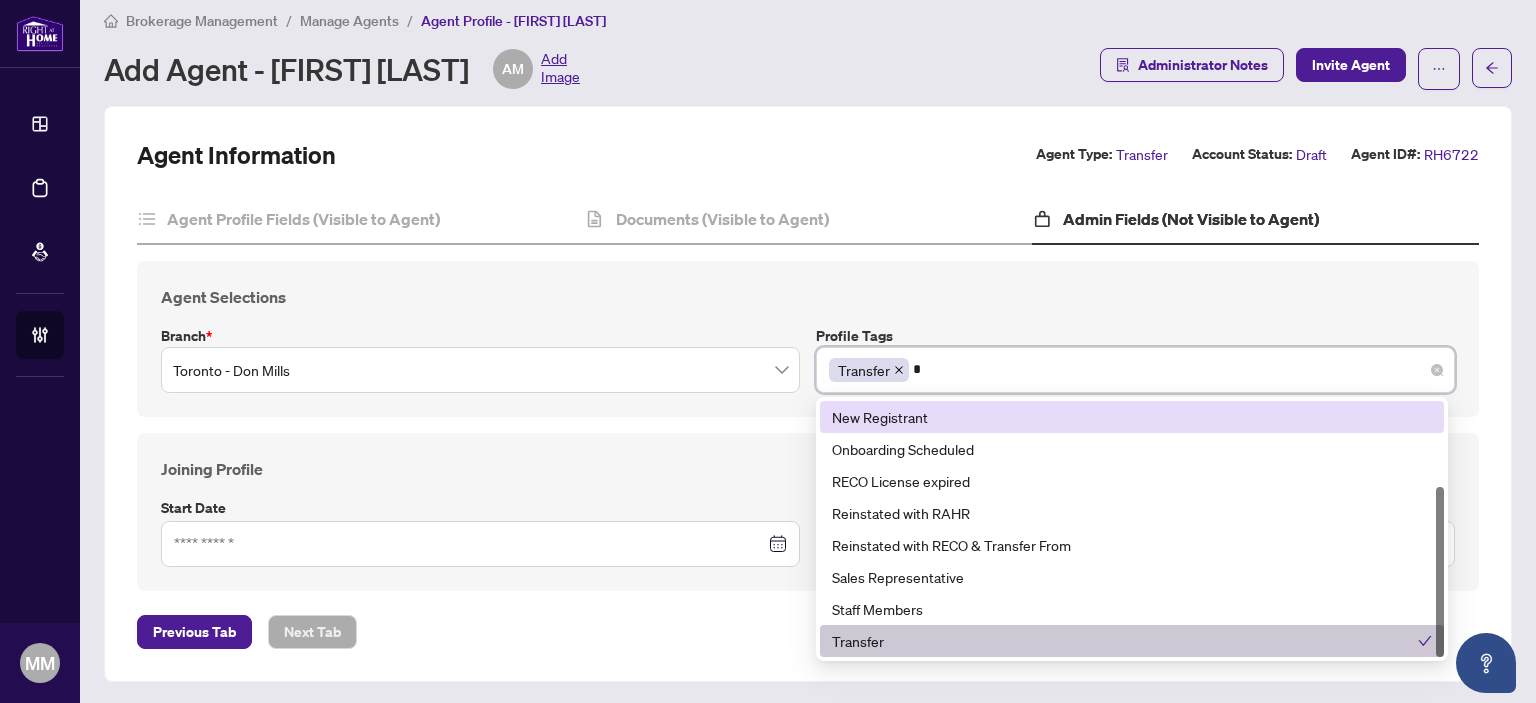 type 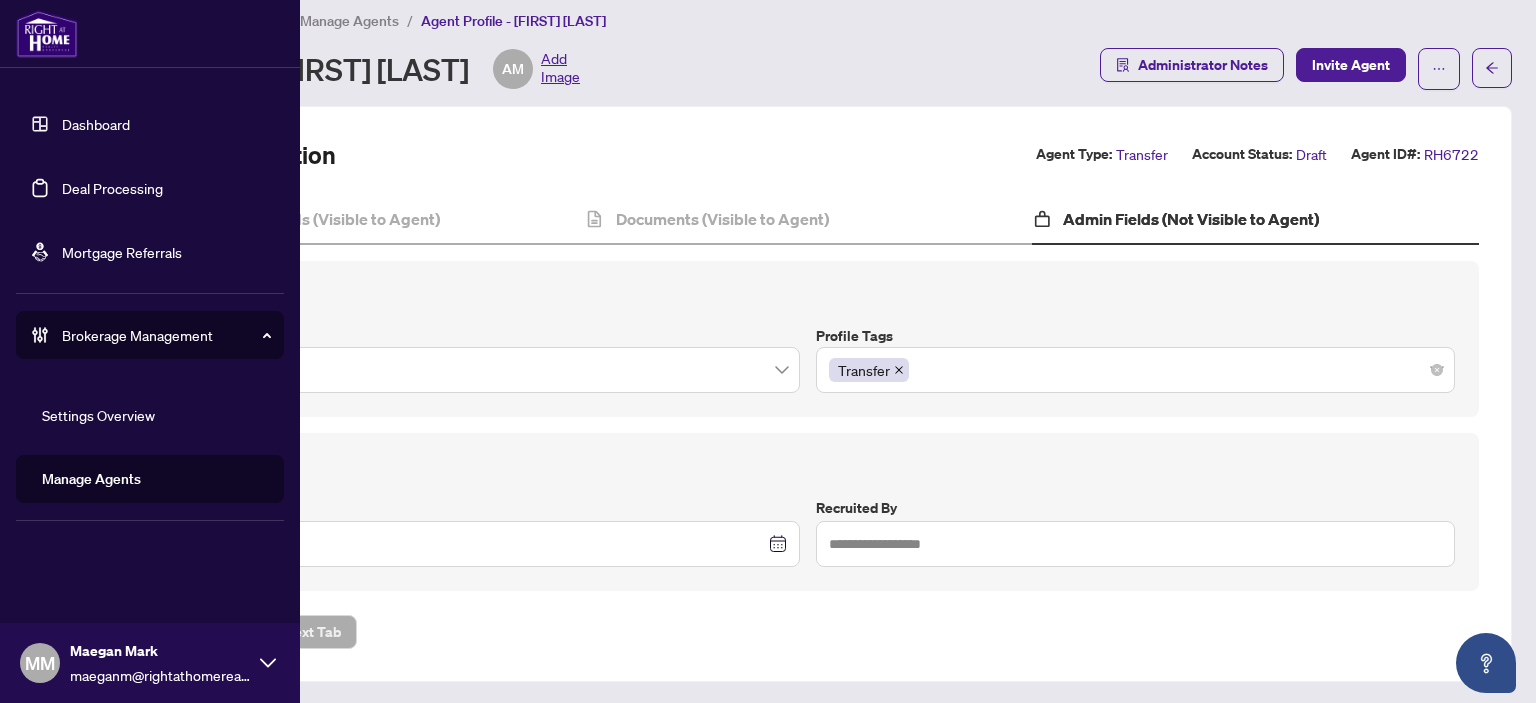 click on "Dashboard Deal Processing Mortgage Referrals Brokerage Management Settings Overview Manage Agents MM Maegan Mark maeganm@rightathomerealty.com" at bounding box center [150, 351] 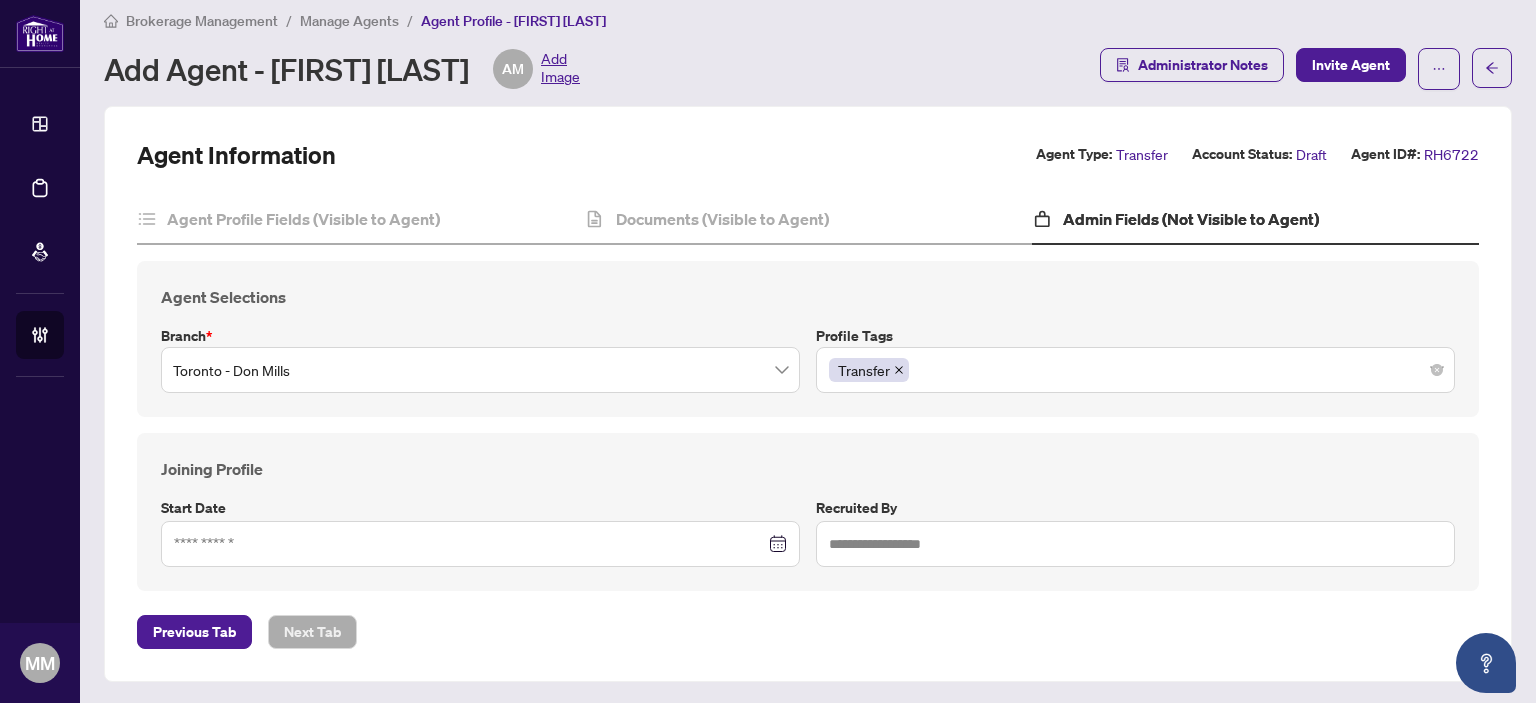 click on "Agent Selections" at bounding box center [808, 297] 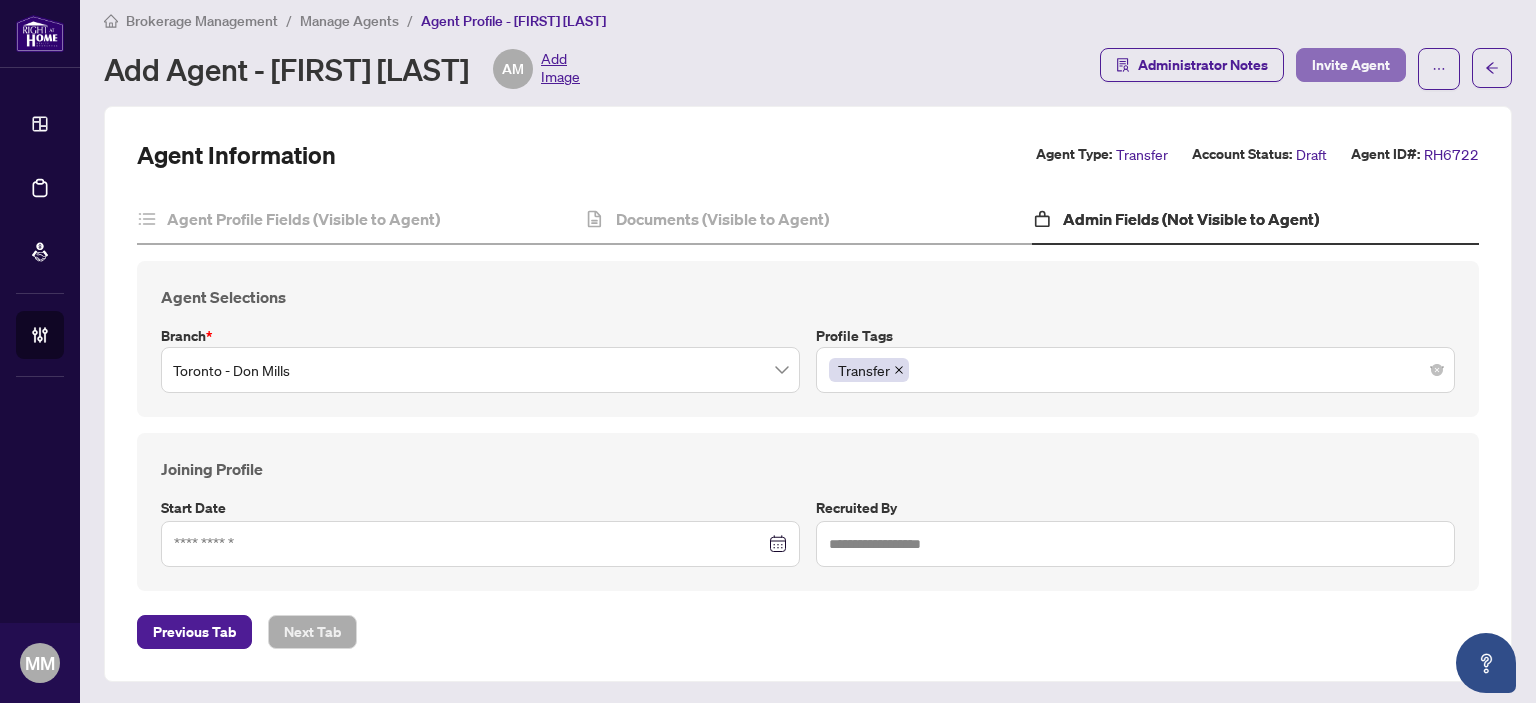 click on "Invite Agent" at bounding box center (1351, 65) 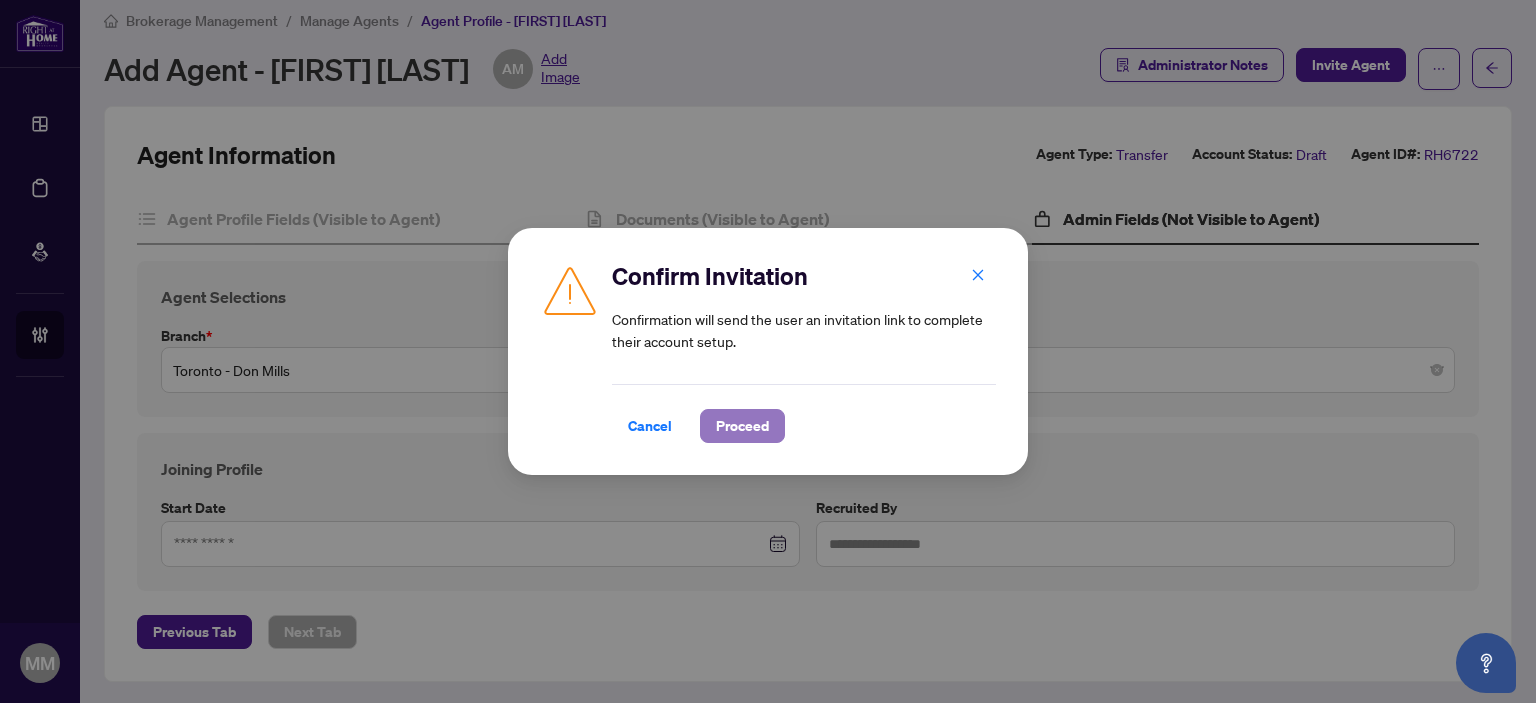 click on "Proceed" at bounding box center (742, 426) 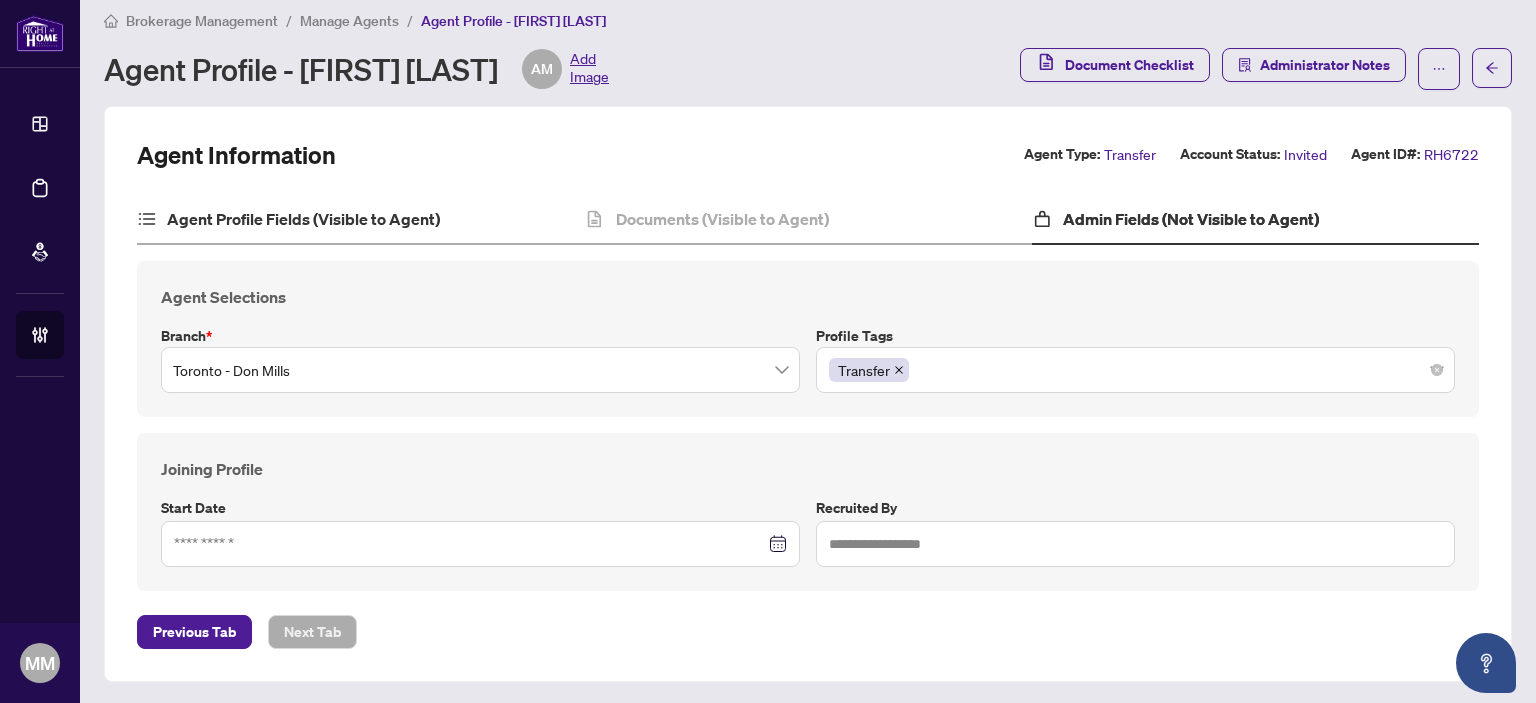 click on "Agent Profile Fields (Visible to Agent)" at bounding box center [360, 220] 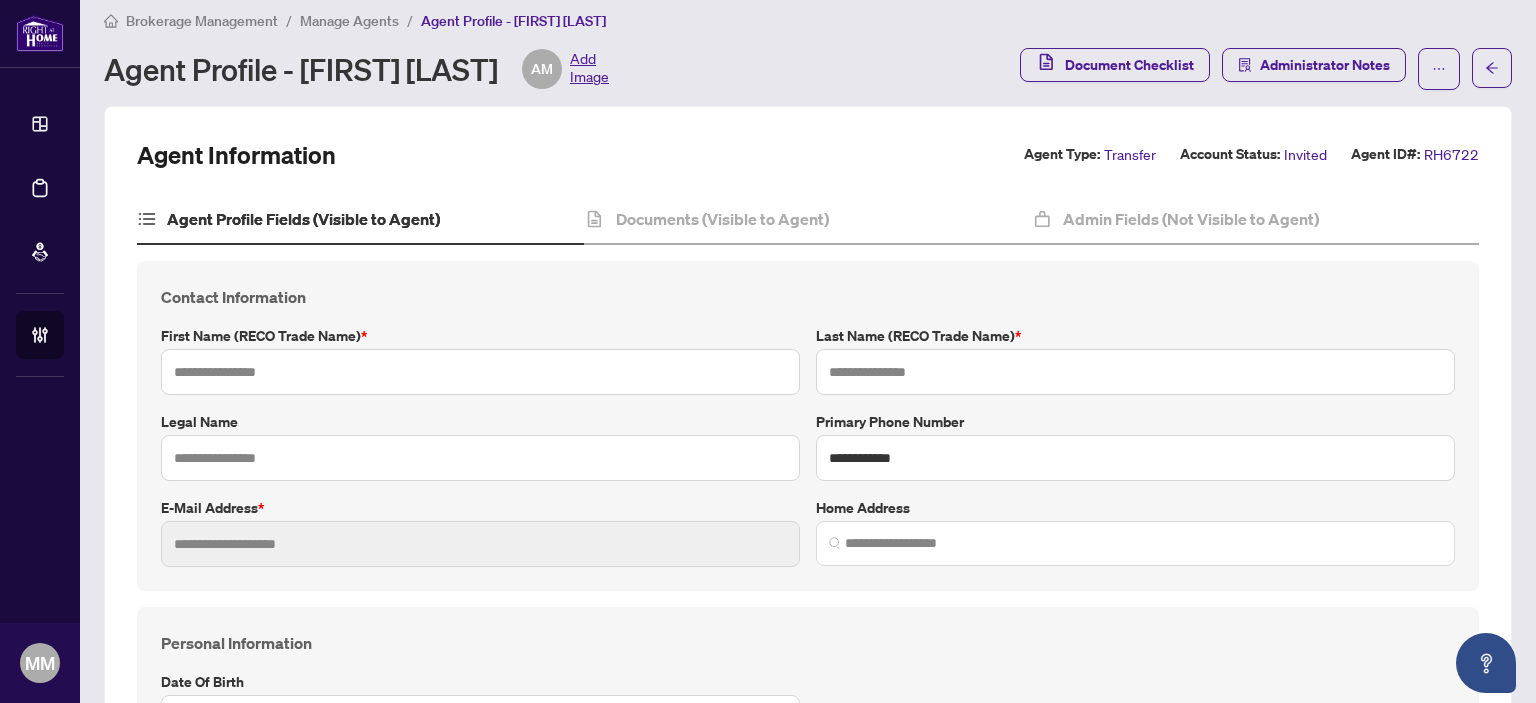 type on "****" 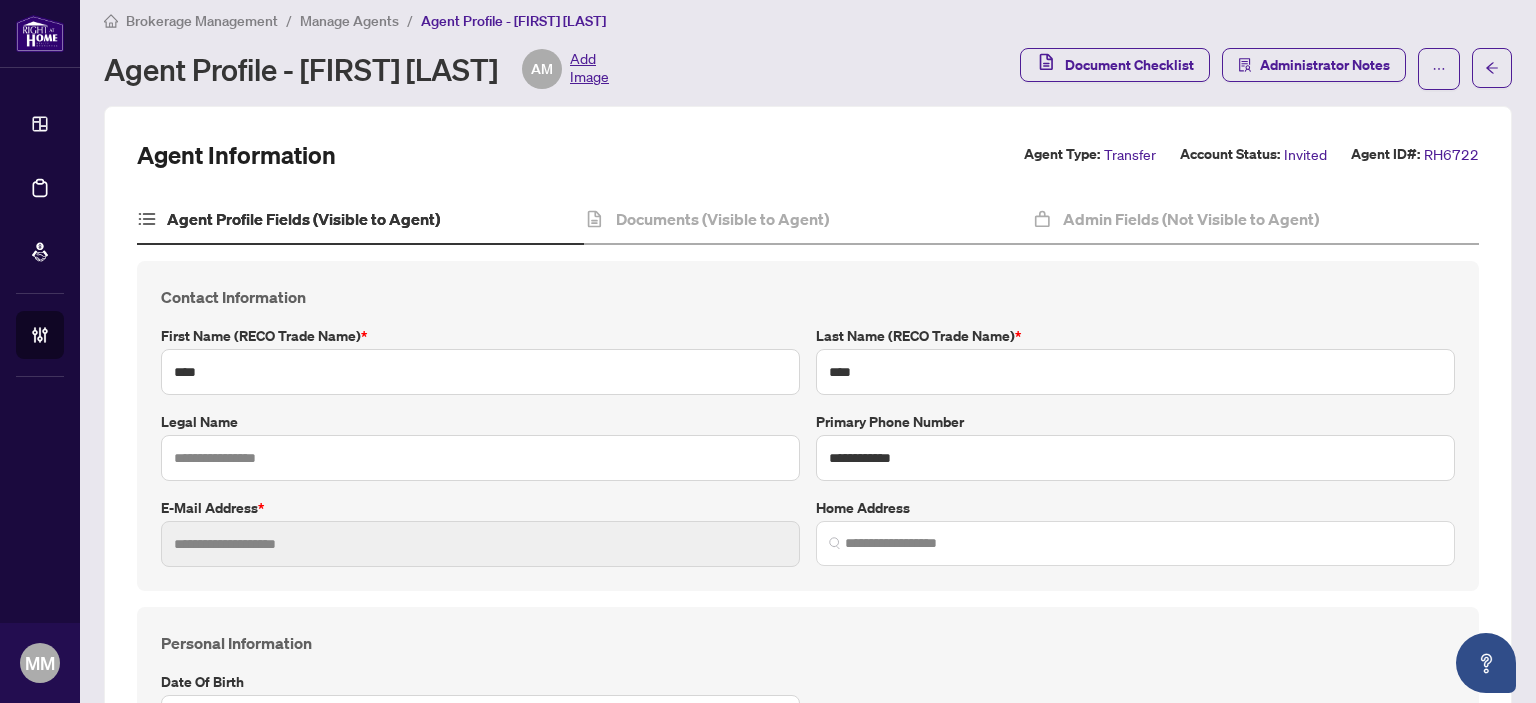 type on "**********" 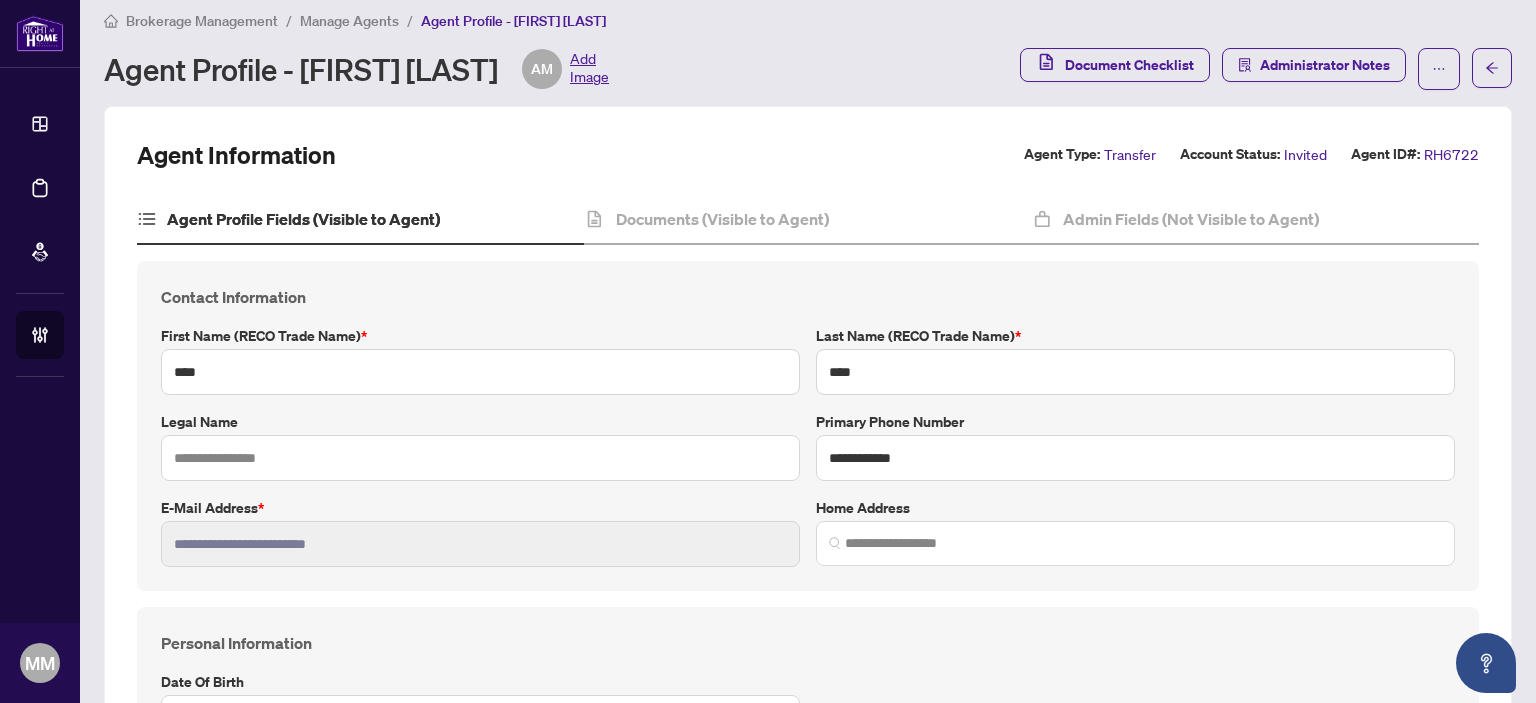 click on "**********" at bounding box center [808, 351] 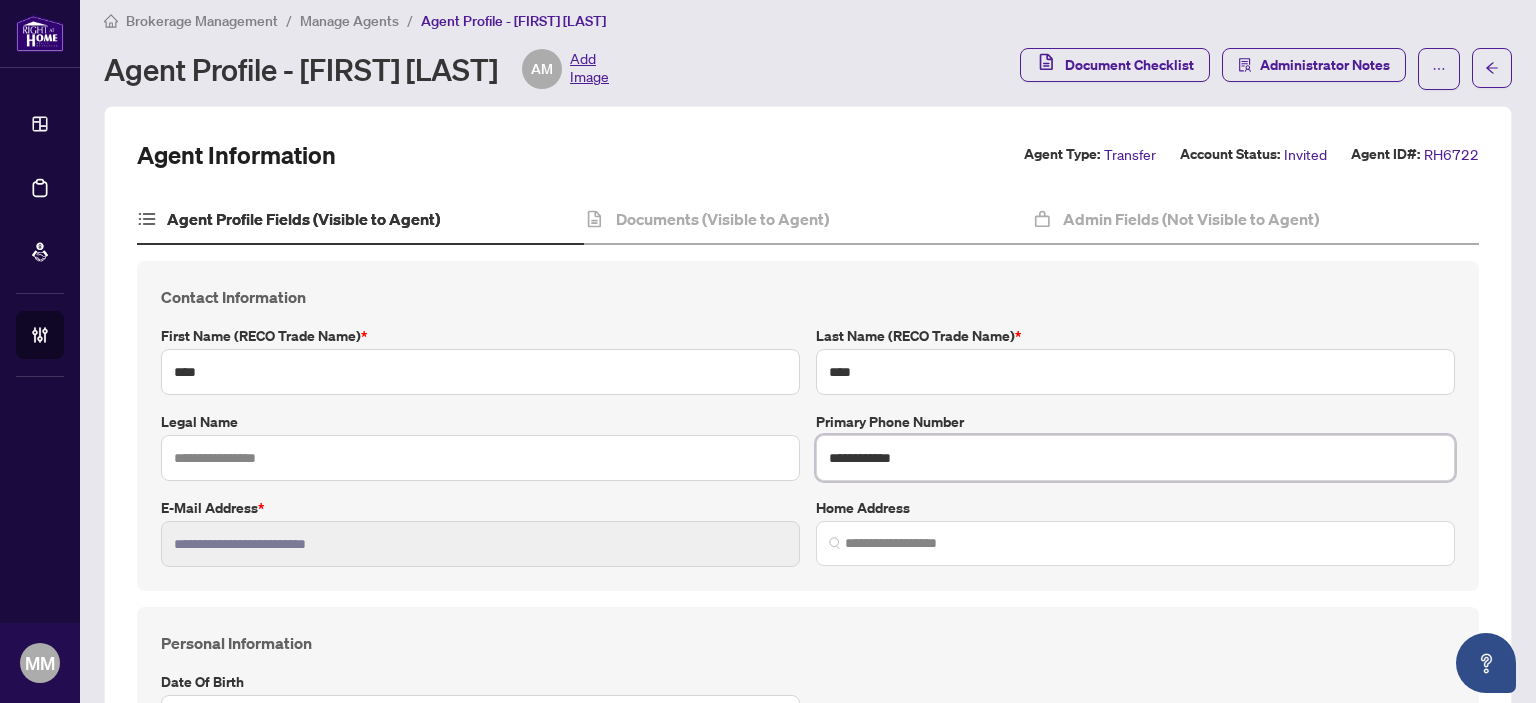 drag, startPoint x: 943, startPoint y: 475, endPoint x: 594, endPoint y: 449, distance: 349.96713 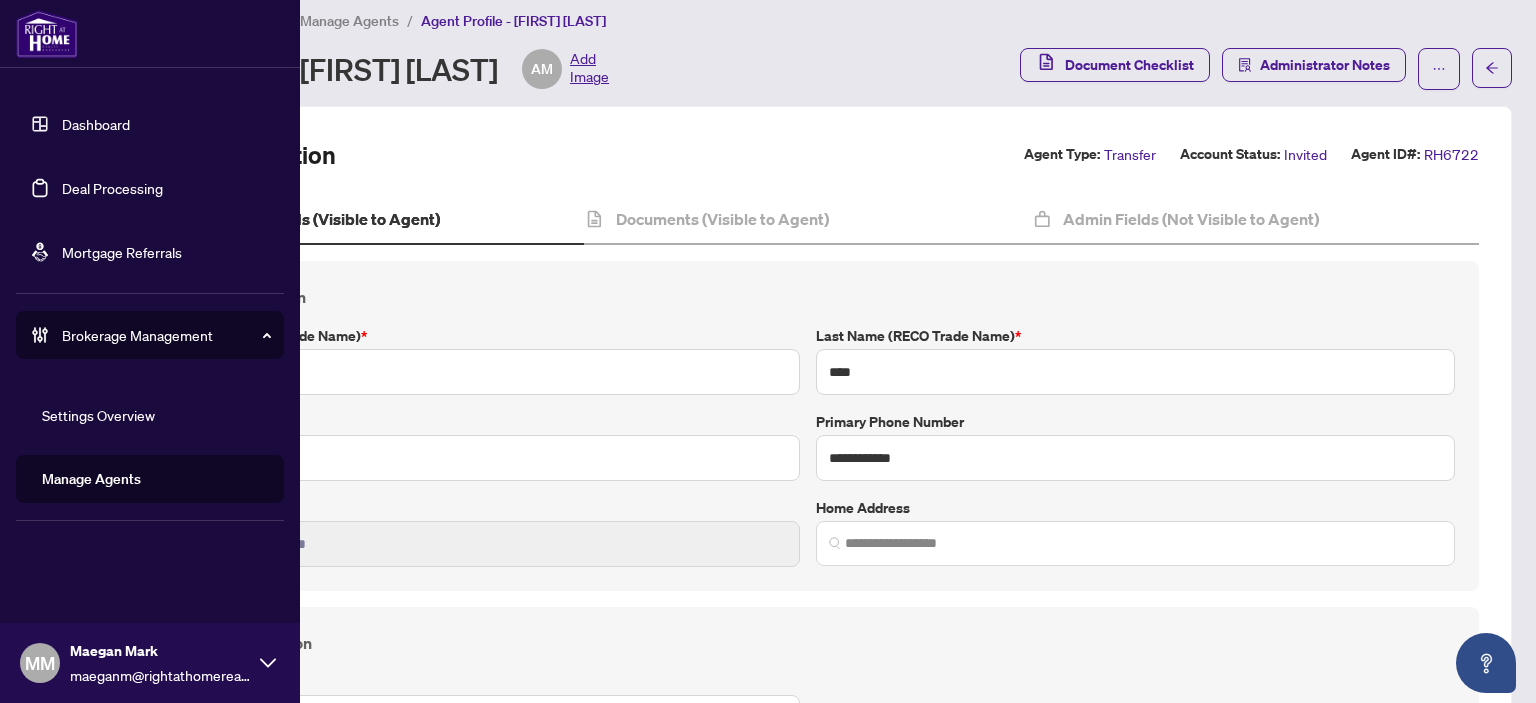 click on "Manage Agents" at bounding box center (91, 479) 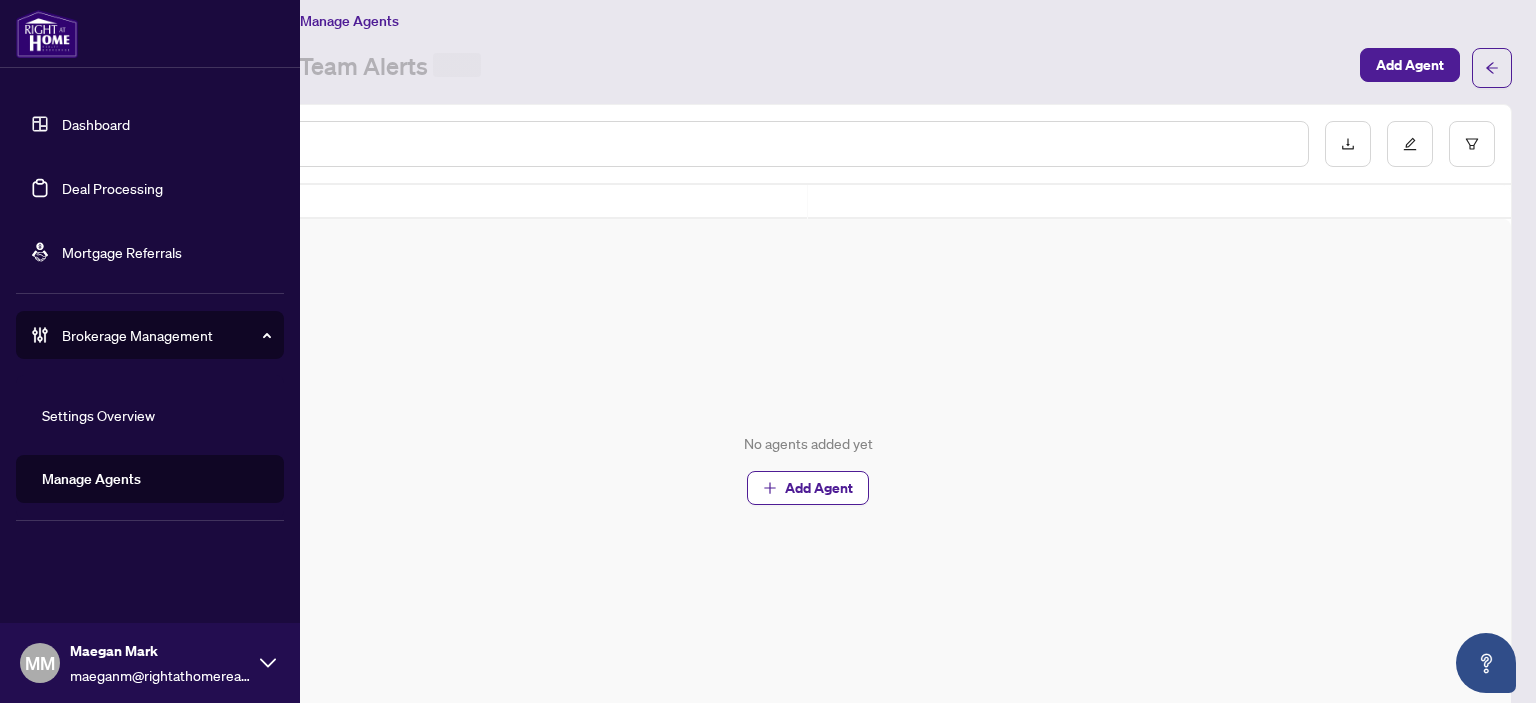 scroll, scrollTop: 0, scrollLeft: 0, axis: both 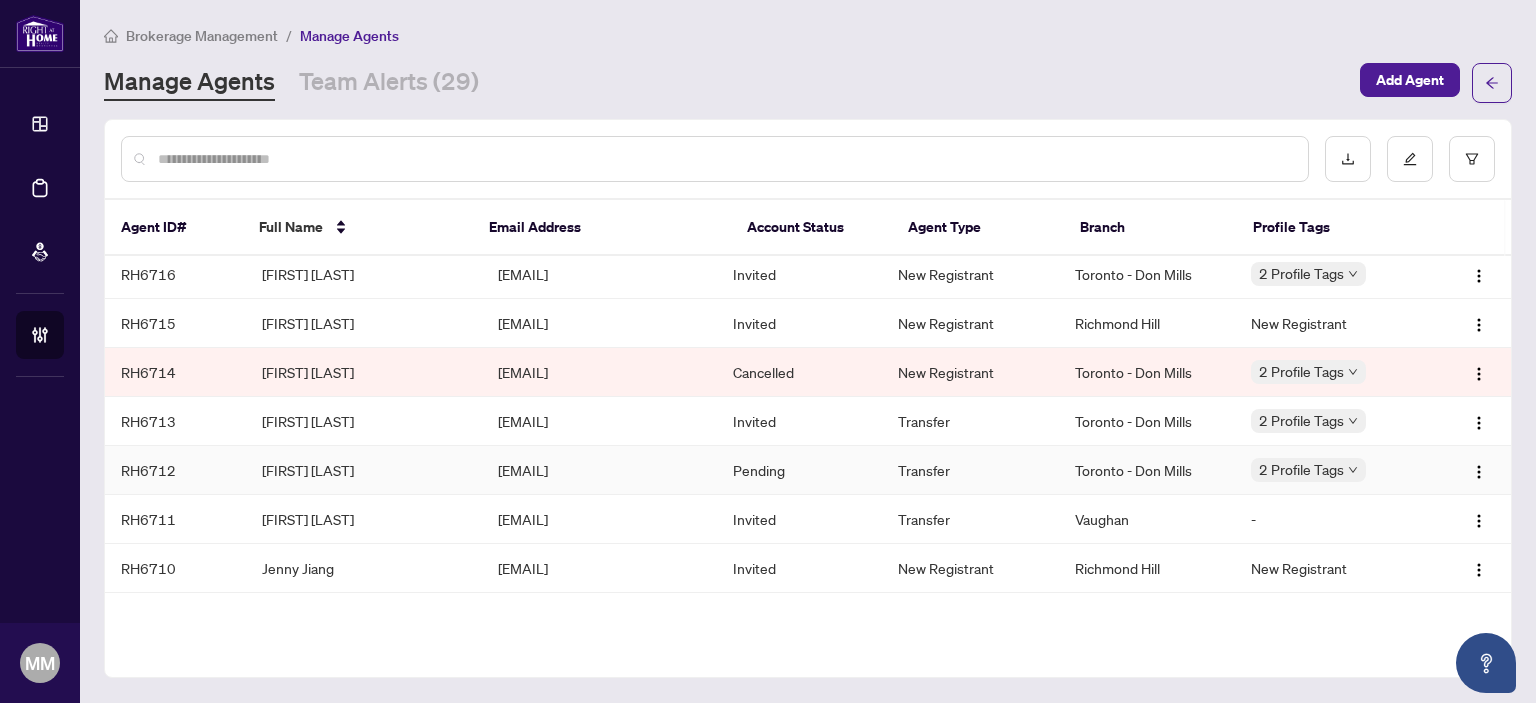 click on "[FIRST] [LAST]" at bounding box center (364, 470) 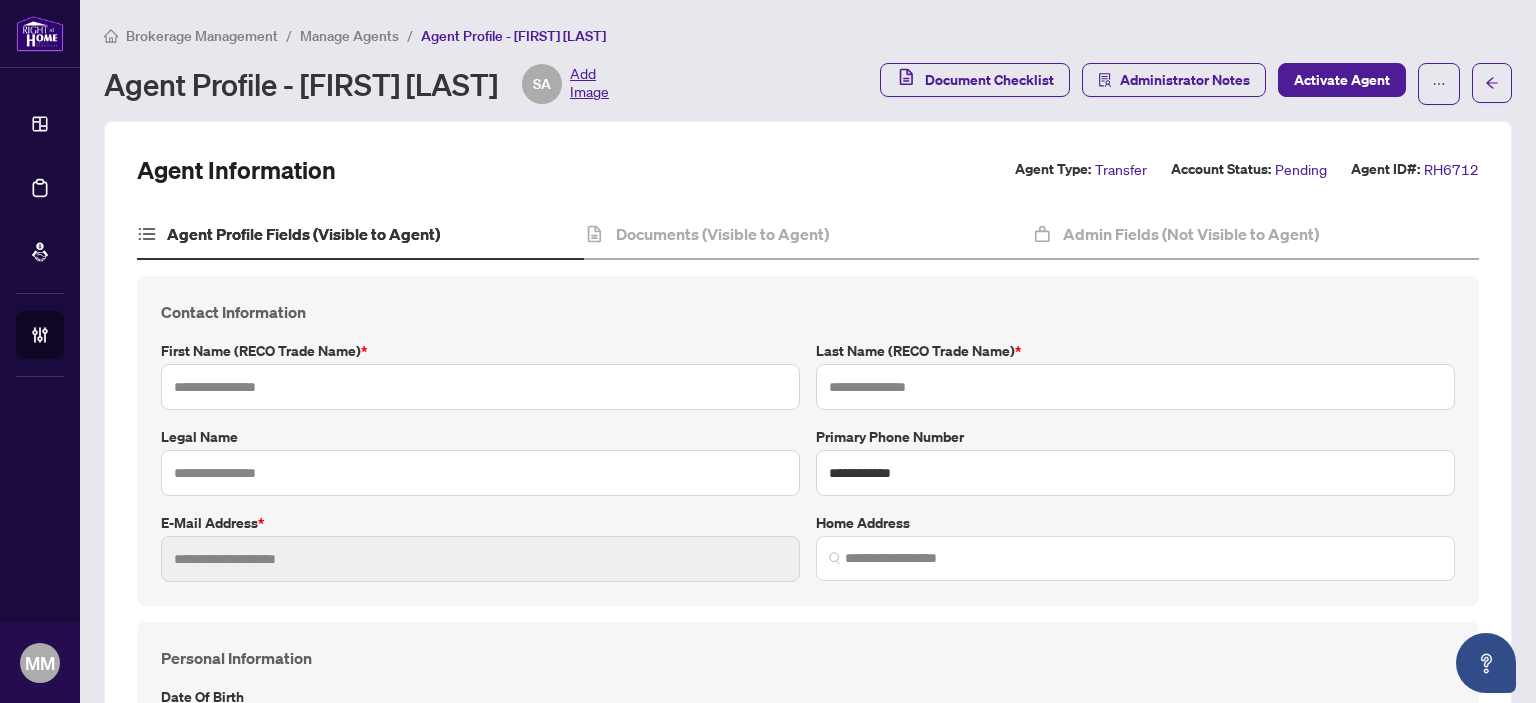 type on "******" 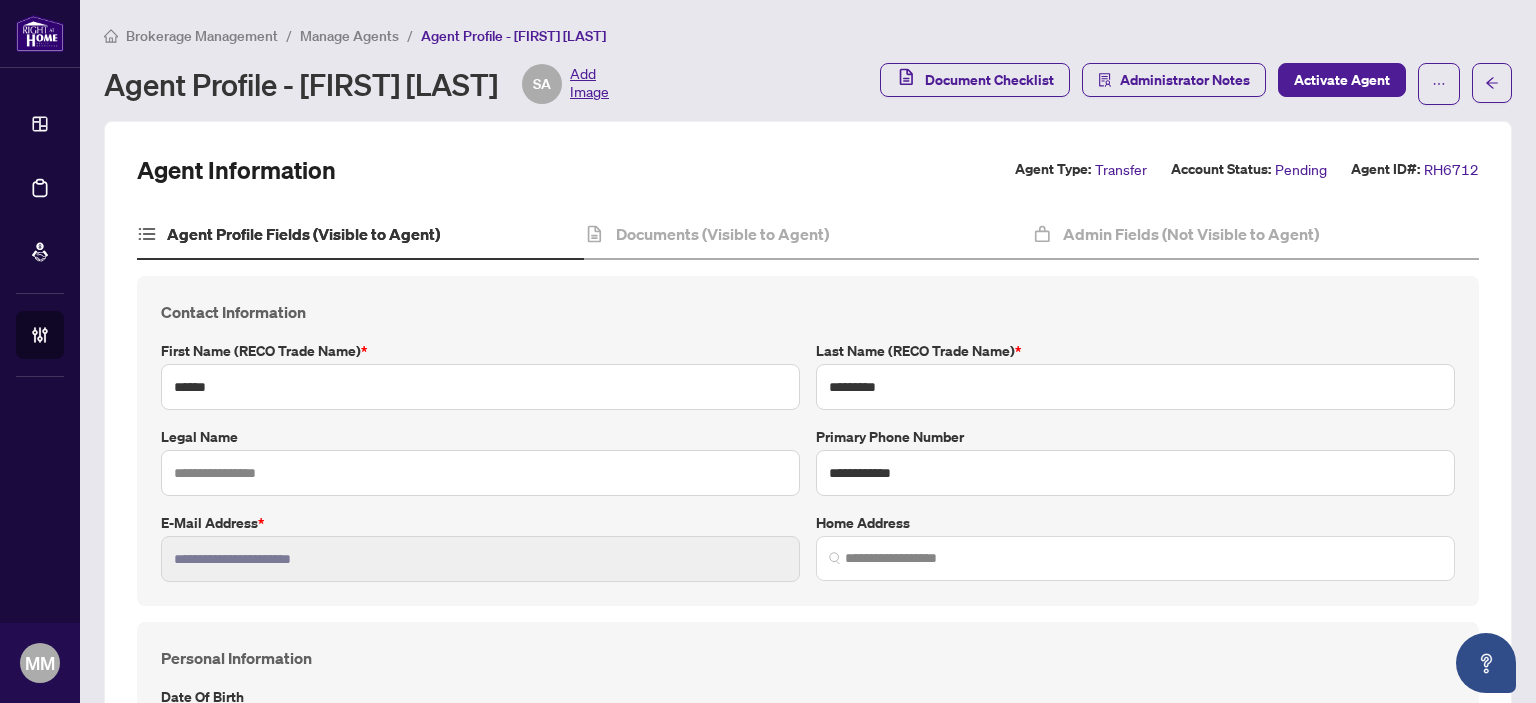 type on "**********" 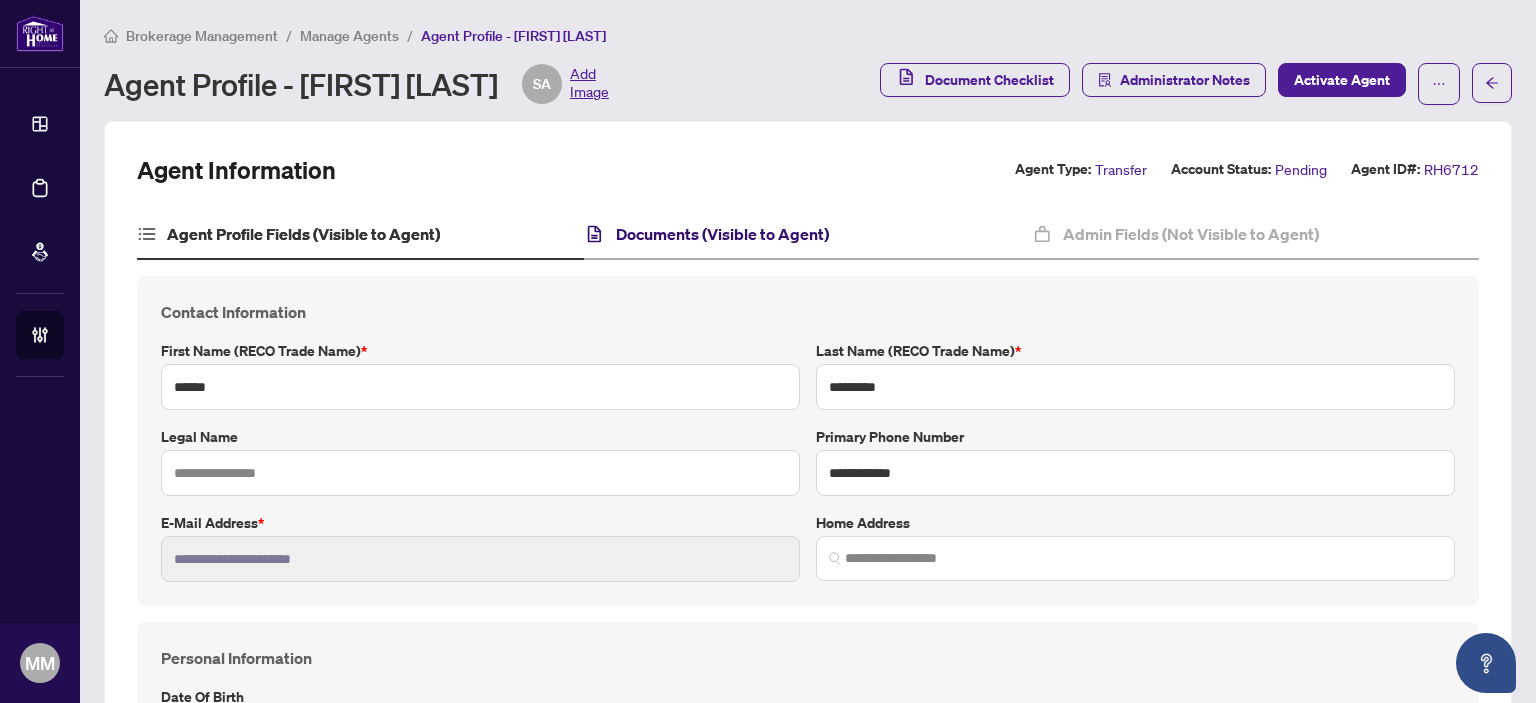 click on "Documents (Visible to Agent)" at bounding box center [722, 234] 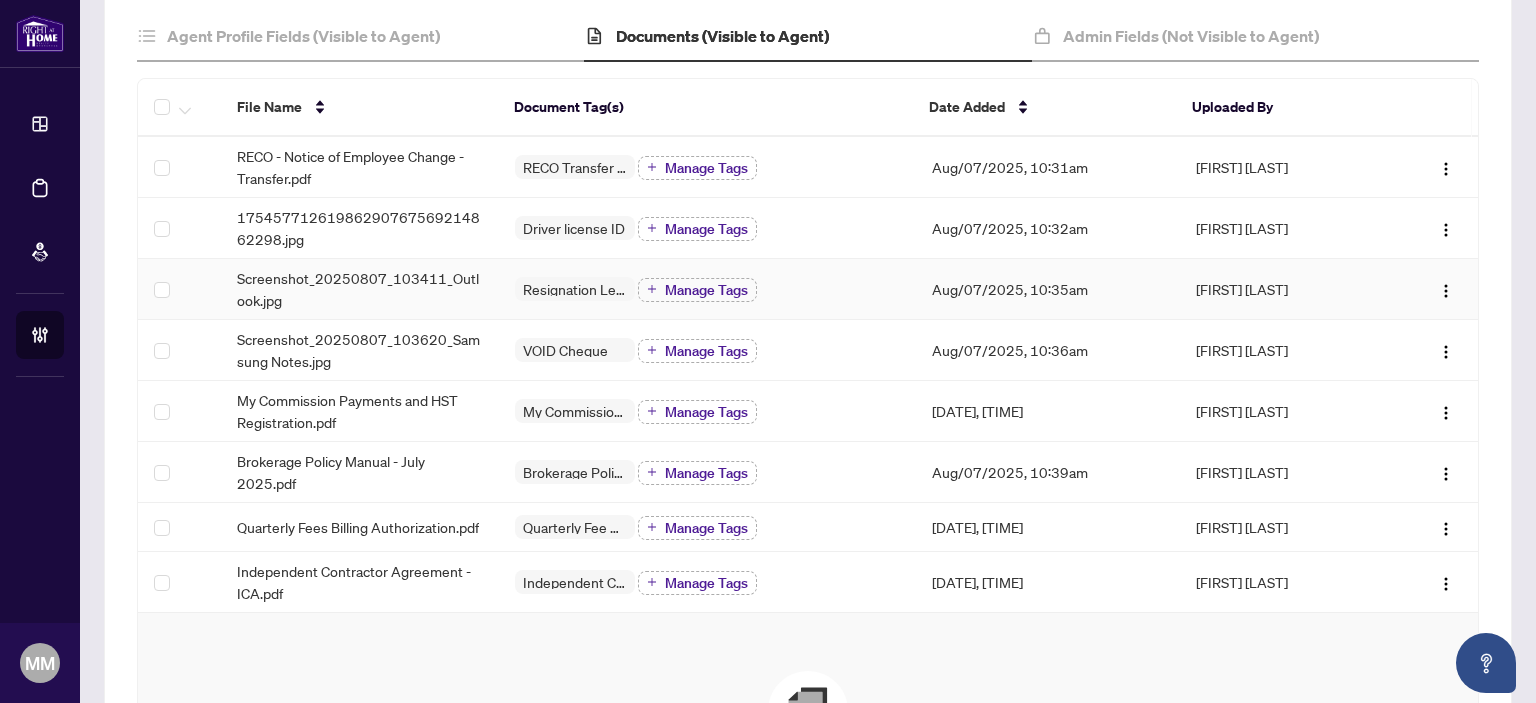 scroll, scrollTop: 200, scrollLeft: 0, axis: vertical 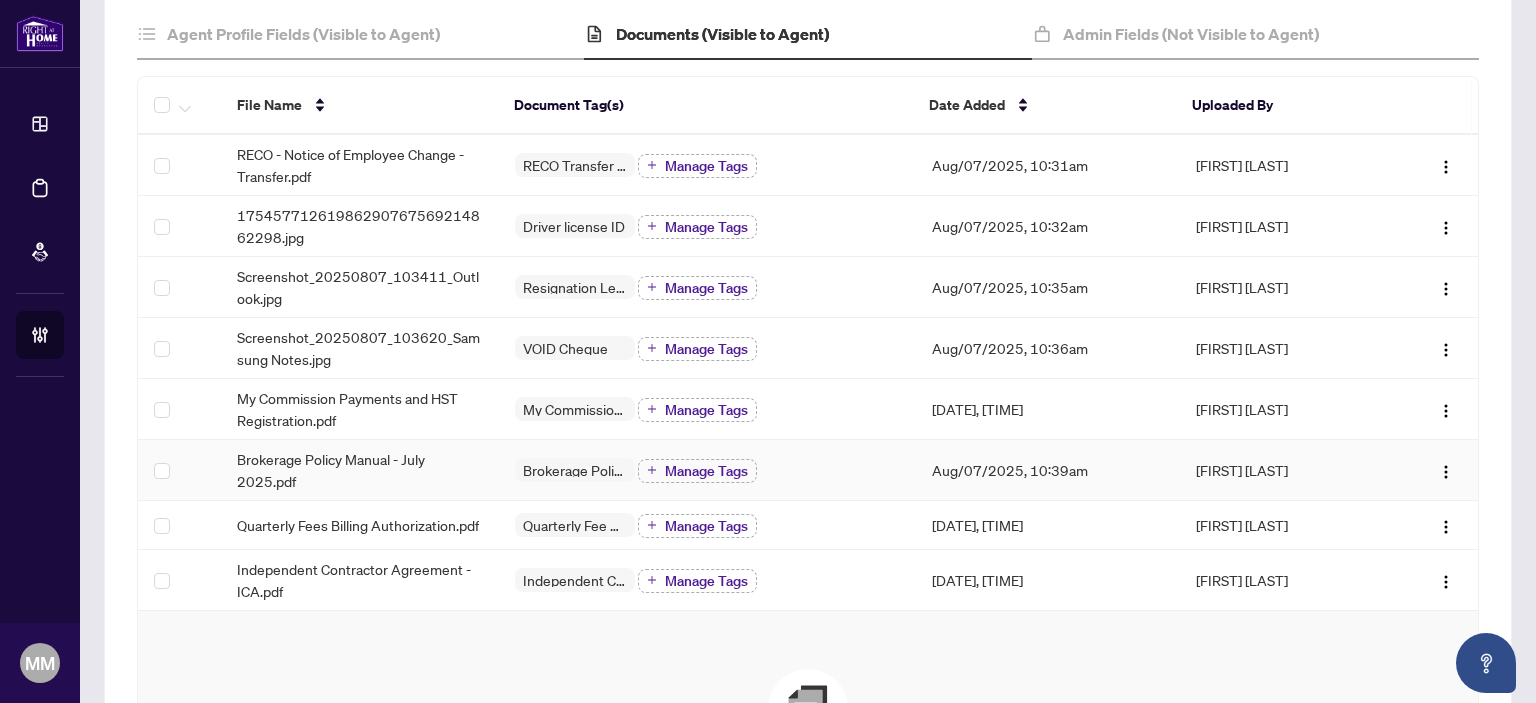 click on "Brokerage Policy Manual - July 2025.pdf" at bounding box center (360, 470) 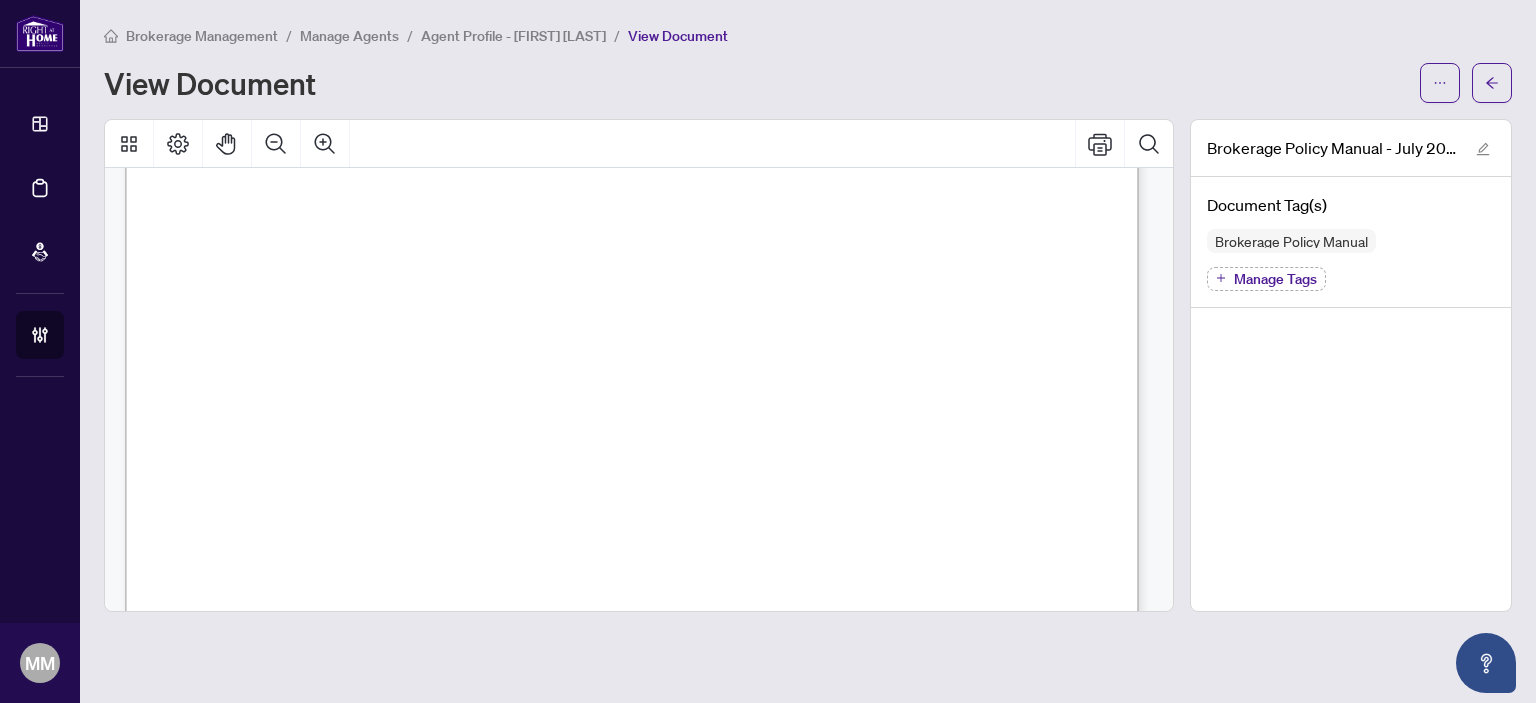 scroll, scrollTop: 800, scrollLeft: 0, axis: vertical 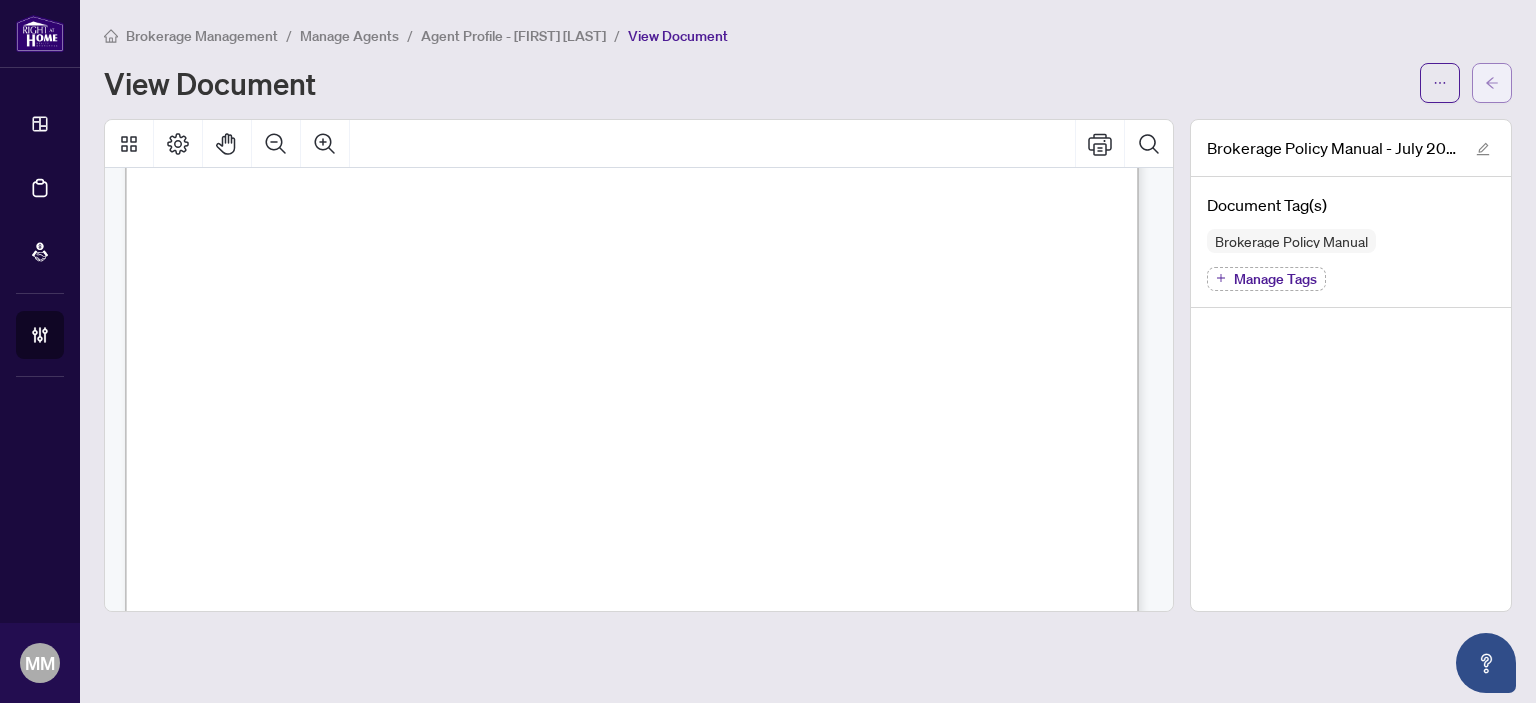 click 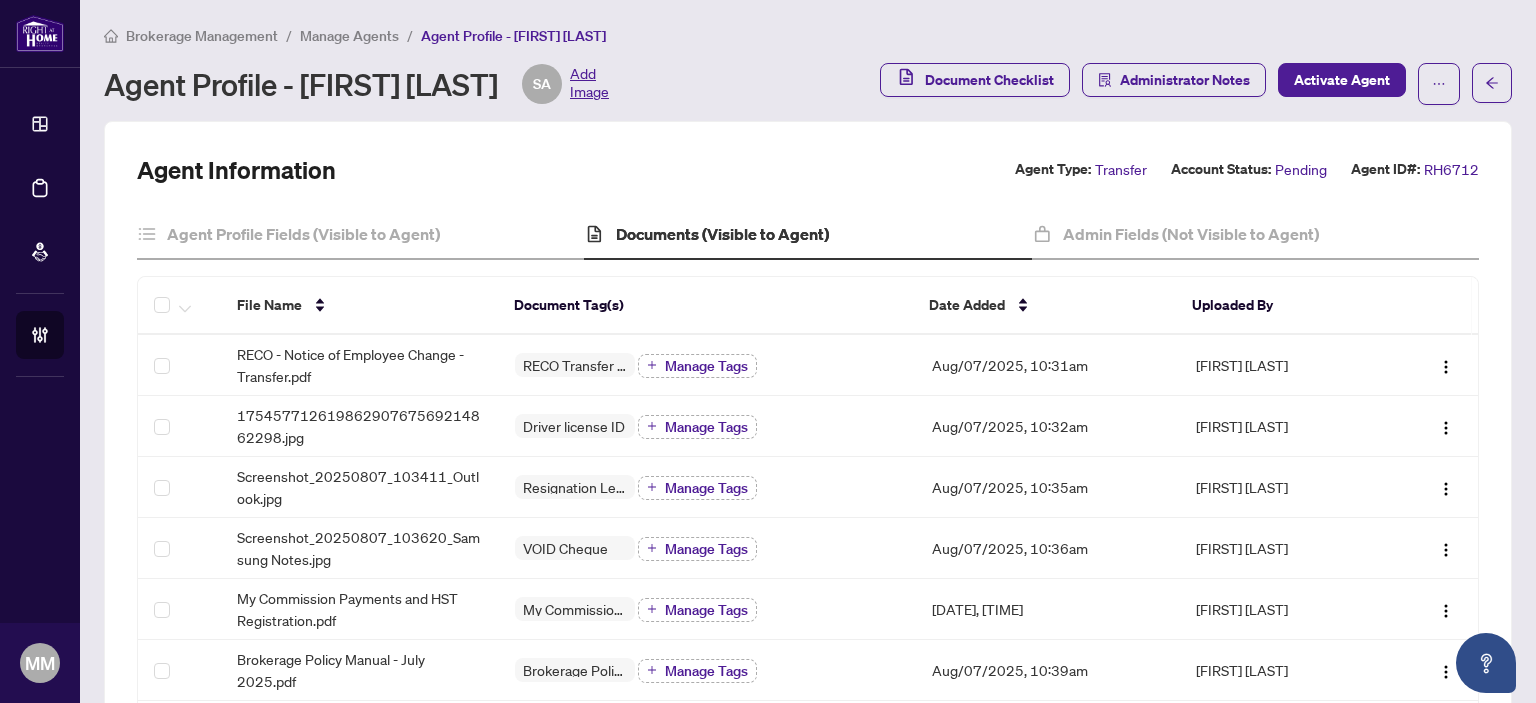 click on "Agent Profile Fields (Visible to Agent) Documents (Visible to Agent) Admin Fields (Not Visible to Agent) File Name Document Tag(s) Date Added Uploaded By             RECO - Notice of Employee Change - Transfer.pdf RECO Transfer Form Manage Tags Aug/07/2025, 10:31am Sorrab Alakoozai 17545771261986290767569214862298.jpg Driver license ID Manage Tags Aug/07/2025, 10:32am Sorrab Alakoozai Screenshot_20250807_103411_Outlook.jpg Resignation Letter (From previous Brokerage) Manage Tags Aug/07/2025, 10:35am Sorrab Alakoozai Screenshot_20250807_103620_Samsung Notes.jpg VOID Cheque Manage Tags Aug/07/2025, 10:36am Sorrab Alakoozai My Commission Payments and HST Registration.pdf My Commission Payments & HST Registration Manage Tags Aug/07/2025, 10:38am Sorrab Alakoozai Brokerage Policy Manual - July 2025.pdf Brokerage Policy Manual Manage Tags Aug/07/2025, 10:39am Sorrab Alakoozai Quarterly Fees Billing Authorization.pdf Quarterly Fee Auto-Debit Authorization Manage Tags Aug/07/2025, 10:41am Sorrab Alakoozai 25" at bounding box center (808, 685) 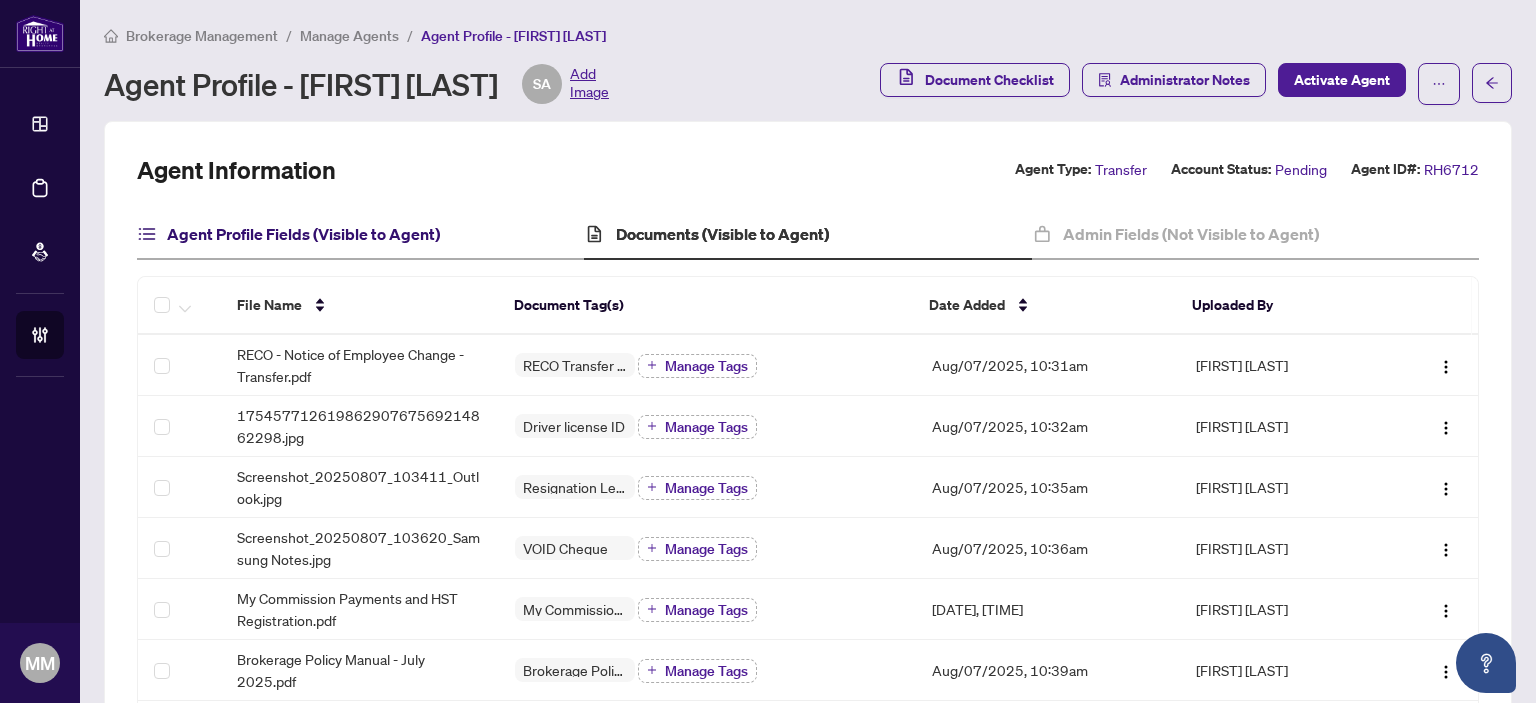 click on "Agent Profile Fields (Visible to Agent)" at bounding box center (303, 234) 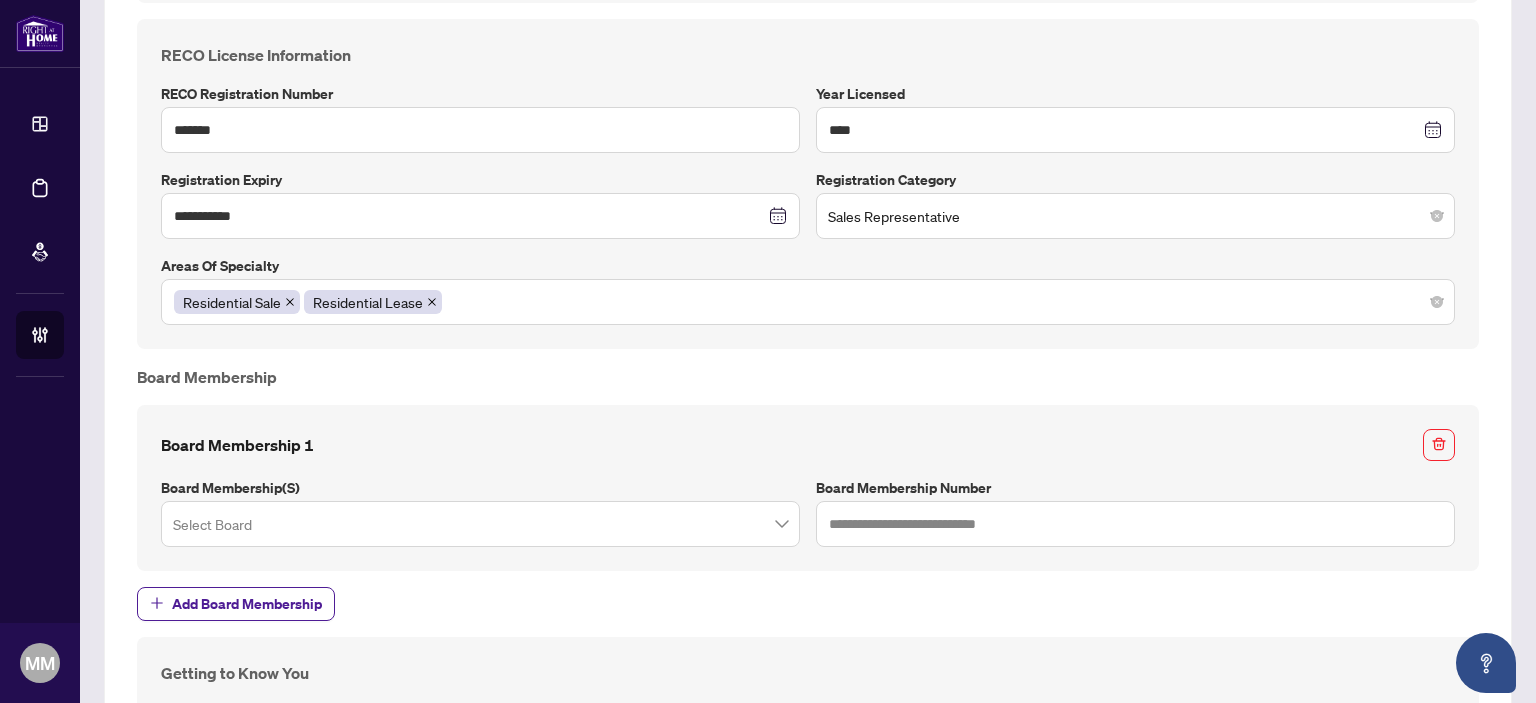 scroll, scrollTop: 1680, scrollLeft: 0, axis: vertical 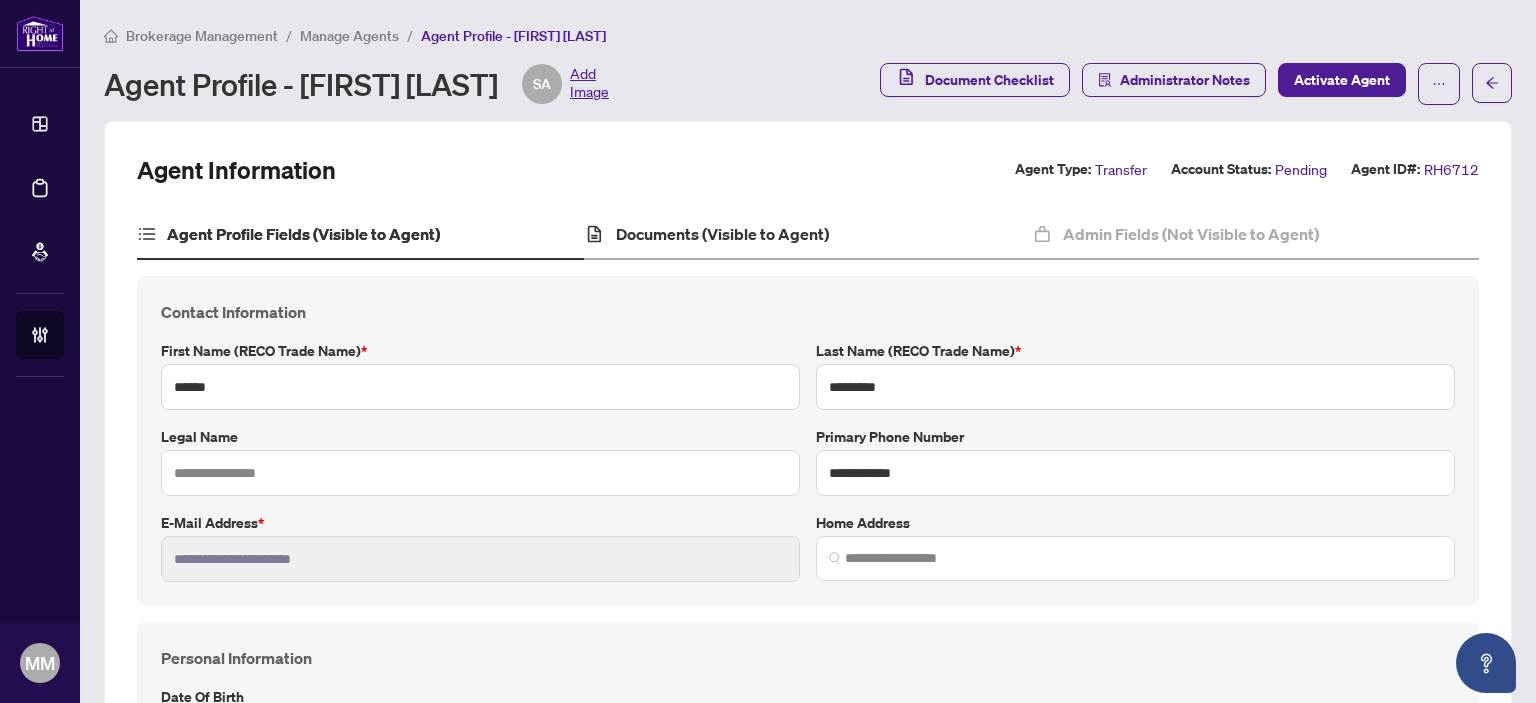 click on "Documents (Visible to Agent)" at bounding box center [807, 235] 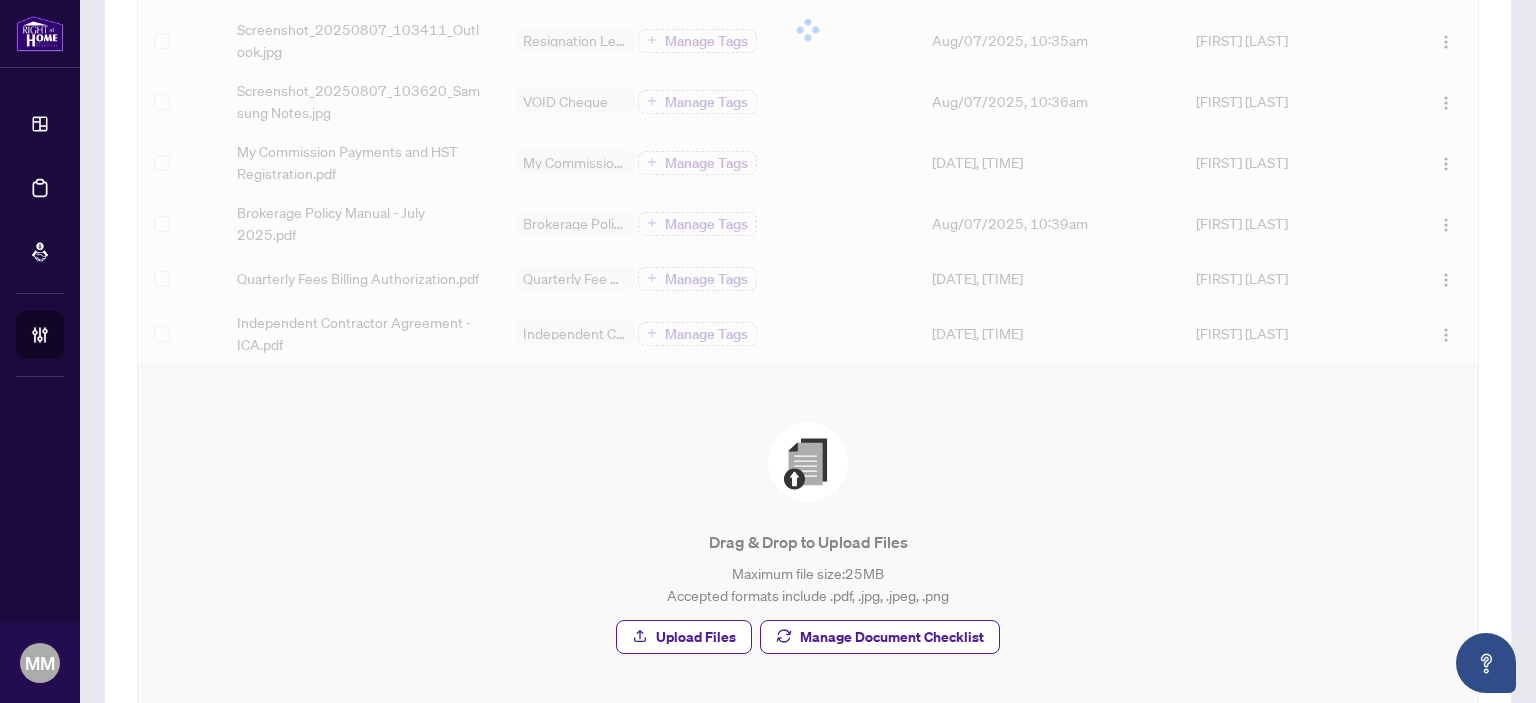 scroll, scrollTop: 579, scrollLeft: 0, axis: vertical 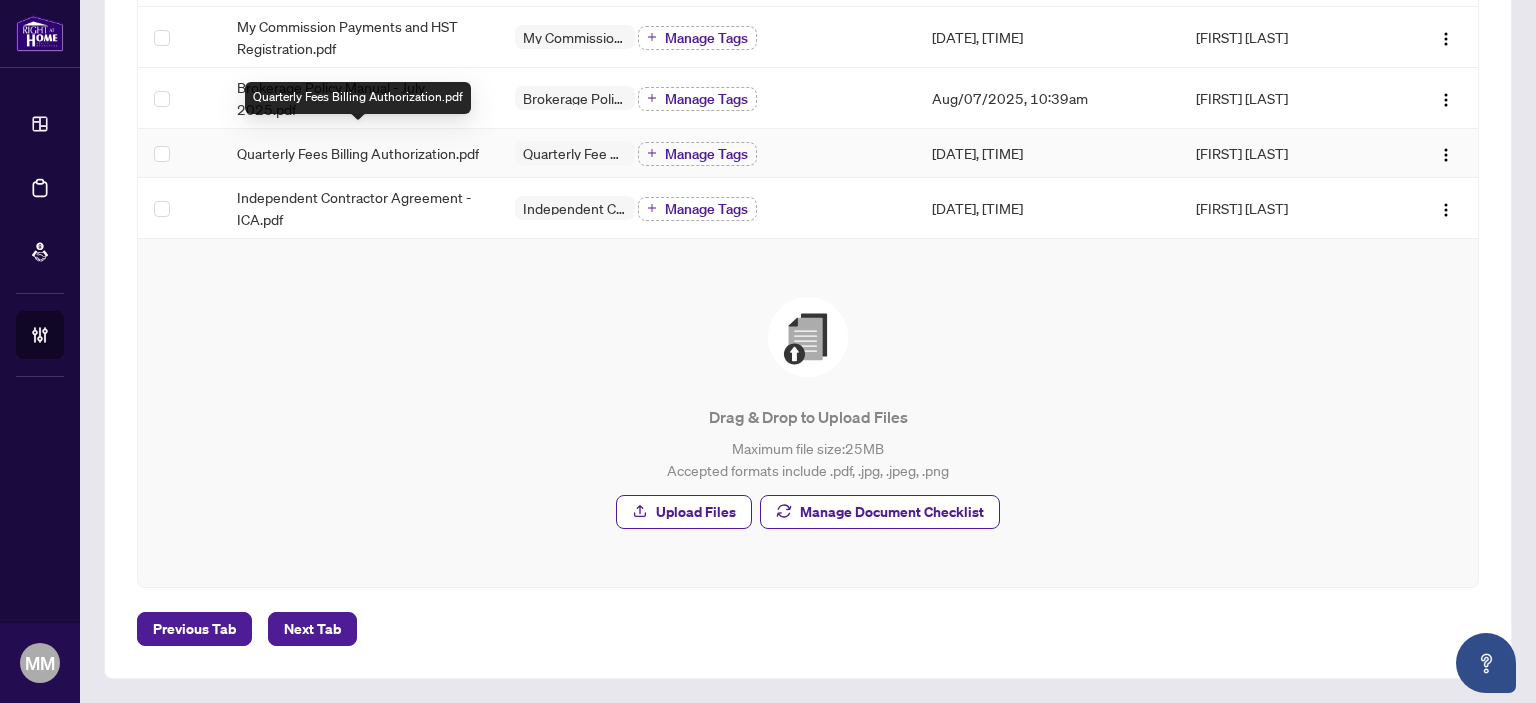 click on "Quarterly Fees Billing Authorization.pdf" at bounding box center [358, 153] 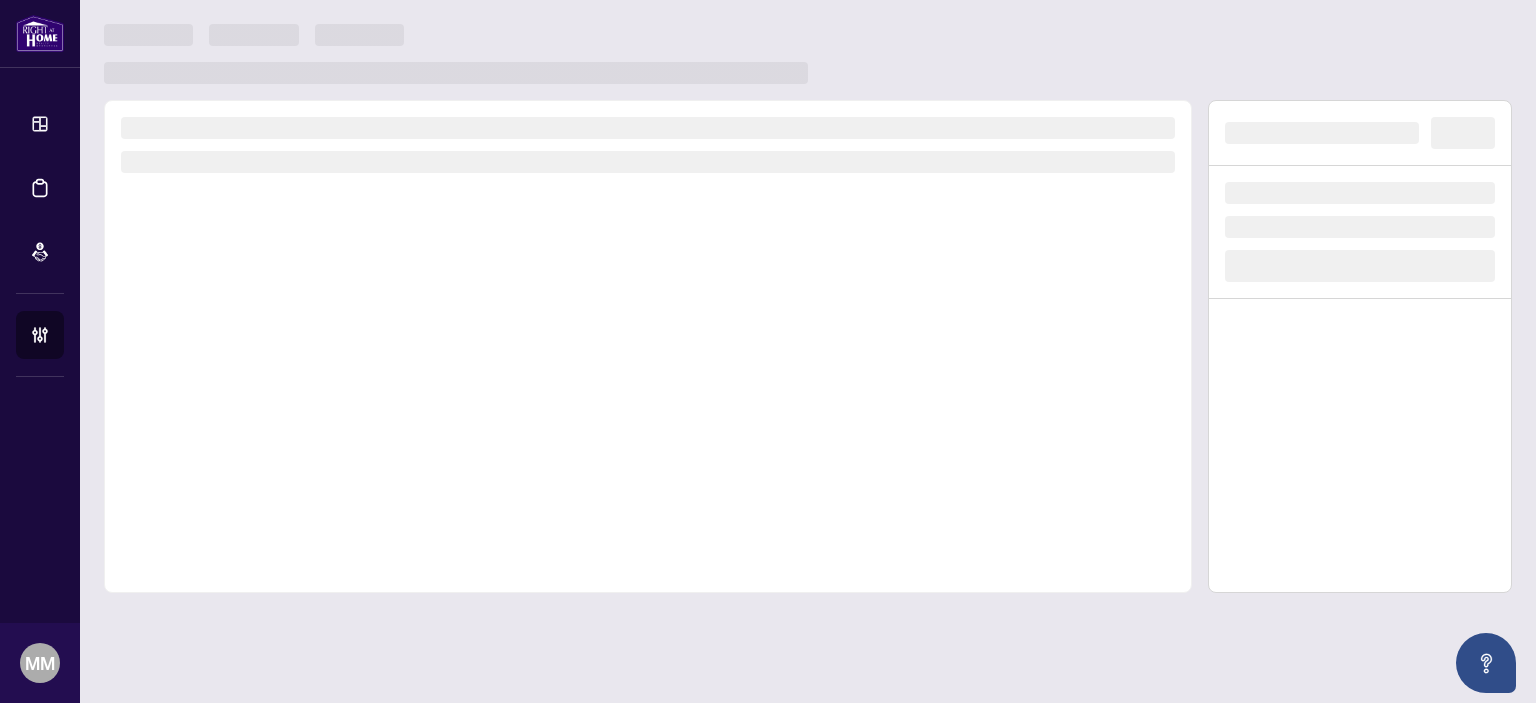 scroll, scrollTop: 0, scrollLeft: 0, axis: both 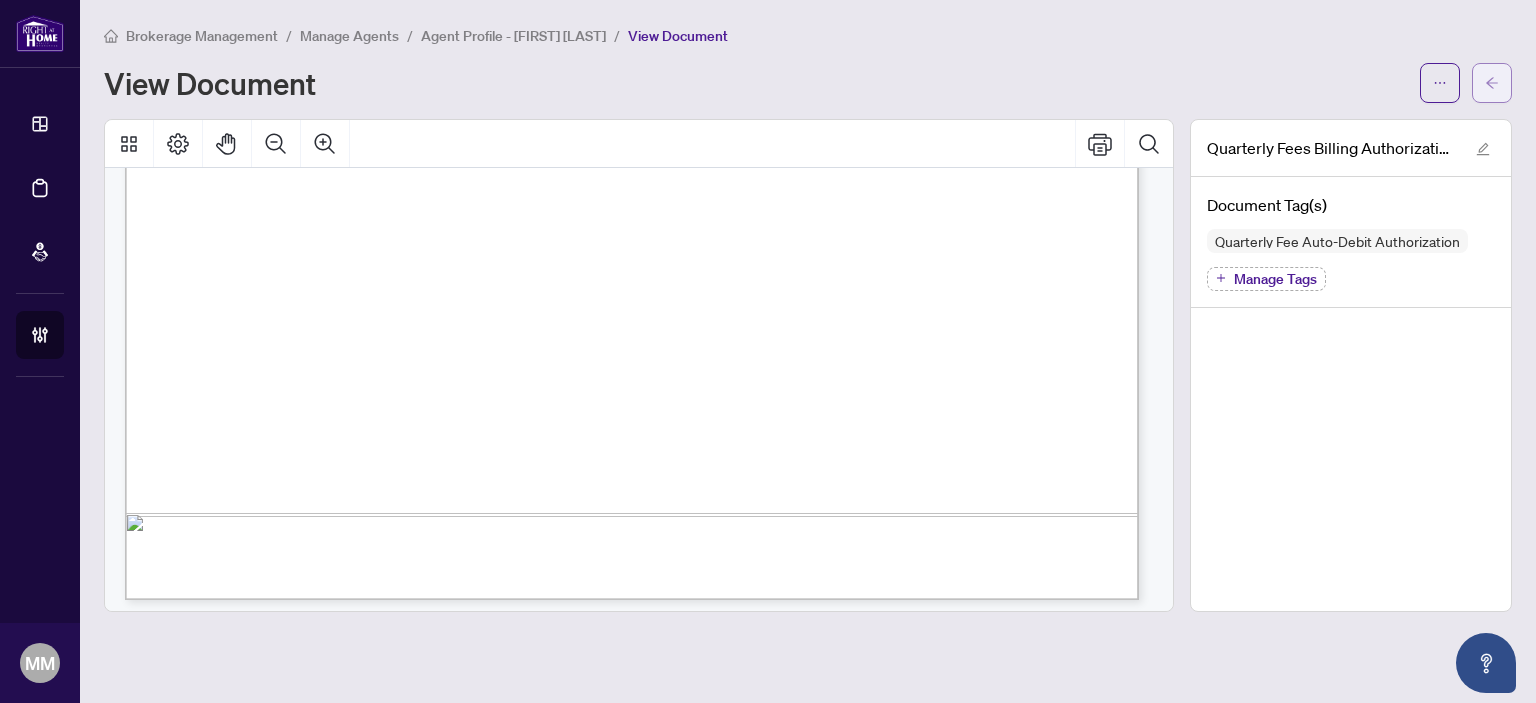 click at bounding box center [1492, 83] 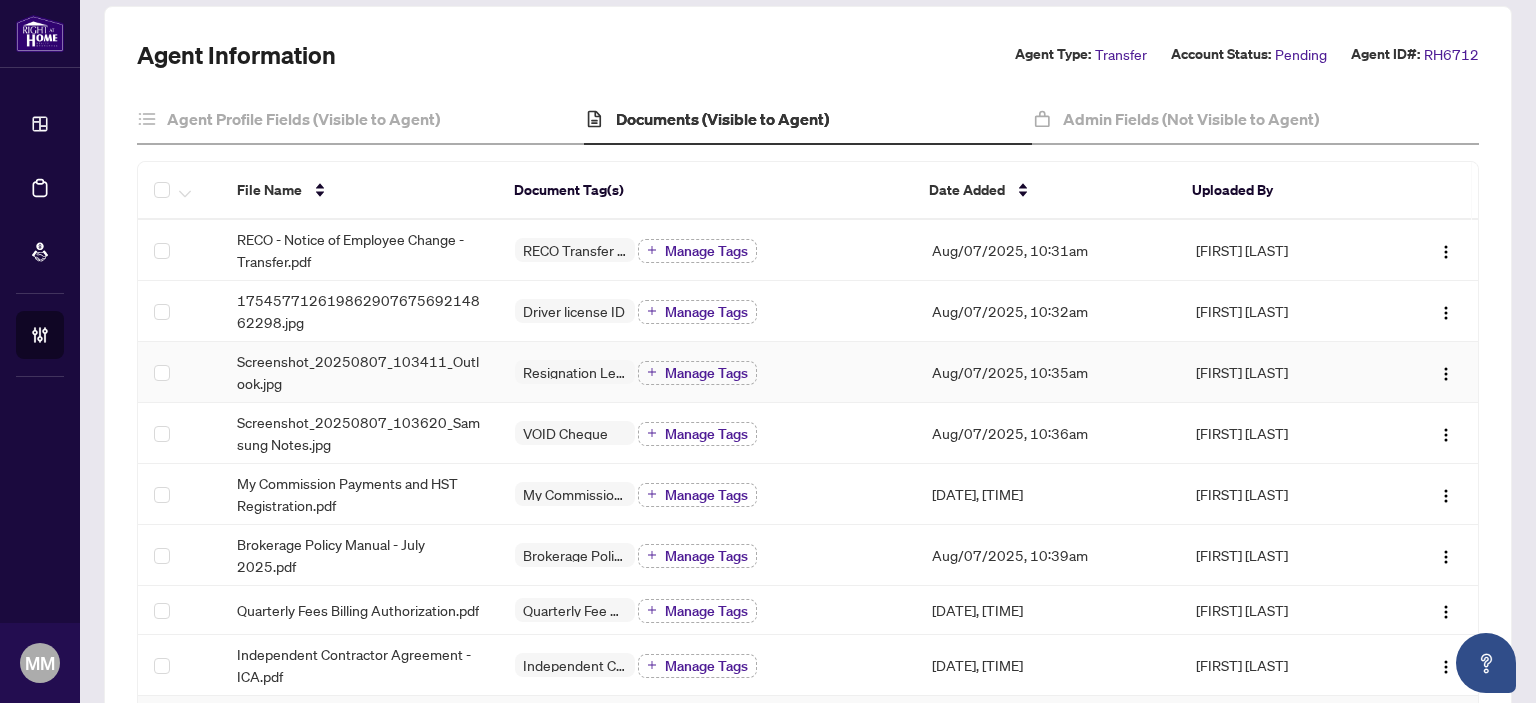 scroll, scrollTop: 0, scrollLeft: 0, axis: both 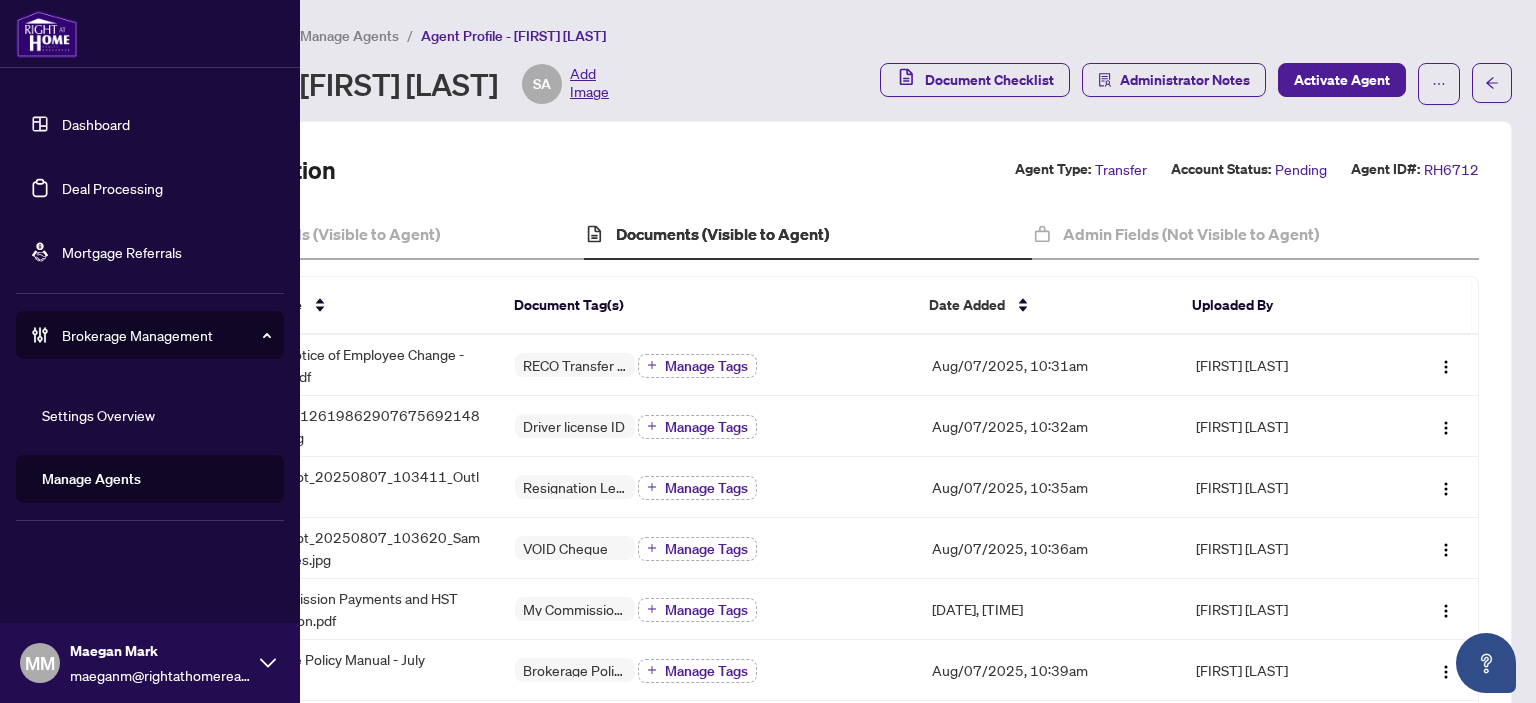 click on "Manage Agents" at bounding box center (91, 479) 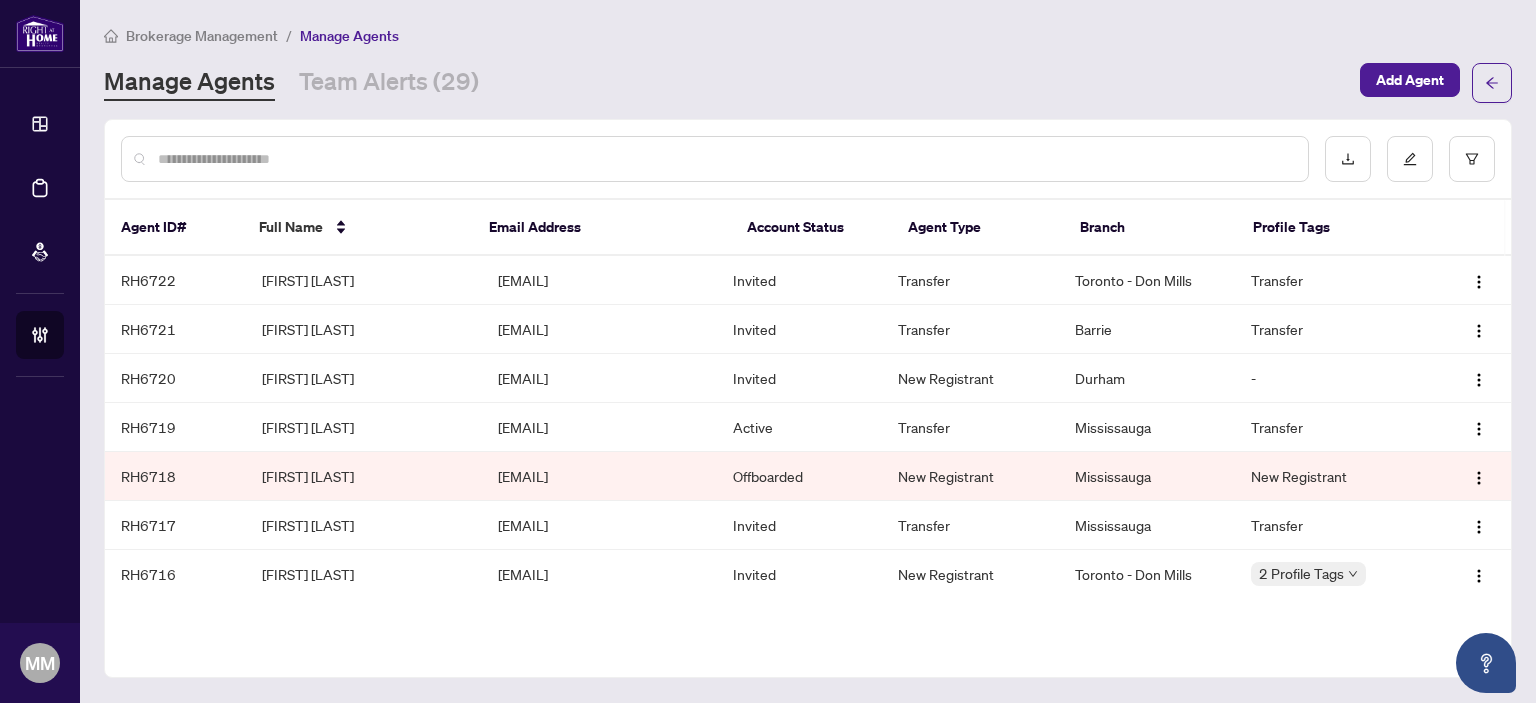 click at bounding box center [715, 159] 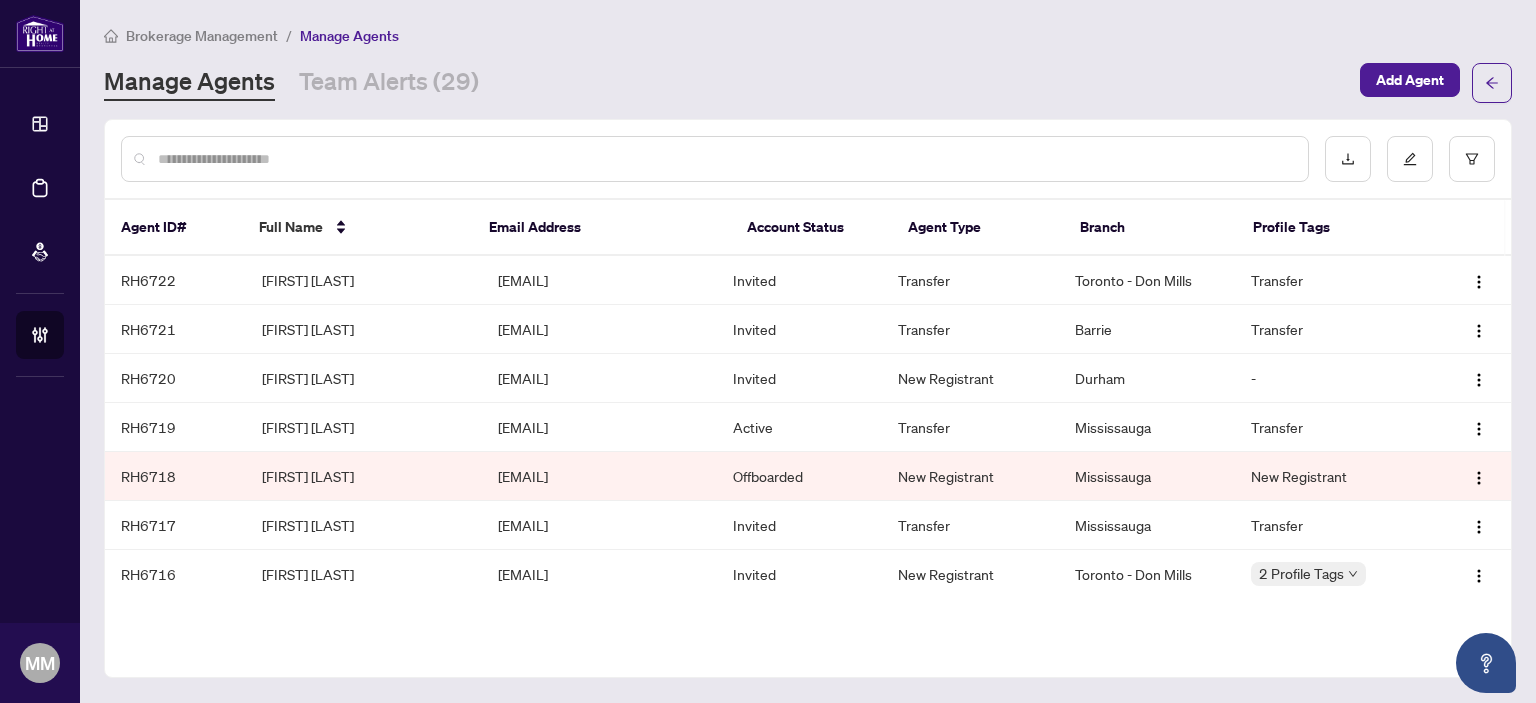 click at bounding box center [725, 159] 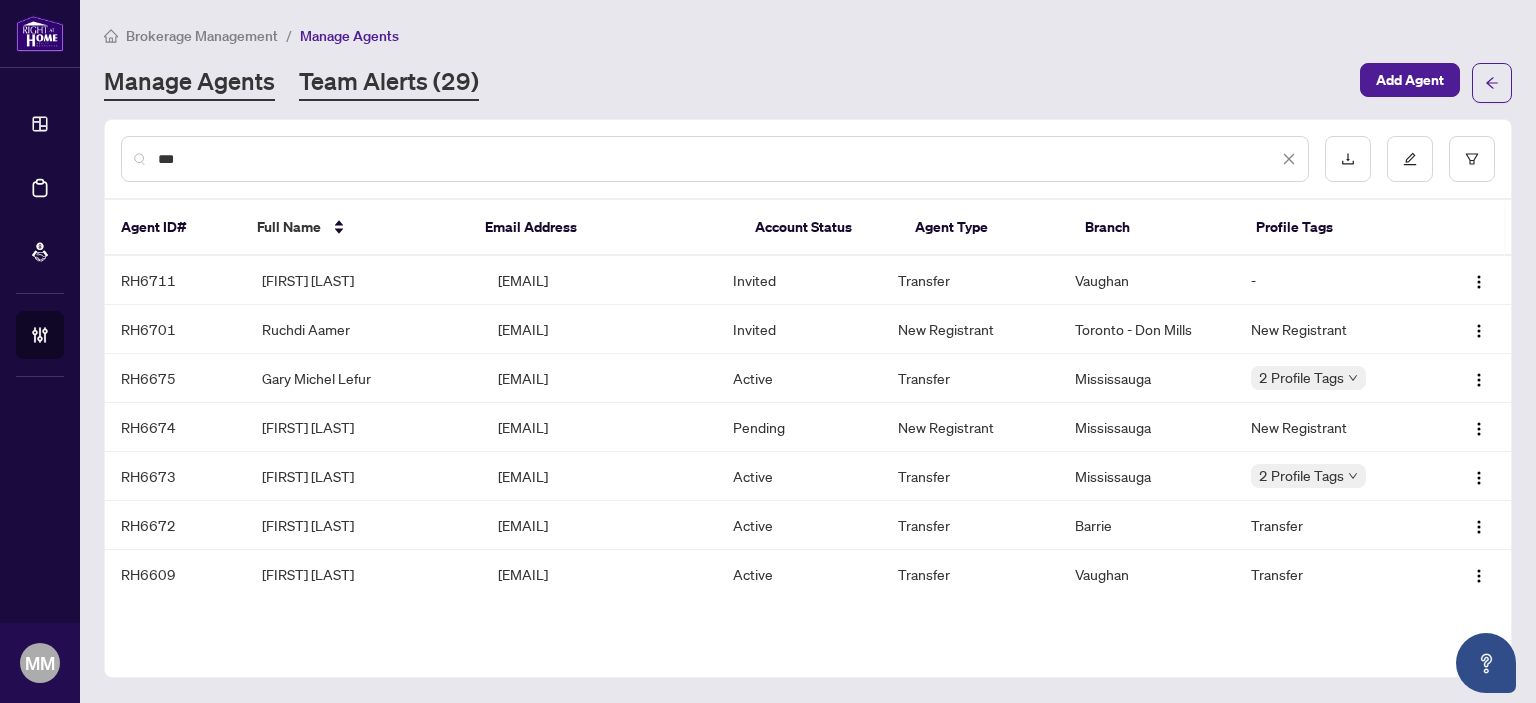 type on "***" 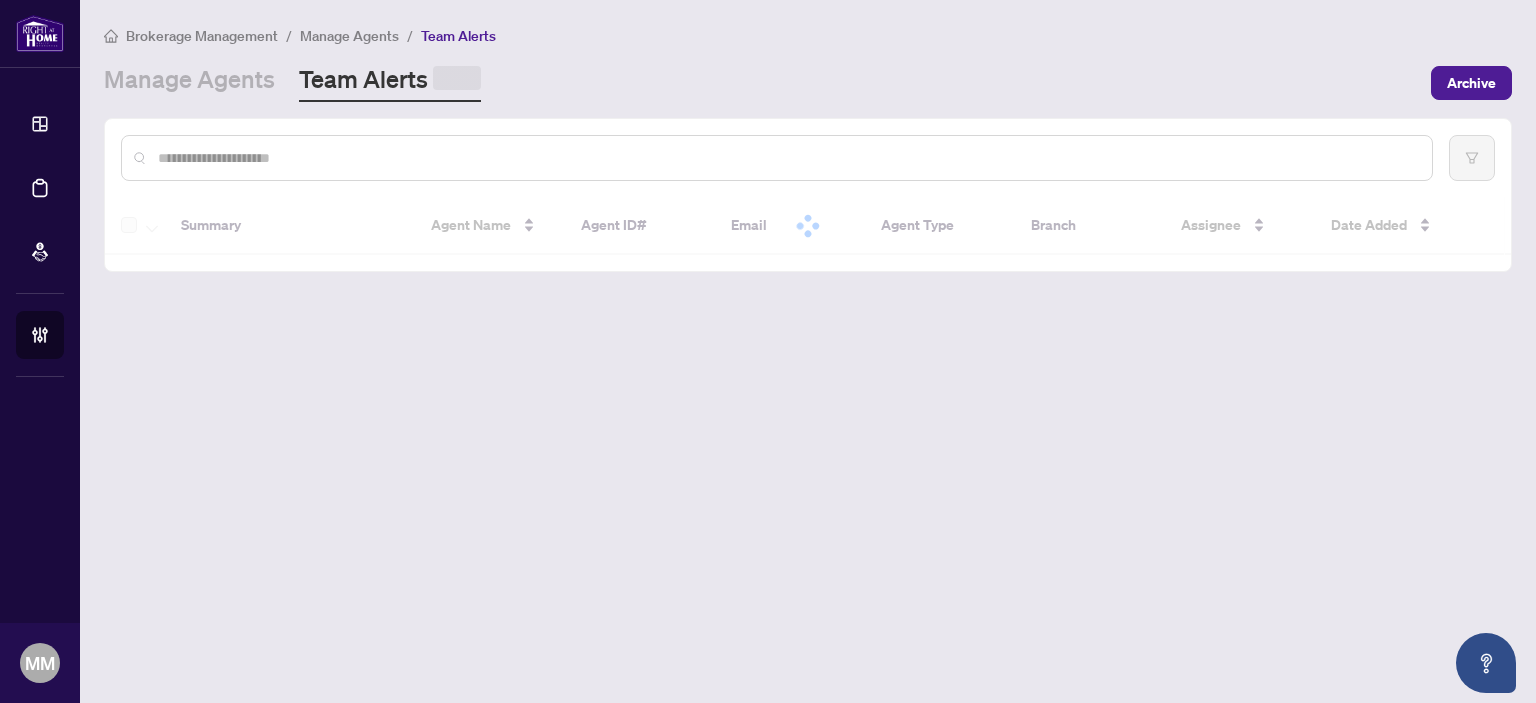 drag, startPoint x: 111, startPoint y: 119, endPoint x: 138, endPoint y: 103, distance: 31.38471 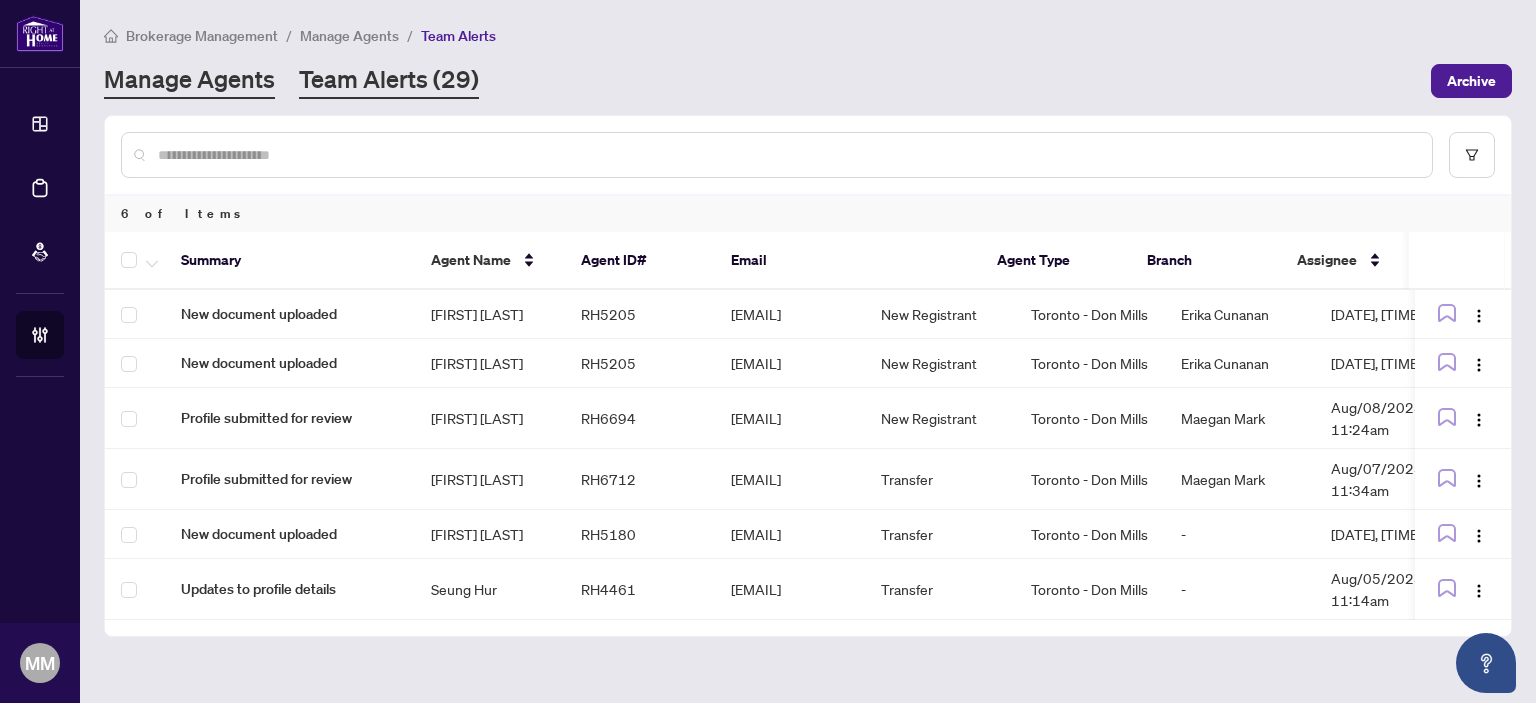 click on "Manage Agents" at bounding box center [189, 81] 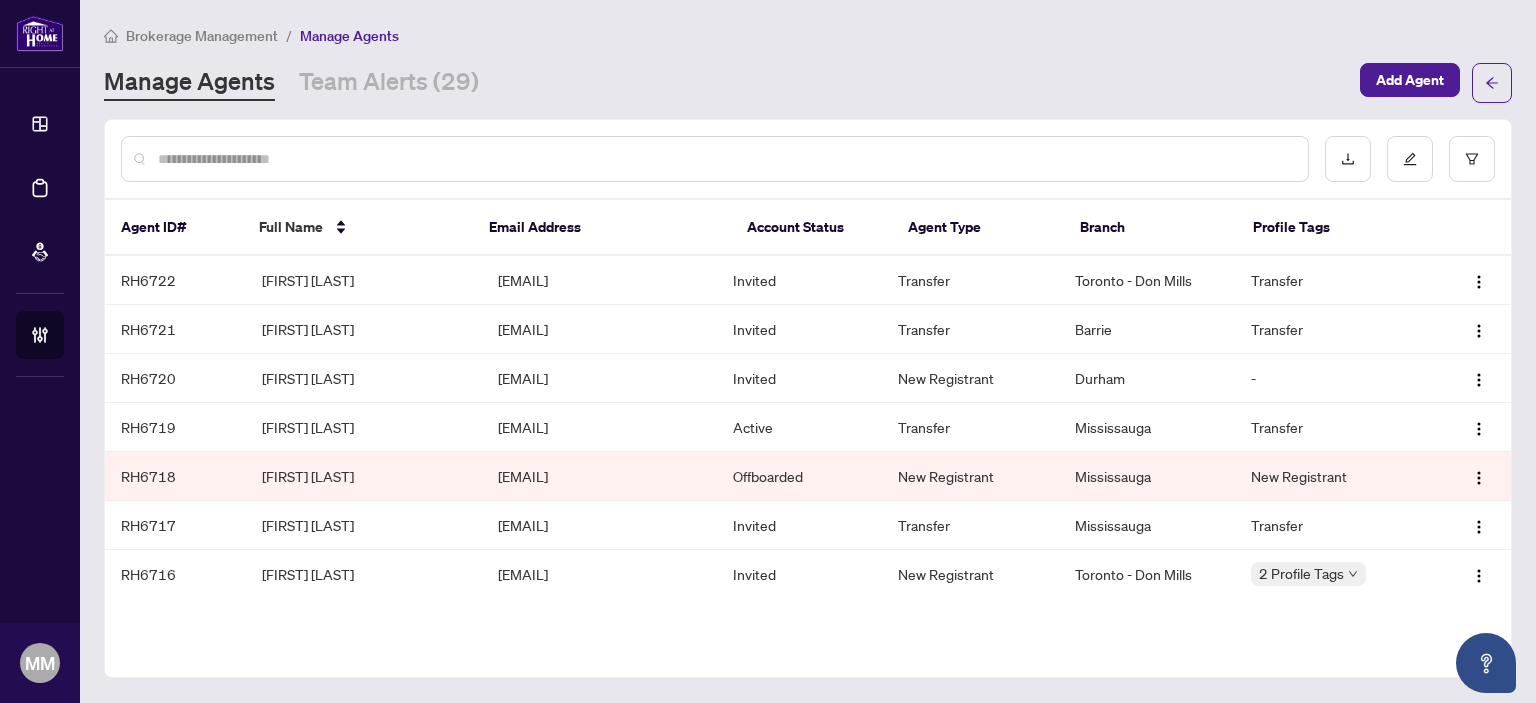click at bounding box center (715, 159) 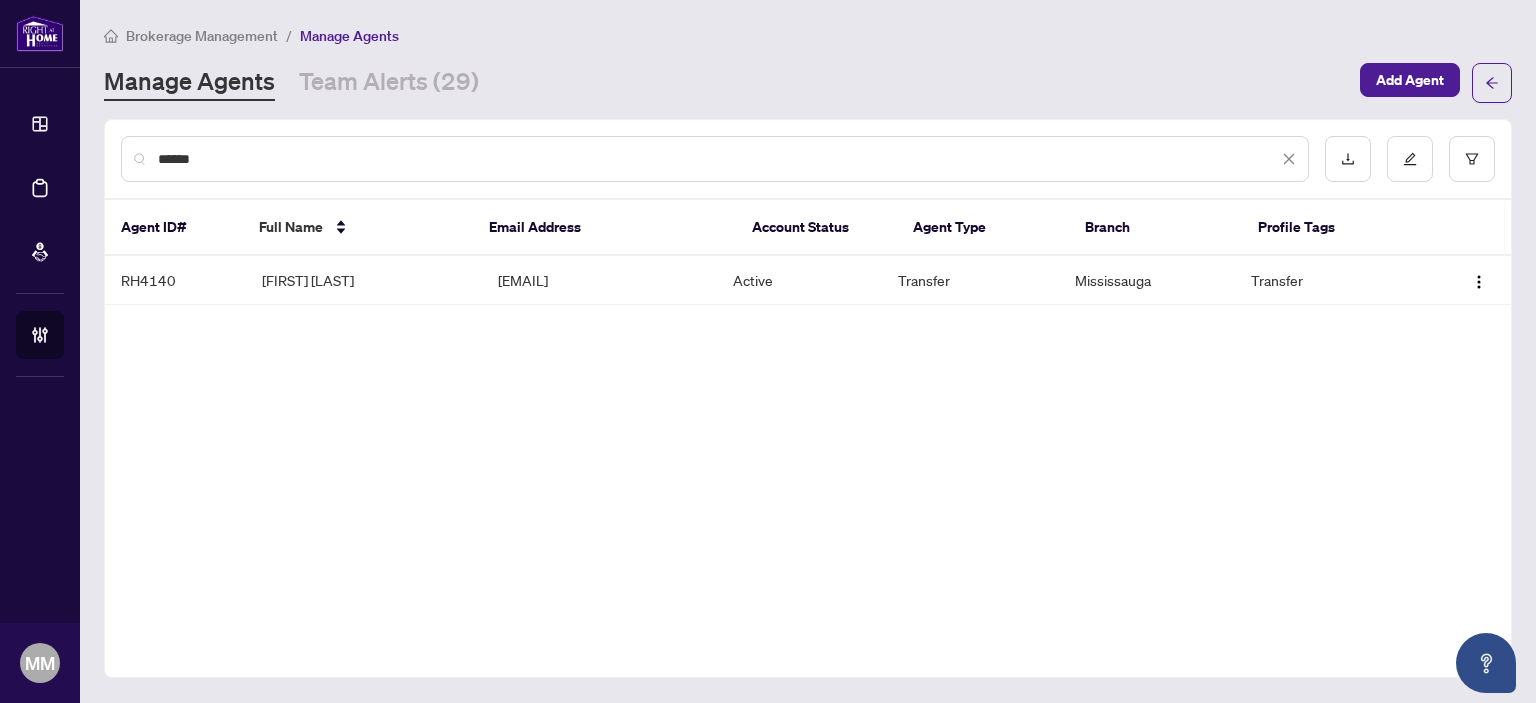 type on "******" 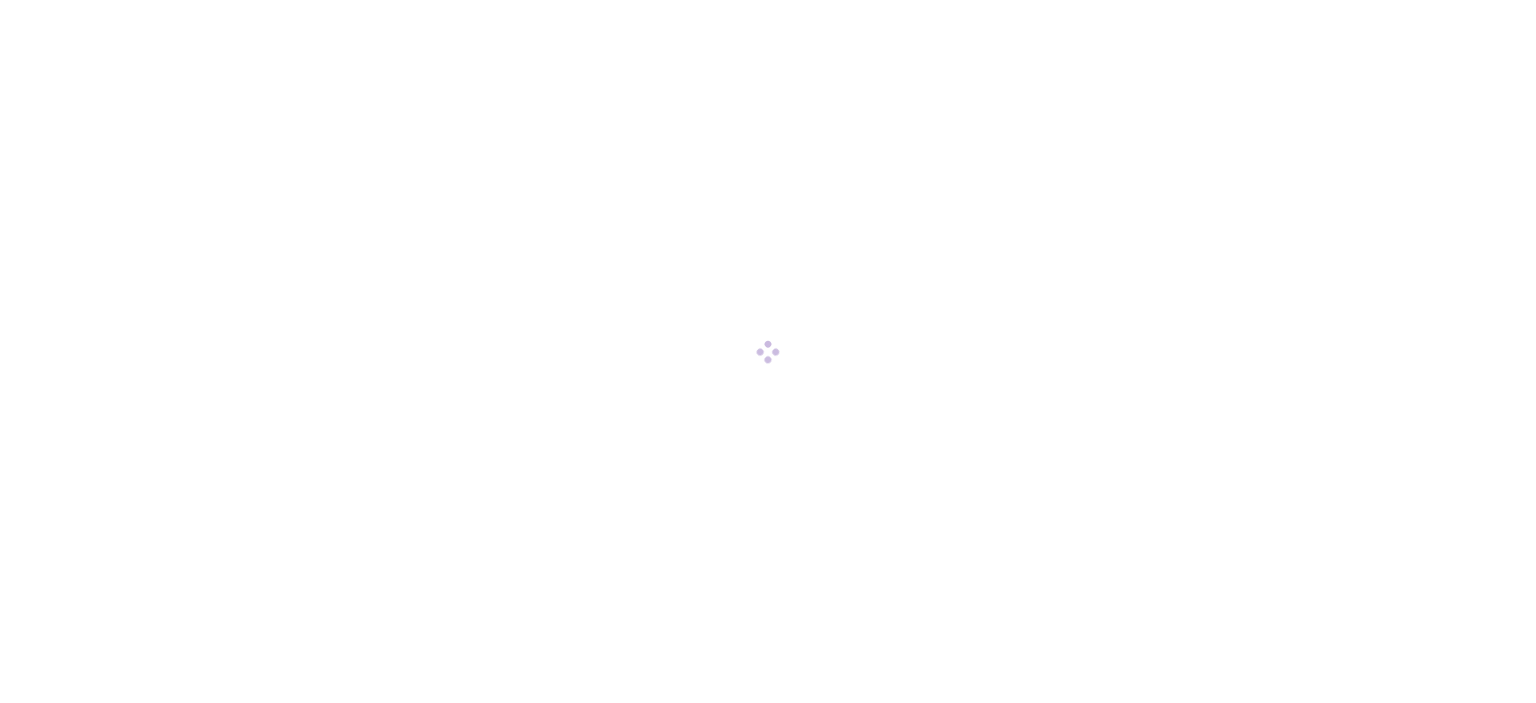 scroll, scrollTop: 0, scrollLeft: 0, axis: both 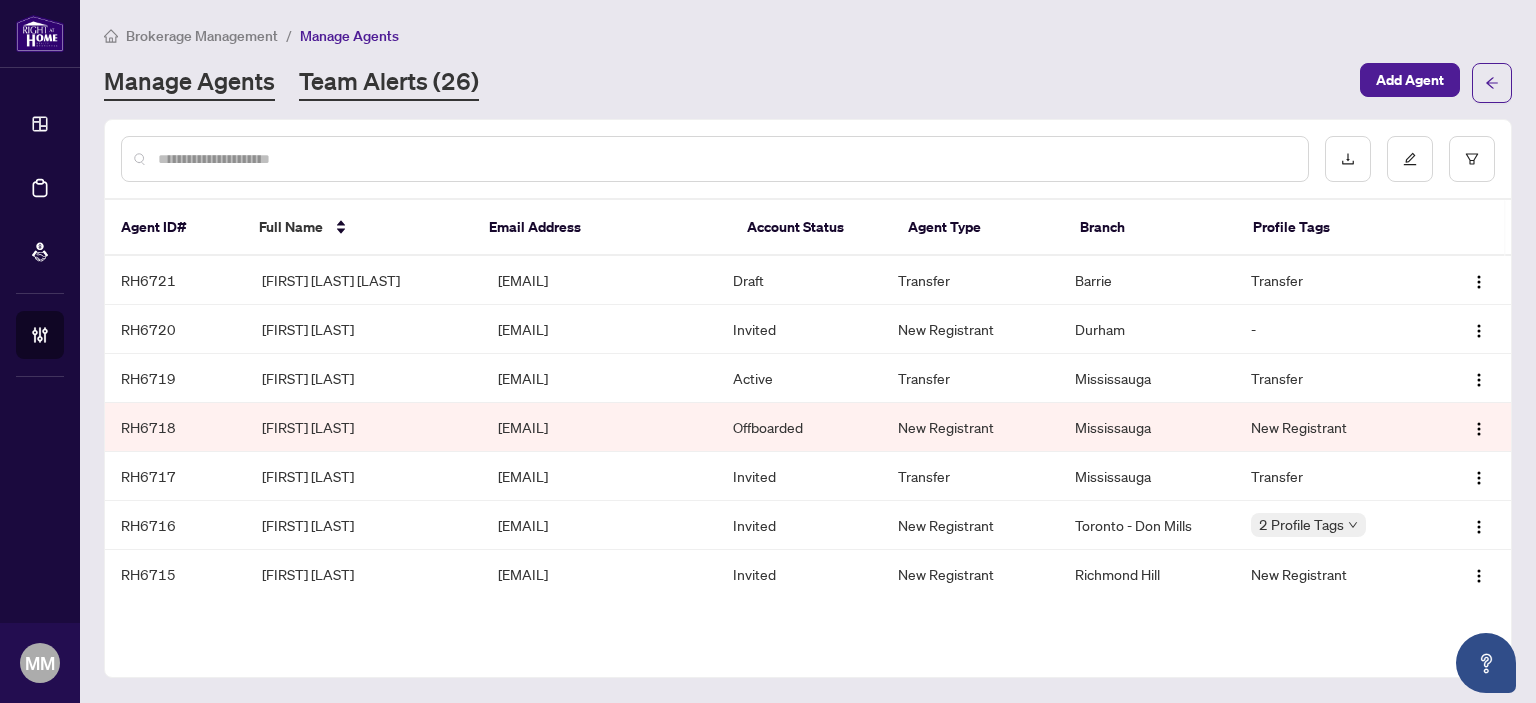 click on "Team Alerts   (26)" at bounding box center [389, 83] 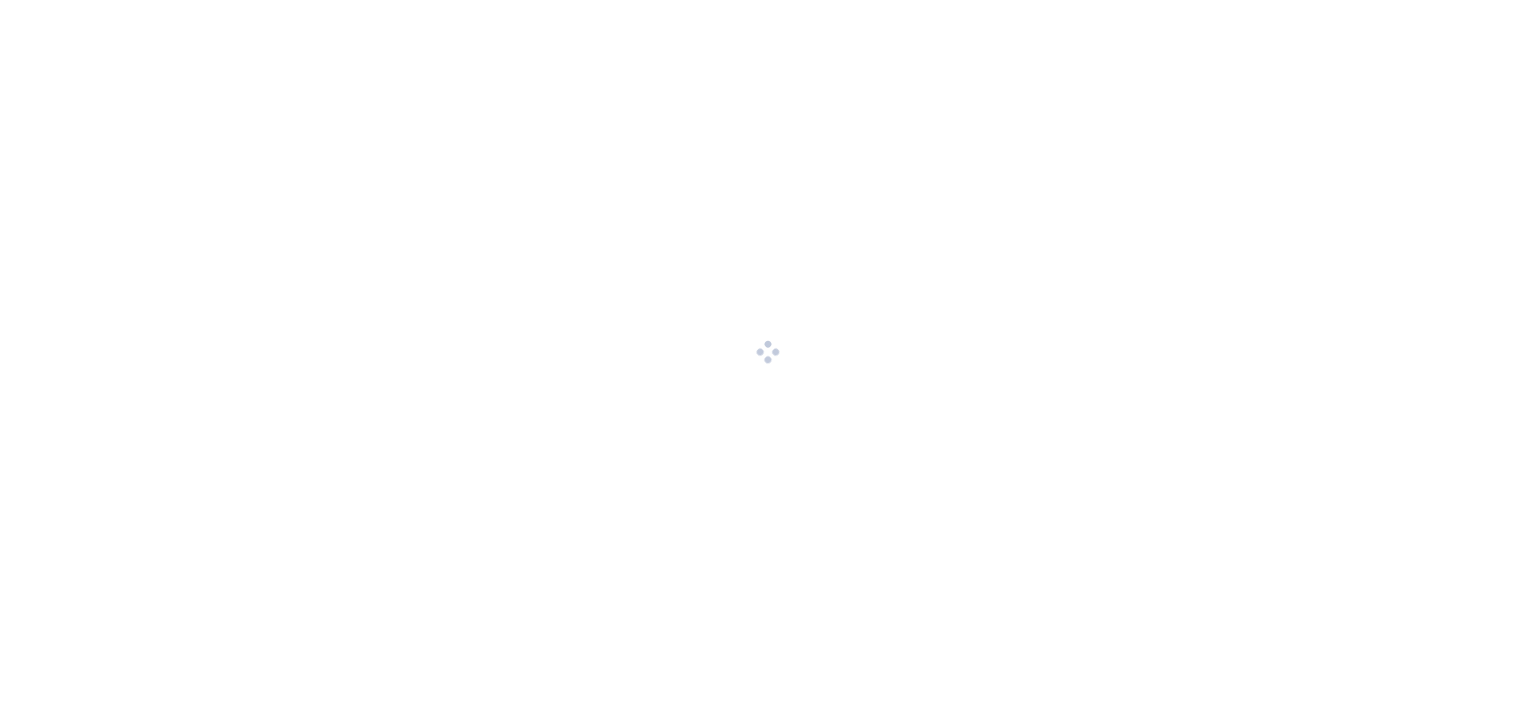 scroll, scrollTop: 0, scrollLeft: 0, axis: both 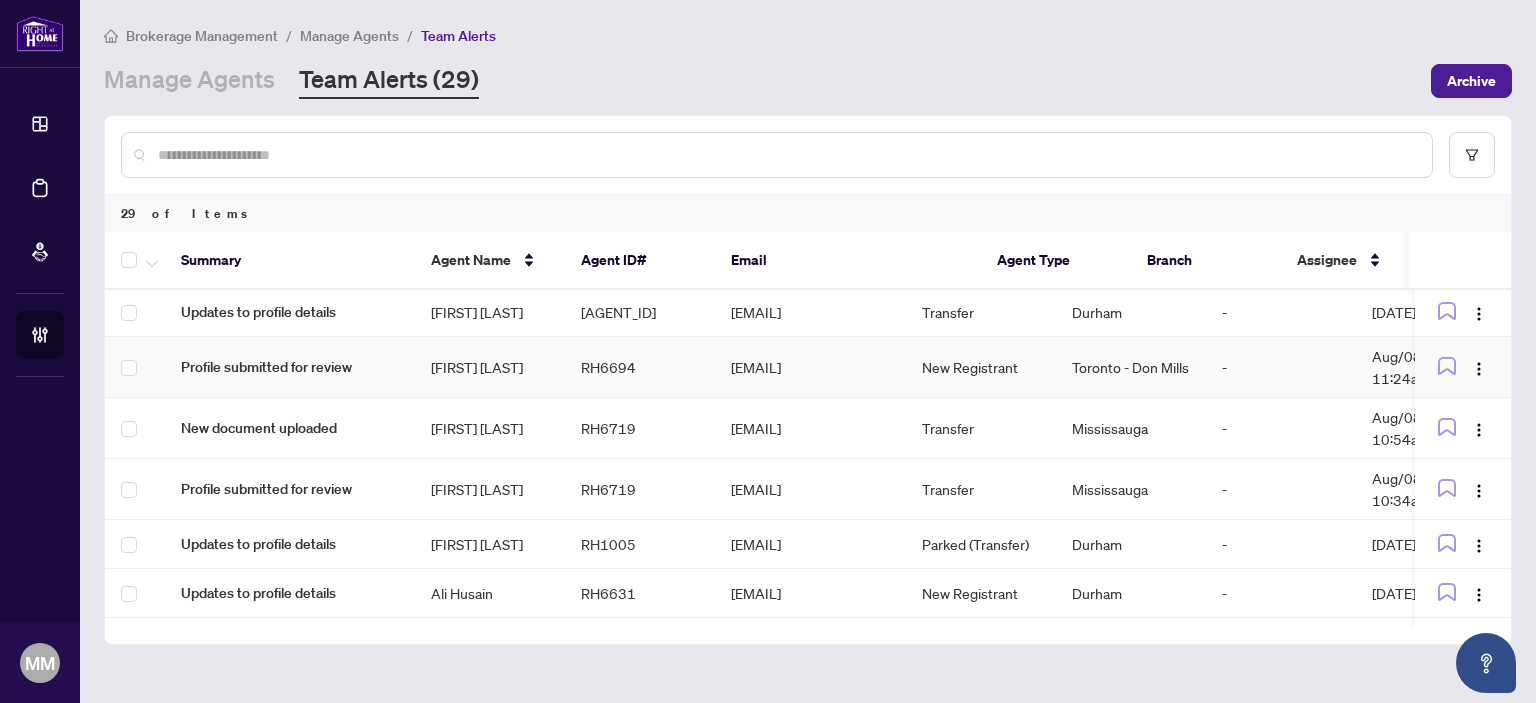 click on "New Registrant" at bounding box center [981, 367] 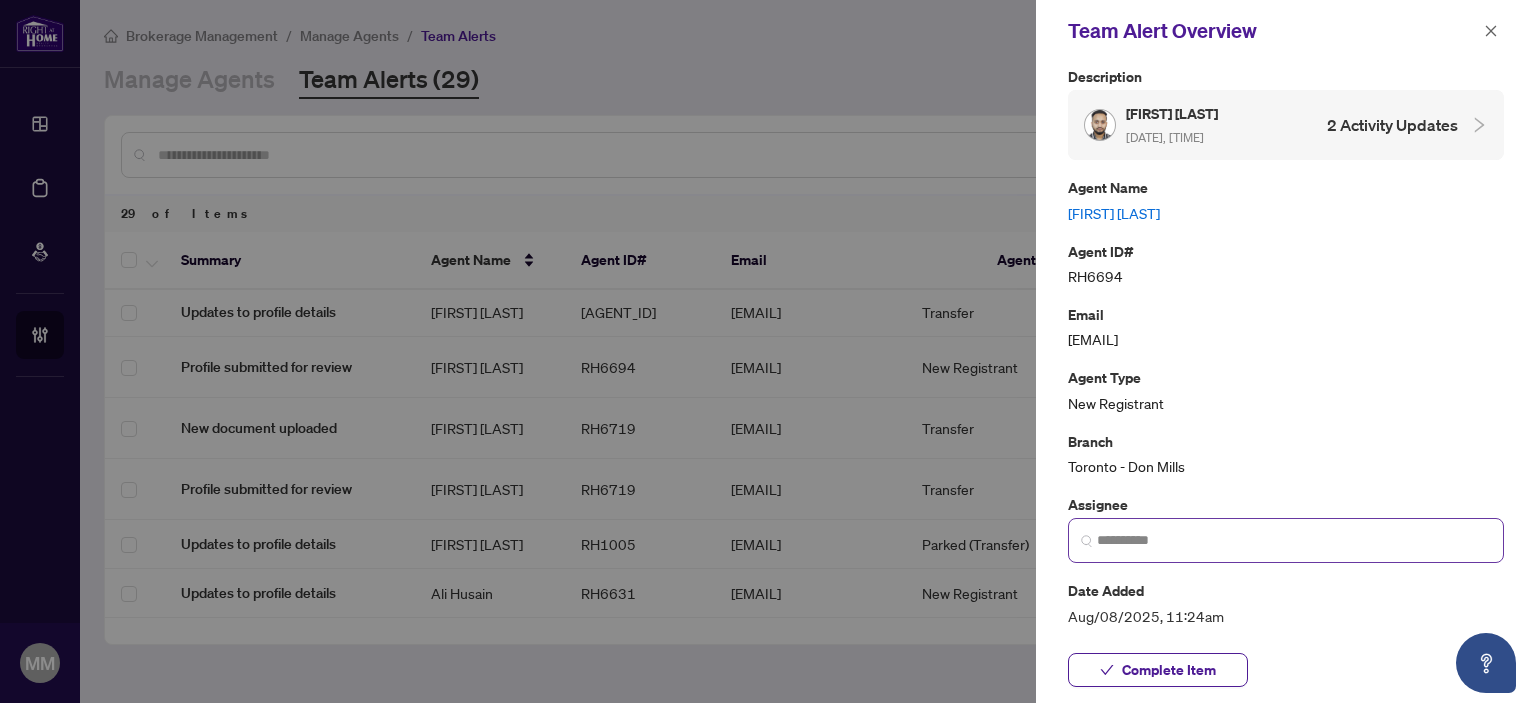 scroll, scrollTop: 200, scrollLeft: 0, axis: vertical 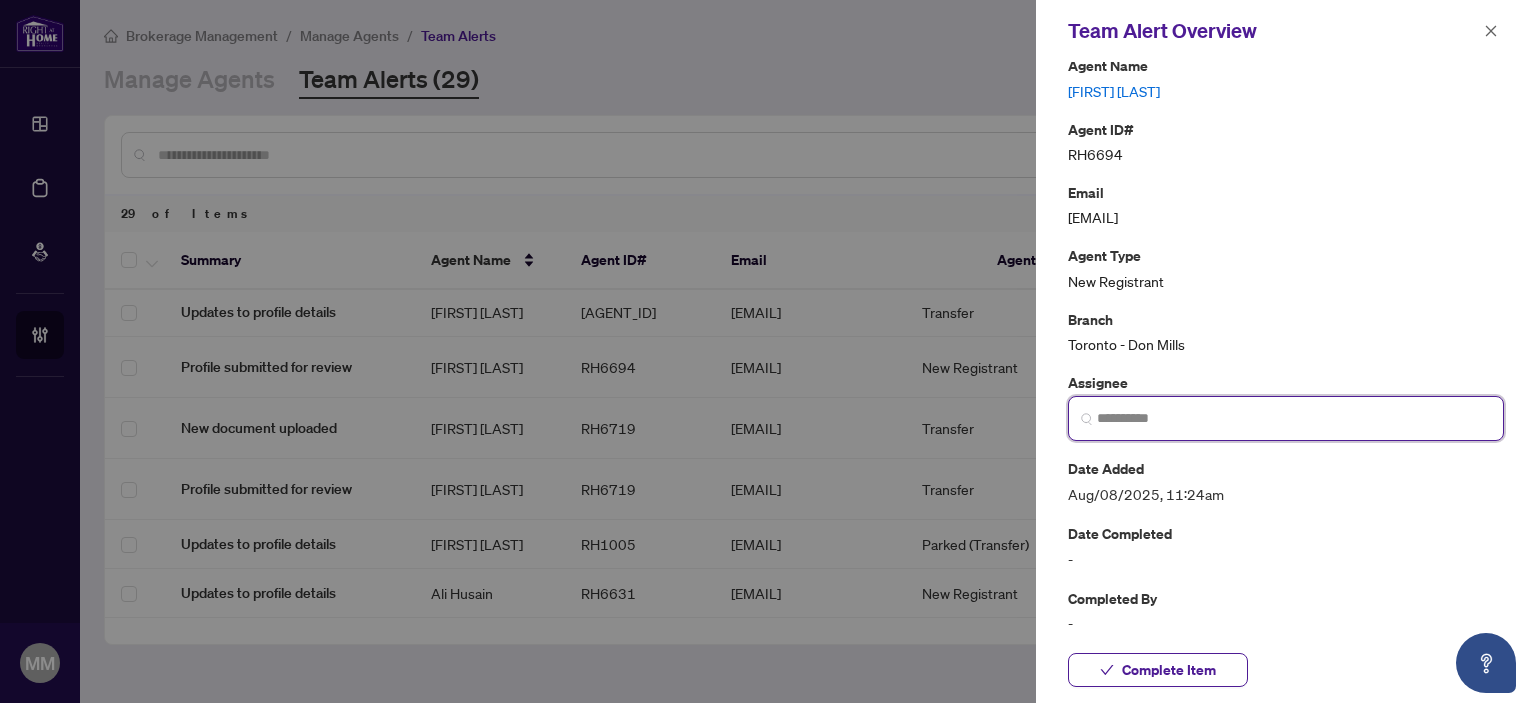 click at bounding box center (1294, 418) 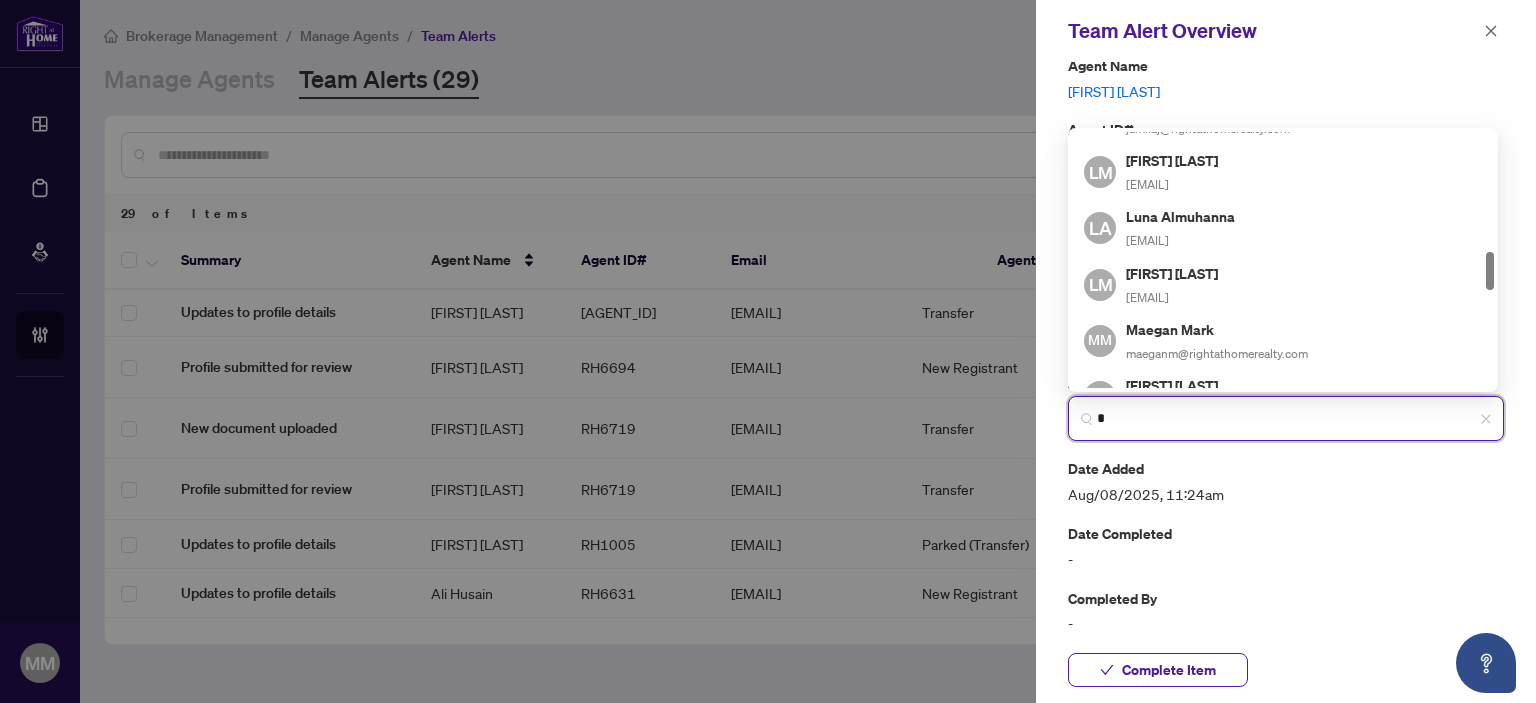 scroll, scrollTop: 1000, scrollLeft: 0, axis: vertical 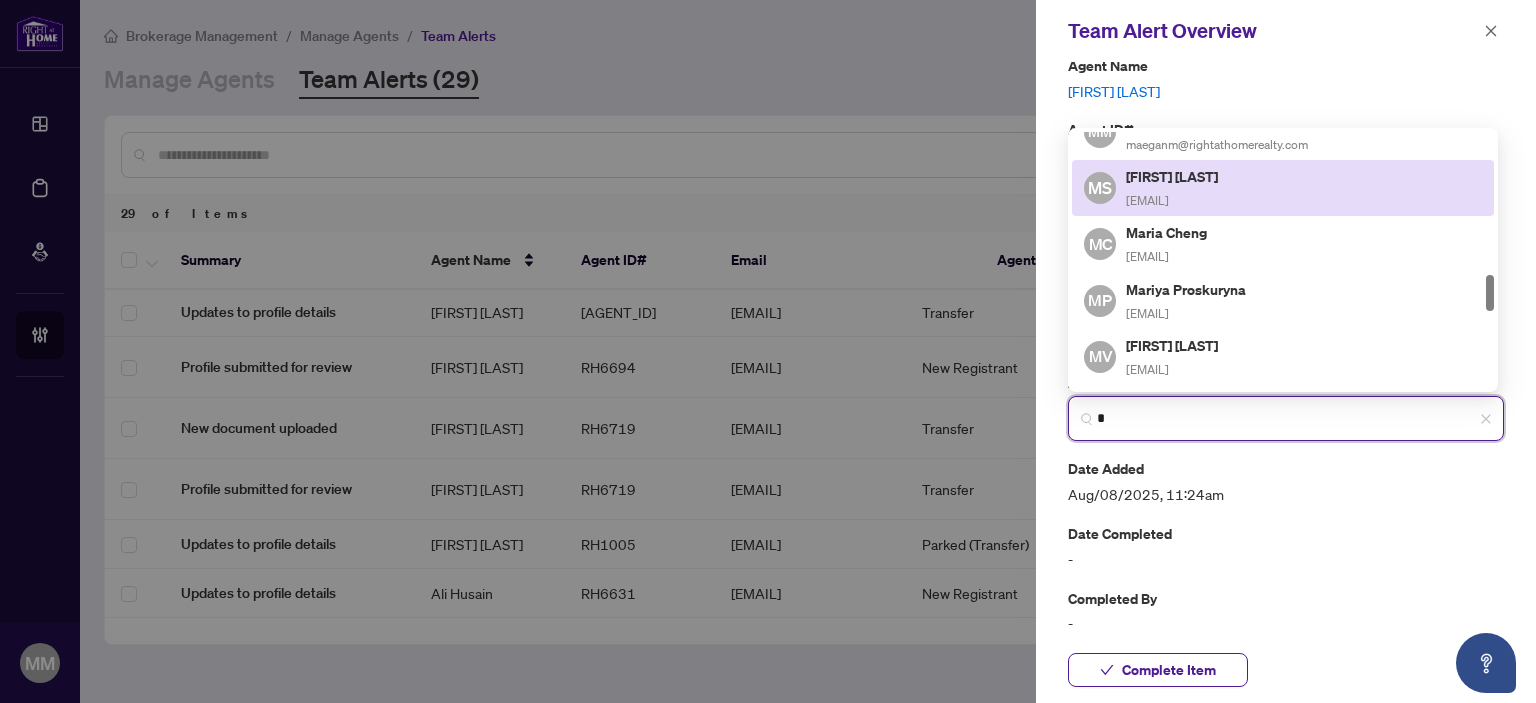 click on "[FIRST] [LAST]   [EMAIL]" at bounding box center [1173, 188] 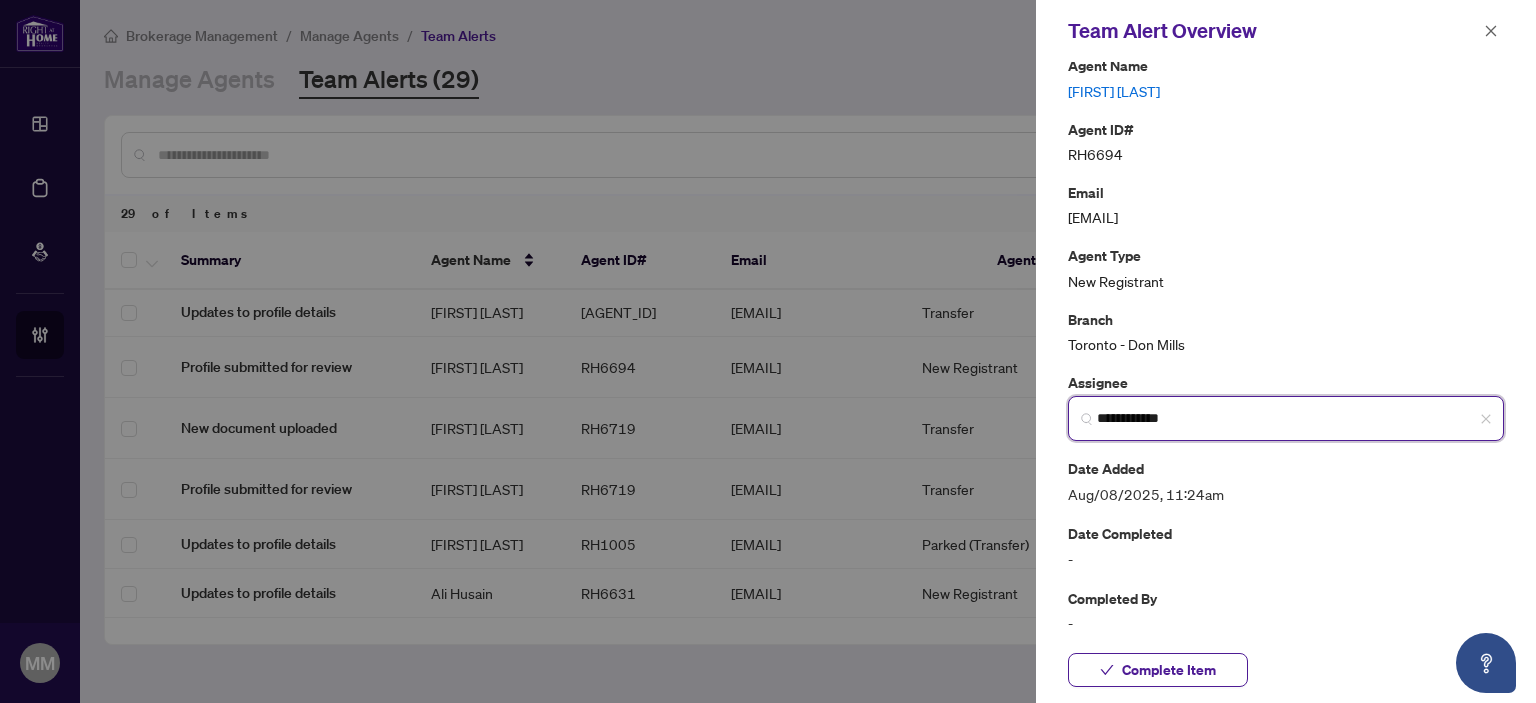 drag, startPoint x: 1262, startPoint y: 432, endPoint x: 812, endPoint y: 389, distance: 452.04977 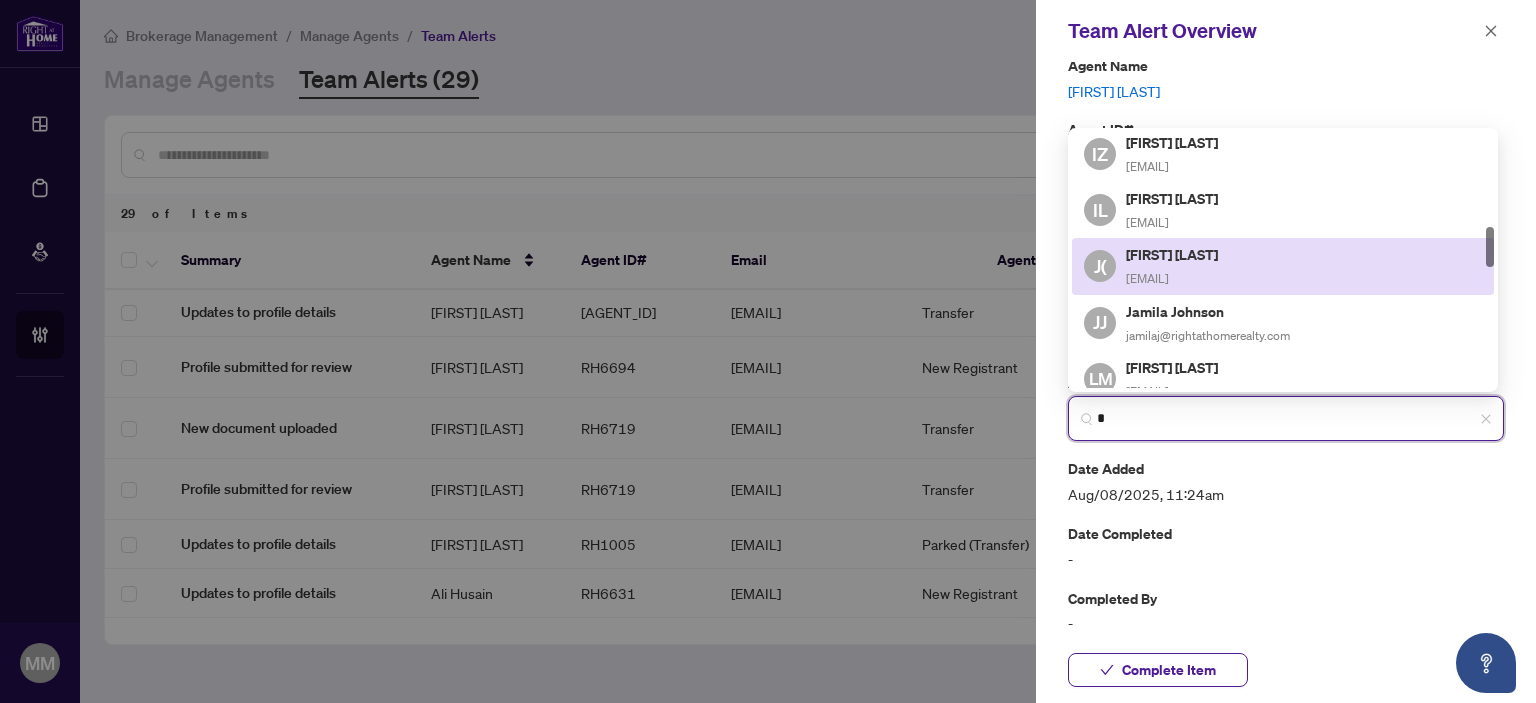 scroll, scrollTop: 800, scrollLeft: 0, axis: vertical 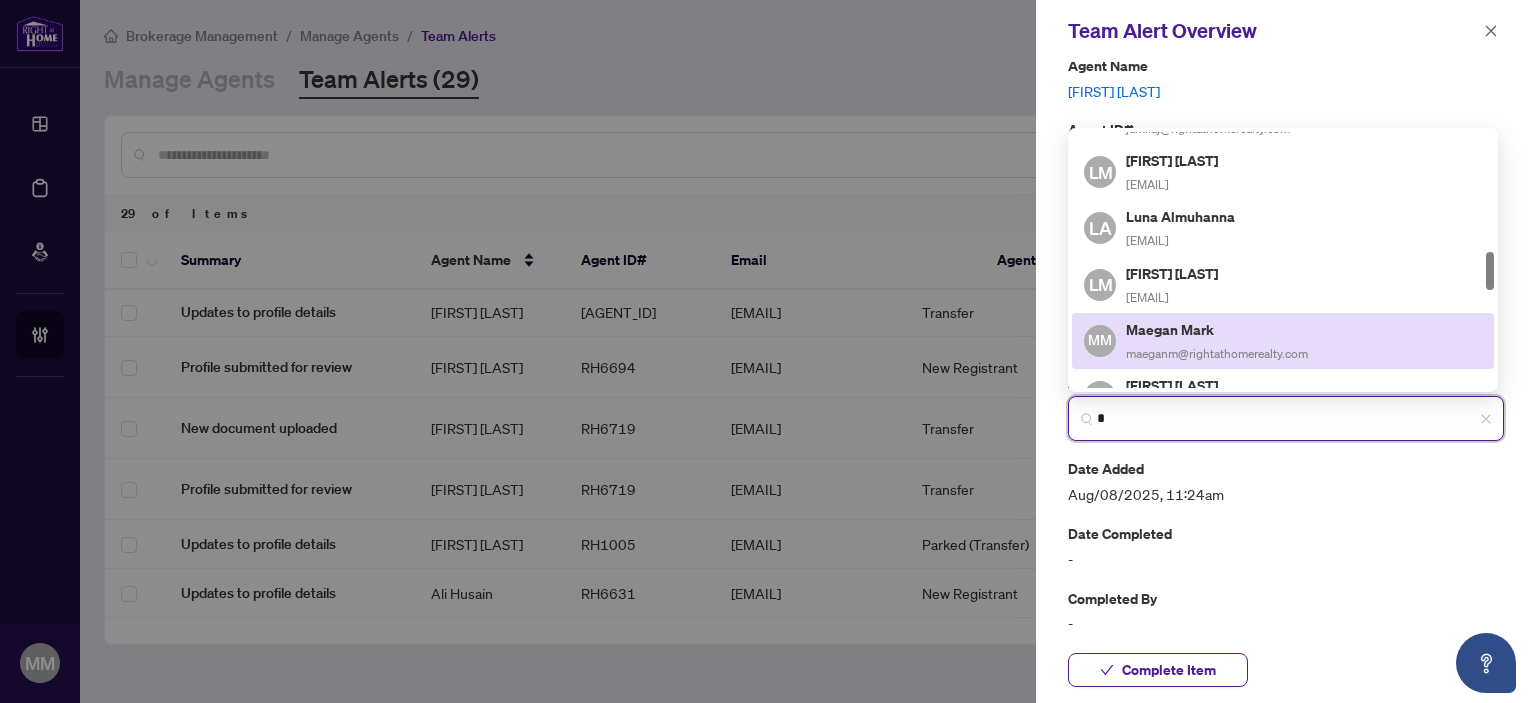 click on "Maegan Mark" at bounding box center [1217, 329] 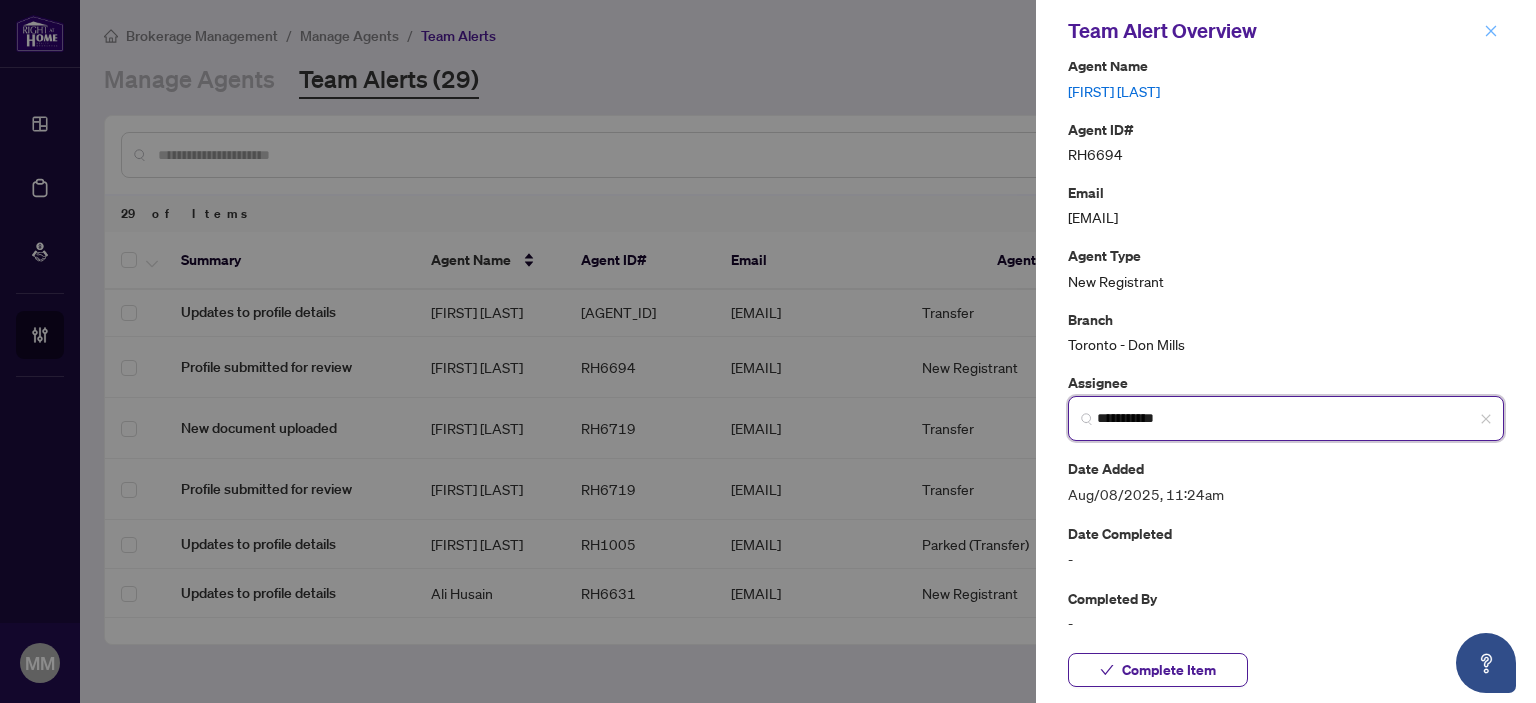 type on "**********" 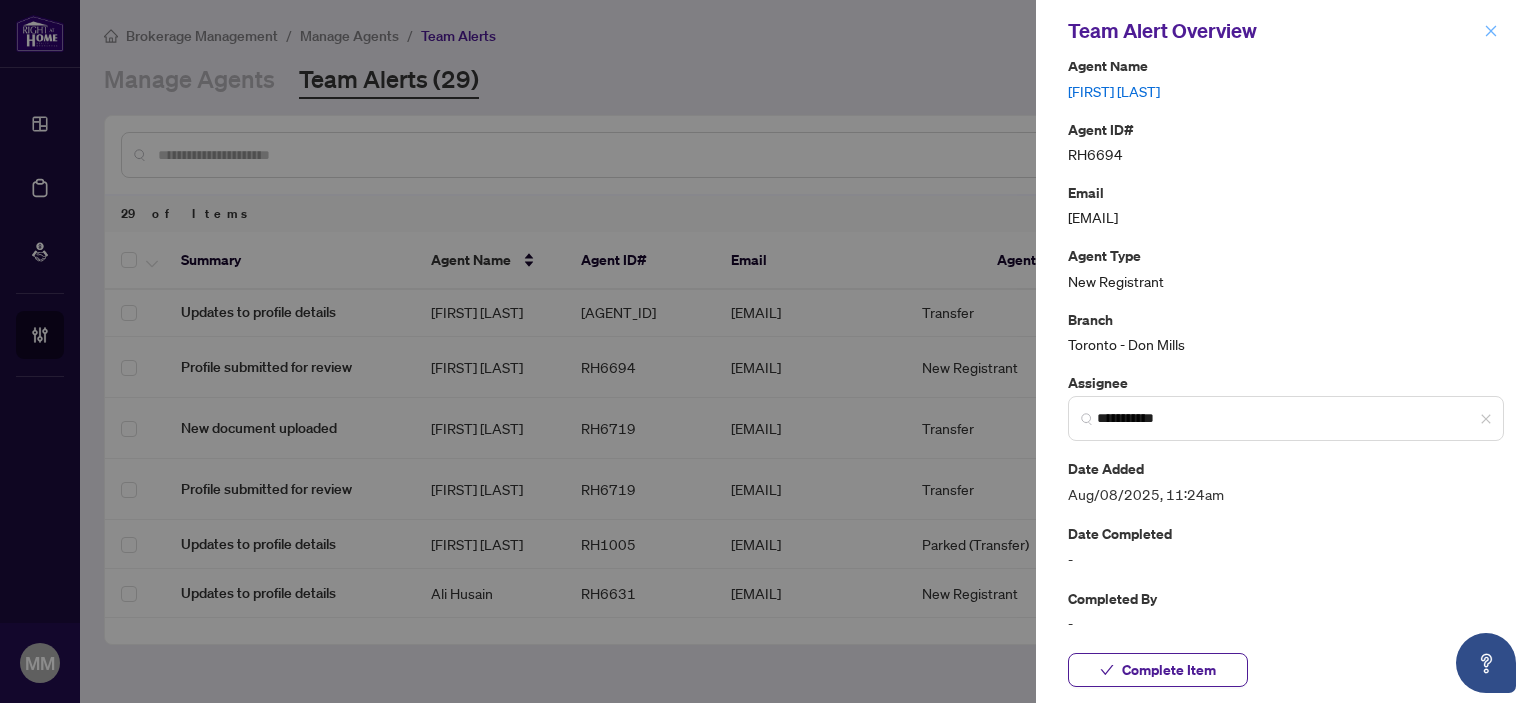 click at bounding box center (1491, 31) 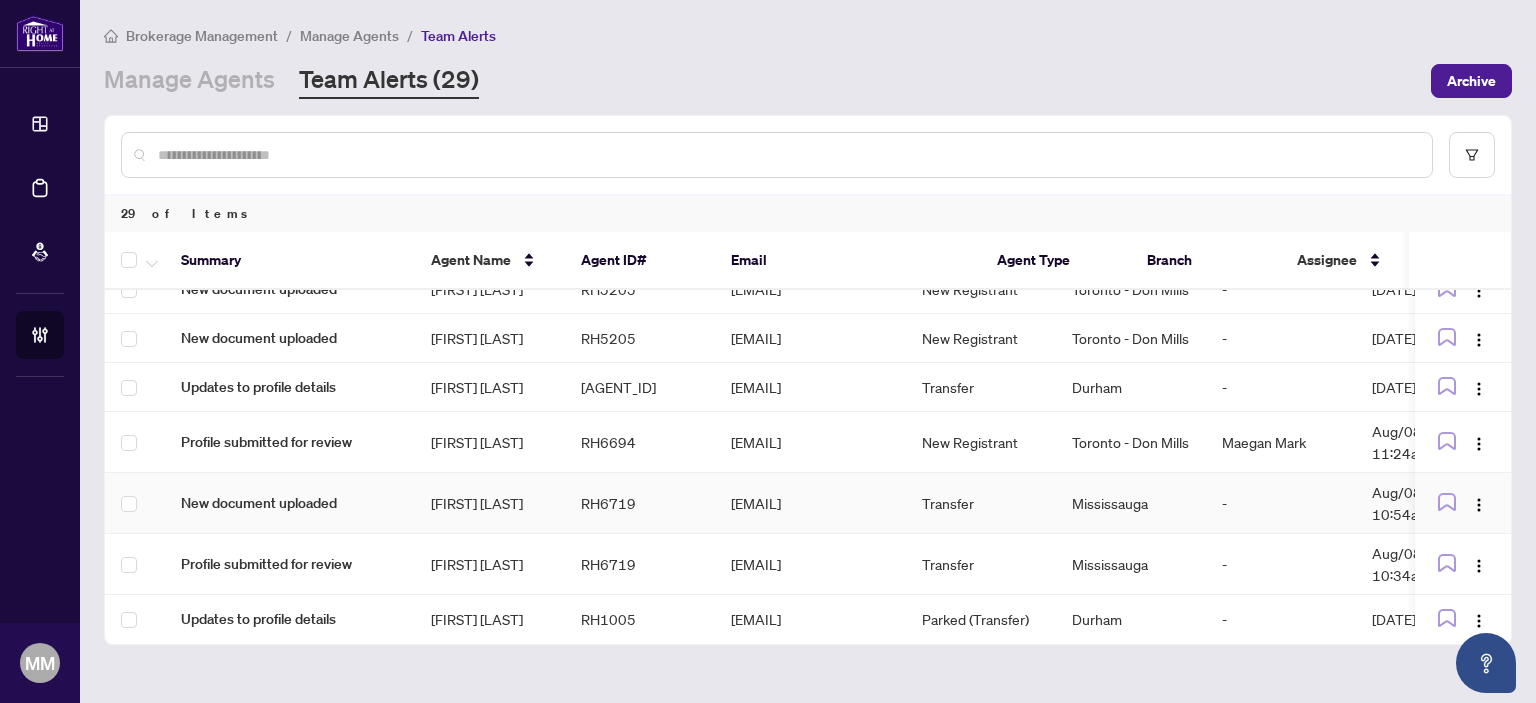 scroll, scrollTop: 0, scrollLeft: 0, axis: both 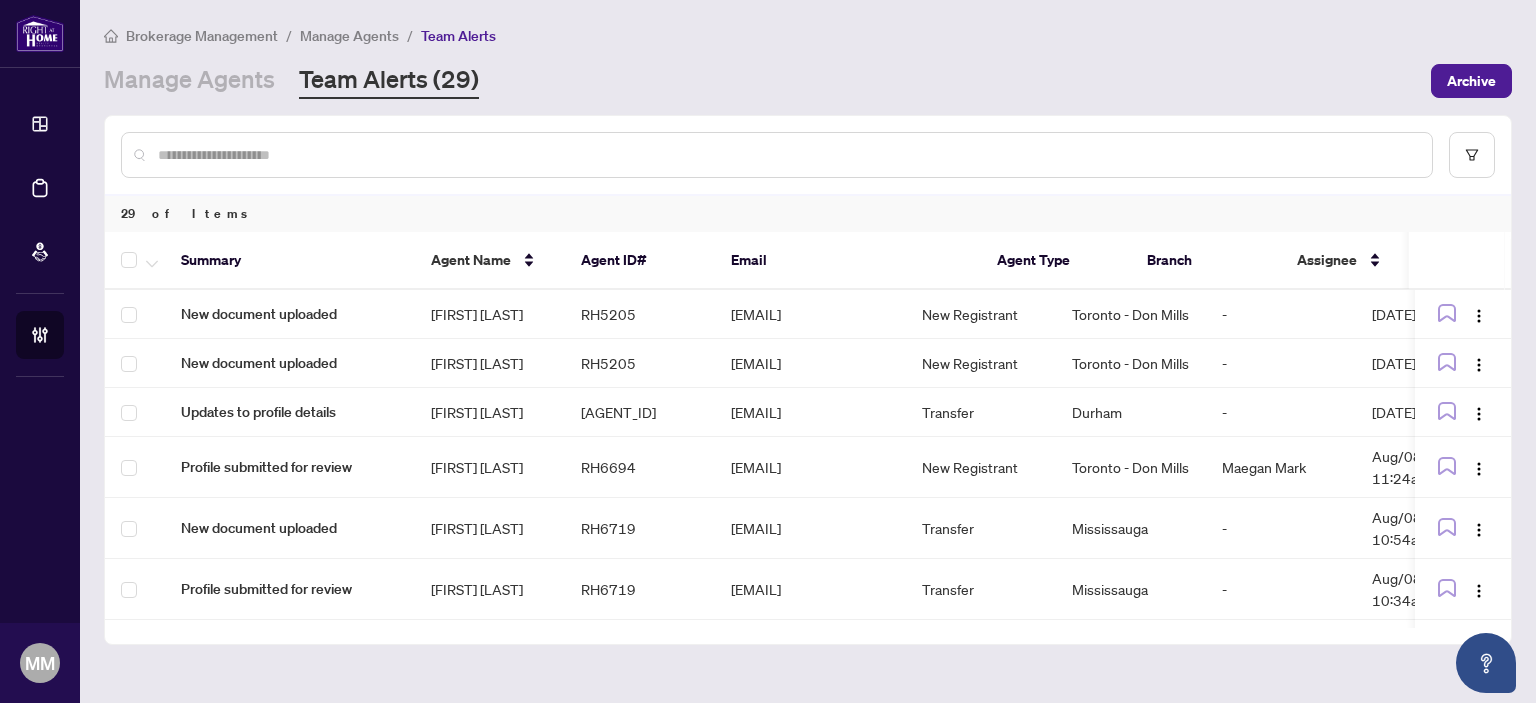 click on "Brokerage Management / Manage Agents / Team Alerts Manage Agents Team Alerts   (29) Archive 29 of Items Summary Agent Name Agent ID# Email Agent Type Branch Assignee Date Added                     New document uploaded [FIRST] [LAST] [AGENT_ID] [EMAIL] New Registrant [CITY] - [CITY] - [DATE], [TIME] New document uploaded [FIRST] [LAST] [AGENT_ID] [EMAIL] New Registrant [CITY] - [CITY] - [DATE], [TIME] Updates to profile details [FIRST] [LAST] [AGENT_ID] [EMAIL] Transfer [CITY] - [DATE], [TIME] Profile submitted for review [FIRST] [LAST] [AGENT_ID] [EMAIL] New Registrant [CITY] - [CITY] [FIRST] [LAST] [DATE], [TIME] New document uploaded [FIRST] [LAST] [AGENT_ID] [EMAIL] Transfer [CITY] - [DATE], [TIME] Profile submitted for review [FIRST] [LAST] [AGENT_ID] [EMAIL] Transfer [CITY] - [DATE], [TIME] Updates to profile details [FIRST] [LAST] [AGENT_ID] [EMAIL] [CITY] - - -" at bounding box center [808, 351] 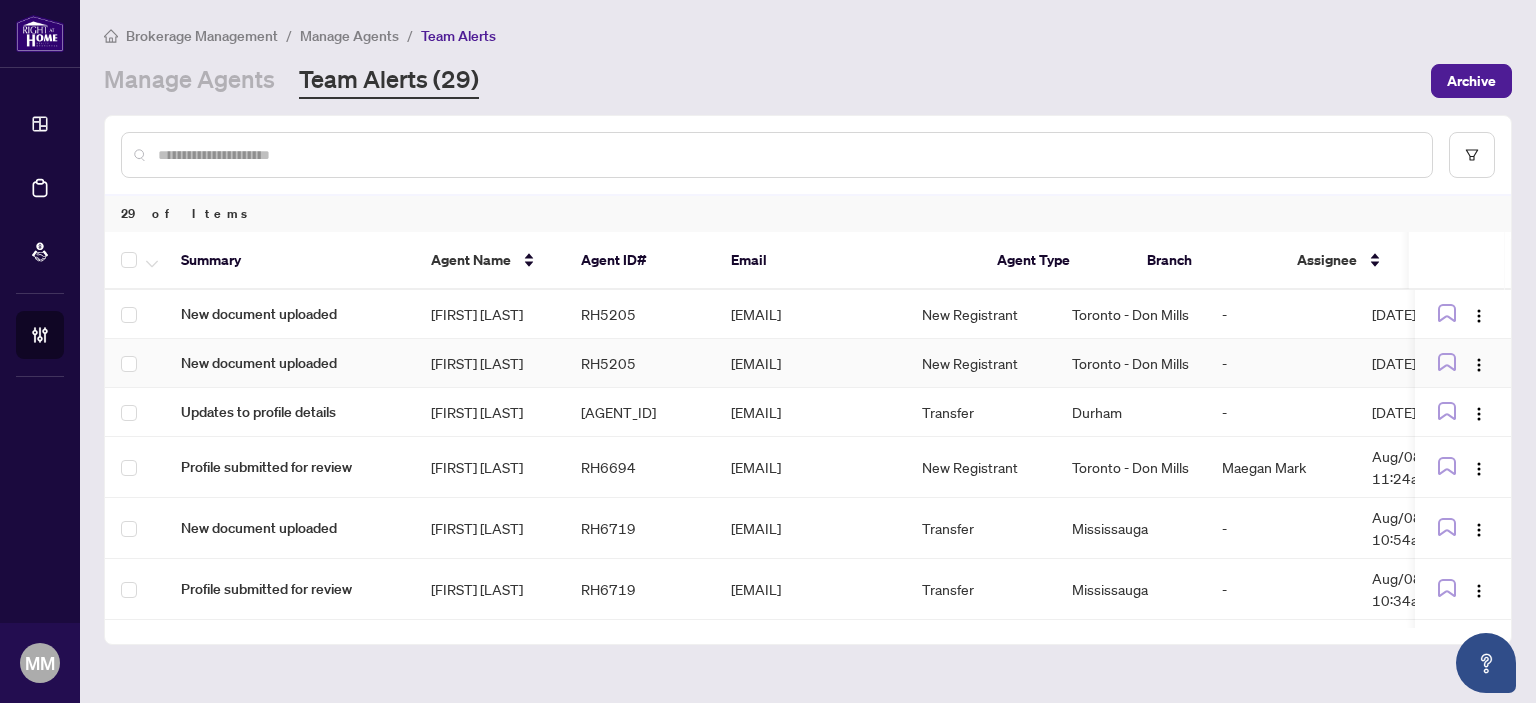 click on "Toronto - Don Mills" at bounding box center (1131, 363) 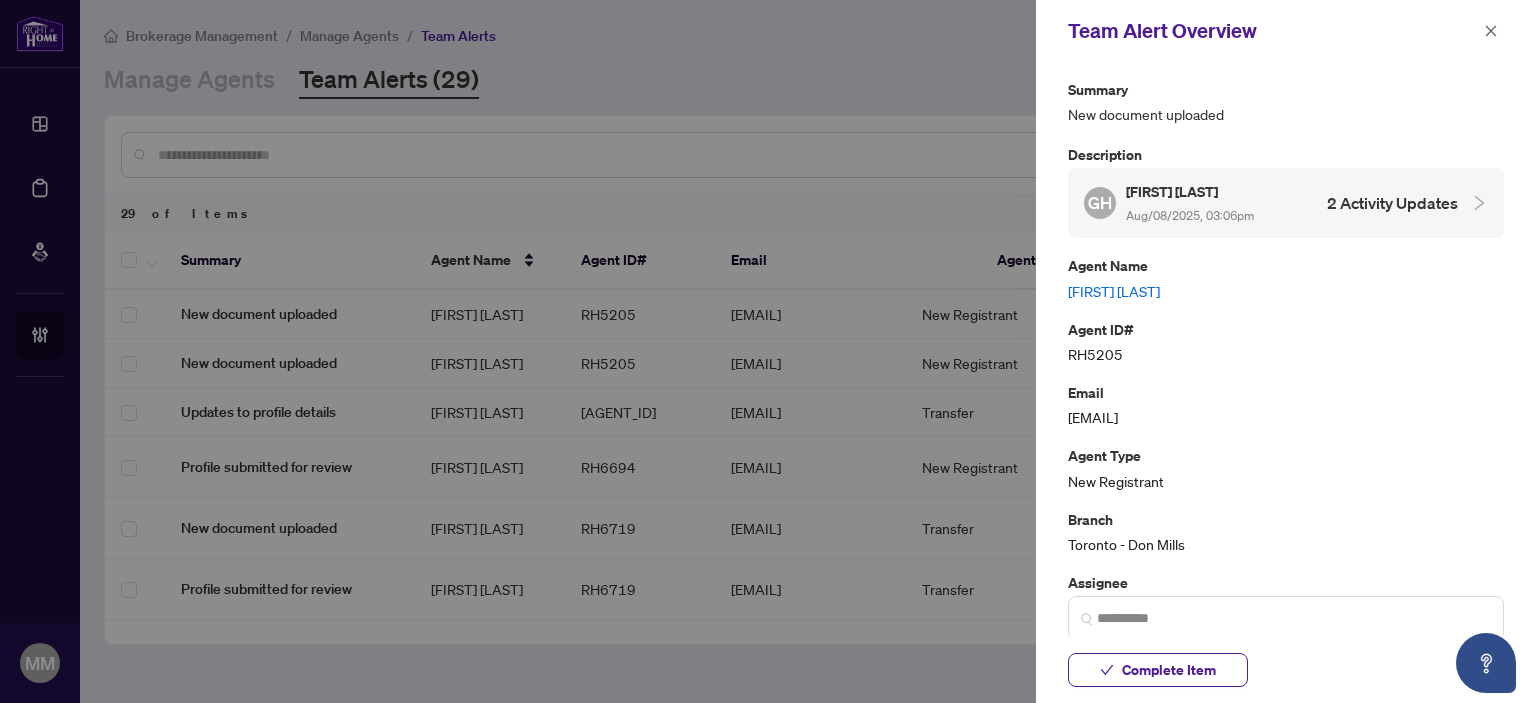 click on "2 Activity Updates" at bounding box center [1392, 203] 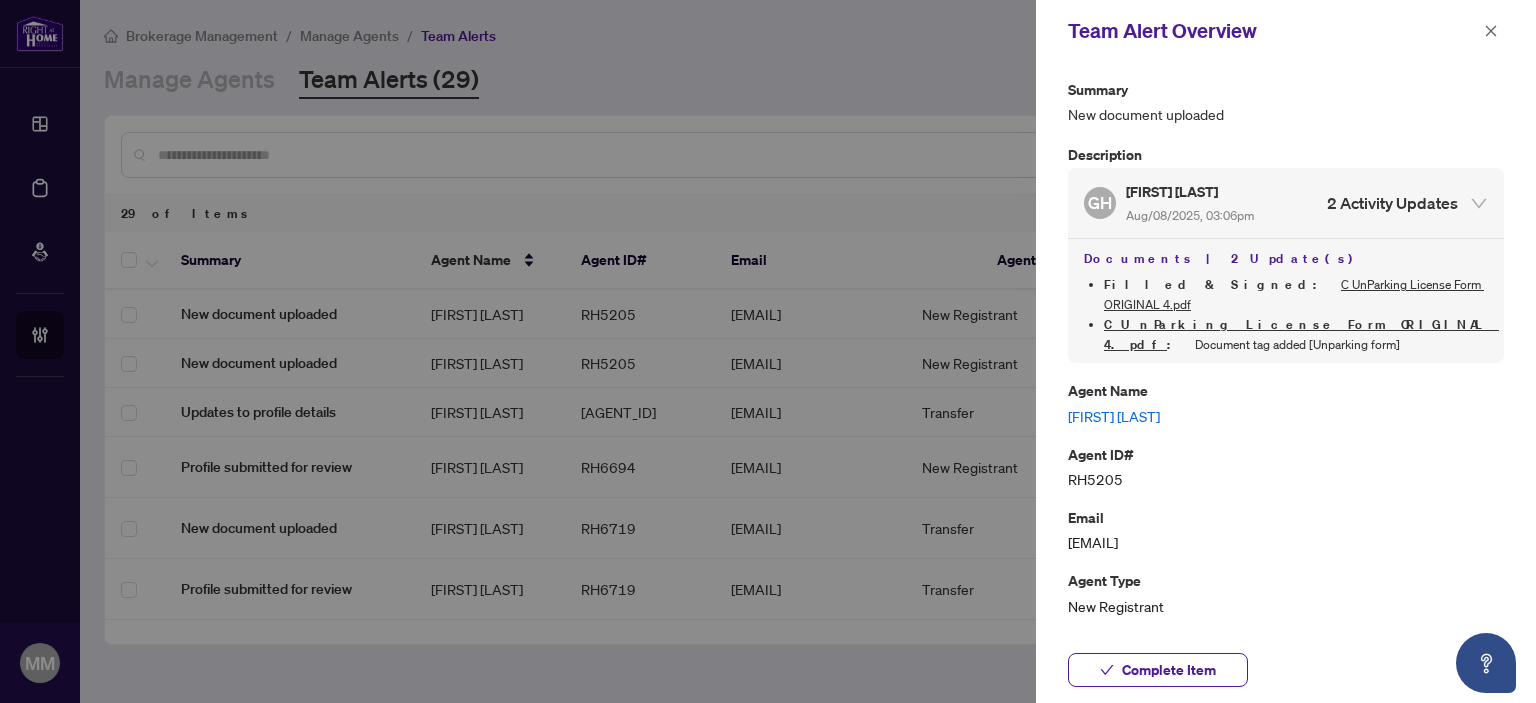 click on "Email" at bounding box center (1286, 517) 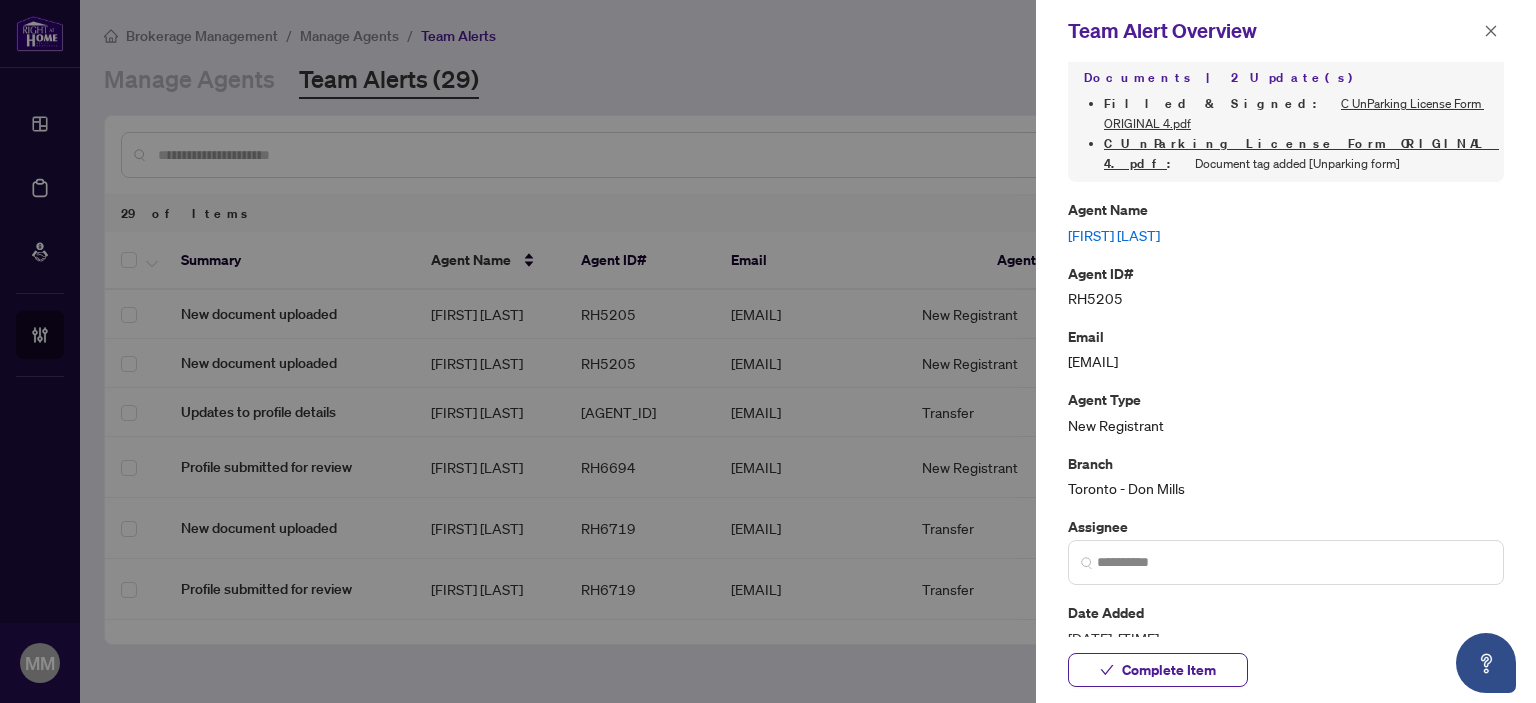 scroll, scrollTop: 300, scrollLeft: 0, axis: vertical 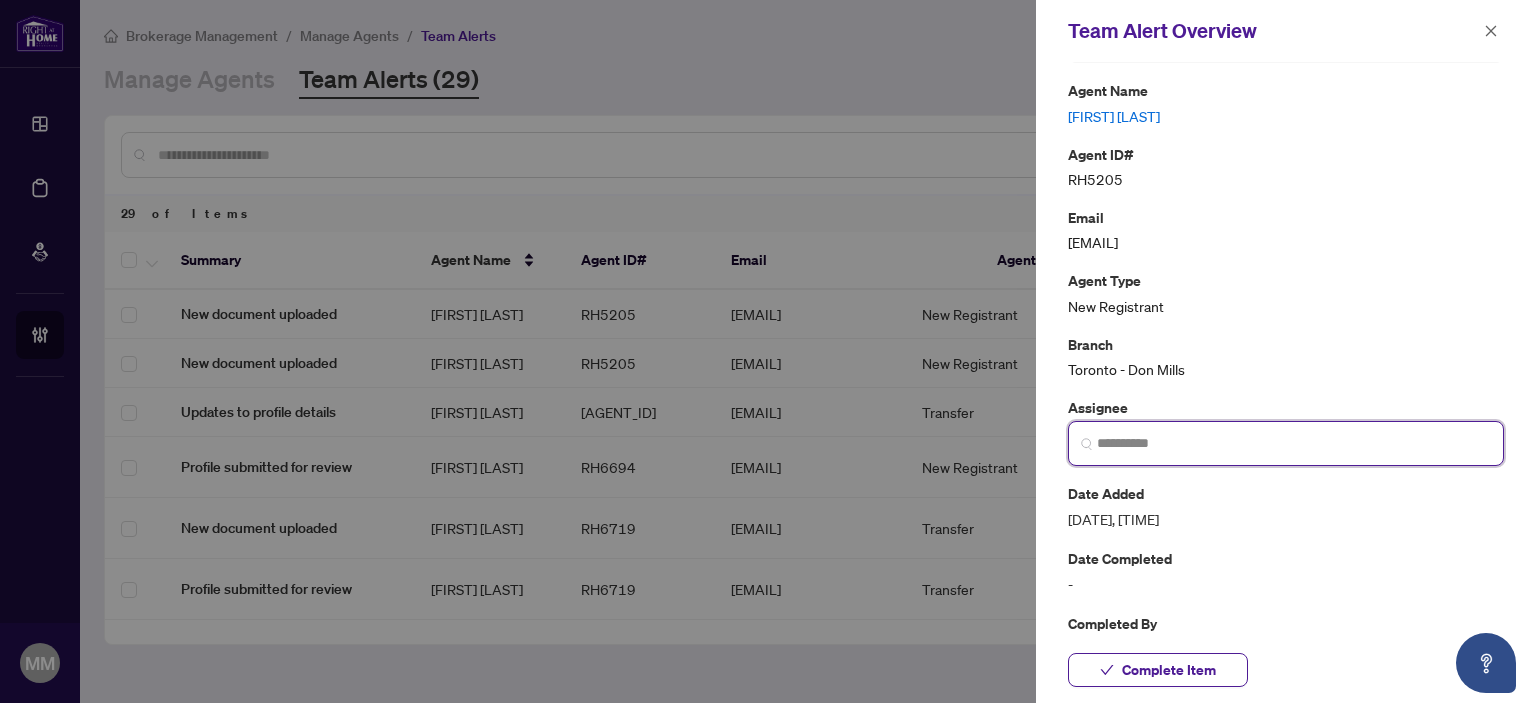 click at bounding box center [1294, 443] 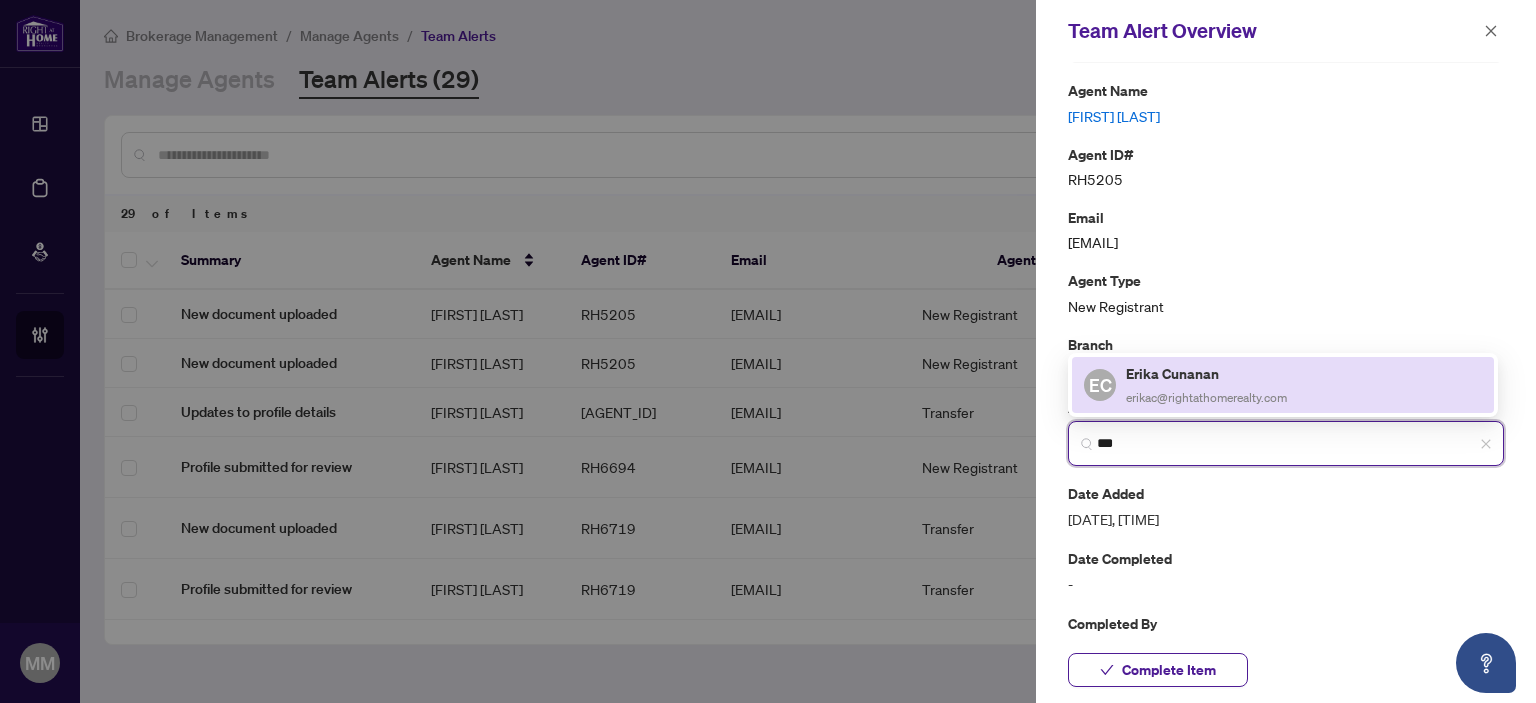 click on "erikac@rightathomerealty.com" at bounding box center (1206, 397) 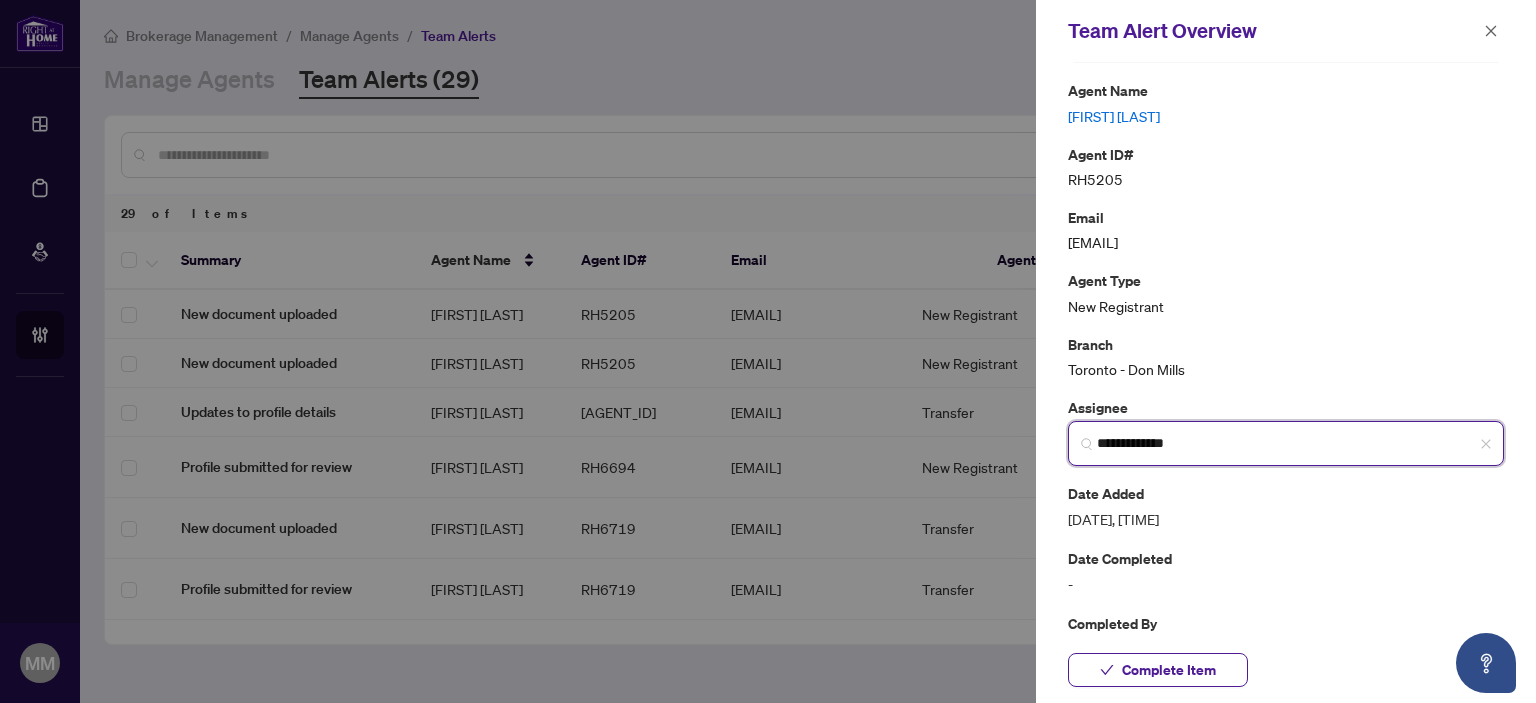 type on "**********" 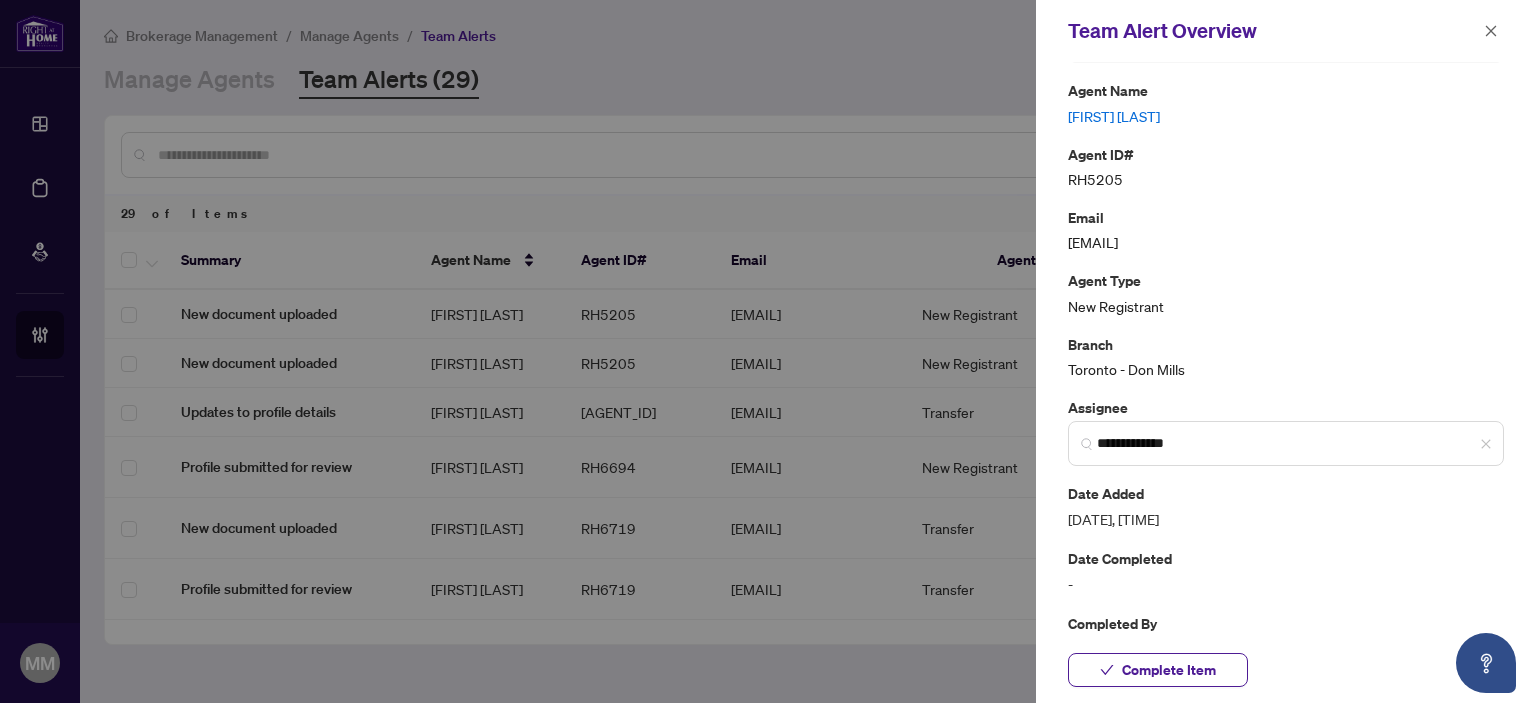 click at bounding box center [1491, 31] 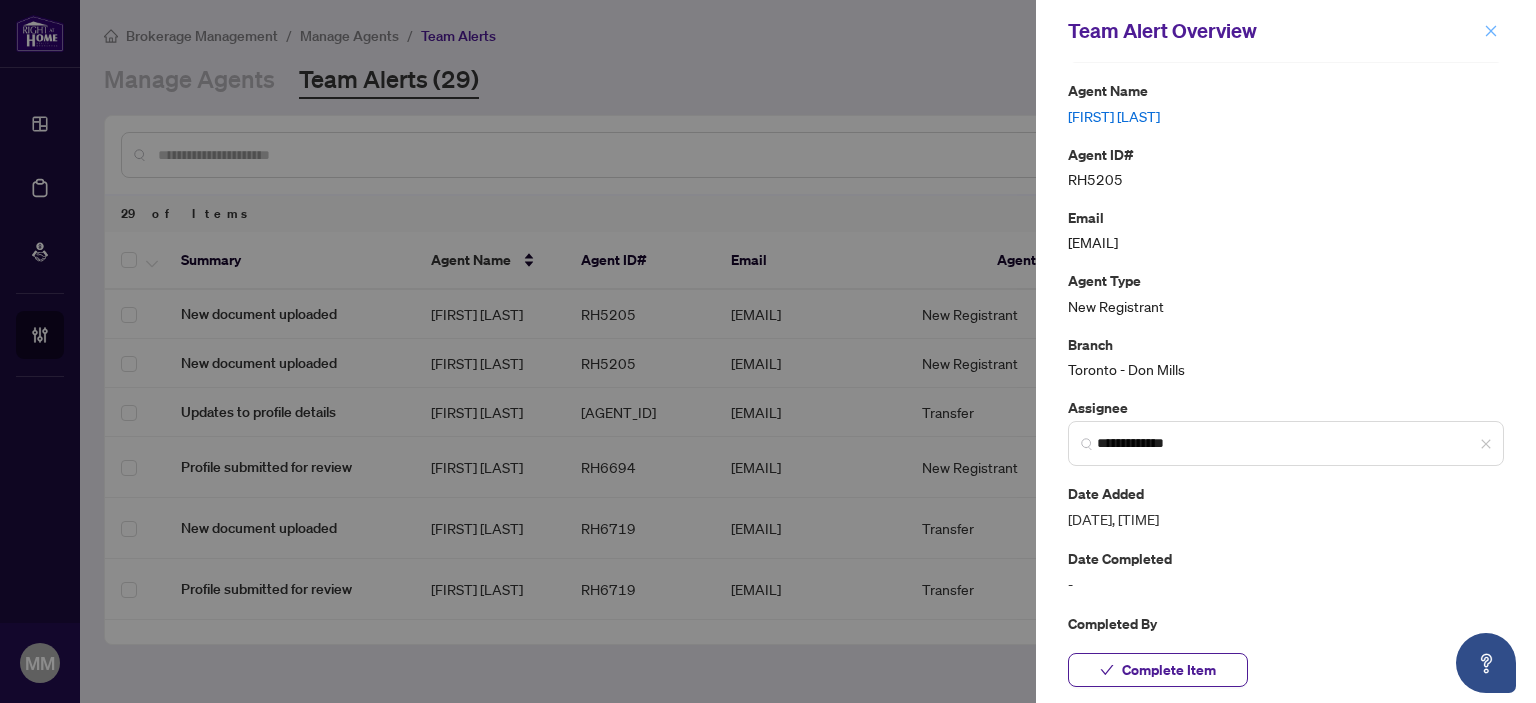 click 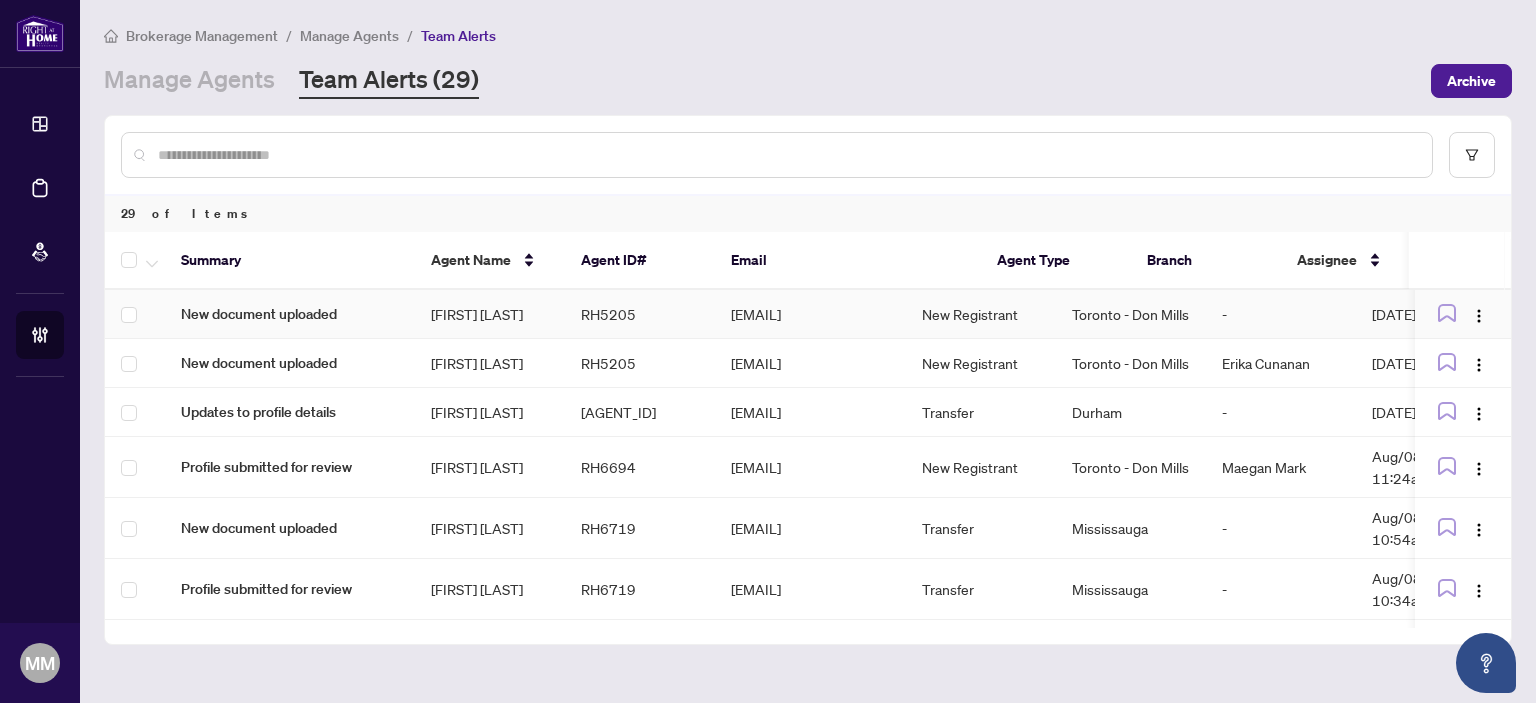 click on "[EMAIL]" at bounding box center (810, 314) 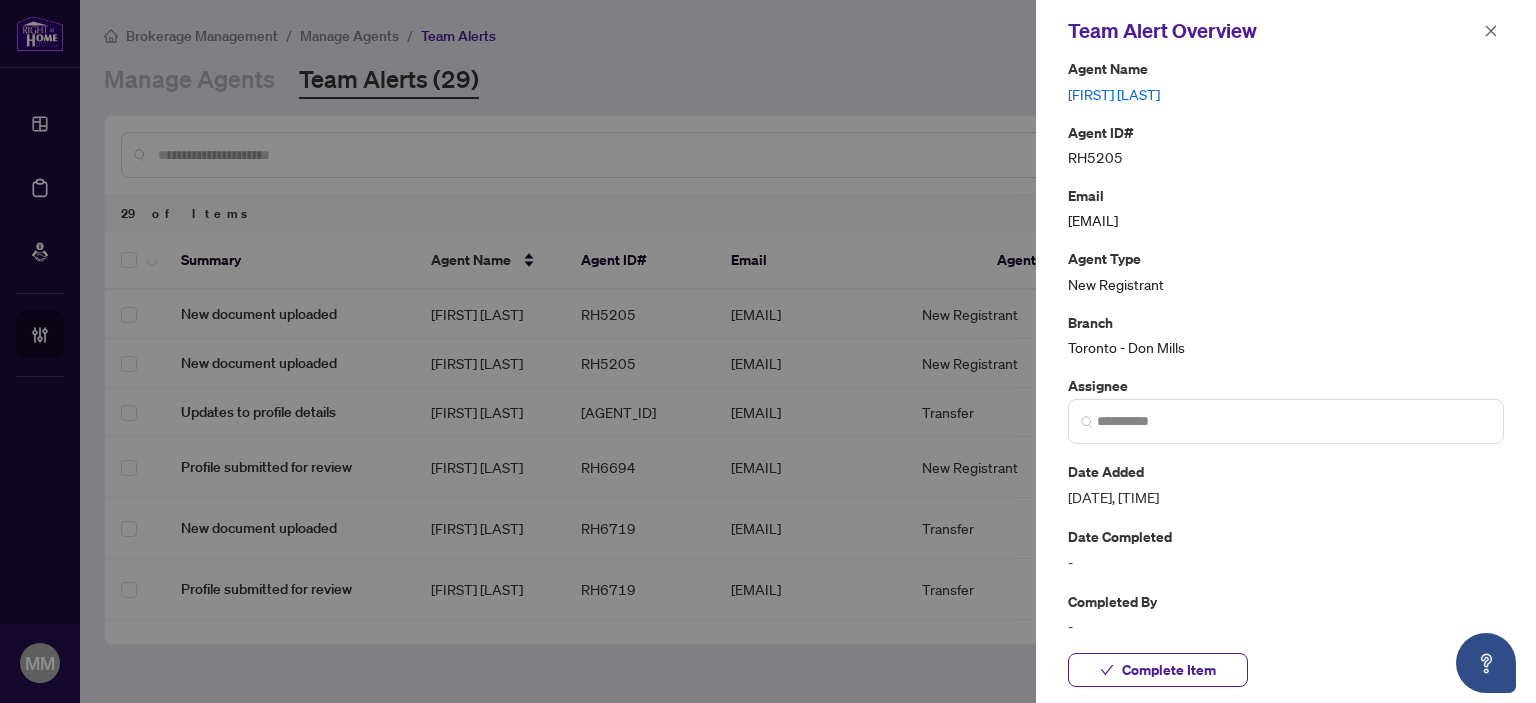 scroll, scrollTop: 287, scrollLeft: 0, axis: vertical 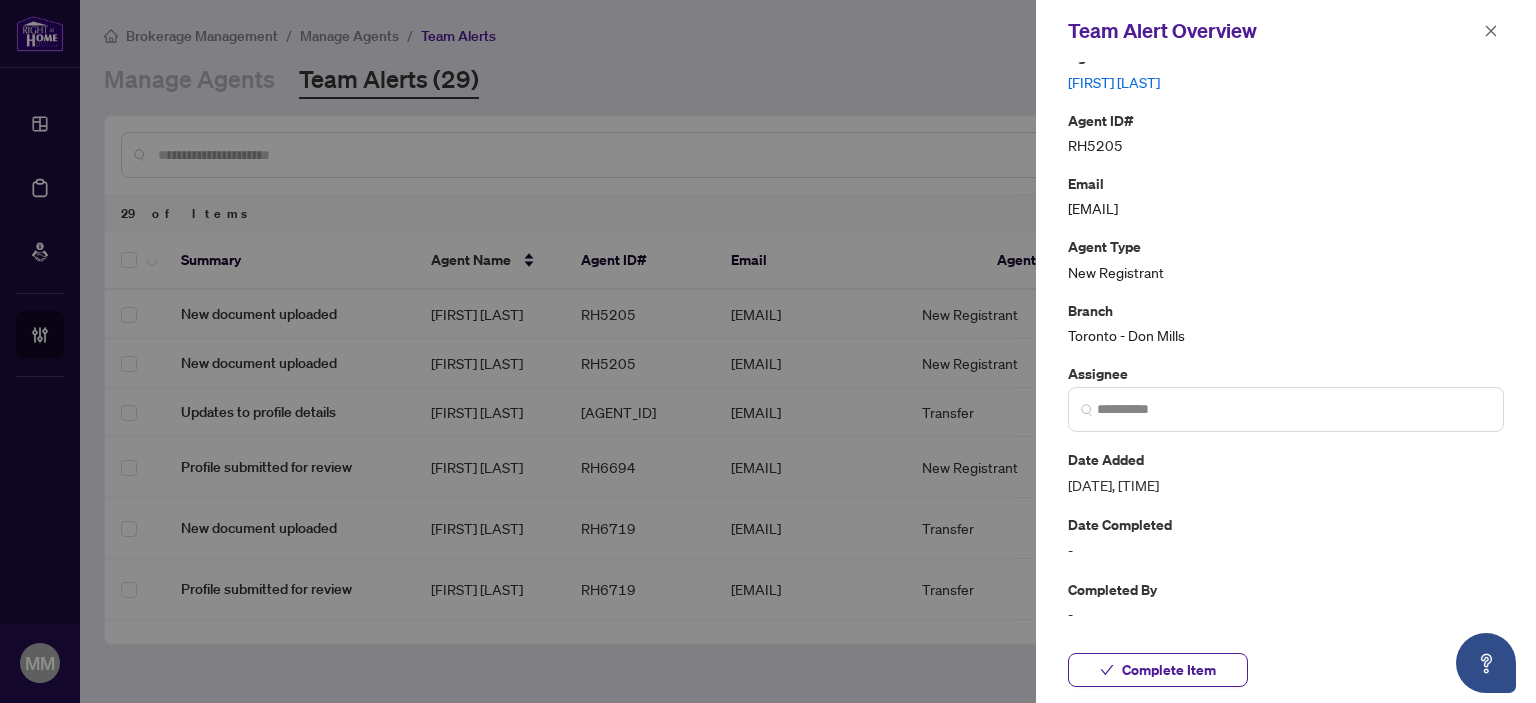 click on "Assignee" at bounding box center (1286, 373) 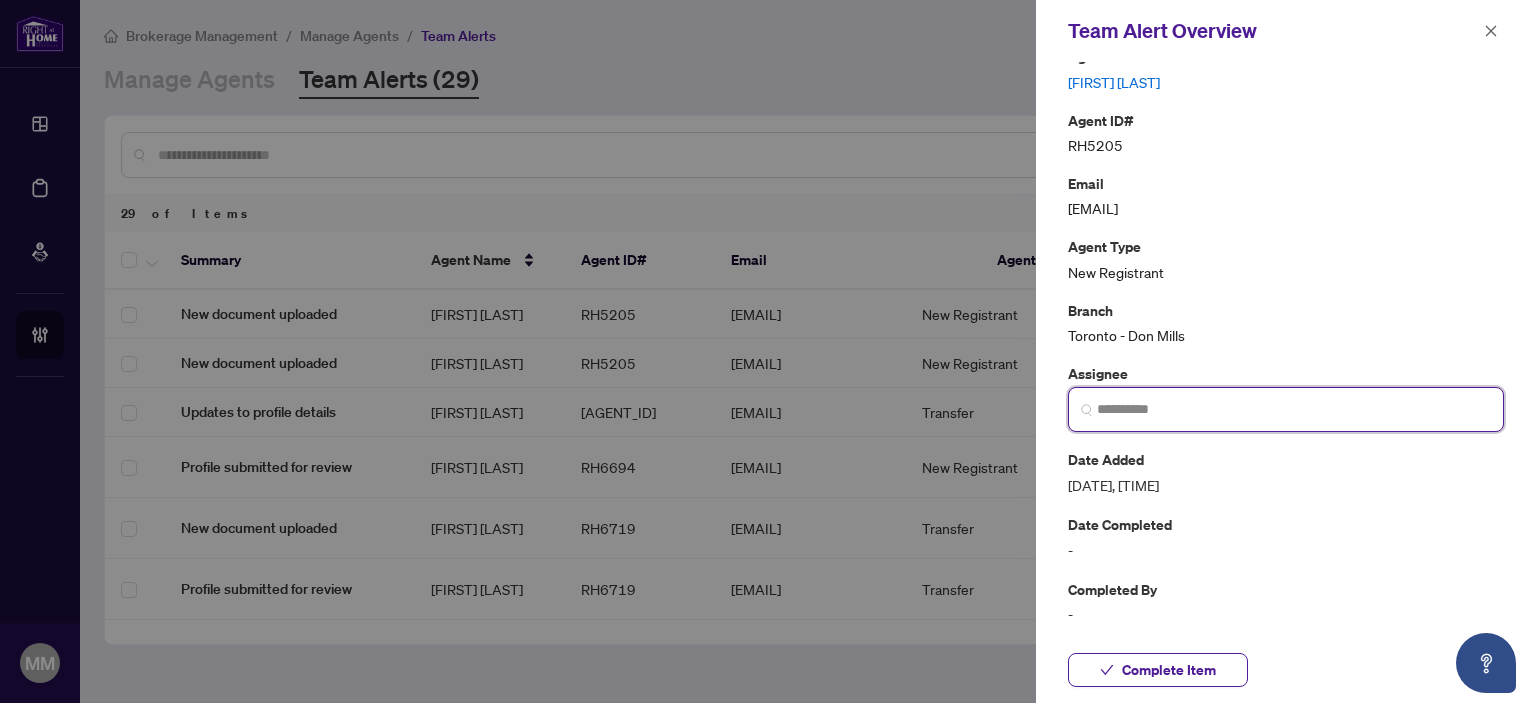 click at bounding box center (1294, 409) 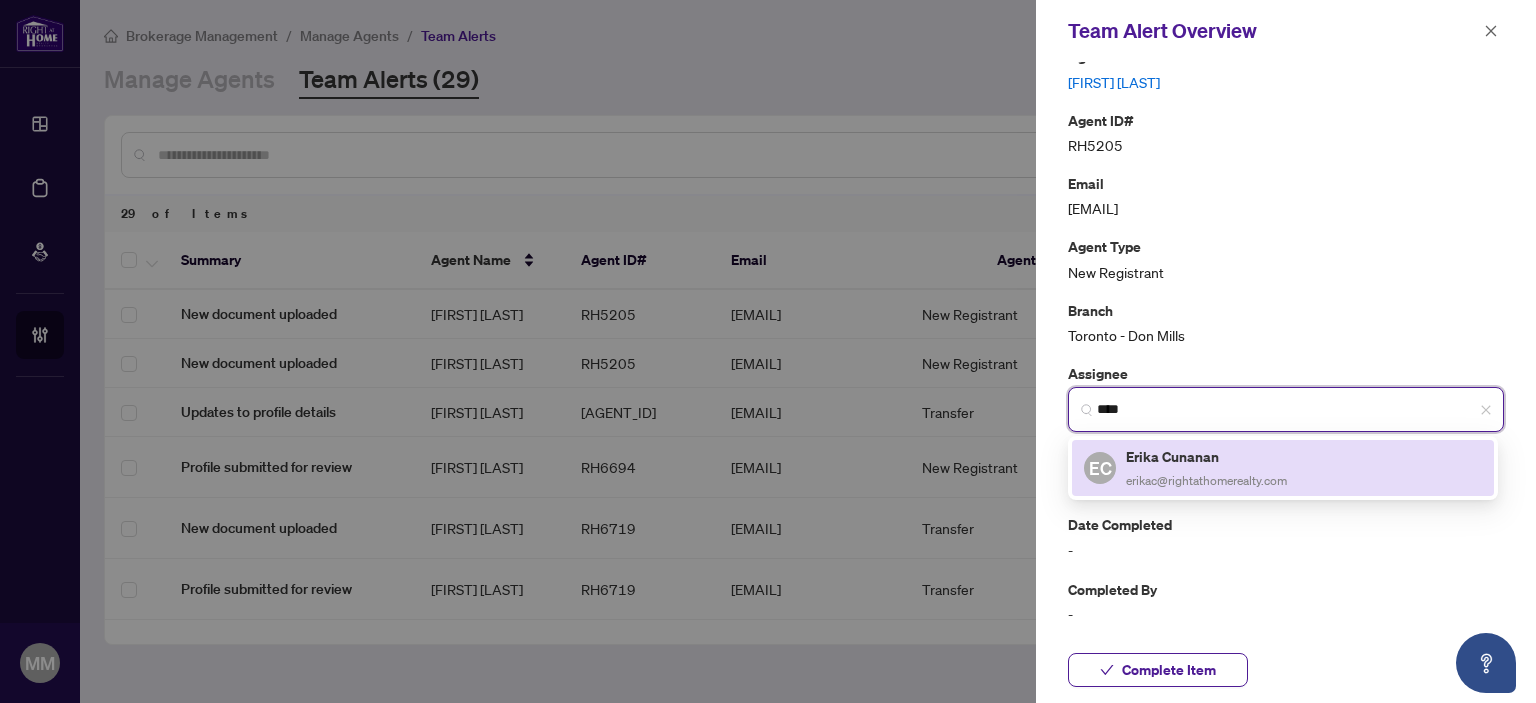 click on "erikac@rightathomerealty.com" at bounding box center [1206, 480] 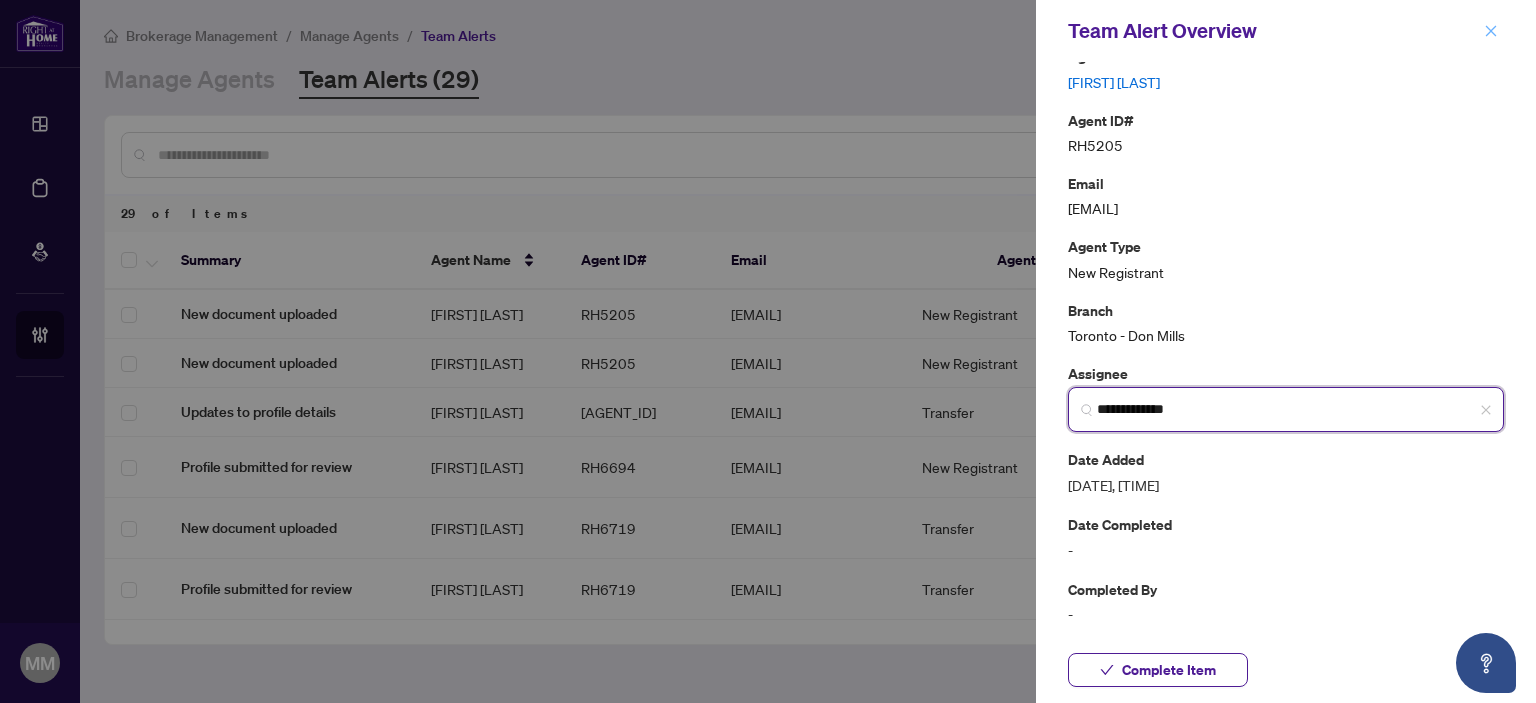 type on "**********" 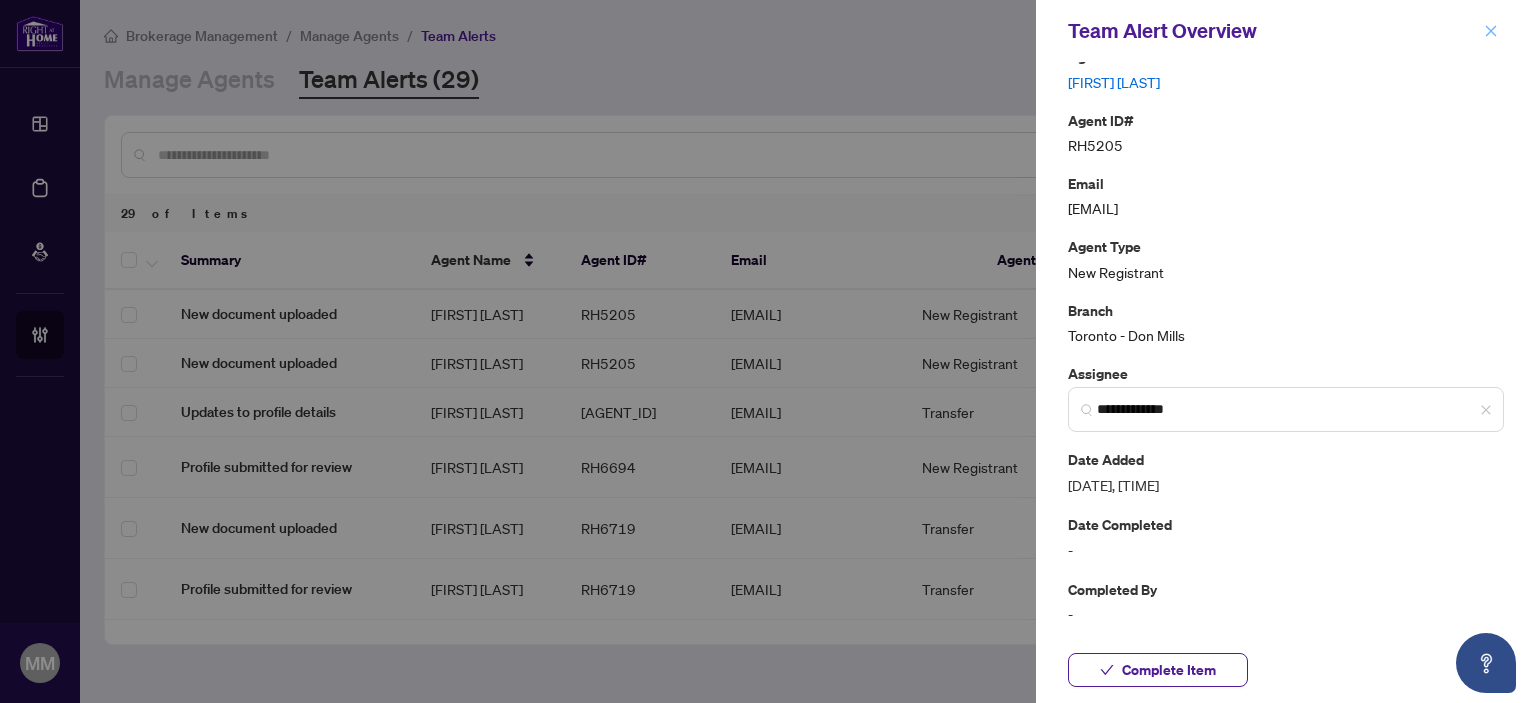 click at bounding box center (1491, 31) 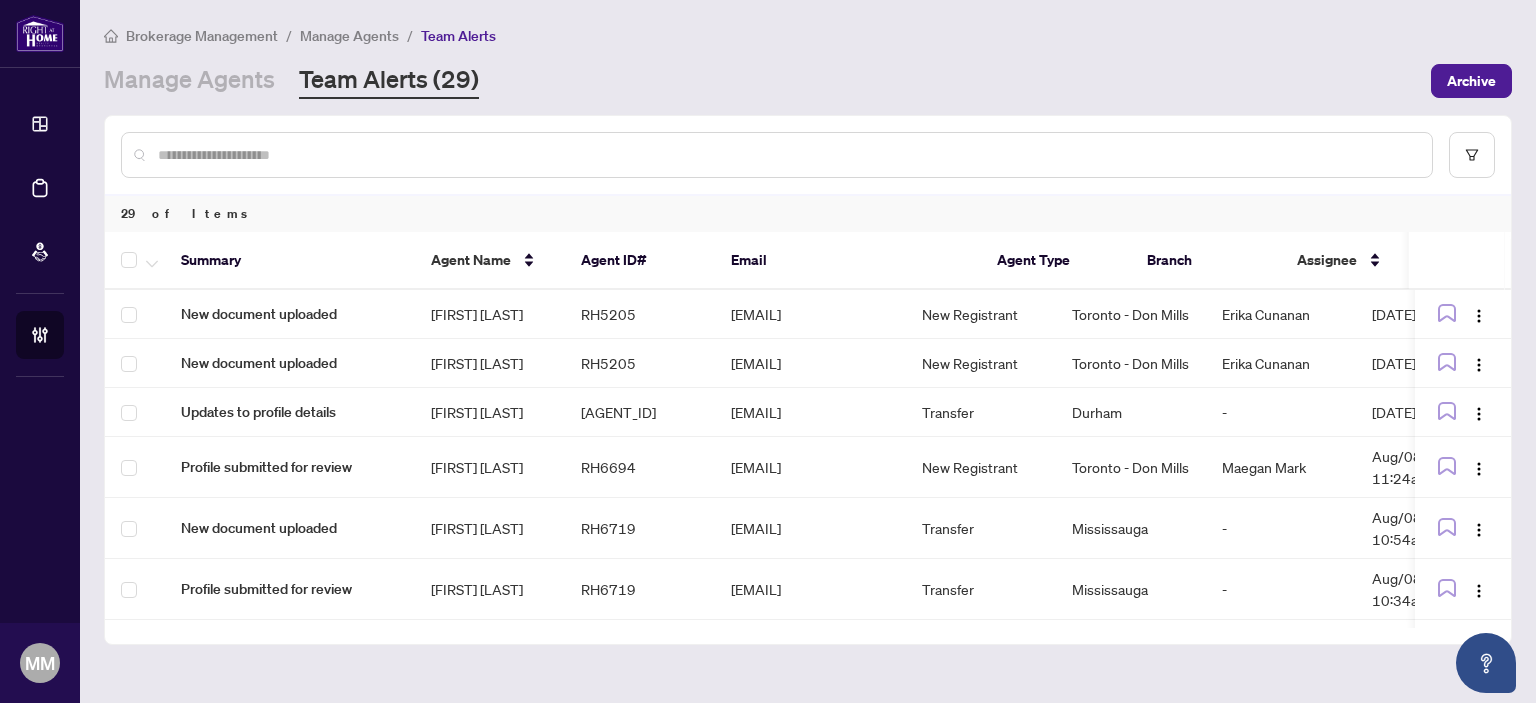 click on "Manage Agents Team Alerts   (29)" at bounding box center (761, 81) 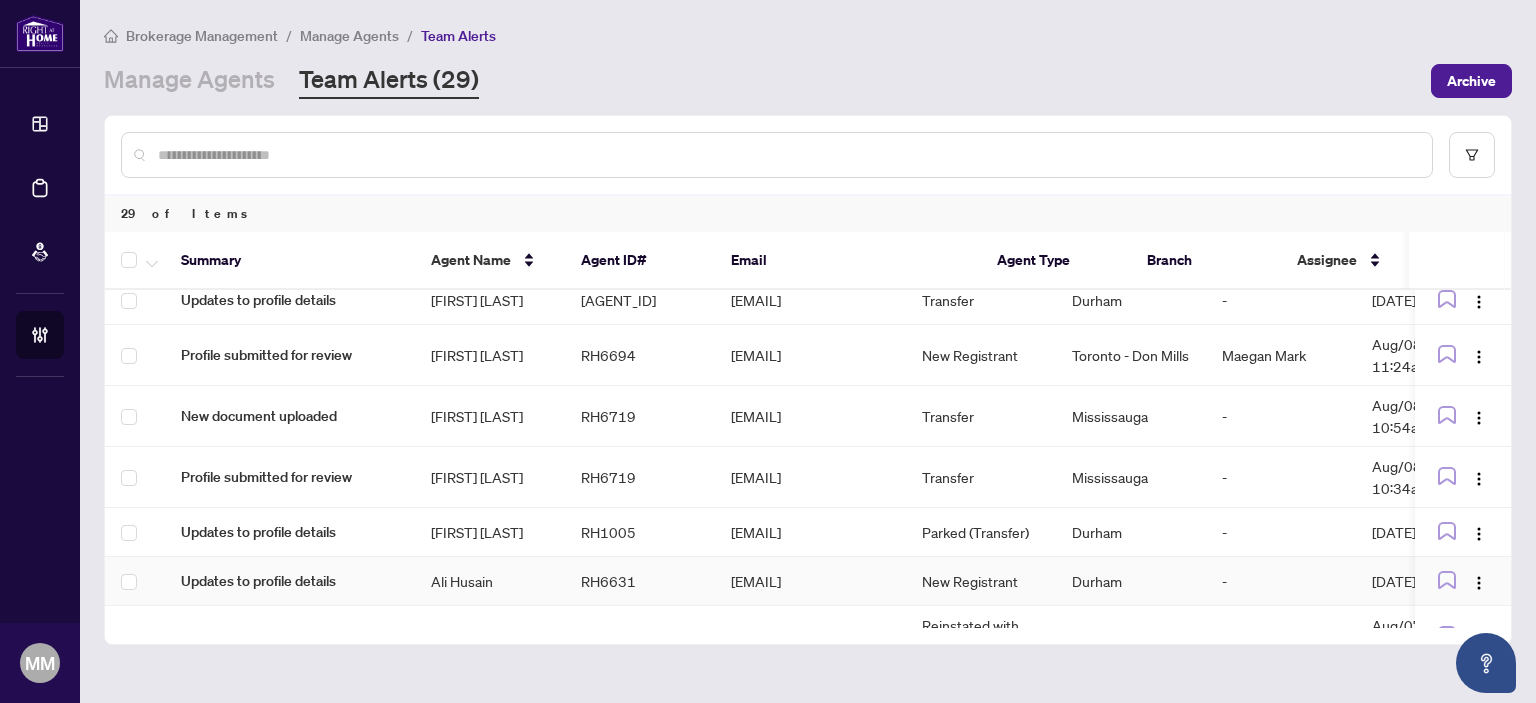 scroll, scrollTop: 100, scrollLeft: 0, axis: vertical 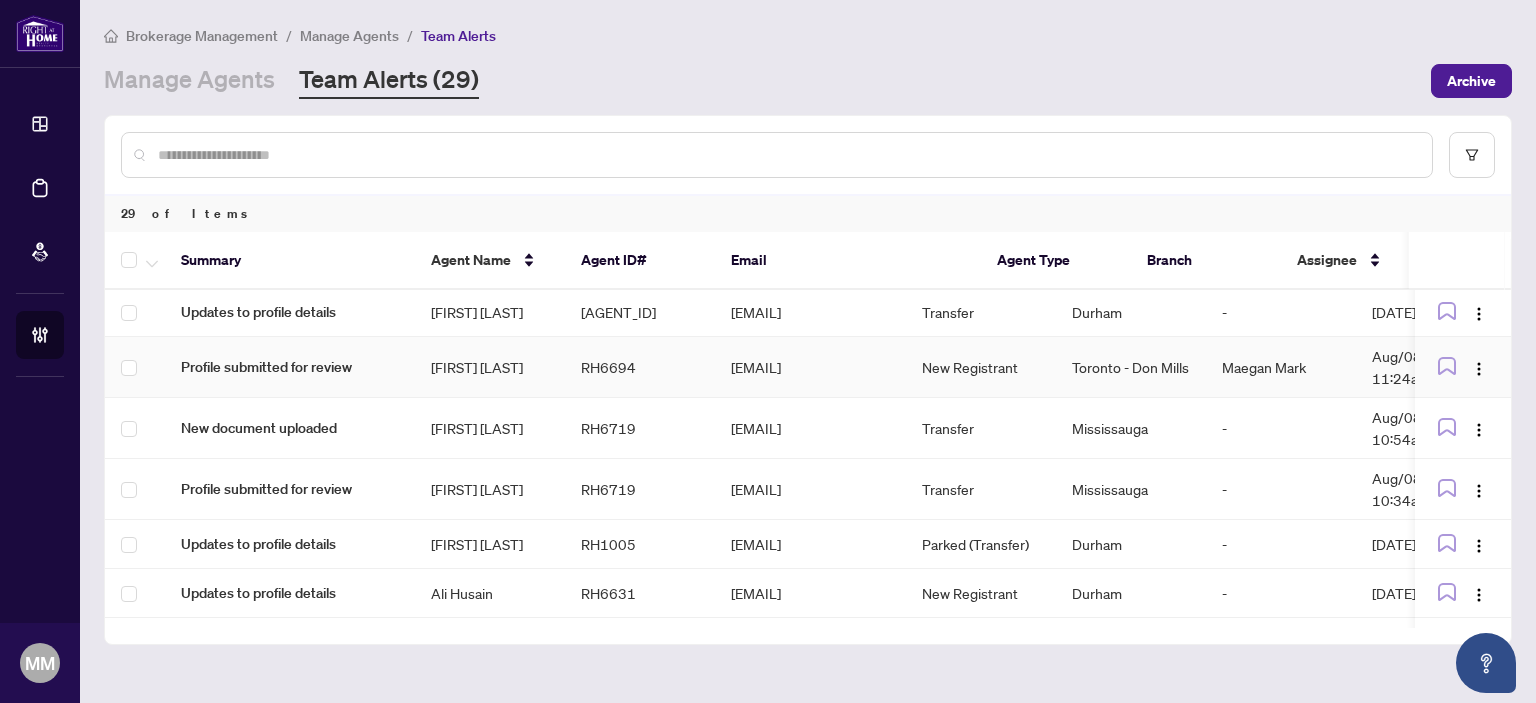 click on "RH6694" at bounding box center (640, 367) 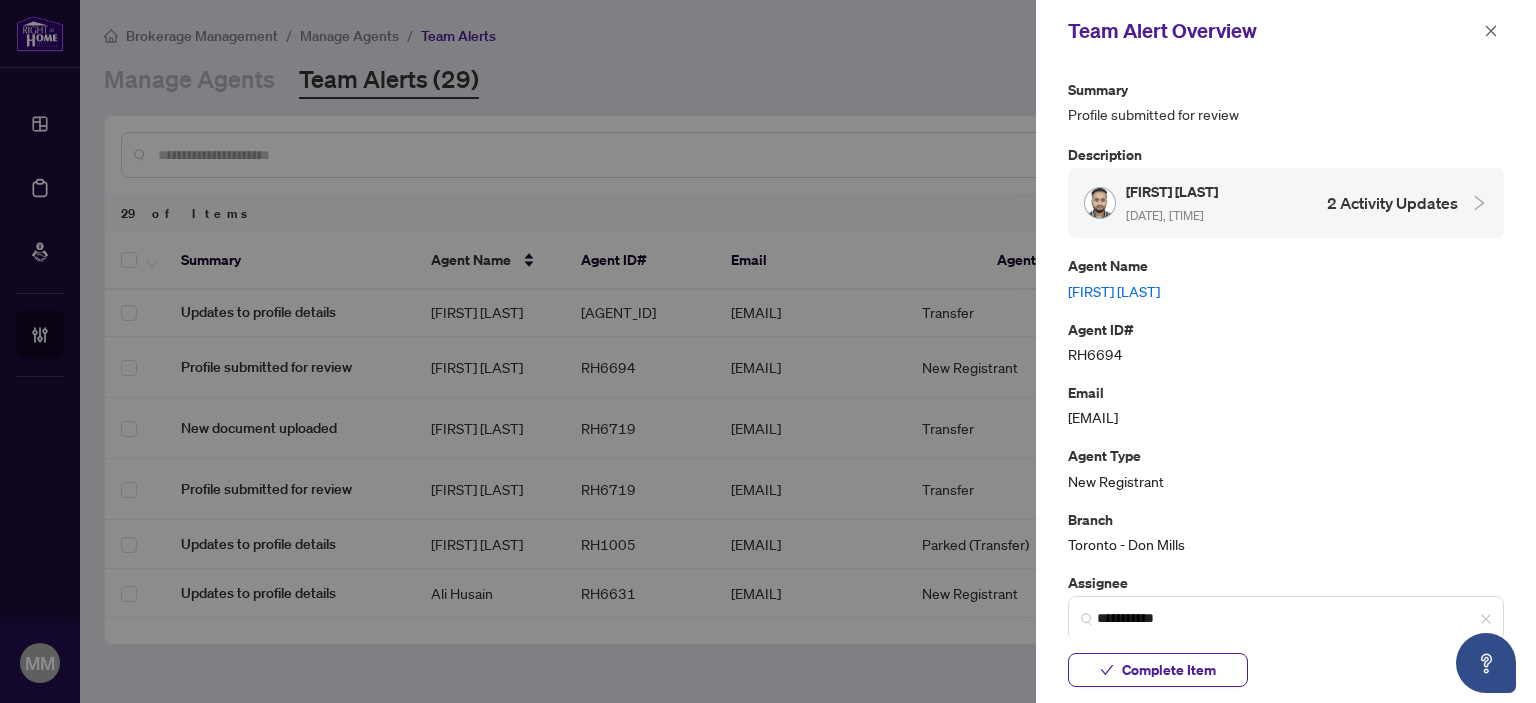 click on "Agent Name [FIRST] [LAST]" at bounding box center [1286, 277] 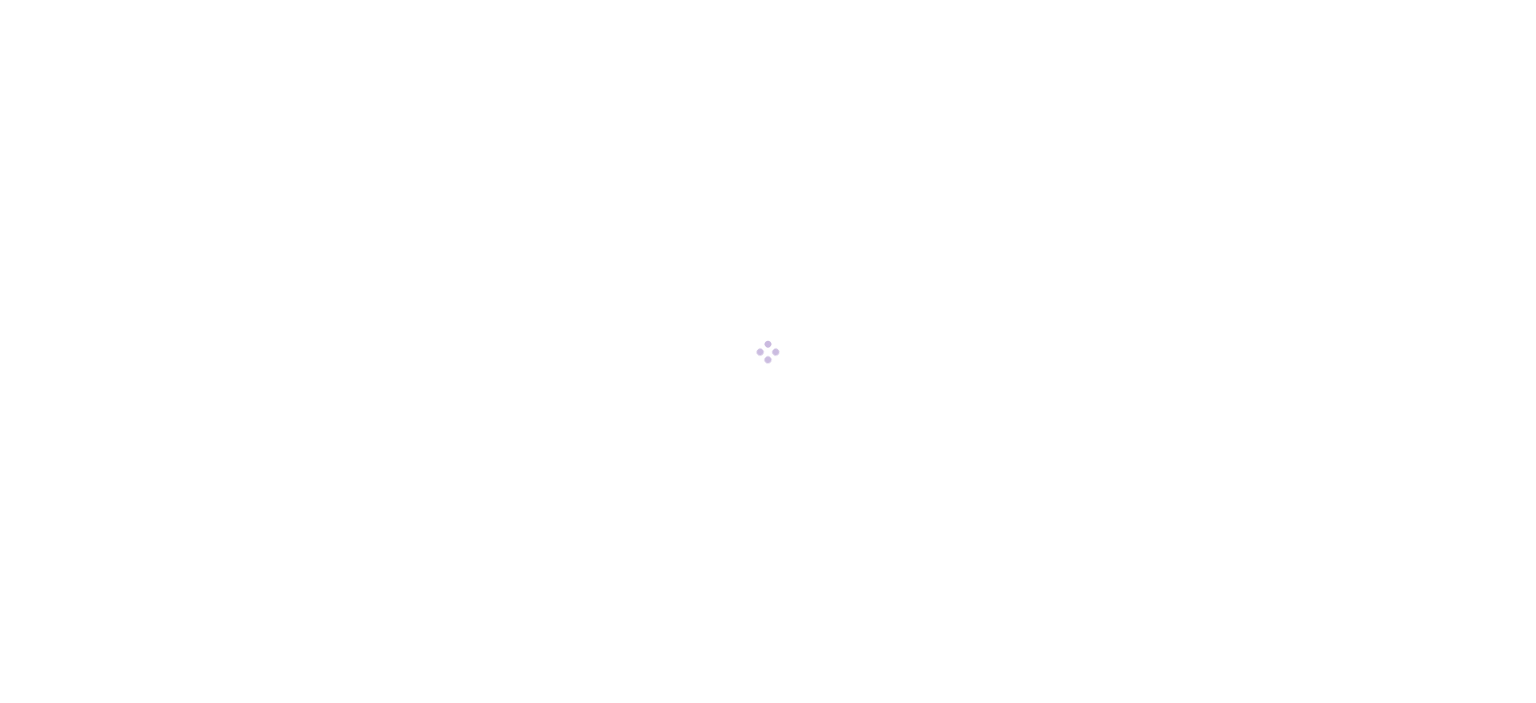 scroll, scrollTop: 0, scrollLeft: 0, axis: both 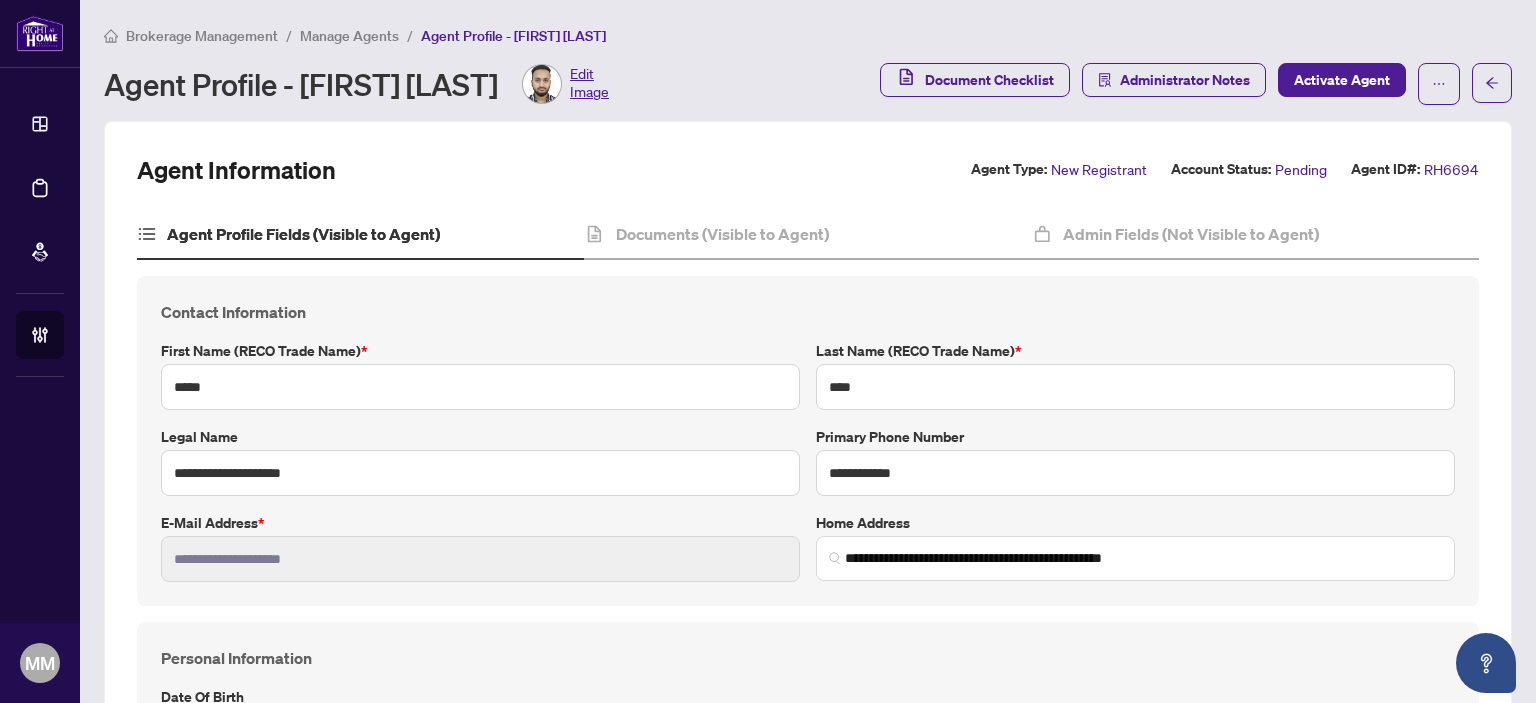 type on "**********" 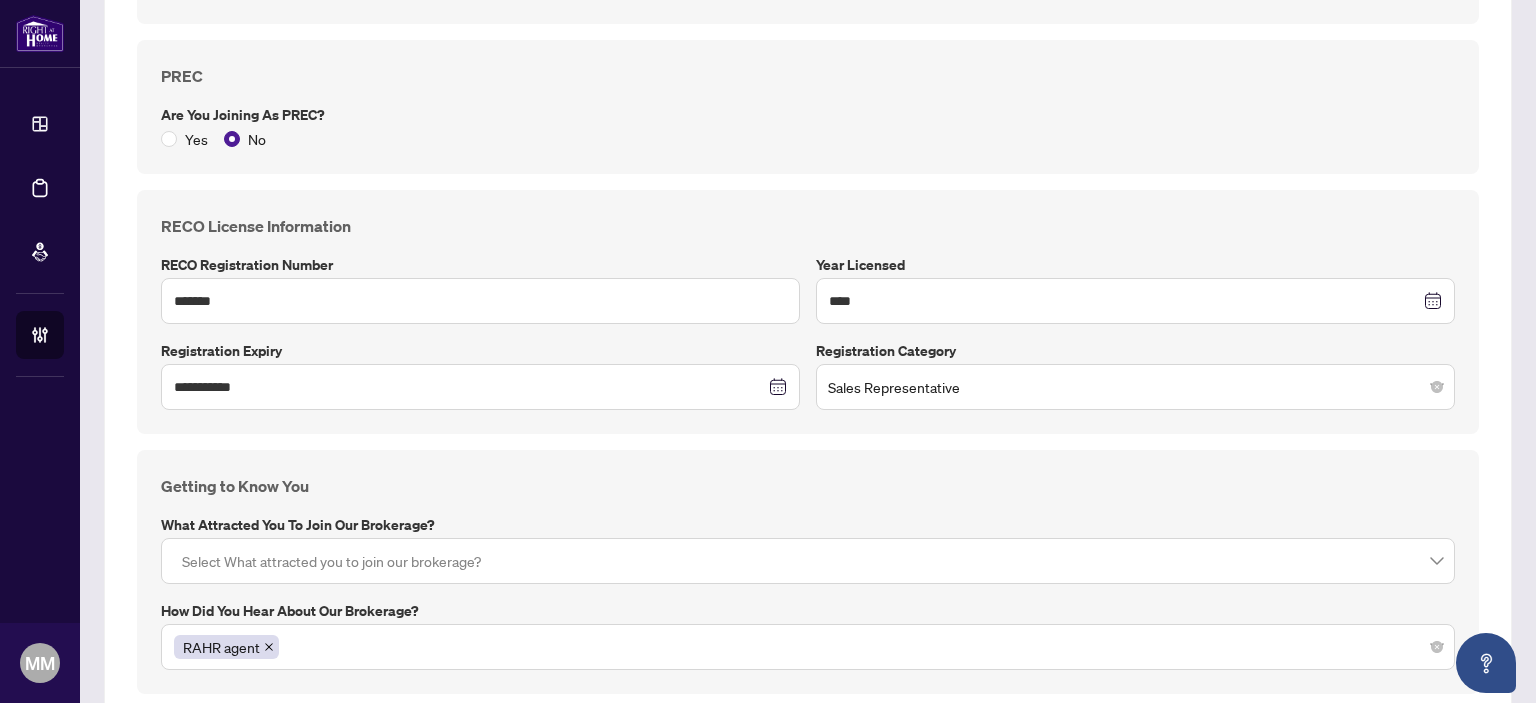 scroll, scrollTop: 1352, scrollLeft: 0, axis: vertical 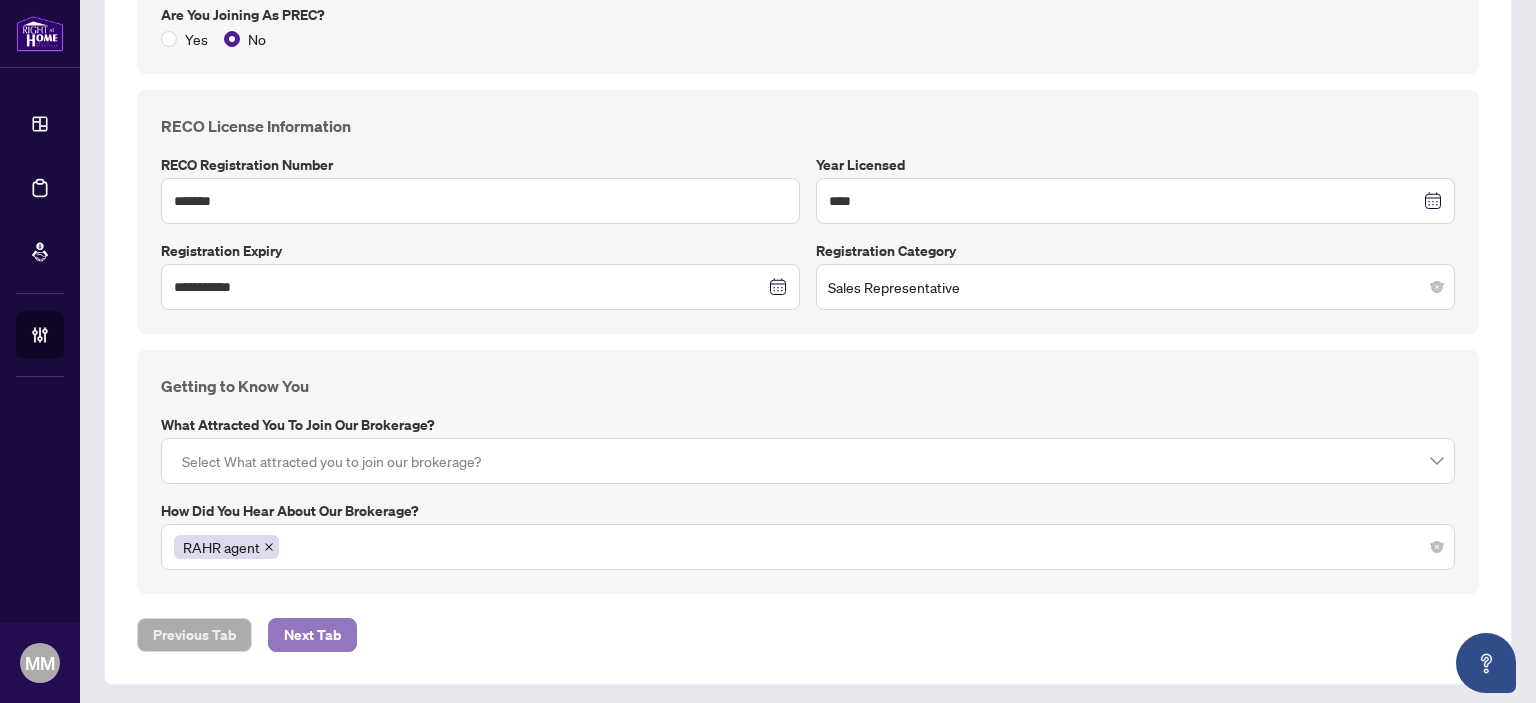 click on "Next Tab" at bounding box center (312, 635) 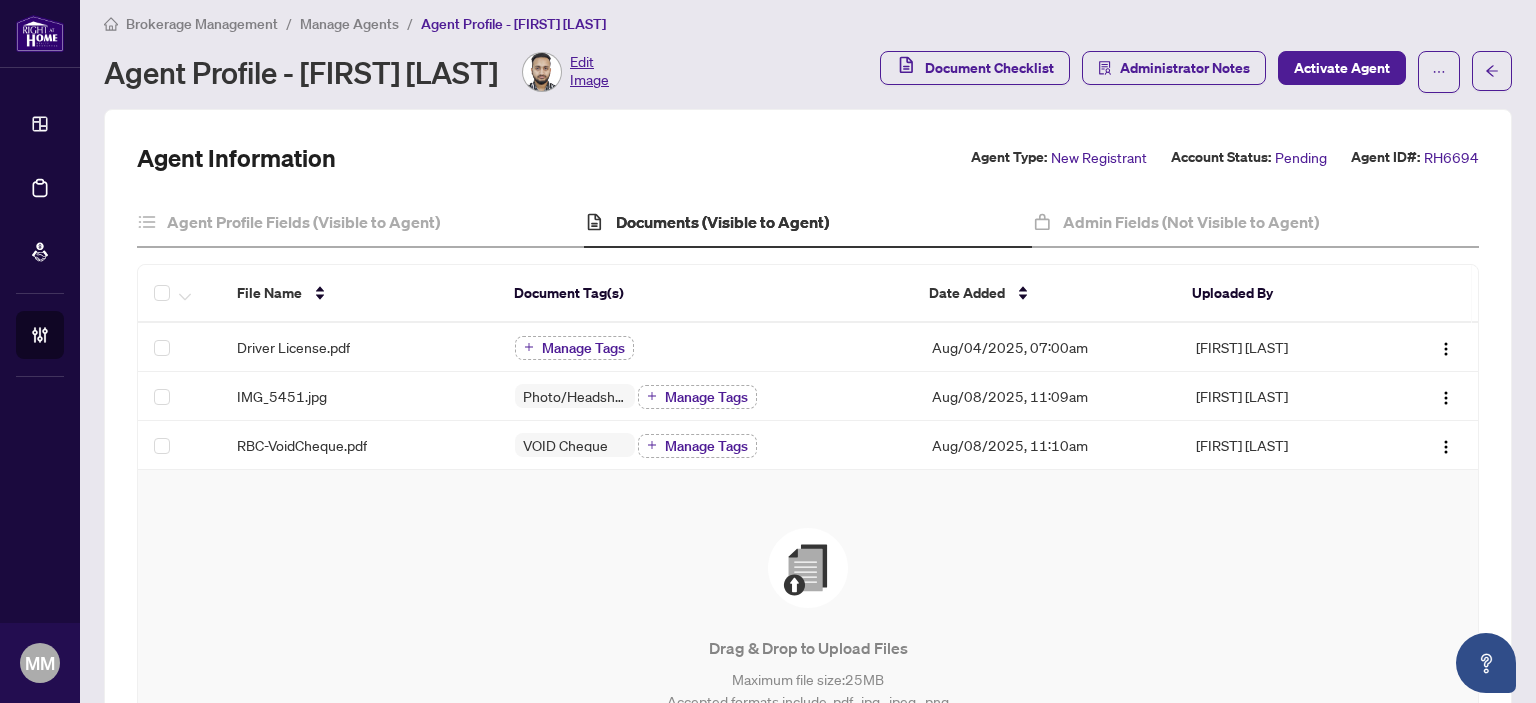 scroll, scrollTop: 0, scrollLeft: 0, axis: both 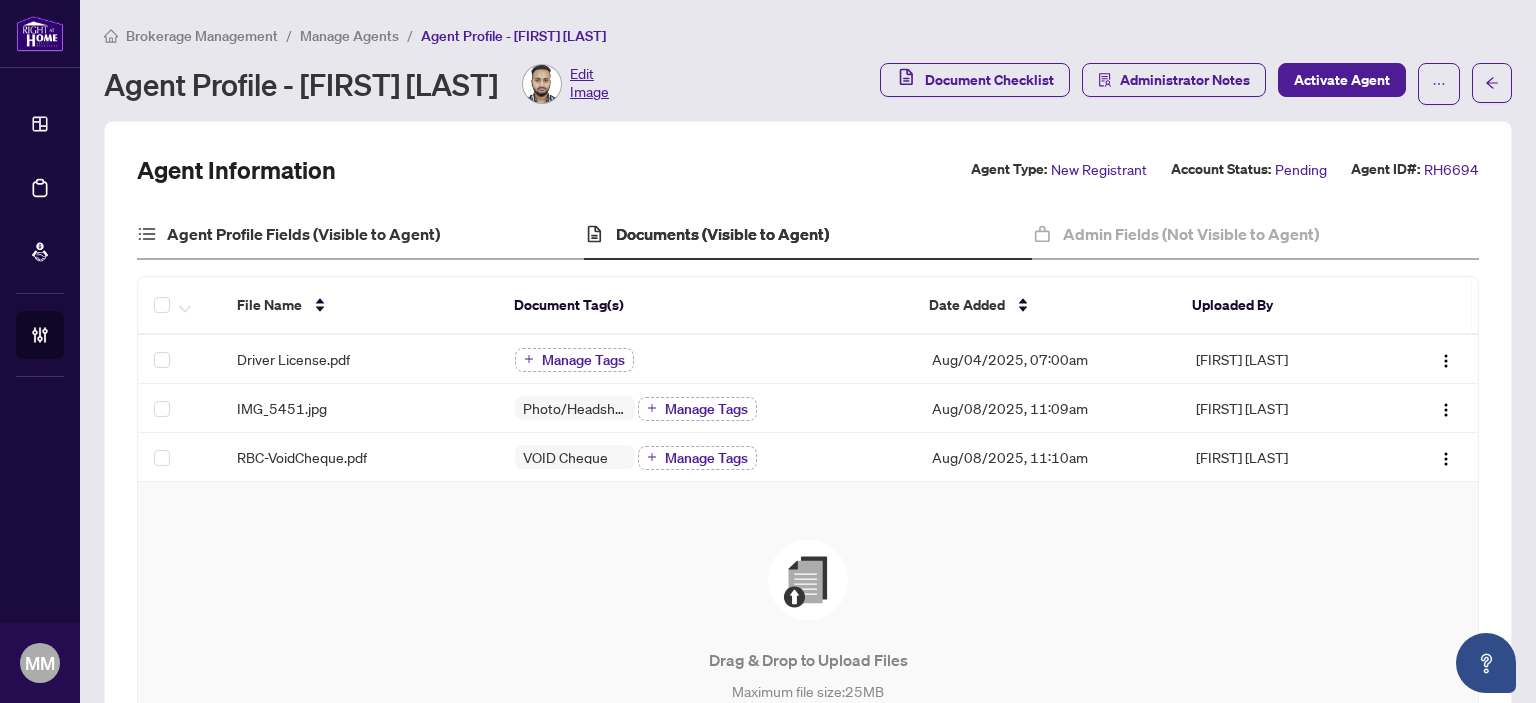click on "Agent Profile Fields (Visible to Agent)" at bounding box center (360, 235) 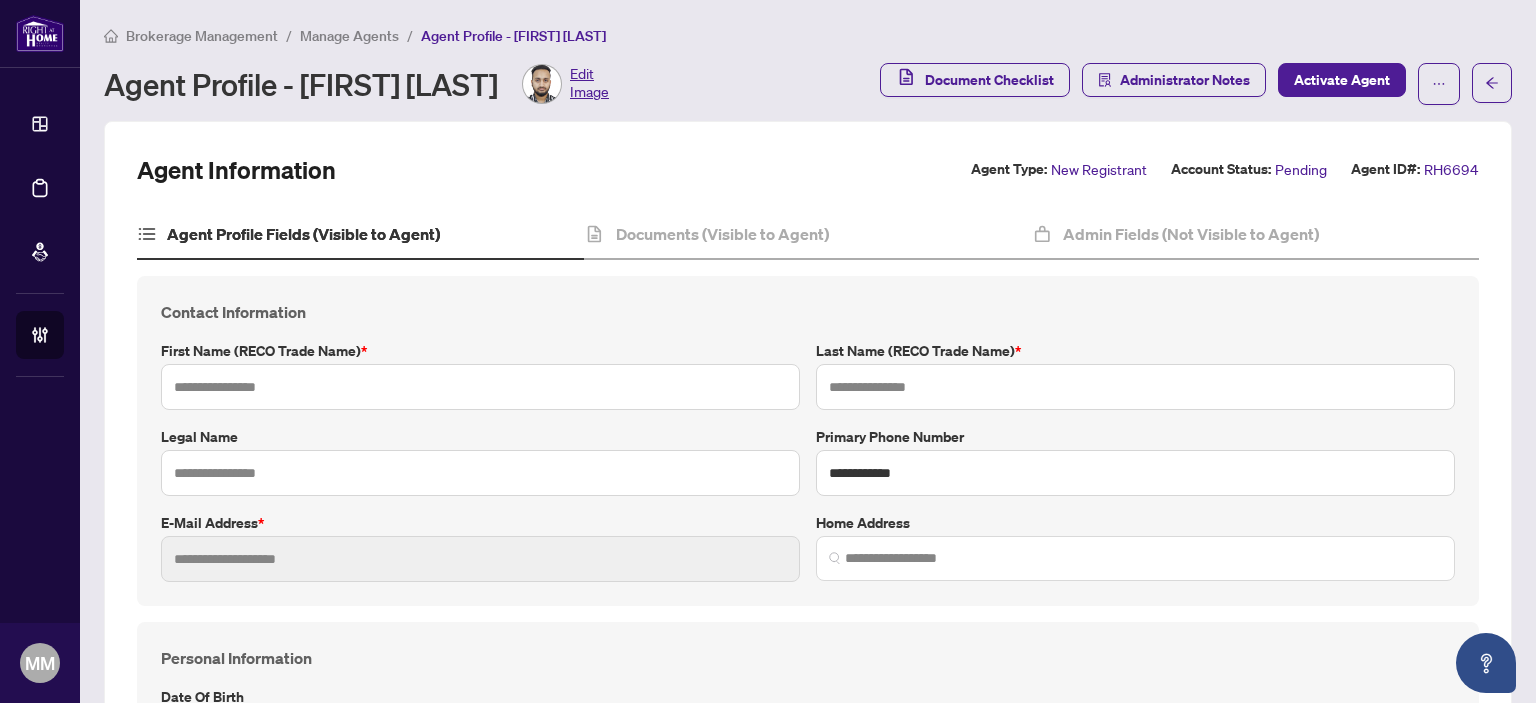 type on "*****" 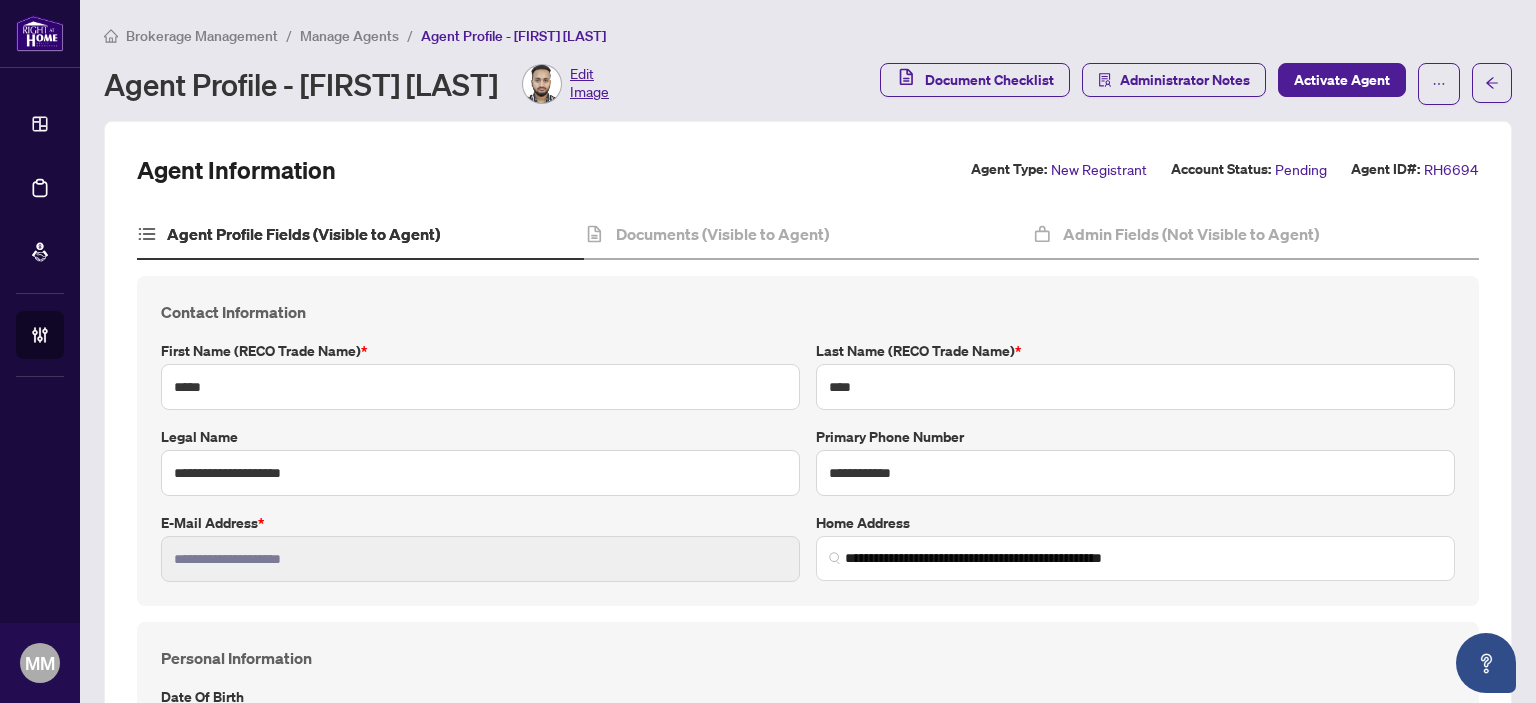 type on "*******" 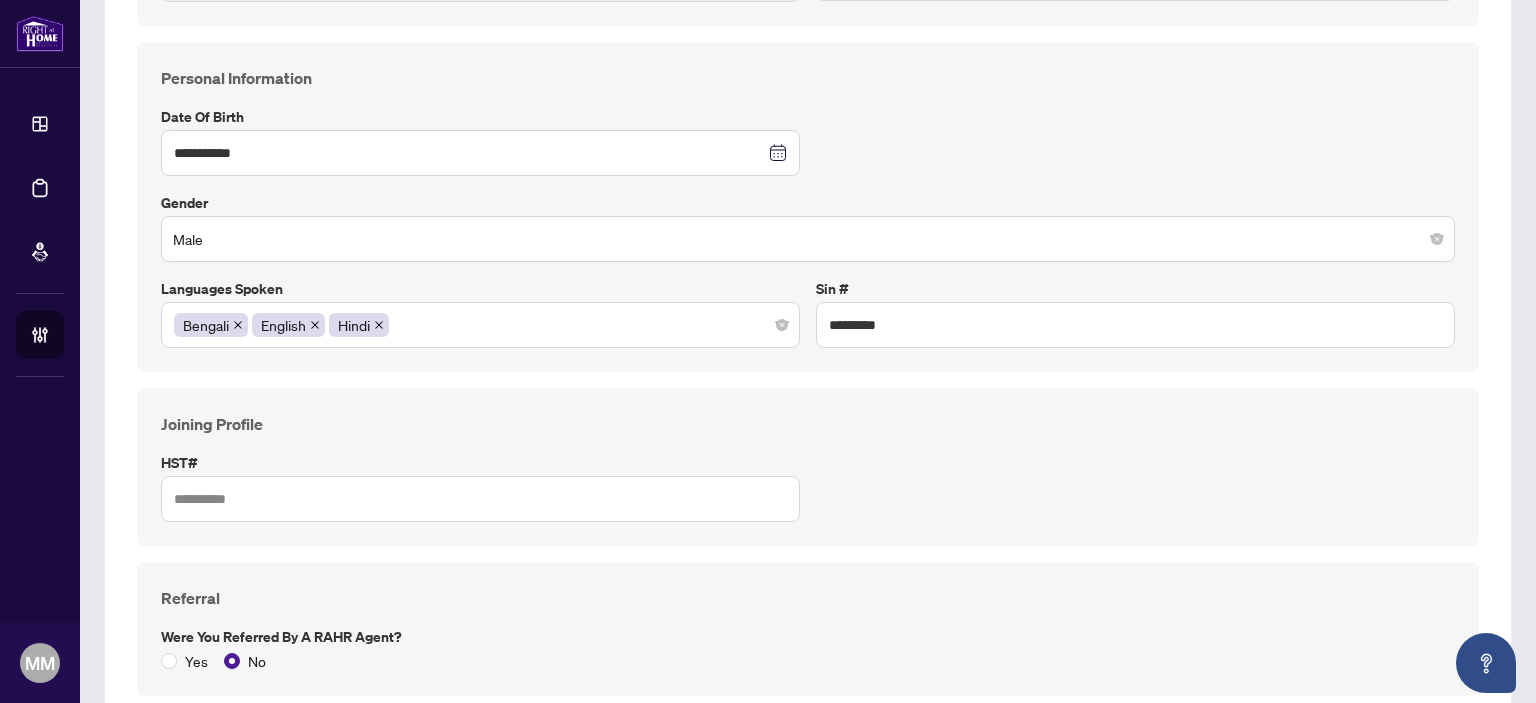 scroll, scrollTop: 980, scrollLeft: 0, axis: vertical 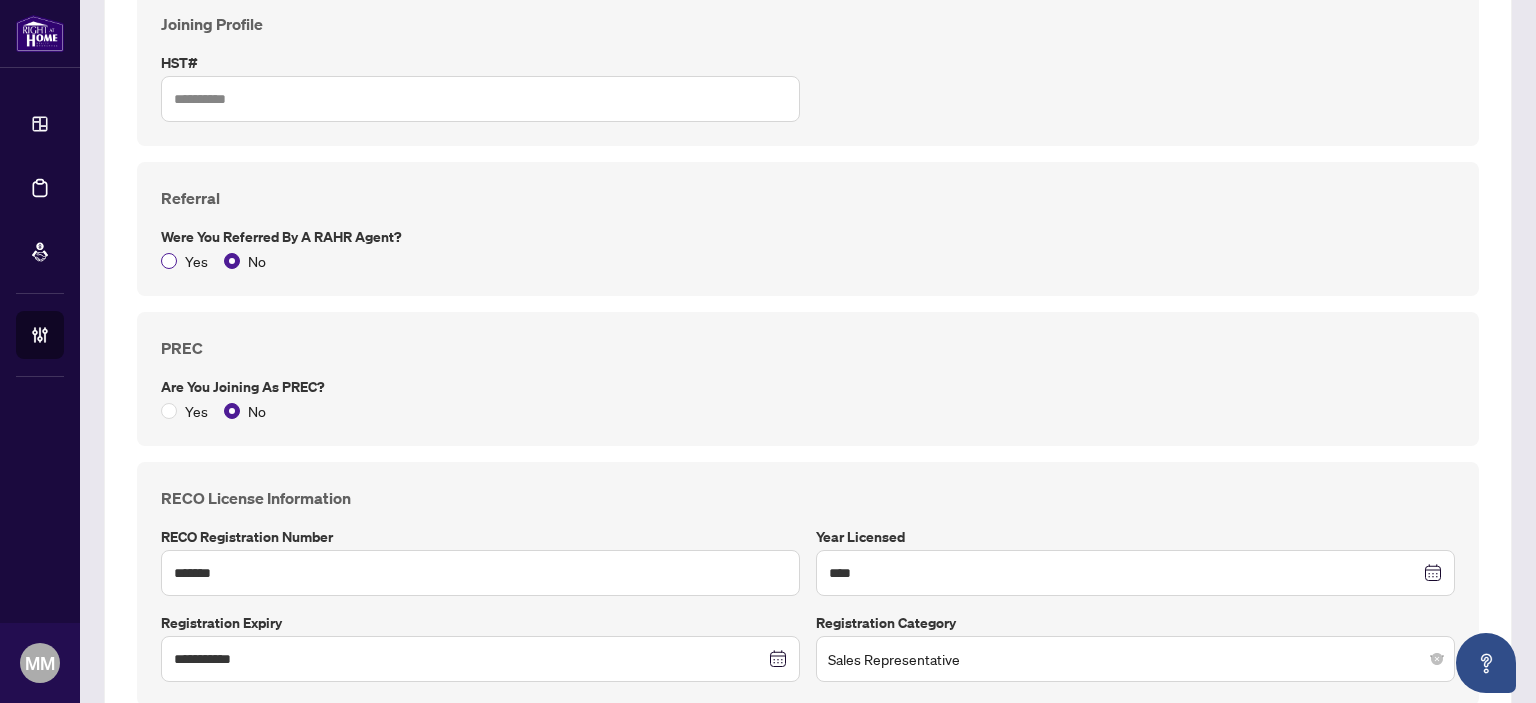 click on "Yes" at bounding box center [196, 261] 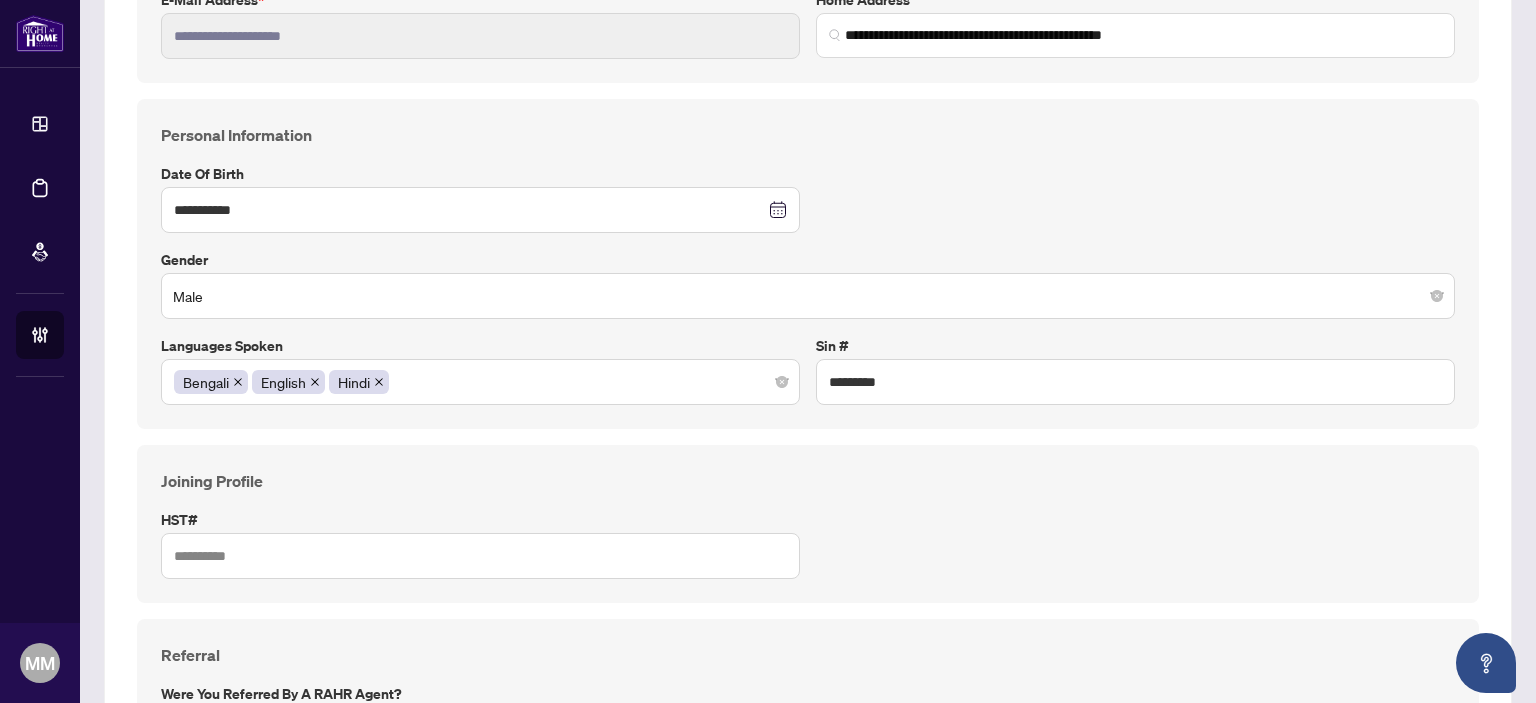 scroll, scrollTop: 0, scrollLeft: 0, axis: both 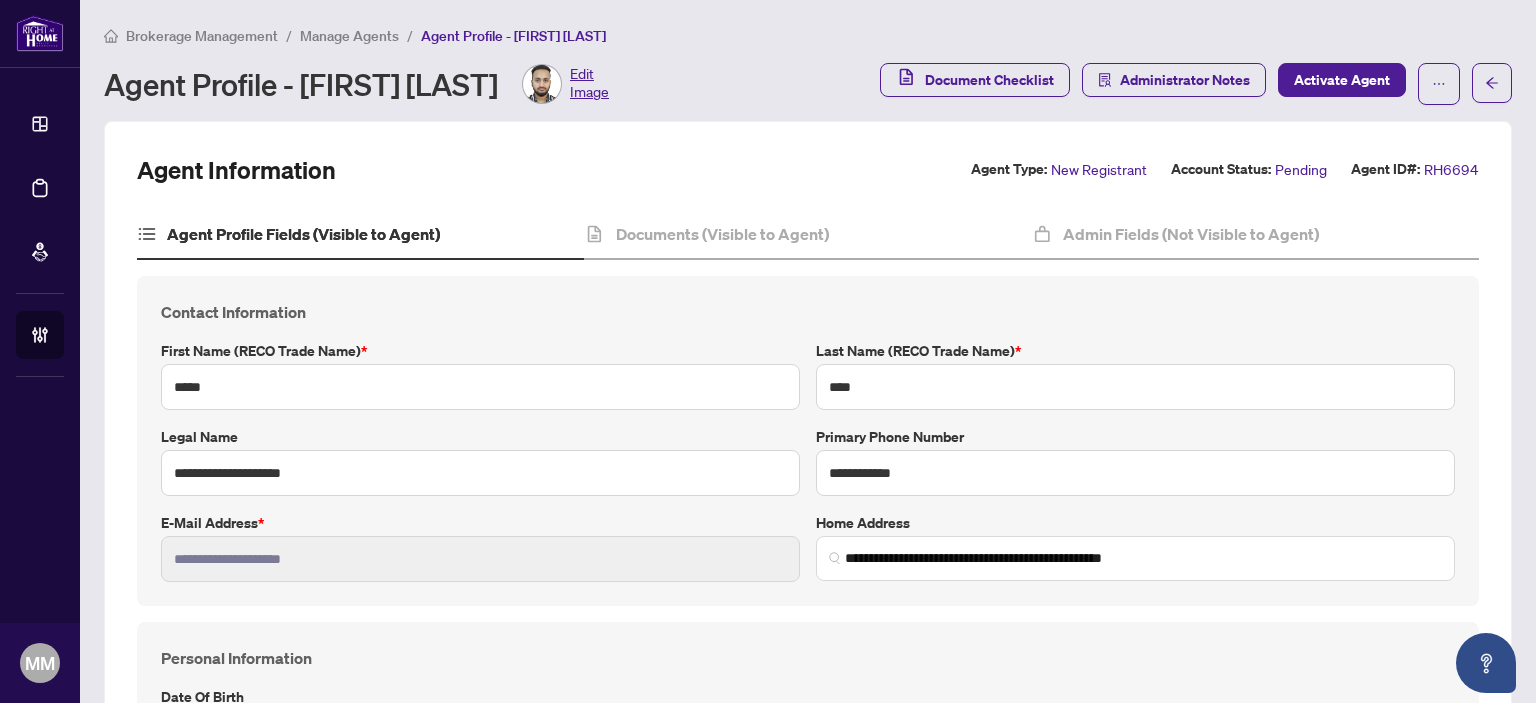 click on "**********" at bounding box center [808, 351] 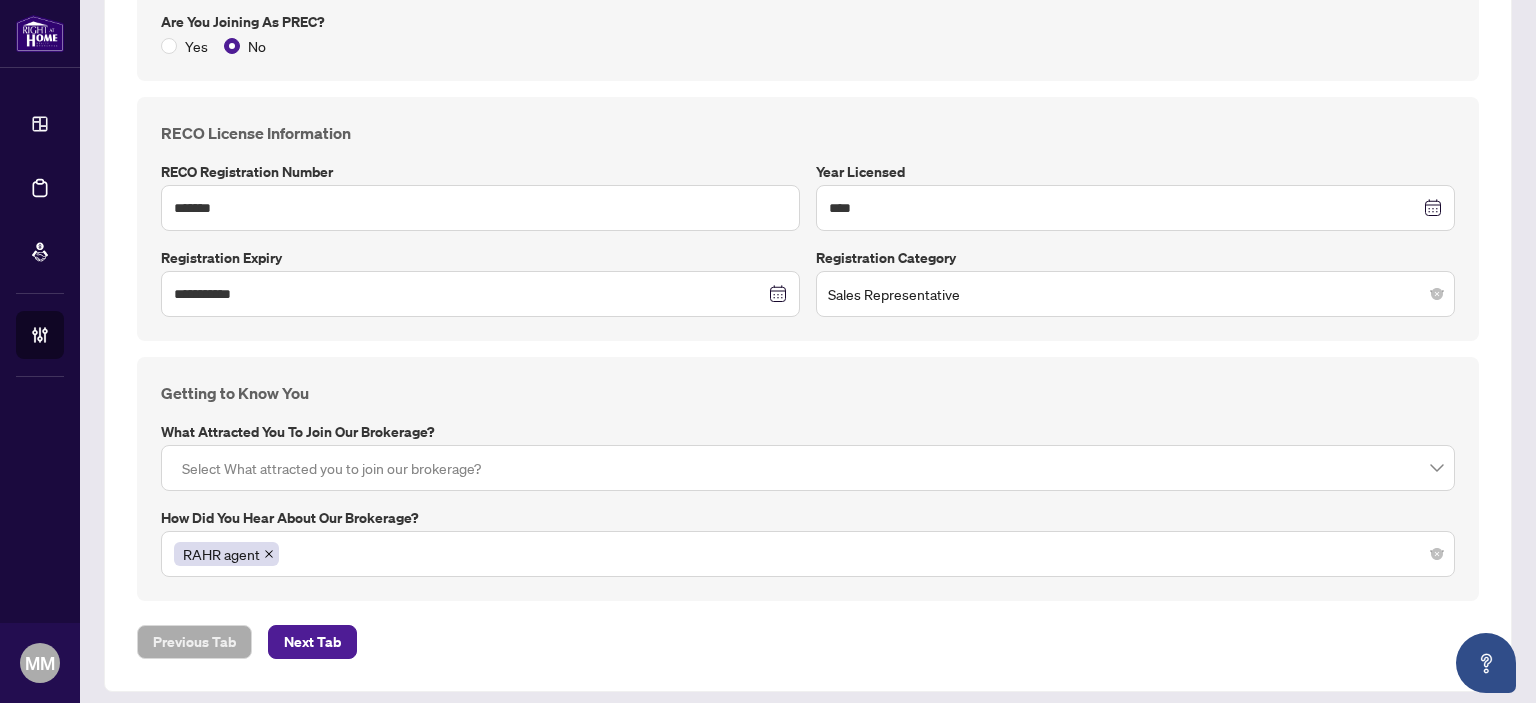 scroll, scrollTop: 1523, scrollLeft: 0, axis: vertical 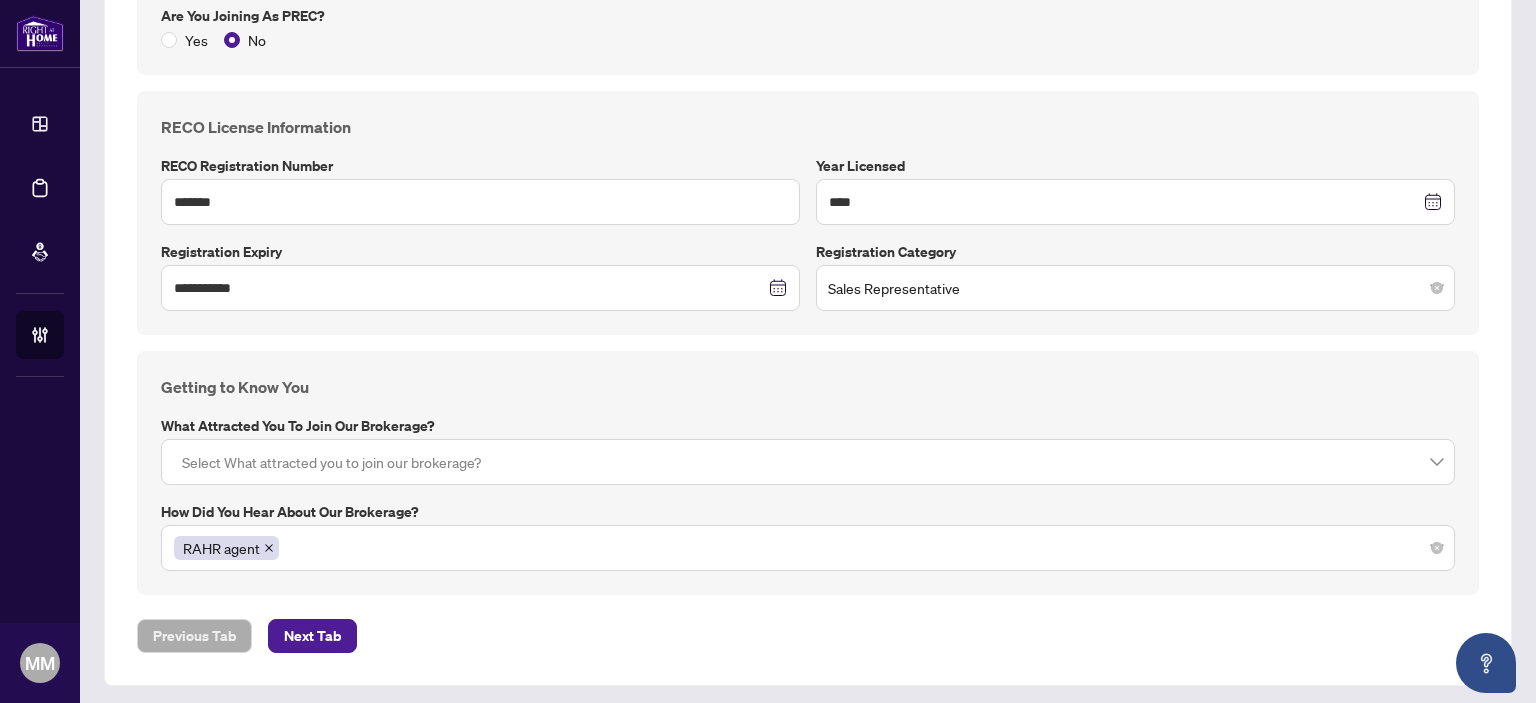 click at bounding box center (808, 462) 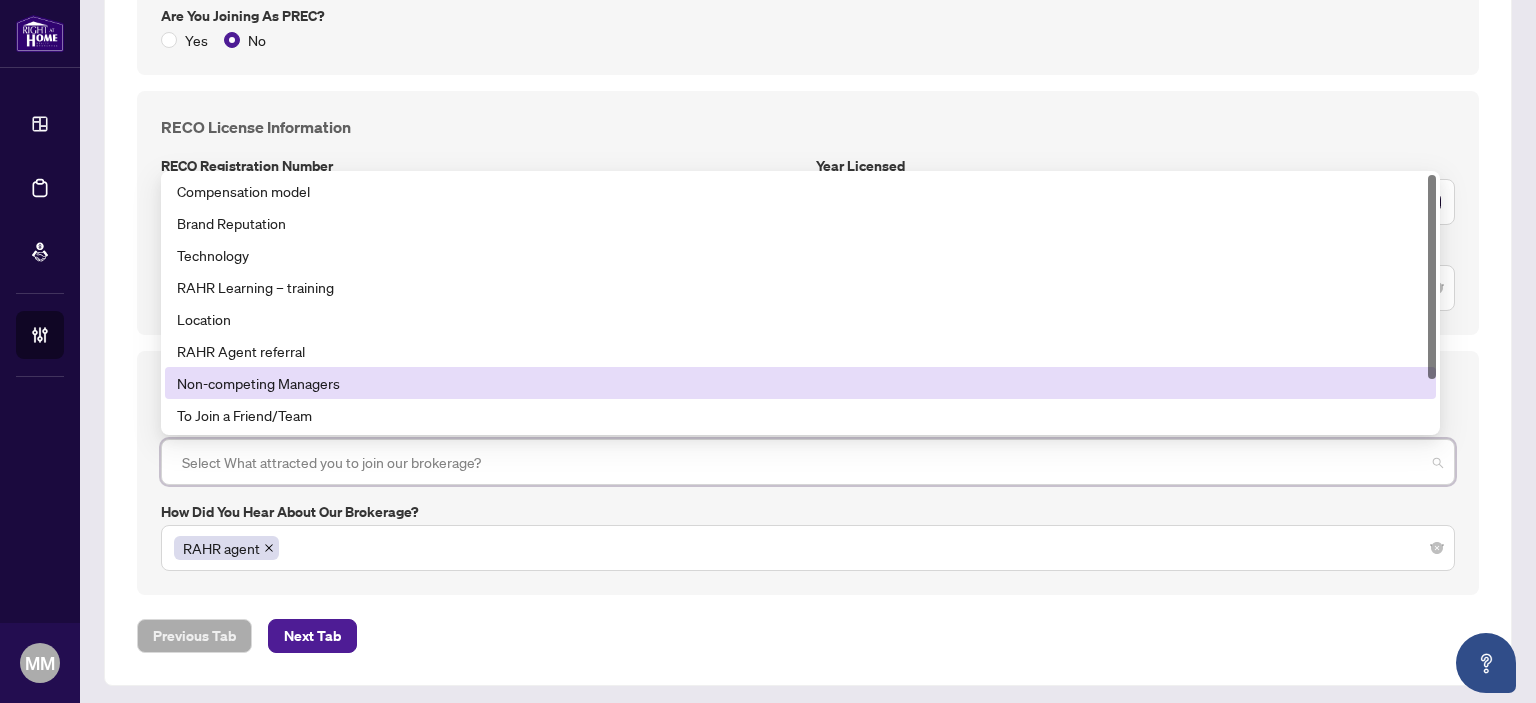 click on "Getting to Know You What attracted you to join our brokerage?   Select What attracted you to join our brokerage? 770 768 769 Compensation model Brand Reputation Technology RAHR Learning – training Location RAHR Agent referral Non-competing Managers To Join a Friend/Team Other (please specify) Admin Support How did you hear about our brokerage? RAHR agent" at bounding box center (808, 473) 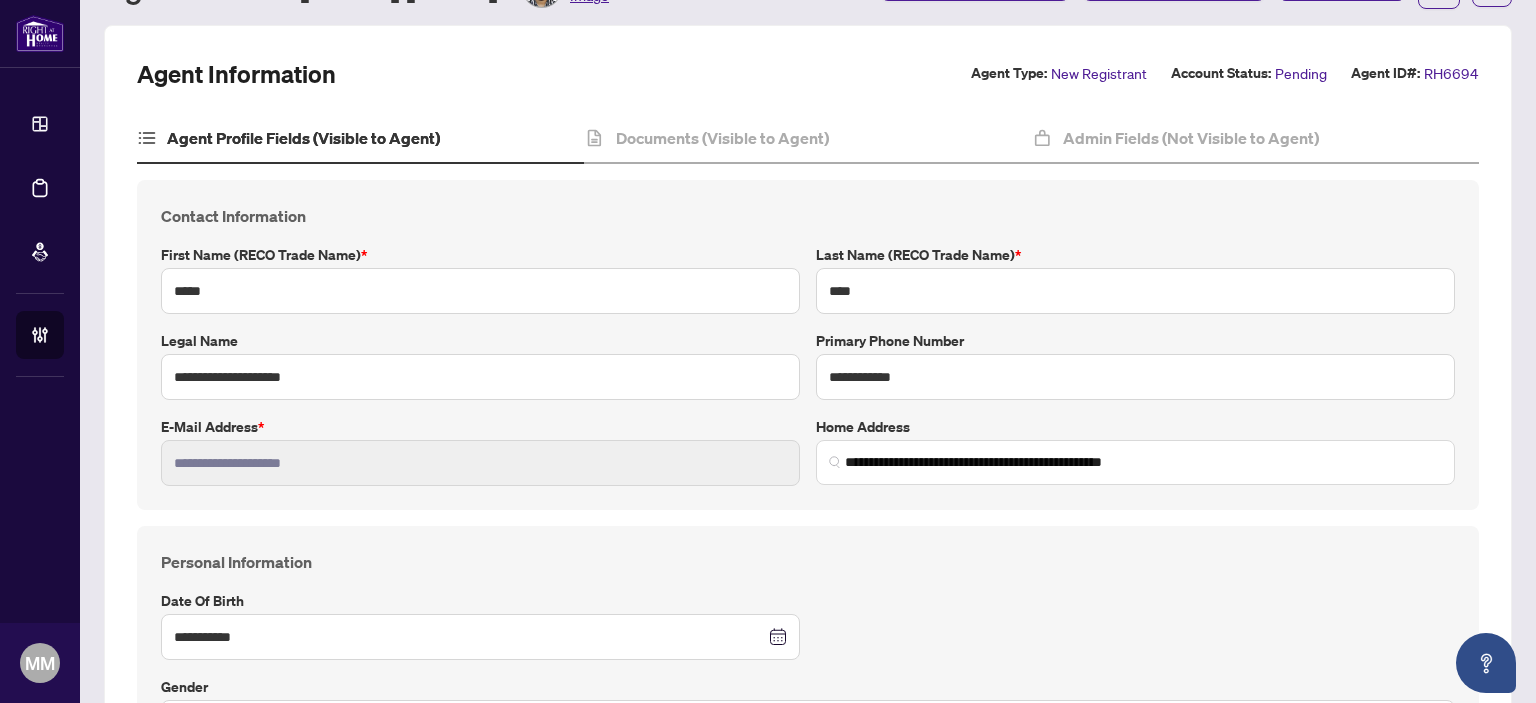 scroll, scrollTop: 23, scrollLeft: 0, axis: vertical 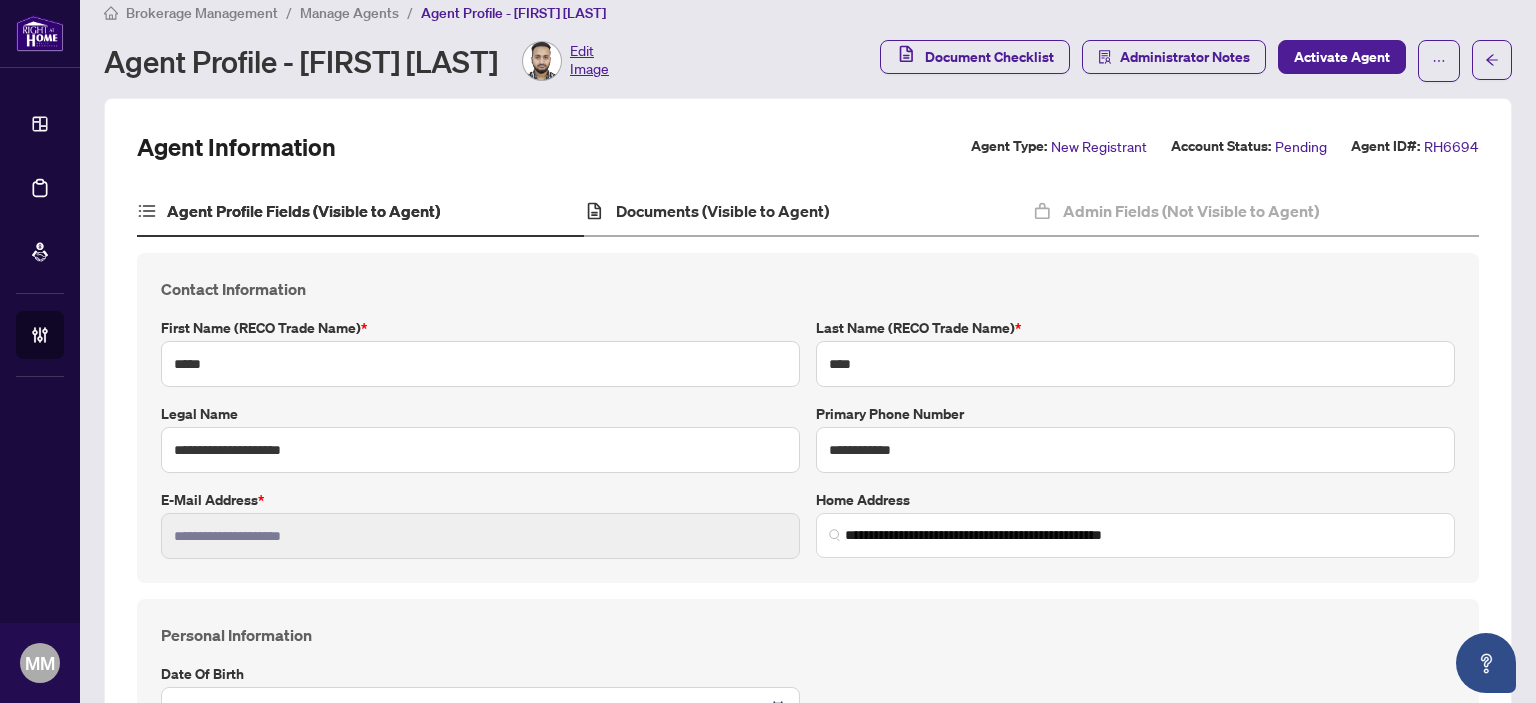 click on "Documents (Visible to Agent)" at bounding box center [807, 212] 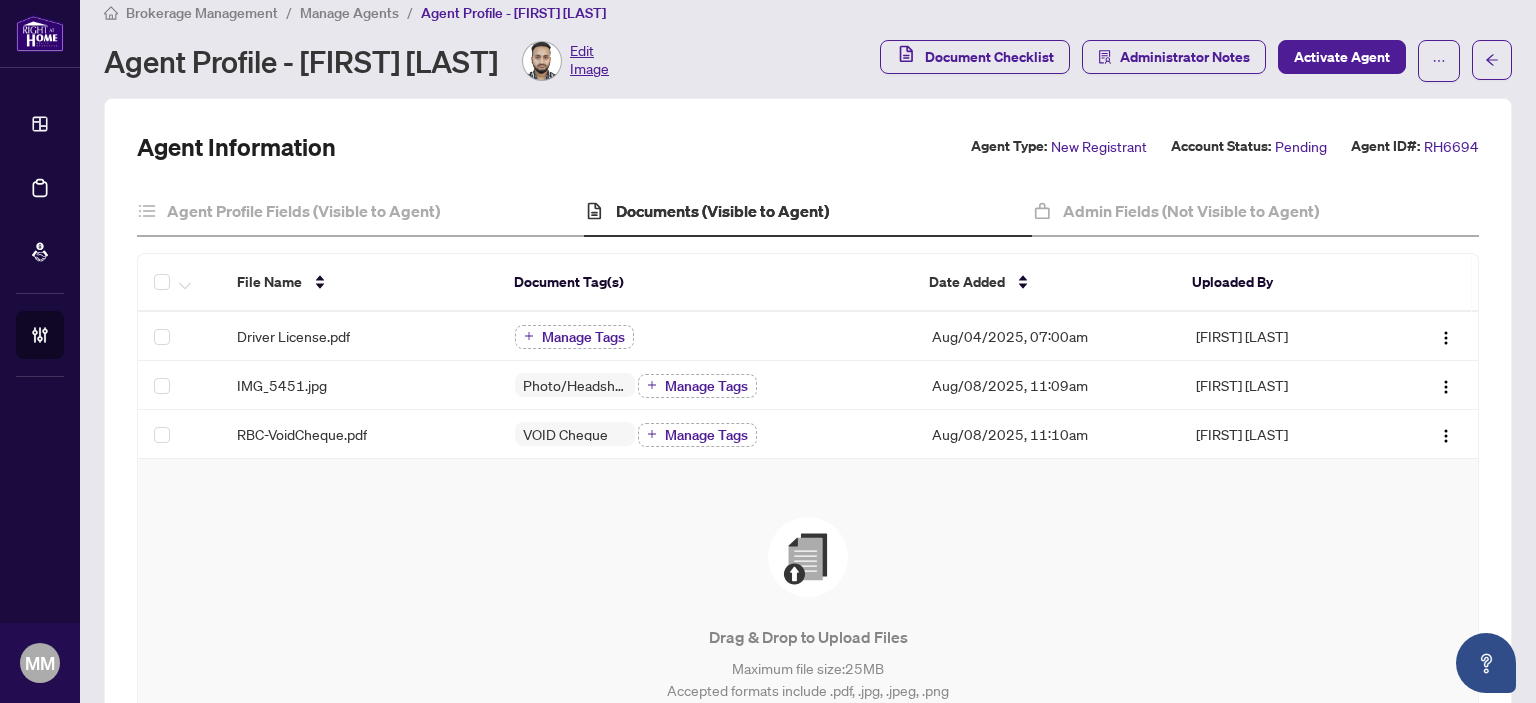 scroll, scrollTop: 0, scrollLeft: 0, axis: both 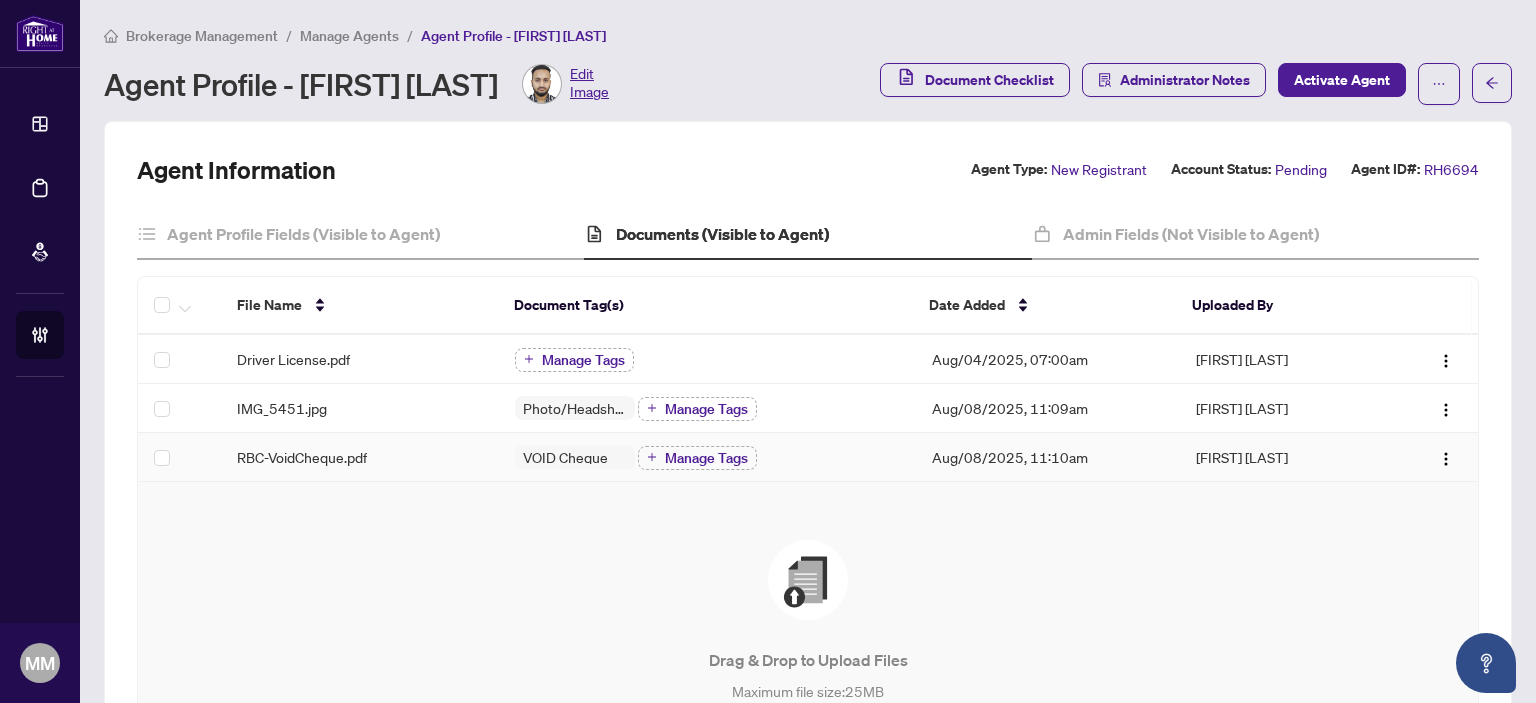 click on "RBC-VoidCheque.pdf" at bounding box center (360, 457) 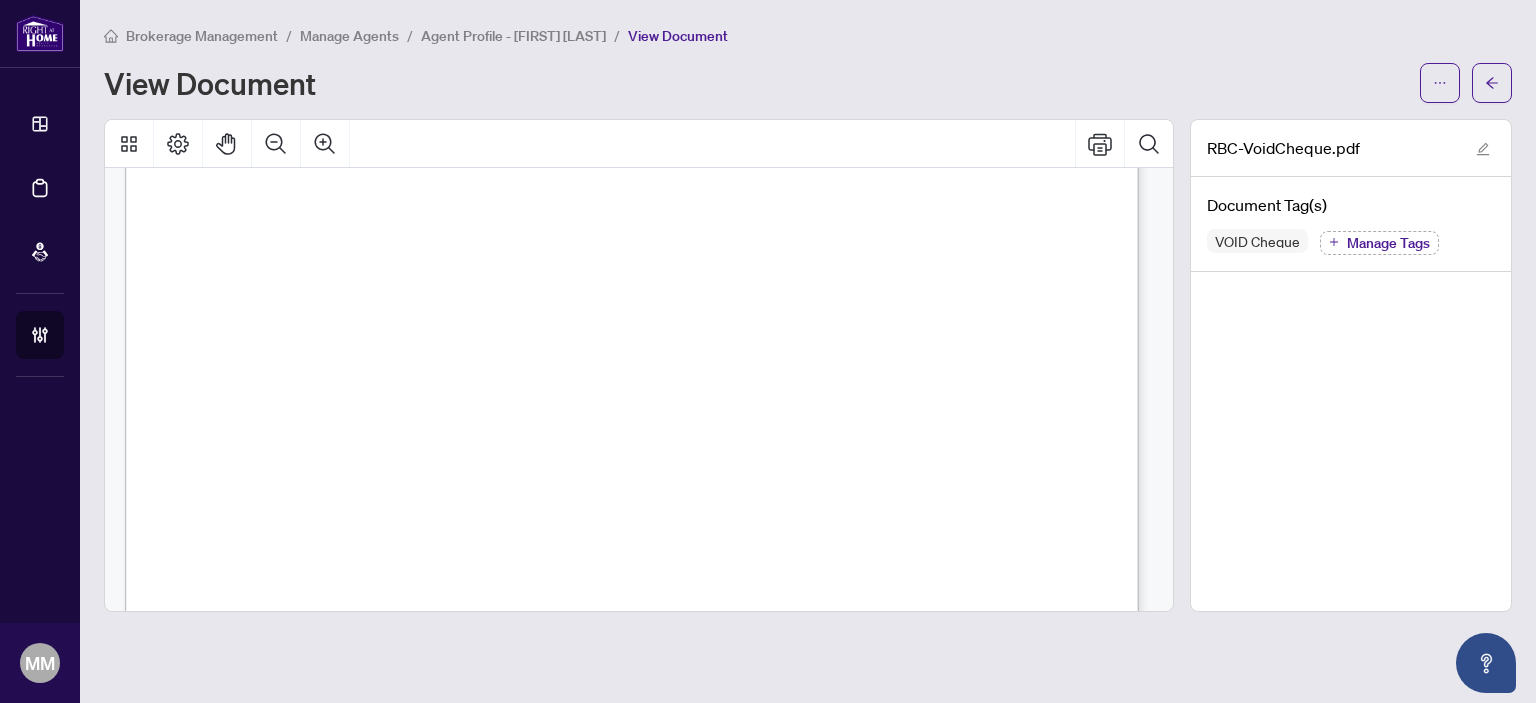 scroll, scrollTop: 200, scrollLeft: 0, axis: vertical 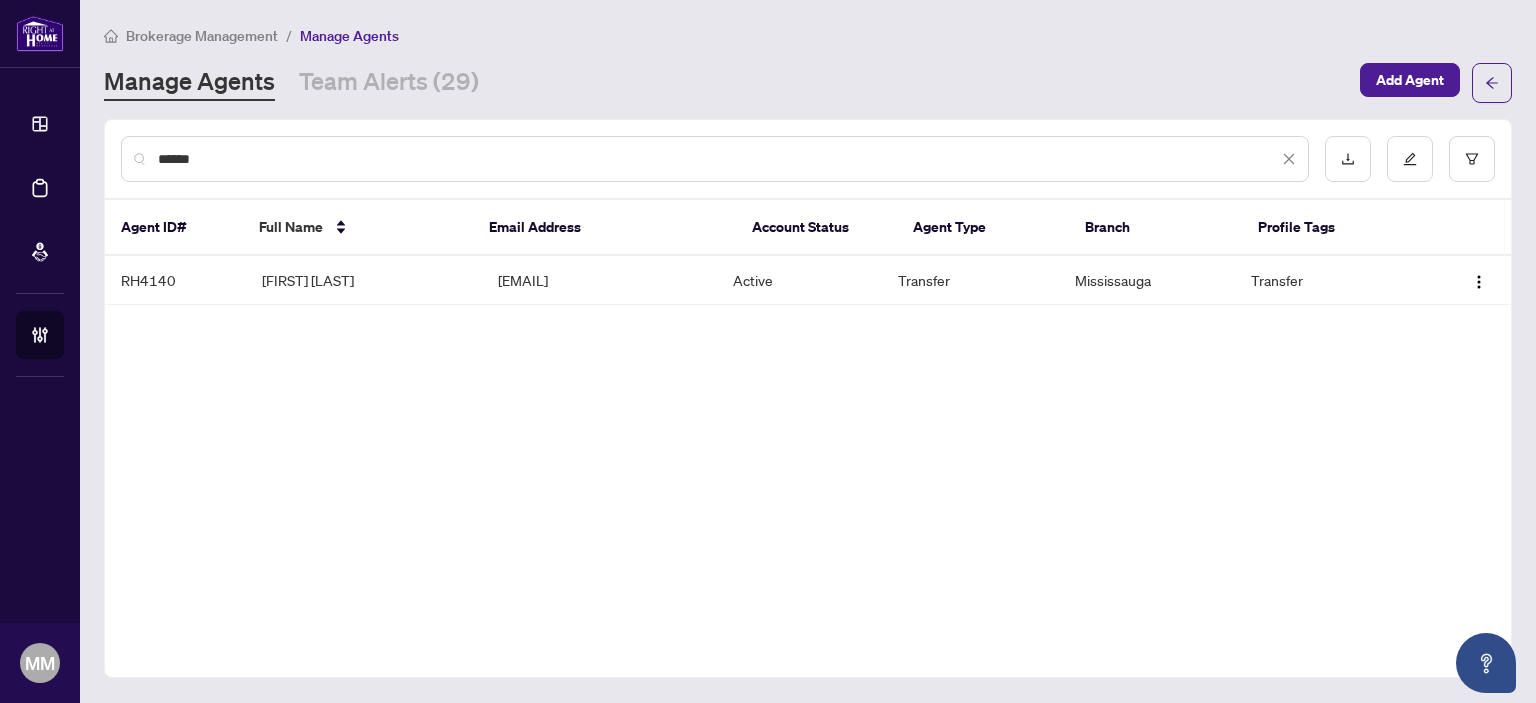 click on "******" at bounding box center (715, 159) 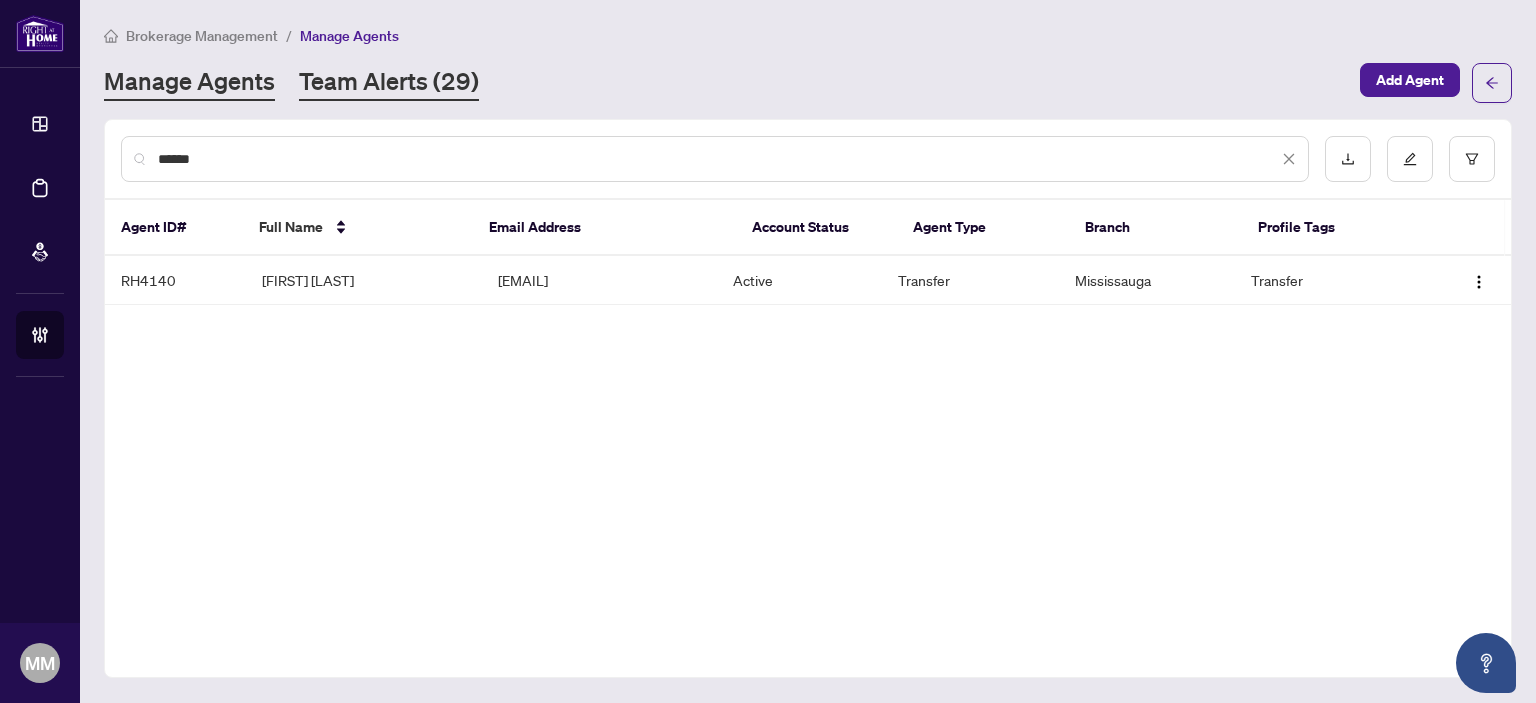 click on "Team Alerts   (29)" at bounding box center [389, 83] 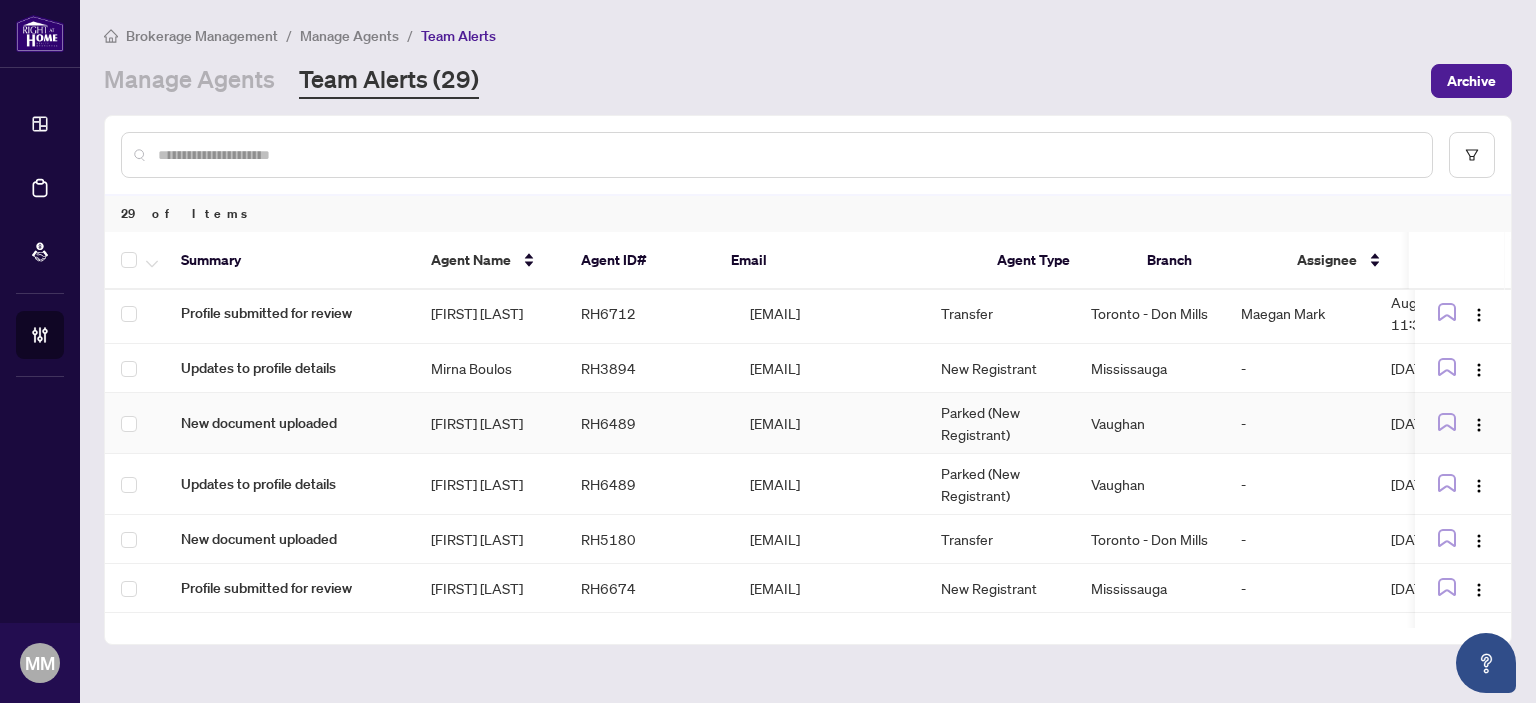 scroll, scrollTop: 483, scrollLeft: 0, axis: vertical 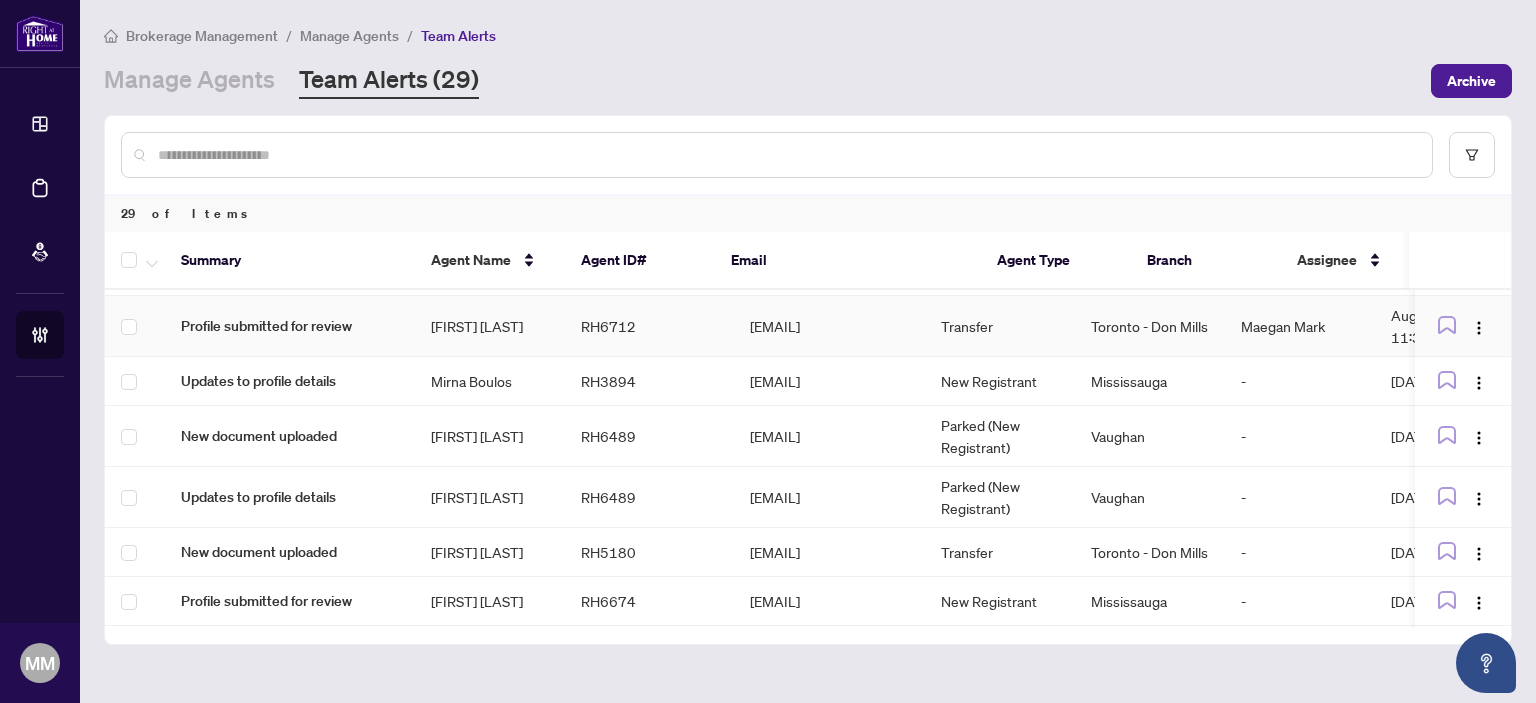 click on "[EMAIL]" at bounding box center (829, 326) 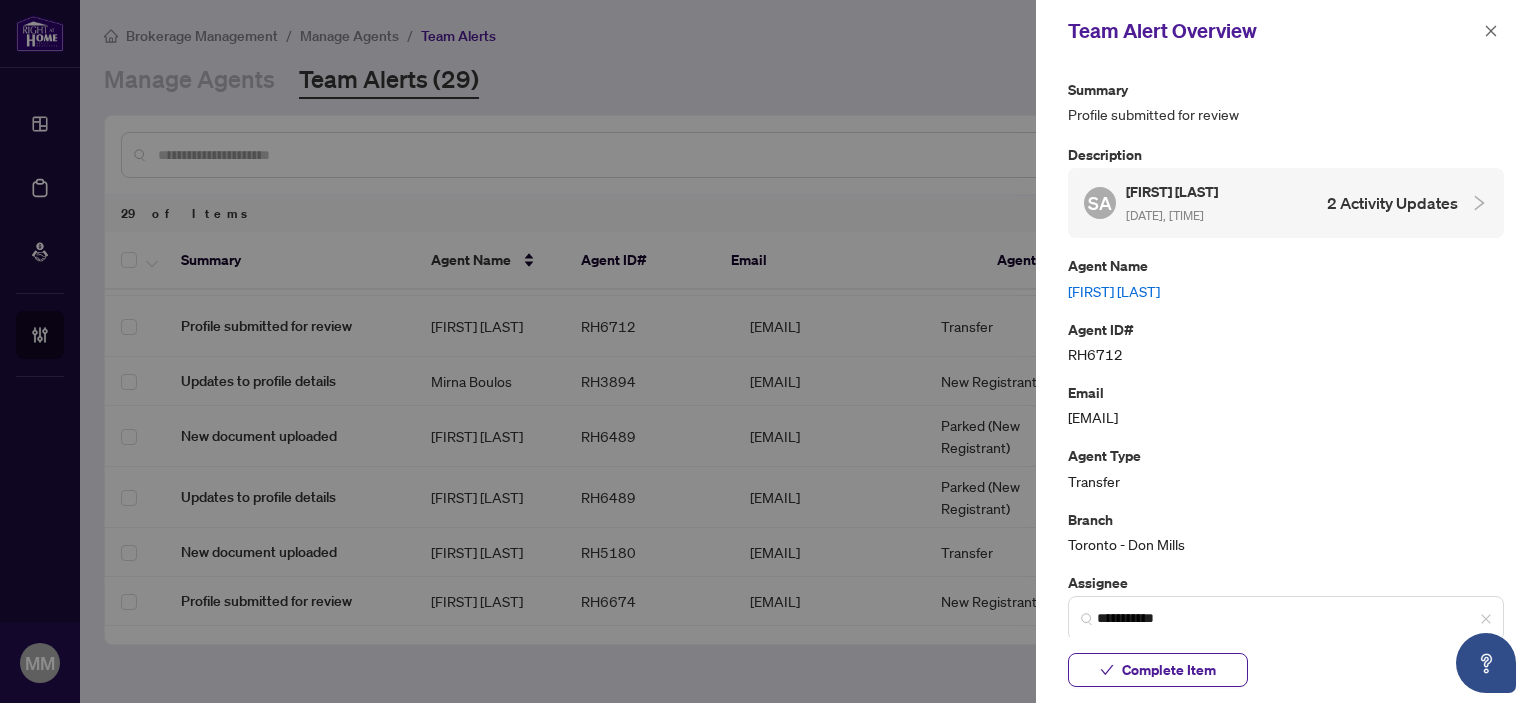 click on "[FIRST] [LAST]" at bounding box center [1286, 291] 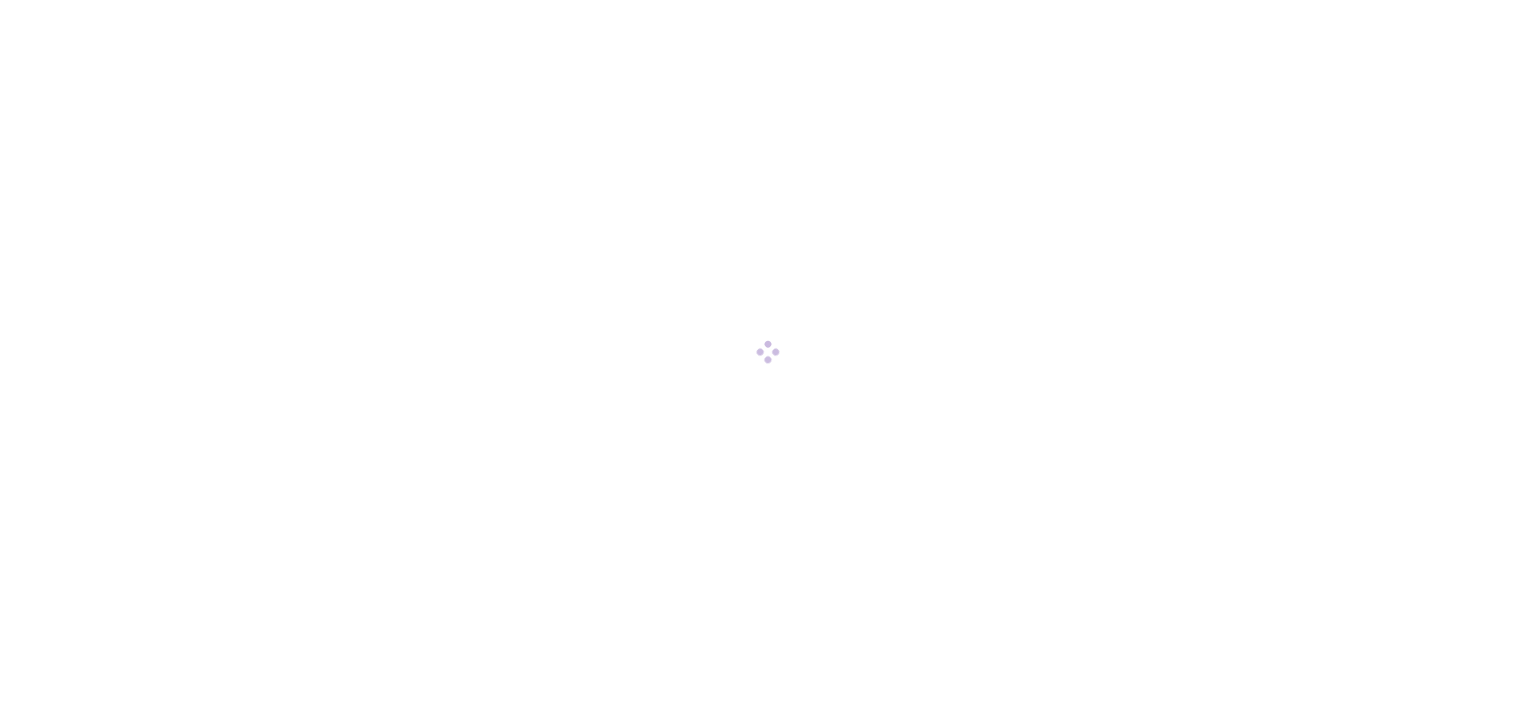 scroll, scrollTop: 0, scrollLeft: 0, axis: both 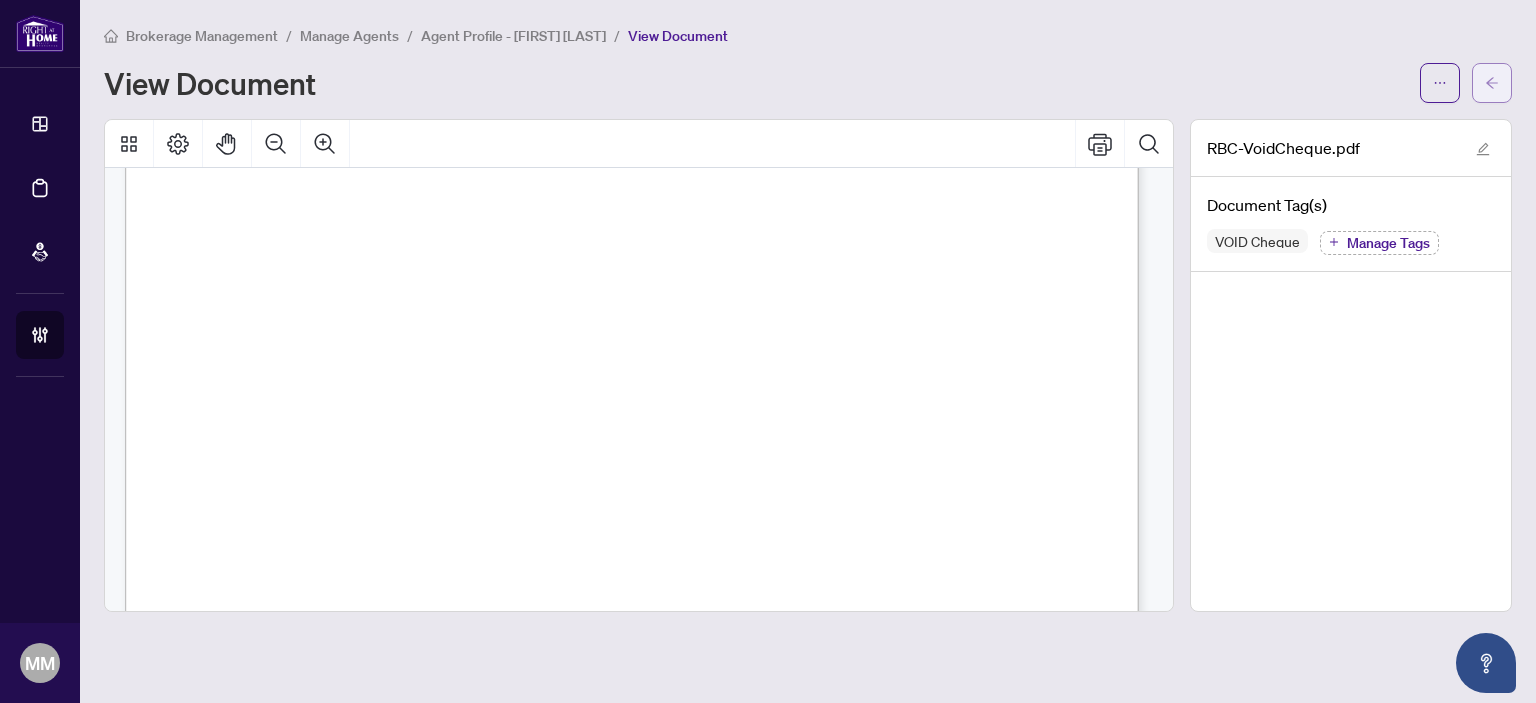 click at bounding box center (1492, 83) 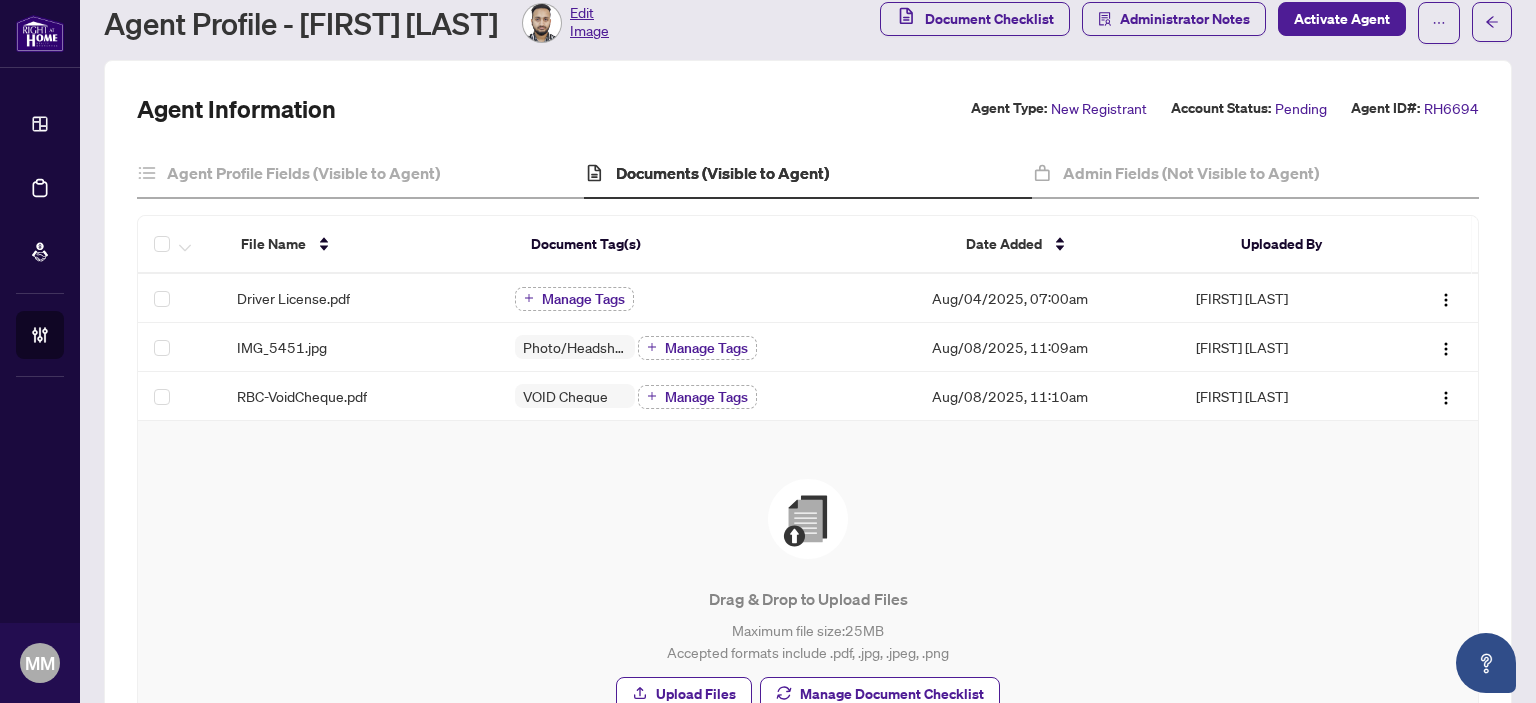 scroll, scrollTop: 92, scrollLeft: 0, axis: vertical 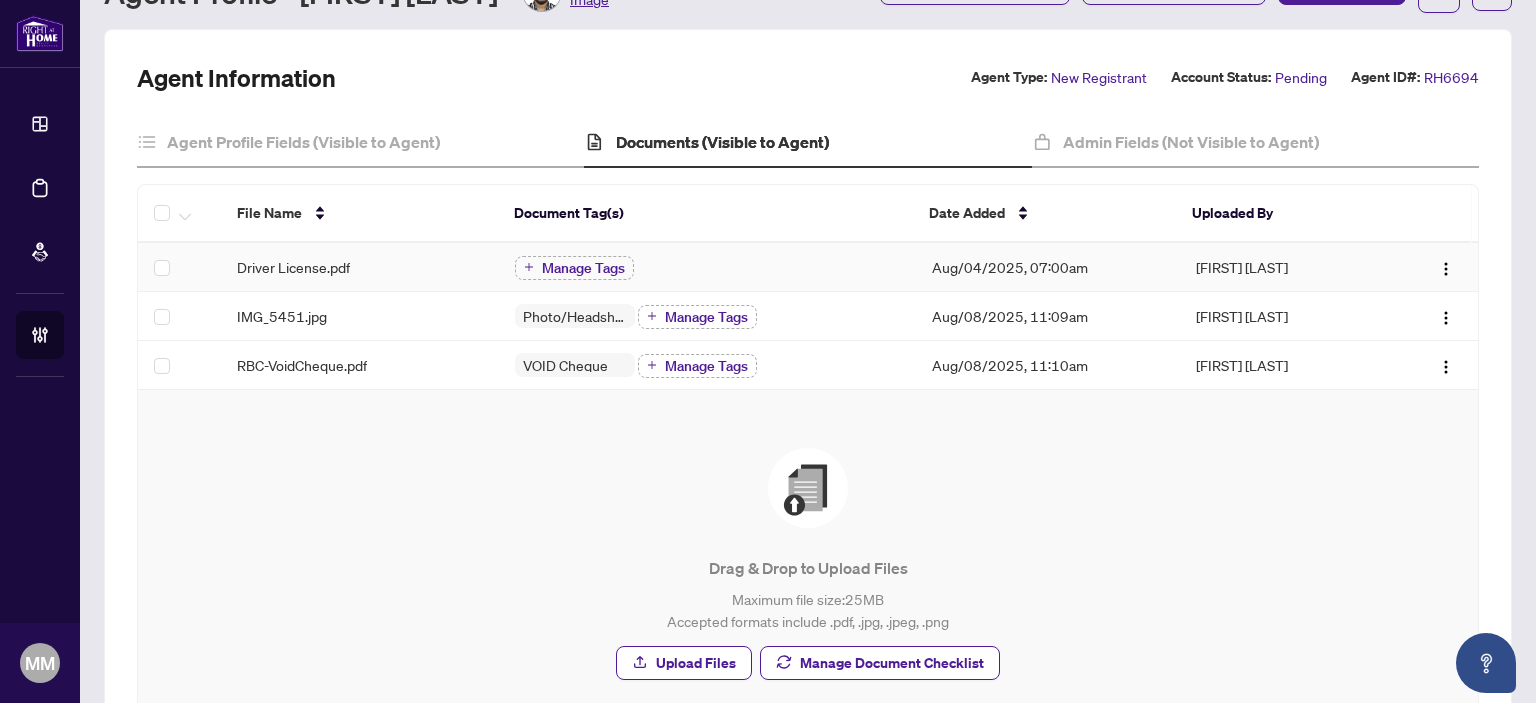 click on "Driver License.pdf" at bounding box center [360, 267] 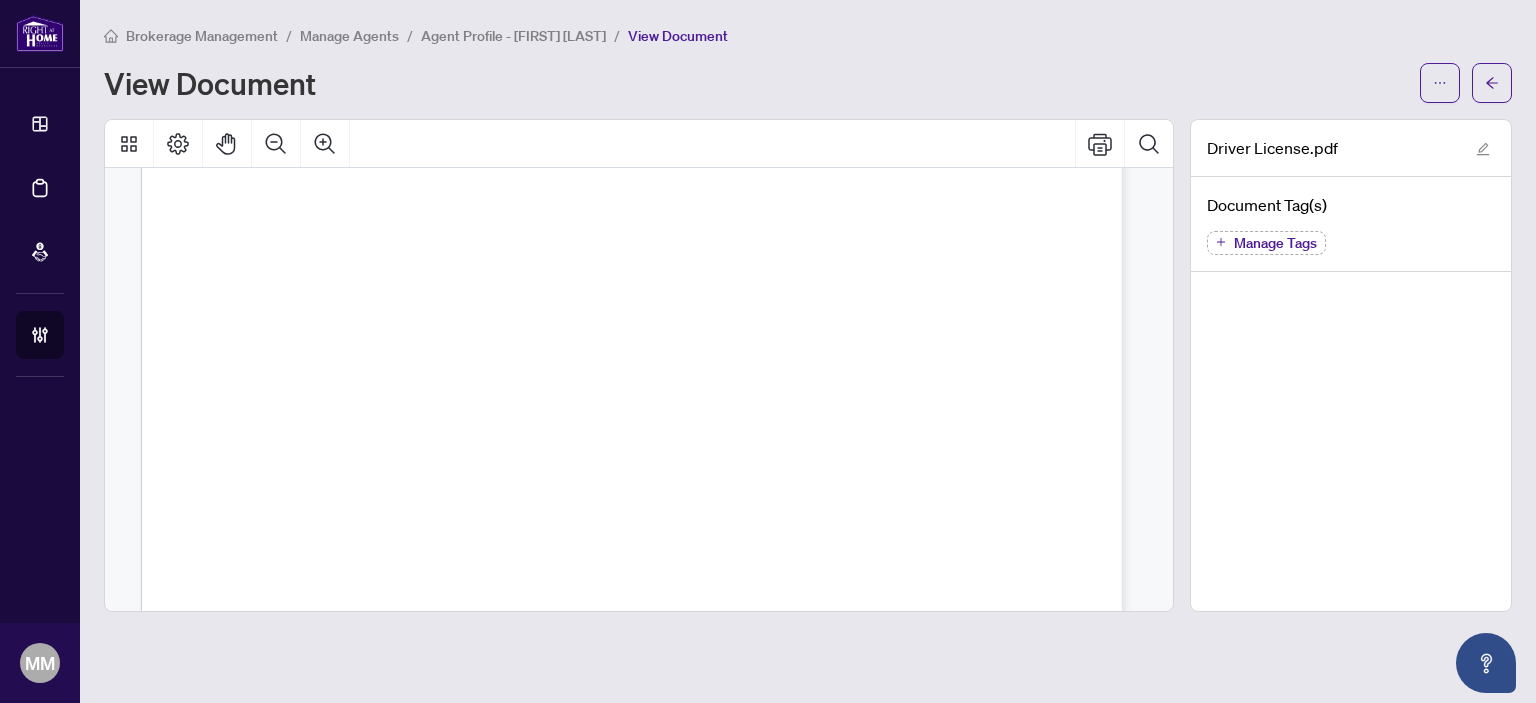 scroll, scrollTop: 100, scrollLeft: 0, axis: vertical 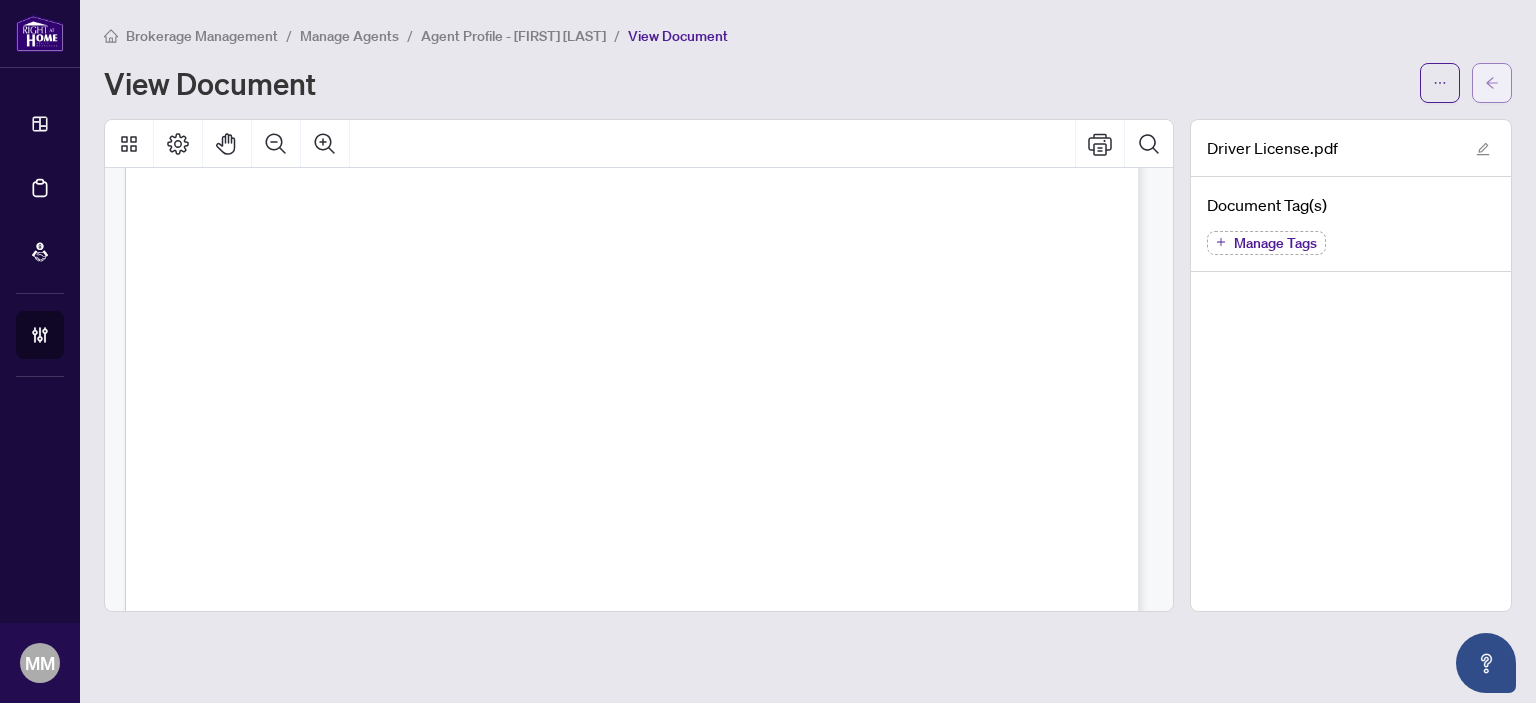 click at bounding box center (1492, 83) 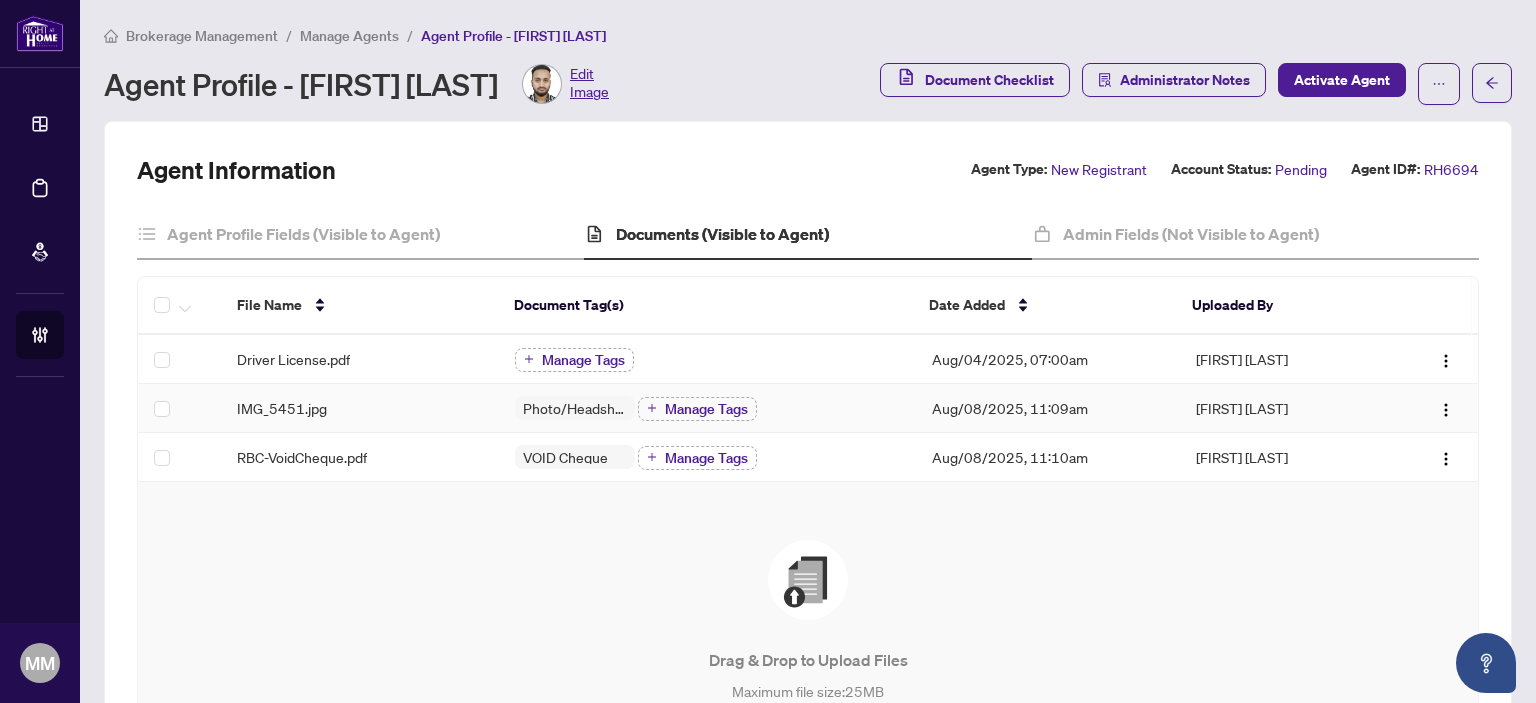 click on "IMG_5451.jpg" at bounding box center (360, 408) 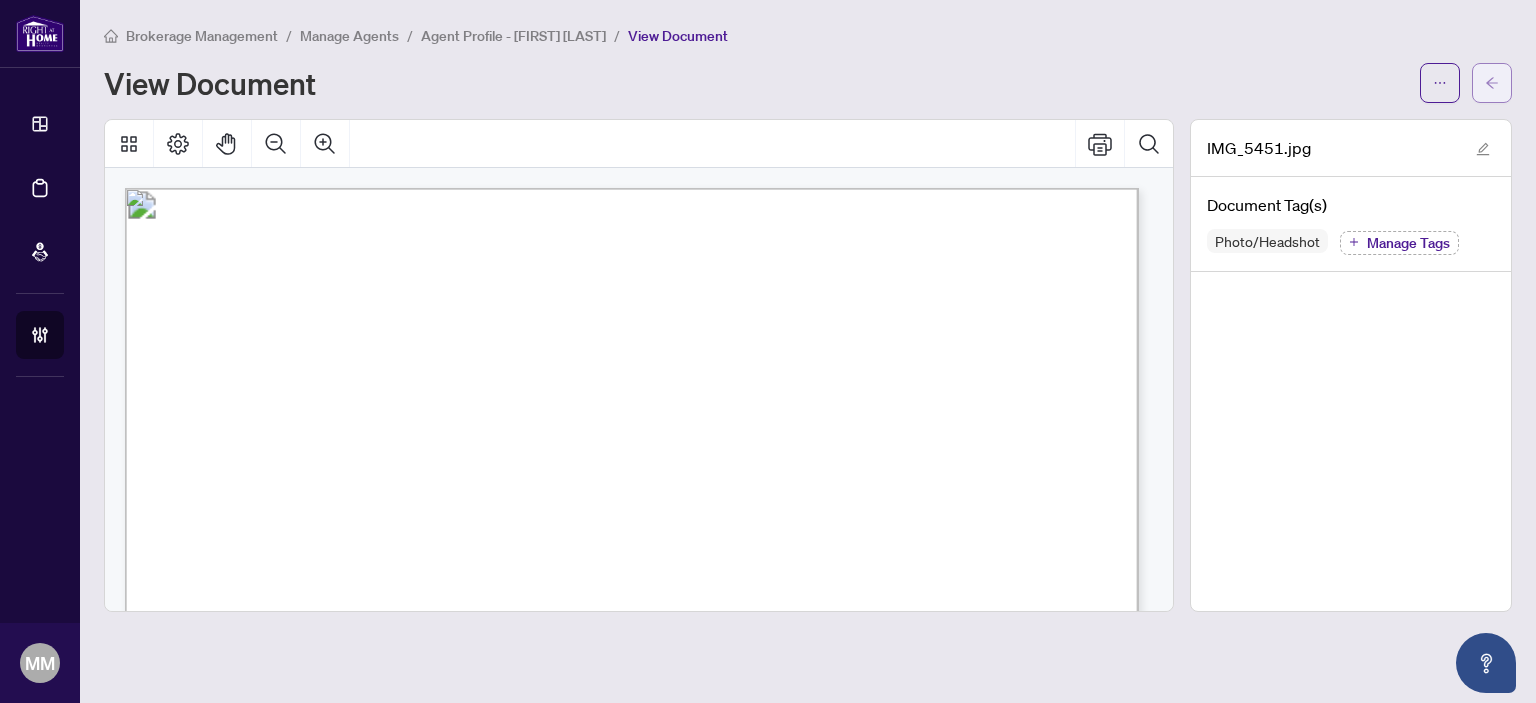 click at bounding box center [1492, 83] 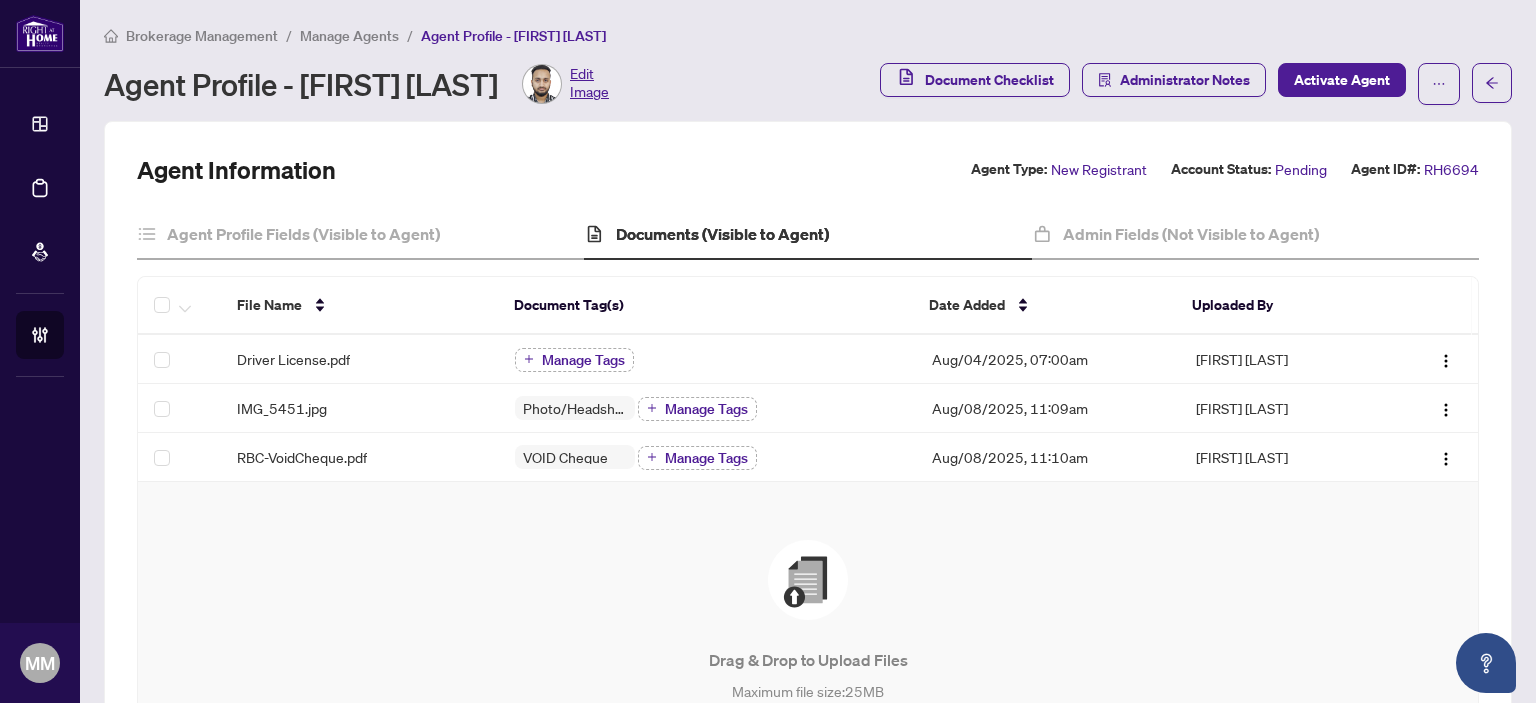 click on "Drag & Drop to Upload Files Maximum file size:  25  MB  Accepted formats include   .pdf, .jpg, .jpeg, .png Upload Files Manage Document Checklist" at bounding box center (808, 656) 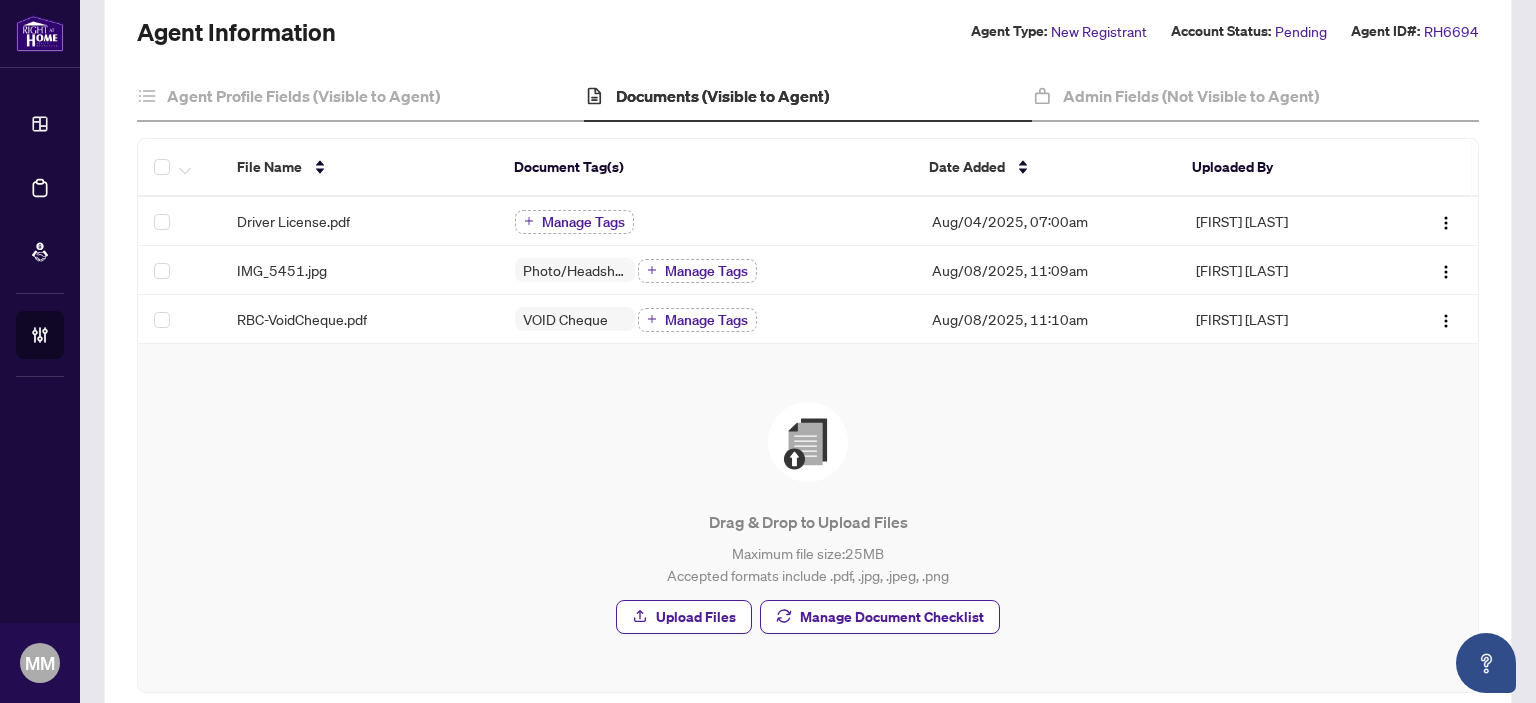 scroll, scrollTop: 239, scrollLeft: 0, axis: vertical 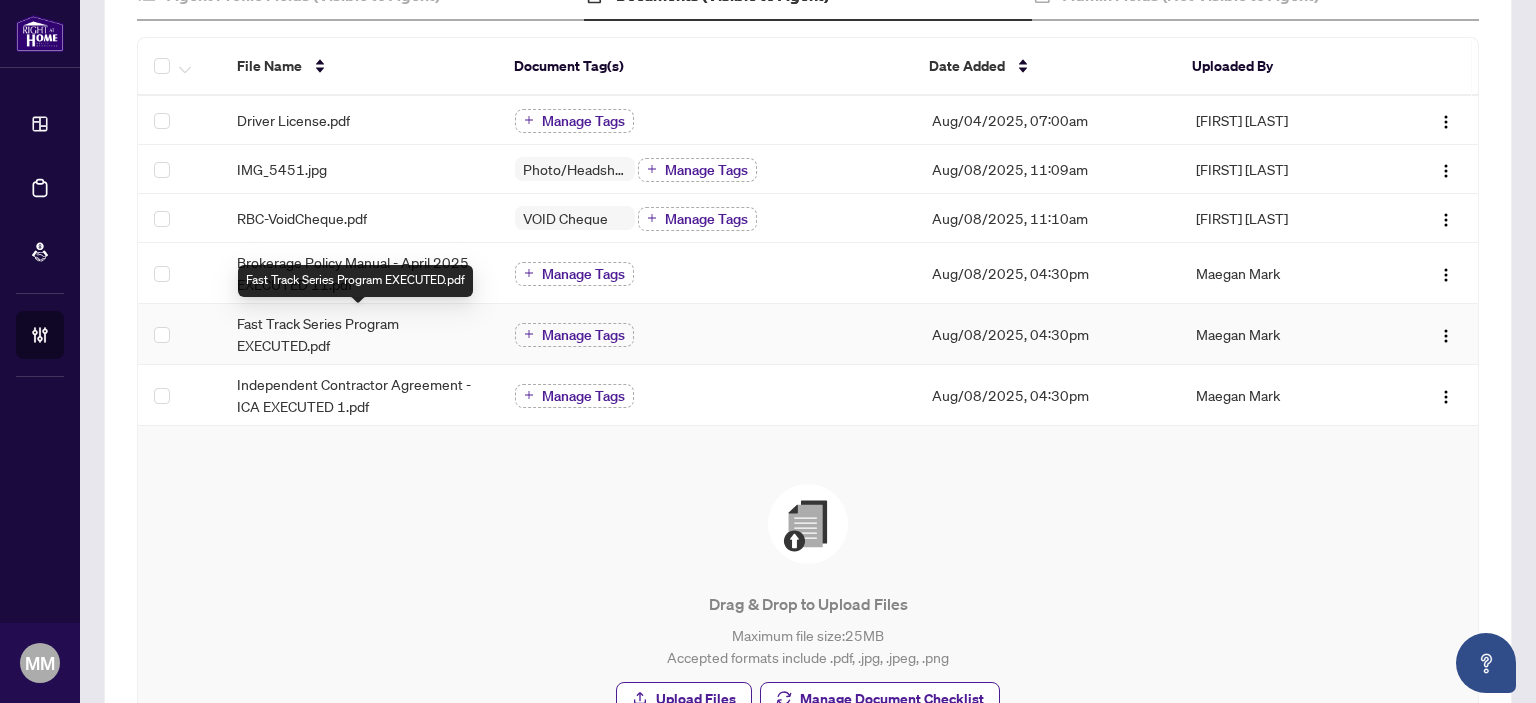click on "Fast Track Series Program EXECUTED.pdf" at bounding box center [355, 281] 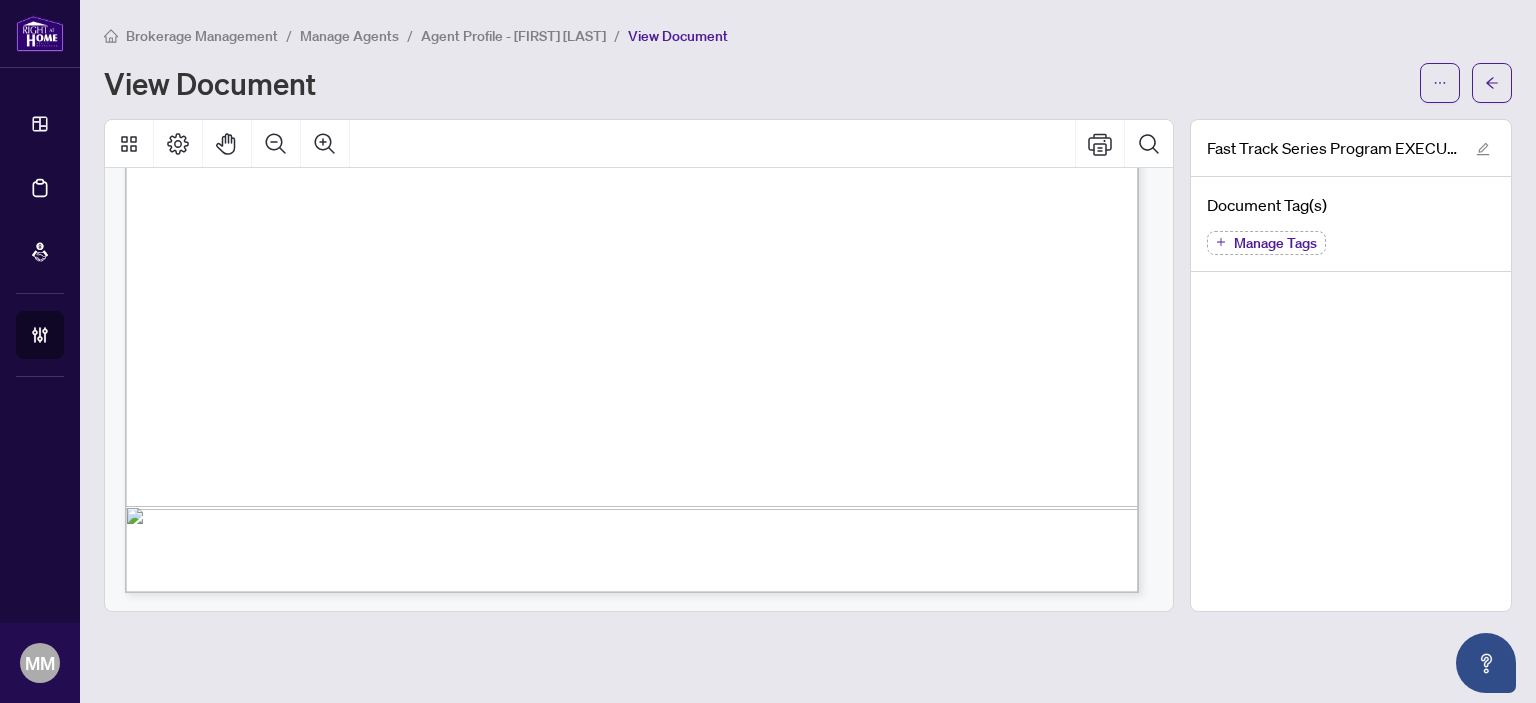 scroll, scrollTop: 908, scrollLeft: 0, axis: vertical 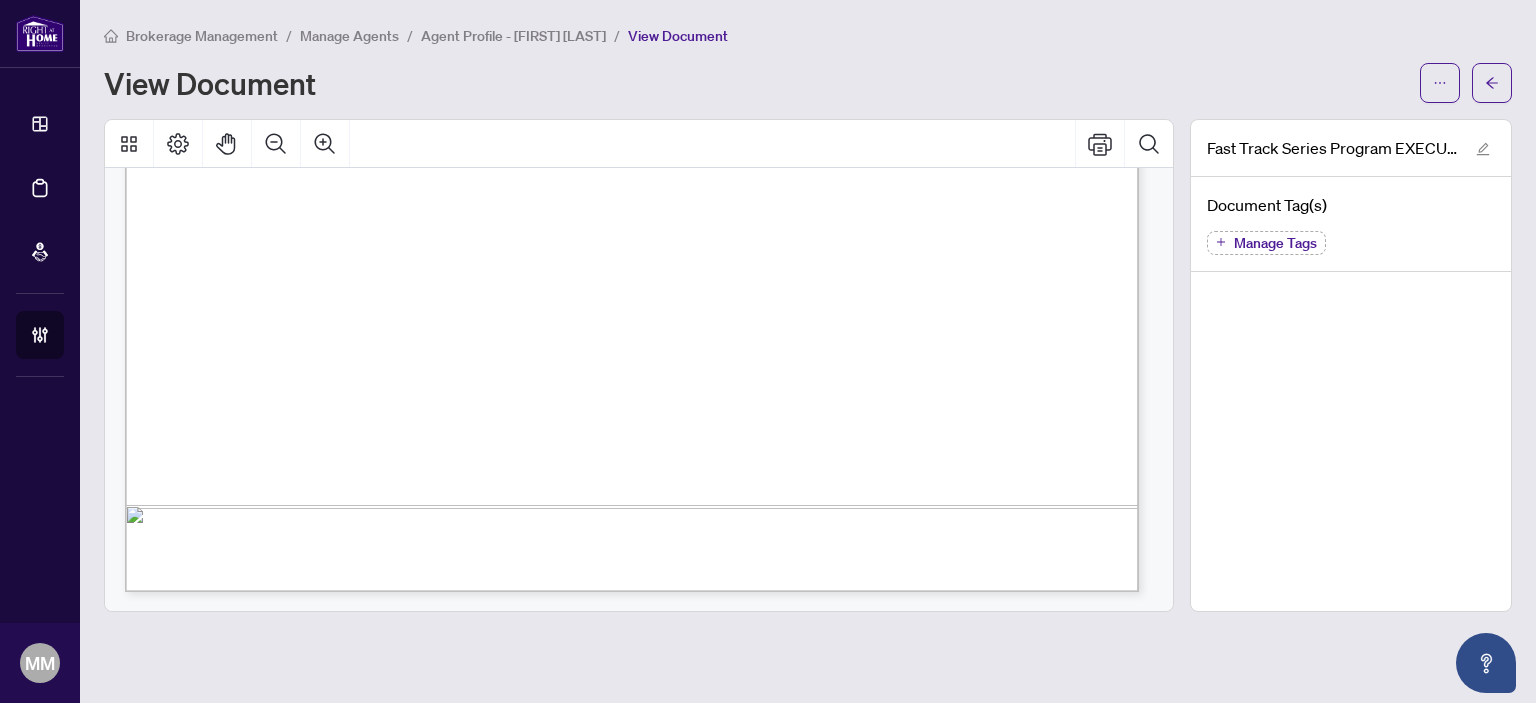 click on "Manage Tags" at bounding box center [1266, 243] 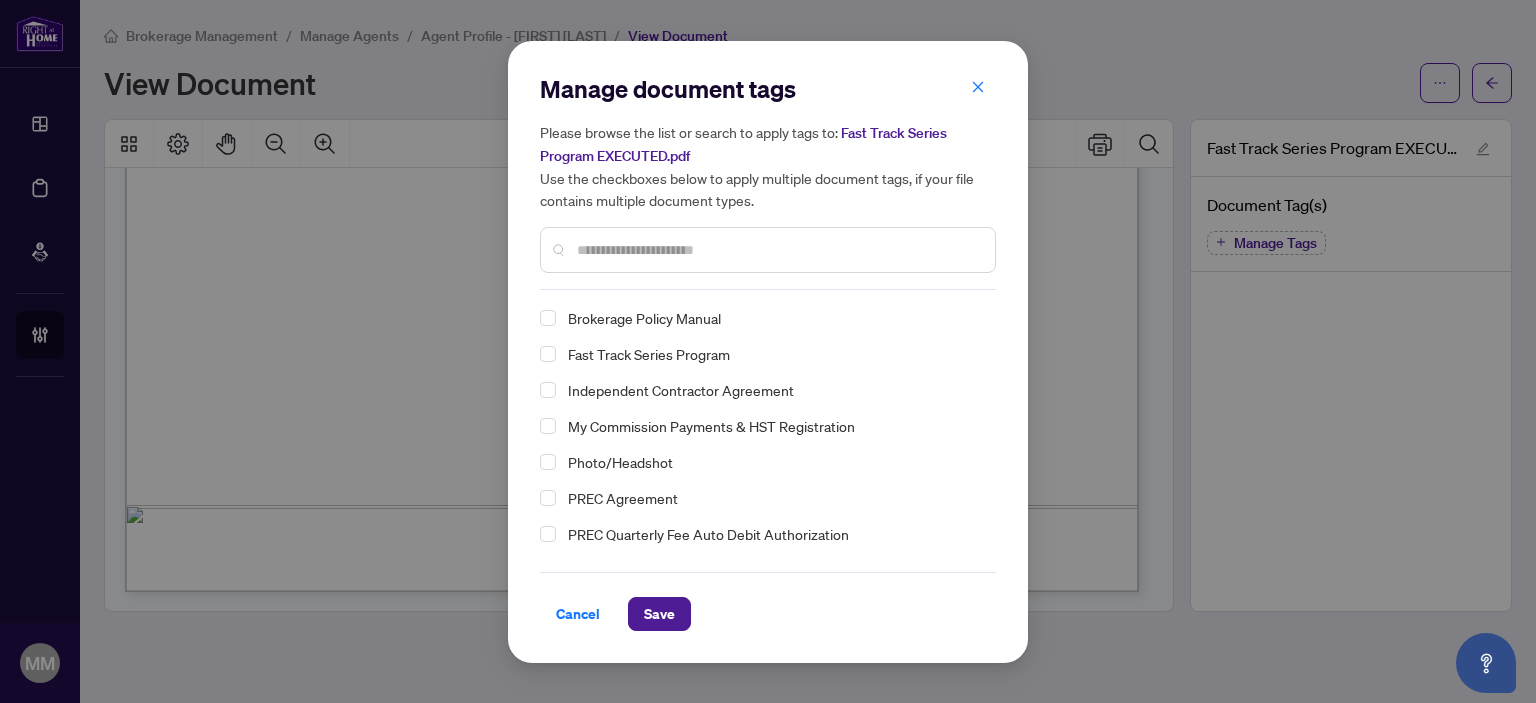 click on "Fast Track Series Program" at bounding box center [649, 354] 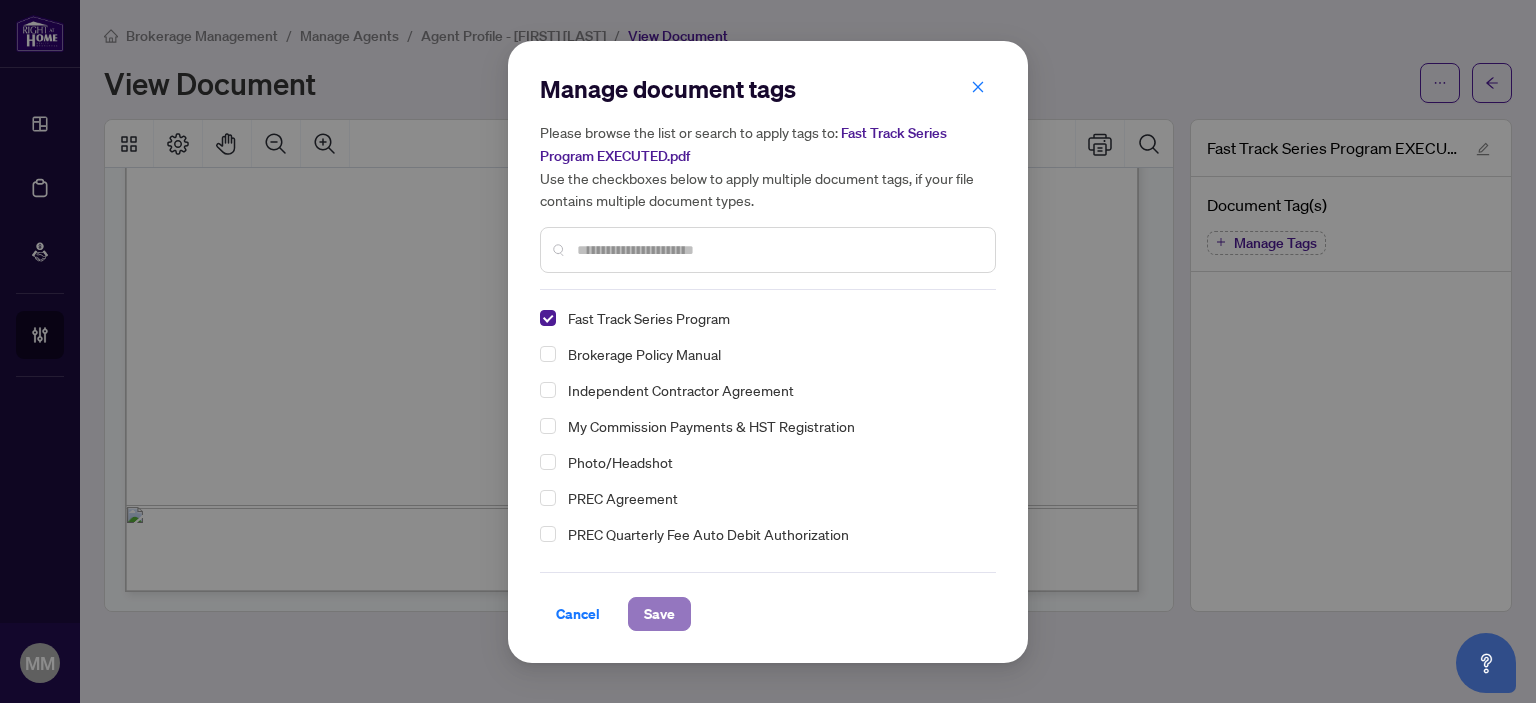click on "Save" at bounding box center [659, 614] 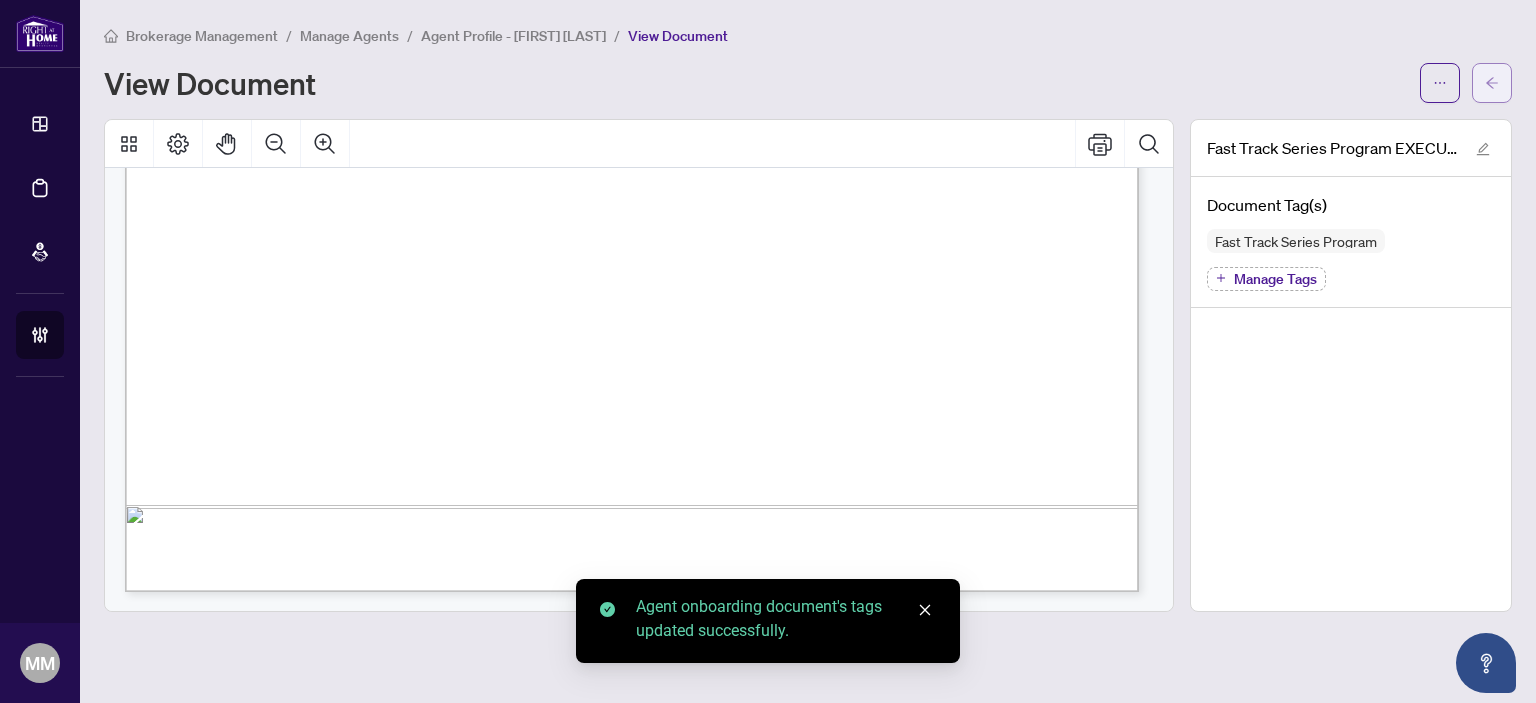 click 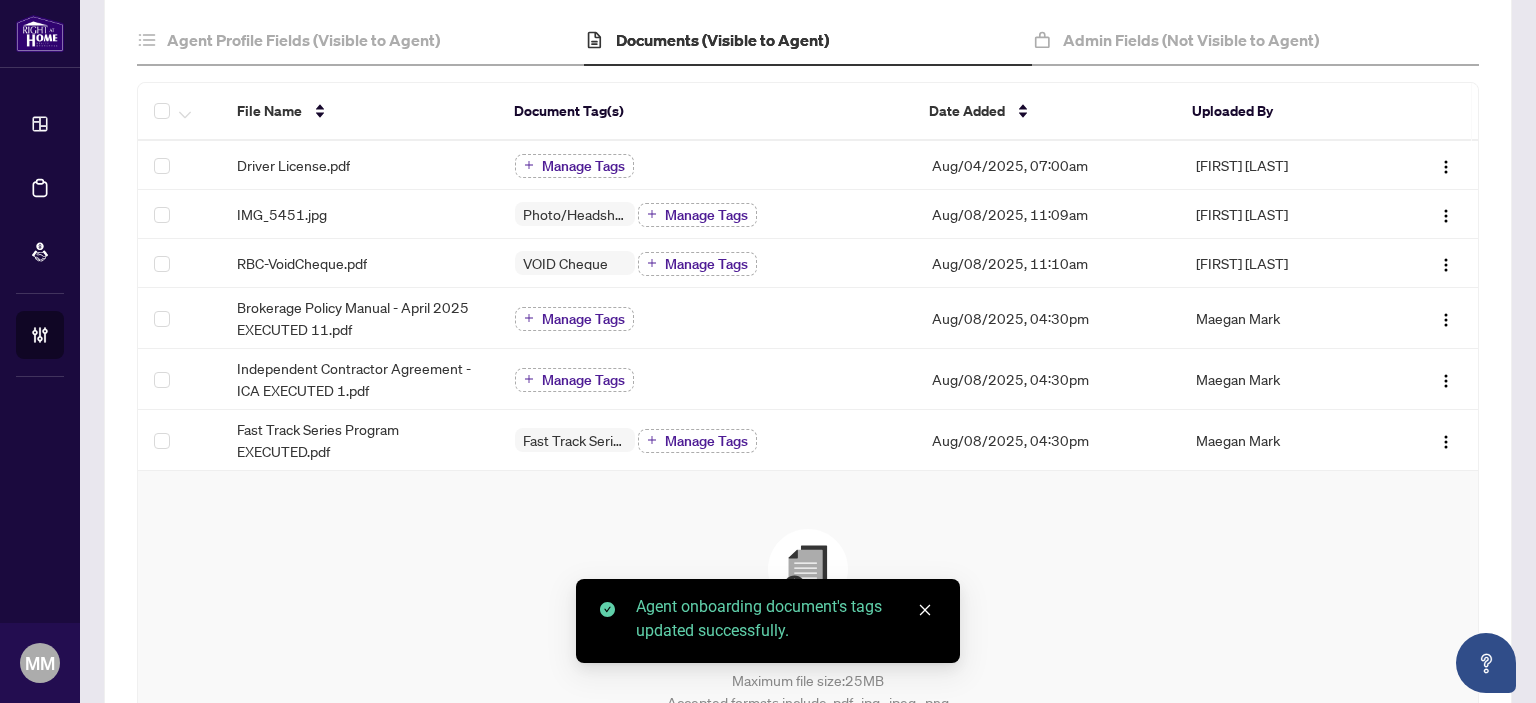 scroll, scrollTop: 200, scrollLeft: 0, axis: vertical 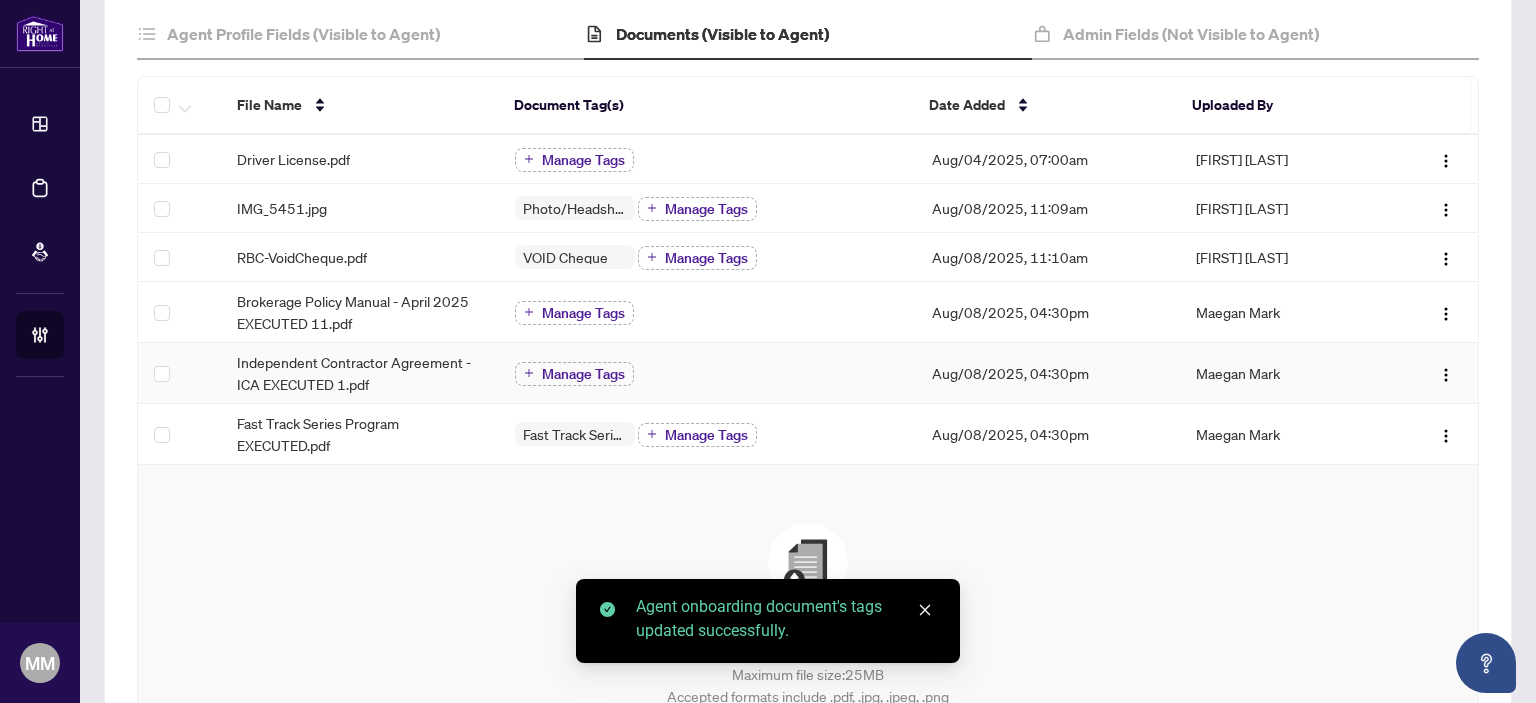 click on "Independent Contractor Agreement - ICA EXECUTED 1.pdf" at bounding box center (360, 373) 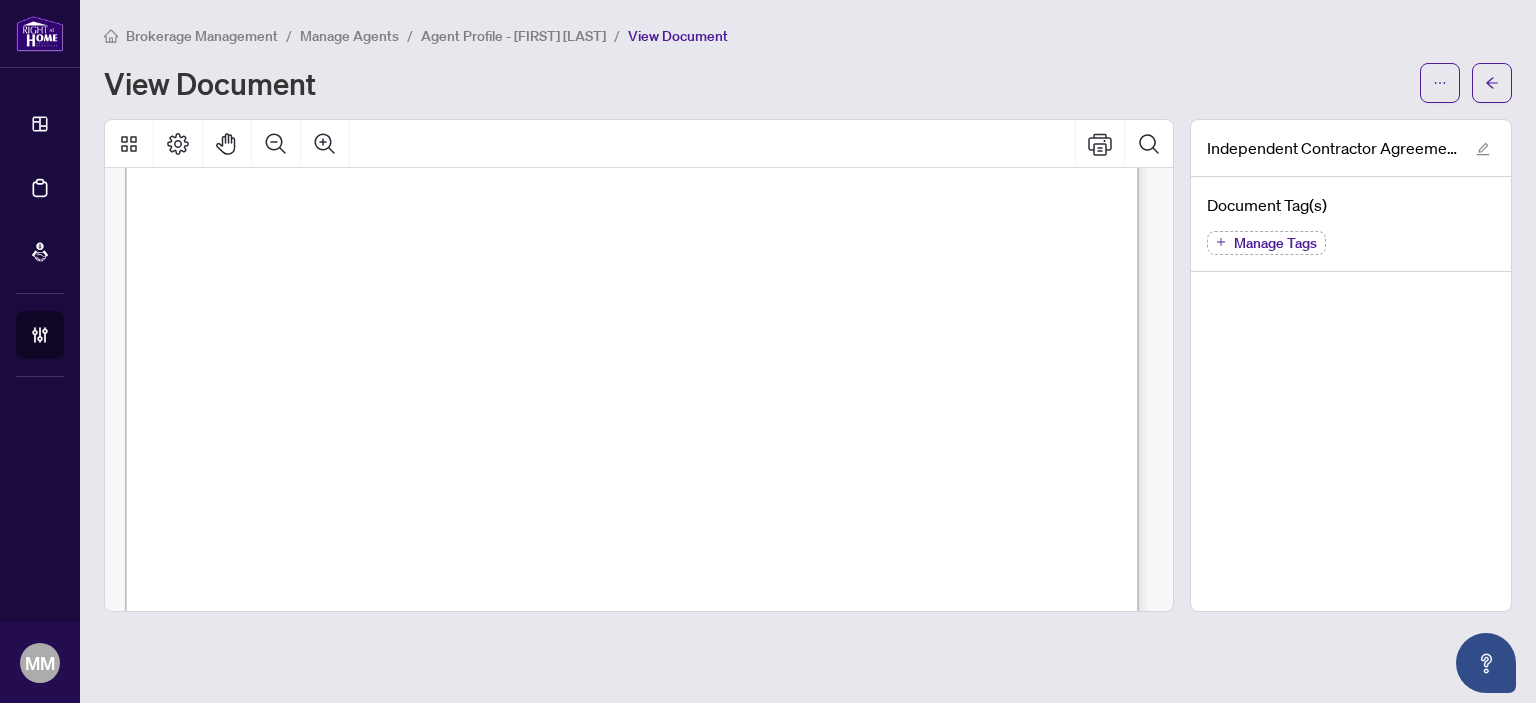 scroll, scrollTop: 500, scrollLeft: 0, axis: vertical 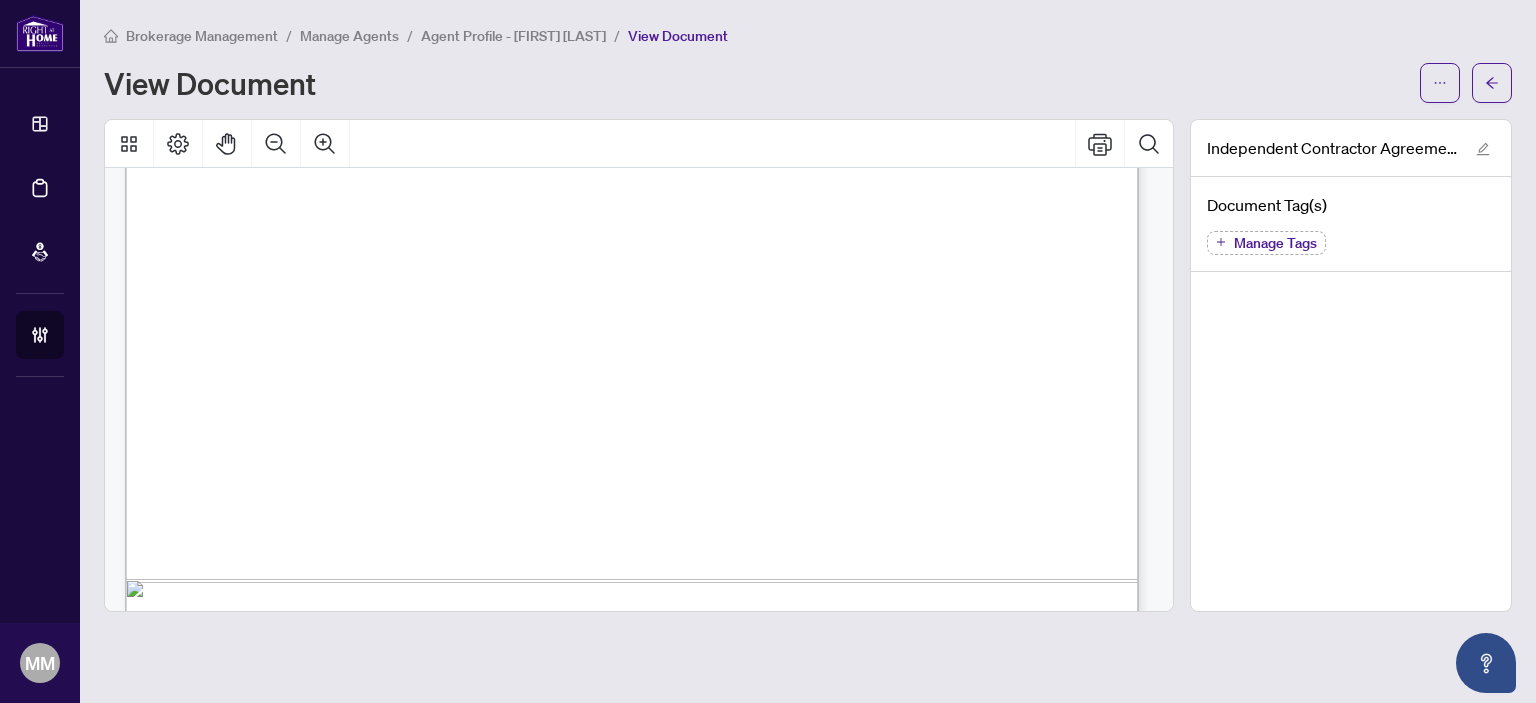 click on "Manage Tags" at bounding box center (1275, 243) 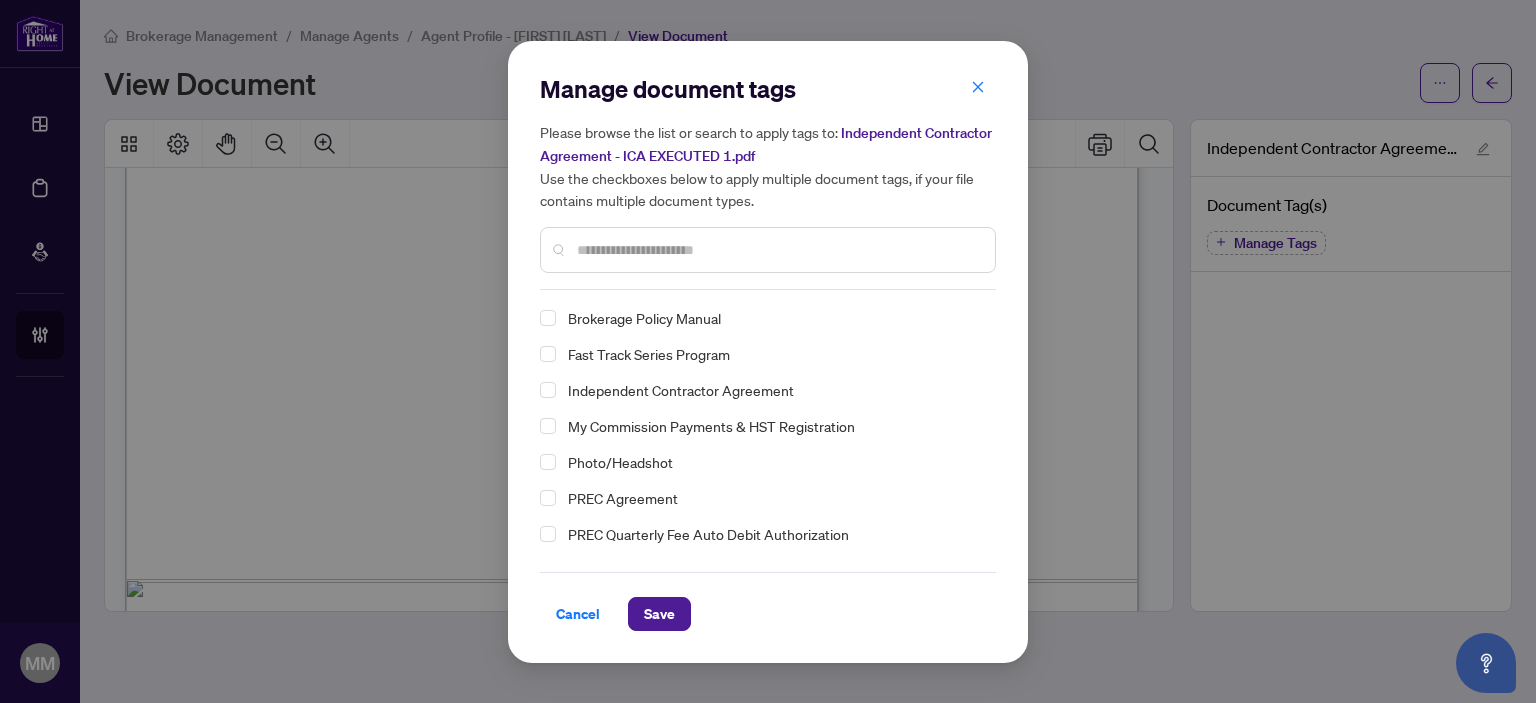 click on "Independent Contractor Agreement" at bounding box center [681, 390] 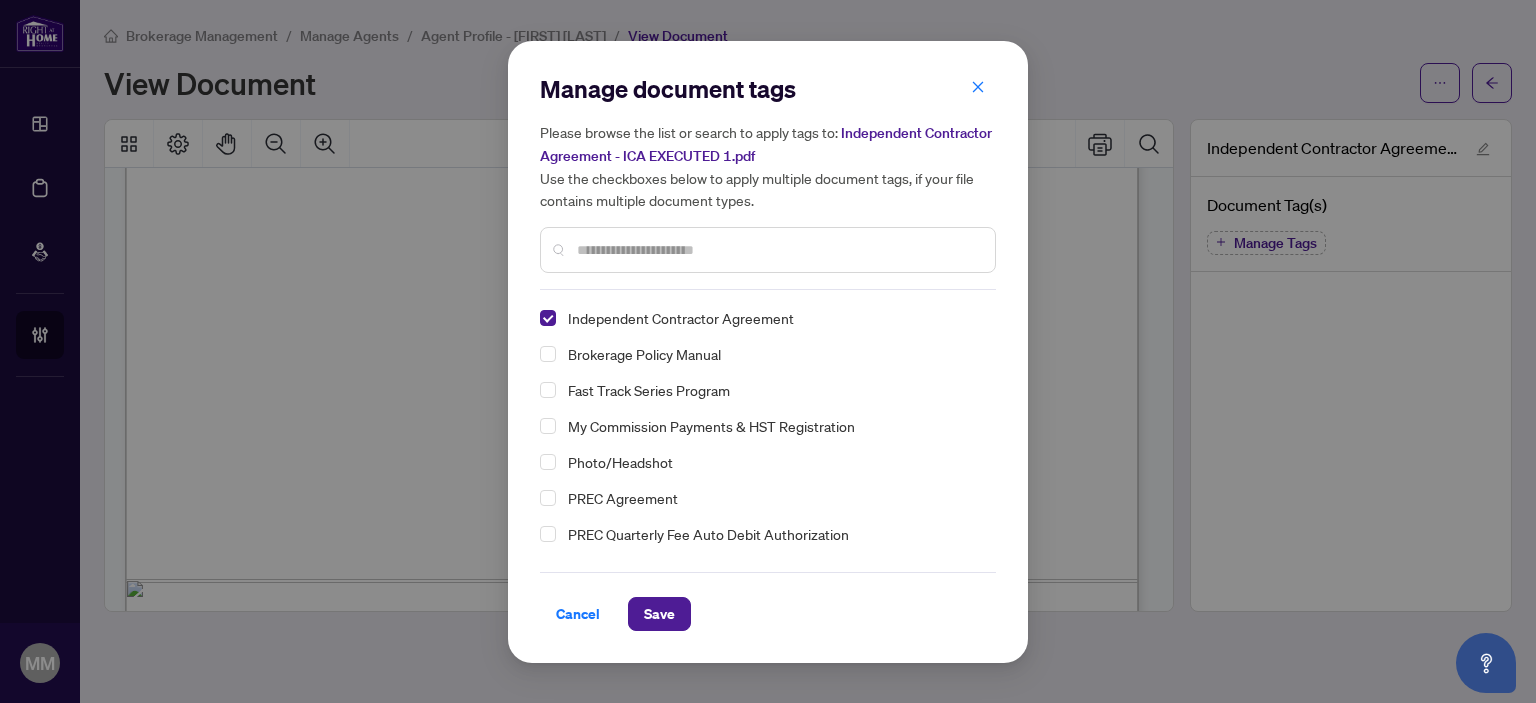 drag, startPoint x: 676, startPoint y: 613, endPoint x: 718, endPoint y: 591, distance: 47.41308 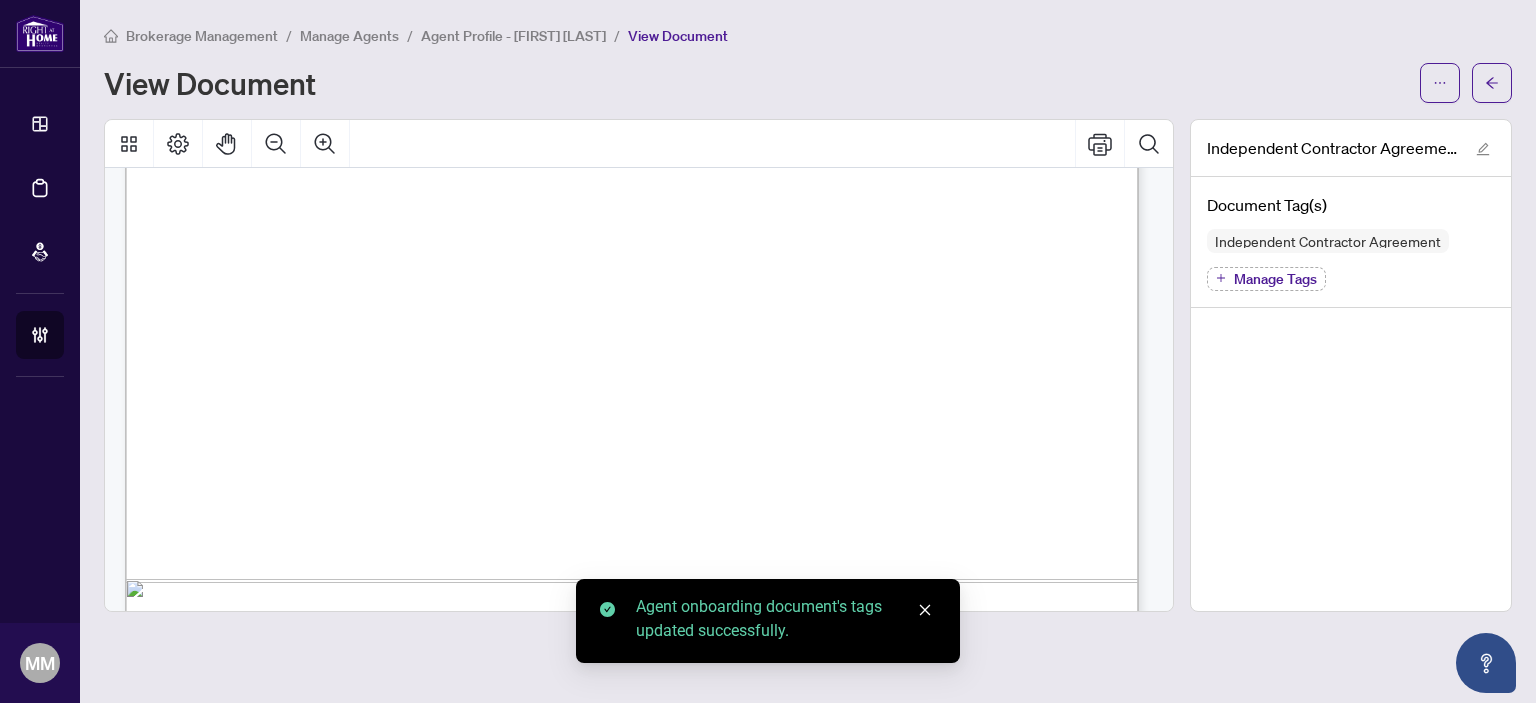 click at bounding box center (1492, 83) 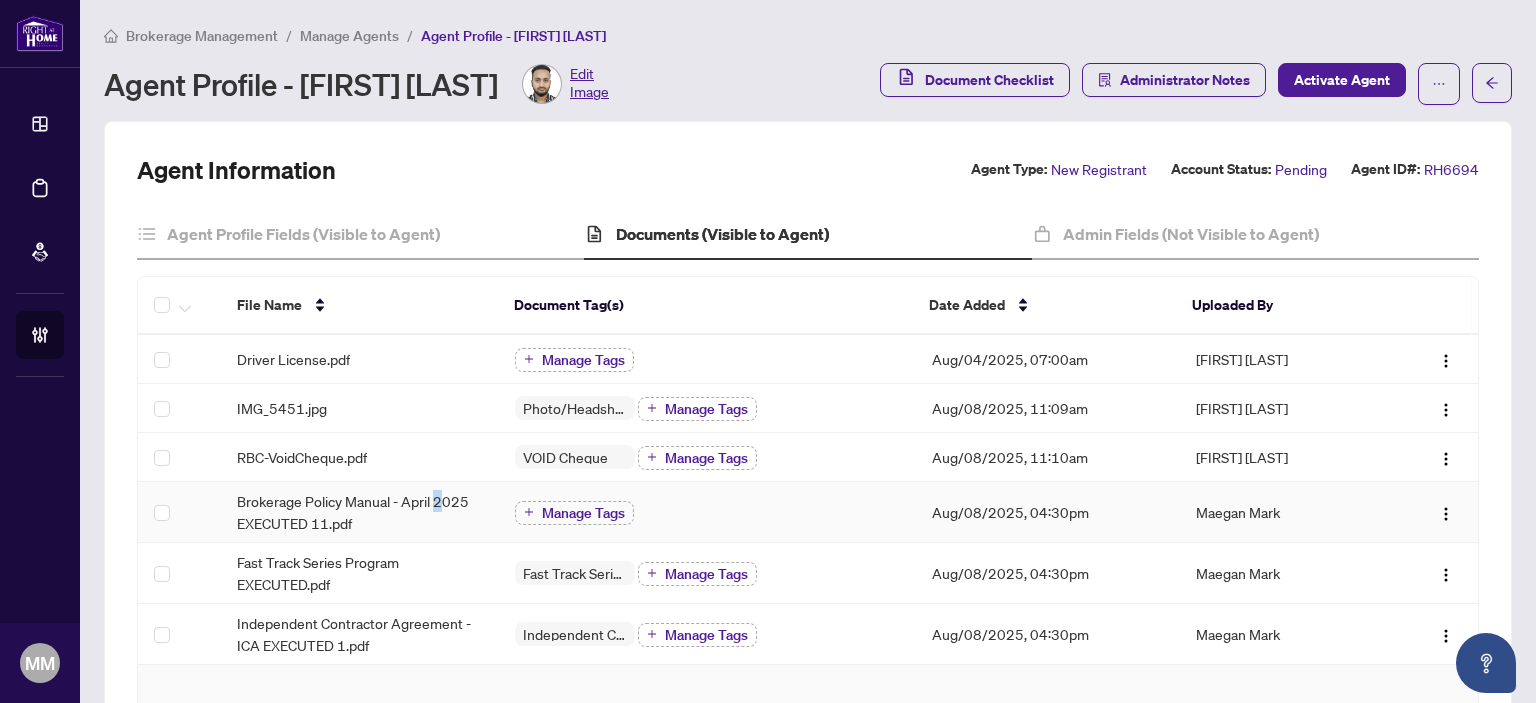 click on "Brokerage Policy Manual - April 2025 EXECUTED 11.pdf" at bounding box center [360, 512] 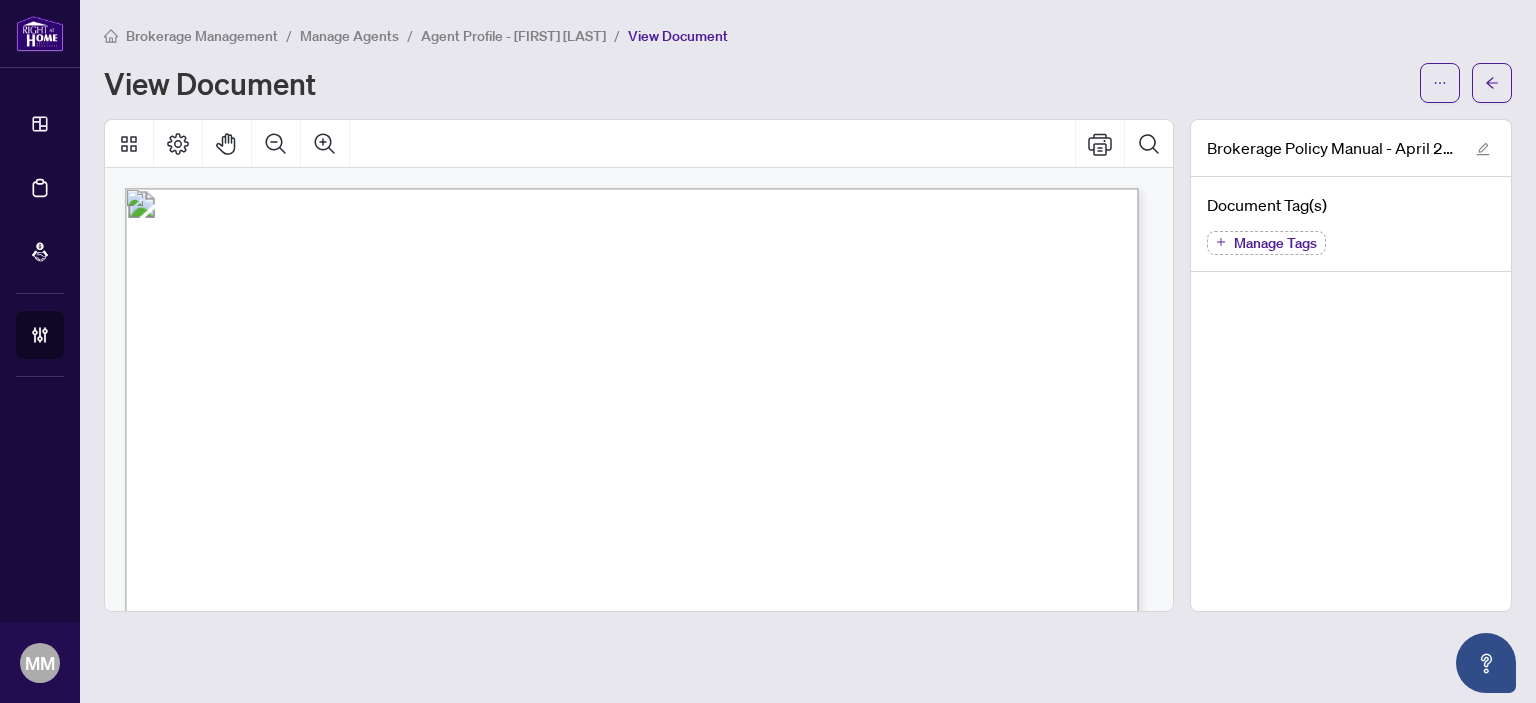 scroll, scrollTop: 800, scrollLeft: 0, axis: vertical 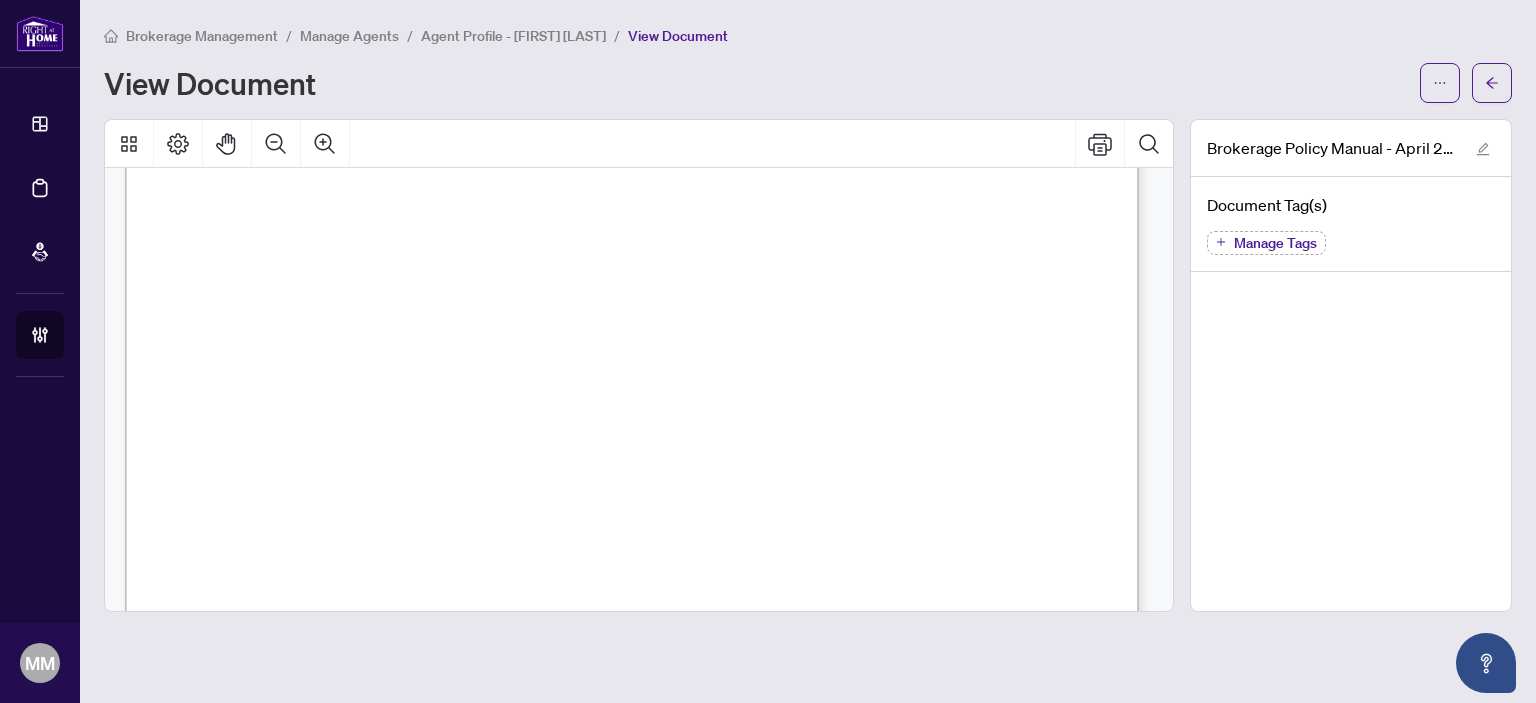 drag, startPoint x: 1141, startPoint y: 531, endPoint x: 1156, endPoint y: 584, distance: 55.081757 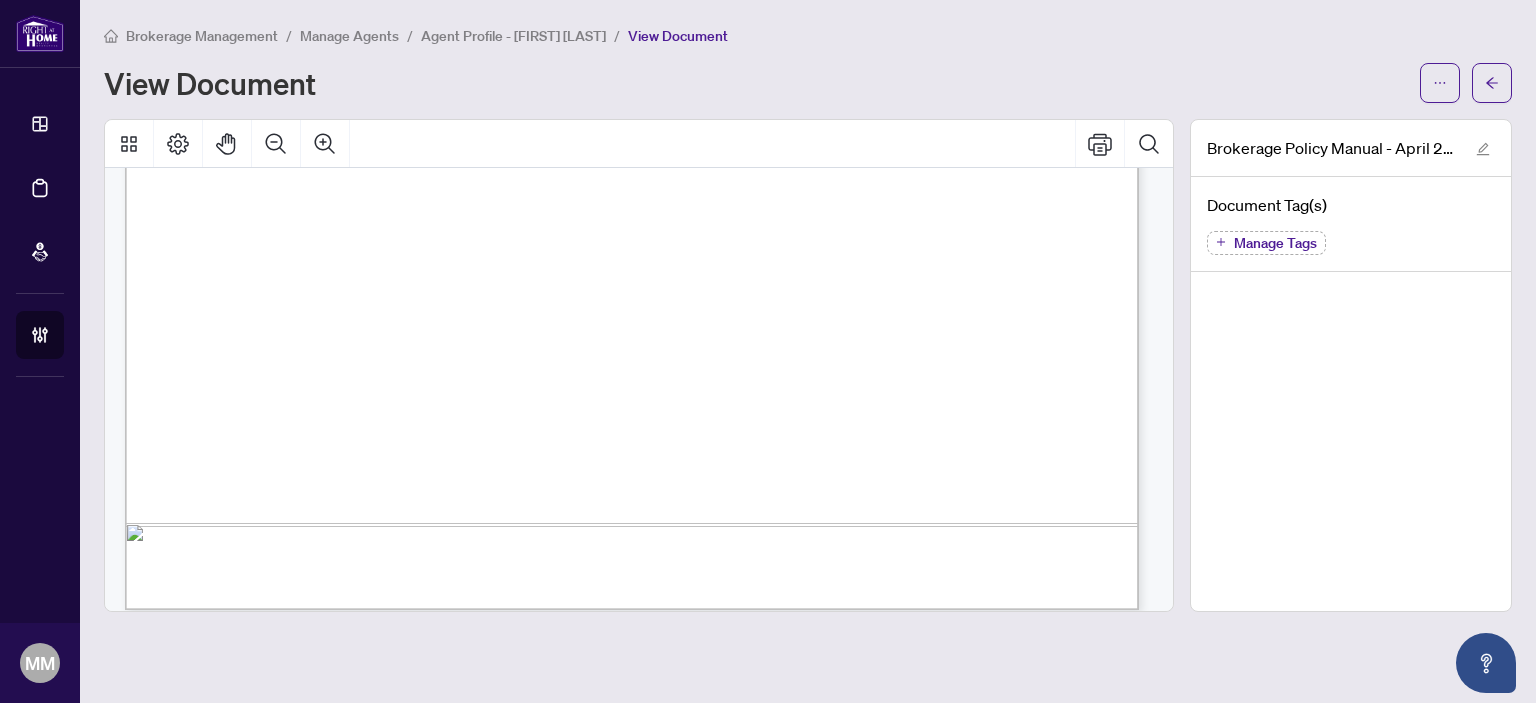 scroll, scrollTop: 77579, scrollLeft: 0, axis: vertical 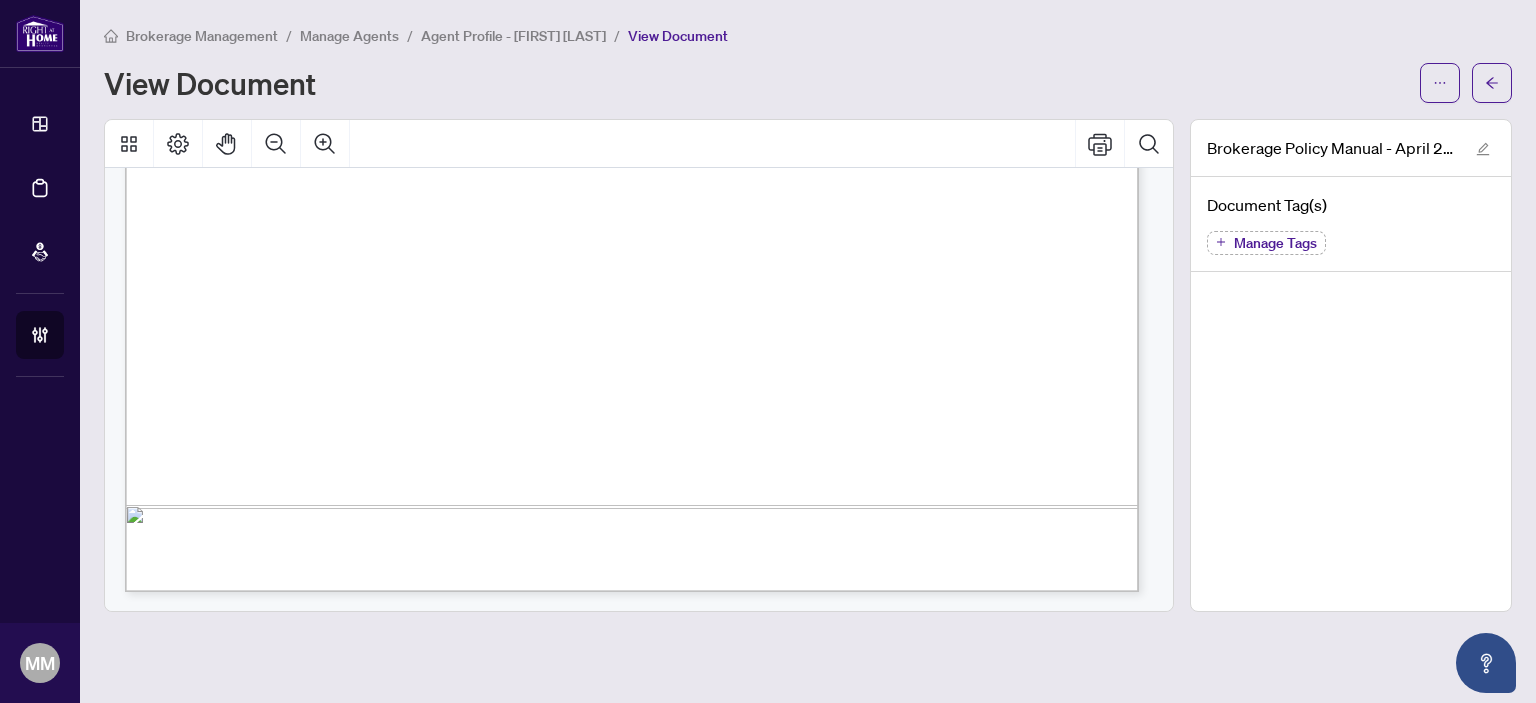 click on "Manage Tags" at bounding box center (1275, 243) 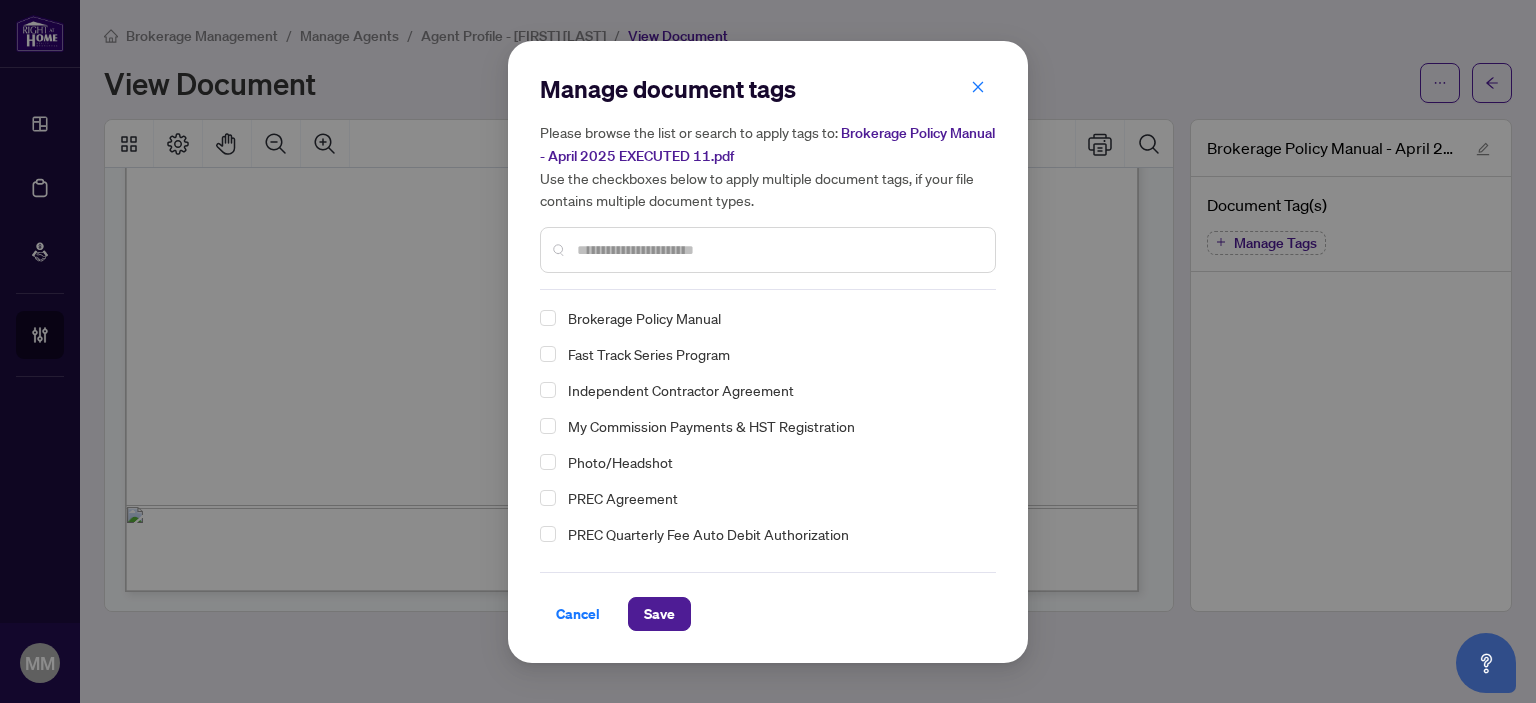click on "Brokerage Policy Manual" at bounding box center [762, 318] 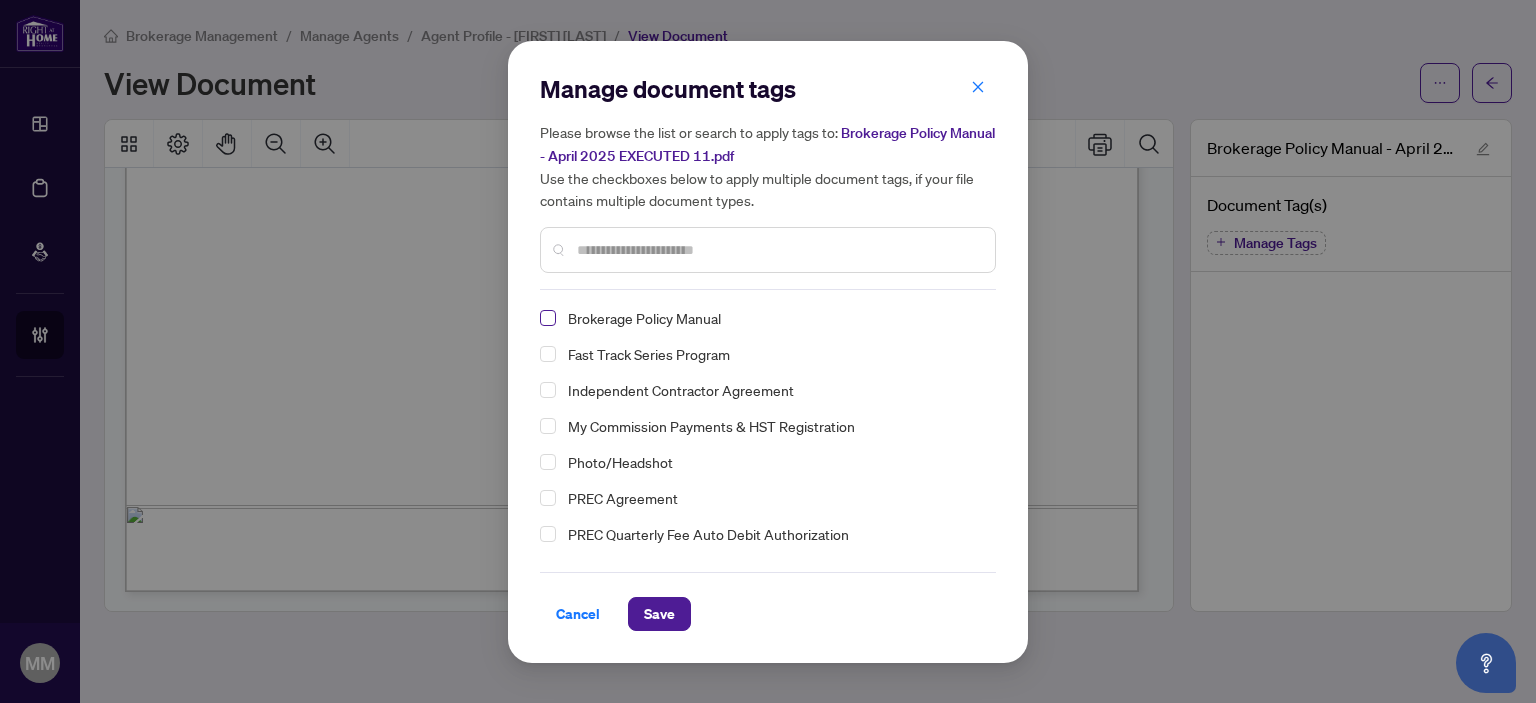 click at bounding box center [548, 318] 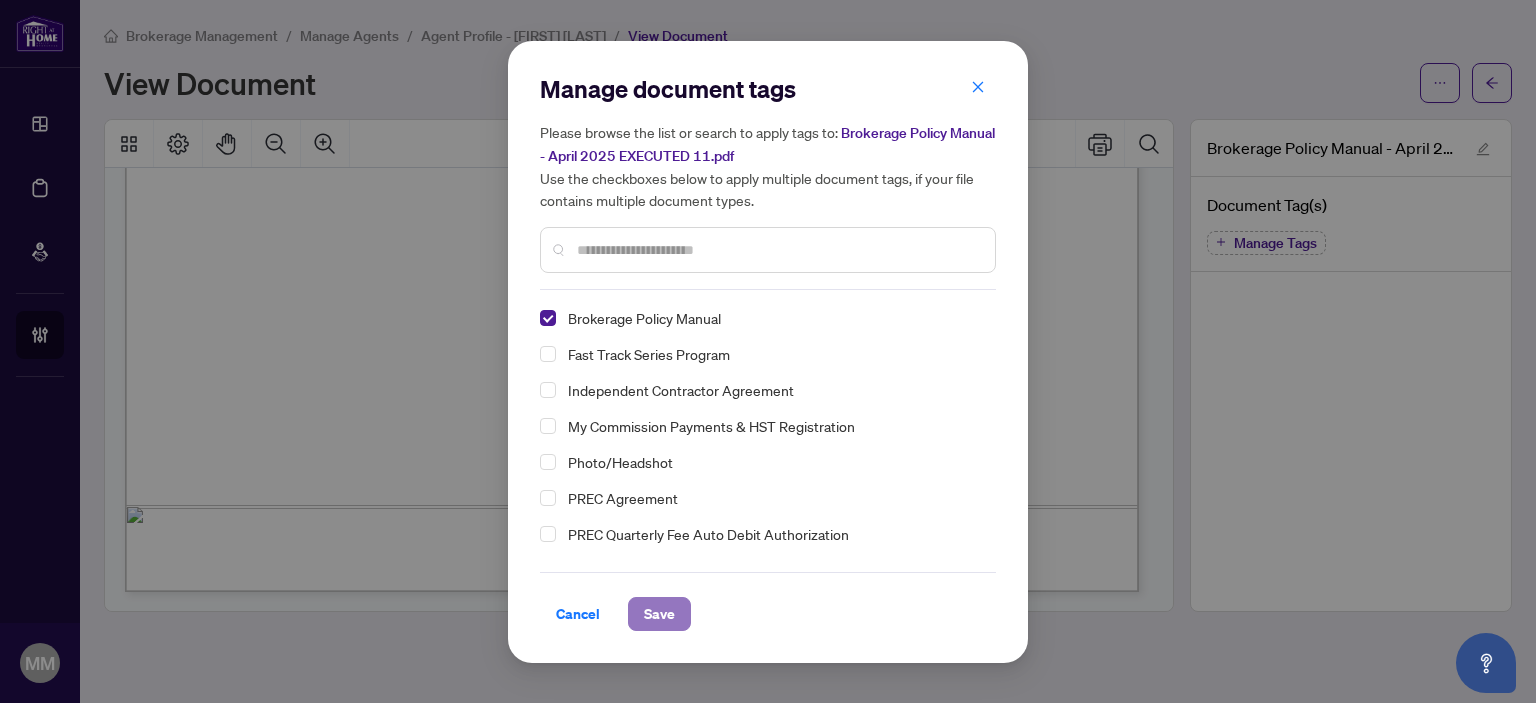 click on "Save" at bounding box center [659, 614] 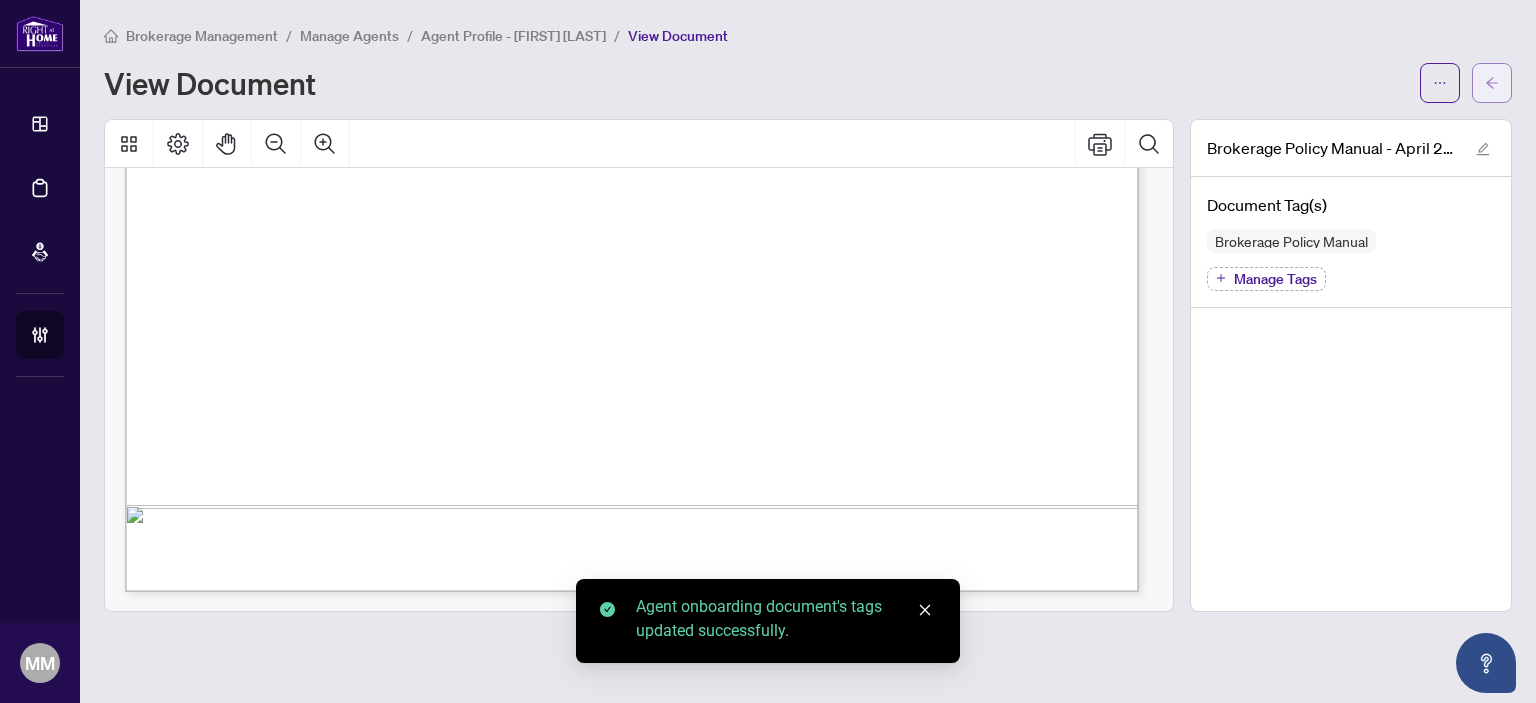 click at bounding box center (1492, 83) 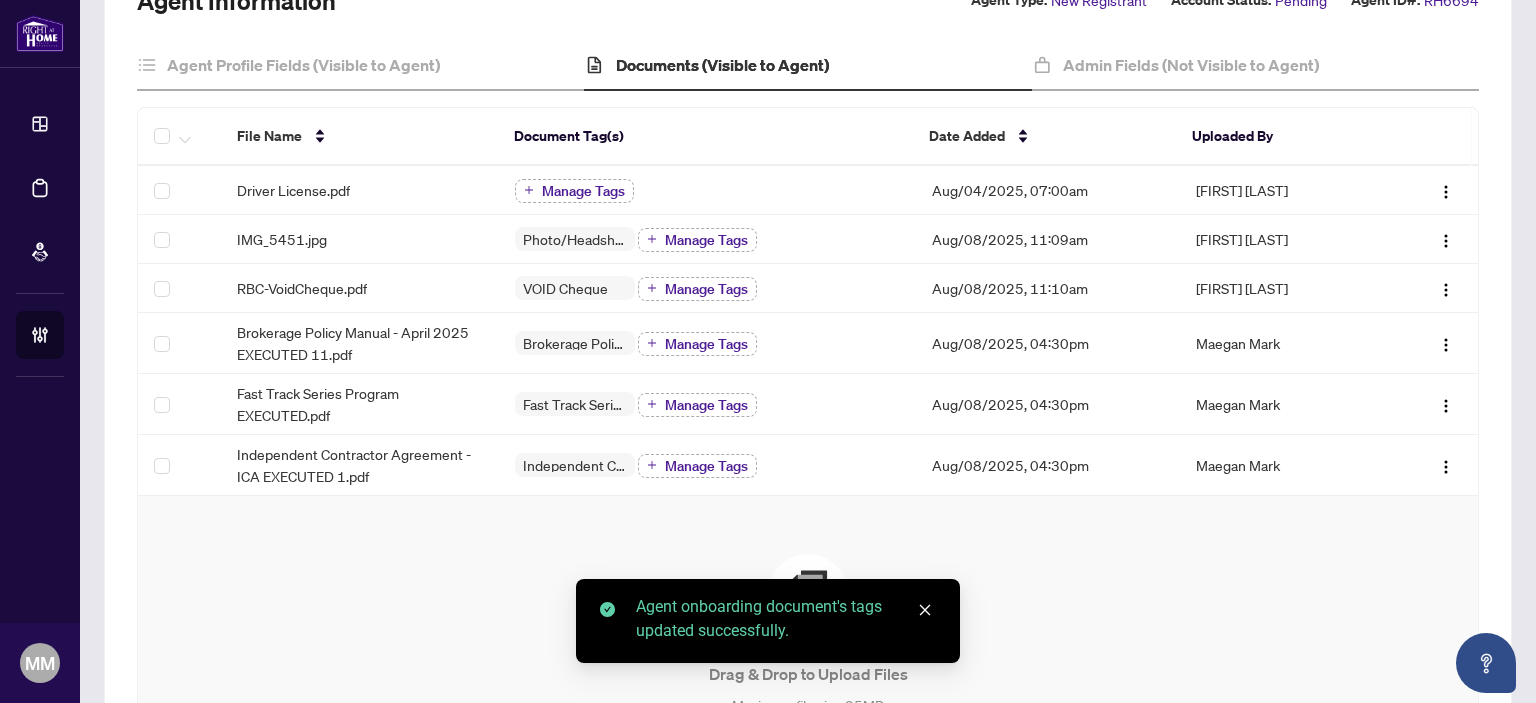 scroll, scrollTop: 100, scrollLeft: 0, axis: vertical 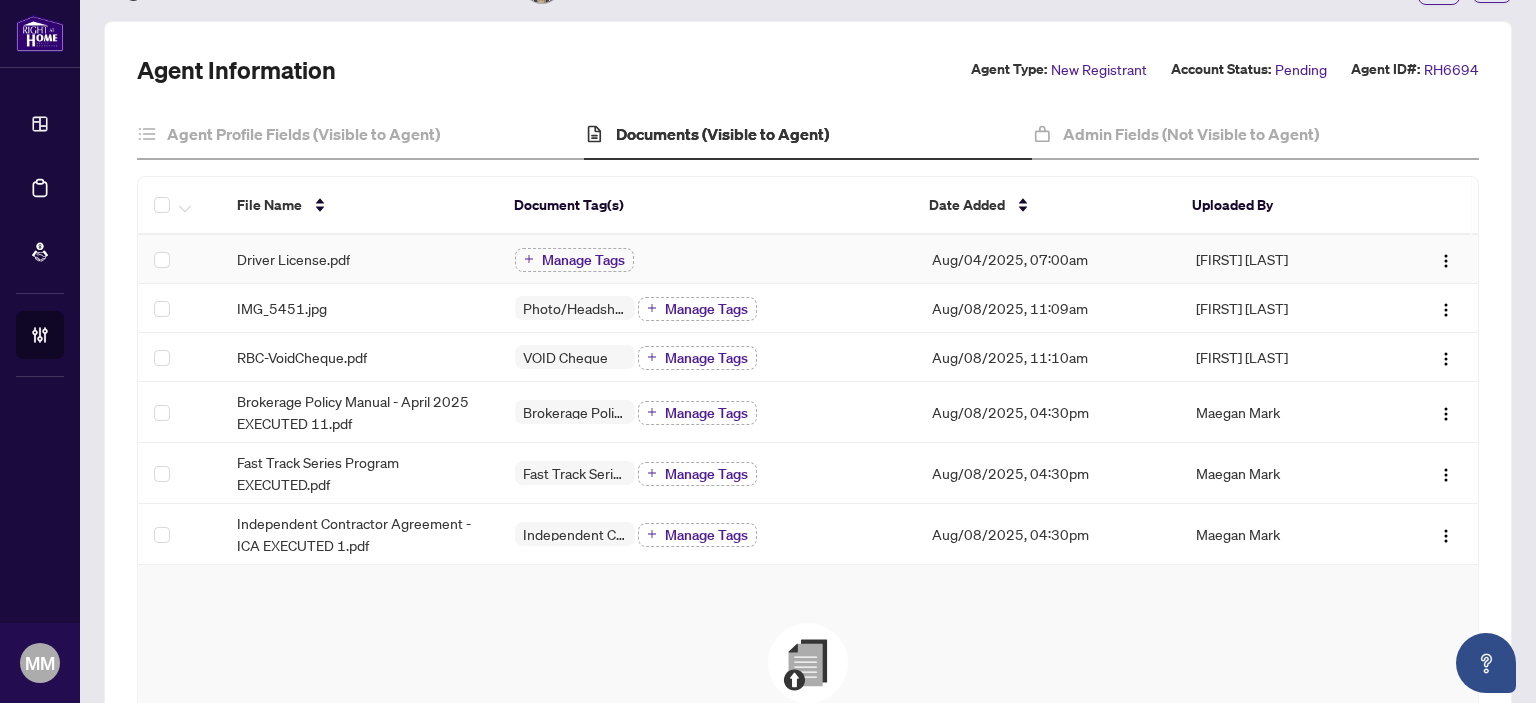 click on "Manage Tags" at bounding box center [707, 259] 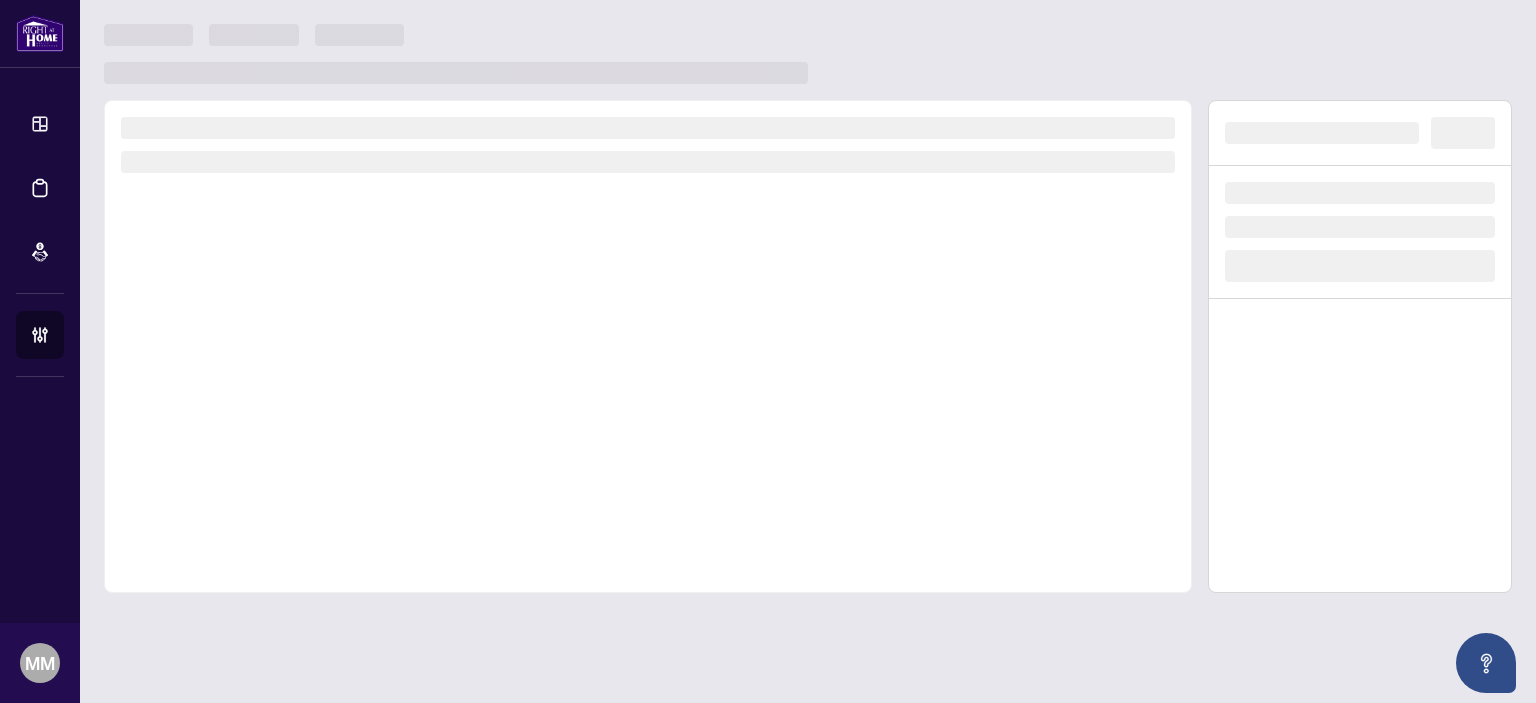 scroll, scrollTop: 0, scrollLeft: 0, axis: both 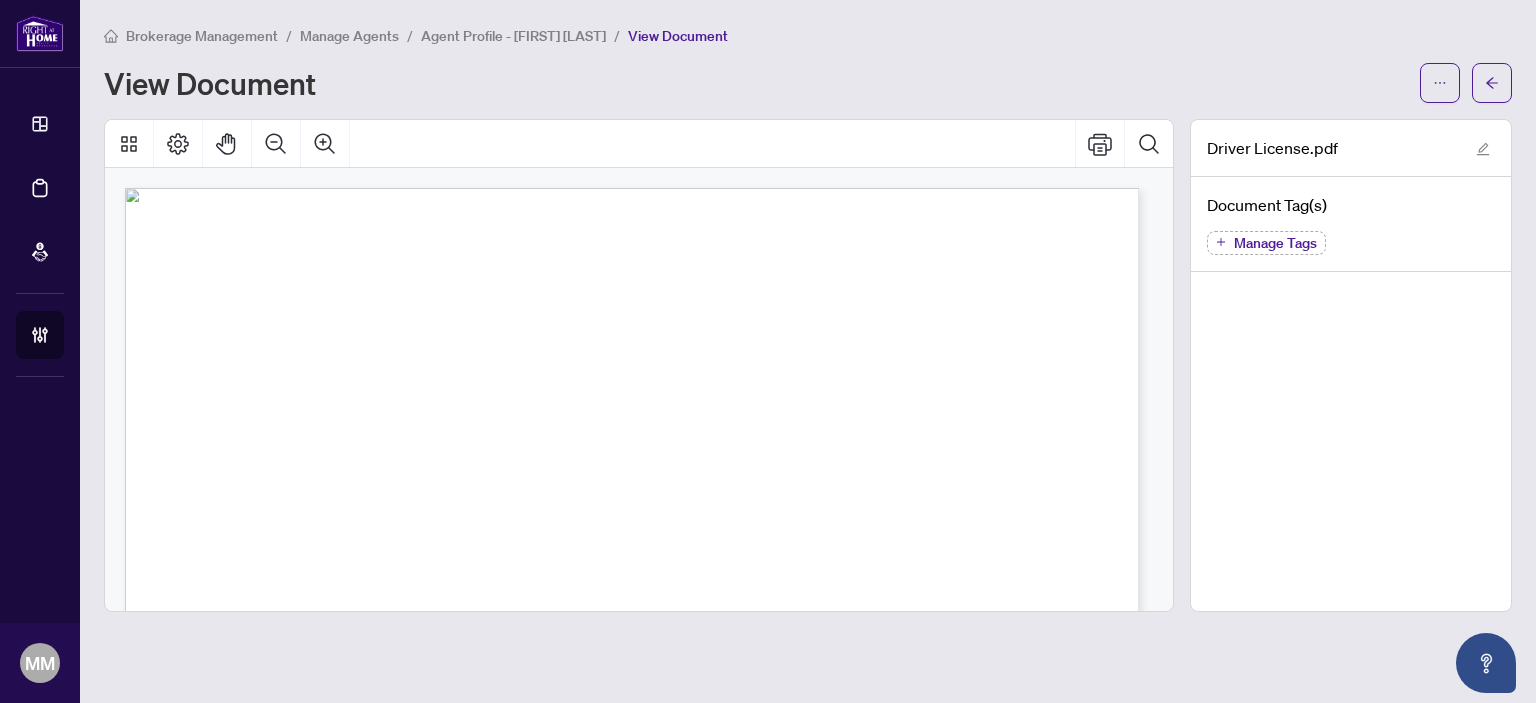 click on "Manage Tags" at bounding box center [1275, 243] 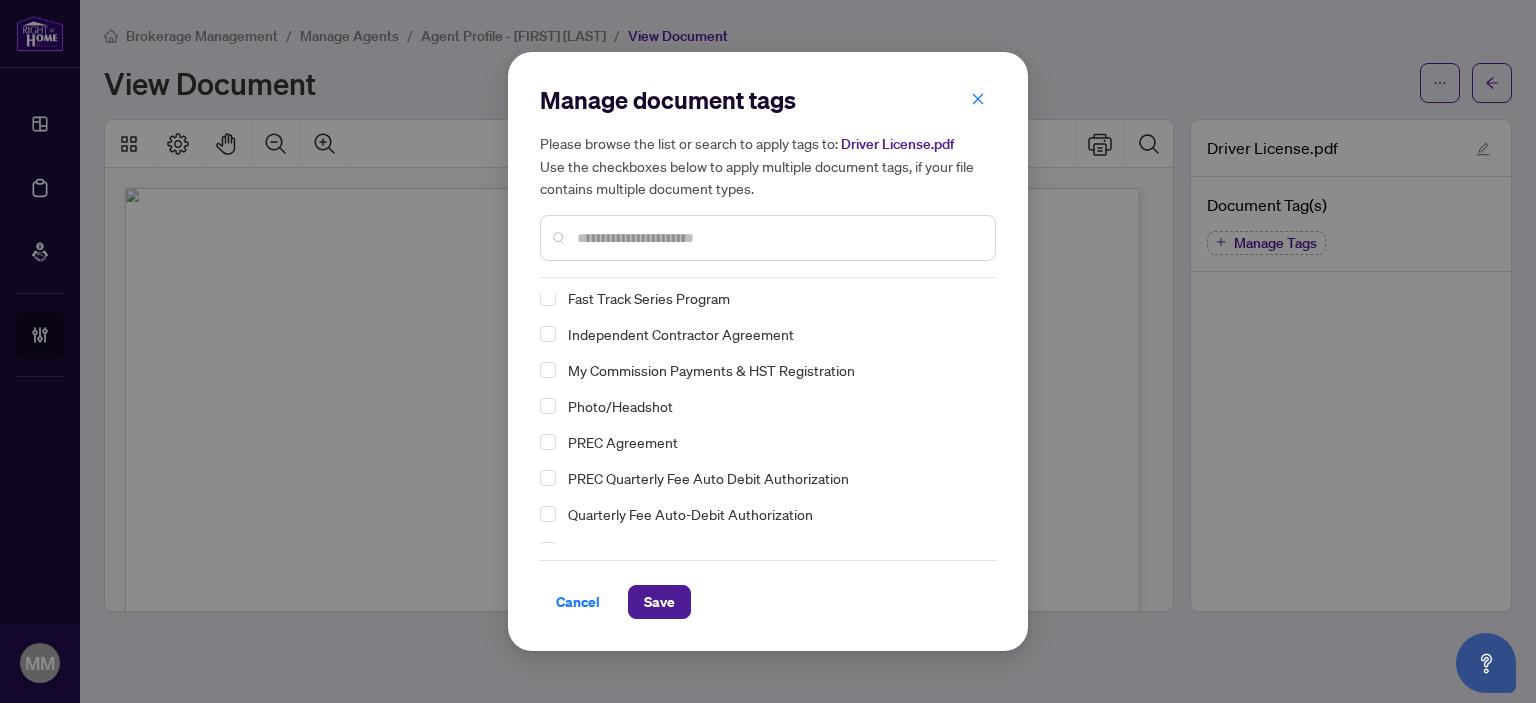 scroll, scrollTop: 65, scrollLeft: 0, axis: vertical 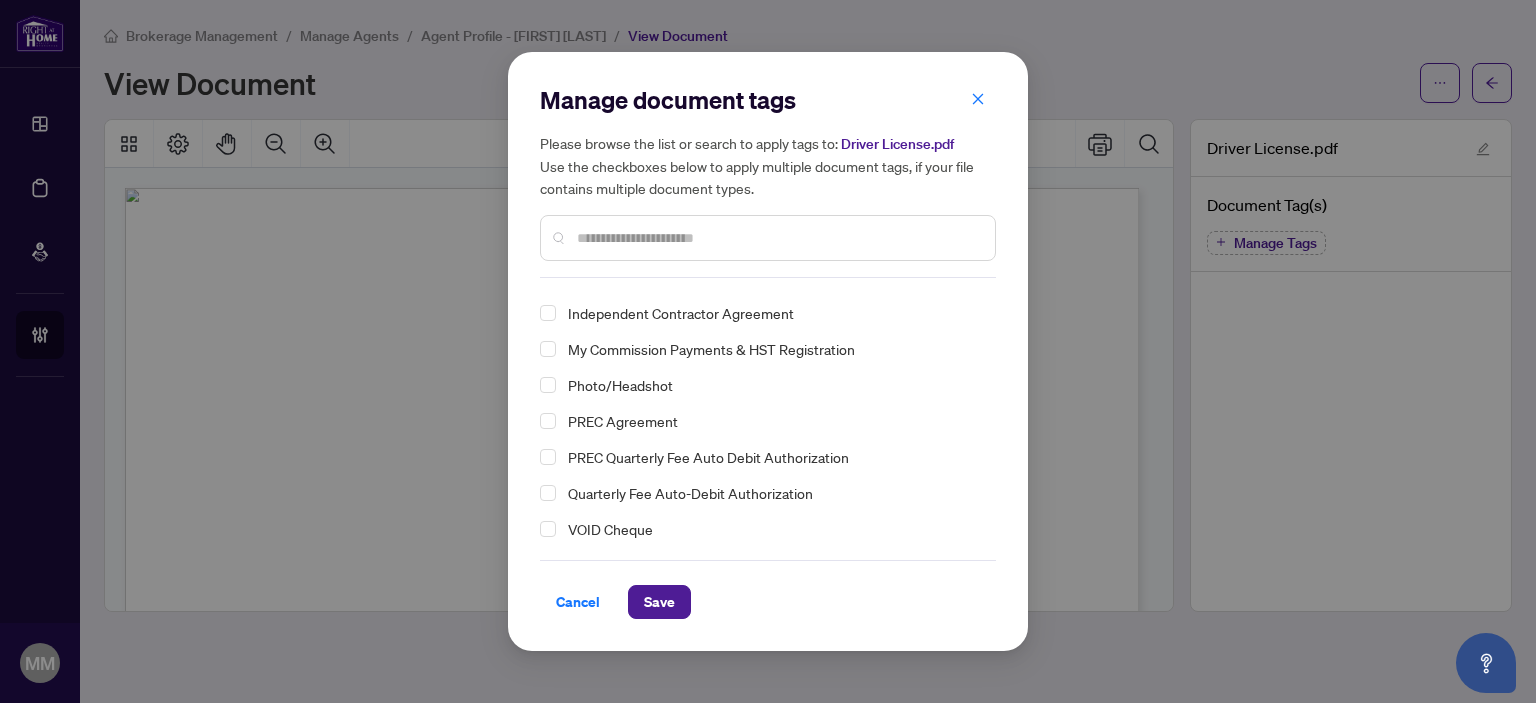 drag, startPoint x: 565, startPoint y: 603, endPoint x: 593, endPoint y: 587, distance: 32.24903 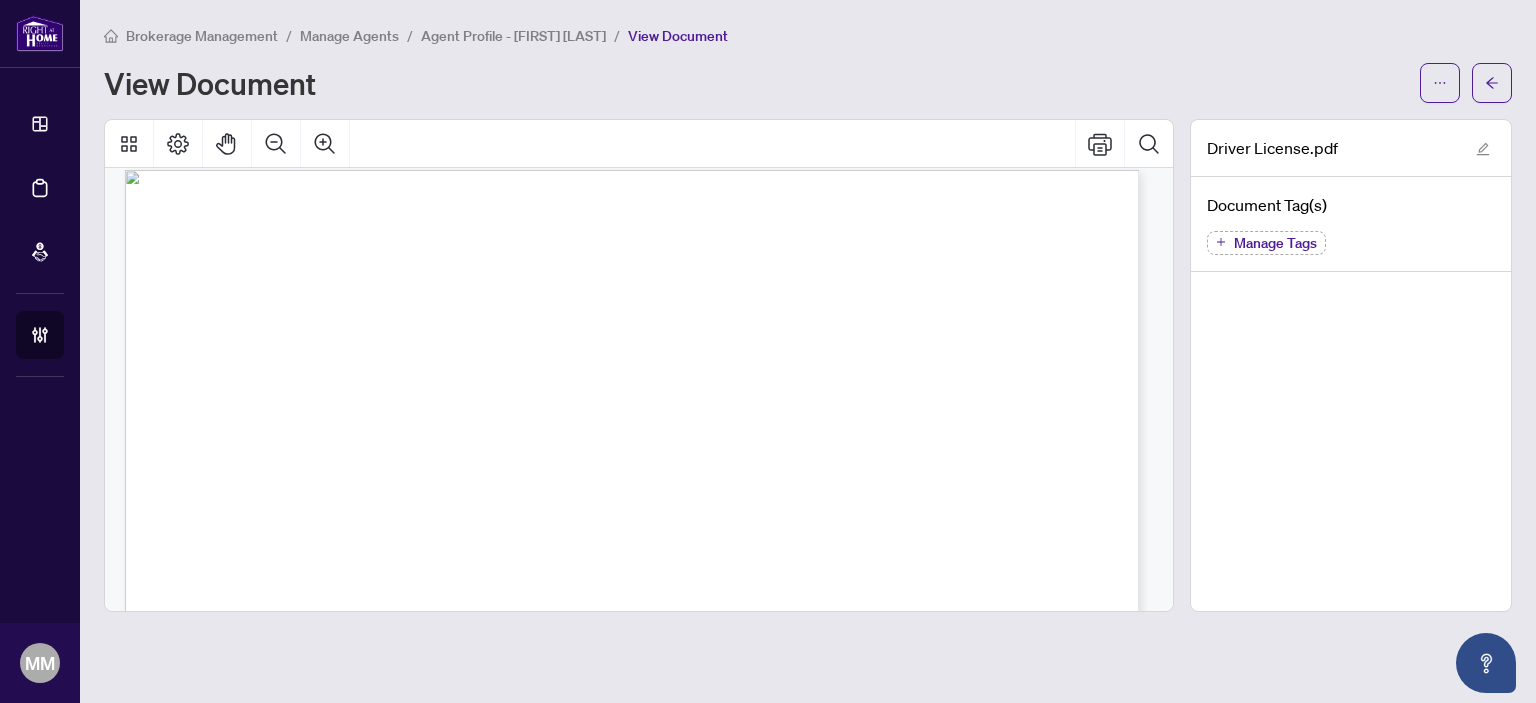 scroll, scrollTop: 0, scrollLeft: 0, axis: both 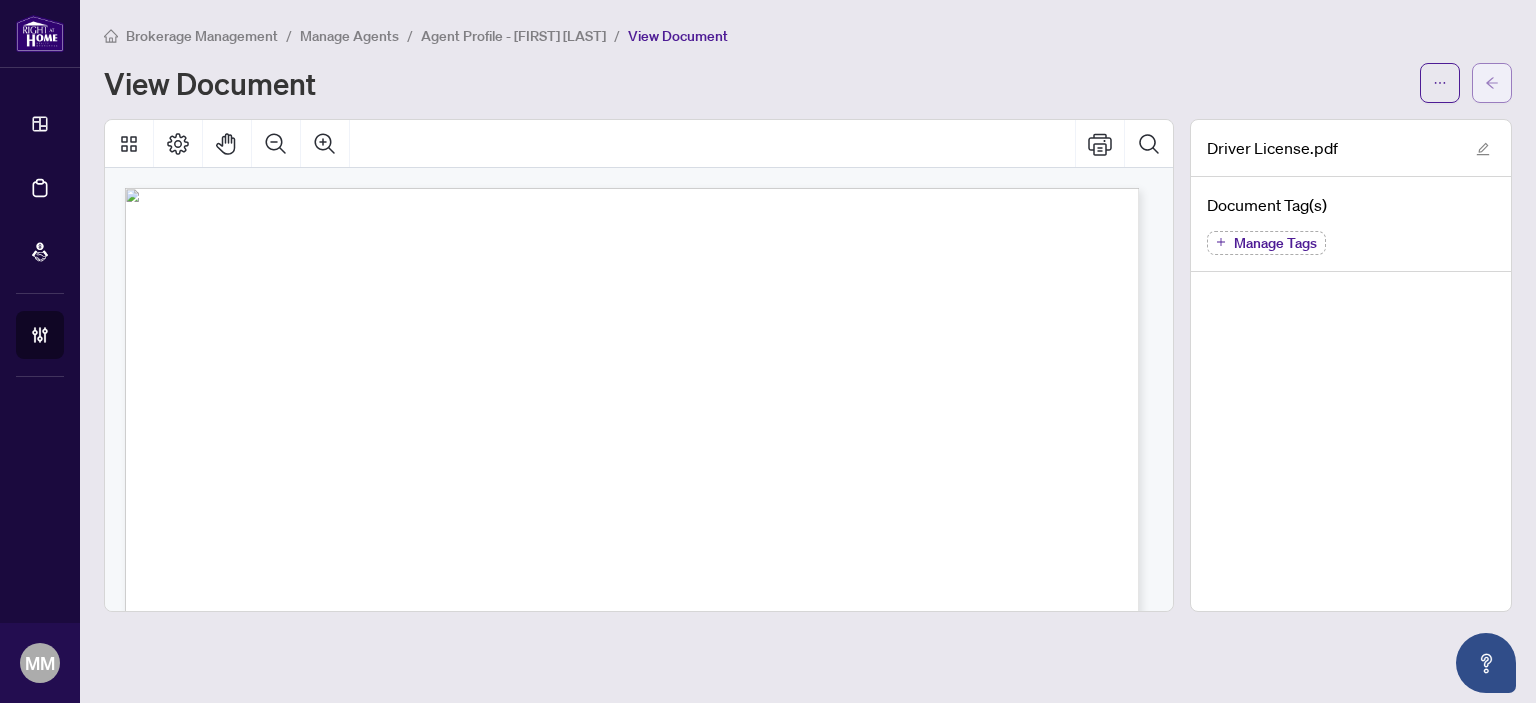 click at bounding box center [1492, 83] 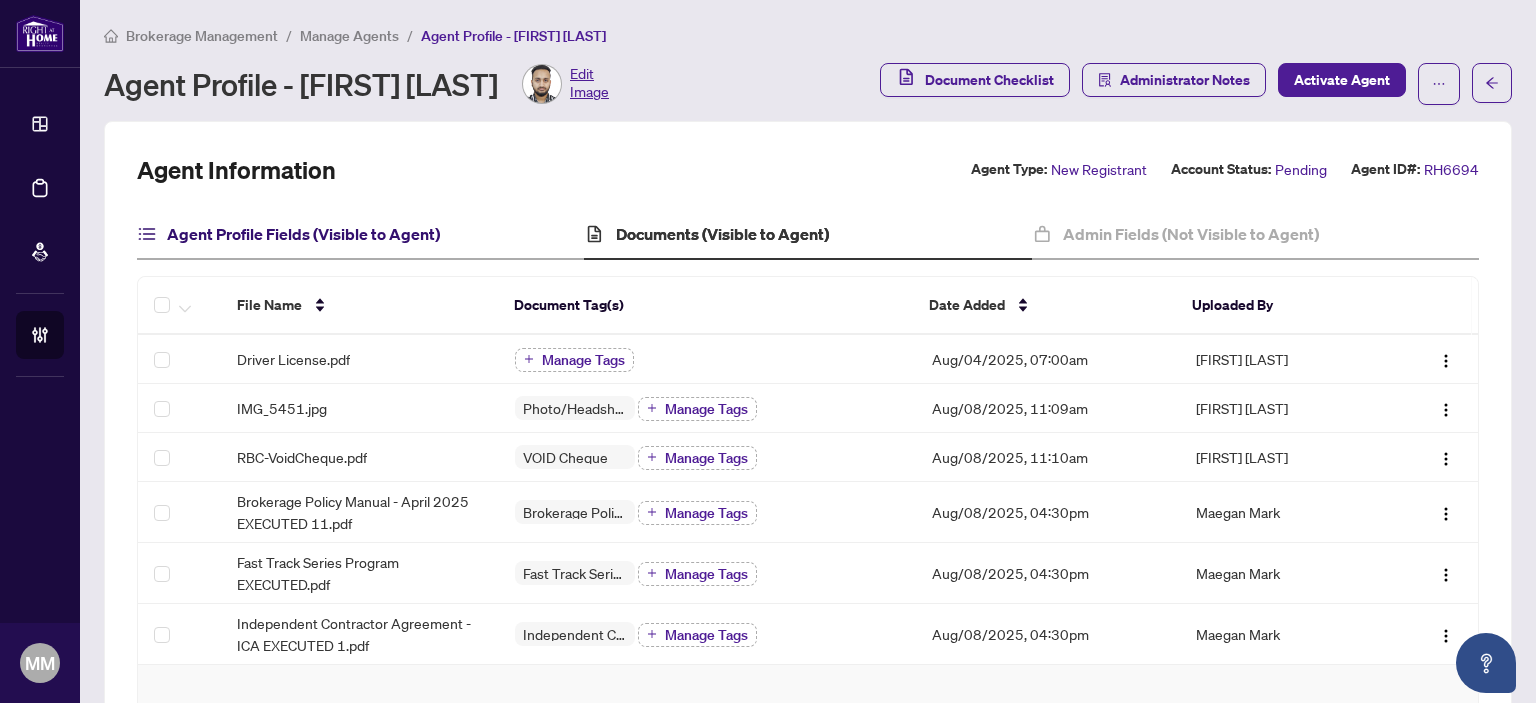 click on "Agent Profile Fields (Visible to Agent)" at bounding box center (303, 234) 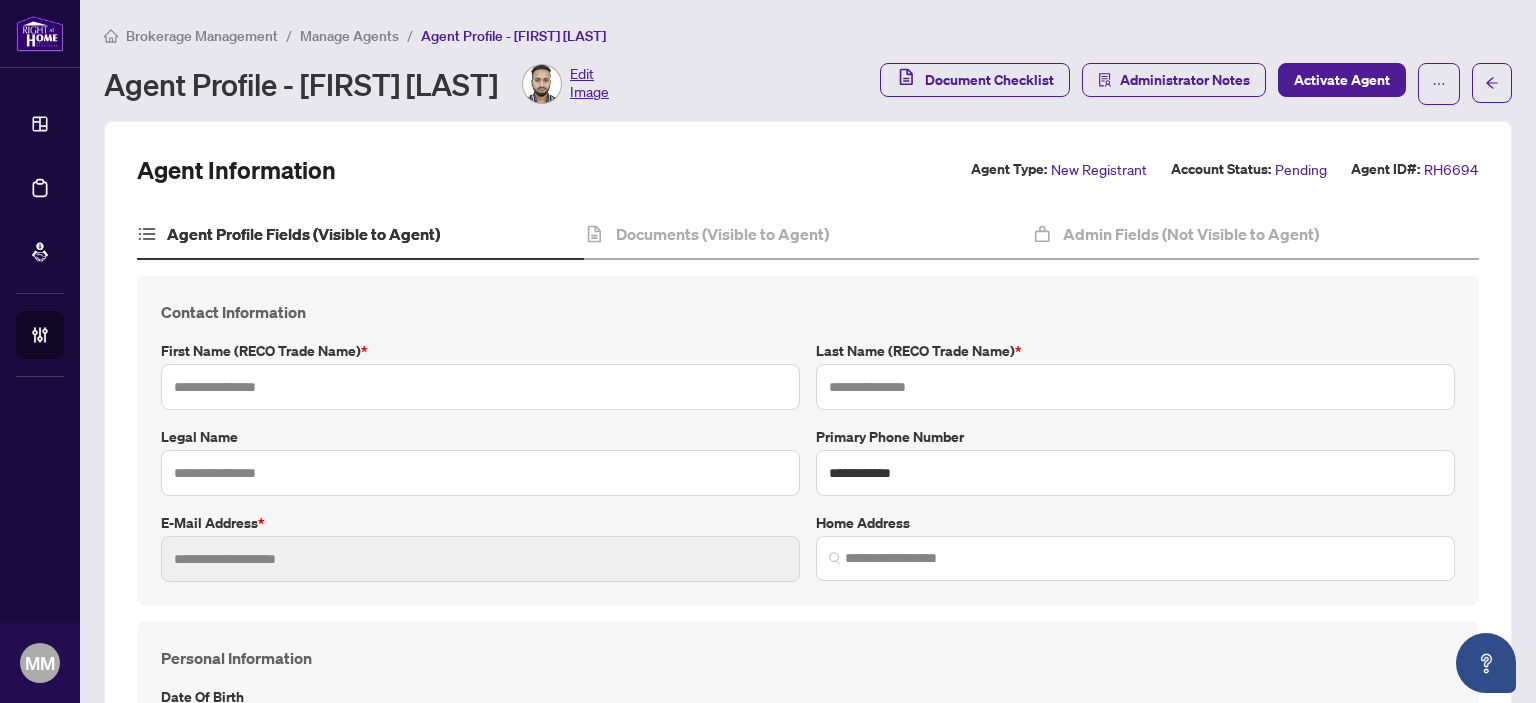 type on "*****" 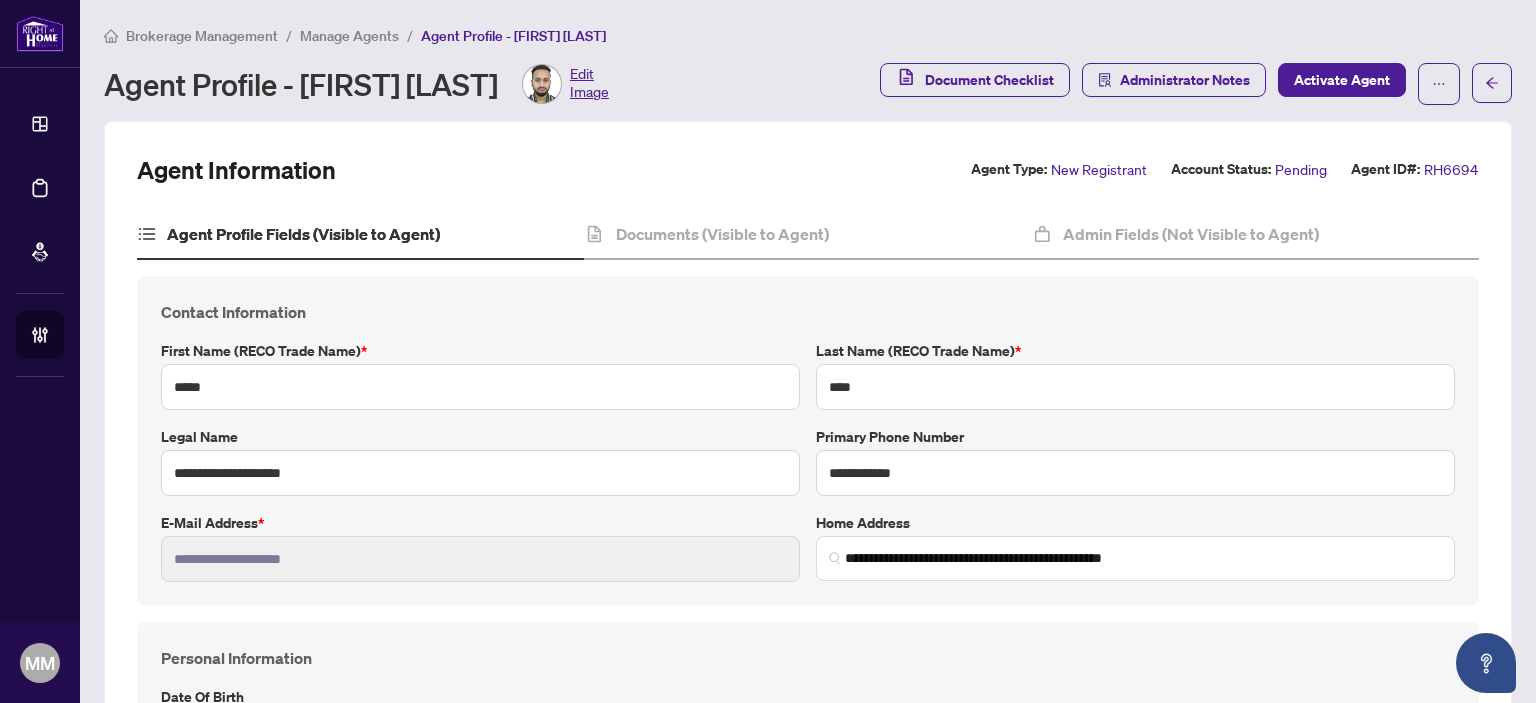 type on "**********" 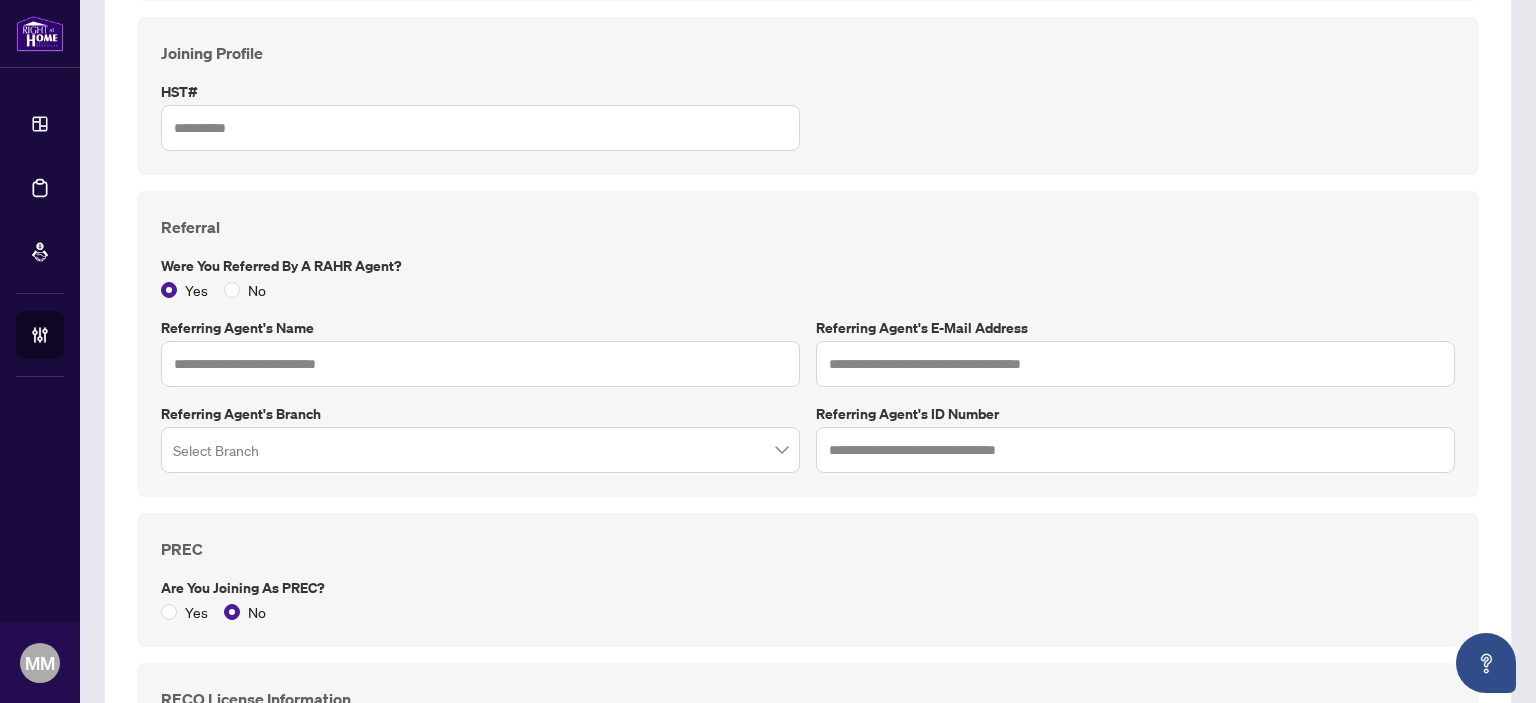 scroll, scrollTop: 1200, scrollLeft: 0, axis: vertical 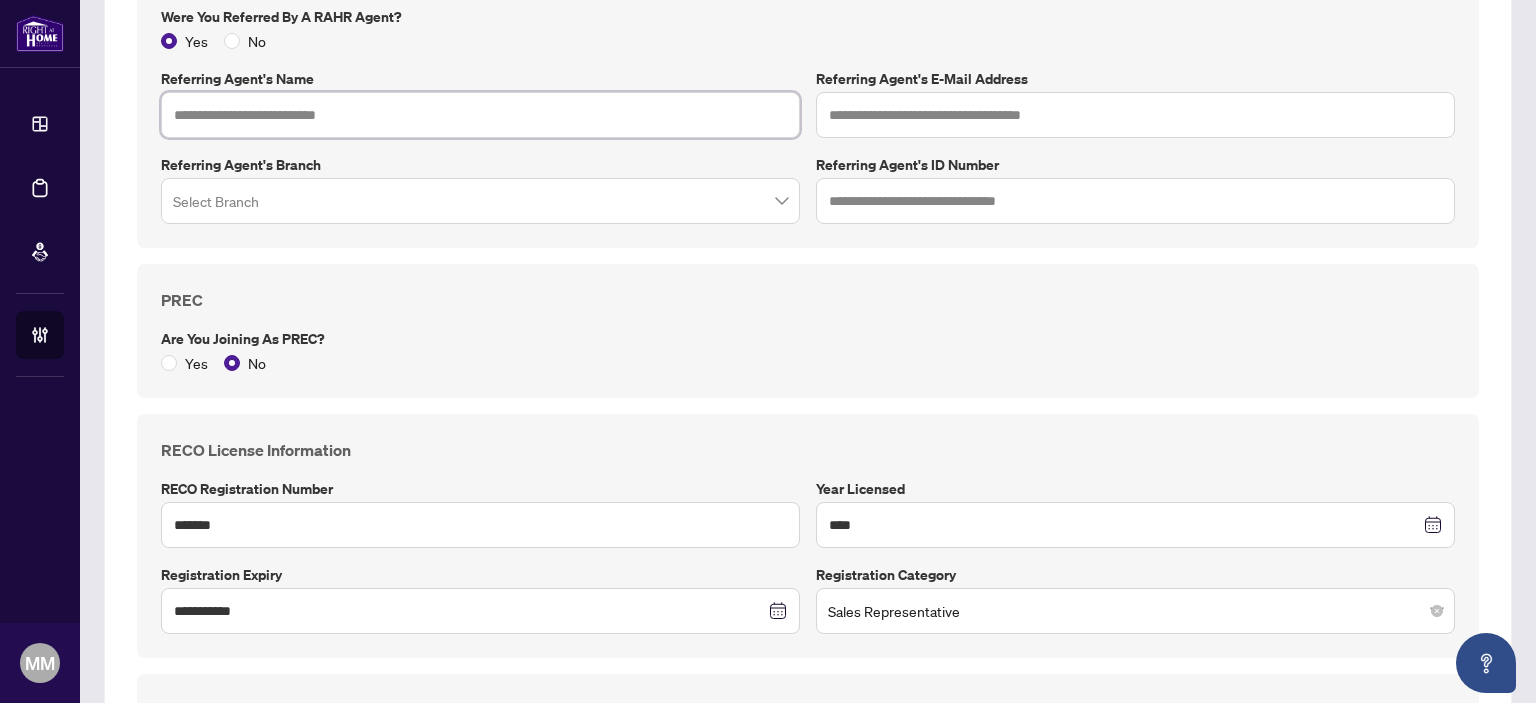 click at bounding box center [480, 115] 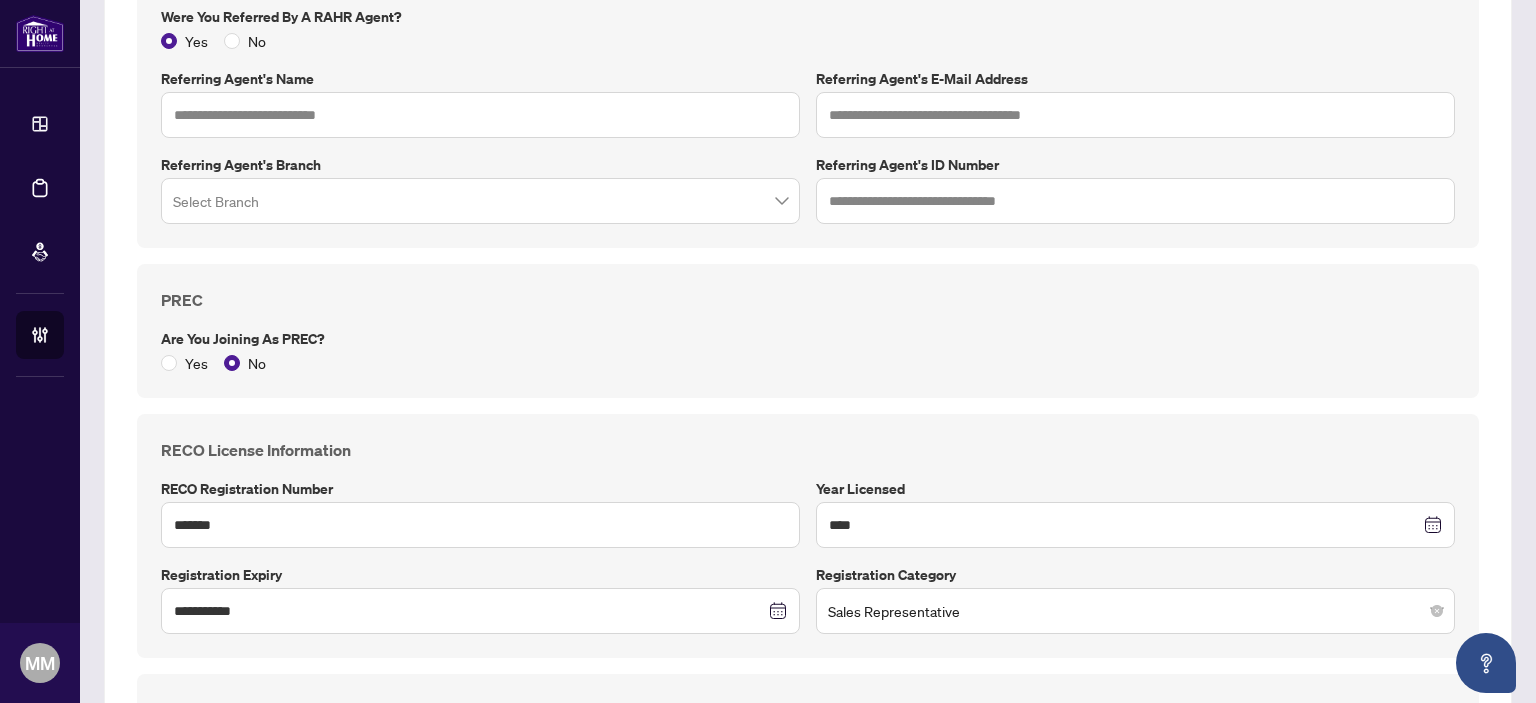scroll, scrollTop: 180, scrollLeft: 0, axis: vertical 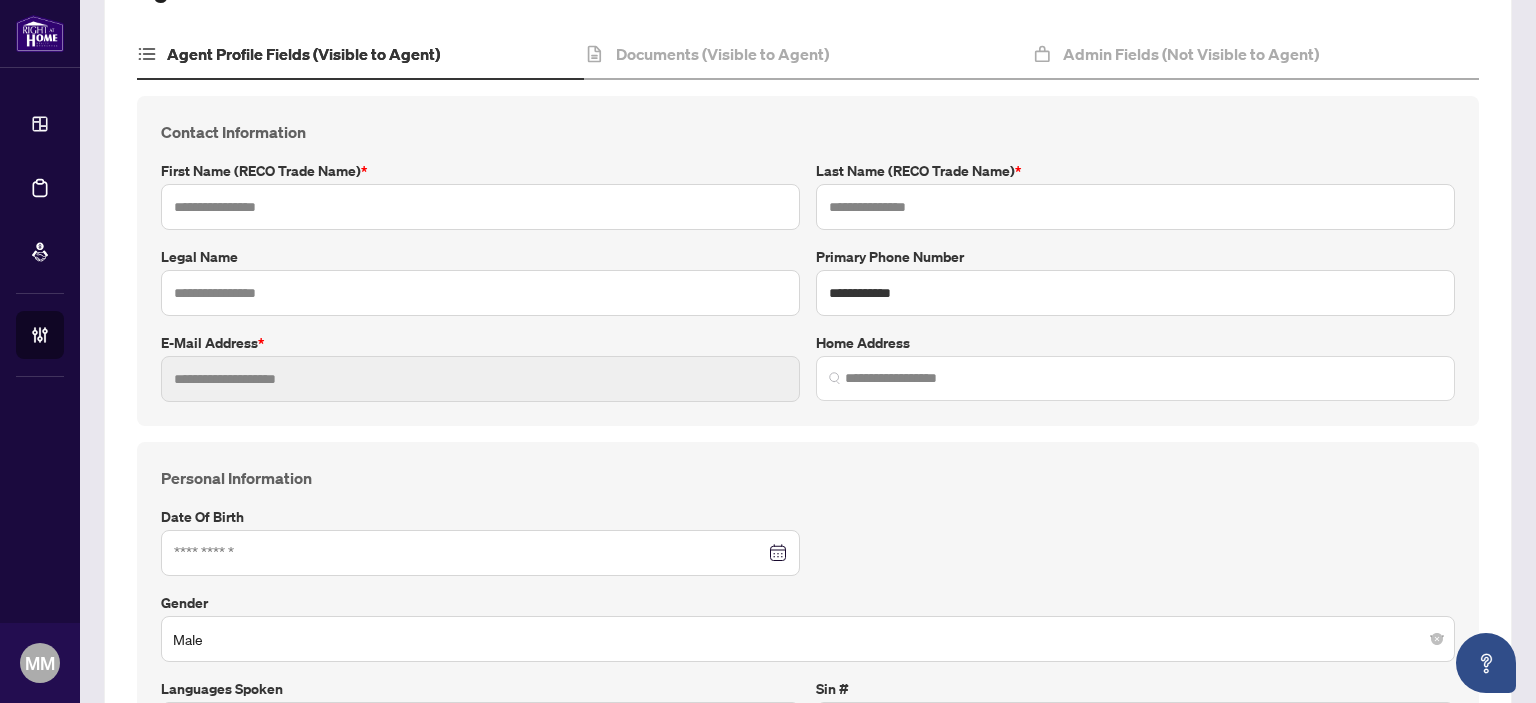 type on "*****" 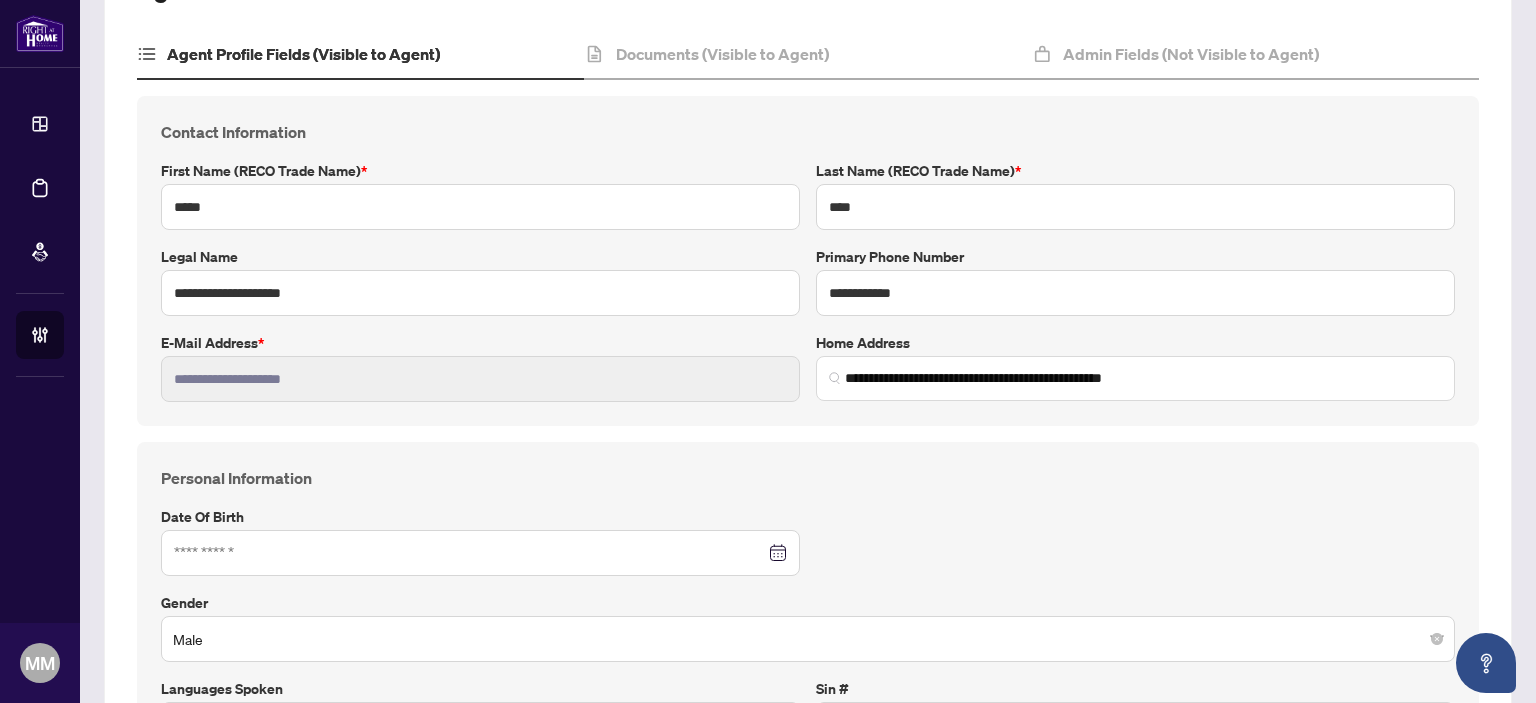 type on "**********" 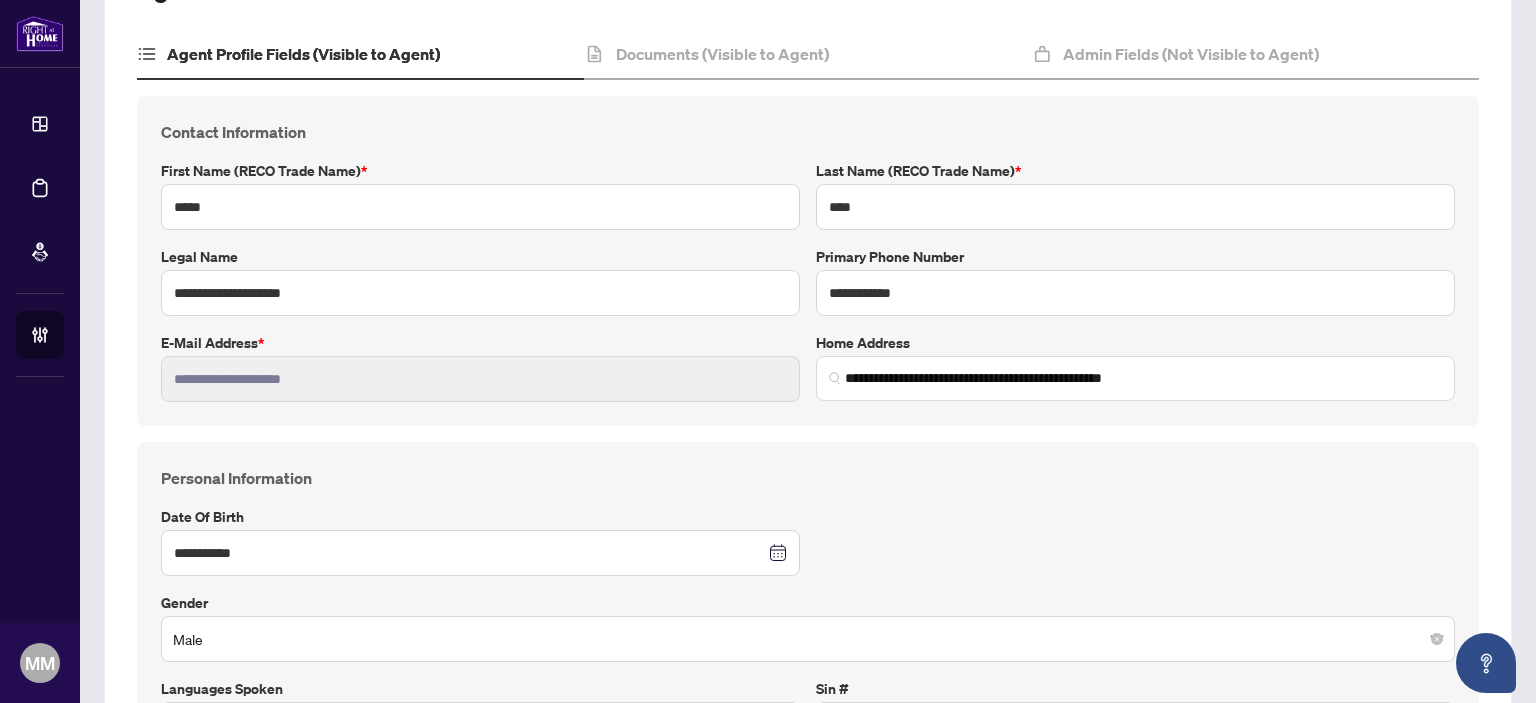 scroll, scrollTop: 1200, scrollLeft: 0, axis: vertical 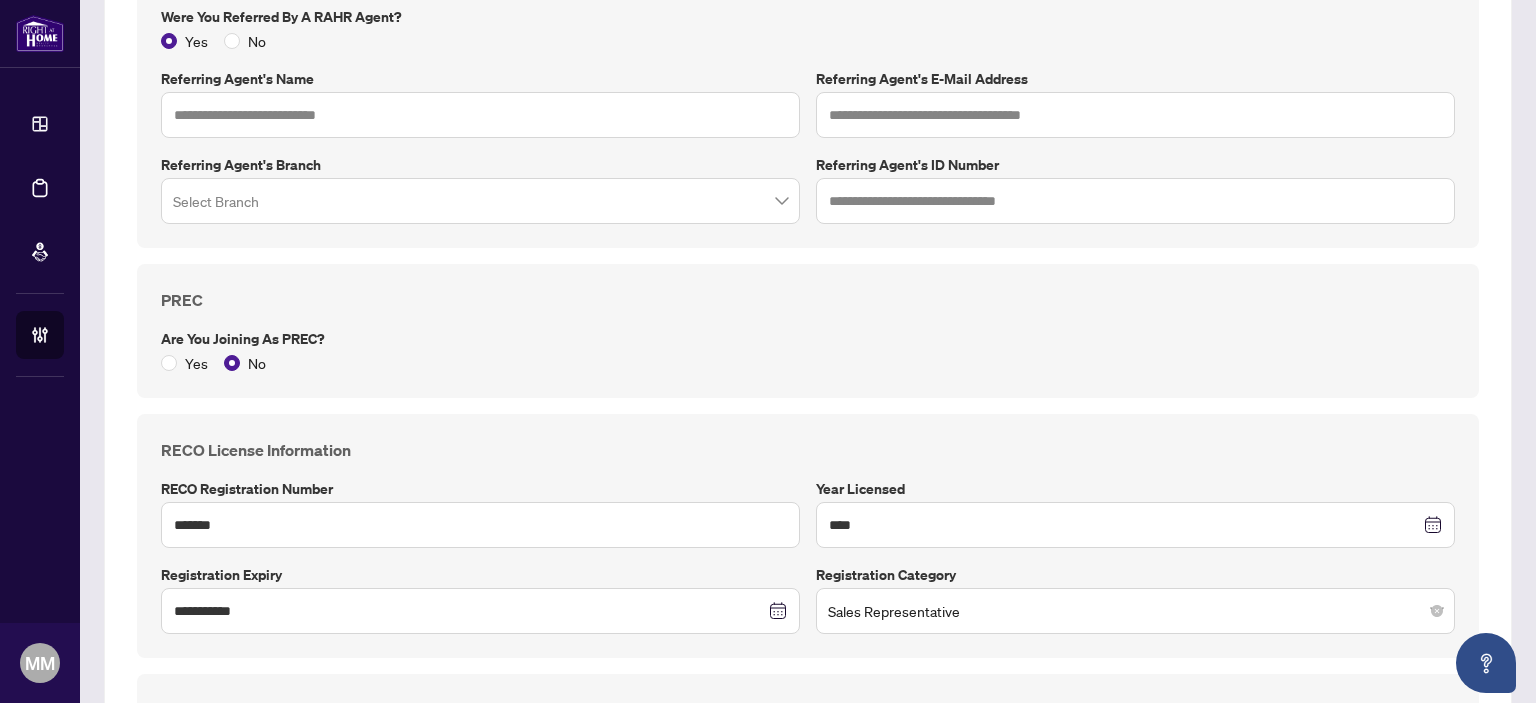 click on "Referral Were you referred by a RAHR Agent? Yes No Referring Agent's Name Referring Agent's E-Mail Address Referring Agent's Branch Select Branch Referring Agent's ID Number" at bounding box center [808, 95] 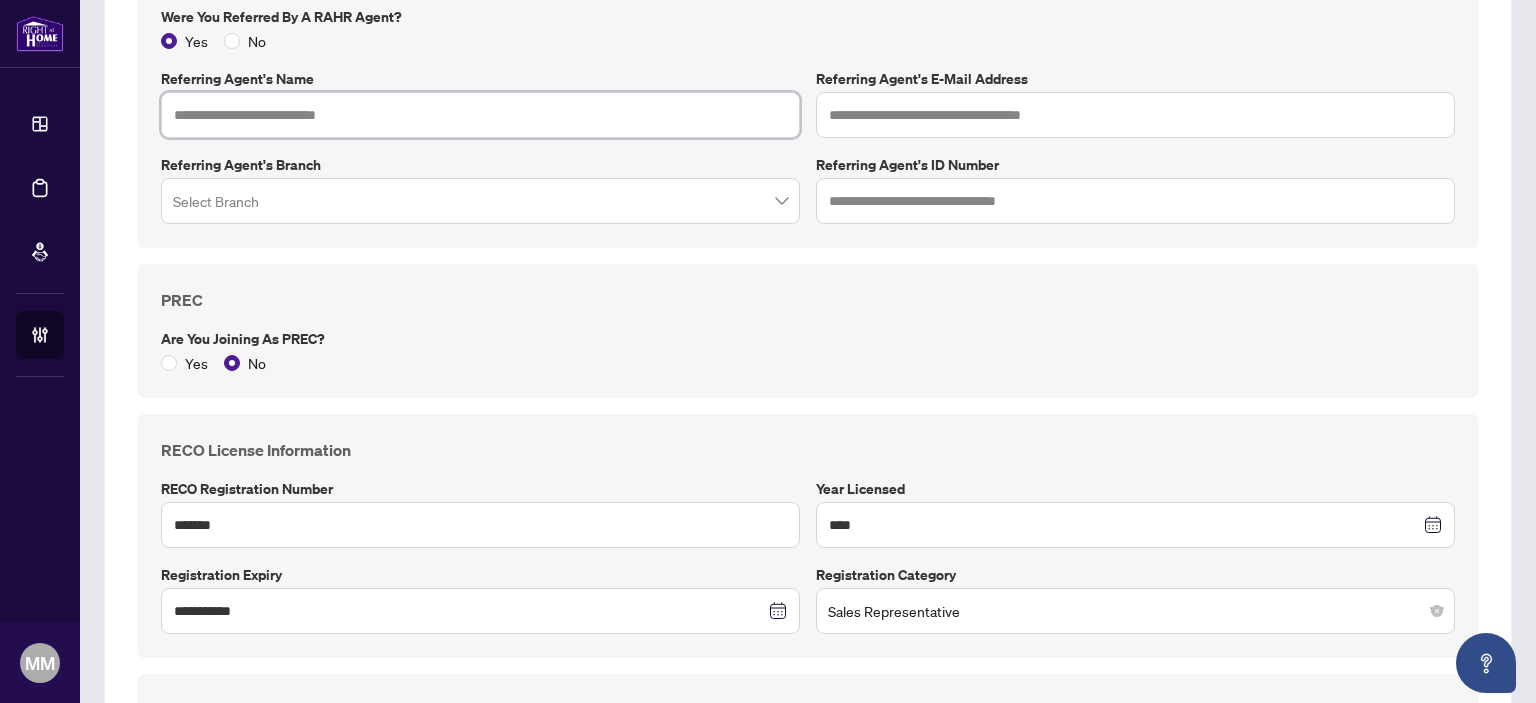 click at bounding box center (480, 115) 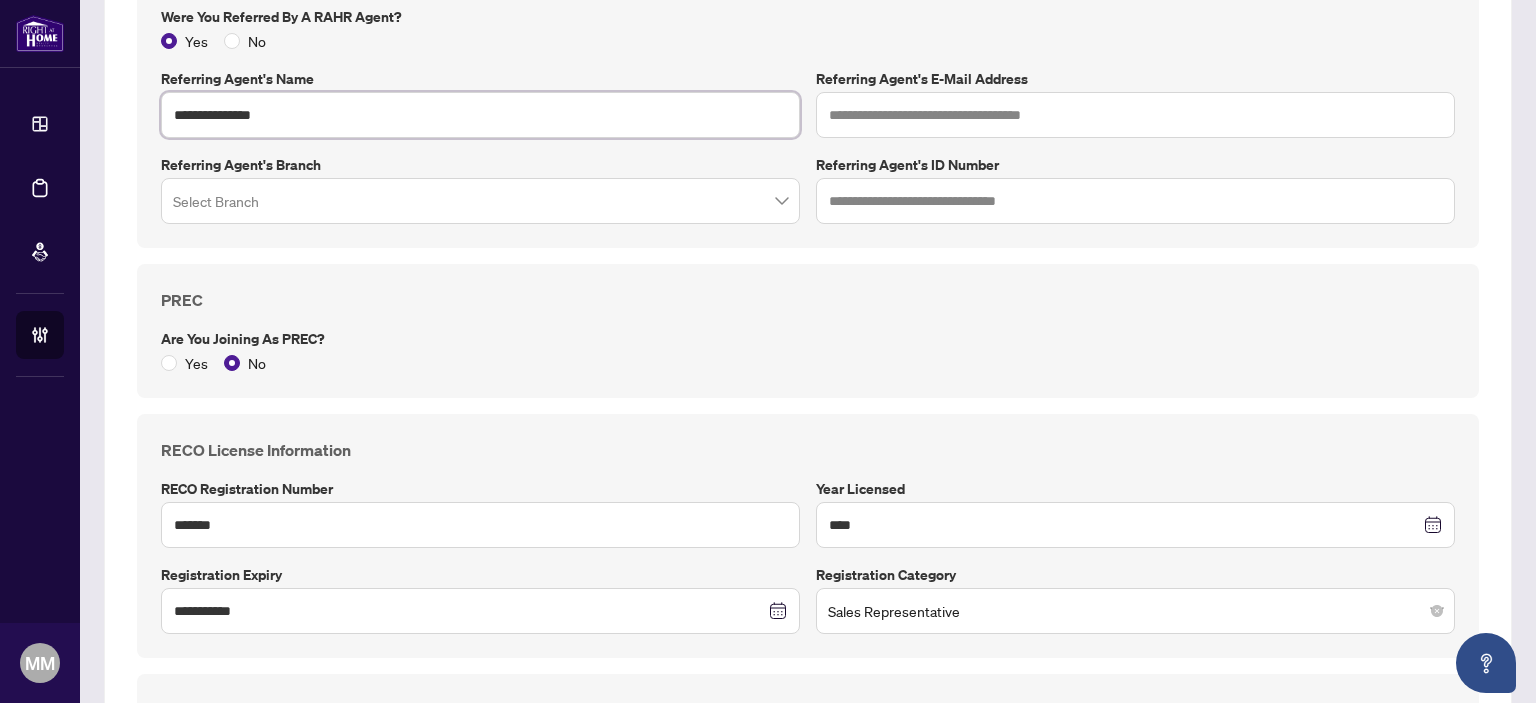 type on "**********" 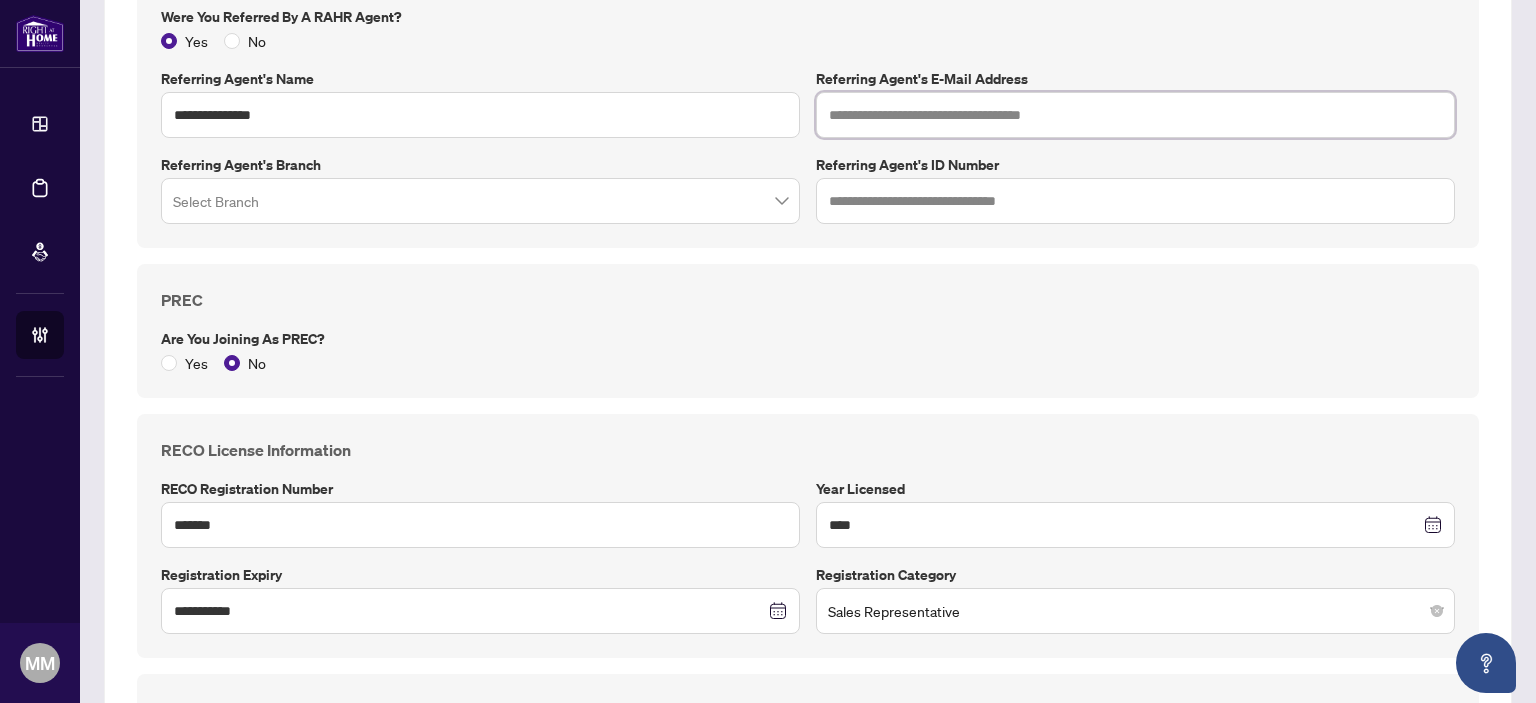 click at bounding box center (1135, 115) 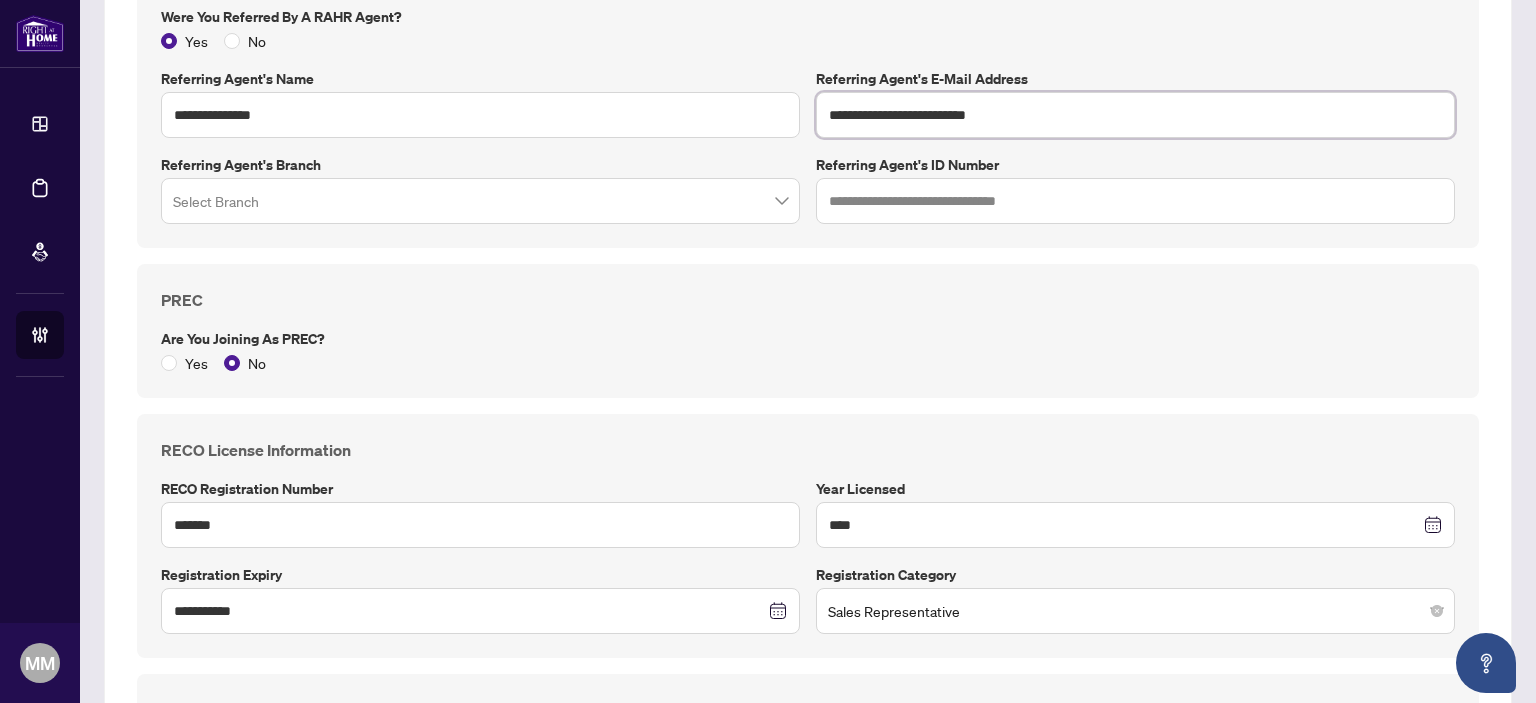 type on "**********" 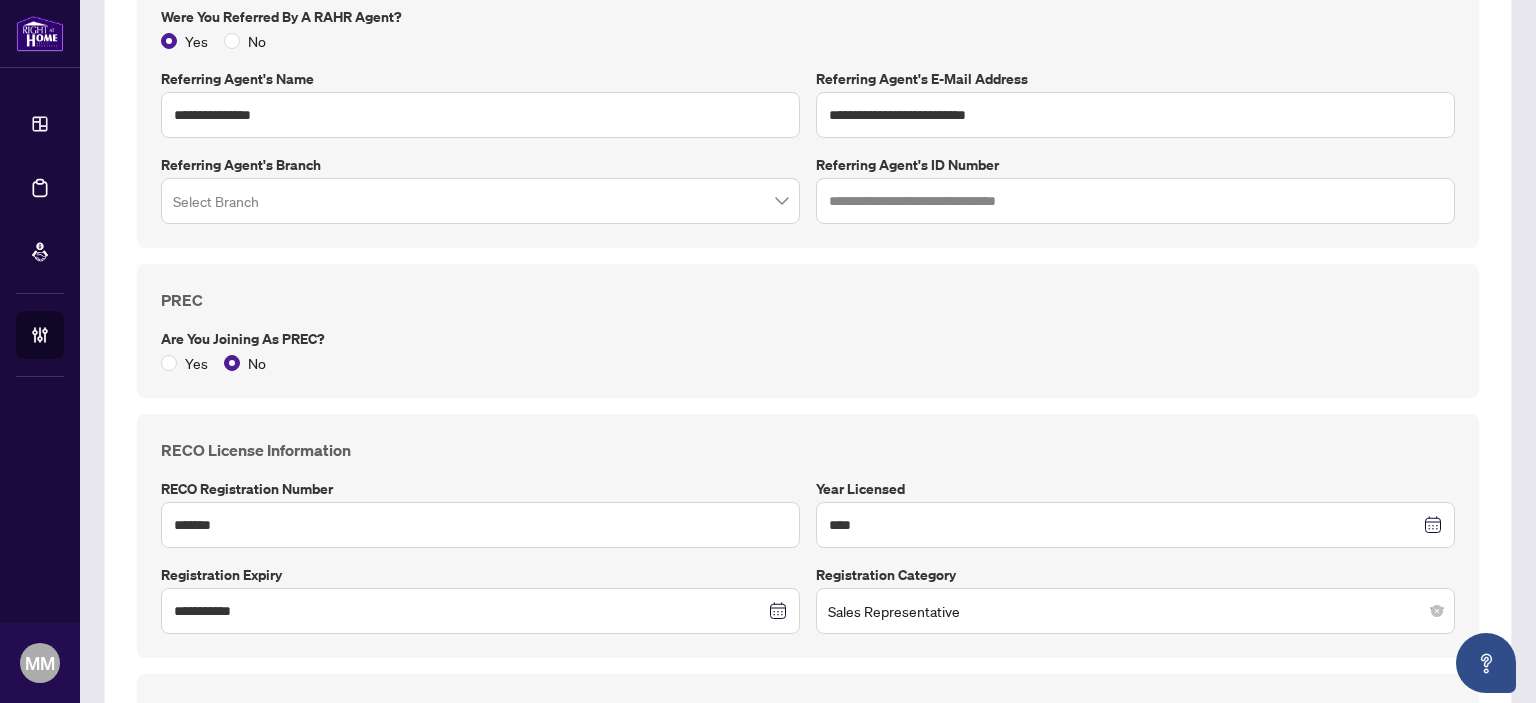 click at bounding box center (471, 204) 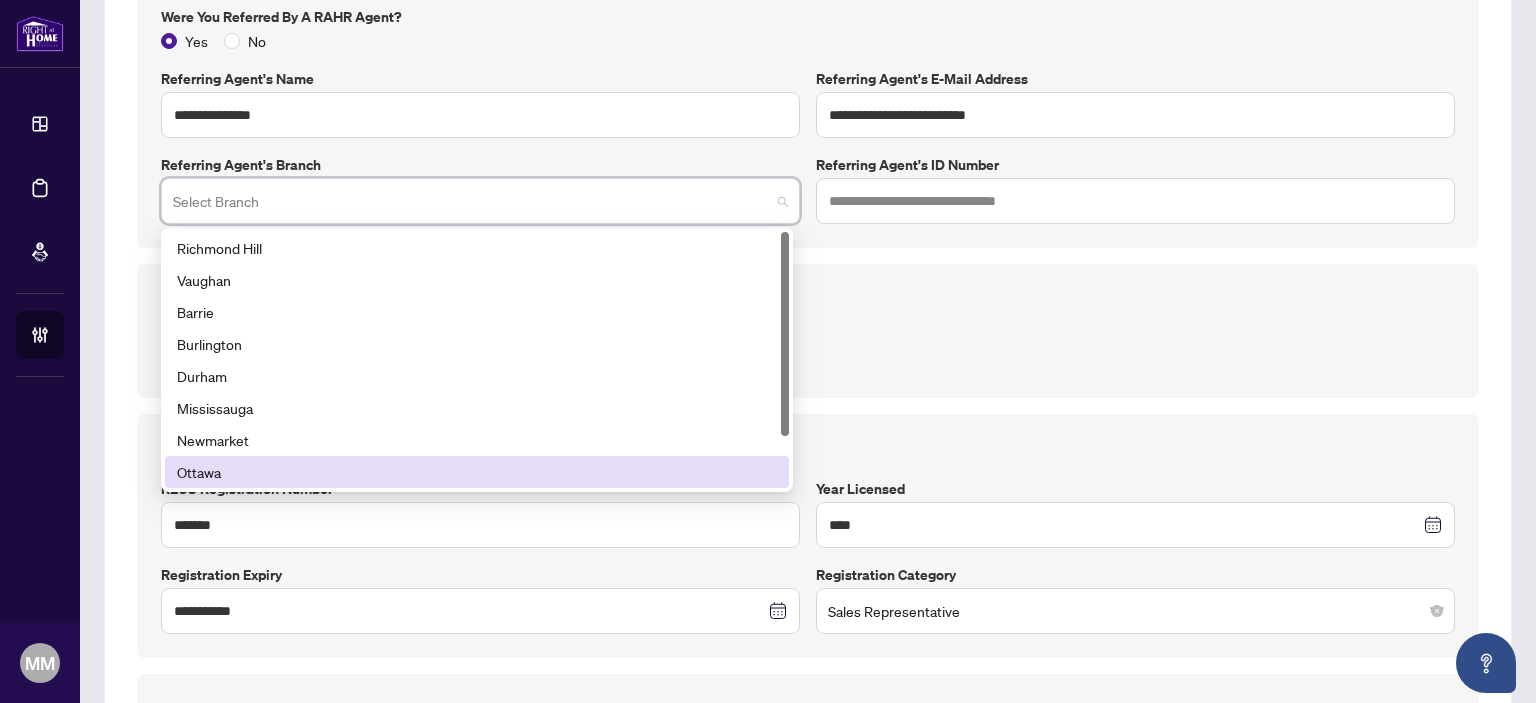 scroll, scrollTop: 64, scrollLeft: 0, axis: vertical 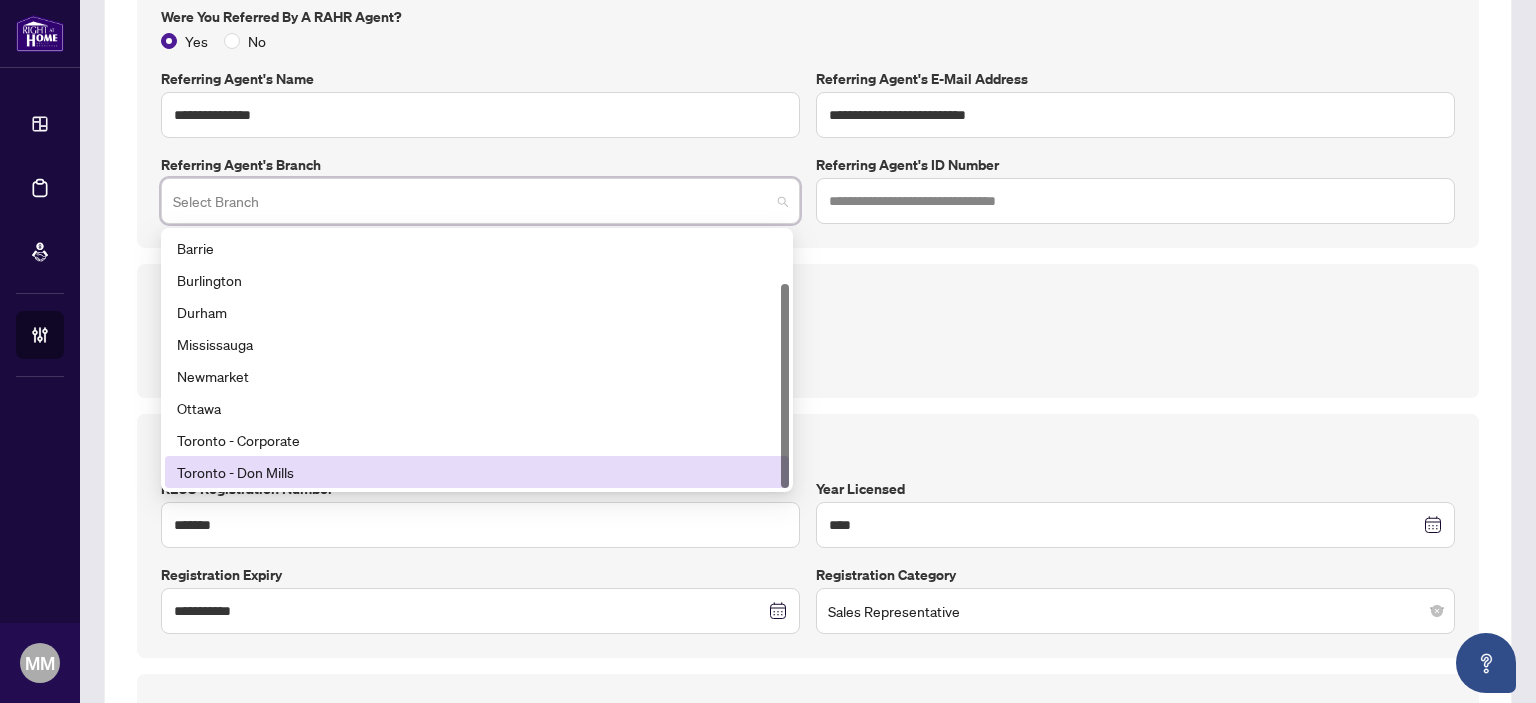 drag, startPoint x: 480, startPoint y: 469, endPoint x: 732, endPoint y: 354, distance: 277 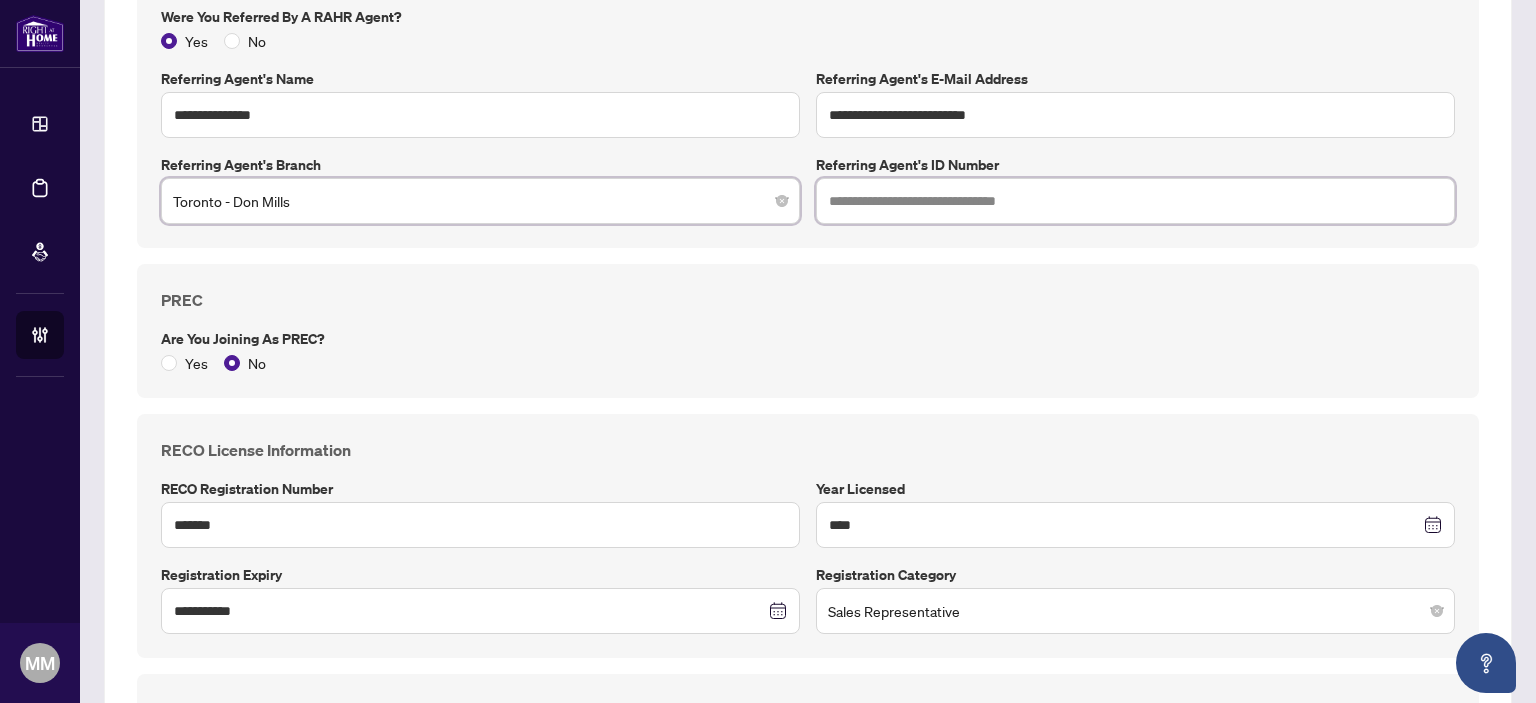 click at bounding box center (1135, 201) 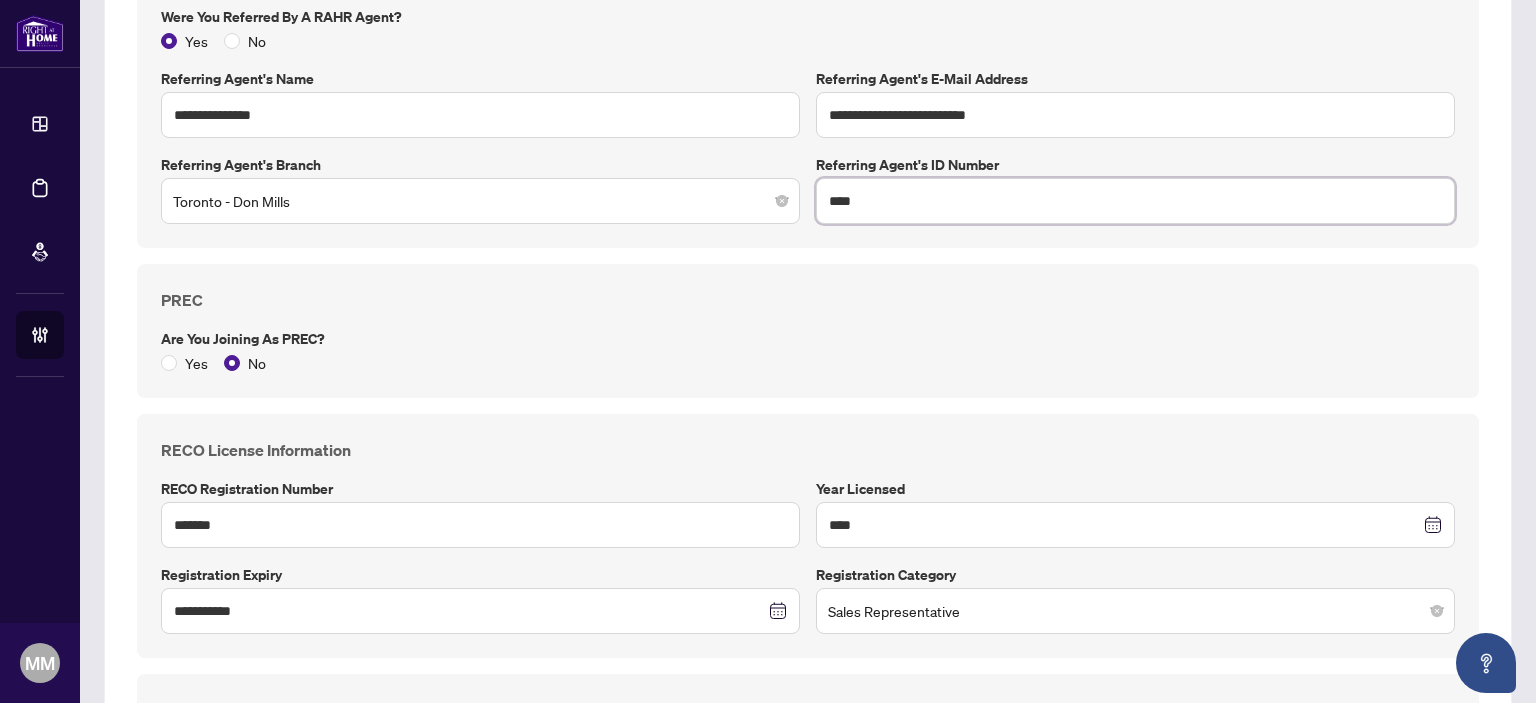 type on "****" 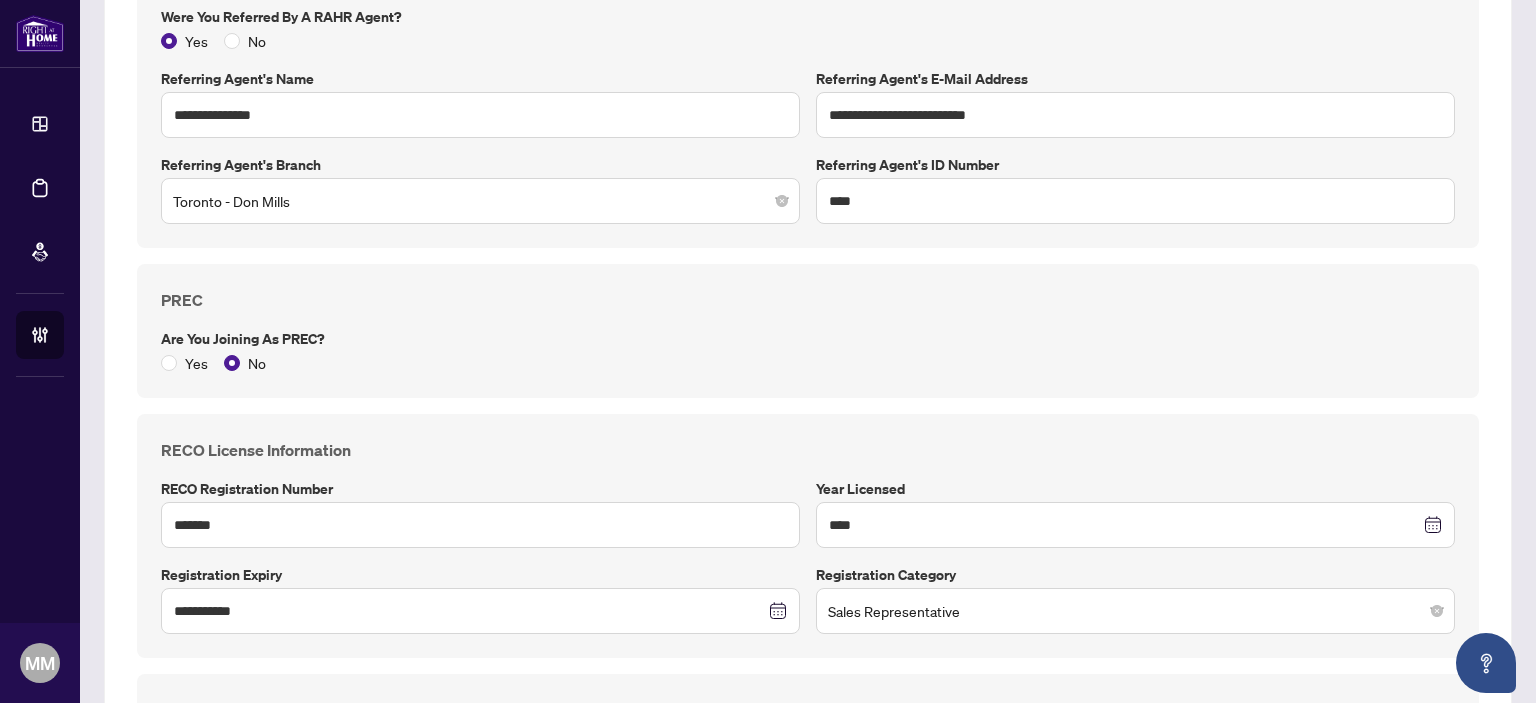 click on "Yes No" at bounding box center [808, 363] 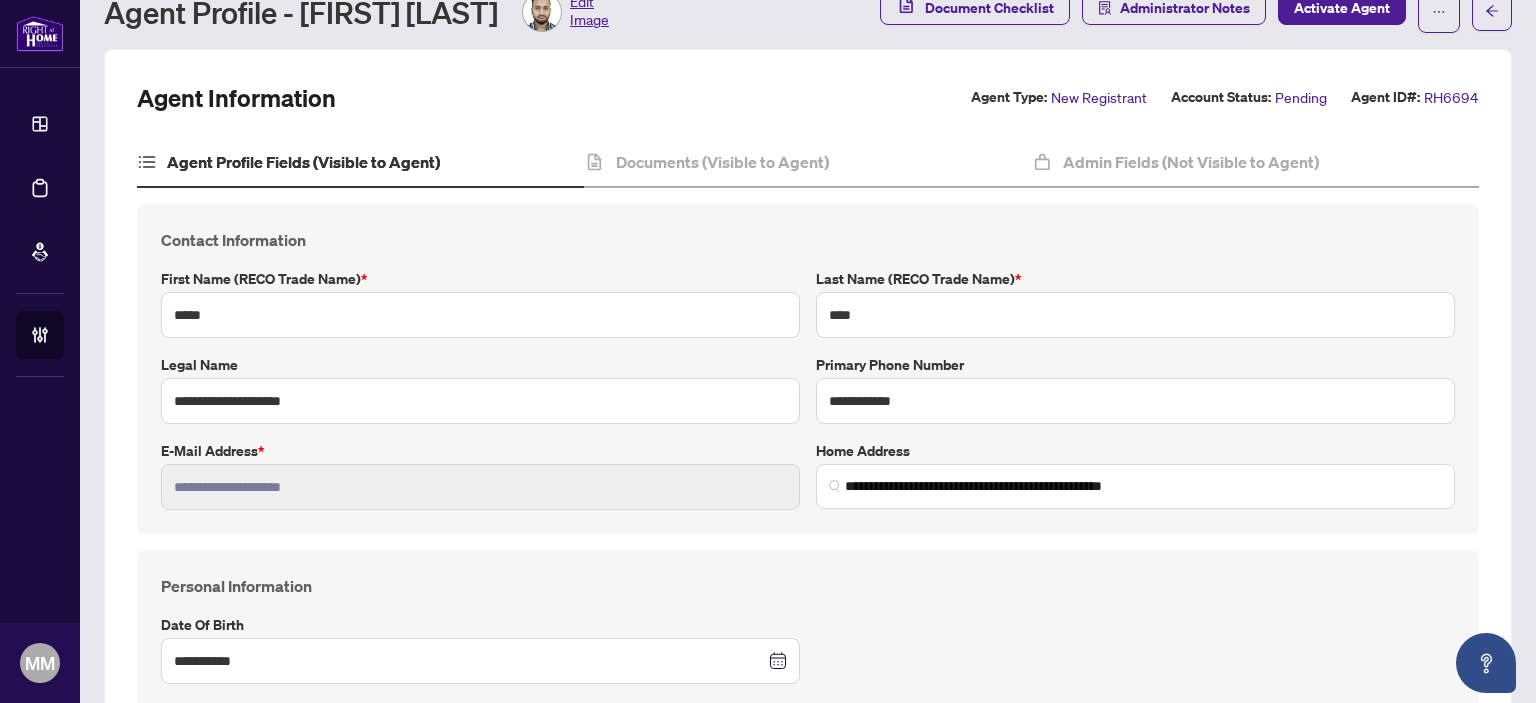 scroll, scrollTop: 100, scrollLeft: 0, axis: vertical 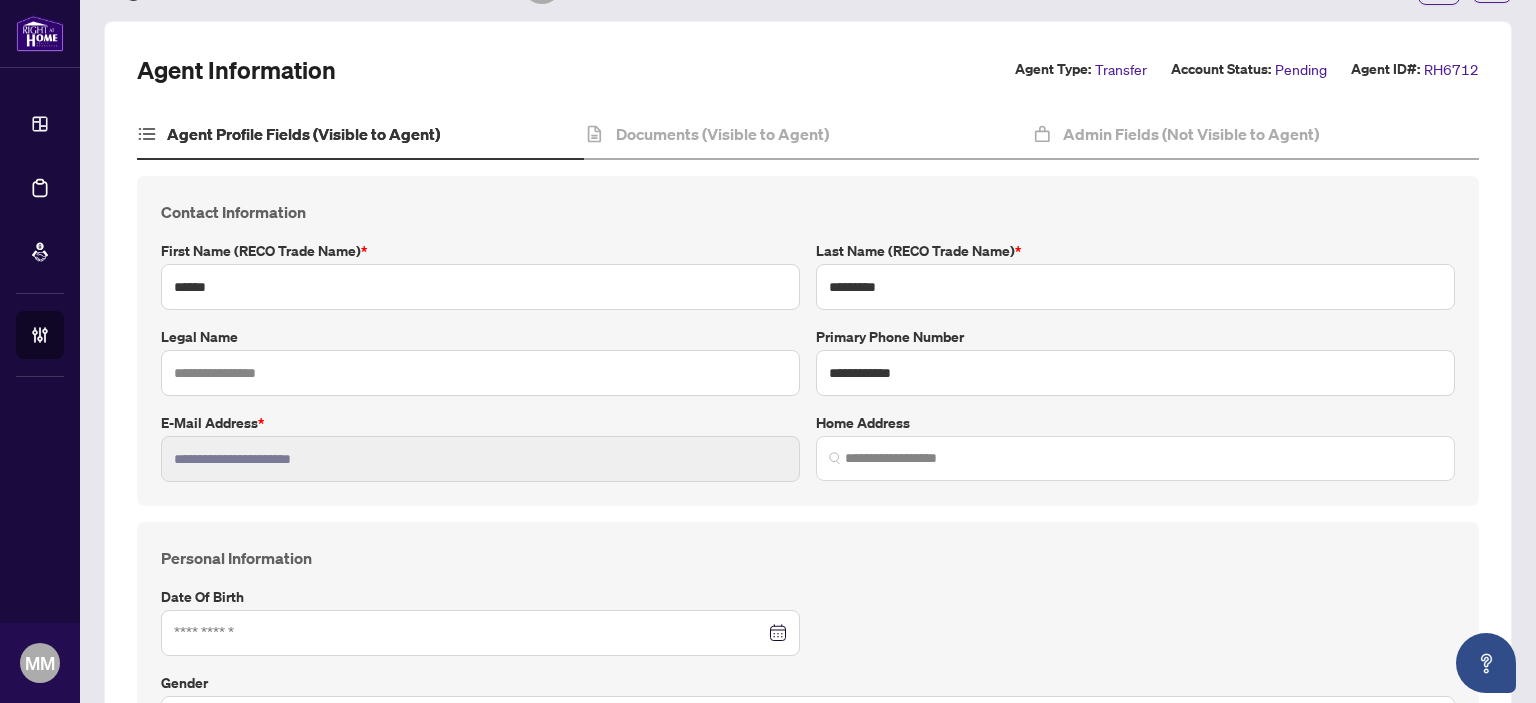 type on "**********" 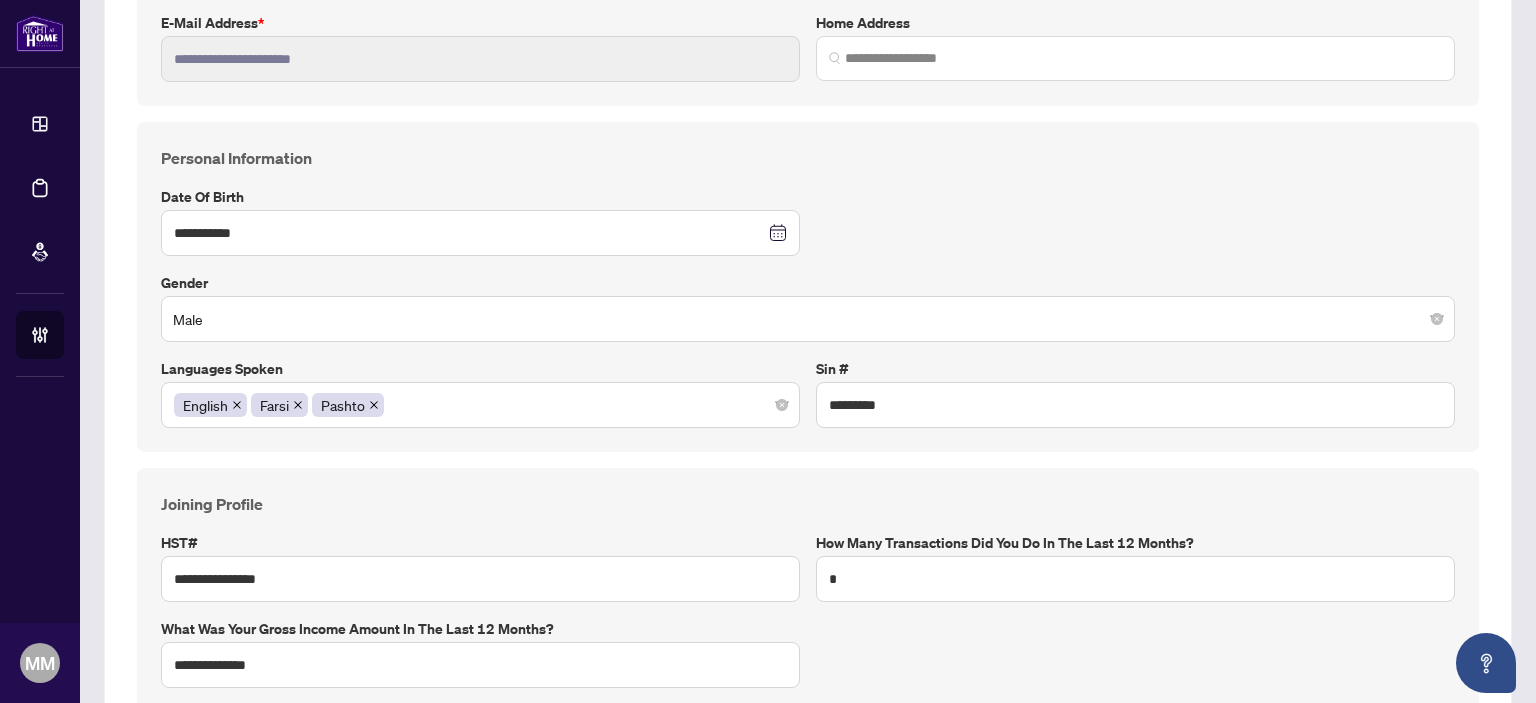 scroll, scrollTop: 0, scrollLeft: 0, axis: both 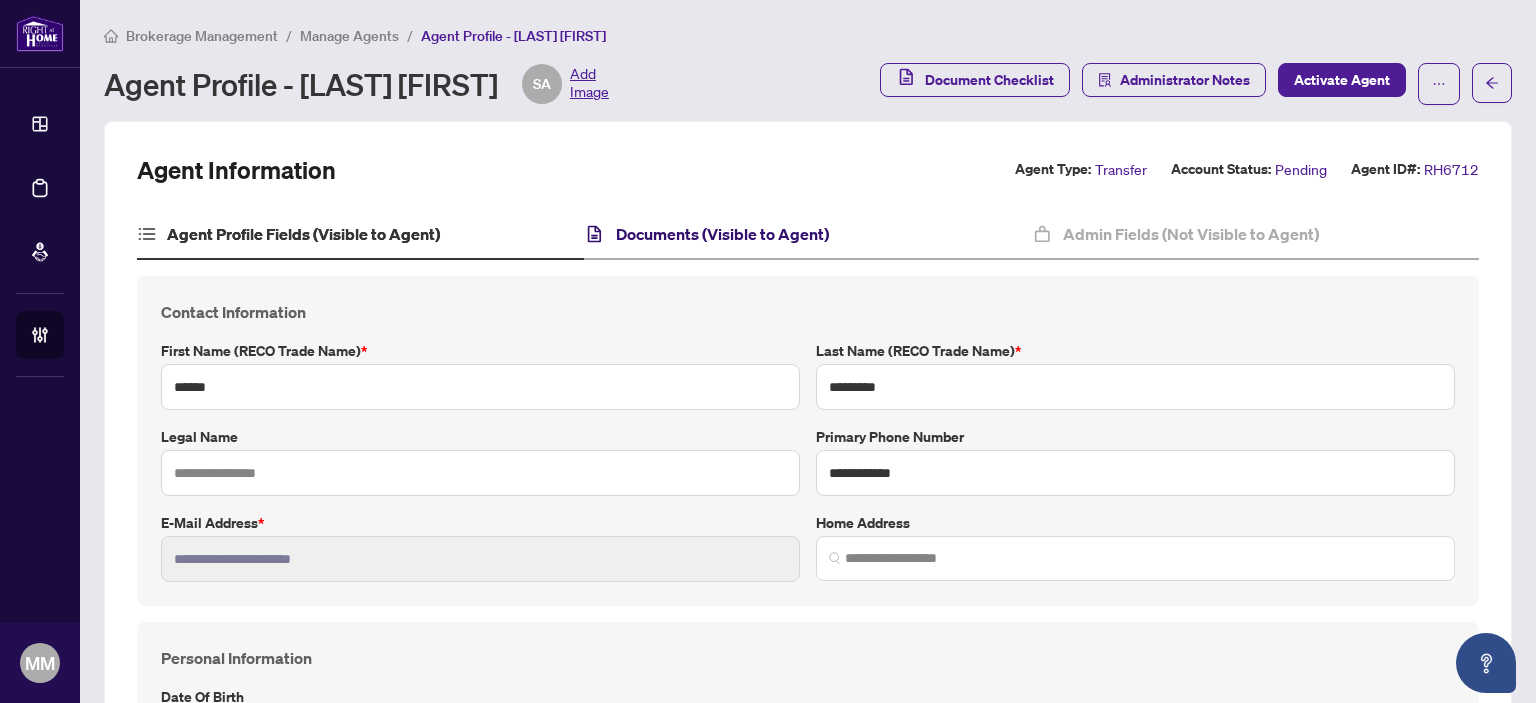 click on "Documents (Visible to Agent)" at bounding box center (722, 234) 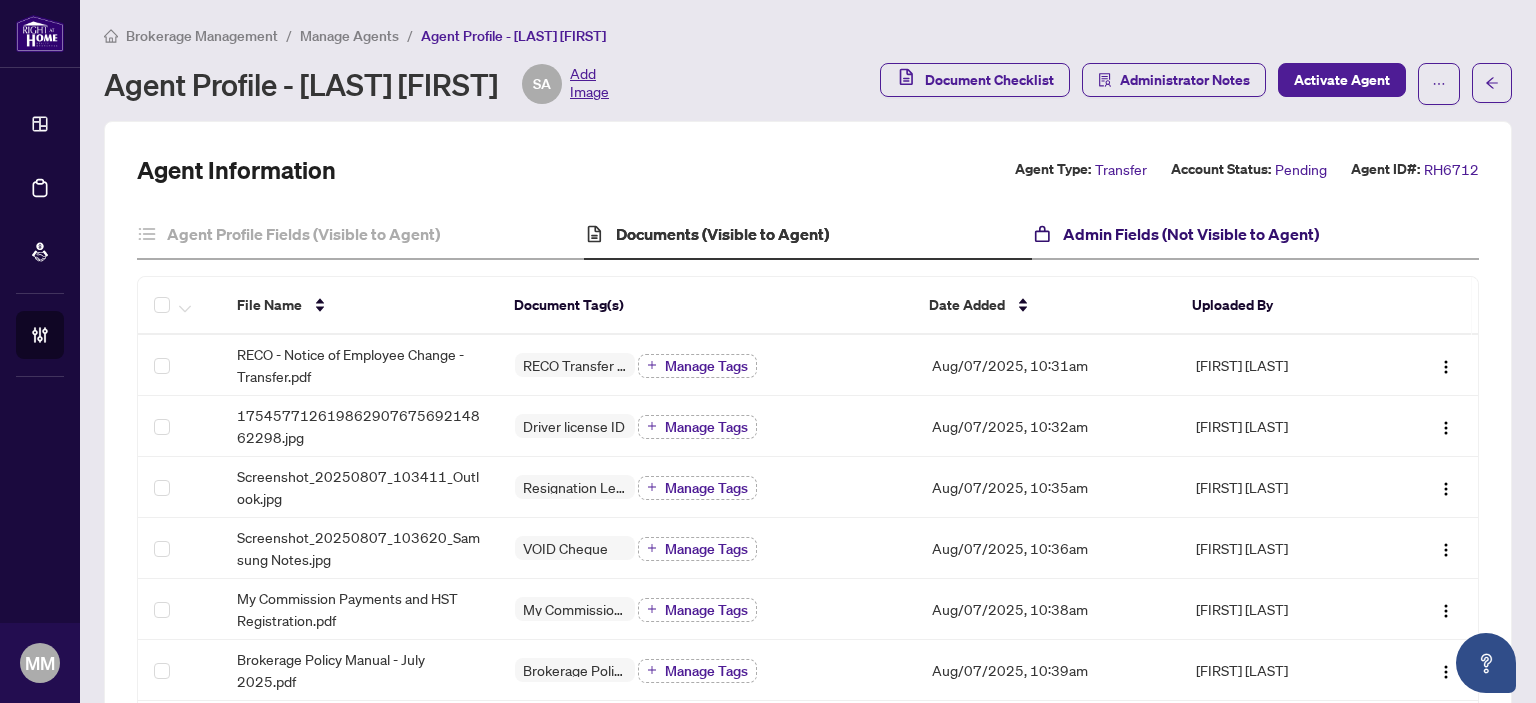 click on "Admin Fields (Not Visible to Agent)" at bounding box center [1191, 234] 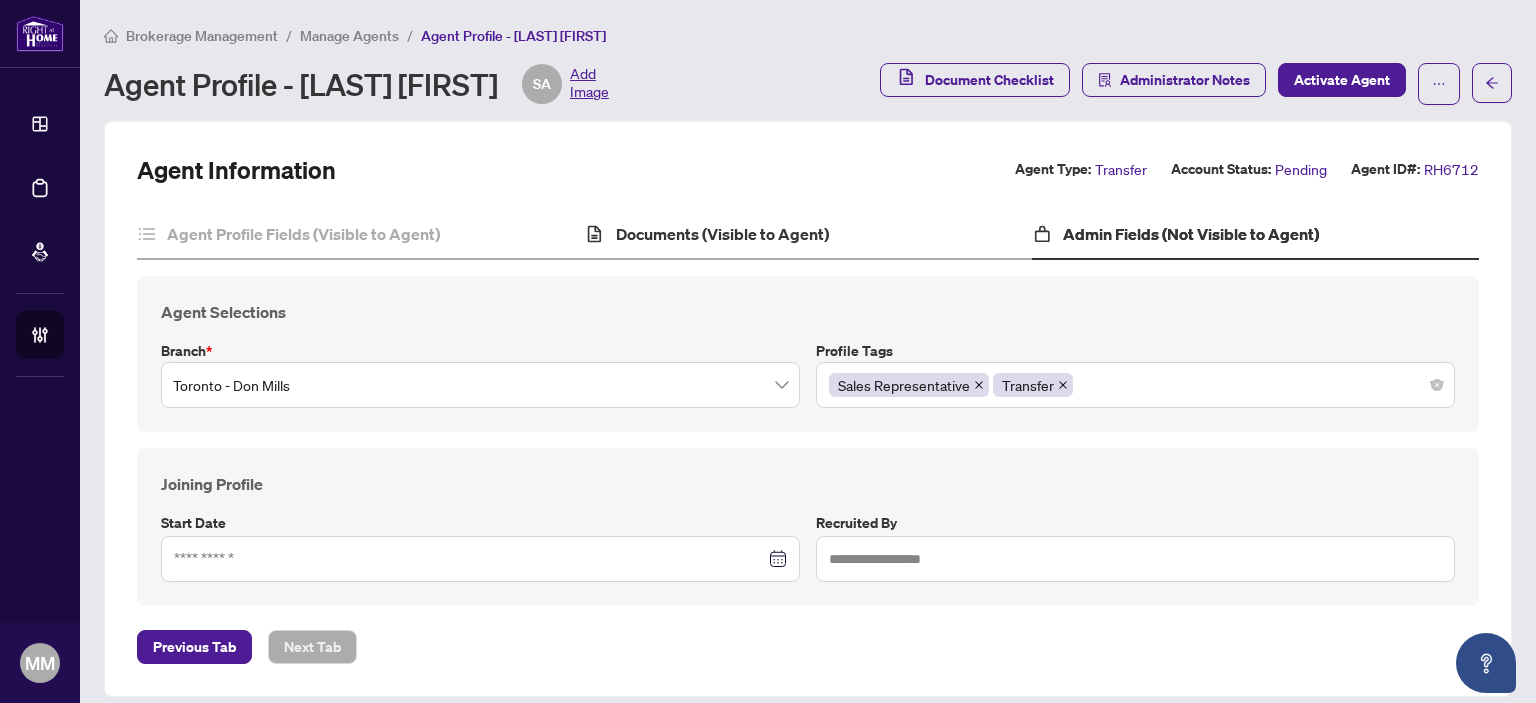 scroll, scrollTop: 15, scrollLeft: 0, axis: vertical 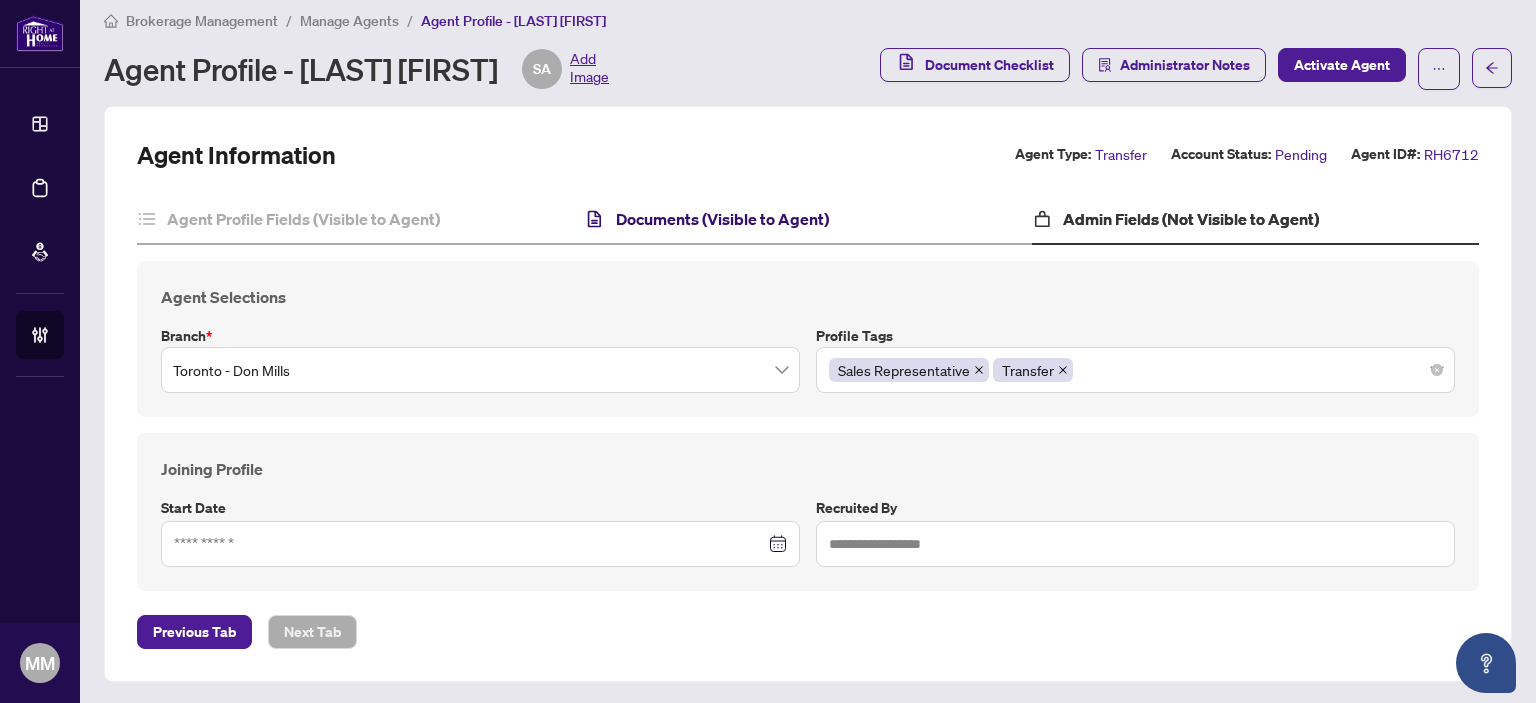 click on "Documents (Visible to Agent)" at bounding box center (722, 219) 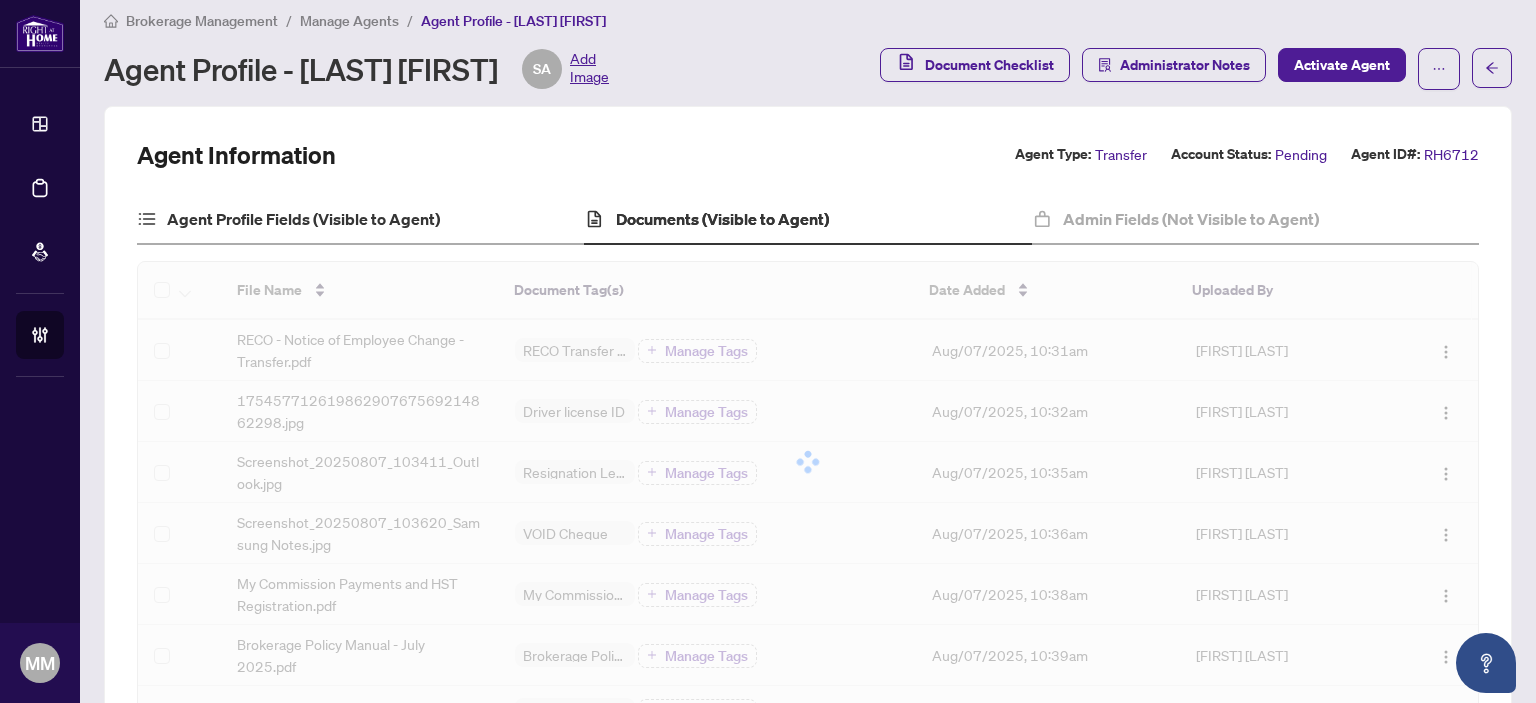 scroll, scrollTop: 0, scrollLeft: 0, axis: both 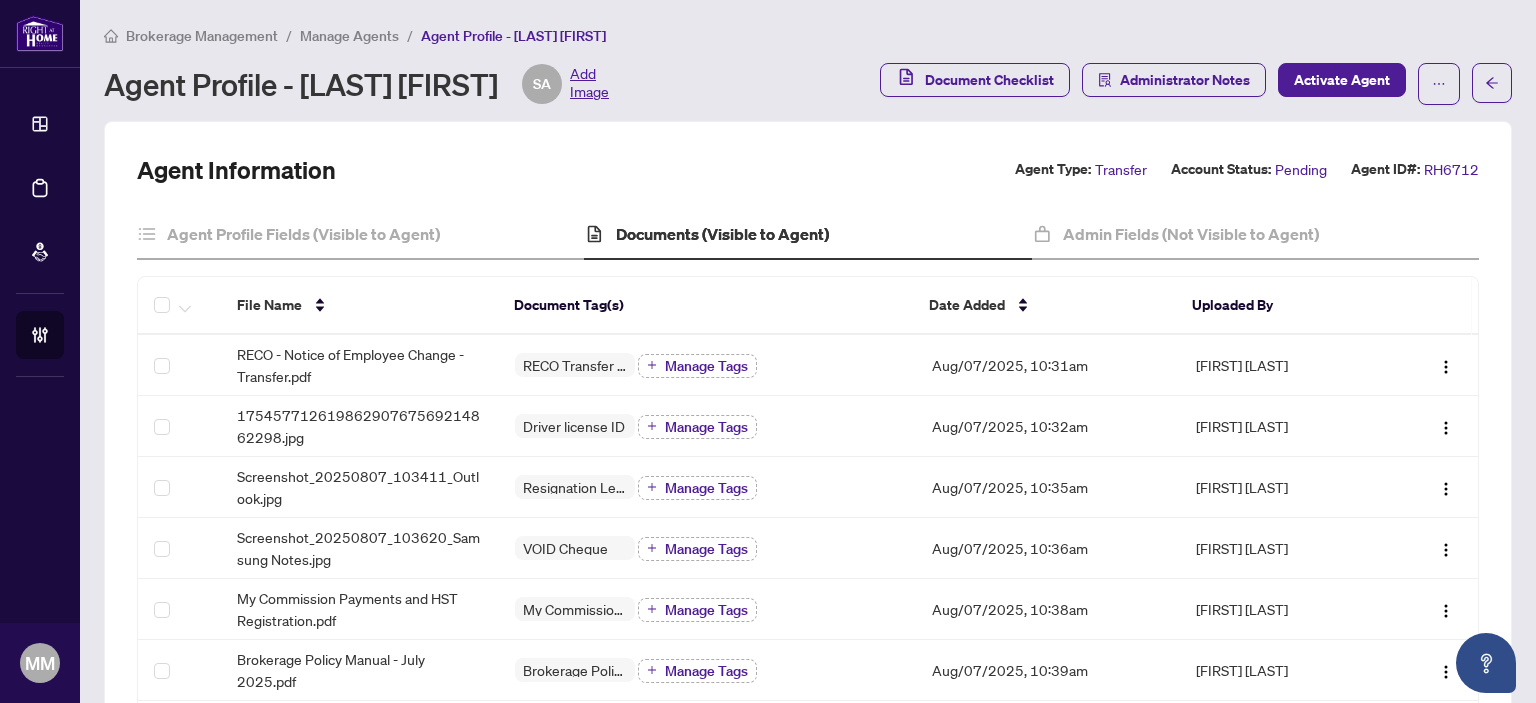 click on "File Name Document Tag(s) Date Added Uploaded By             RECO - Notice of Employee Change - Transfer.pdf RECO Transfer Form Manage Tags Aug/07/[YEAR], [TIME]am [LAST] [FIRST] [NUMBER].jpg Driver license ID Manage Tags Aug/07/[YEAR], [TIME]am [LAST] Screenshot_[YEAR]0807_[TIME]11_Outlook.jpg Resignation Letter (From previous Brokerage) Manage Tags Aug/07/[YEAR], [TIME]am [LAST] Screenshot_[YEAR]0807_[TIME]20_Samsung Notes.jpg VOID Cheque Manage Tags Aug/07/[YEAR], [TIME]am [LAST] My Commission Payments and HST Registration.pdf My Commission Payments & HST Registration Manage Tags Aug/07/[YEAR], [TIME]am [LAST] Brokerage Policy Manual - July [YEAR].pdf Brokerage Policy Manual Manage Tags Aug/07/[YEAR], [TIME]am [LAST] Quarterly Fees Billing Authorization.pdf Quarterly Fee Auto-Debit Authorization Manage Tags Aug/07/[YEAR], [TIME]am [LAST] Independent Contractor Agreement - ICA.pdf Independent Contractor Agreement Manage Tags Aug/07/[YEAR], [TIME]am" at bounding box center [808, 685] 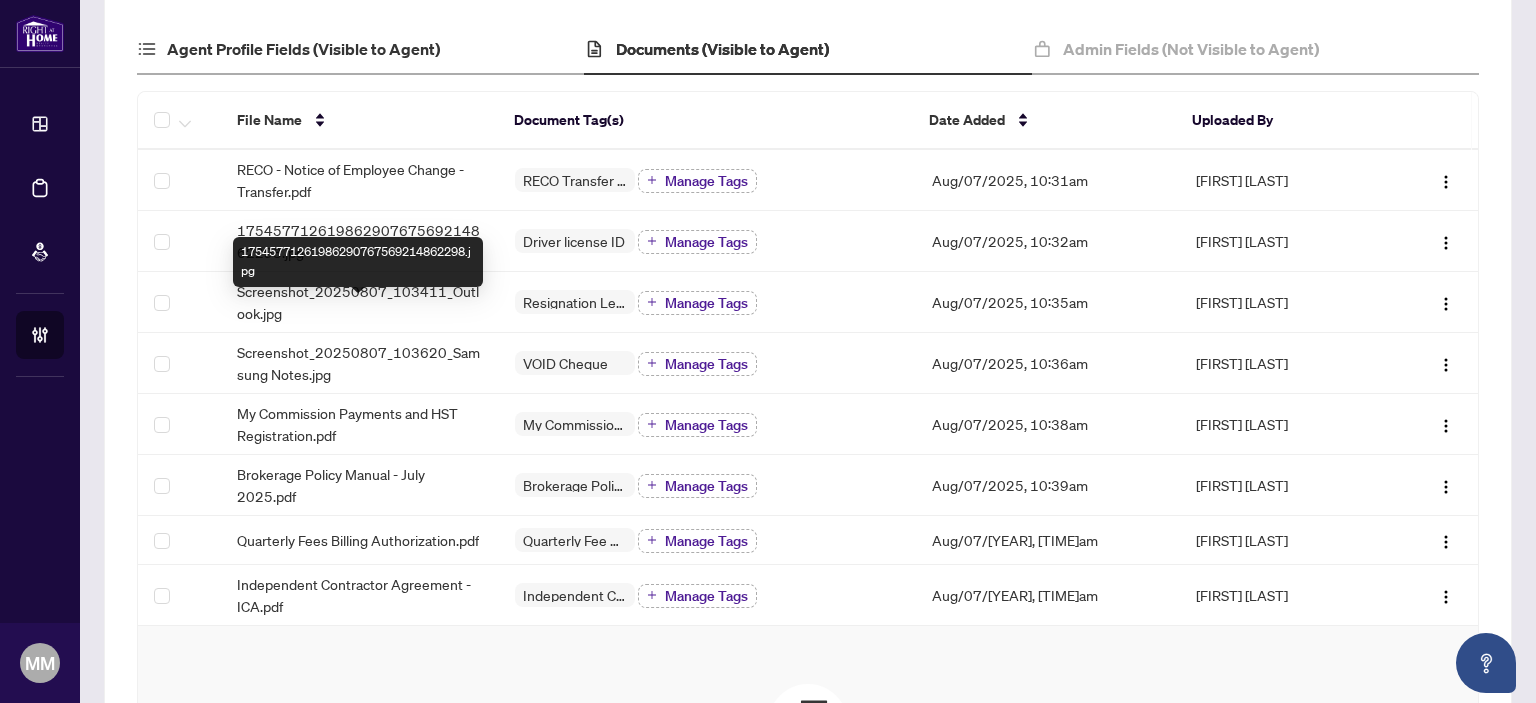 scroll, scrollTop: 100, scrollLeft: 0, axis: vertical 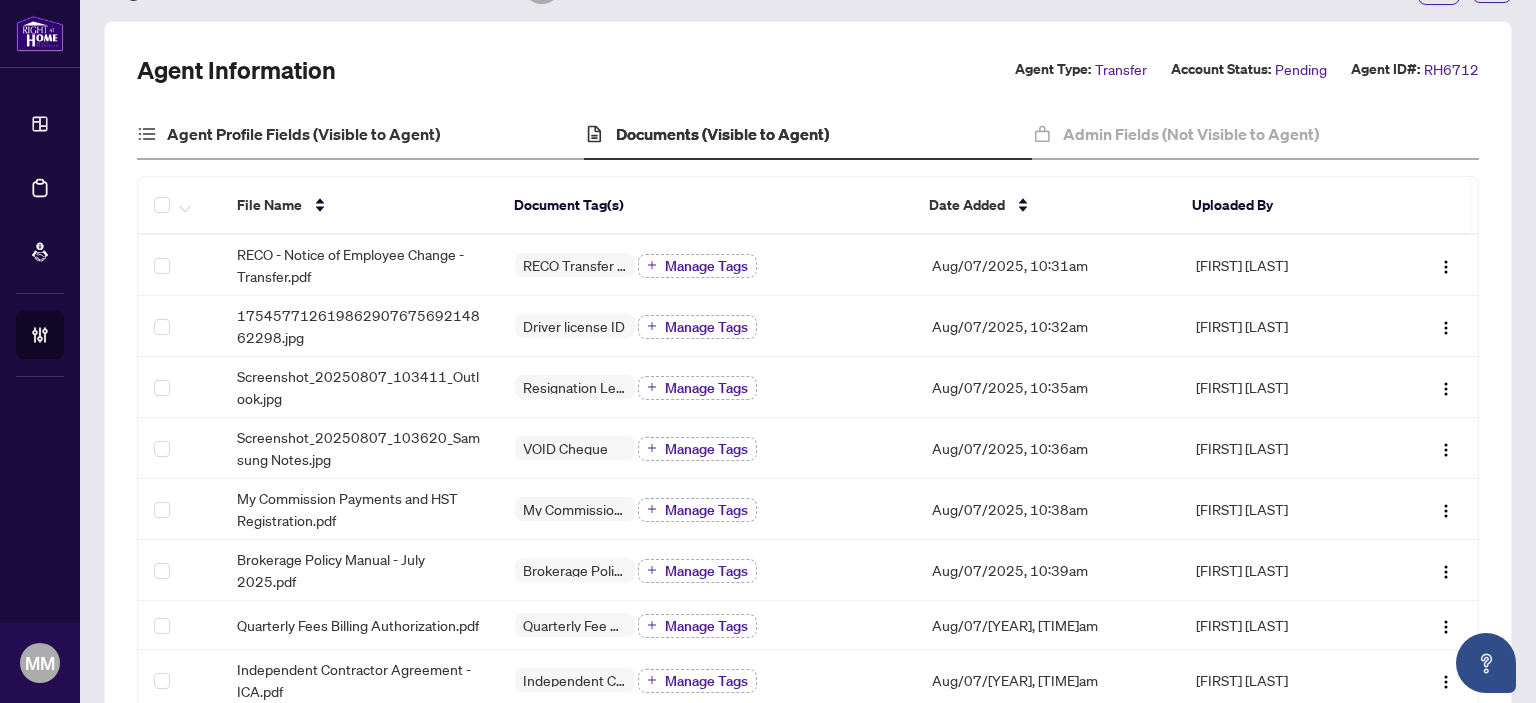 click on "Agent Profile Fields (Visible to Agent)" at bounding box center [360, 135] 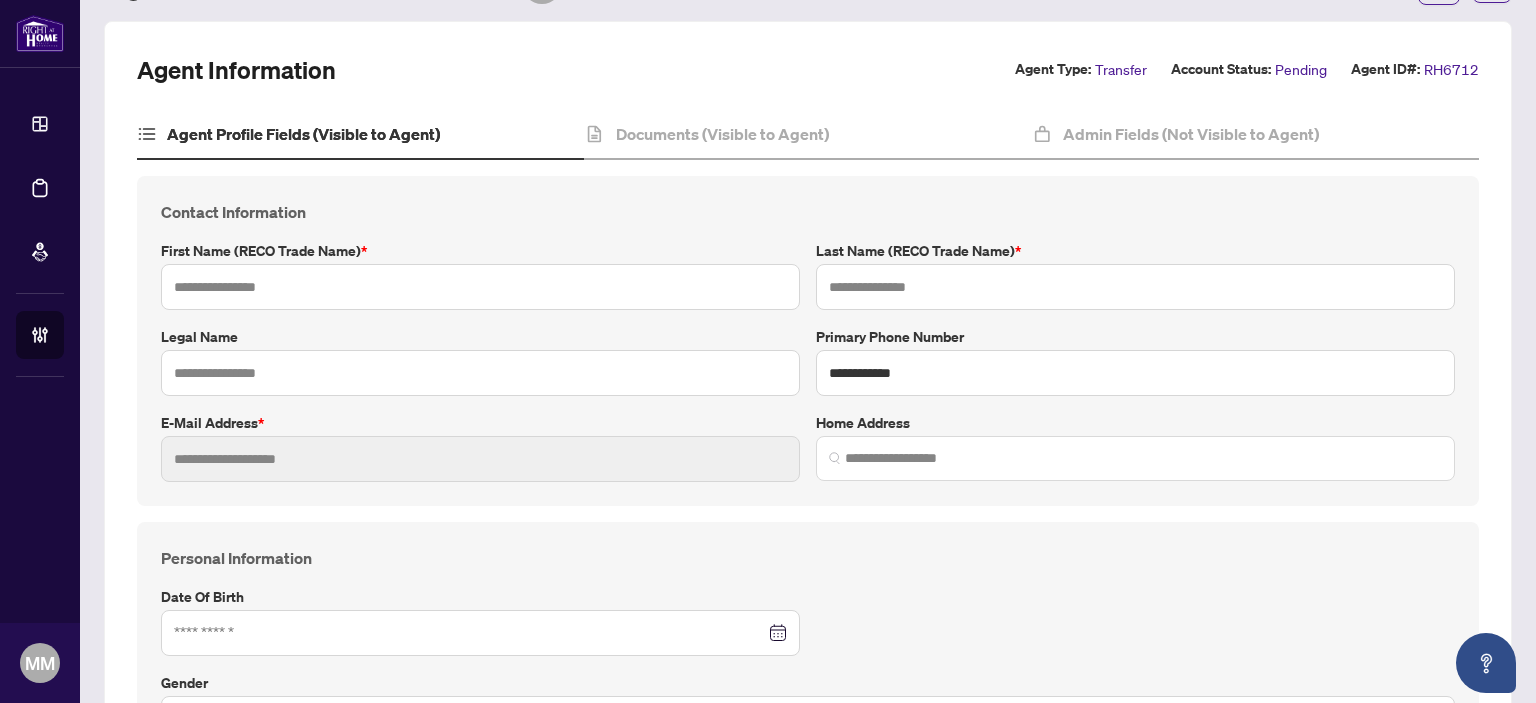 type on "******" 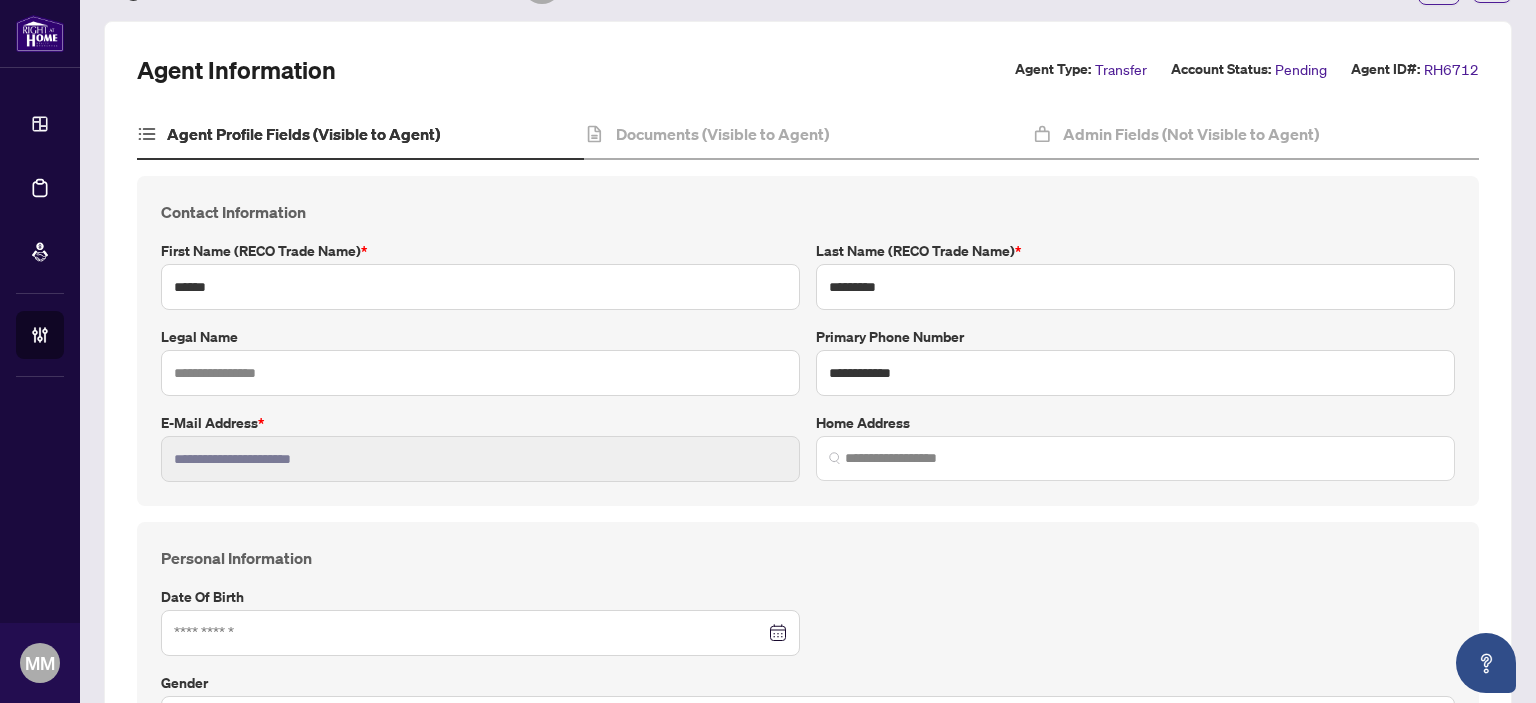type on "*********" 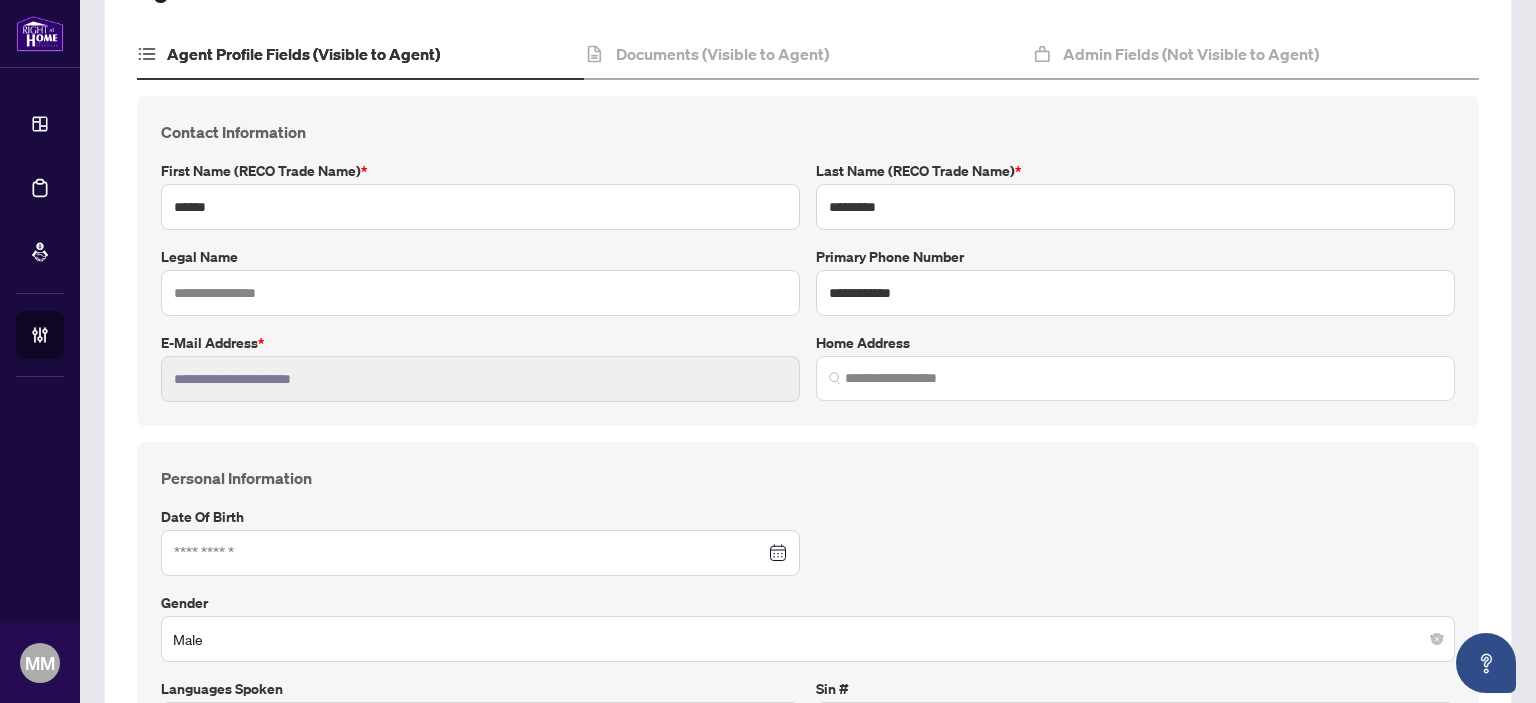 type on "**********" 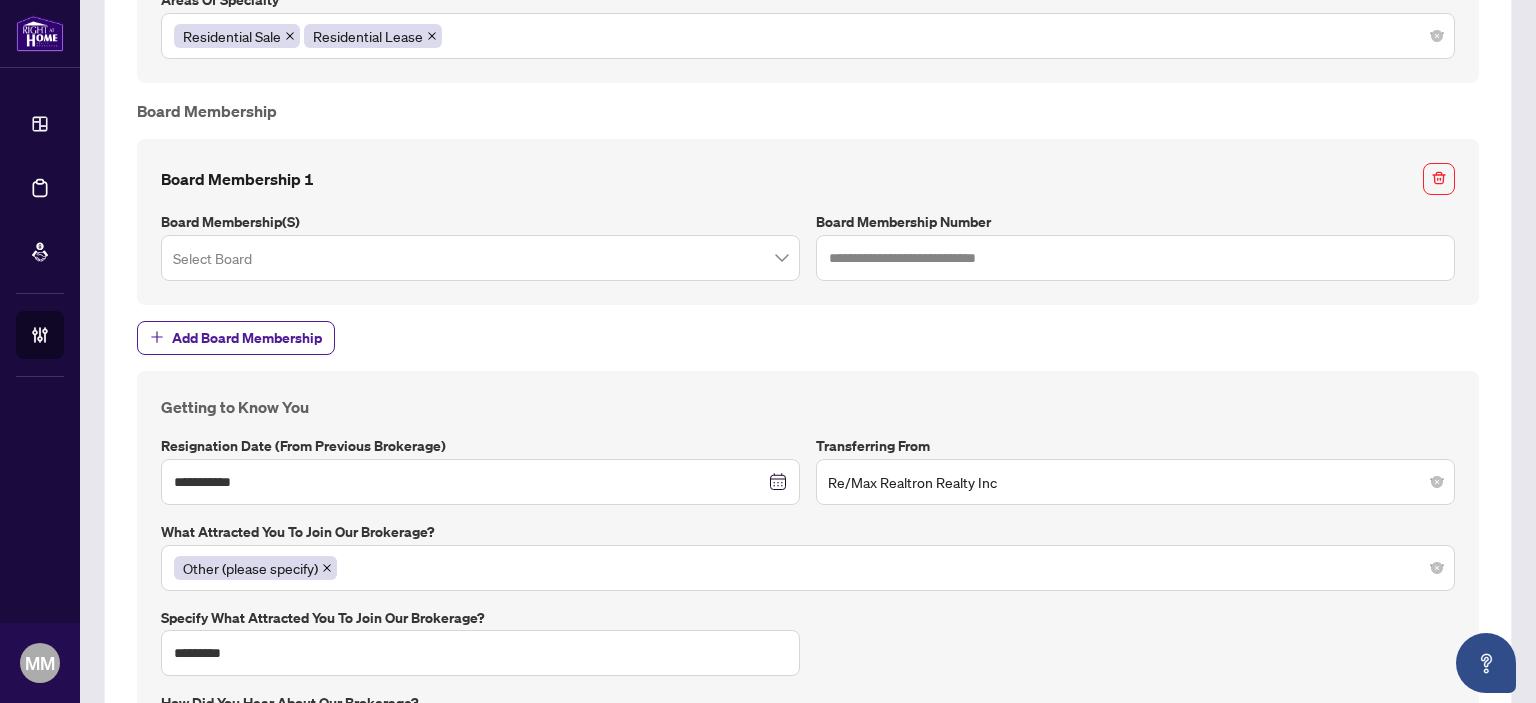scroll, scrollTop: 2051, scrollLeft: 0, axis: vertical 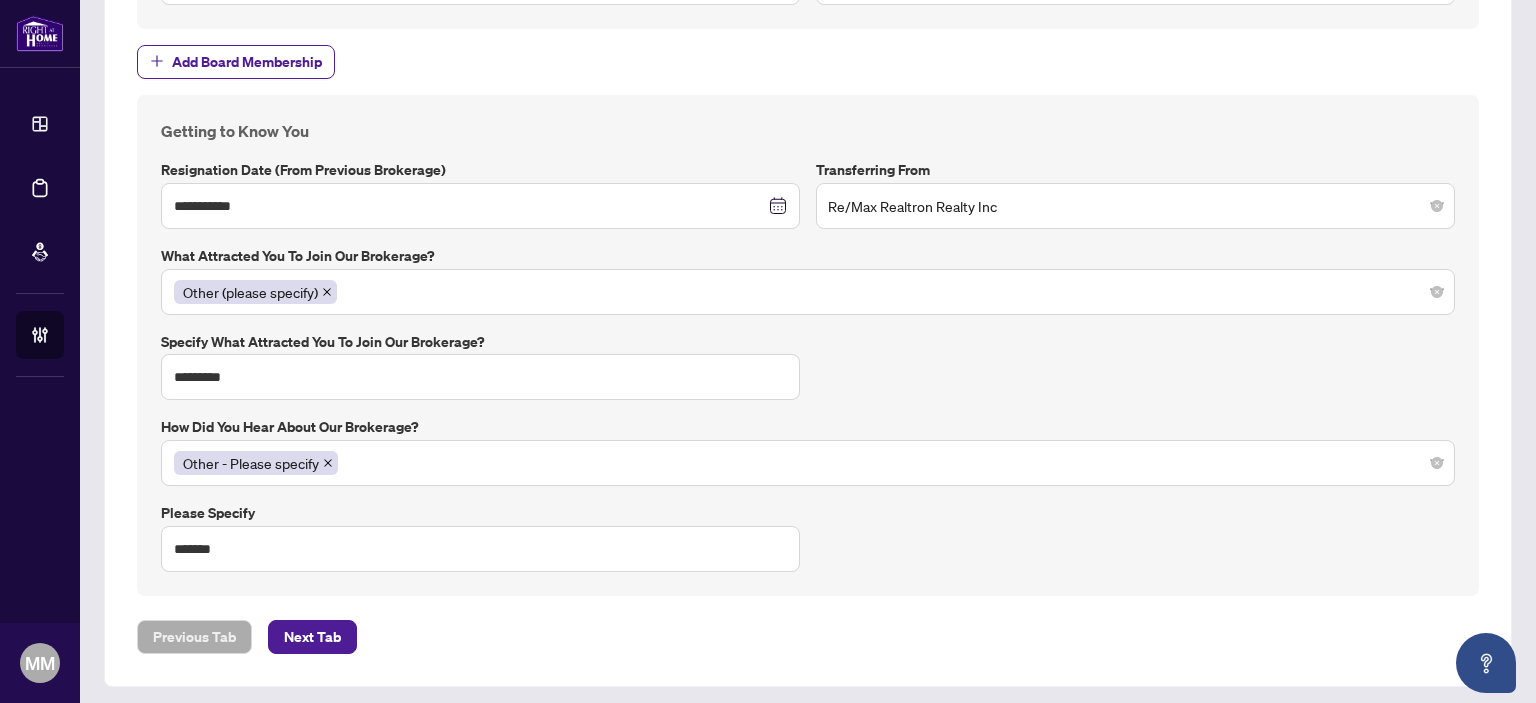 click on "**********" at bounding box center (808, 346) 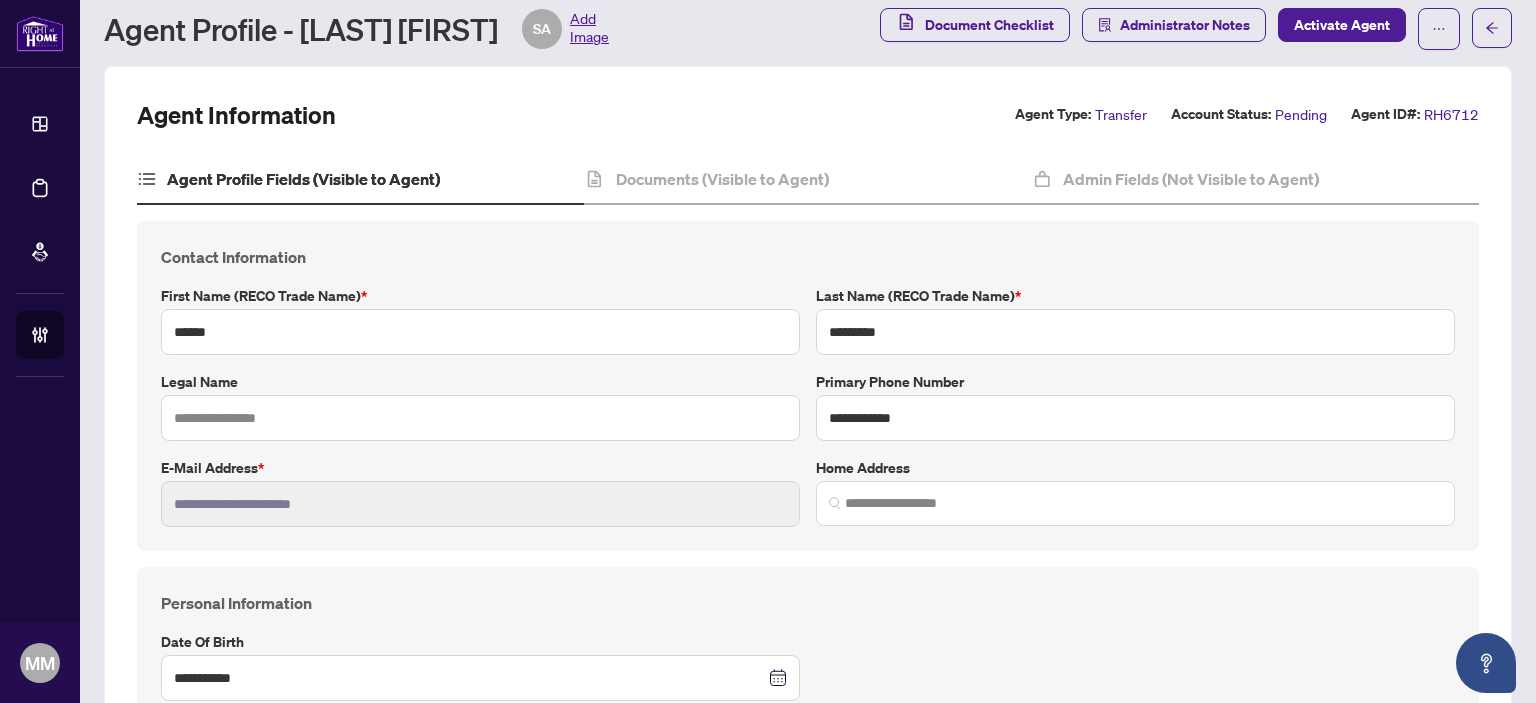 scroll, scrollTop: 51, scrollLeft: 0, axis: vertical 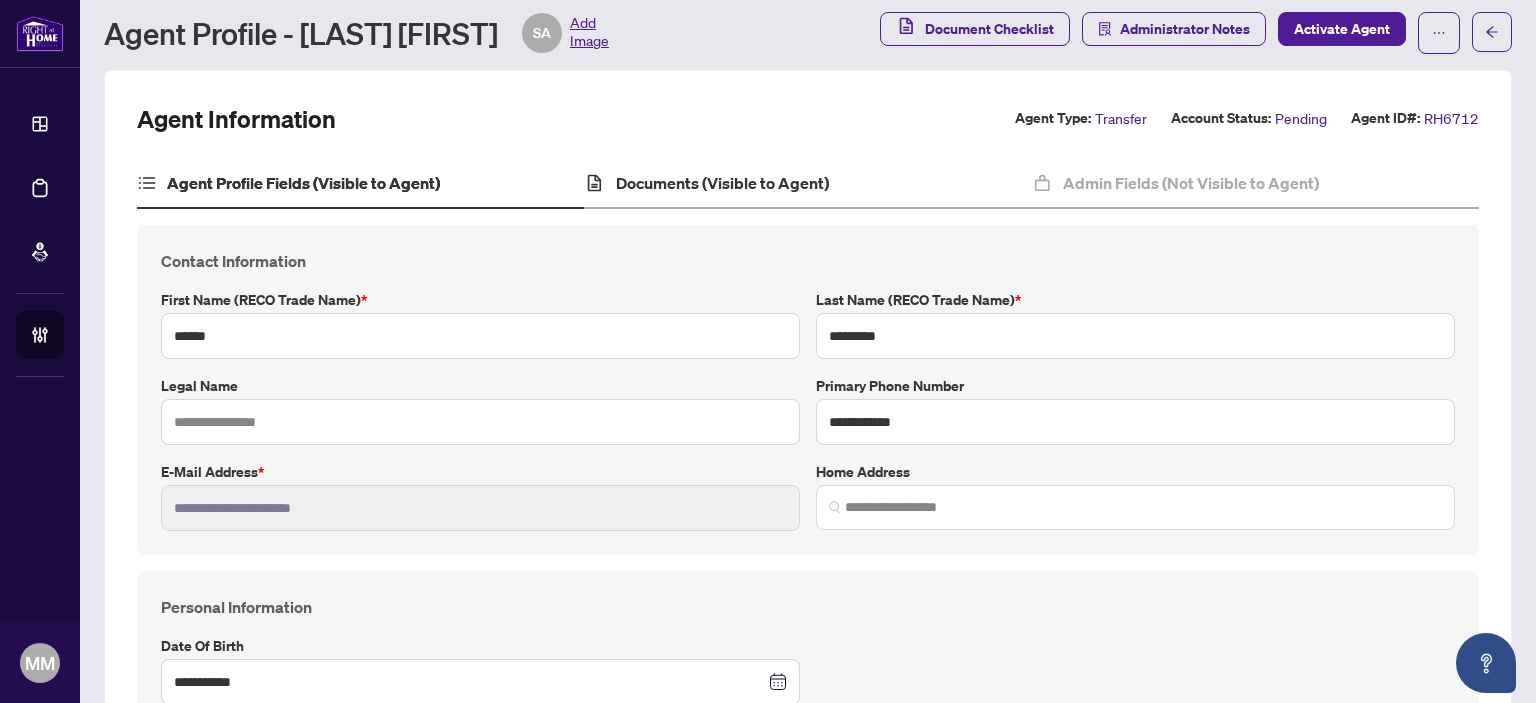 drag, startPoint x: 719, startPoint y: 206, endPoint x: 731, endPoint y: 194, distance: 16.970562 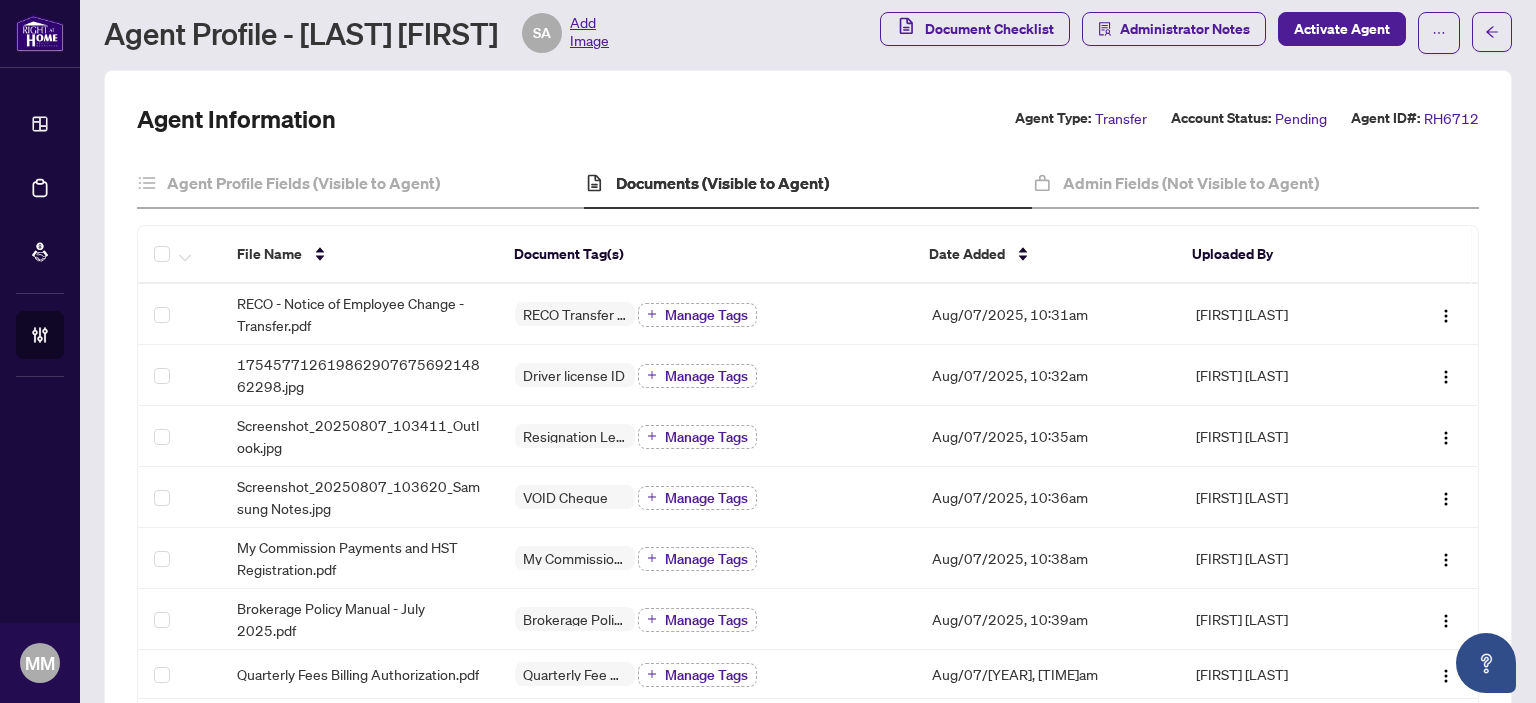 scroll, scrollTop: 0, scrollLeft: 0, axis: both 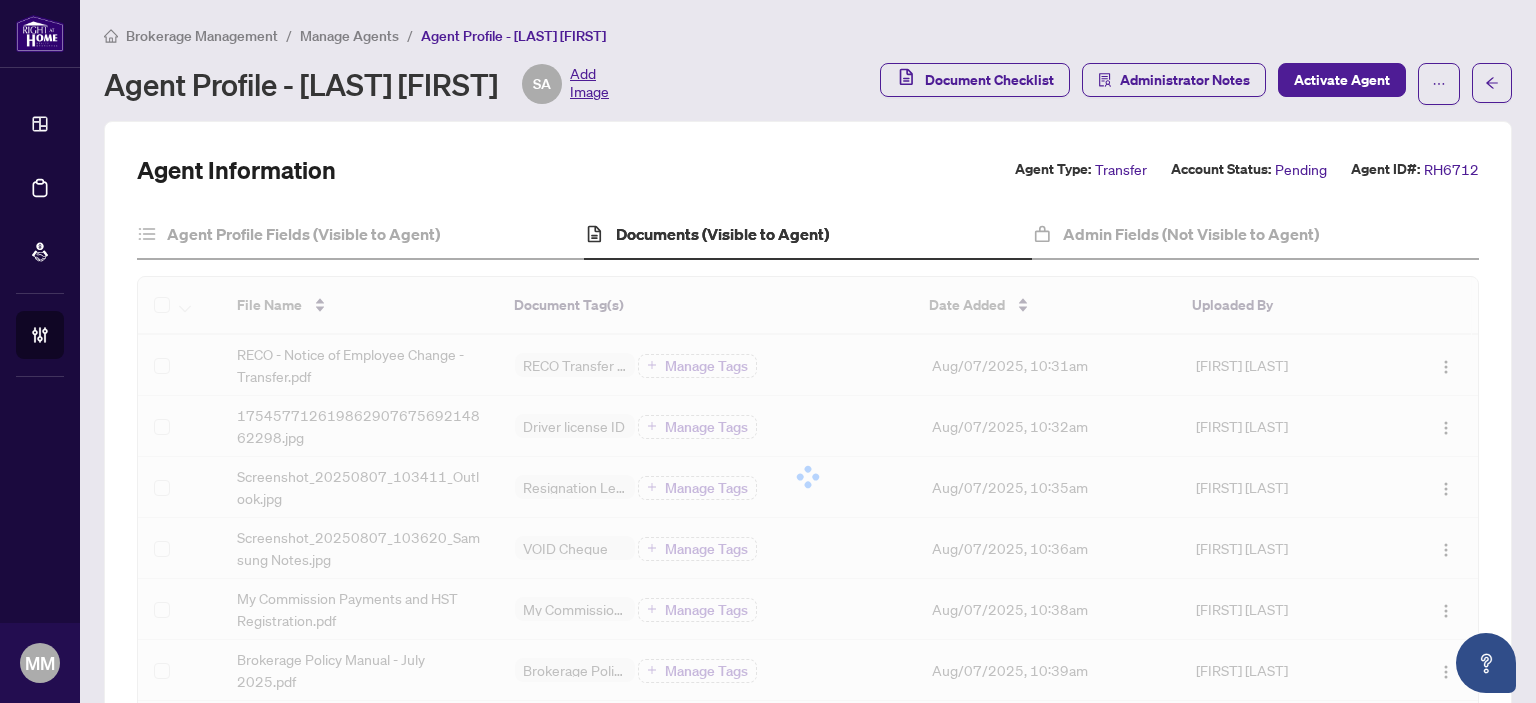 click on "Agent Information Agent Type: Transfer Account Status: Pending Agent ID#: RH6712 Agent Profile Fields (Visible to Agent) Documents (Visible to Agent) Admin Fields (Not Visible to Agent) File Name Document Tag(s) Date Added Uploaded By             RECO - Notice of Employee Change - Transfer.pdf RECO Transfer Form Manage Tags Aug/07/2025, 10:31am Sorrab Alakoozai 17545771261986290767569214862298.jpg Driver license ID Manage Tags Aug/07/2025, 10:32am Sorrab Alakoozai Screenshot_20250807_103411_Outlook.jpg Resignation Letter (From previous Brokerage) Manage Tags Aug/07/2025, 10:35am Sorrab Alakoozai Screenshot_20250807_103620_Samsung Notes.jpg VOID Cheque Manage Tags Aug/07/2025, 10:36am Sorrab Alakoozai My Commission Payments and HST Registration.pdf My Commission Payments & HST Registration Manage Tags Aug/07/2025, 10:38am Sorrab Alakoozai Brokerage Policy Manual - July 2025.pdf Brokerage Policy Manual Manage Tags Aug/07/2025, 10:39am Sorrab Alakoozai Quarterly Fees Billing Authorization.pdf Manage Tags" at bounding box center [808, 686] 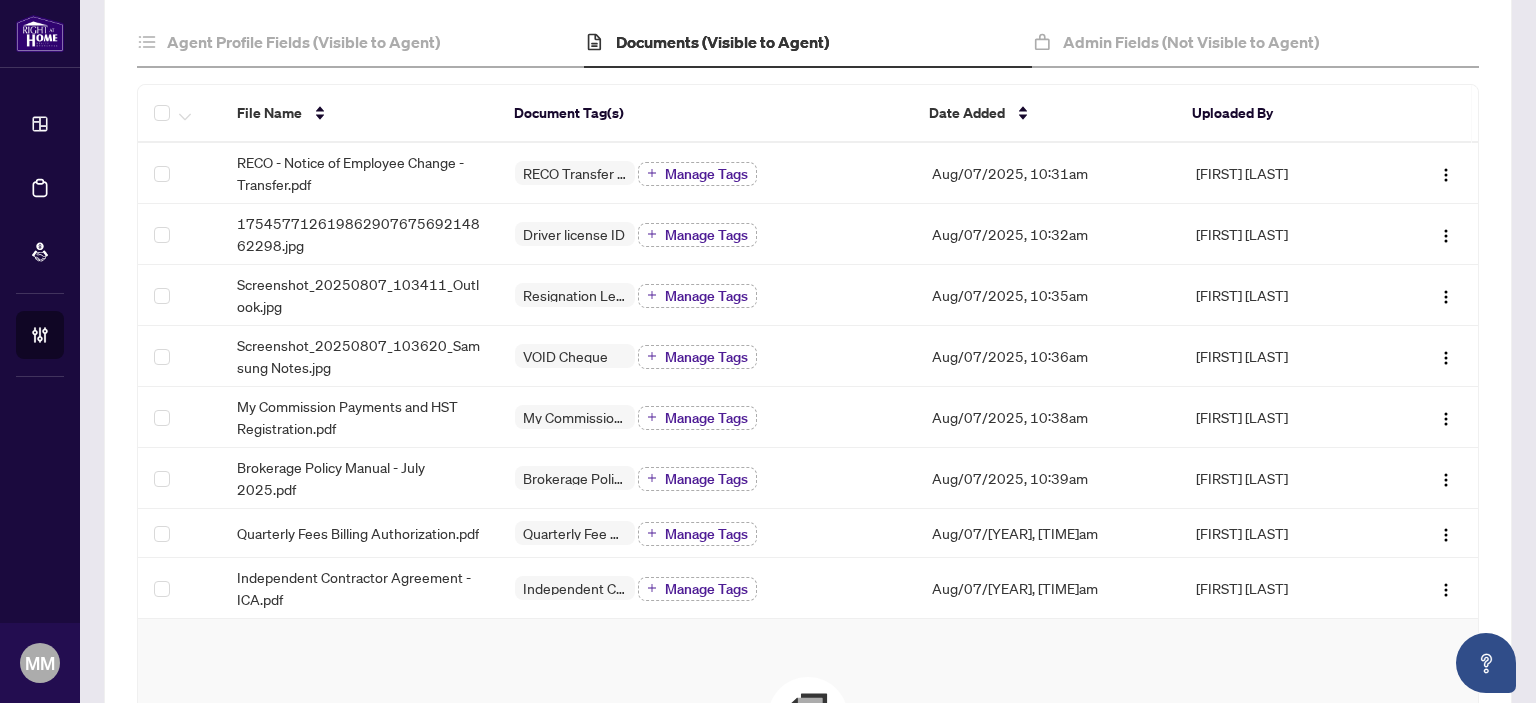 scroll, scrollTop: 200, scrollLeft: 0, axis: vertical 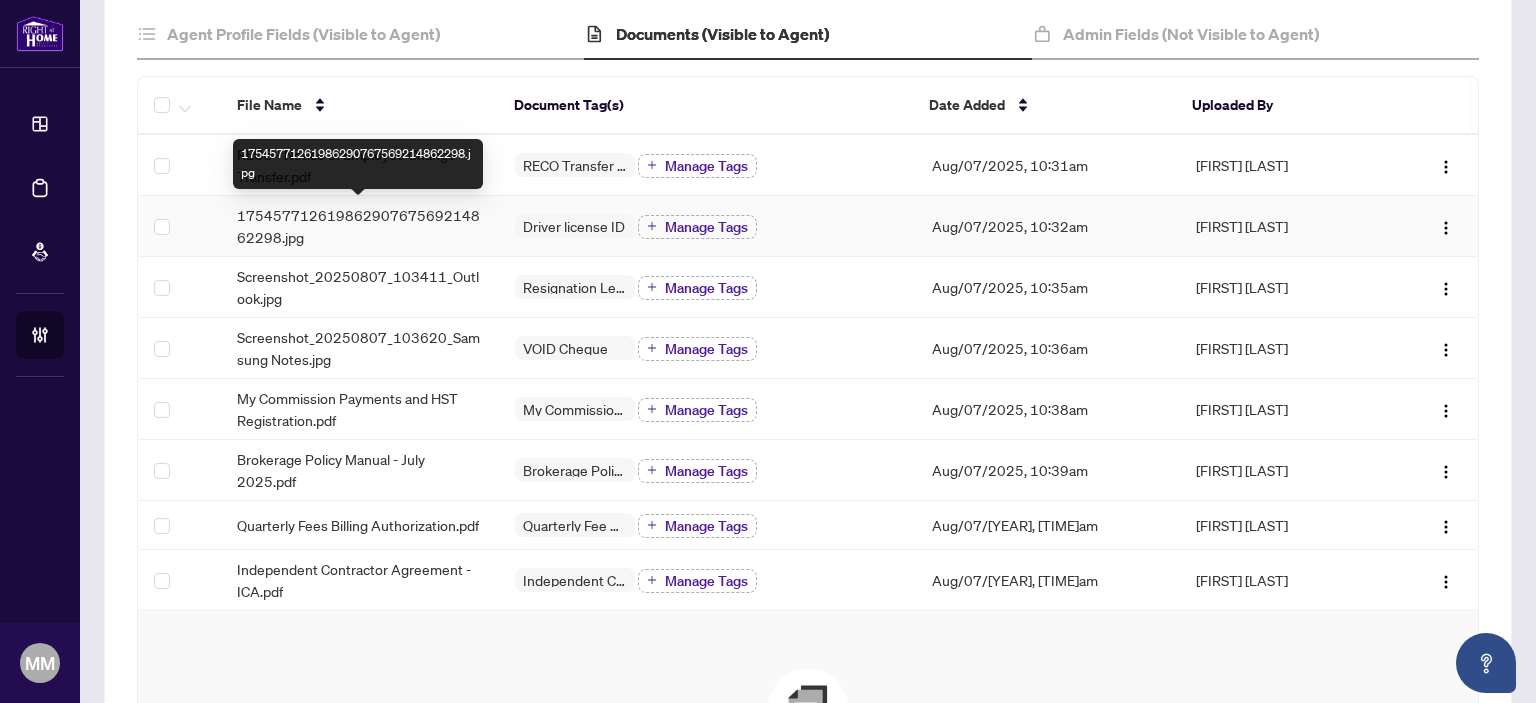 click on "17545771261986290767569214862298.jpg" at bounding box center [360, 226] 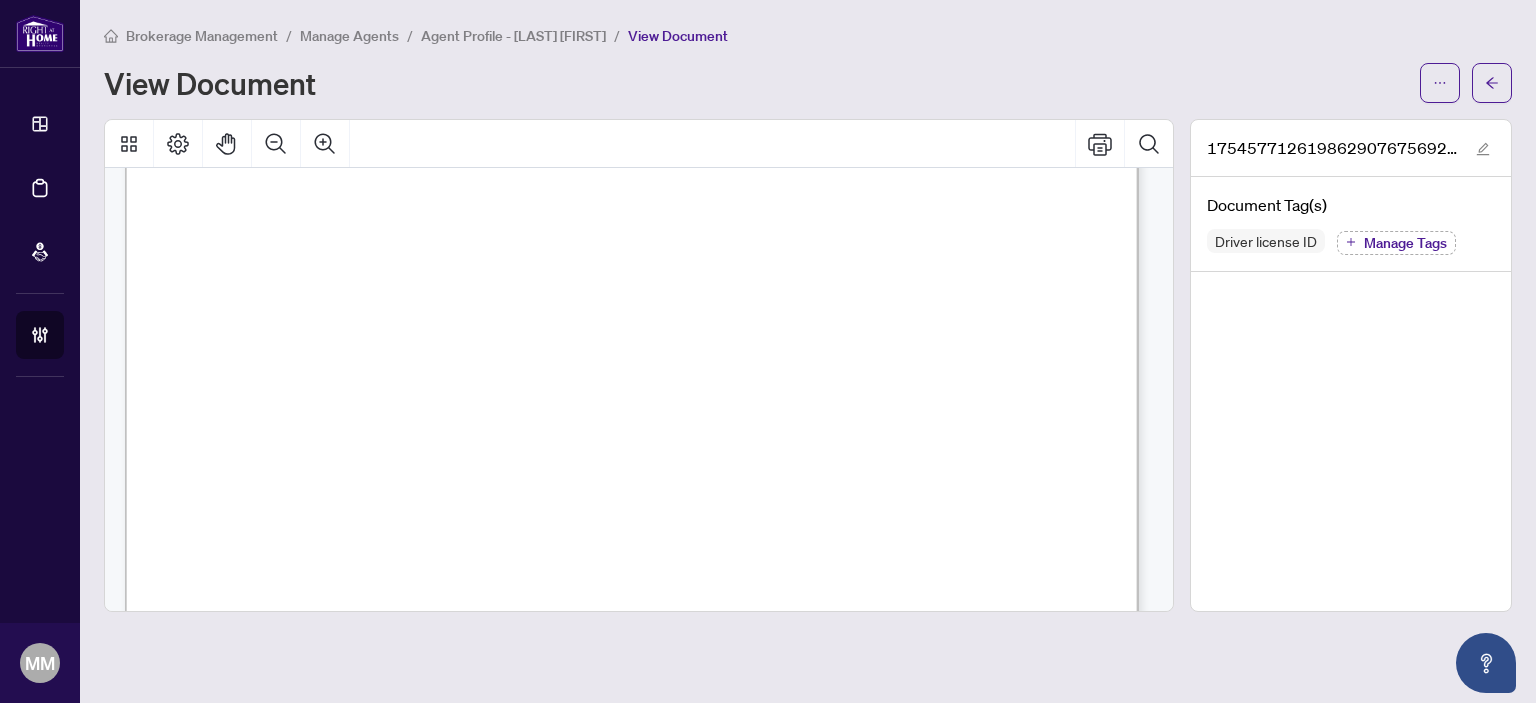 scroll, scrollTop: 400, scrollLeft: 0, axis: vertical 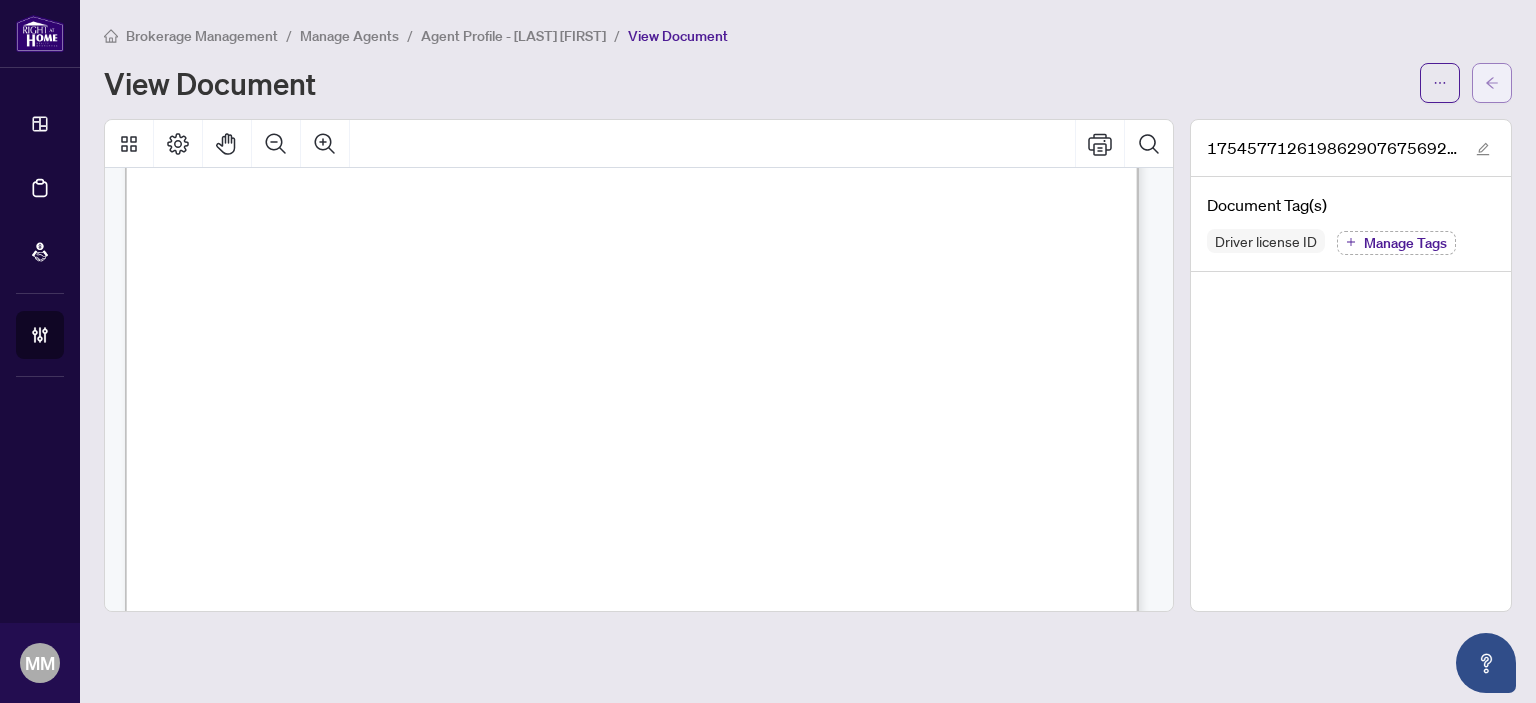 click at bounding box center (1492, 83) 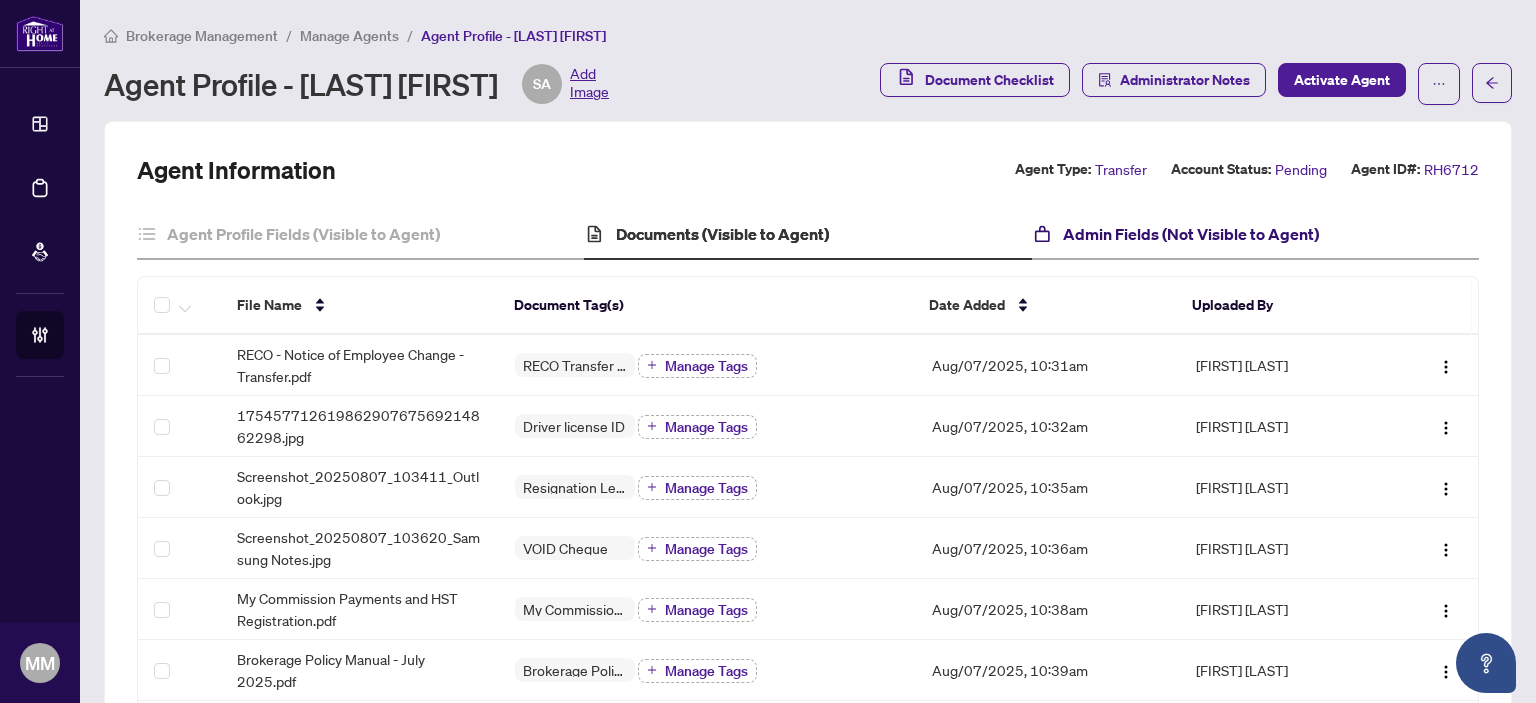 click on "Admin Fields (Not Visible to Agent)" at bounding box center [1191, 234] 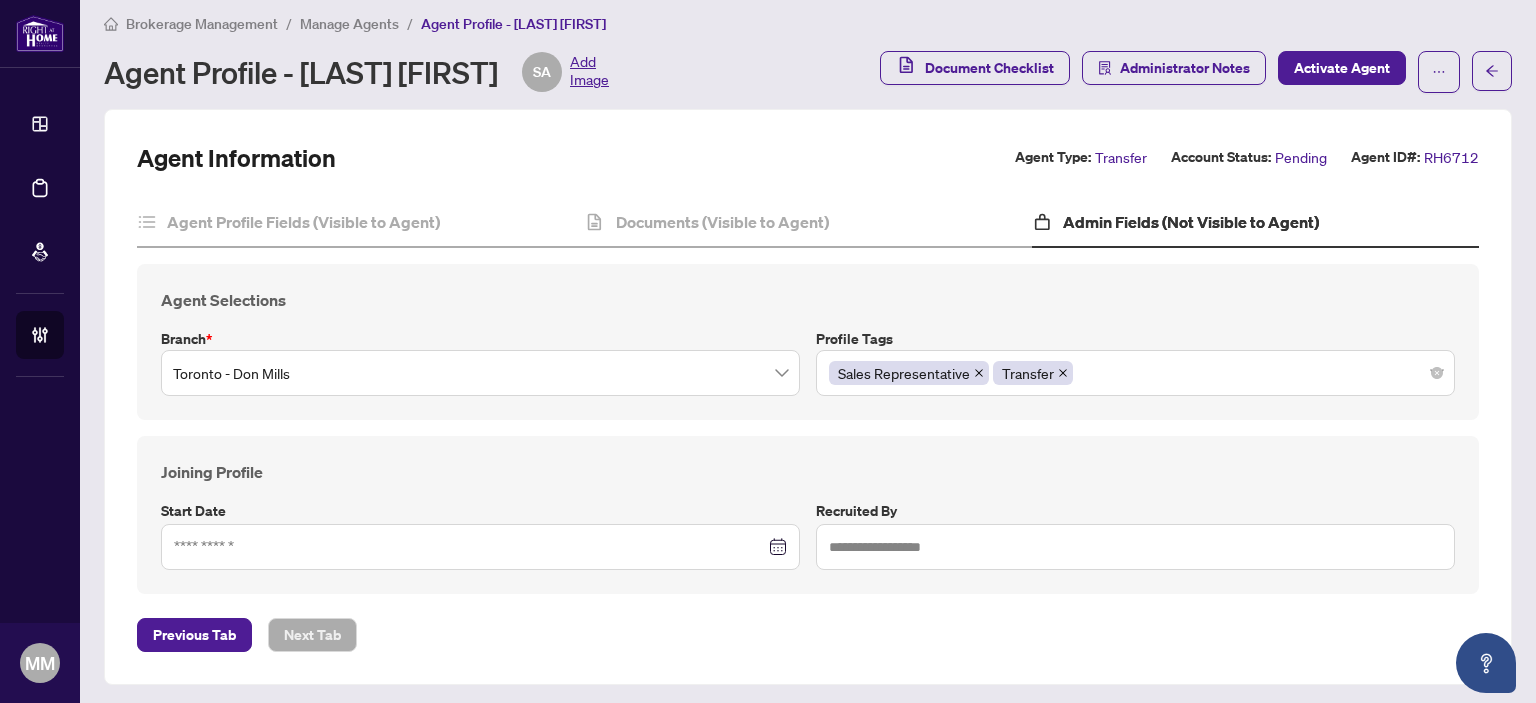 scroll, scrollTop: 15, scrollLeft: 0, axis: vertical 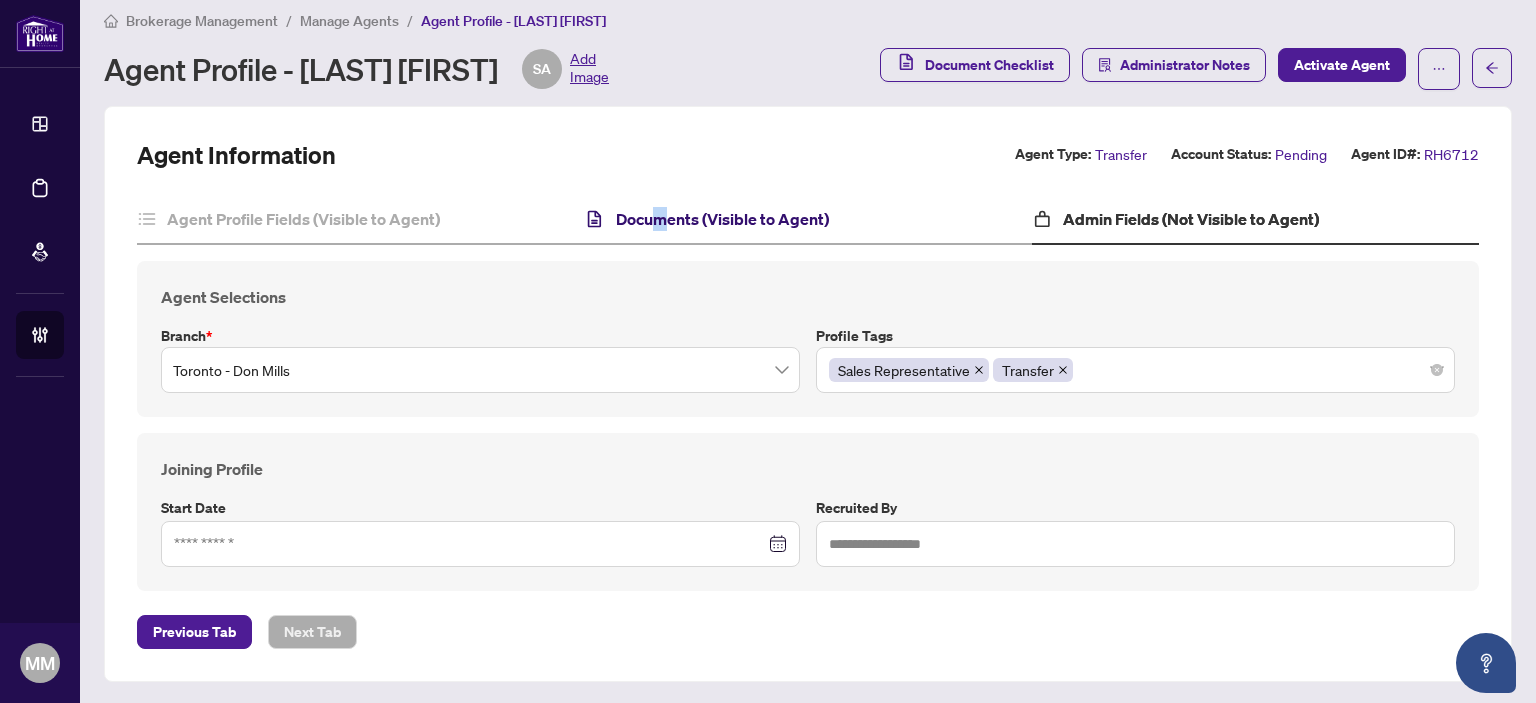 click on "Documents (Visible to Agent)" at bounding box center [722, 219] 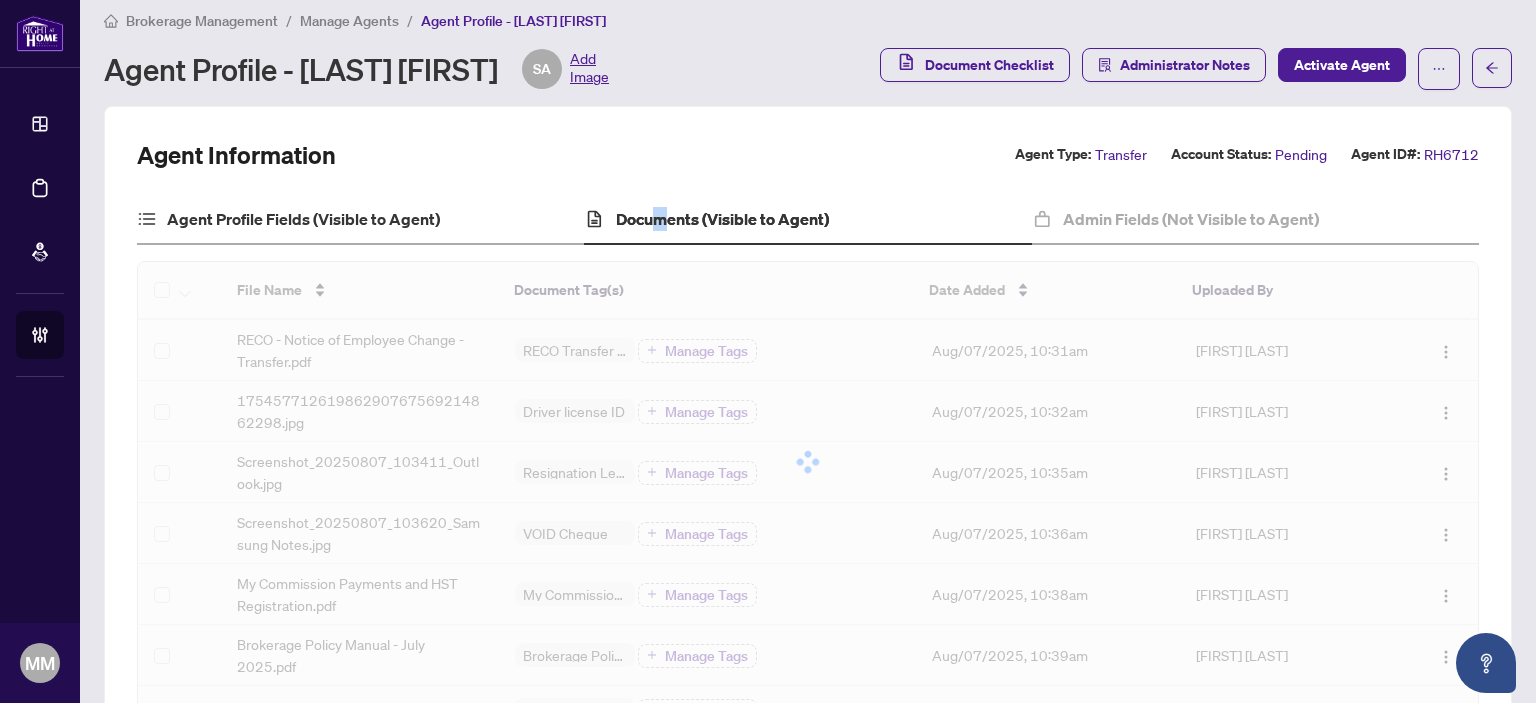 scroll, scrollTop: 0, scrollLeft: 0, axis: both 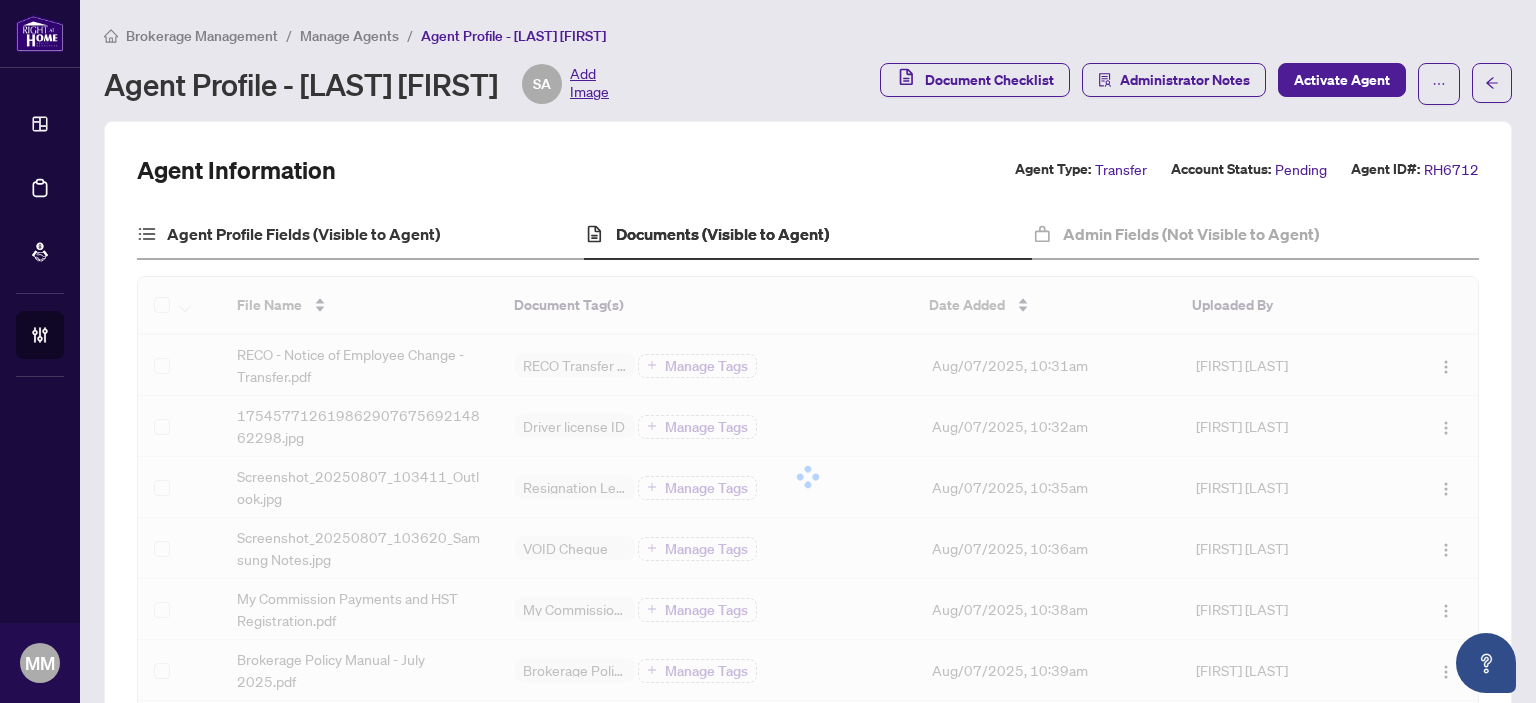 click on "Agent Profile Fields (Visible to Agent)" at bounding box center [360, 235] 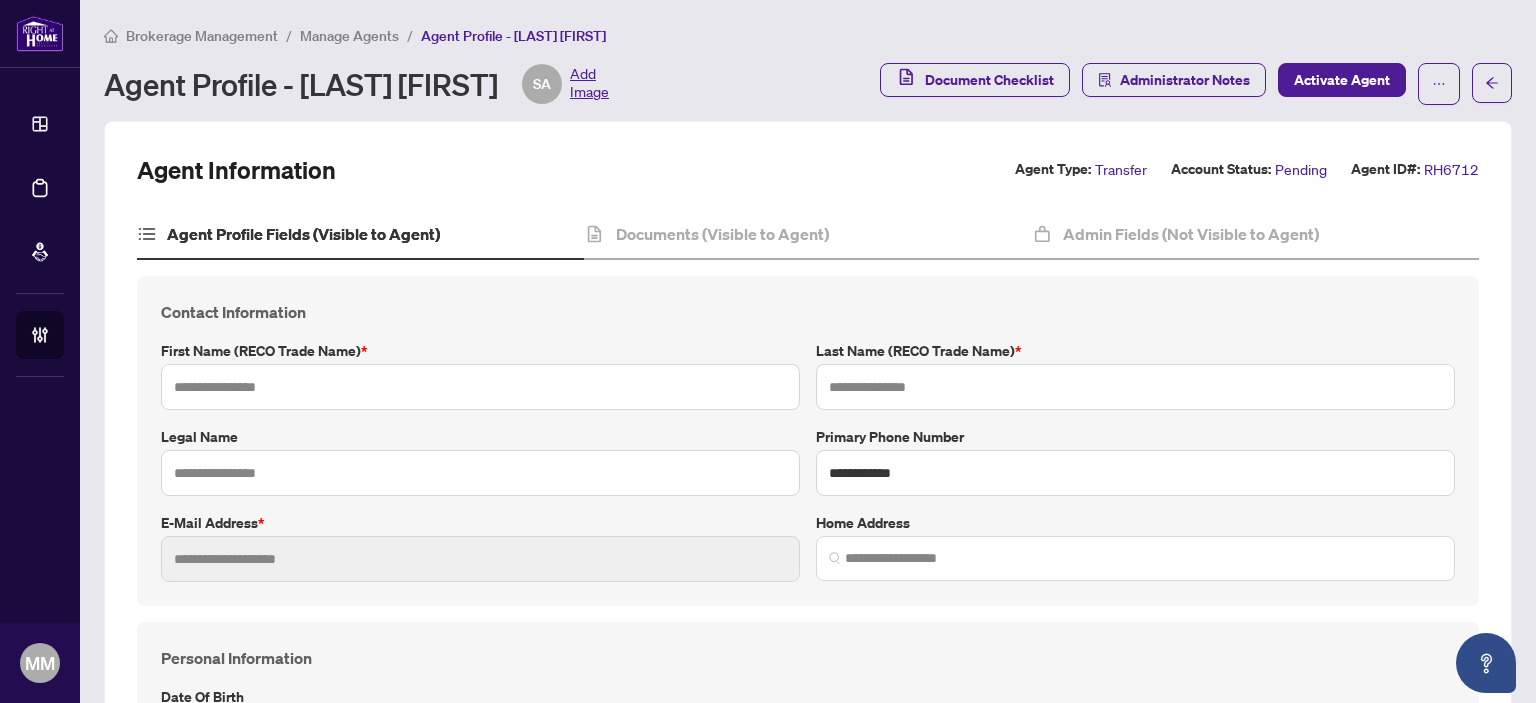 type on "******" 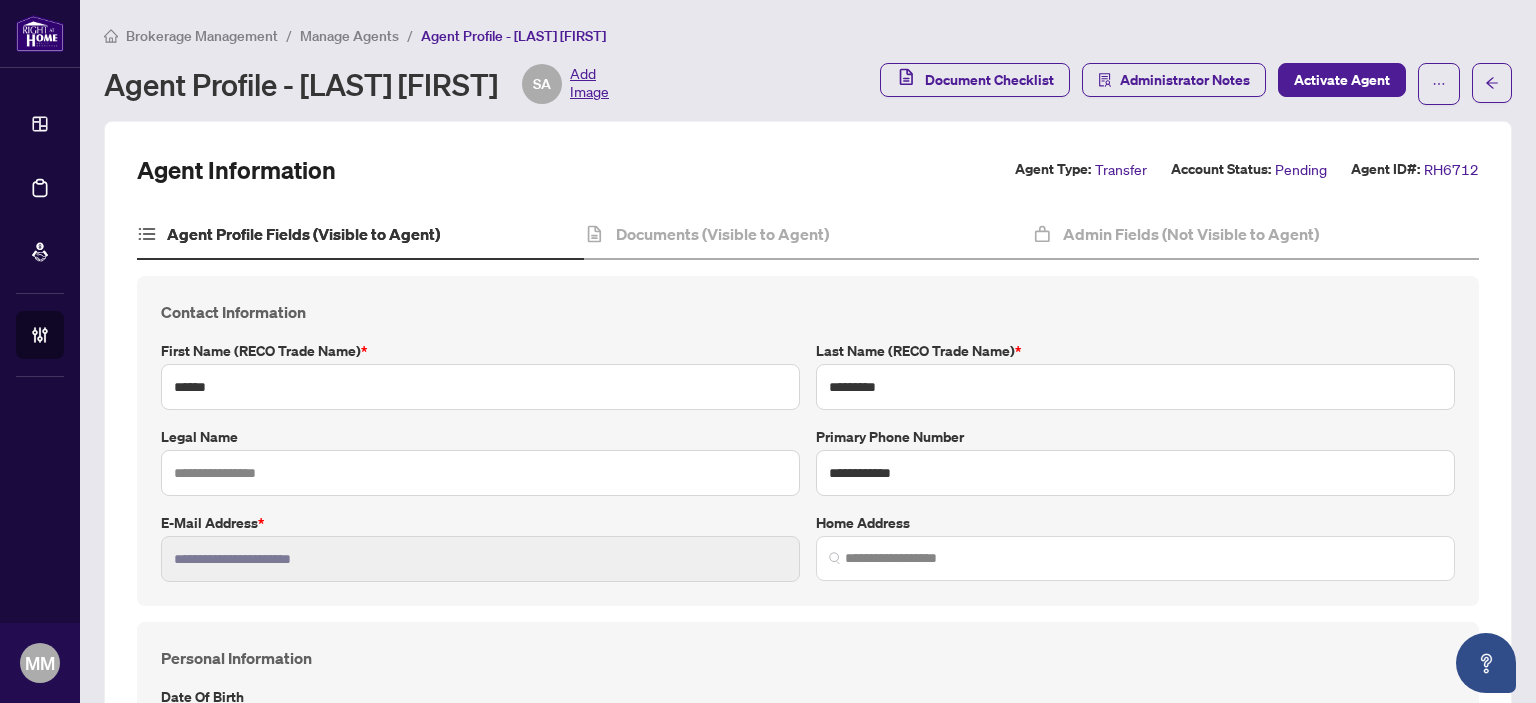 type on "**********" 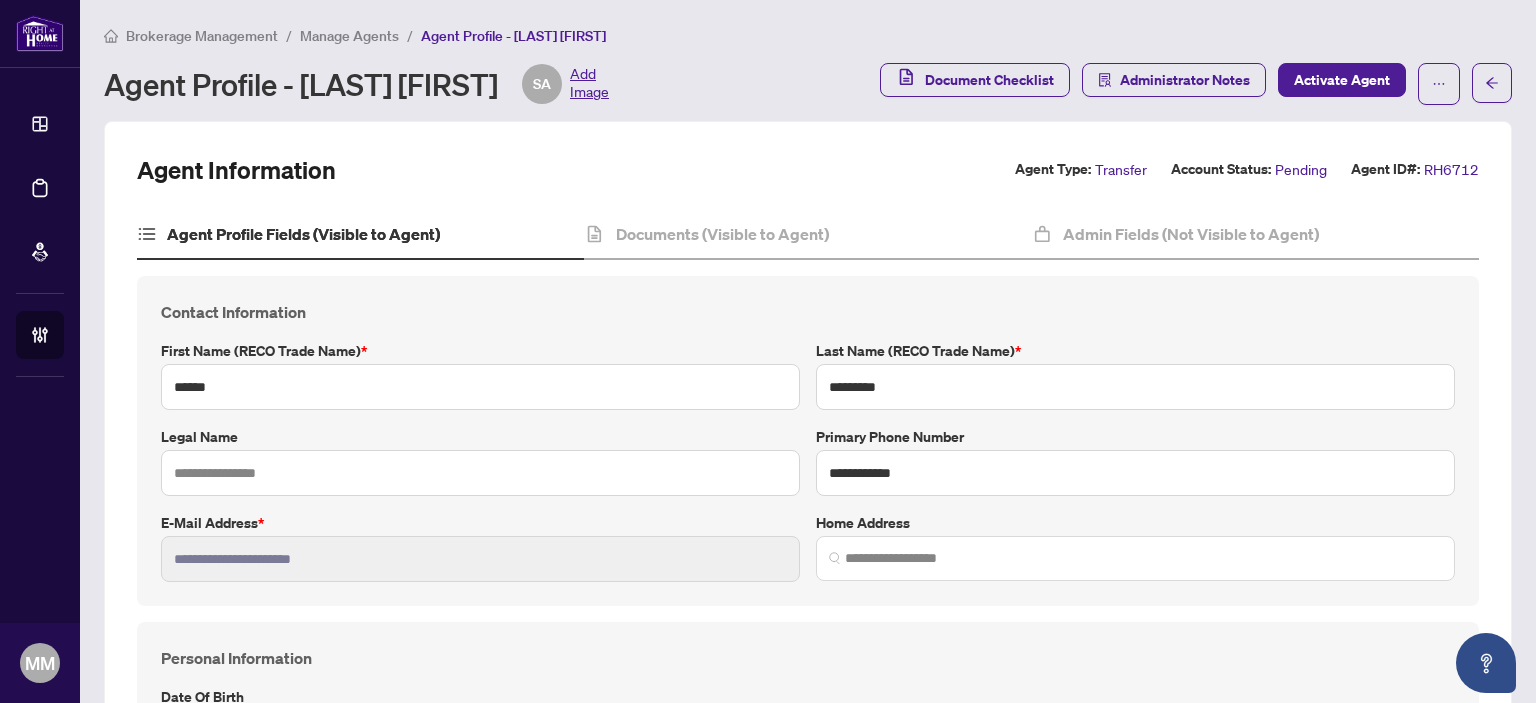 click on "**********" at bounding box center (808, 787) 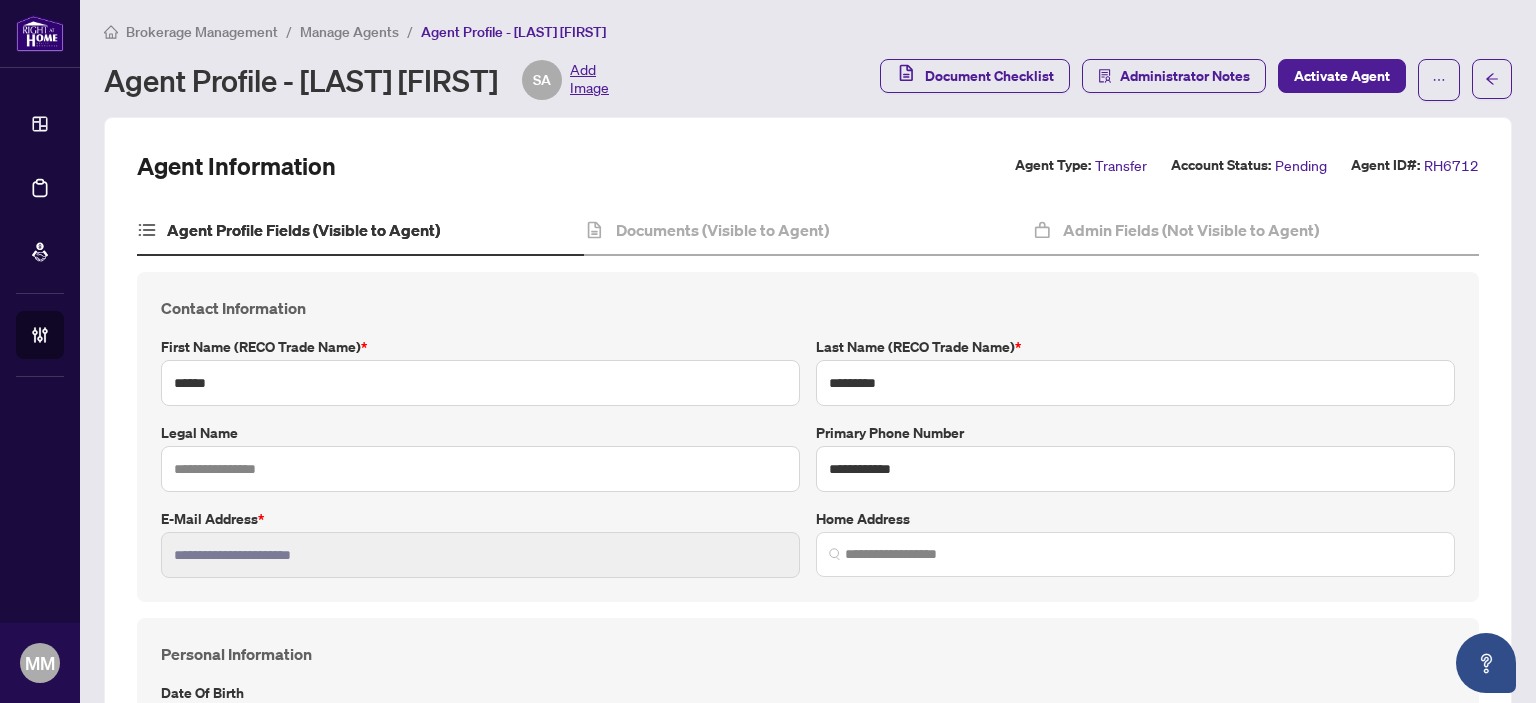 scroll, scrollTop: 0, scrollLeft: 0, axis: both 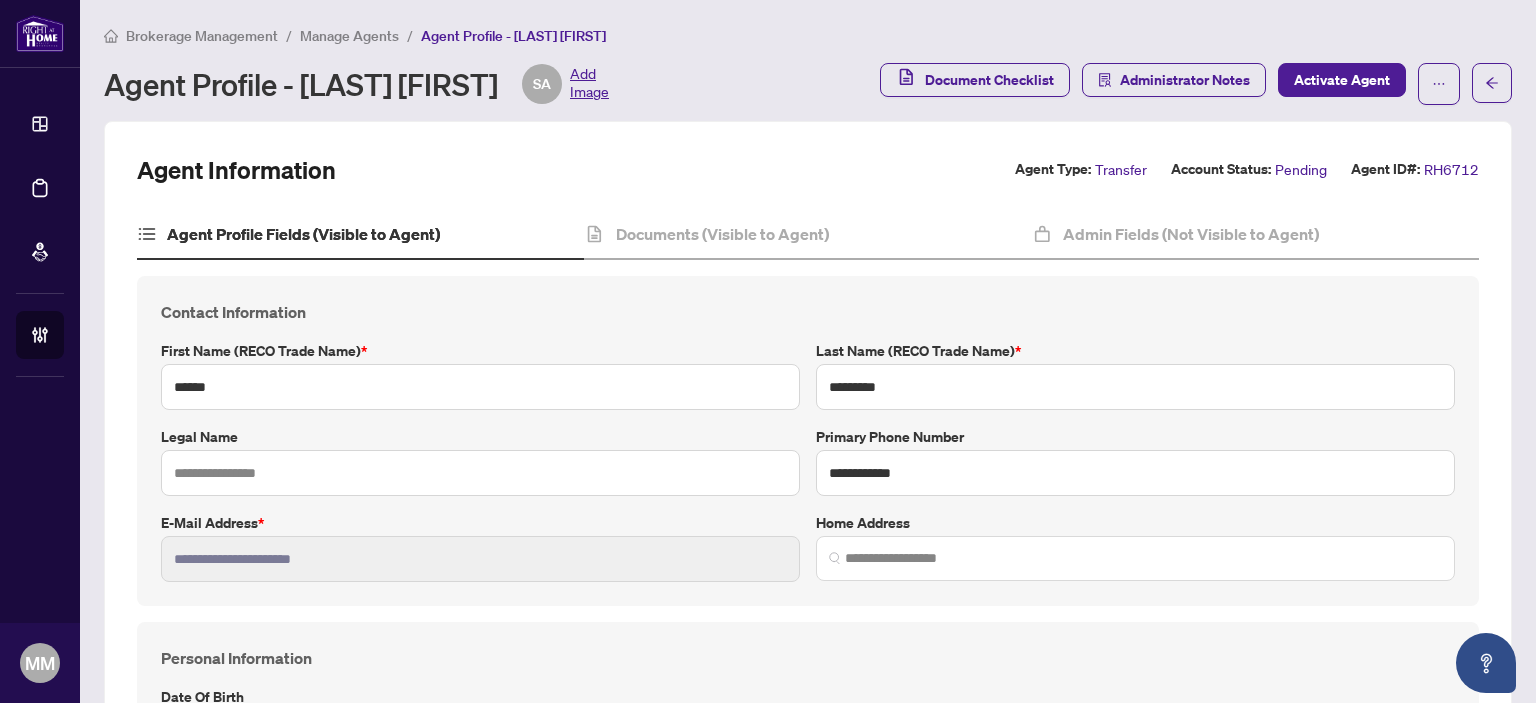 click on "**********" at bounding box center [808, 1429] 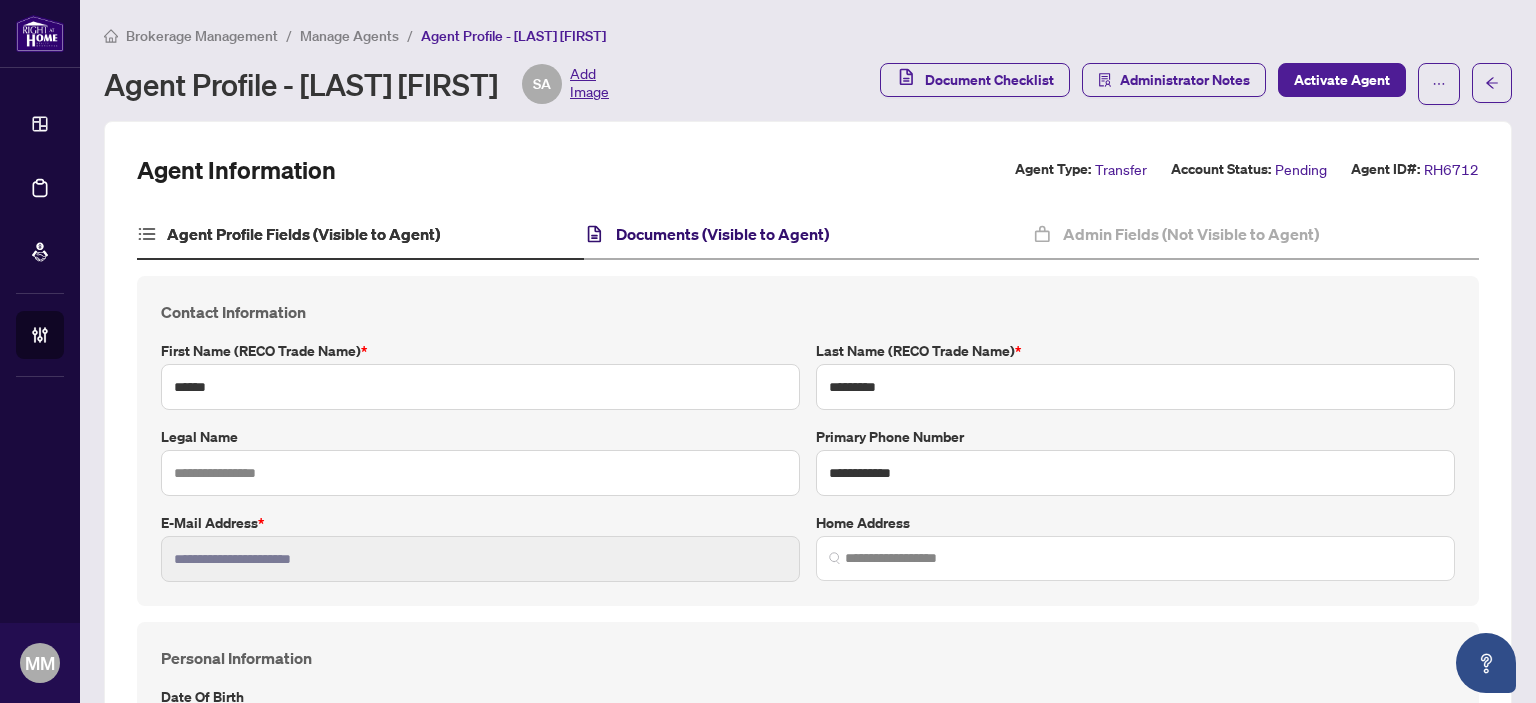 click on "Documents (Visible to Agent)" at bounding box center (722, 234) 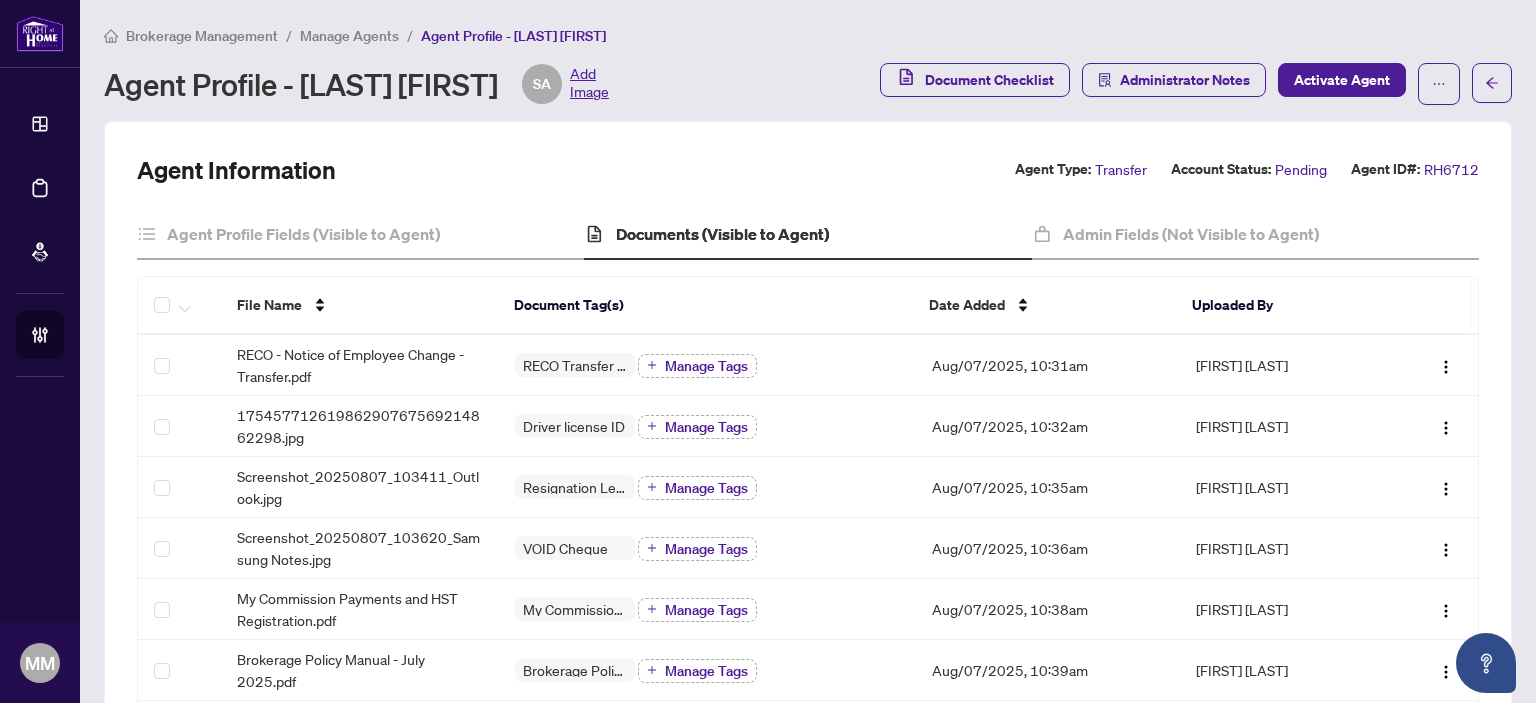 scroll, scrollTop: 200, scrollLeft: 0, axis: vertical 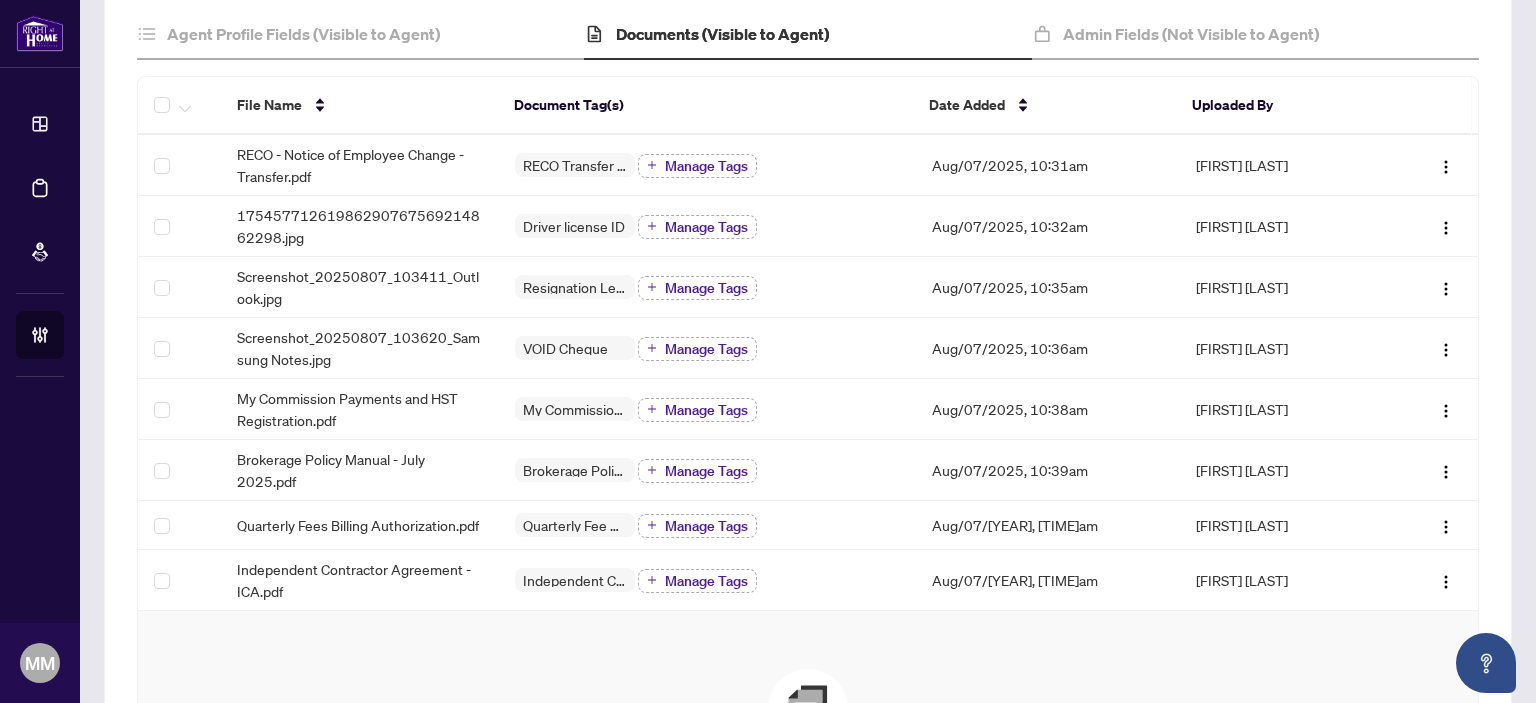 click on "Admin Fields (Not Visible to Agent)" at bounding box center (1255, 35) 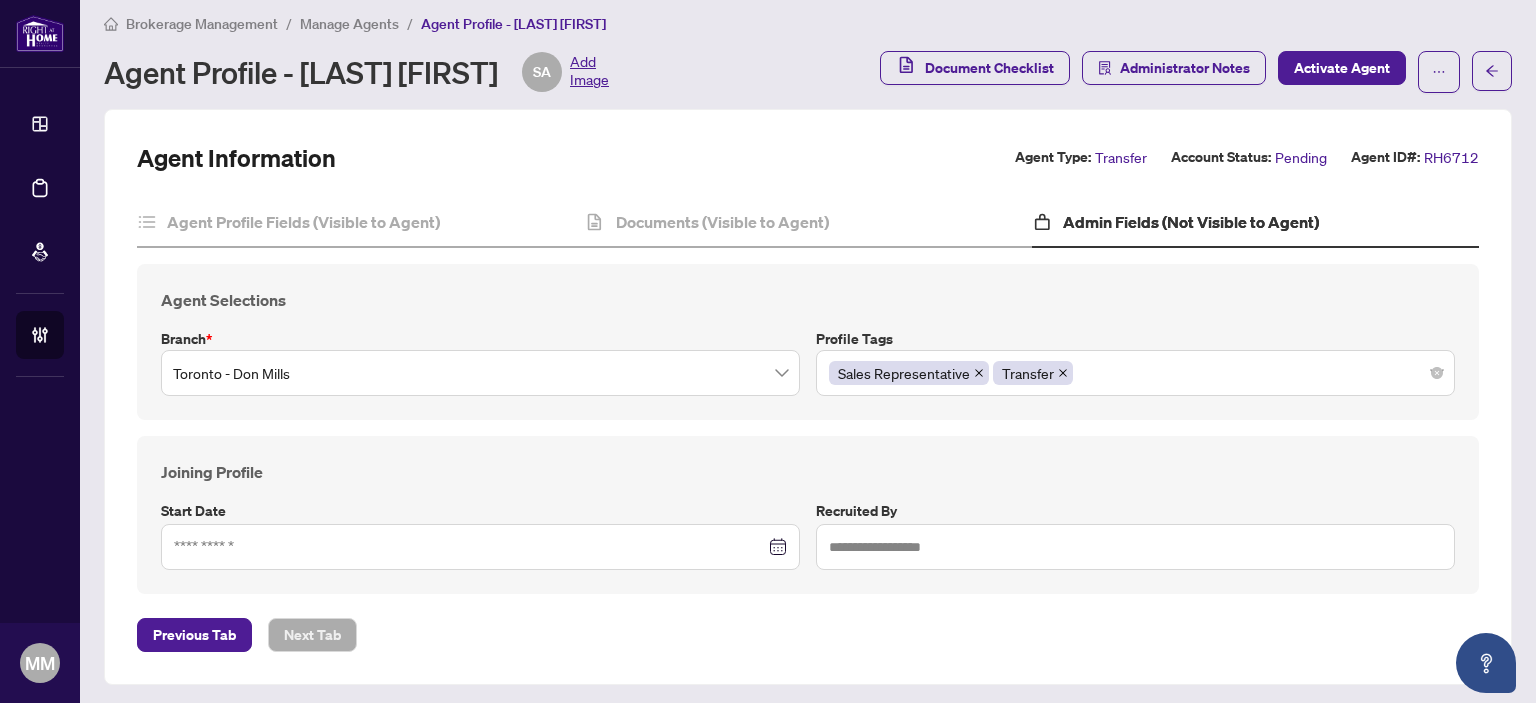 scroll, scrollTop: 15, scrollLeft: 0, axis: vertical 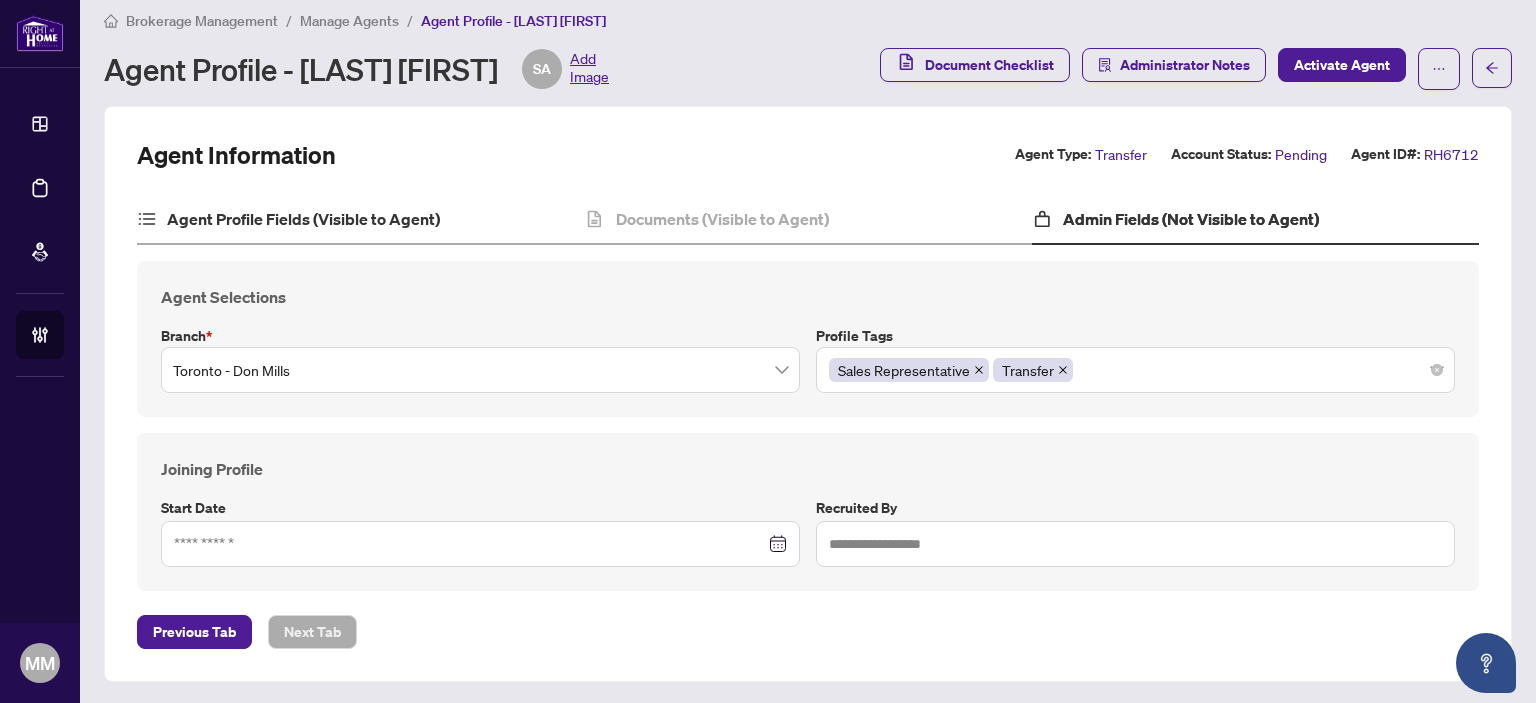 click on "Agent Profile Fields (Visible to Agent)" at bounding box center [360, 220] 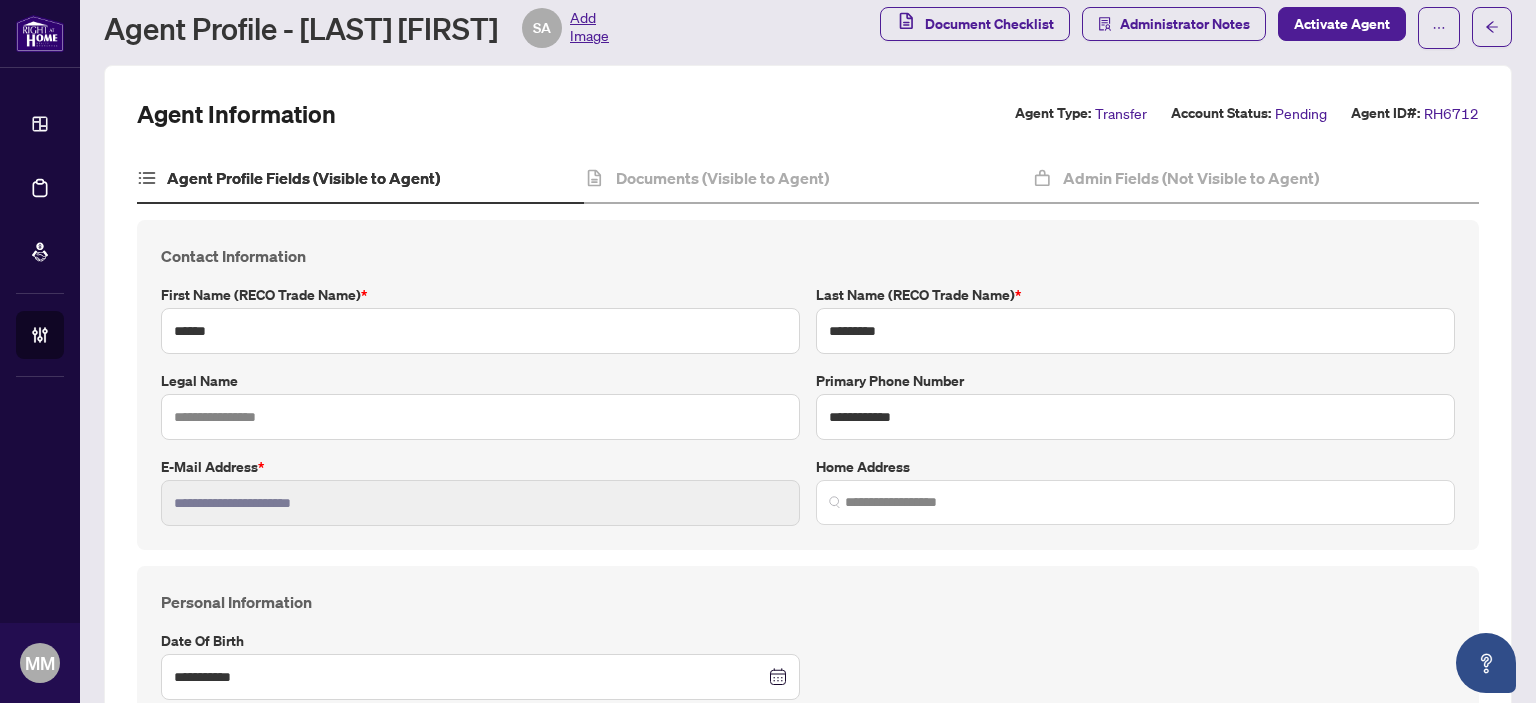 scroll, scrollTop: 0, scrollLeft: 0, axis: both 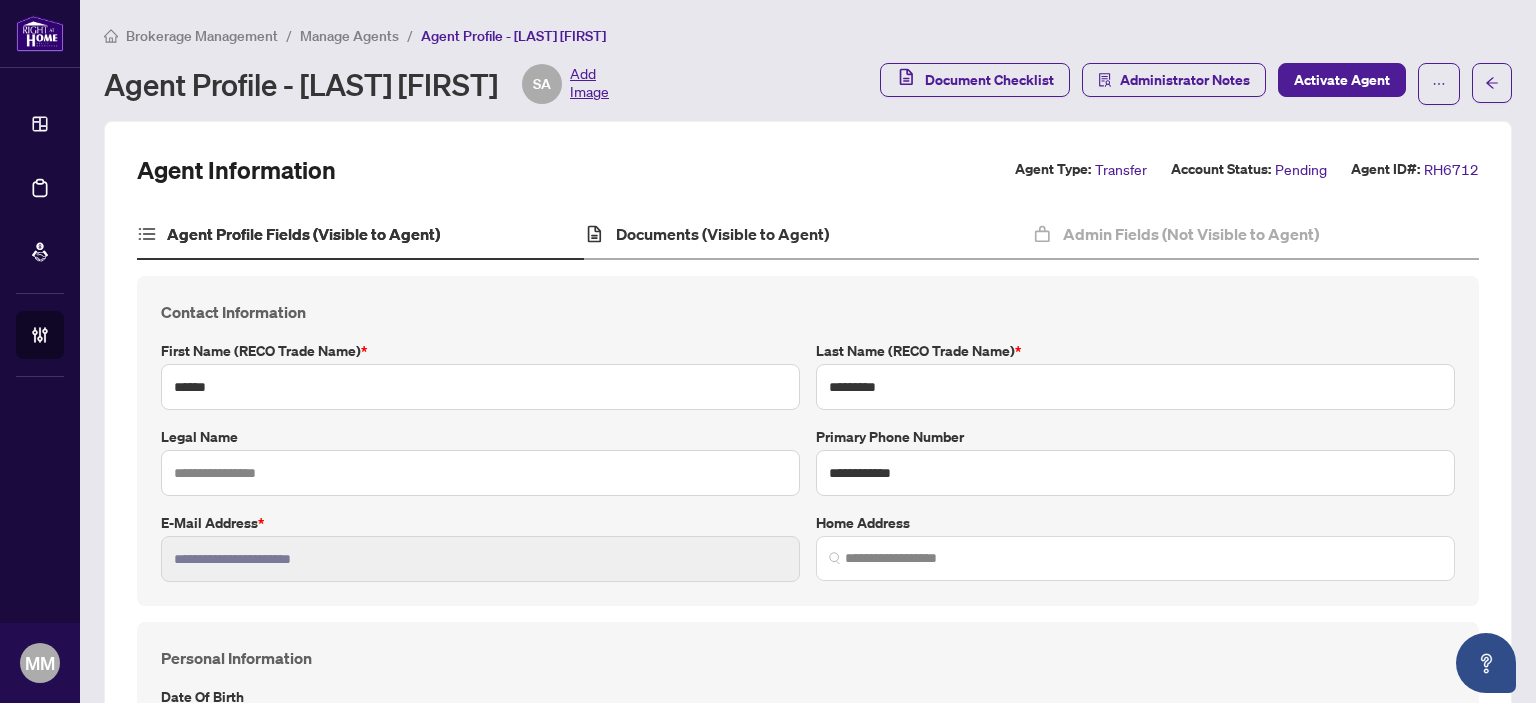 click on "Documents (Visible to Agent)" at bounding box center (807, 235) 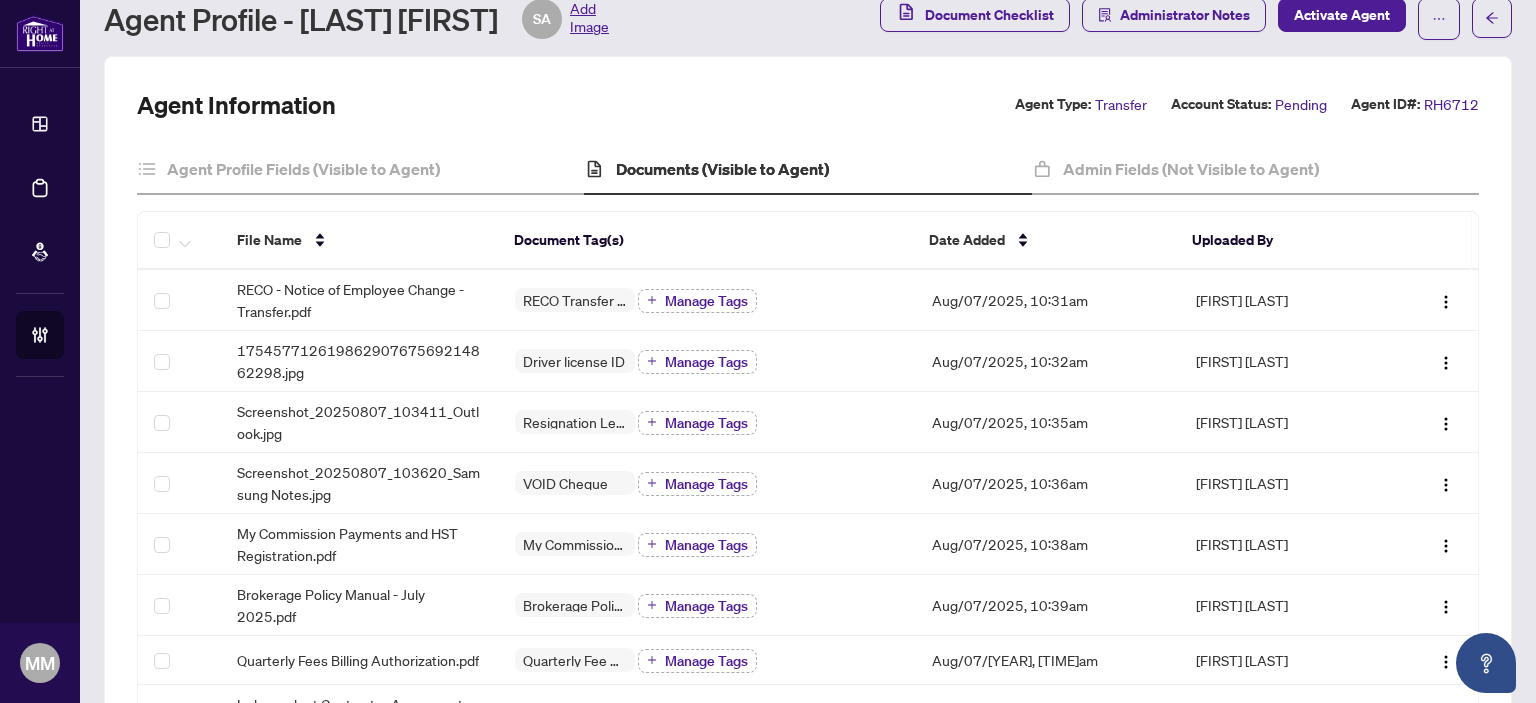 scroll, scrollTop: 100, scrollLeft: 0, axis: vertical 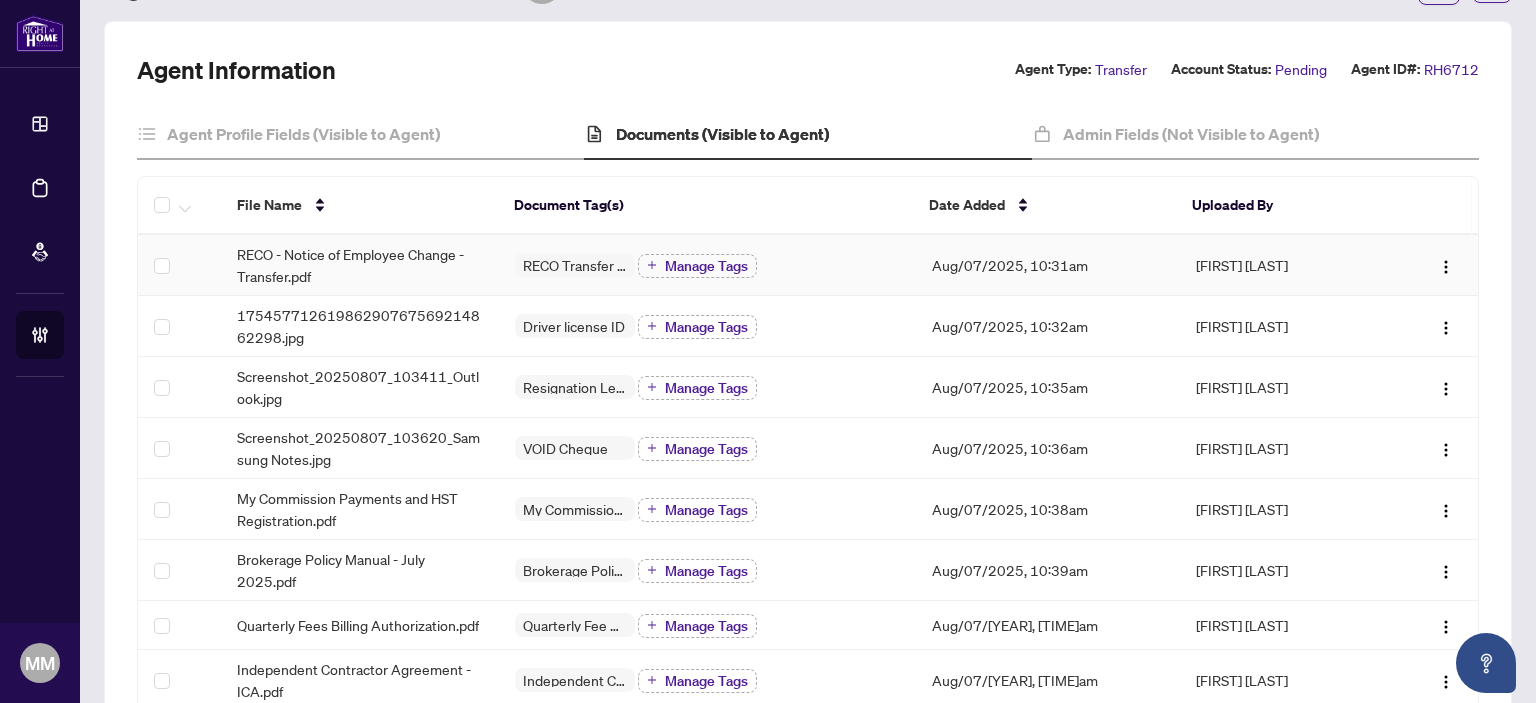 click on "RECO - Notice of Employee Change - Transfer.pdf" at bounding box center [360, 265] 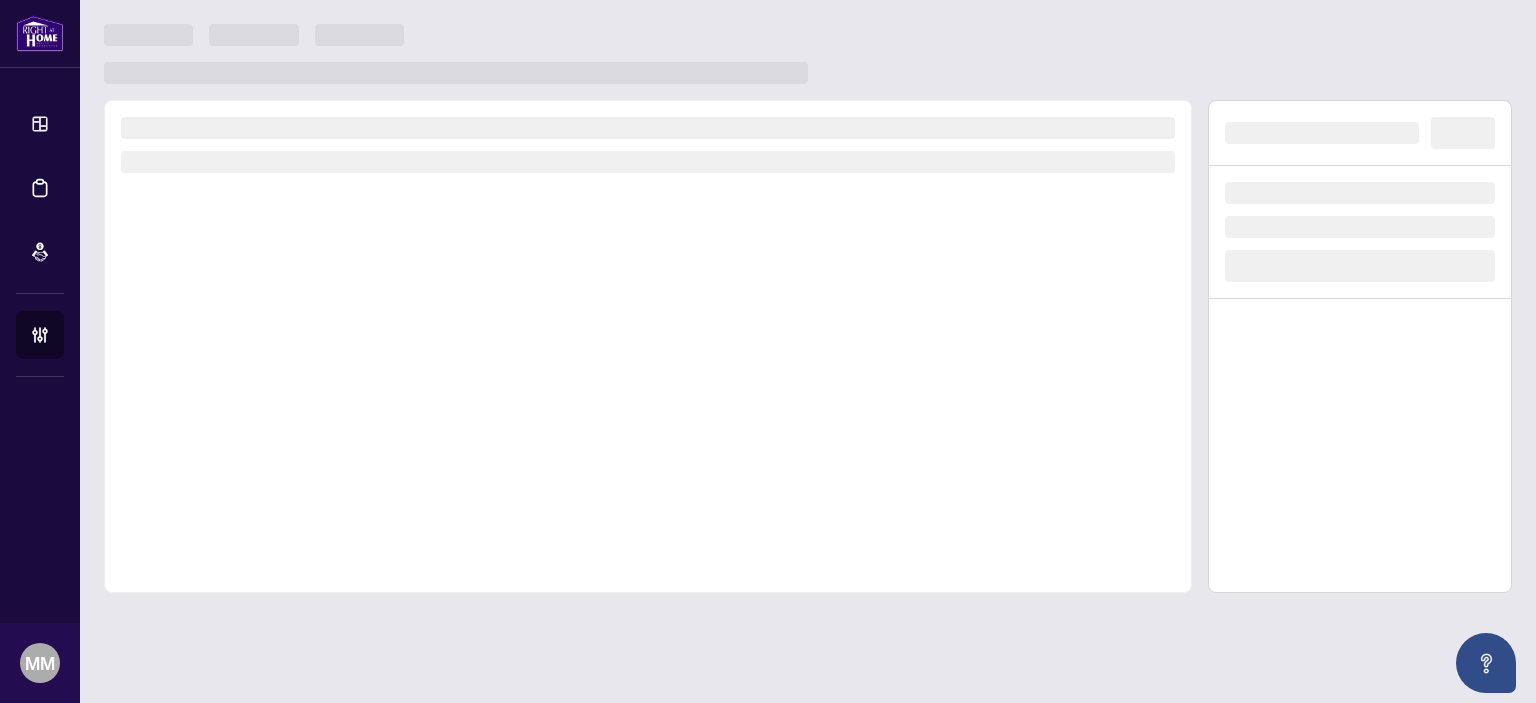 scroll, scrollTop: 0, scrollLeft: 0, axis: both 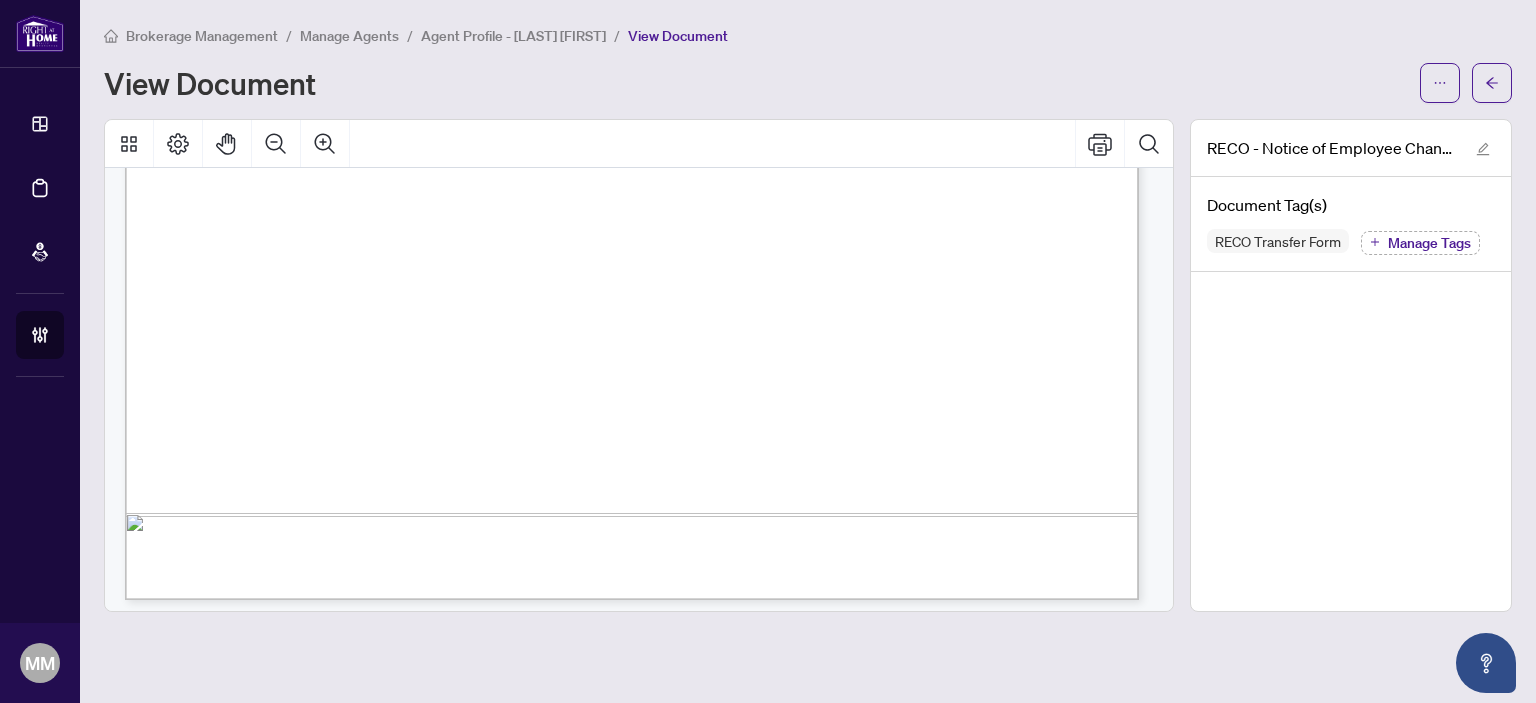 click on "Brokerage Management / Manage Agents / Agent Profile - Sorrab Alakoozai / View Document View Document RECO - Notice of Employee Change - Transfer.pdf Document Tag(s) RECO Transfer Form Manage Tags" at bounding box center [808, 351] 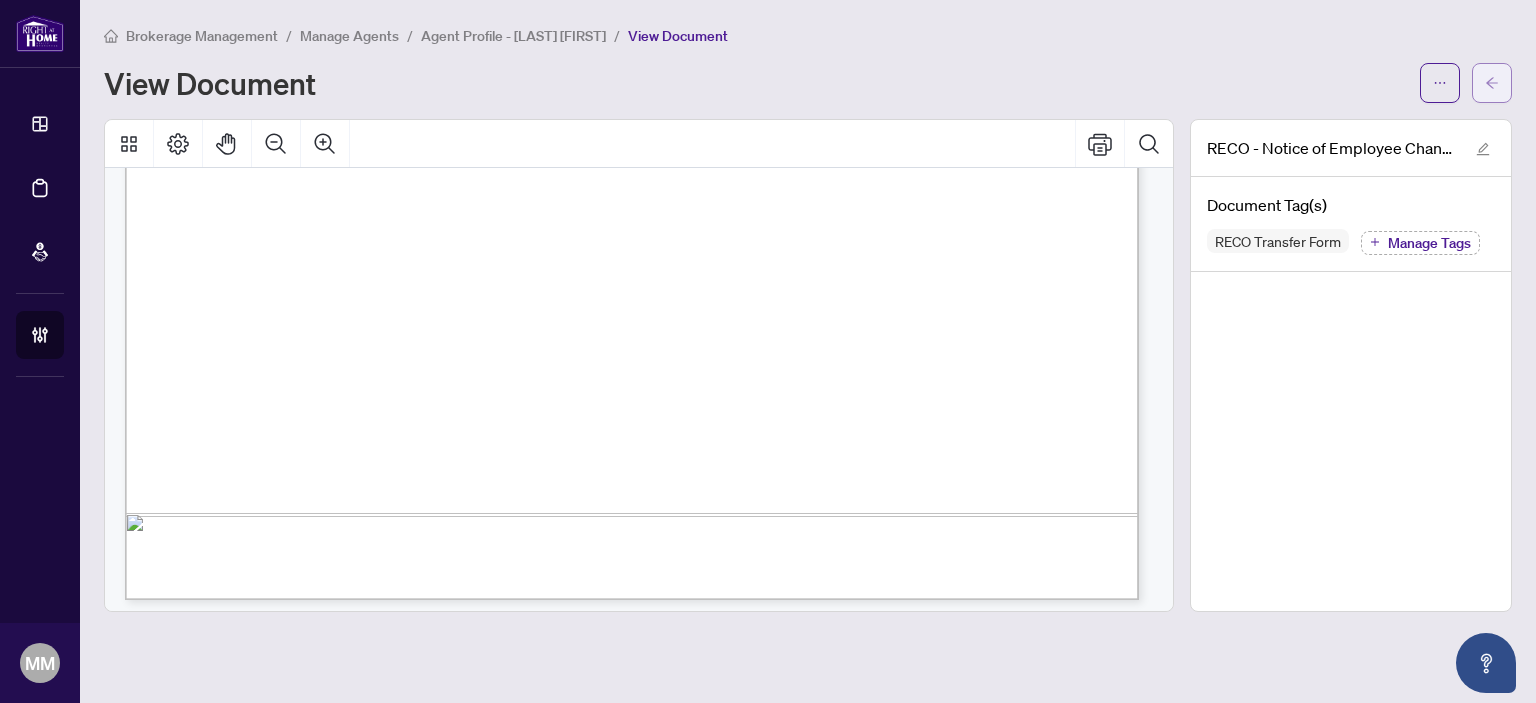 click at bounding box center (1492, 83) 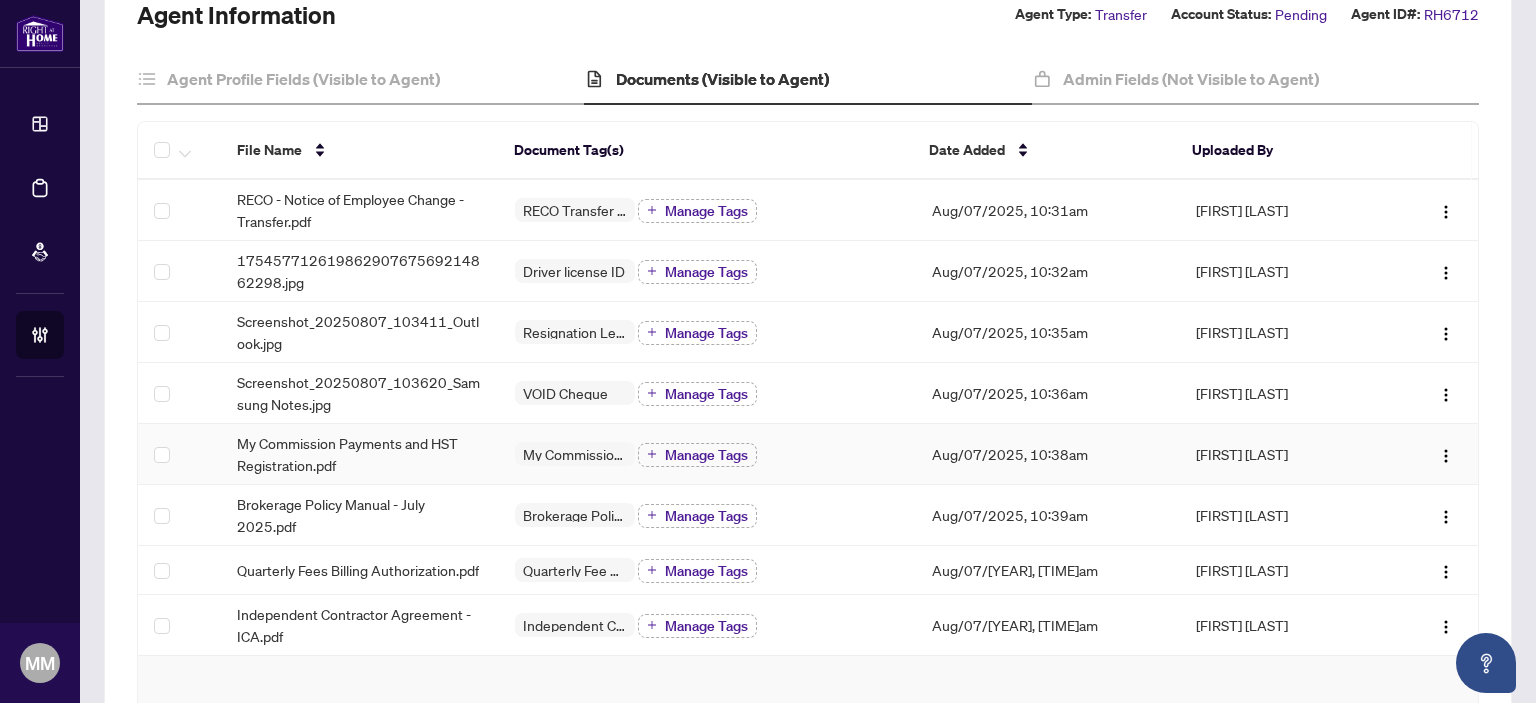 scroll, scrollTop: 200, scrollLeft: 0, axis: vertical 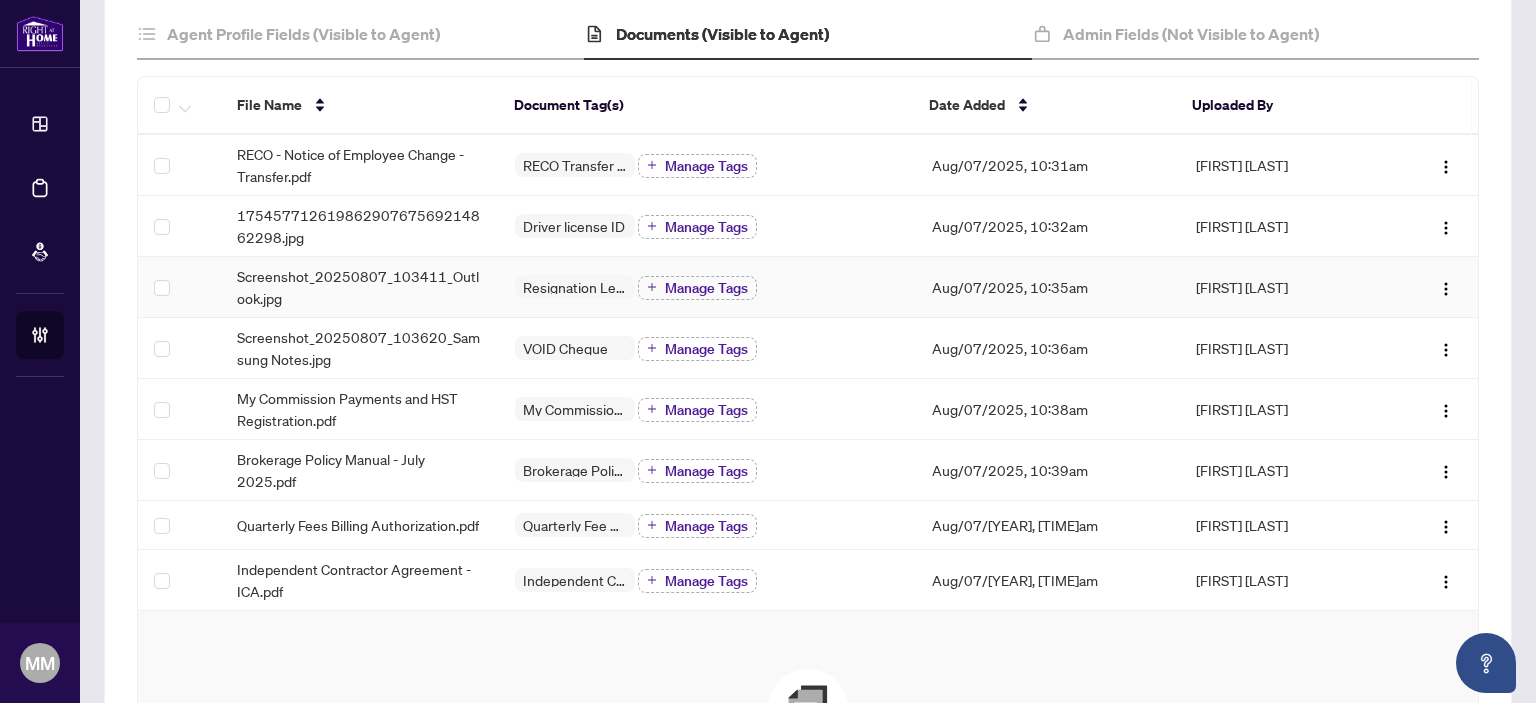 click on "Resignation Letter (From previous Brokerage) Manage Tags" at bounding box center [707, 287] 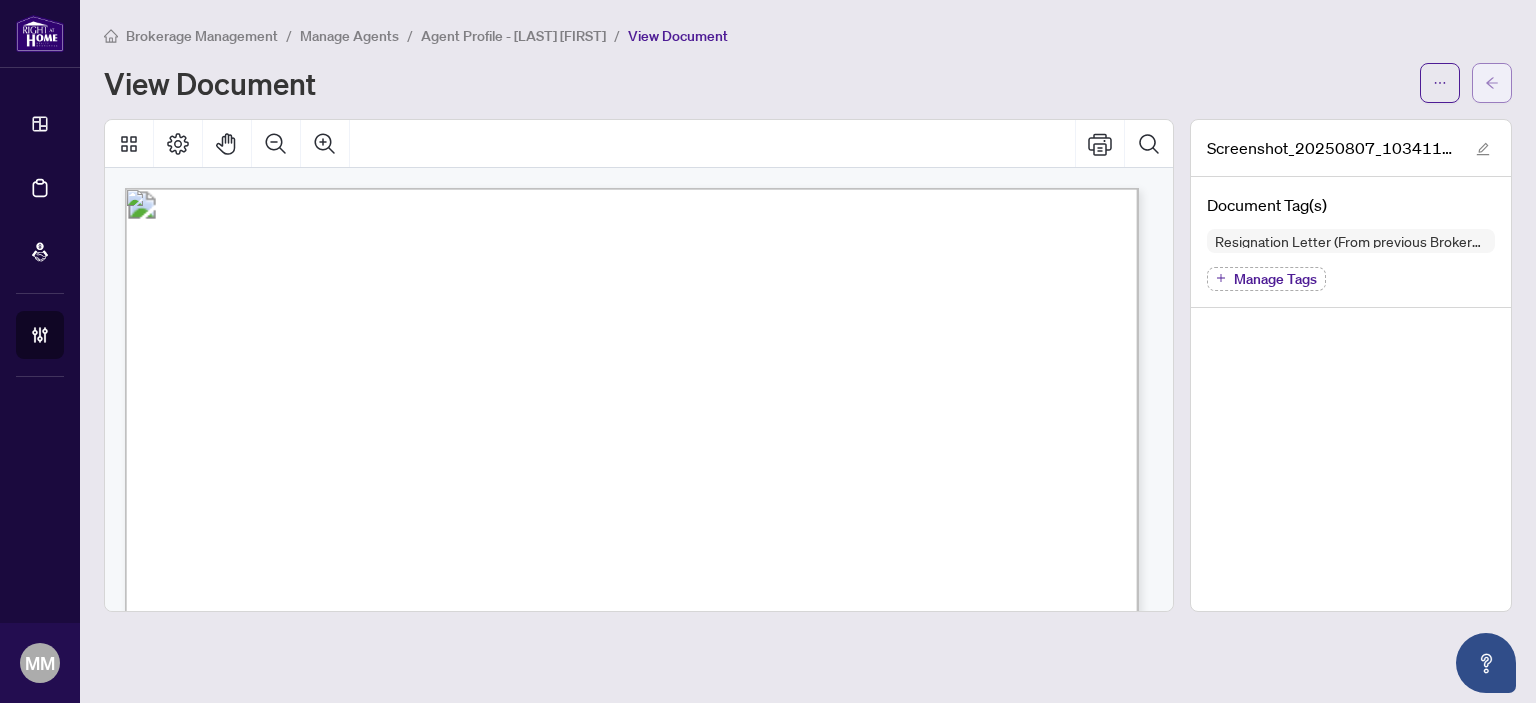 click at bounding box center [1492, 83] 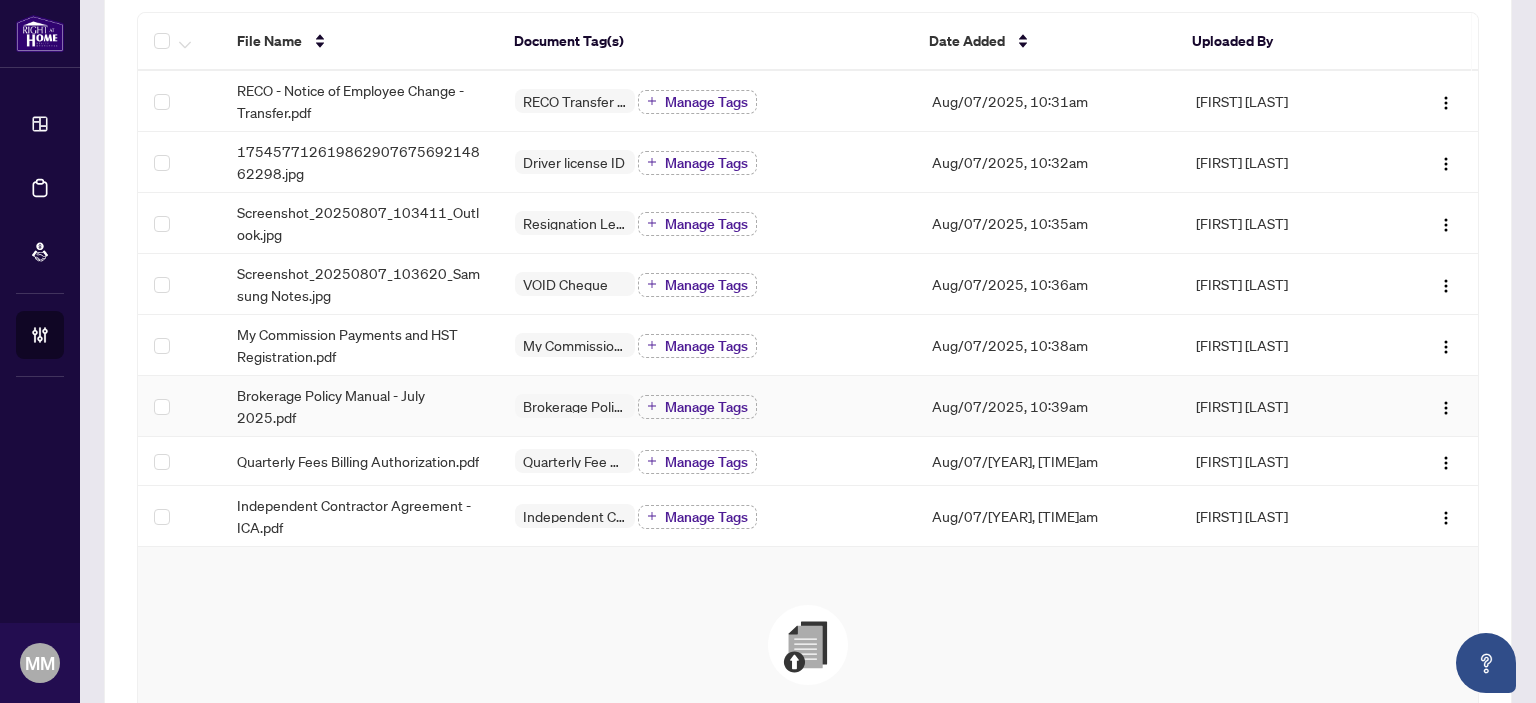 scroll, scrollTop: 300, scrollLeft: 0, axis: vertical 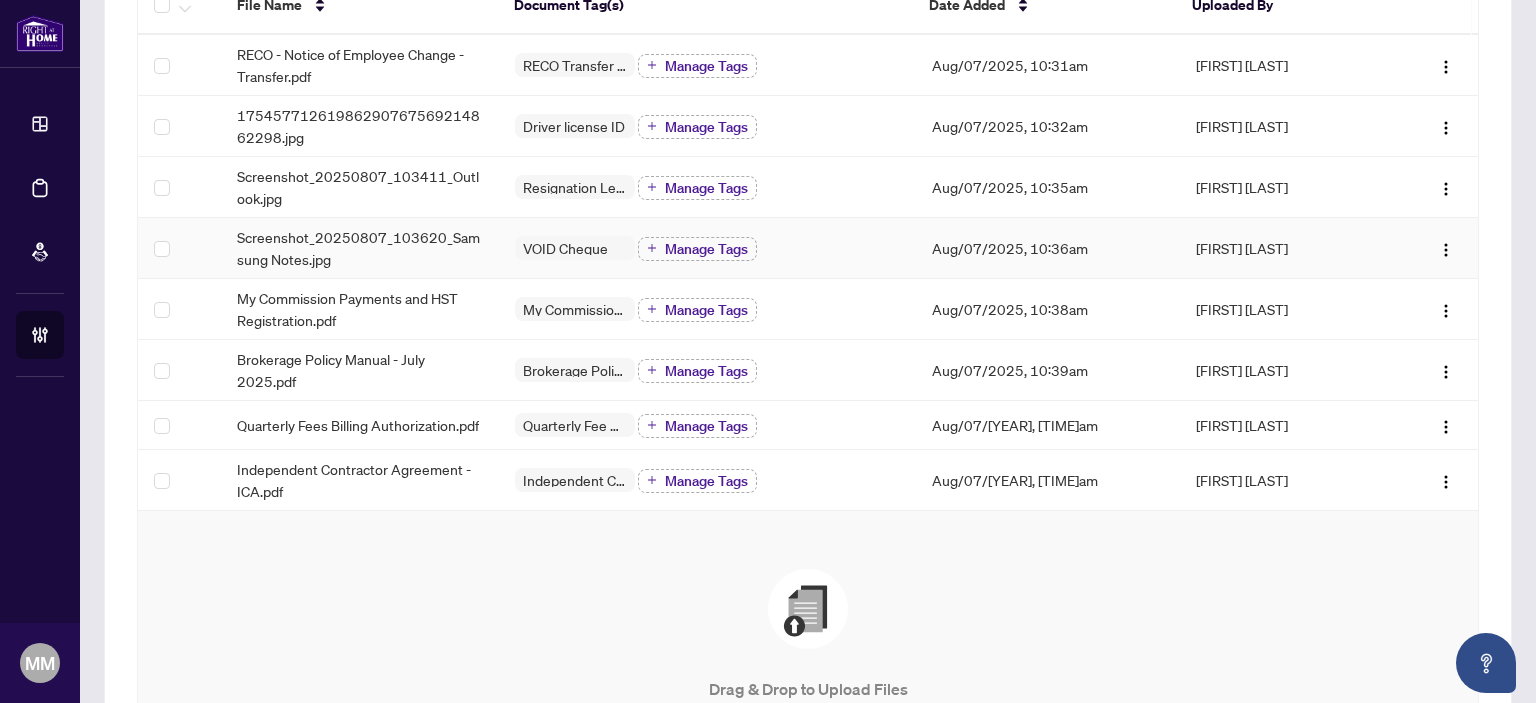 click on "VOID Cheque Manage Tags" at bounding box center (707, 248) 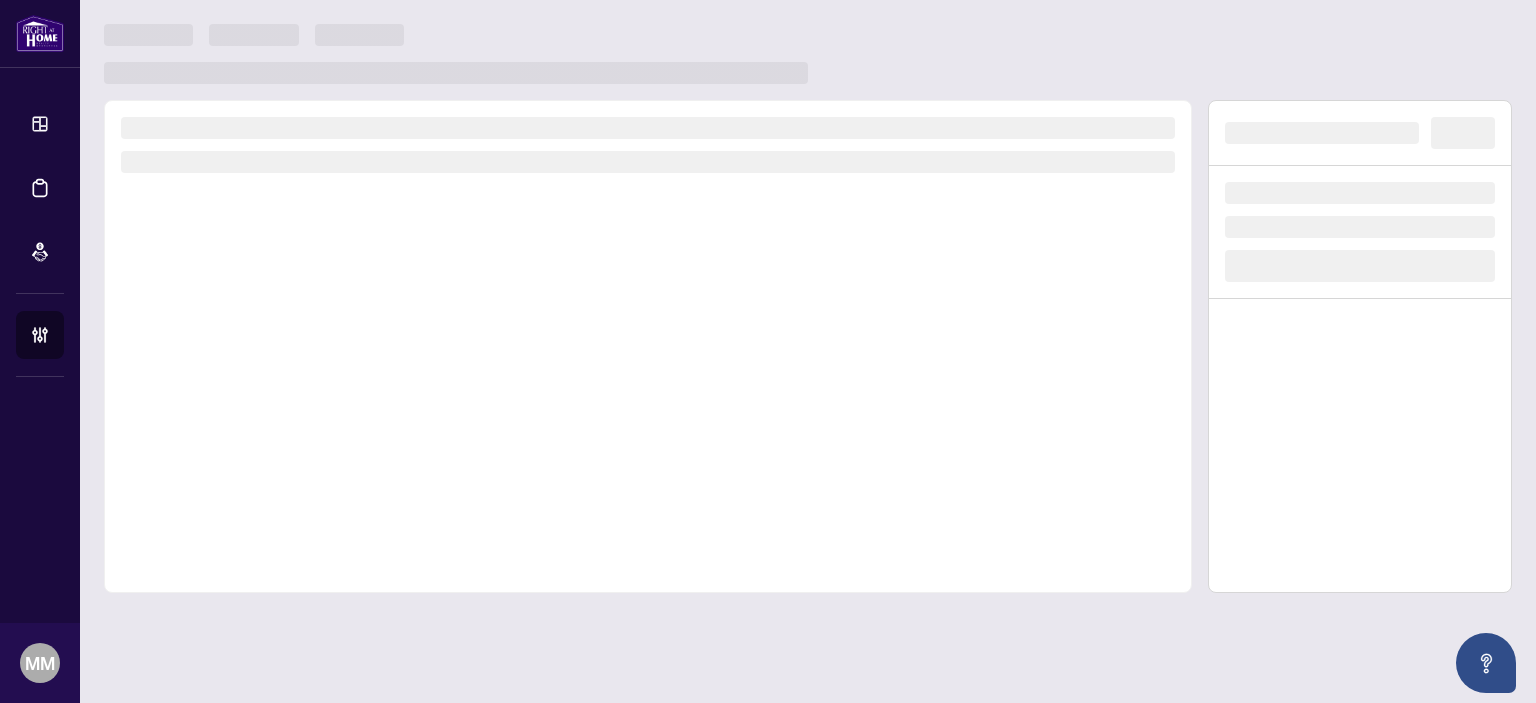 scroll, scrollTop: 0, scrollLeft: 0, axis: both 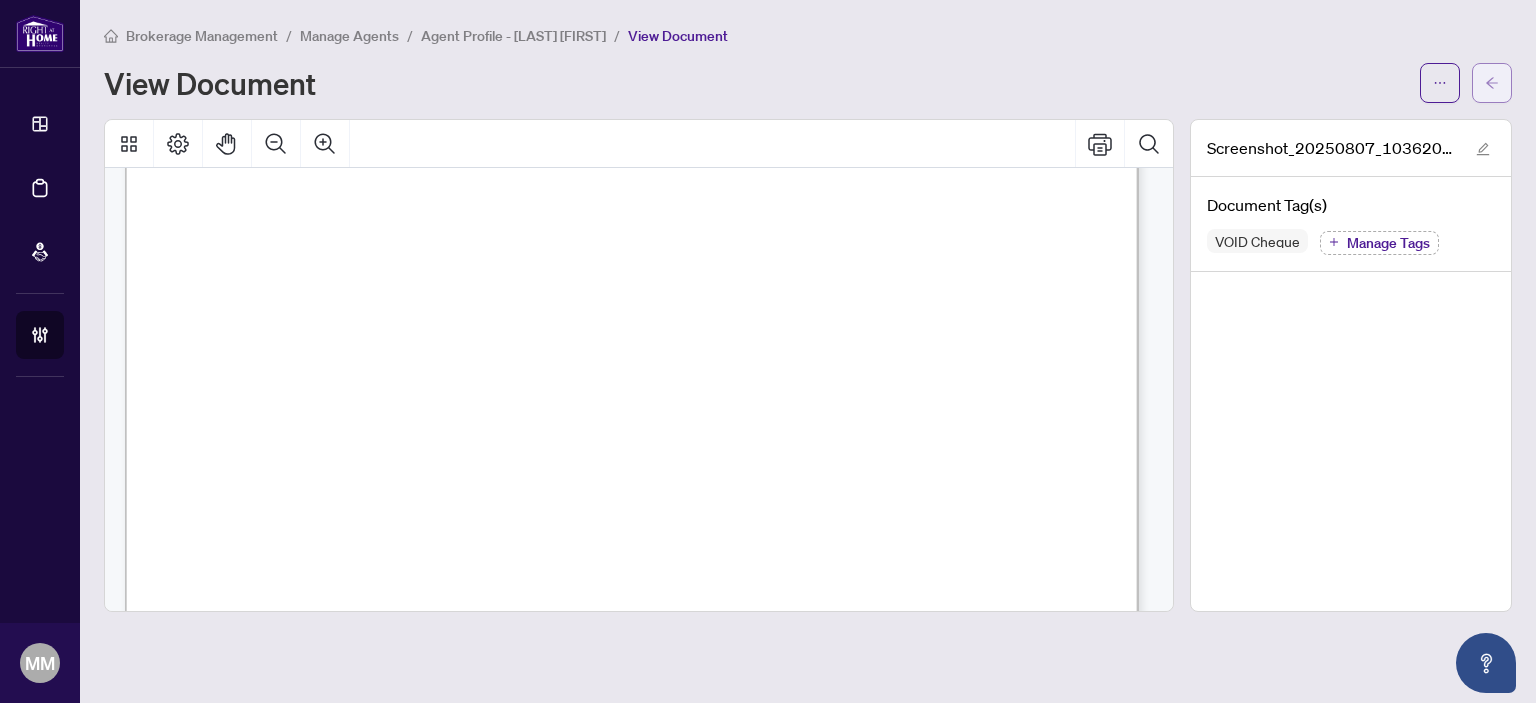 click at bounding box center (1492, 83) 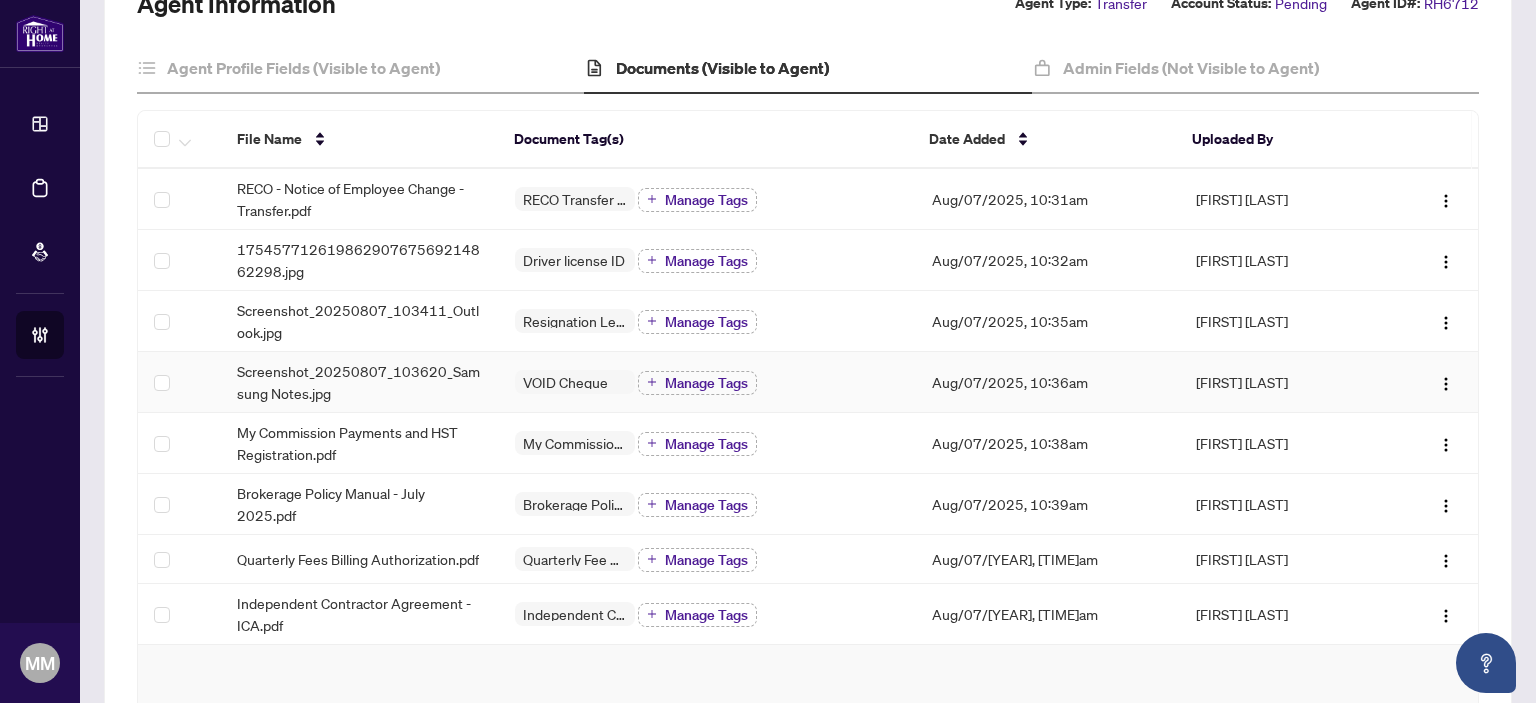 scroll, scrollTop: 200, scrollLeft: 0, axis: vertical 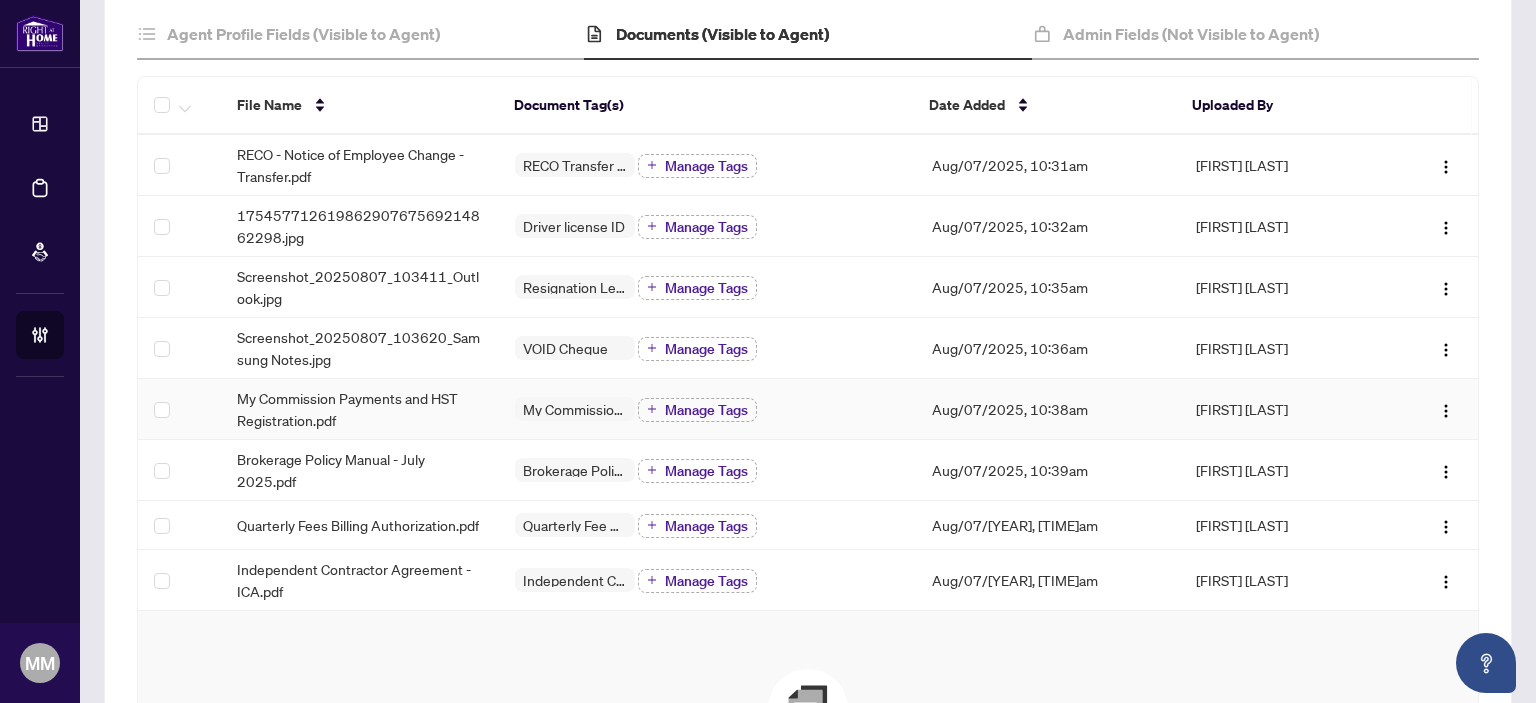 click on "My Commission Payments & HST Registration Manage Tags" at bounding box center [707, 409] 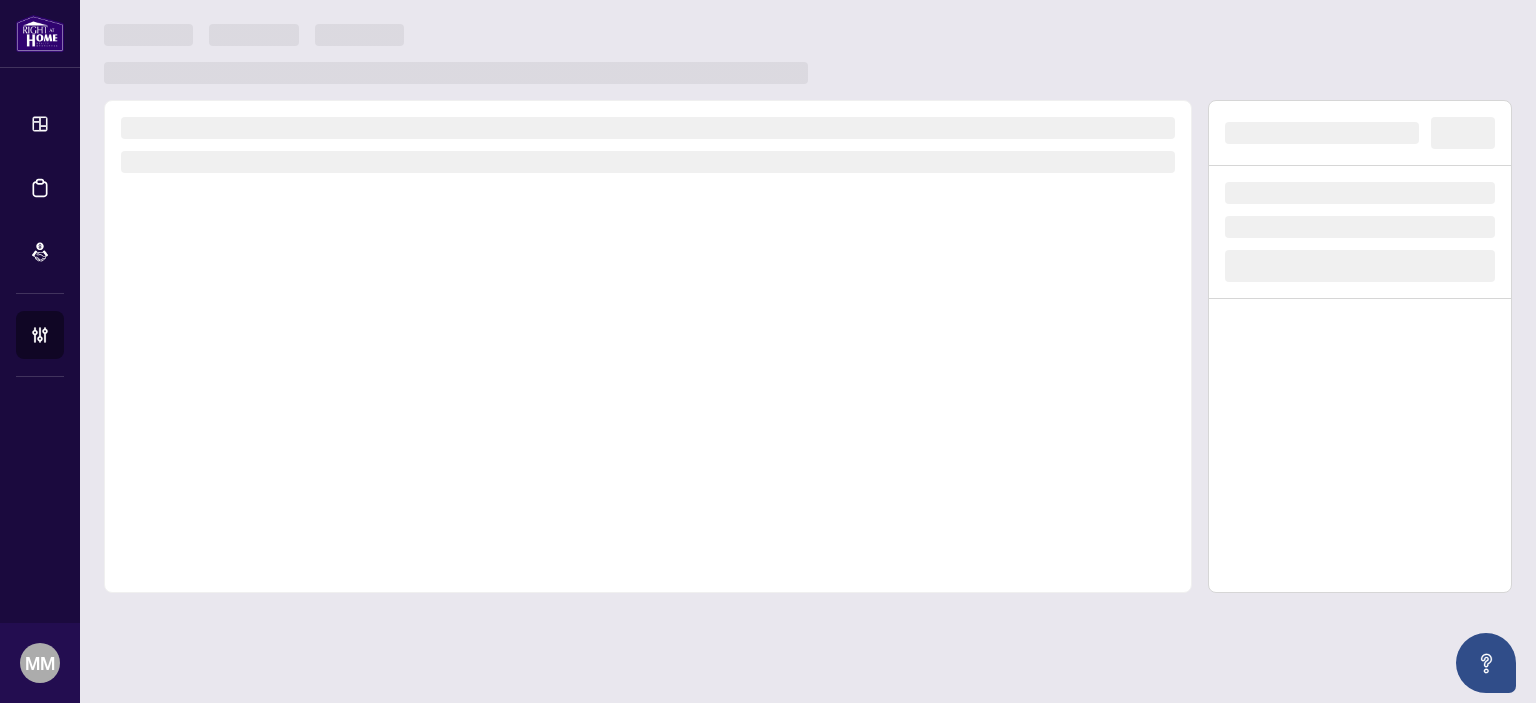 scroll, scrollTop: 0, scrollLeft: 0, axis: both 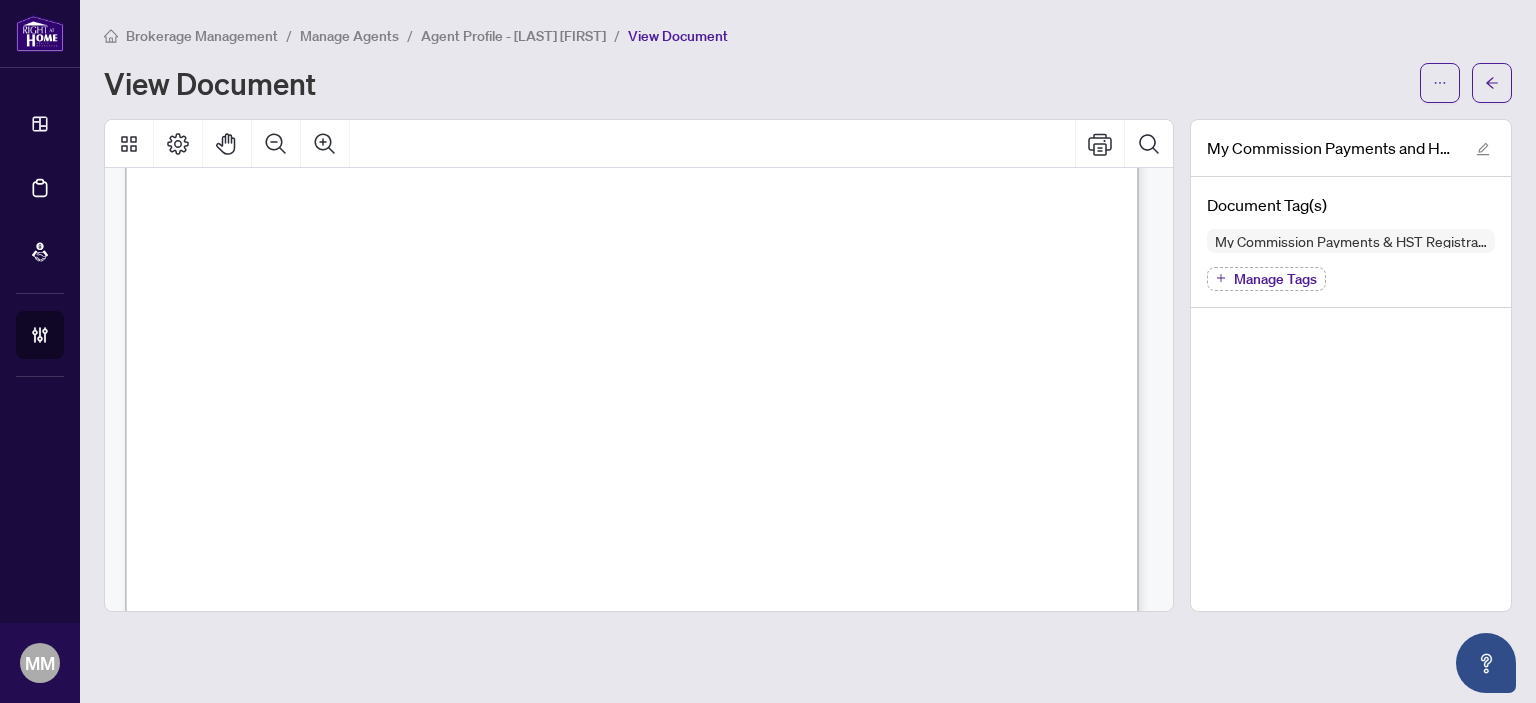 click at bounding box center [1492, 83] 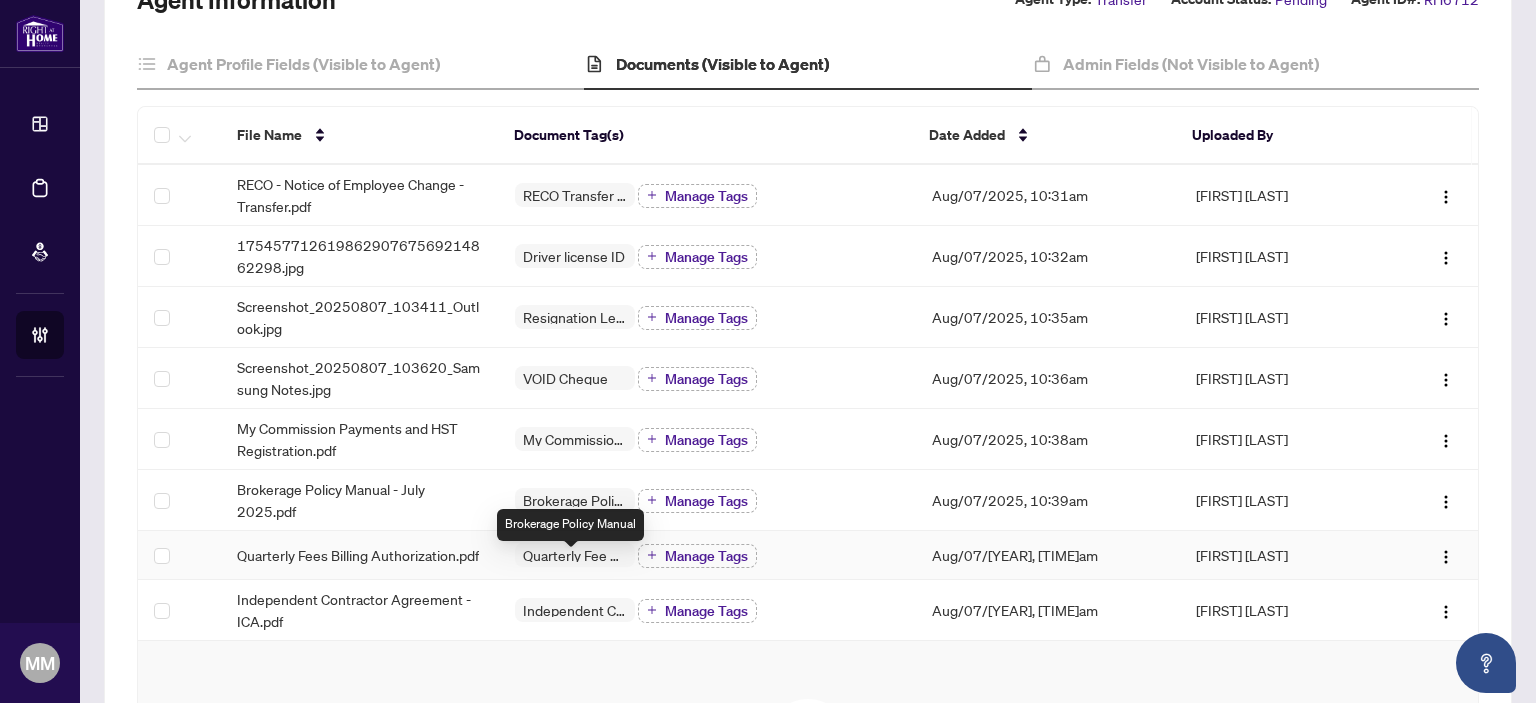 scroll, scrollTop: 200, scrollLeft: 0, axis: vertical 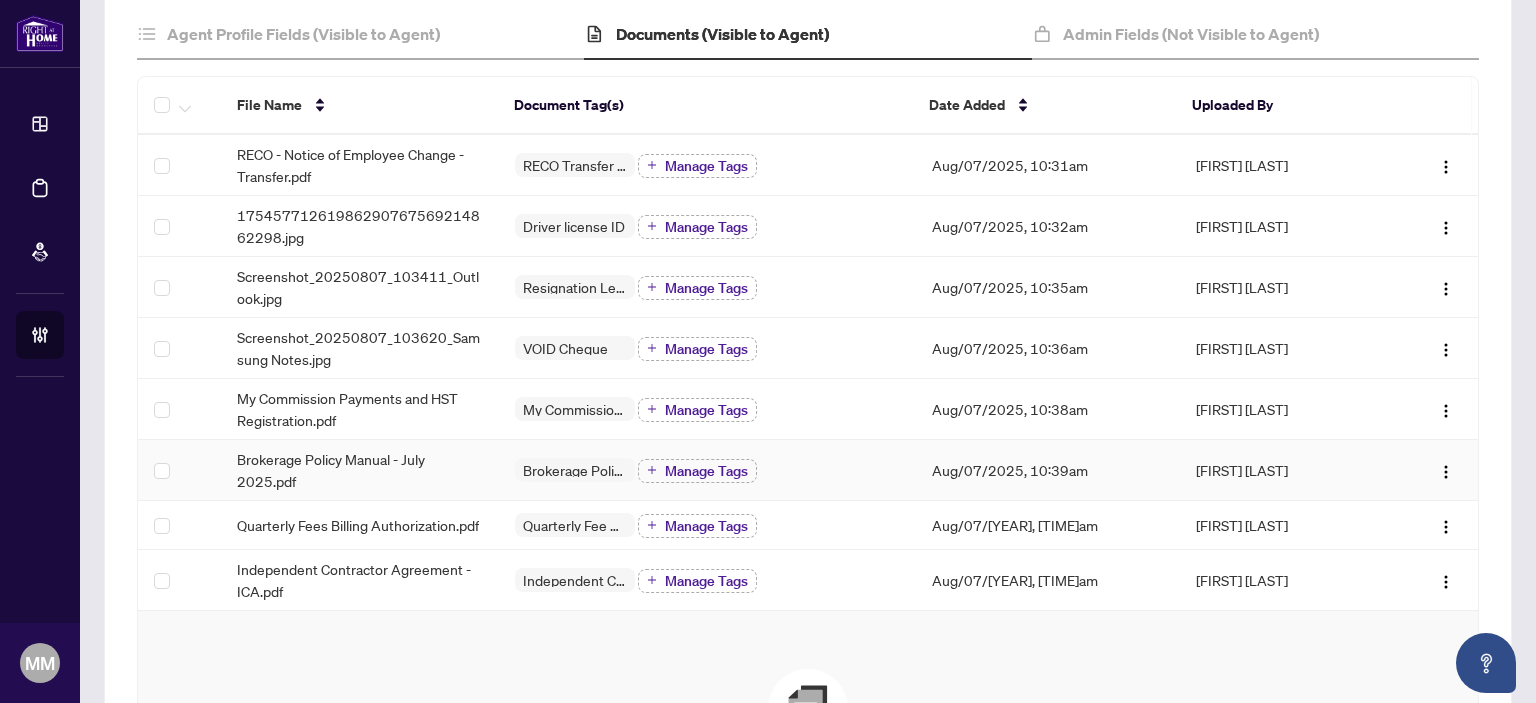 click on "Brokerage Policy Manual Manage Tags" at bounding box center [707, 470] 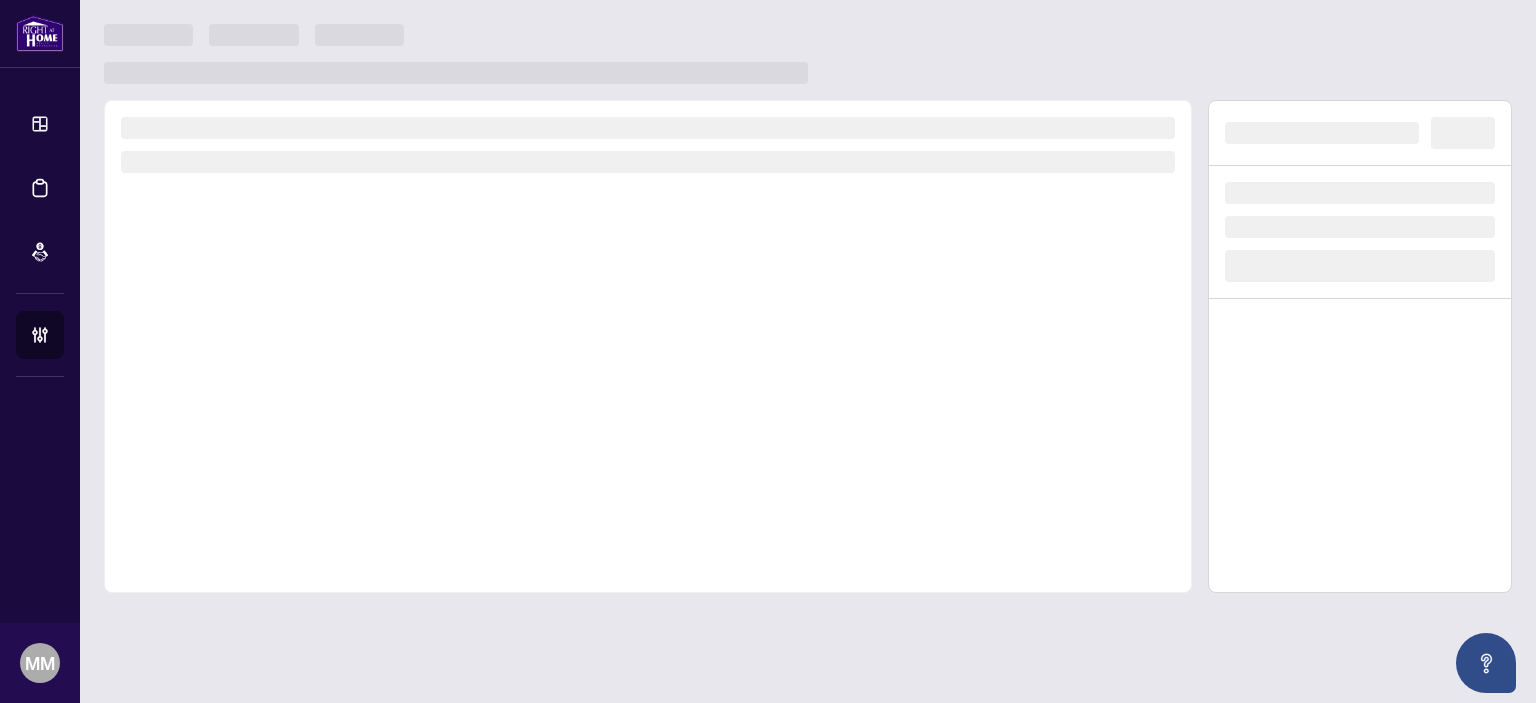 scroll, scrollTop: 0, scrollLeft: 0, axis: both 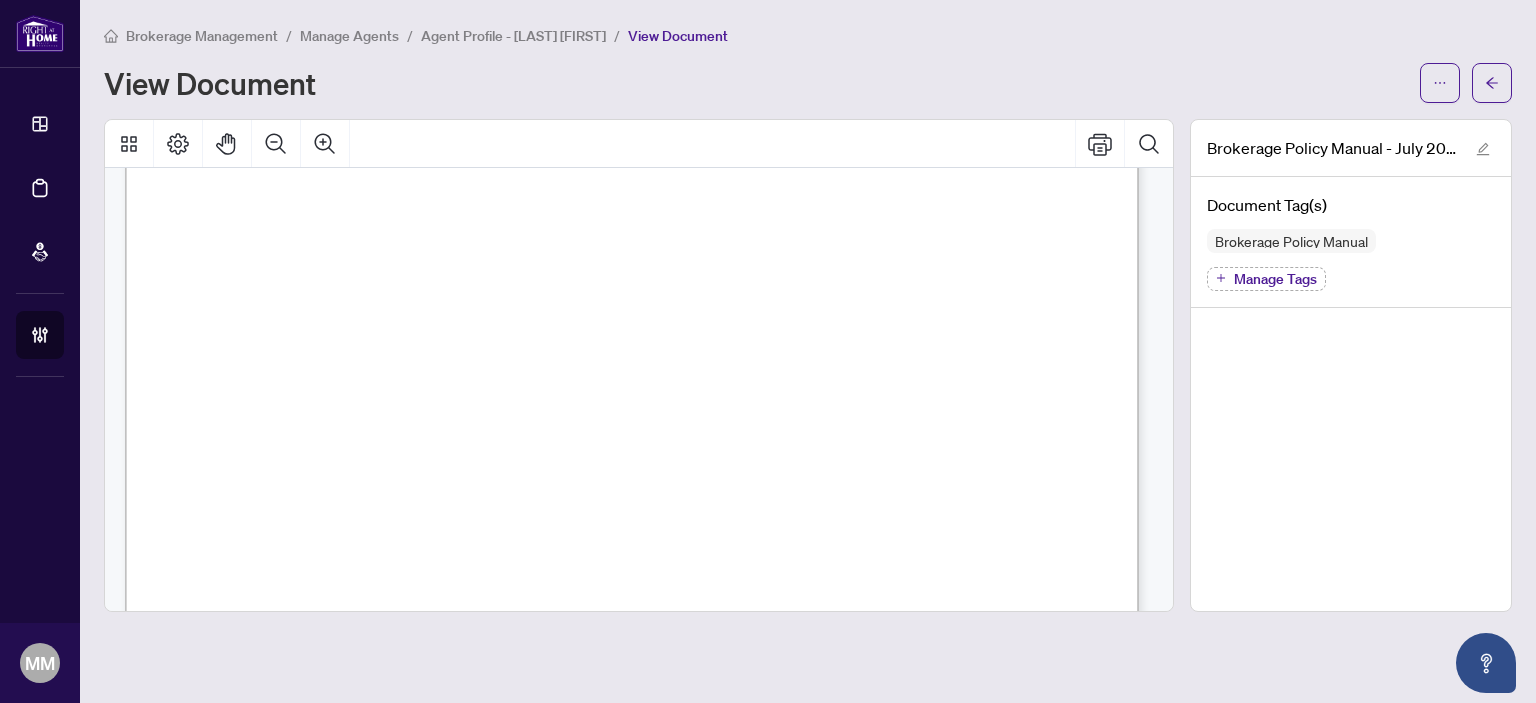 click on "Brokerage Management / Manage Agents / Agent Profile - Sorrab Alakoozai / View Document View Document" at bounding box center (808, 63) 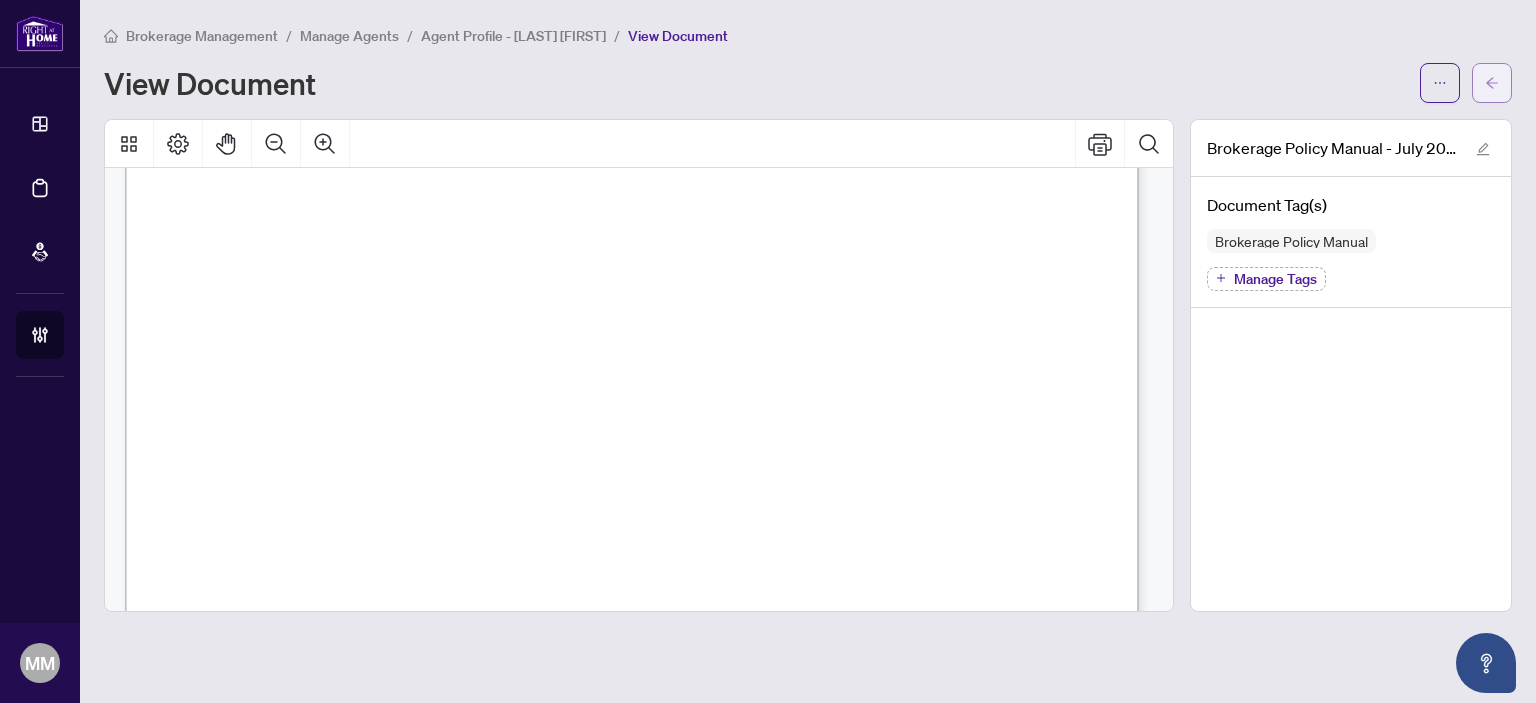click 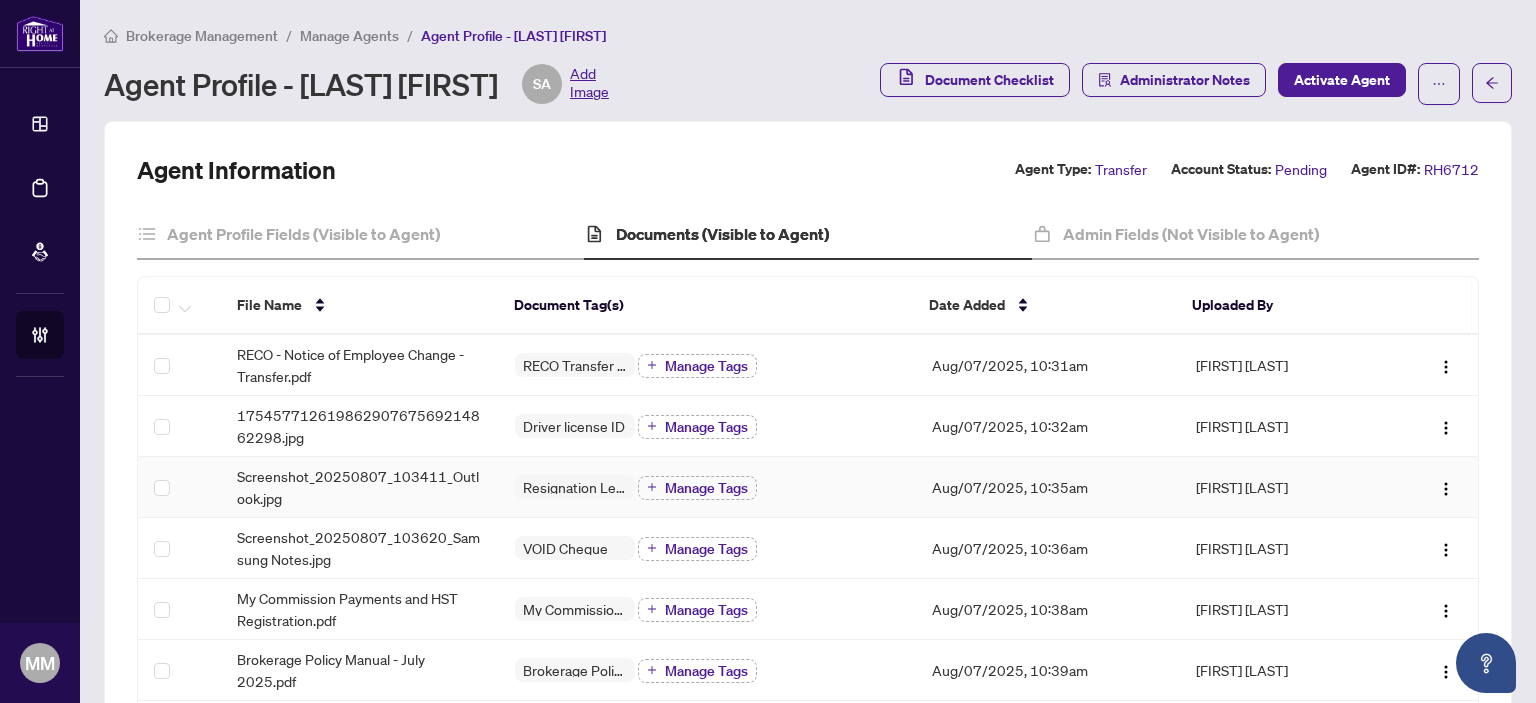 scroll, scrollTop: 300, scrollLeft: 0, axis: vertical 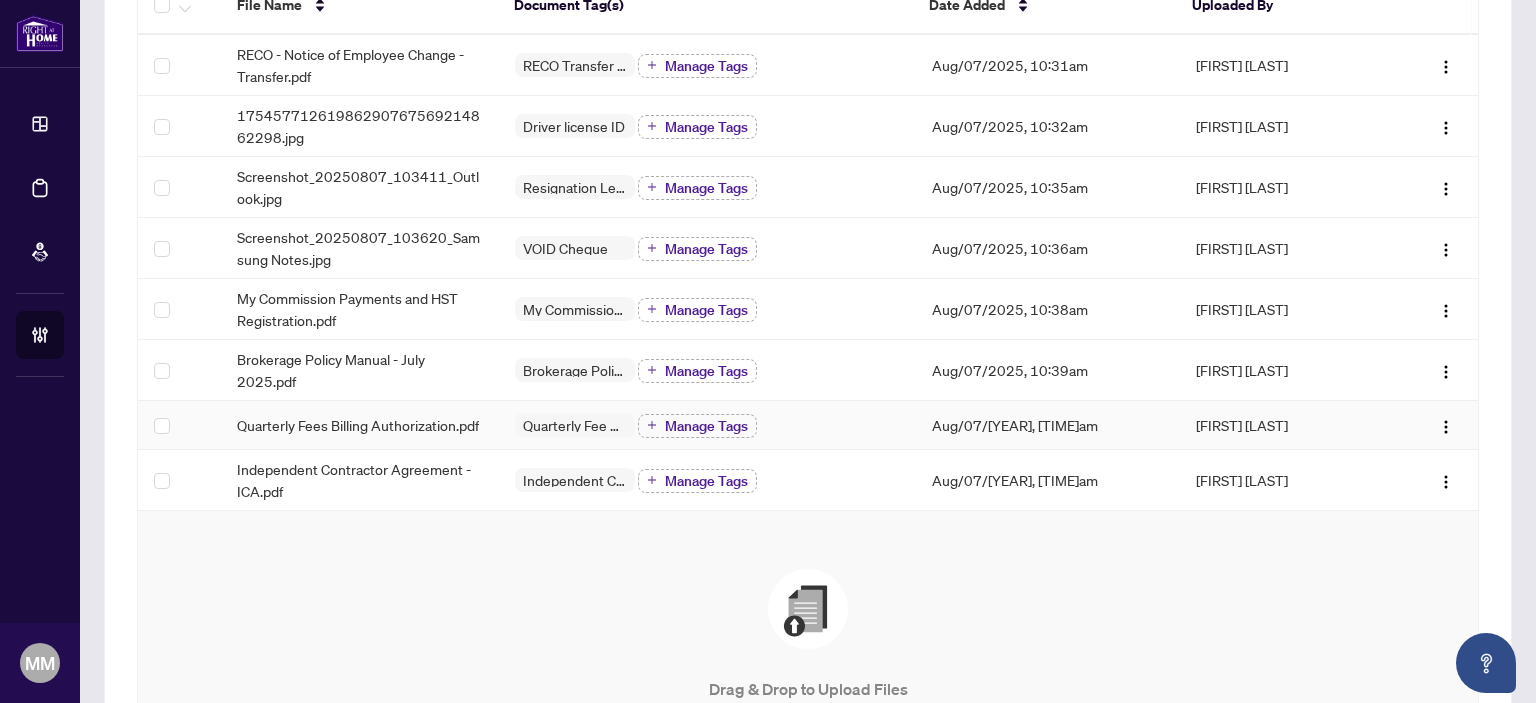 click on "Quarterly Fee Auto-Debit Authorization Manage Tags" at bounding box center (707, 425) 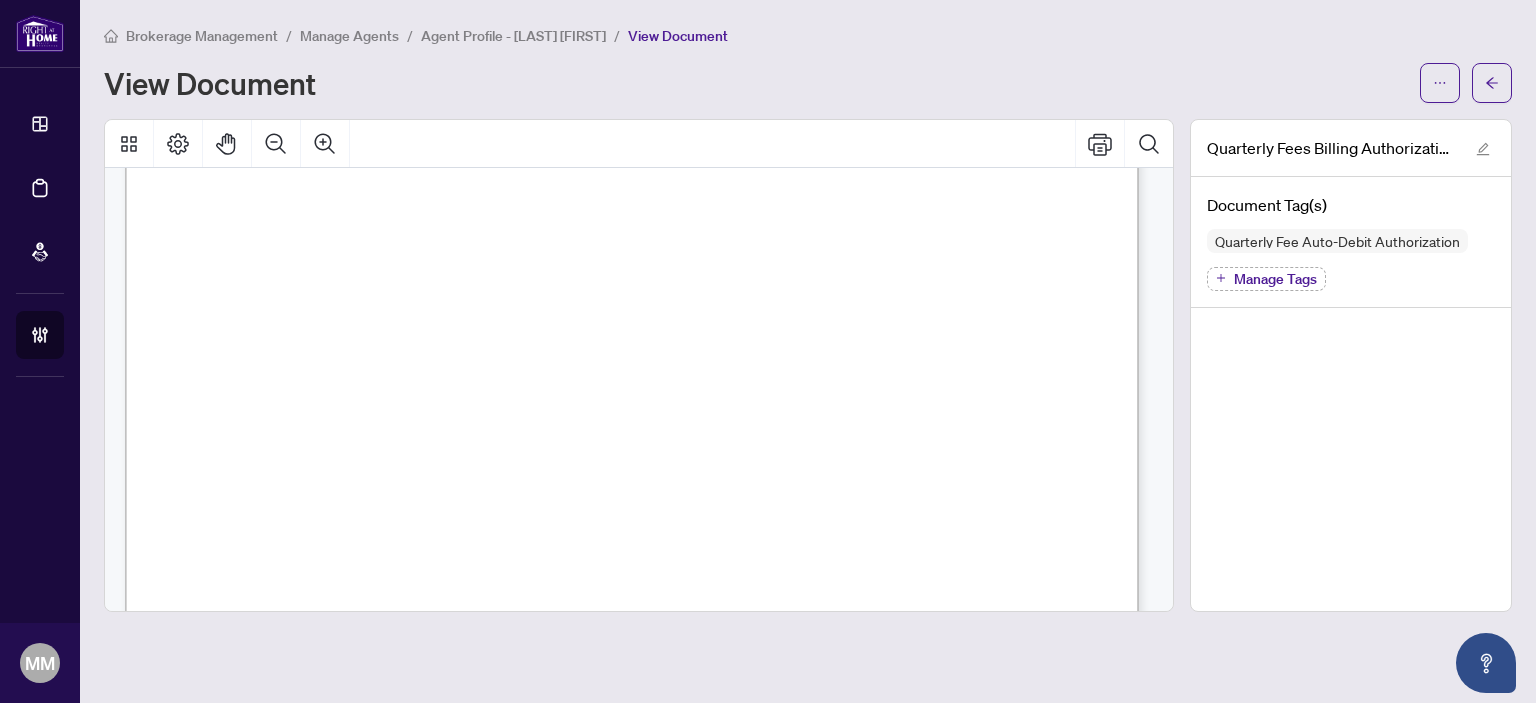 scroll, scrollTop: 800, scrollLeft: 0, axis: vertical 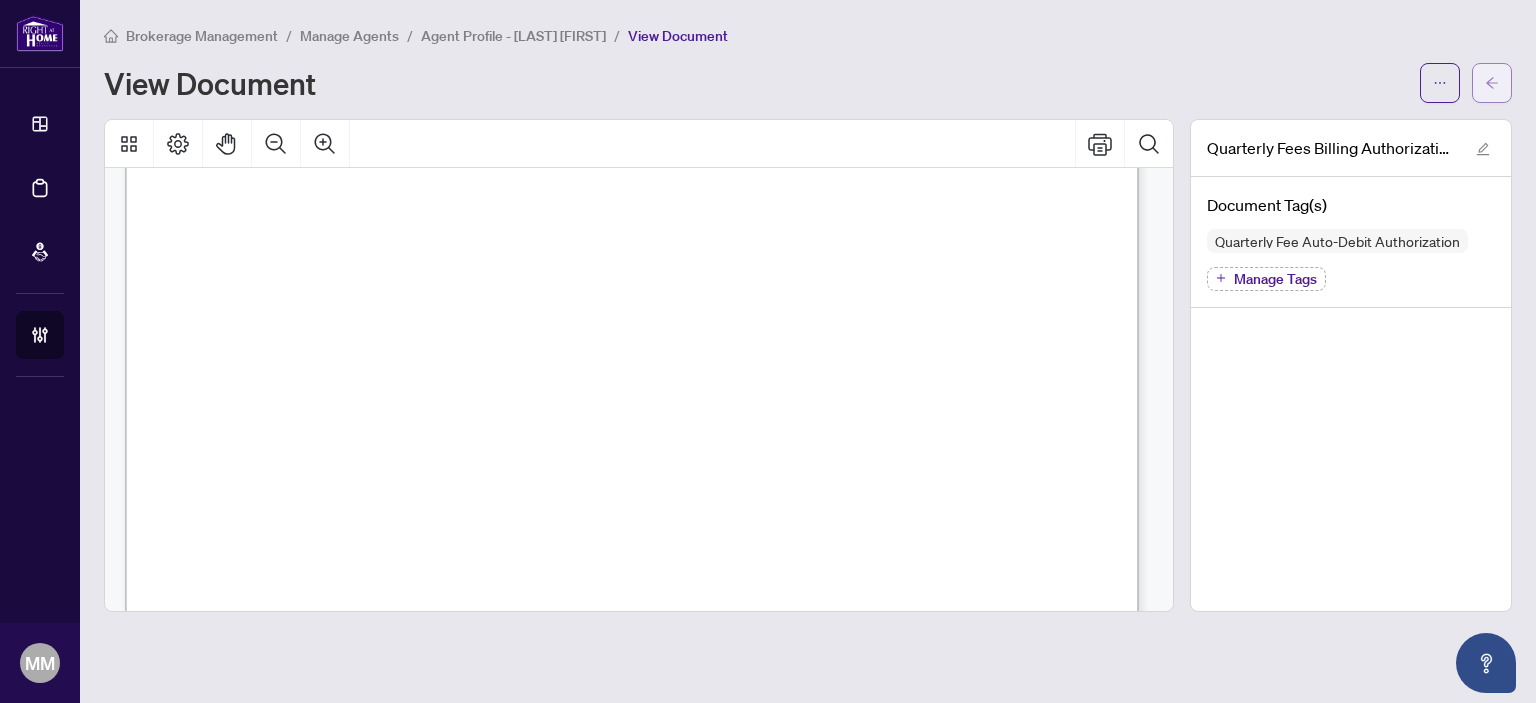 click at bounding box center [1492, 83] 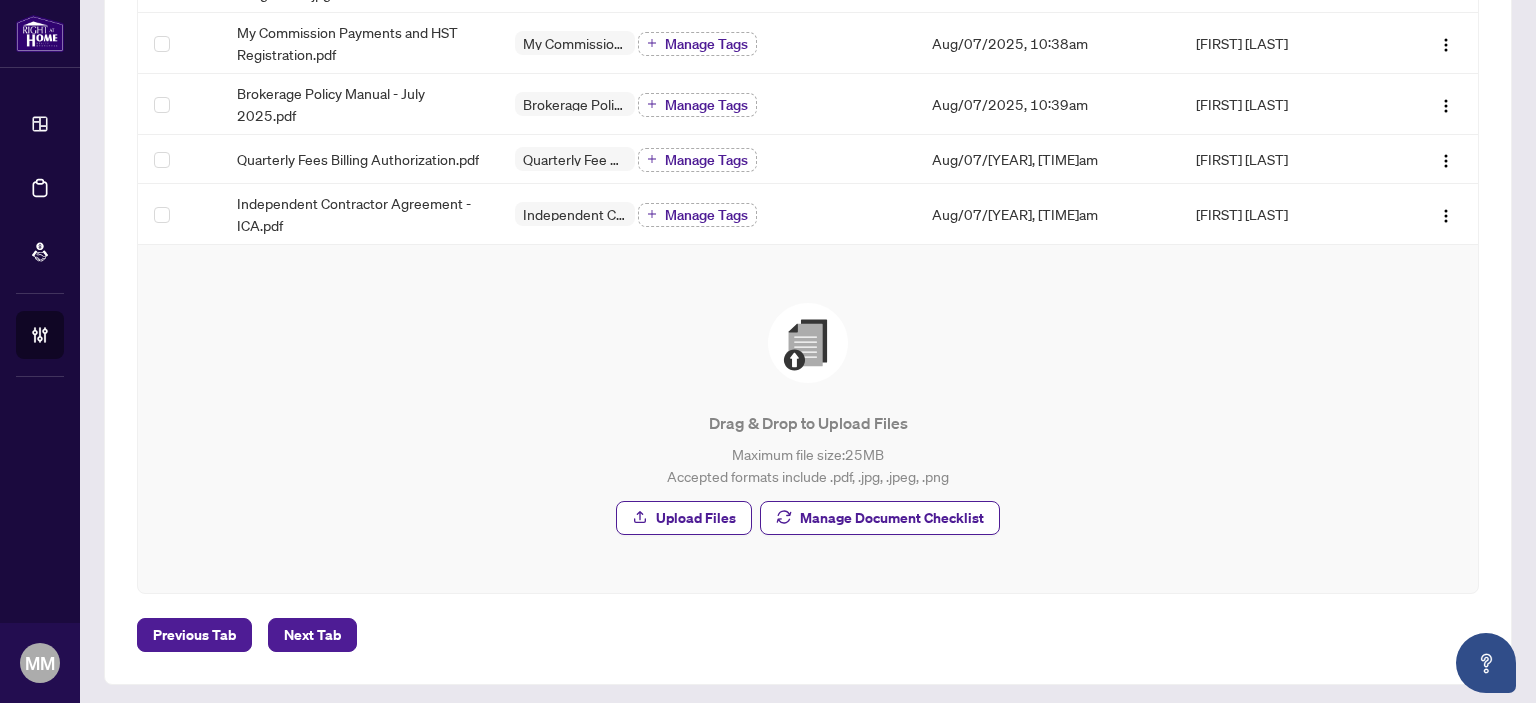 scroll, scrollTop: 579, scrollLeft: 0, axis: vertical 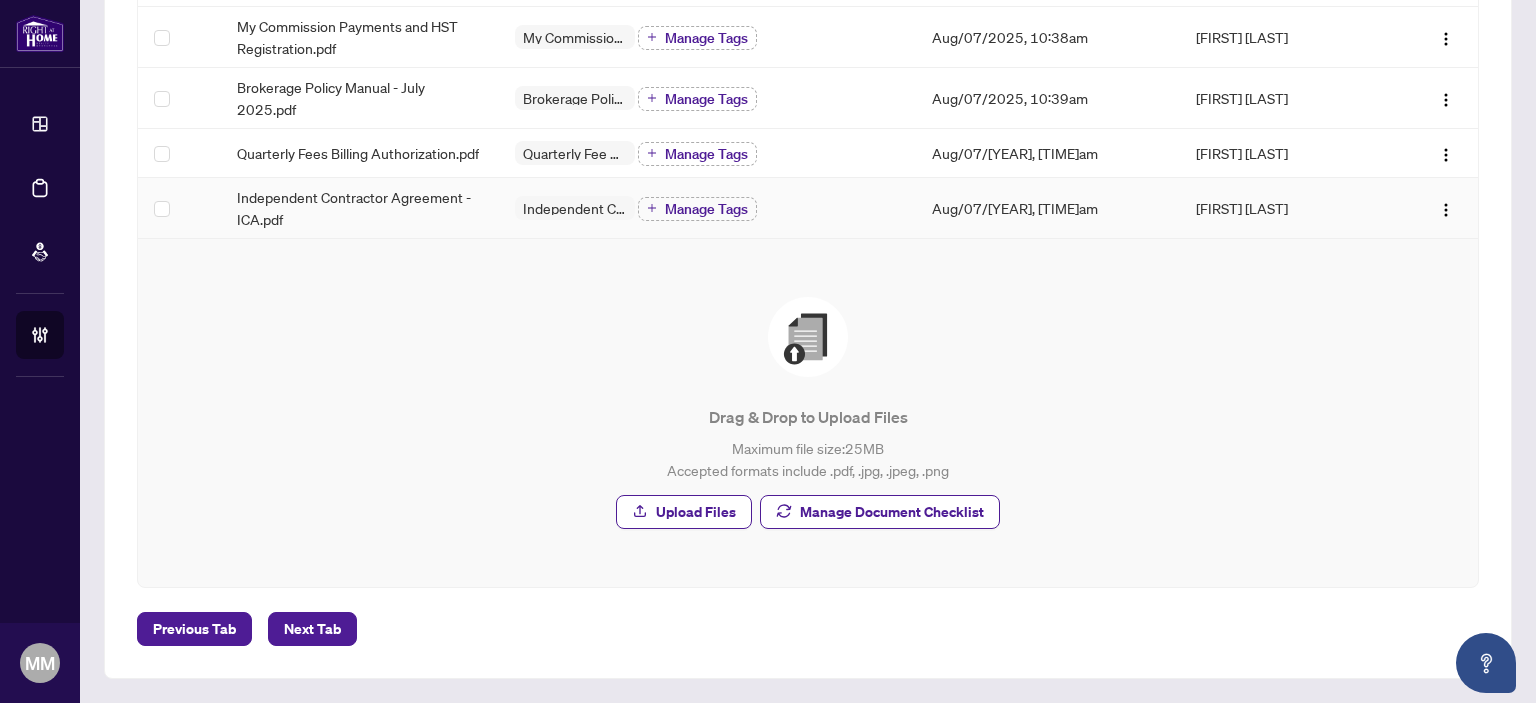 click on "Aug/07/2025, 11:31am" at bounding box center (1048, 208) 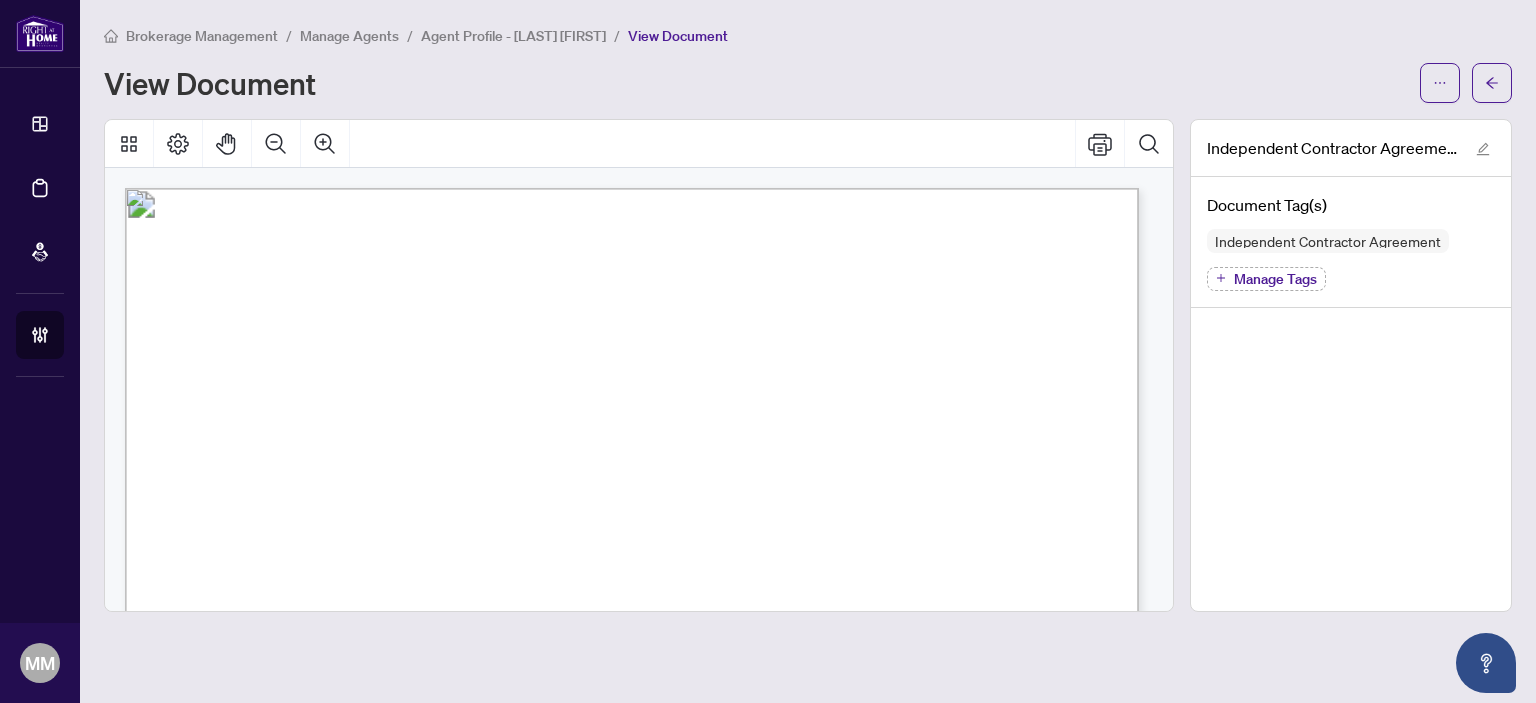 scroll 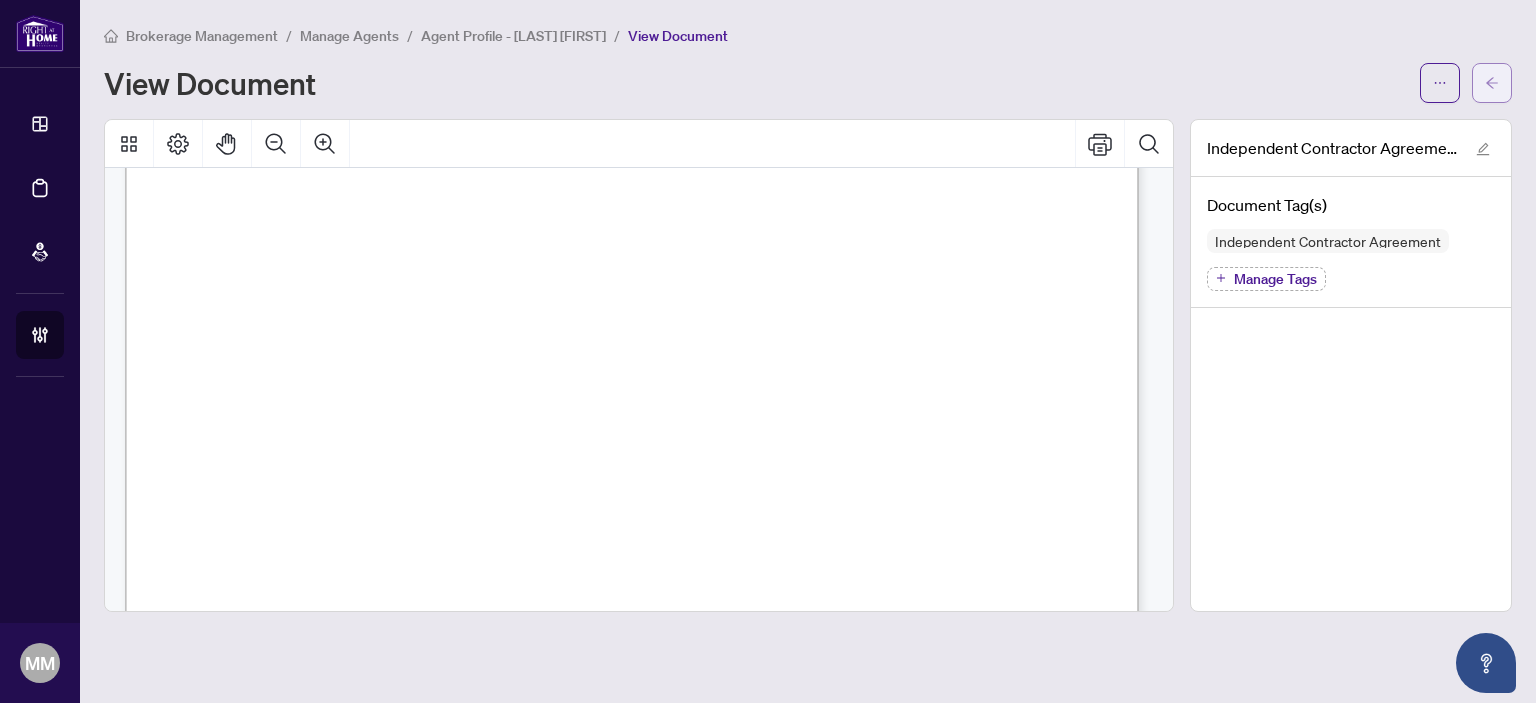 click 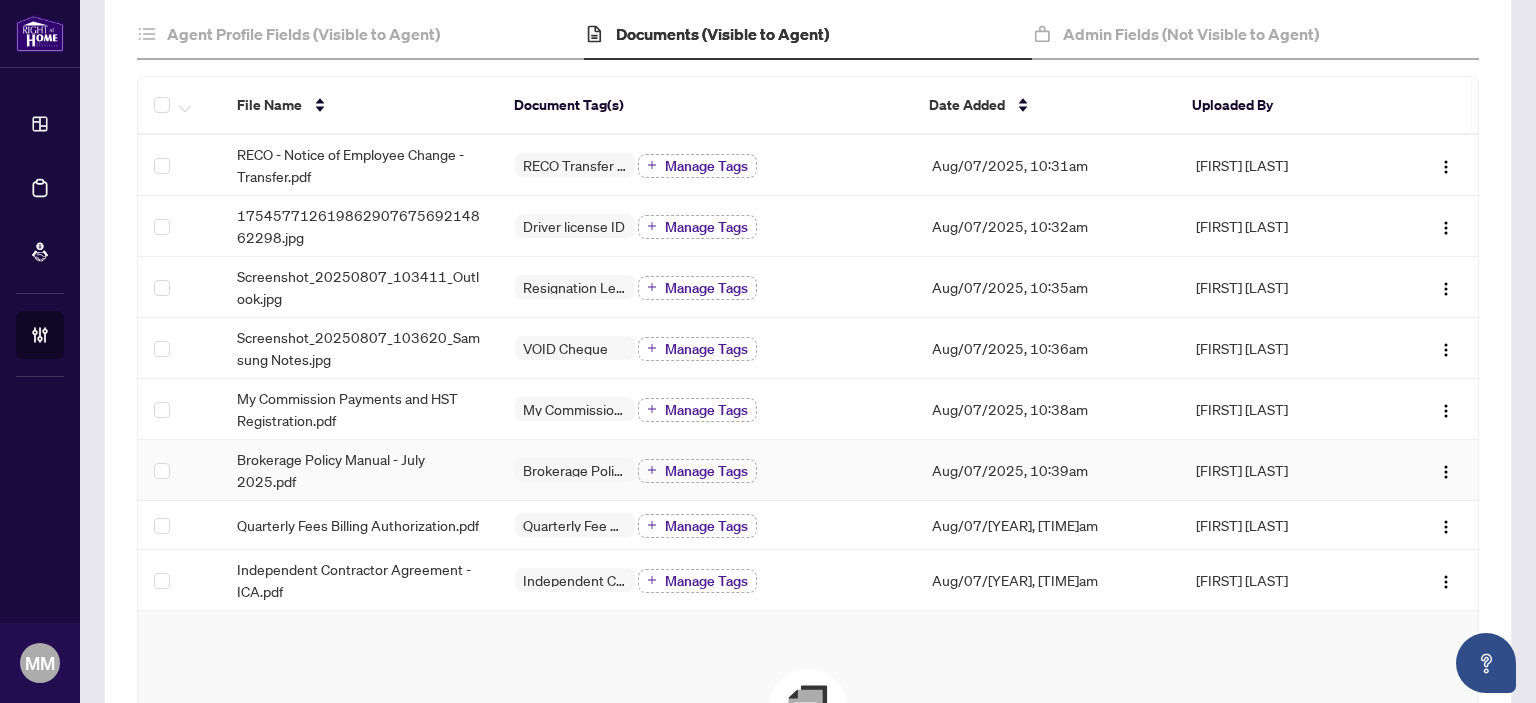 scroll, scrollTop: 300, scrollLeft: 0, axis: vertical 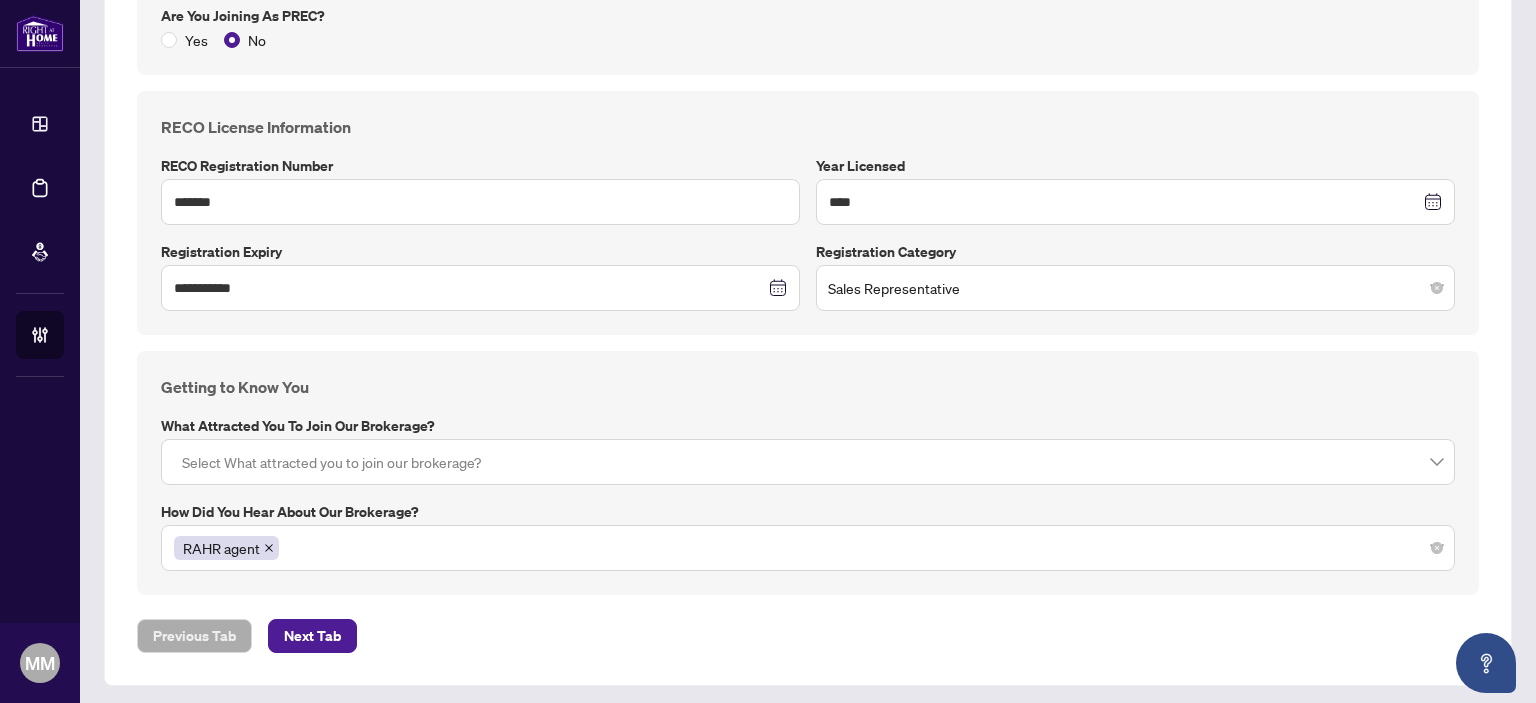 click on "Getting to Know You What attracted you to join our brokerage?   Select What attracted you to join our brokerage? How did you hear about our brokerage? RAHR agent" at bounding box center [808, 473] 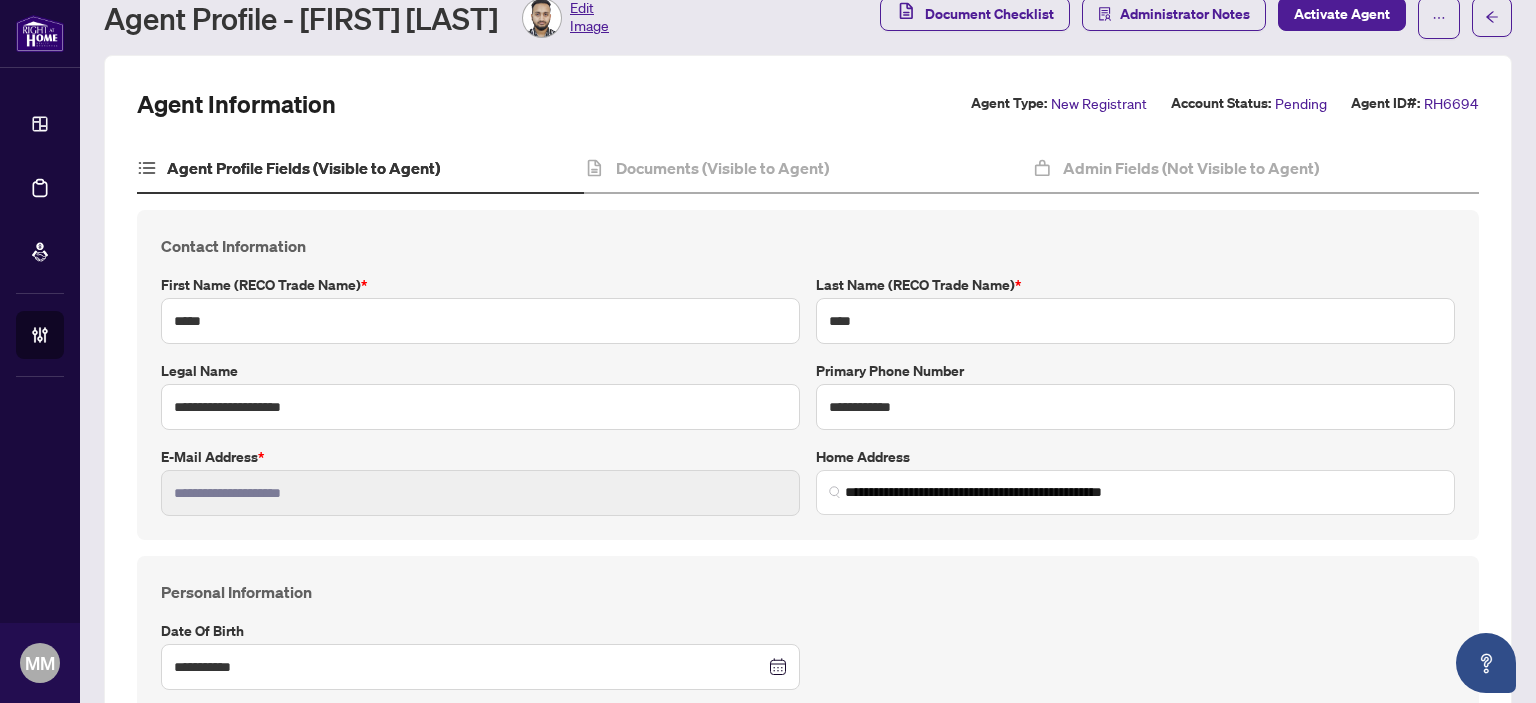scroll, scrollTop: 0, scrollLeft: 0, axis: both 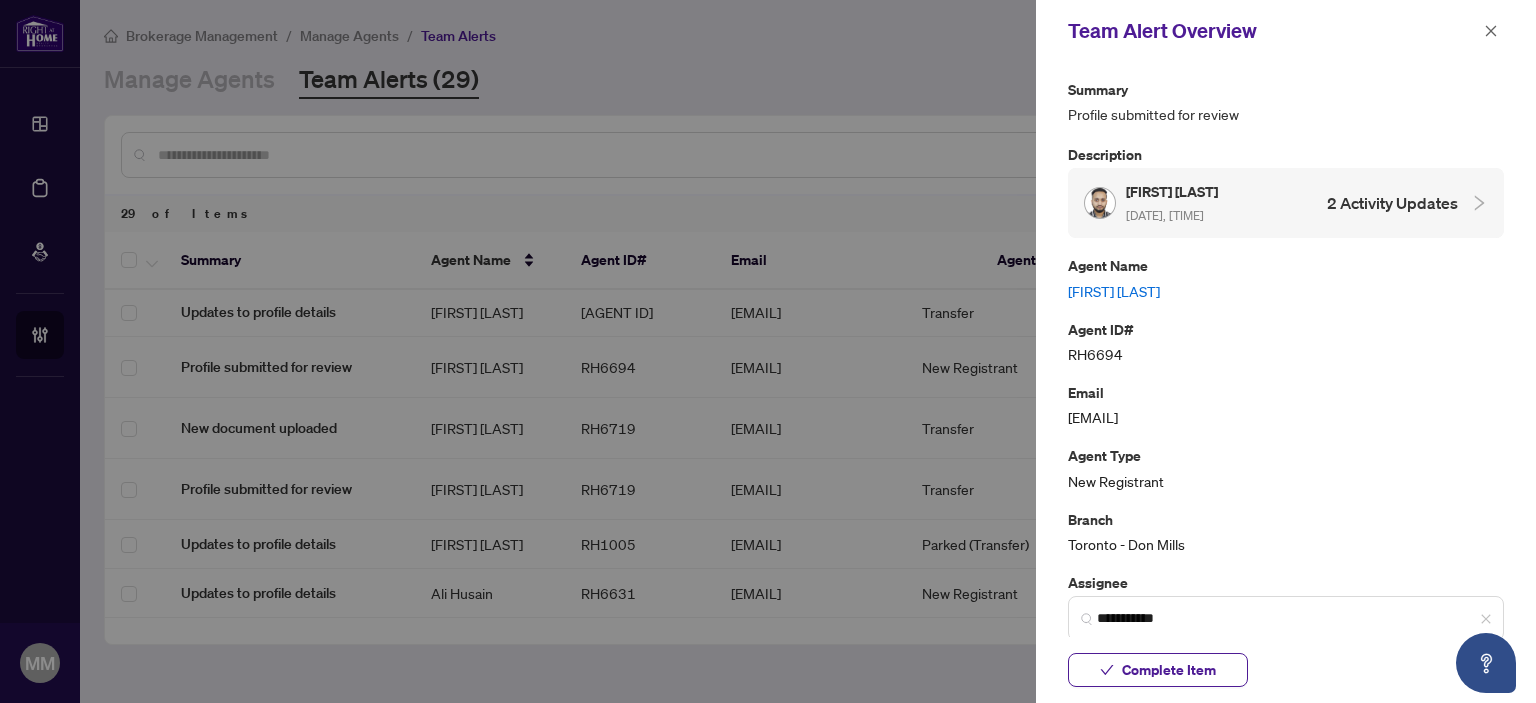click at bounding box center [1491, 31] 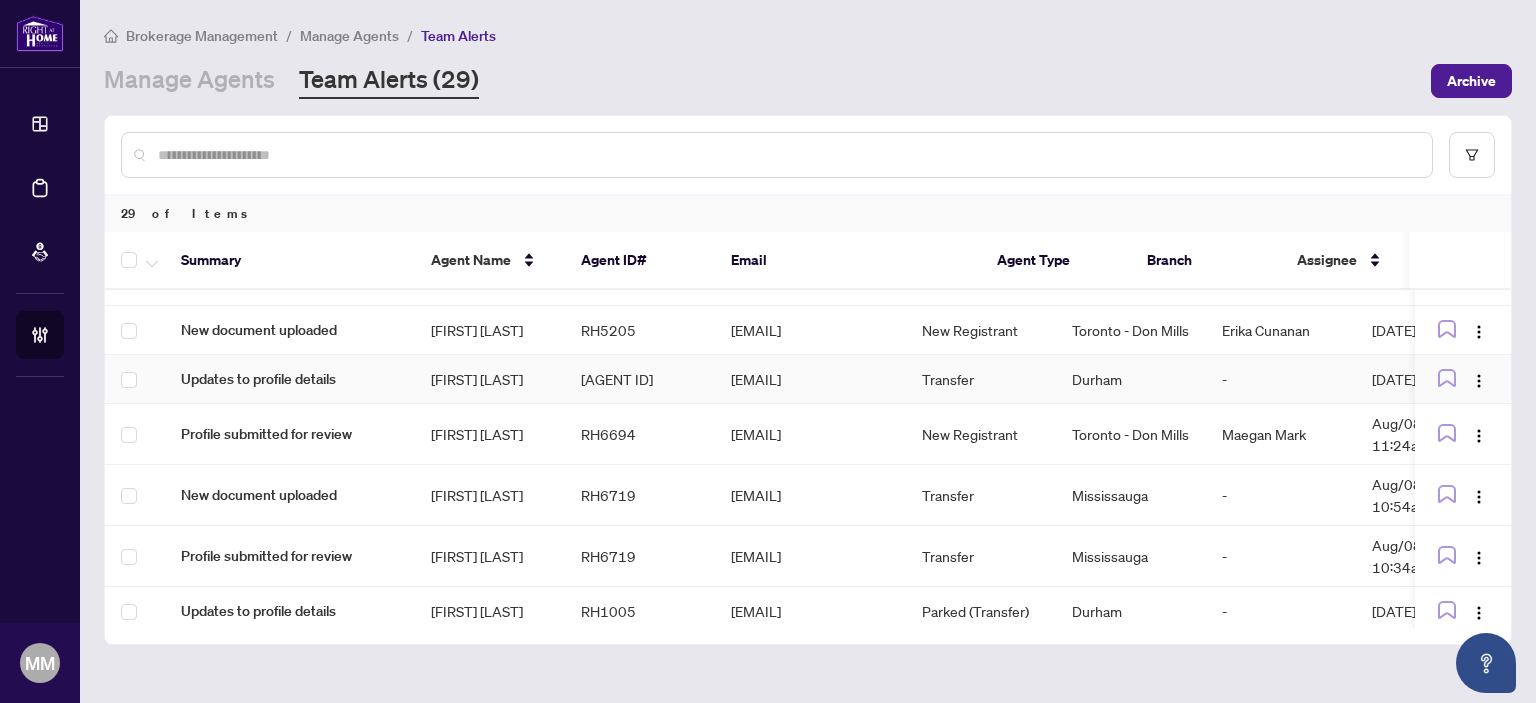scroll, scrollTop: 0, scrollLeft: 0, axis: both 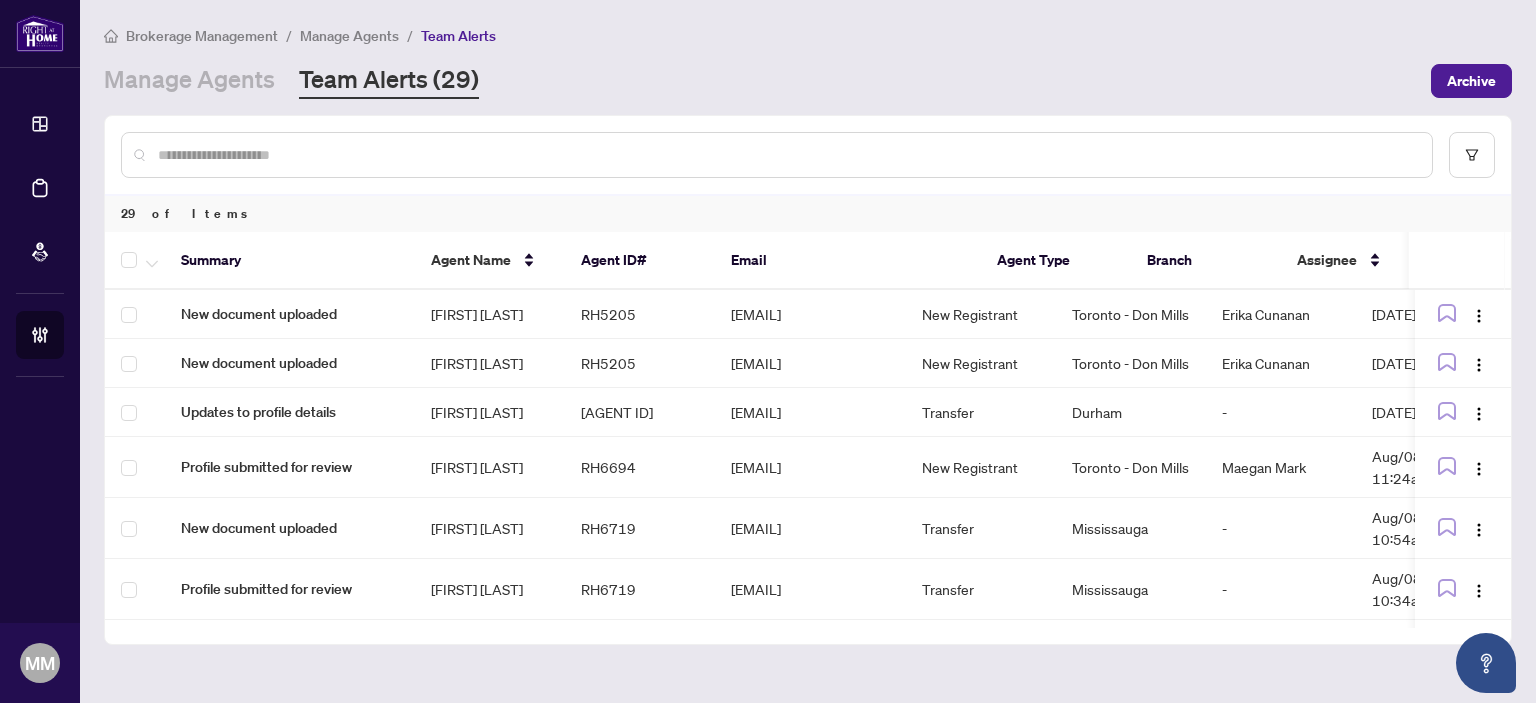 click on "Brokerage Management / Manage Agents / Team Alerts Manage Agents Team Alerts   (29) Archive 29 of Items Summary Agent Name Agent ID# Email Agent Type Branch Assignee Date Added                     New document uploaded [FIRST] [LAST] [AGENT ID] [EMAIL] New Registrant [CITY] - [NEIGHBORHOOD] [FIRST] [DATE], [TIME] New document uploaded [FIRST] [LAST] [AGENT ID] [EMAIL] New Registrant [CITY] - [NEIGHBORHOOD] [FIRST] [DATE], [TIME] Updates to profile details [FIRST] [LAST] [AGENT ID] [EMAIL] Transfer [REGION] - [DATE], [TIME] Profile submitted for review [FIRST] [LAST] [AGENT ID] [EMAIL] New Registrant [CITY] - [NEIGHBORHOOD] [FIRST] [DATE], [TIME] New document uploaded [FIRST] [LAST] [AGENT ID] [EMAIL] Transfer [CITY] - [DATE], [TIME] Profile submitted for review [FIRST] [LAST] [AGENT ID] [EMAIL] Transfer [CITY] - [DATE], [TIME] Updates to profile details [FIRST] [LAST] [AGENT ID] [REGION] - [AGENT ID]" at bounding box center [808, 351] 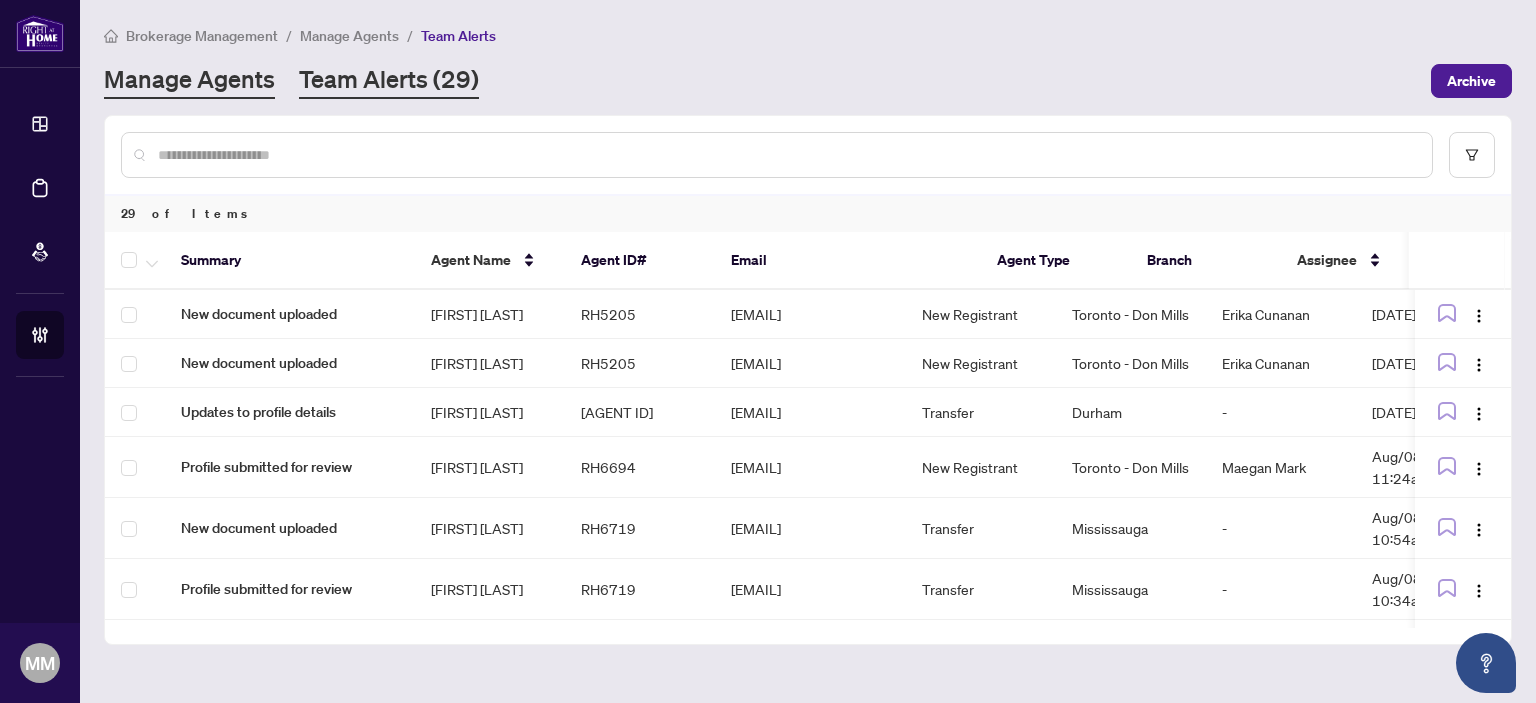click on "Manage Agents" at bounding box center [189, 81] 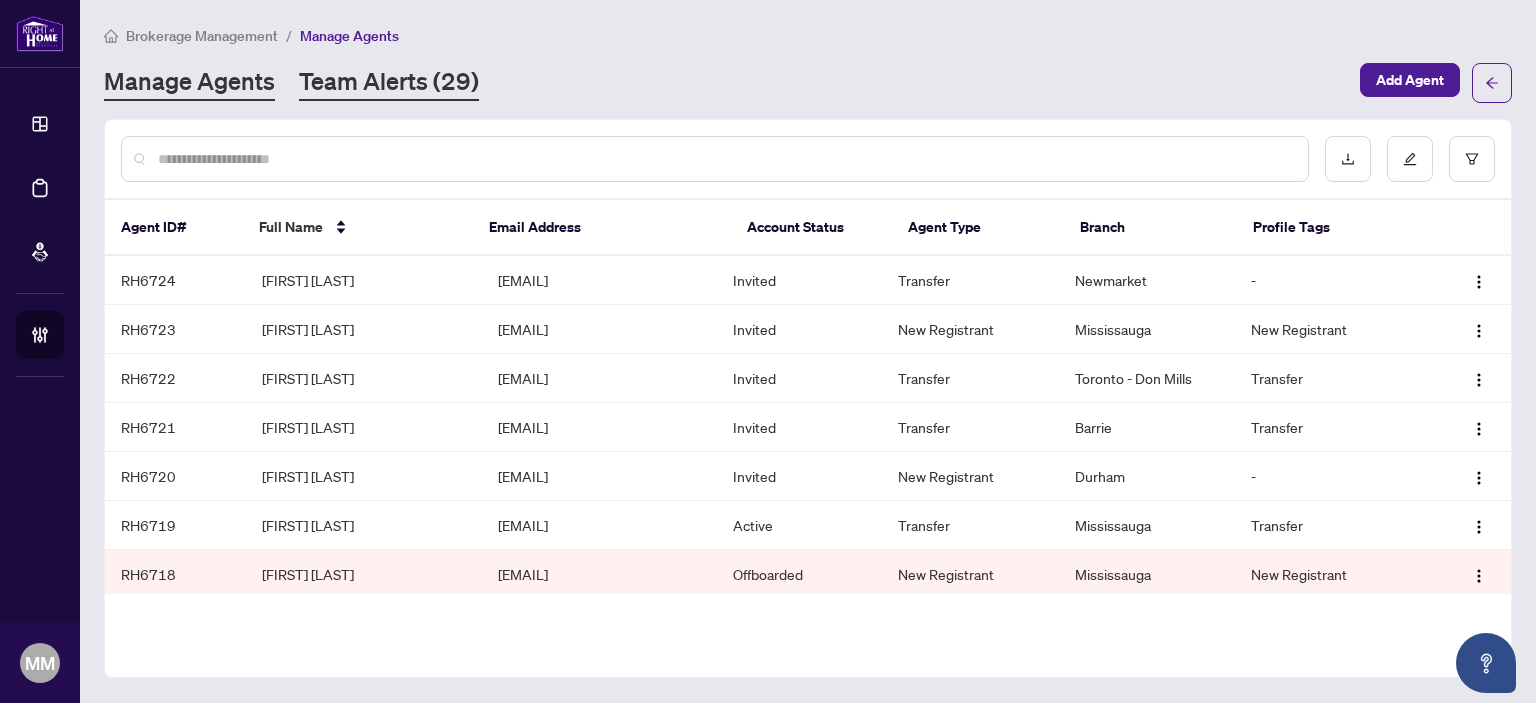 click on "Team Alerts   (29)" at bounding box center [389, 83] 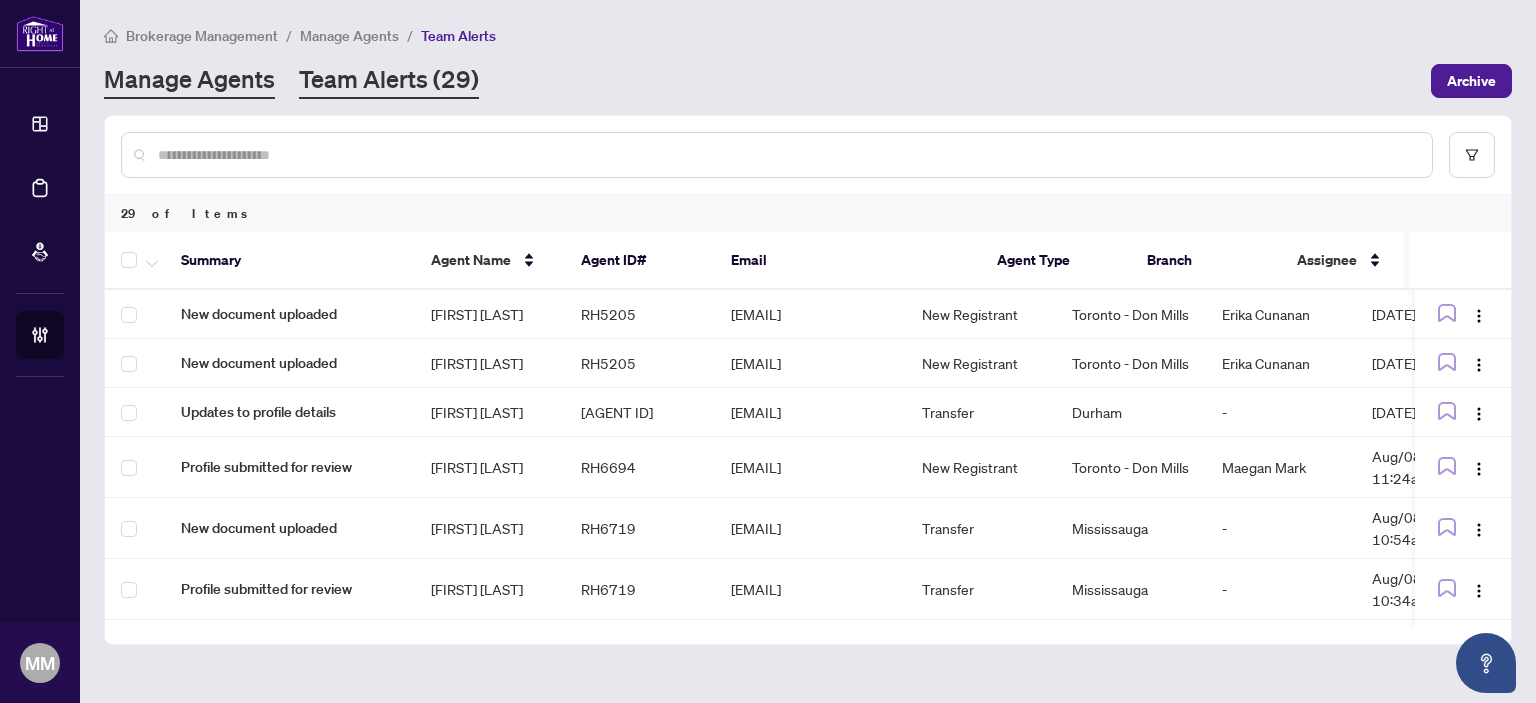 click on "Manage Agents" at bounding box center (189, 81) 